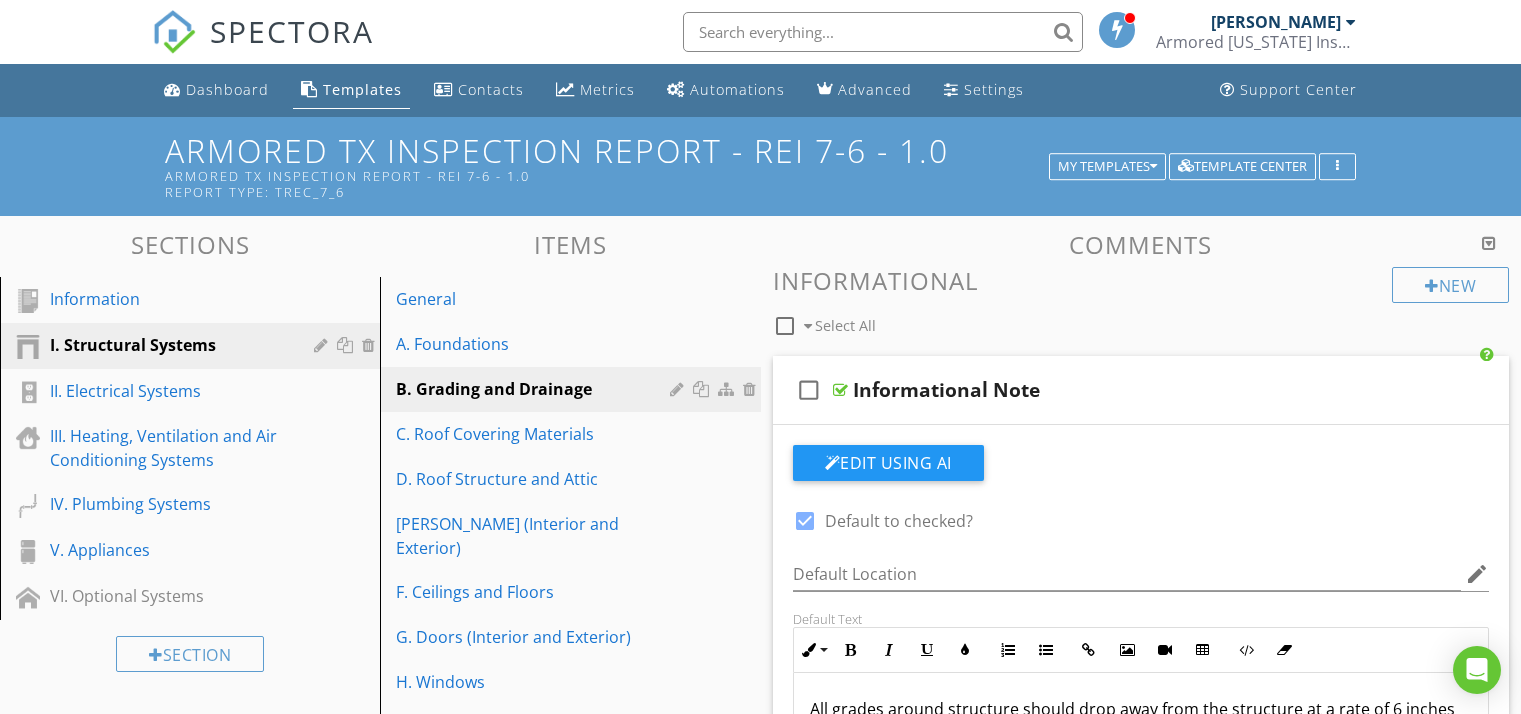 scroll, scrollTop: 1700, scrollLeft: 0, axis: vertical 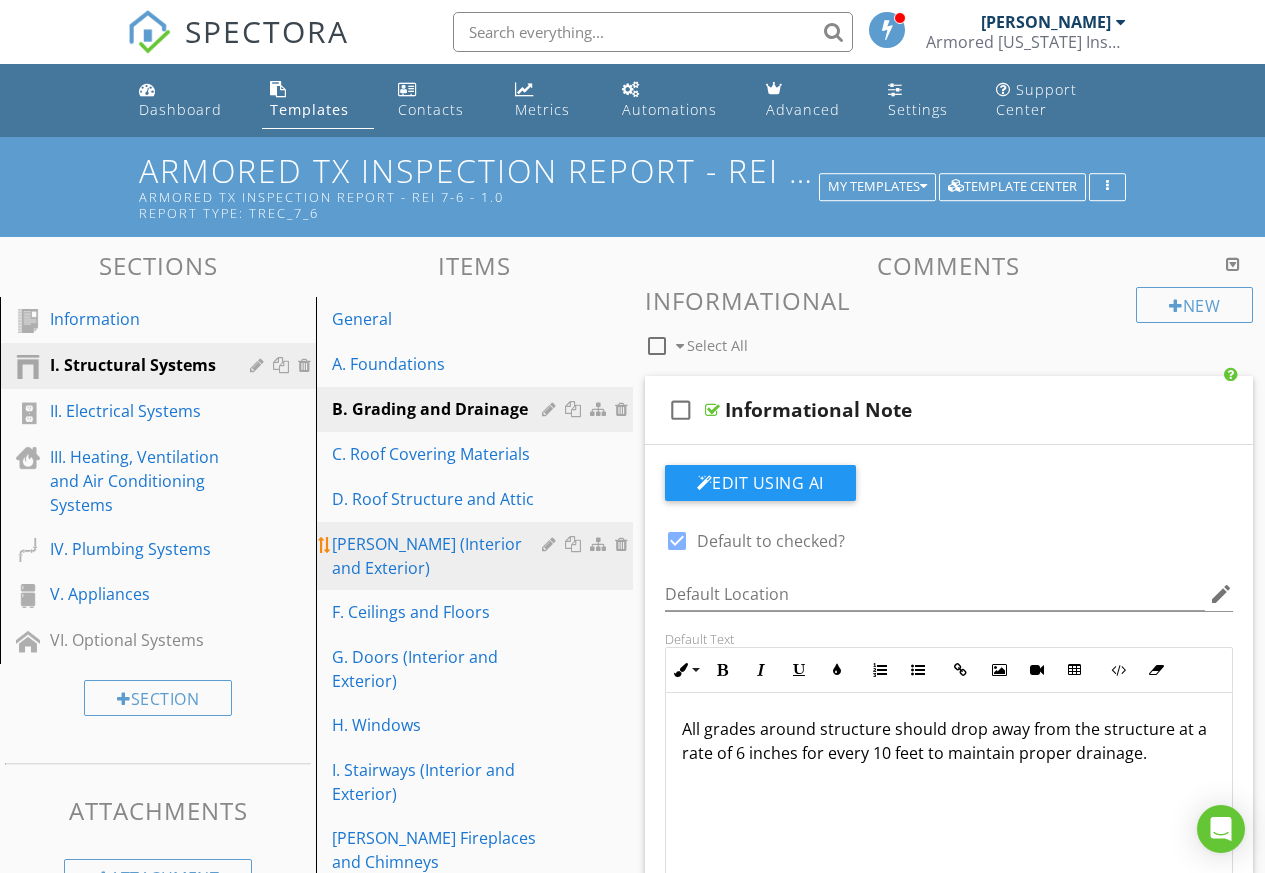 drag, startPoint x: 370, startPoint y: 319, endPoint x: 536, endPoint y: 526, distance: 265.33942 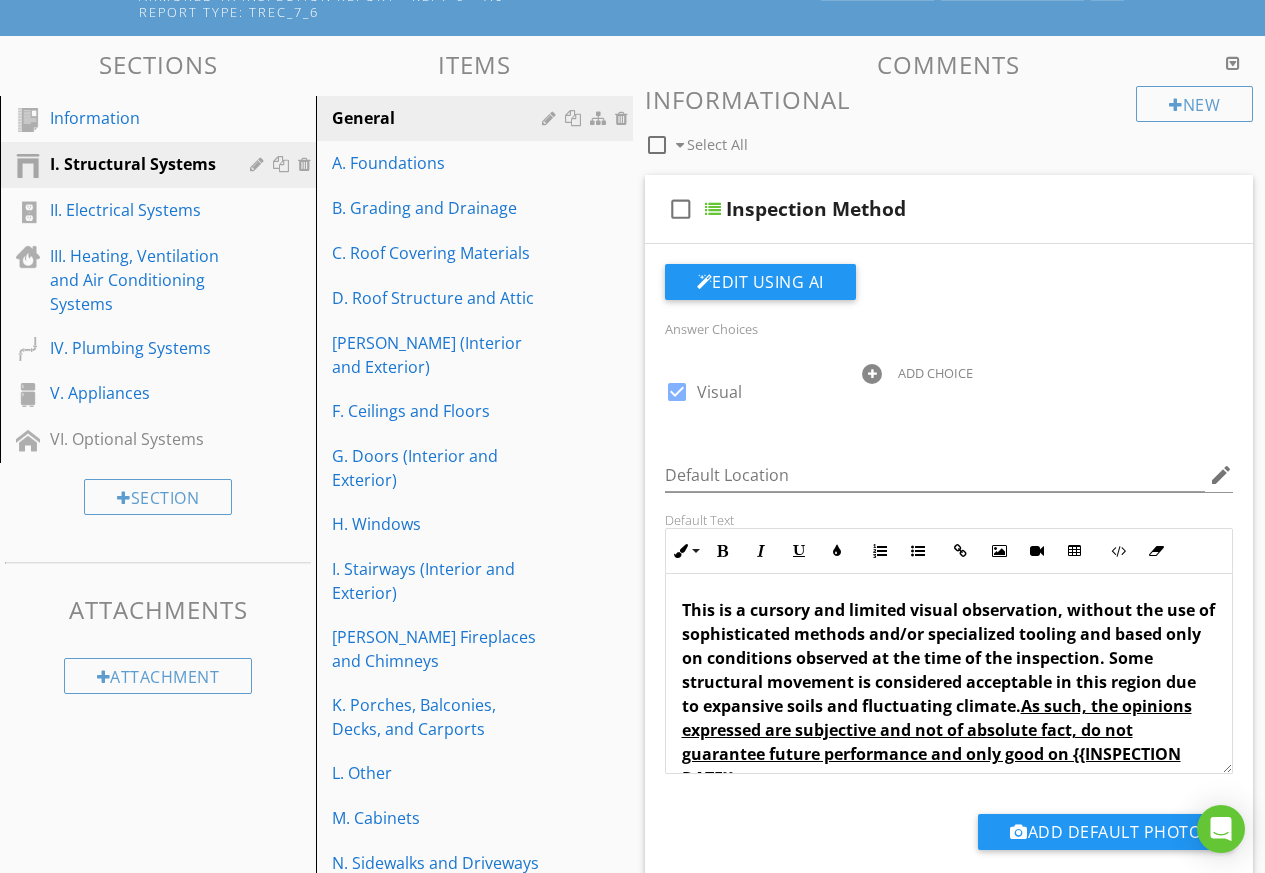 scroll, scrollTop: 152, scrollLeft: 0, axis: vertical 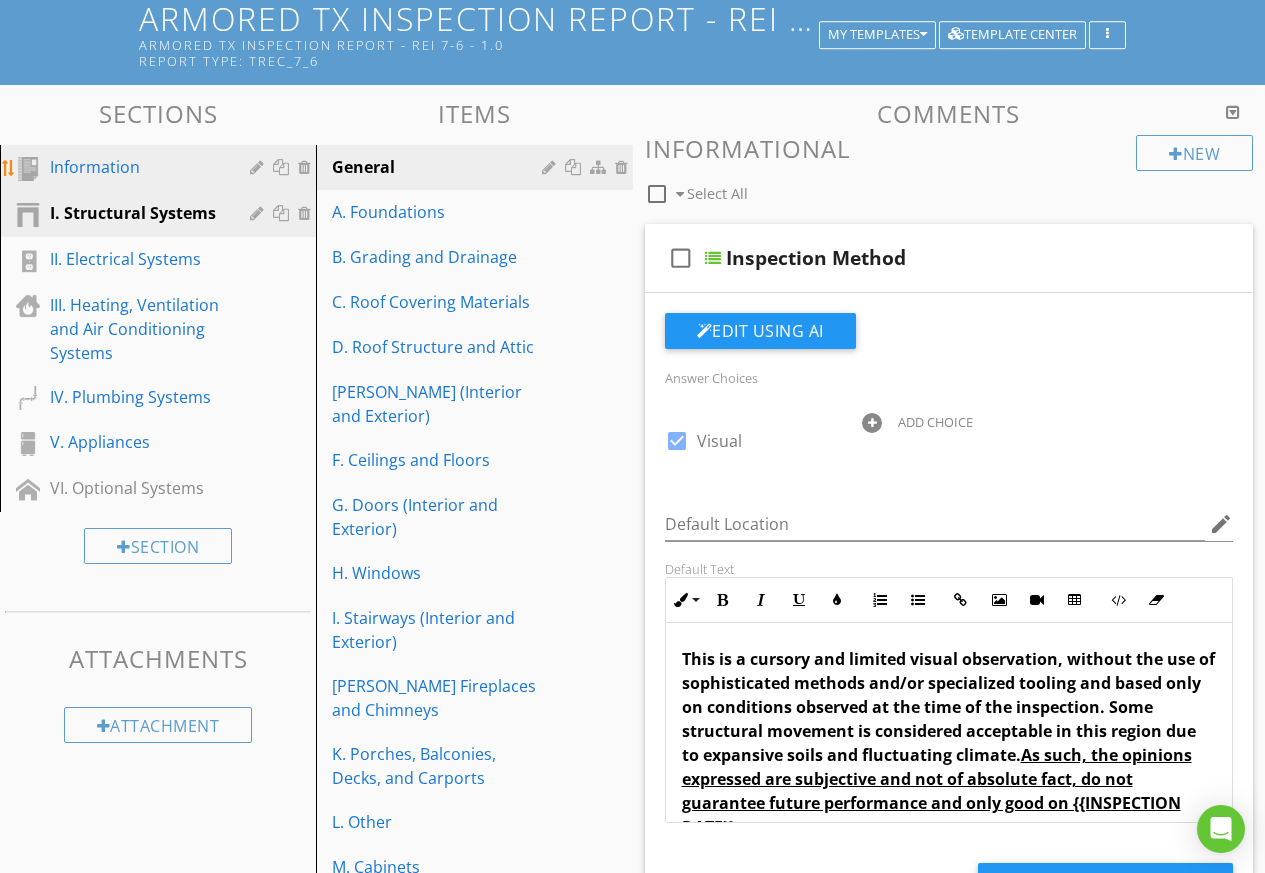 click on "Information" at bounding box center (135, 167) 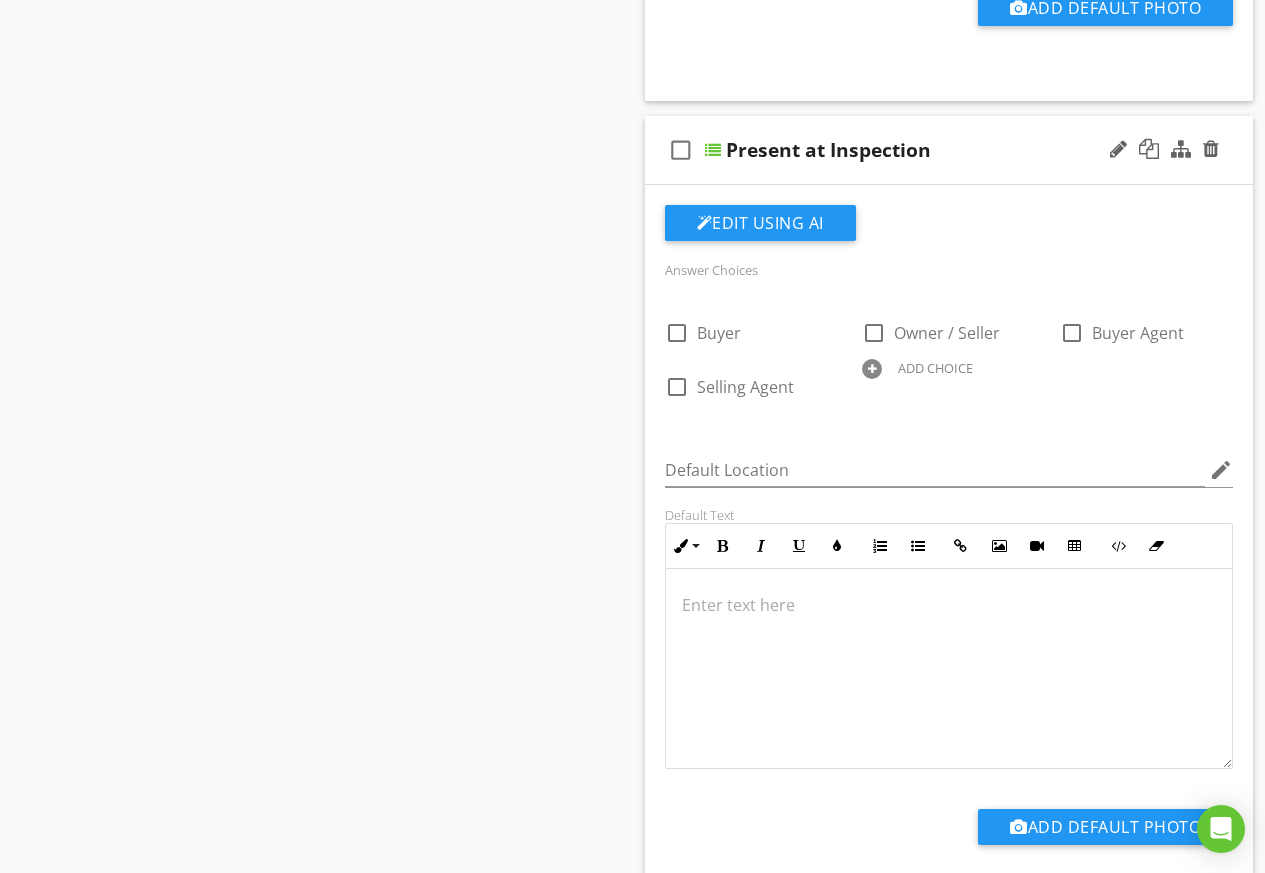 scroll, scrollTop: 2852, scrollLeft: 0, axis: vertical 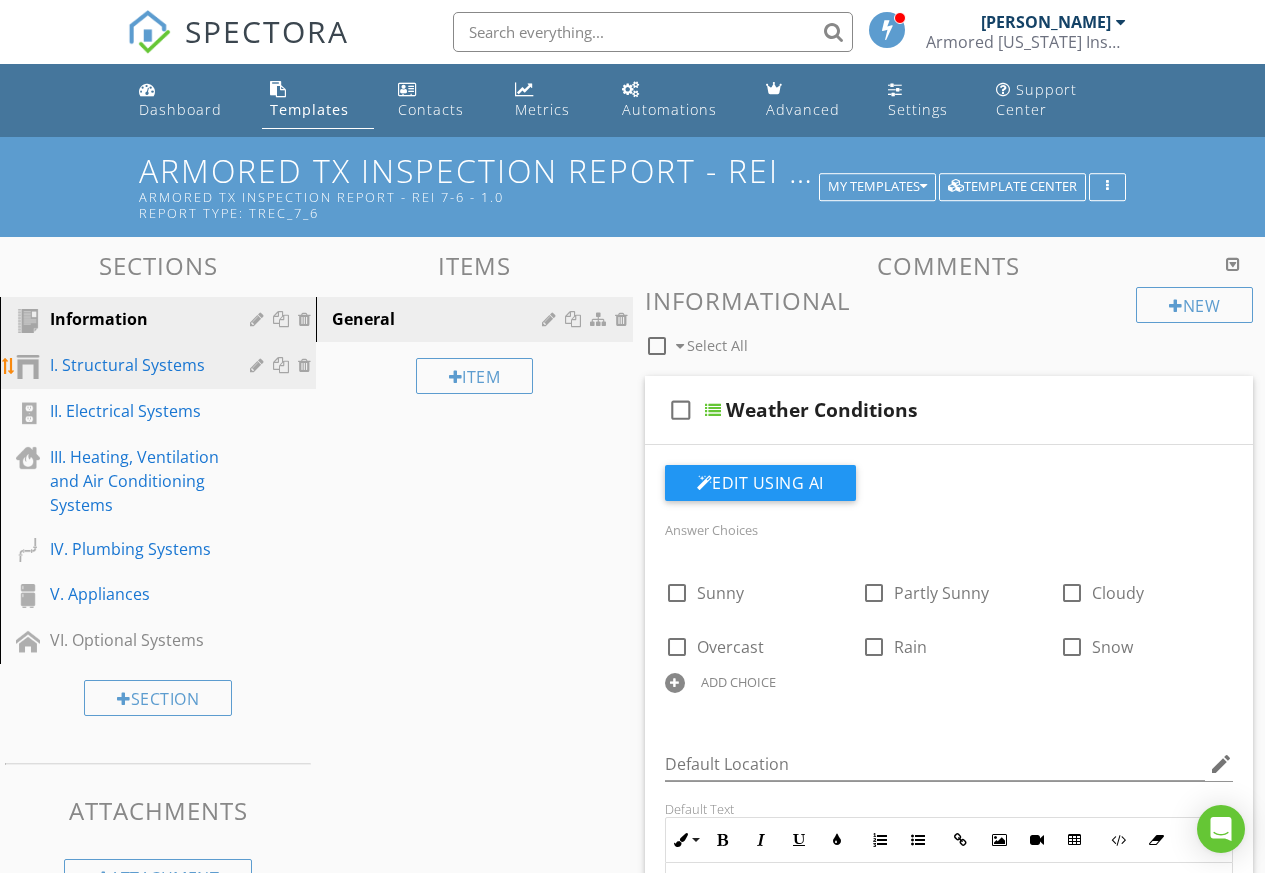 click on "I. Structural Systems" at bounding box center (135, 365) 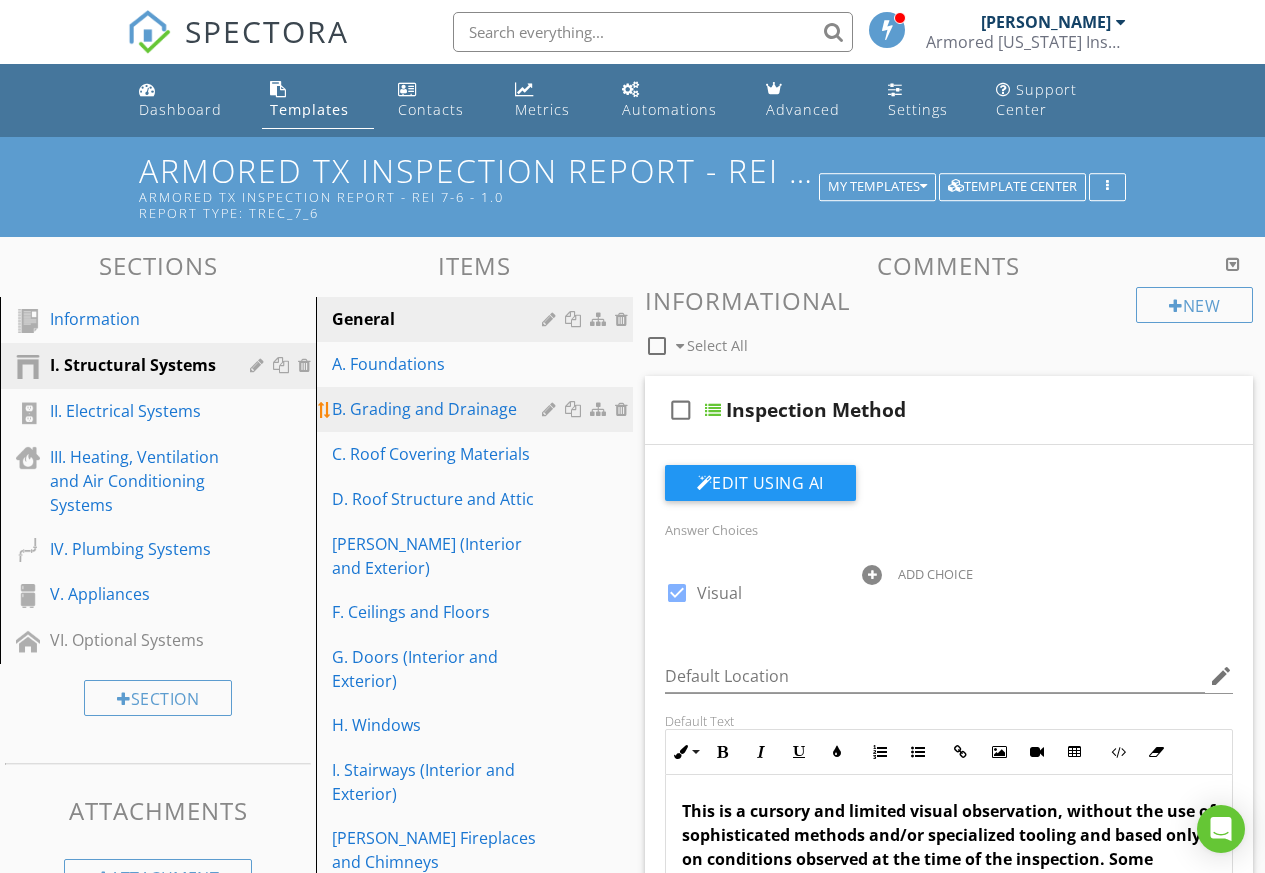 click on "B. Grading and Drainage" at bounding box center (439, 409) 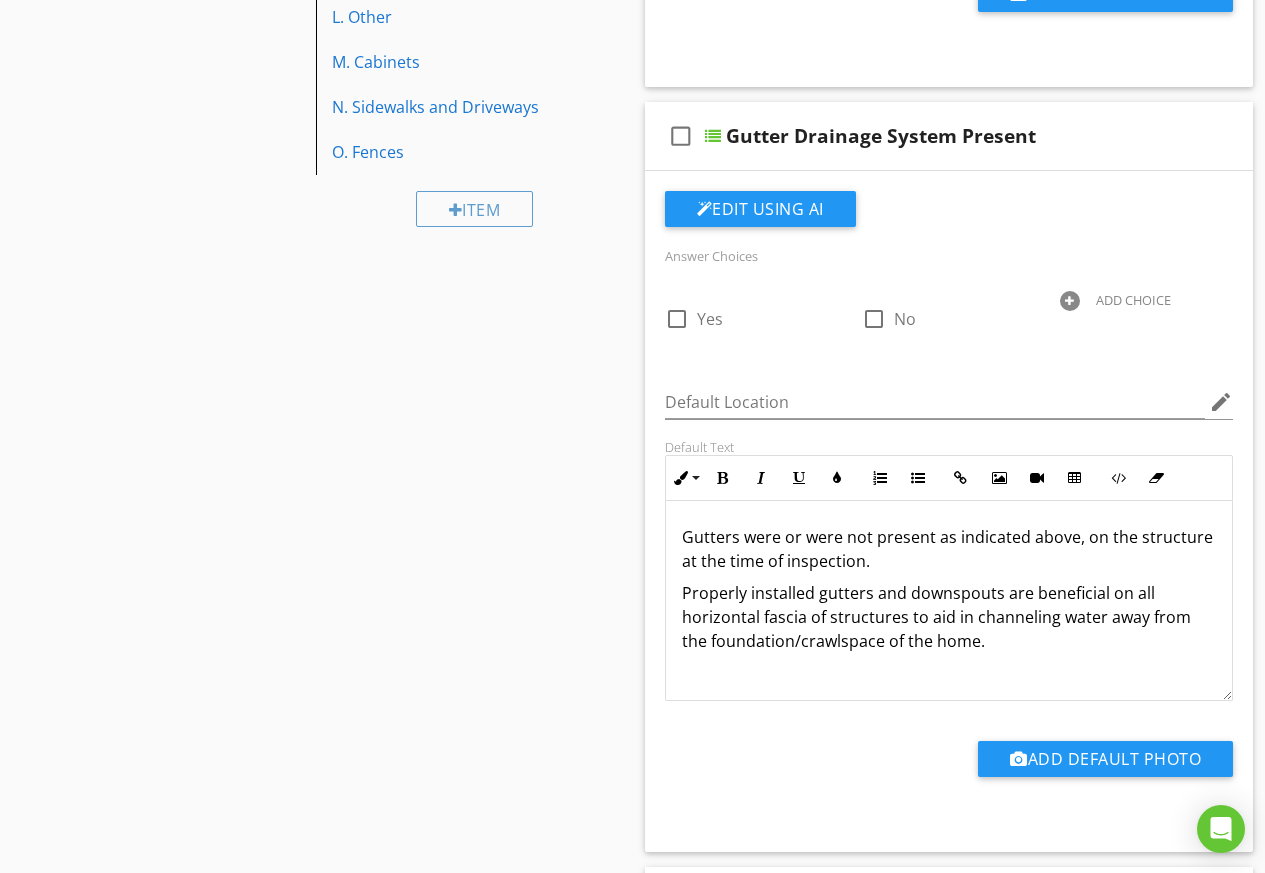 scroll, scrollTop: 1000, scrollLeft: 0, axis: vertical 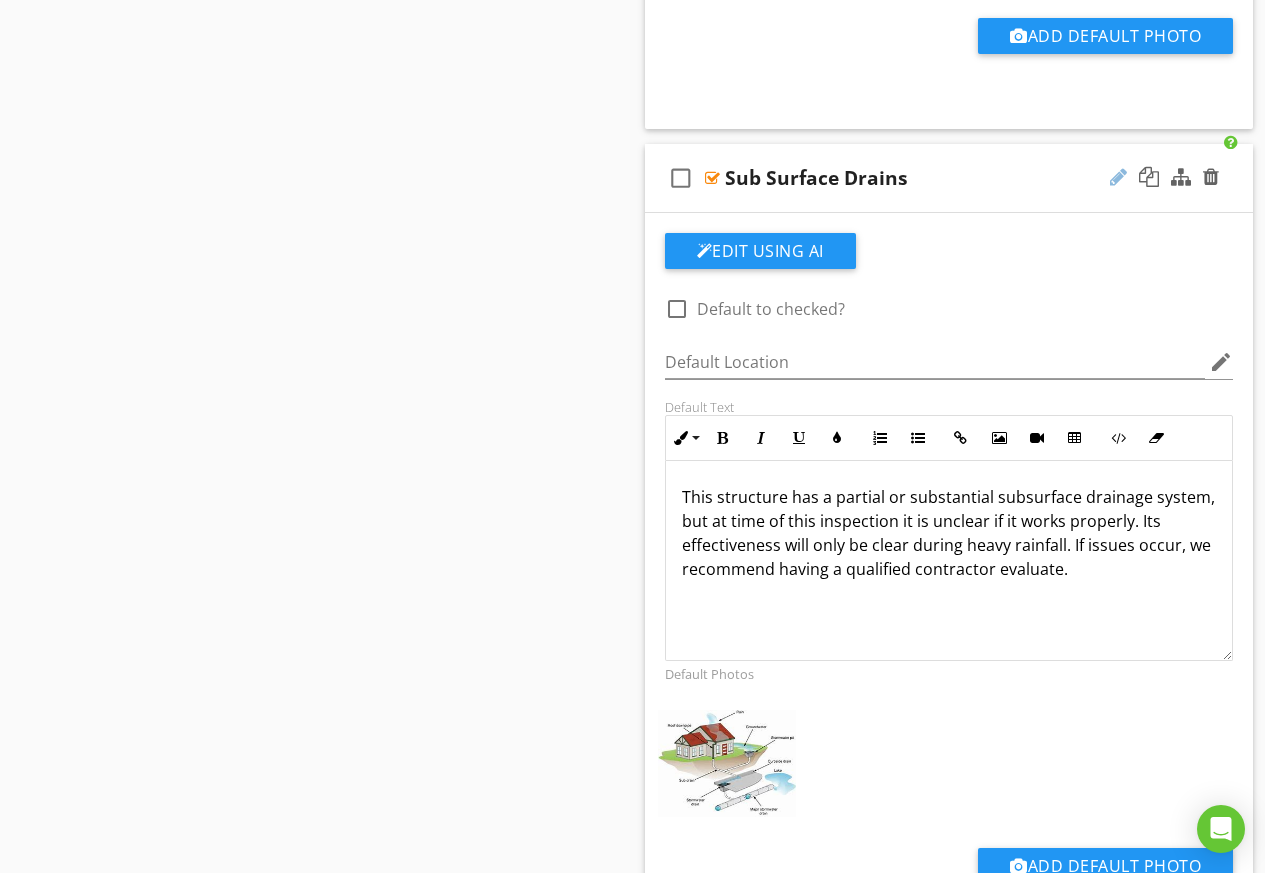 click at bounding box center (1118, 177) 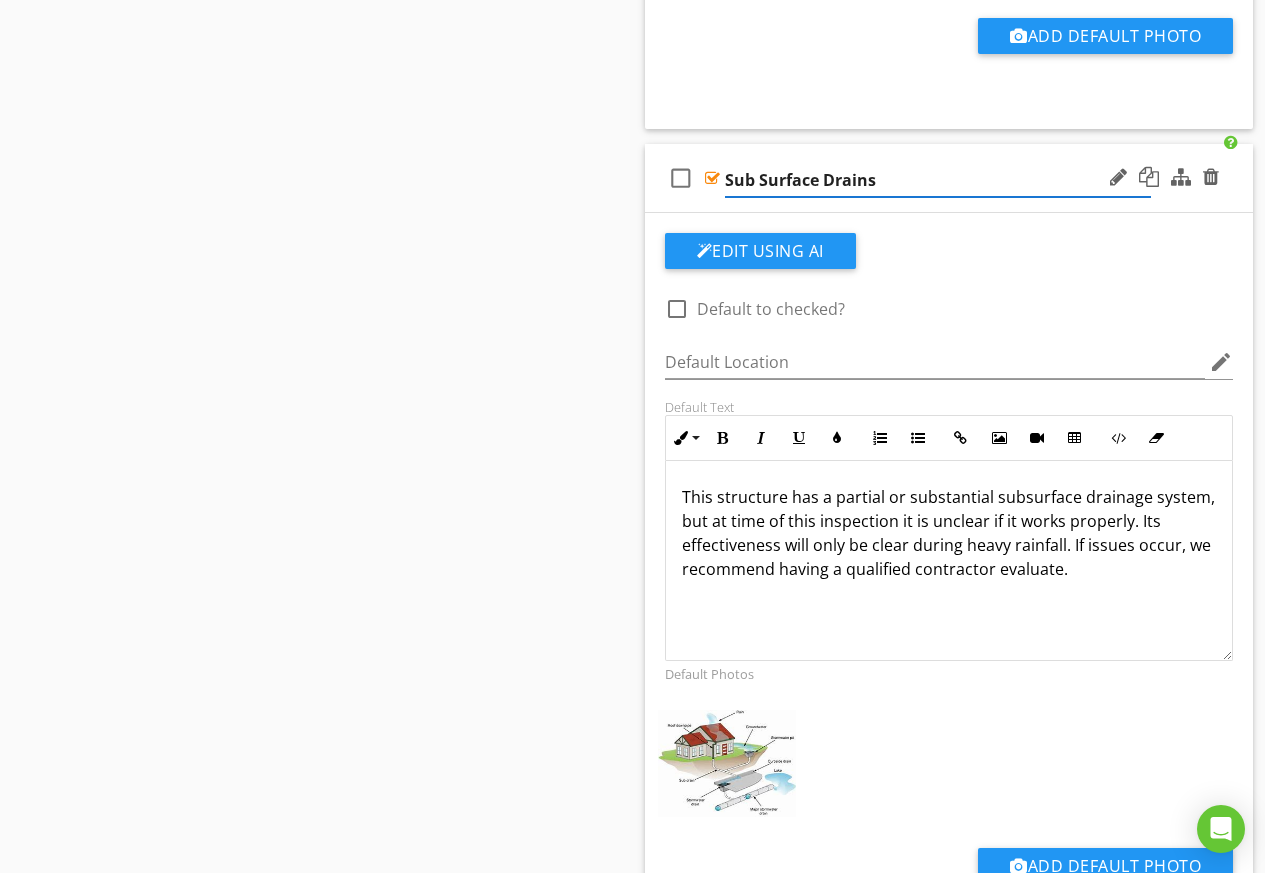 click on "Sub Surface Drains" at bounding box center (938, 180) 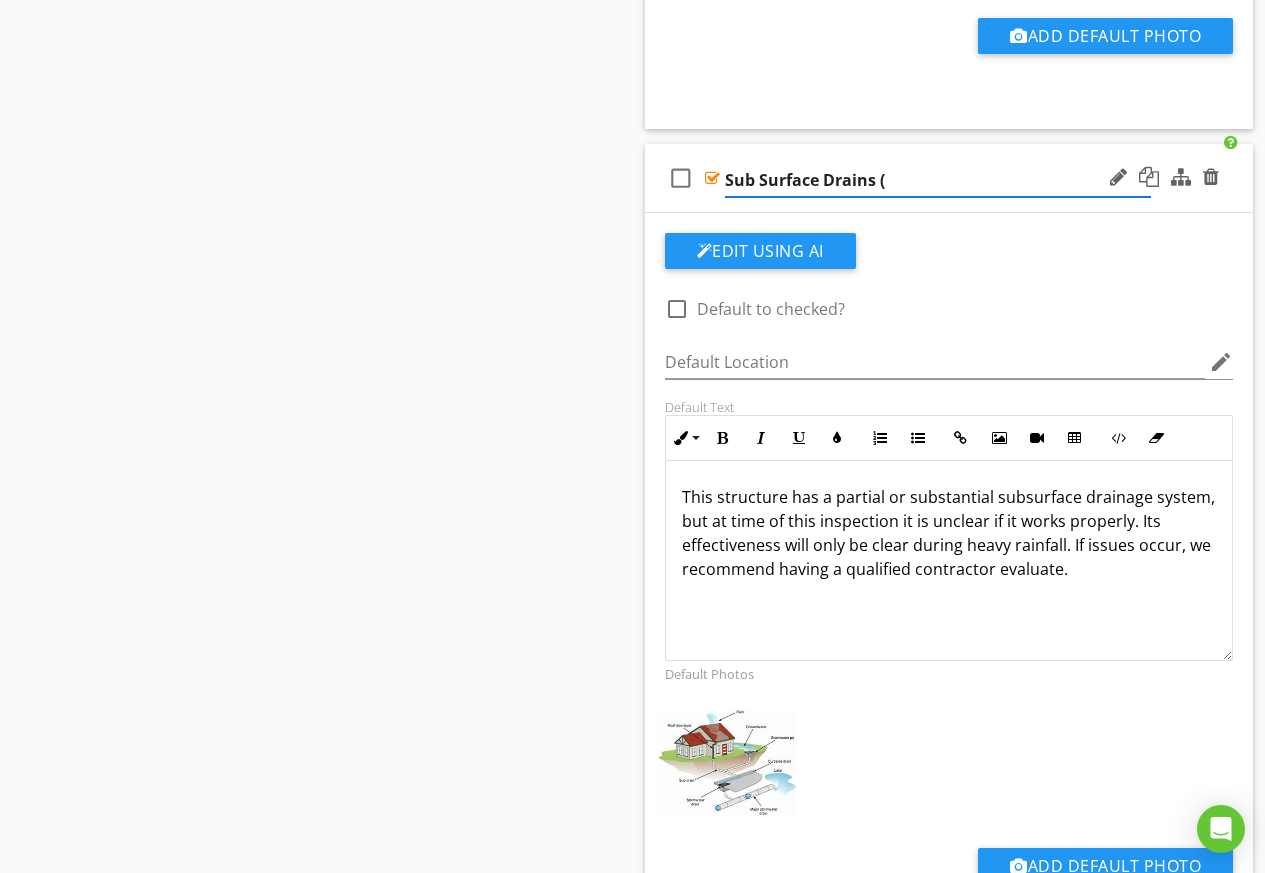 type on "Sub Surface Drains (C" 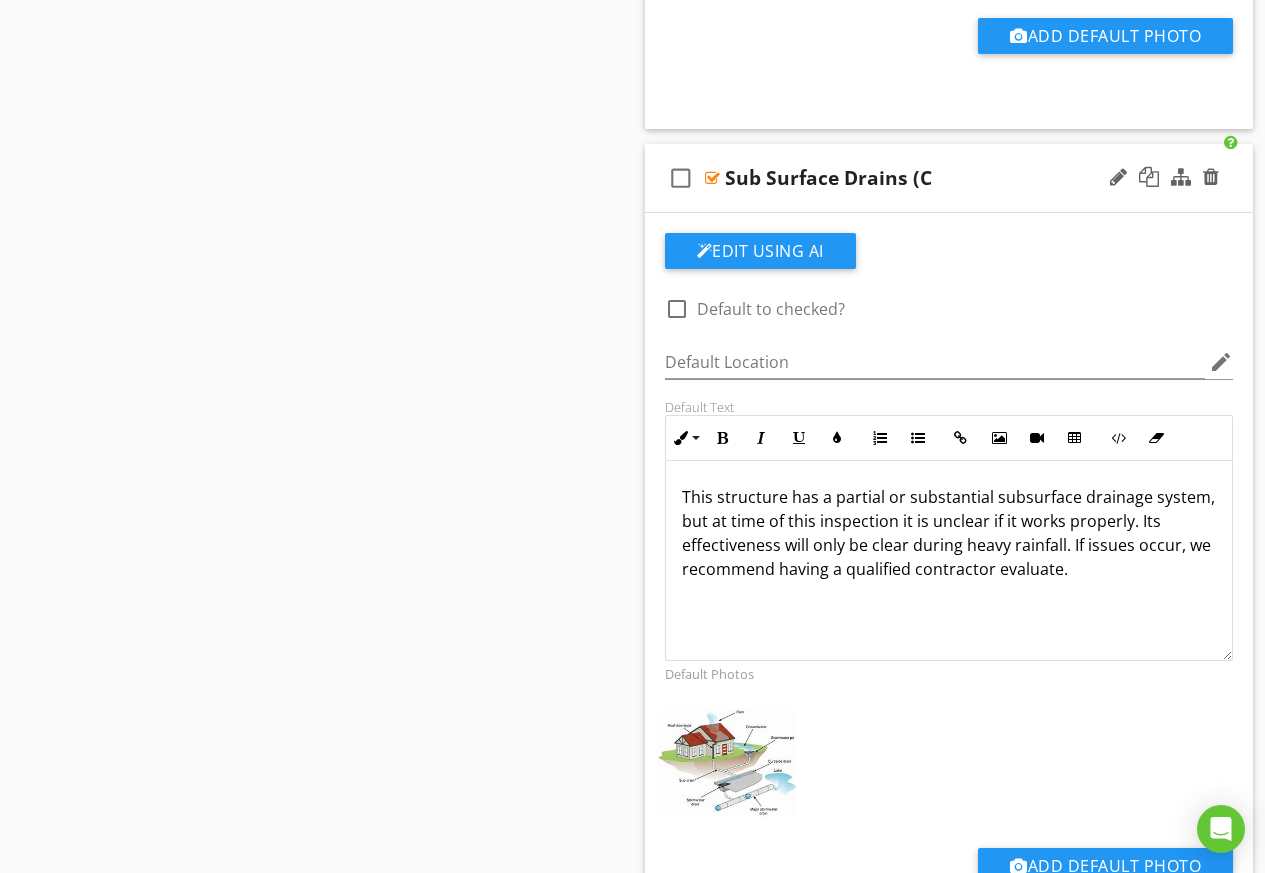 click on "Sub Surface Drains (C" at bounding box center [938, 178] 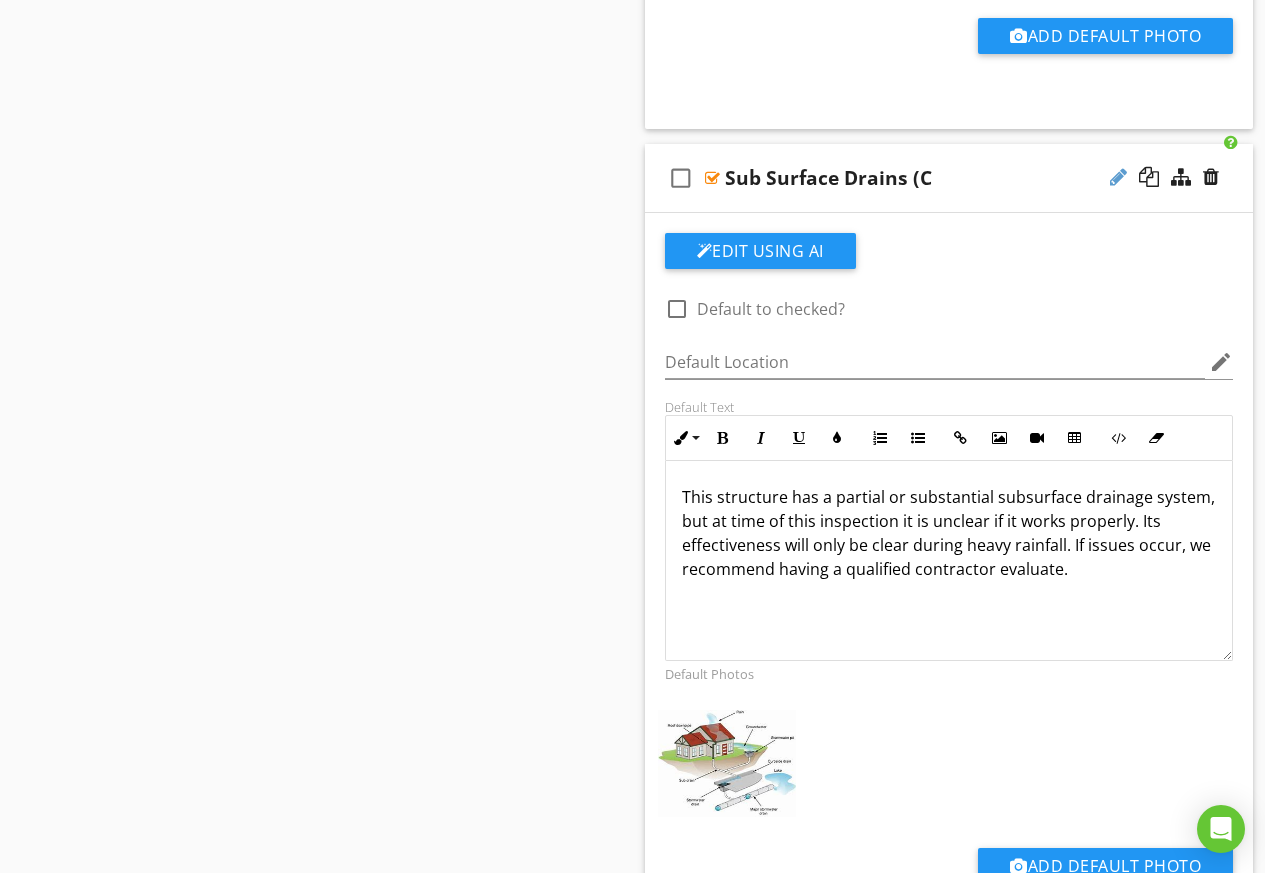 click at bounding box center (1118, 177) 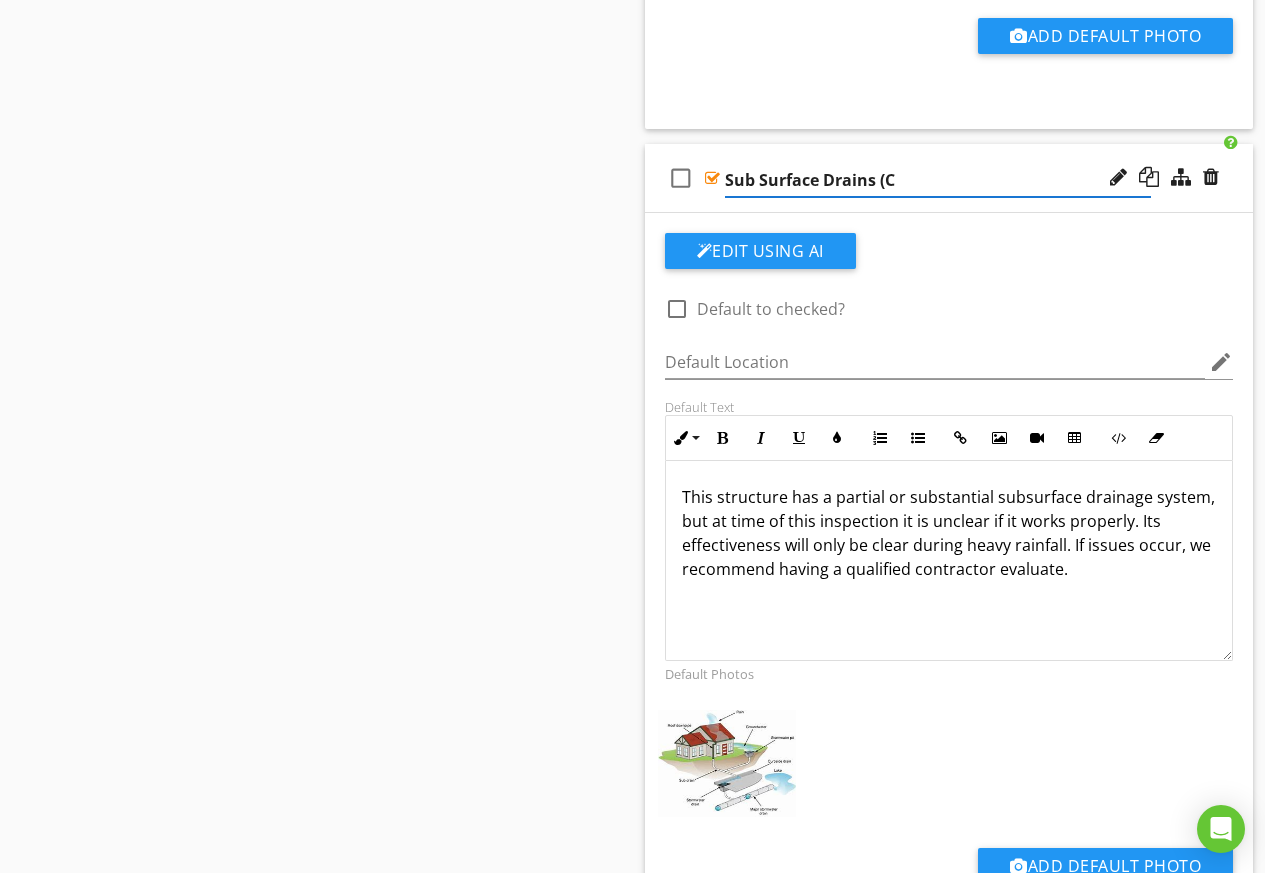 click on "Sub Surface Drains (C" at bounding box center (938, 180) 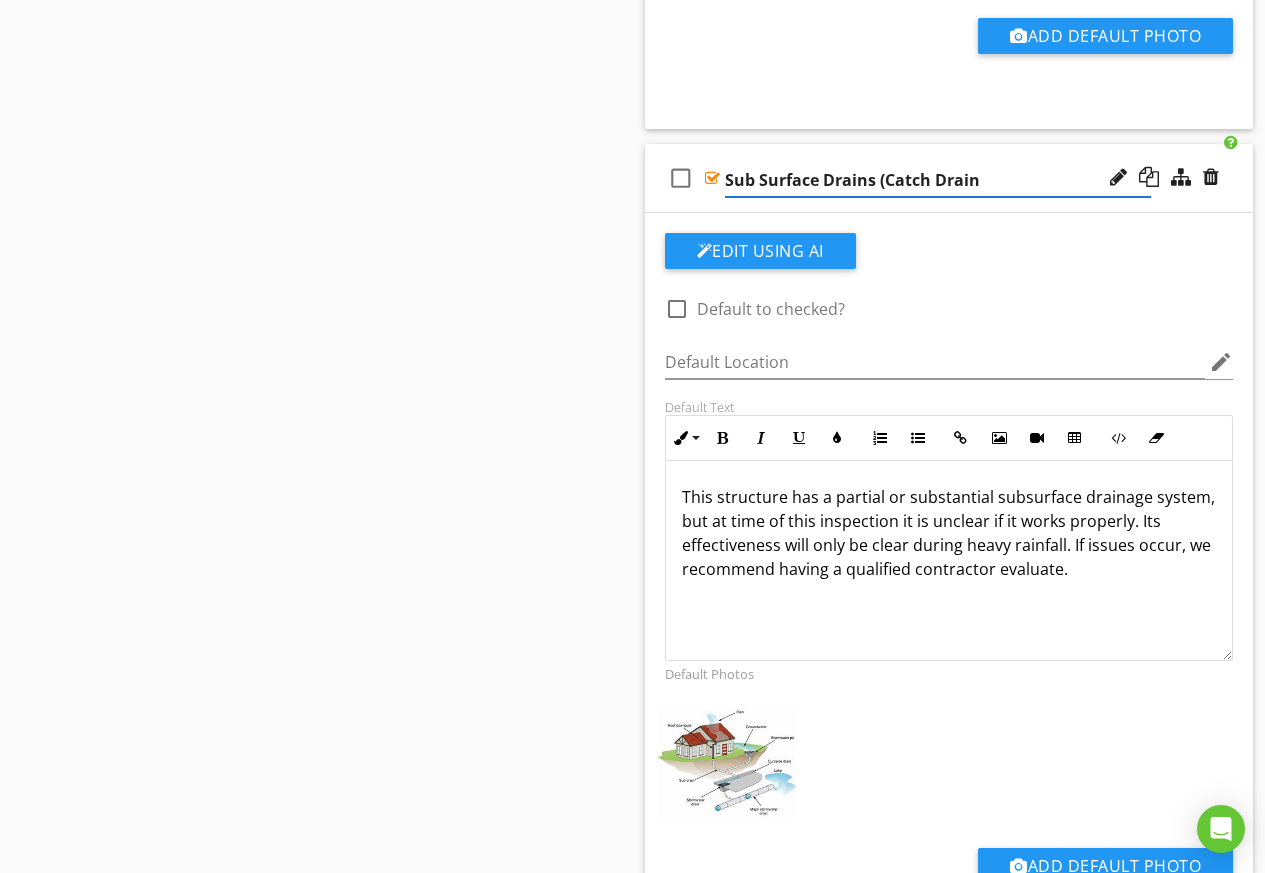type on "Sub Surface Drains (Catch Drain)" 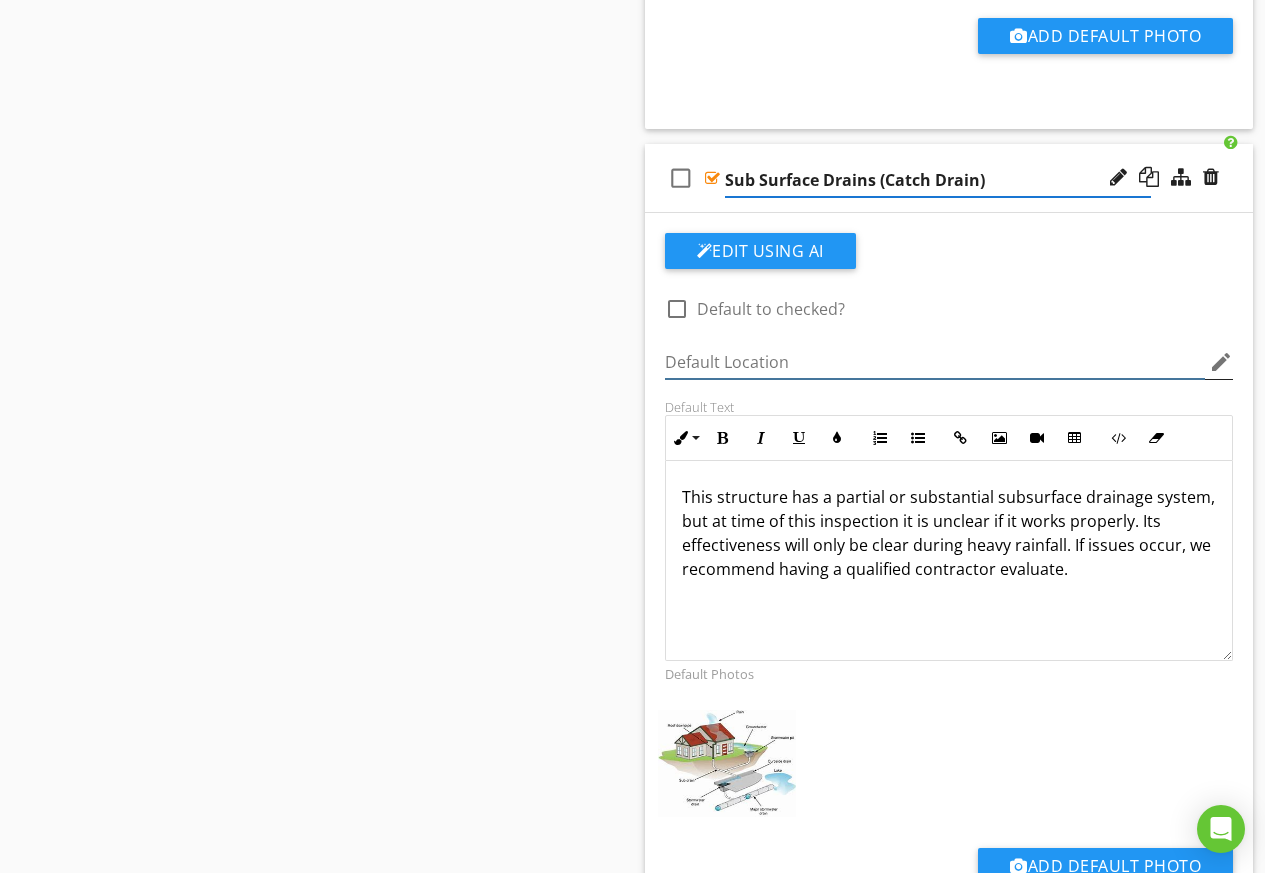 click at bounding box center (935, 362) 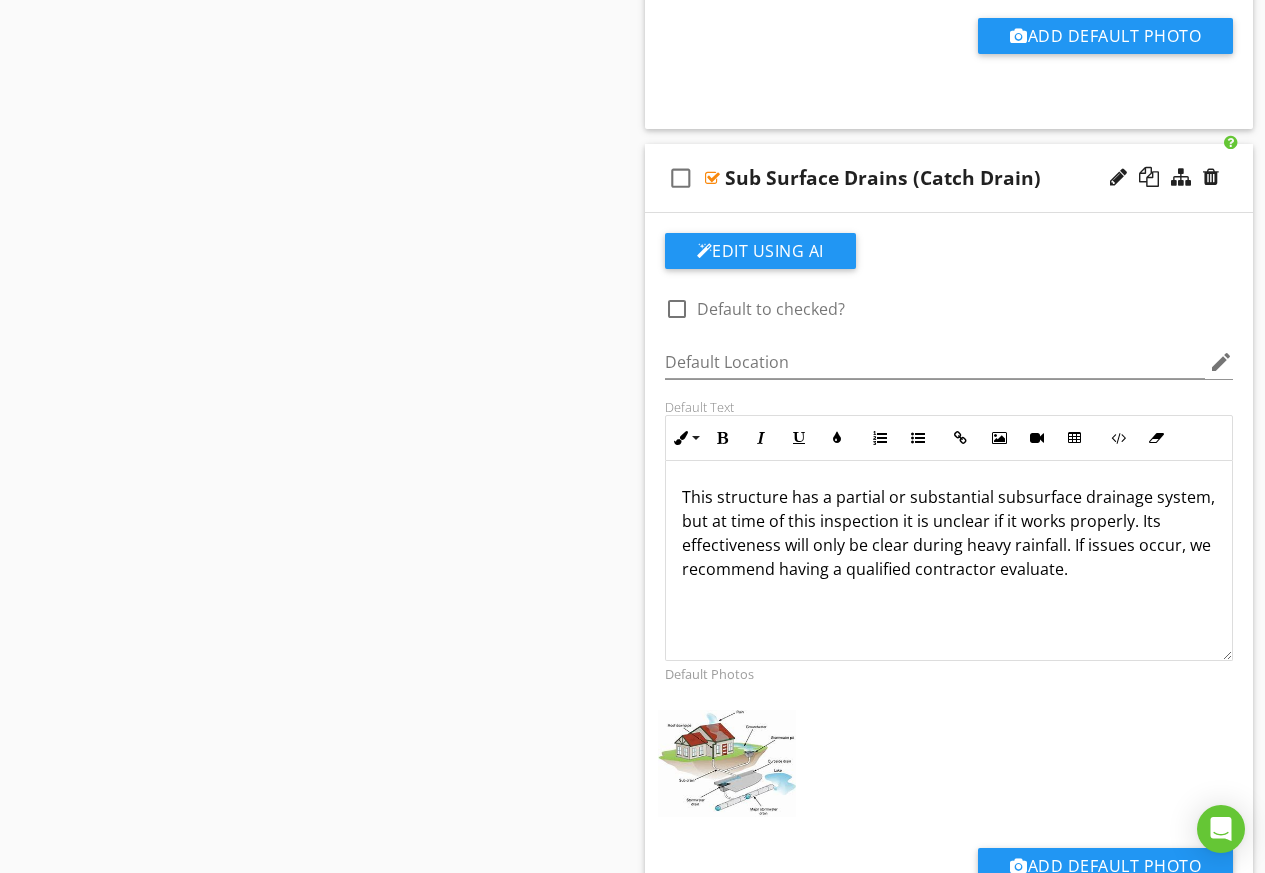 click on "This structure has a partial or substantial subsurface drainage system, but at time of this inspection it is unclear if it works properly. Its effectiveness will only be clear during heavy rainfall. If issues occur, we recommend having a qualified contractor evaluate." at bounding box center (949, 533) 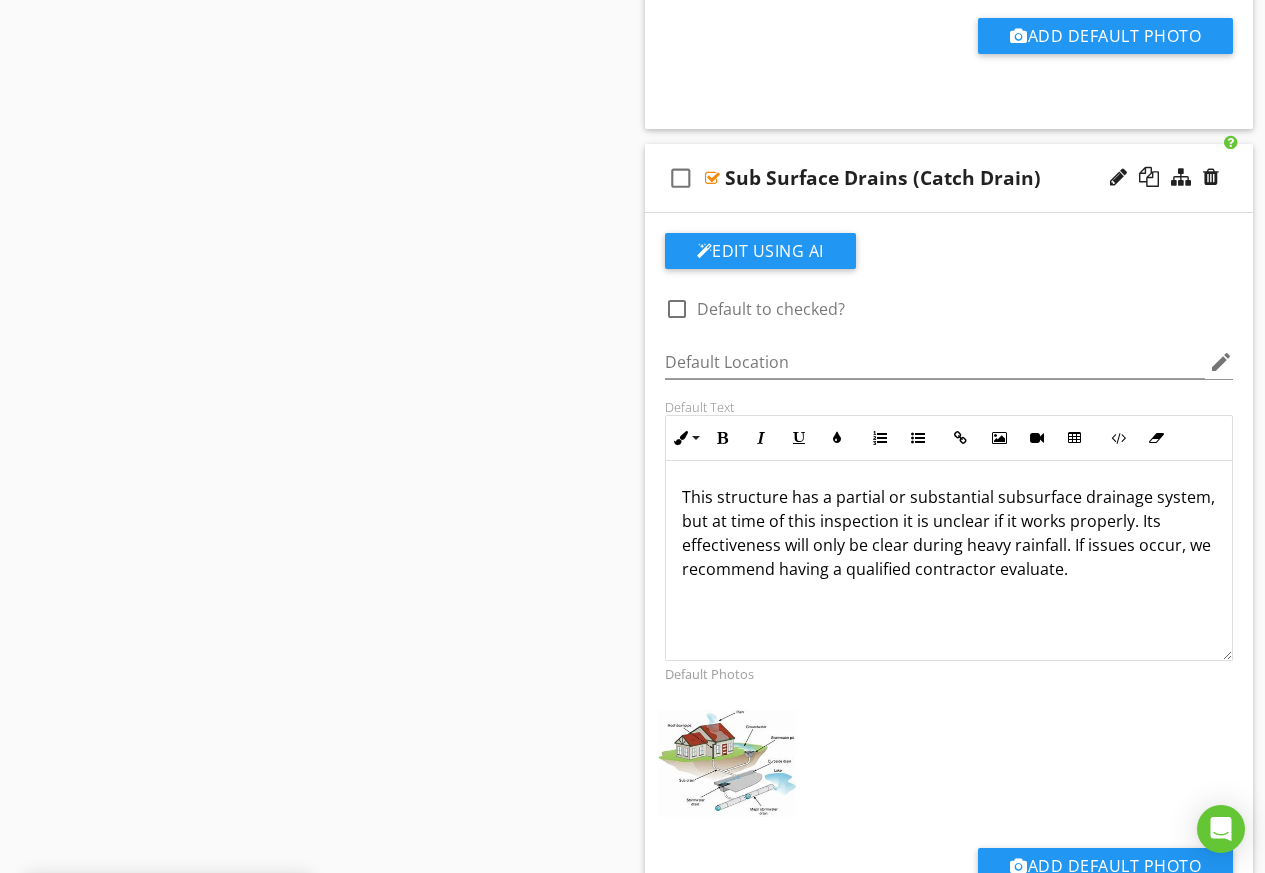 type 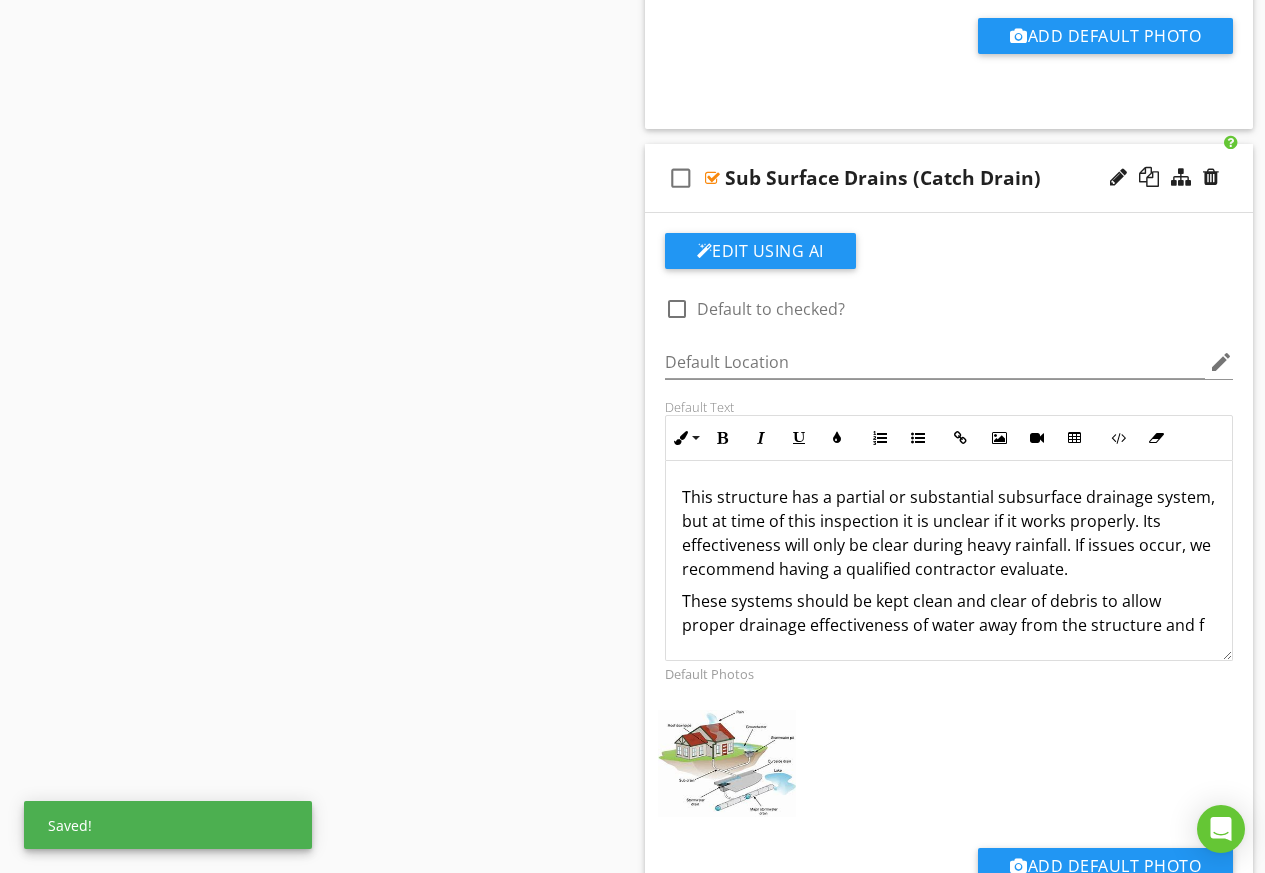 scroll, scrollTop: 1, scrollLeft: 0, axis: vertical 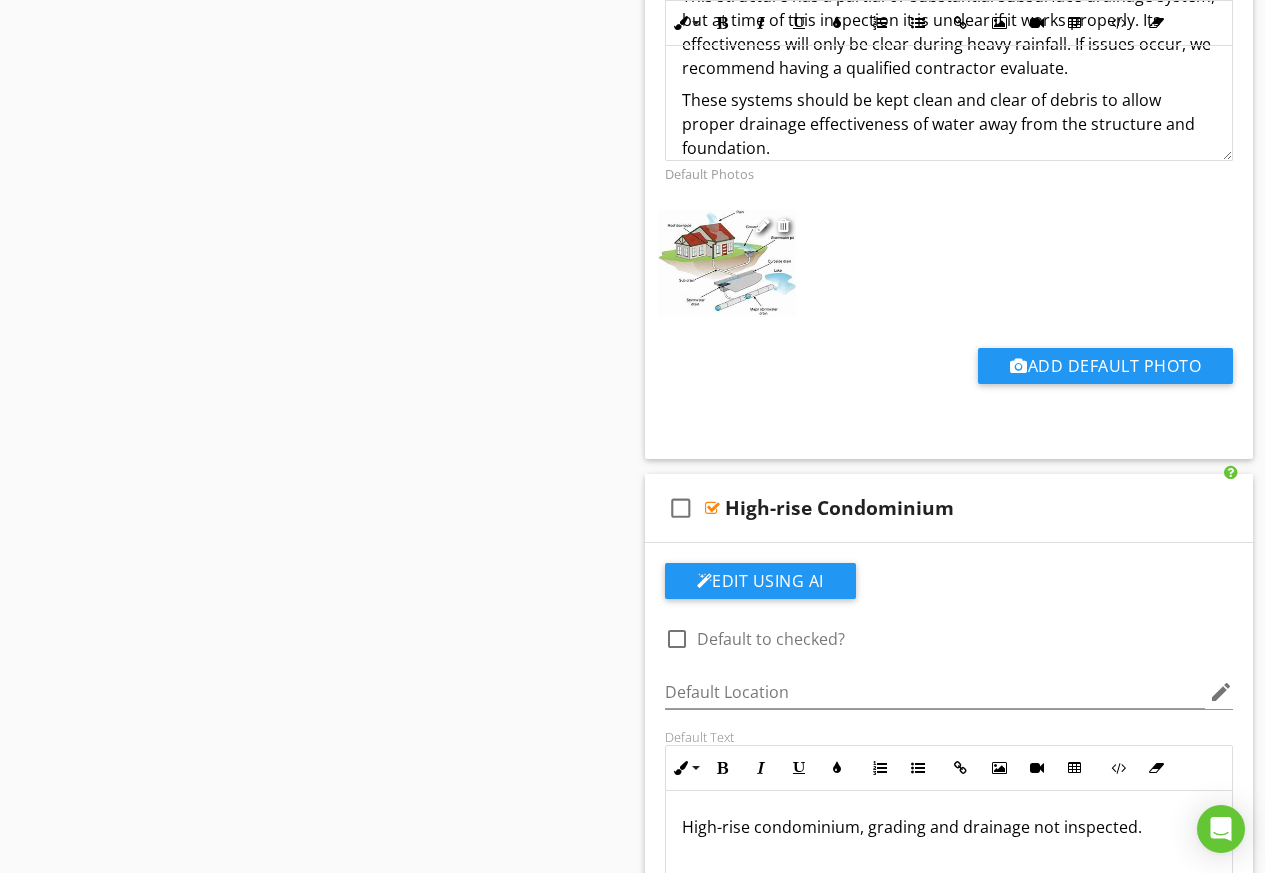 click at bounding box center (727, 263) 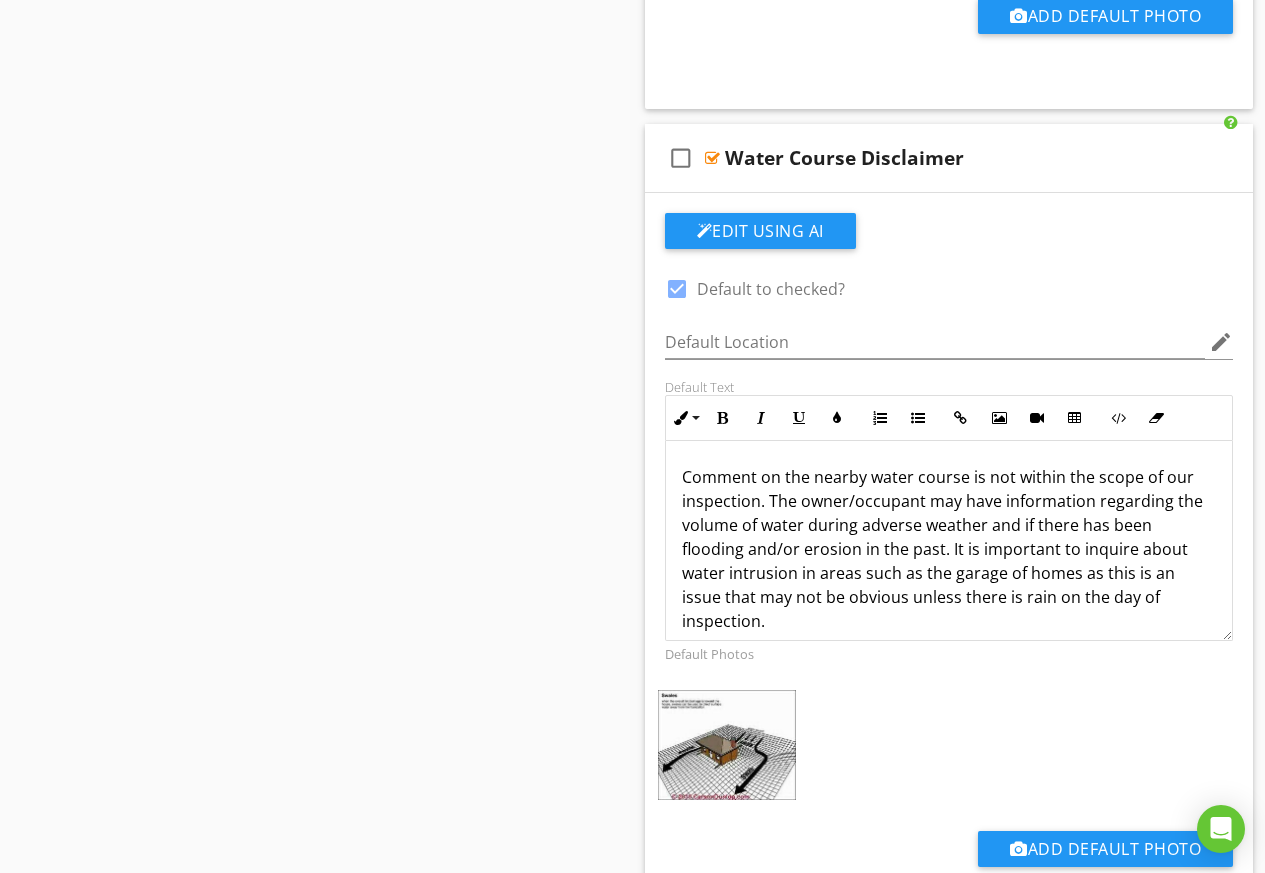 scroll, scrollTop: 3300, scrollLeft: 0, axis: vertical 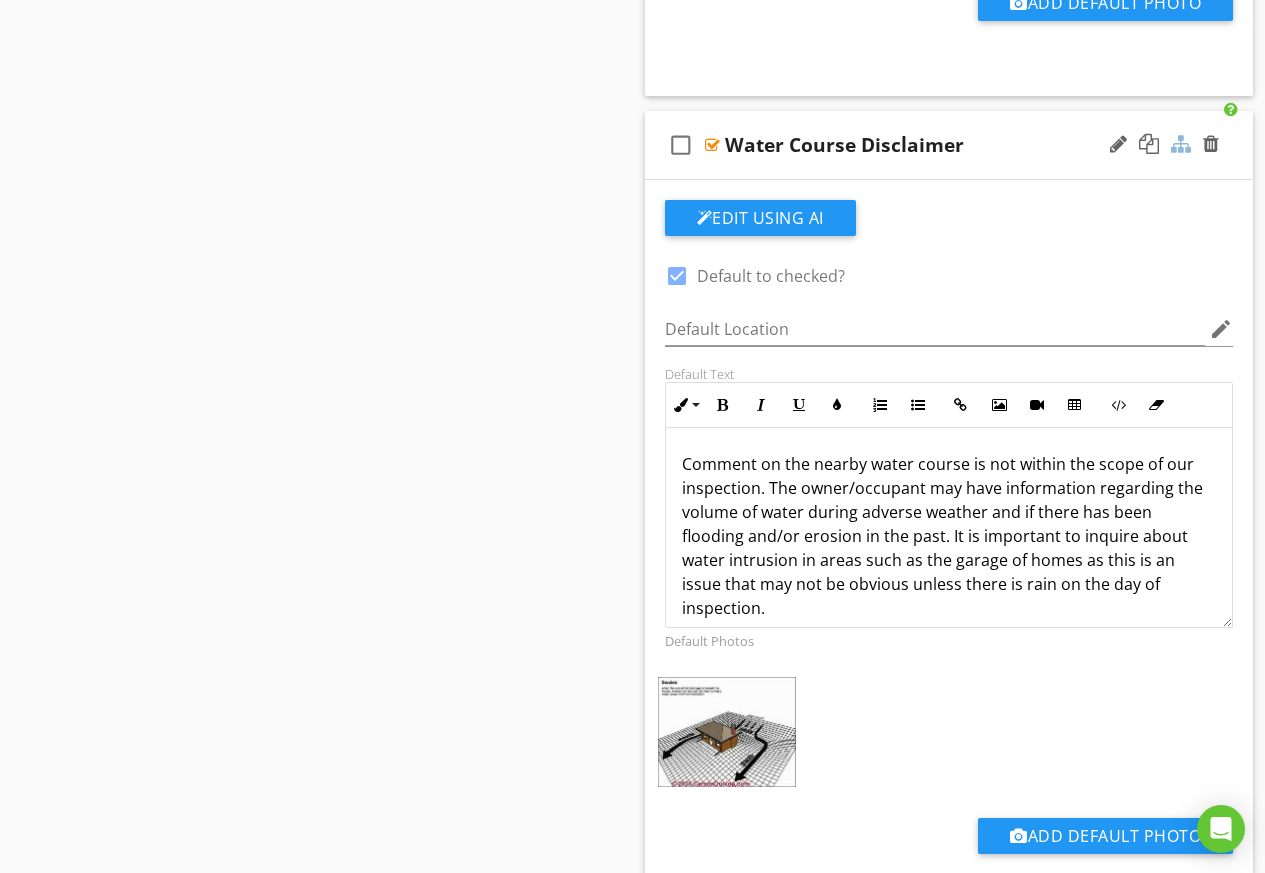click at bounding box center [1181, 144] 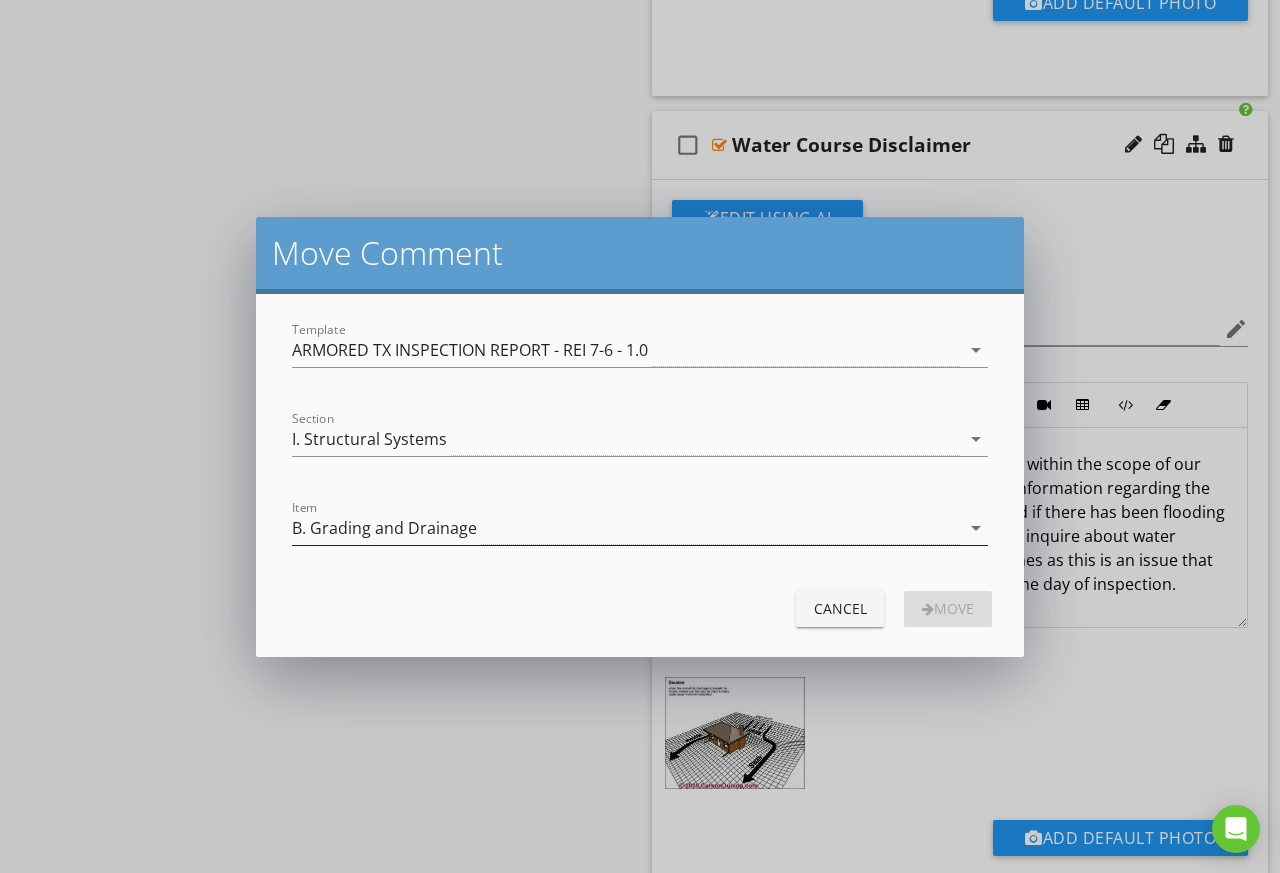 click on "B. Grading and Drainage" at bounding box center [626, 528] 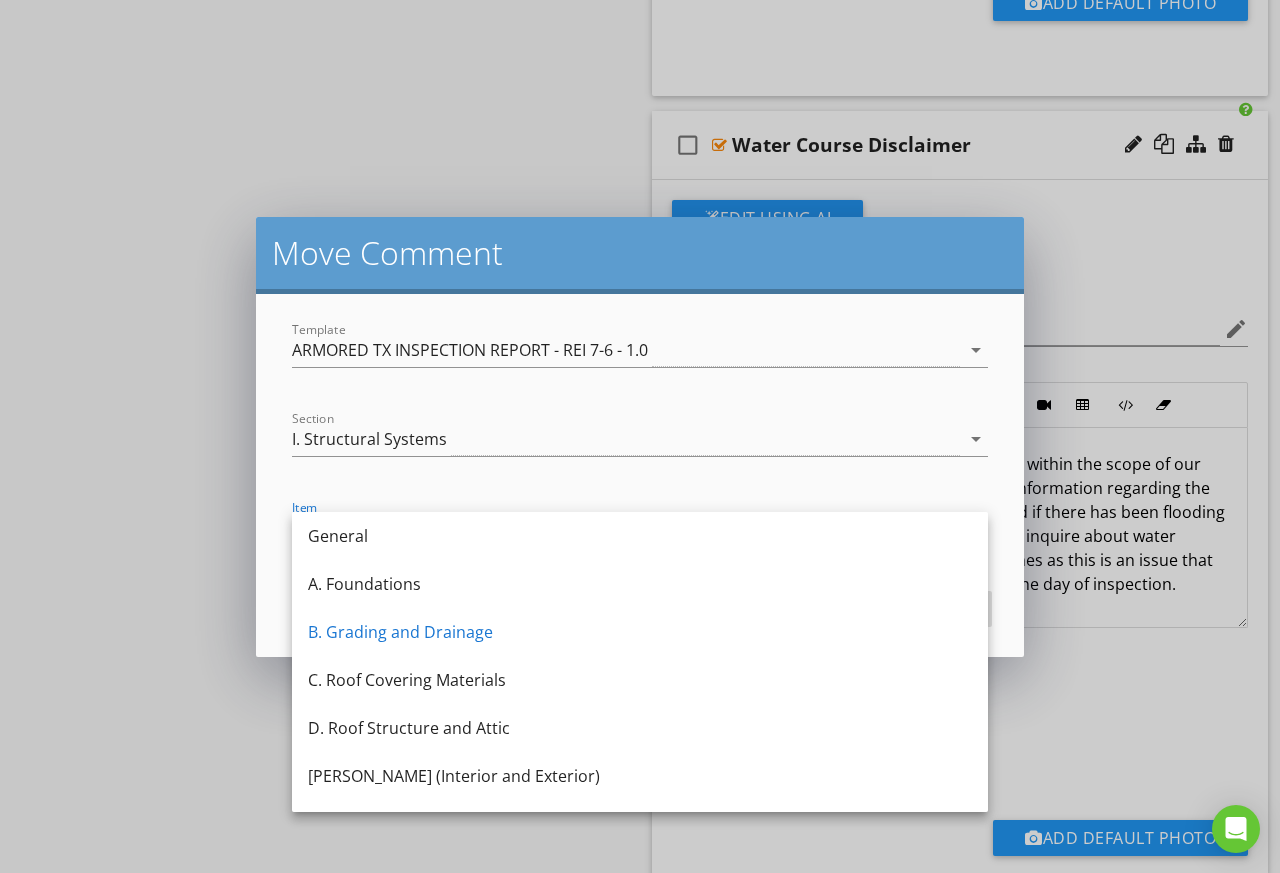 click on "General" at bounding box center (640, 536) 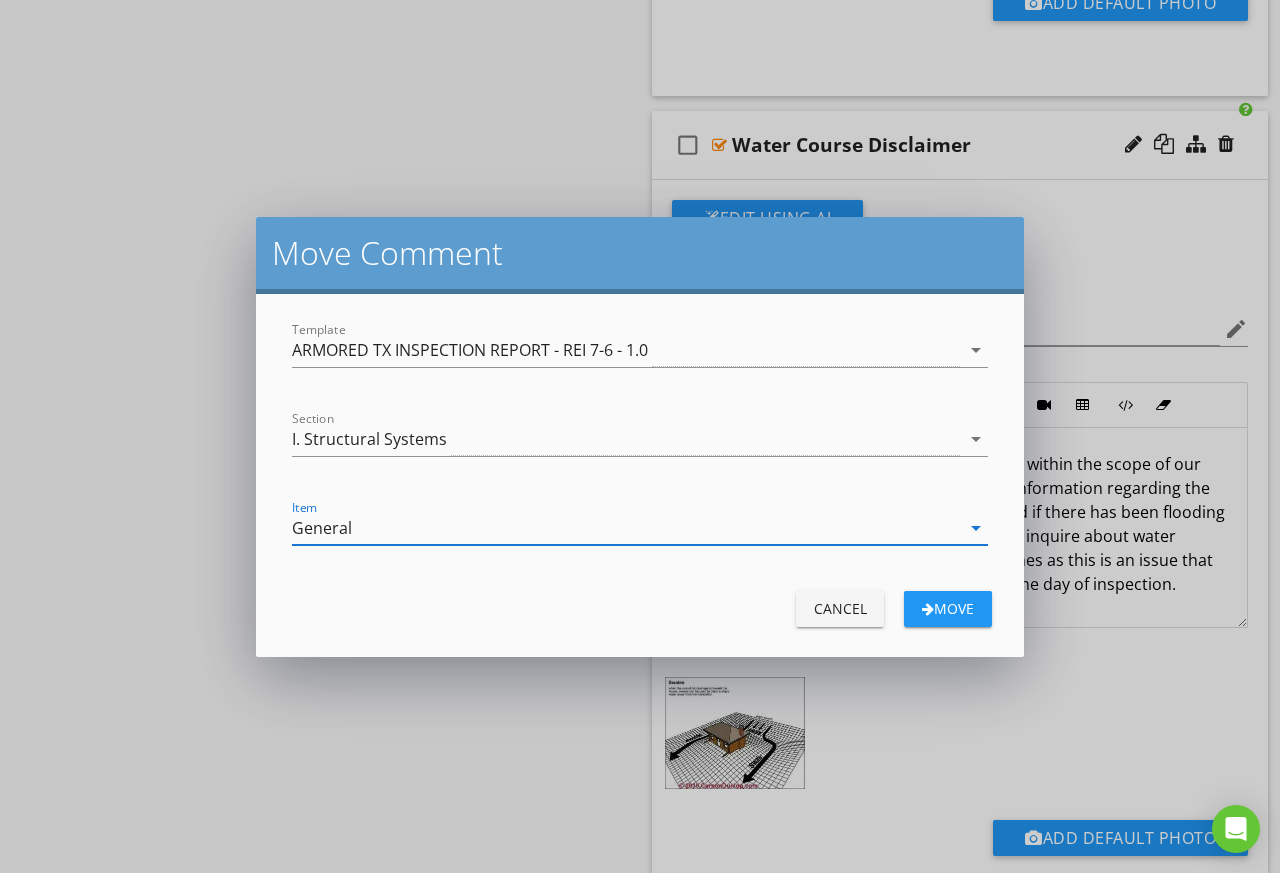 click on "General" at bounding box center [626, 528] 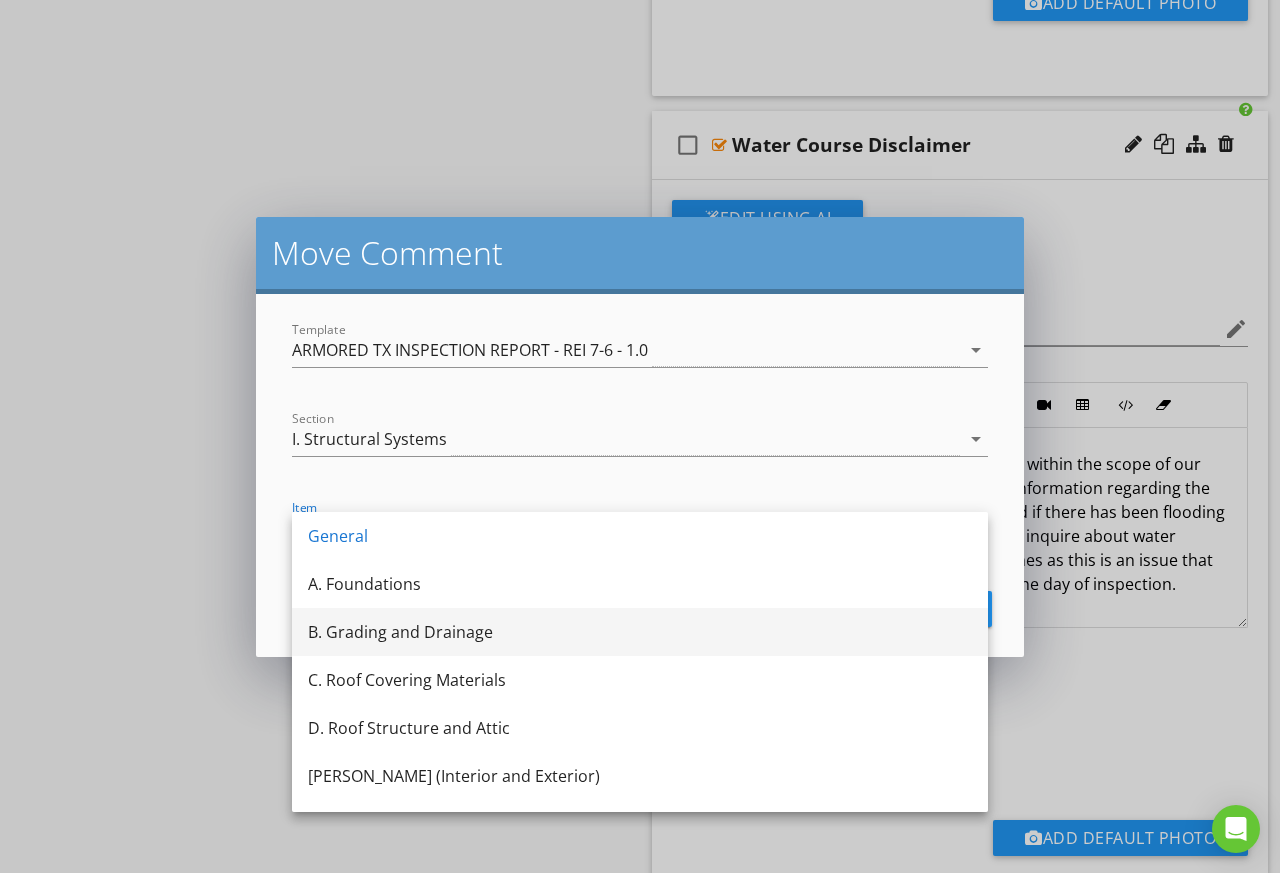 click on "B. Grading and Drainage" at bounding box center [640, 632] 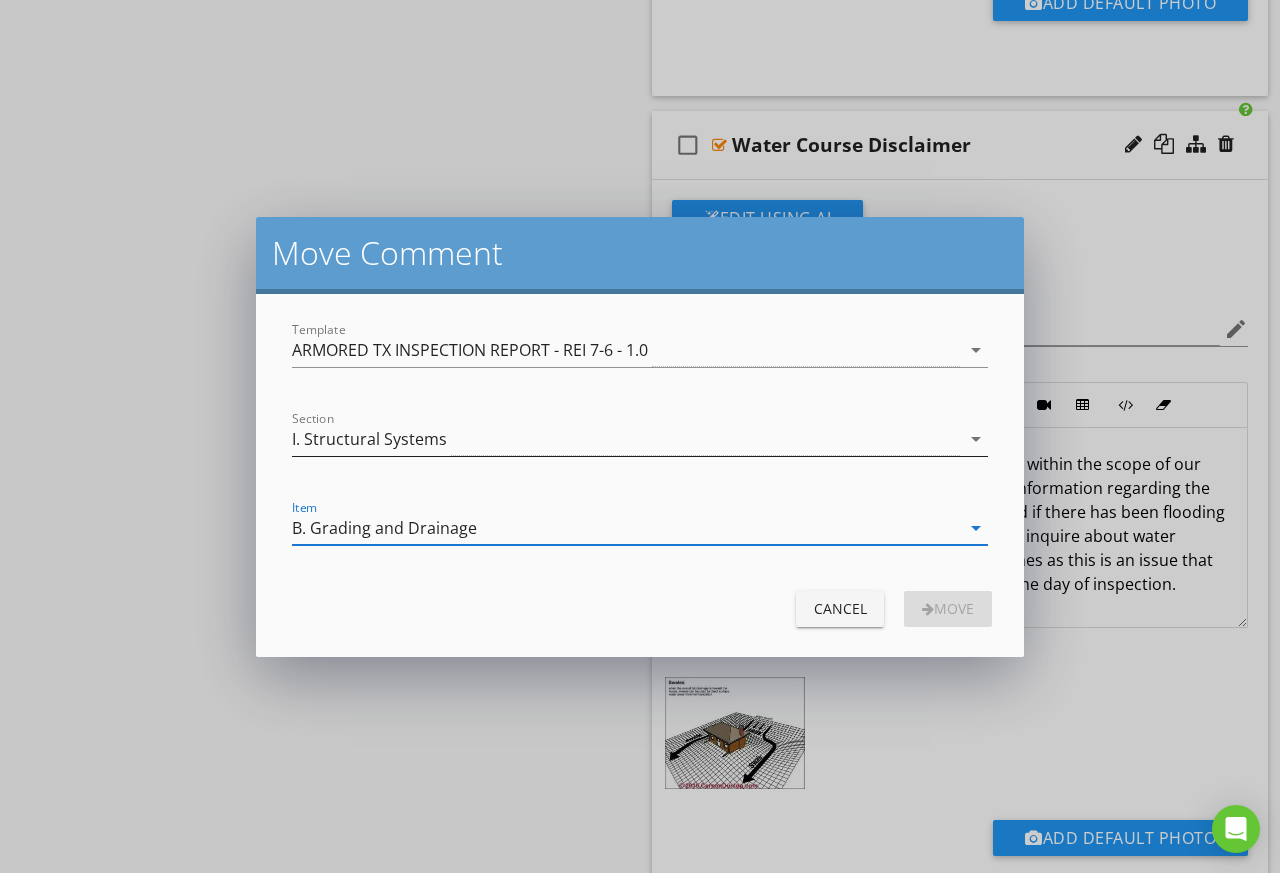 click on "I. Structural Systems" at bounding box center [626, 439] 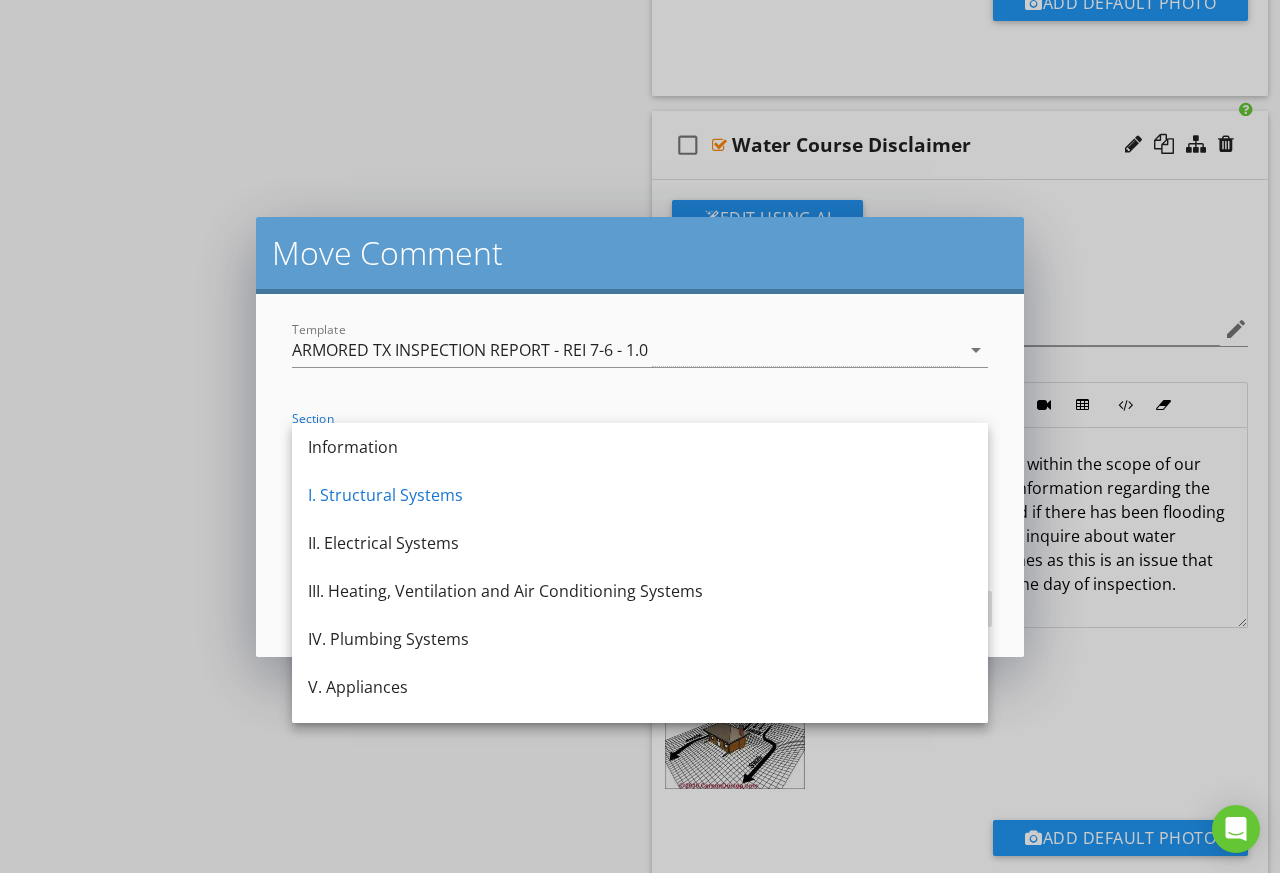 click on "Move Comment   Template ARMORED TX INSPECTION REPORT - REI 7-6 - 1.0 arrow_drop_down   Section I. Structural Systems arrow_drop_down   Item B. Grading and Drainage arrow_drop_down    Cancel
Move" at bounding box center [640, 436] 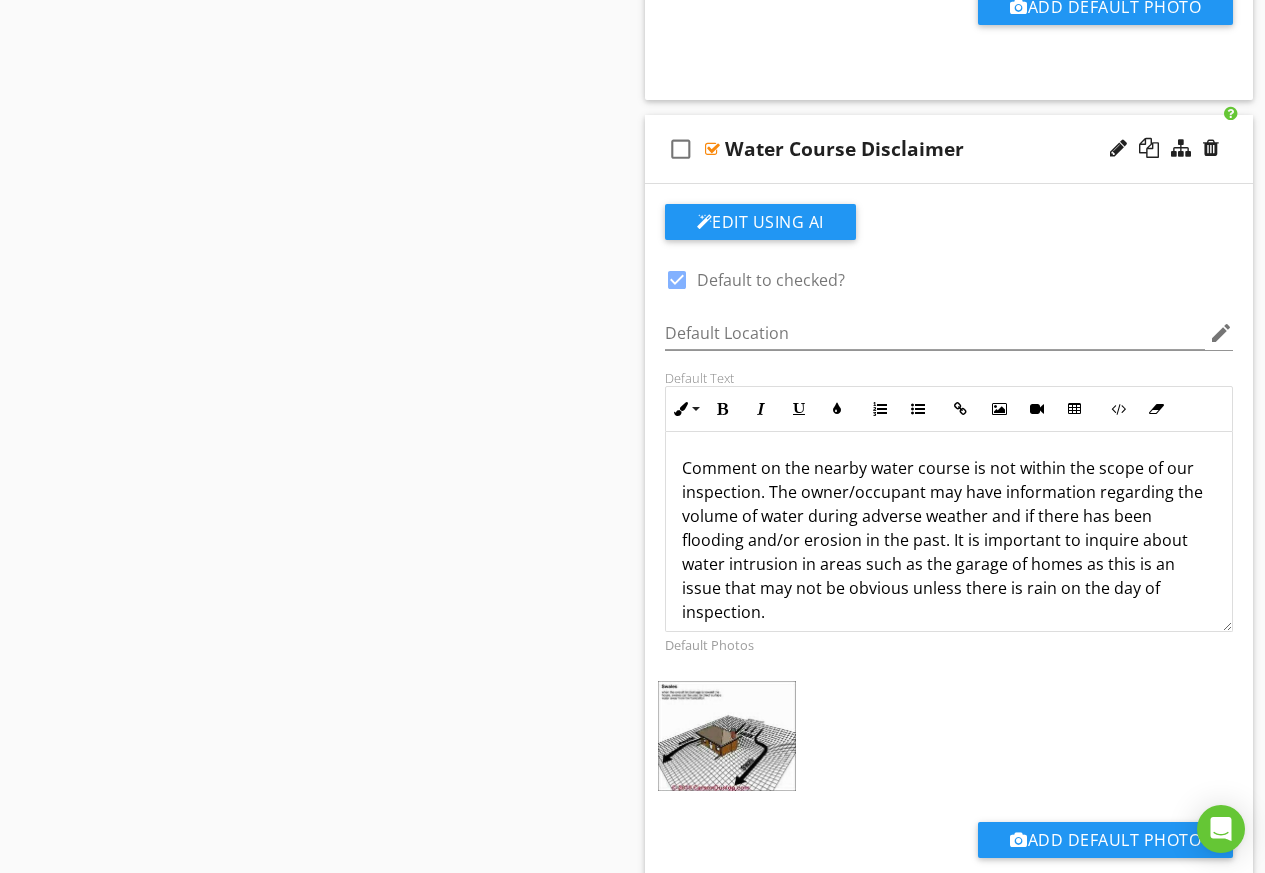 scroll, scrollTop: 3300, scrollLeft: 0, axis: vertical 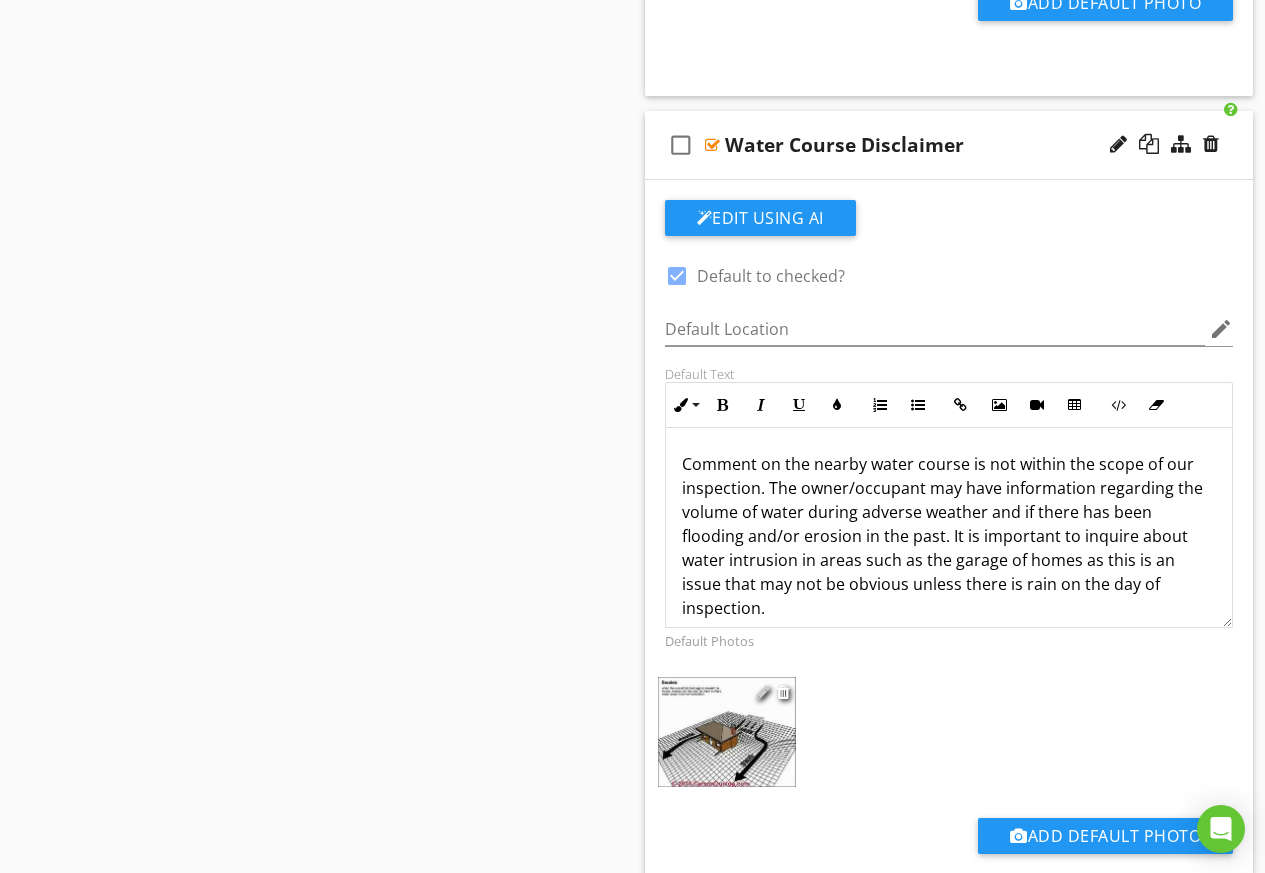 click at bounding box center (763, 692) 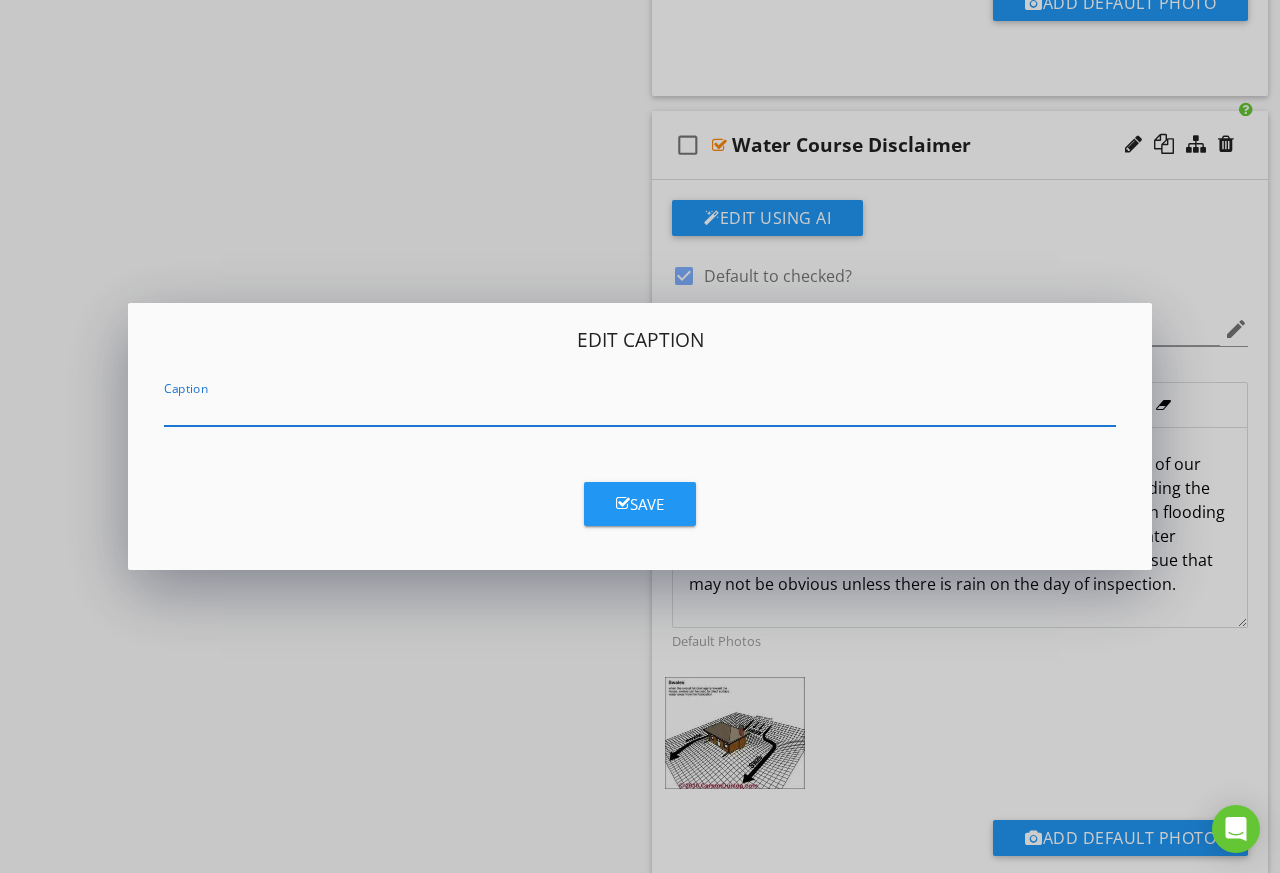 click on "Edit Caption     Caption
Save" at bounding box center [640, 436] 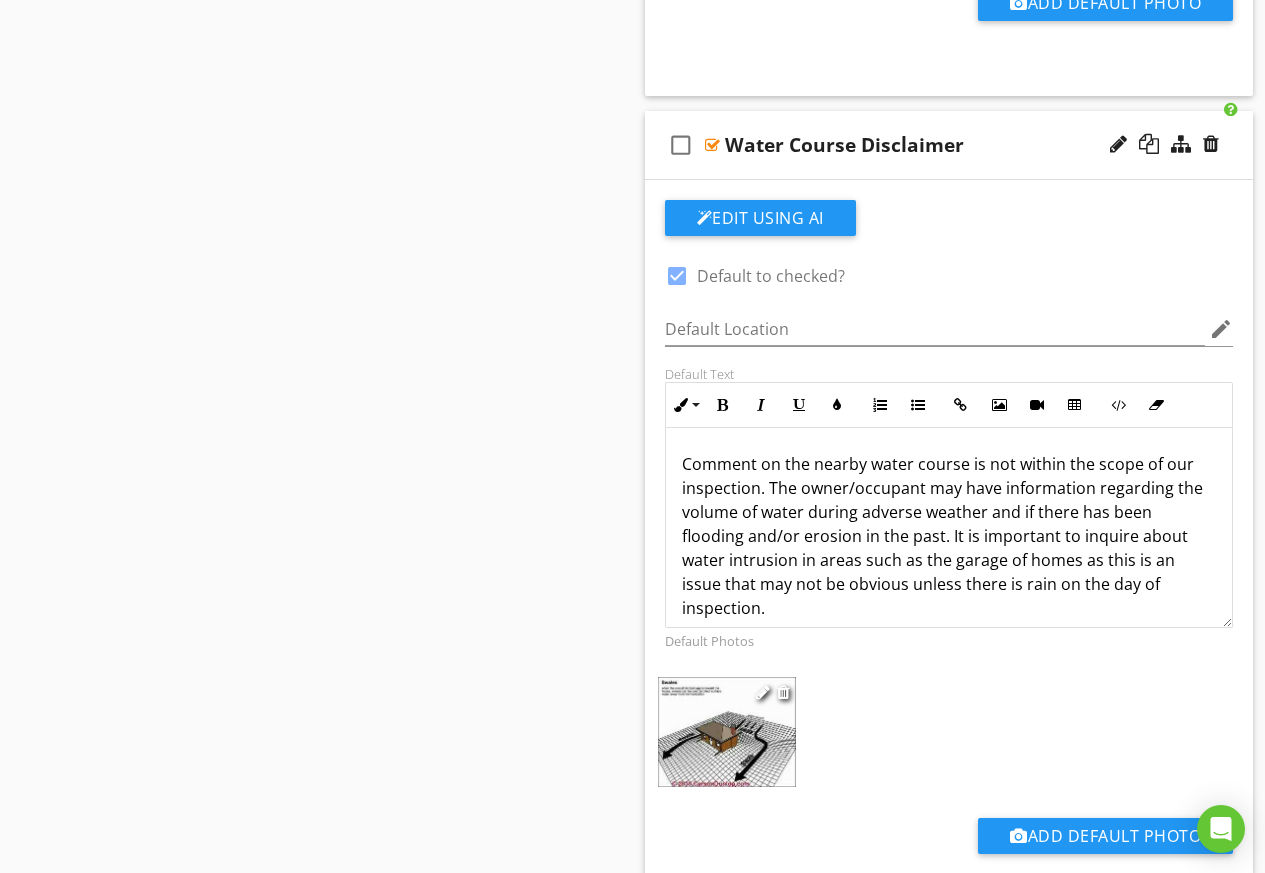 click at bounding box center [727, 732] 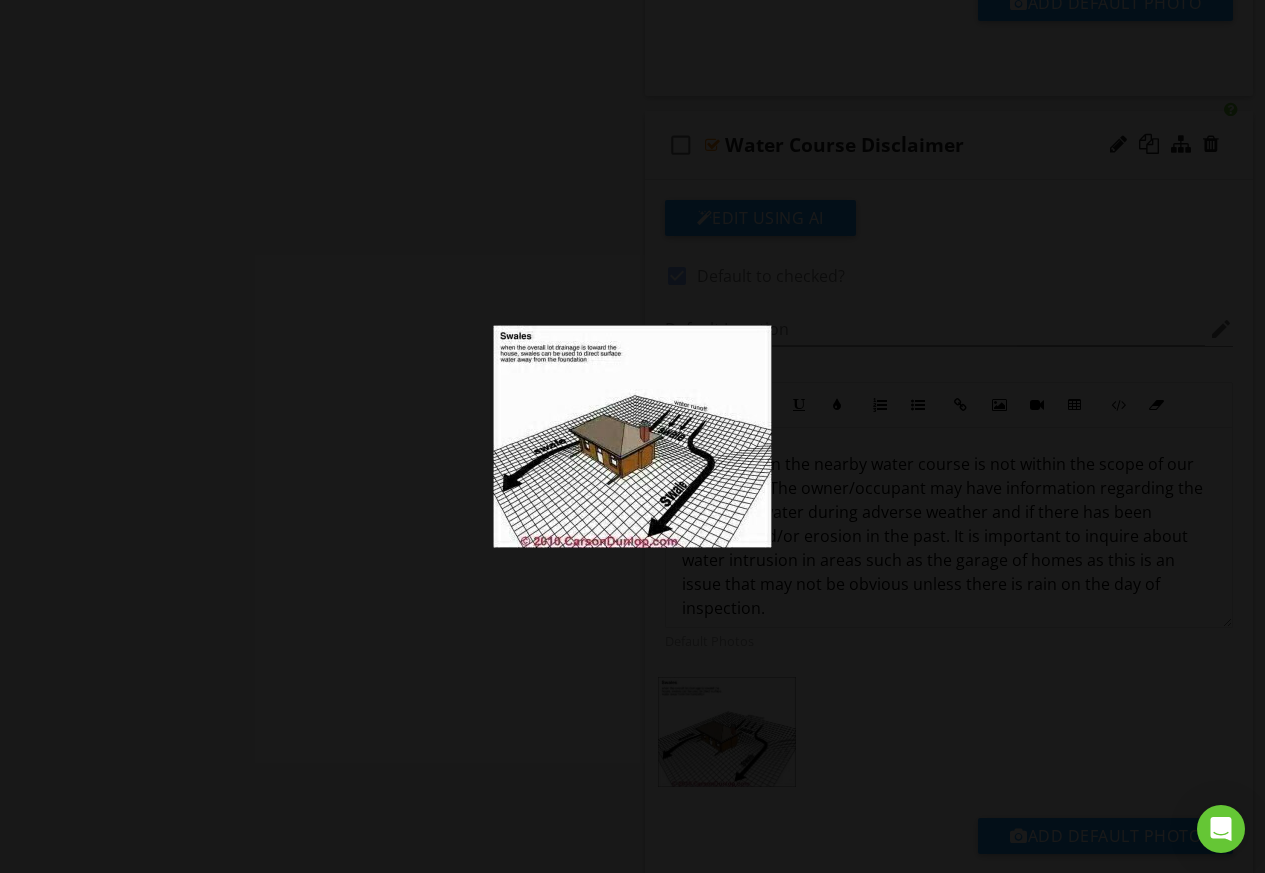 click at bounding box center [632, 436] 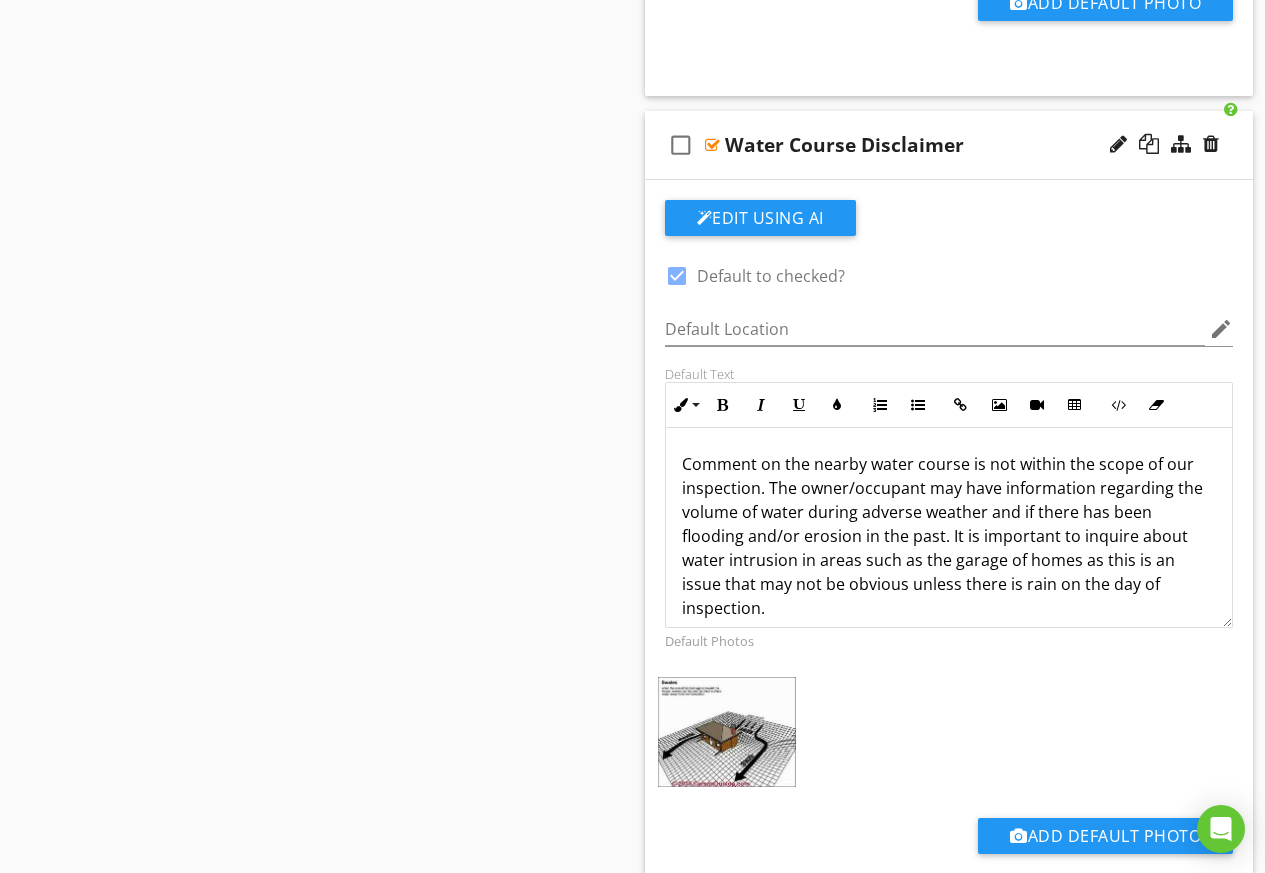 click on "Comment on the nearby water course is not within the scope of our inspection. The owner/occupant may have information regarding the volume of water during adverse weather and if there has been flooding and/or erosion in the past. It is important to inquire about water intrusion in areas such as the garage of homes as this is an issue that may not be obvious unless there is rain on the day of inspection." at bounding box center (949, 536) 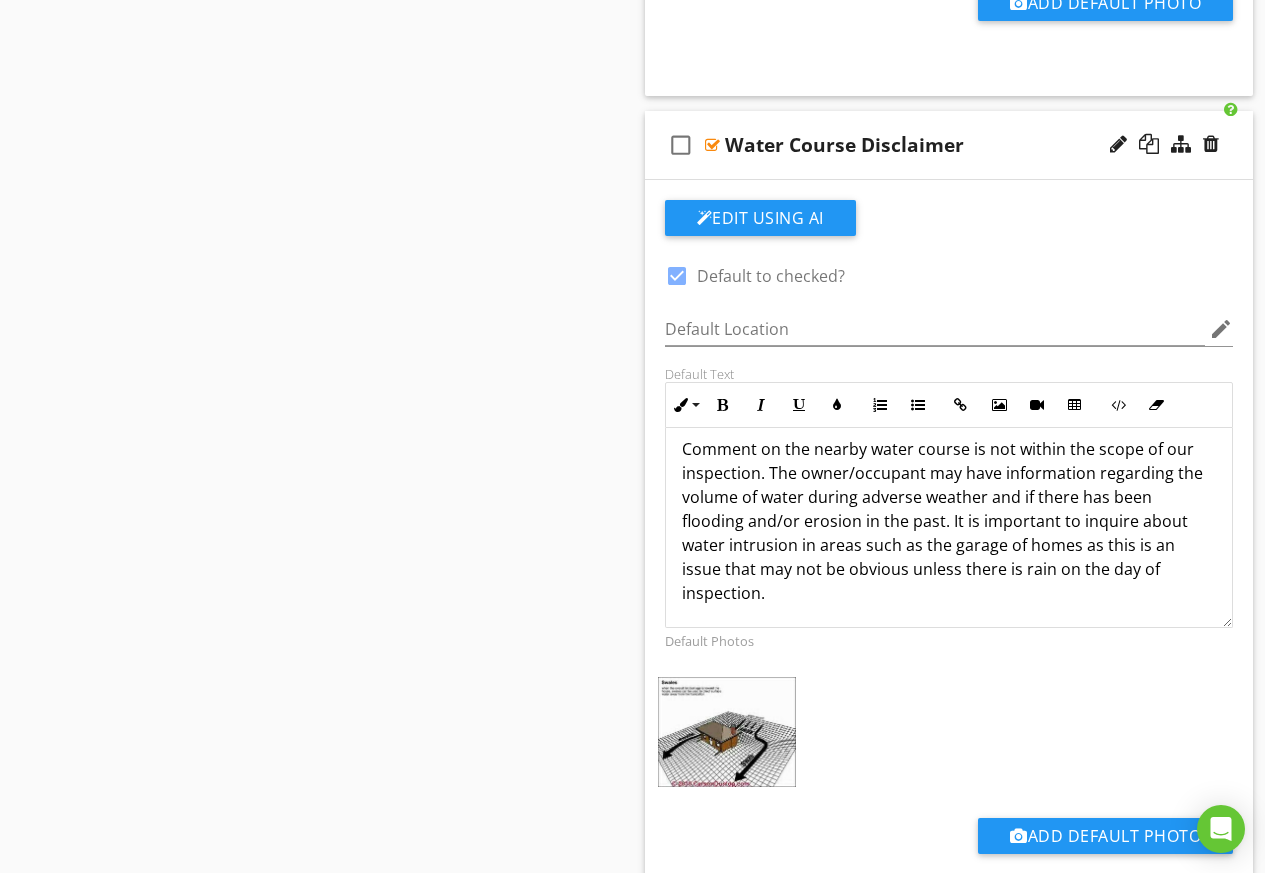 scroll, scrollTop: 17, scrollLeft: 0, axis: vertical 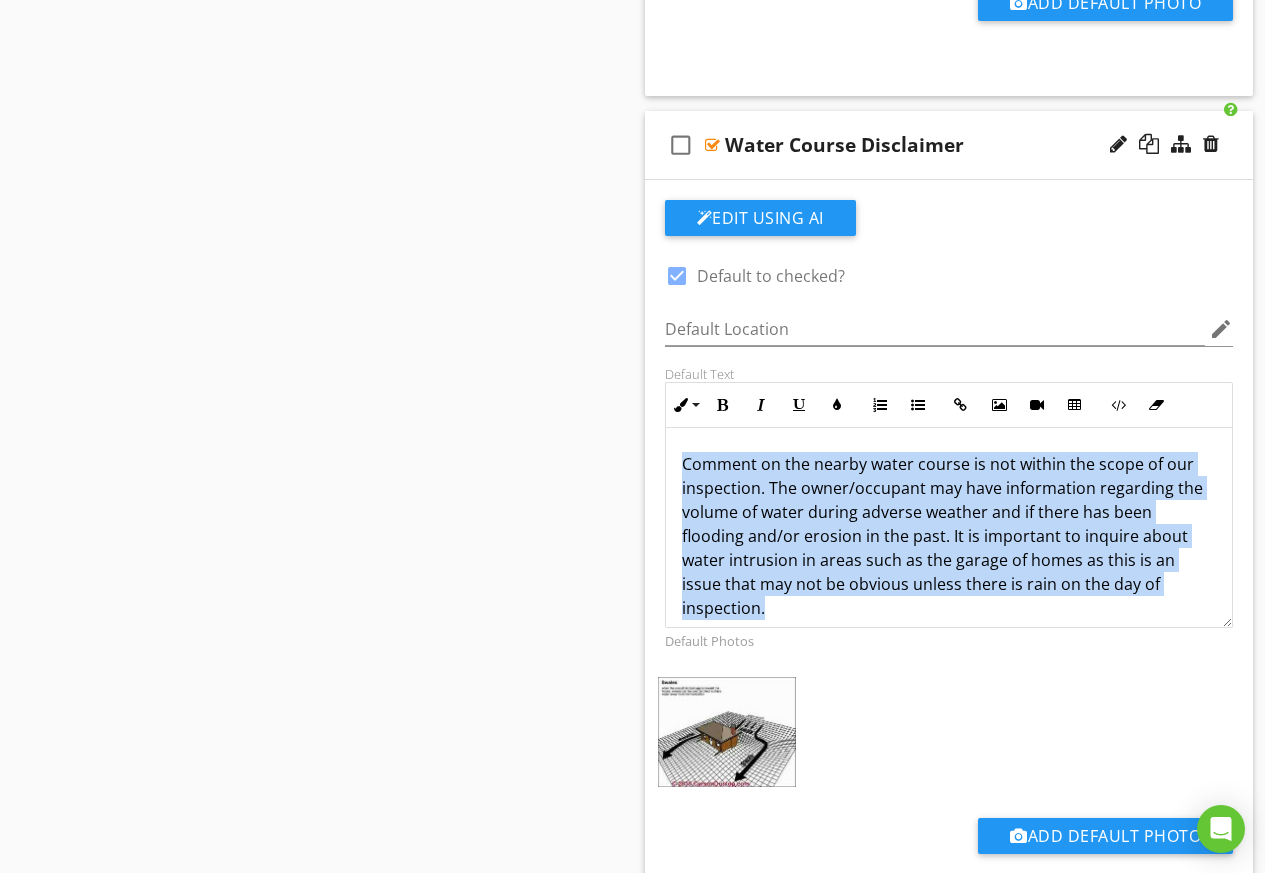 drag, startPoint x: 779, startPoint y: 594, endPoint x: 670, endPoint y: 434, distance: 193.6001 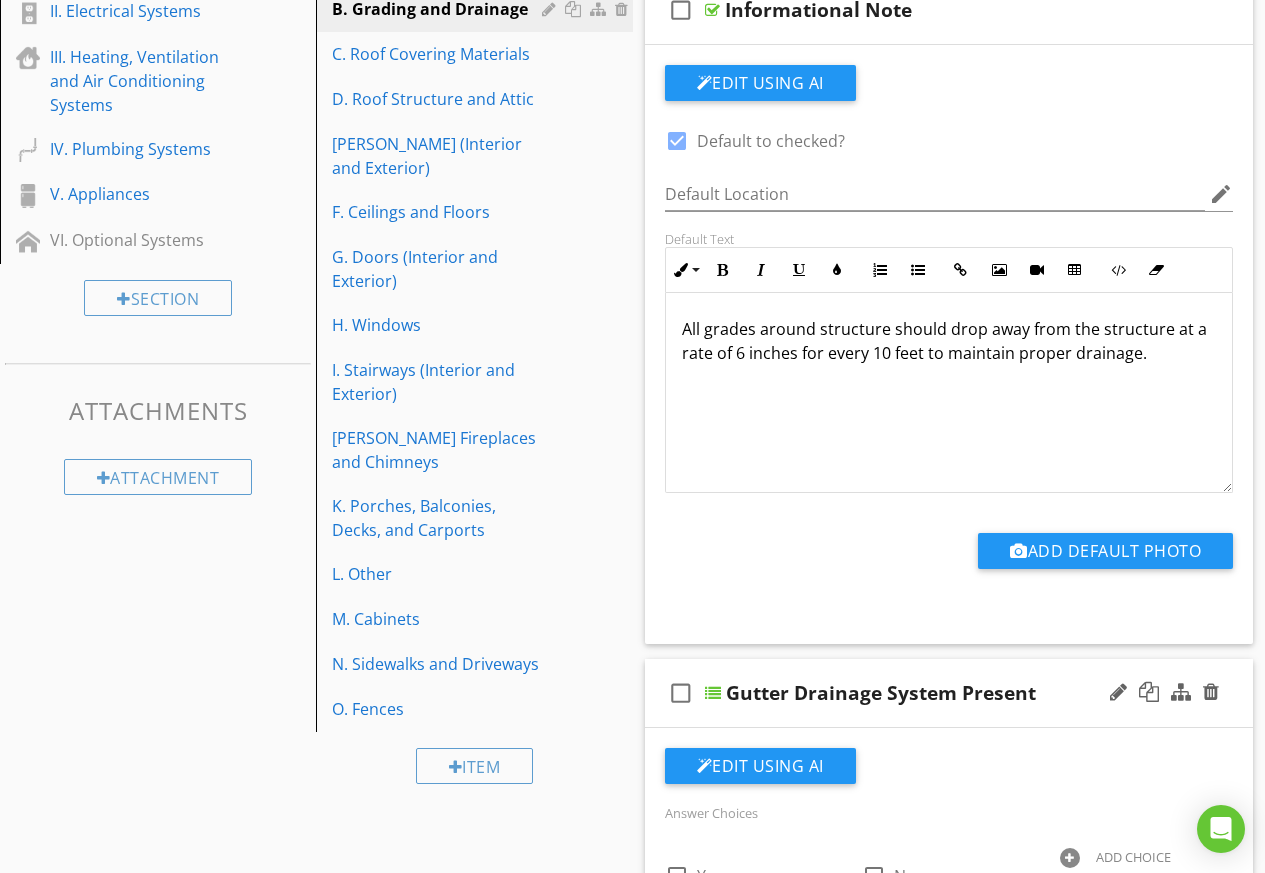 scroll, scrollTop: 300, scrollLeft: 0, axis: vertical 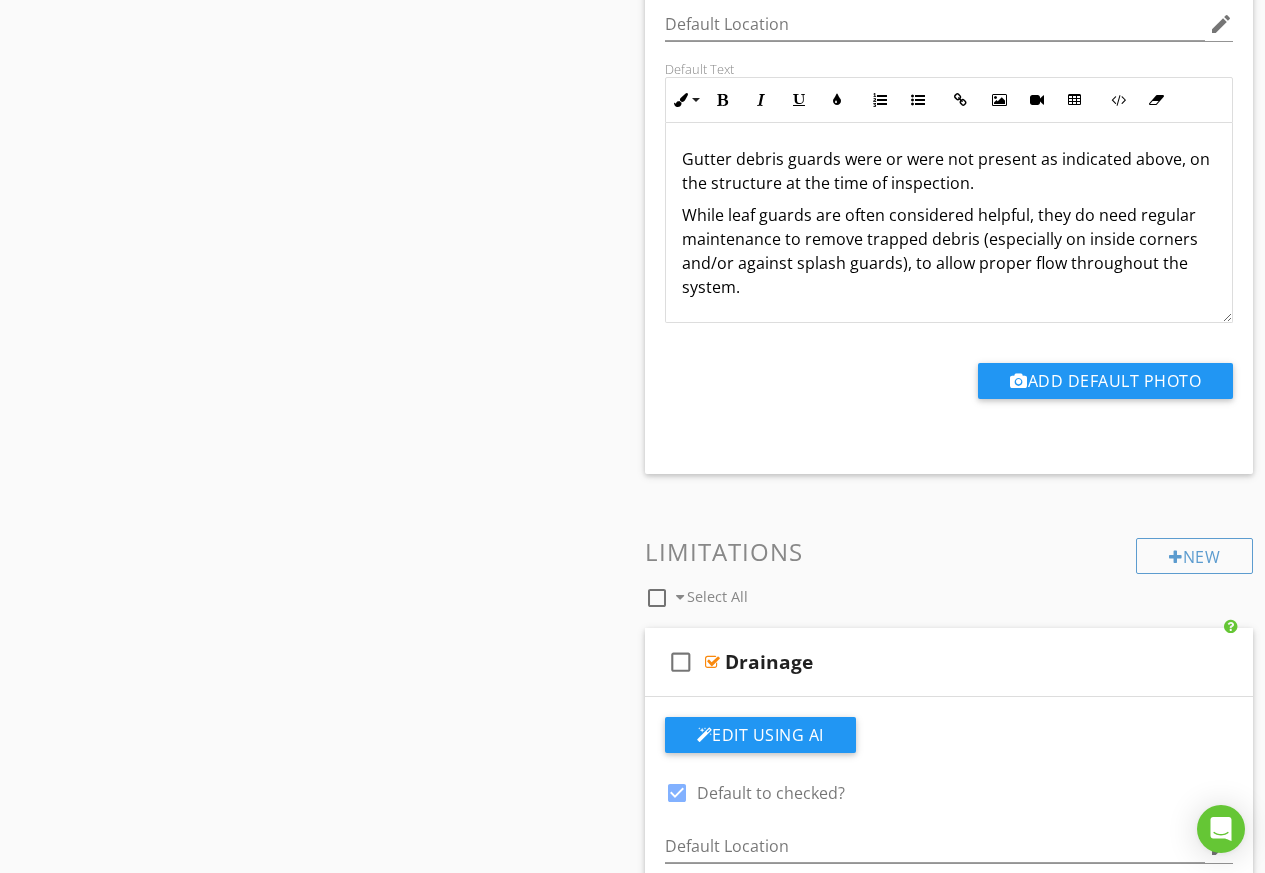 click on "New
Informational   check_box_outline_blank     Select All       check_box_outline_blank
Informational Note
Edit Using AI
check_box Default to checked?             Default Location edit       Default Text   Inline Style XLarge Large Normal Small Light Small/Light Bold Italic Underline Colors Ordered List Unordered List Insert Link Insert Image Insert Video Insert Table Code View Clear Formatting All grades around structure should drop away from the structure at a rate of 6 inches for every 10 feet to maintain proper drainage. Enter text here <p>All grades around structure should drop away from the structure at a rate of 6 inches for every 10 feet to maintain proper drainage.</p>
Add Default Photo
check_box_outline_blank
Gutter Drainage System Present
Edit Using AI
Answer Choices   Yes   No" at bounding box center (949, 22781) 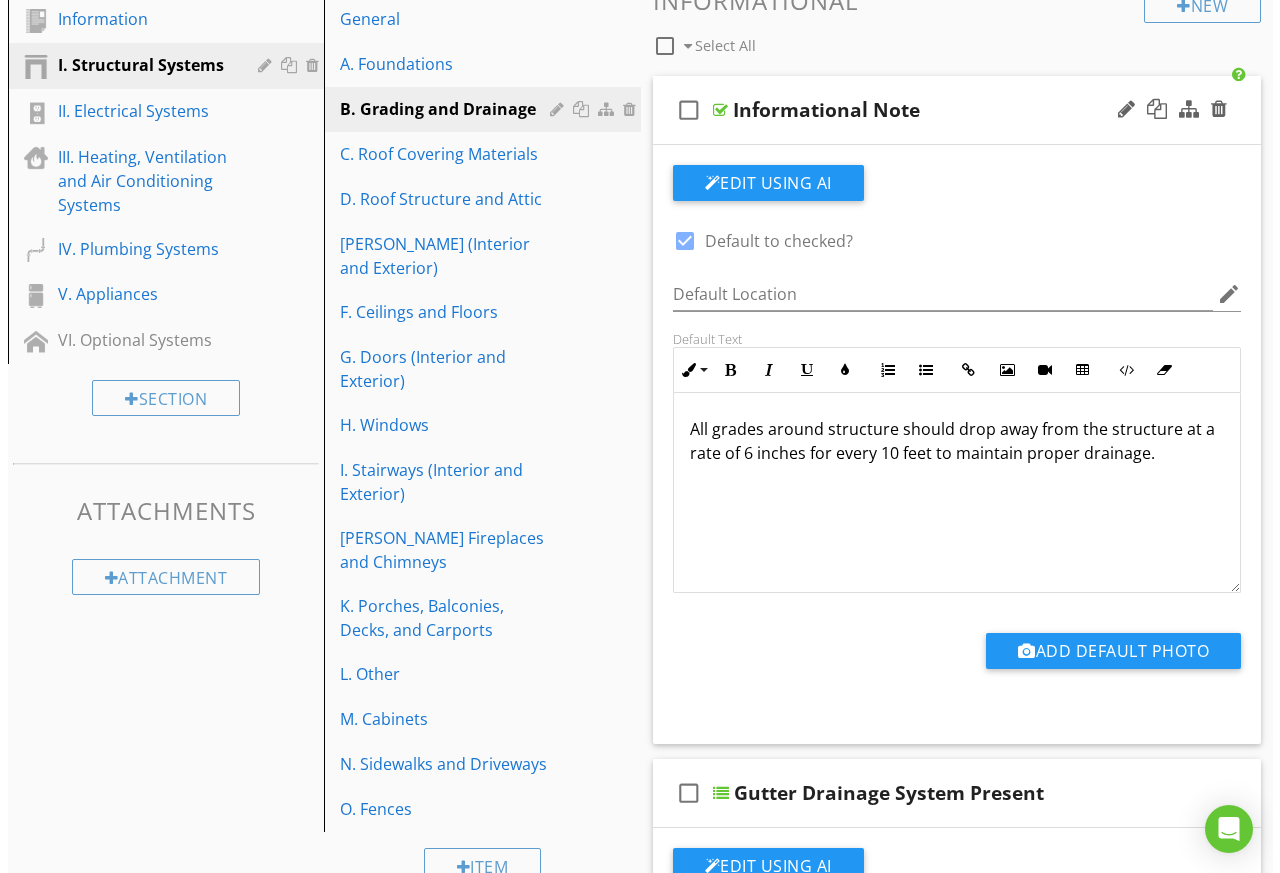 scroll, scrollTop: 0, scrollLeft: 0, axis: both 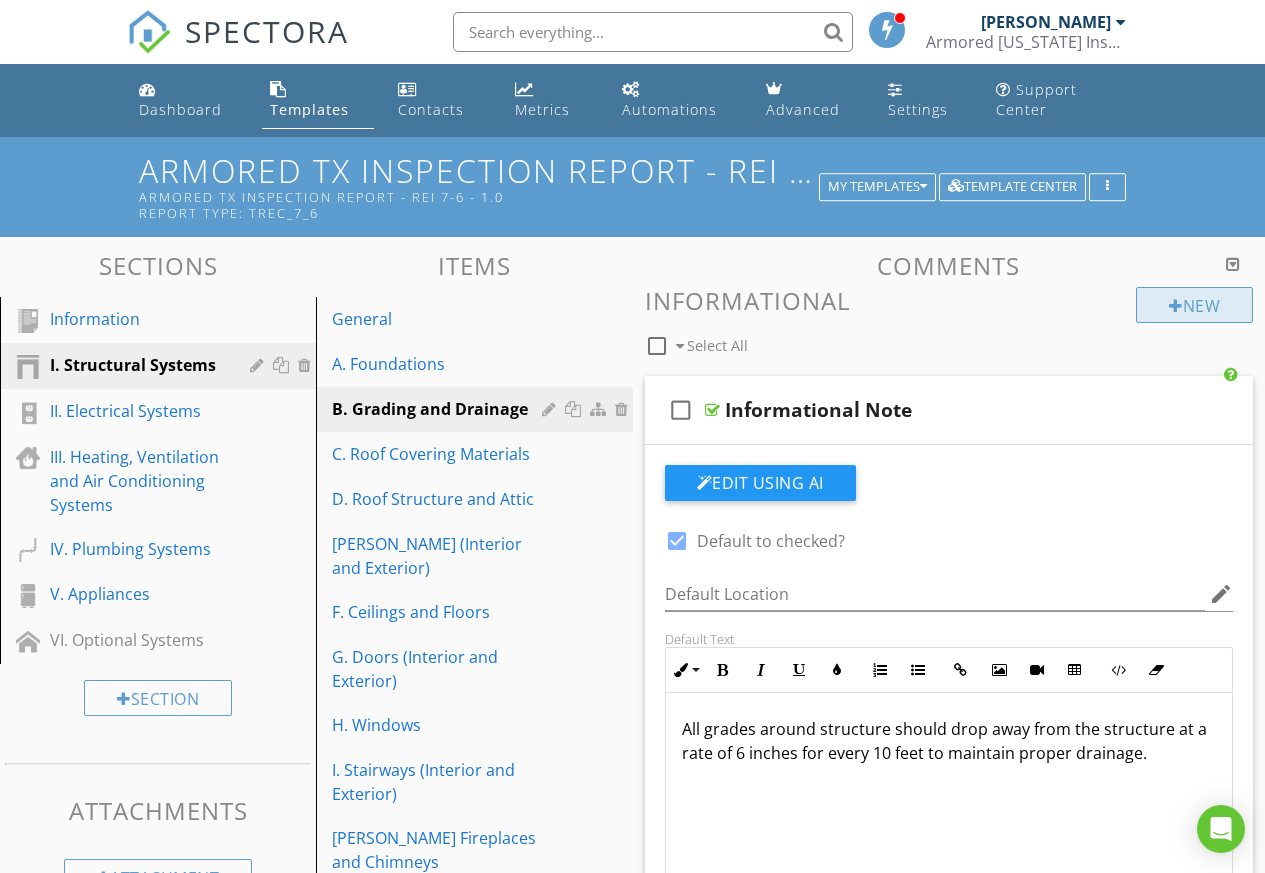 click on "New" at bounding box center [1194, 305] 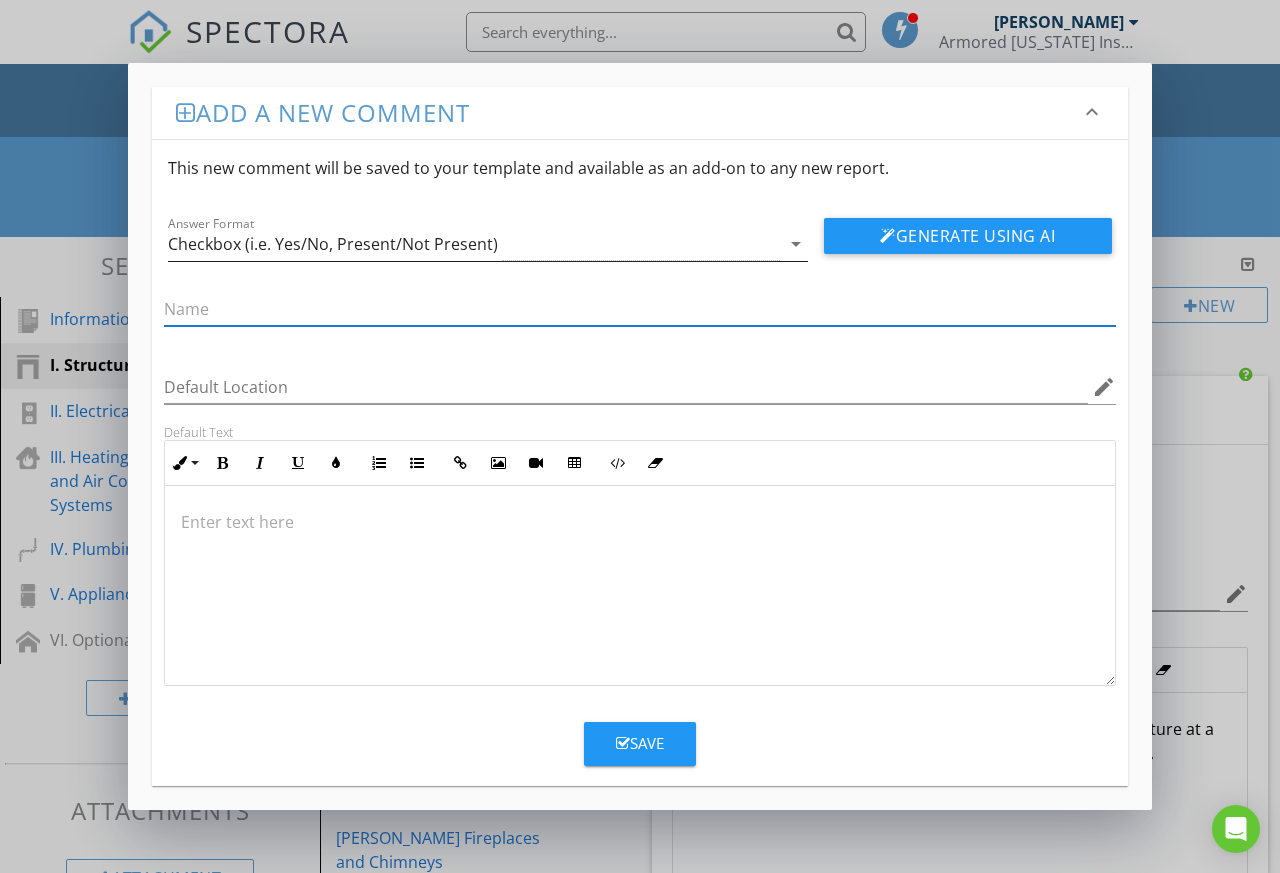 click on "arrow_drop_down" at bounding box center [796, 244] 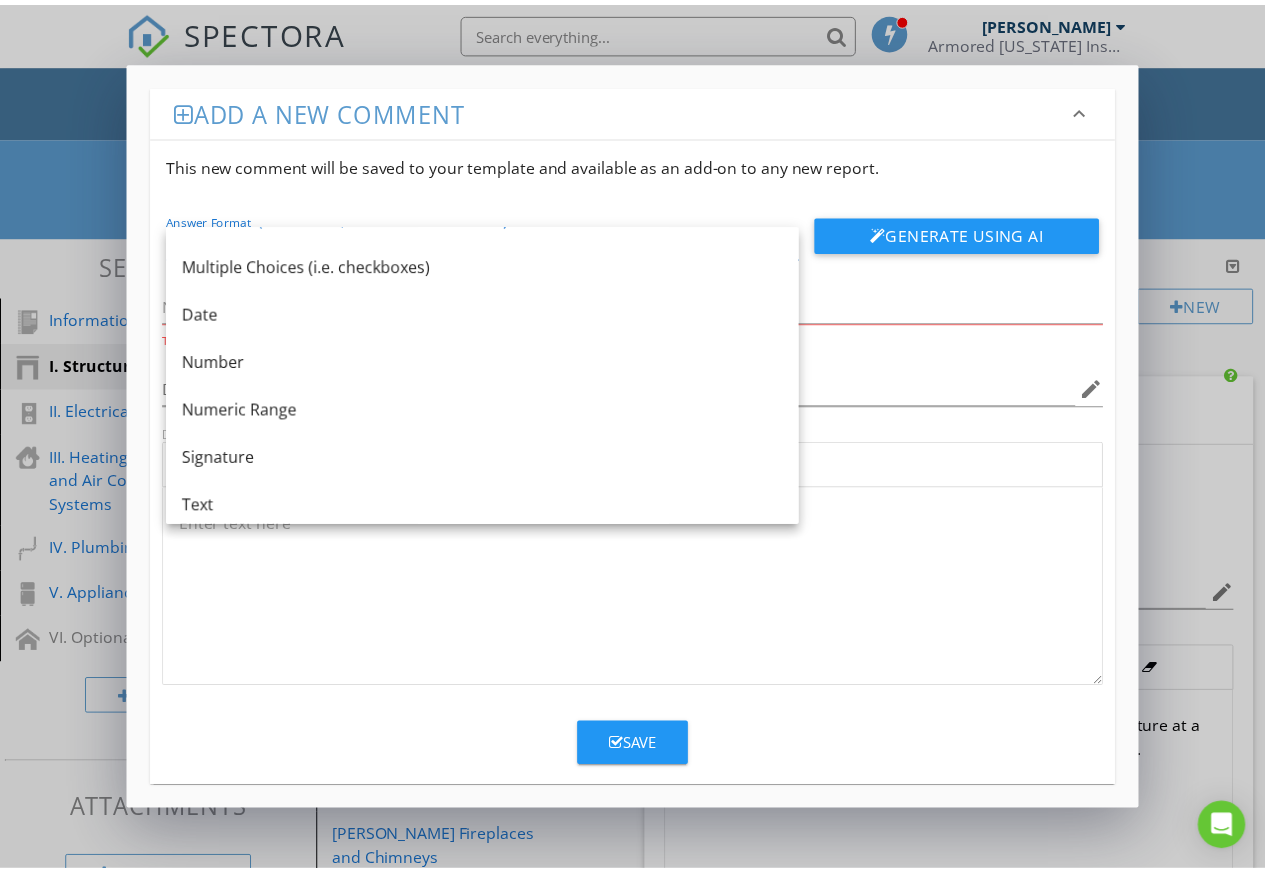 scroll, scrollTop: 36, scrollLeft: 0, axis: vertical 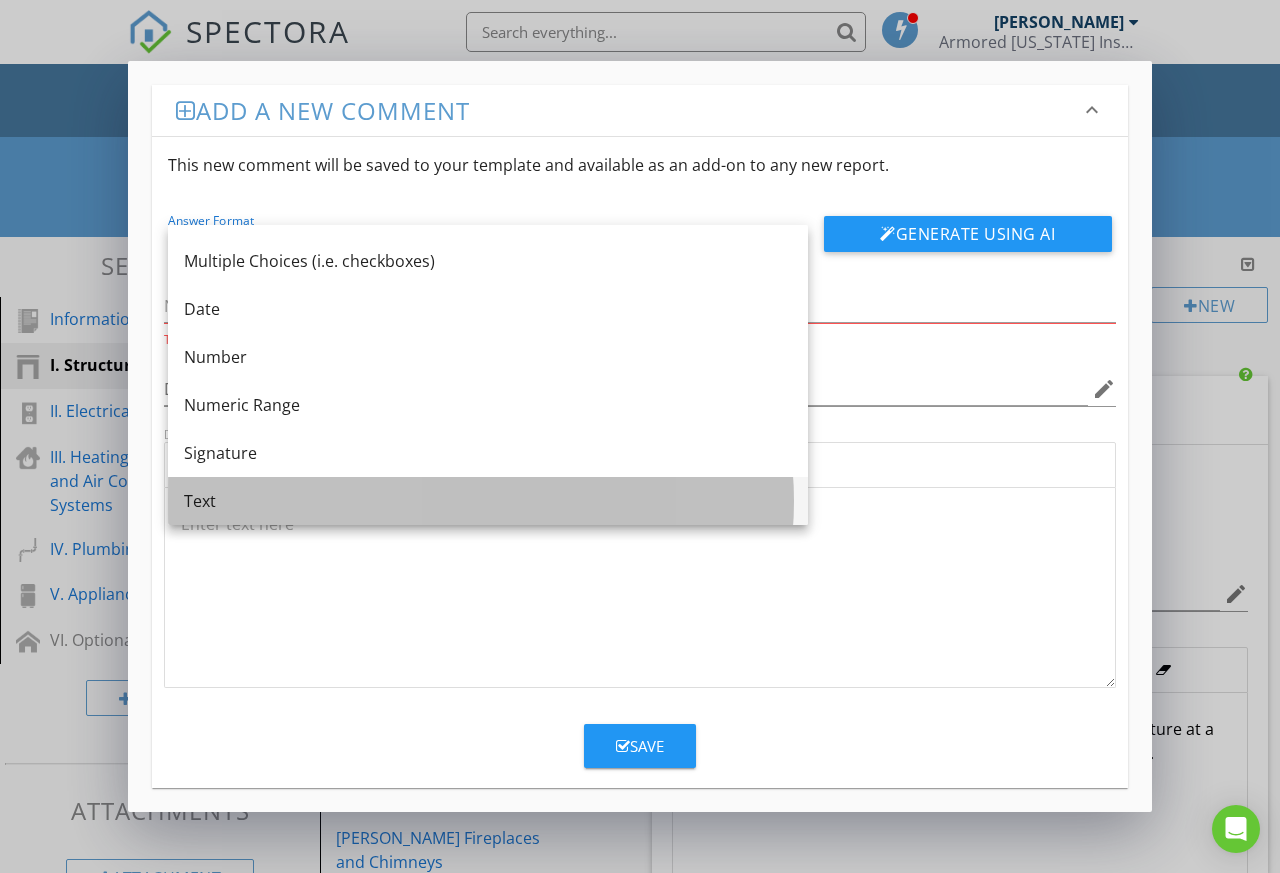 click on "Text" at bounding box center (488, 501) 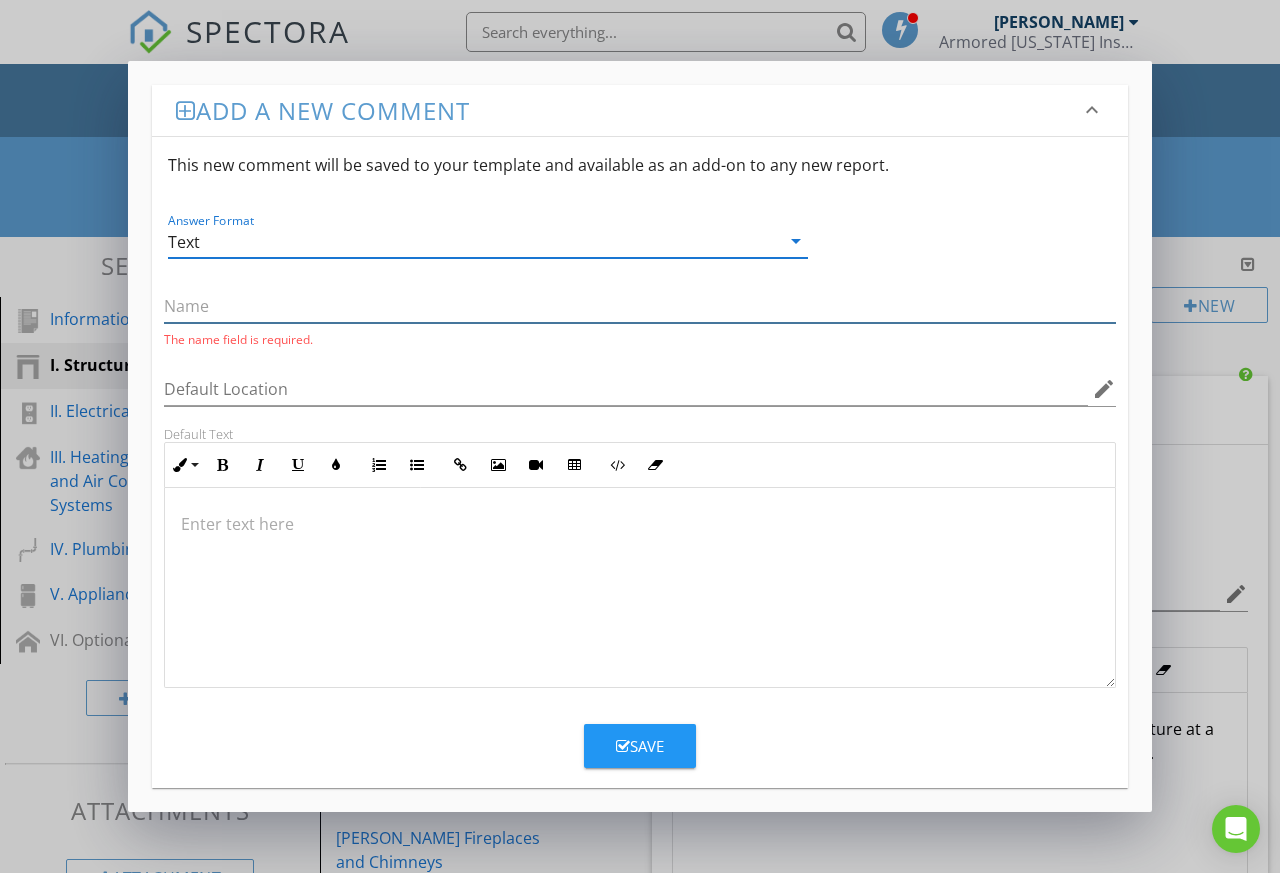 click at bounding box center (640, 306) 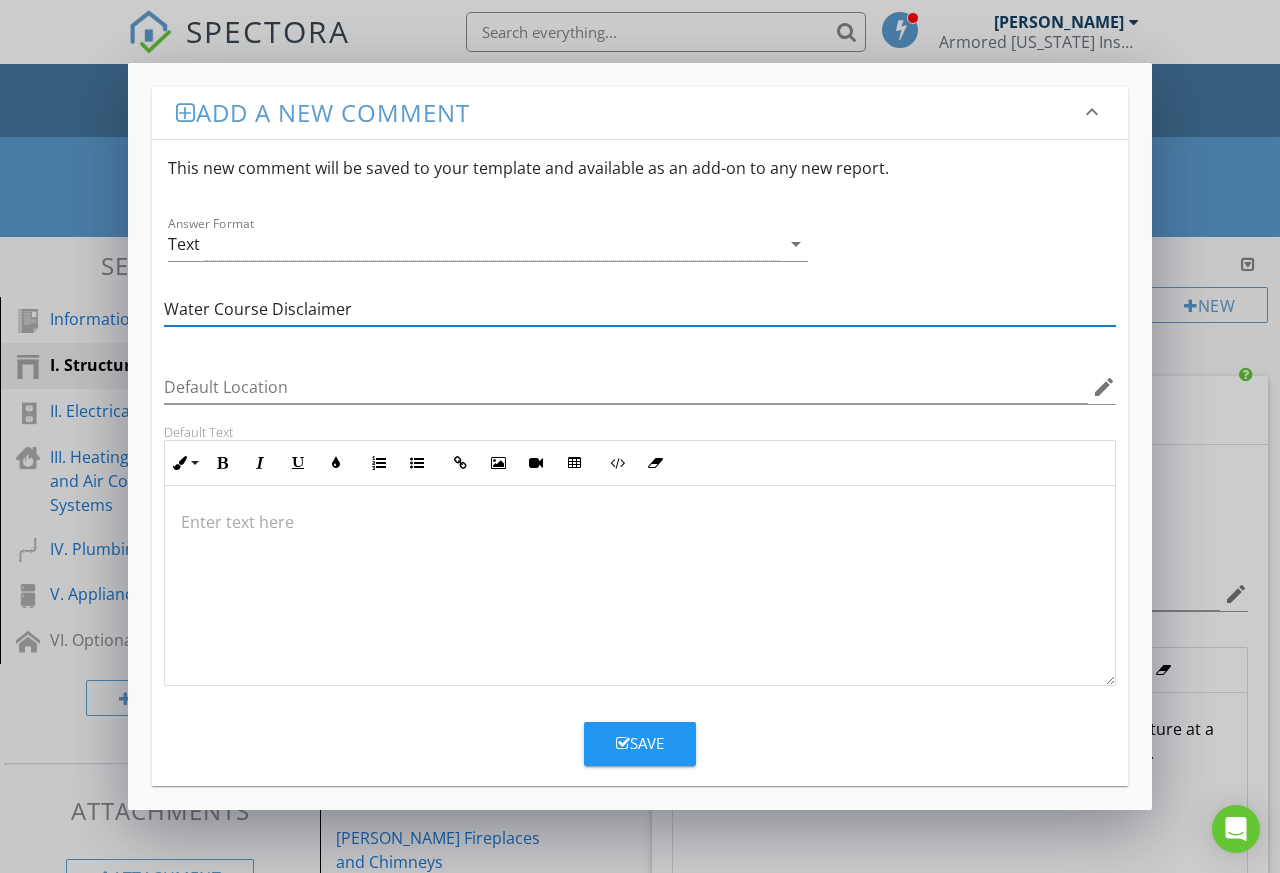 type on "Water Course Disclaimer" 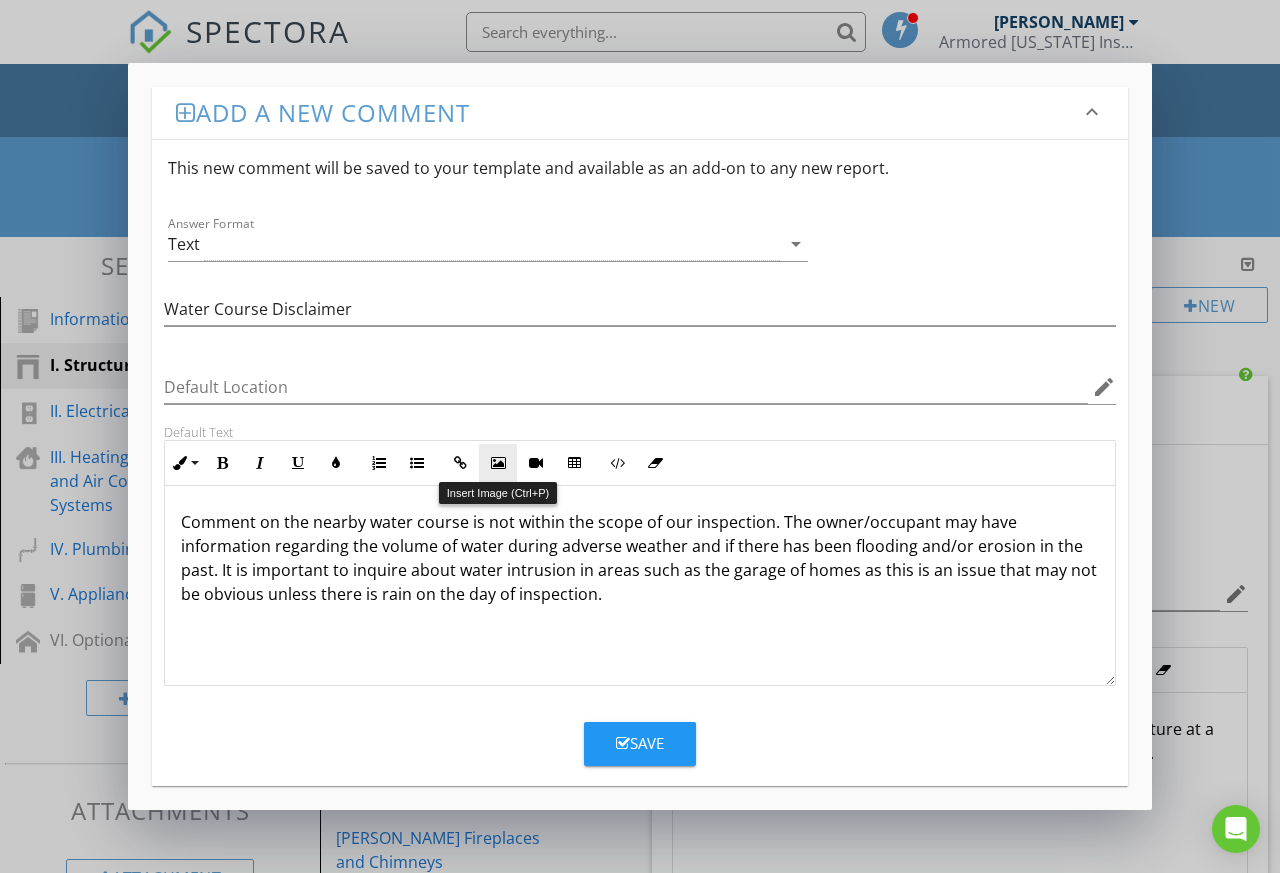 click at bounding box center [498, 463] 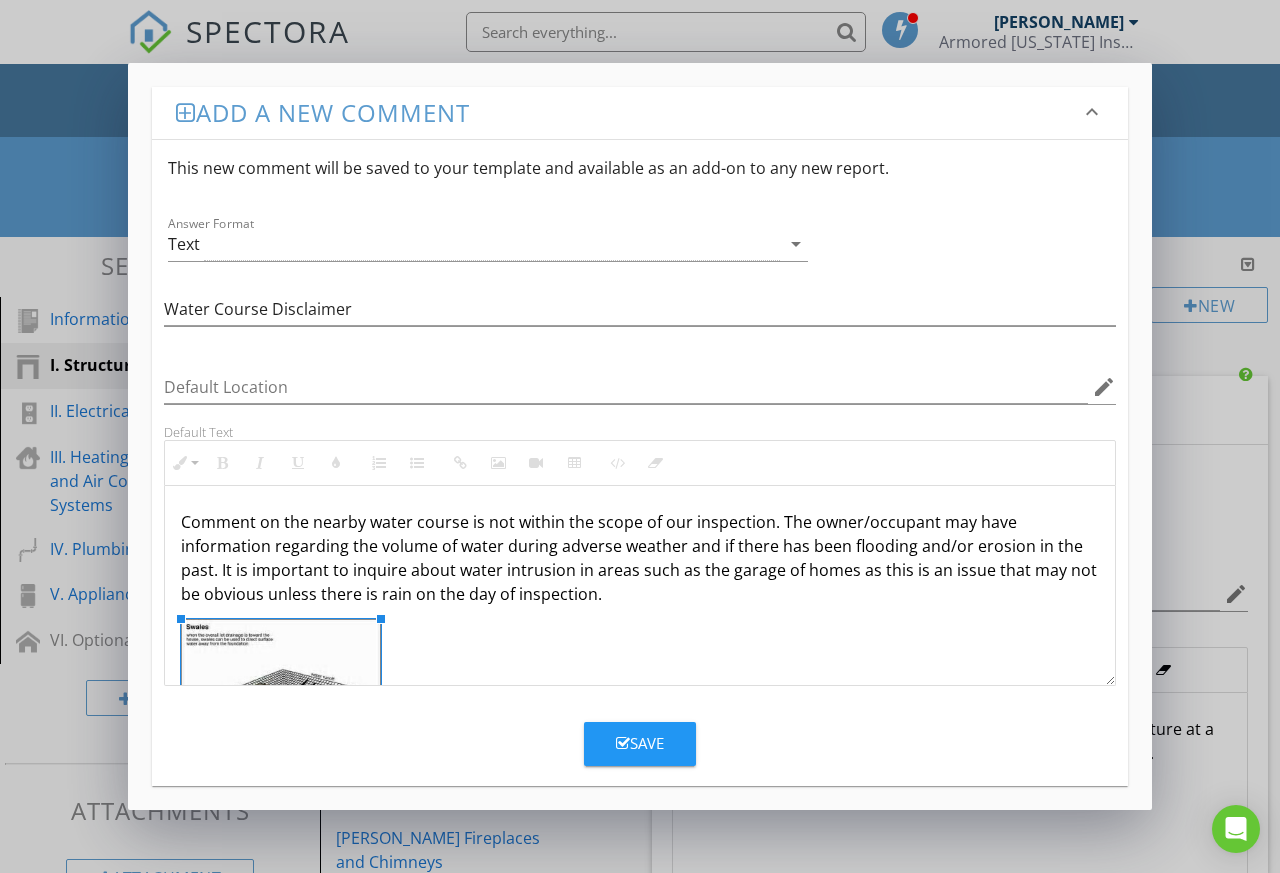click at bounding box center [623, 743] 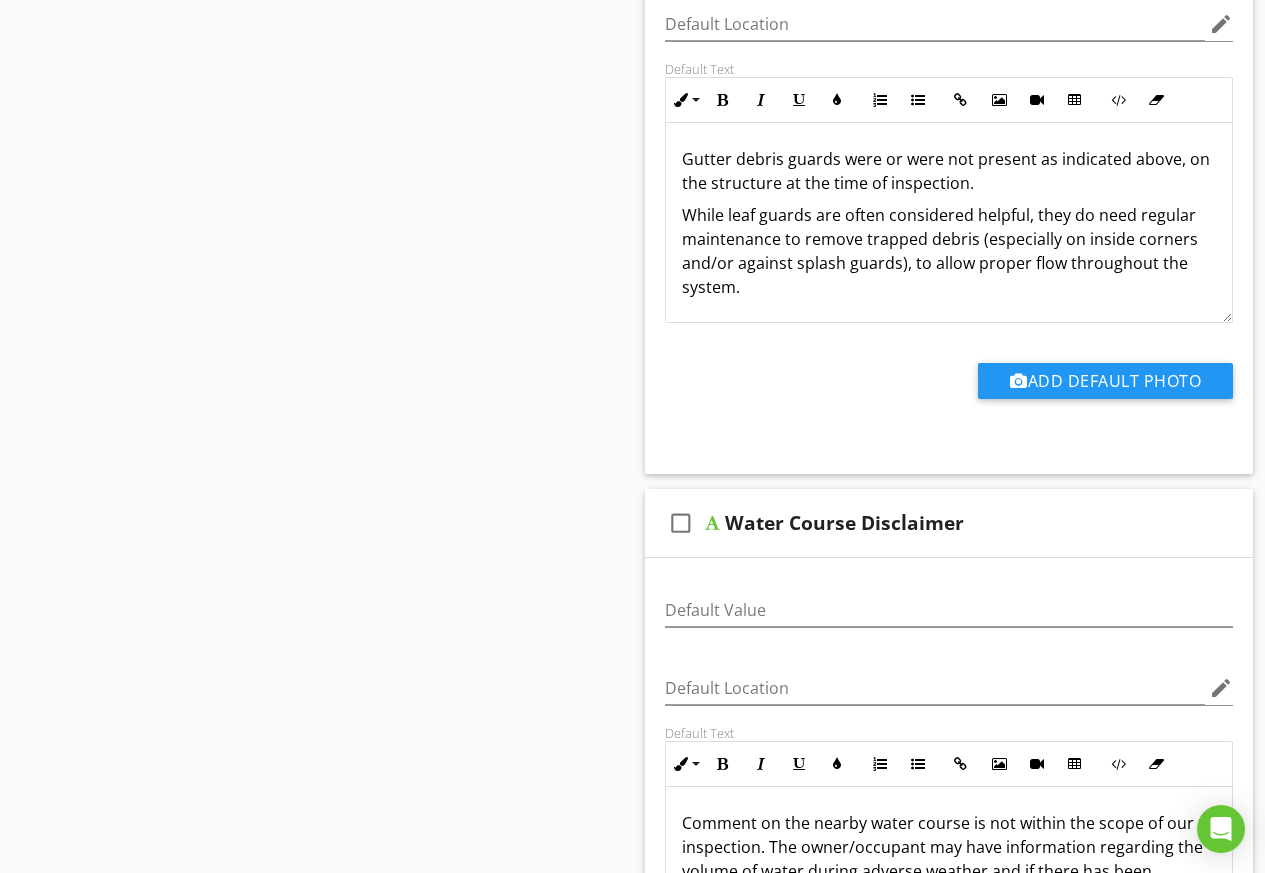 scroll, scrollTop: 2200, scrollLeft: 0, axis: vertical 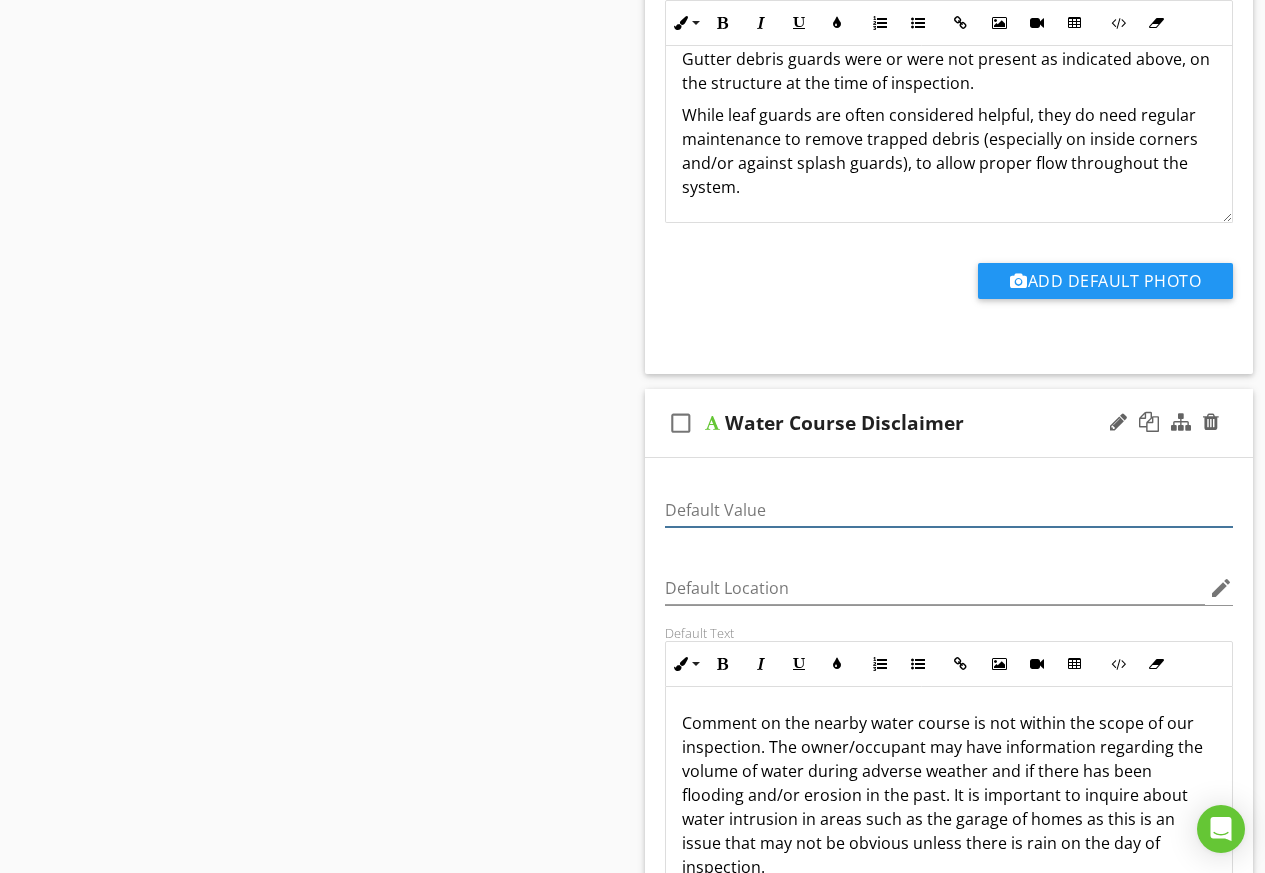 click at bounding box center (949, 510) 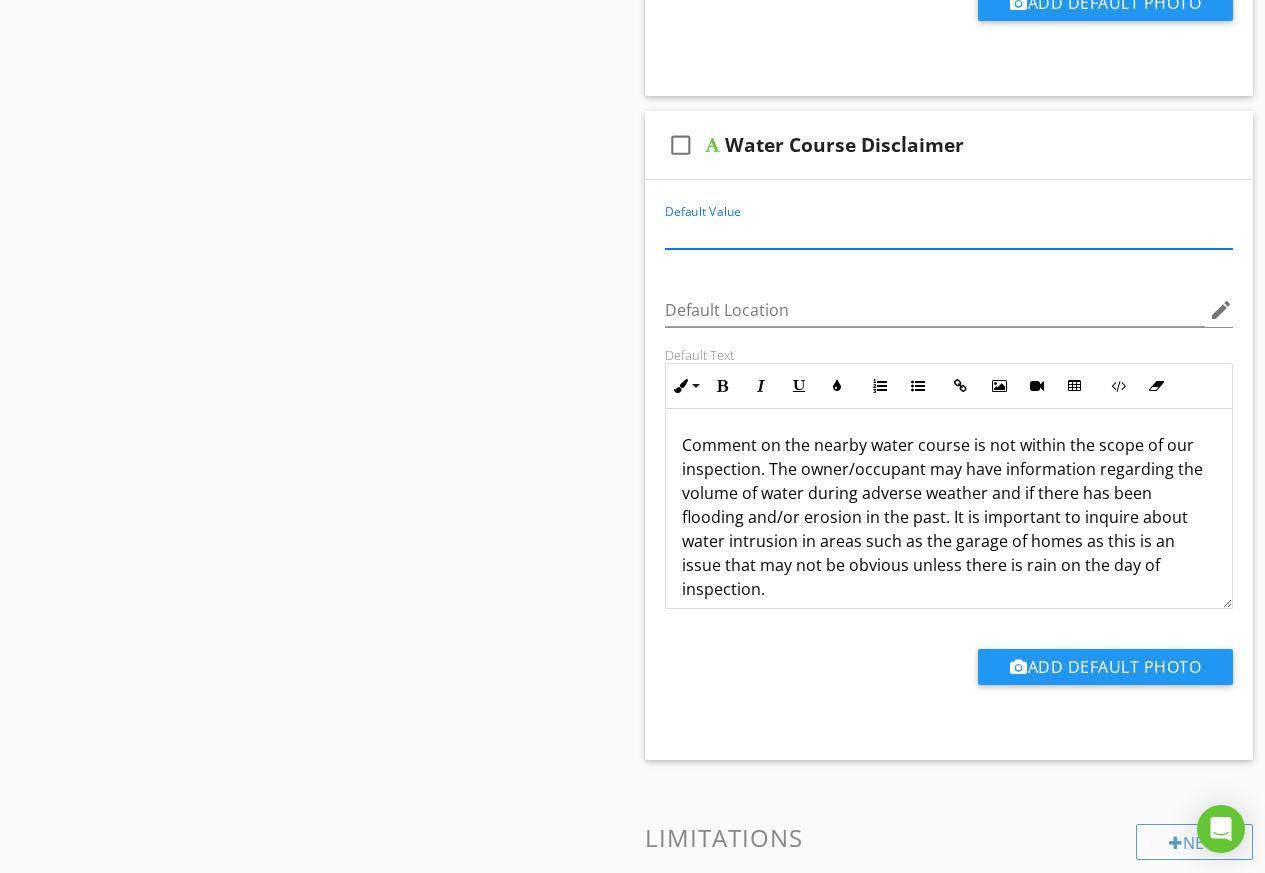 scroll, scrollTop: 2500, scrollLeft: 0, axis: vertical 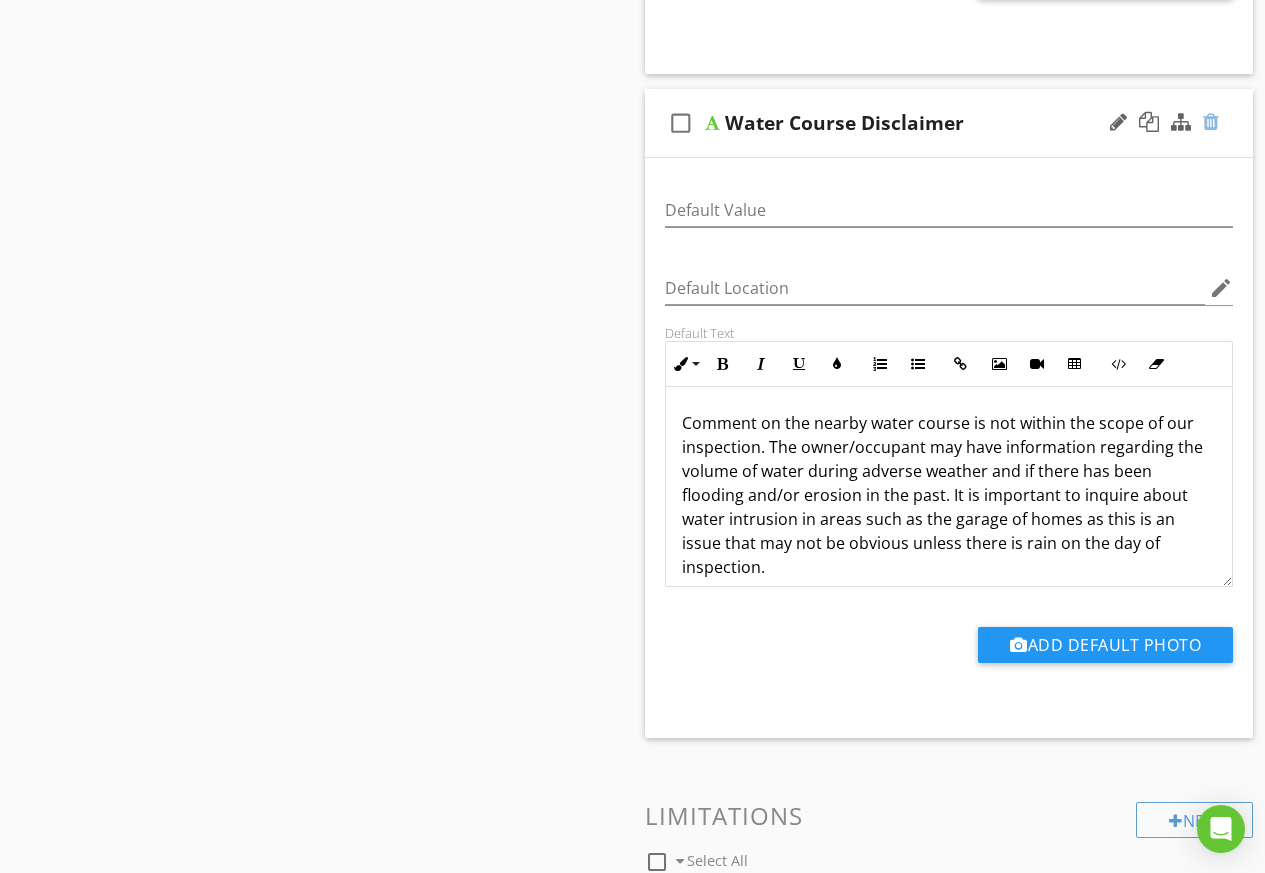 click at bounding box center [1211, 122] 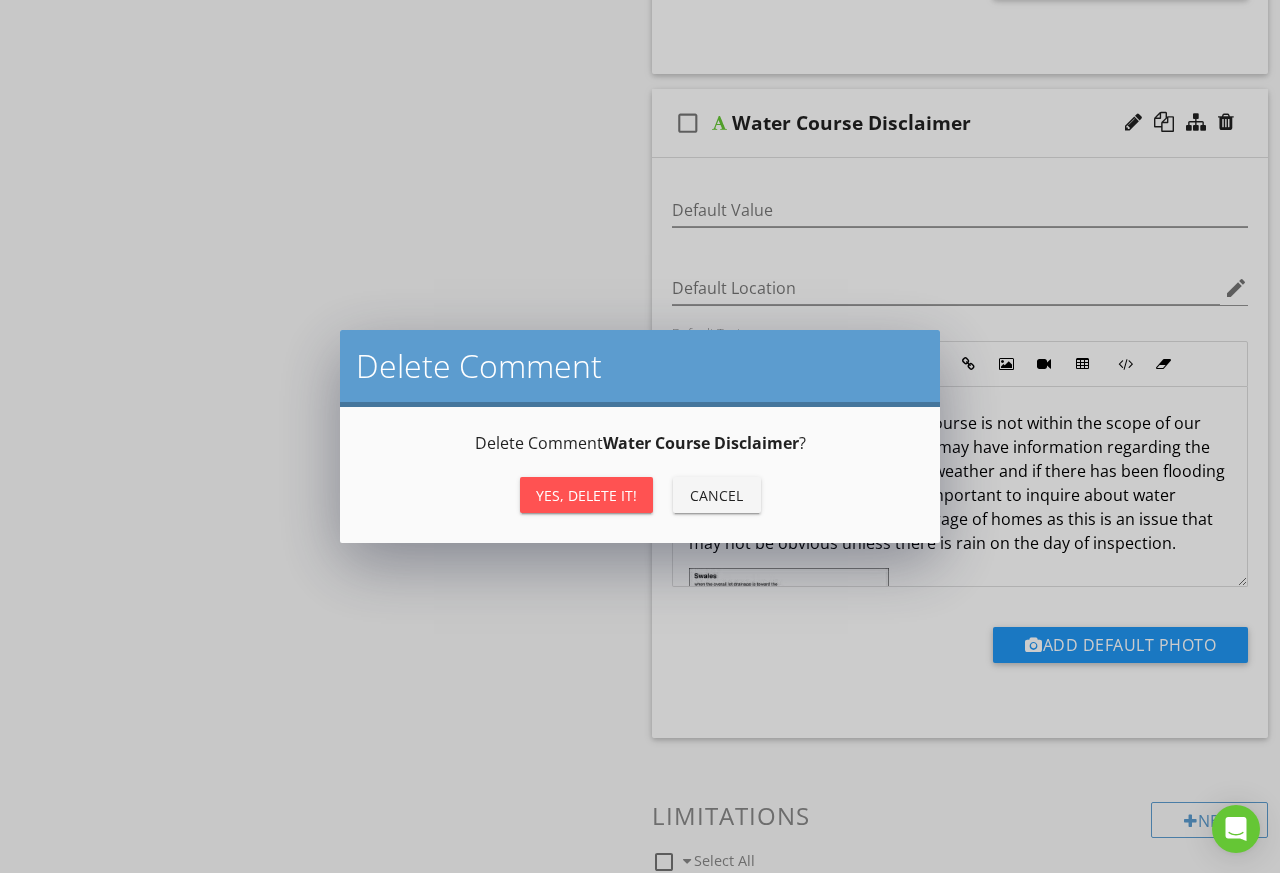 click on "Yes, Delete it!" at bounding box center [586, 495] 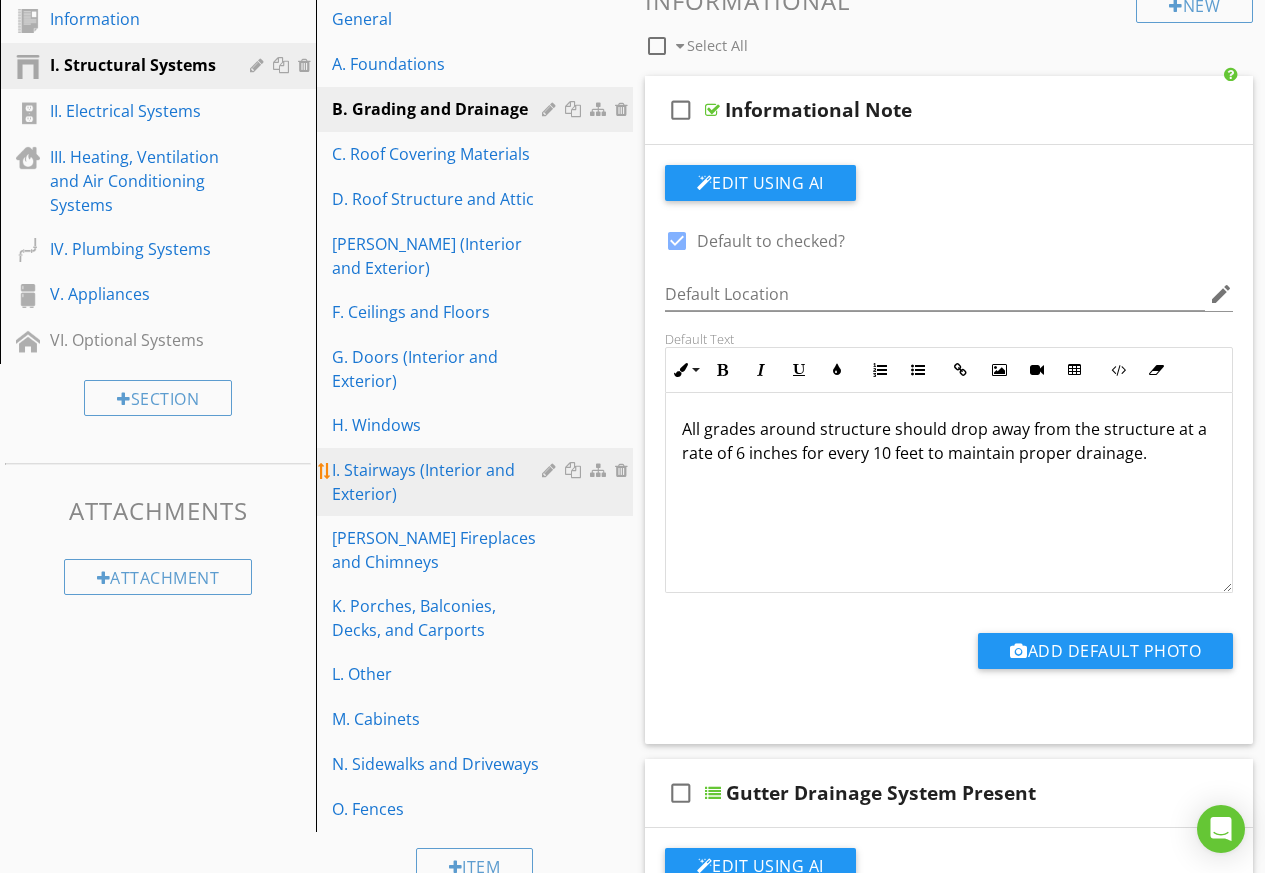 scroll, scrollTop: 200, scrollLeft: 0, axis: vertical 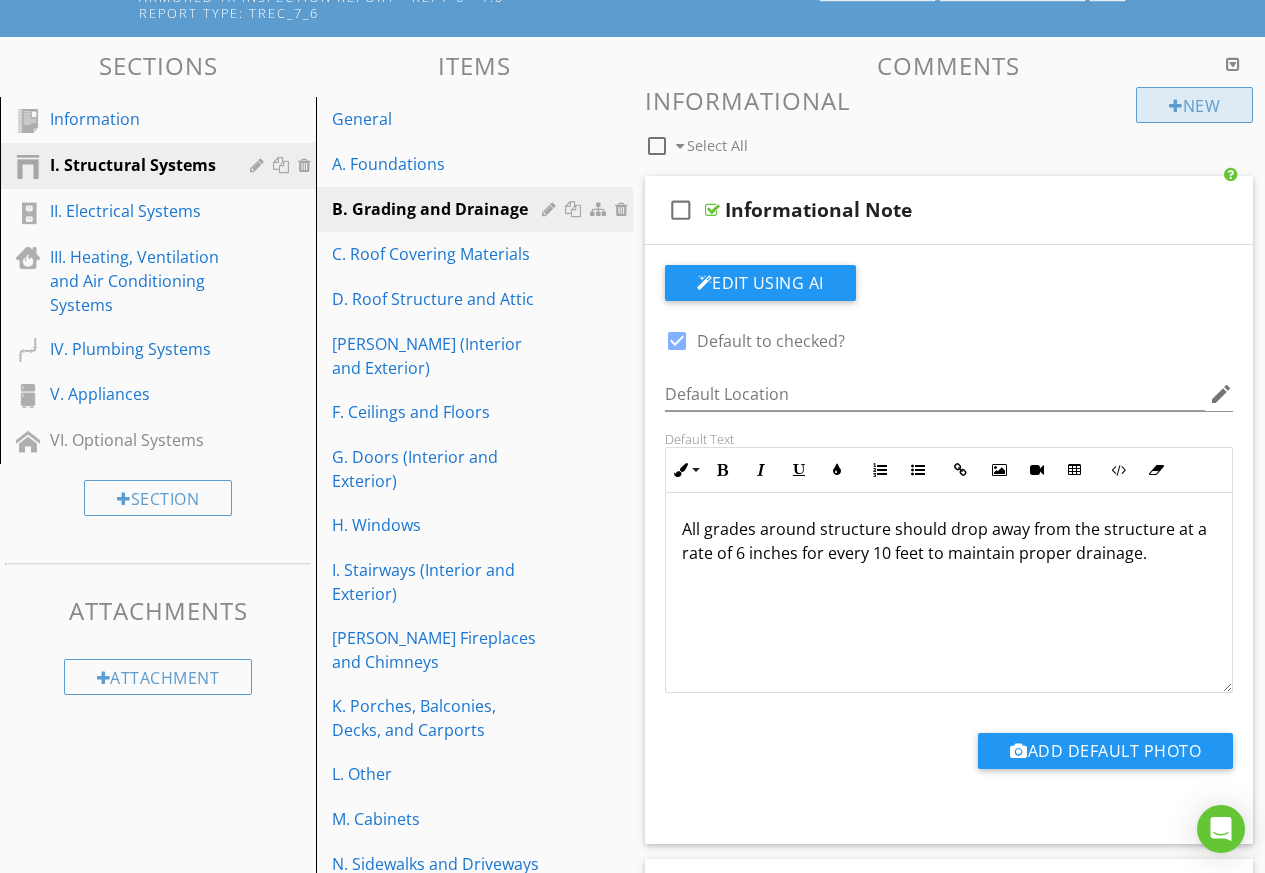 click at bounding box center [1176, 106] 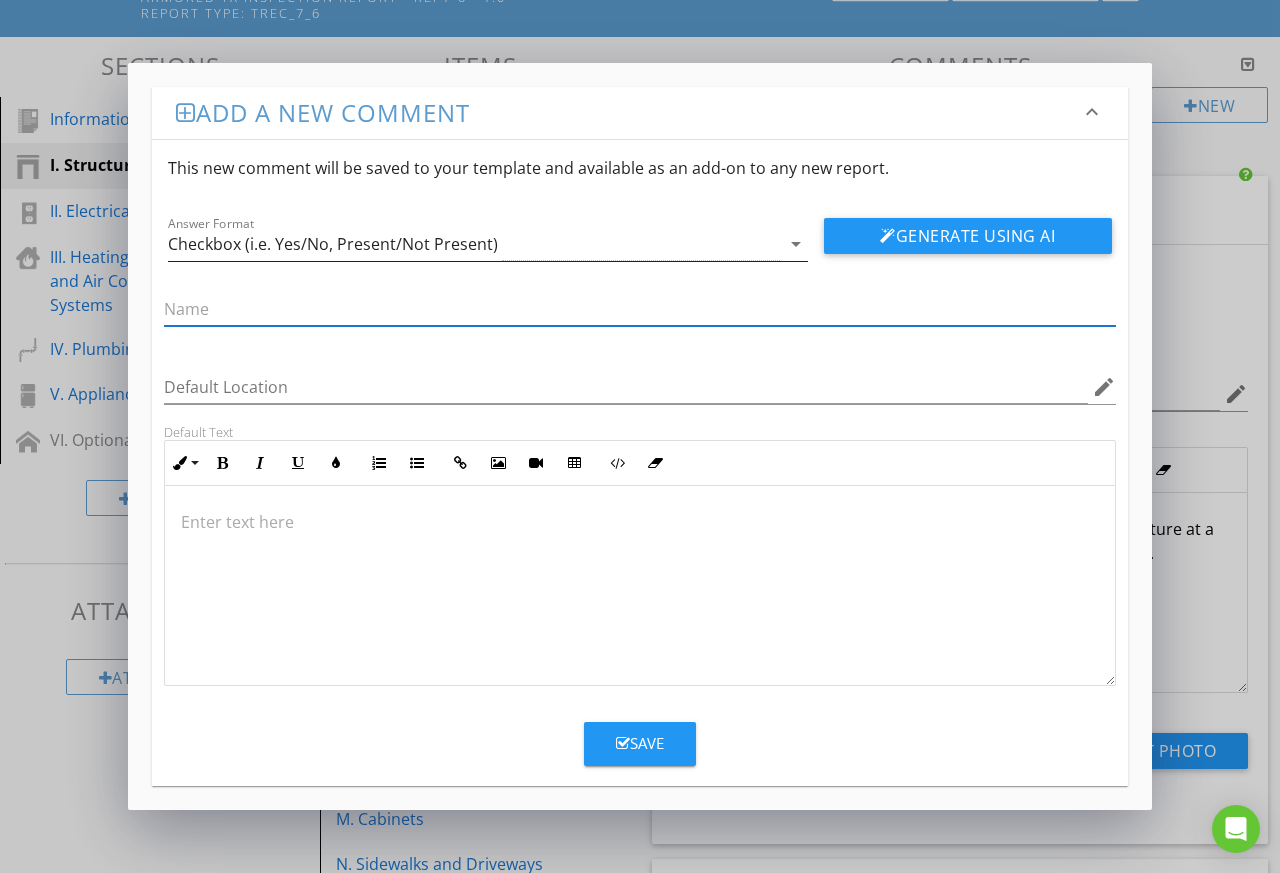 click on "Checkbox (i.e. Yes/No, Present/Not Present)" at bounding box center (474, 244) 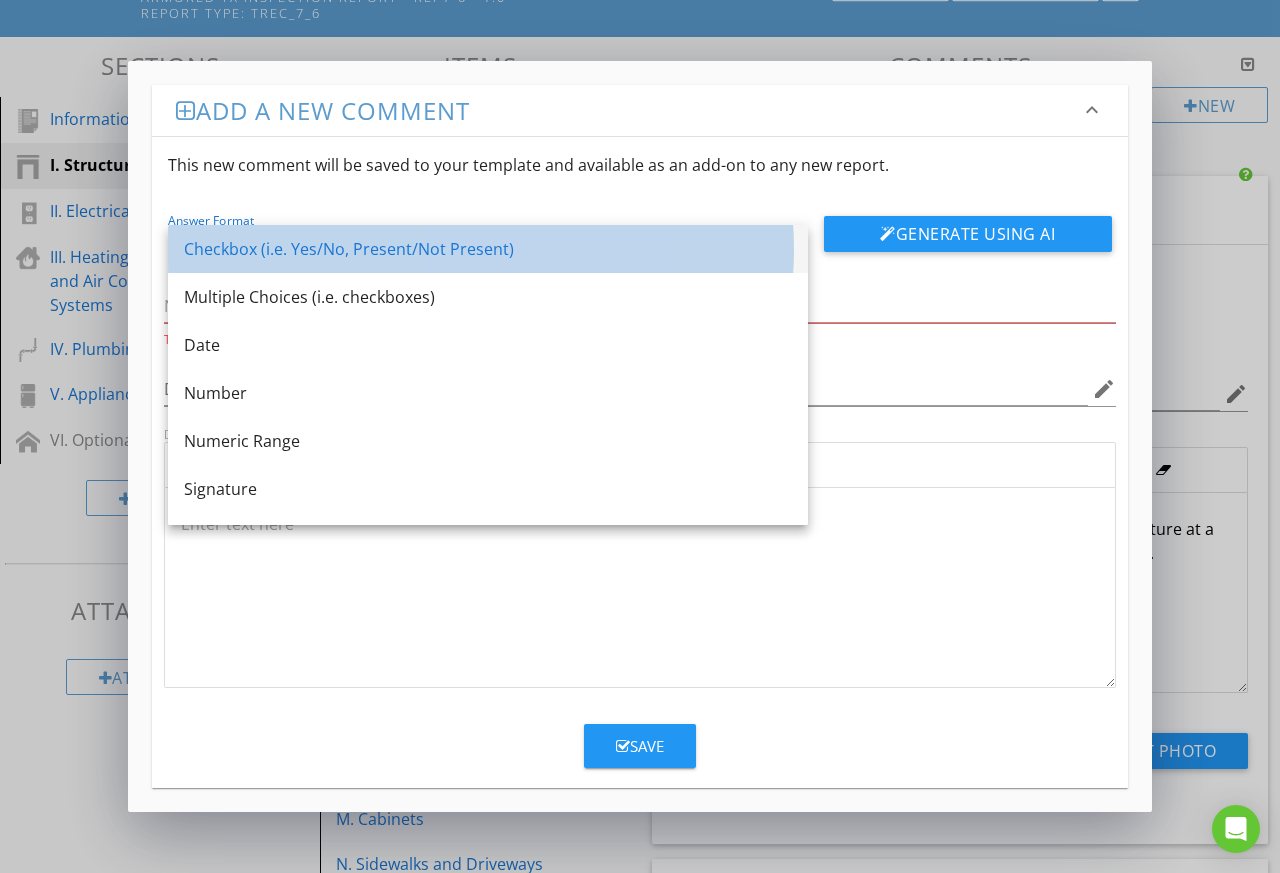 click on "Checkbox (i.e. Yes/No, Present/Not Present)" at bounding box center (488, 249) 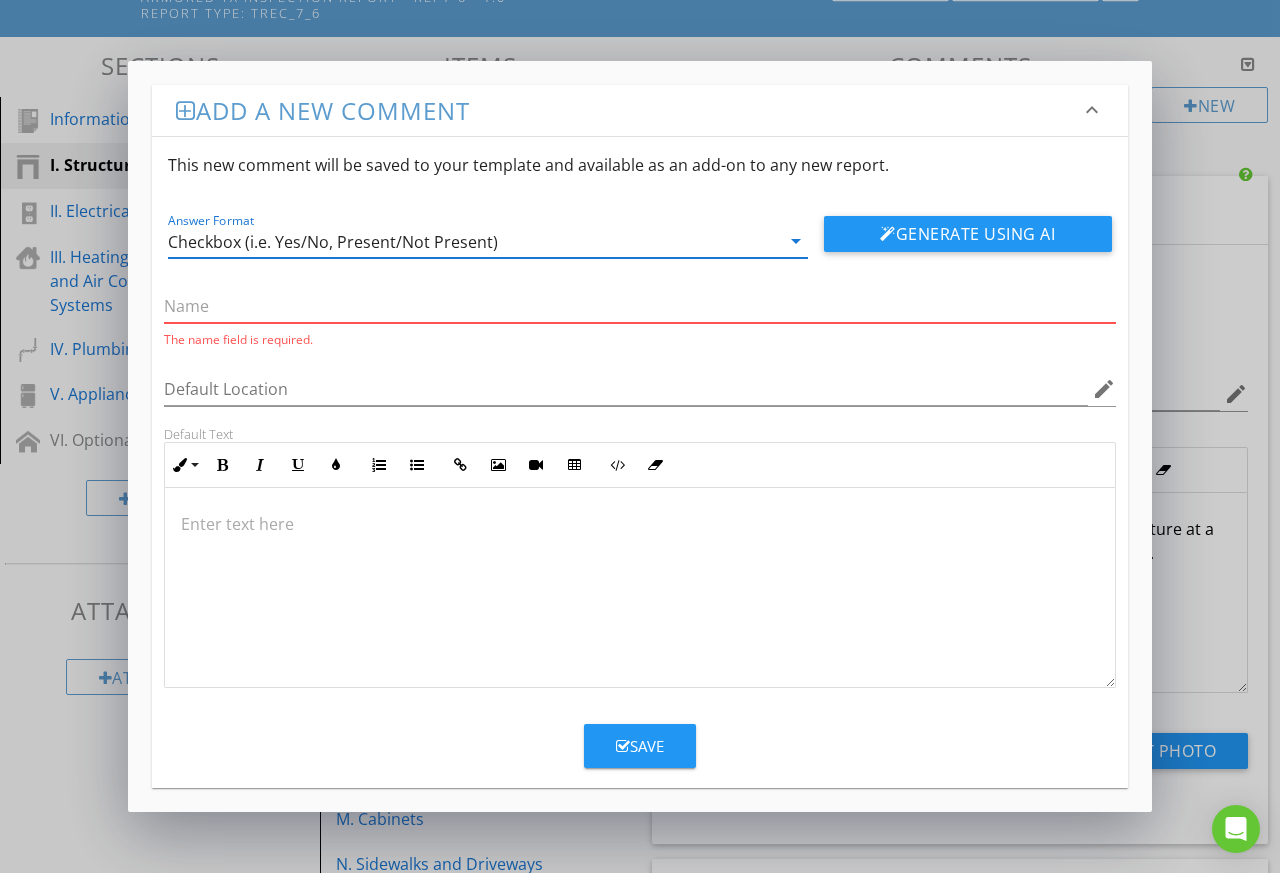 click at bounding box center (640, 306) 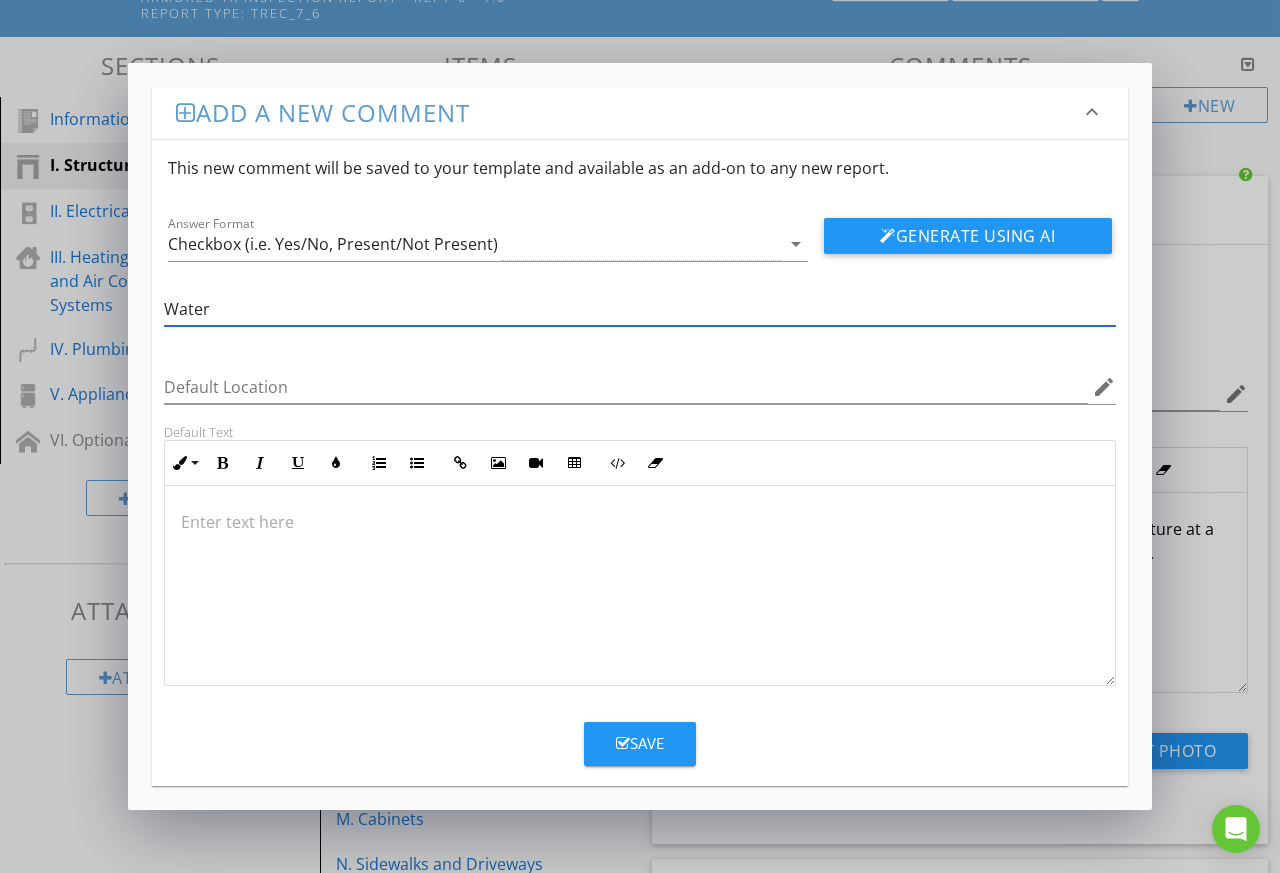 type on "Water Course Disclaimer" 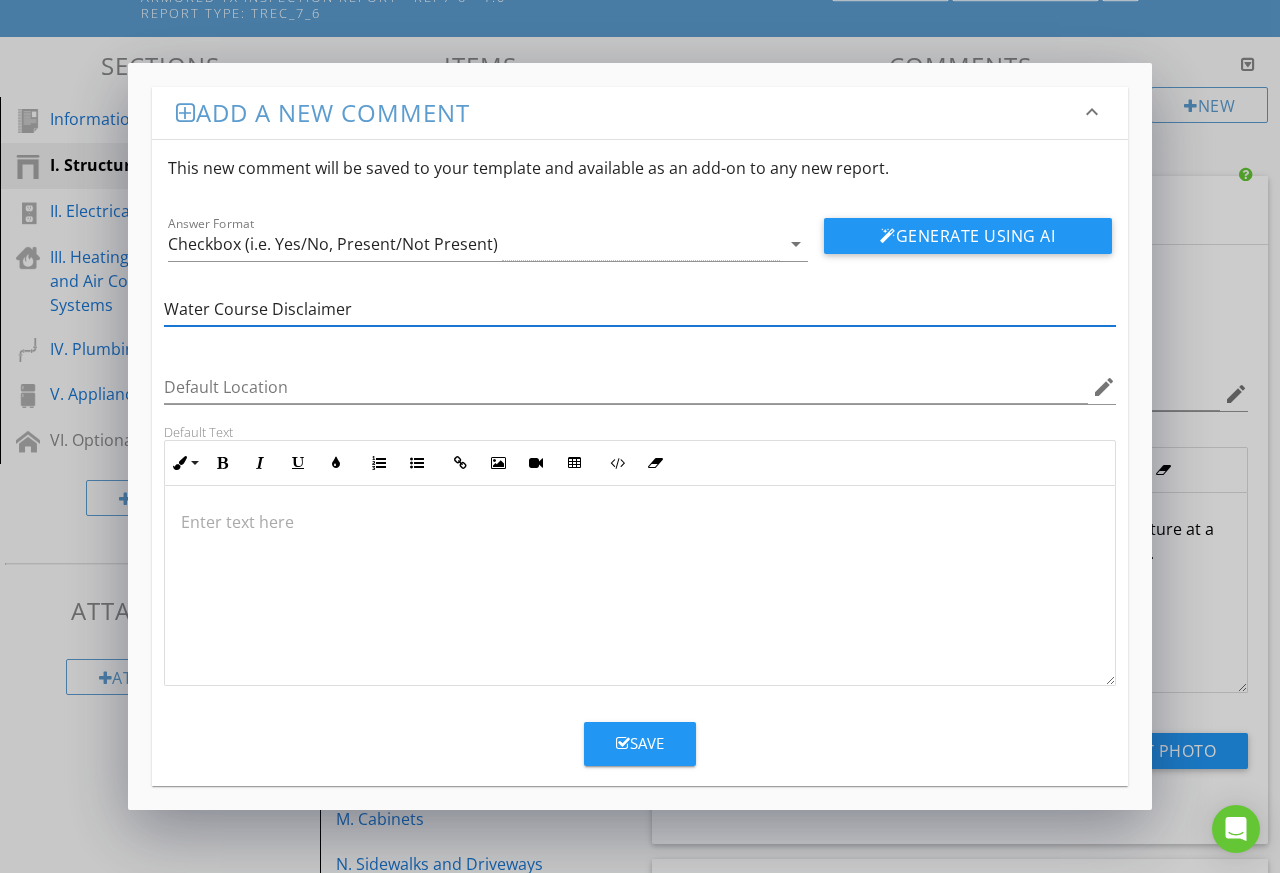 click at bounding box center [640, 586] 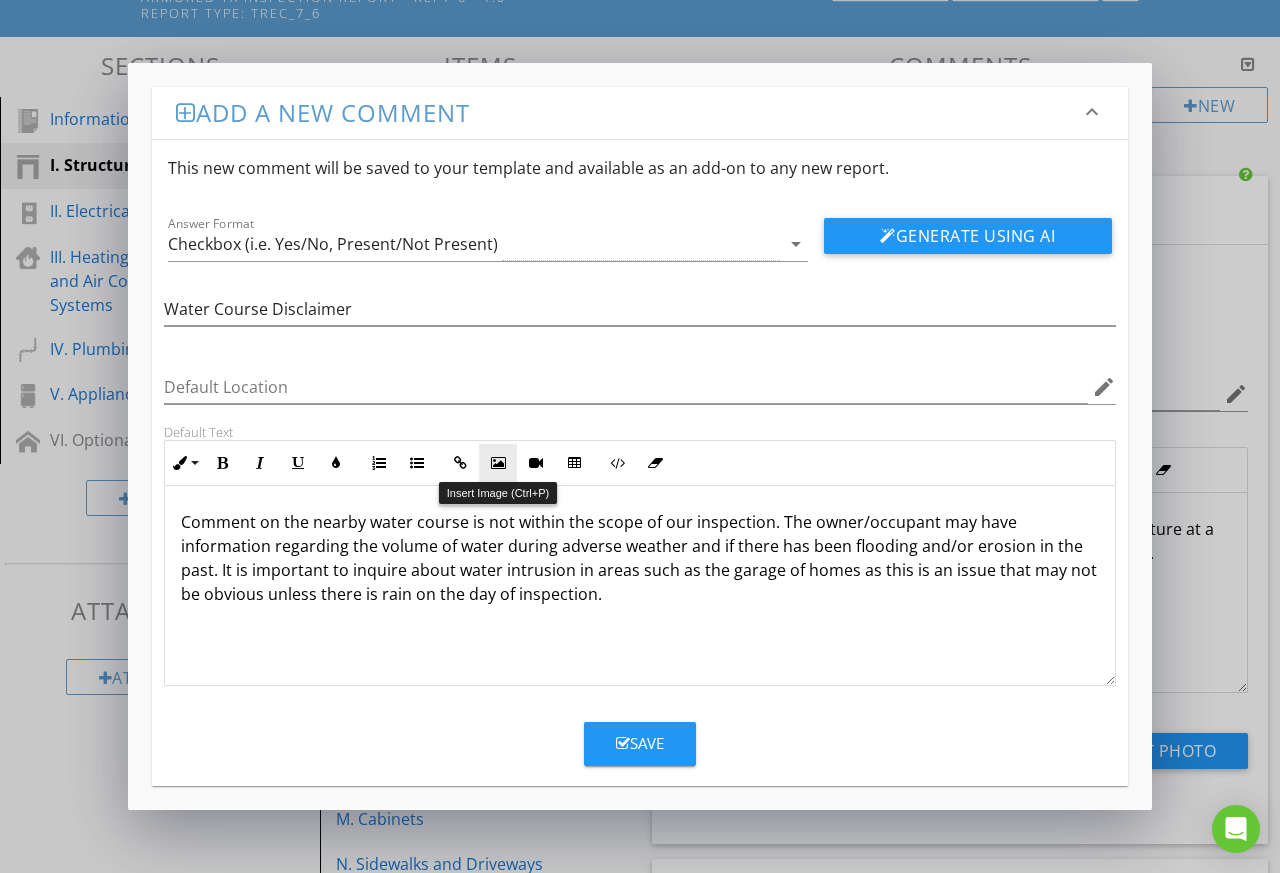 click at bounding box center (498, 463) 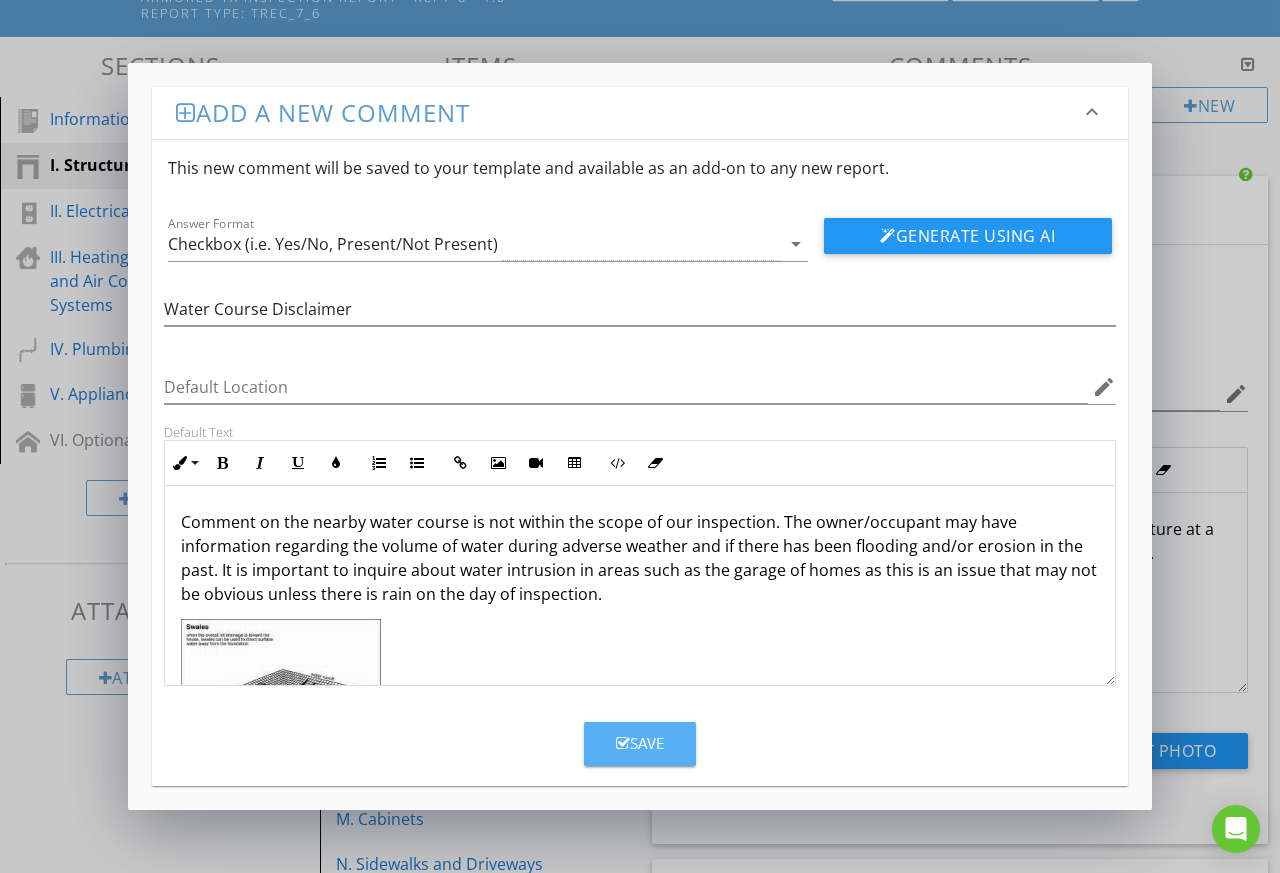 click on "Save" at bounding box center [640, 743] 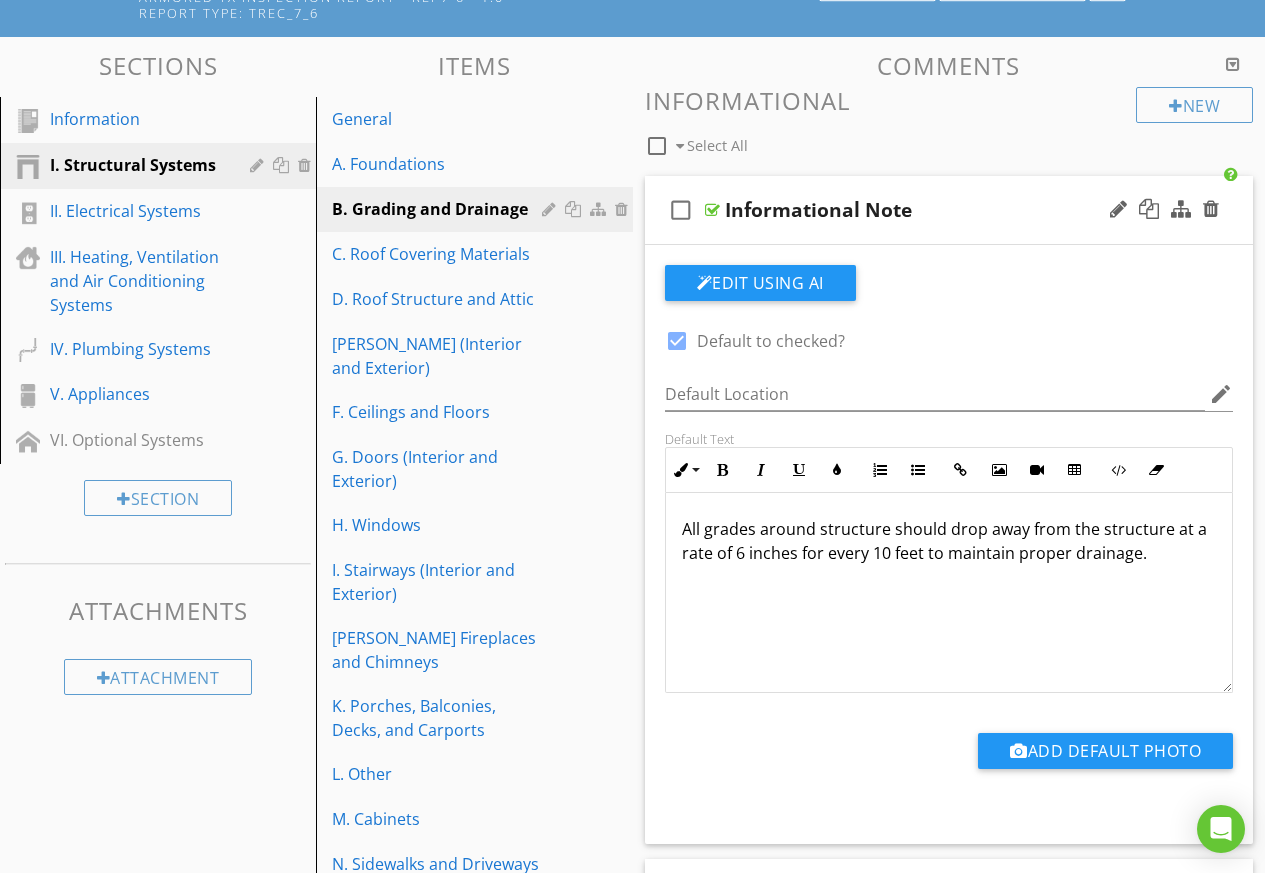 scroll, scrollTop: 1, scrollLeft: 0, axis: vertical 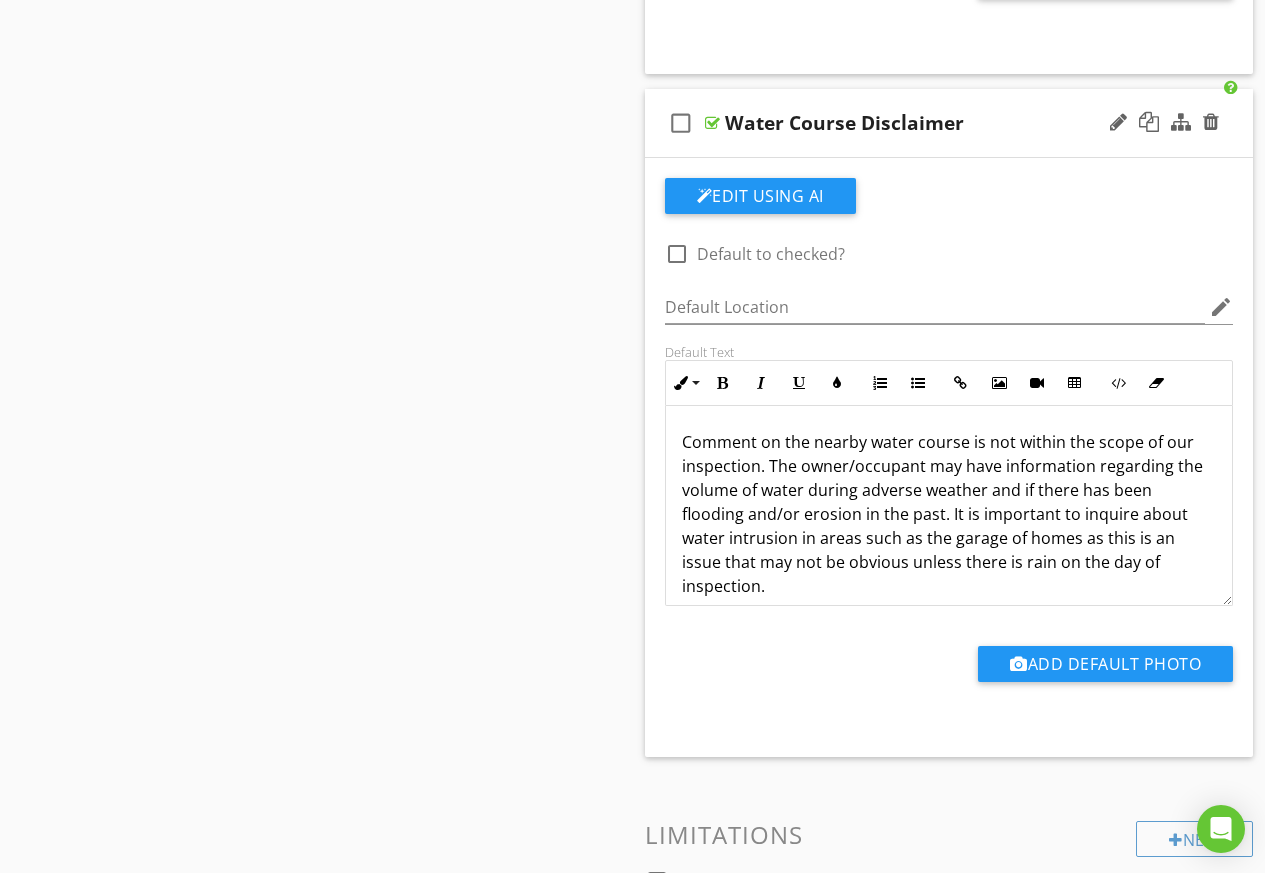 click at bounding box center [677, 254] 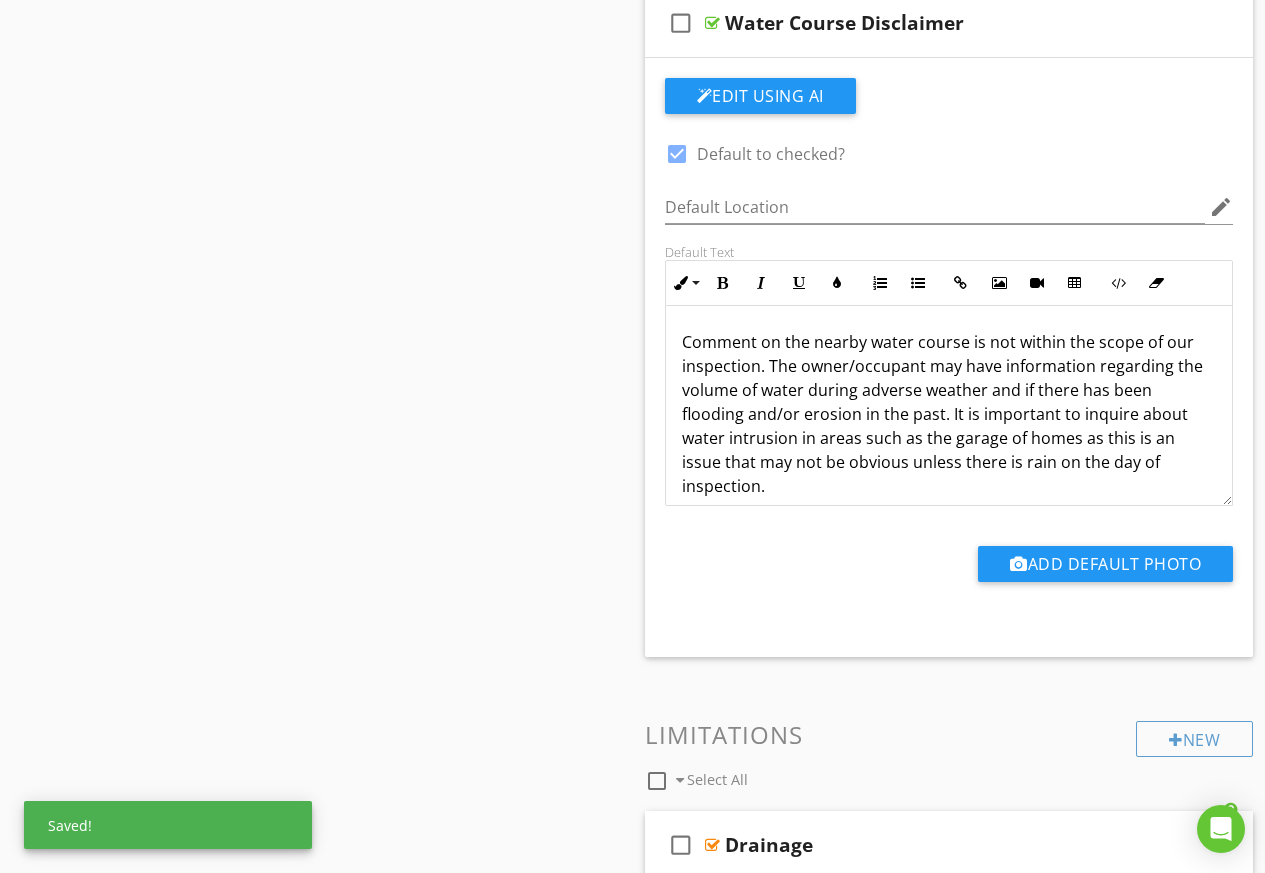scroll, scrollTop: 2700, scrollLeft: 0, axis: vertical 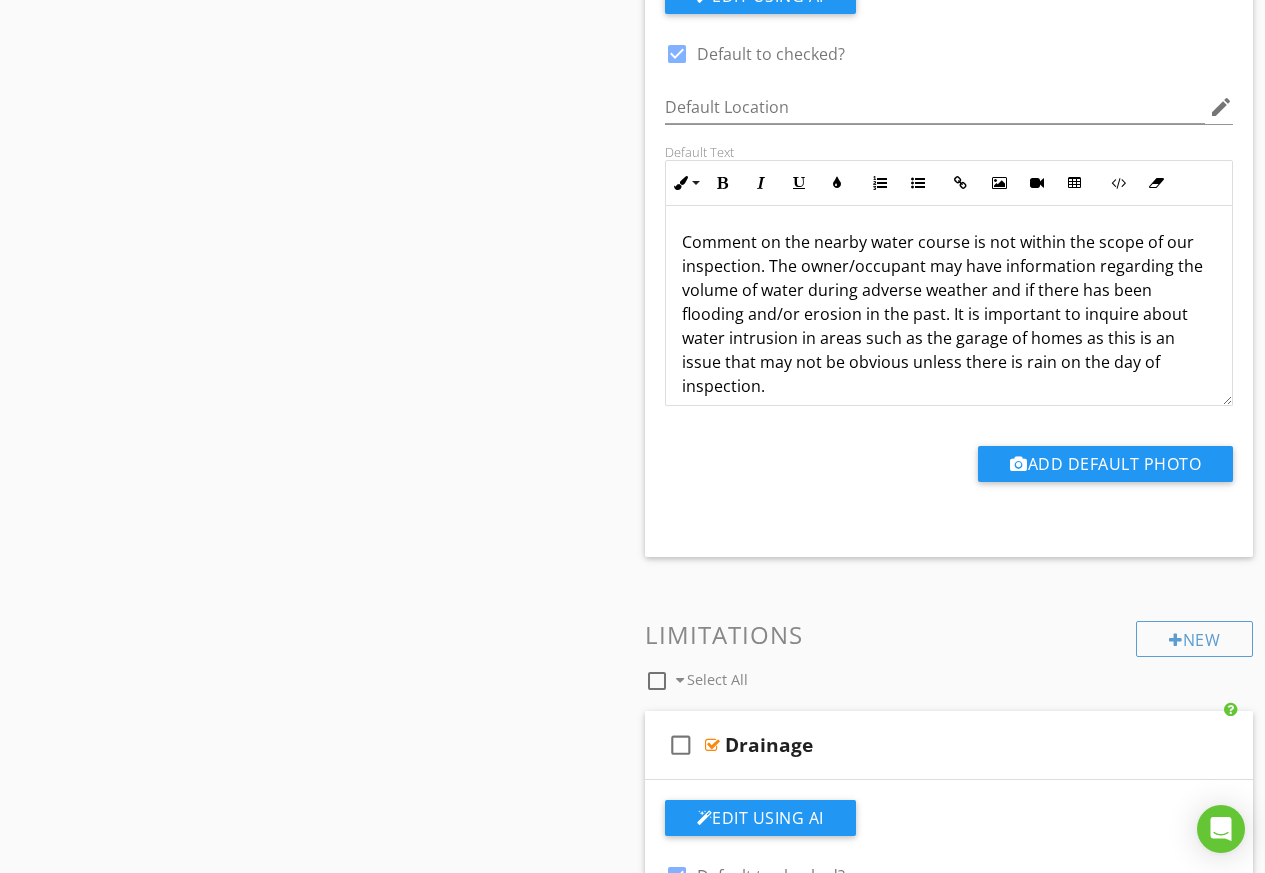 click on "Comment on the nearby water course is not within the scope of our inspection. The owner/occupant may have information regarding the volume of water during adverse weather and if there has been flooding and/or erosion in the past. It is important to inquire about water intrusion in areas such as the garage of homes as this is an issue that may not be obvious unless there is rain on the day of inspection." at bounding box center [949, 314] 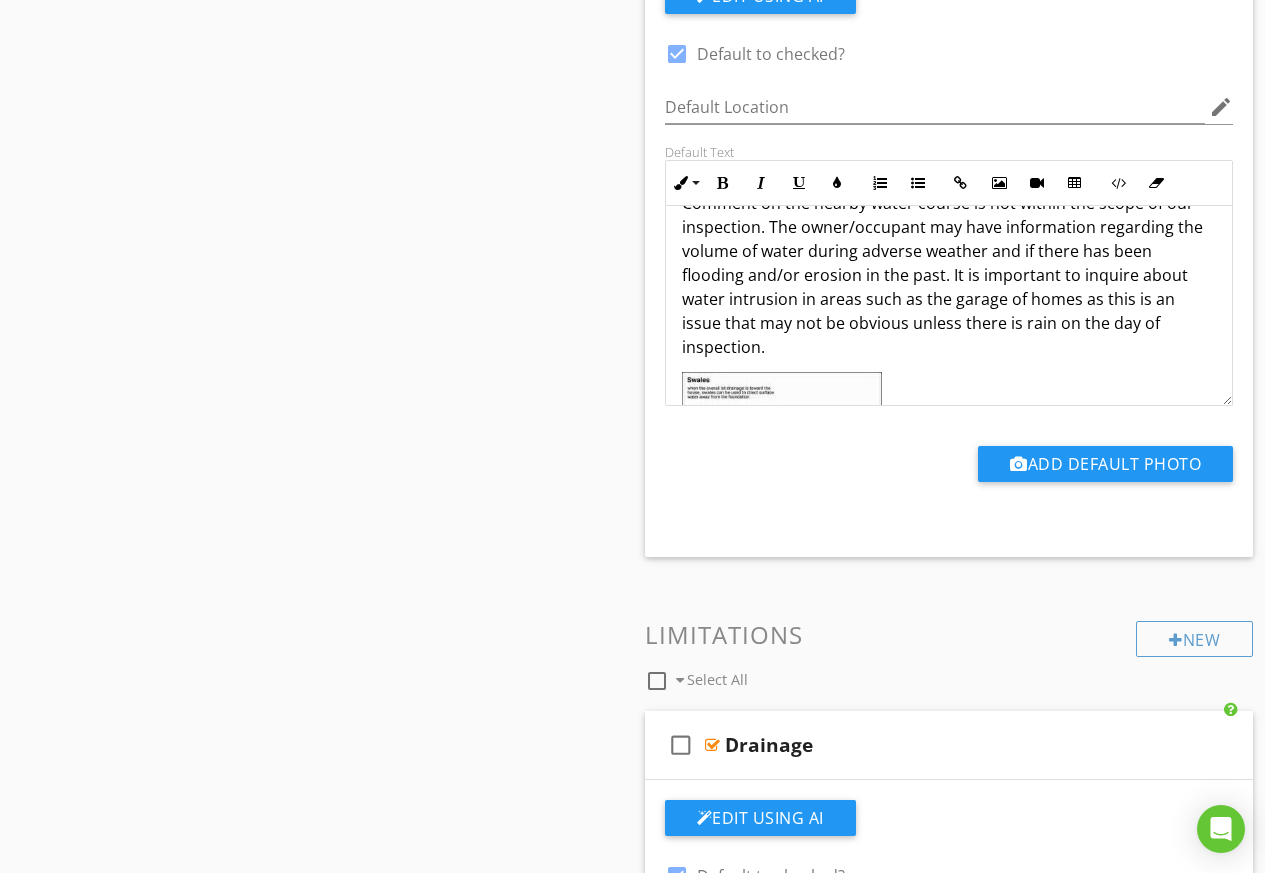 scroll, scrollTop: 0, scrollLeft: 0, axis: both 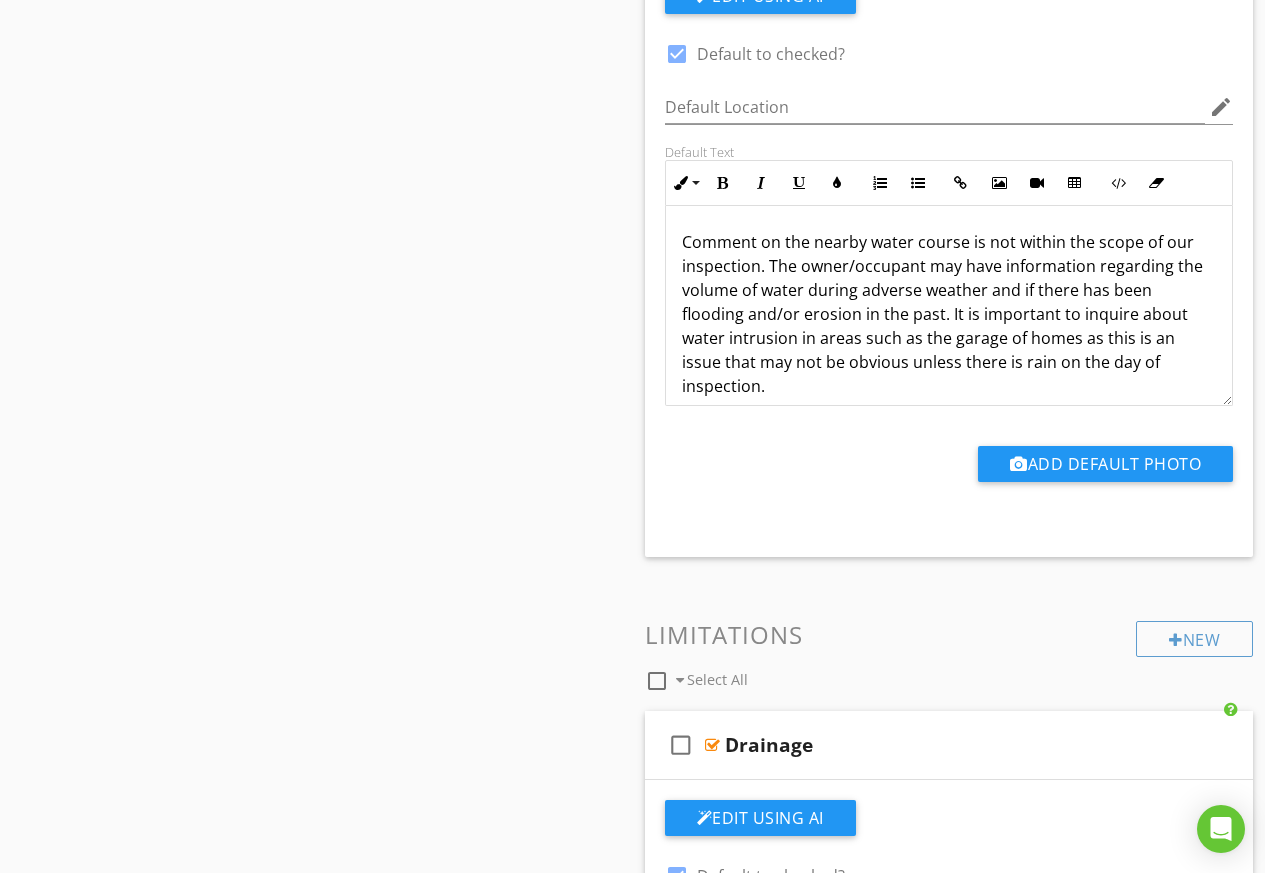 click on "Sections
Information           I. Structural Systems           II. Electrical Systems           III. Heating, Ventilation and Air Conditioning Systems           IV. Plumbing Systems           V. Appliances           VI. Optional Systems
Section
Attachments
Attachment
Items
General           A. Foundations           B. Grading and Drainage           C. Roof Covering Materials           D. Roof Structure and Attic           [PERSON_NAME] (Interior and Exterior)           F. Ceilings and Floors           G. Doors (Interior and Exterior)           H. Windows           I. Stairways (Interior and Exterior)           J. Fireplaces and Chimneys           K. Porches, Balconies, Decks, and Carports           L. Other           M. Cabinets           N. Sidewalks and Driveways           O. Fences
Item
Comments
Informational" at bounding box center [632, 22530] 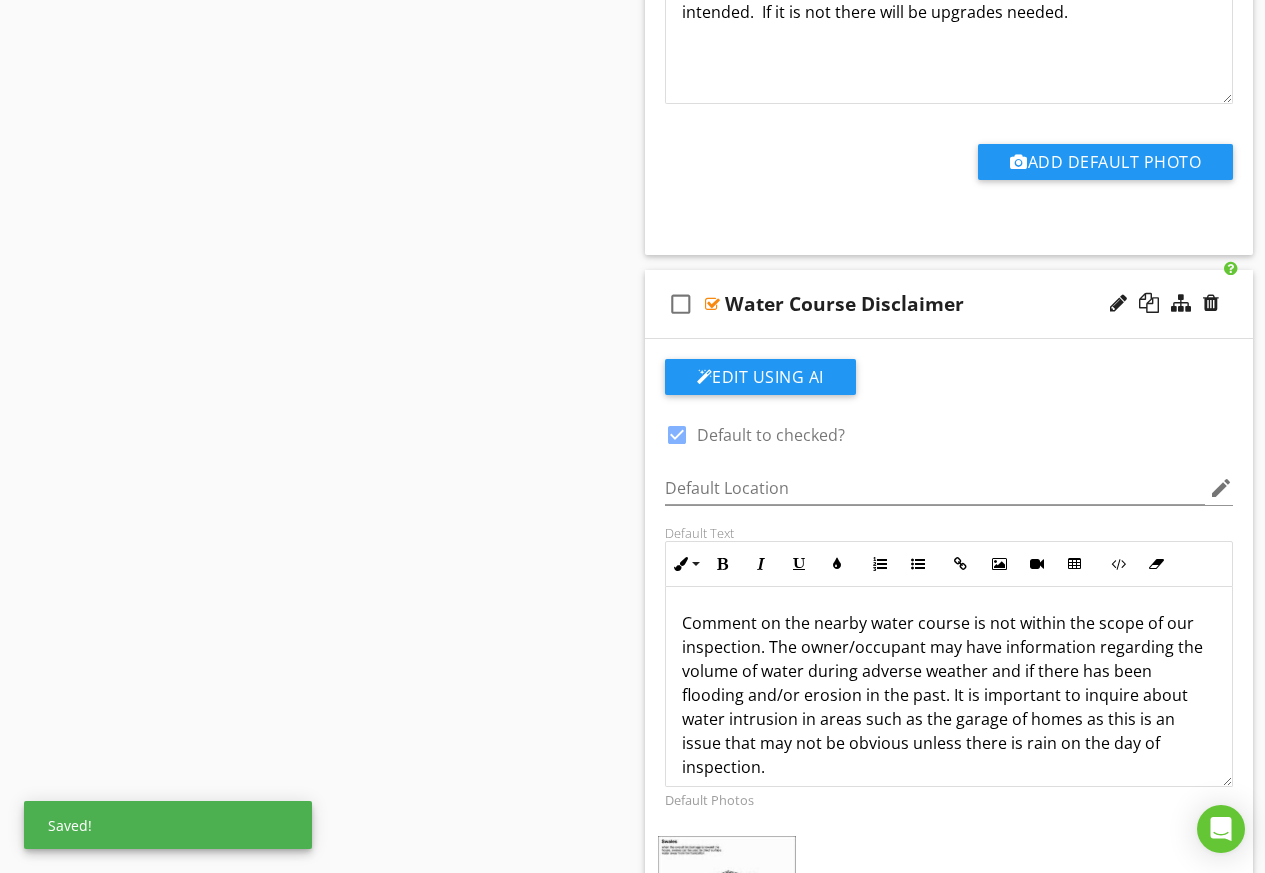 scroll, scrollTop: 3900, scrollLeft: 0, axis: vertical 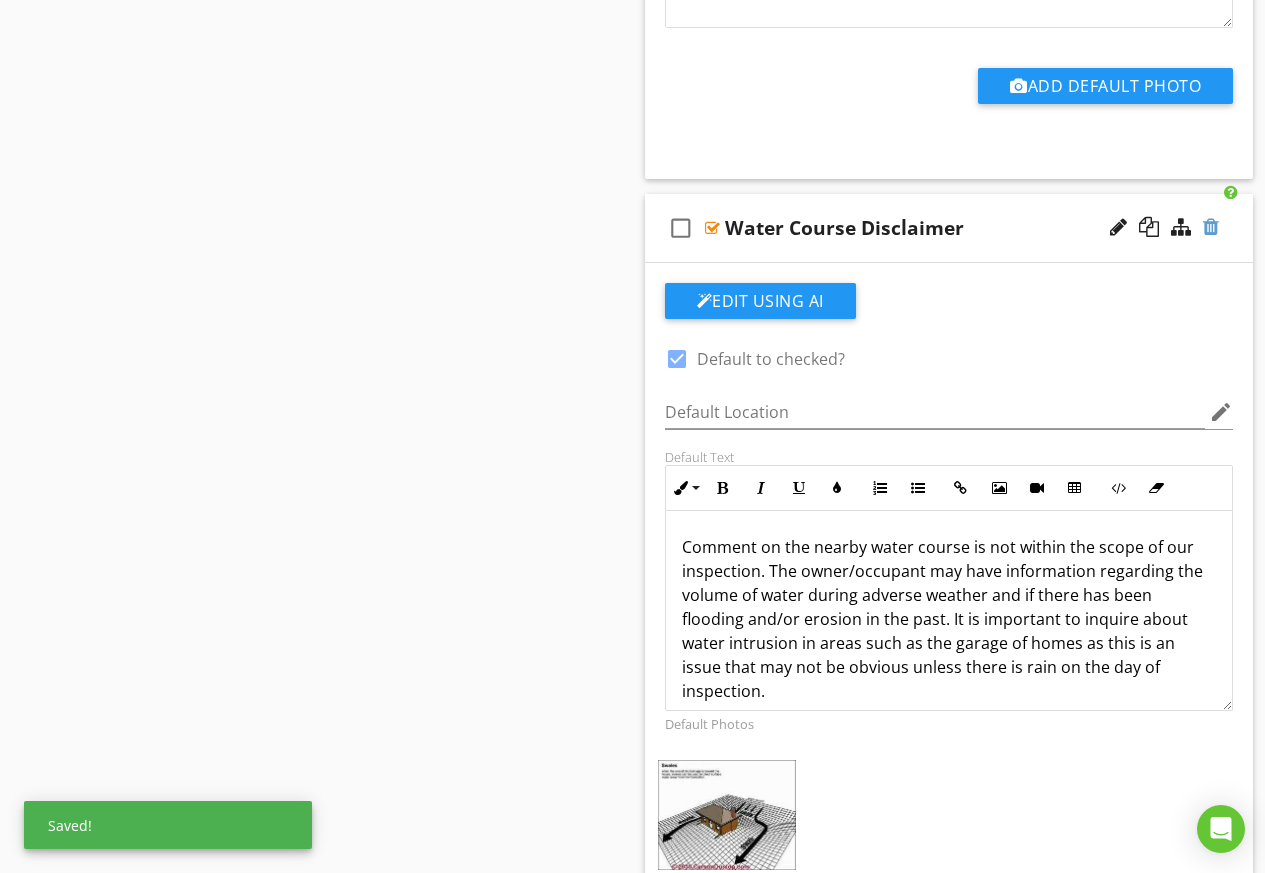 click at bounding box center (1211, 227) 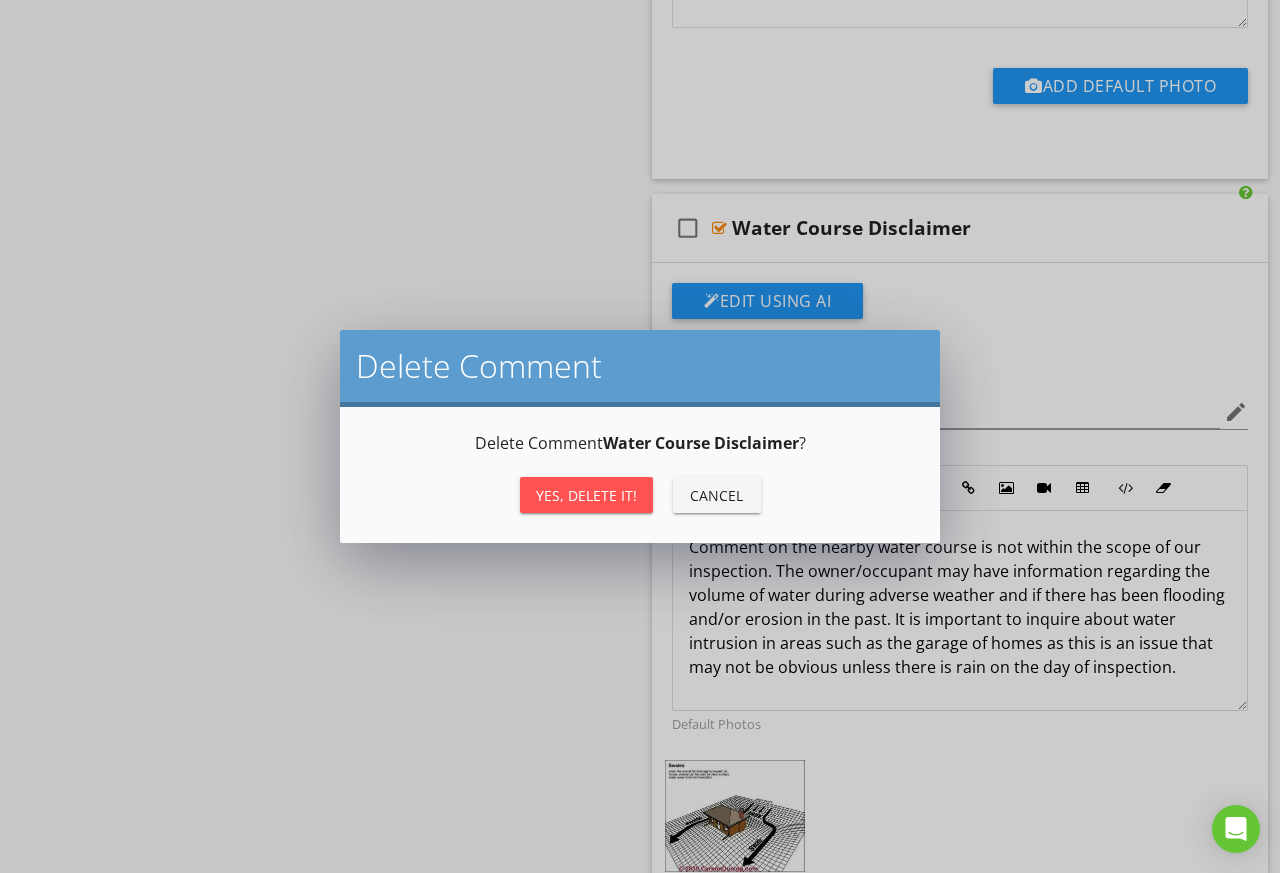 click on "Yes, Delete it!" at bounding box center (586, 495) 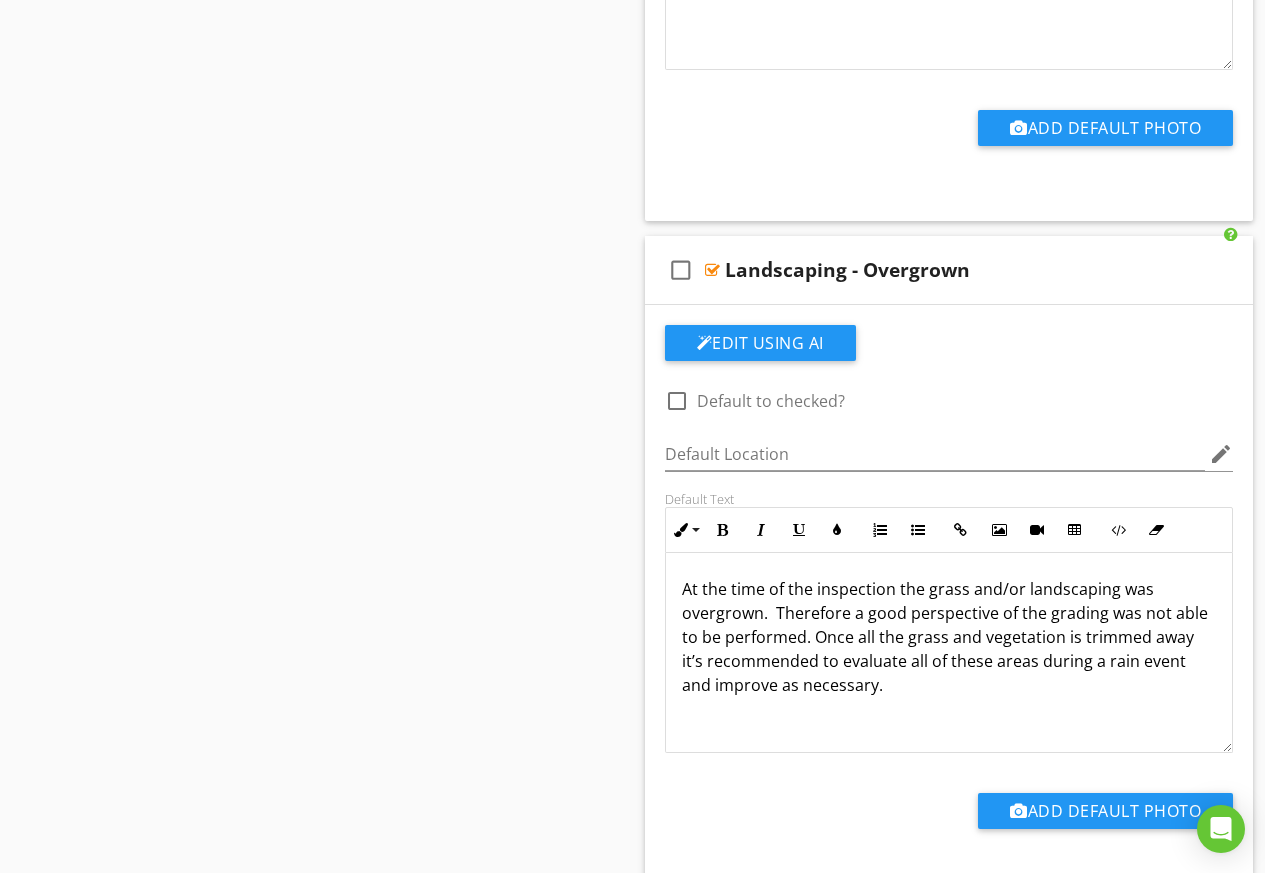 scroll, scrollTop: 5400, scrollLeft: 0, axis: vertical 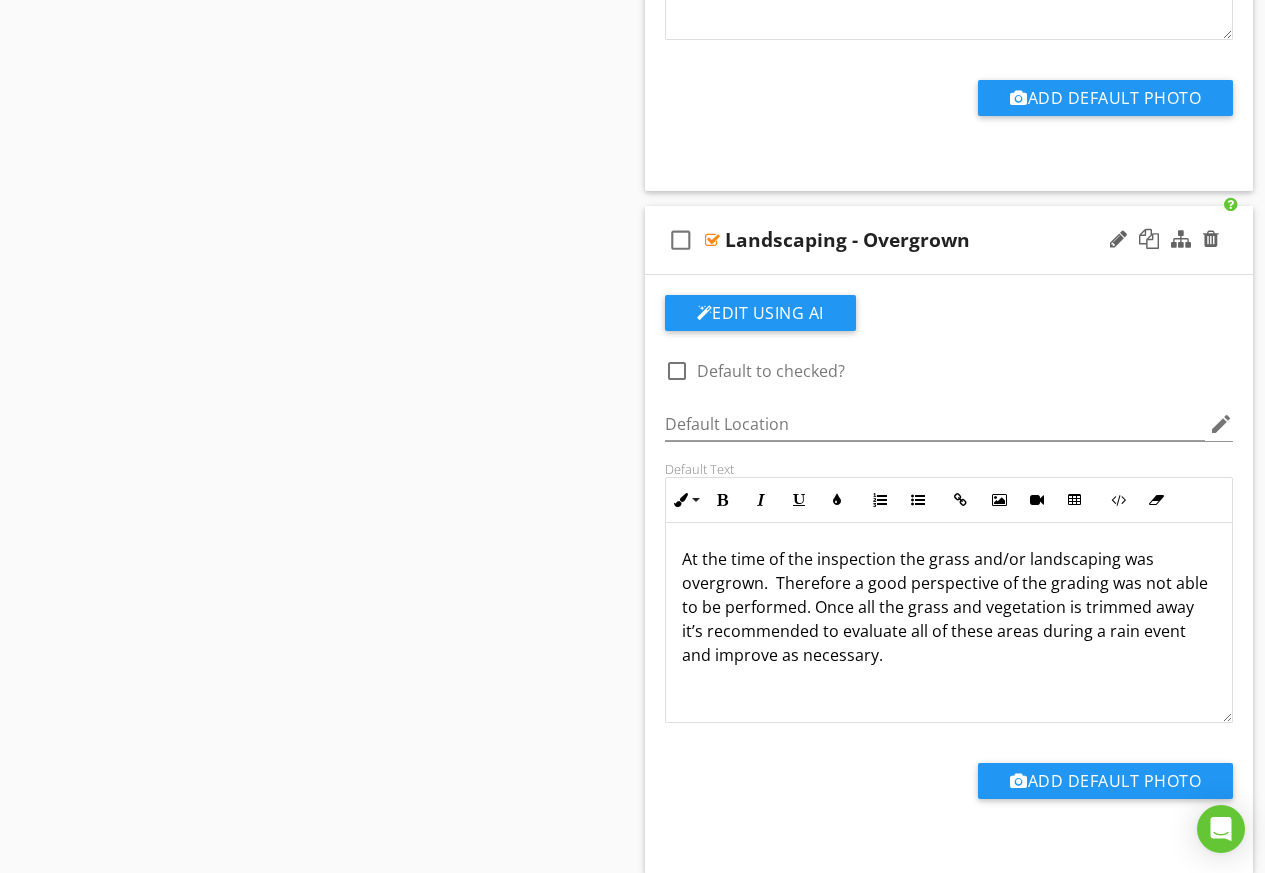 click on "At the time of the inspection the grass and/or landscaping was overgrown.  Therefore a good perspective of the grading was not able to be performed. Once all the grass and vegetation is trimmed away it’s recommended to evaluate all of these areas during a rain event and improve as necessary." at bounding box center [949, 607] 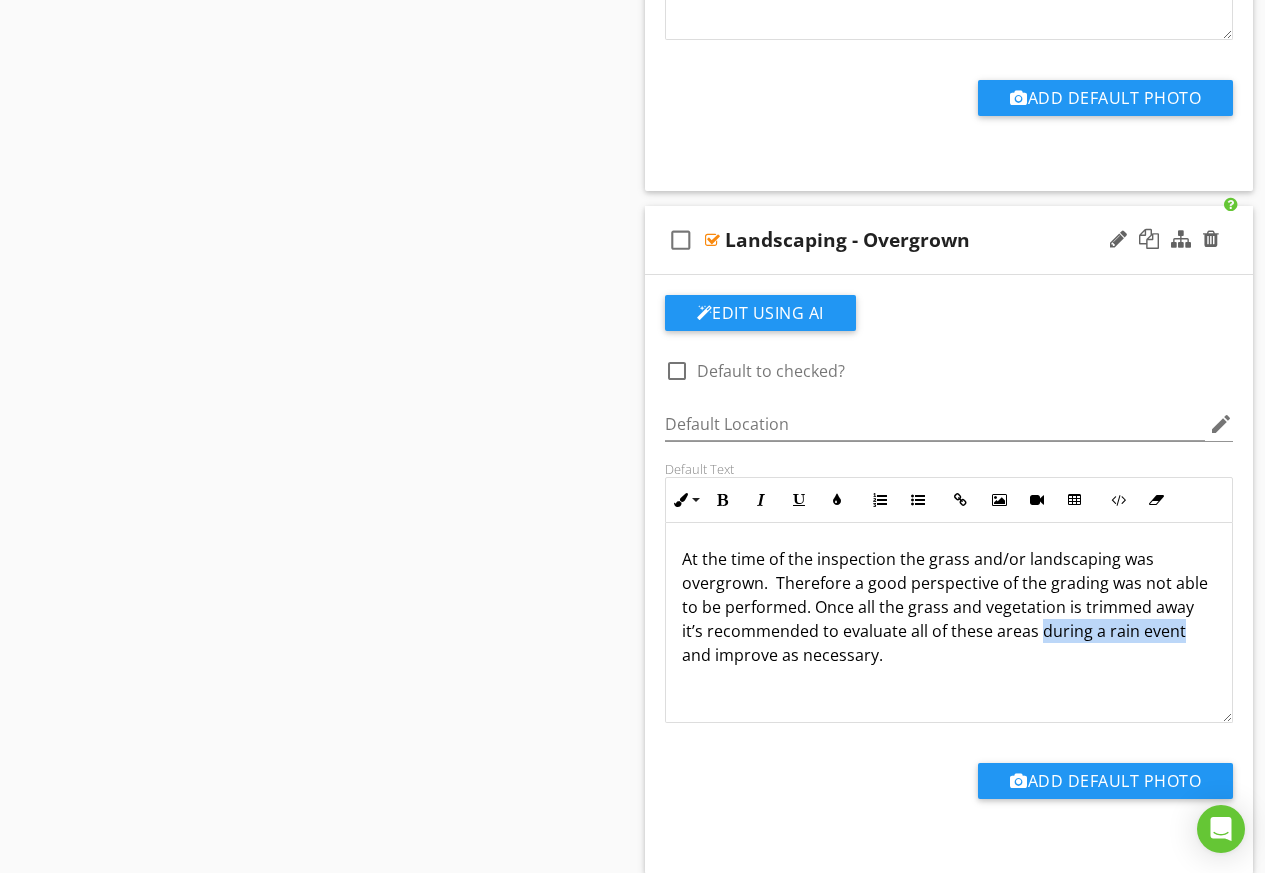 drag, startPoint x: 1180, startPoint y: 632, endPoint x: 1039, endPoint y: 632, distance: 141 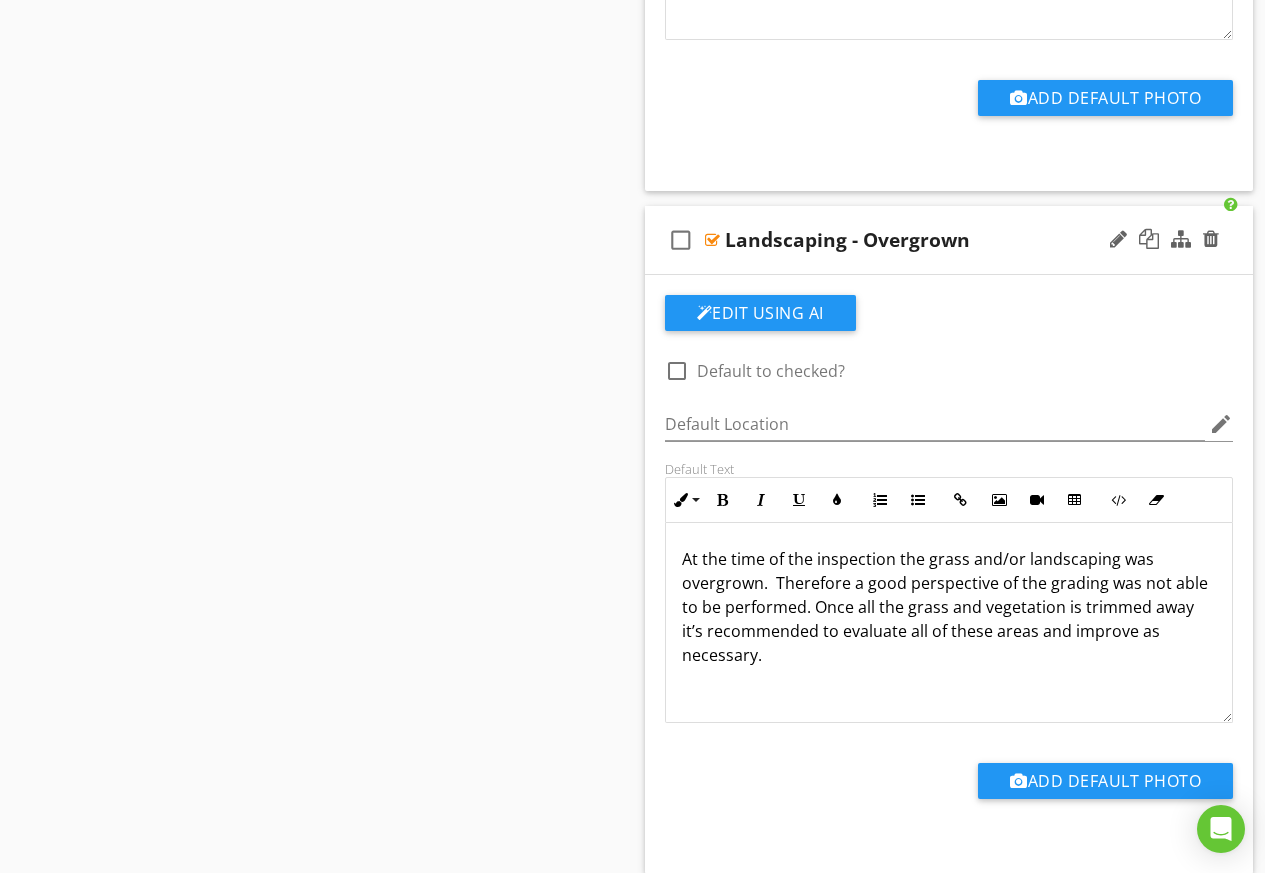 click on "At the time of the inspection the grass and/or landscaping was overgrown.  Therefore a good perspective of the grading was not able to be performed. Once all the grass and vegetation is trimmed away it’s recommended to evaluate all of these areas and improve as necessary." at bounding box center [949, 607] 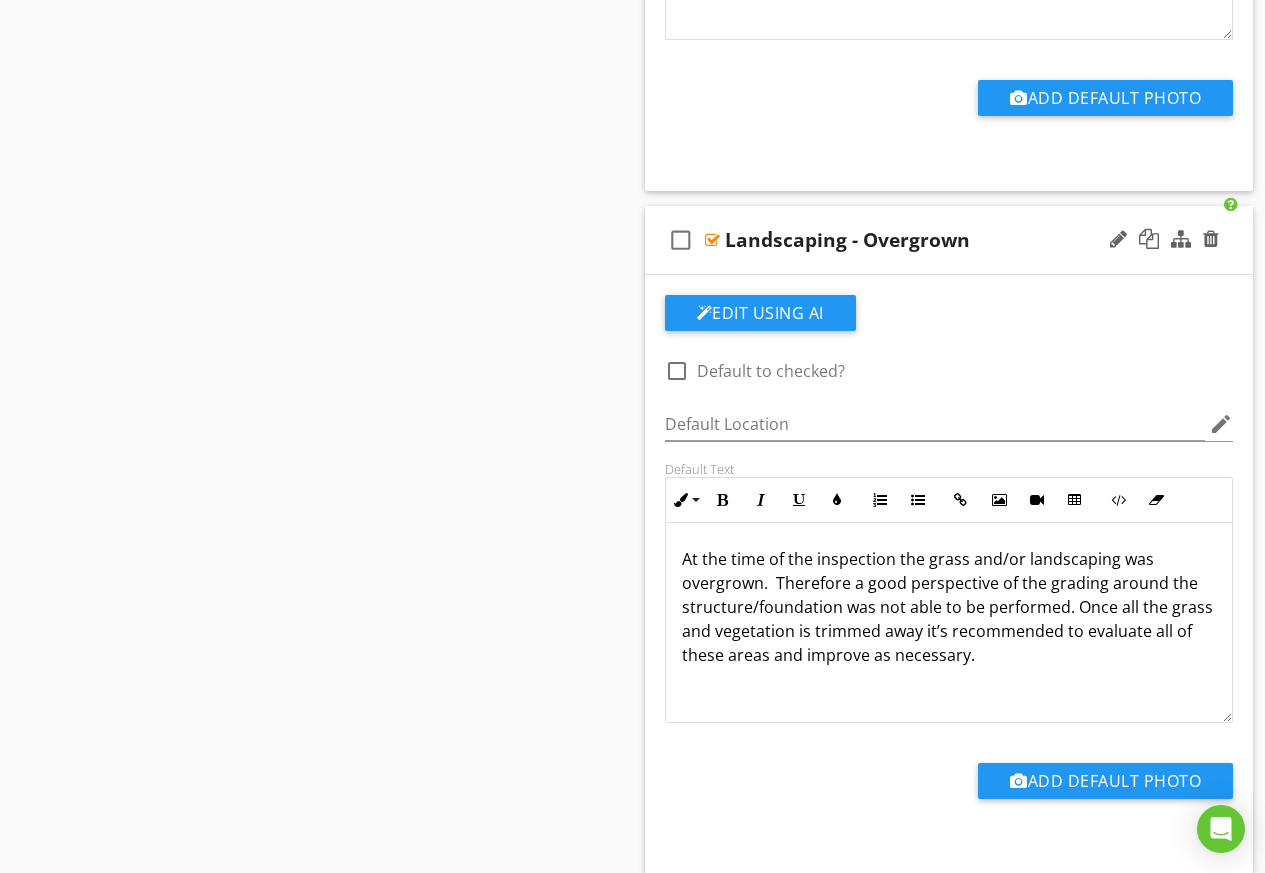 click on "At the time of the inspection the grass and/or landscaping was overgrown.  Therefore a good perspective of the grading around the structure/foundation was not able to be performed. Once all the grass and vegetation is trimmed away it’s recommended to evaluate all of these areas and improve as necessary." at bounding box center (949, 607) 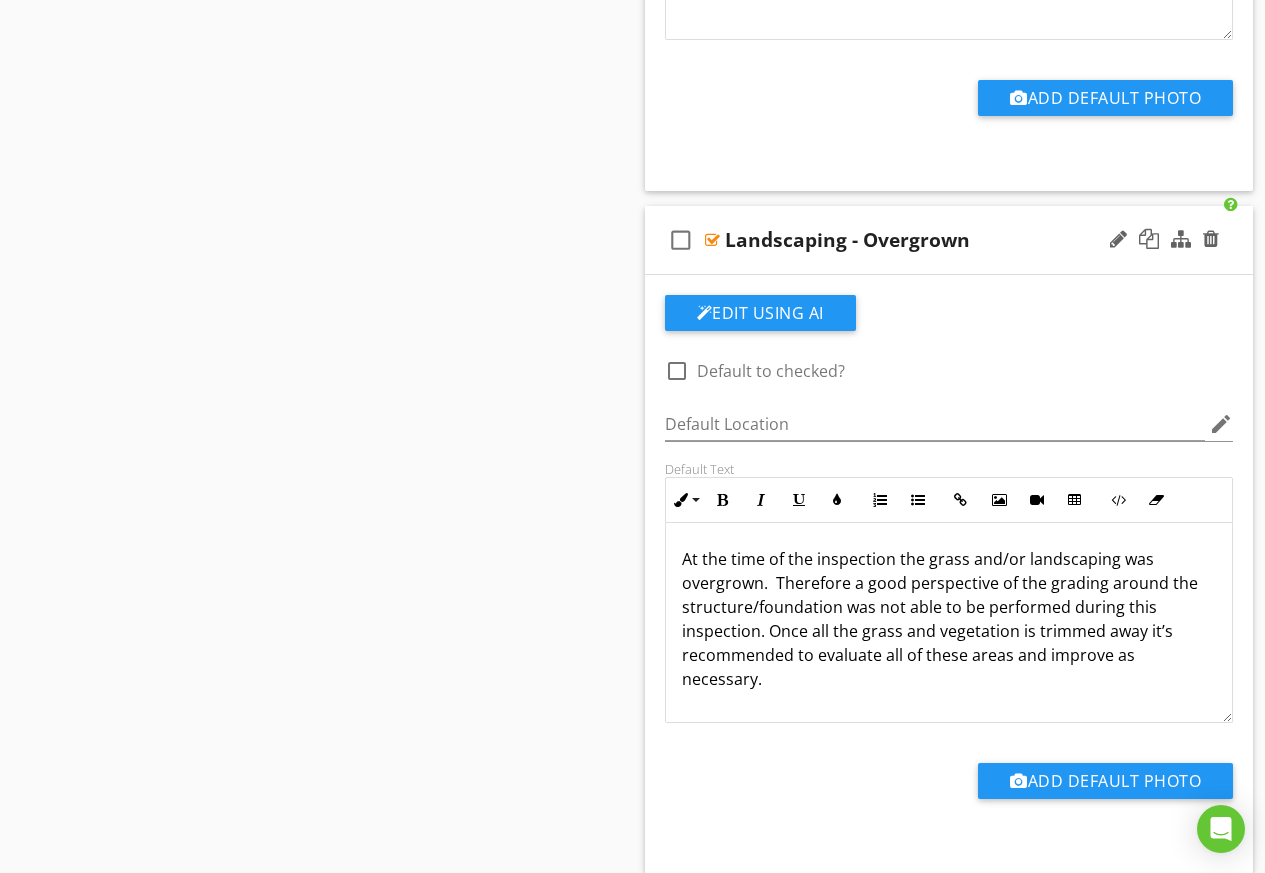 click on "At the time of the inspection the grass and/or landscaping was overgrown.  Therefore a good perspective of the grading around the structure/foundation was not able to be performed during this inspection. Once all the grass and vegetation is trimmed away it’s recommended to evaluate all of these areas and improve as necessary." at bounding box center (949, 619) 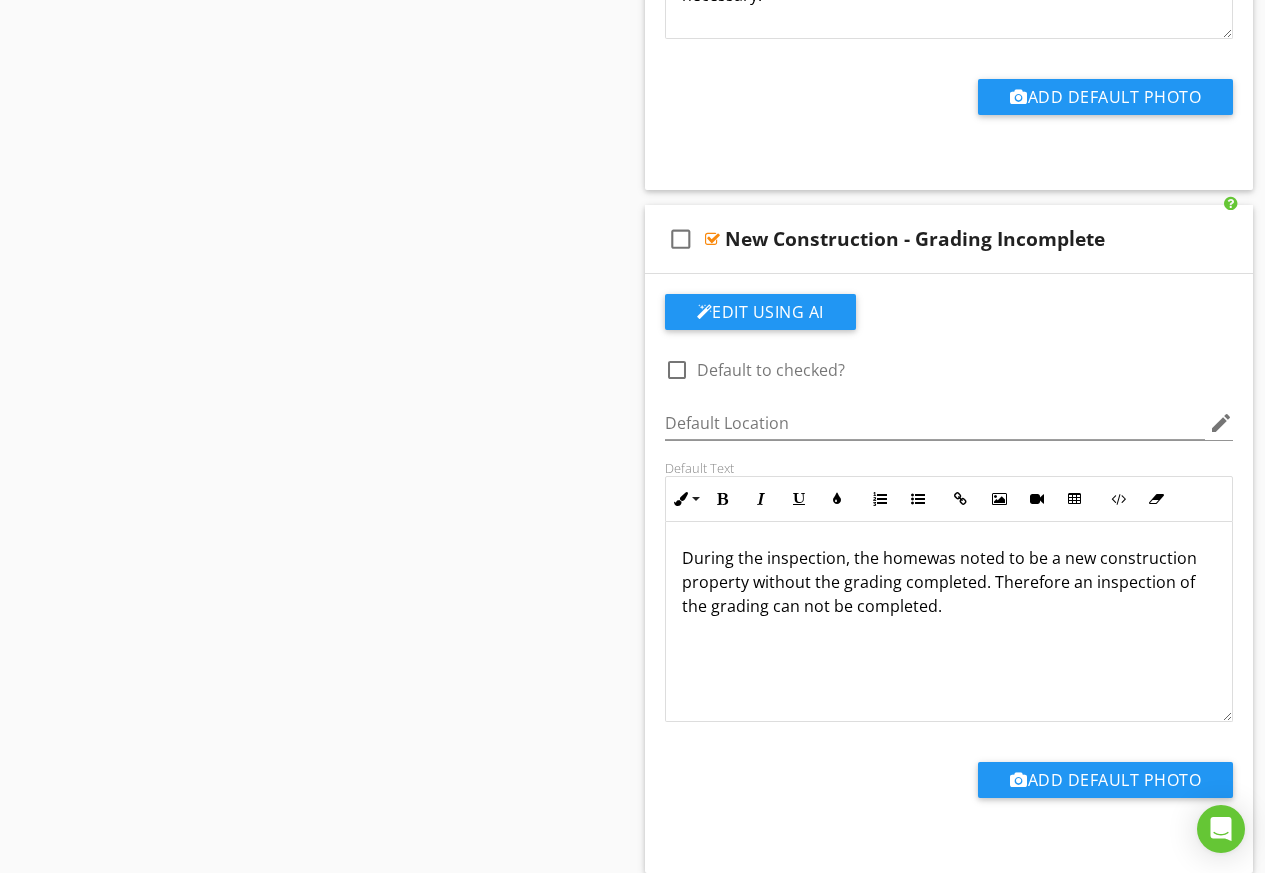 scroll, scrollTop: 6100, scrollLeft: 0, axis: vertical 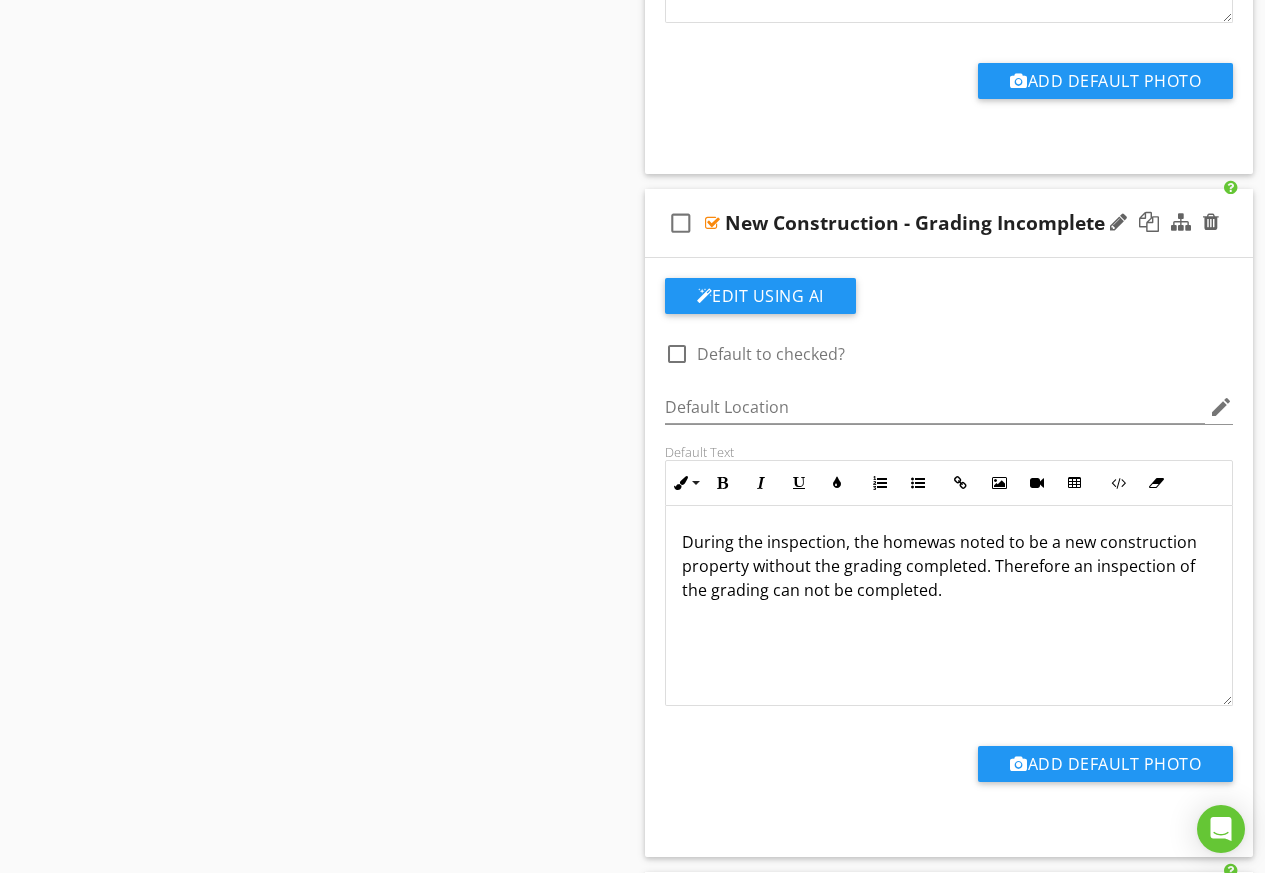 click on "was noted to be a new construction property without the grading completed. Therefore an inspection of the grading can not be completed." at bounding box center [939, 566] 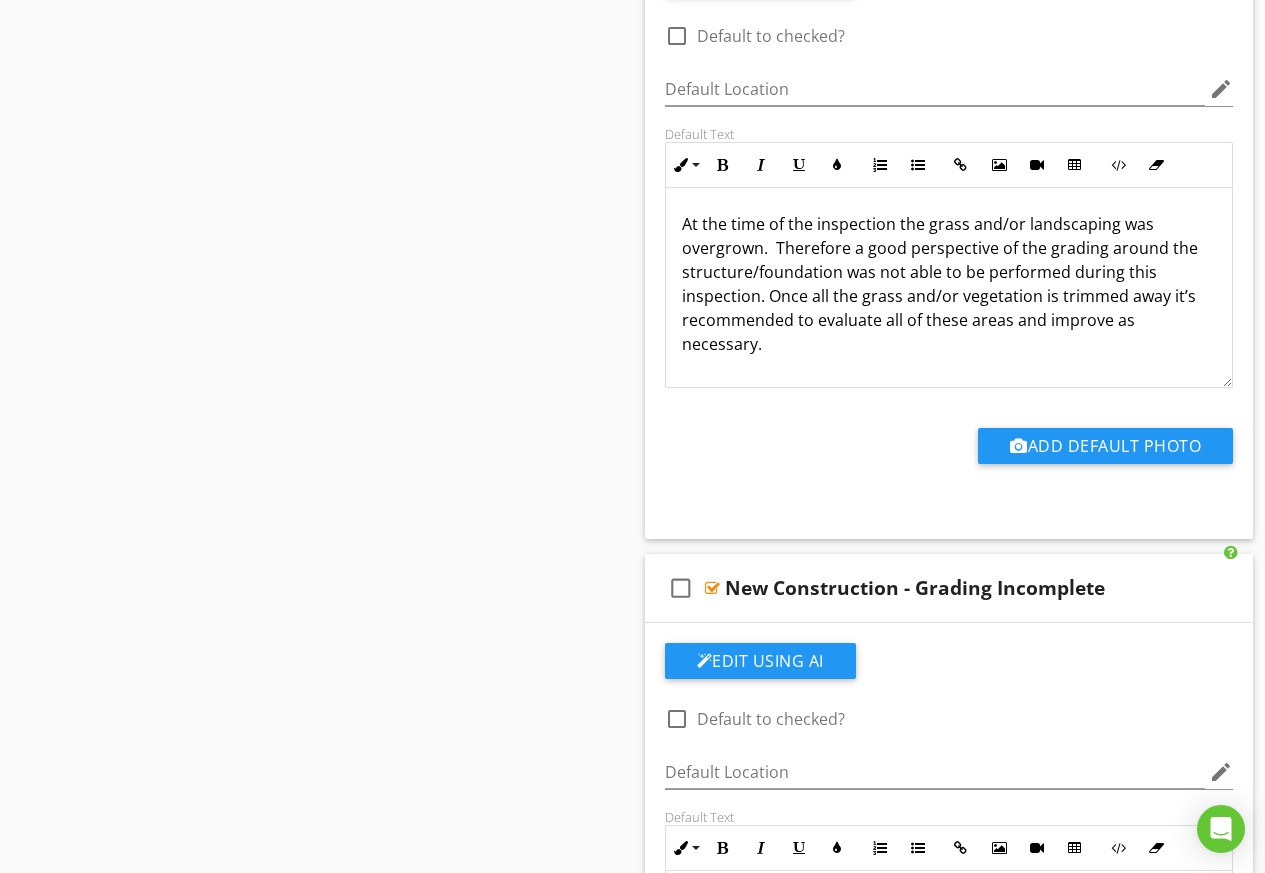 scroll, scrollTop: 5700, scrollLeft: 0, axis: vertical 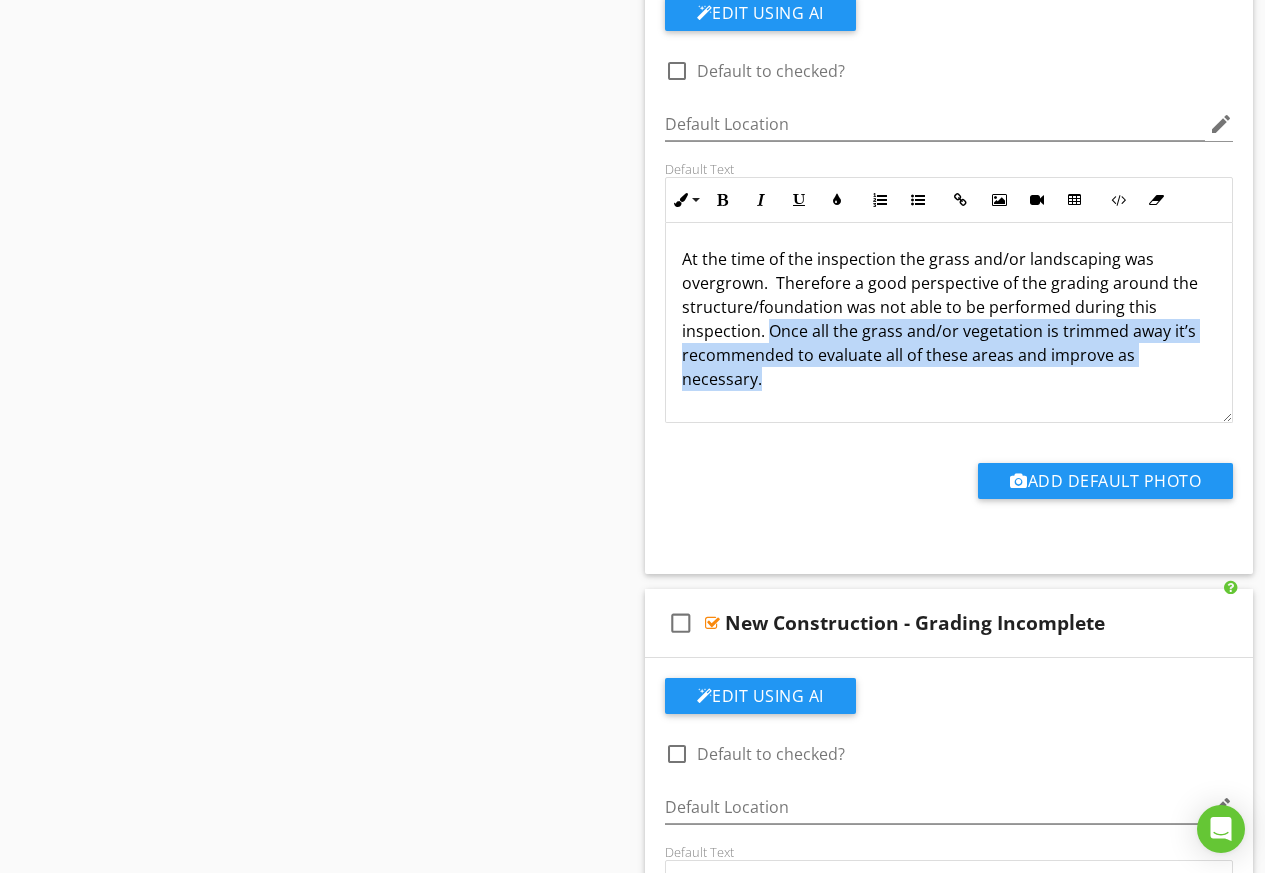 drag, startPoint x: 772, startPoint y: 380, endPoint x: 772, endPoint y: 338, distance: 42 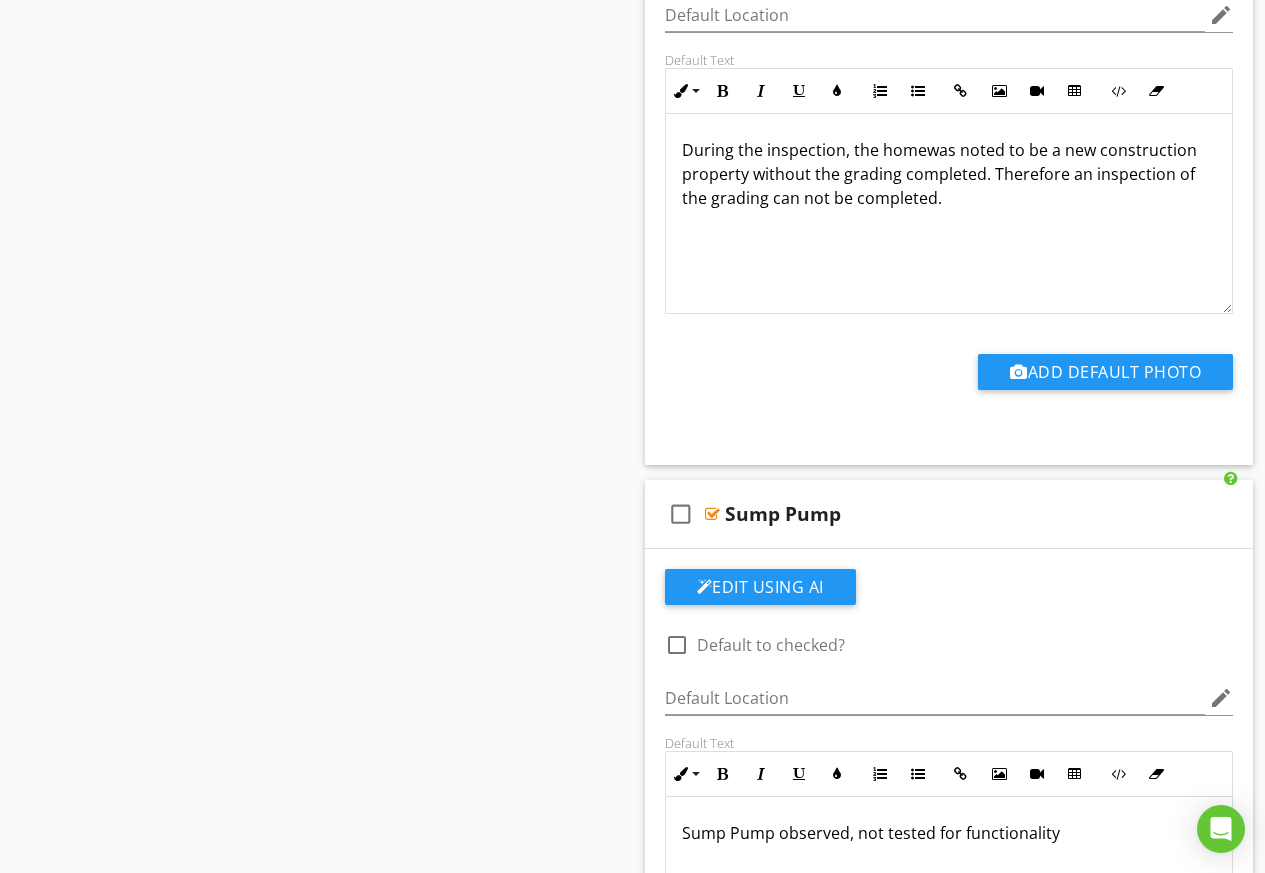 scroll, scrollTop: 6500, scrollLeft: 0, axis: vertical 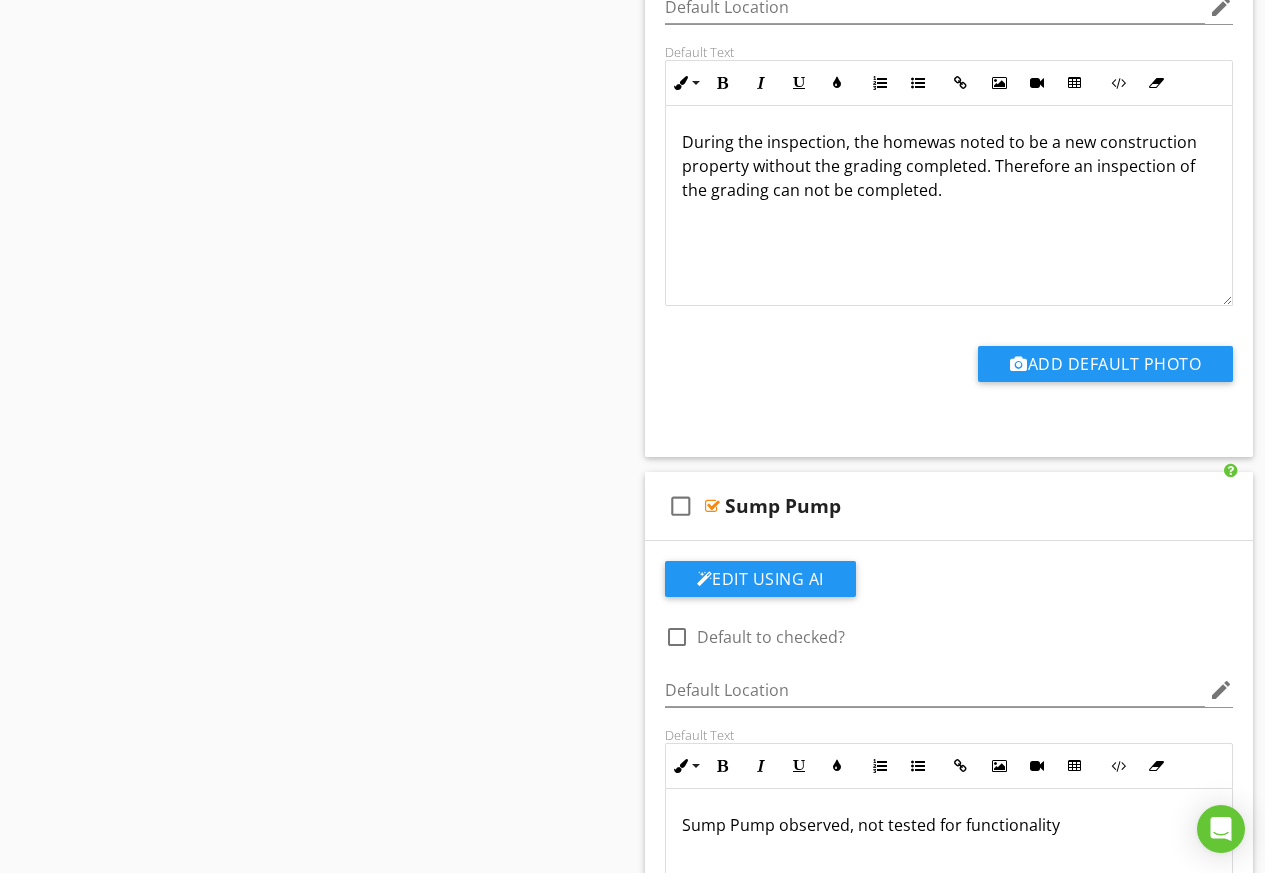 click at bounding box center [949, 222] 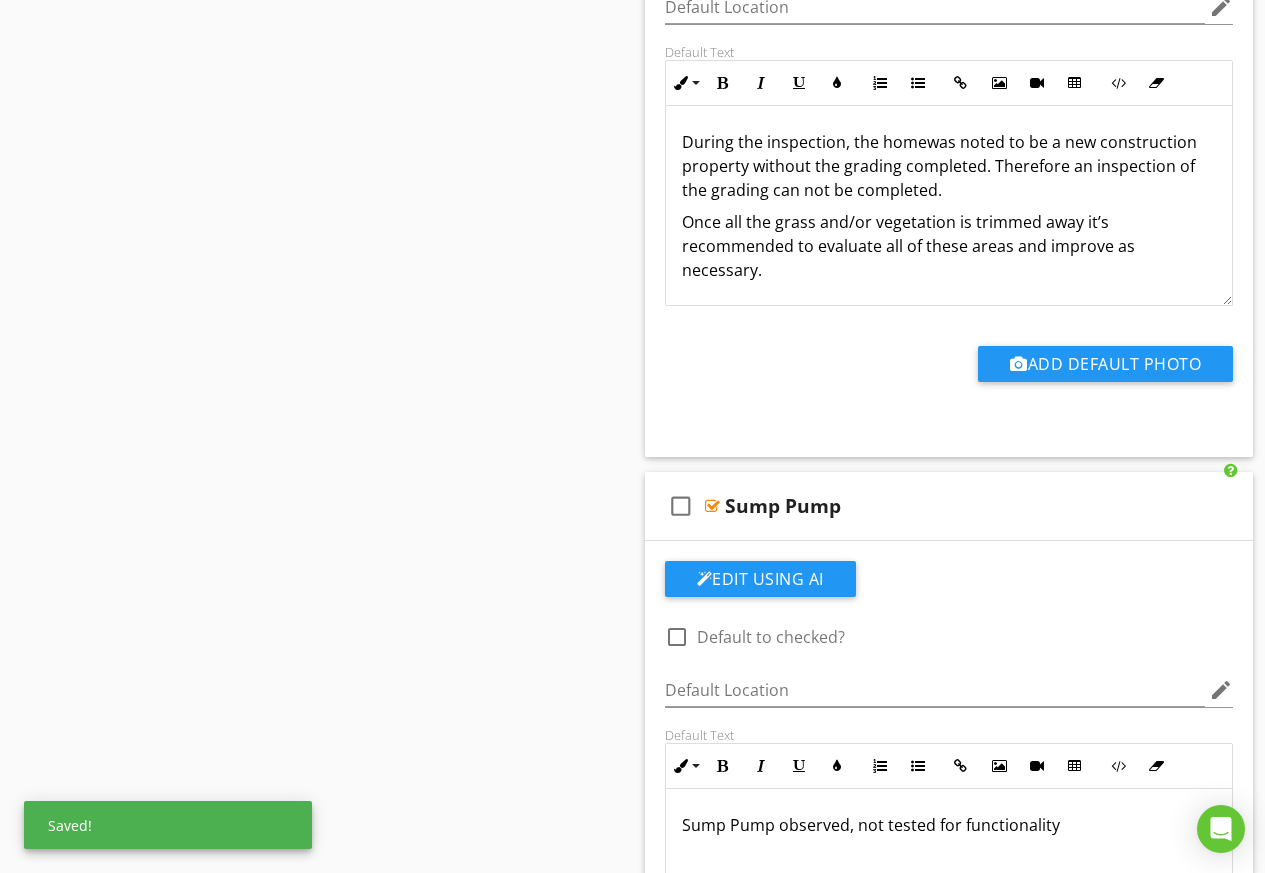 click on "Once all the grass and/or vegetation is trimmed away it’s recommended to evaluate all of these areas and improve as necessary." at bounding box center [949, 246] 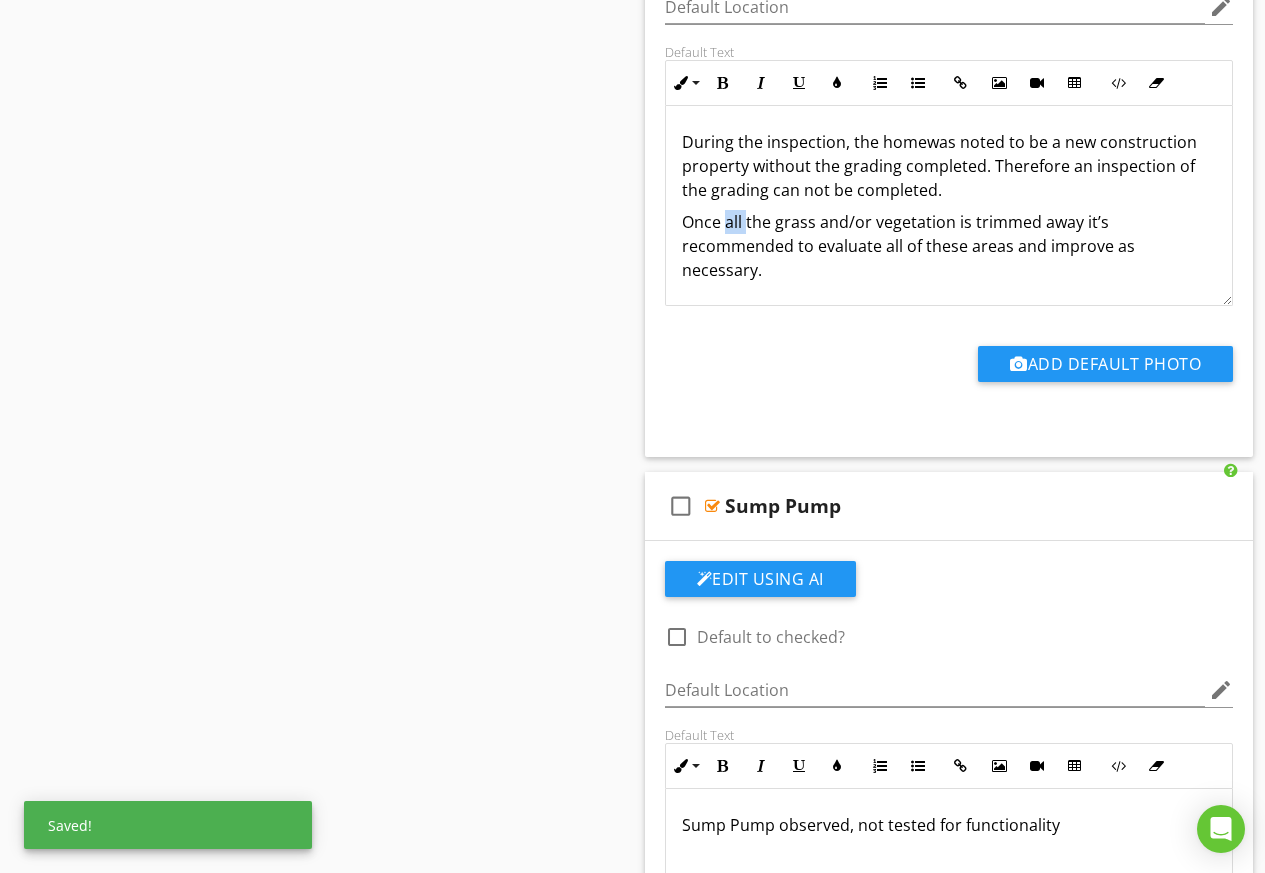 click on "Once all the grass and/or vegetation is trimmed away it’s recommended to evaluate all of these areas and improve as necessary." at bounding box center (949, 246) 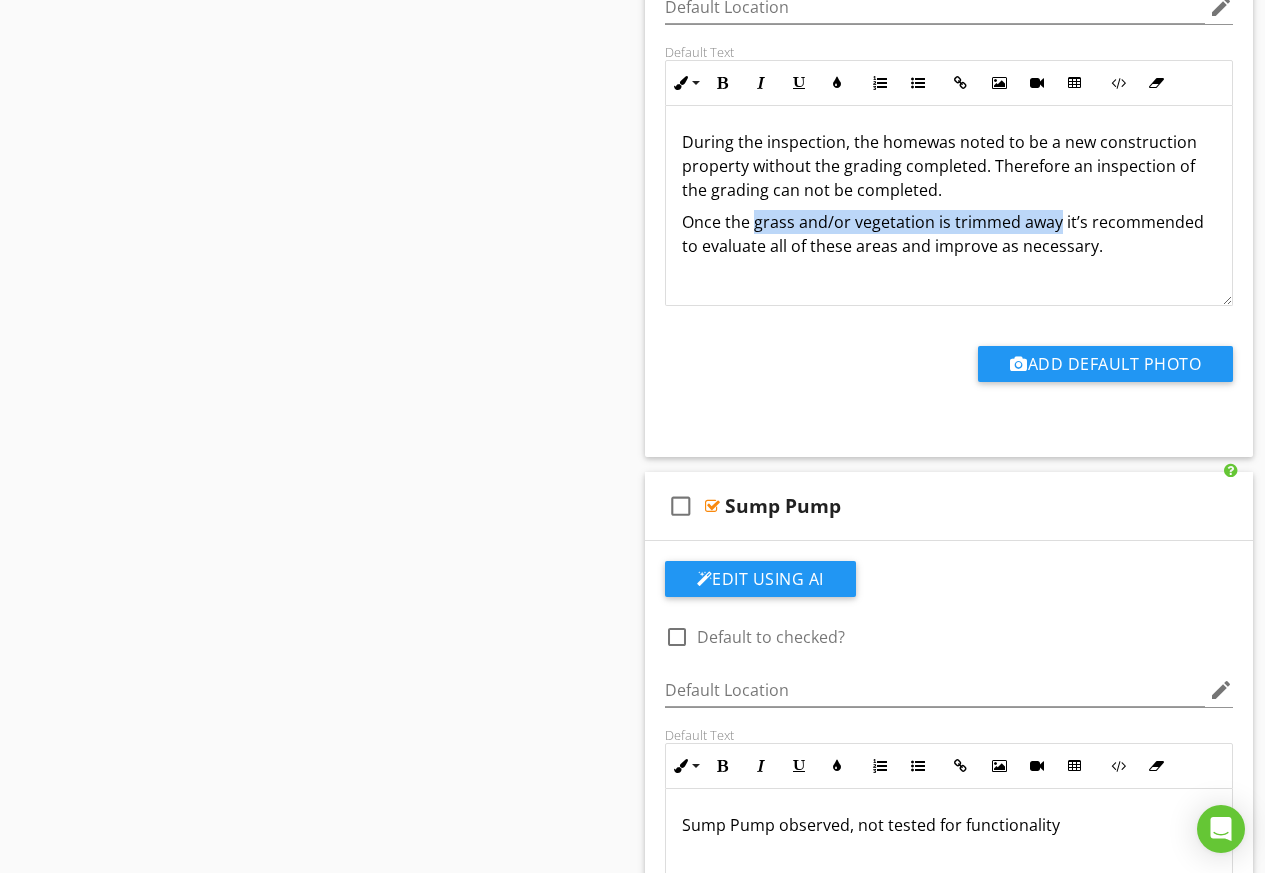 drag, startPoint x: 756, startPoint y: 224, endPoint x: 1057, endPoint y: 231, distance: 301.0814 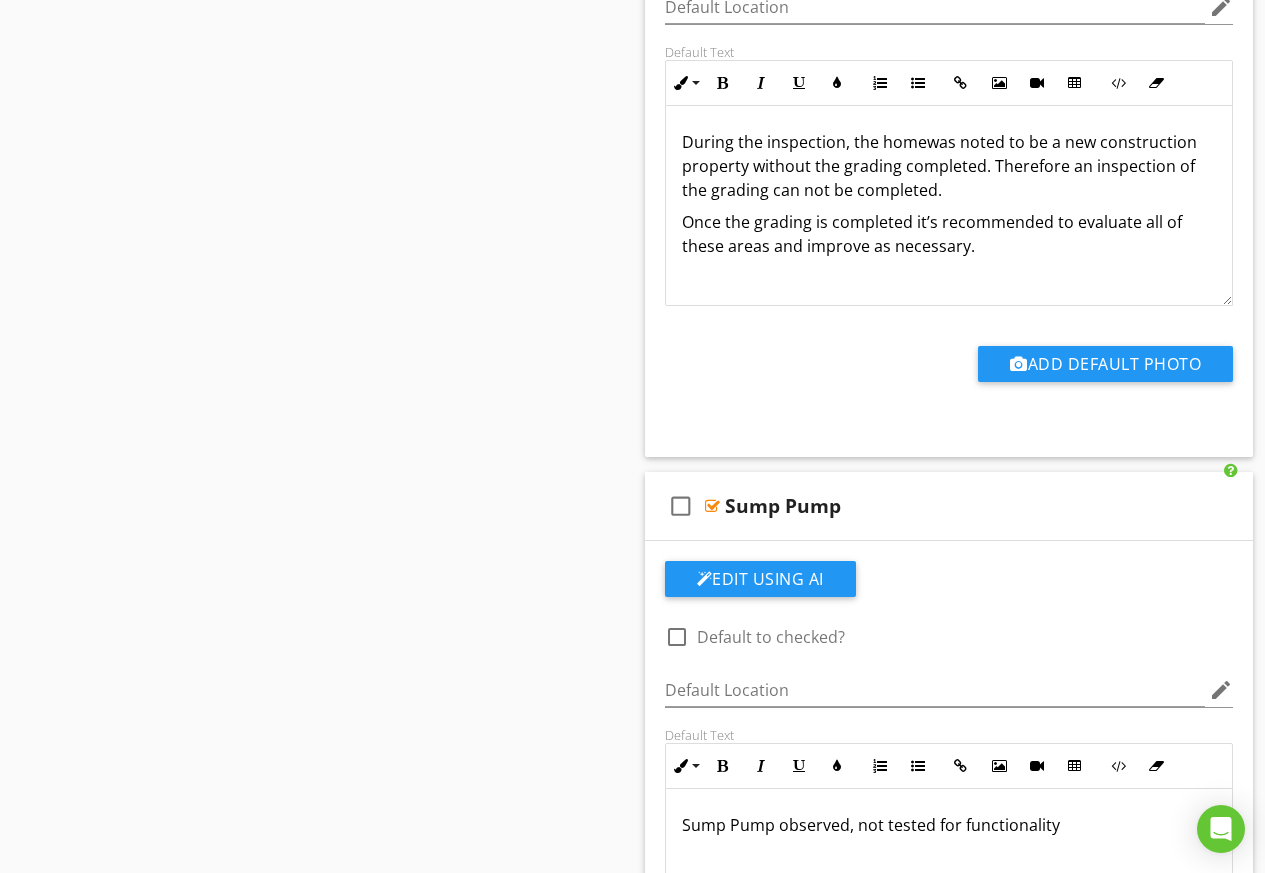 click on "Once the grading is completed it’s recommended to evaluate all of these areas and improve as necessary." at bounding box center [949, 234] 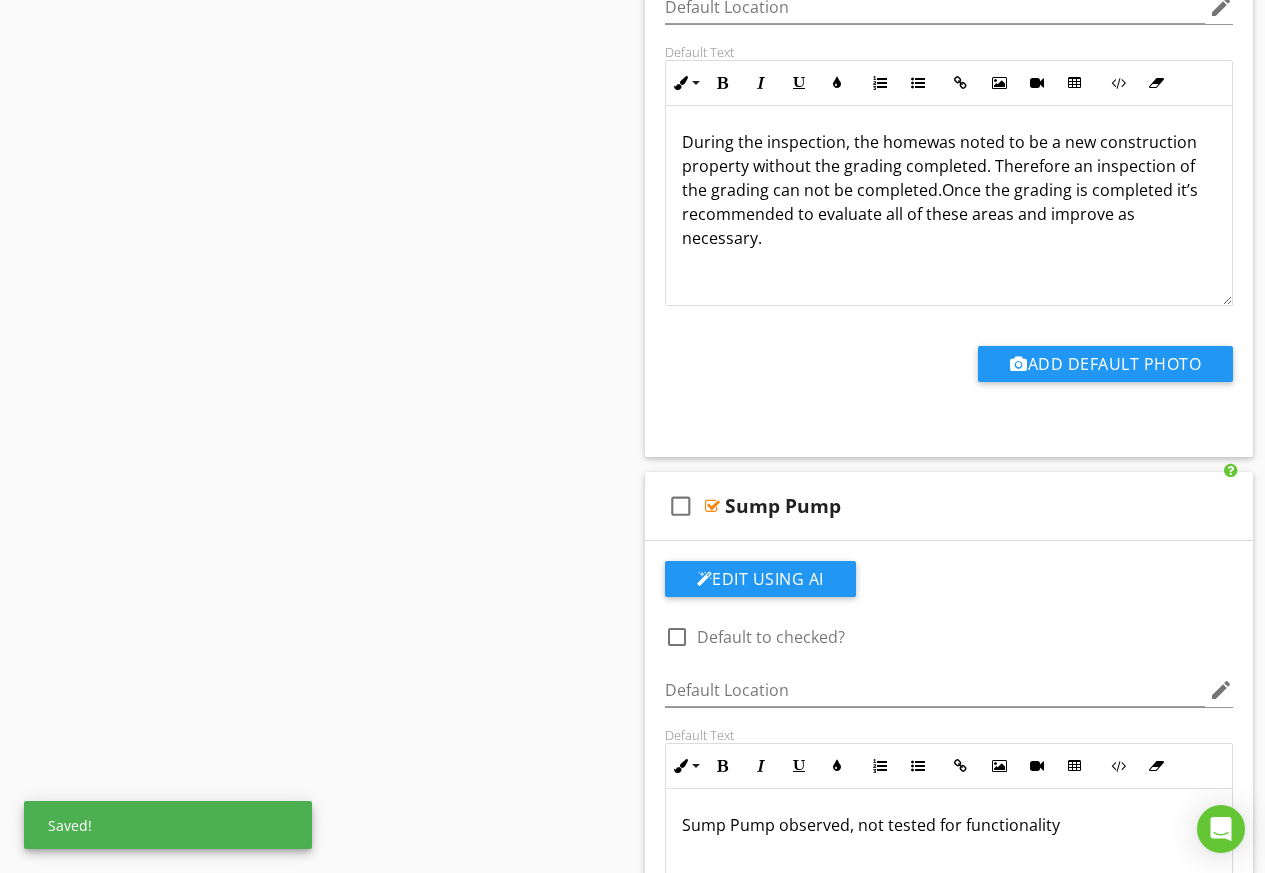 click on "Sections
Information           I. Structural Systems           II. Electrical Systems           III. Heating, Ventilation and Air Conditioning Systems           IV. Plumbing Systems           V. Appliances           VI. Optional Systems
Section
Attachments
Attachment
Items
General           A. Foundations           B. Grading and Drainage           C. Roof Covering Materials           D. Roof Structure and Attic           [PERSON_NAME] (Interior and Exterior)           F. Ceilings and Floors           G. Doors (Interior and Exterior)           H. Windows           I. Stairways (Interior and Exterior)           J. Fireplaces and Chimneys           K. Porches, Balconies, Decks, and Carports           L. Other           M. Cabinets           N. Sidewalks and Driveways           O. Fences
Item
Comments
Informational" at bounding box center [632, 18313] 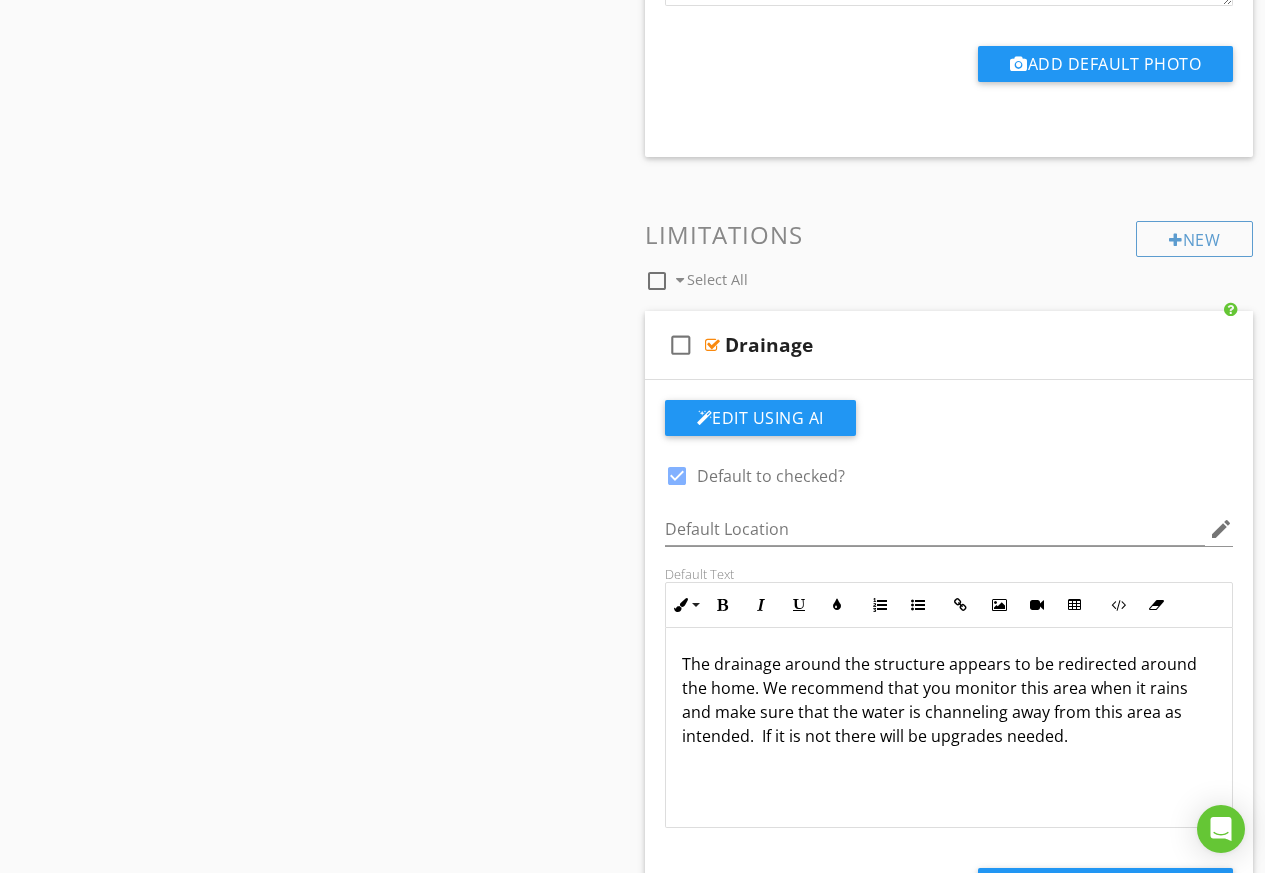 scroll, scrollTop: 3200, scrollLeft: 0, axis: vertical 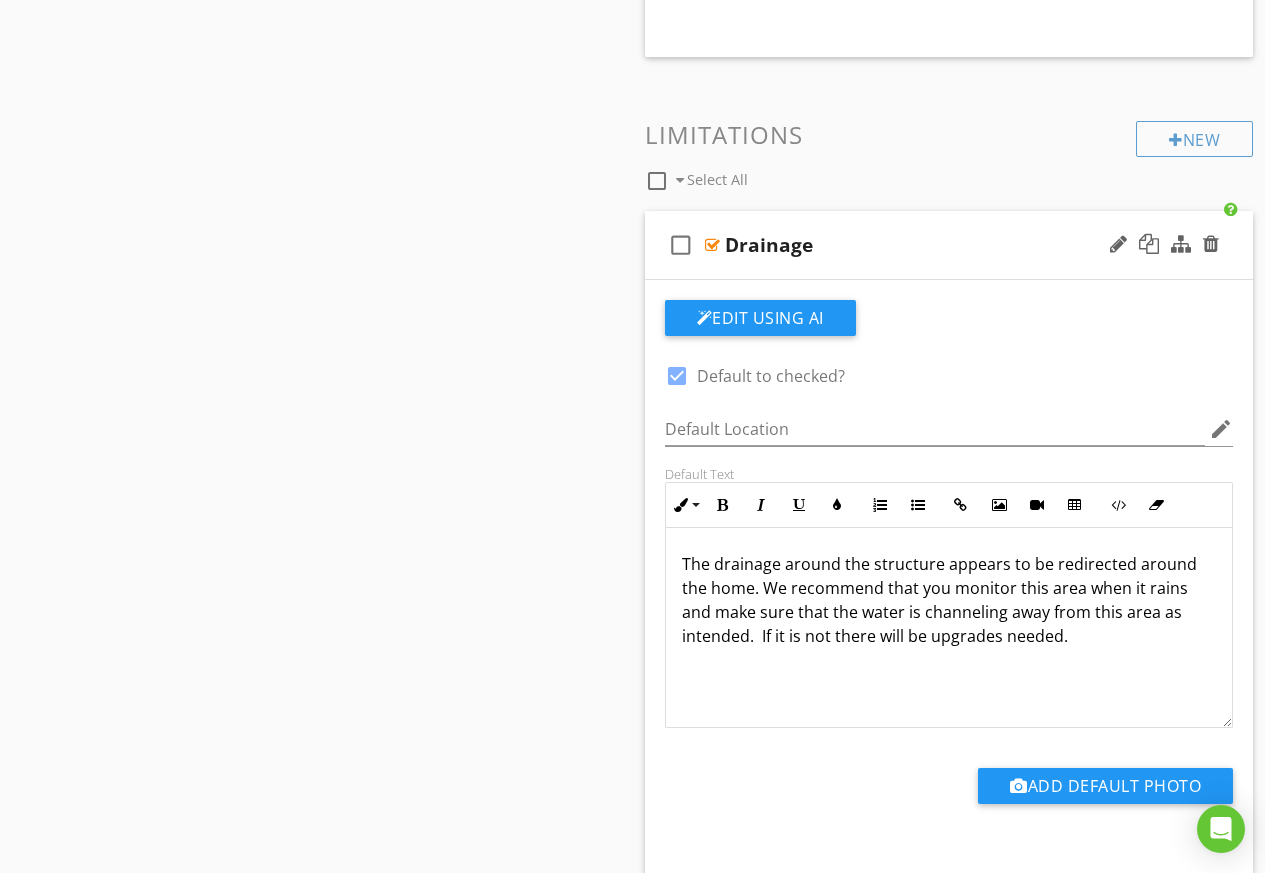 click on "The drainage around the structure appears to be redirected around the home. We recommend that you monitor this area when it rains and make sure that the water is channeling away from this area as intended.  If it is not there will be upgrades needed." at bounding box center [949, 600] 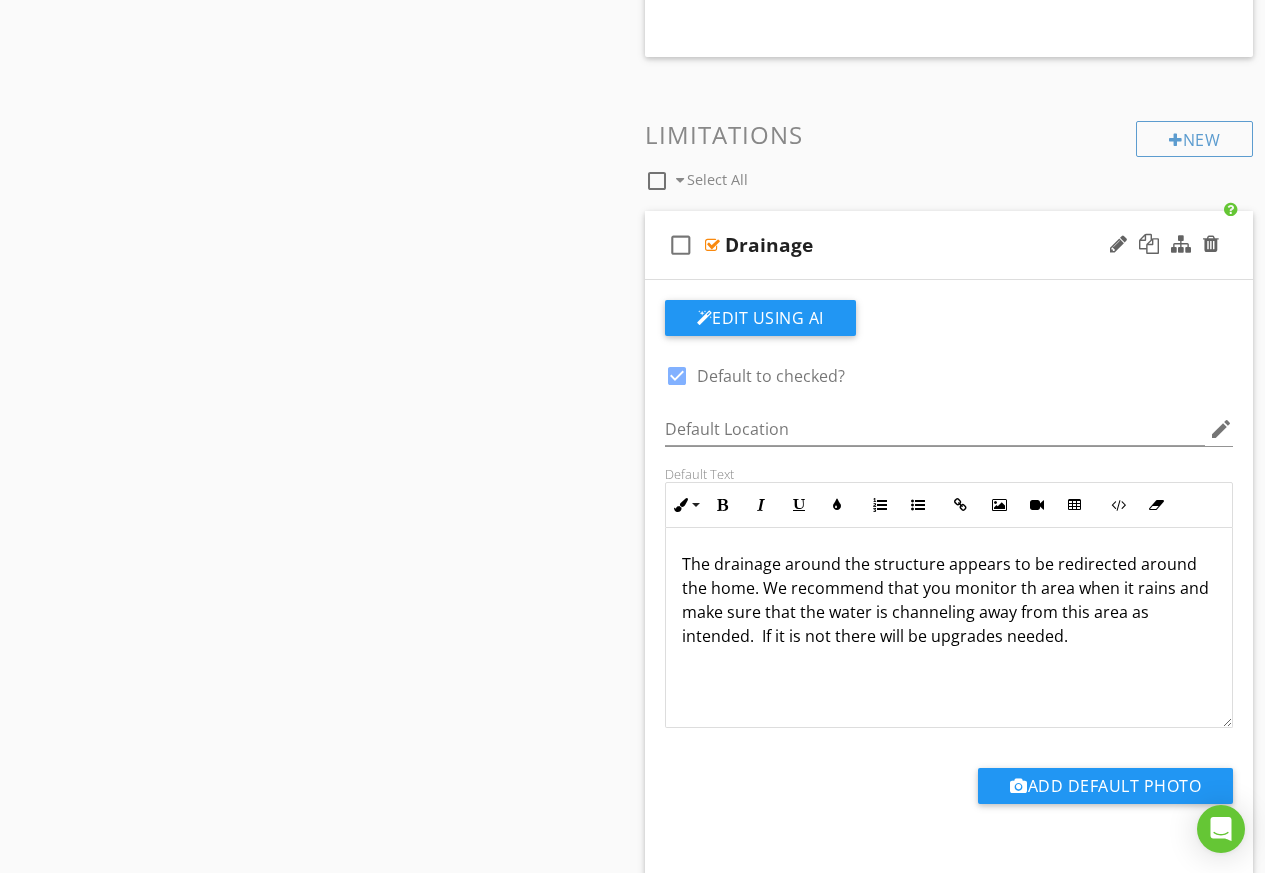 type 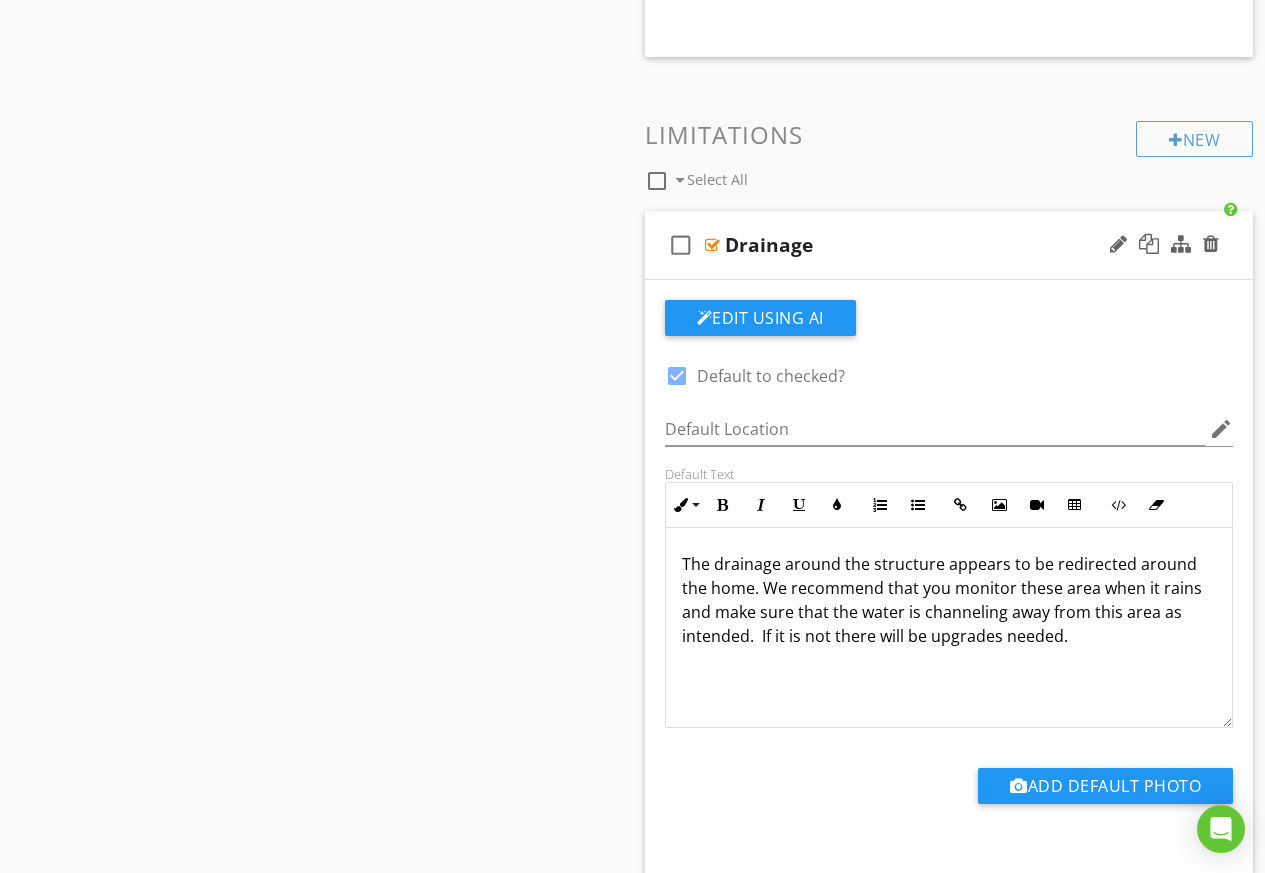 click on "The drainage around the structure appears to be redirected around the home. We recommend that you monitor these area when it rains and make sure that the water is channeling away from this area as intended.  If it is not there will be upgrades needed." at bounding box center [949, 600] 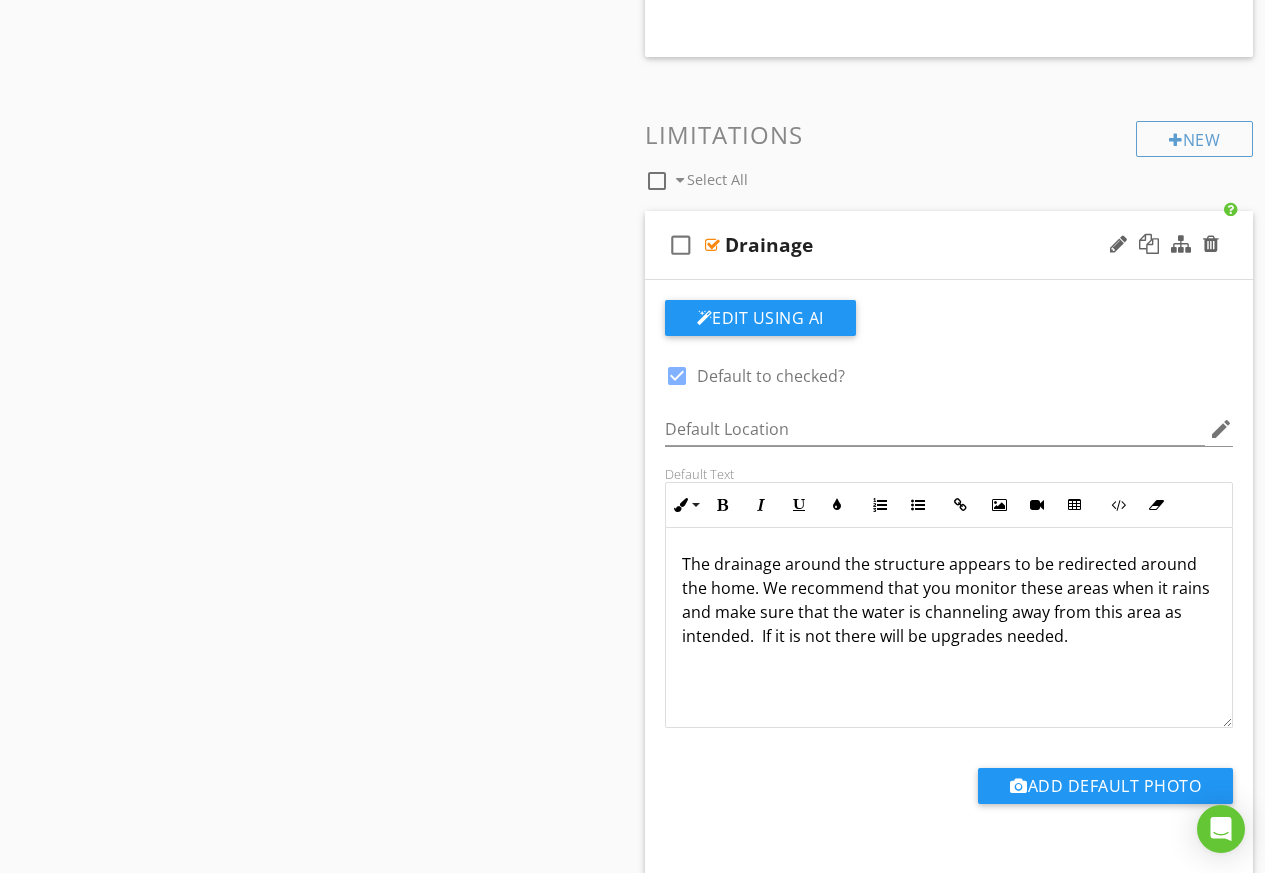 click on "The drainage around the structure appears to be redirected around the home. We recommend that you monitor these areas when it rains and make sure that the water is channeling away from this area as intended.  If it is not there will be upgrades needed." at bounding box center [949, 600] 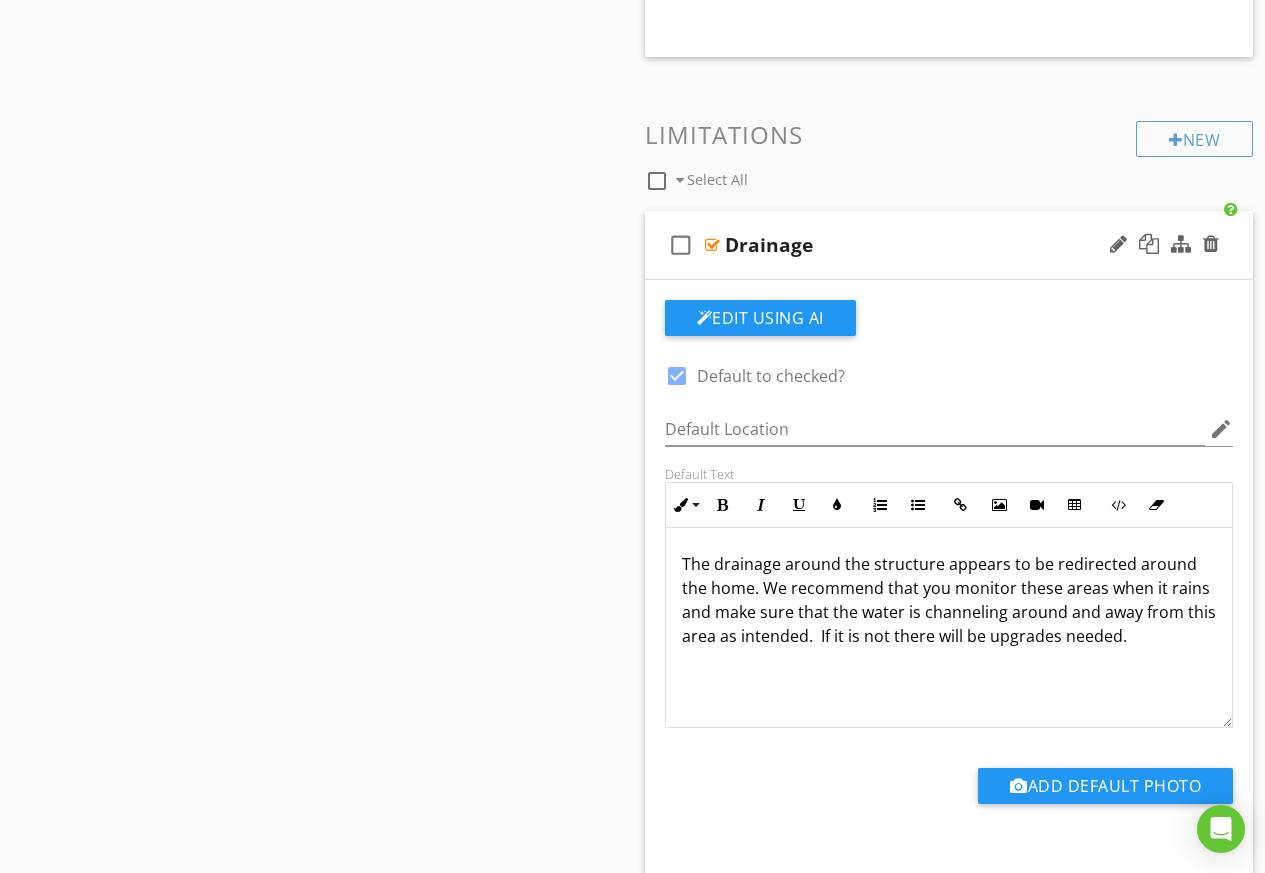 click on "The drainage around the structure appears to be redirected around the home. We recommend that you monitor these areas when it rains and make sure that the water is channeling around and away from this area as intended.  If it is not there will be upgrades needed." at bounding box center [949, 600] 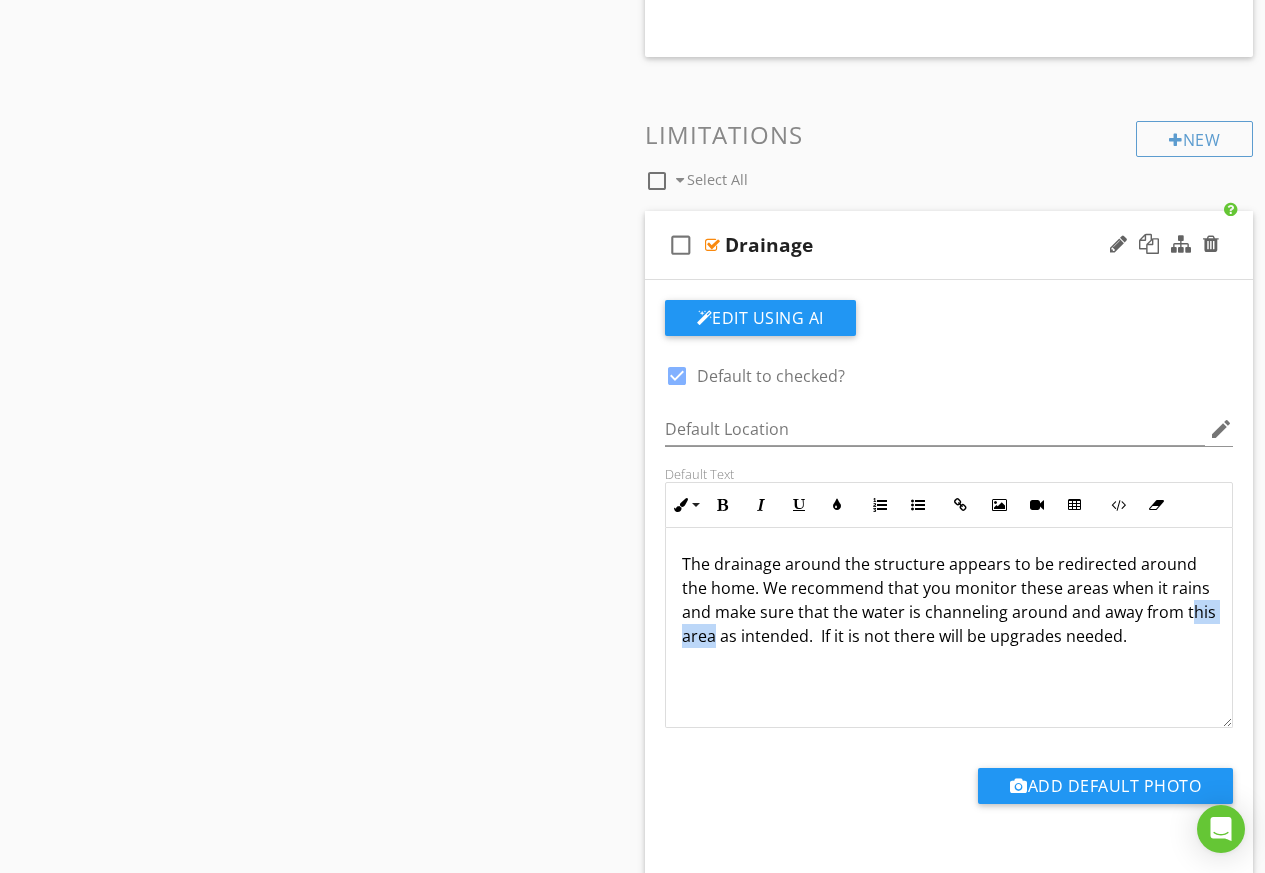 drag, startPoint x: 788, startPoint y: 640, endPoint x: 731, endPoint y: 639, distance: 57.00877 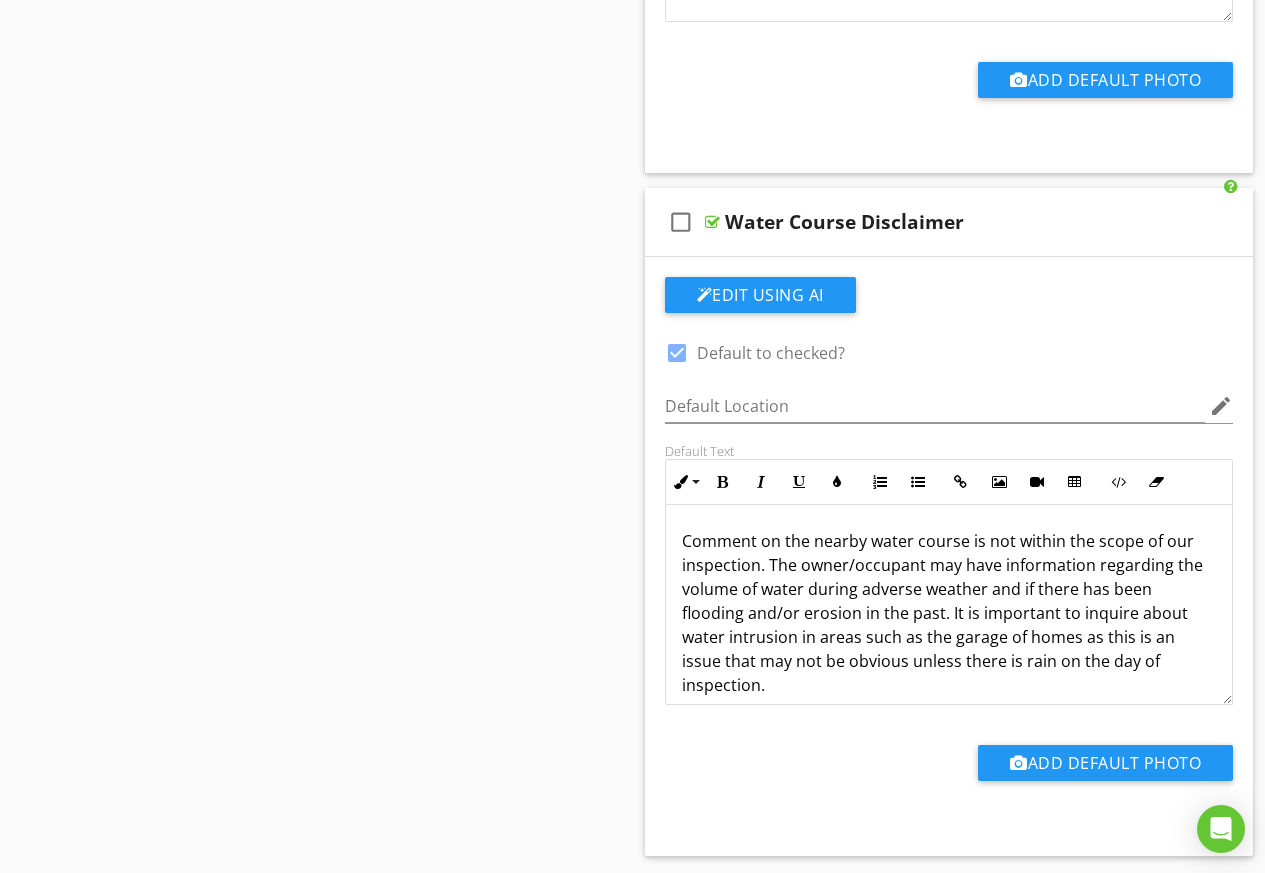 scroll, scrollTop: 2500, scrollLeft: 0, axis: vertical 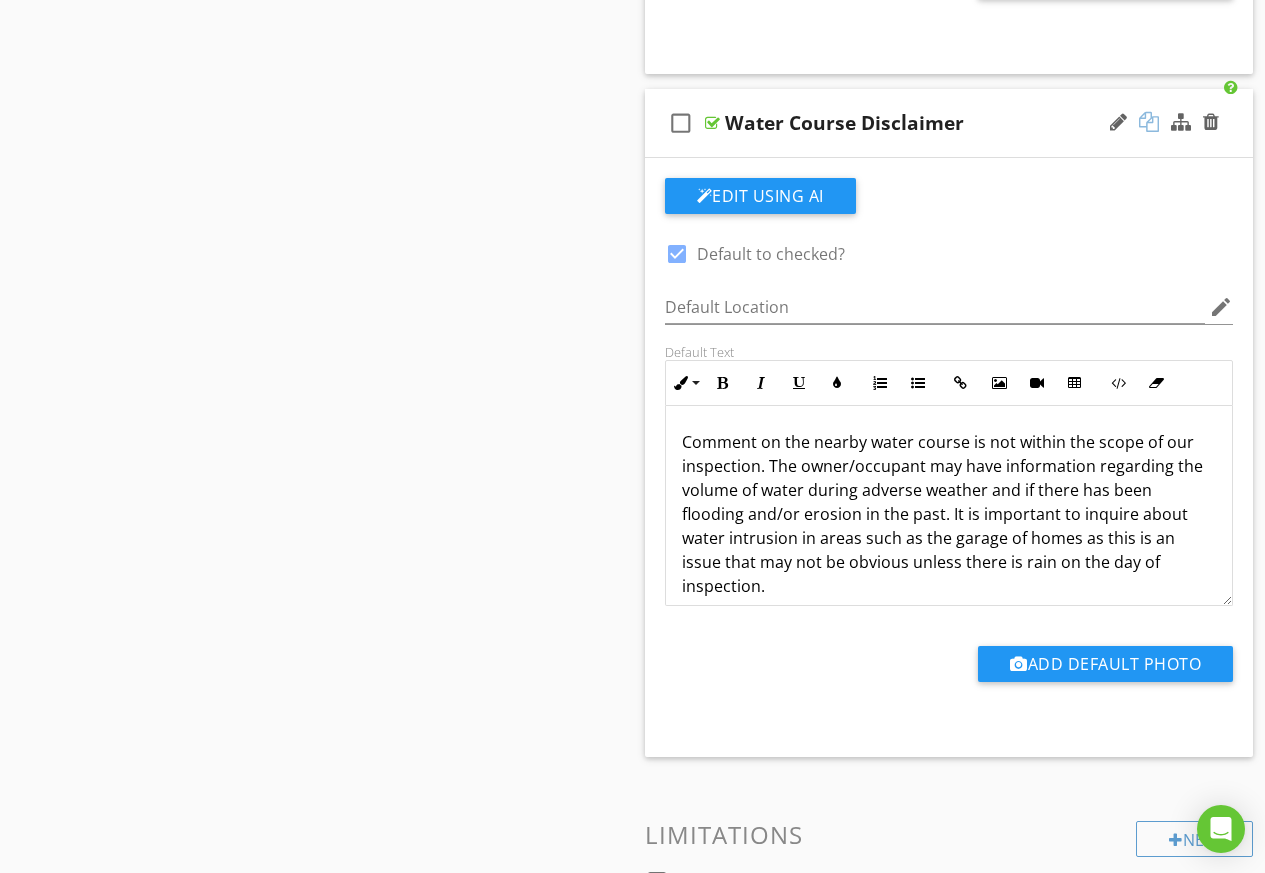 click at bounding box center (1149, 122) 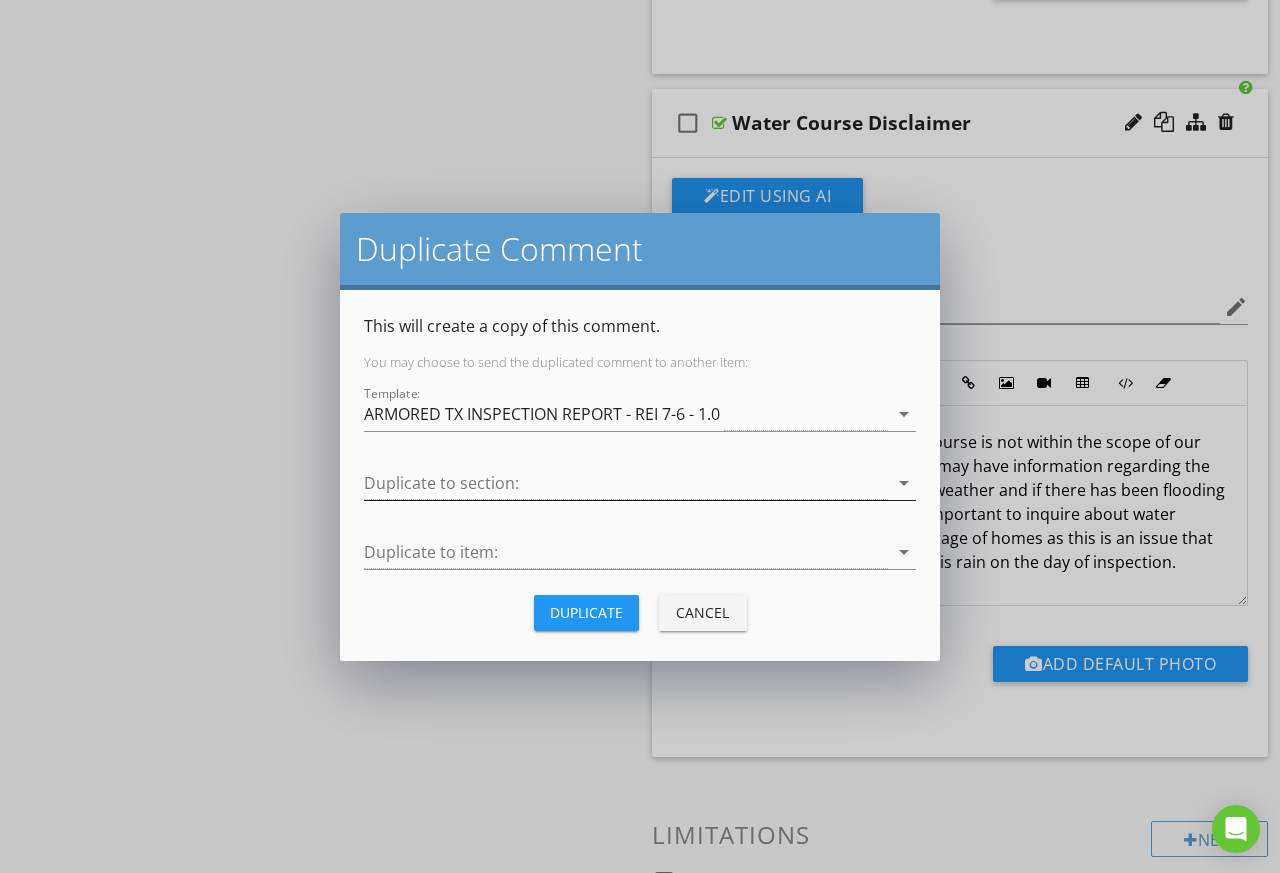 click at bounding box center (626, 483) 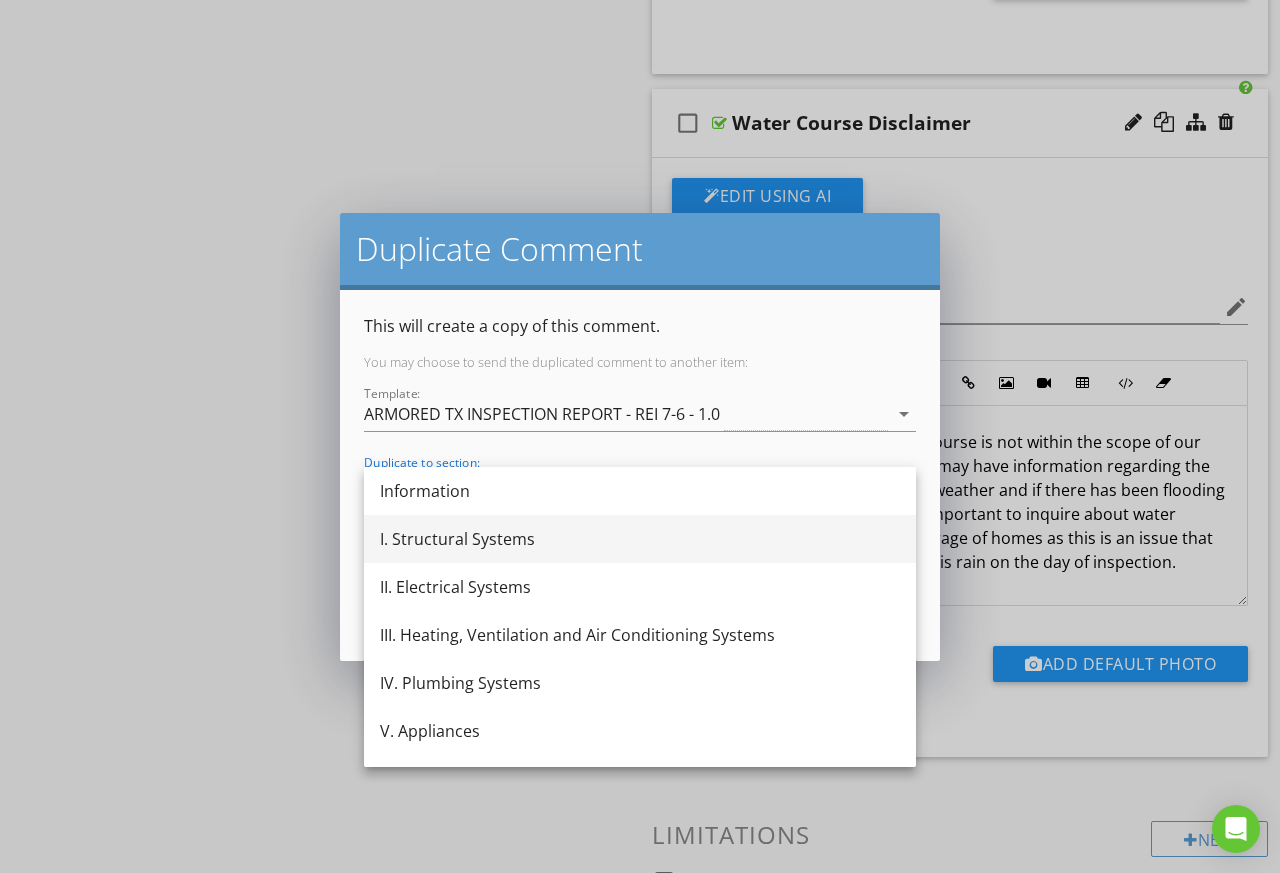 click on "I. Structural Systems" at bounding box center (640, 539) 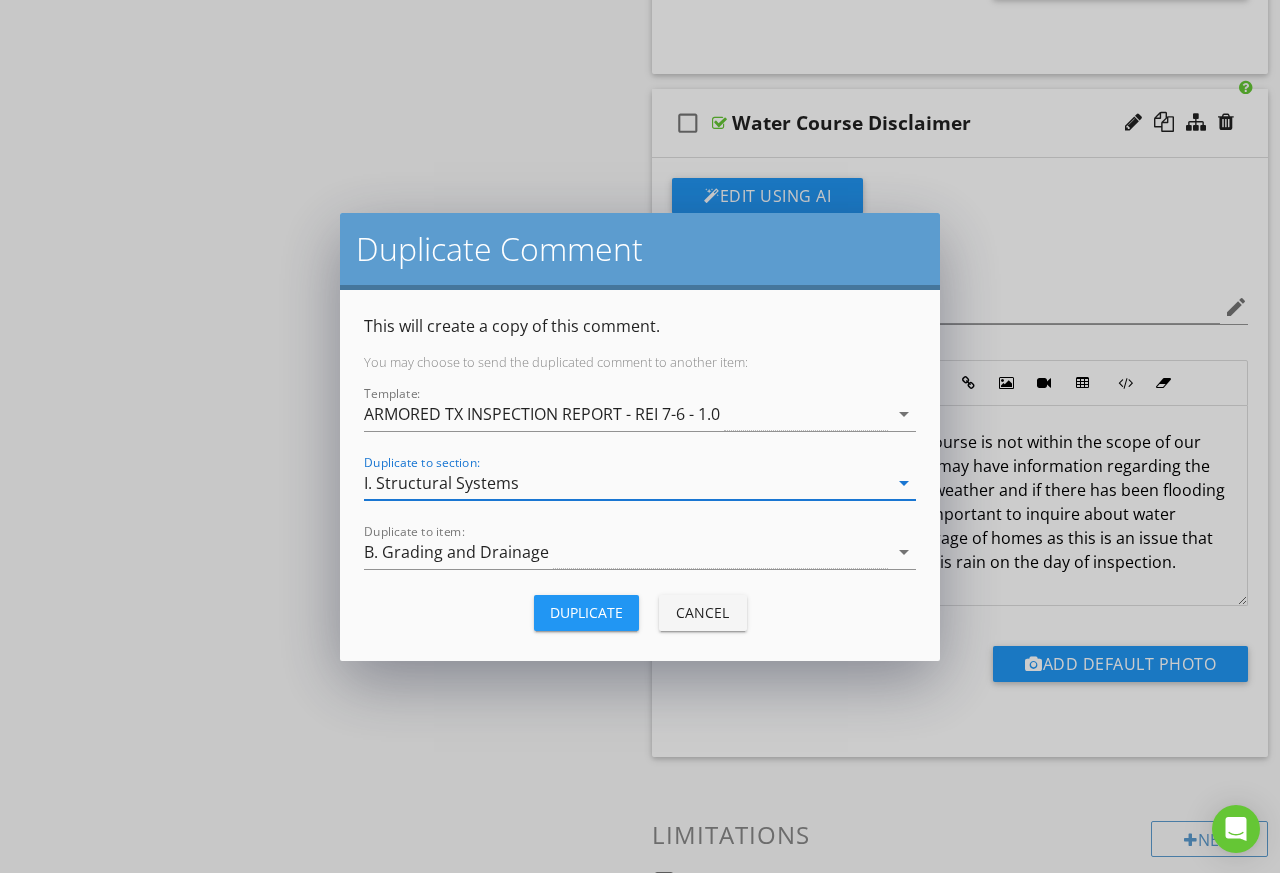 click on "Duplicate" at bounding box center (586, 612) 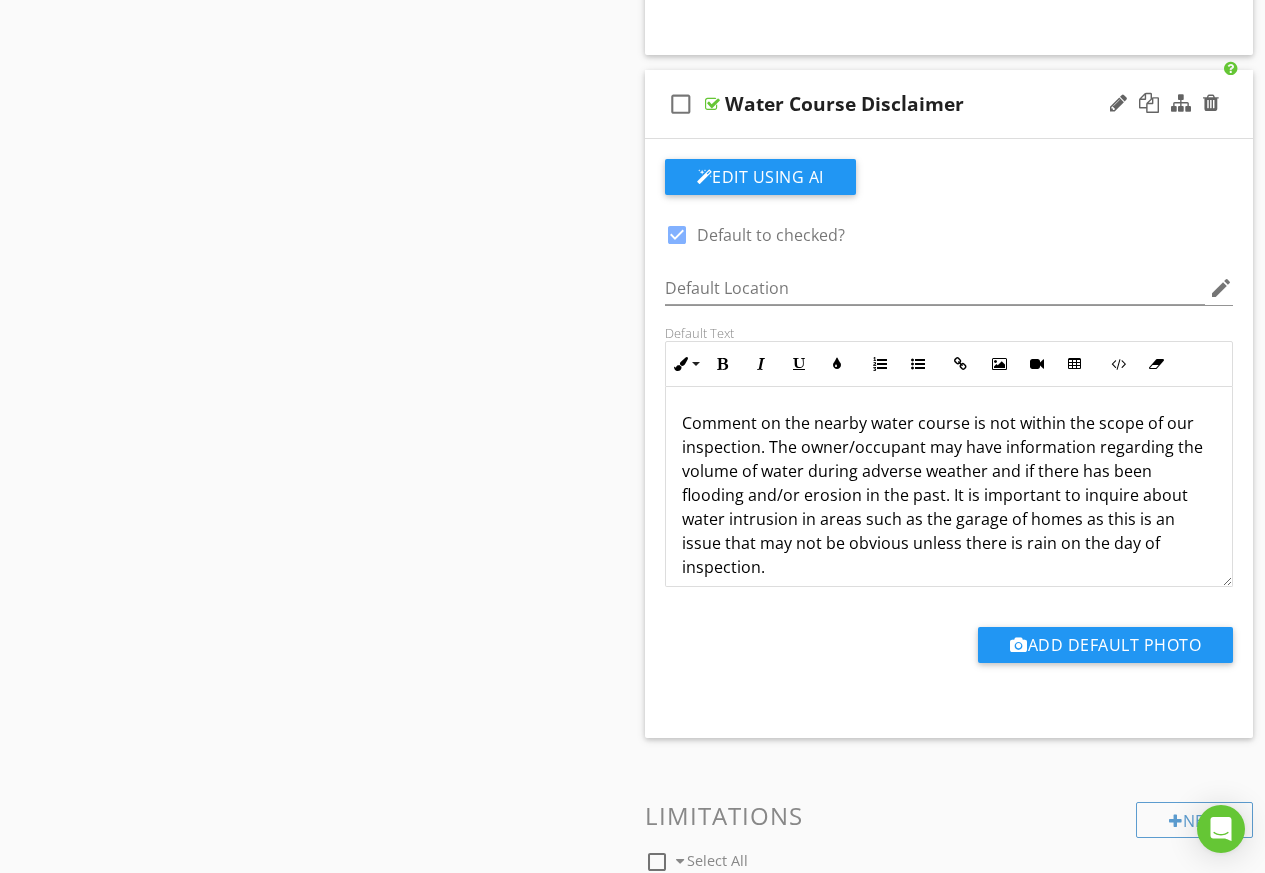 scroll, scrollTop: 3200, scrollLeft: 0, axis: vertical 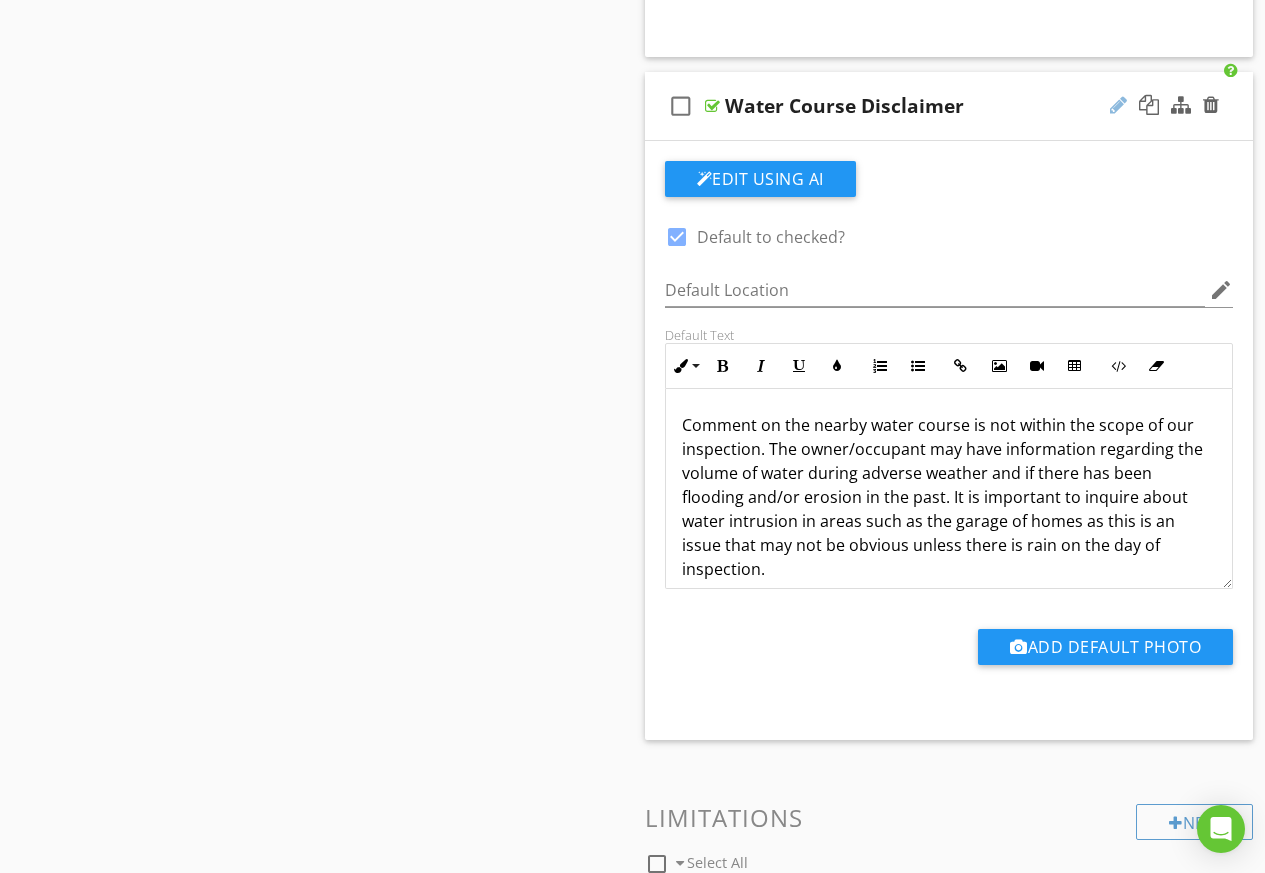 click at bounding box center (1118, 105) 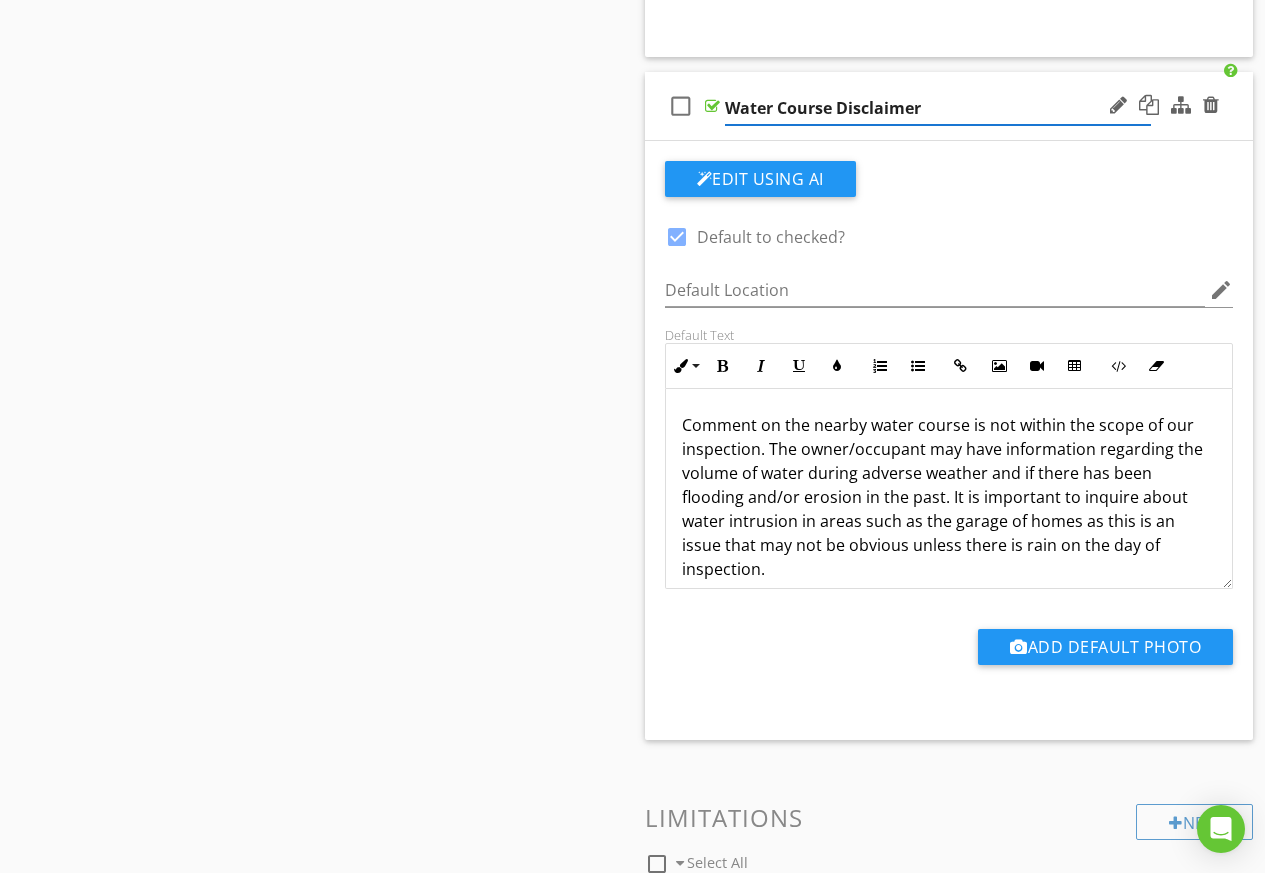 click on "Water Course Disclaimer" at bounding box center [938, 108] 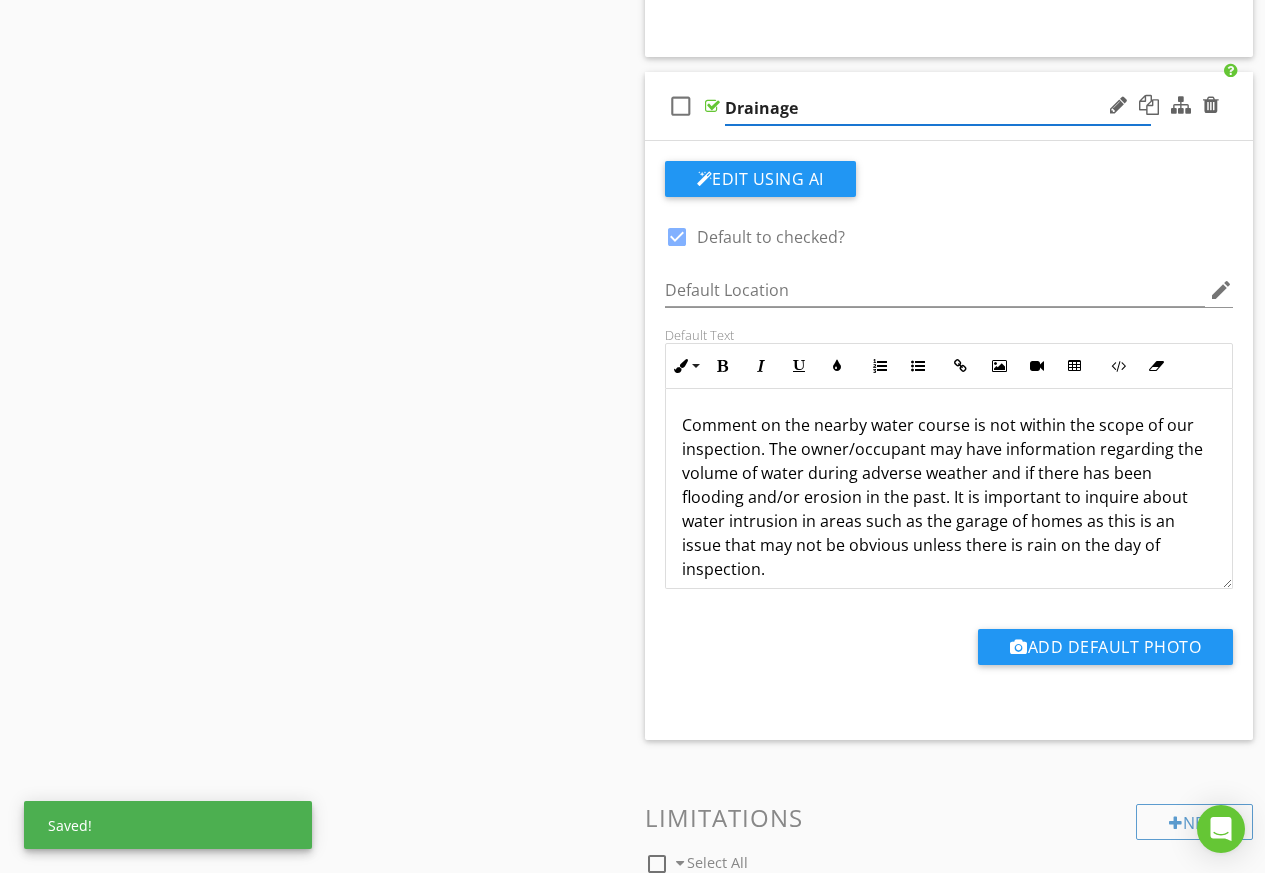 type on "Drainage" 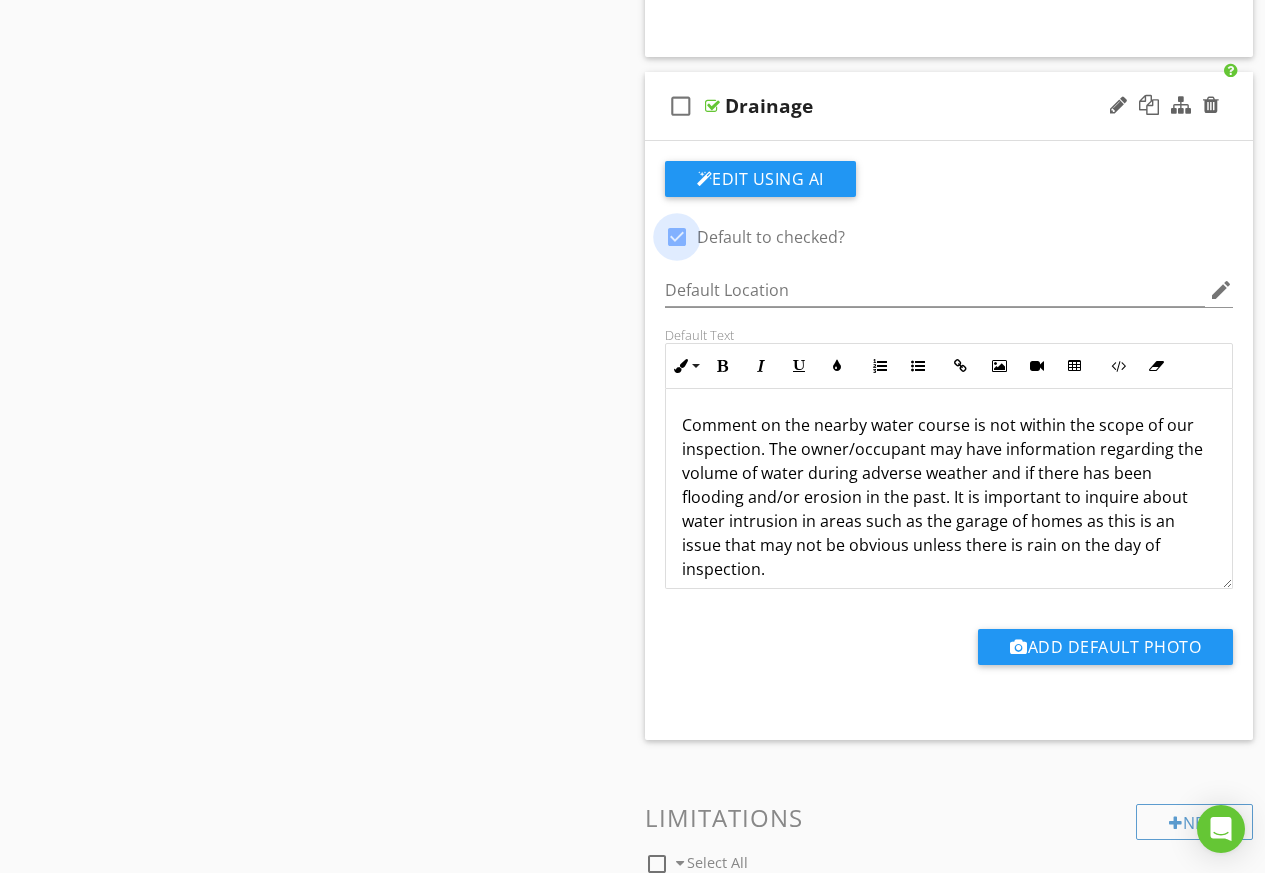 click at bounding box center (677, 237) 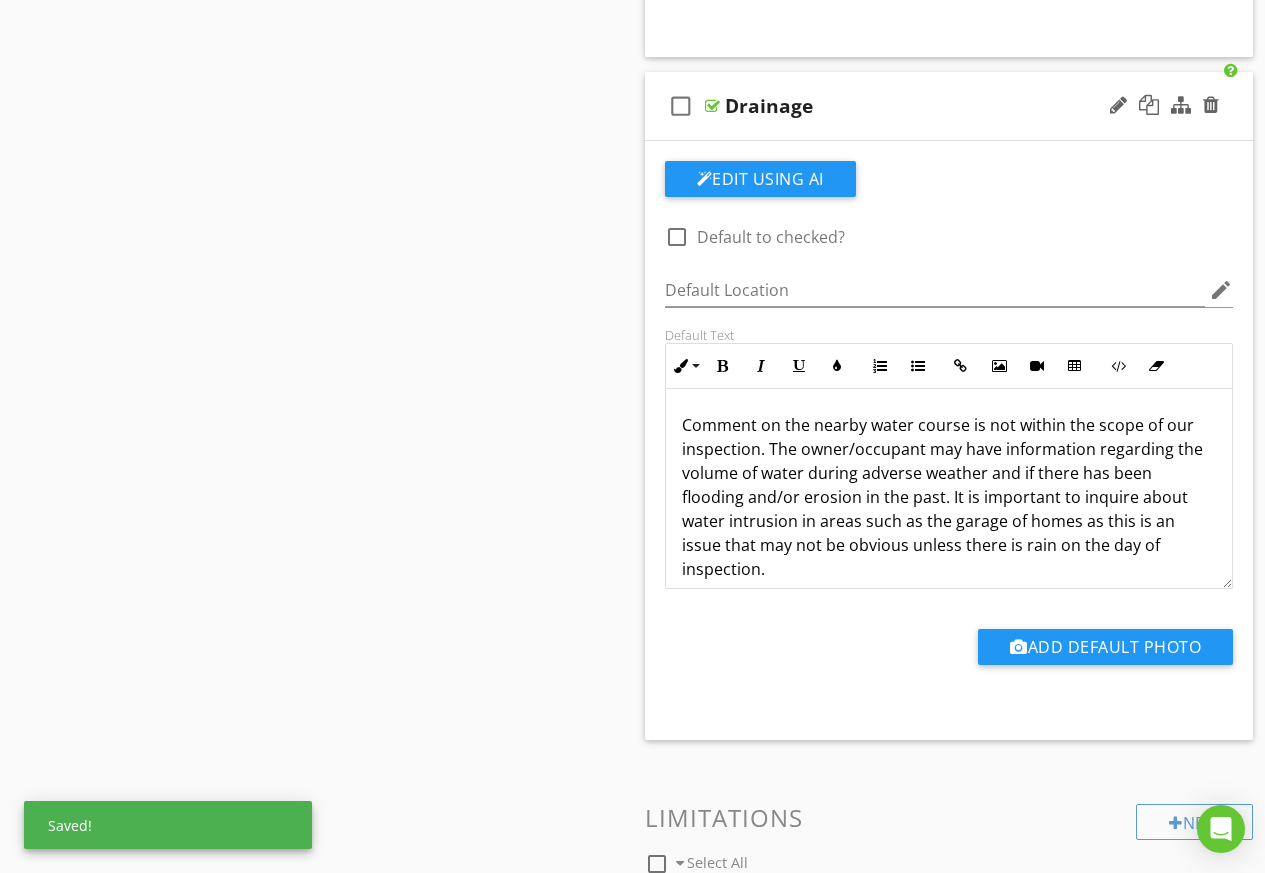 click on "Comment on the nearby water course is not within the scope of our inspection. The owner/occupant may have information regarding the volume of water during adverse weather and if there has been flooding and/or erosion in the past. It is important to inquire about water intrusion in areas such as the garage of homes as this is an issue that may not be obvious unless there is rain on the day of inspection." at bounding box center [949, 497] 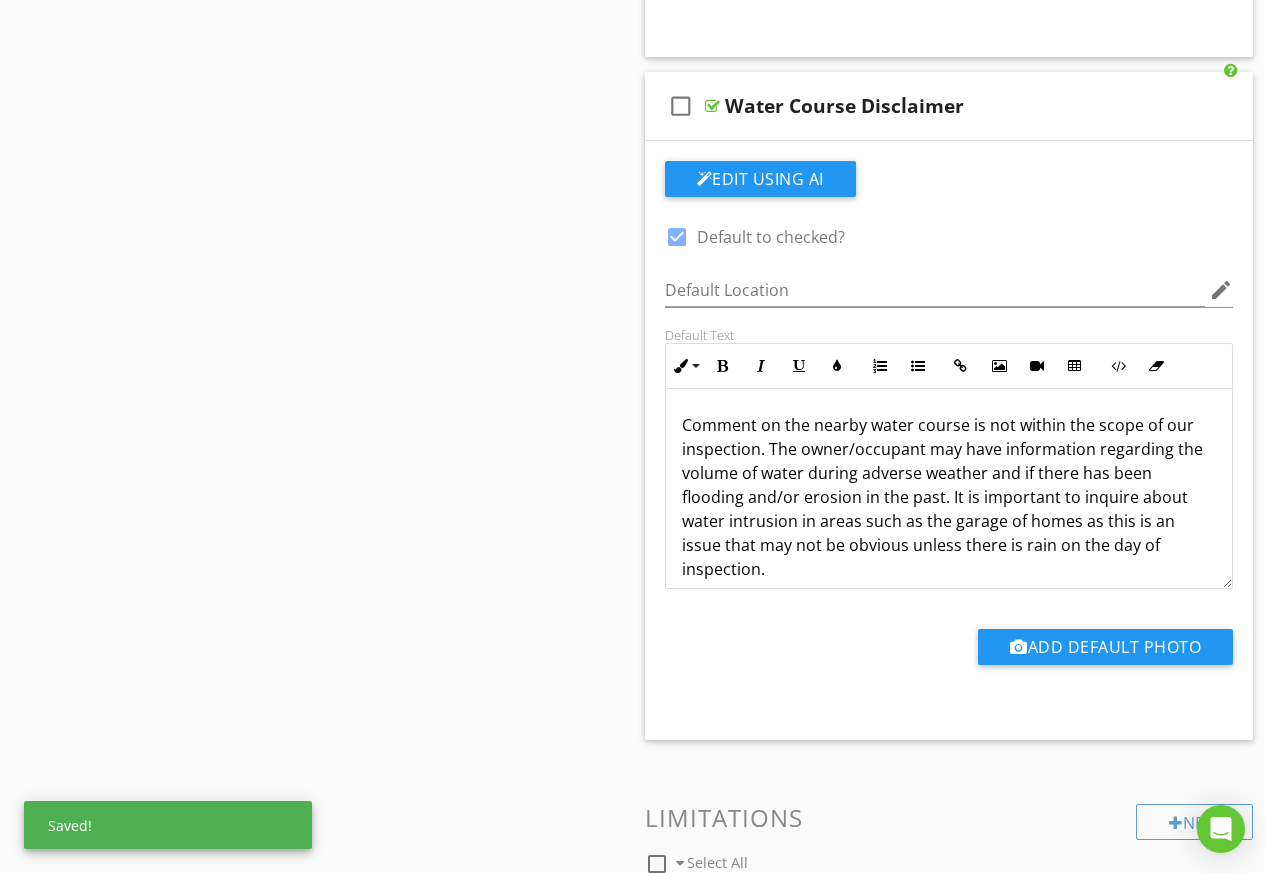 click on "Comment on the nearby water course is not within the scope of our inspection. The owner/occupant may have information regarding the volume of water during adverse weather and if there has been flooding and/or erosion in the past. It is important to inquire about water intrusion in areas such as the garage of homes as this is an issue that may not be obvious unless there is rain on the day of inspection." at bounding box center (949, -186) 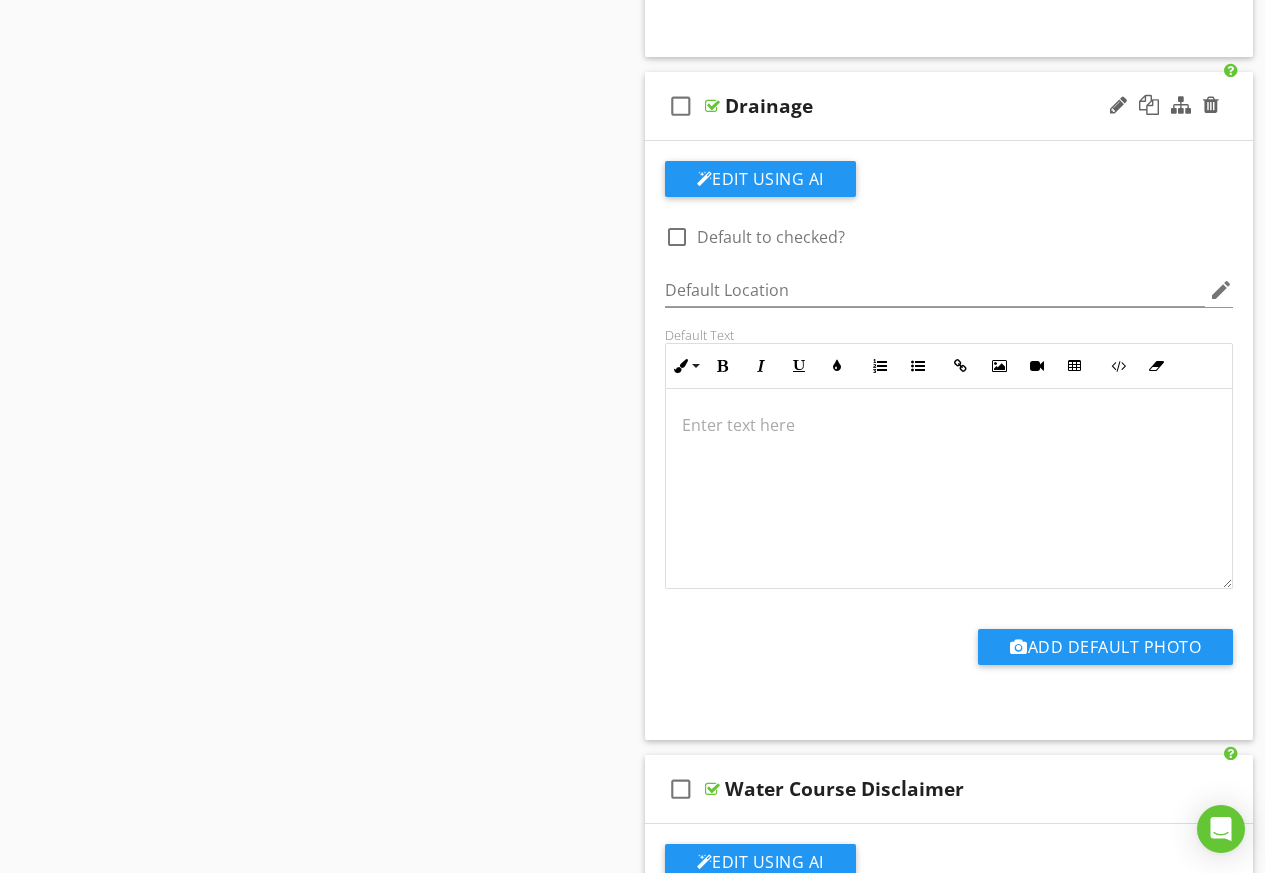 click on "Sections
Information           I. Structural Systems           II. Electrical Systems           III. Heating, Ventilation and Air Conditioning Systems           IV. Plumbing Systems           V. Appliances           VI. Optional Systems
Section
Attachments
Attachment
Items
General           A. Foundations           B. Grading and Drainage           C. Roof Covering Materials           D. Roof Structure and Attic           [PERSON_NAME] (Interior and Exterior)           F. Ceilings and Floors           G. Doors (Interior and Exterior)           H. Windows           I. Stairways (Interior and Exterior)           J. Fireplaces and Chimneys           K. Porches, Balconies, Decks, and Carports           L. Other           M. Cabinets           N. Sidewalks and Driveways           O. Fences
Item
Comments
Informational" at bounding box center [632, 22638] 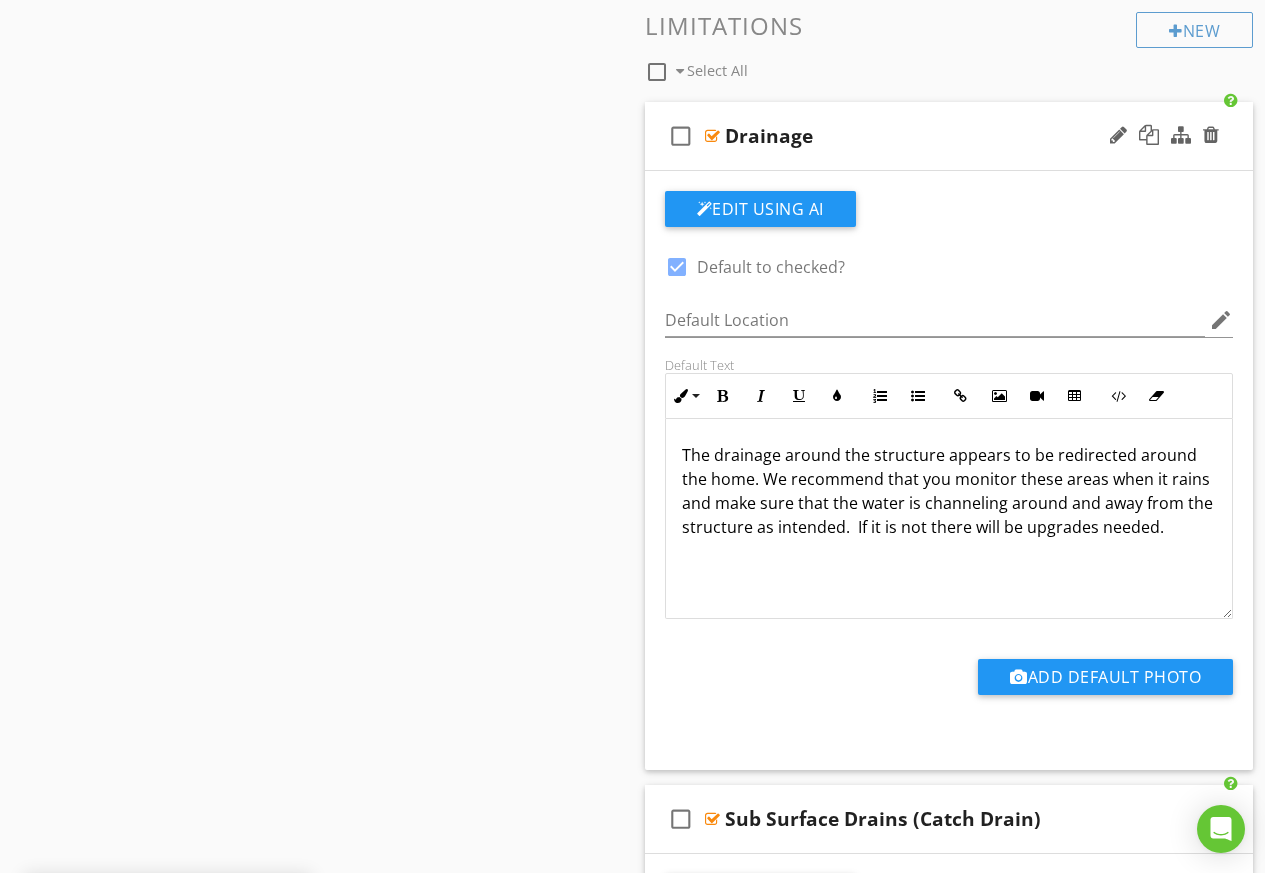 scroll, scrollTop: 4017, scrollLeft: 0, axis: vertical 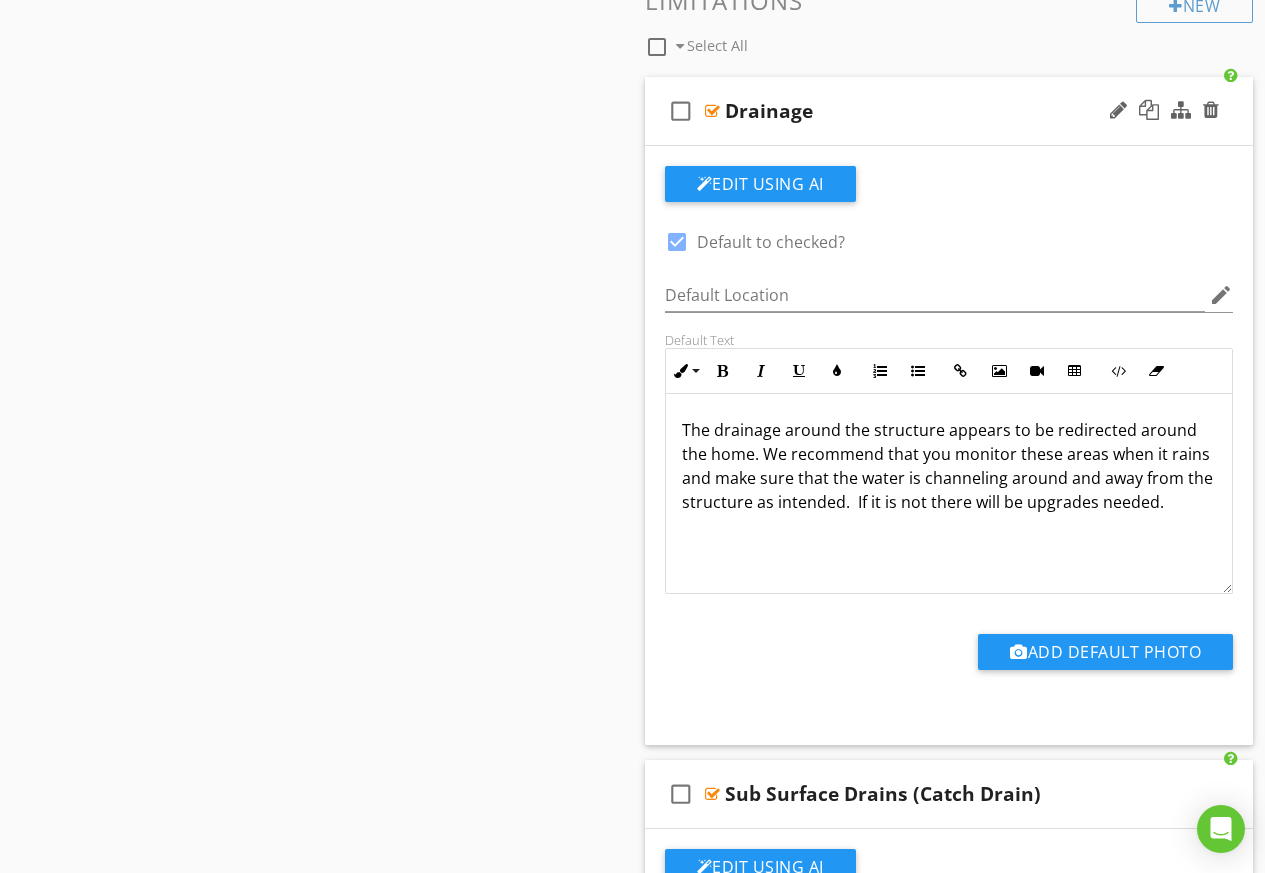 click on "The drainage around the structure appears to be redirected around the home. We recommend that you monitor these areas when it rains and make sure that the water is channeling around and away from the structure as intended.  If it is not there will be upgrades needed." at bounding box center [949, 466] 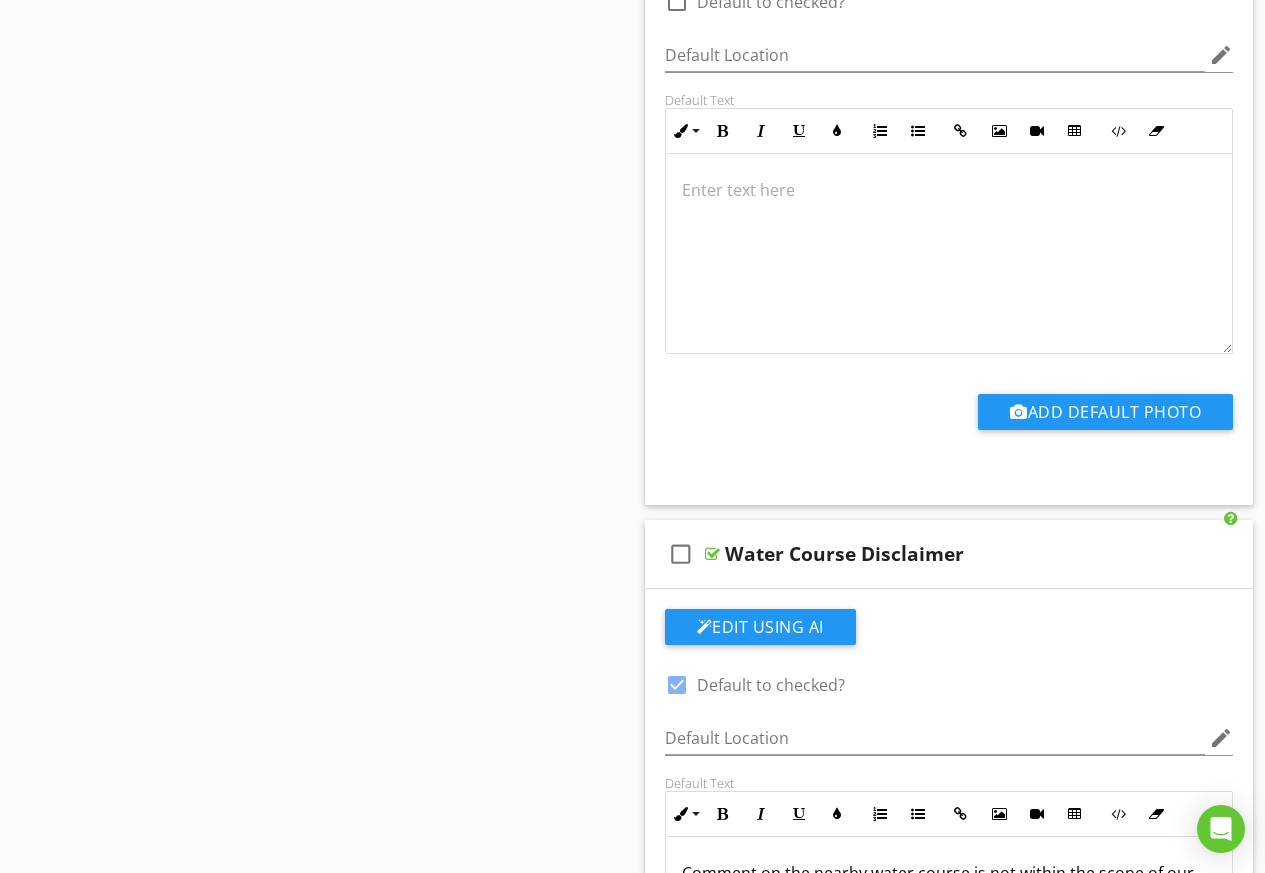 scroll, scrollTop: 2717, scrollLeft: 0, axis: vertical 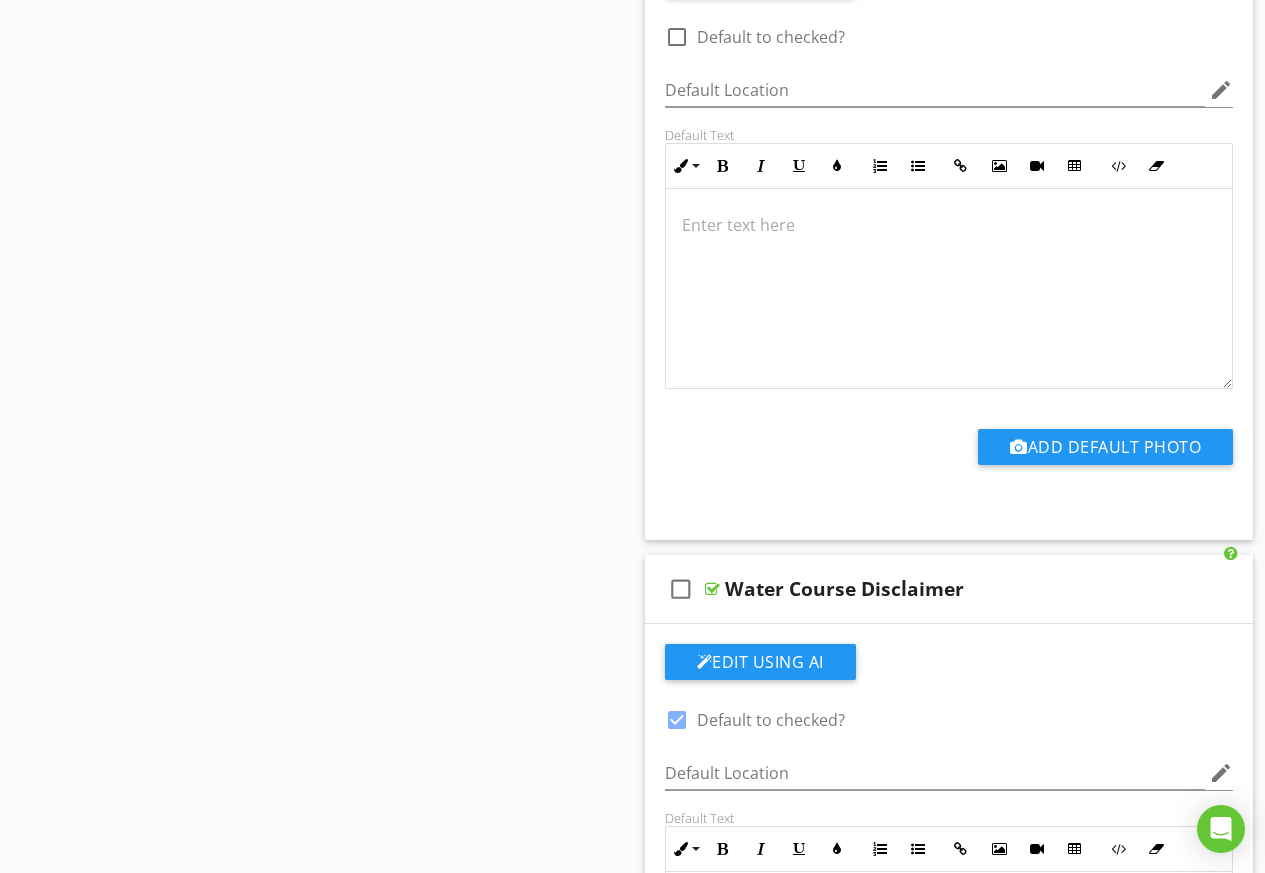 click at bounding box center (949, 225) 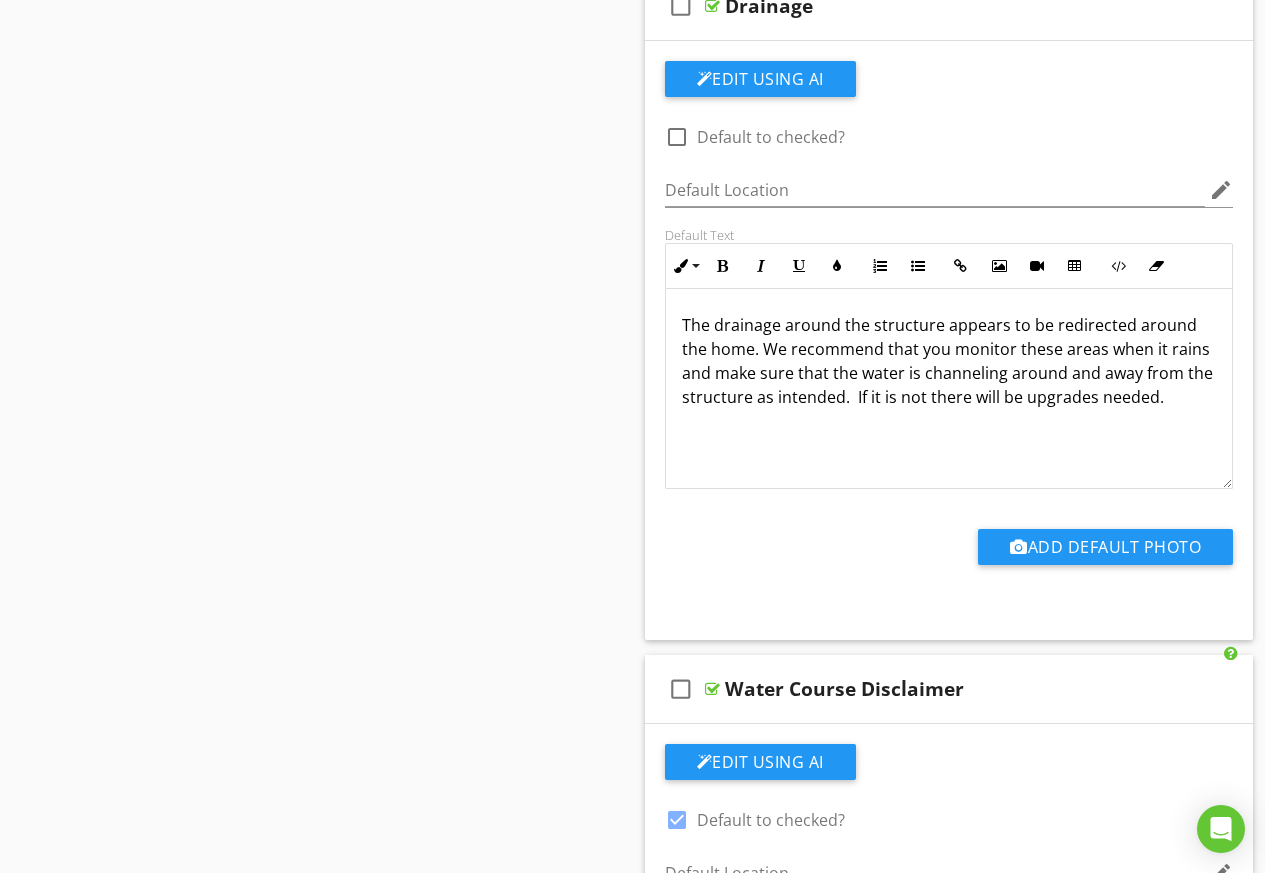 scroll, scrollTop: 2517, scrollLeft: 0, axis: vertical 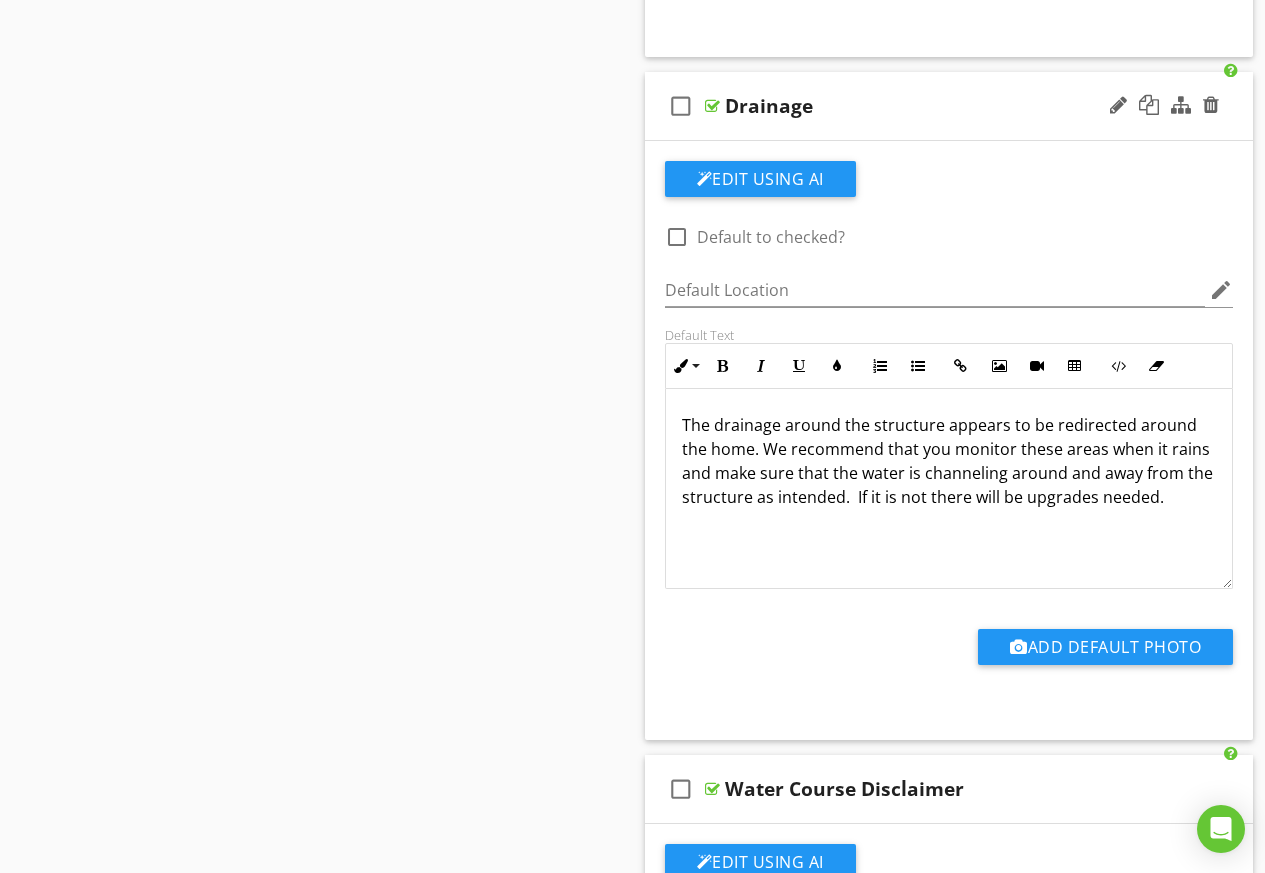 click on "The drainage around the structure appears to be redirected around the home. We recommend that you monitor these areas when it rains and make sure that the water is channeling around and away from the structure as intended.  If it is not there will be upgrades needed." at bounding box center (949, 461) 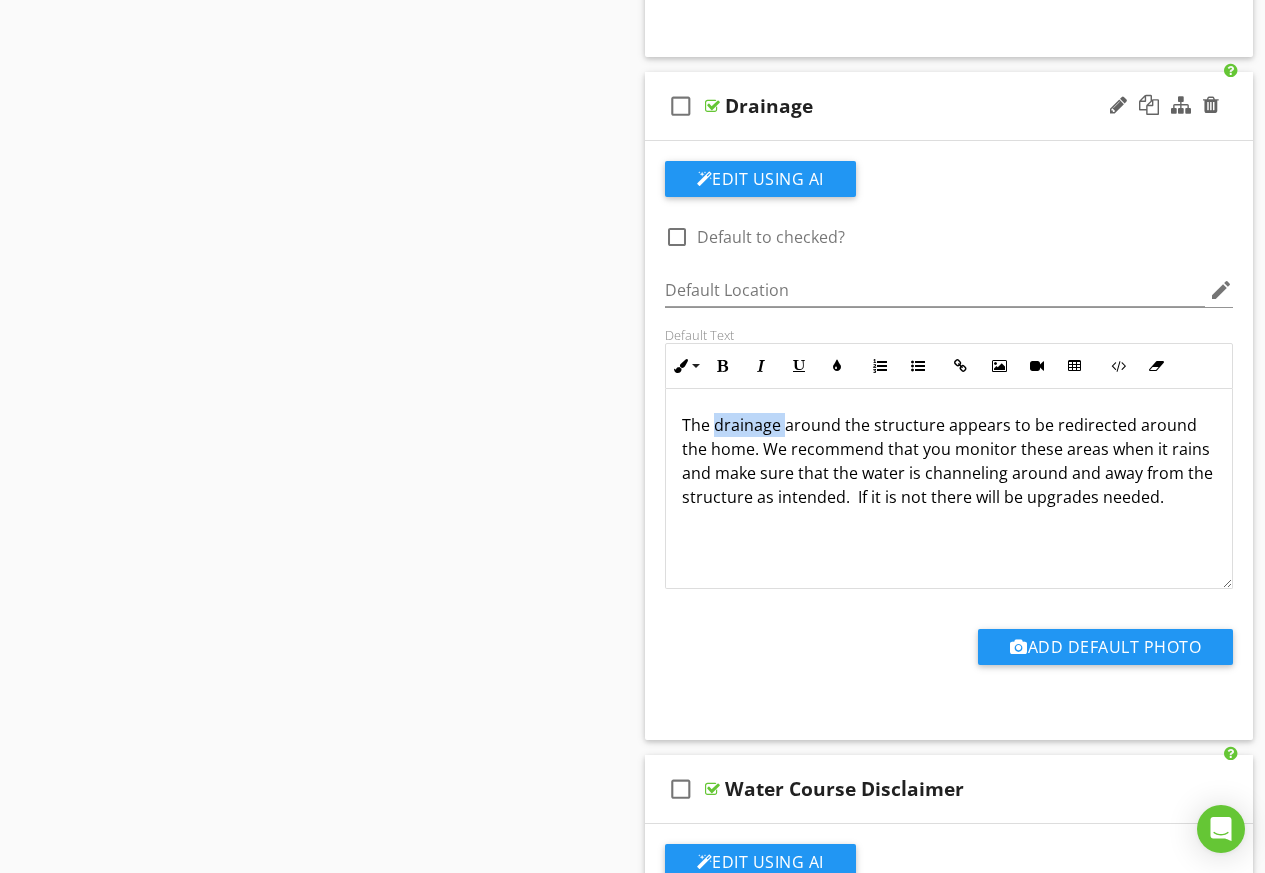 click on "The drainage around the structure appears to be redirected around the home. We recommend that you monitor these areas when it rains and make sure that the water is channeling around and away from the structure as intended.  If it is not there will be upgrades needed." at bounding box center (949, 461) 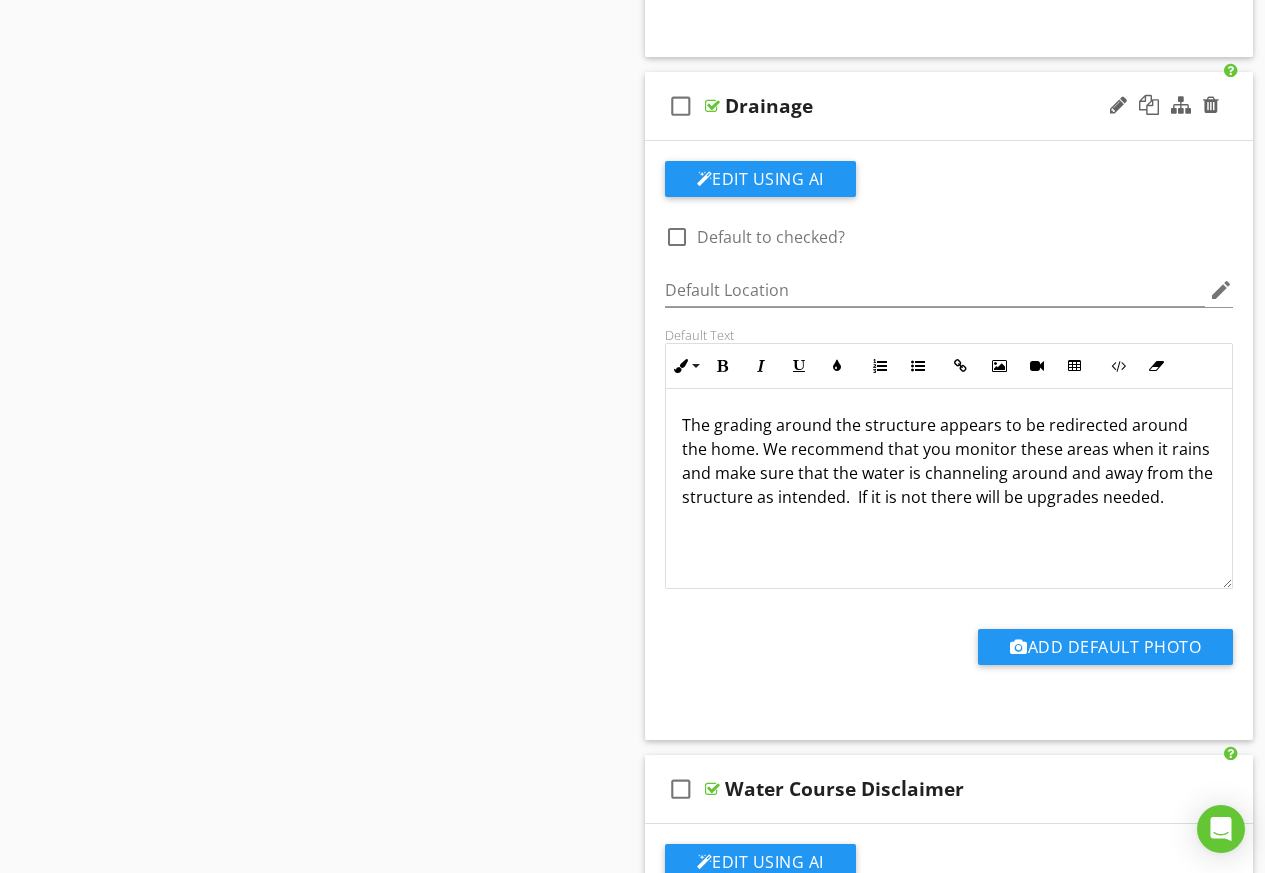 click on "The grading around the structure appears to be redirected around the home. We recommend that you monitor these areas when it rains and make sure that the water is channeling around and away from the structure as intended.  If it is not there will be upgrades needed." at bounding box center (949, 461) 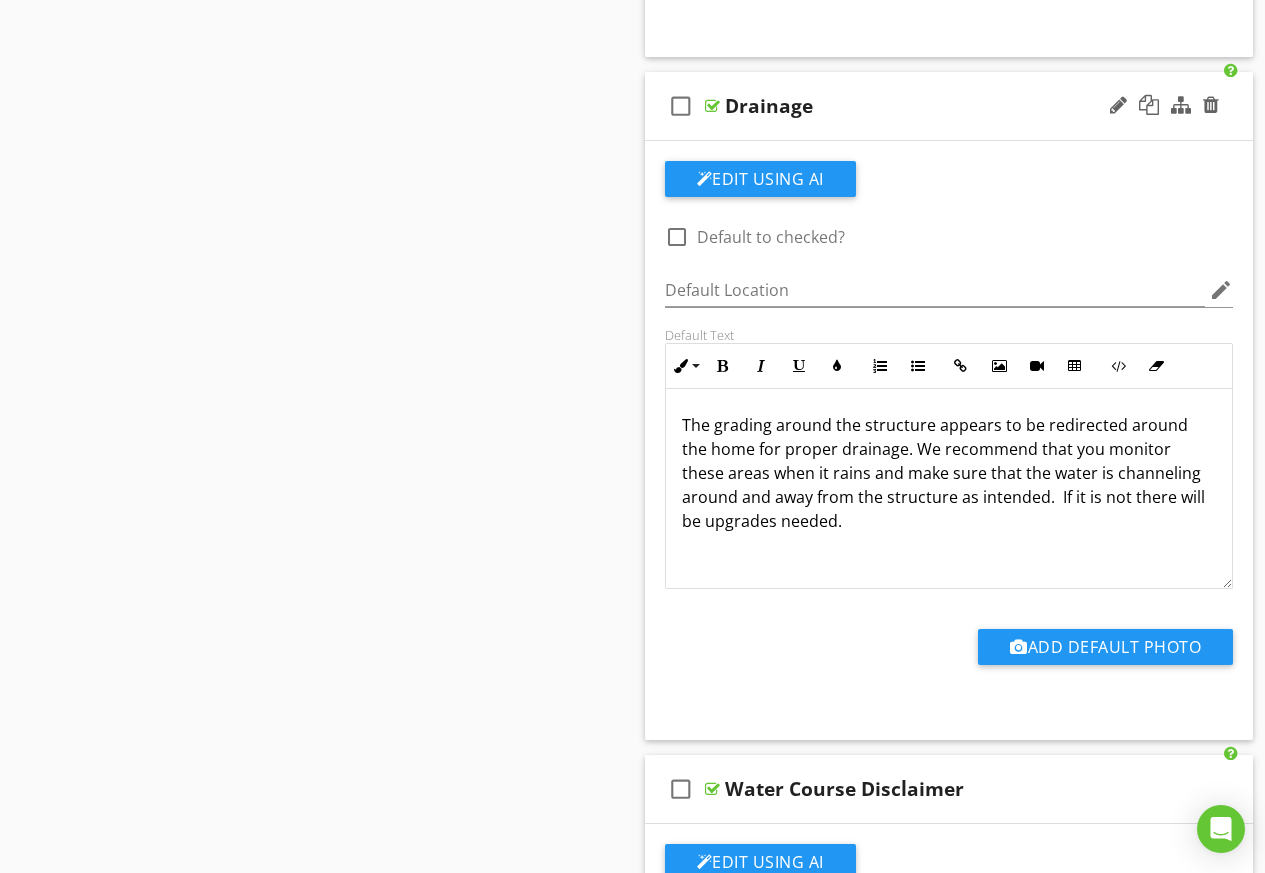 click on "The grading around the structure appears to be redirected around the home for proper drainage. We recommend that you monitor these areas when it rains and make sure that the water is channeling around and away from the structure as intended.  If it is not there will be upgrades needed." at bounding box center [949, 473] 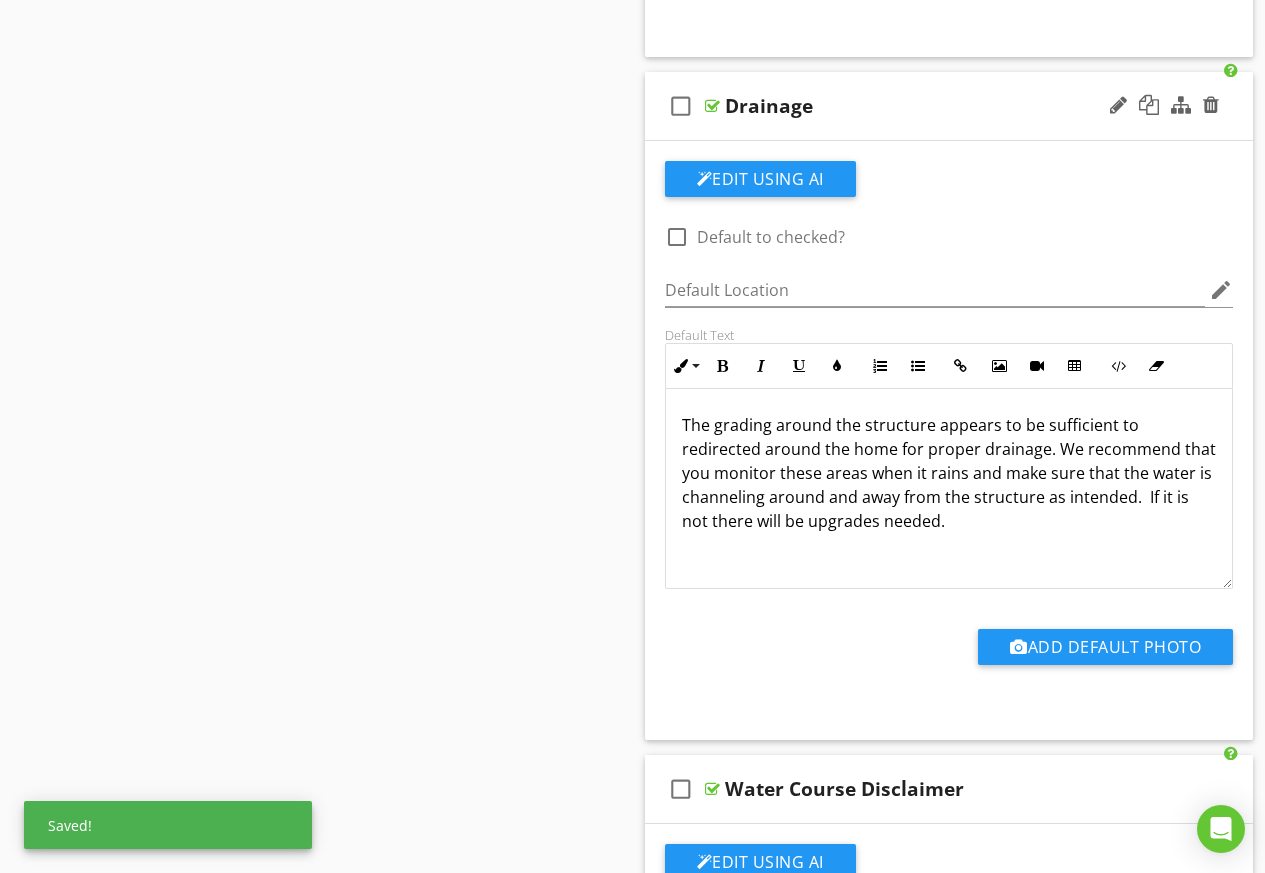 click on "The grading around the structure appears to be sufficient to redirected around the home for proper drainage. We recommend that you monitor these areas when it rains and make sure that the water is channeling around and away from the structure as intended.  If it is not there will be upgrades needed." at bounding box center (949, 473) 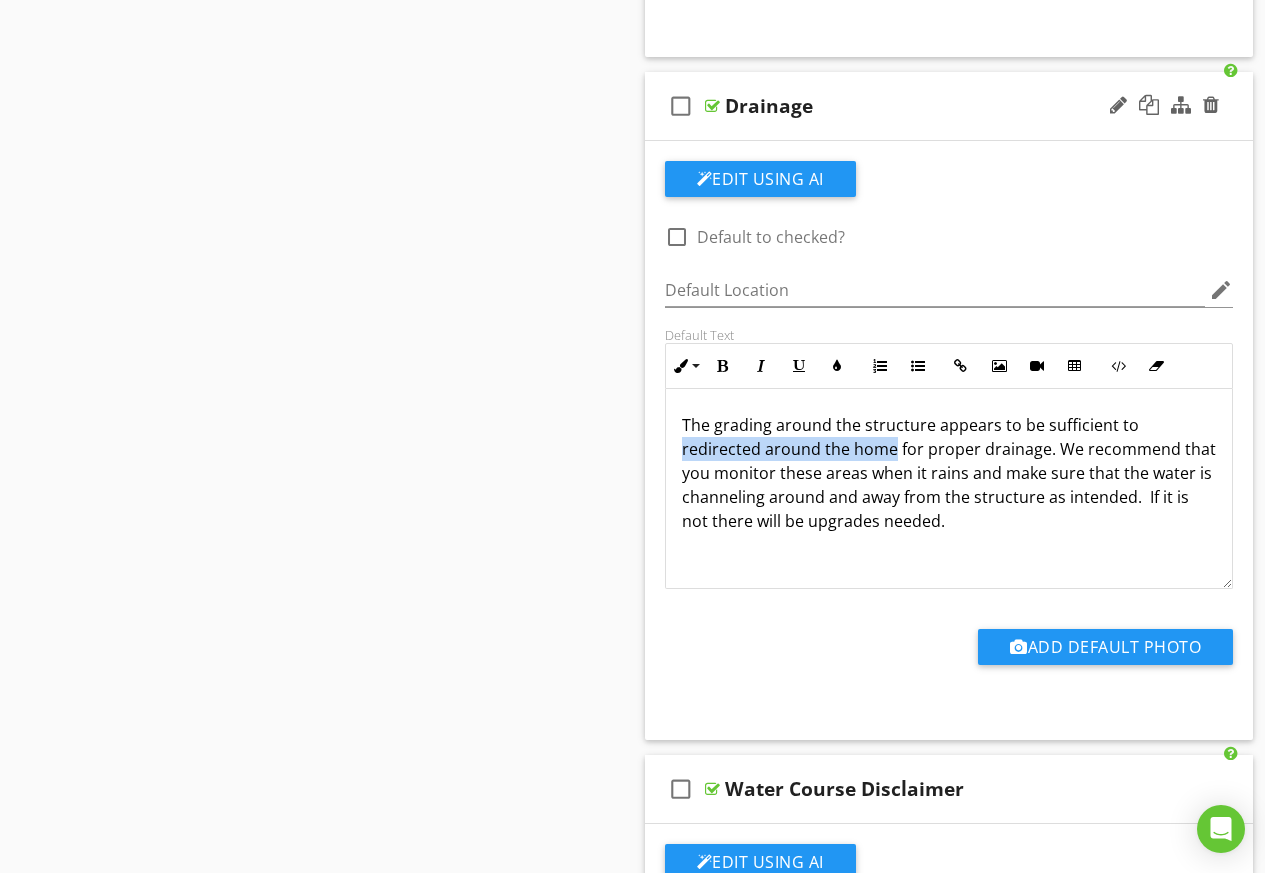 drag, startPoint x: 682, startPoint y: 450, endPoint x: 893, endPoint y: 461, distance: 211.28653 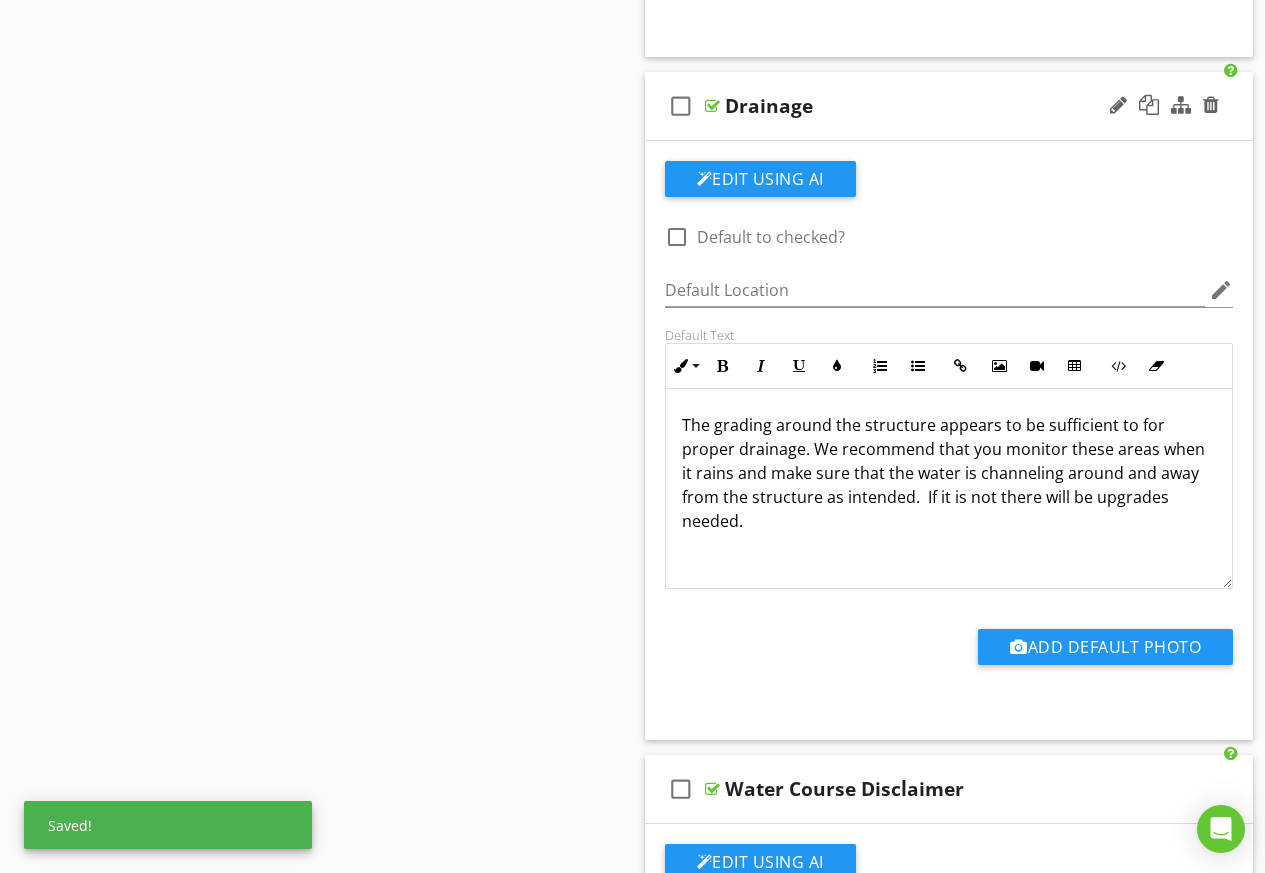 drag, startPoint x: 802, startPoint y: 450, endPoint x: 813, endPoint y: 485, distance: 36.687874 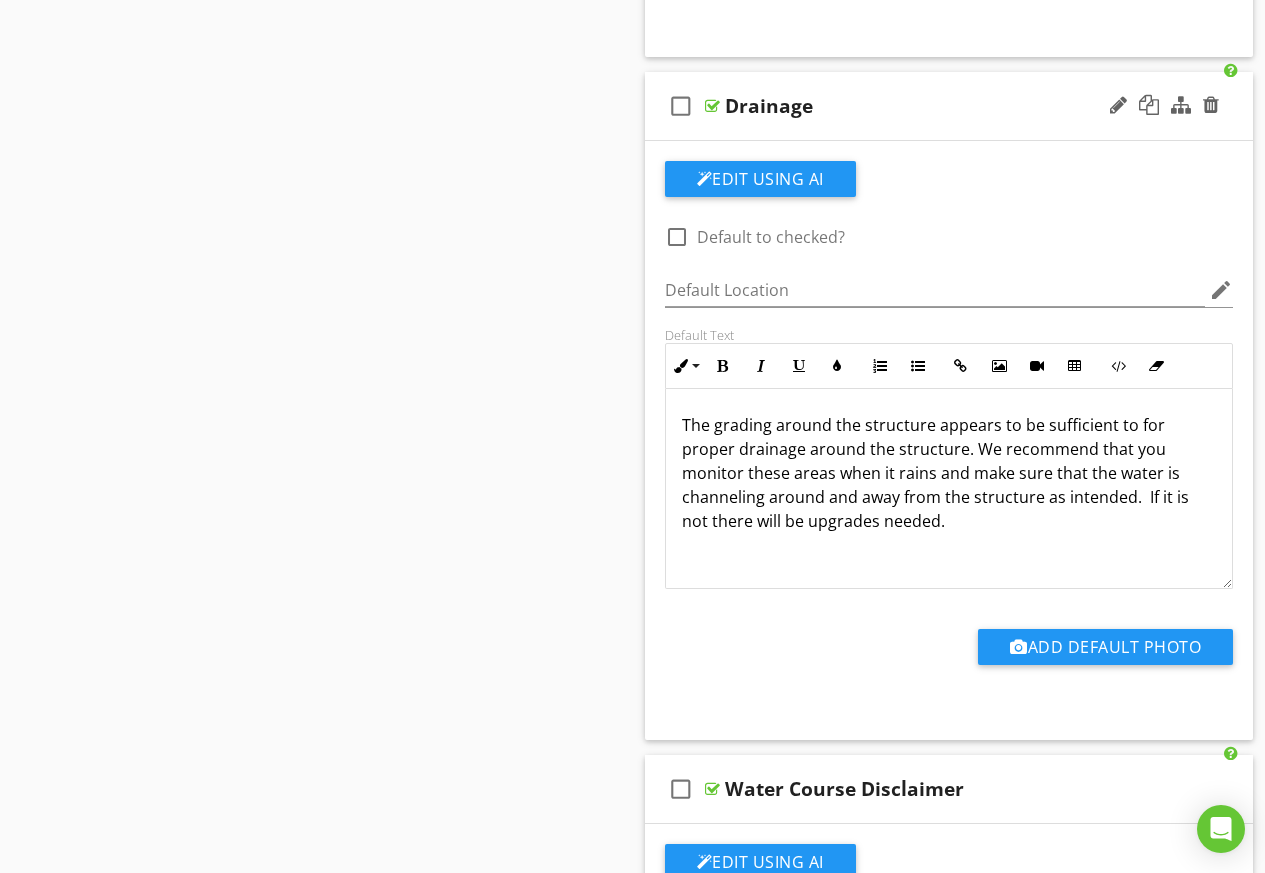 click on "The grading around the structure appears to be sufficient to for proper drainage around the structure. We recommend that you monitor these areas when it rains and make sure that the water is channeling around and away from the structure as intended.  If it is not there will be upgrades needed." at bounding box center (949, 473) 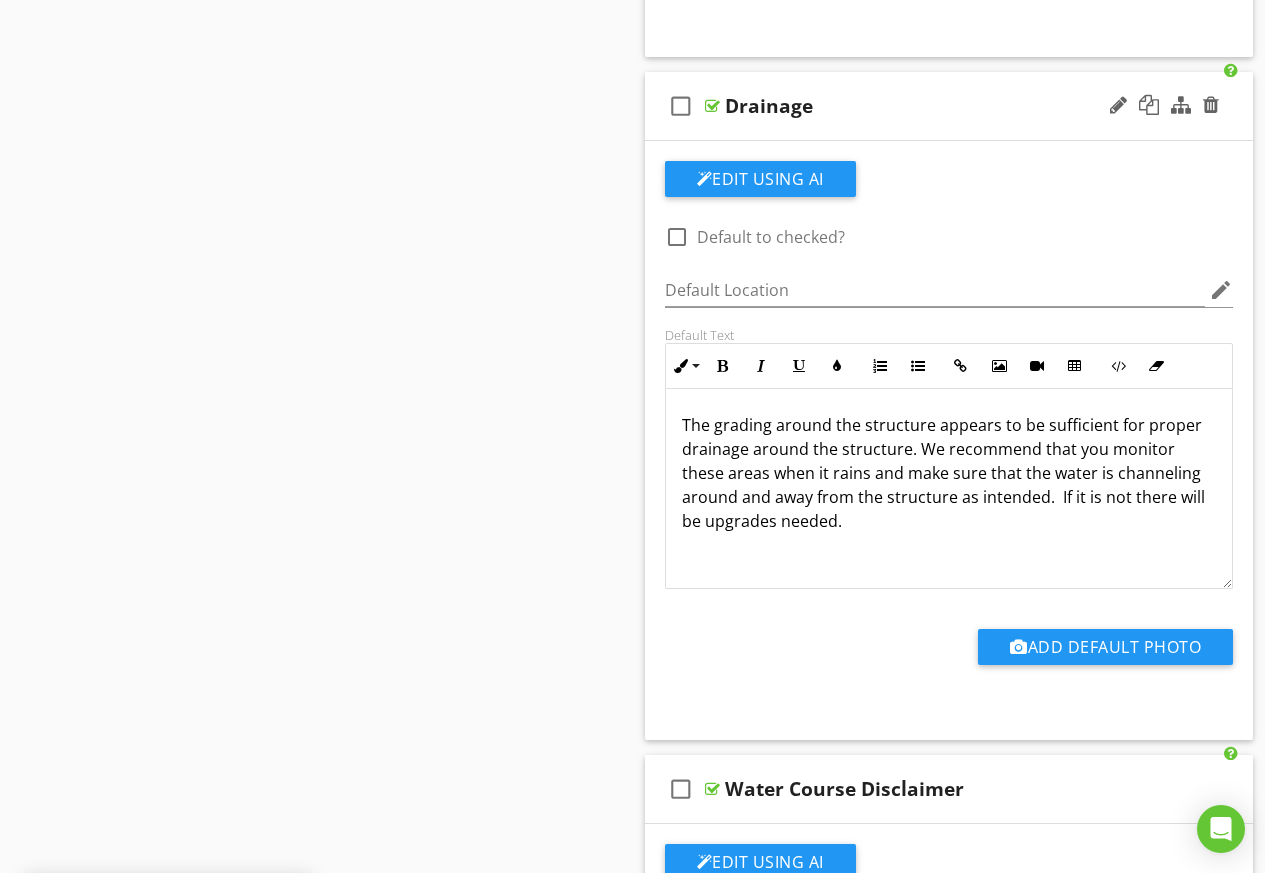 click on "The grading around the structure appears to be sufficient for proper drainage around the structure. We recommend that you monitor these areas when it rains and make sure that the water is channeling around and away from the structure as intended.  If it is not there will be upgrades needed." at bounding box center (949, 473) 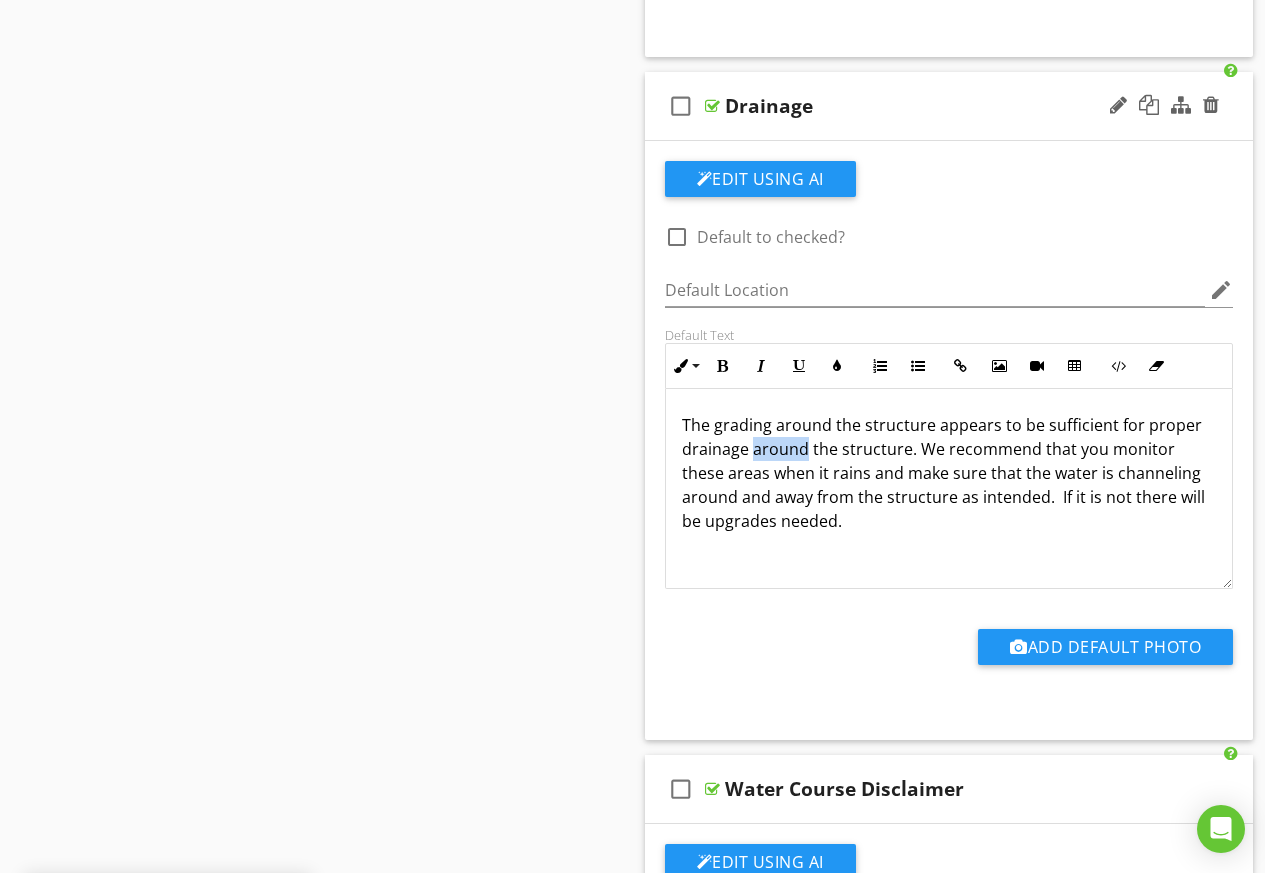 click on "The grading around the structure appears to be sufficient for proper drainage around the structure. We recommend that you monitor these areas when it rains and make sure that the water is channeling around and away from the structure as intended.  If it is not there will be upgrades needed." at bounding box center [949, 473] 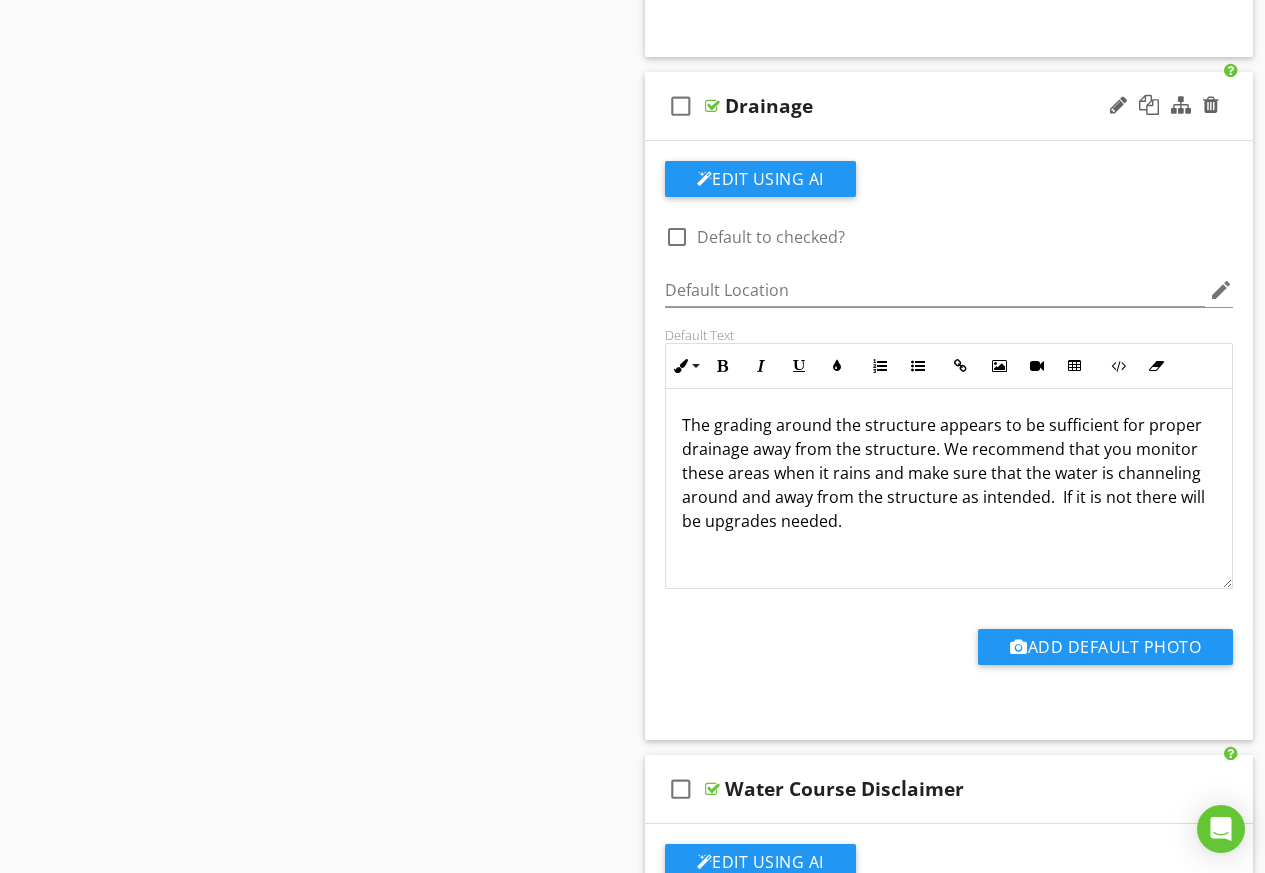 click on "The grading around the structure appears to be sufficient for proper drainage away from the structure. We recommend that you monitor these areas when it rains and make sure that the water is channeling around and away from the structure as intended.  If it is not there will be upgrades needed." at bounding box center [949, 473] 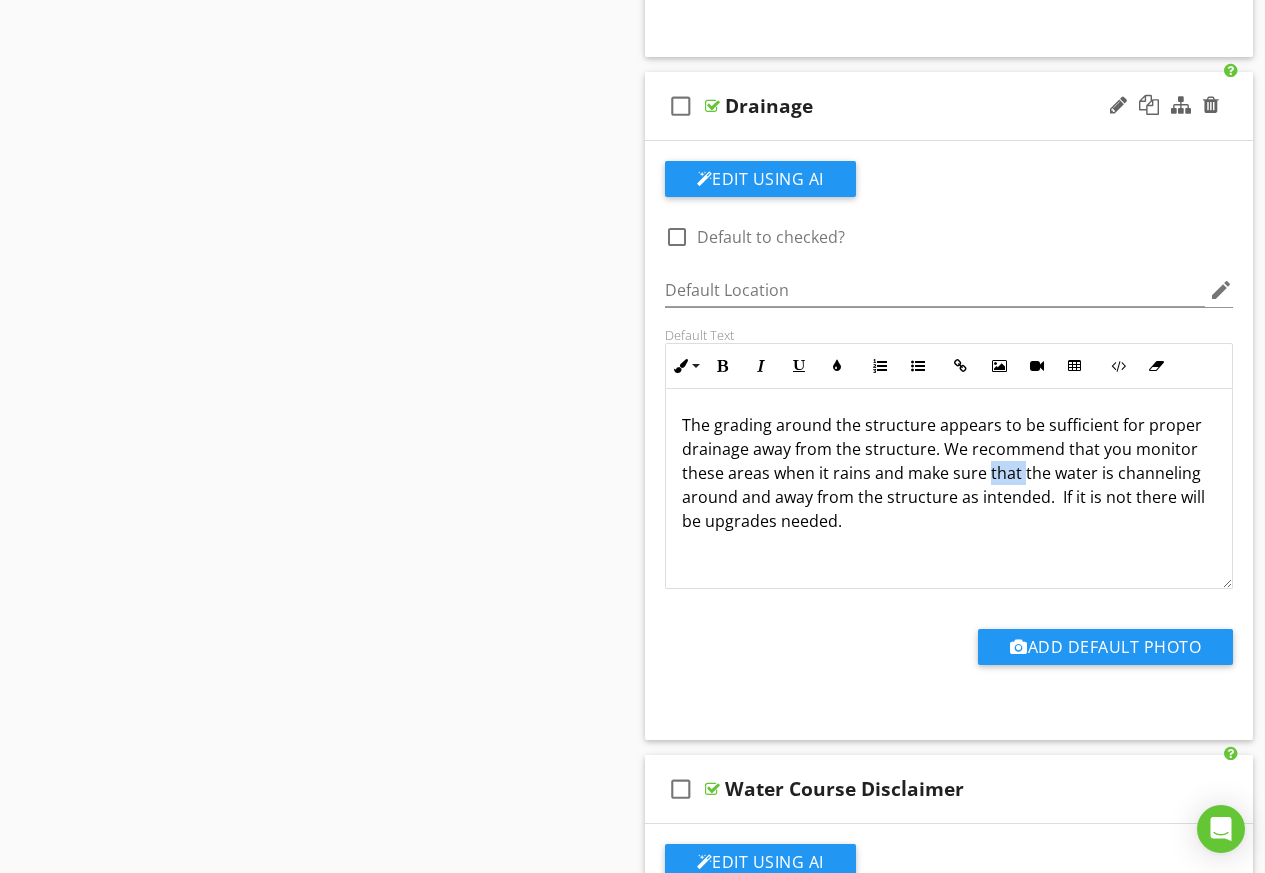 click on "The grading around the structure appears to be sufficient for proper drainage away from the structure. We recommend that you monitor these areas when it rains and make sure that the water is channeling around and away from the structure as intended.  If it is not there will be upgrades needed." at bounding box center (949, 473) 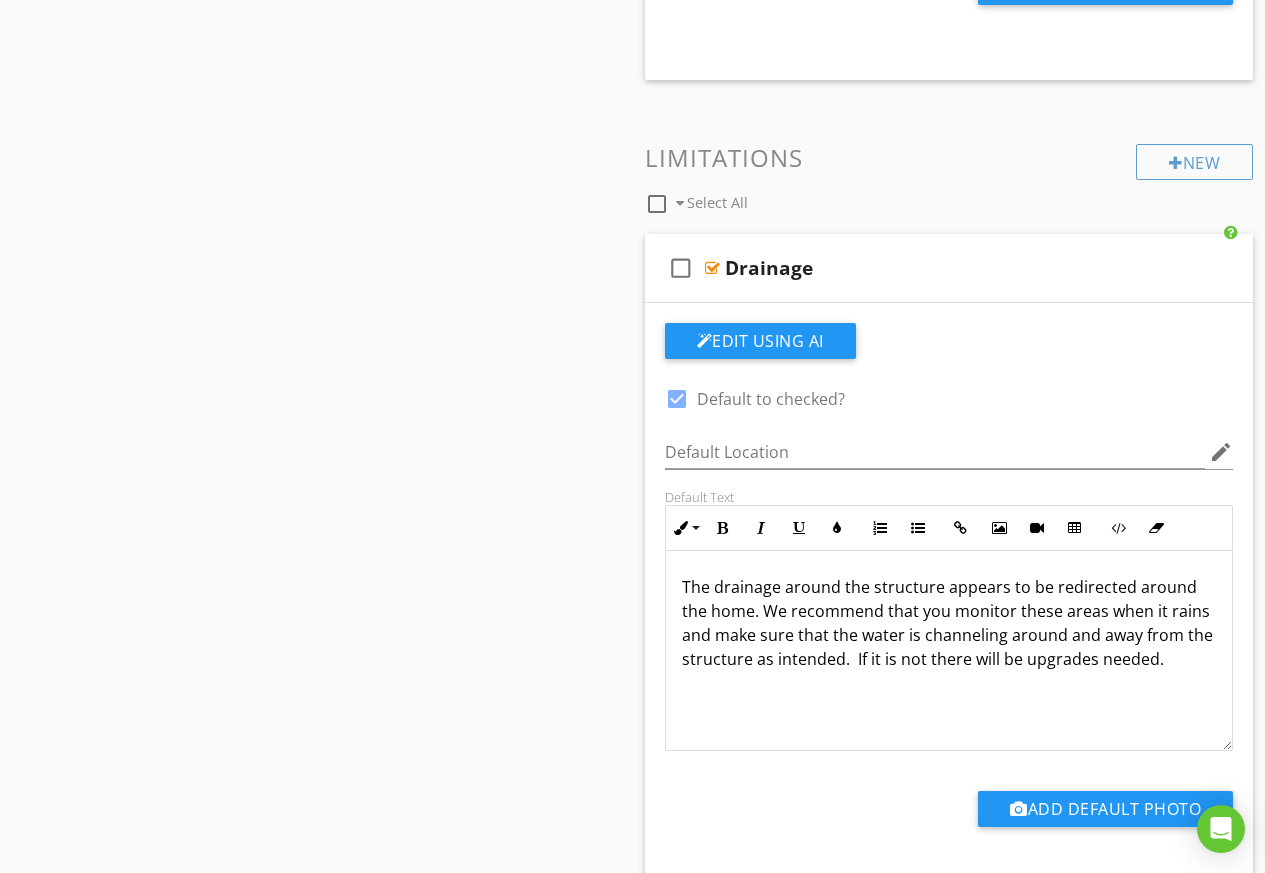 scroll, scrollTop: 3917, scrollLeft: 0, axis: vertical 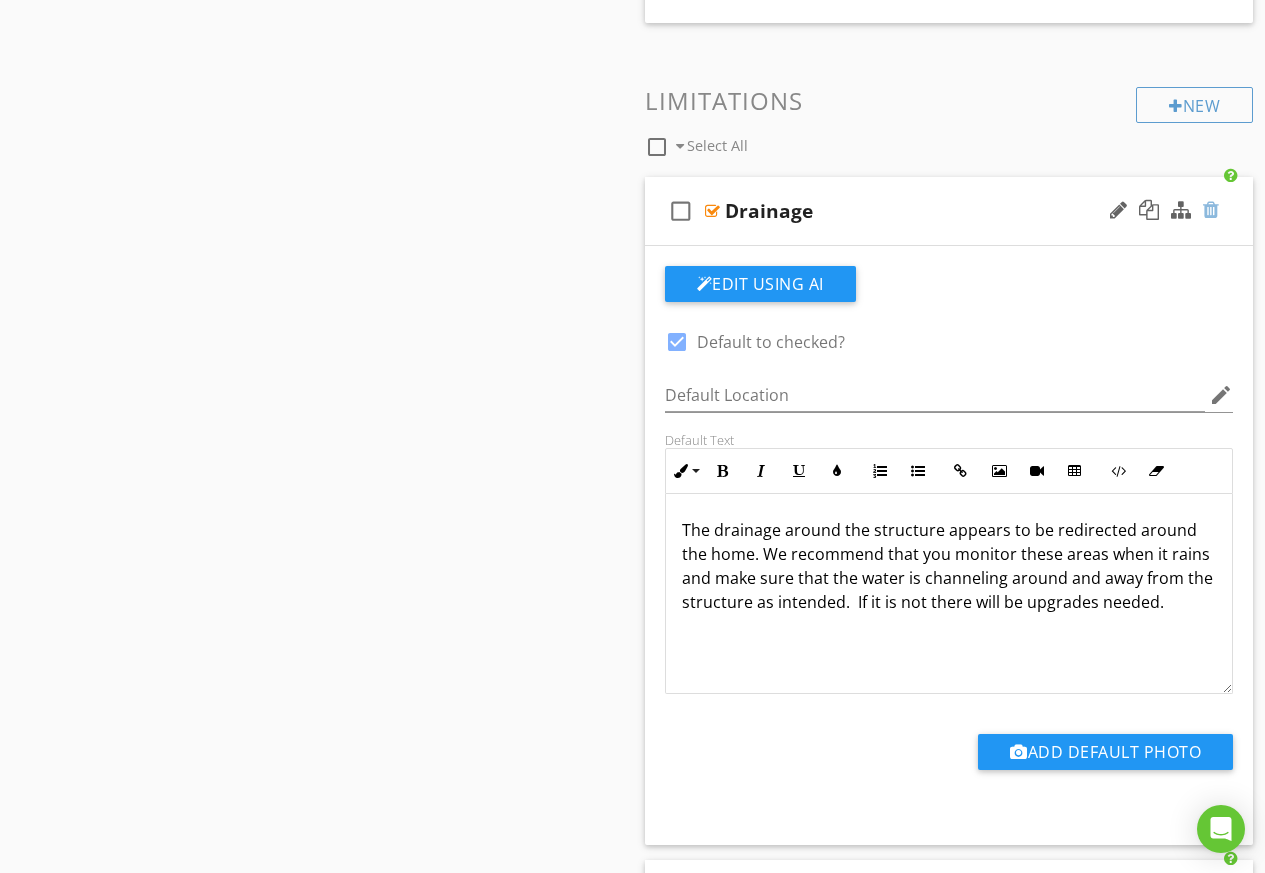 click at bounding box center [1211, 210] 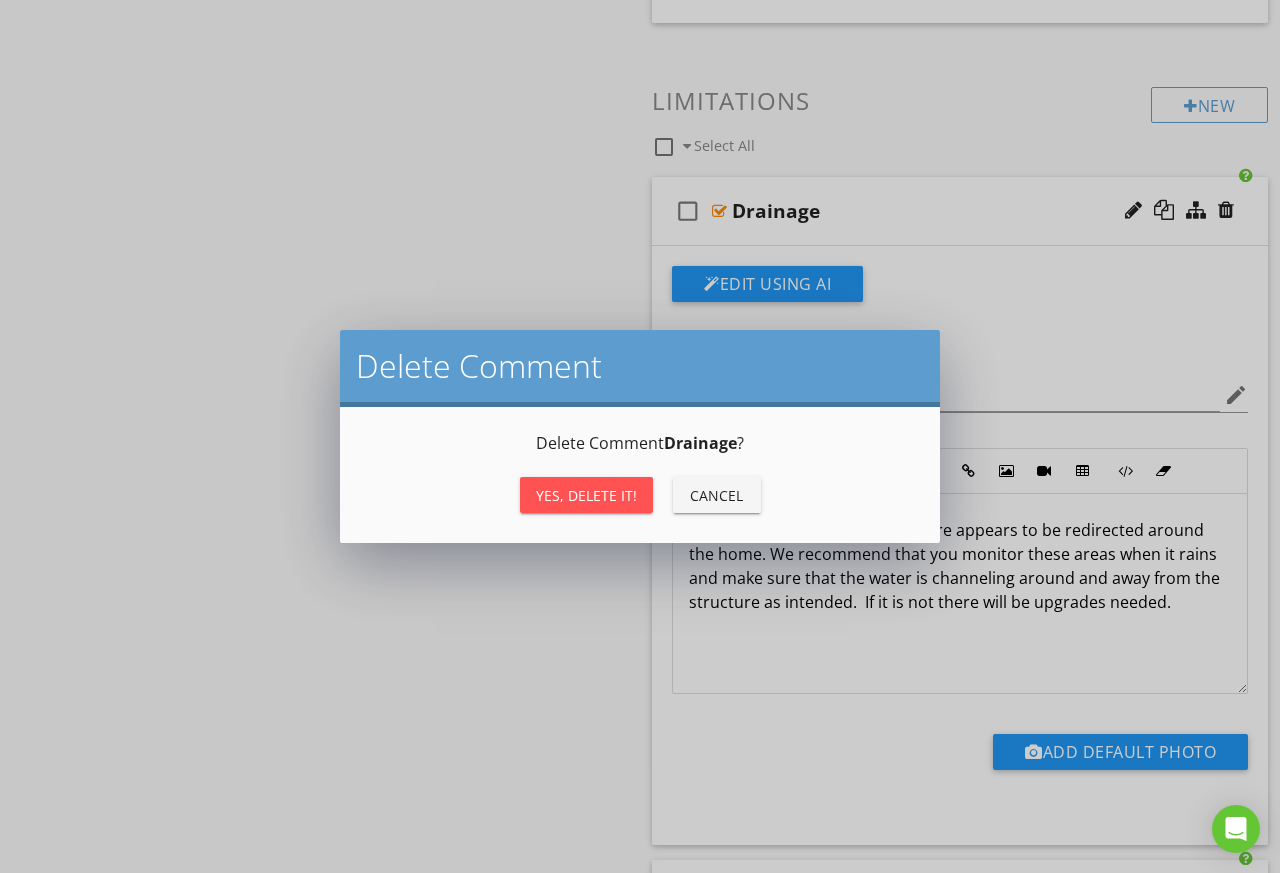 drag, startPoint x: 591, startPoint y: 490, endPoint x: 589, endPoint y: 477, distance: 13.152946 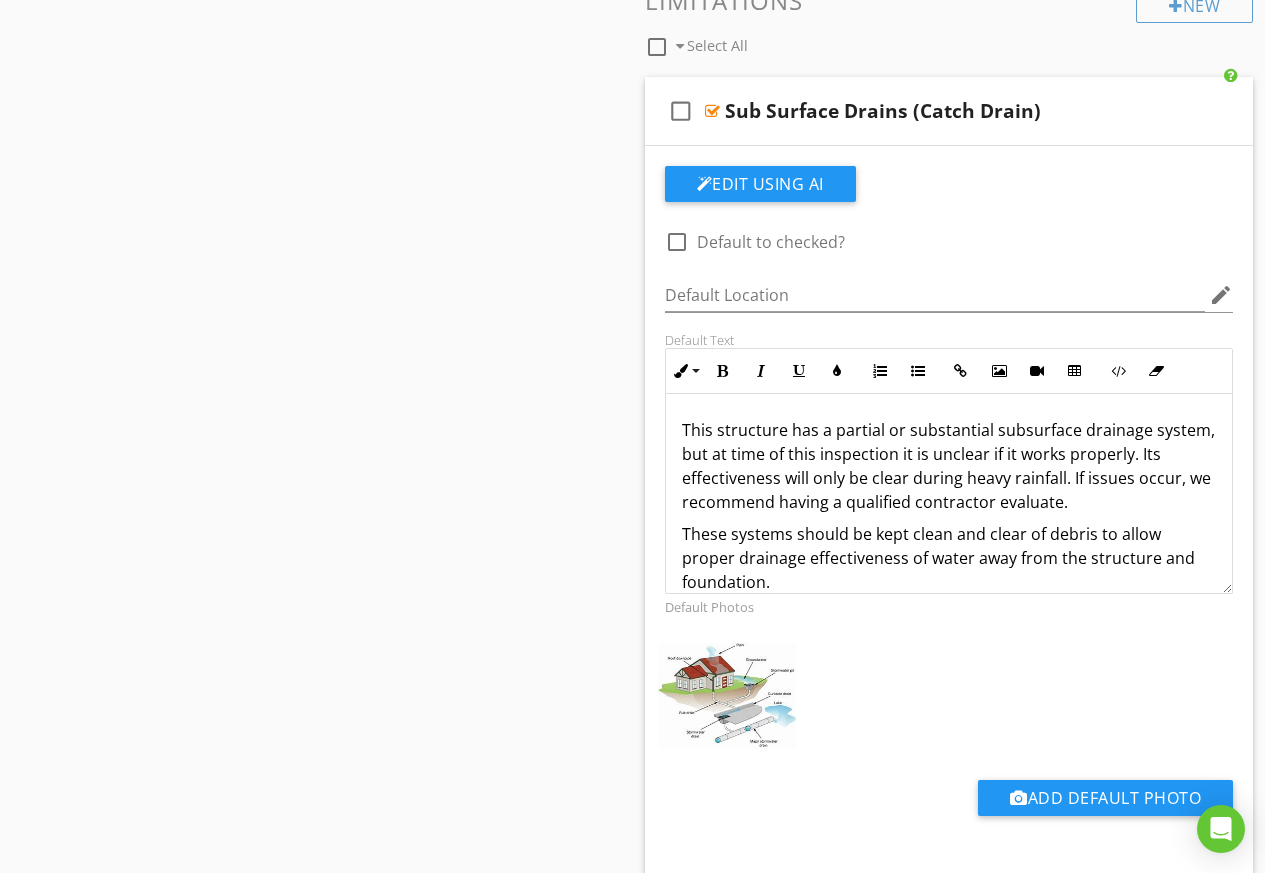 scroll, scrollTop: 3917, scrollLeft: 0, axis: vertical 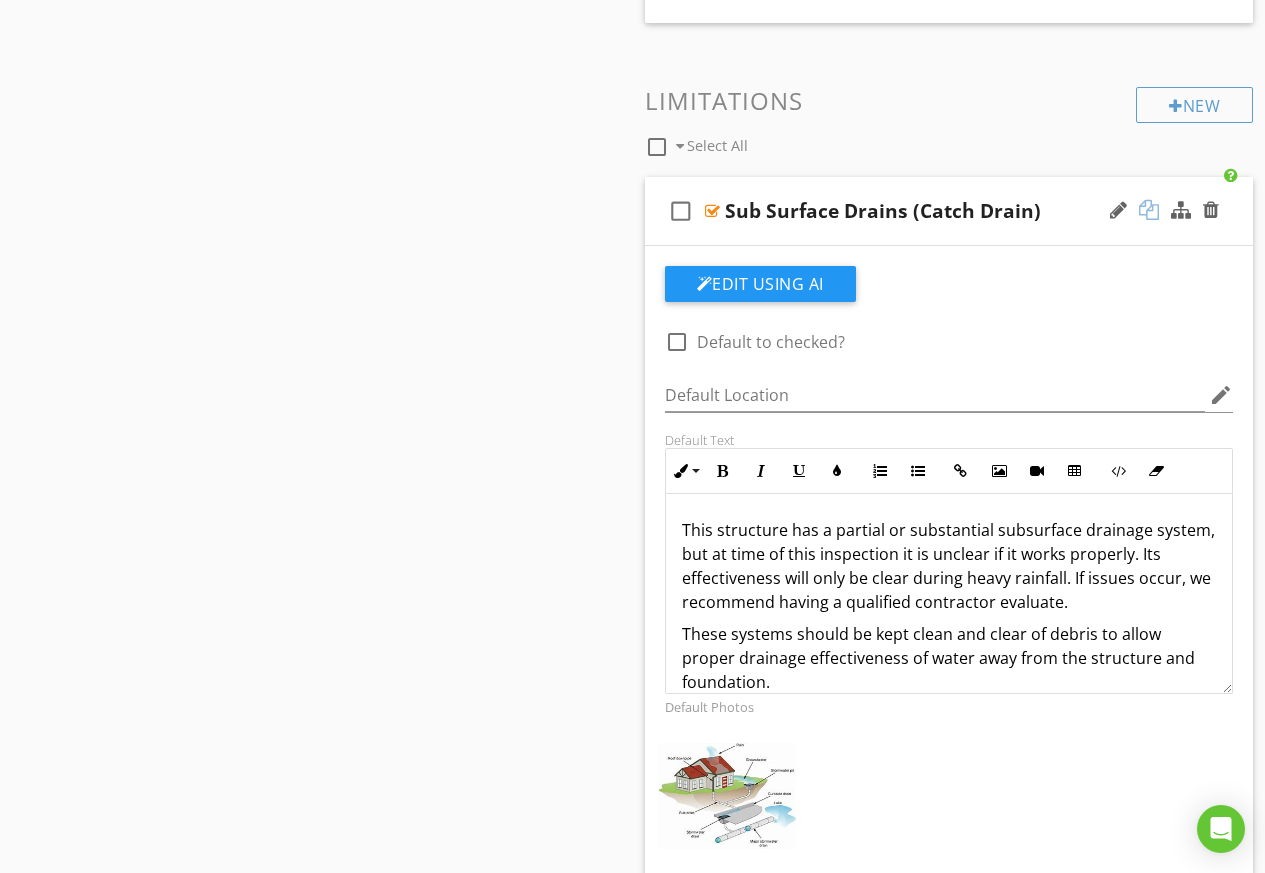 click at bounding box center (1149, 210) 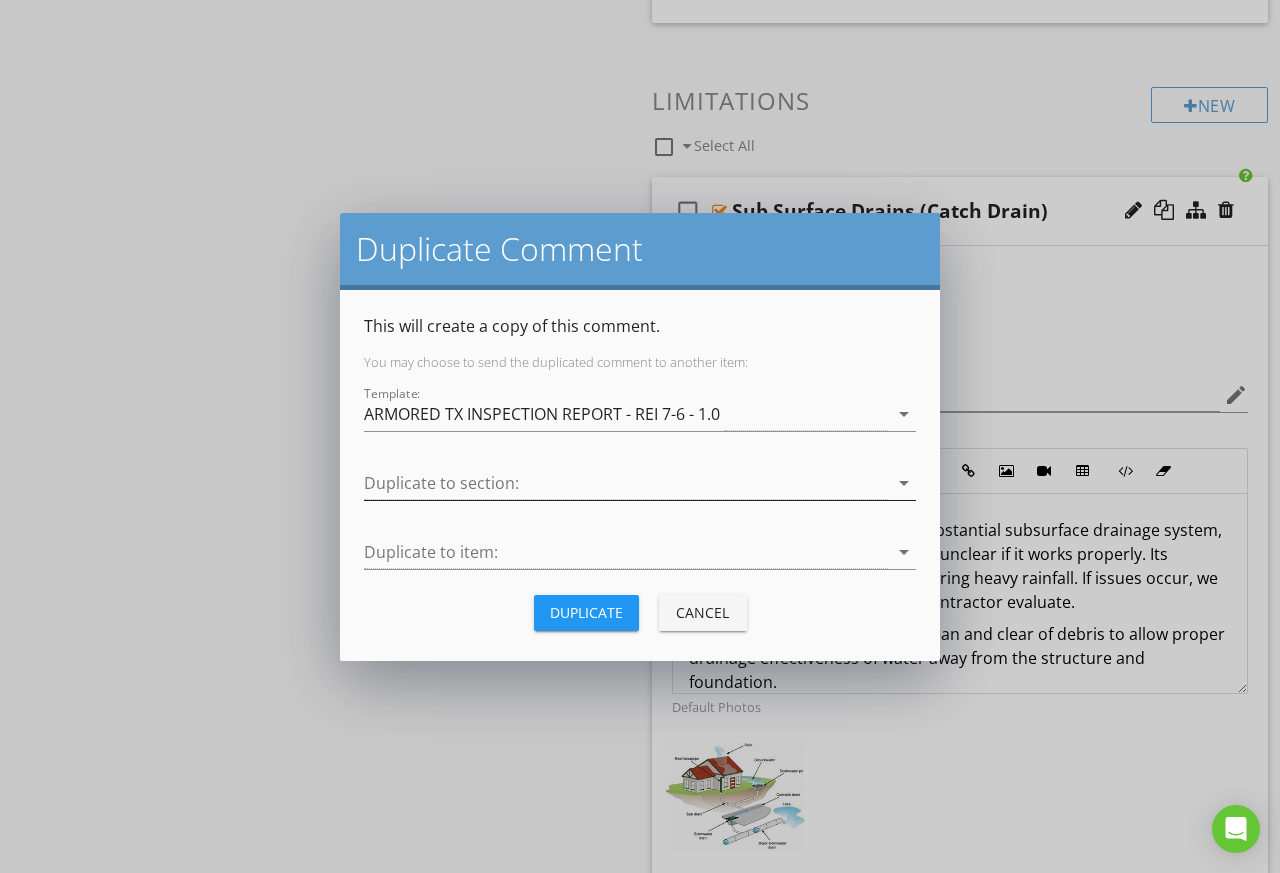 click at bounding box center [626, 483] 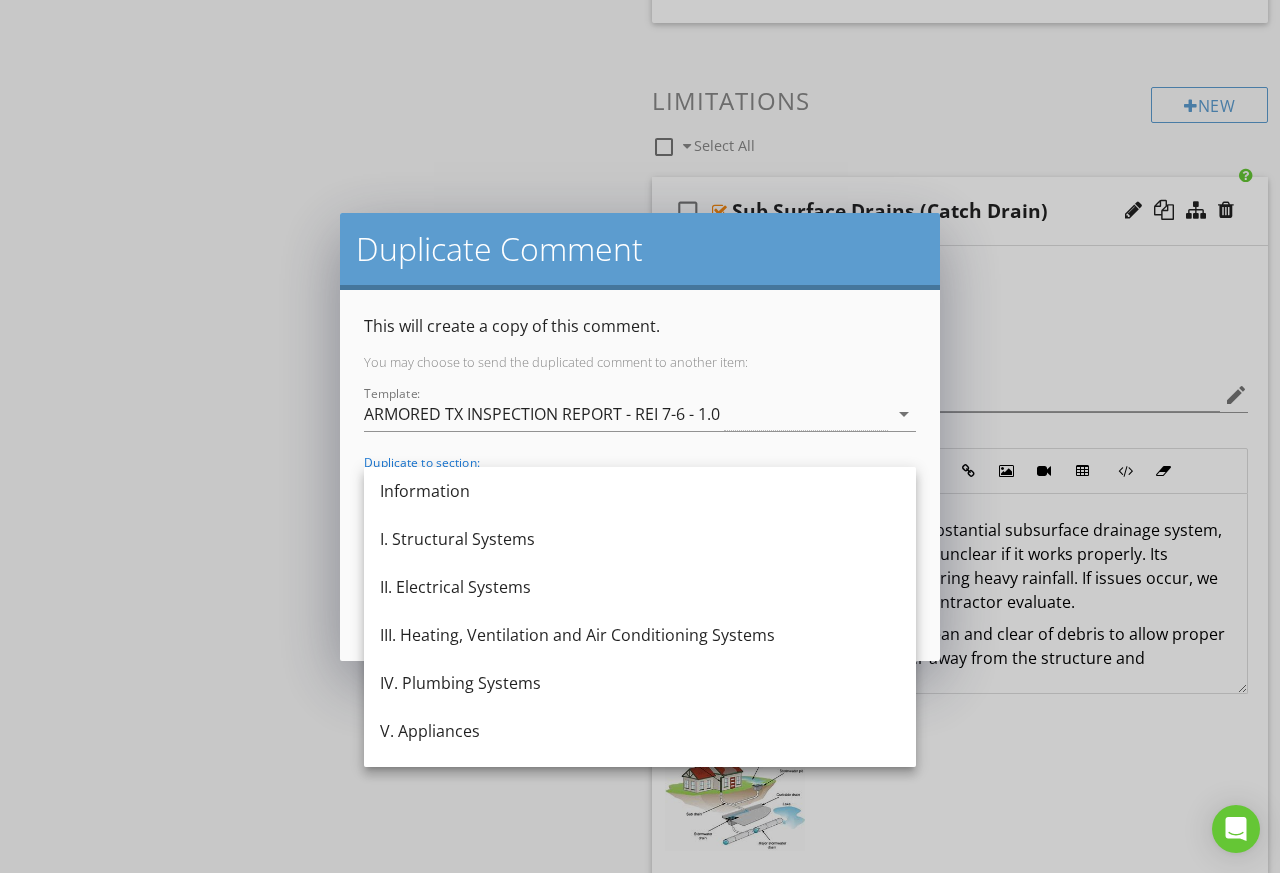 click on "I. Structural Systems" at bounding box center (640, 539) 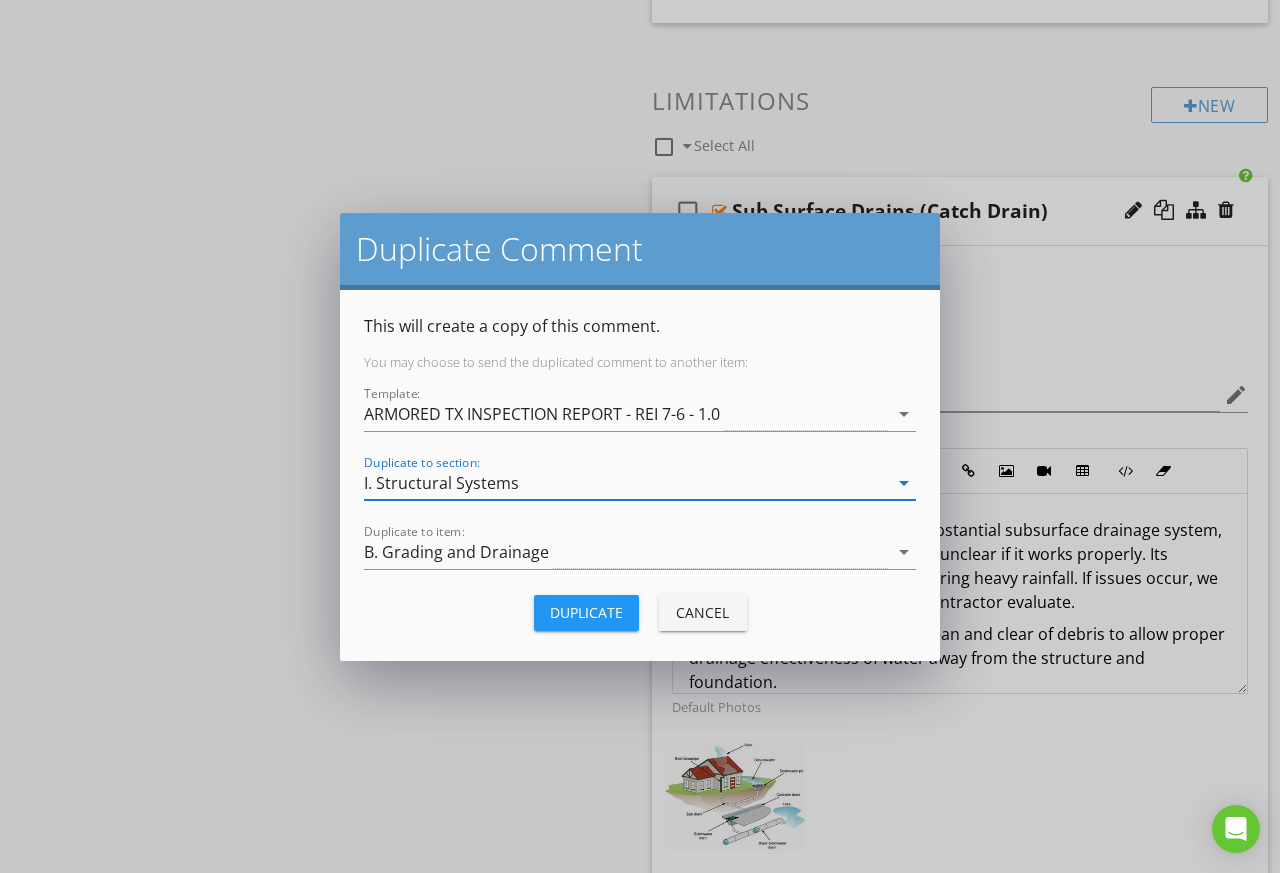 click on "Duplicate" at bounding box center (586, 612) 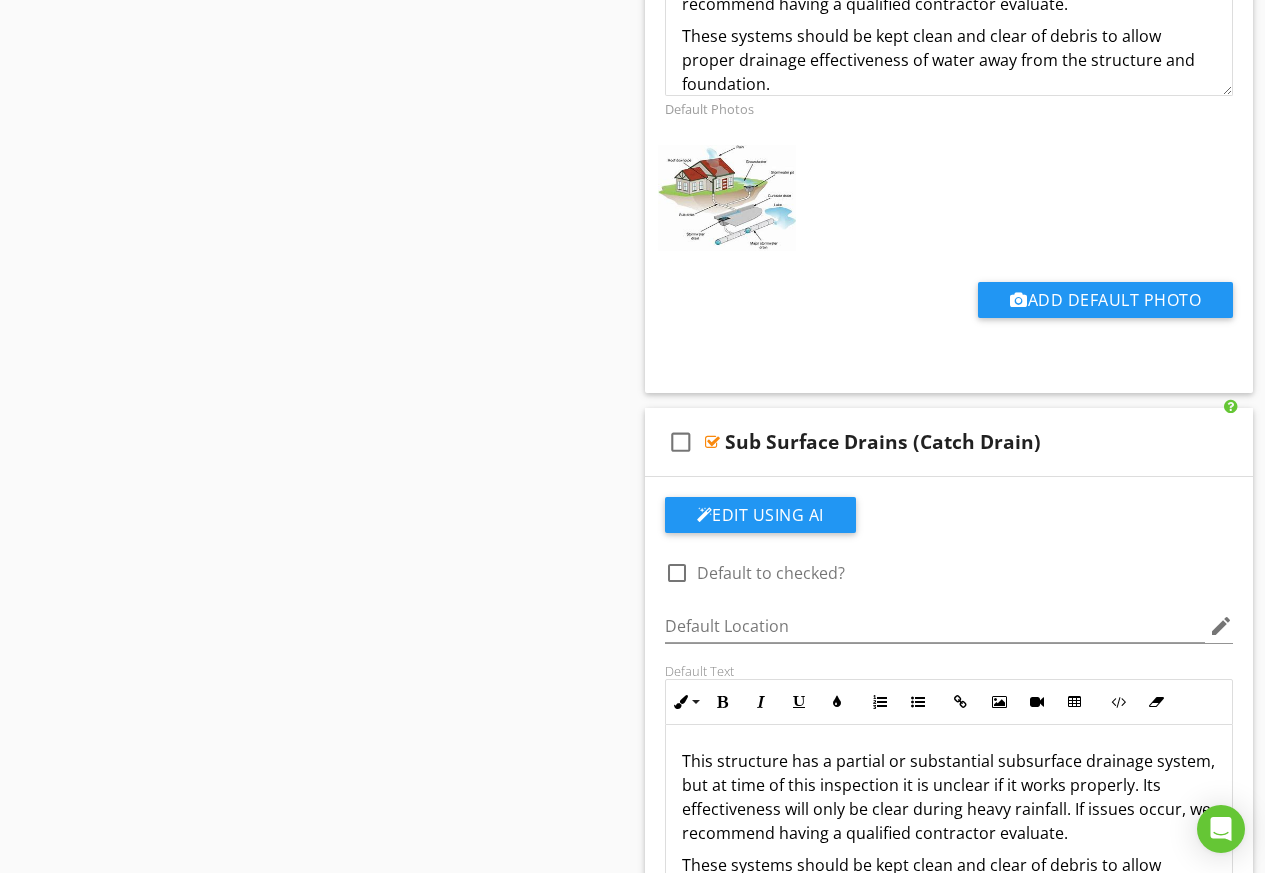 scroll, scrollTop: 4617, scrollLeft: 0, axis: vertical 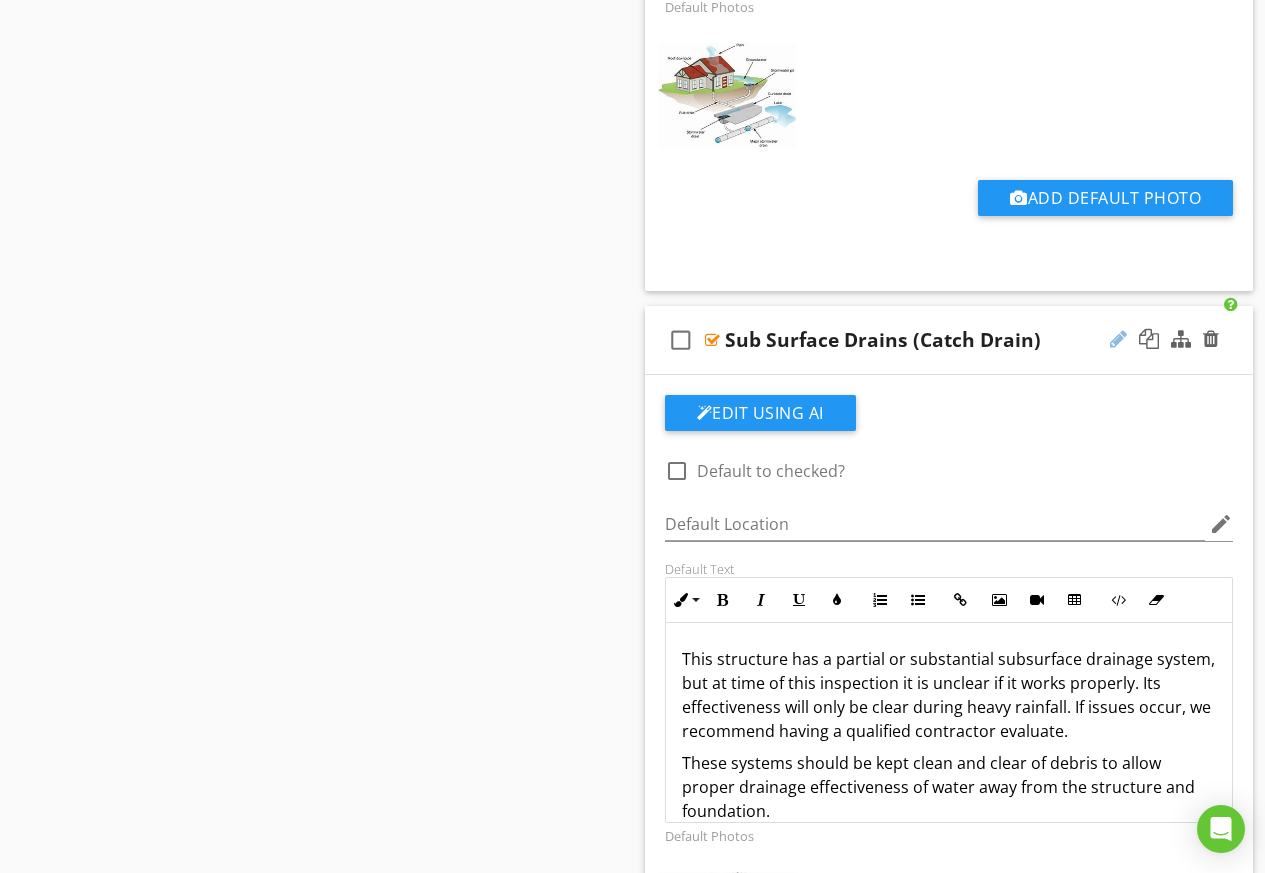 click at bounding box center (1118, 339) 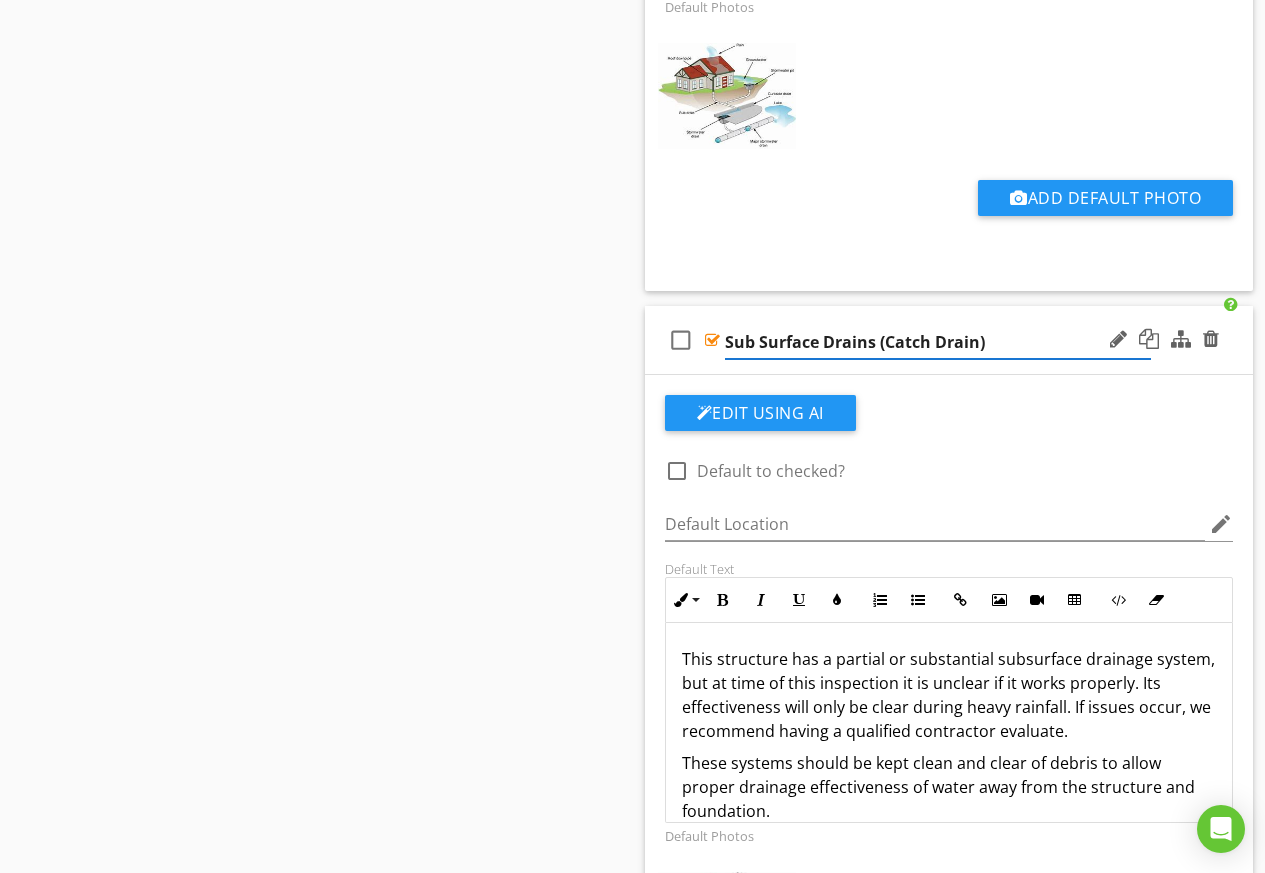 click on "Sub Surface Drains (Catch Drain)" at bounding box center [938, 342] 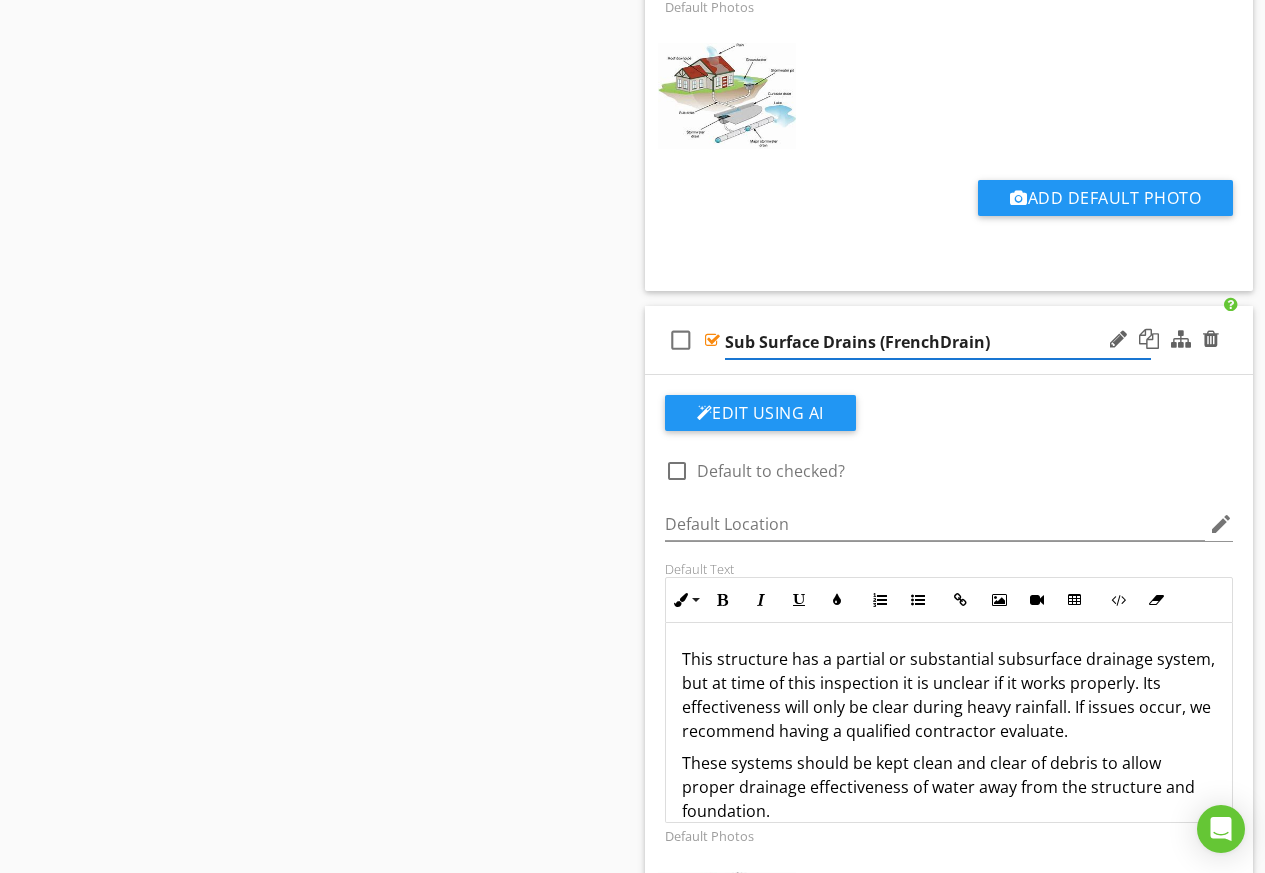 type on "Sub Surface Drains (French Drain)" 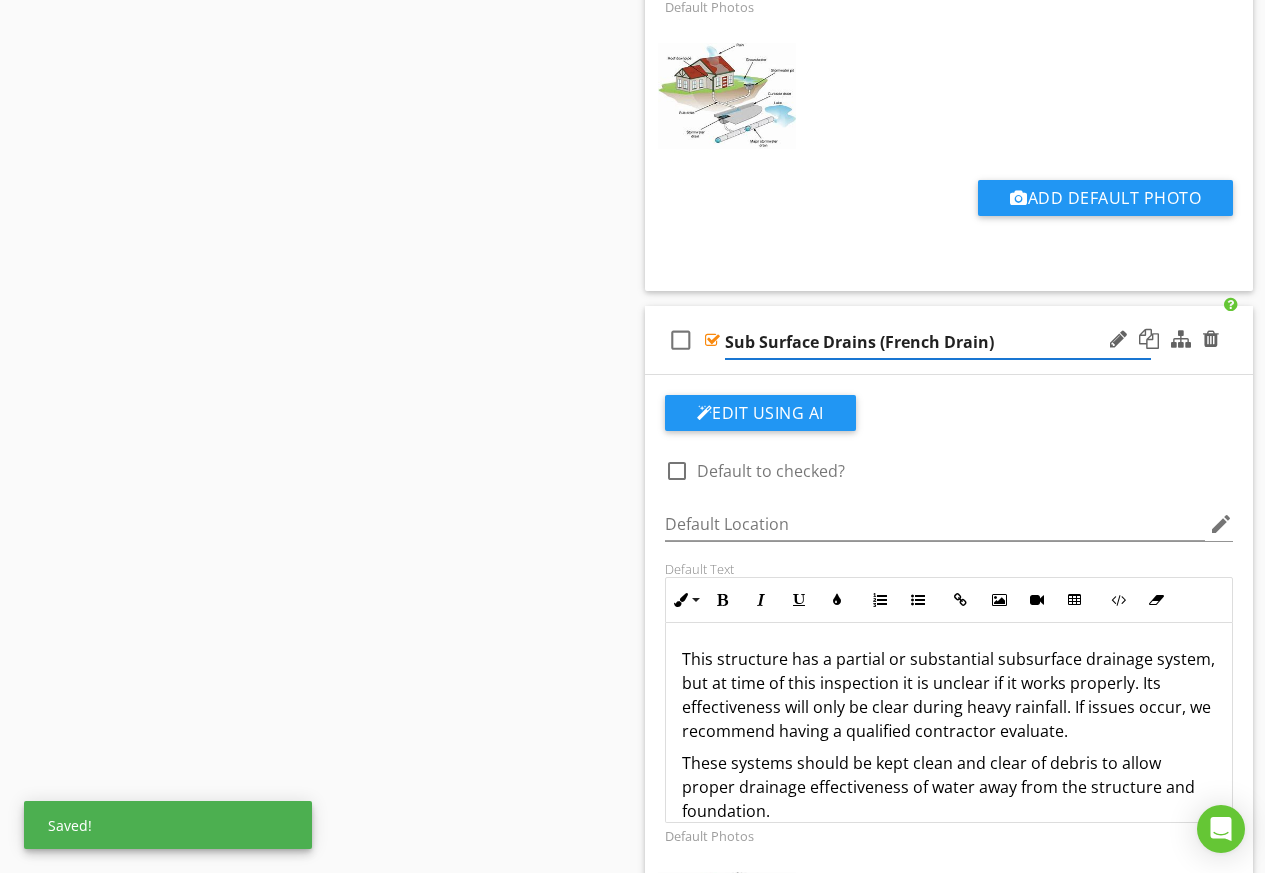 click on "This structure has a partial or substantial subsurface drainage system, but at time of this inspection it is unclear if it works properly. Its effectiveness will only be clear during heavy rainfall. If issues occur, we recommend having a qualified contractor evaluate." at bounding box center [949, 695] 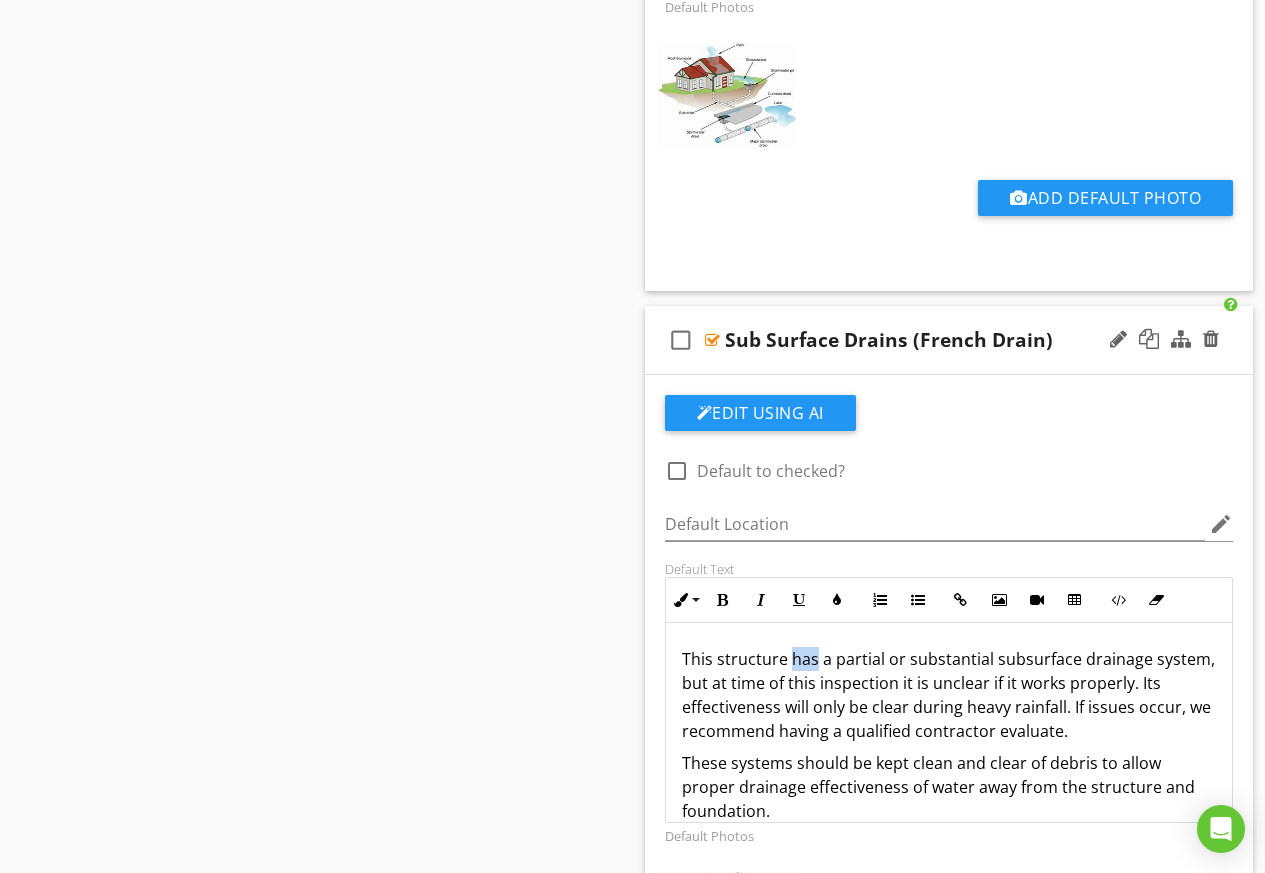 drag, startPoint x: 789, startPoint y: 660, endPoint x: 813, endPoint y: 660, distance: 24 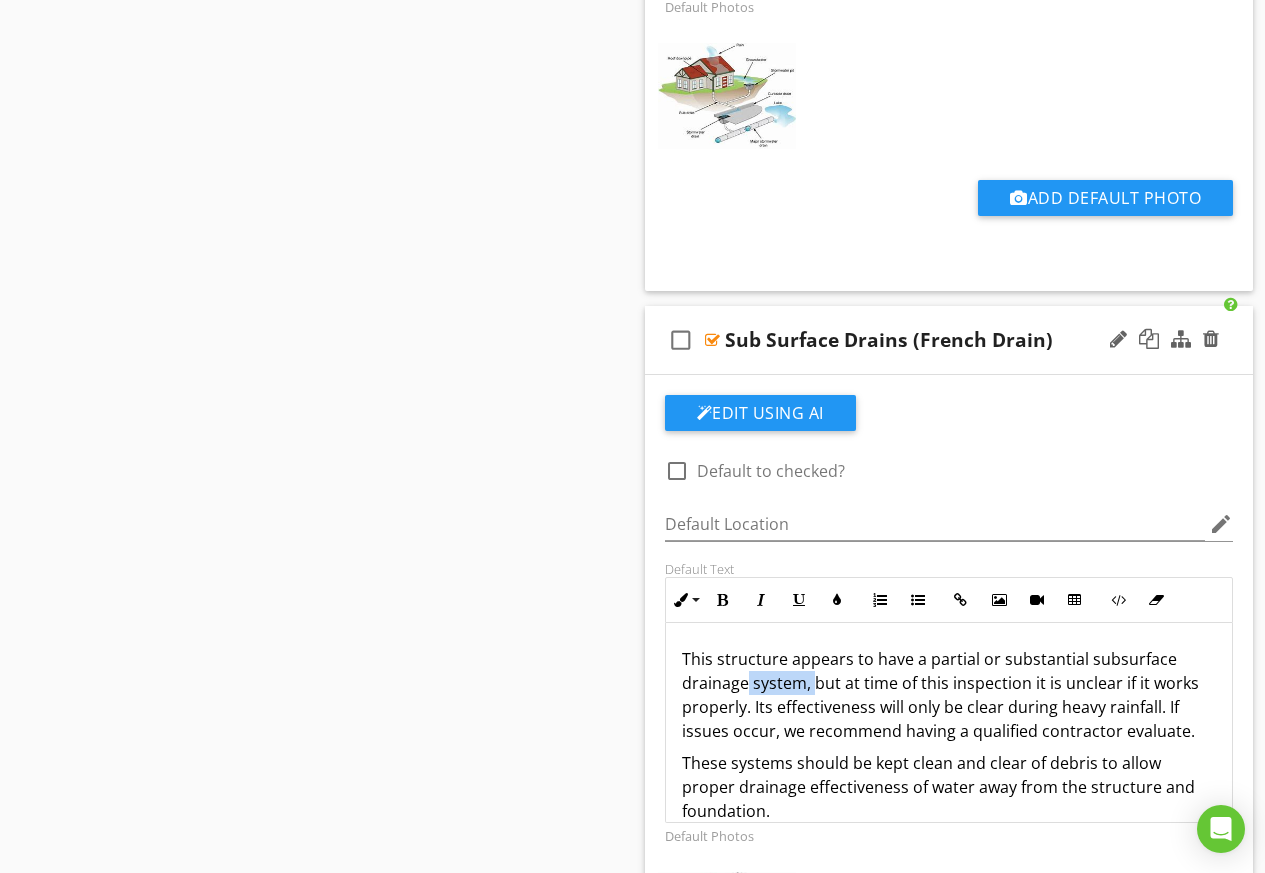 drag, startPoint x: 748, startPoint y: 686, endPoint x: 812, endPoint y: 672, distance: 65.51336 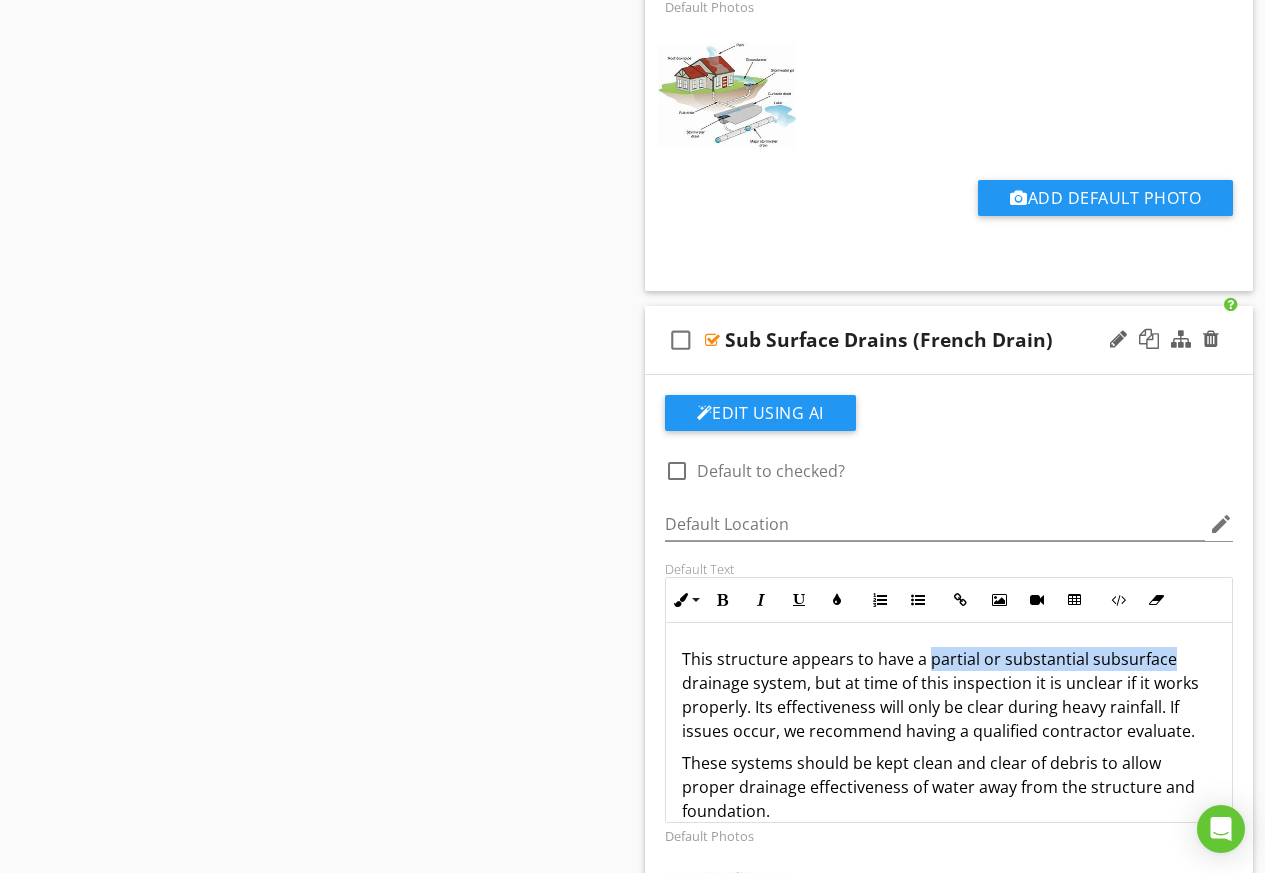 drag, startPoint x: 928, startPoint y: 662, endPoint x: 1162, endPoint y: 663, distance: 234.00214 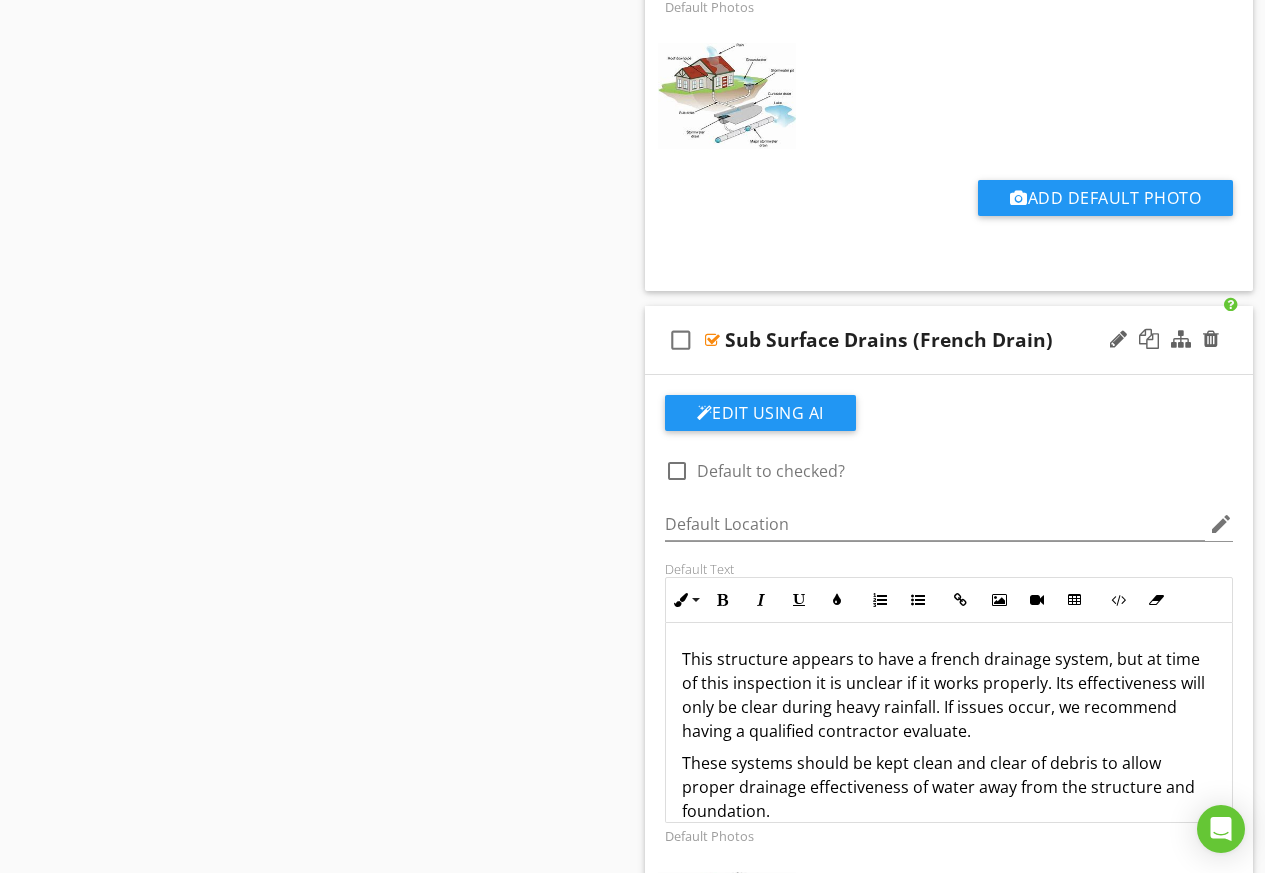 scroll, scrollTop: 25, scrollLeft: 0, axis: vertical 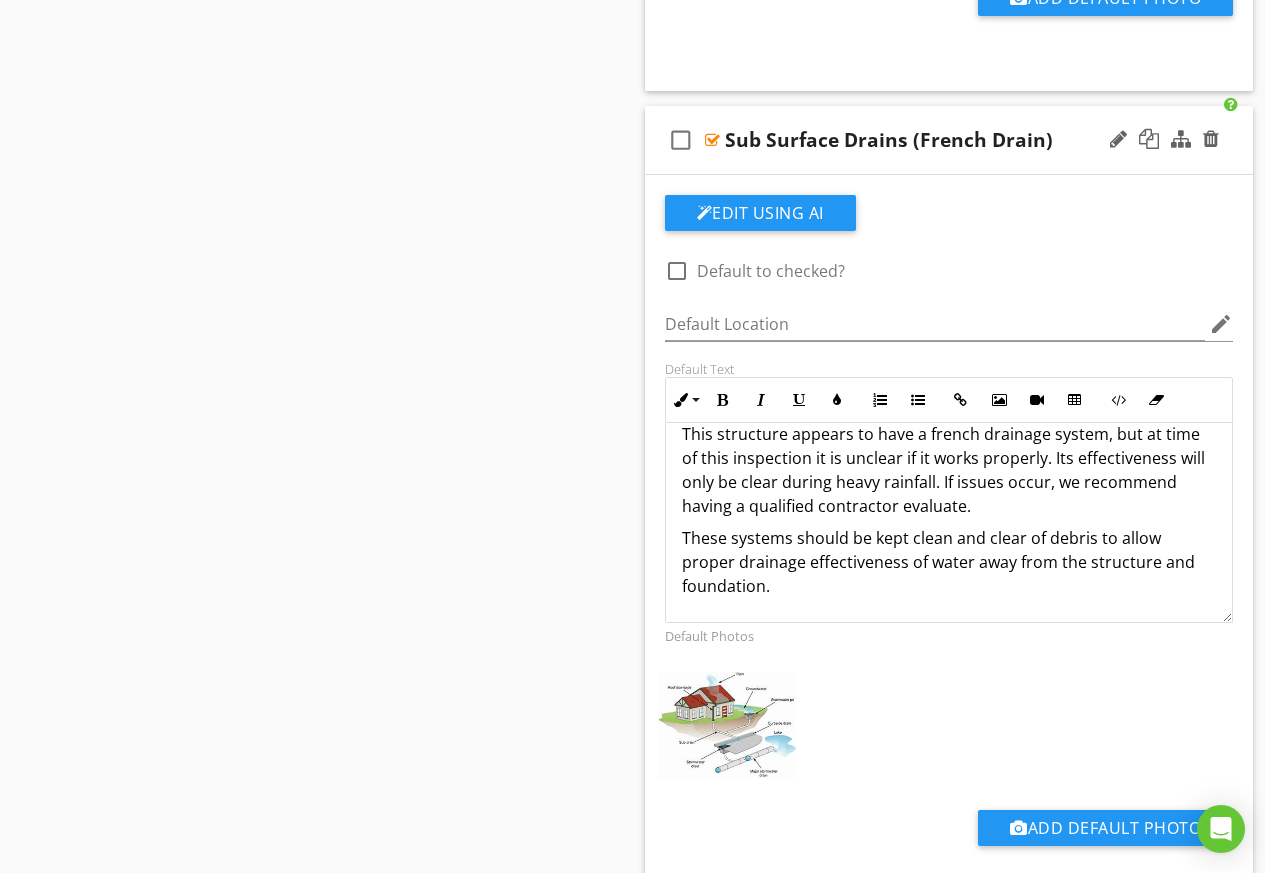 click on "These systems should be kept clean and clear of debris to allow proper drainage effectiveness of water away from the structure and foundation." at bounding box center (949, 562) 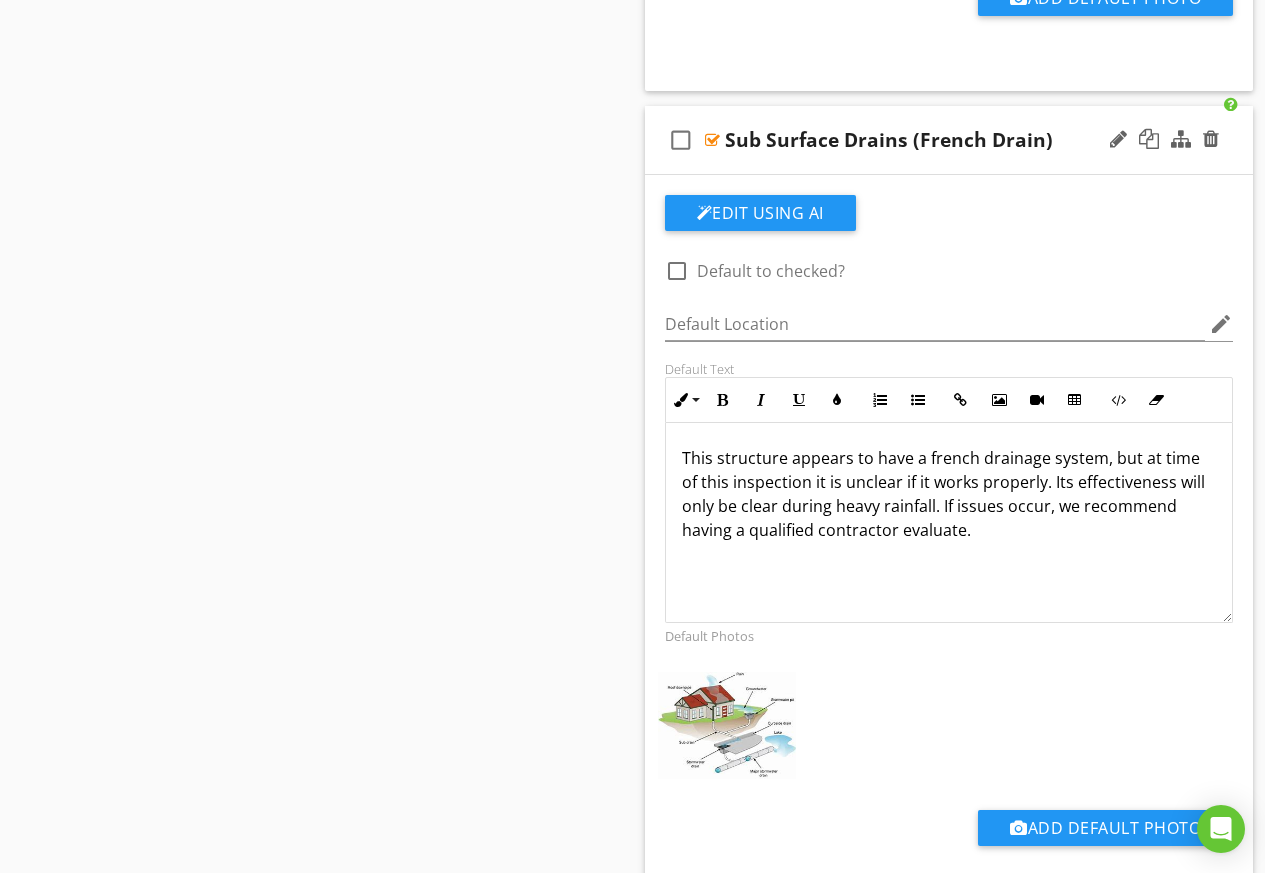 scroll, scrollTop: 4841, scrollLeft: 0, axis: vertical 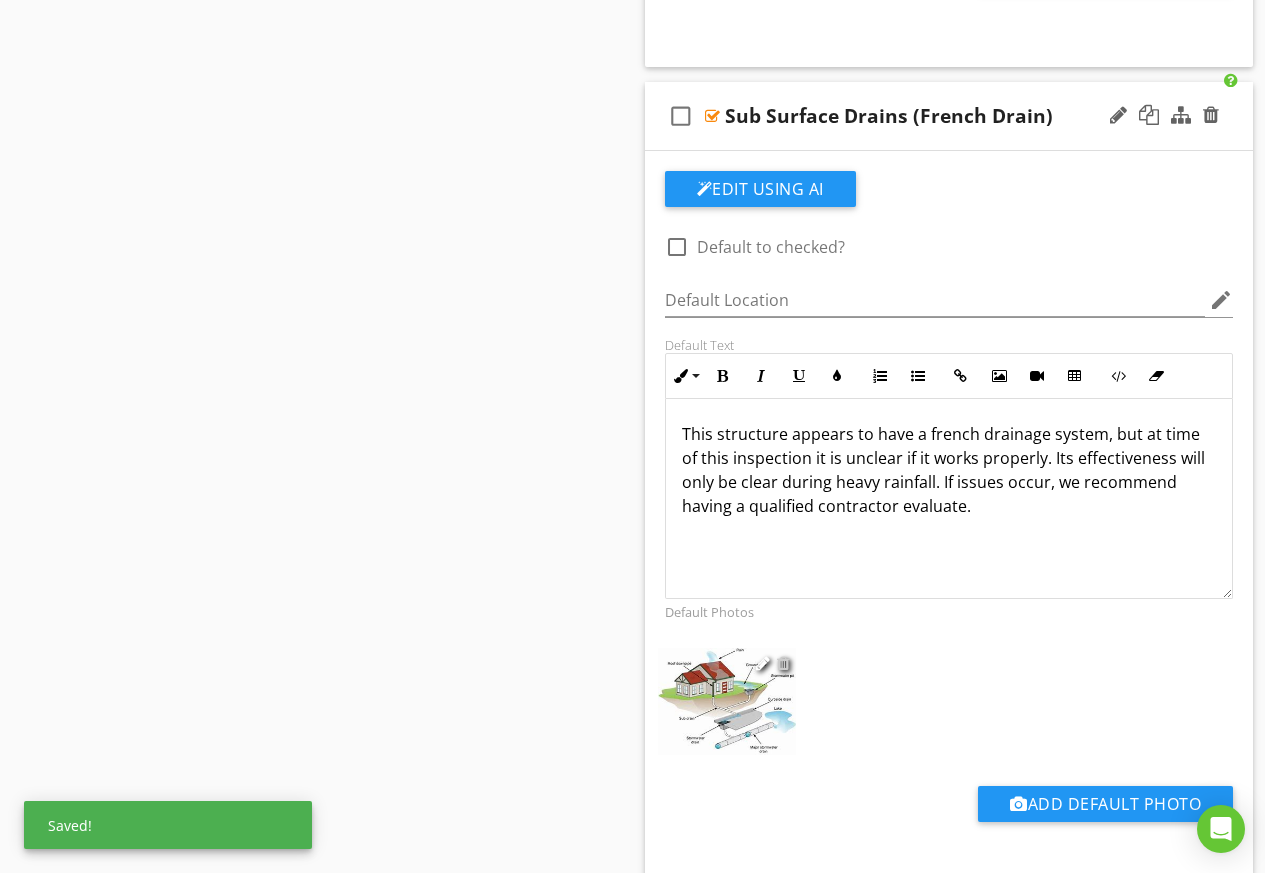 click at bounding box center (783, 663) 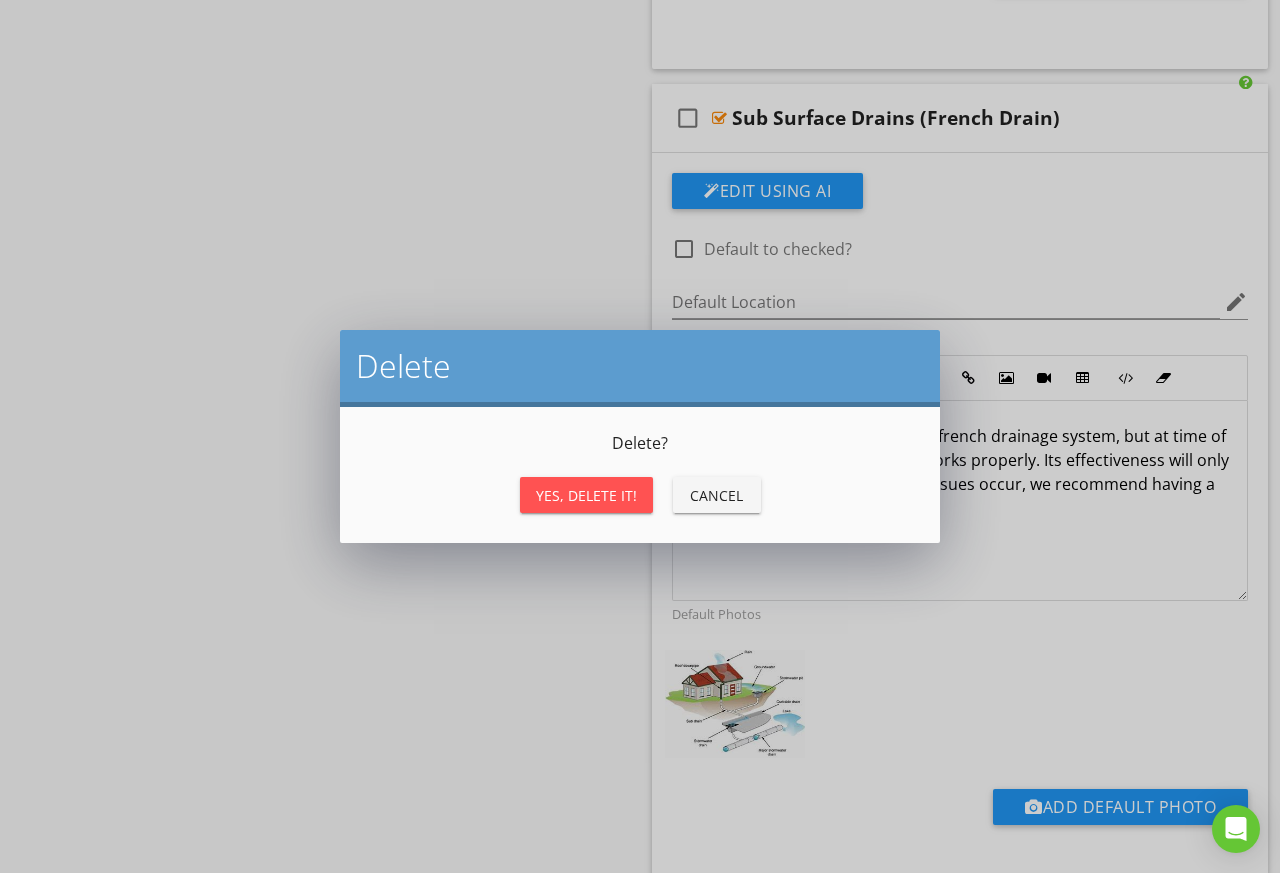 click on "Yes, Delete it!" at bounding box center (586, 495) 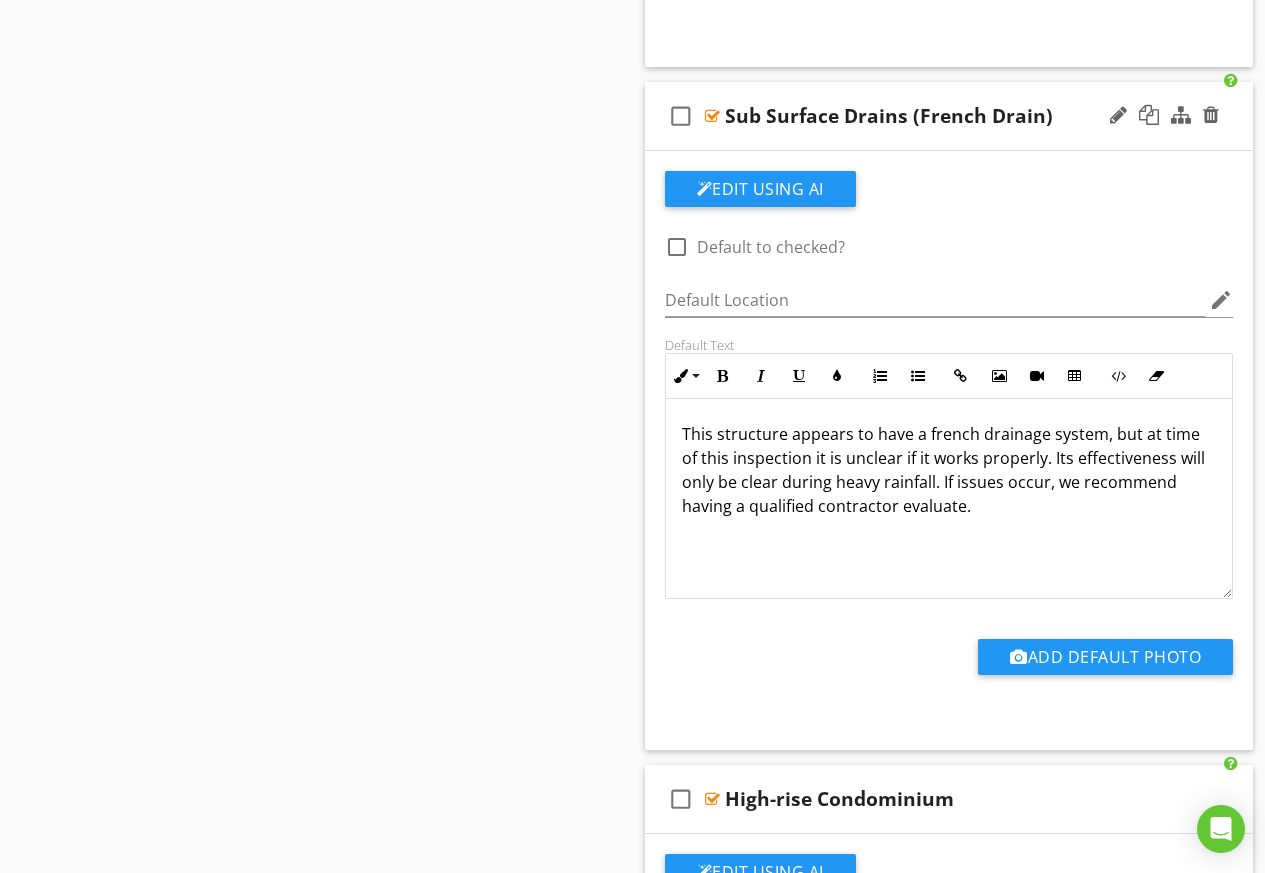 click at bounding box center (949, 538) 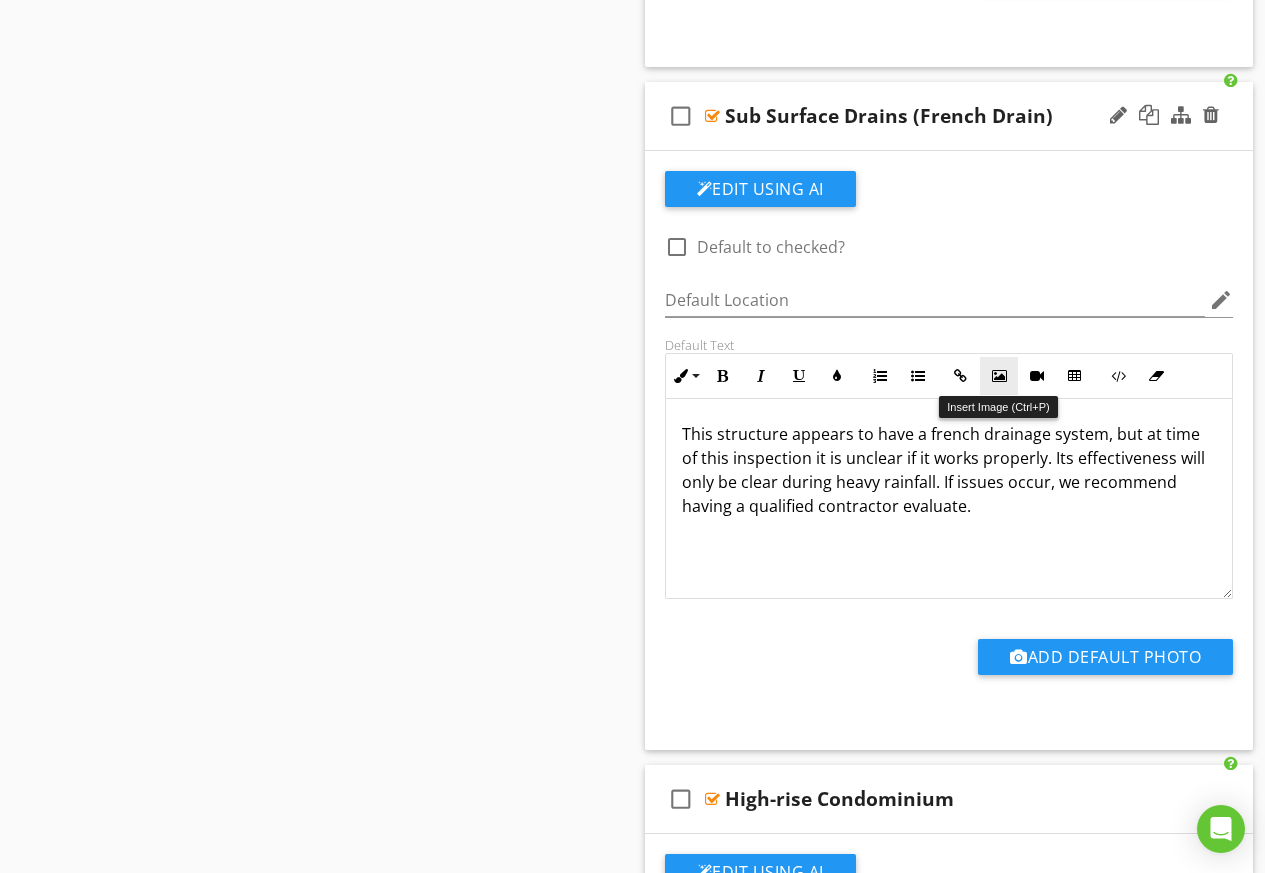 click at bounding box center (999, 376) 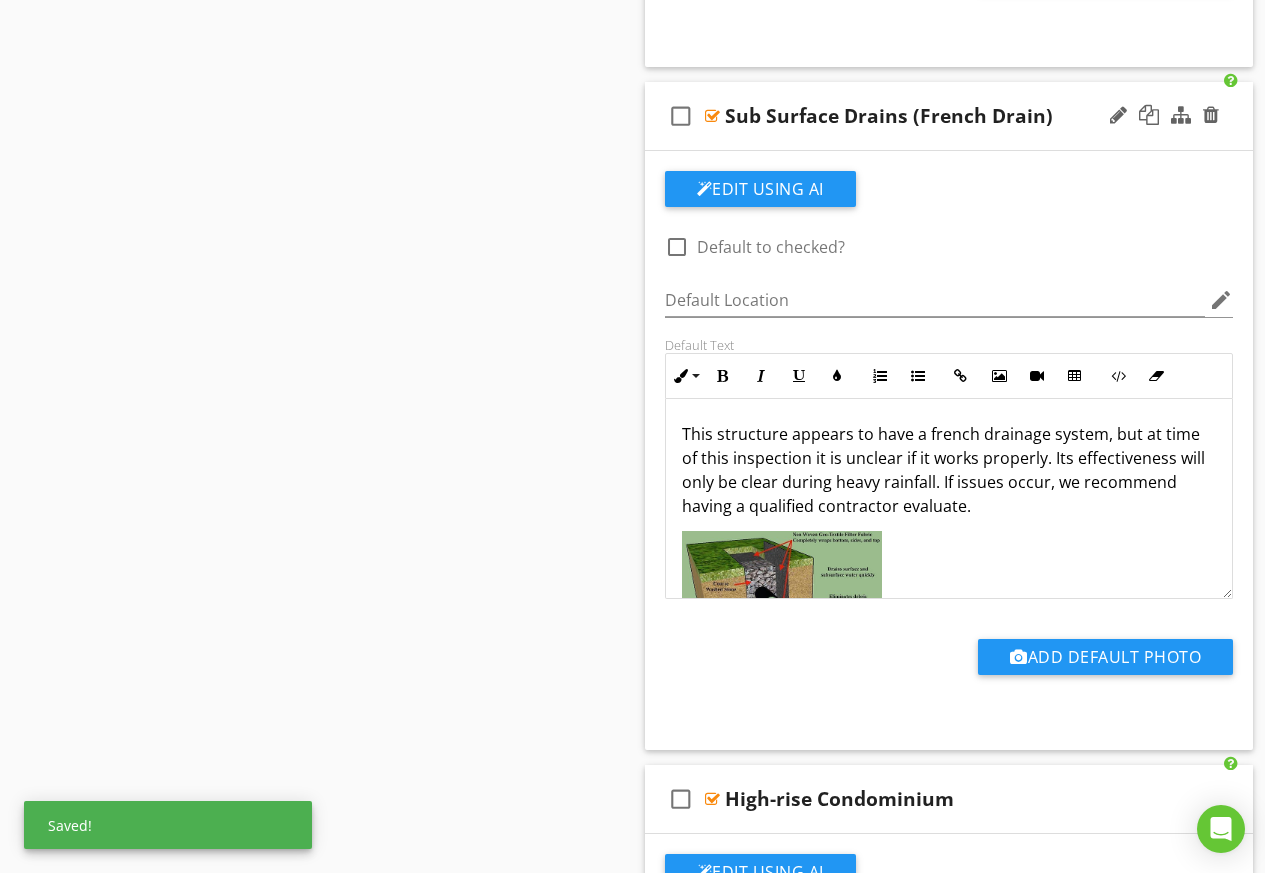 click on "Default Text   Inline Style XLarge Large Normal Small Light Small/Light Bold Italic Underline Colors Ordered List Unordered List Insert Link Insert Image Insert Video Insert Table Code View Clear Formatting This structure appears to have a french drainage system, but at time of this inspection it is unclear if it works properly. Its effectiveness will only be clear during heavy rainfall. If issues occur, we recommend having a qualified contractor evaluate.  Enter text here <p>This structure appears to have a french drainage system, but at time of this inspection it is unclear if it works properly. Its effectiveness will only be clear during heavy rainfall. If issues occur, we recommend having a qualified contractor evaluate.&nbsp;</p><p><img src="[URL][DOMAIN_NAME]" style="width: 200px; display: inline-block; vertical-align: bottom; margin: 5px 5px 5px 0px; max-width: calc(100% - 5px); text-align: left; float: left;"></p>" at bounding box center (949, 468) 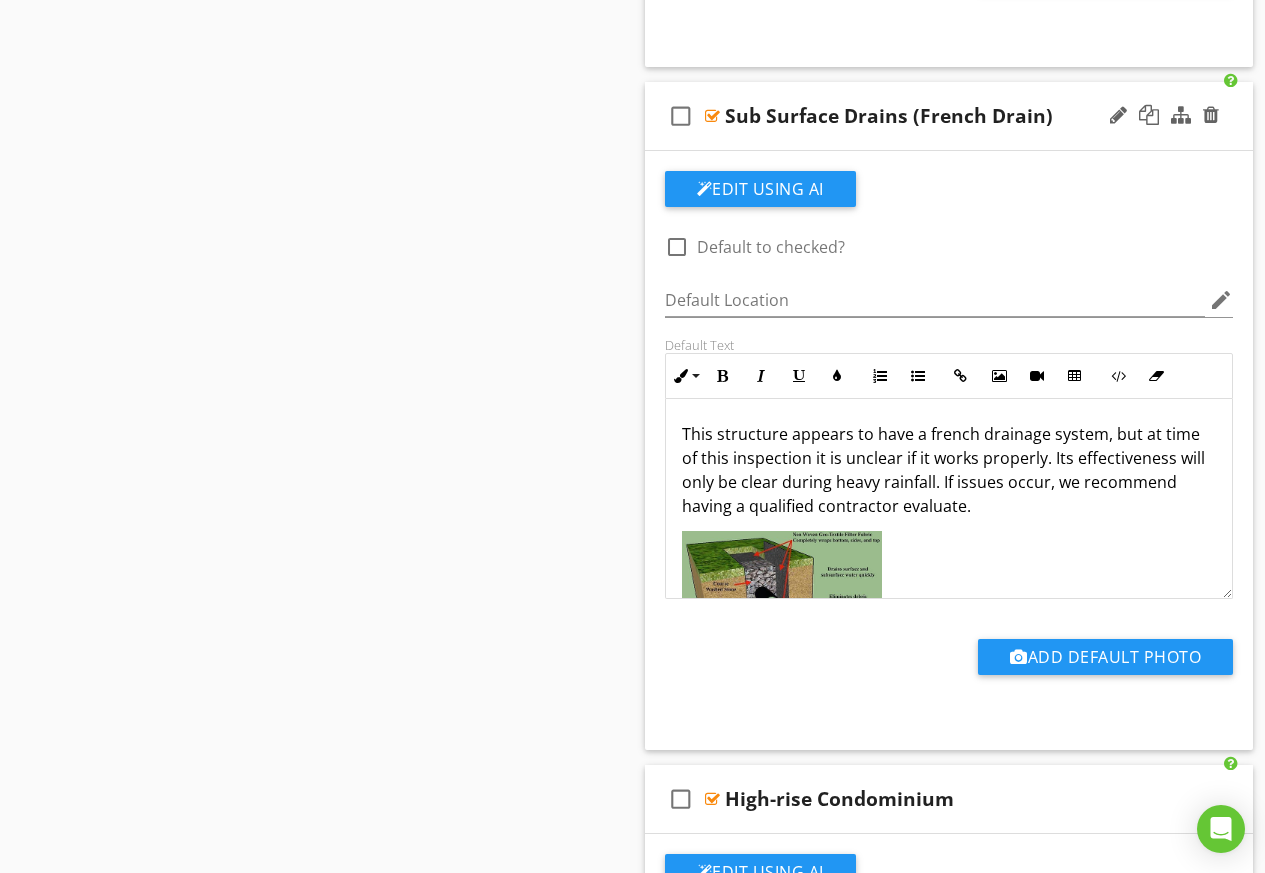 scroll, scrollTop: 0, scrollLeft: 0, axis: both 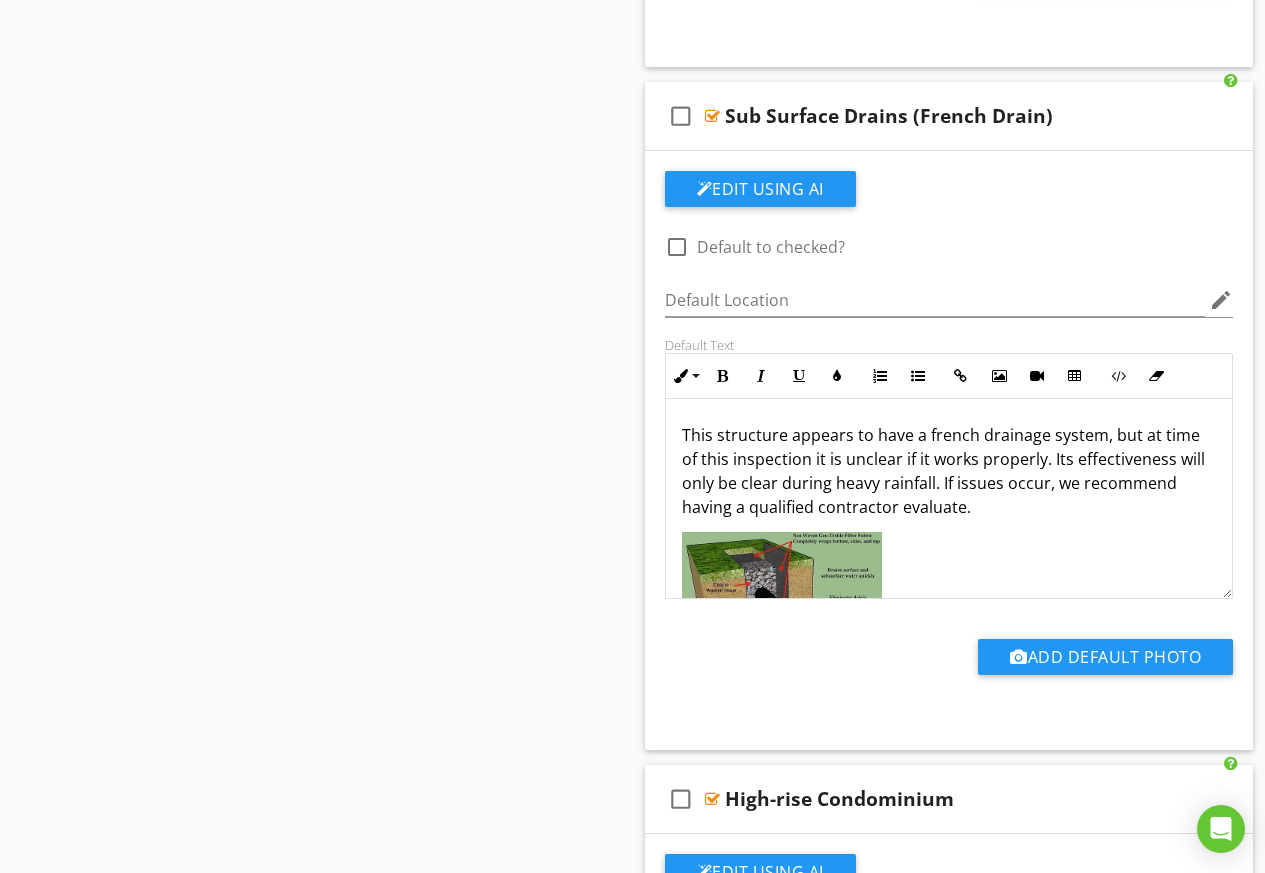 click on "Comments
New
Informational   check_box_outline_blank     Select All       check_box_outline_blank
Informational Note
Edit Using AI
check_box Default to checked?             Default Location edit       Default Text   Inline Style XLarge Large Normal Small Light Small/Light Bold Italic Underline Colors Ordered List Unordered List Insert Link Insert Image Insert Video Insert Table Code View Clear Formatting All grades around structure should drop away from the structure at a rate of 6 inches for every 10 feet to maintain proper drainage. Enter text here <p>All grades around structure should drop away from the structure at a rate of 6 inches for every 10 feet to maintain proper drainage.</p>
Add Default Photo
check_box_outline_blank
Gutter Drainage System Present
Edit Using AI
Answer Choices" at bounding box center [949, 20321] 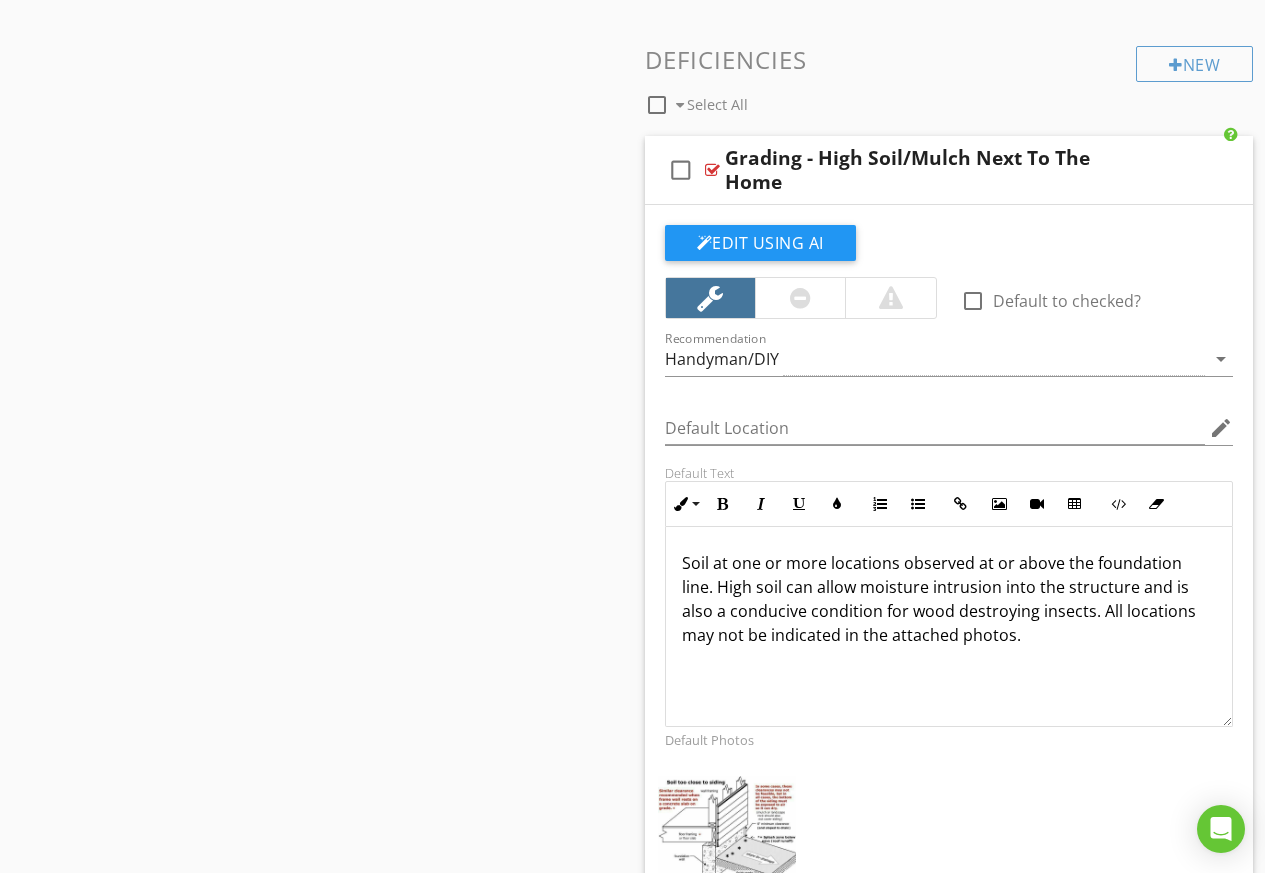 scroll, scrollTop: 8441, scrollLeft: 0, axis: vertical 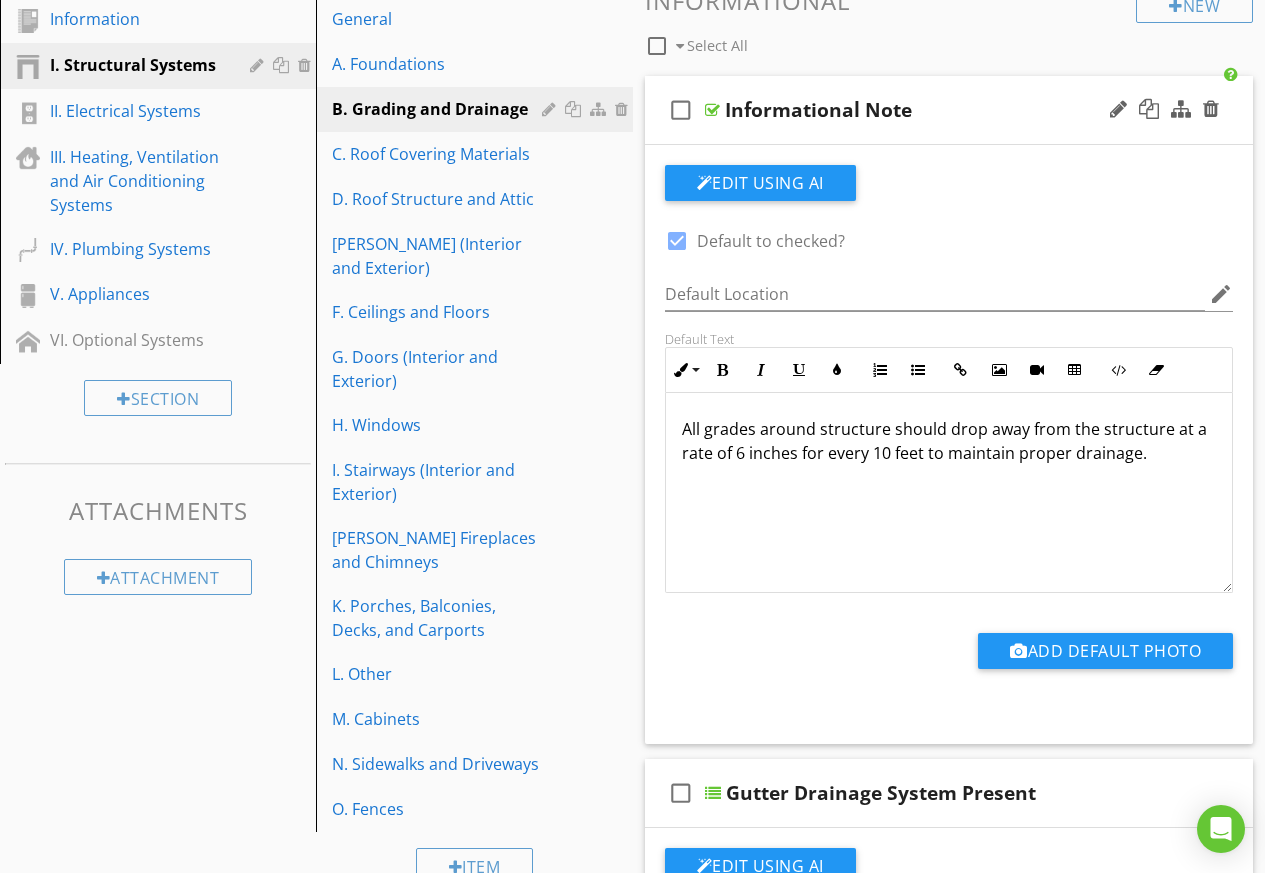 click on "All grades around structure should drop away from the structure at a rate of 6 inches for every 10 feet to maintain proper drainage." at bounding box center [949, 493] 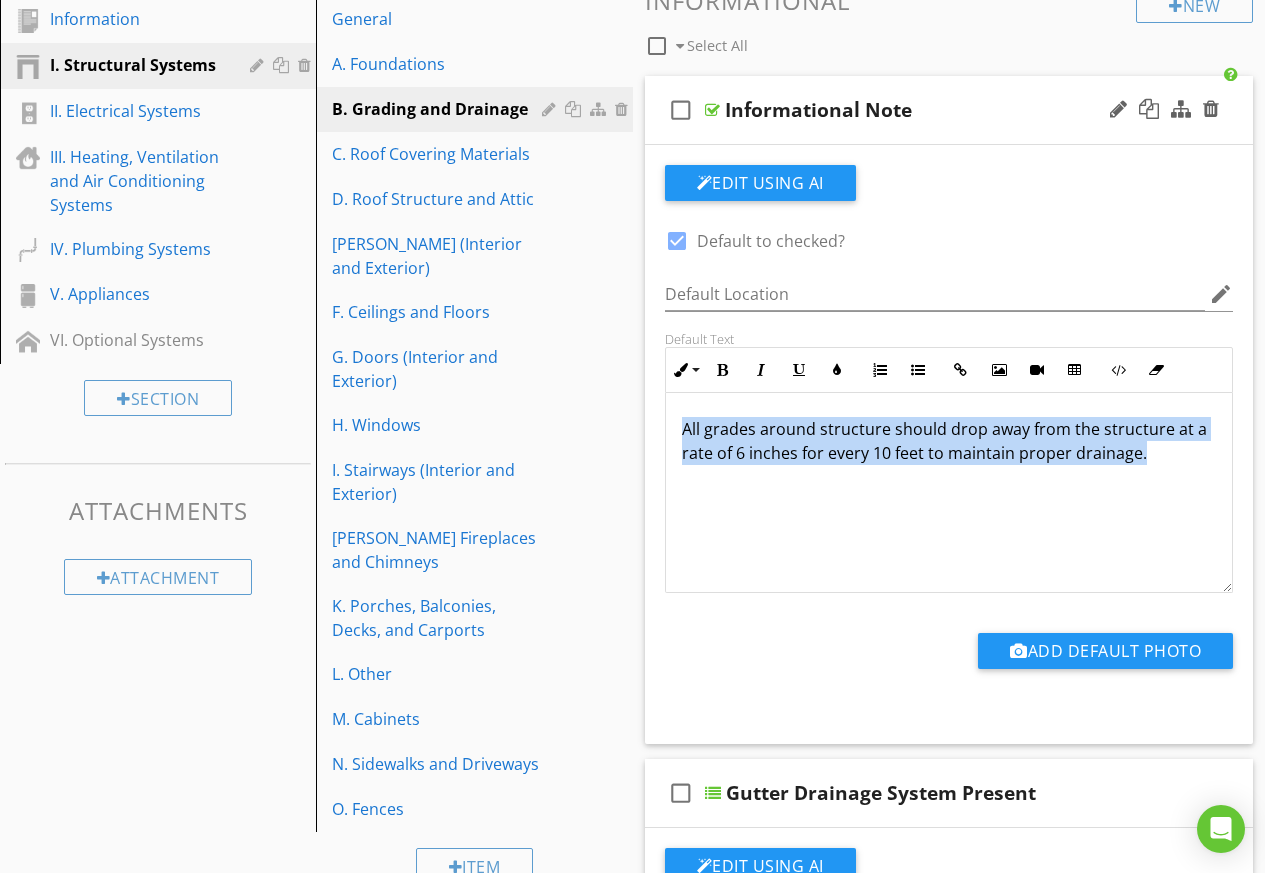 drag, startPoint x: 923, startPoint y: 454, endPoint x: 662, endPoint y: 433, distance: 261.84348 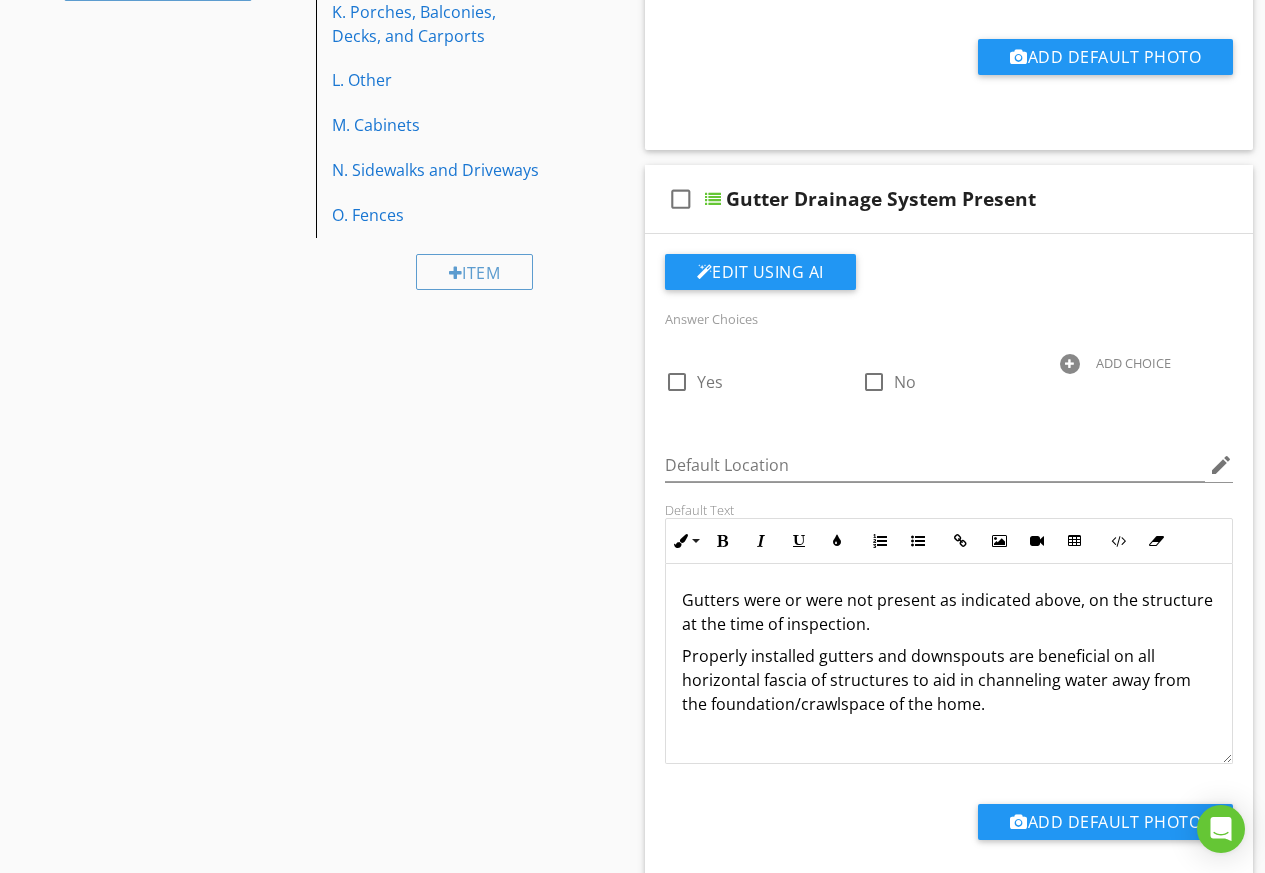 scroll, scrollTop: 1000, scrollLeft: 0, axis: vertical 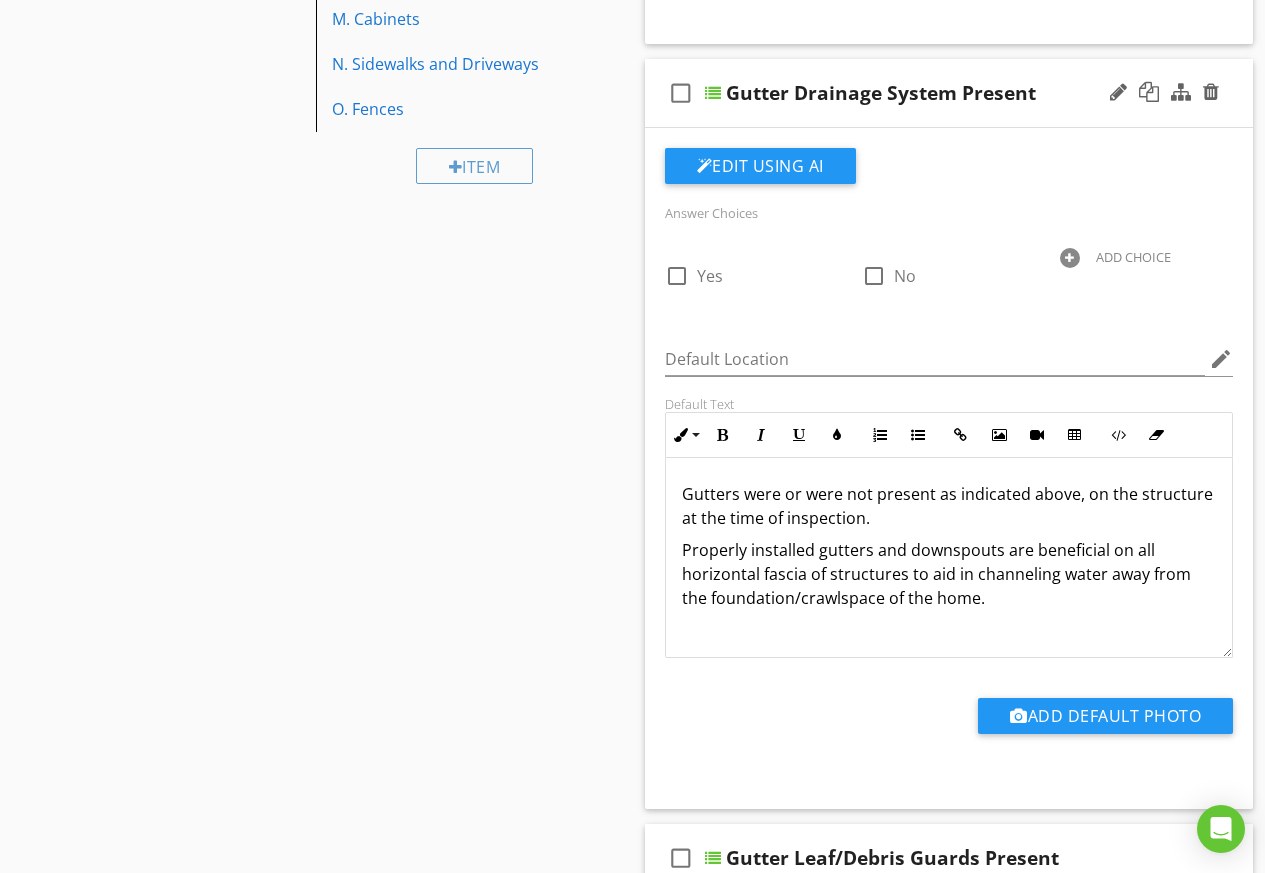 click on "Gutter Drainage System Present" at bounding box center [939, 93] 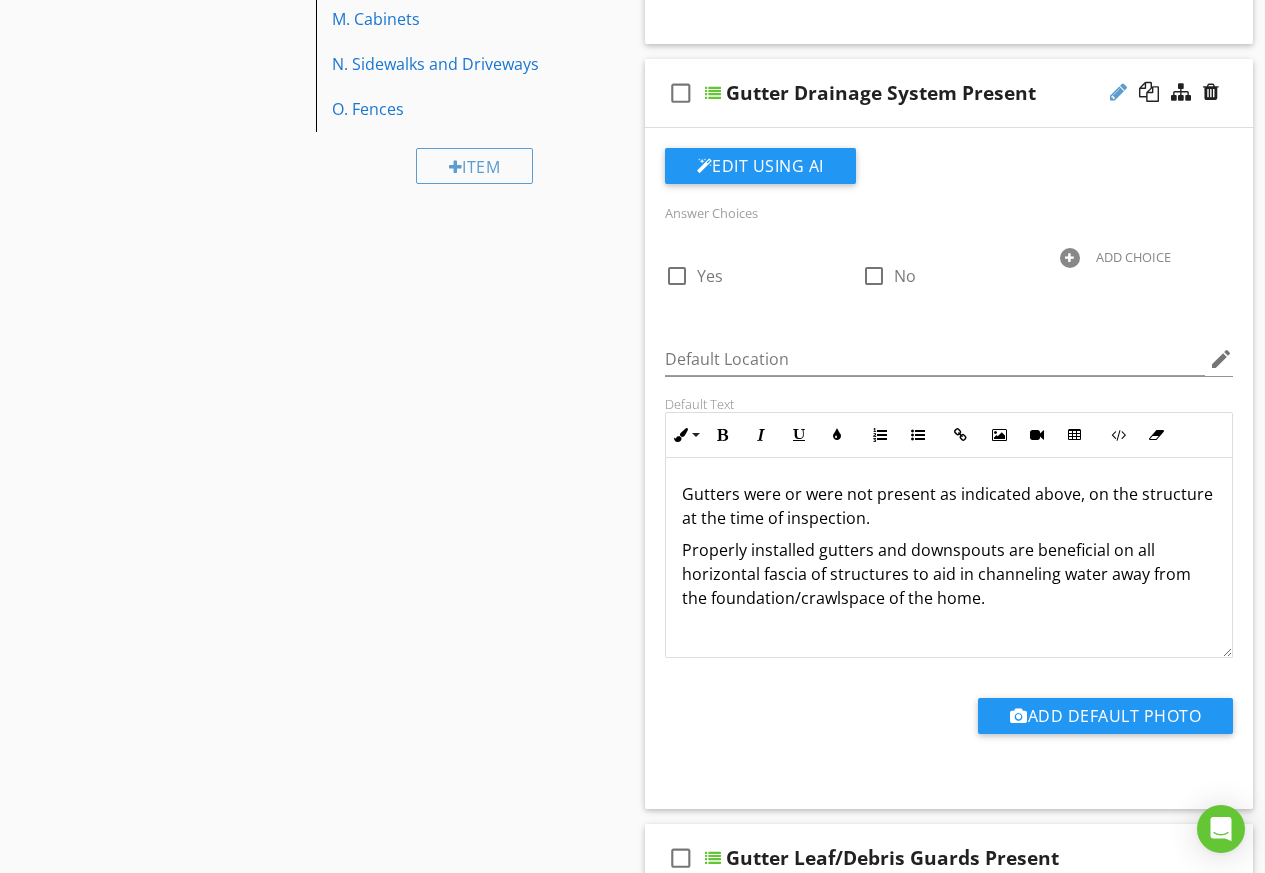 click at bounding box center (1118, 92) 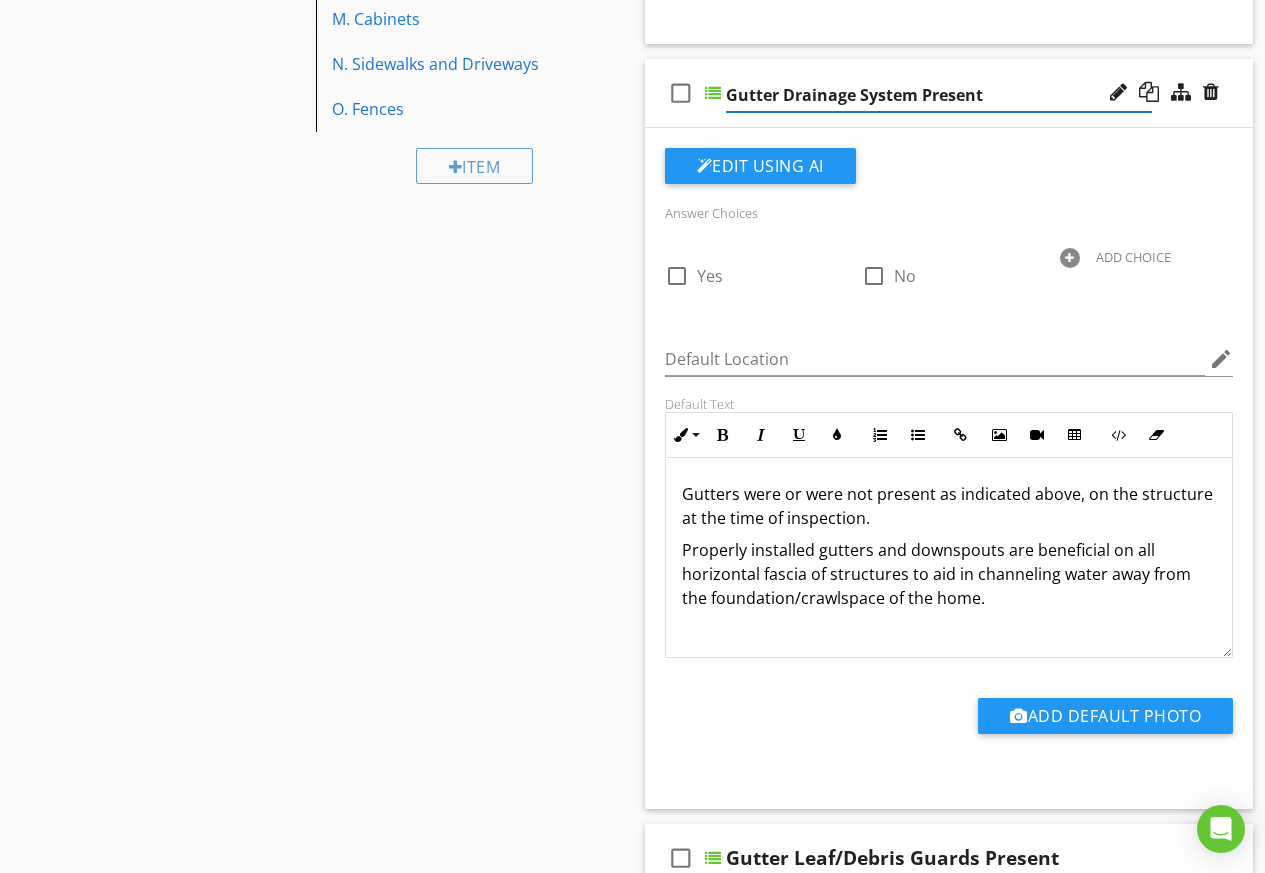 click on "Gutter Drainage System Present" at bounding box center [939, 95] 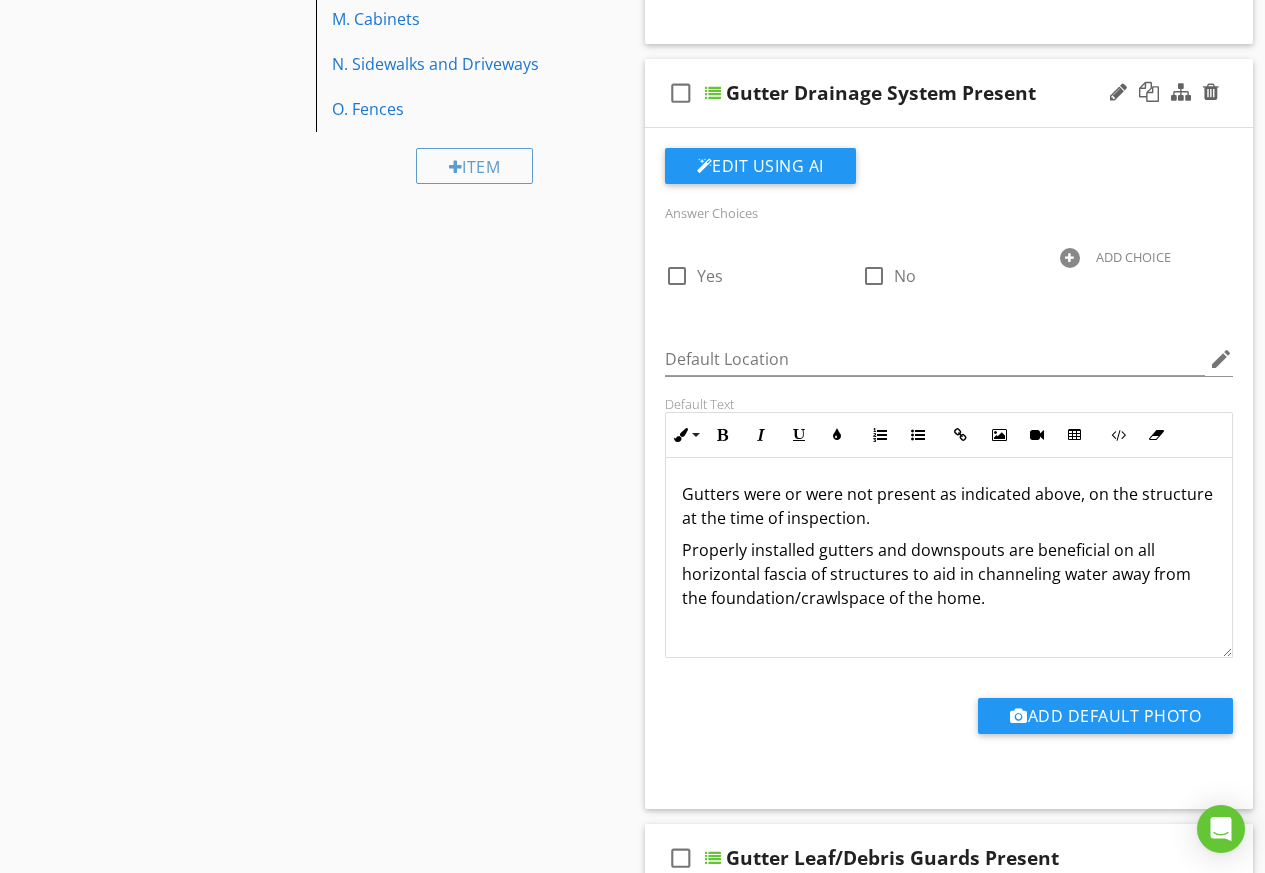 click on "Properly installed gutters and downspouts are beneficial on all horizontal fascia of structures to aid in channeling water away from the foundation/crawlspace of the home." at bounding box center (949, 574) 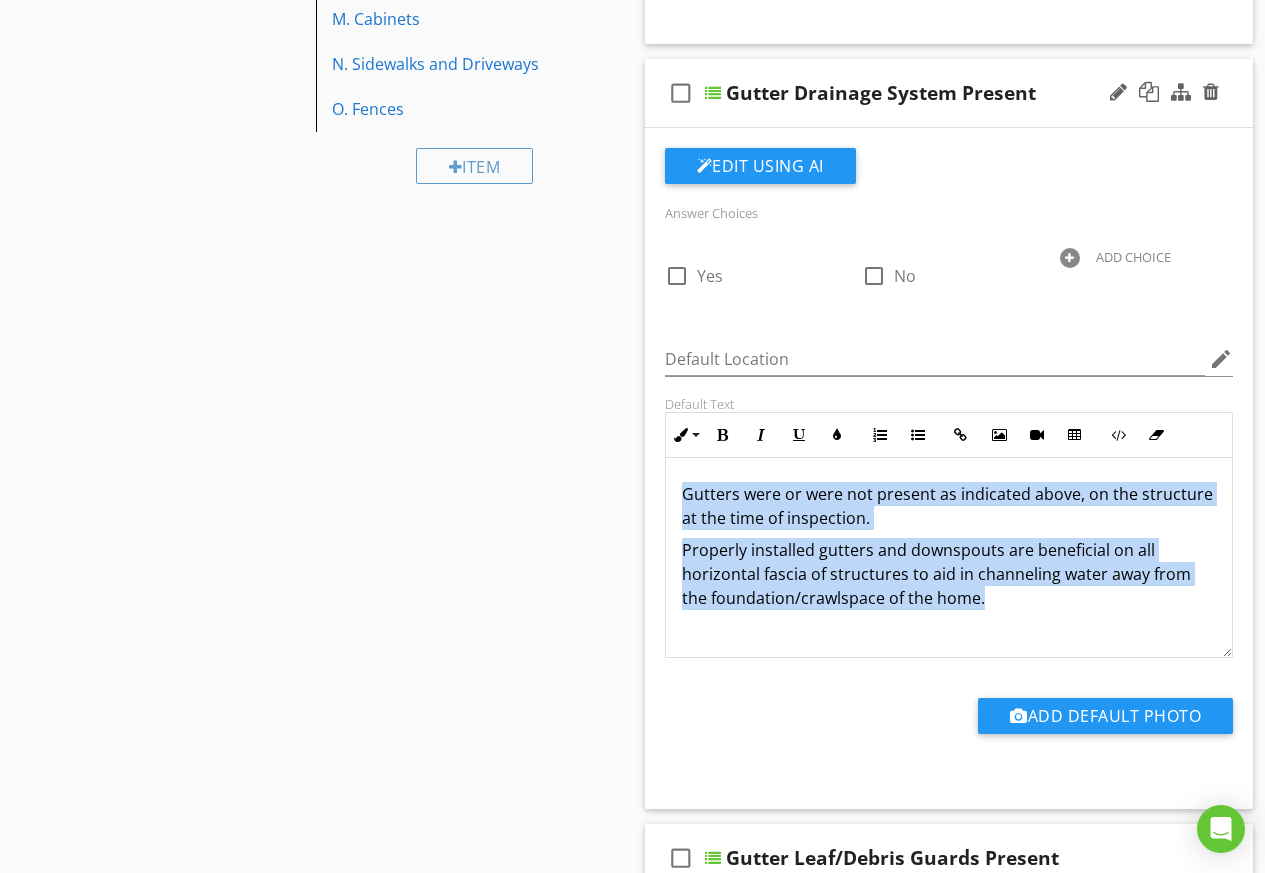 drag, startPoint x: 978, startPoint y: 595, endPoint x: 671, endPoint y: 498, distance: 321.95963 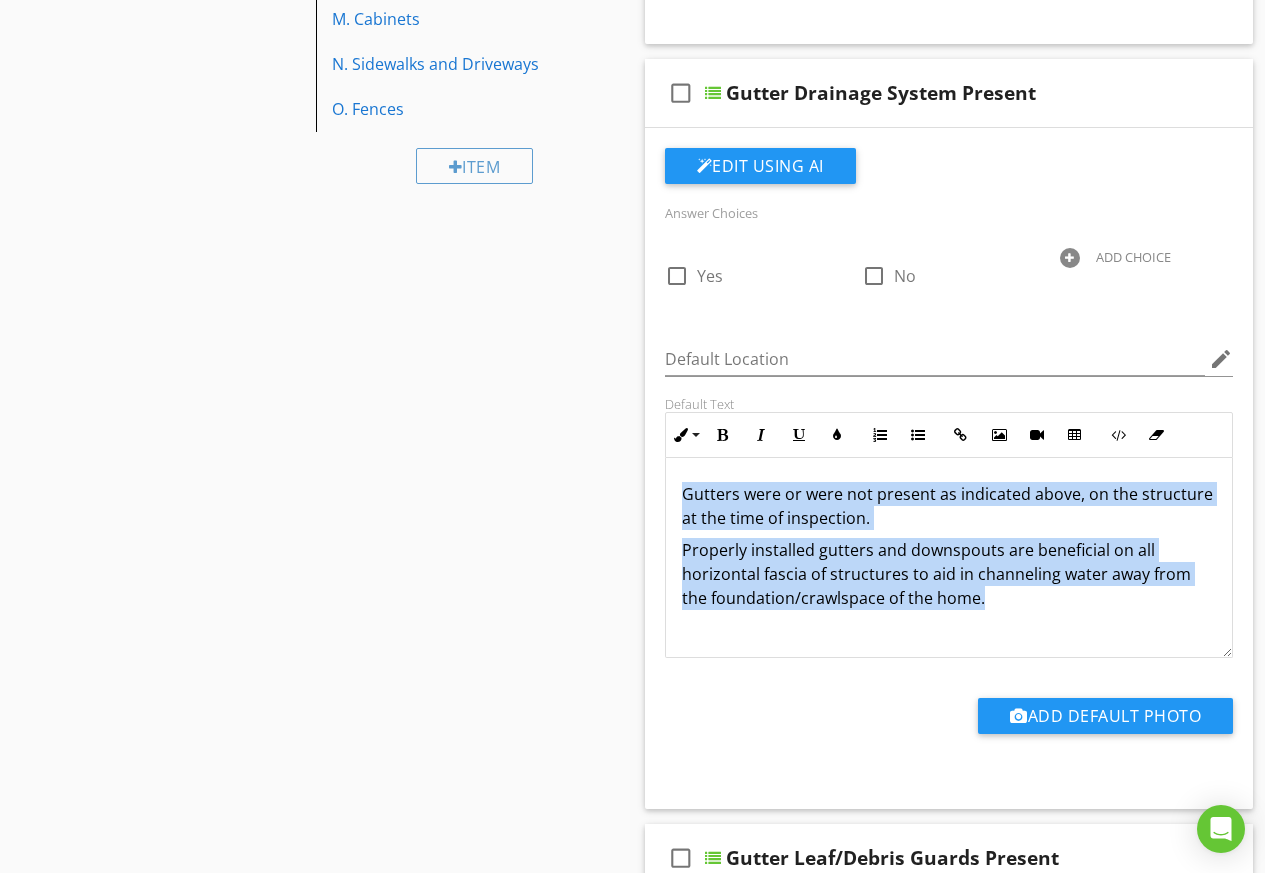 copy on "Gutters were or were not present as indicated above, on the structure at the time of inspection.  Properly installed gutters and downspouts are beneficial on all horizontal fascia of structures to aid in channeling water away from the foundation/crawlspace of the home." 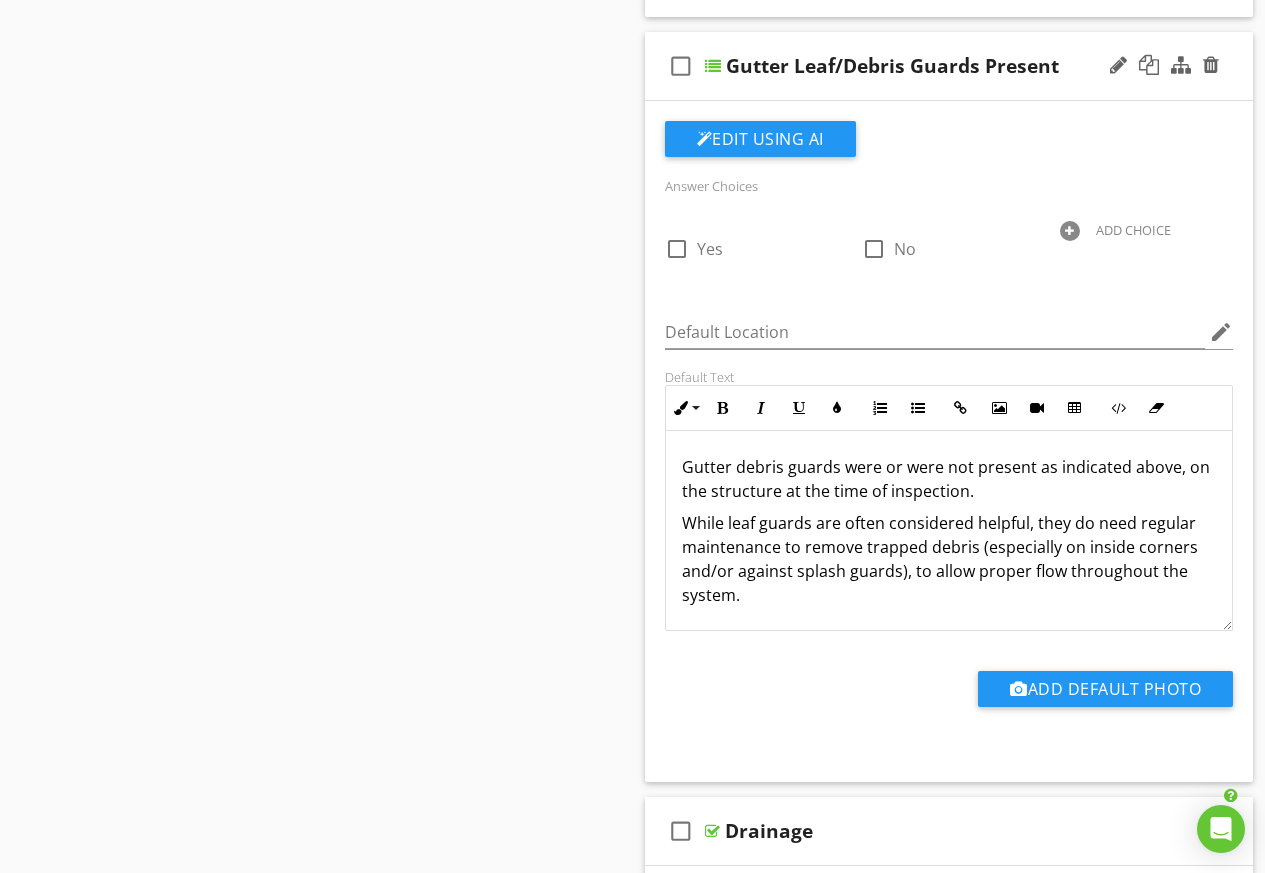 scroll, scrollTop: 1800, scrollLeft: 0, axis: vertical 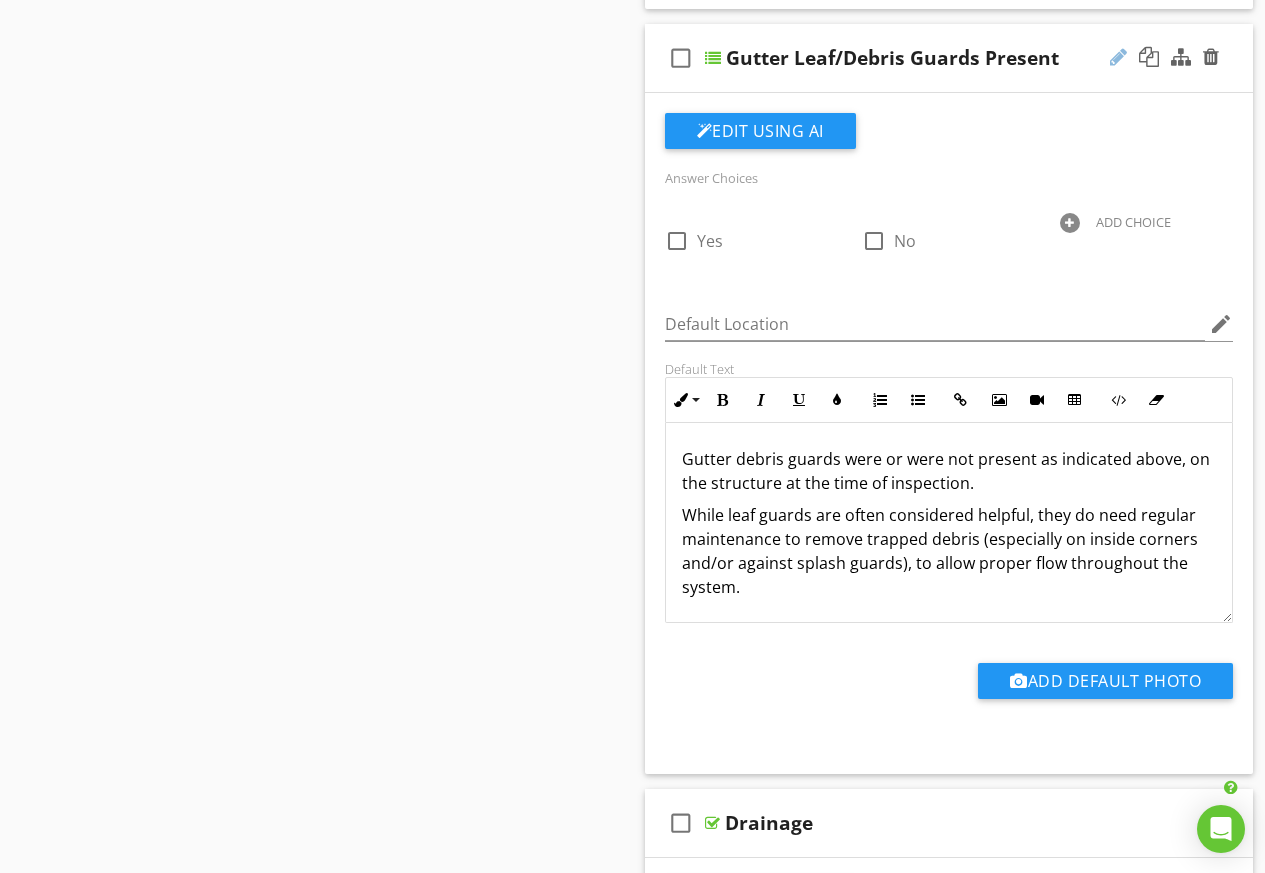 click at bounding box center (1118, 57) 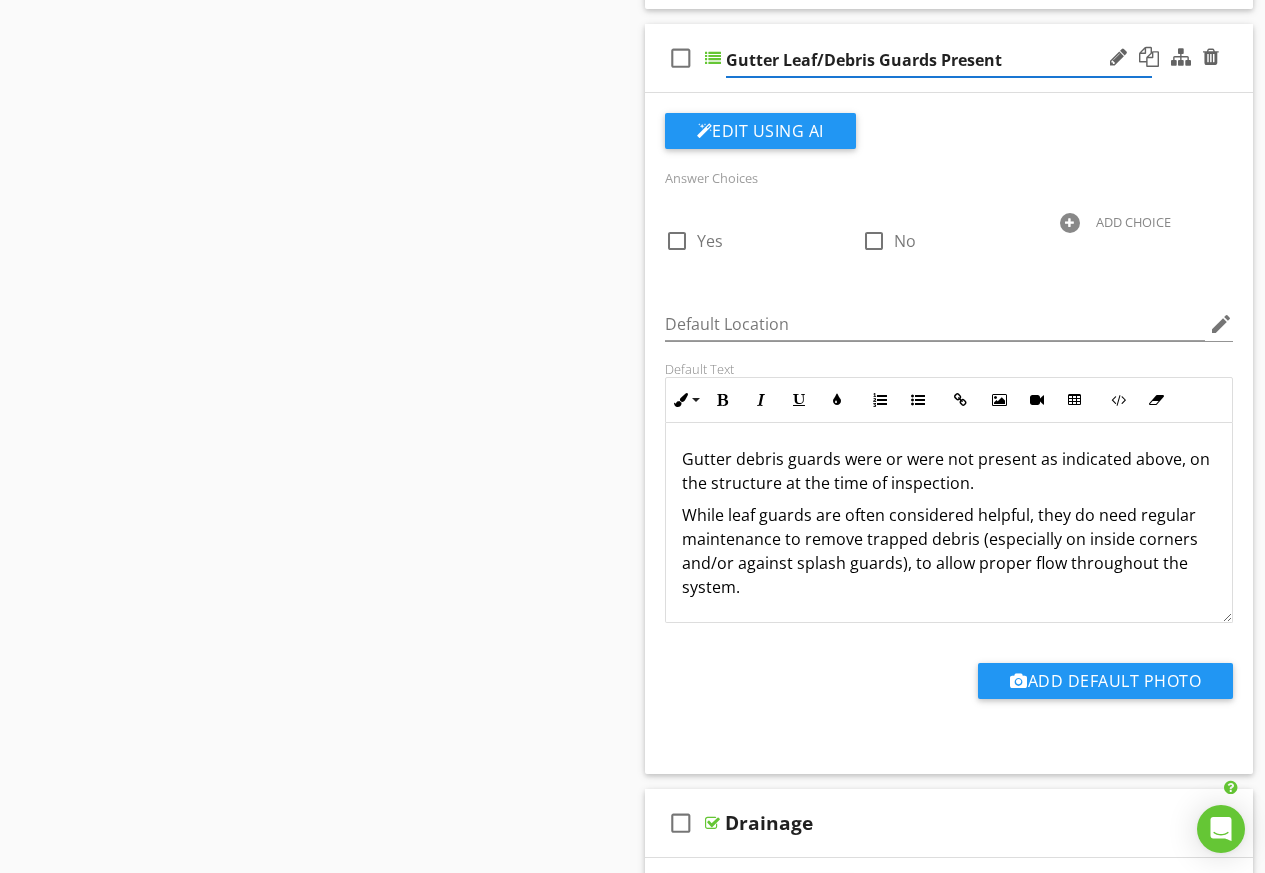 click on "Gutter Leaf/Debris Guards Present" at bounding box center (939, 60) 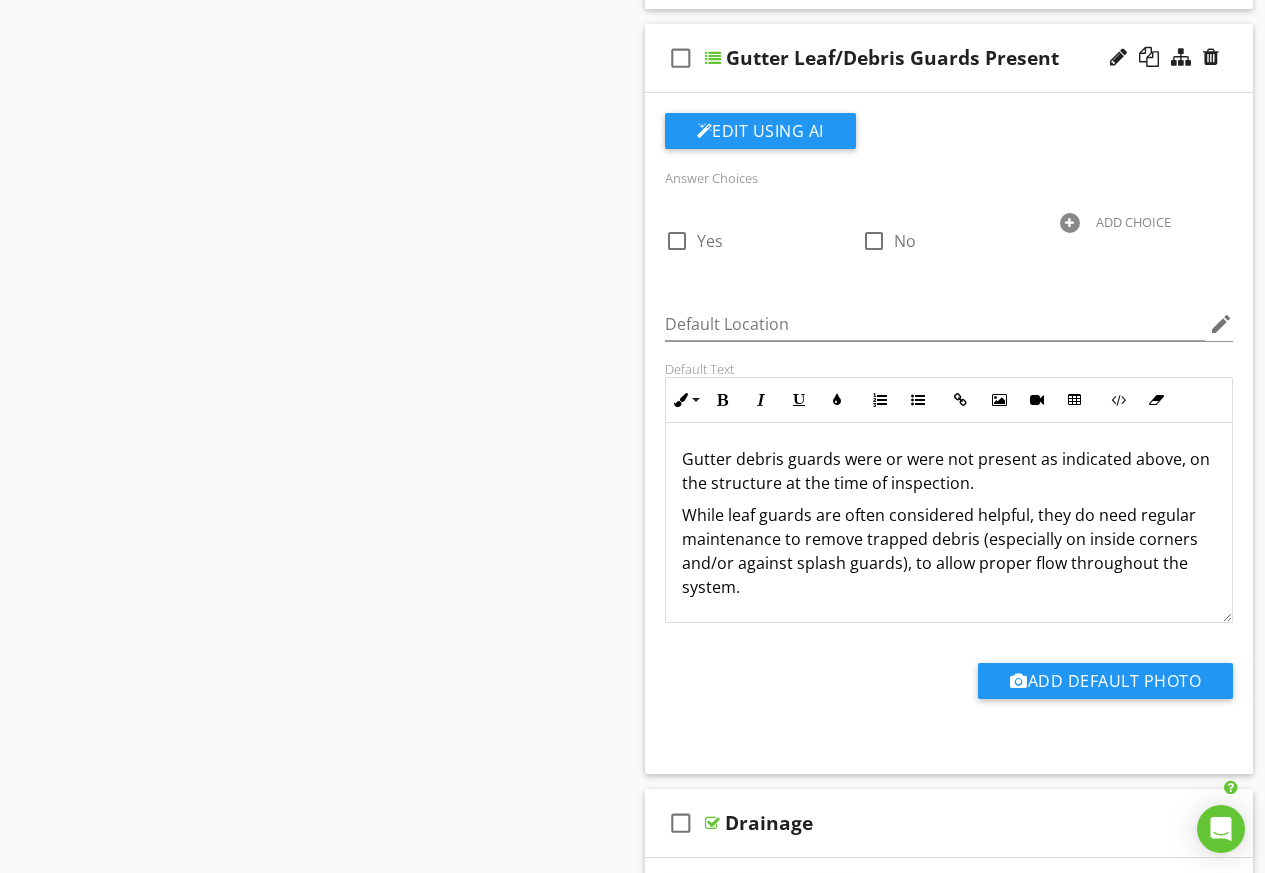 click on "While leaf guards are often considered helpful, they do need regular maintenance to remove trapped debris (especially on inside corners and/or against splash guards), to allow proper flow throughout the system." at bounding box center (949, 551) 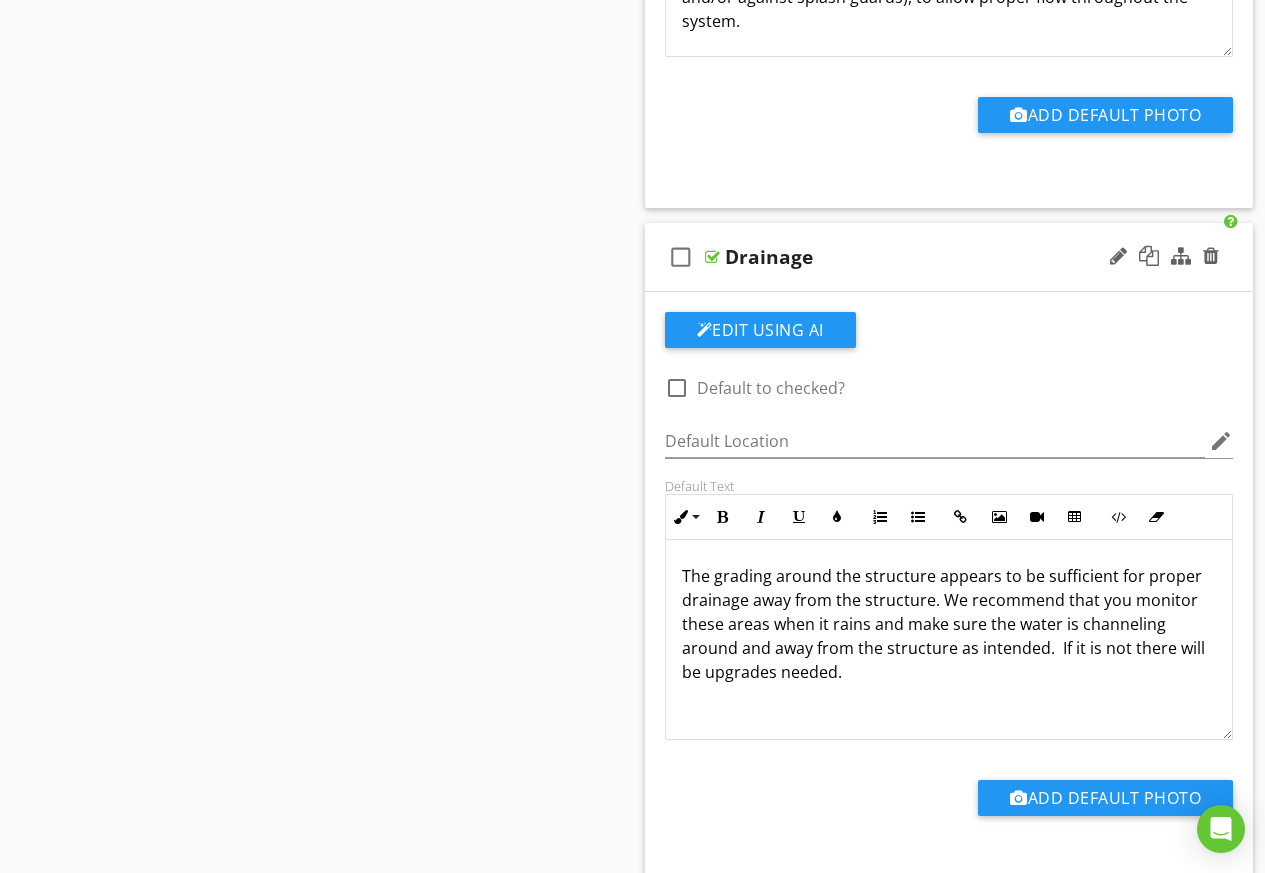 scroll, scrollTop: 2400, scrollLeft: 0, axis: vertical 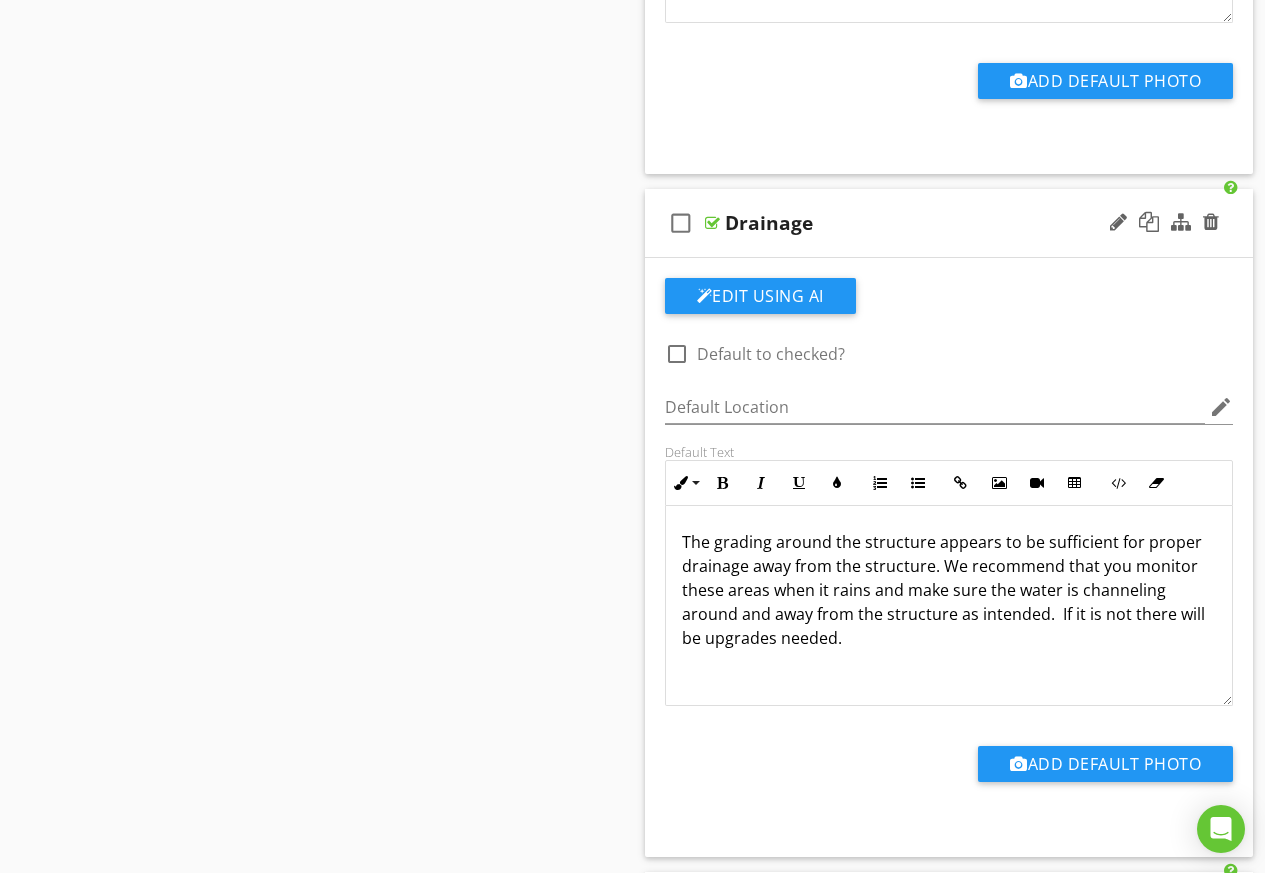 click on "The grading around the structure appears to be sufficient for proper drainage away from the structure. We recommend that you monitor these areas when it rains and make sure the water is channeling around and away from the structure as intended.  If it is not there will be upgrades needed." at bounding box center [949, 590] 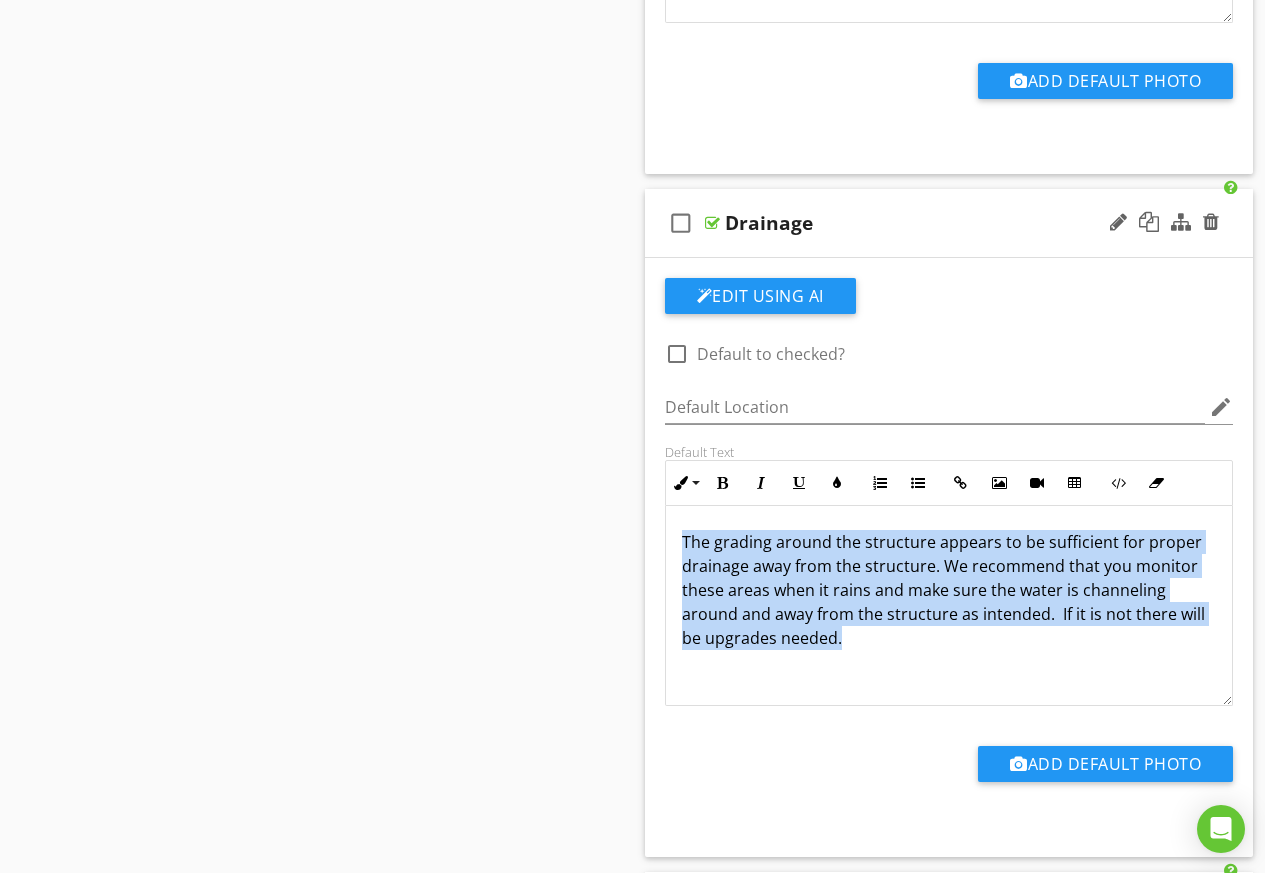drag, startPoint x: 852, startPoint y: 643, endPoint x: 676, endPoint y: 548, distance: 200.0025 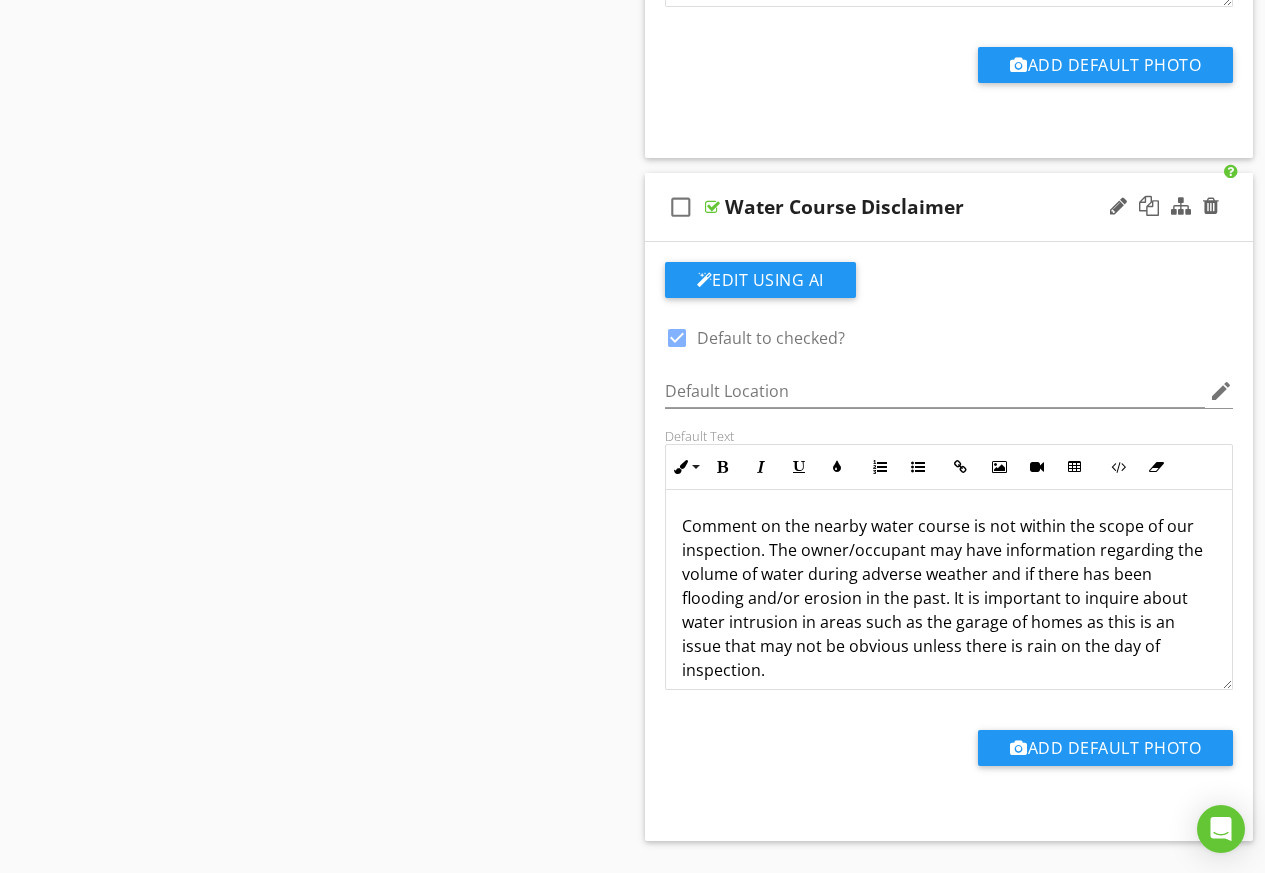 scroll, scrollTop: 3100, scrollLeft: 0, axis: vertical 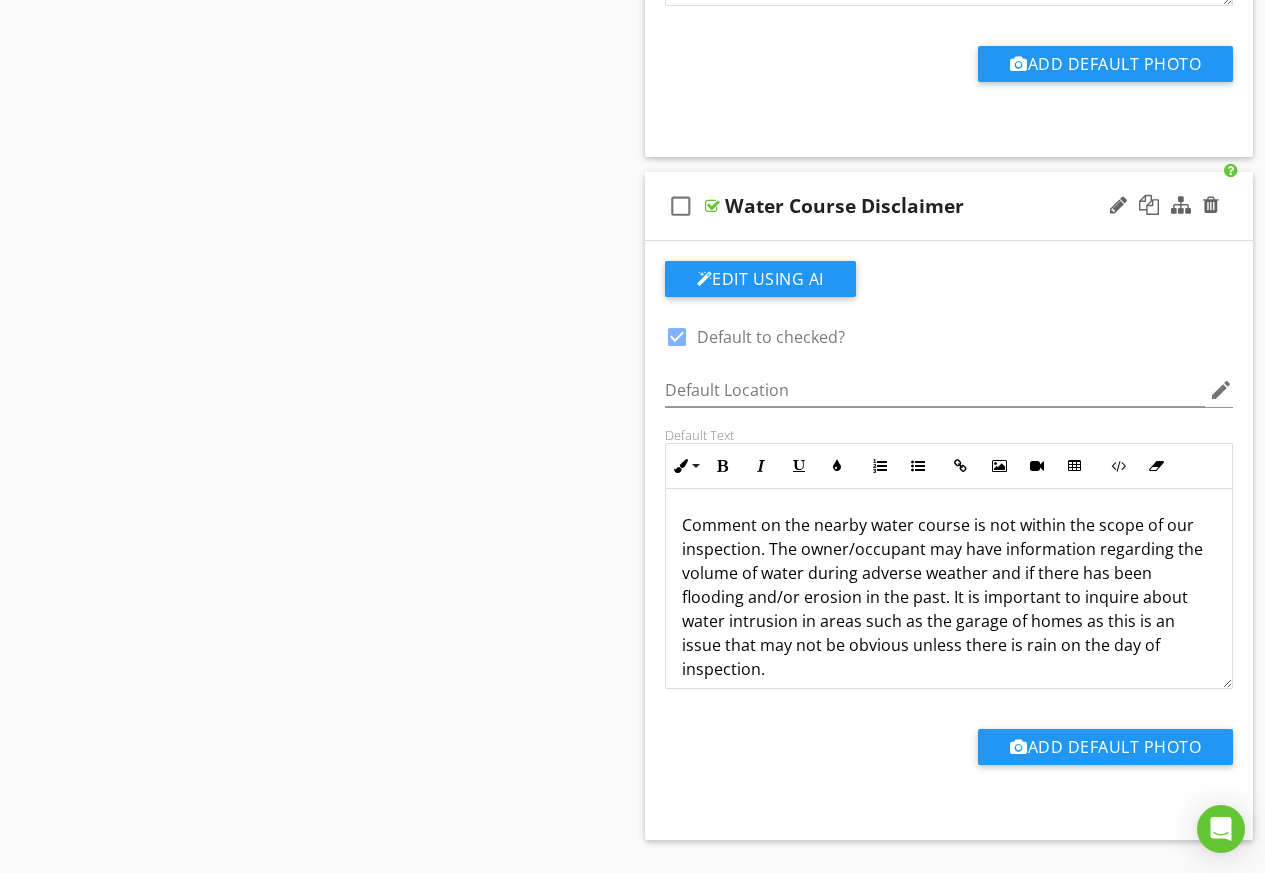 click on "Water Course Disclaimer" at bounding box center (844, 206) 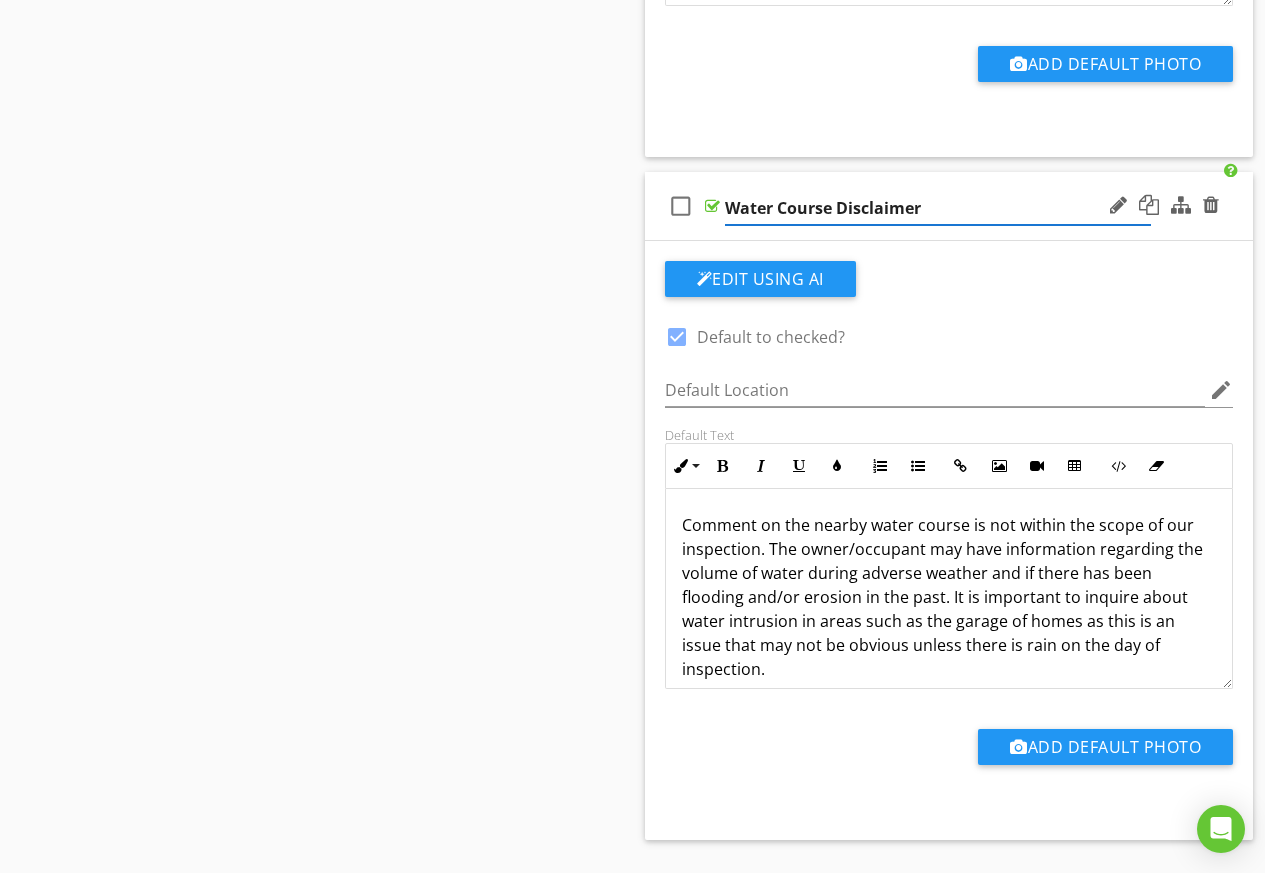 click on "Water Course Disclaimer" at bounding box center [938, 208] 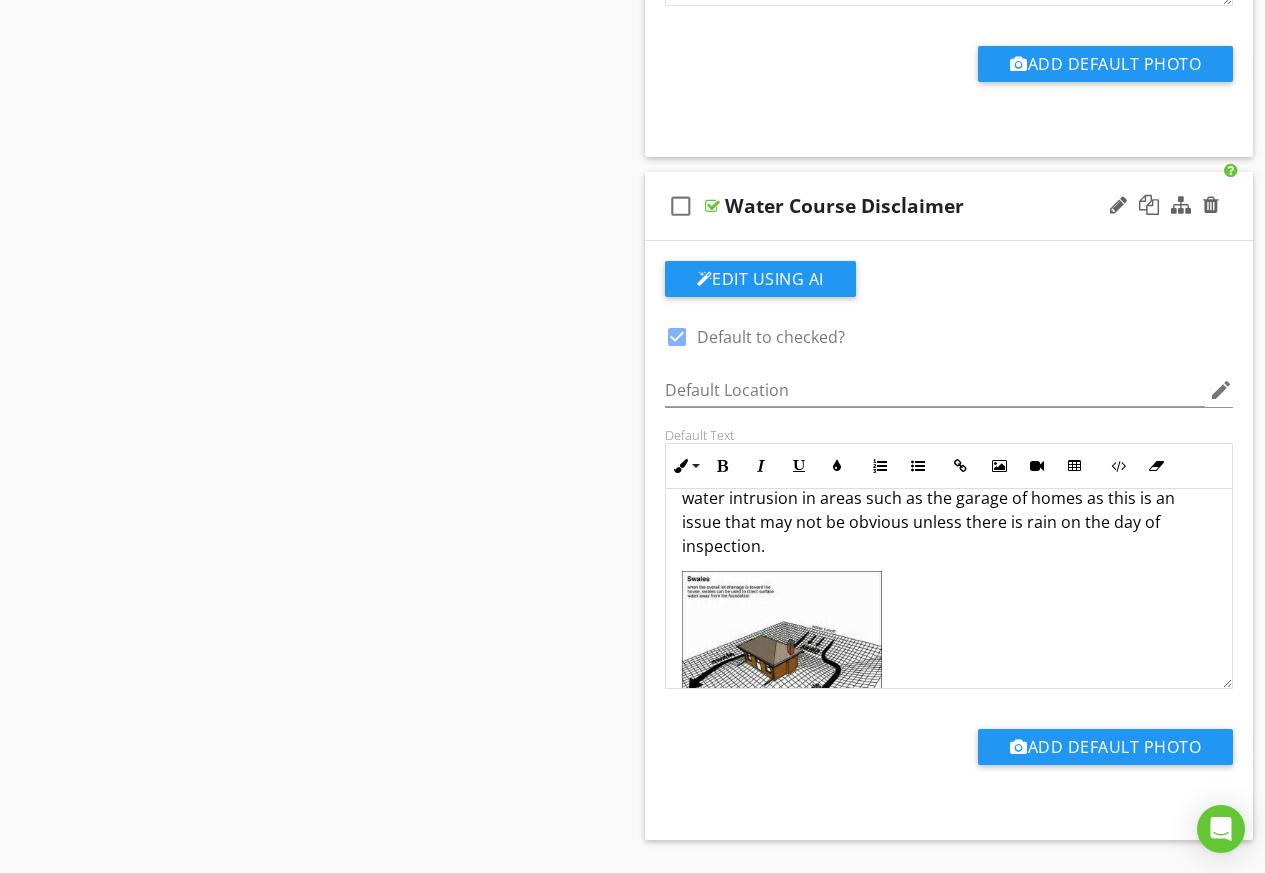 scroll, scrollTop: 87, scrollLeft: 0, axis: vertical 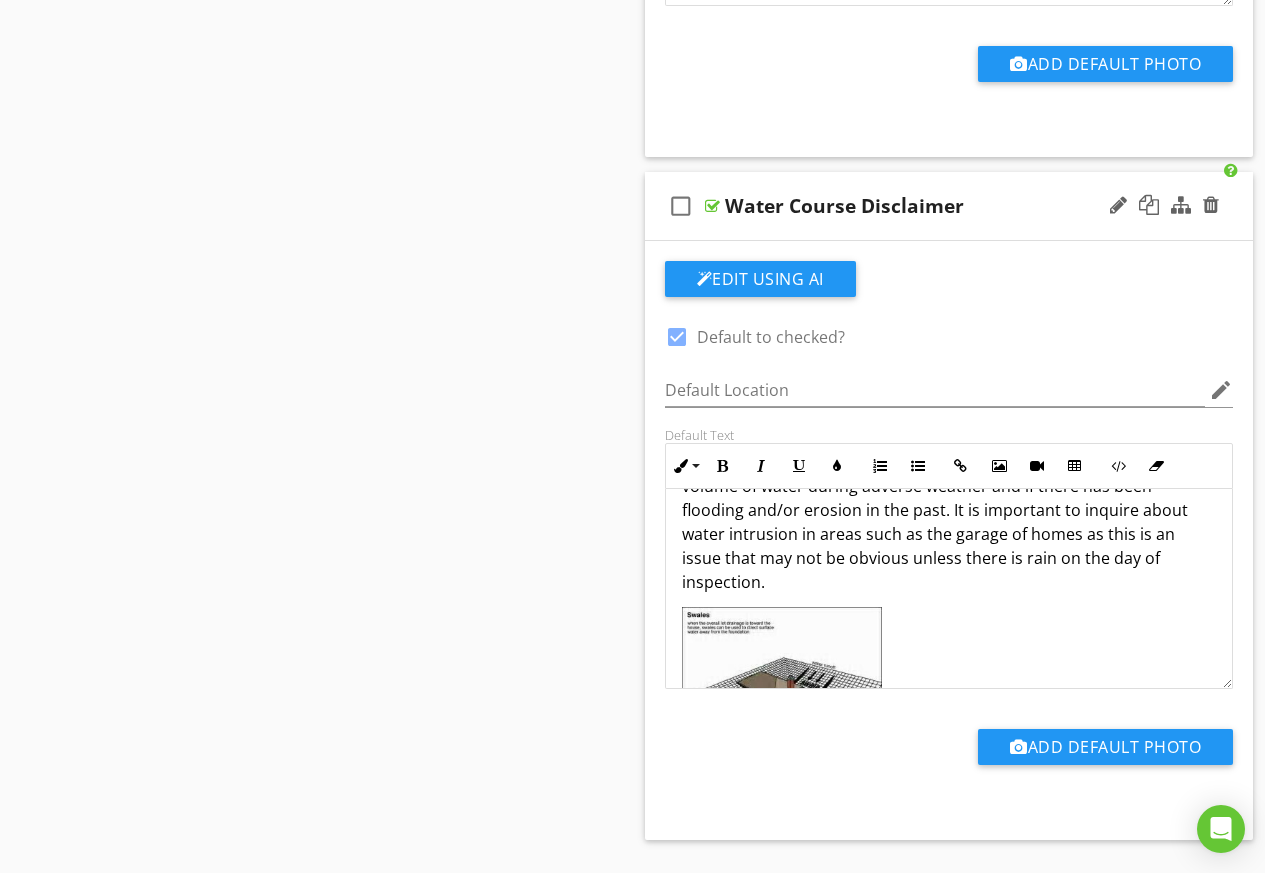 click on "Comment on the nearby water course is not within the scope of our inspection. The owner/occupant may have information regarding the volume of water during adverse weather and if there has been flooding and/or erosion in the past. It is important to inquire about water intrusion in areas such as the garage of homes as this is an issue that may not be obvious unless there is rain on the day of inspection." at bounding box center [949, 510] 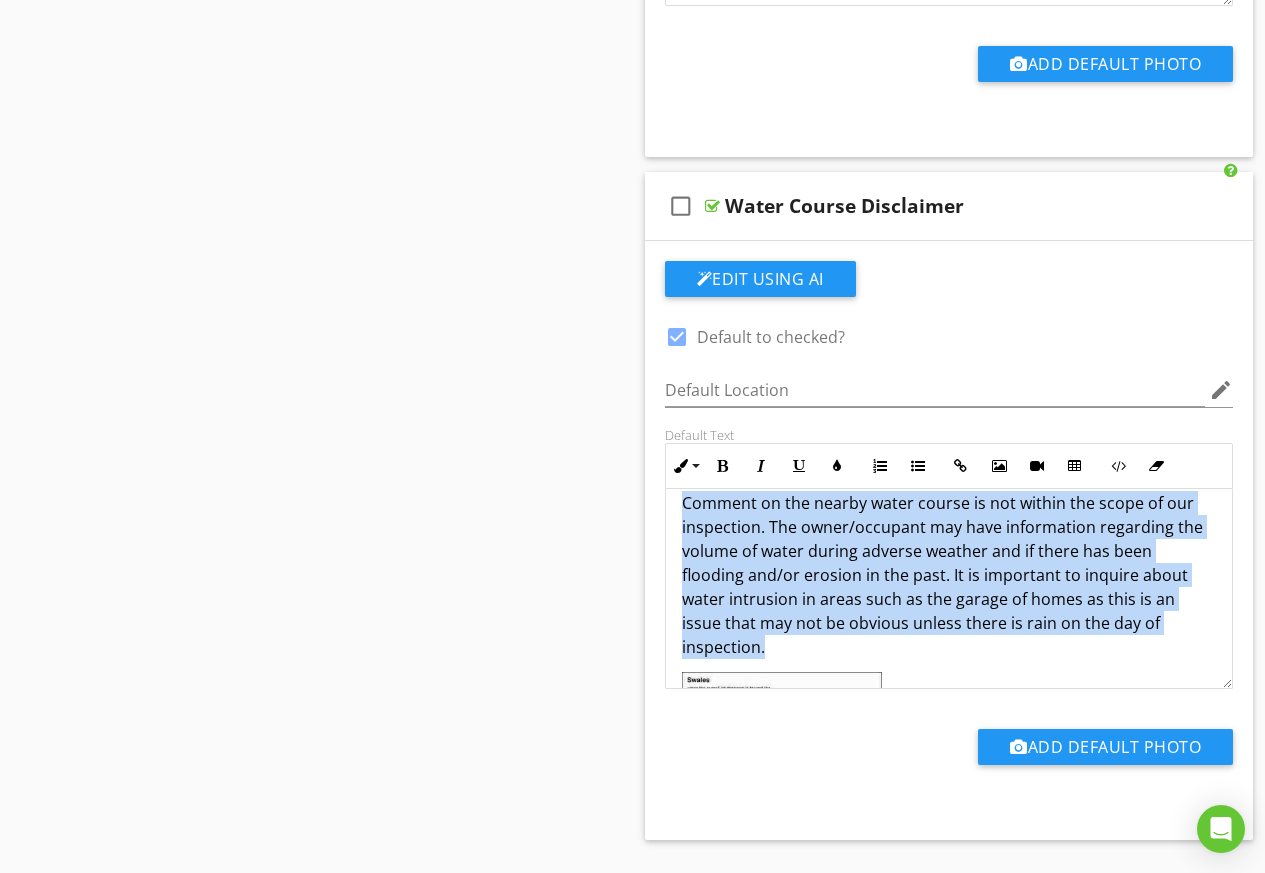 scroll, scrollTop: 0, scrollLeft: 0, axis: both 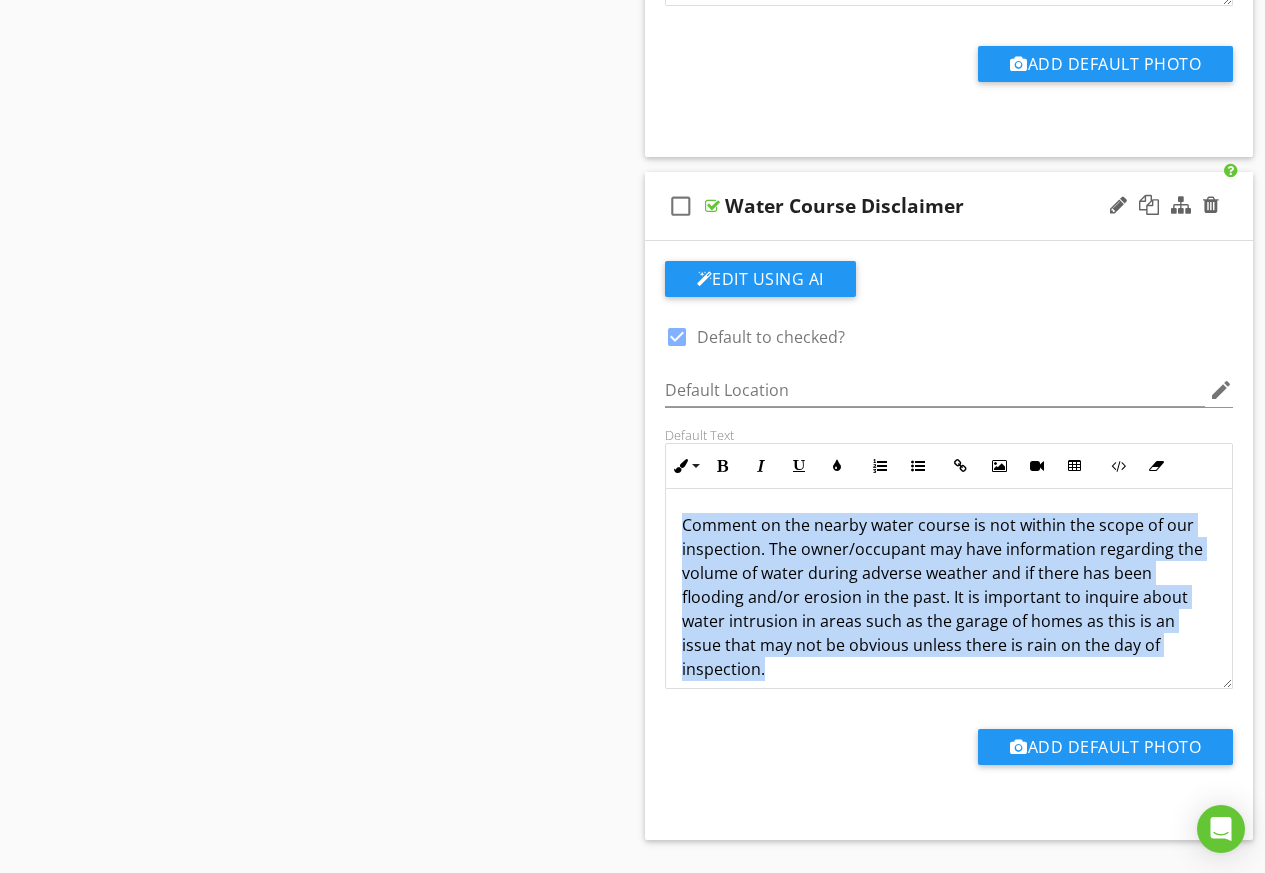 drag, startPoint x: 772, startPoint y: 584, endPoint x: 674, endPoint y: 529, distance: 112.37882 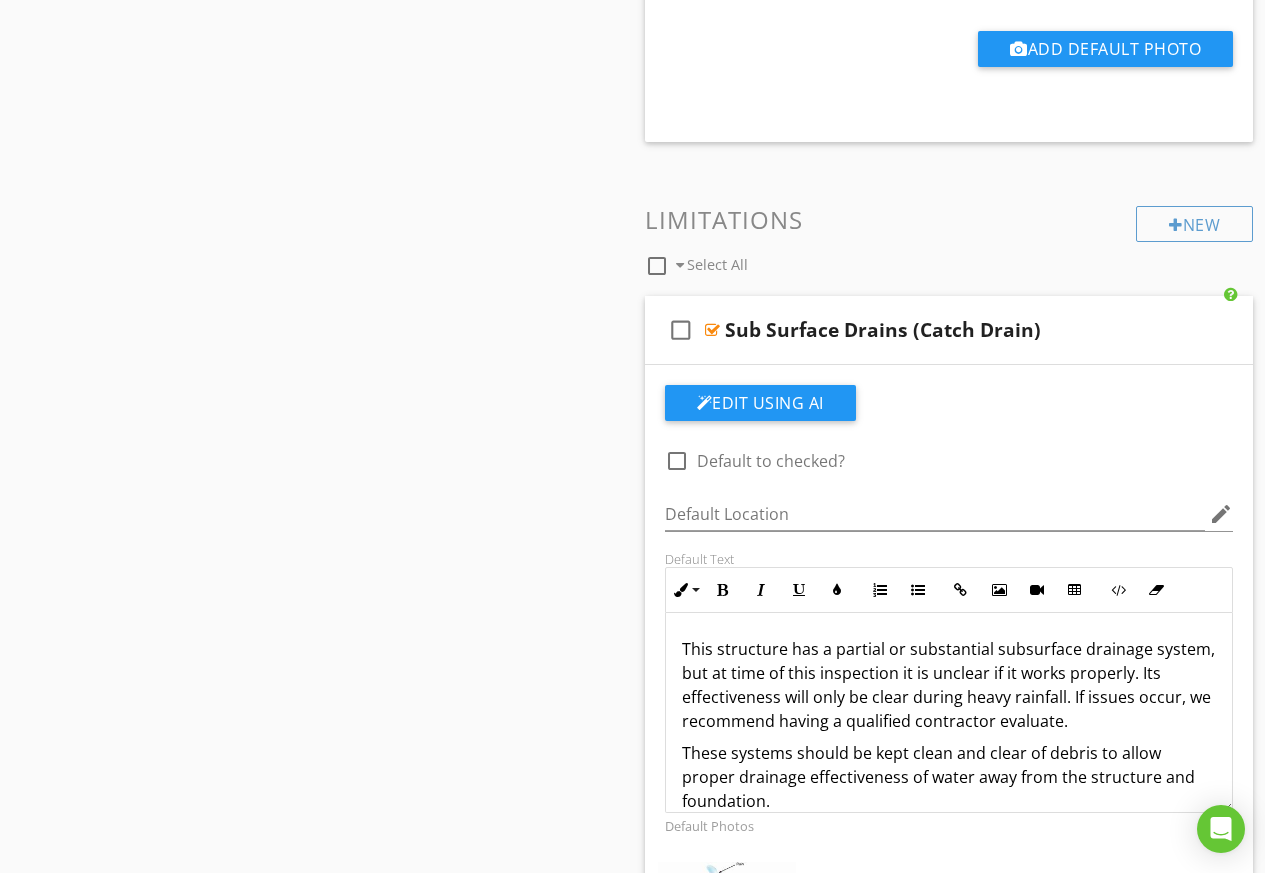 scroll, scrollTop: 3800, scrollLeft: 0, axis: vertical 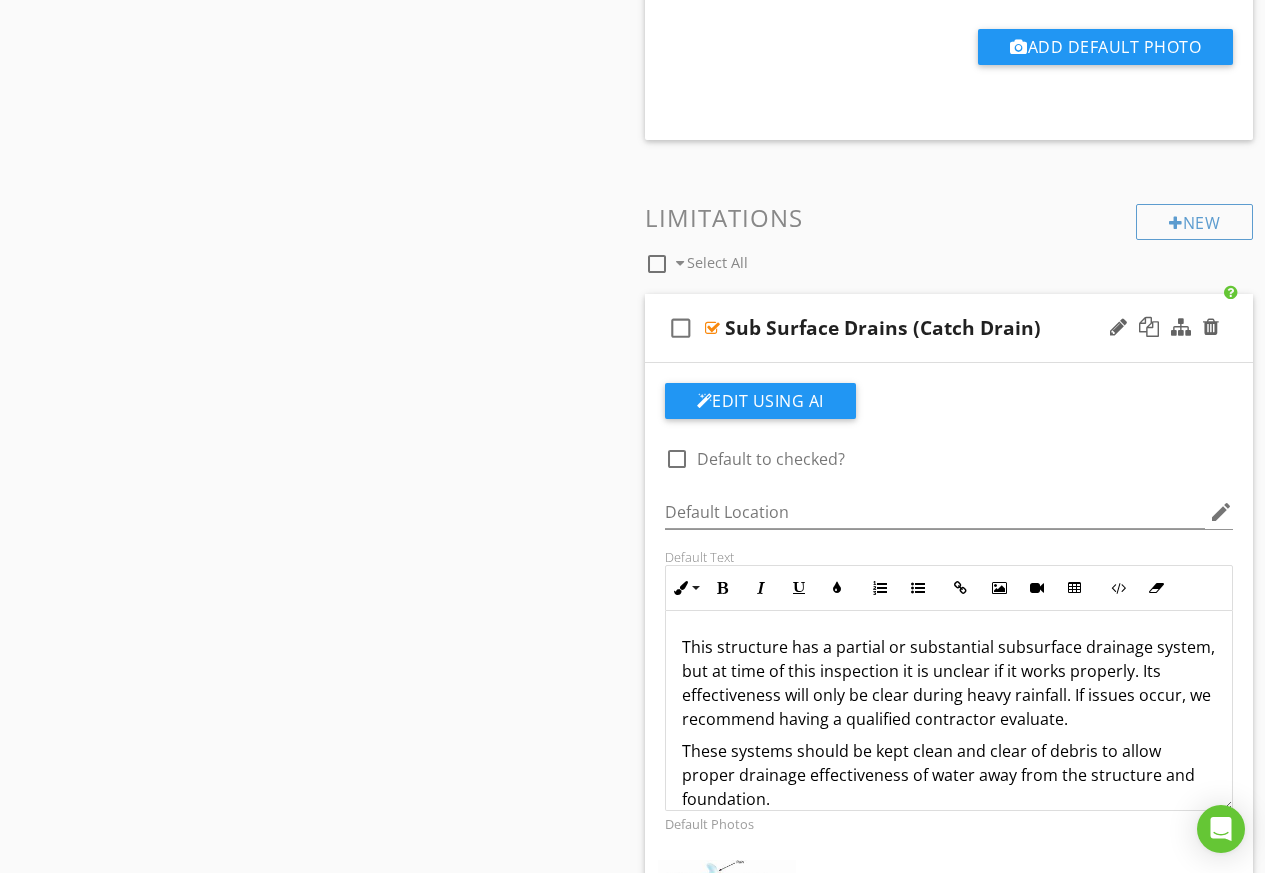 click at bounding box center [1118, 327] 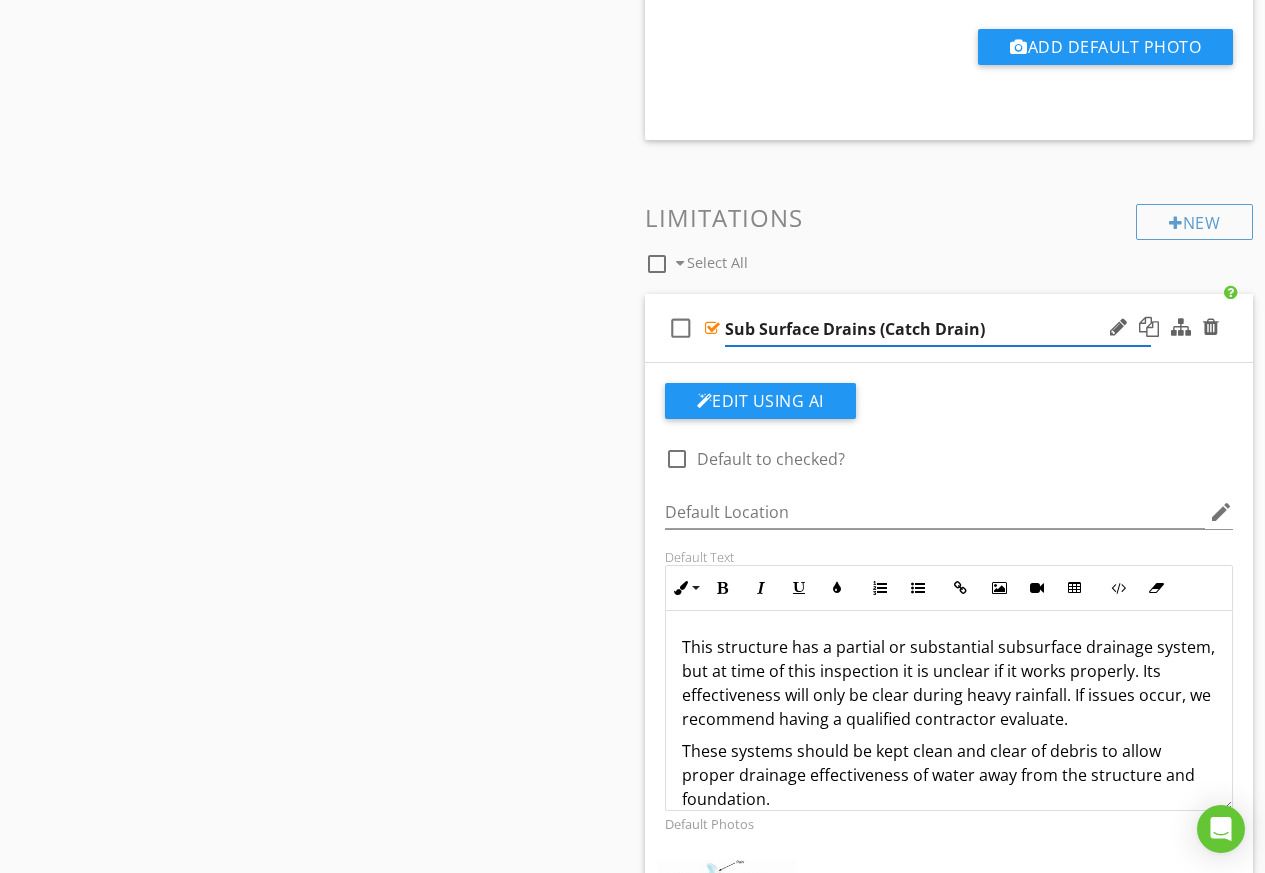click on "Sub Surface Drains (Catch Drain)" at bounding box center (938, 329) 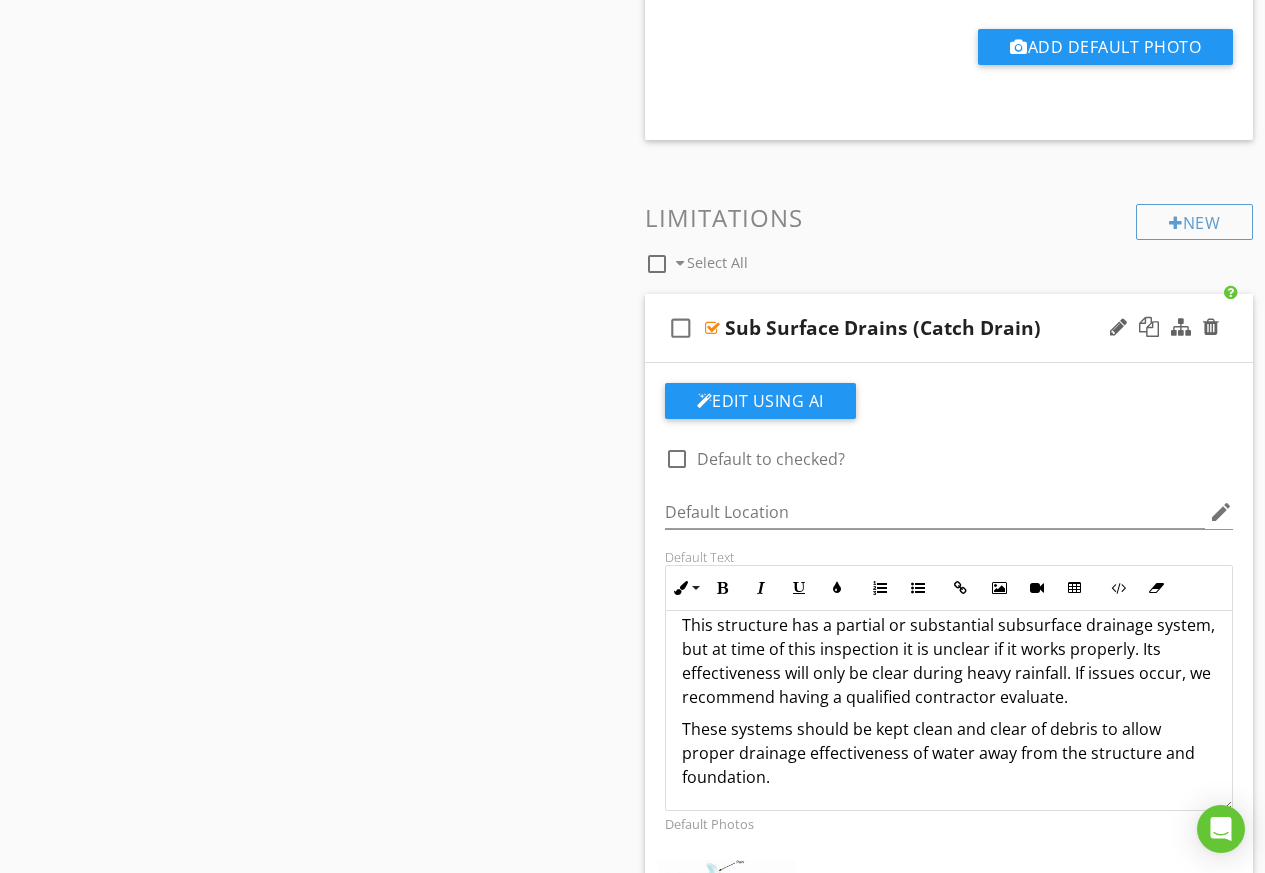 scroll, scrollTop: 25, scrollLeft: 0, axis: vertical 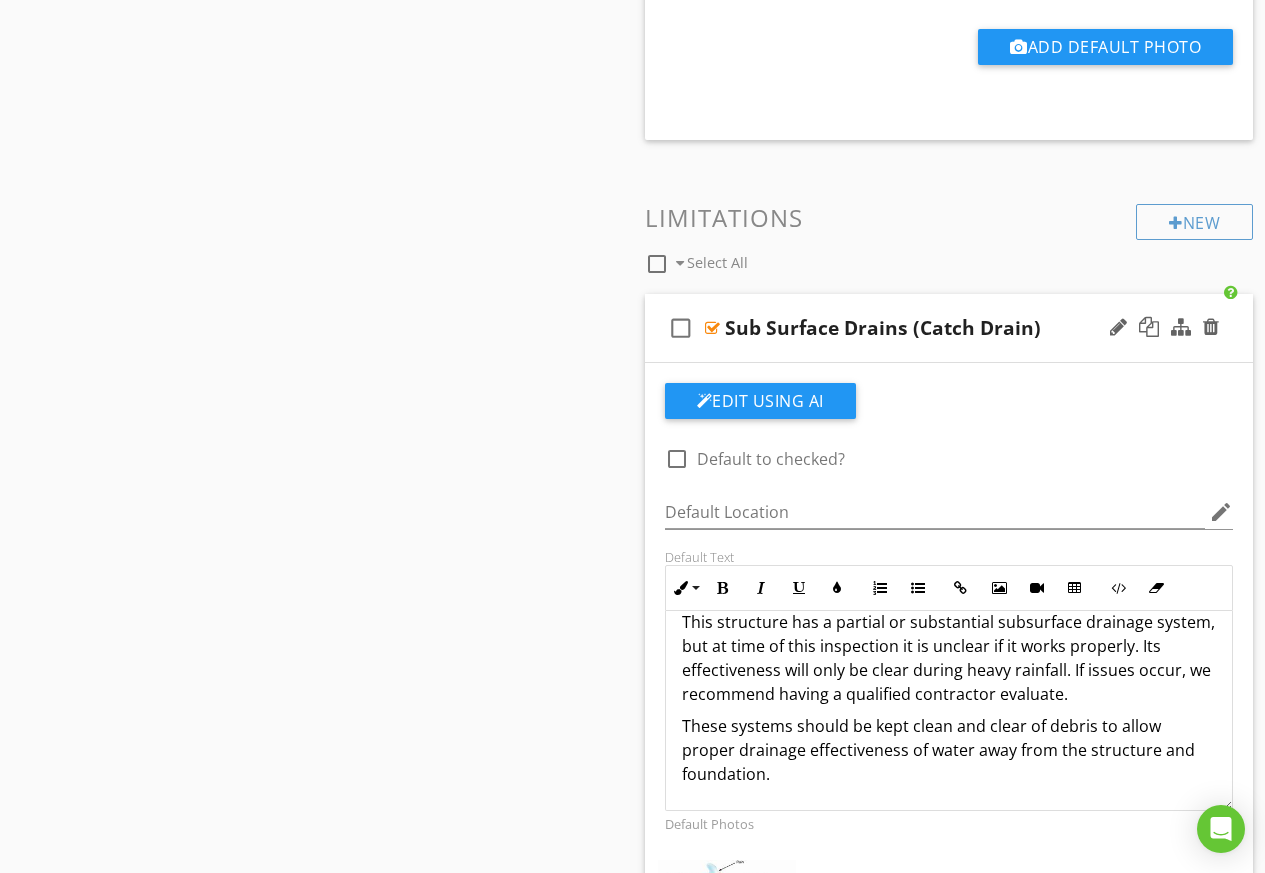 click on "These systems should be kept clean and clear of debris to allow proper drainage effectiveness of water away from the structure and foundation." at bounding box center [949, 750] 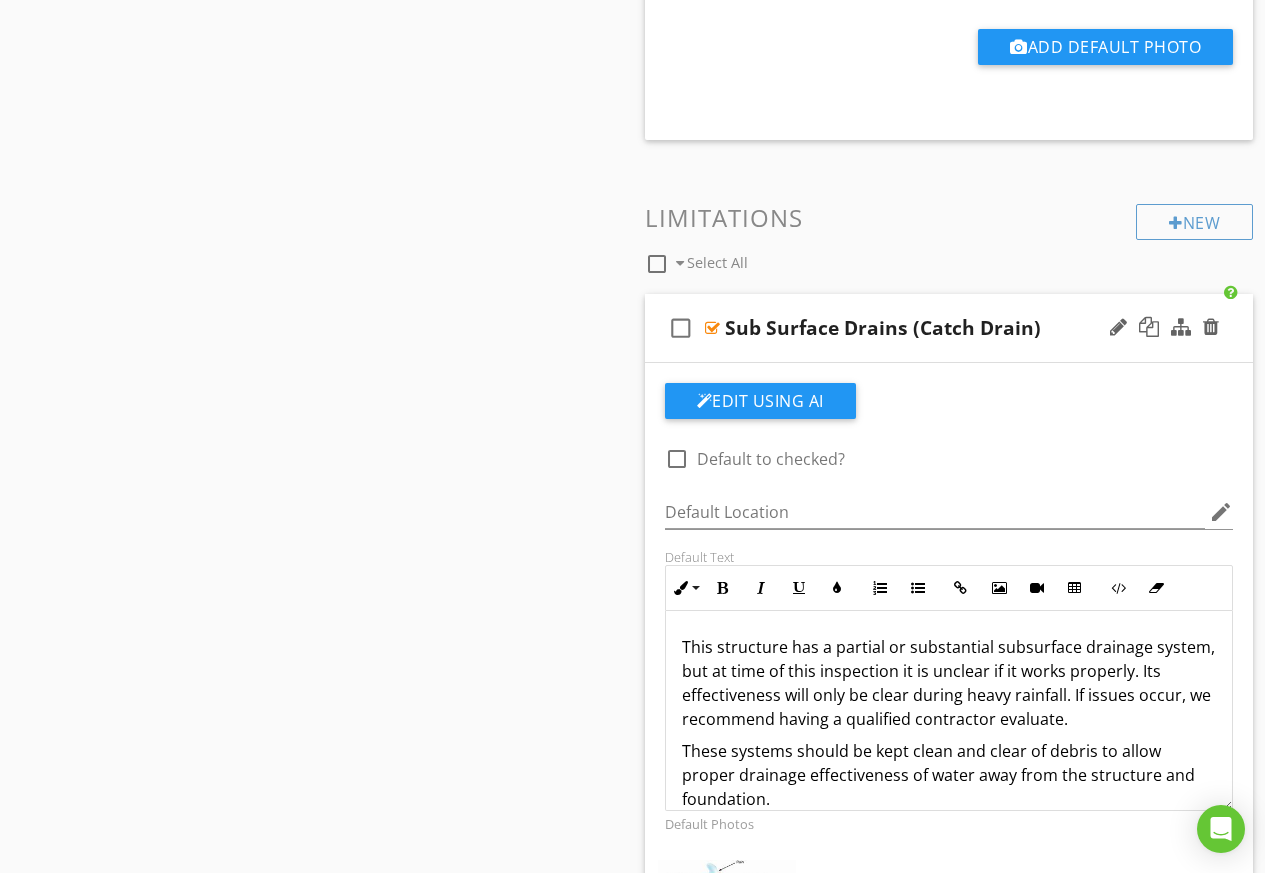 drag, startPoint x: 786, startPoint y: 776, endPoint x: 669, endPoint y: 625, distance: 191.02356 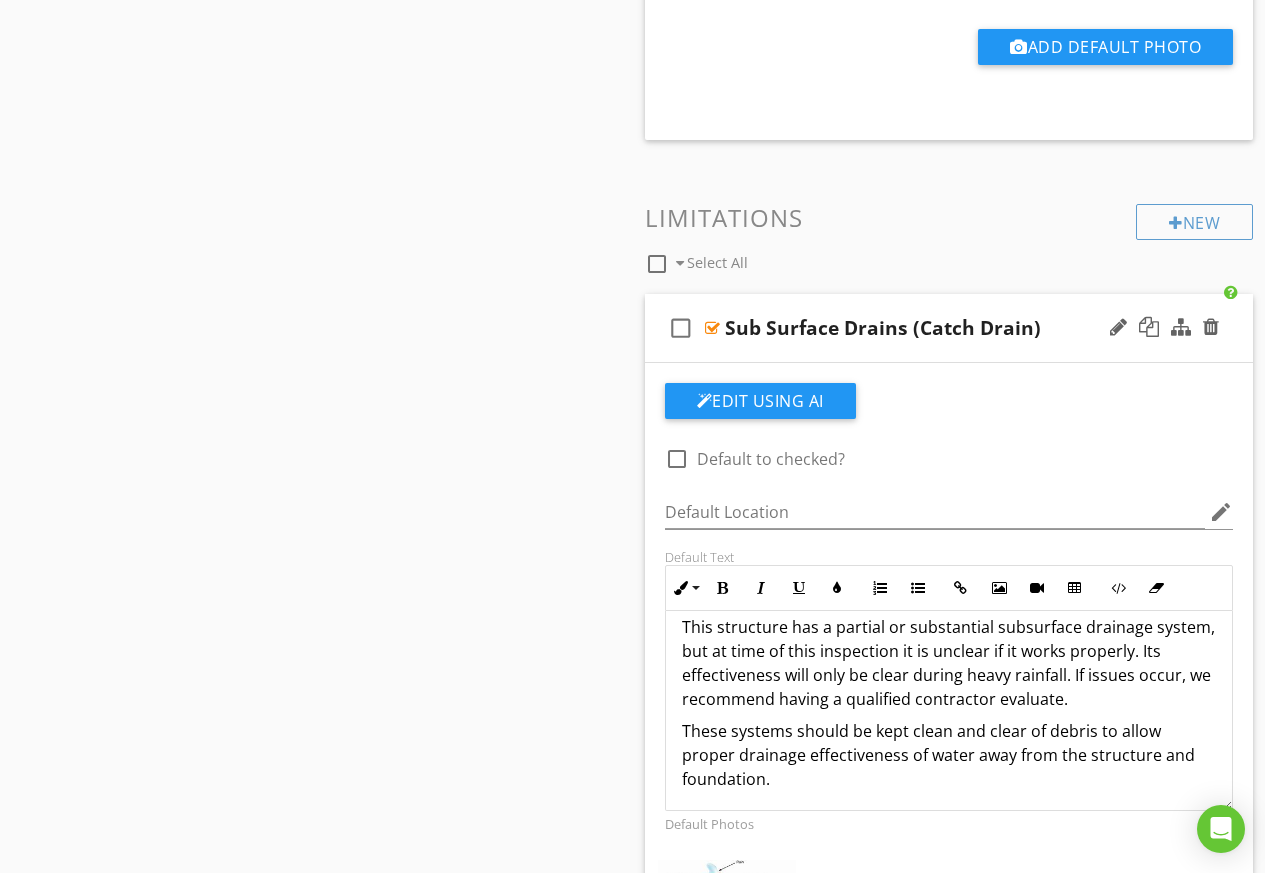 scroll, scrollTop: 25, scrollLeft: 0, axis: vertical 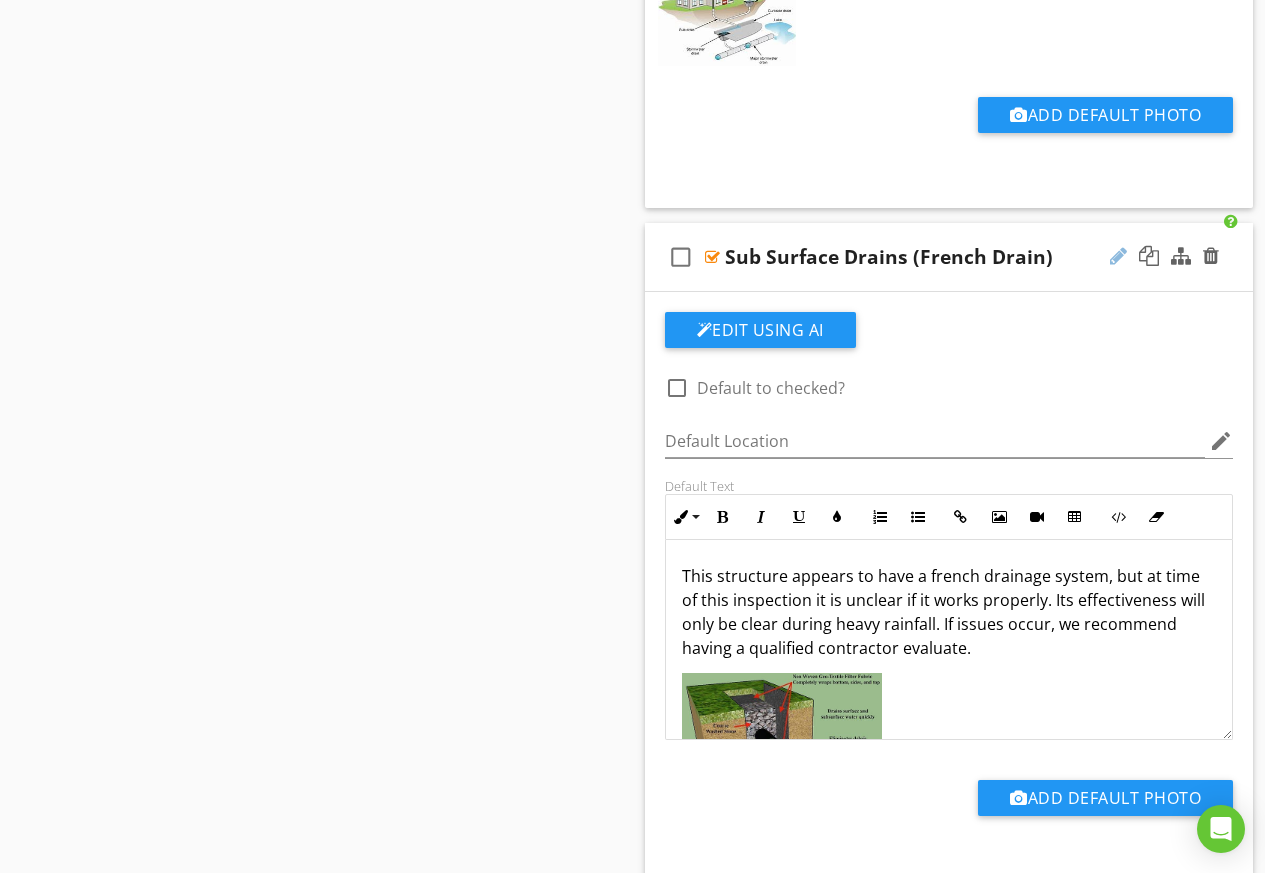 click at bounding box center (1118, 256) 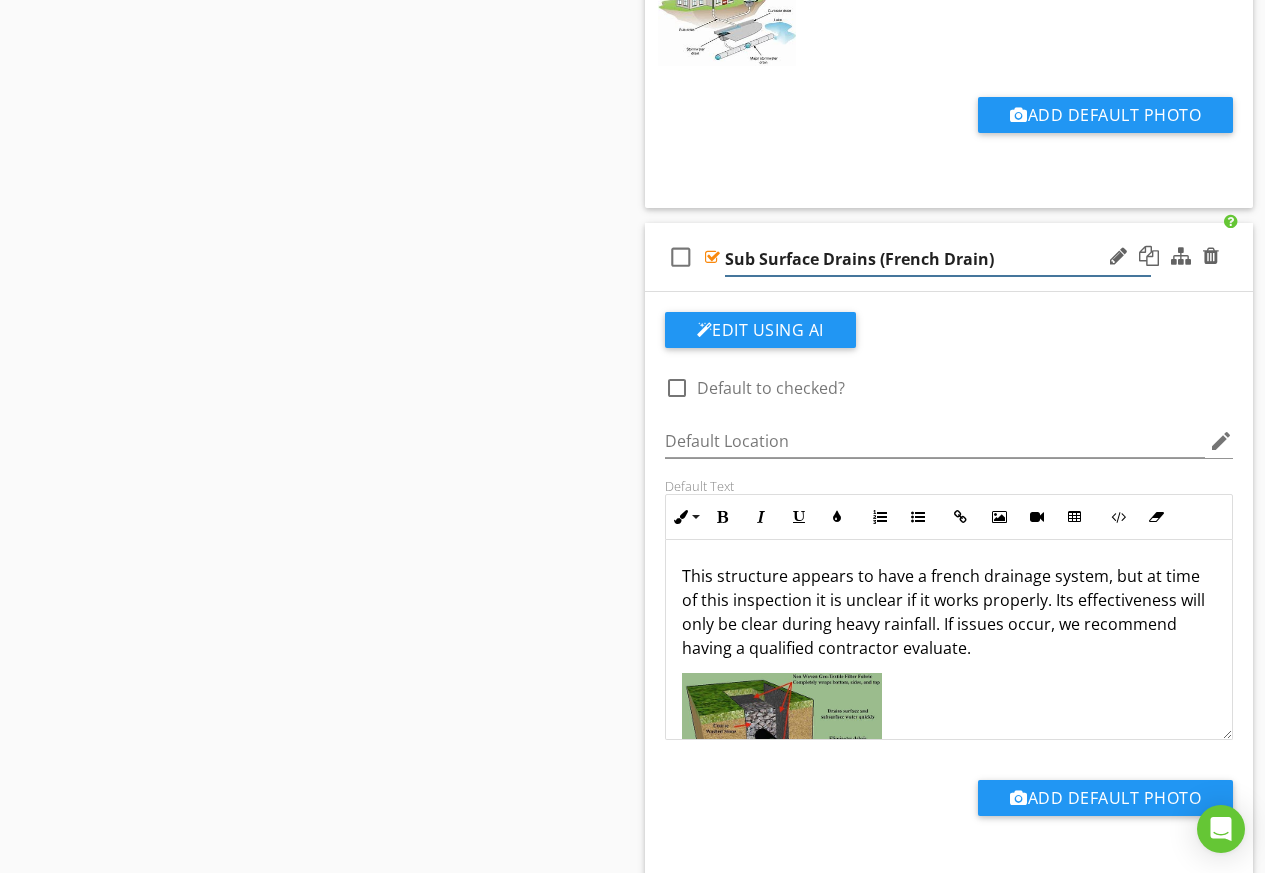 click on "Sub Surface Drains (French Drain)" at bounding box center (938, 259) 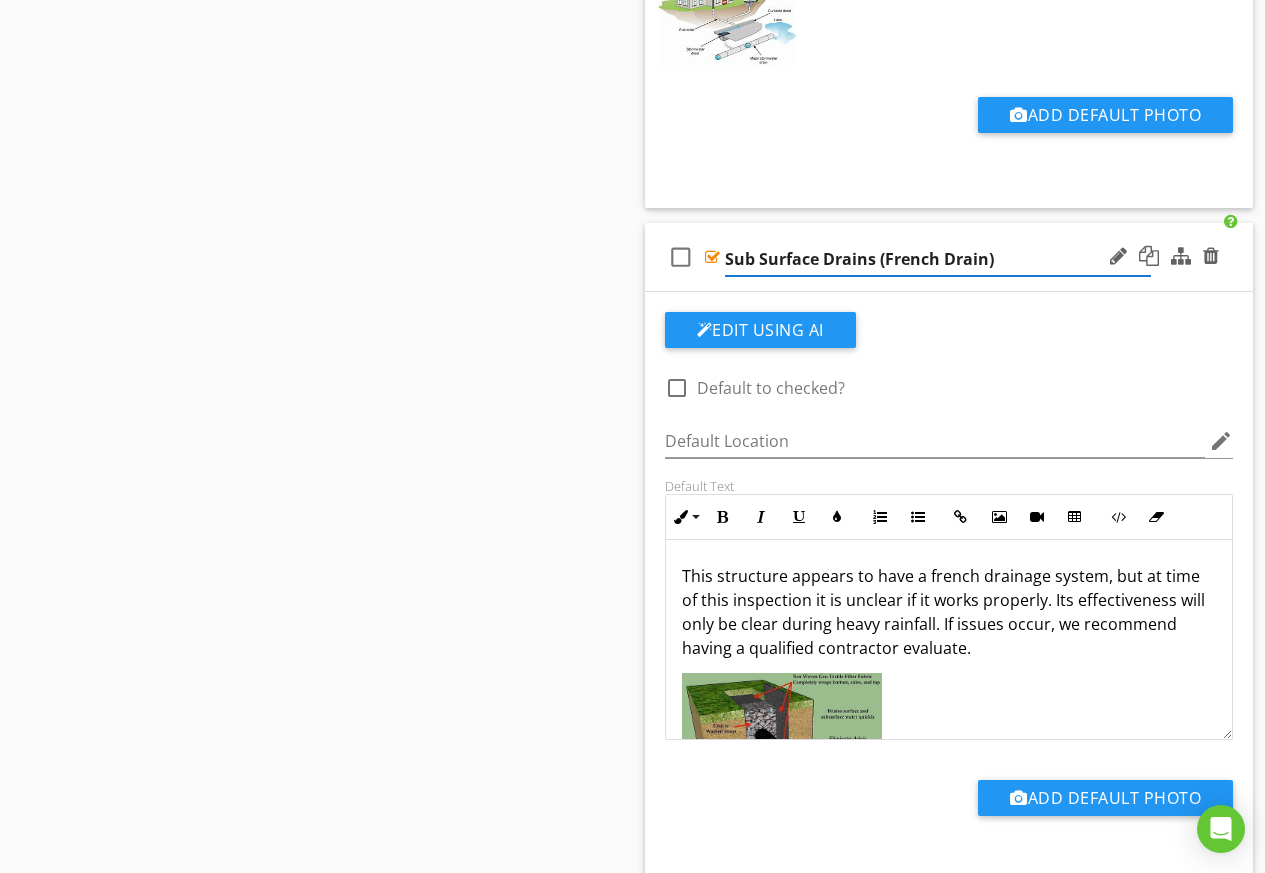 click on "Sub Surface Drains (French Drain)" at bounding box center [938, 259] 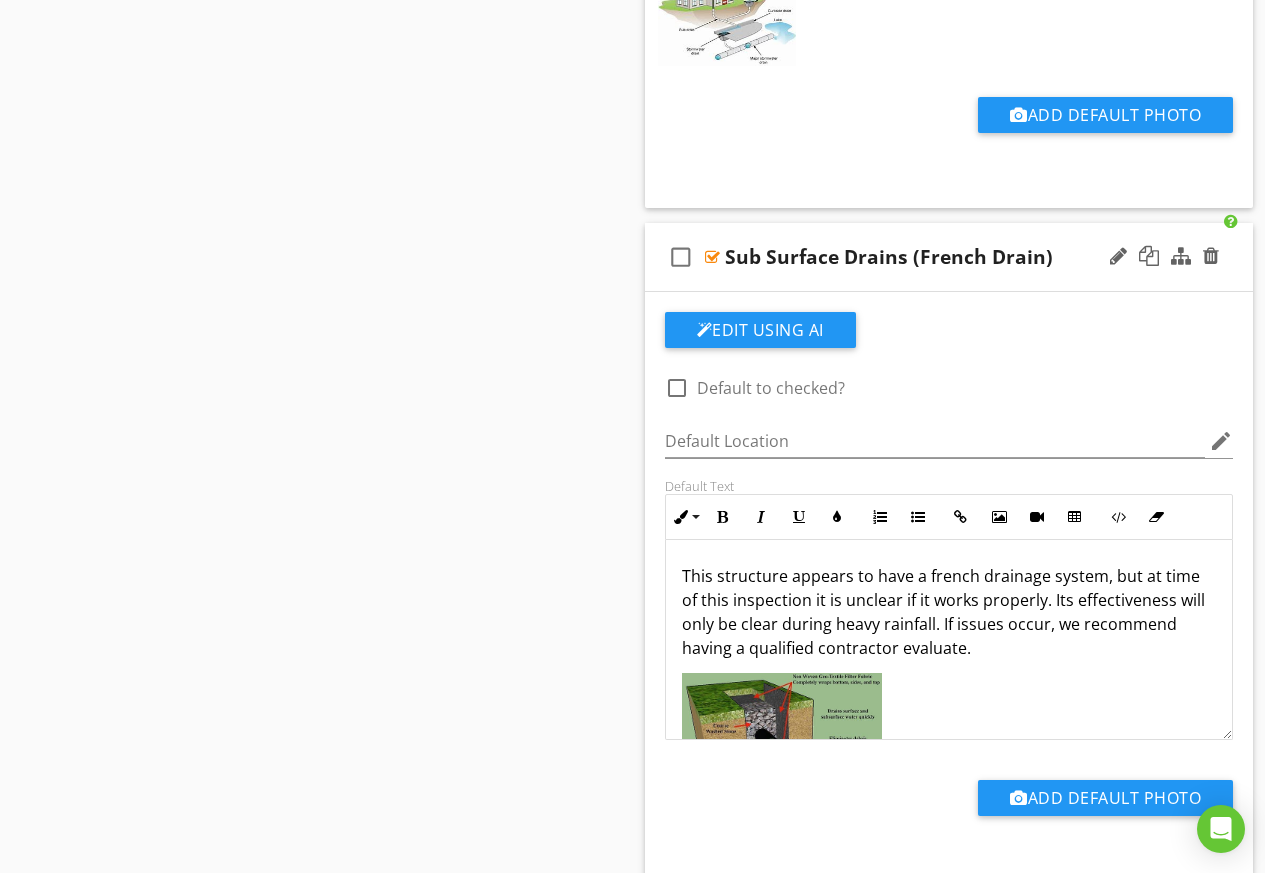 click on "This structure appears to have a french drainage system, but at time of this inspection it is unclear if it works properly. Its effectiveness will only be clear during heavy rainfall. If issues occur, we recommend having a qualified contractor evaluate." at bounding box center (949, 612) 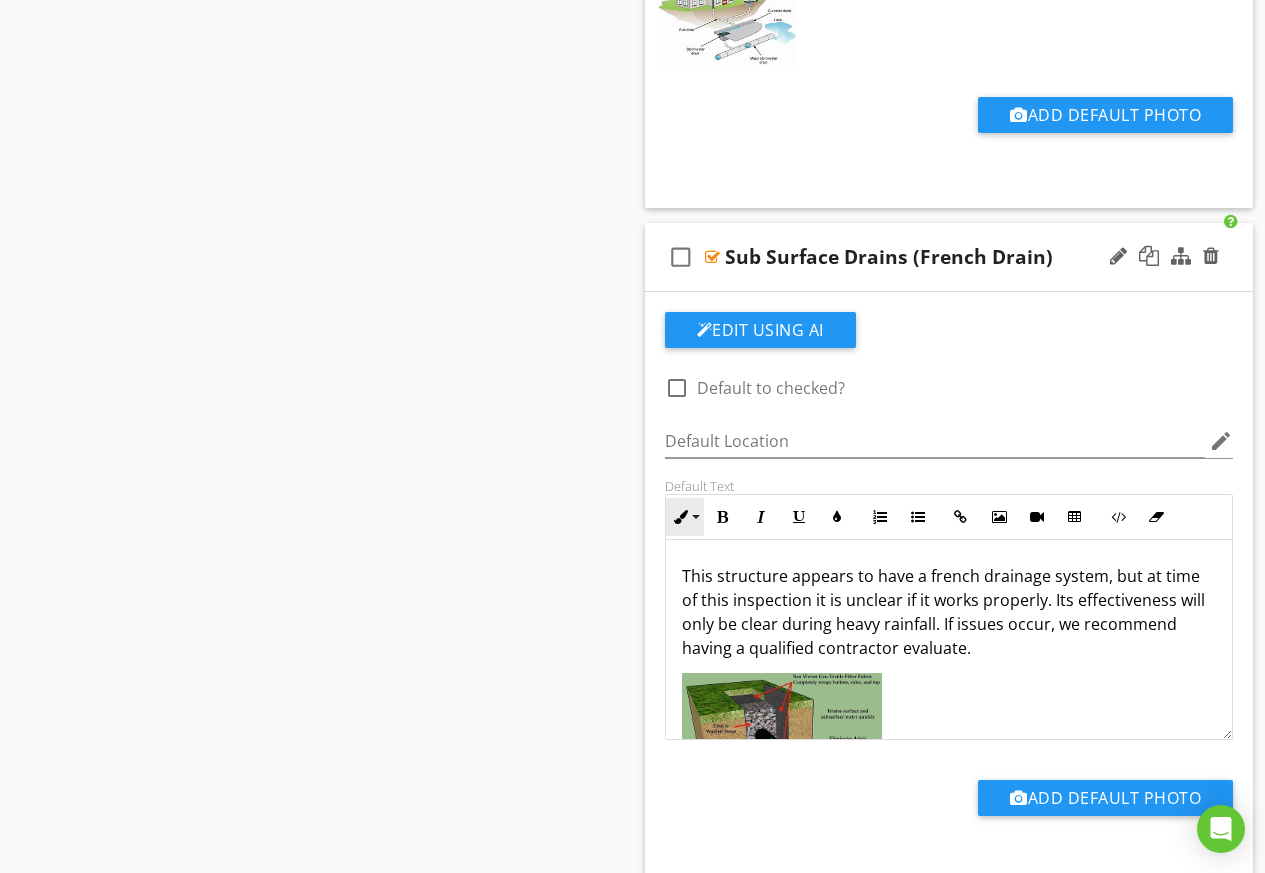 copy on "This structure appears to have a french drainage system, but at time of this inspection it is unclear if it works properly. Its effectiveness will only be clear during heavy rainfall. If issues occur, we recommend having a qualified contractor evaluate." 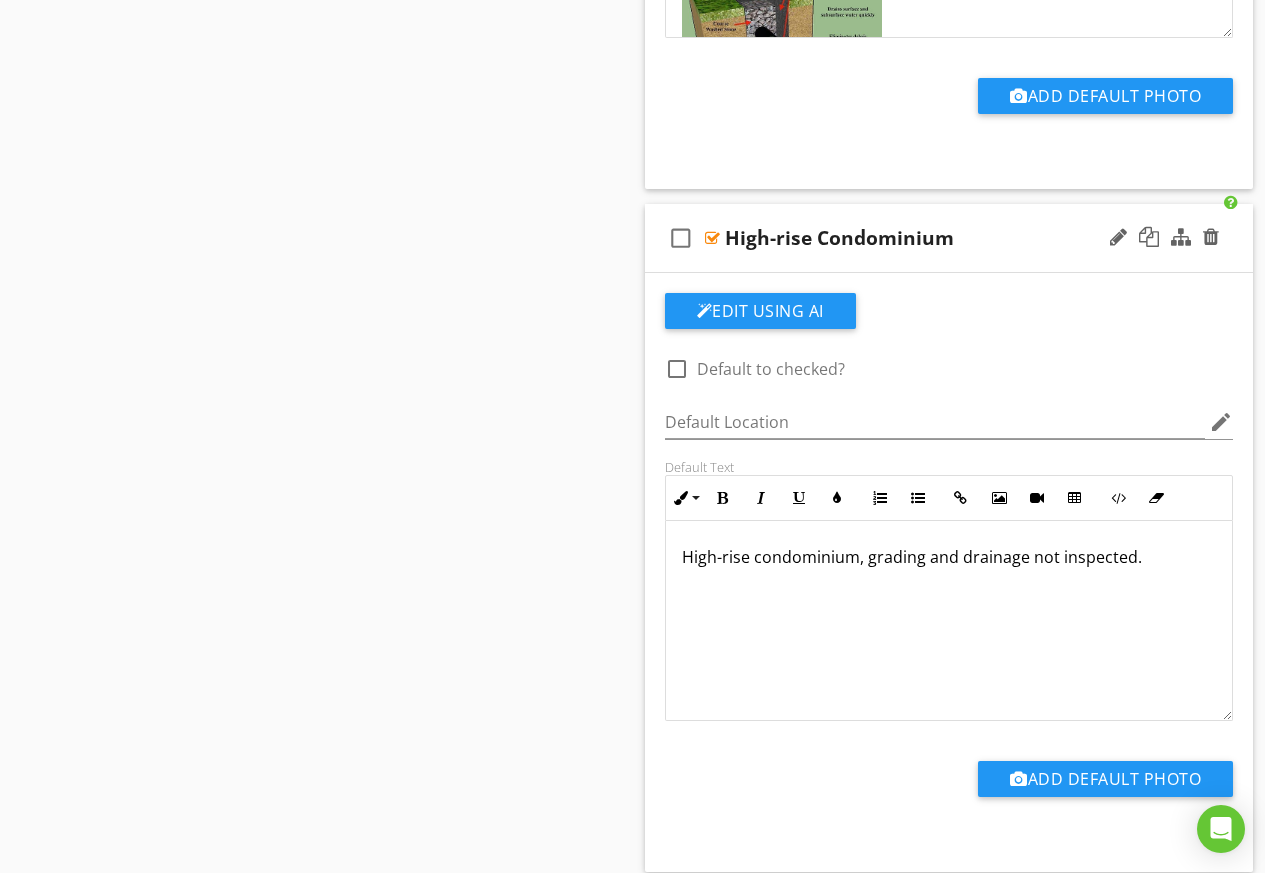 scroll, scrollTop: 5500, scrollLeft: 0, axis: vertical 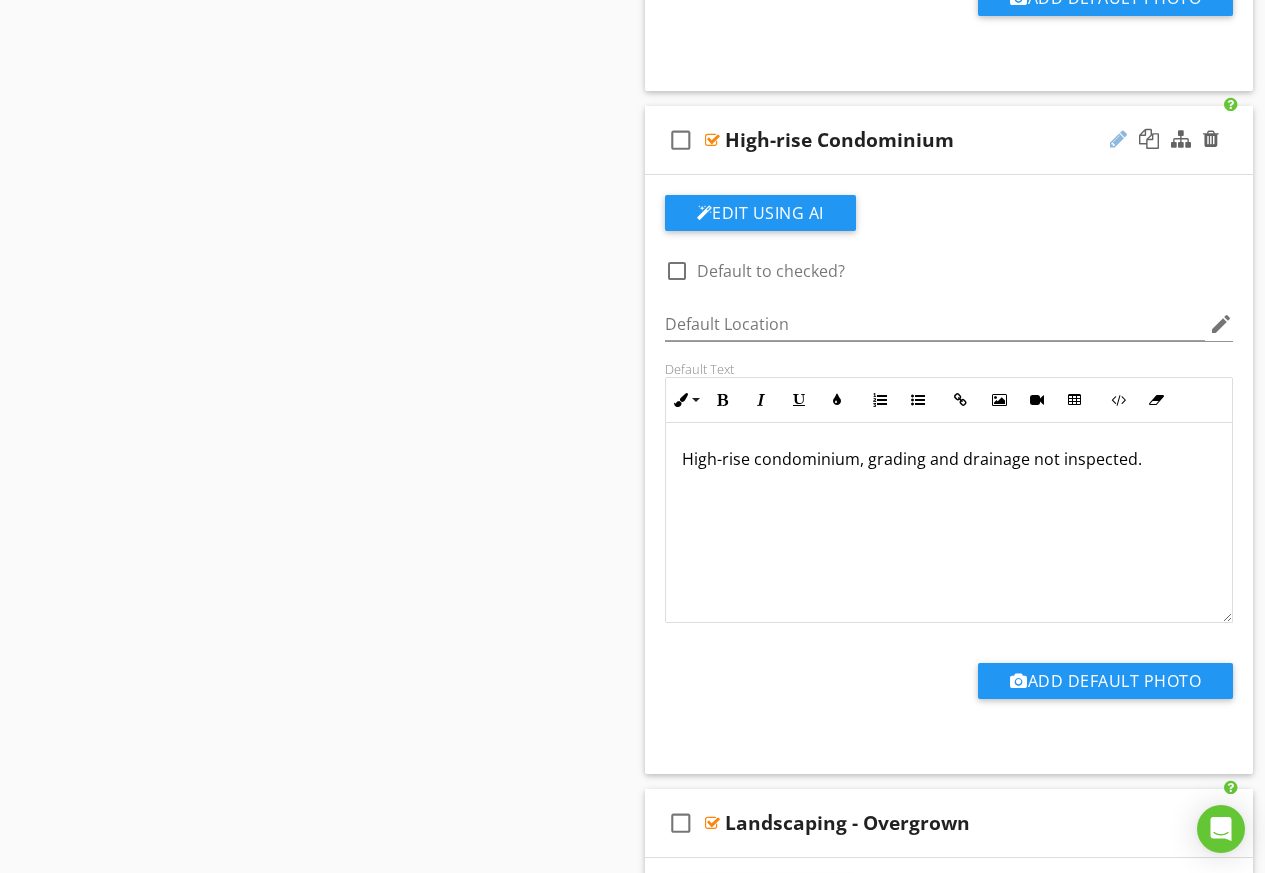 click at bounding box center (1118, 139) 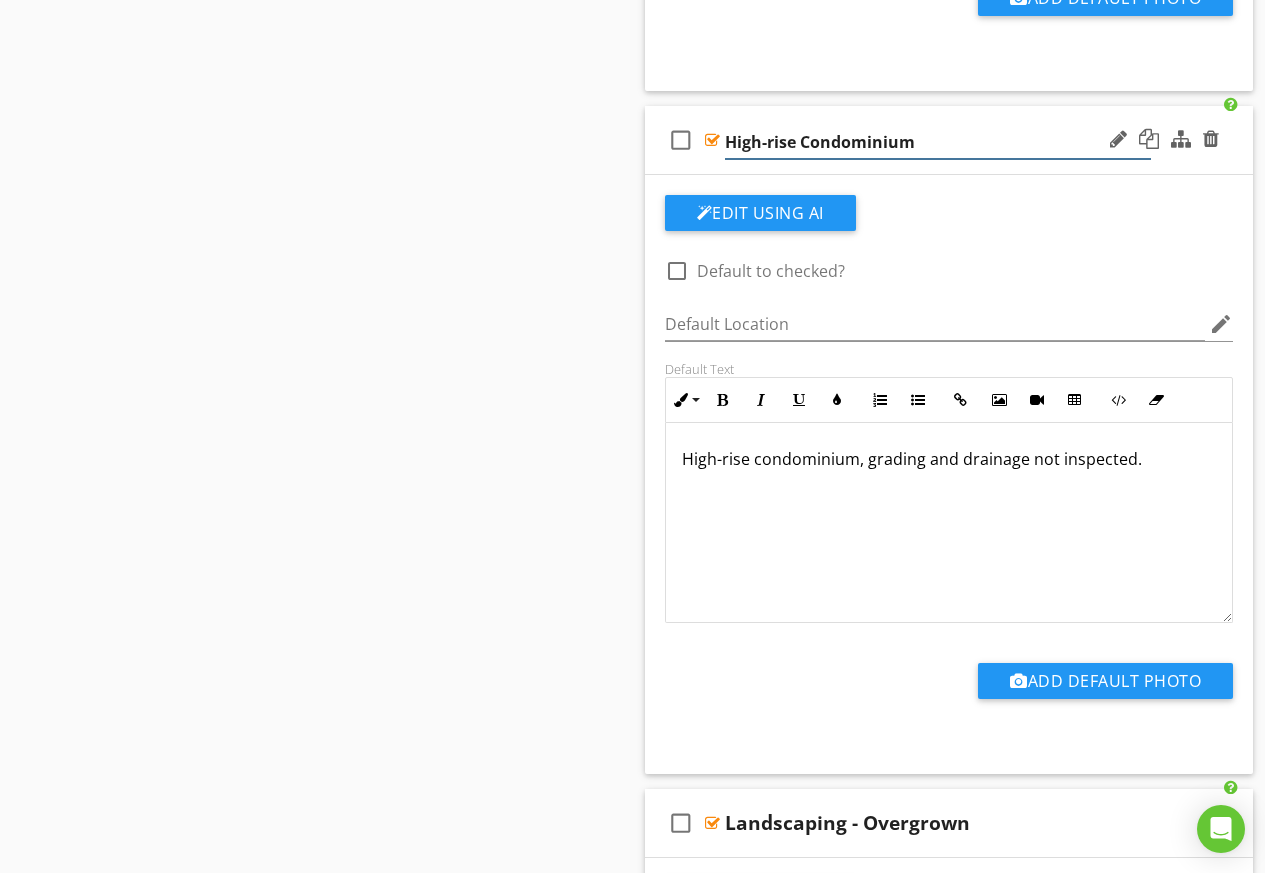 click on "High-rise Condominium" at bounding box center (938, 142) 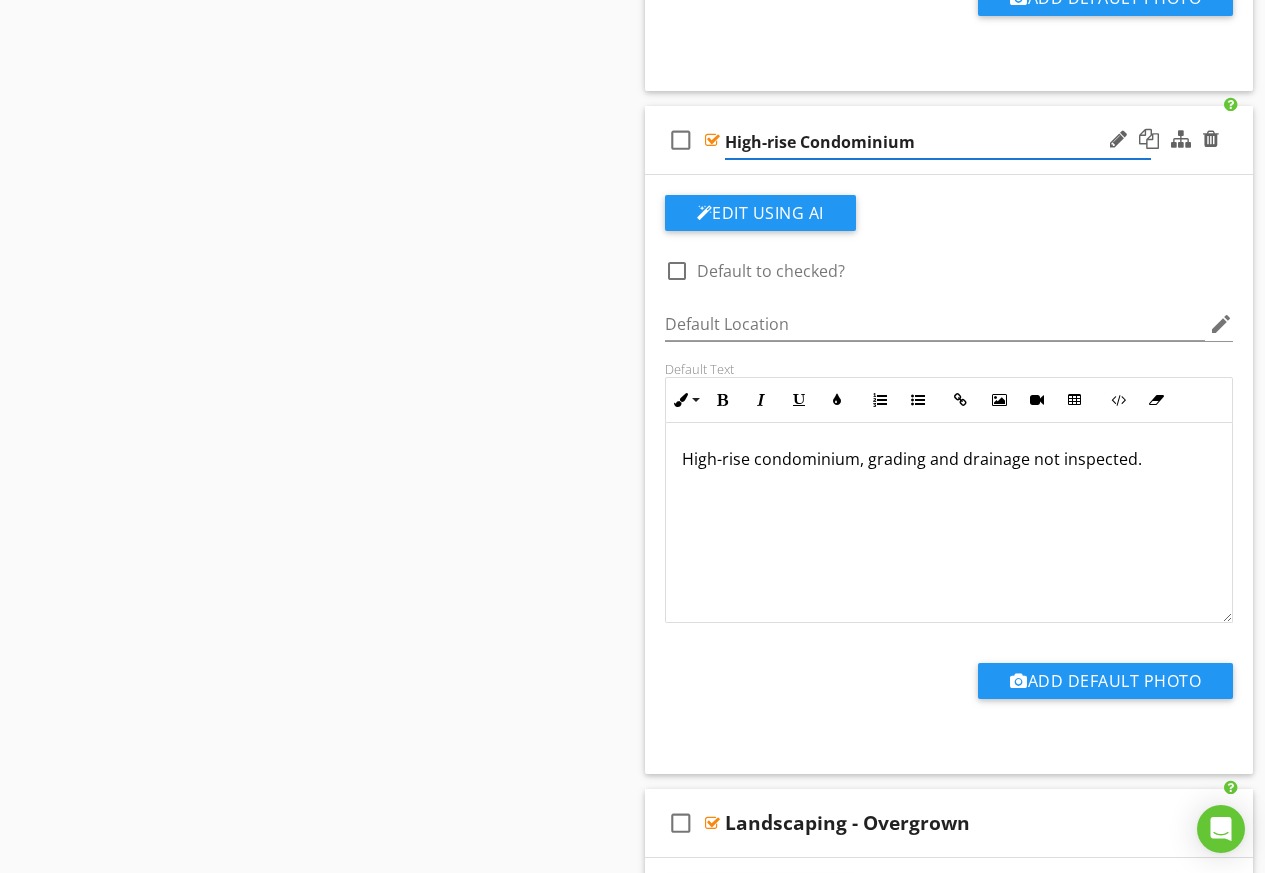 click on "High-rise Condominium" at bounding box center (938, 142) 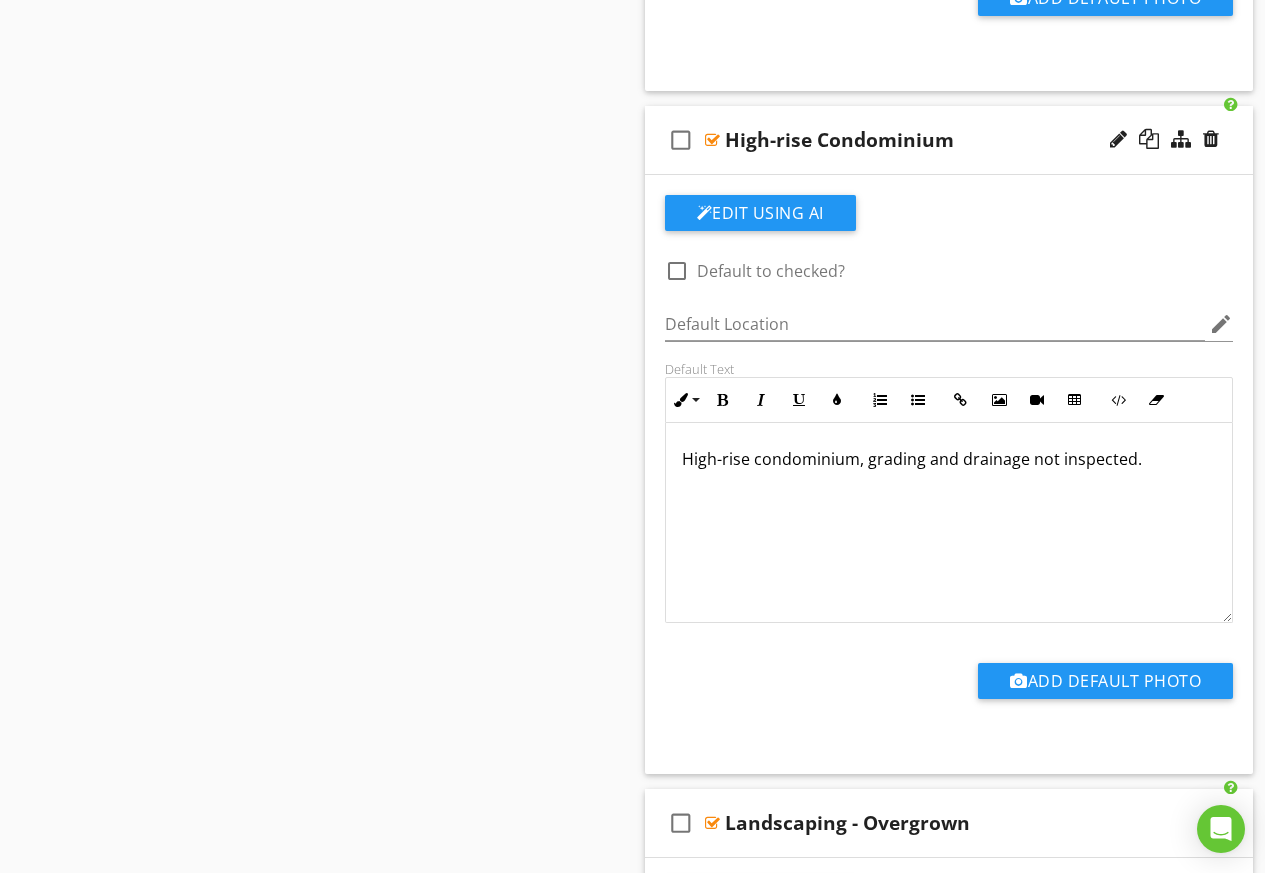 drag, startPoint x: 1010, startPoint y: 462, endPoint x: 679, endPoint y: 455, distance: 331.074 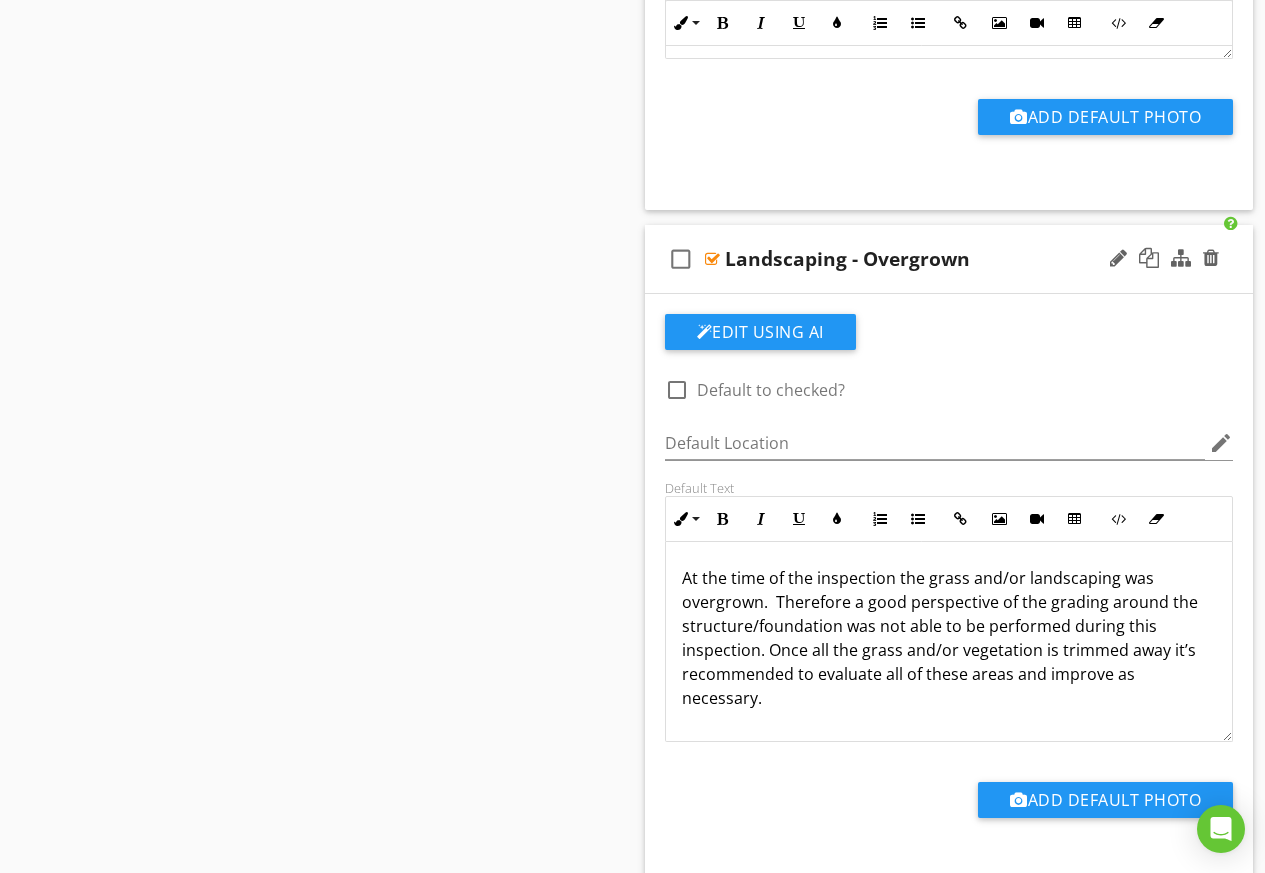 scroll, scrollTop: 6100, scrollLeft: 0, axis: vertical 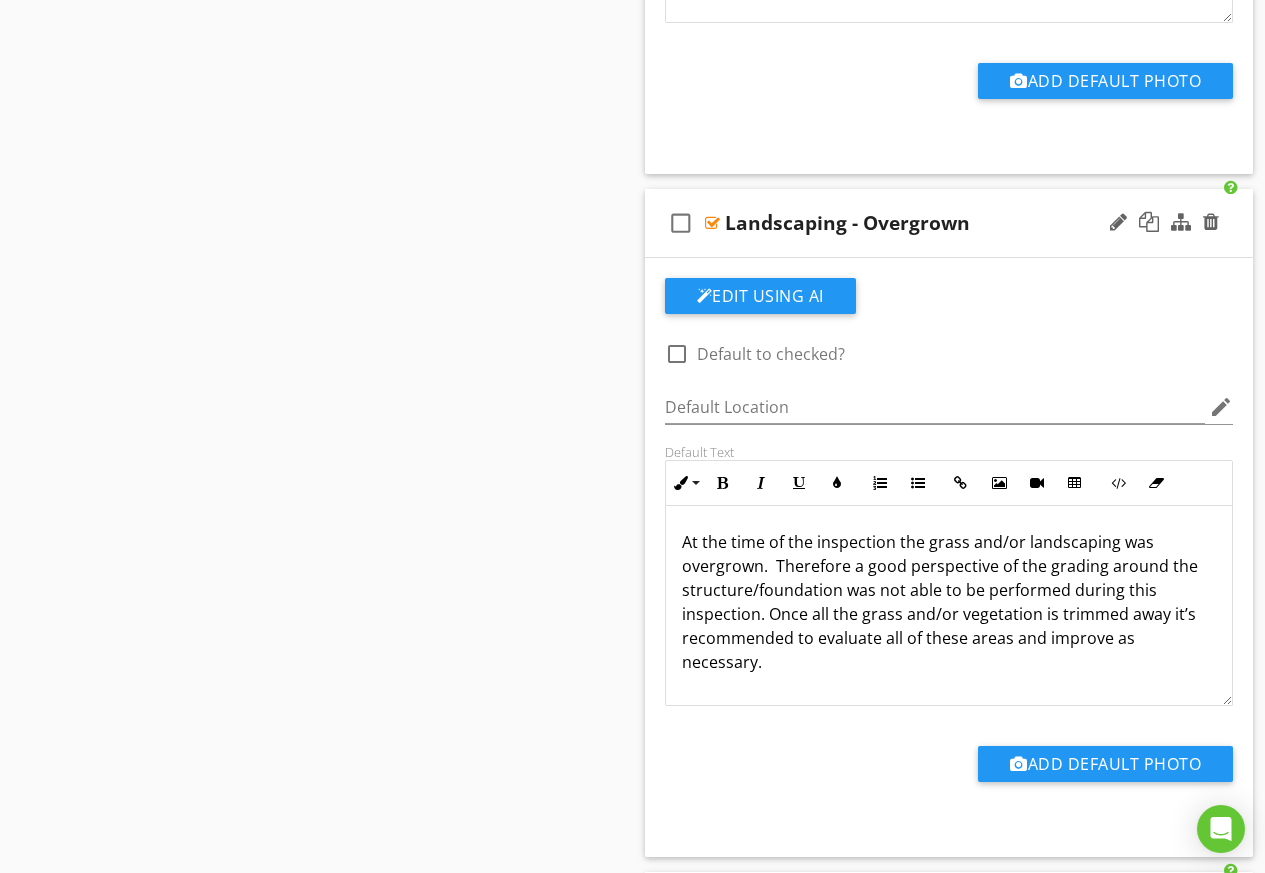 click at bounding box center (1118, 222) 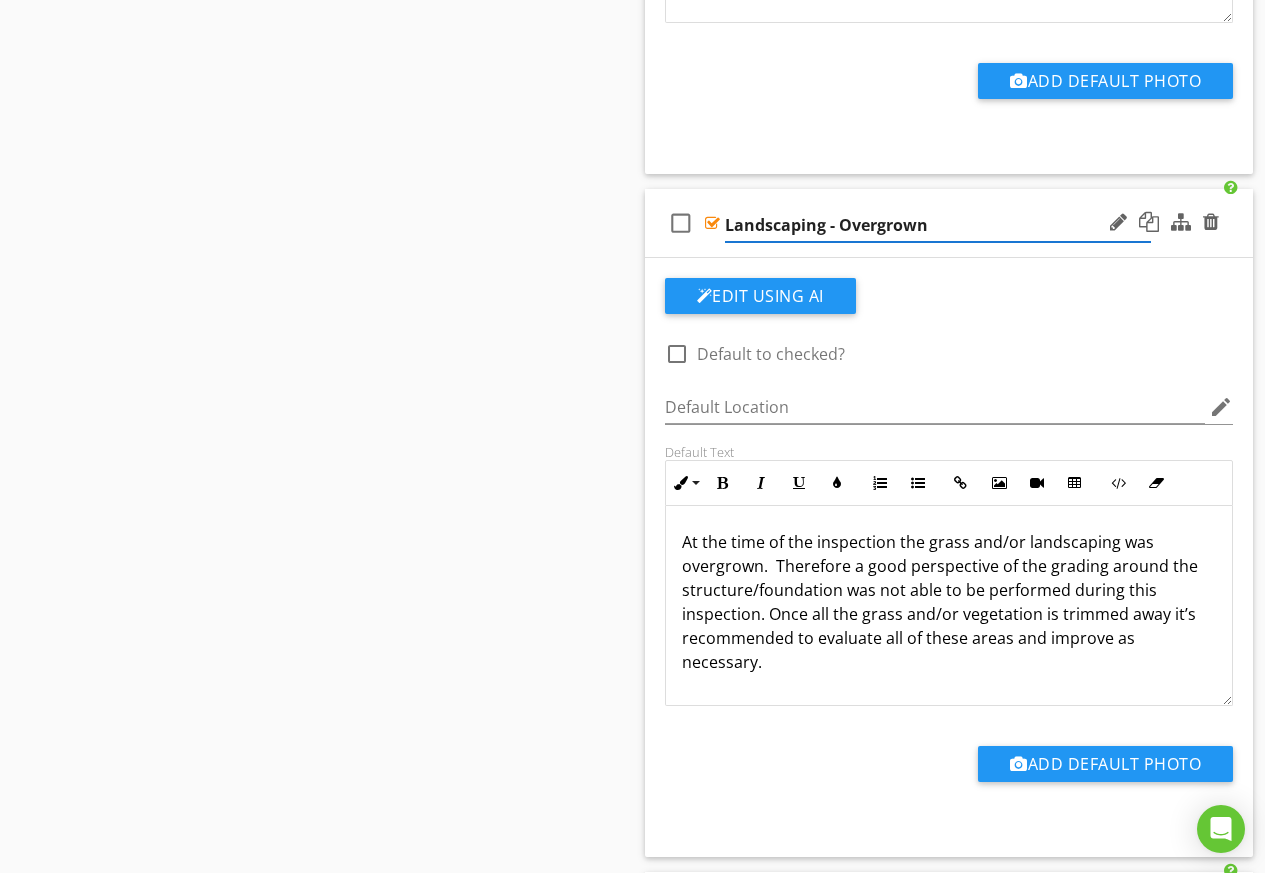 click on "Landscaping - Overgrown" at bounding box center (938, 225) 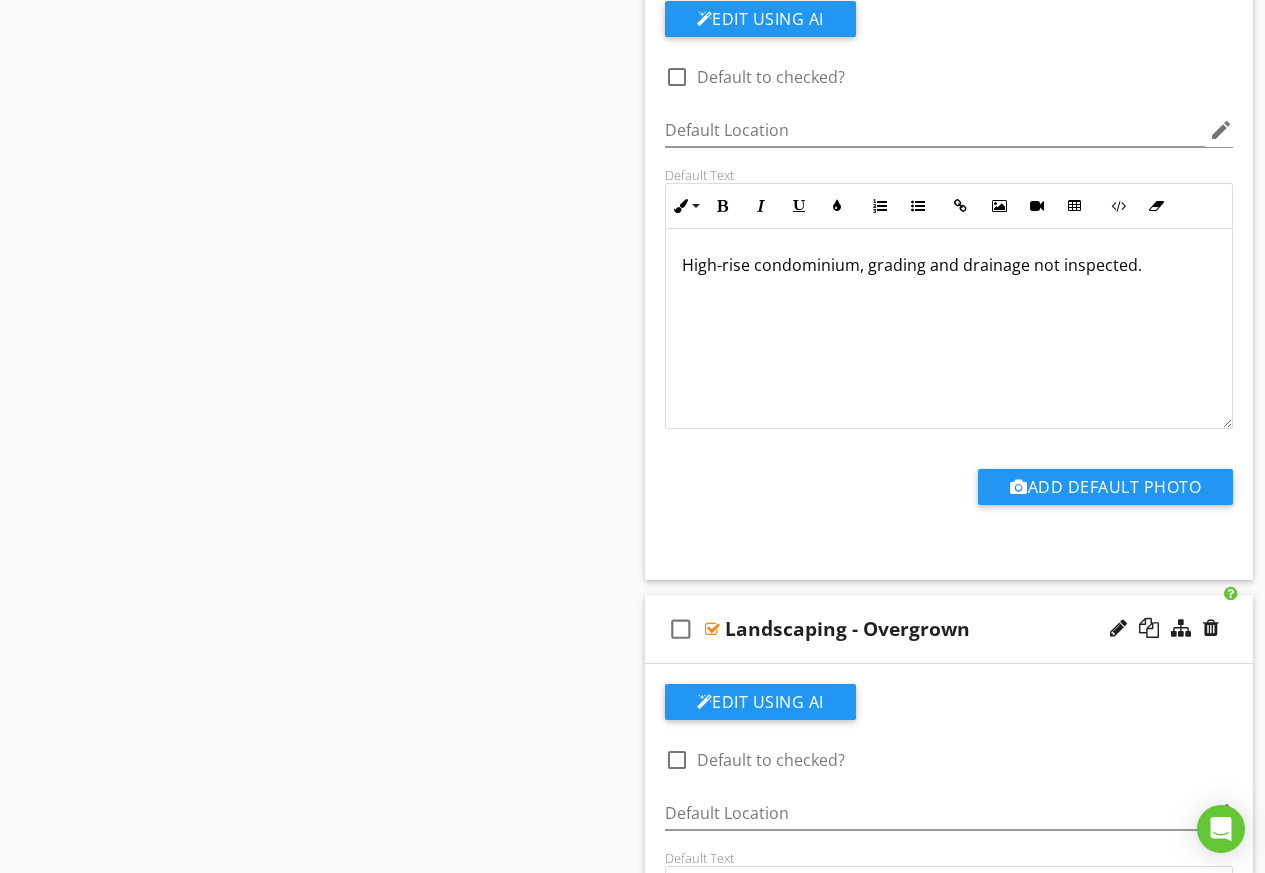 scroll, scrollTop: 5600, scrollLeft: 0, axis: vertical 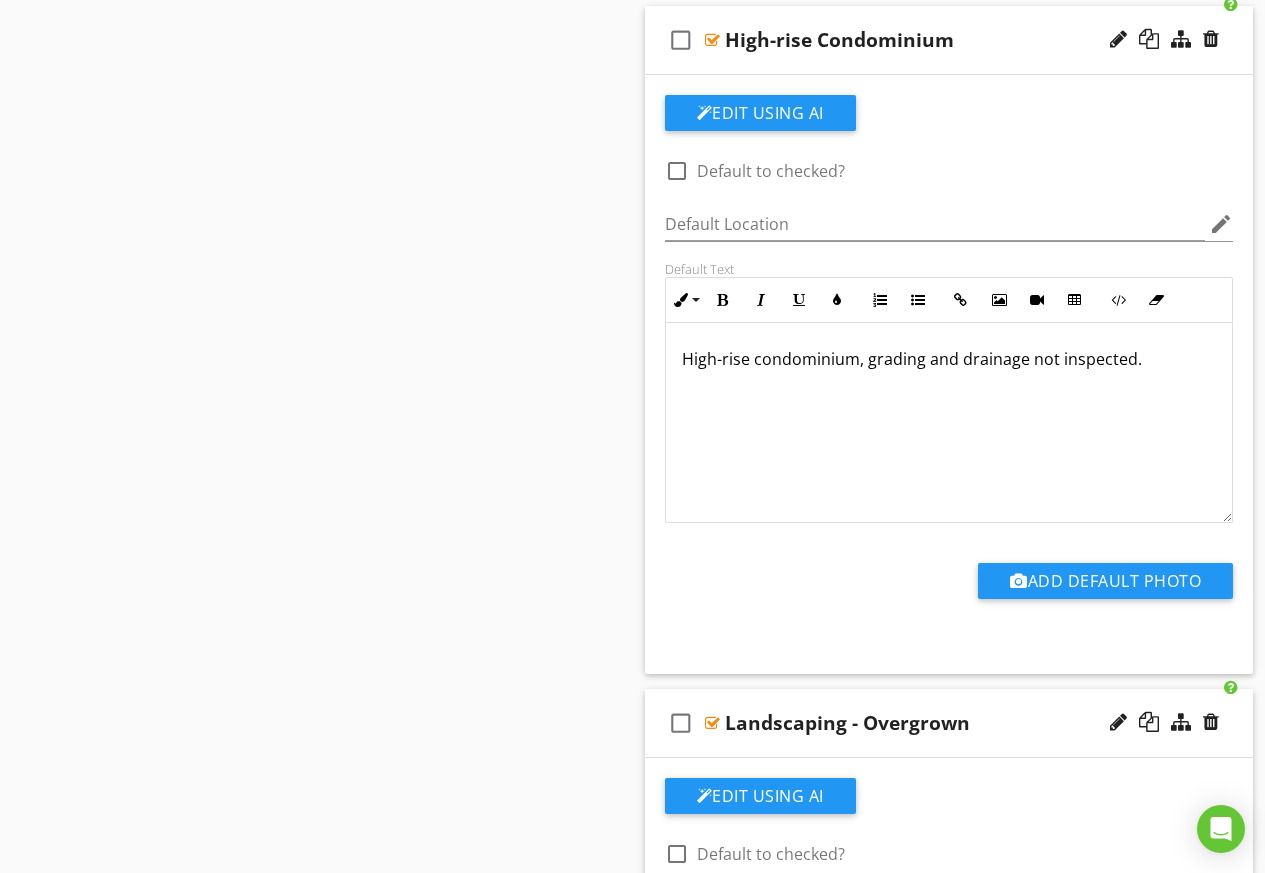 type 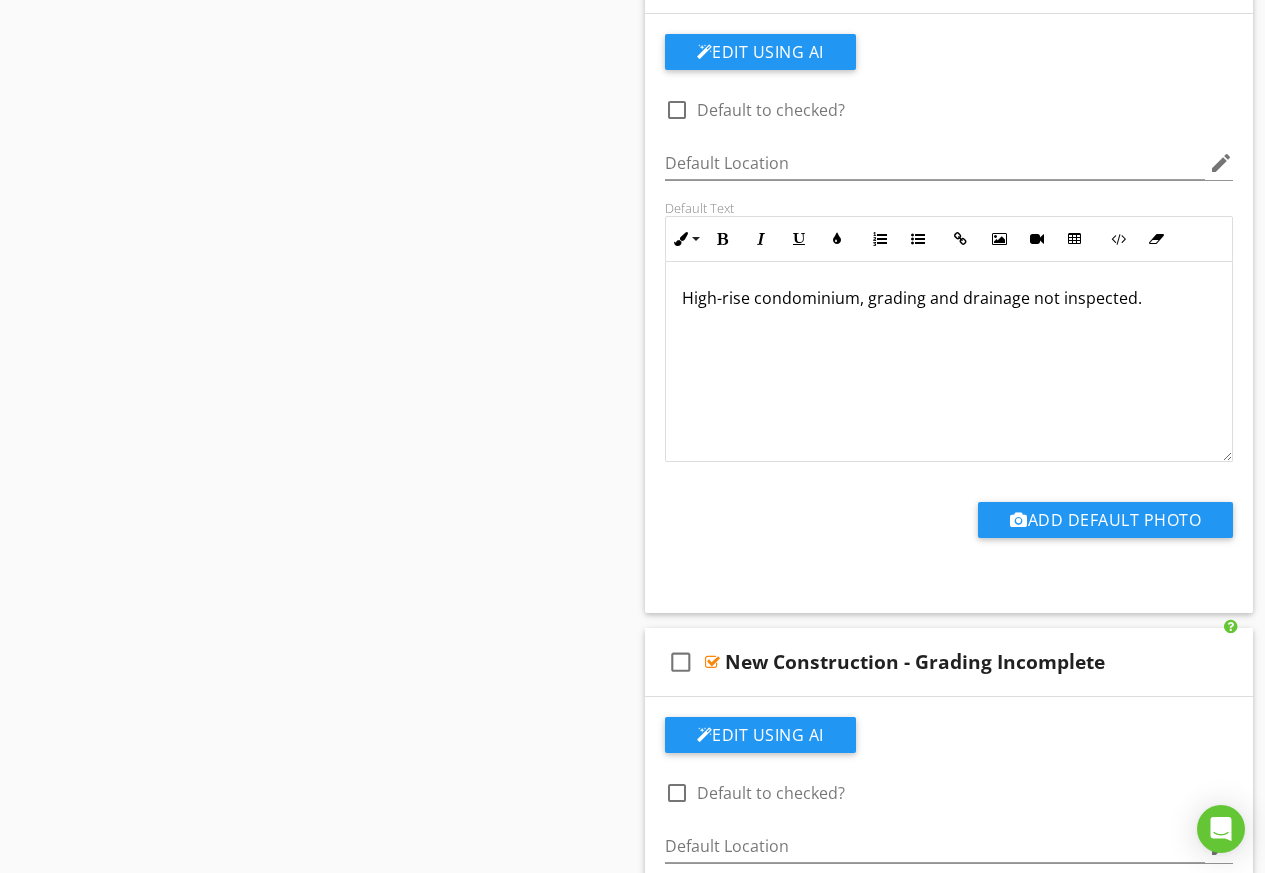scroll, scrollTop: 6417, scrollLeft: 0, axis: vertical 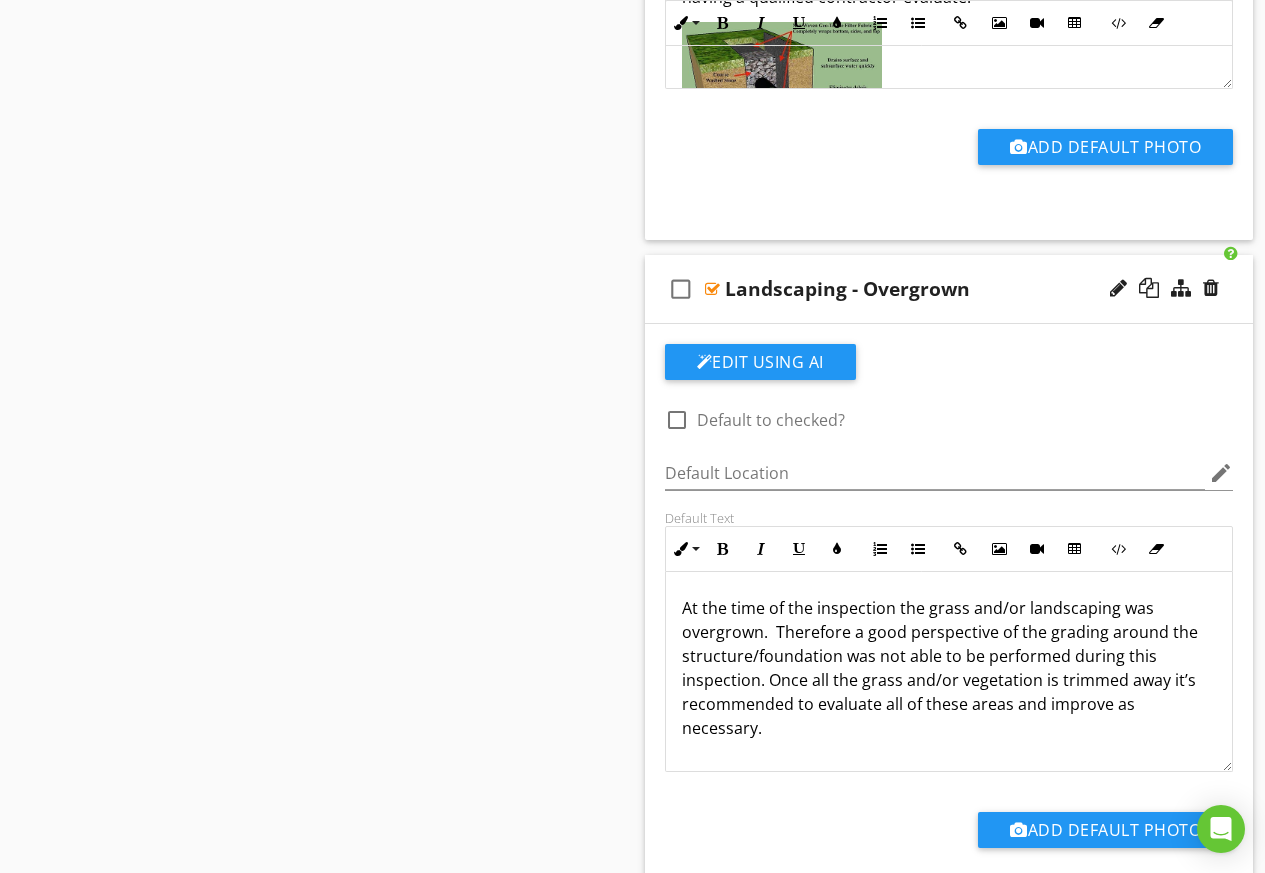 click on "At the time of the inspection the grass and/or landscaping was overgrown.  Therefore a good perspective of the grading around the structure/foundation was not able to be performed during this inspection. Once all the grass and/or vegetation is trimmed away it’s recommended to evaluate all of these areas and improve as necessary." at bounding box center (949, 668) 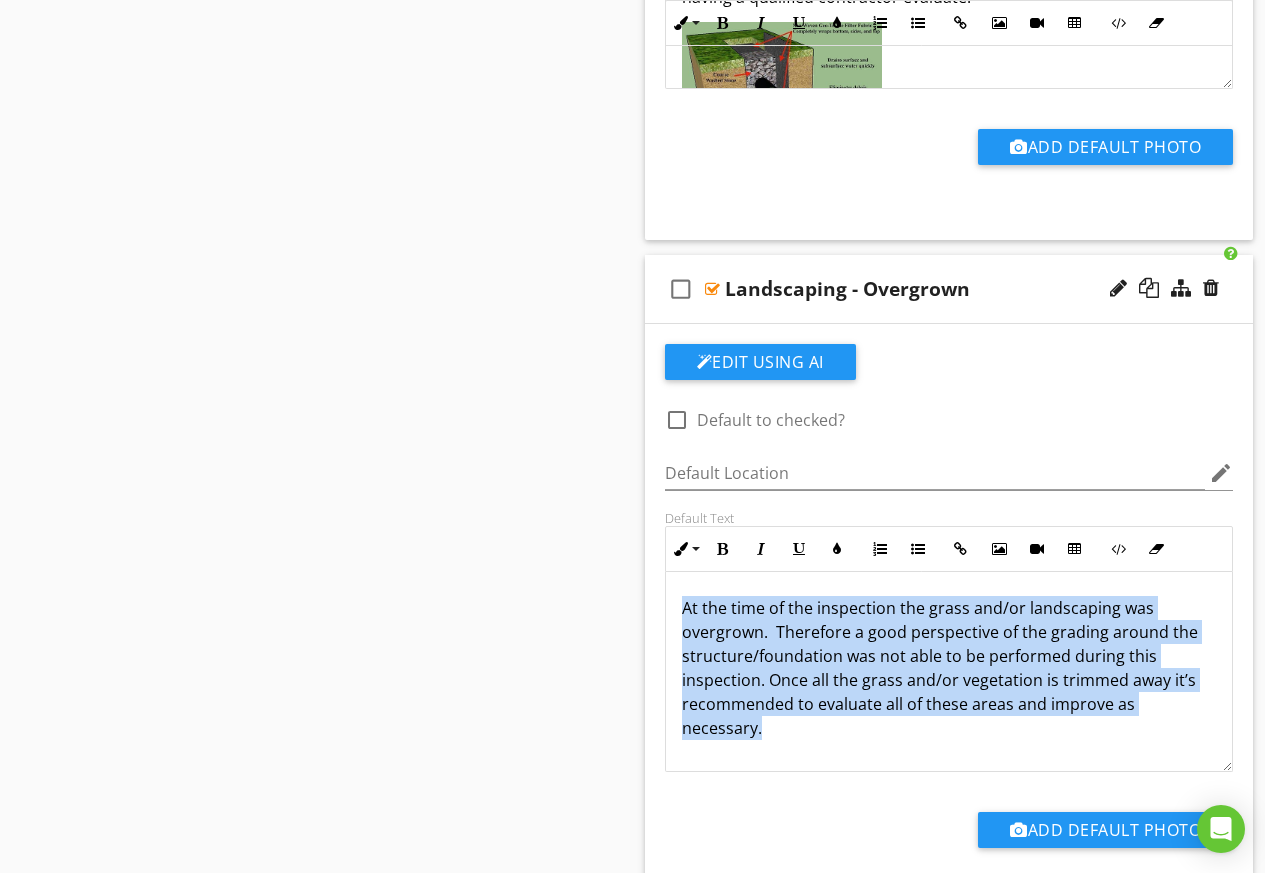 drag, startPoint x: 772, startPoint y: 733, endPoint x: 680, endPoint y: 604, distance: 158.44557 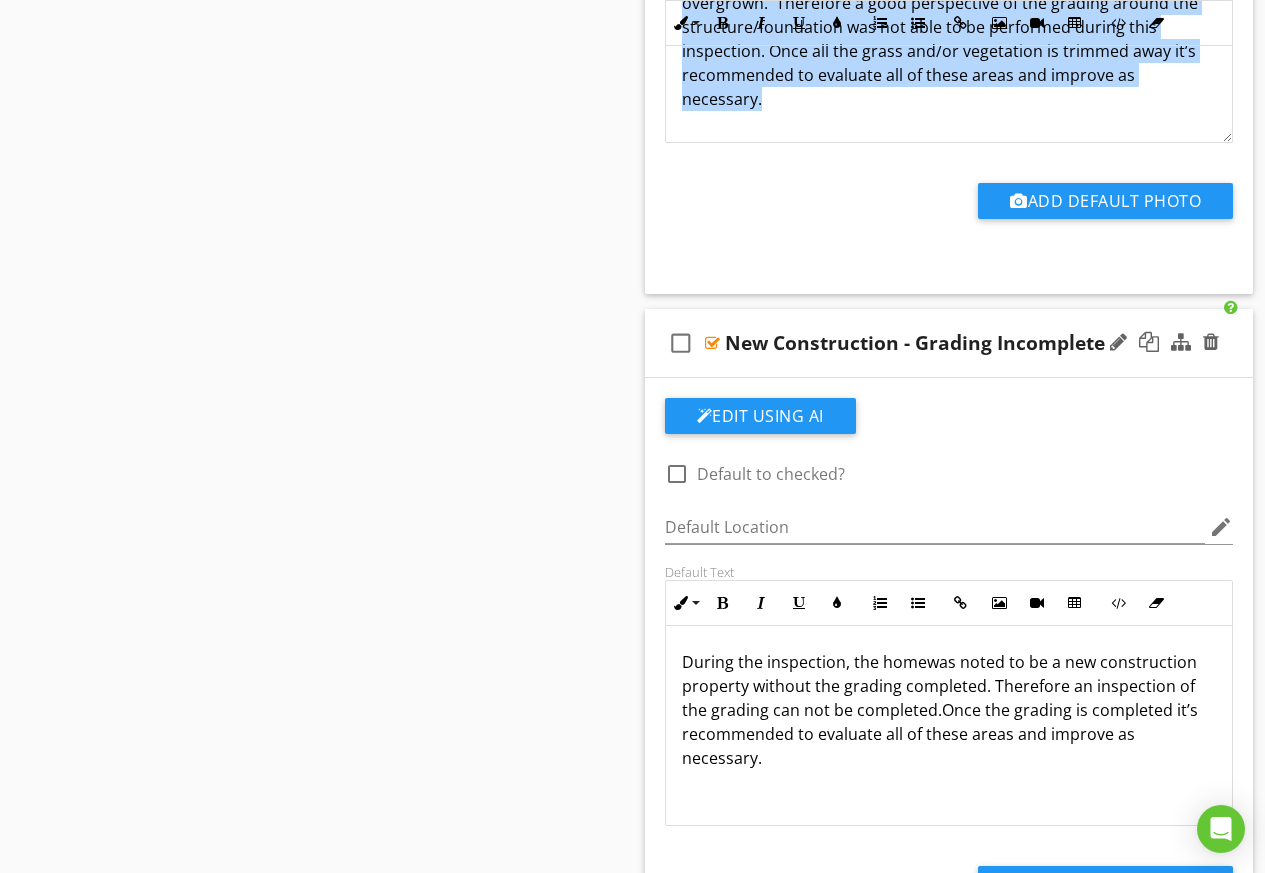 scroll, scrollTop: 6051, scrollLeft: 0, axis: vertical 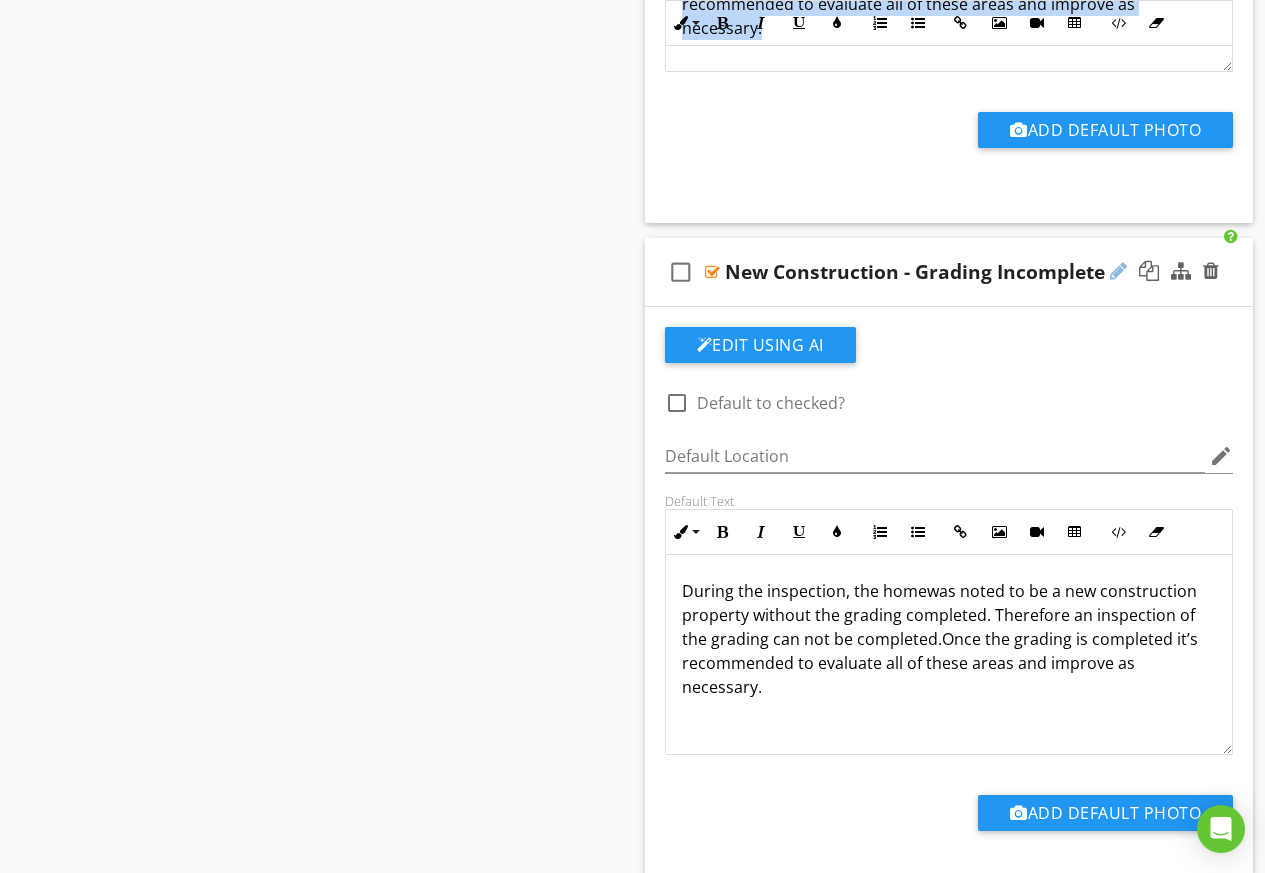 click at bounding box center (1118, 271) 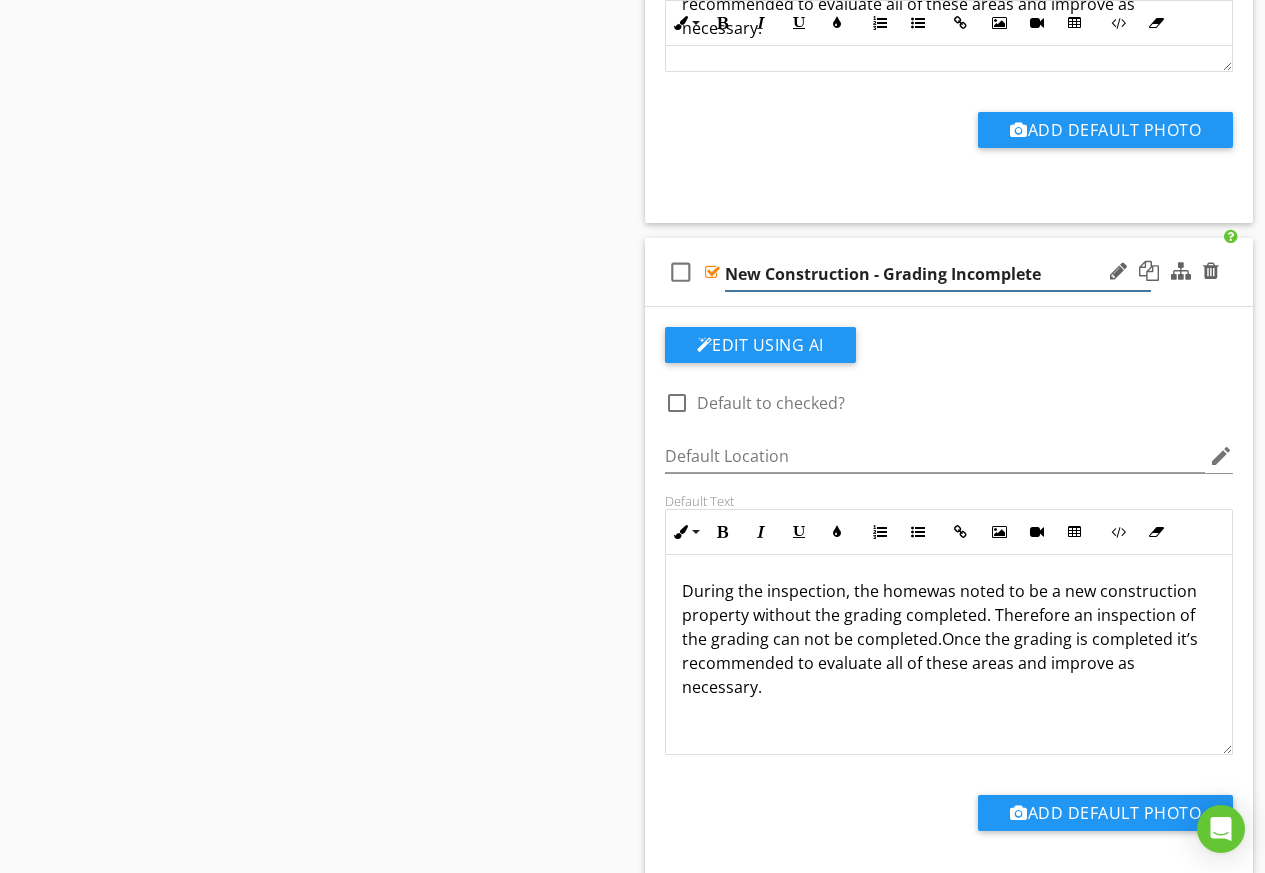 click on "New Construction - Grading Incomplete" at bounding box center [938, 274] 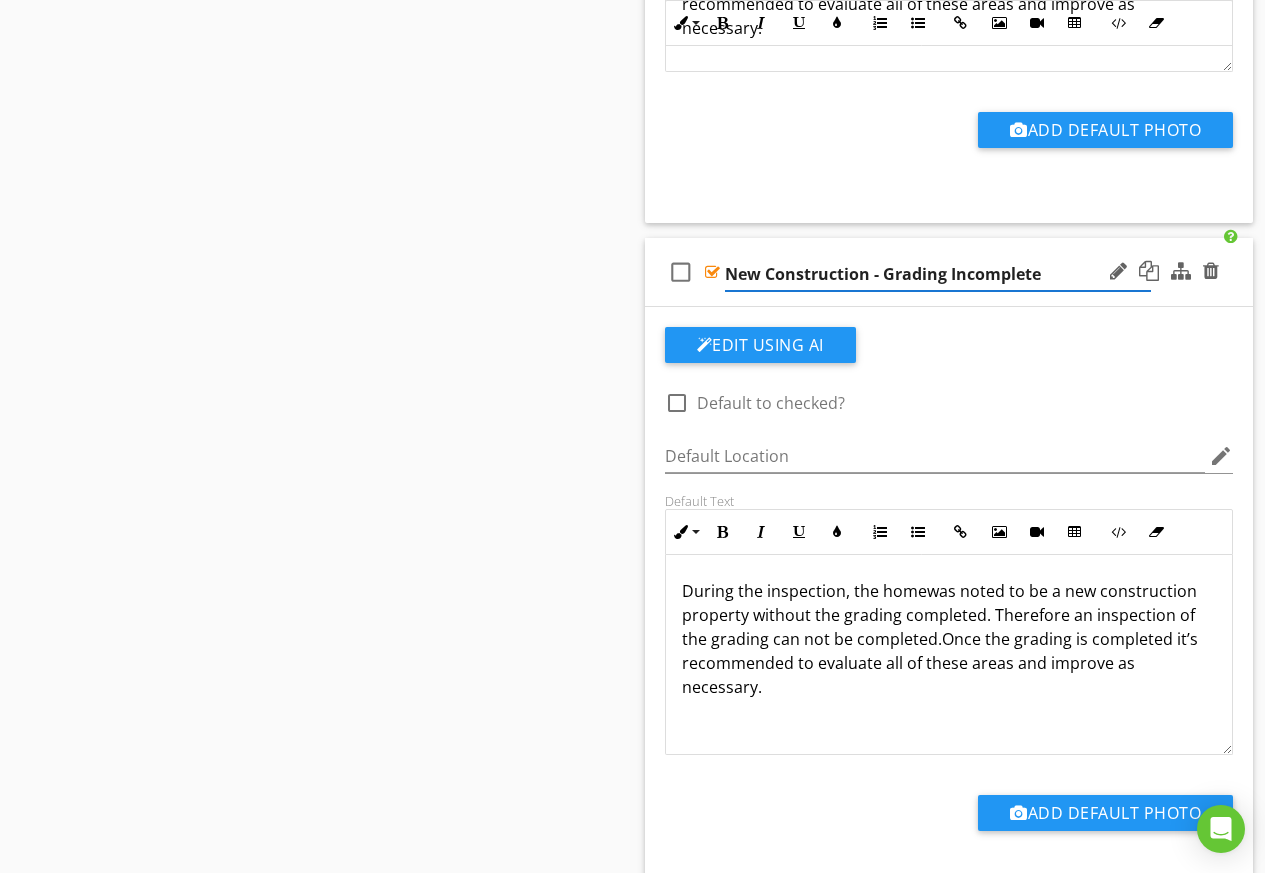 click on "New Construction - Grading Incomplete" at bounding box center (938, 274) 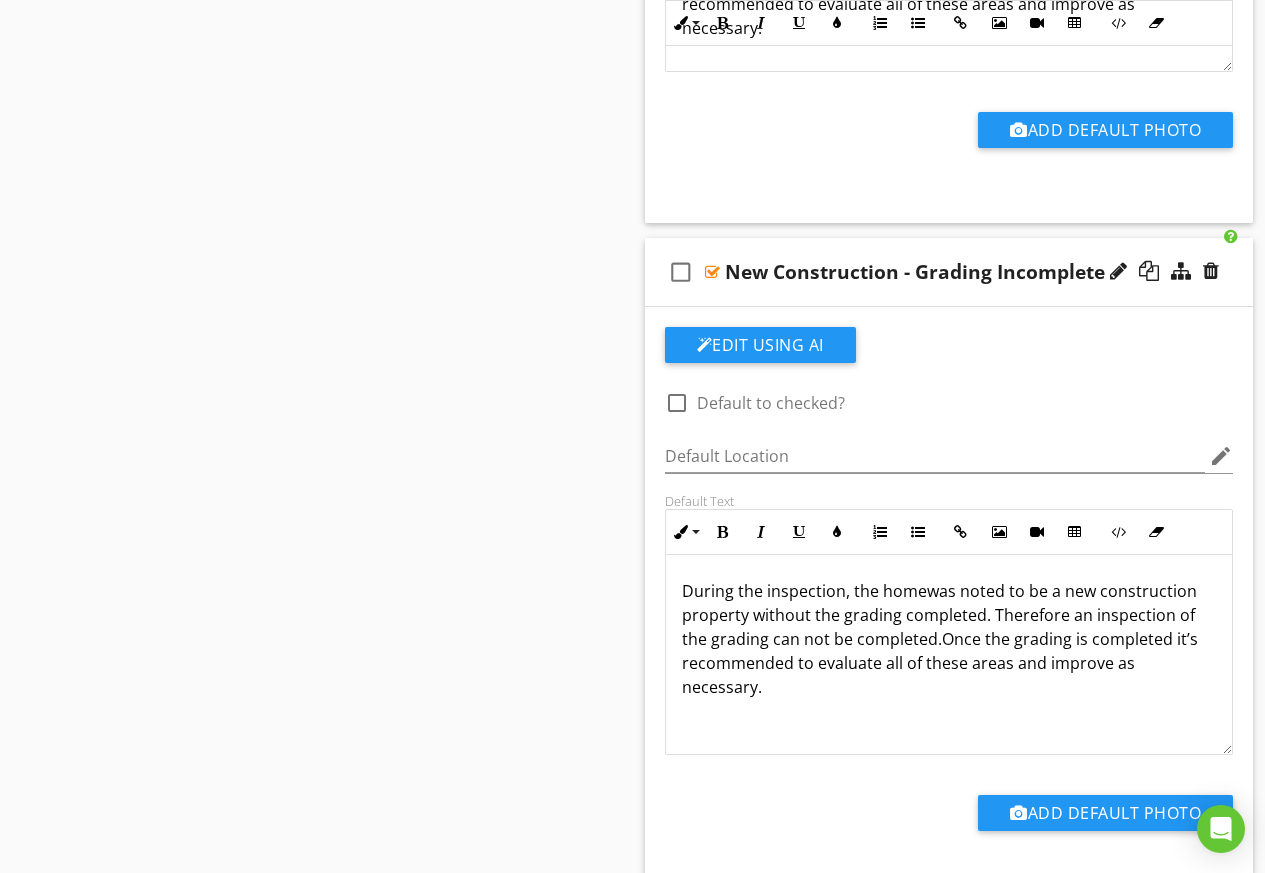click on "During the inspection, the home  was noted to be a new construction property without the grading completed. Therefore an inspection of the grading can not be completed.  Once the grading is completed it’s recommended to evaluate all of these areas and improve as necessary." at bounding box center [949, 639] 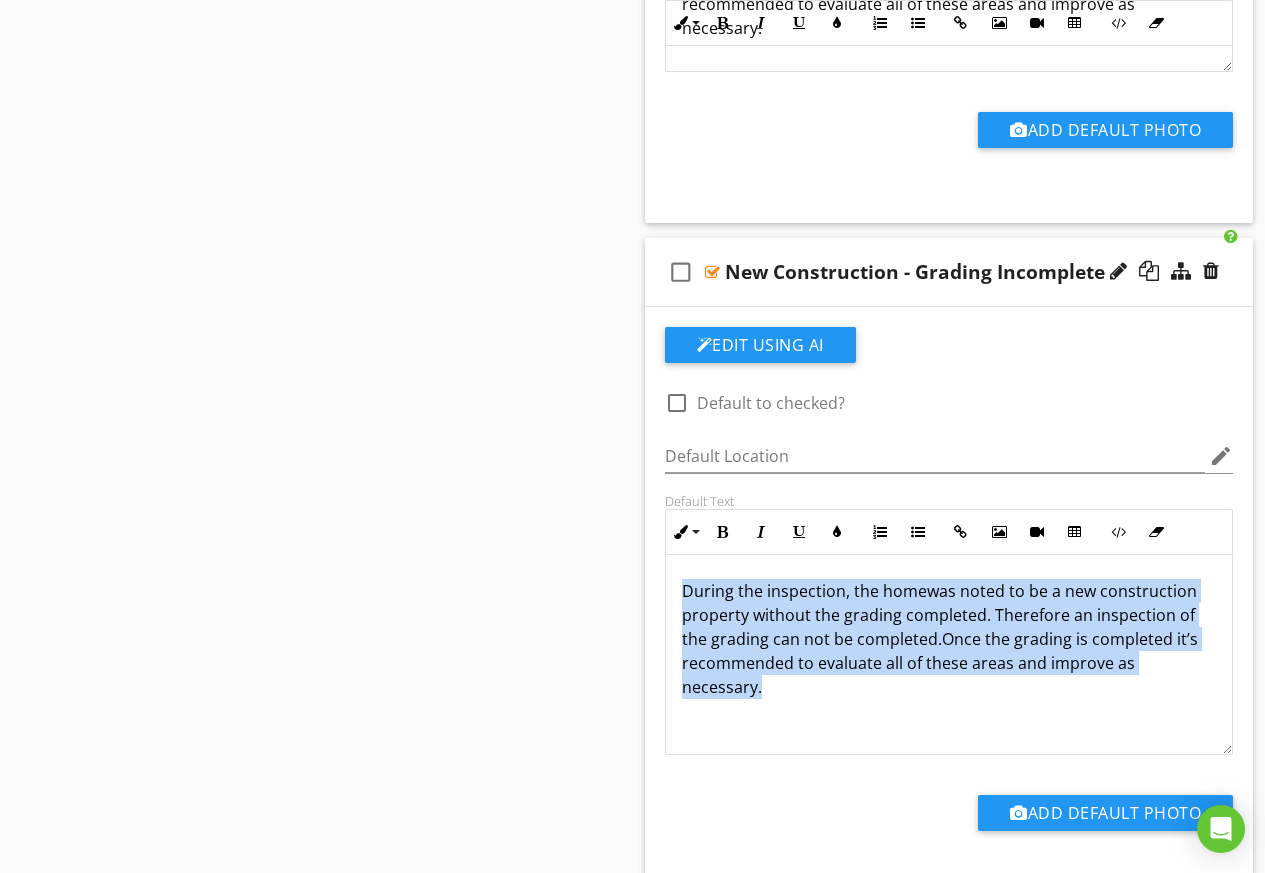 drag, startPoint x: 789, startPoint y: 689, endPoint x: 675, endPoint y: 593, distance: 149.03691 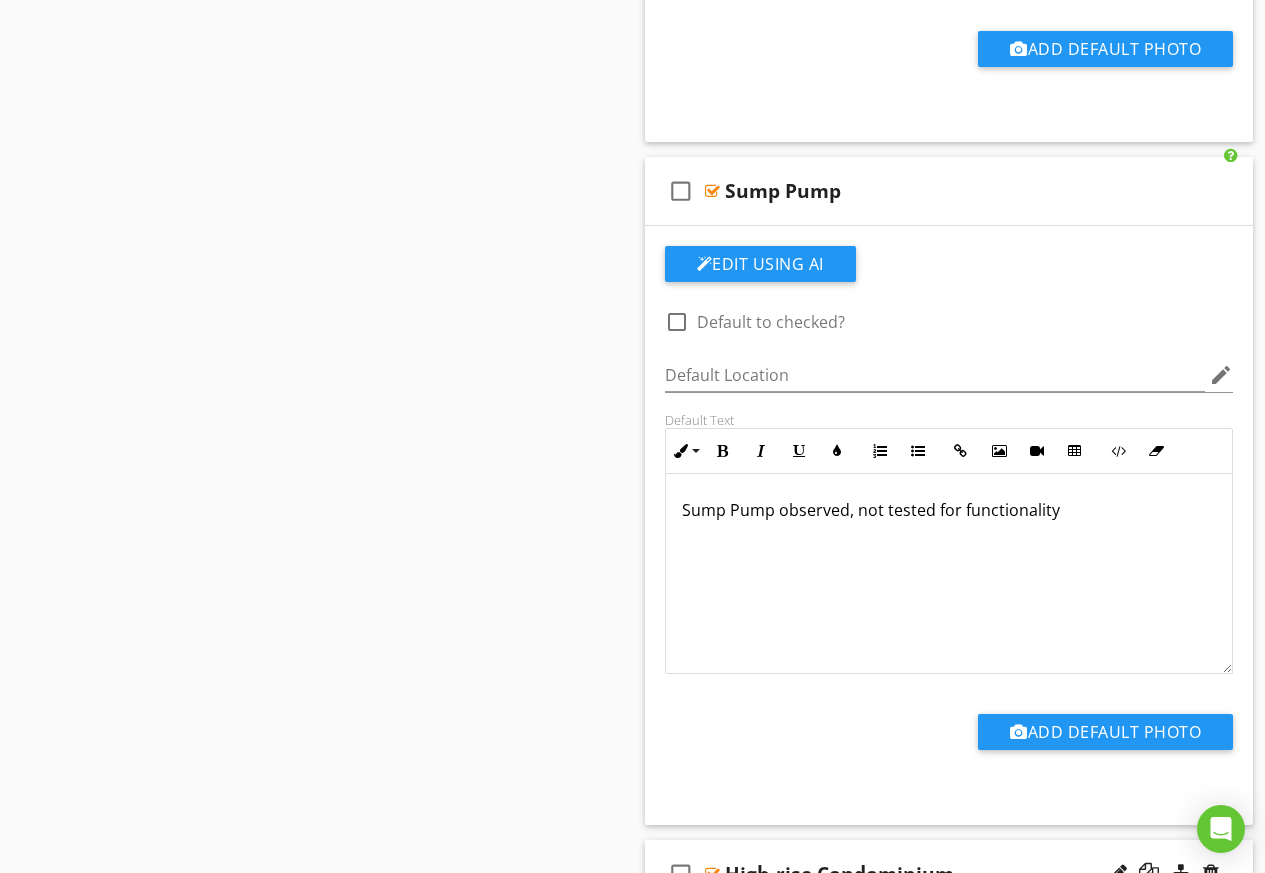 scroll, scrollTop: 6851, scrollLeft: 0, axis: vertical 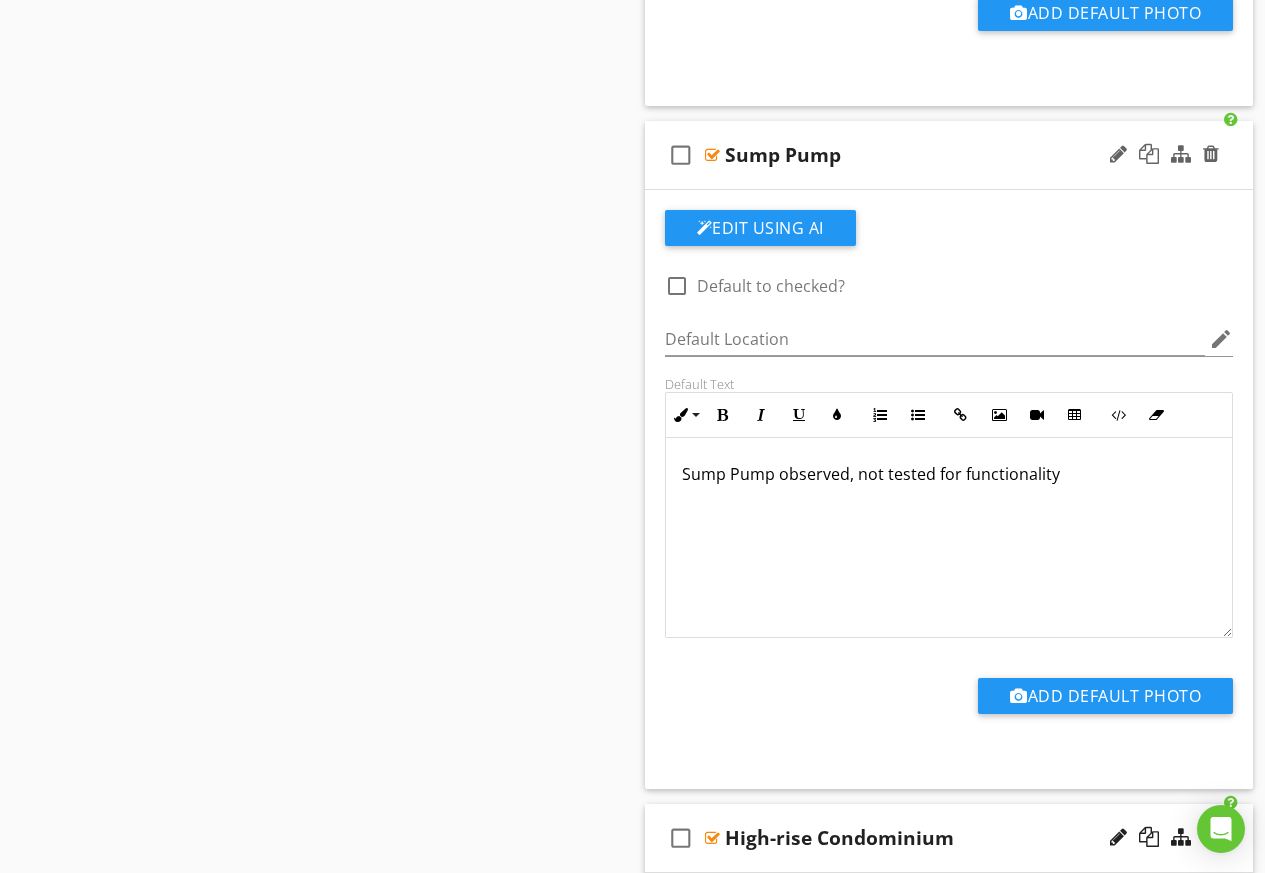 drag, startPoint x: 1080, startPoint y: 475, endPoint x: 1067, endPoint y: 480, distance: 13.928389 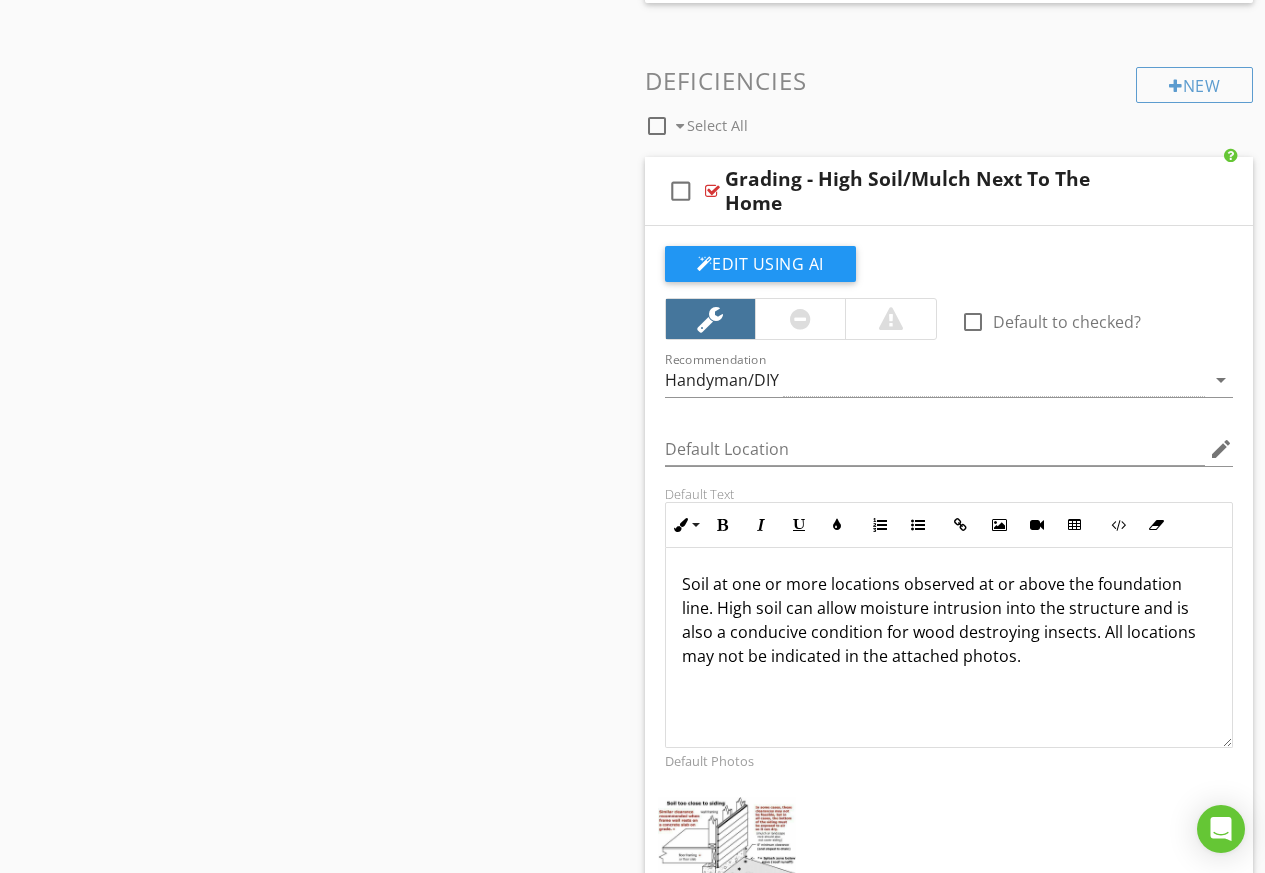 scroll, scrollTop: 8351, scrollLeft: 0, axis: vertical 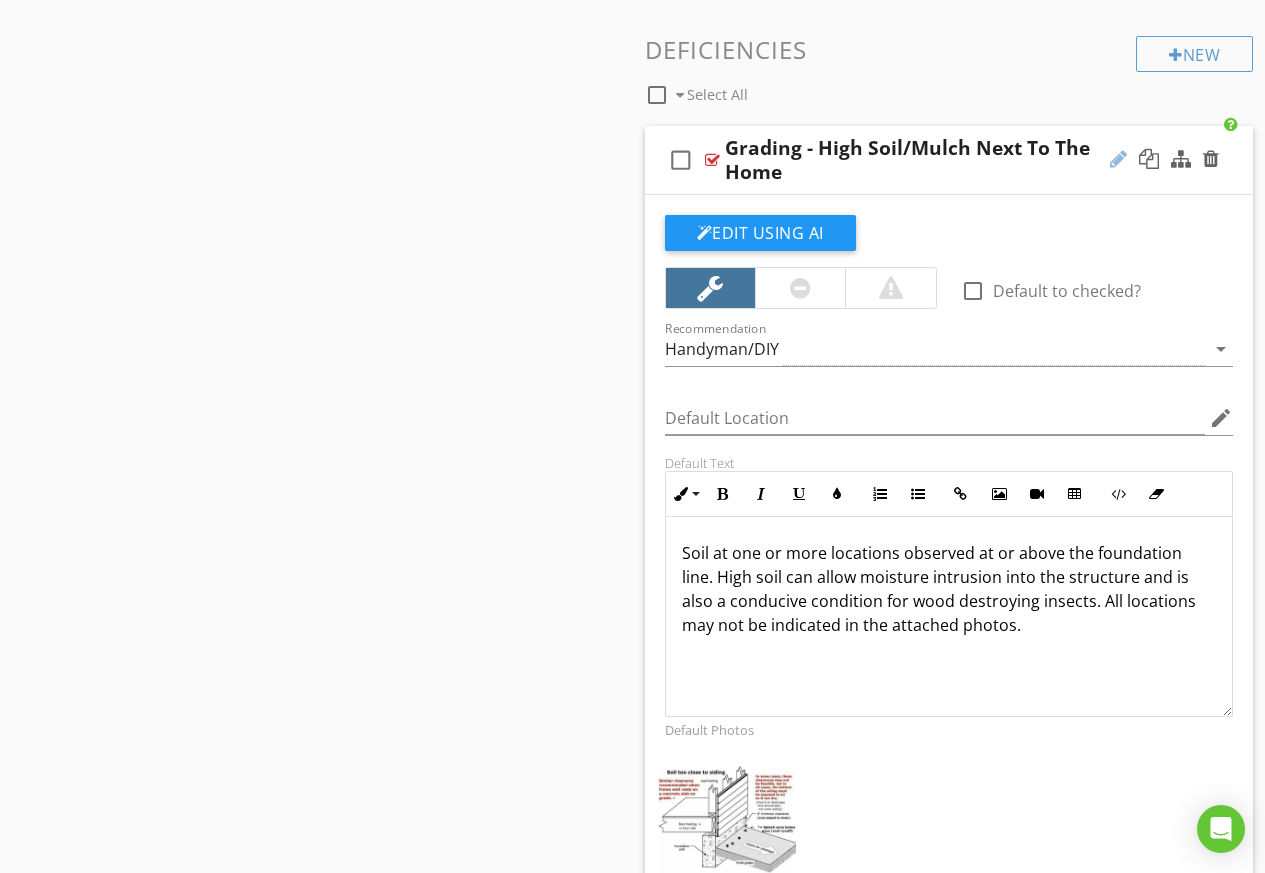 click at bounding box center (1118, 159) 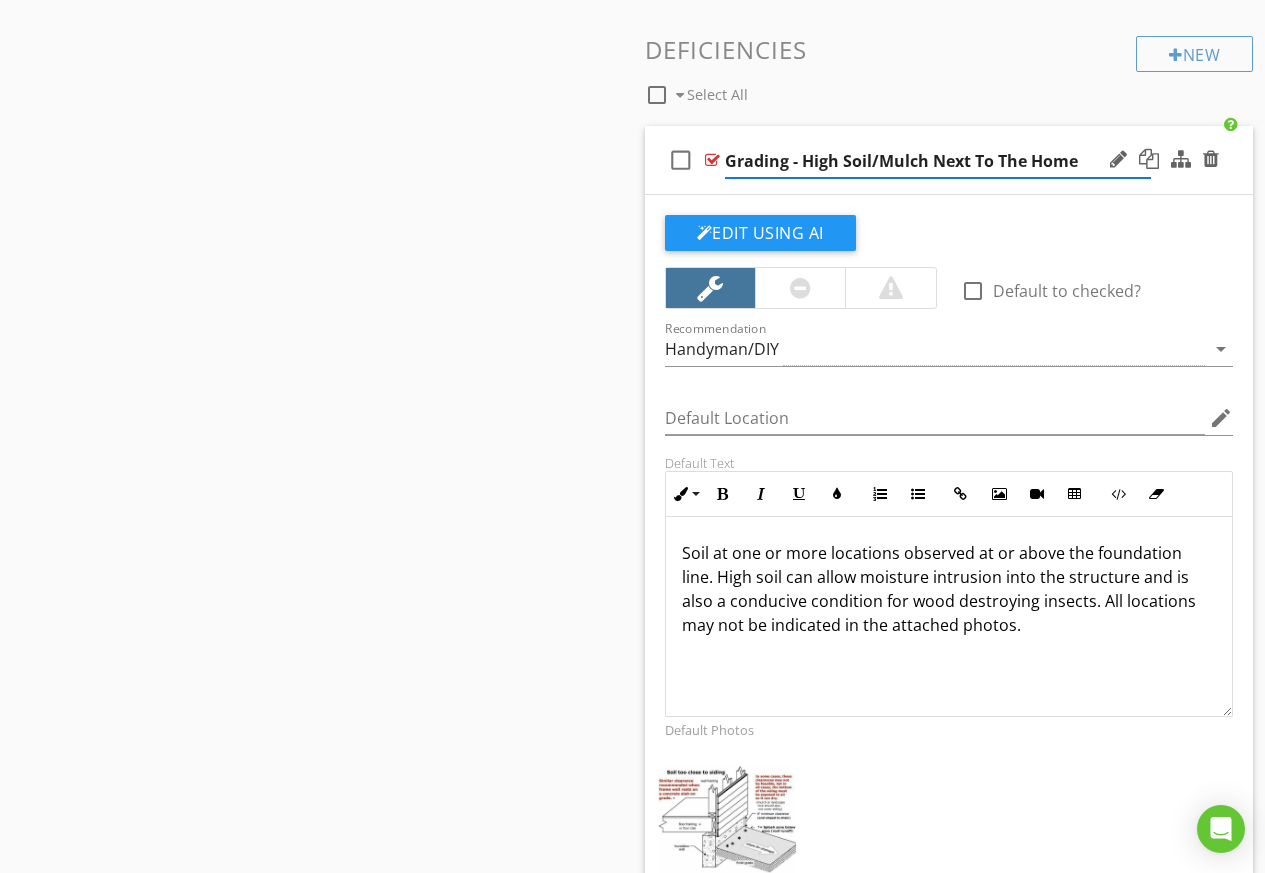click on "Grading - High Soil/Mulch Next To The Home" at bounding box center [938, 161] 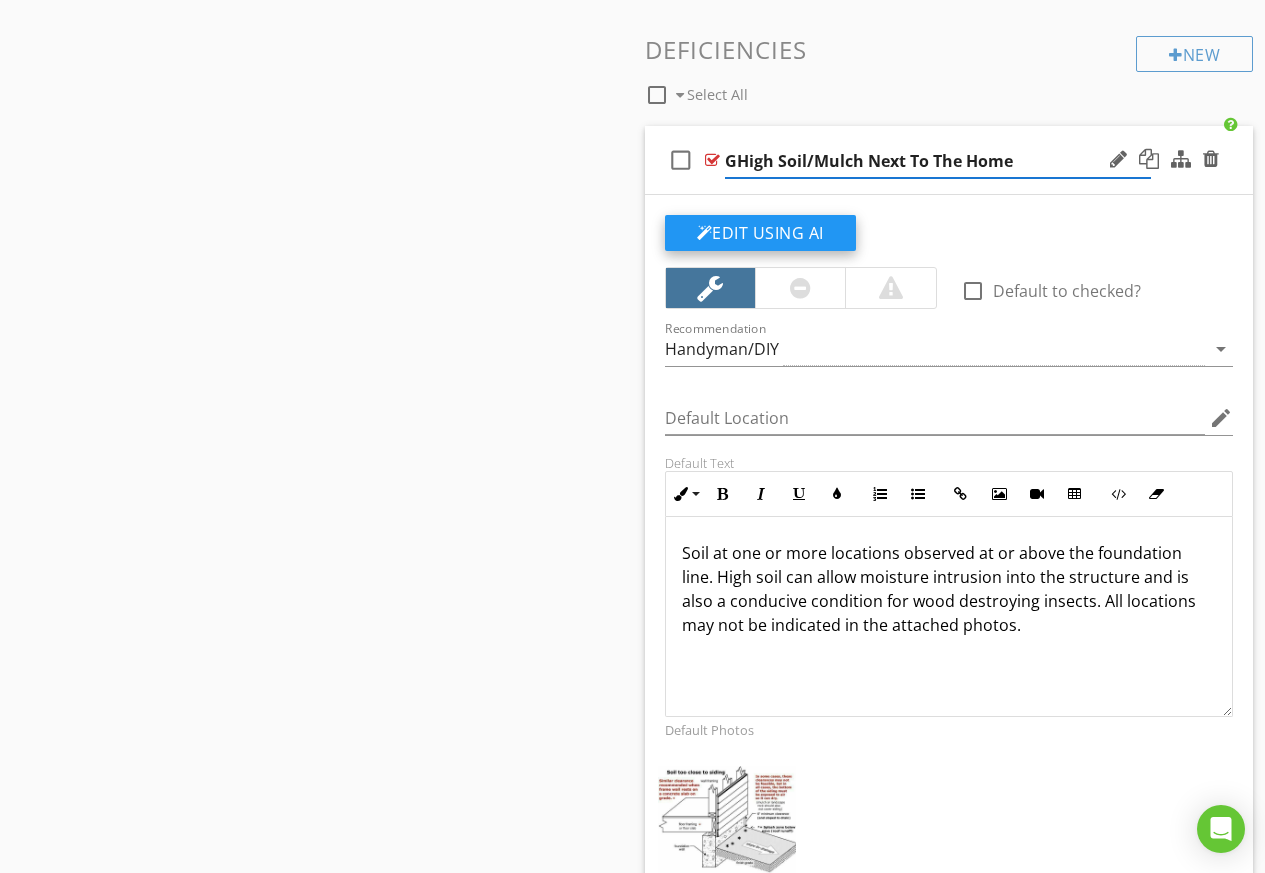 type on "High Soil/Mulch Next To The Home" 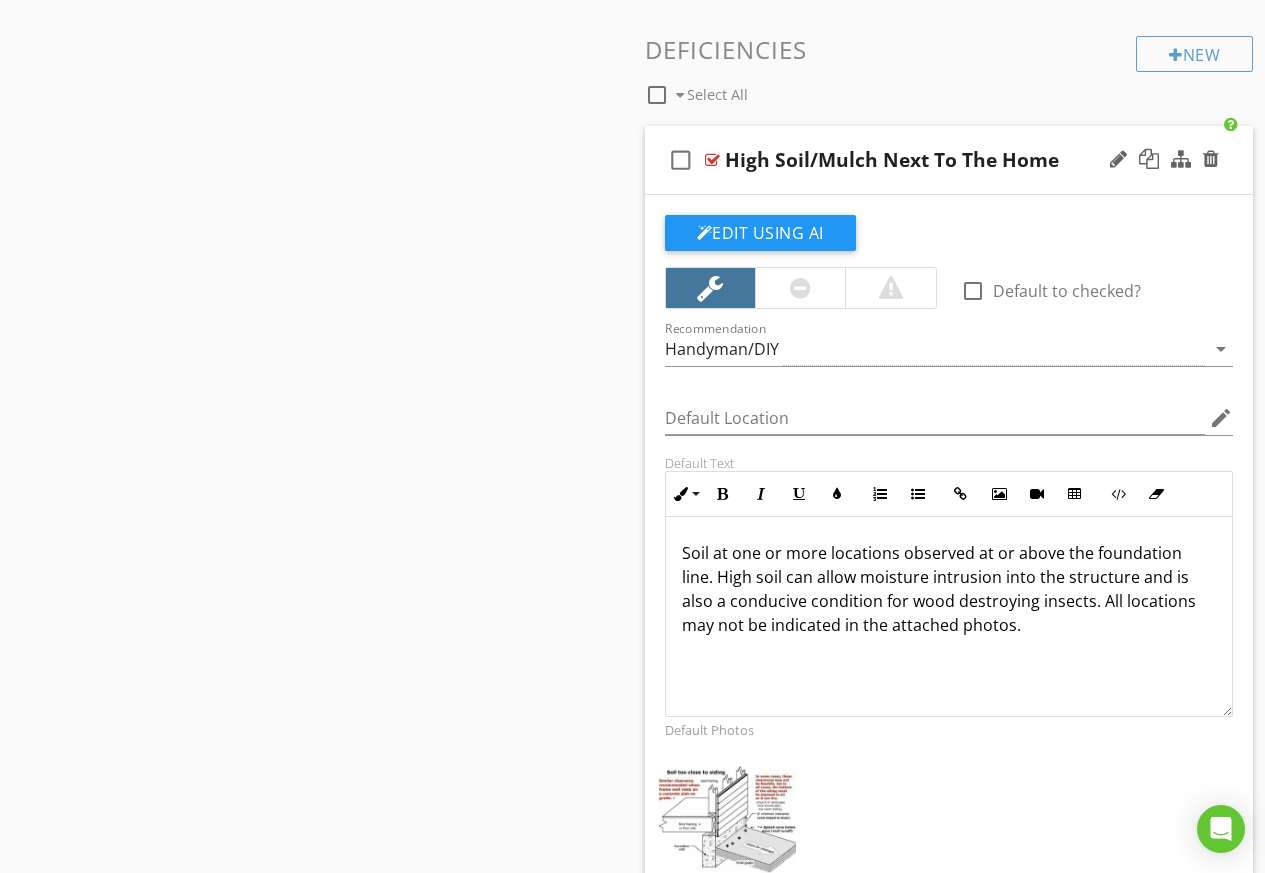 drag, startPoint x: 1117, startPoint y: 155, endPoint x: 1105, endPoint y: 158, distance: 12.369317 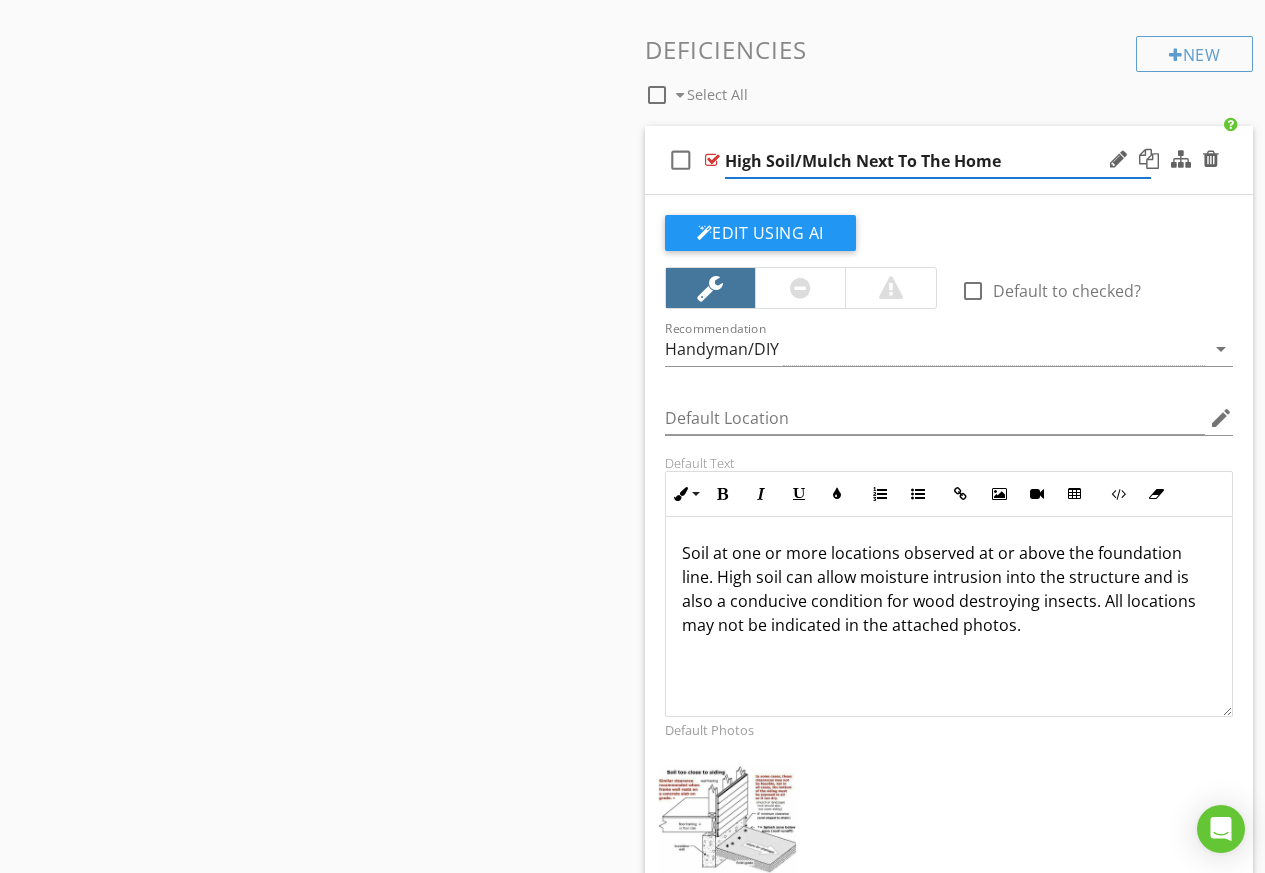 click on "High Soil/Mulch Next To The Home" at bounding box center (938, 161) 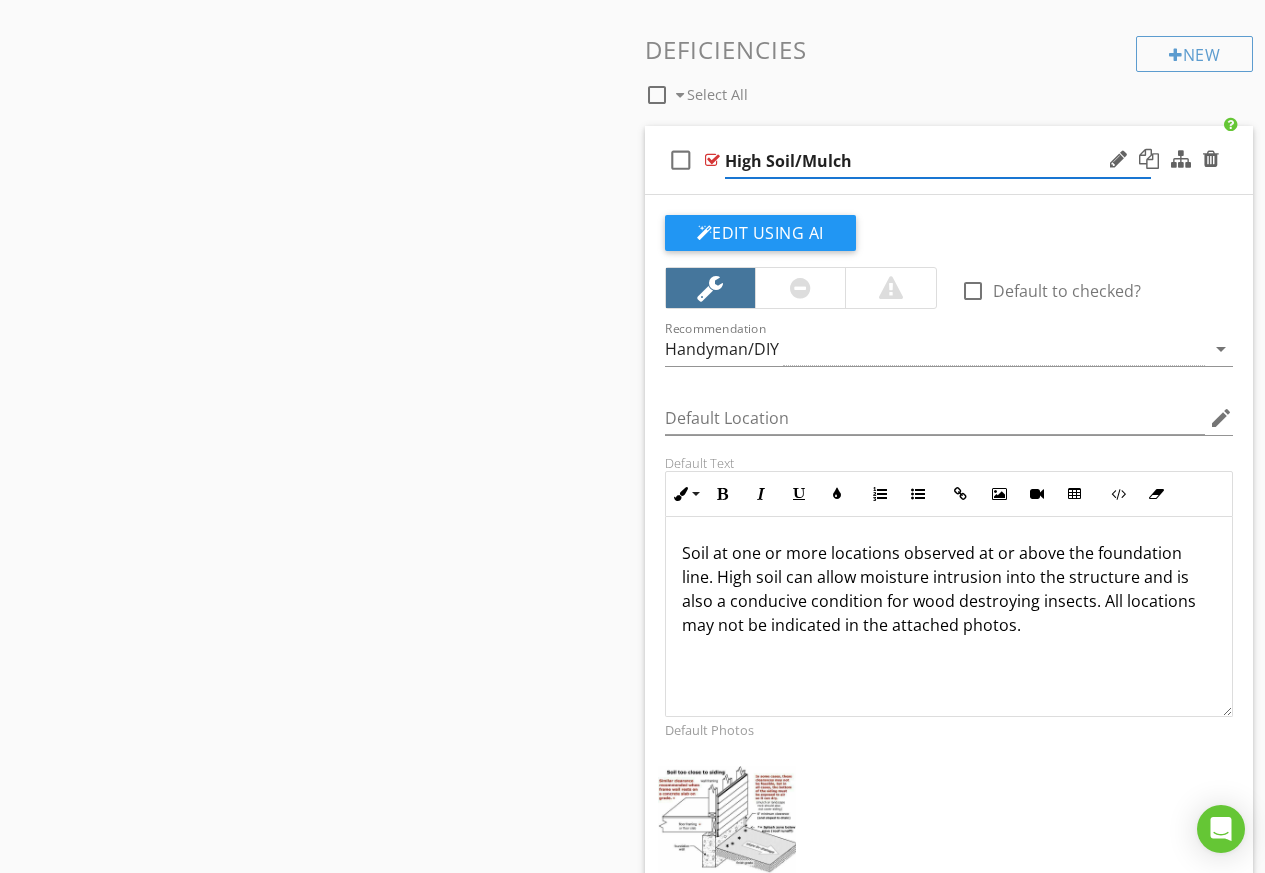 type on "High Soil/Mulch" 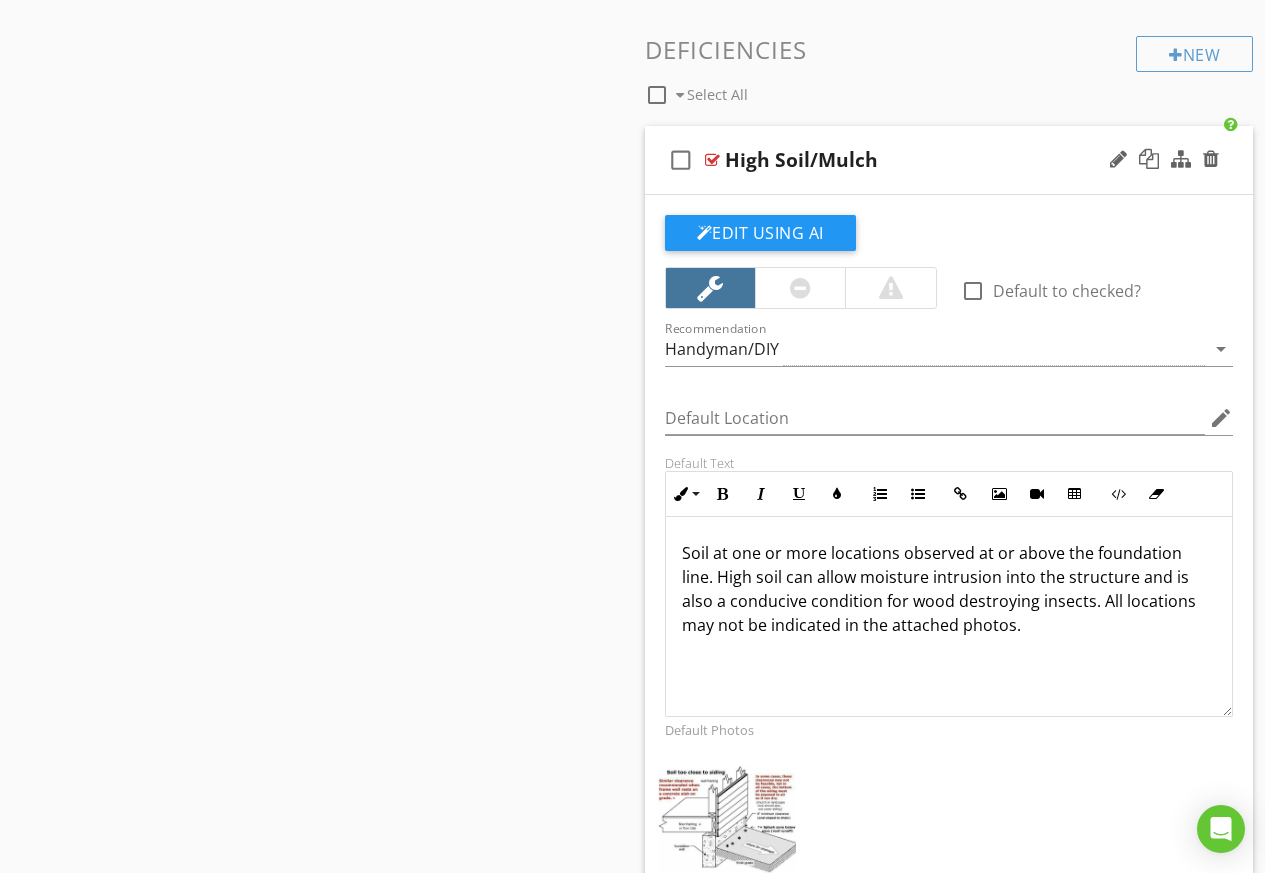 click on "Soil at one or more locations observed at or above the foundation line. High soil can allow moisture intrusion into the structure and is also a conducive condition for wood destroying insects. All locations may not be indicated in the attached photos." at bounding box center [949, 589] 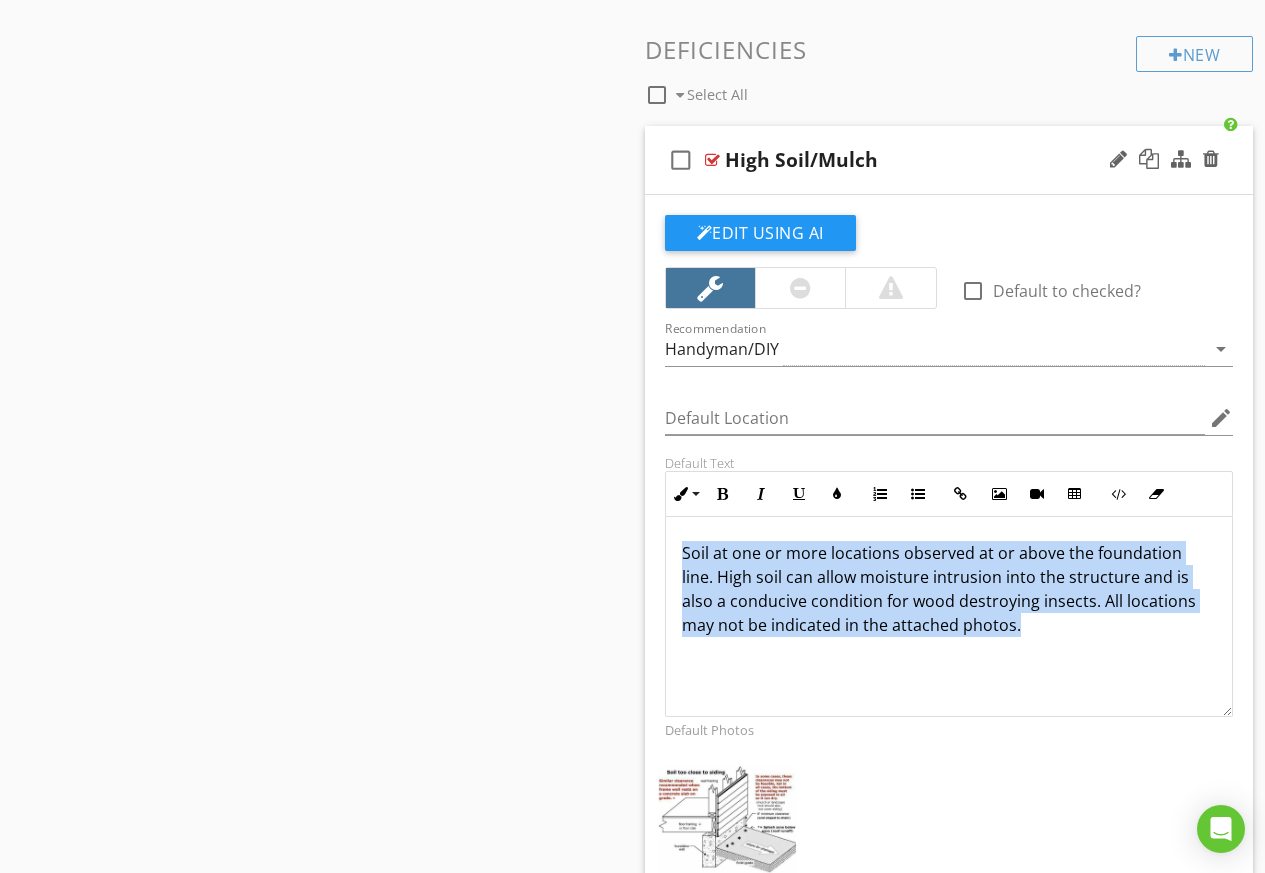 drag, startPoint x: 1025, startPoint y: 628, endPoint x: 679, endPoint y: 560, distance: 352.61877 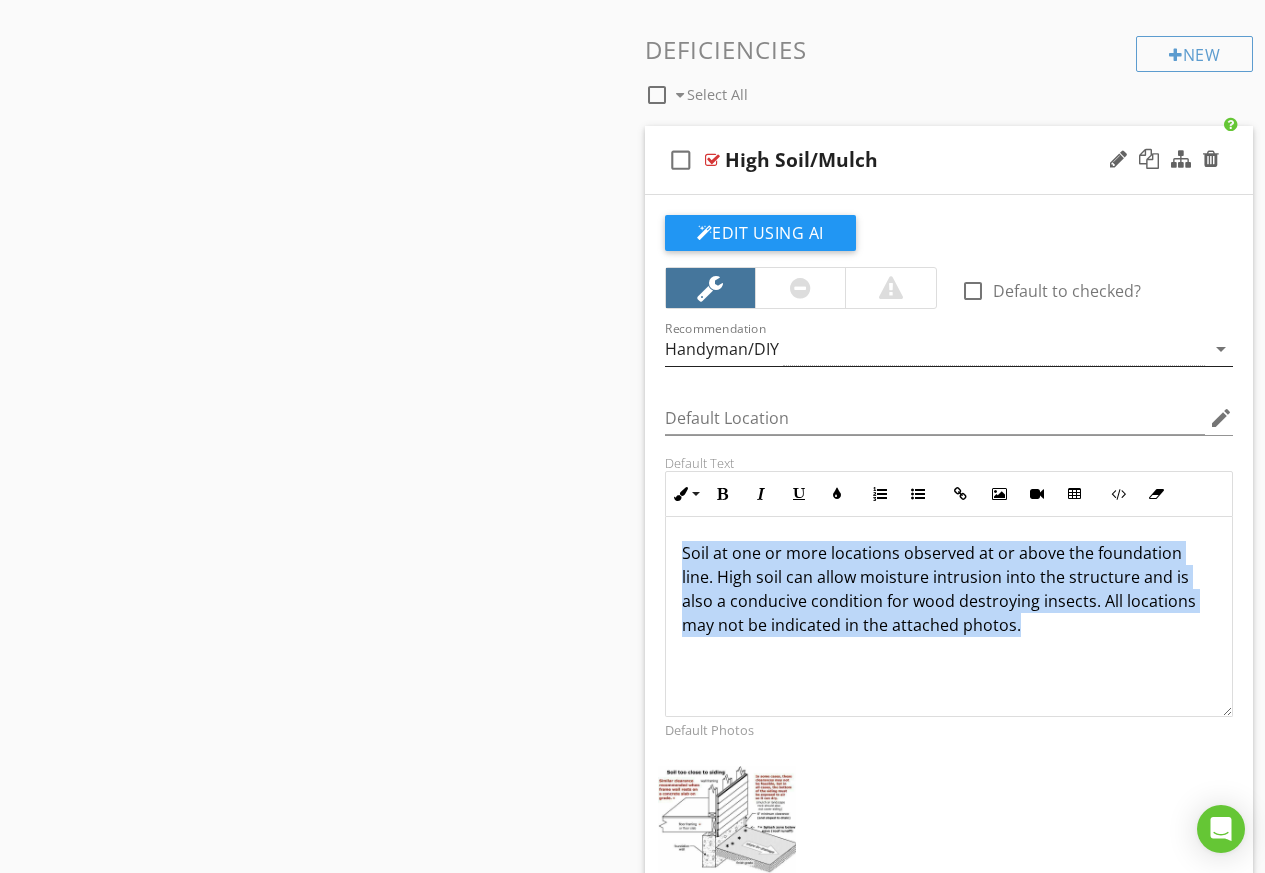 click on "Handyman/DIY" at bounding box center (935, 349) 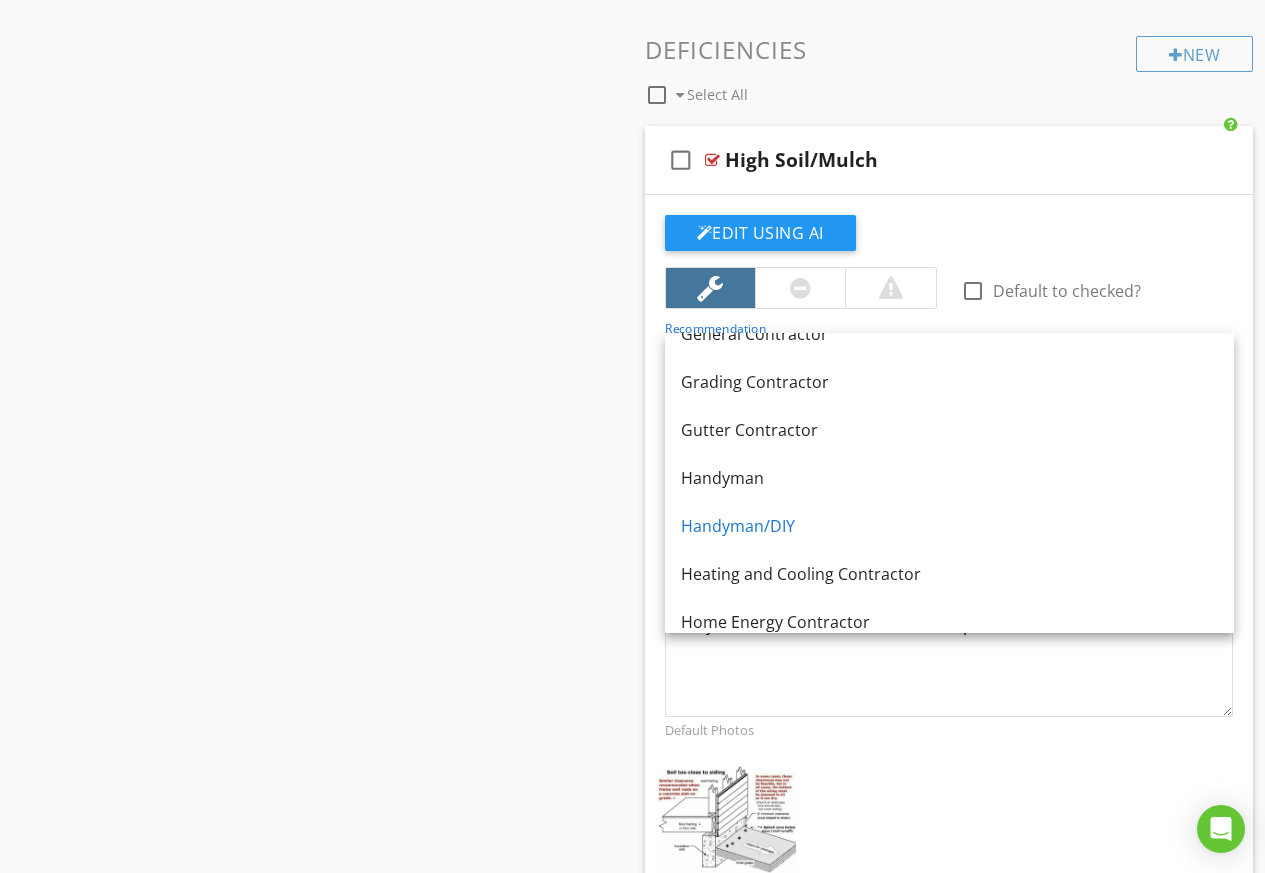 scroll, scrollTop: 1182, scrollLeft: 0, axis: vertical 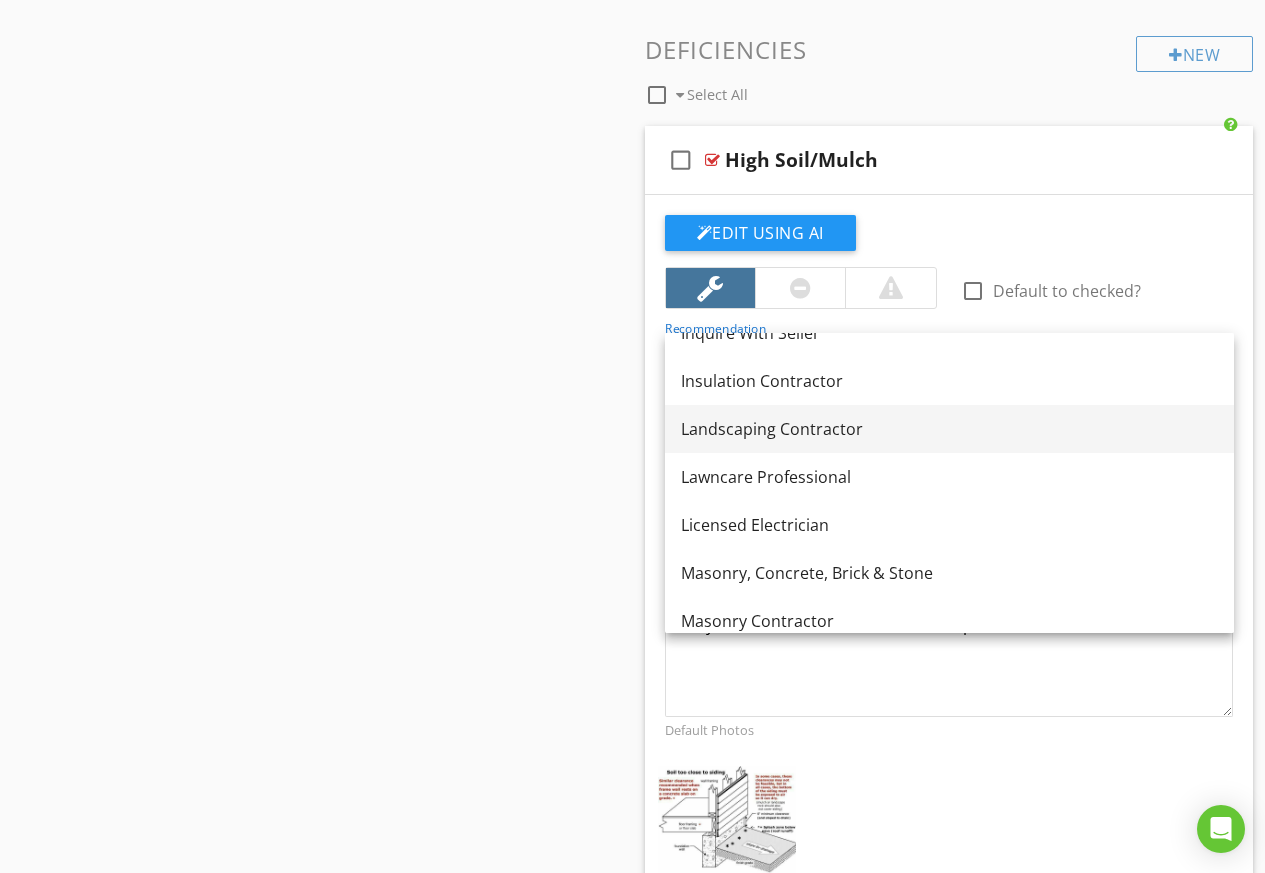 click on "Landscaping Contractor" at bounding box center [949, 429] 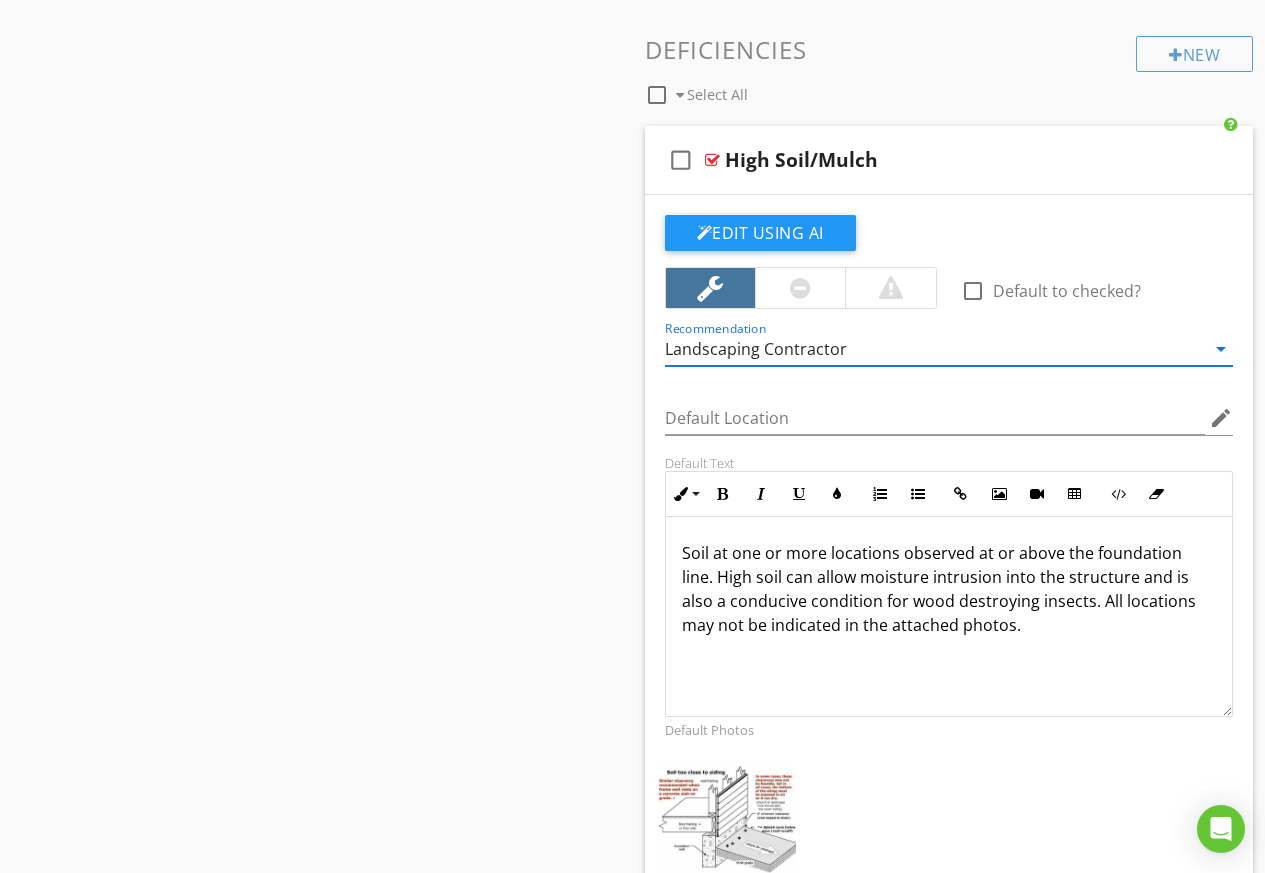click at bounding box center [1149, 159] 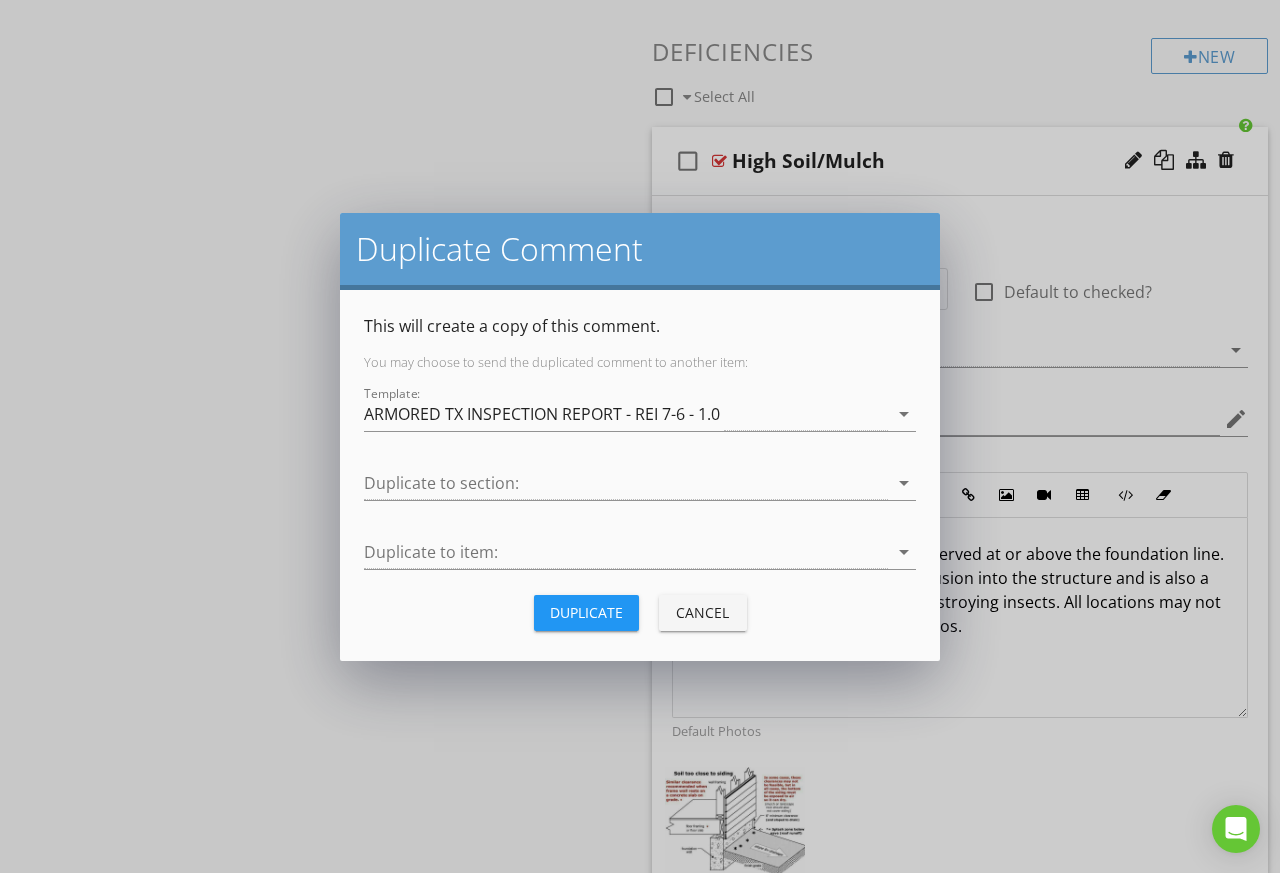 click on "Cancel" at bounding box center (703, 612) 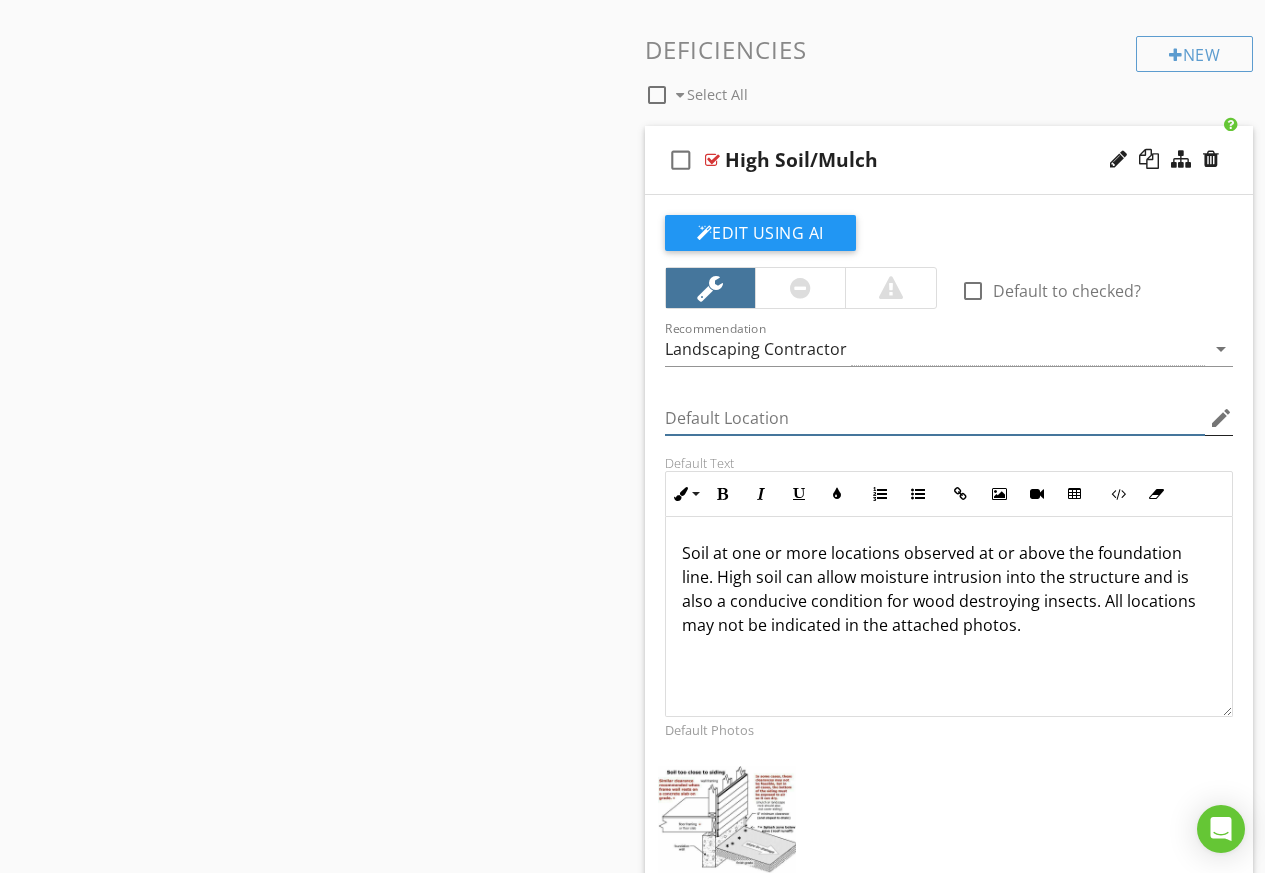 click at bounding box center (935, 418) 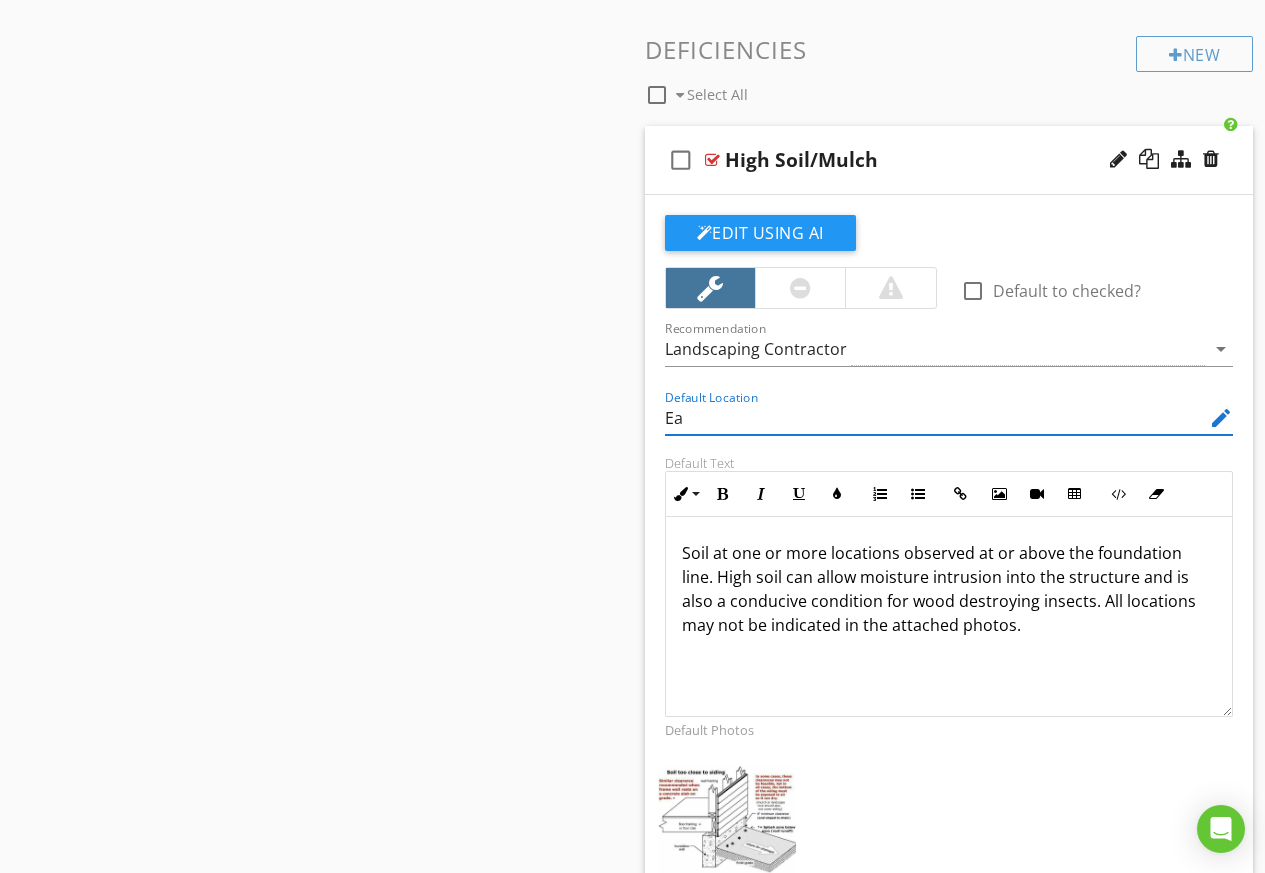 type on "E" 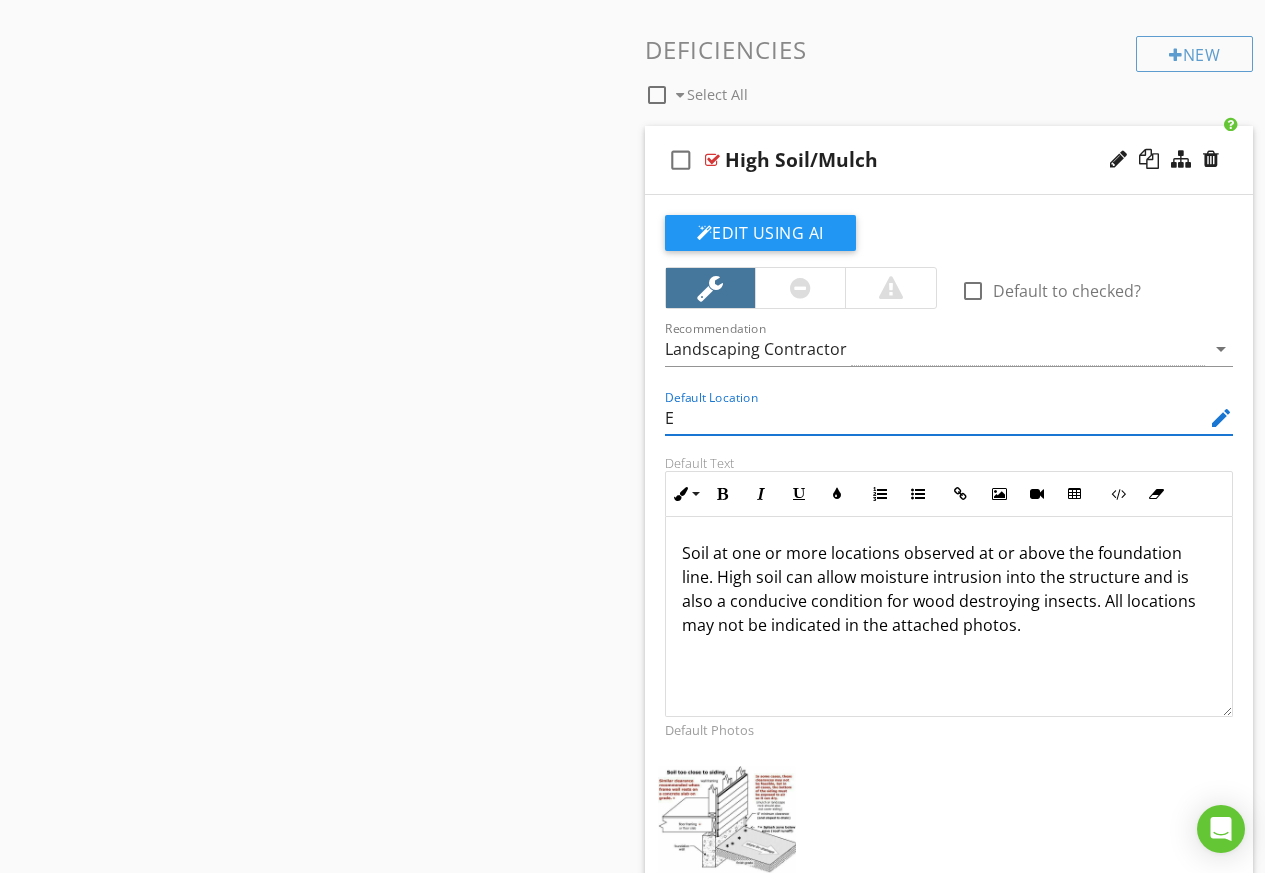 type 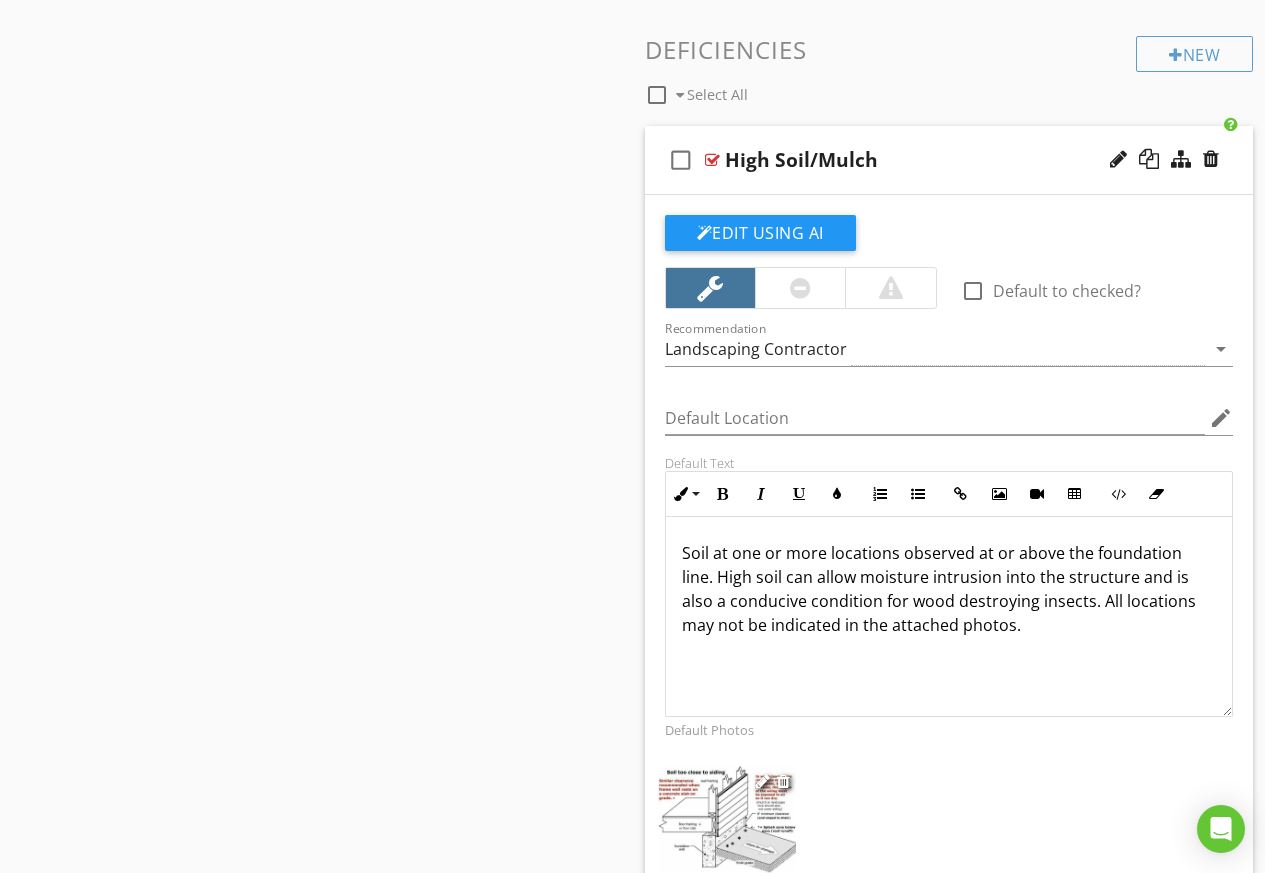 click at bounding box center (727, 819) 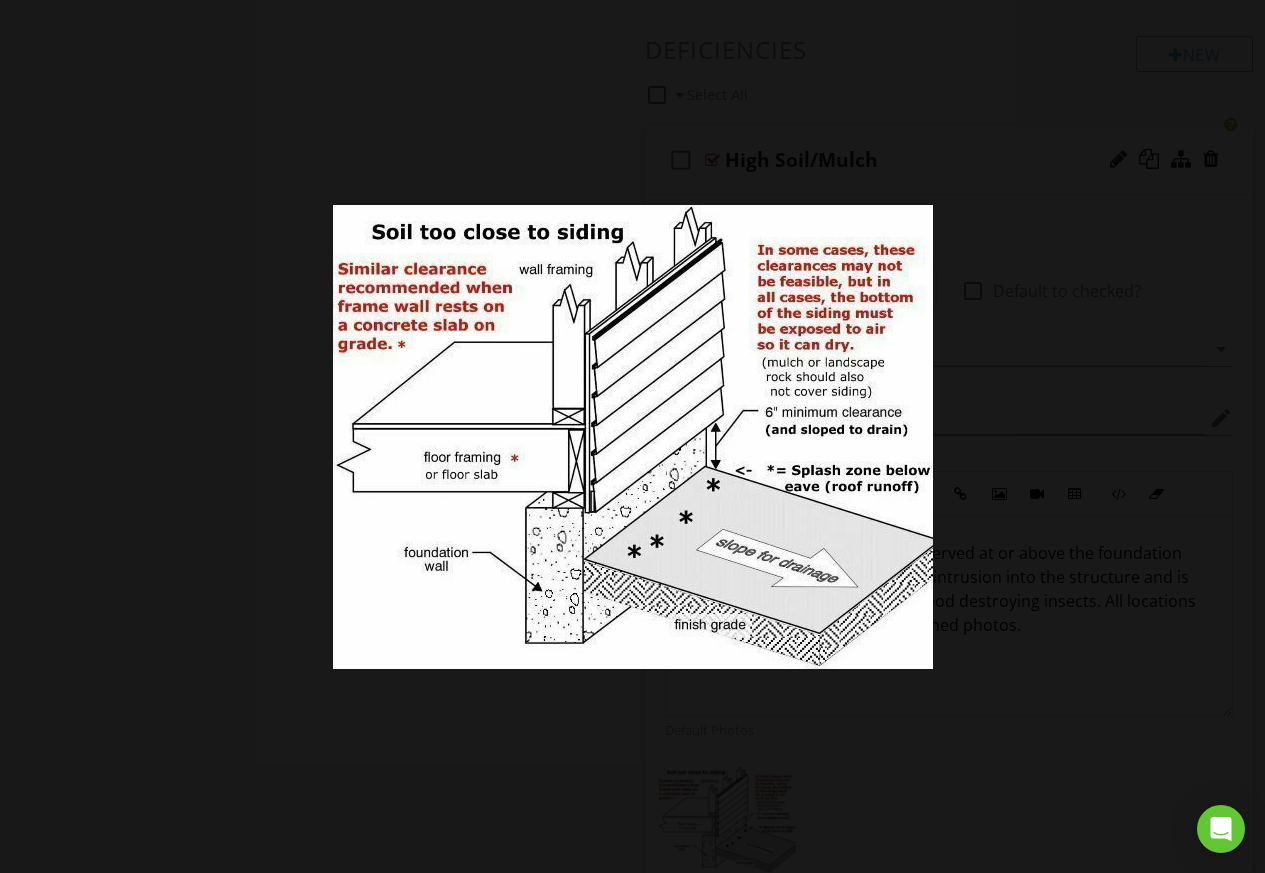 click at bounding box center [632, 436] 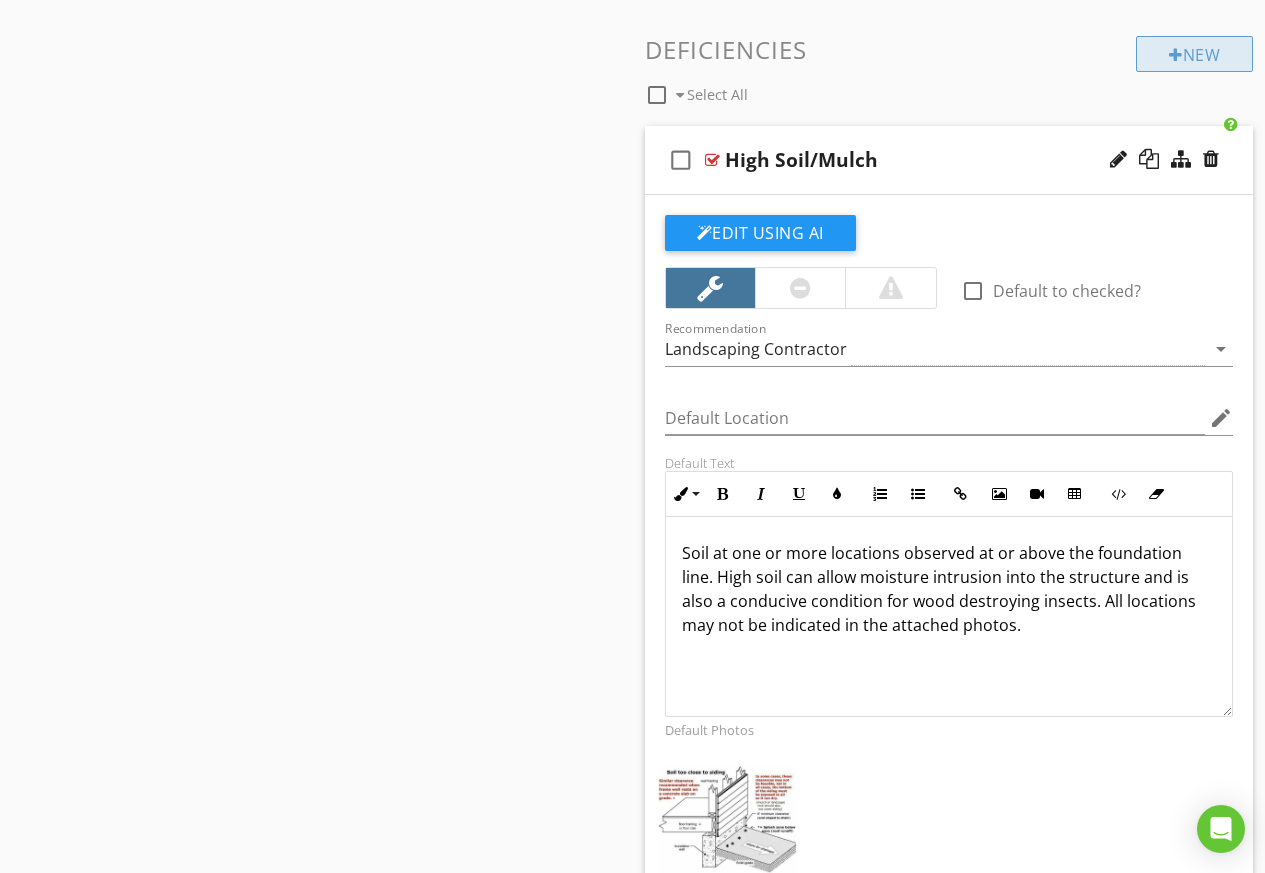 click on "New" at bounding box center [1194, 54] 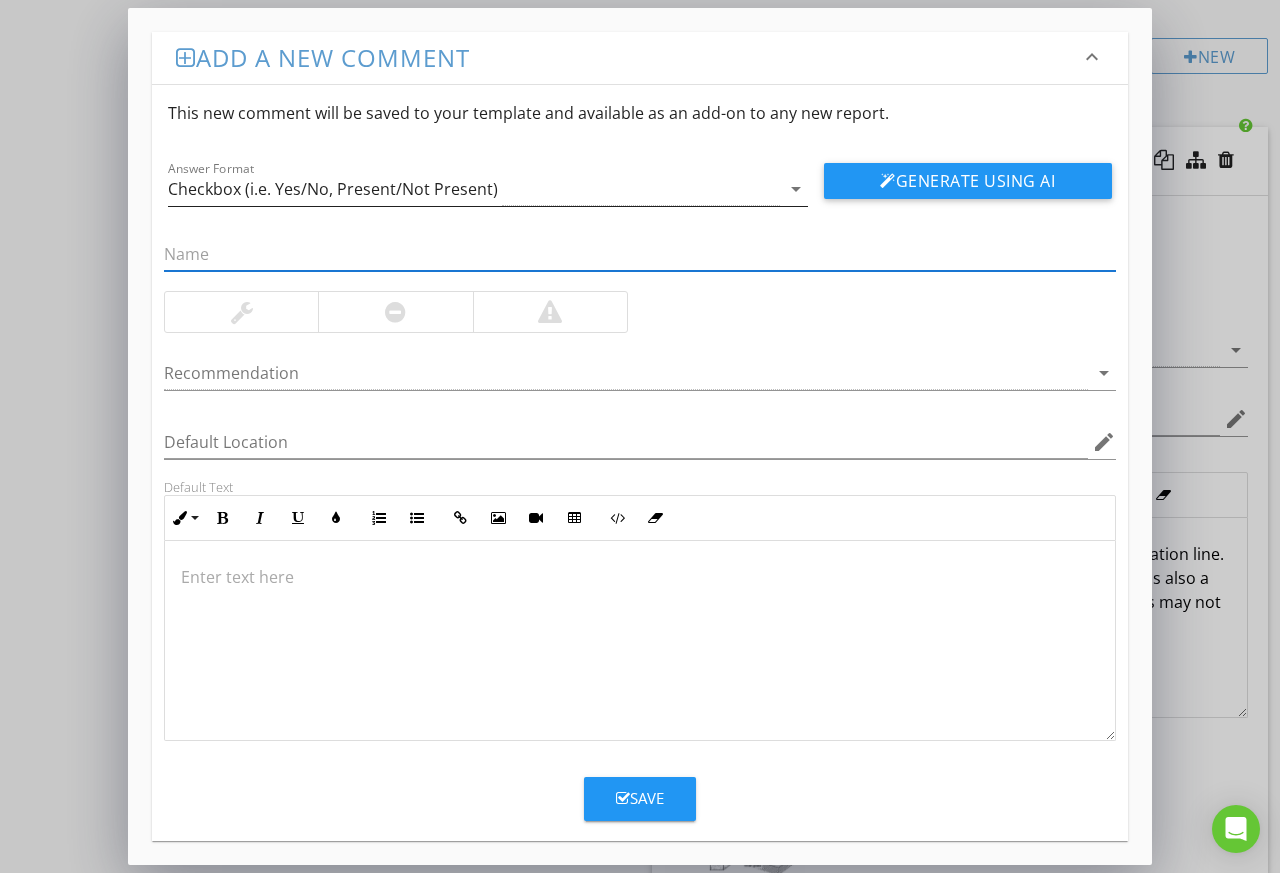 click on "arrow_drop_down" at bounding box center (796, 189) 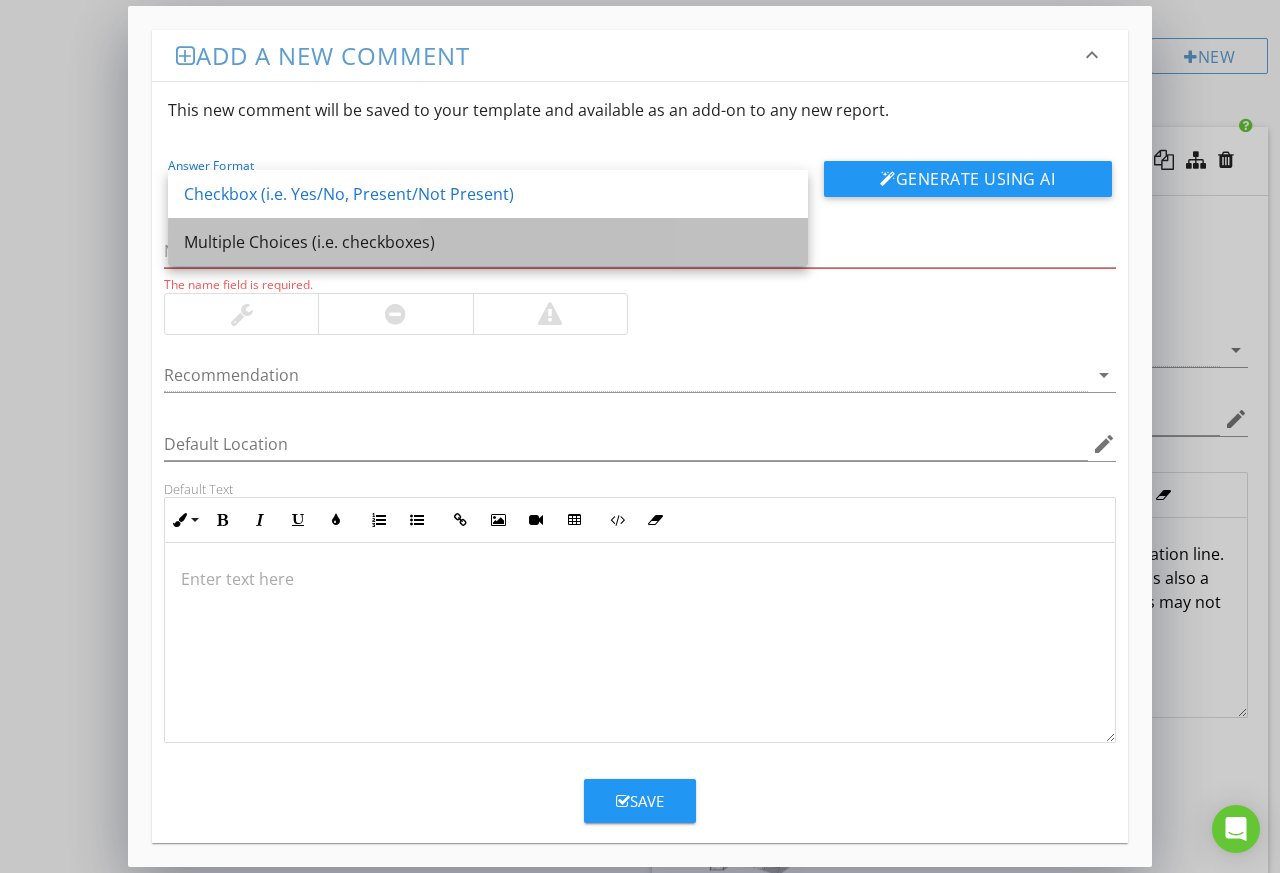 click on "Multiple Choices (i.e. checkboxes)" at bounding box center (488, 242) 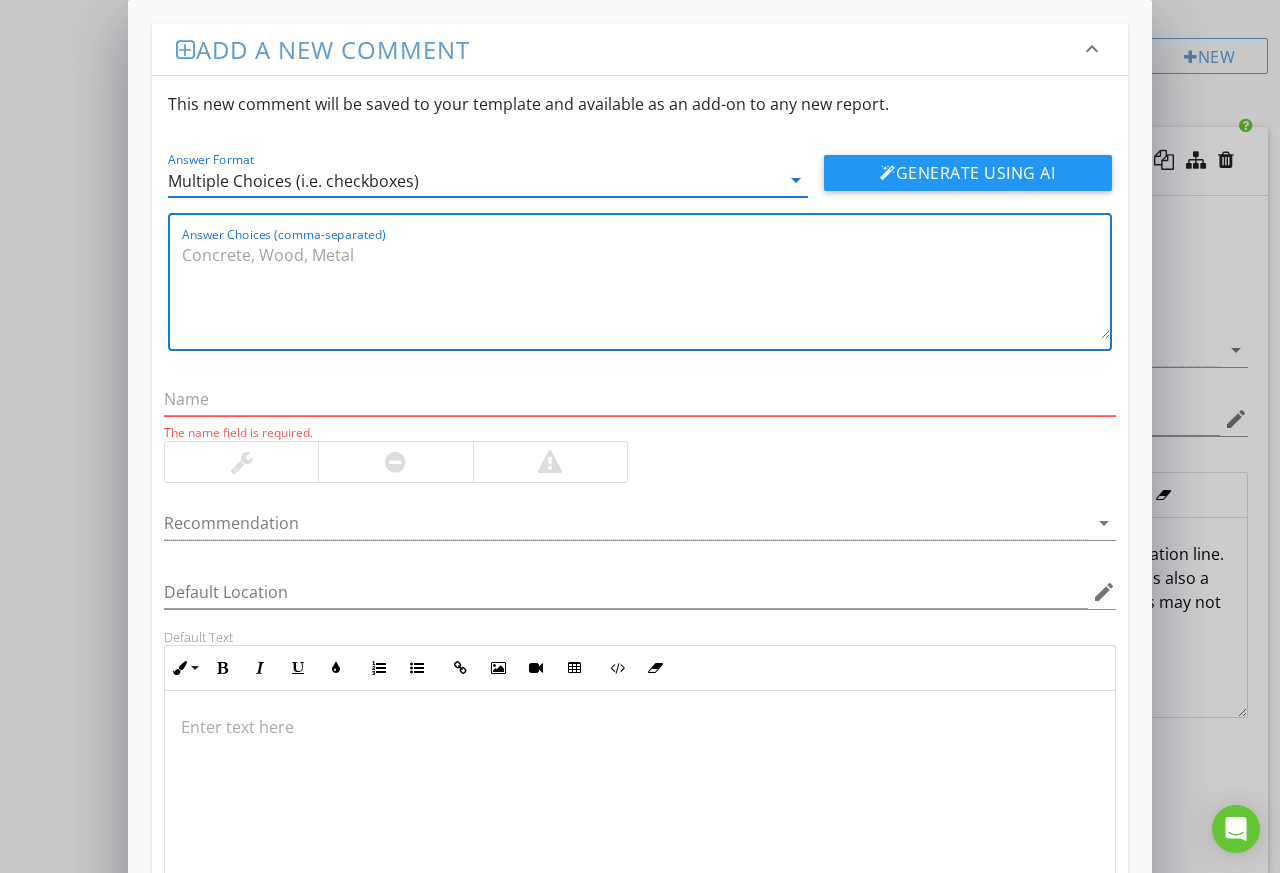 click on "Answer Choices (comma-separated)" at bounding box center [646, 289] 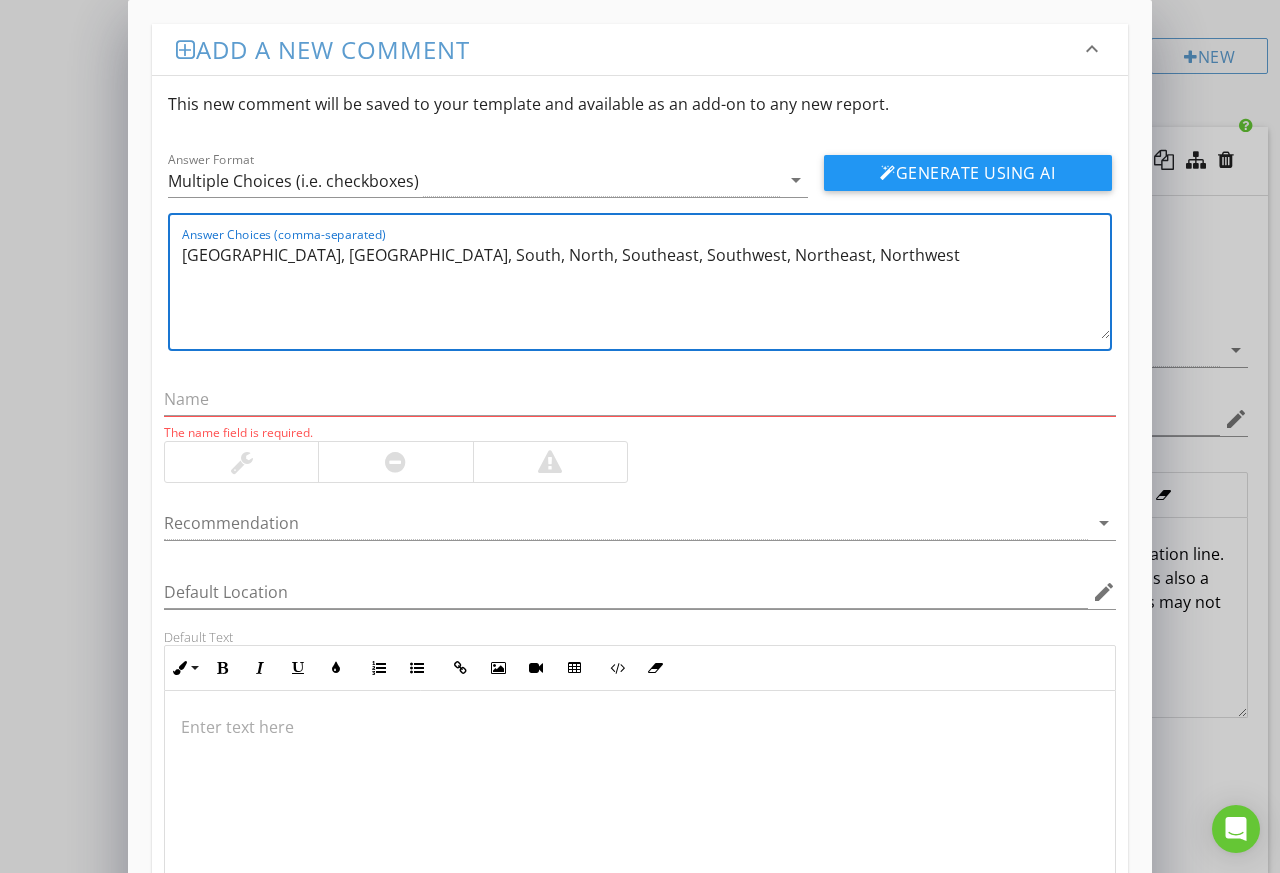 type on "[GEOGRAPHIC_DATA], [GEOGRAPHIC_DATA], South, North, Southeast, Southwest, Northeast, Northwest" 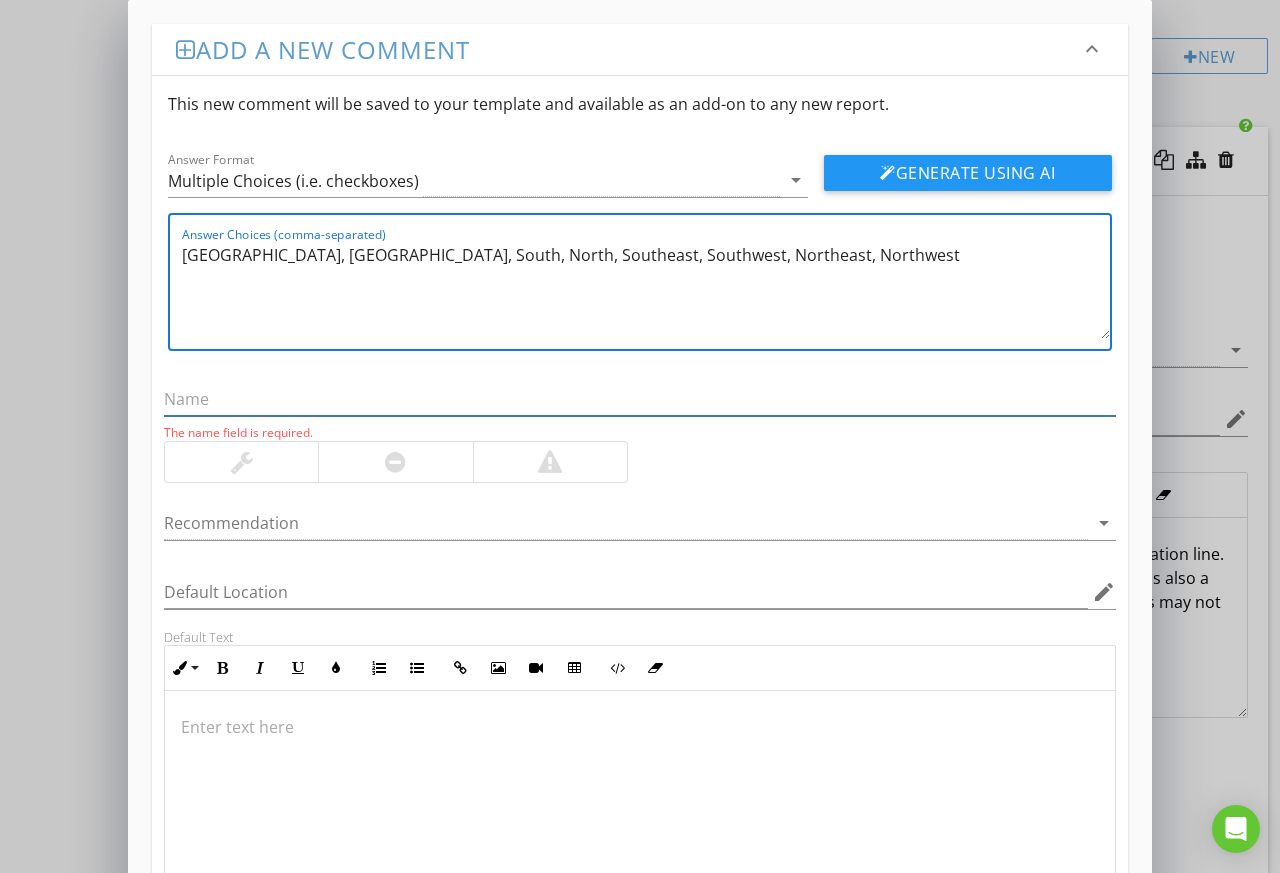 click at bounding box center (640, 399) 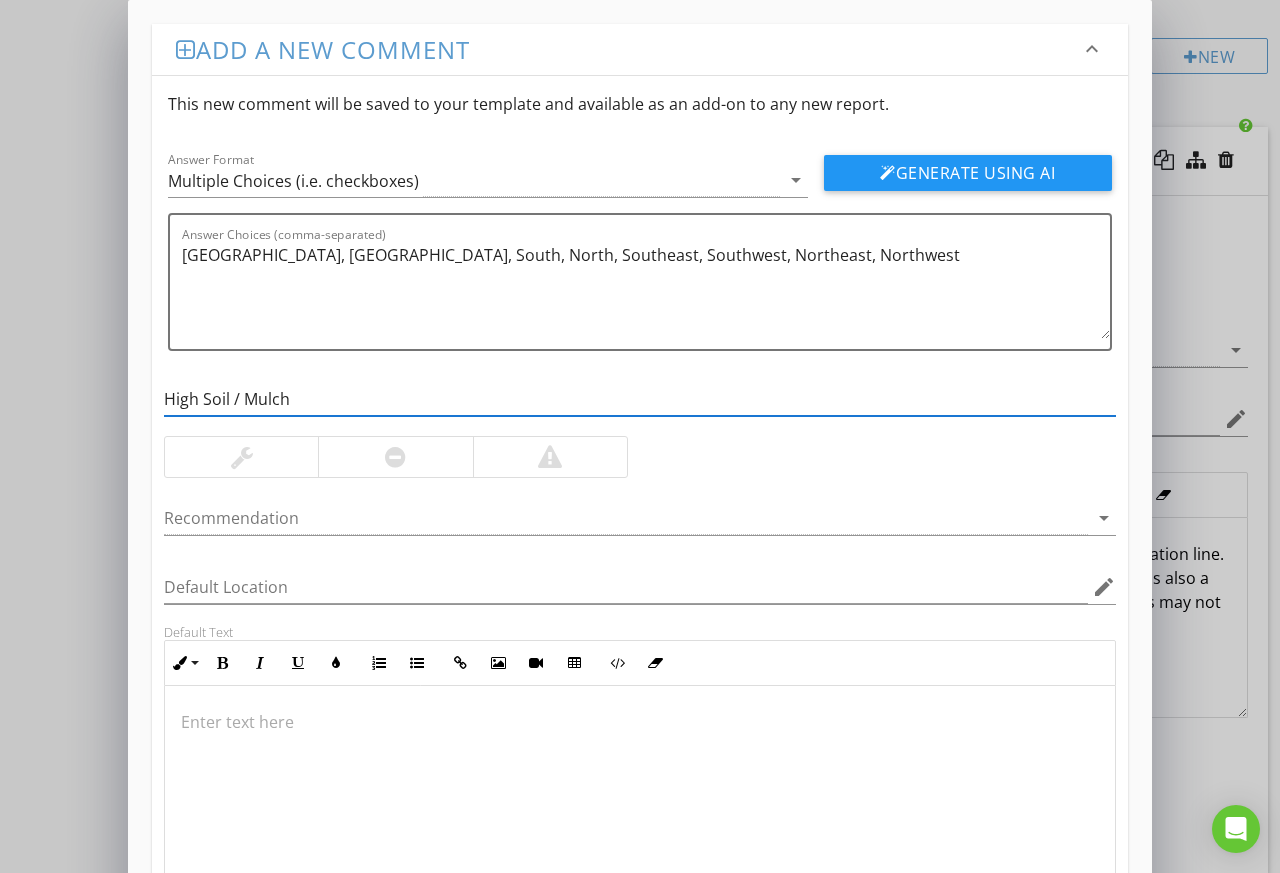 type on "High Soil / Mulch" 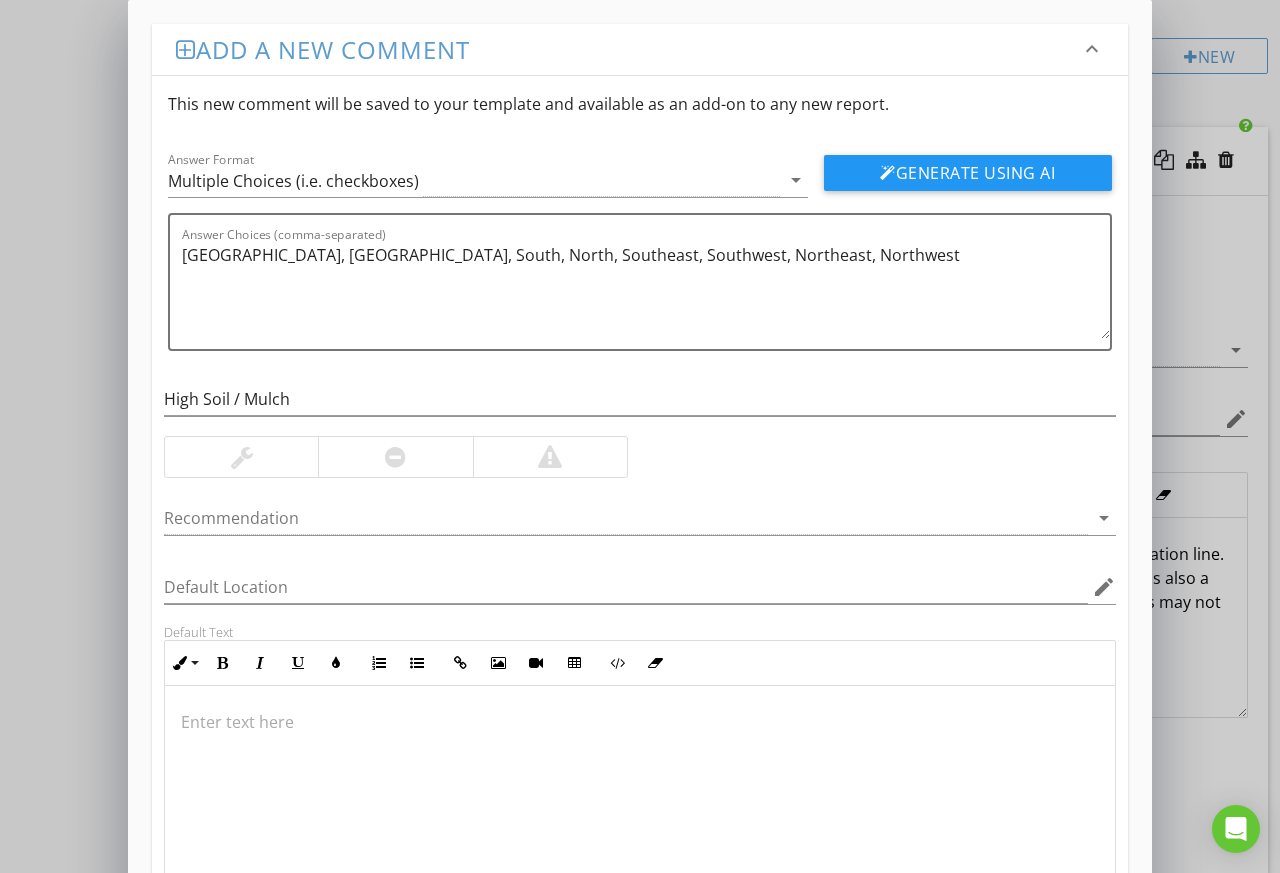 click at bounding box center (242, 457) 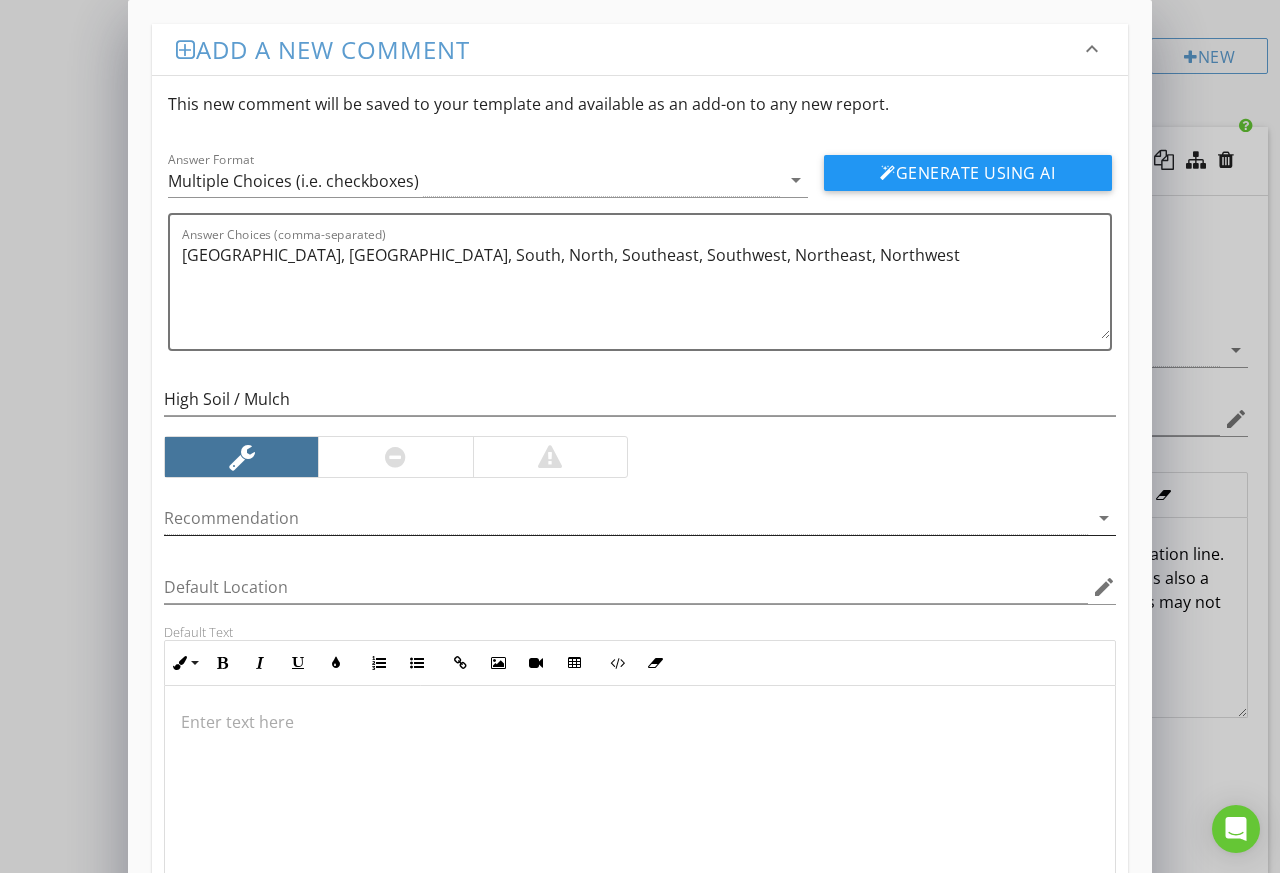 click at bounding box center (626, 518) 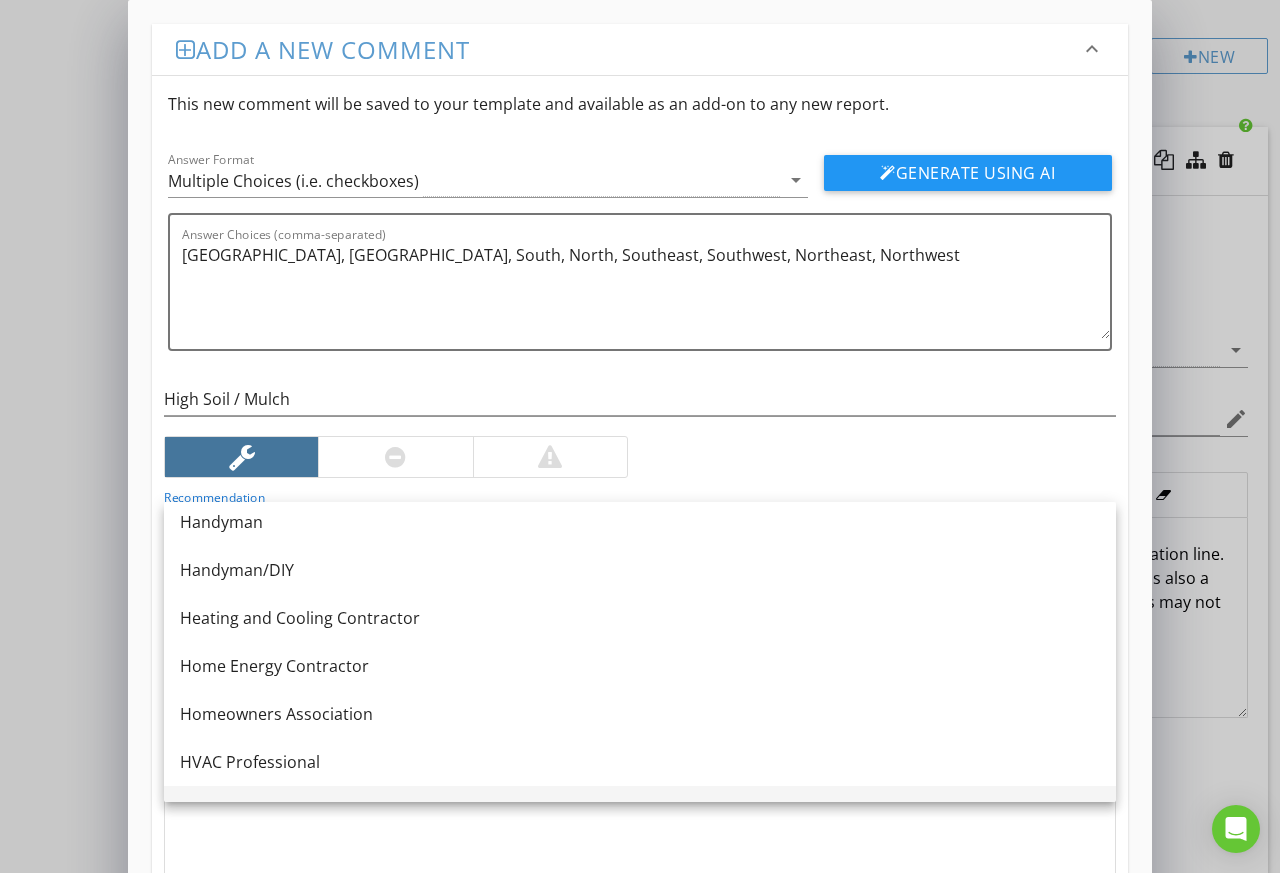 scroll, scrollTop: 1200, scrollLeft: 0, axis: vertical 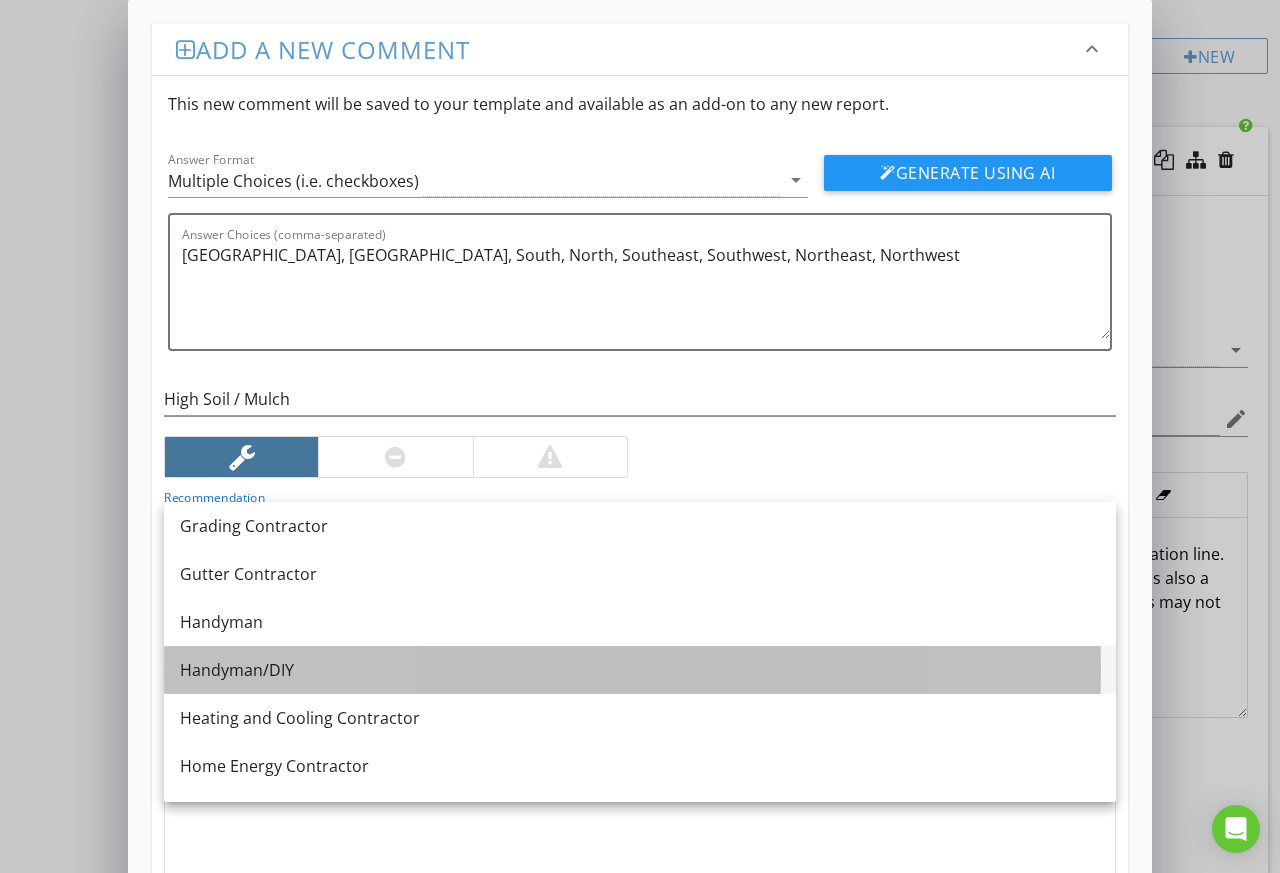 click on "Handyman/DIY" at bounding box center (640, 670) 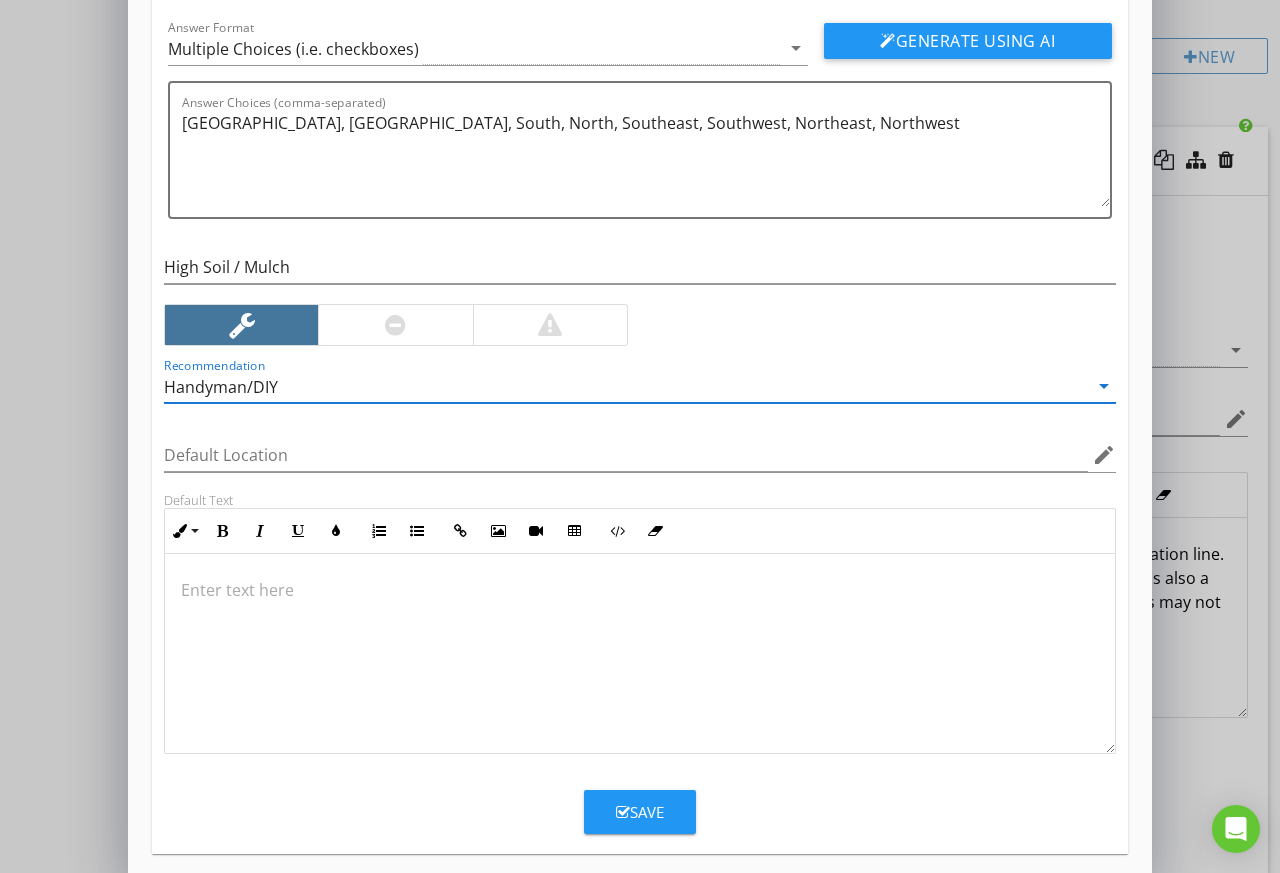 scroll, scrollTop: 149, scrollLeft: 0, axis: vertical 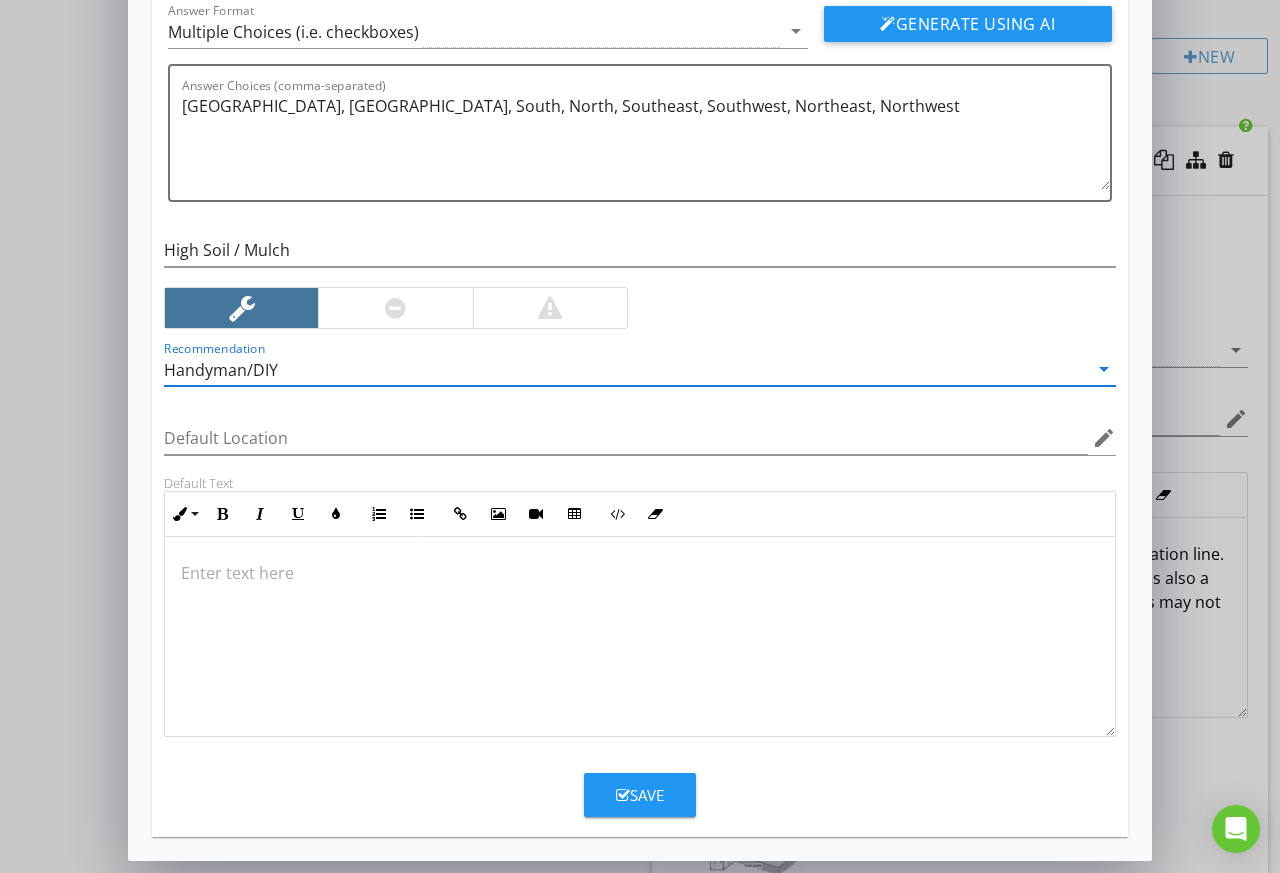 click at bounding box center [640, 573] 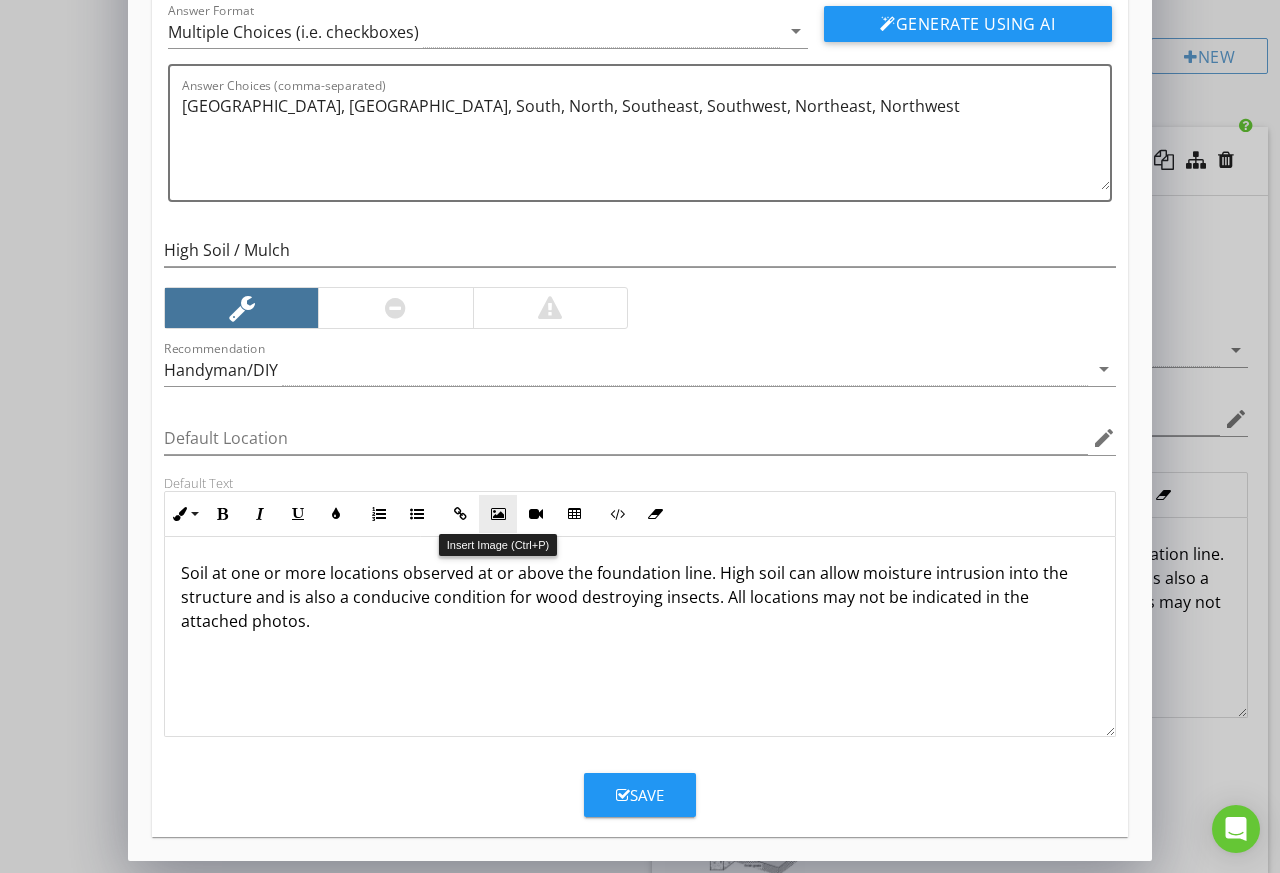 click at bounding box center [498, 514] 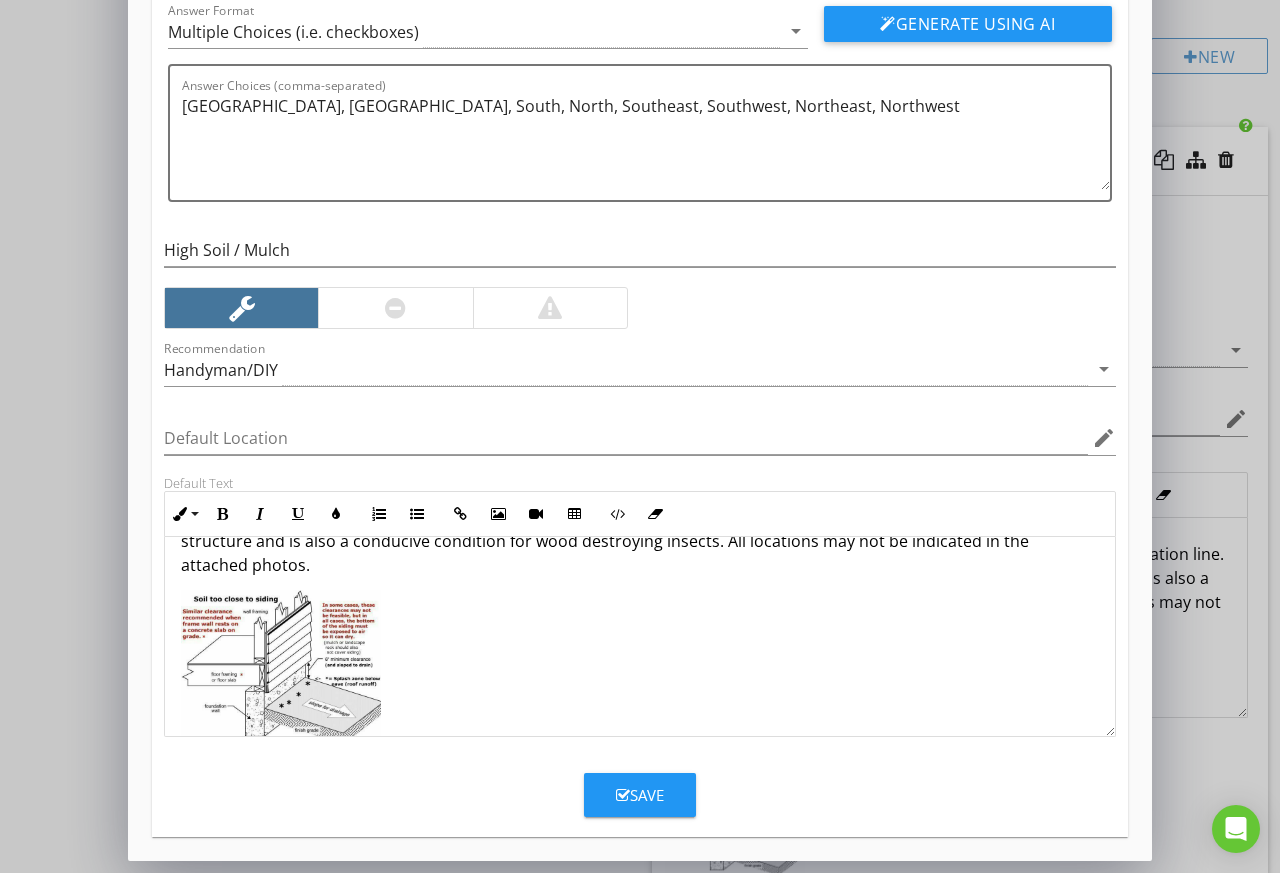 scroll, scrollTop: 86, scrollLeft: 0, axis: vertical 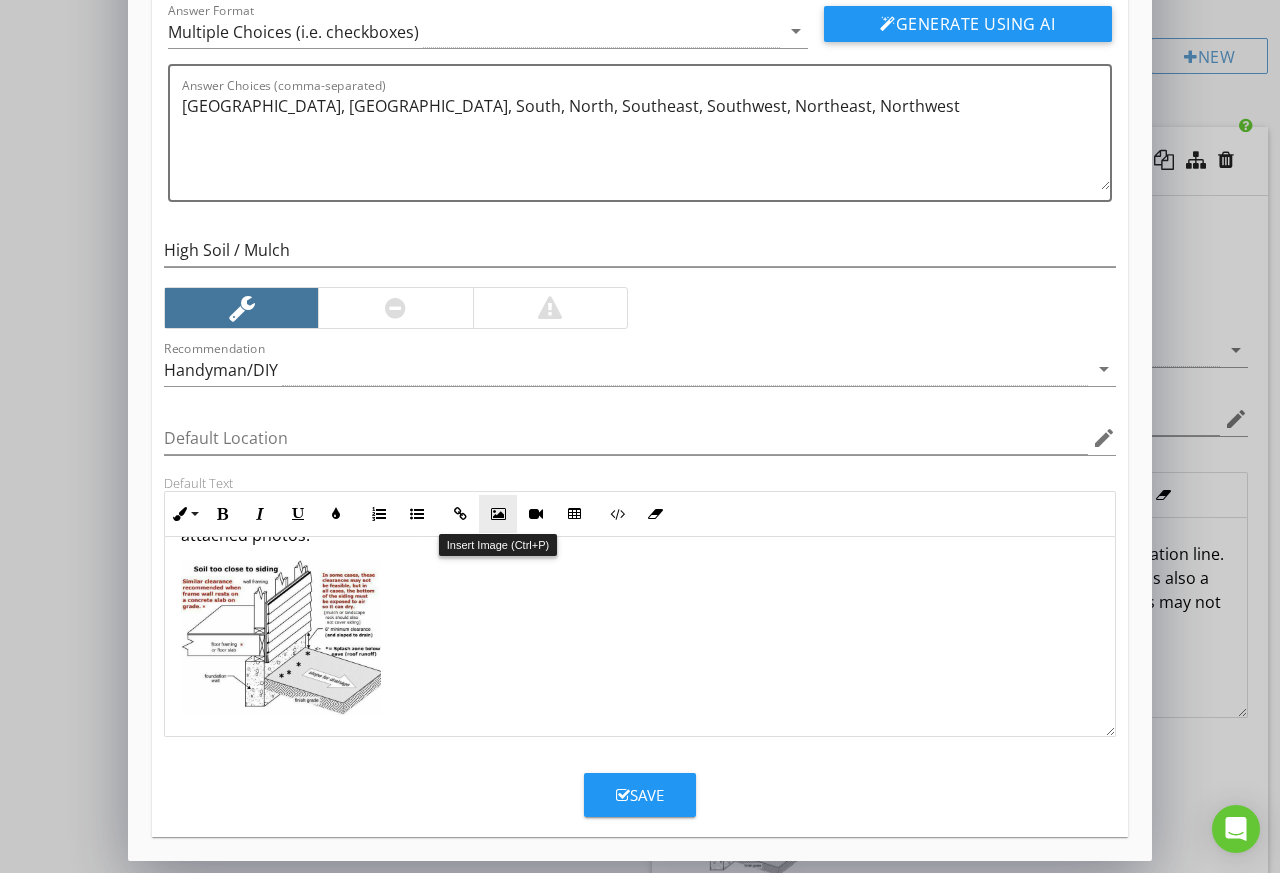 click at bounding box center [498, 514] 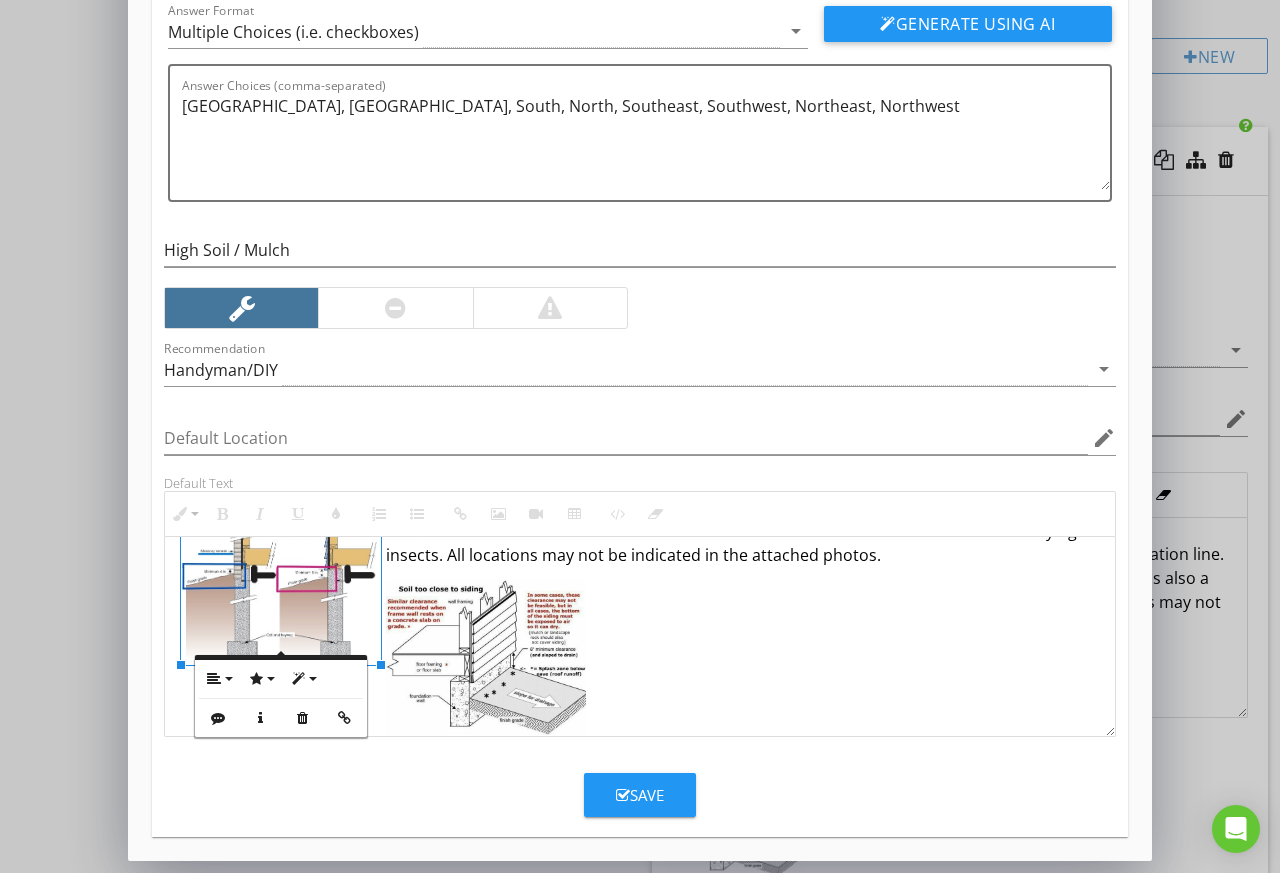 scroll, scrollTop: 86, scrollLeft: 0, axis: vertical 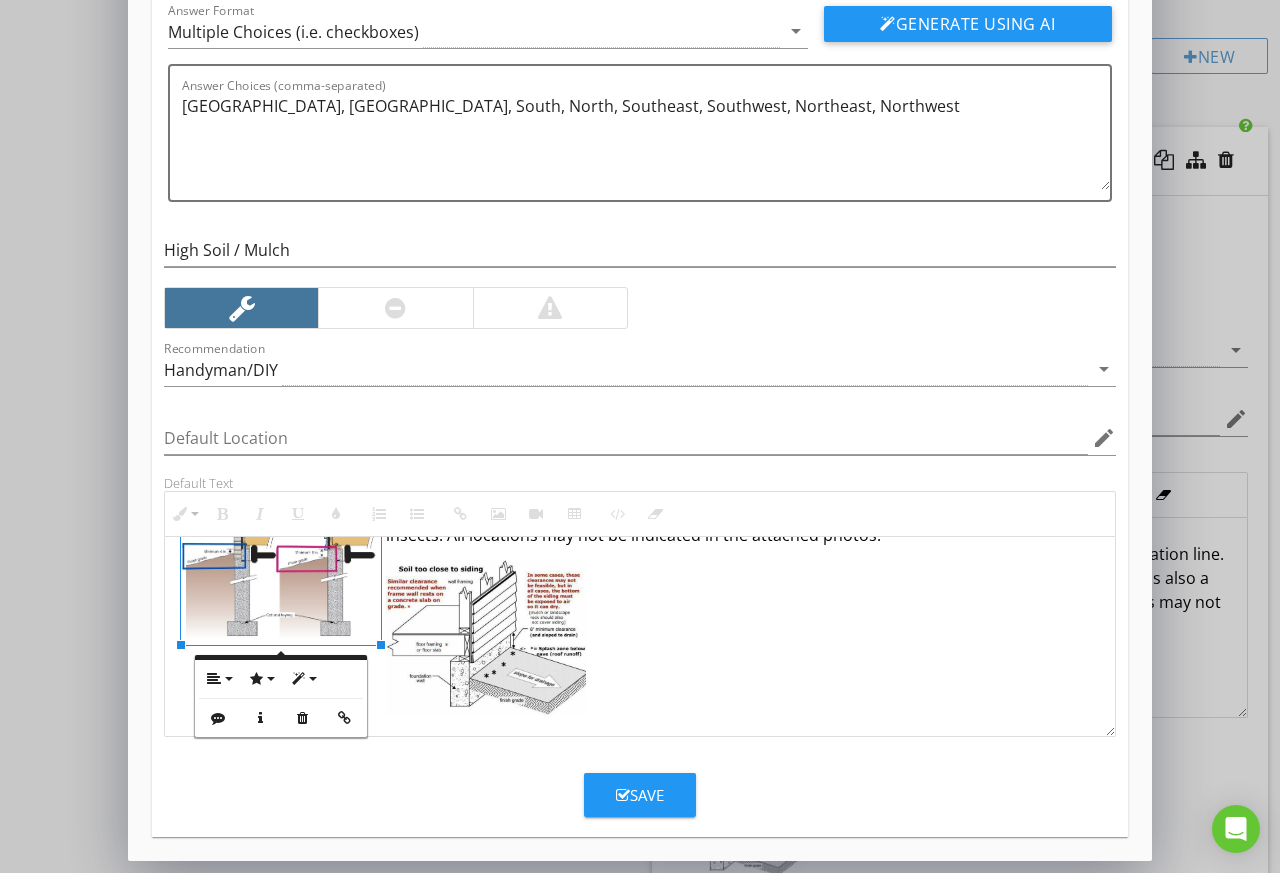 drag, startPoint x: 295, startPoint y: 602, endPoint x: 671, endPoint y: 585, distance: 376.38412 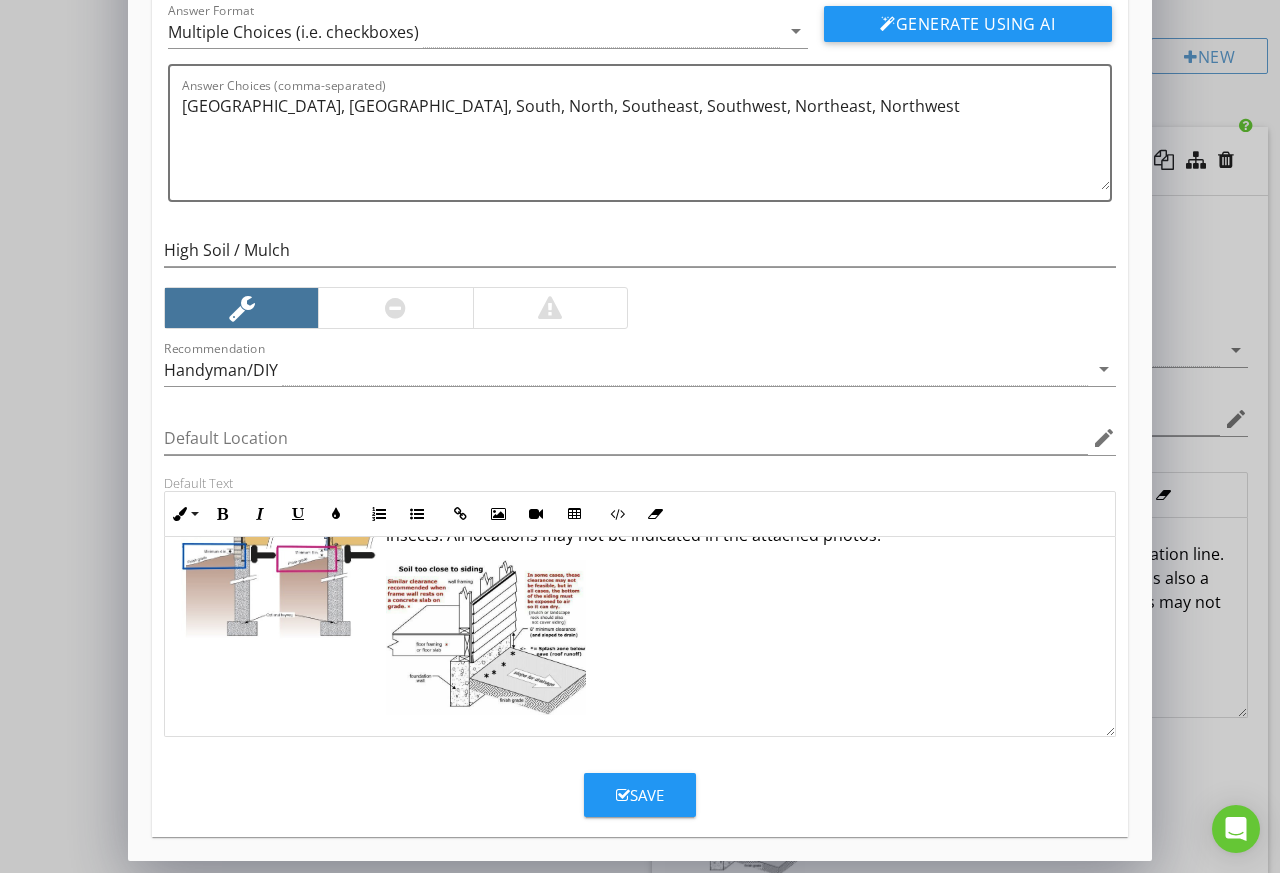 scroll, scrollTop: 0, scrollLeft: 0, axis: both 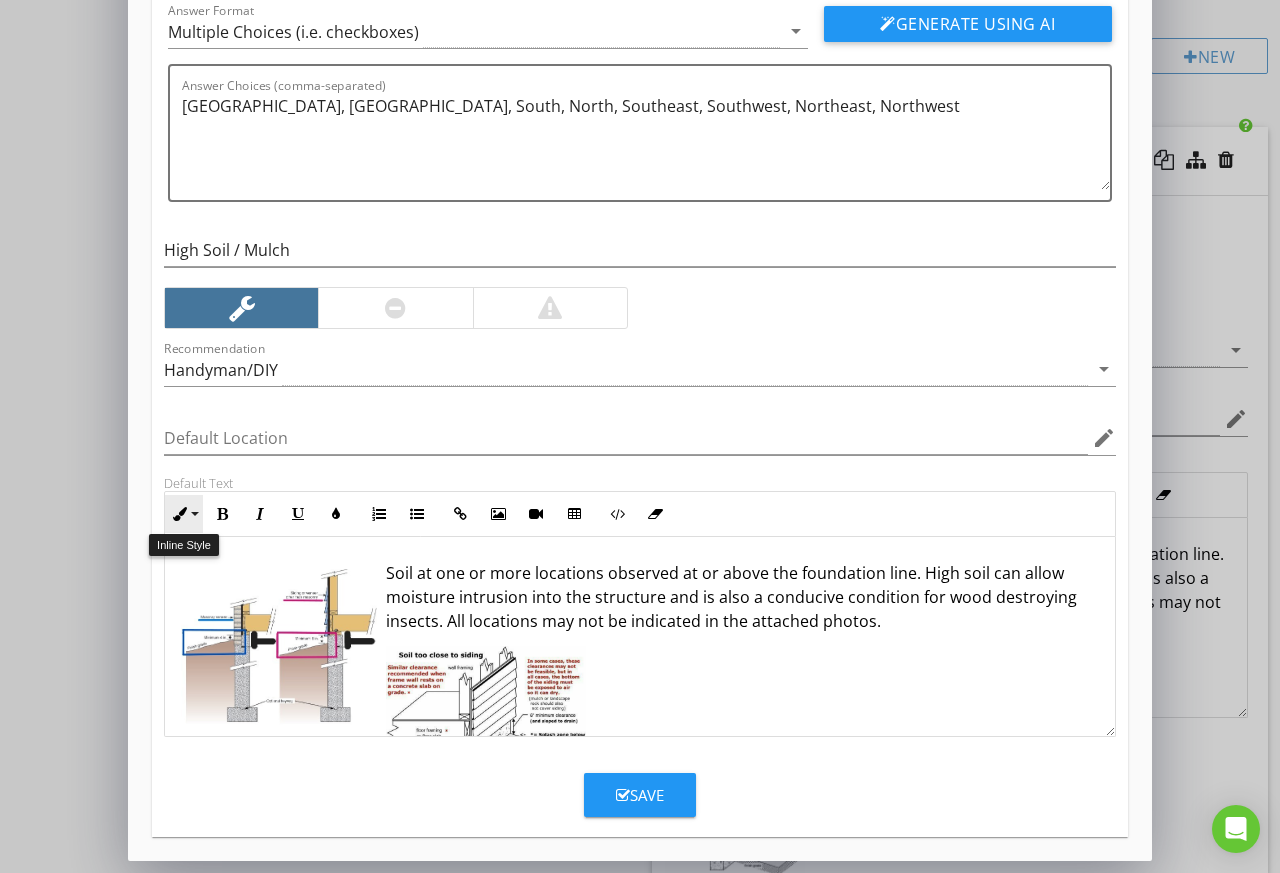 click on "Inline Style" at bounding box center (184, 514) 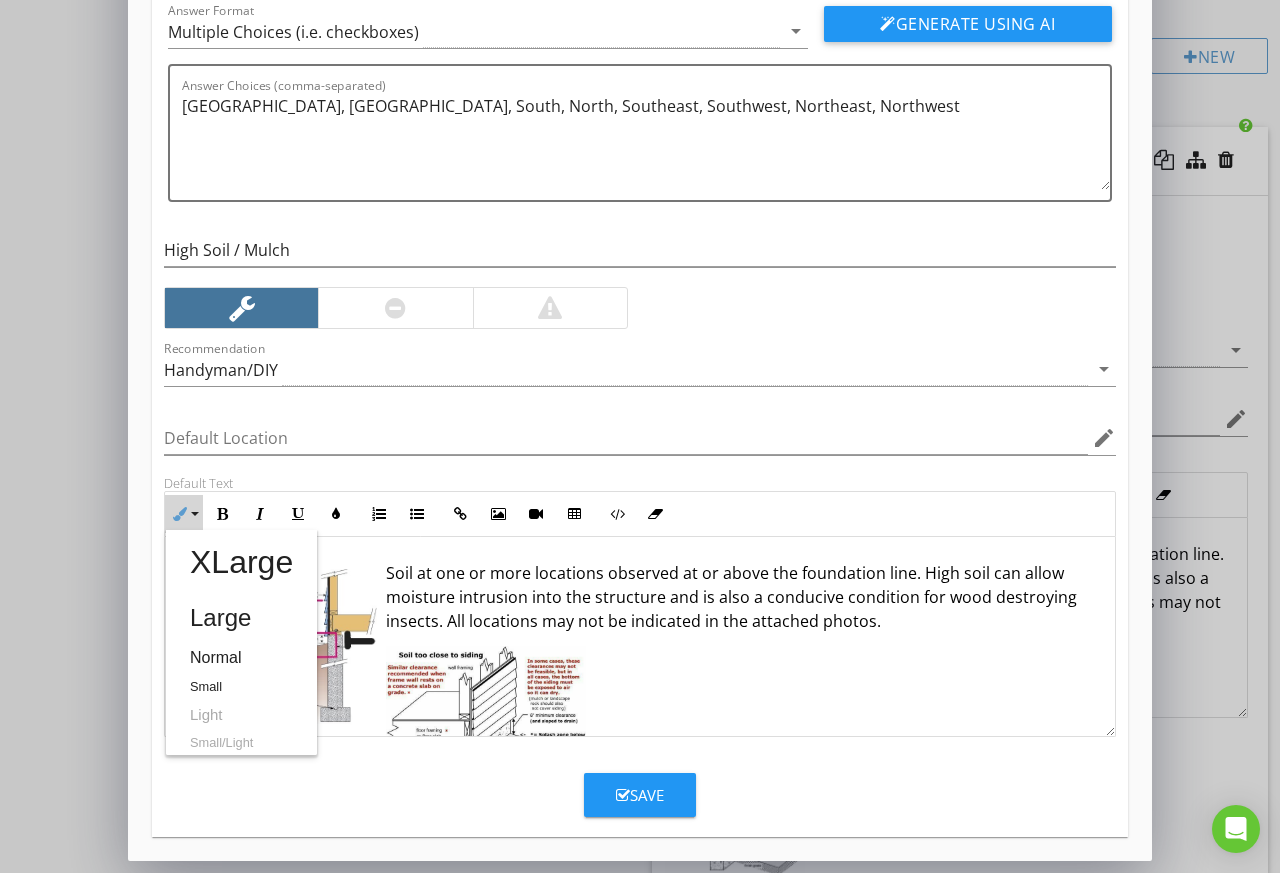 click on "Soil at one or more locations observed at or above the foundation line. High soil can allow moisture intrusion into the structure and is also a conducive condition for wood destroying insects. All locations may not be indicated in the attached photos." at bounding box center (640, 679) 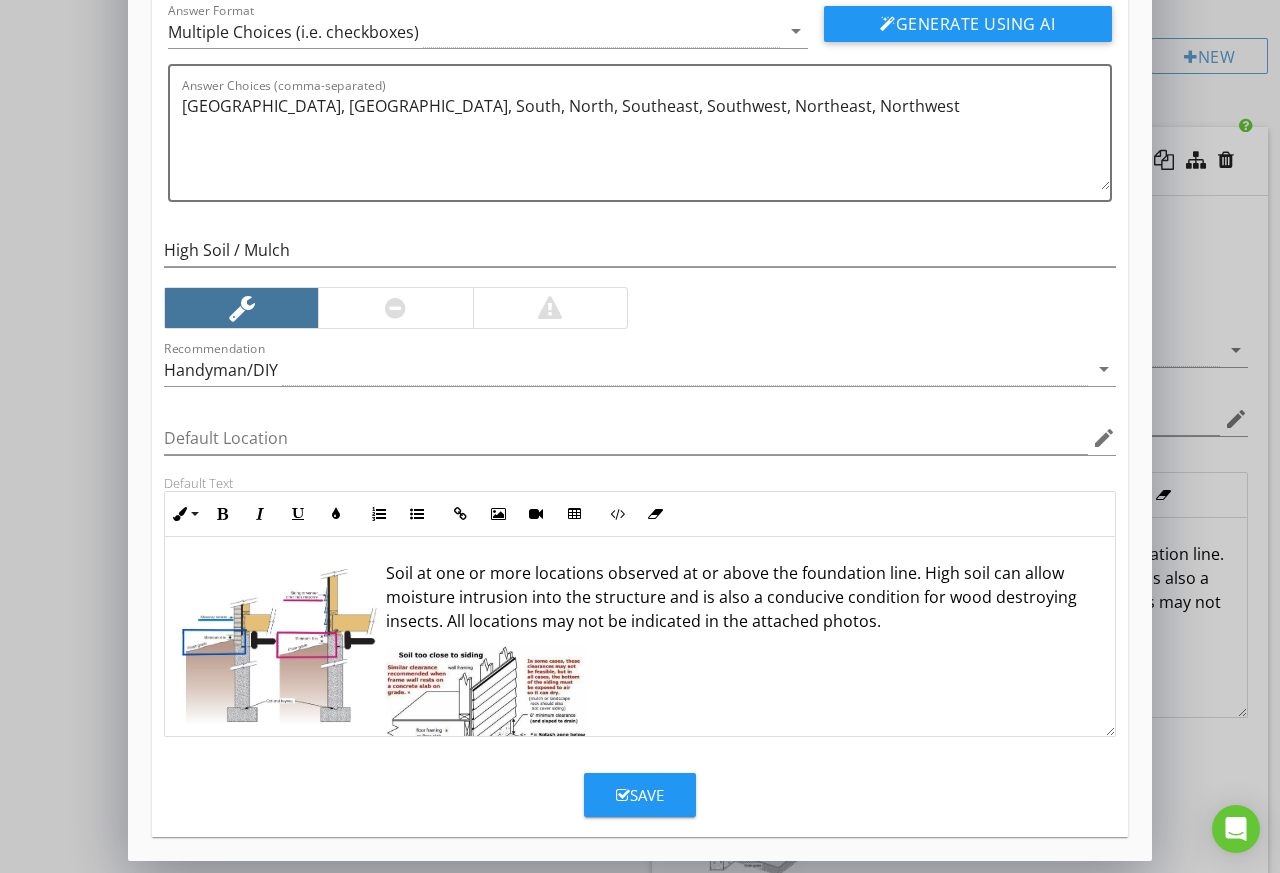 click 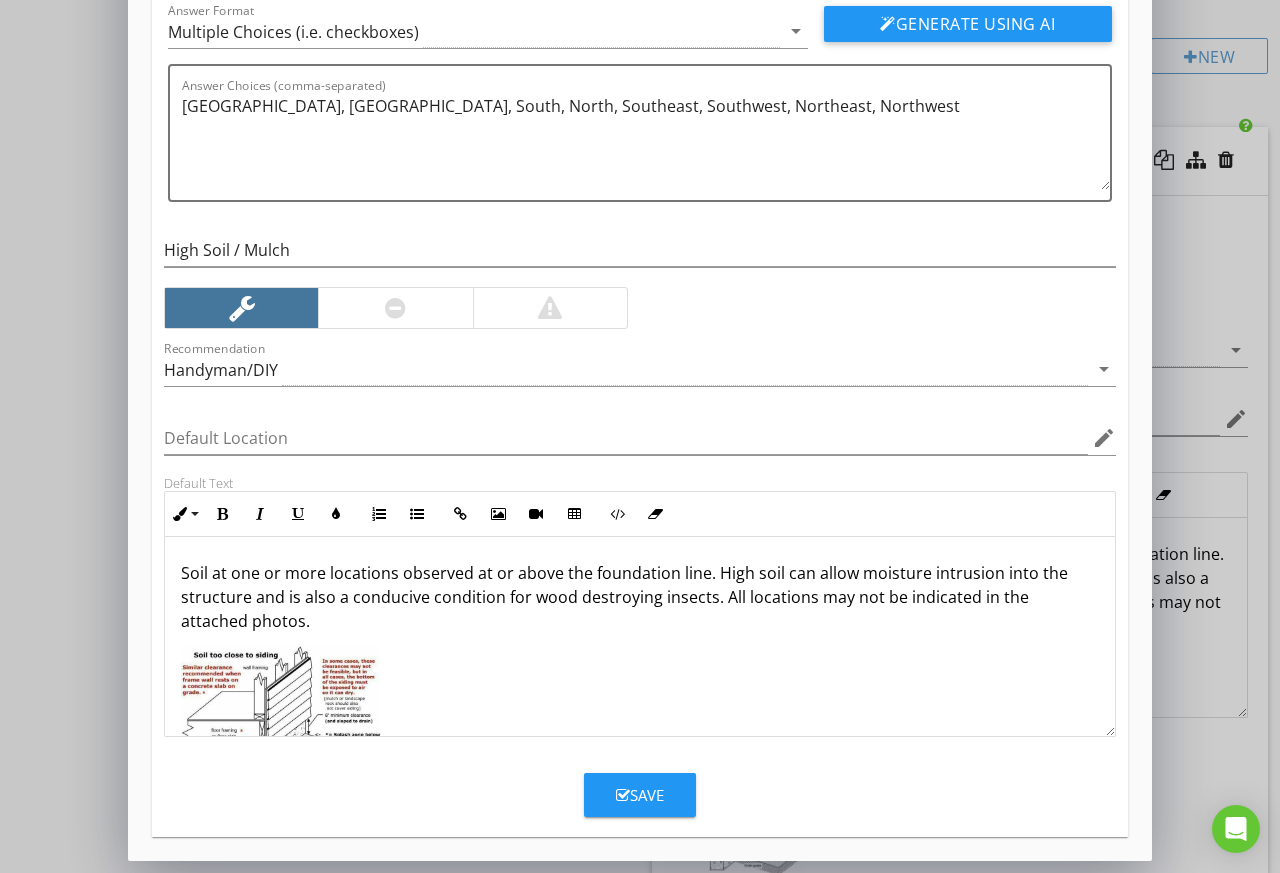 click at bounding box center (281, 723) 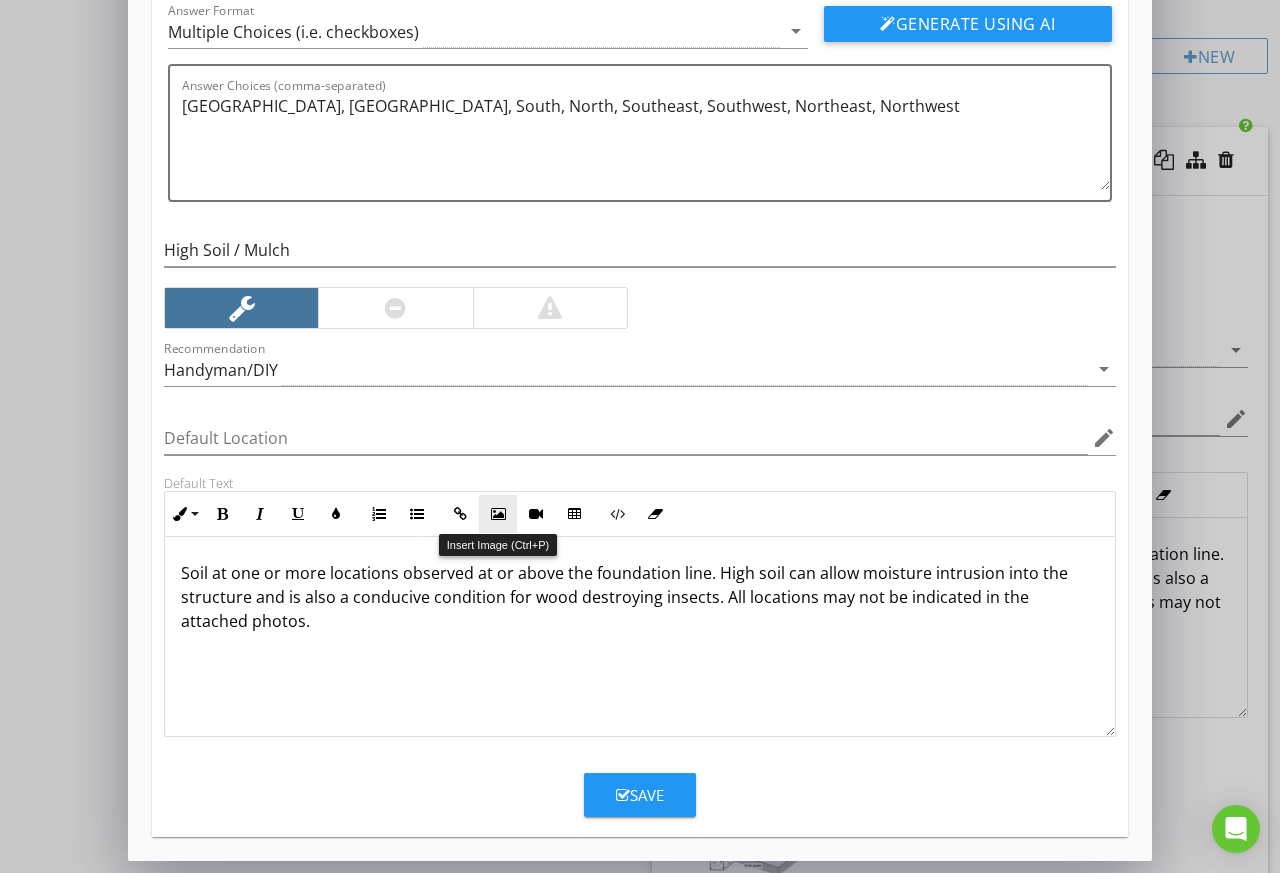 click at bounding box center (498, 514) 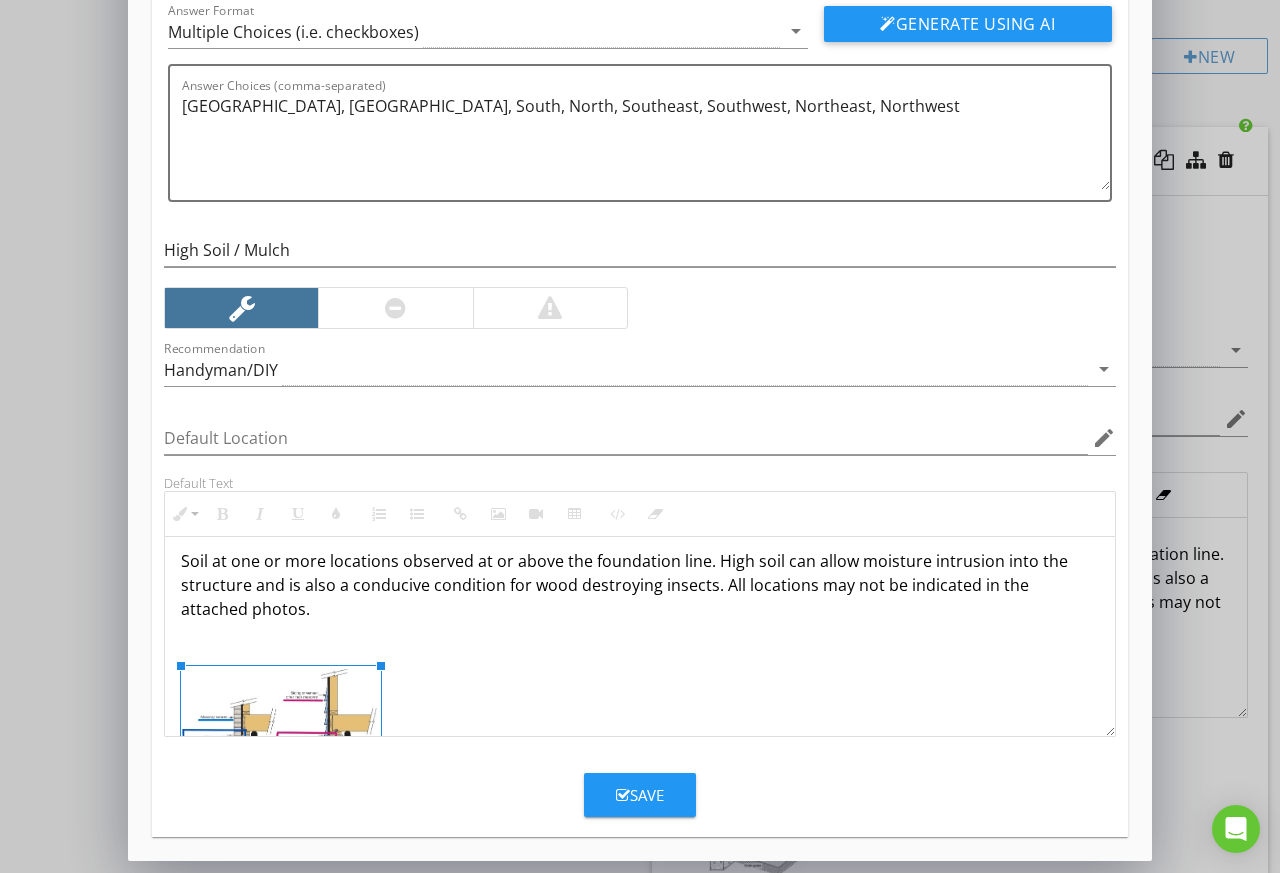 scroll, scrollTop: 0, scrollLeft: 0, axis: both 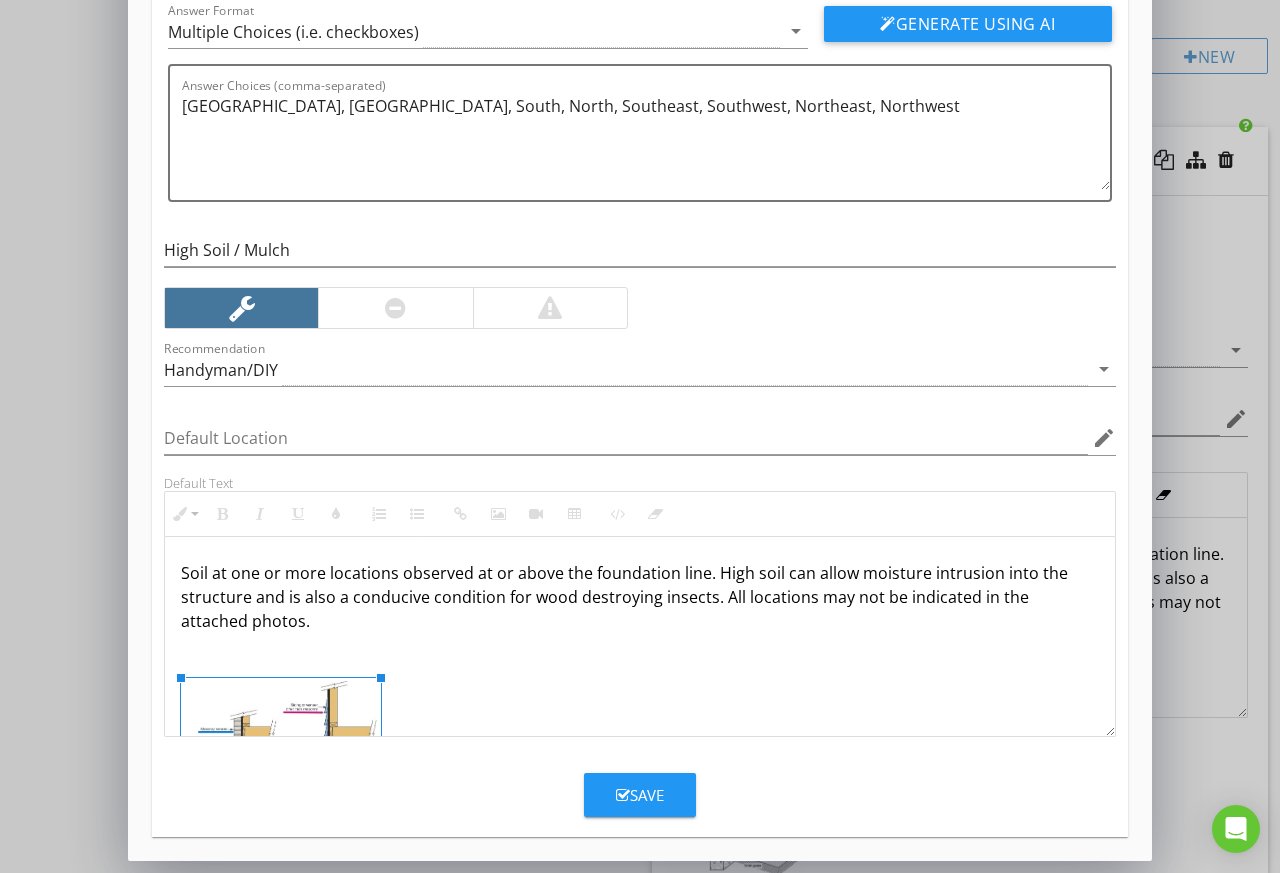 click at bounding box center [640, 653] 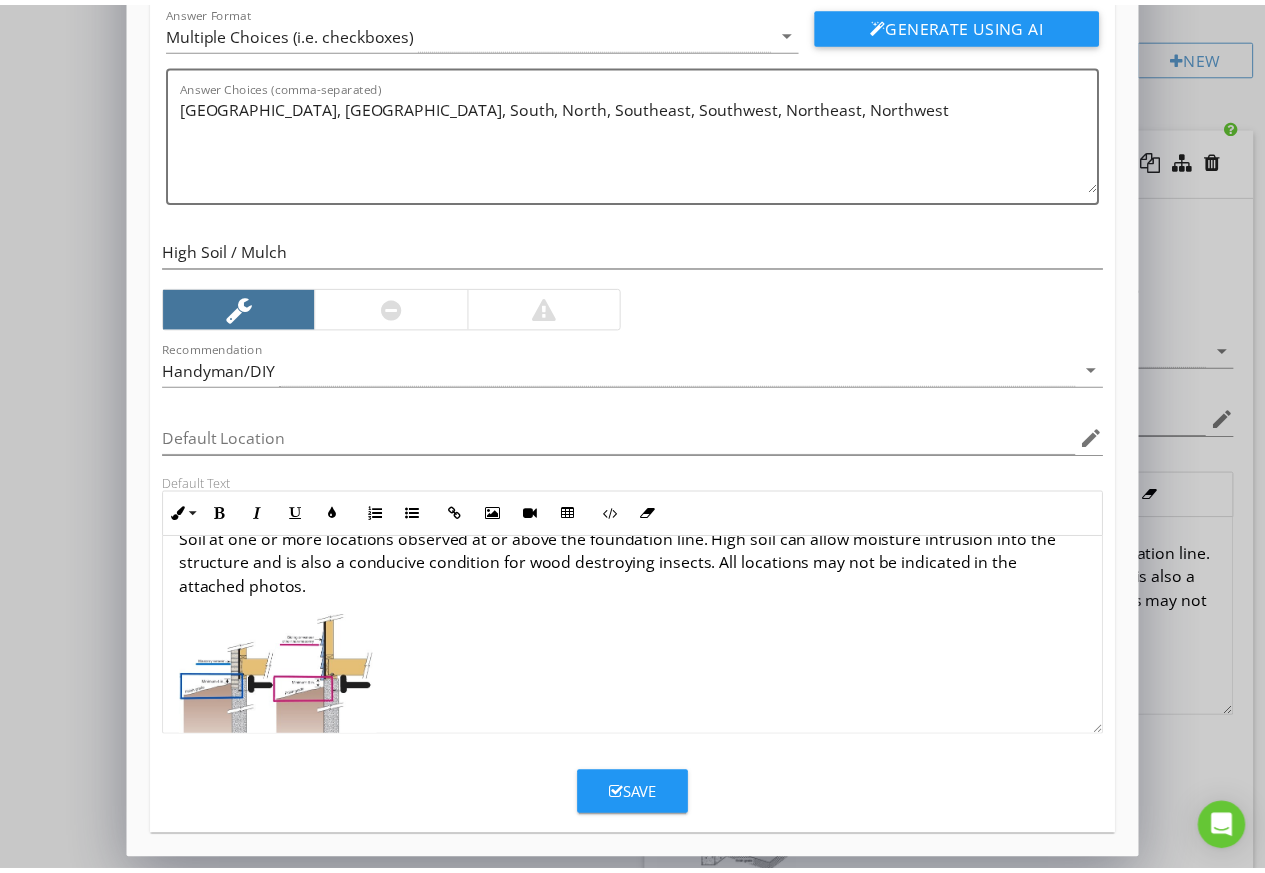 scroll, scrollTop: 0, scrollLeft: 0, axis: both 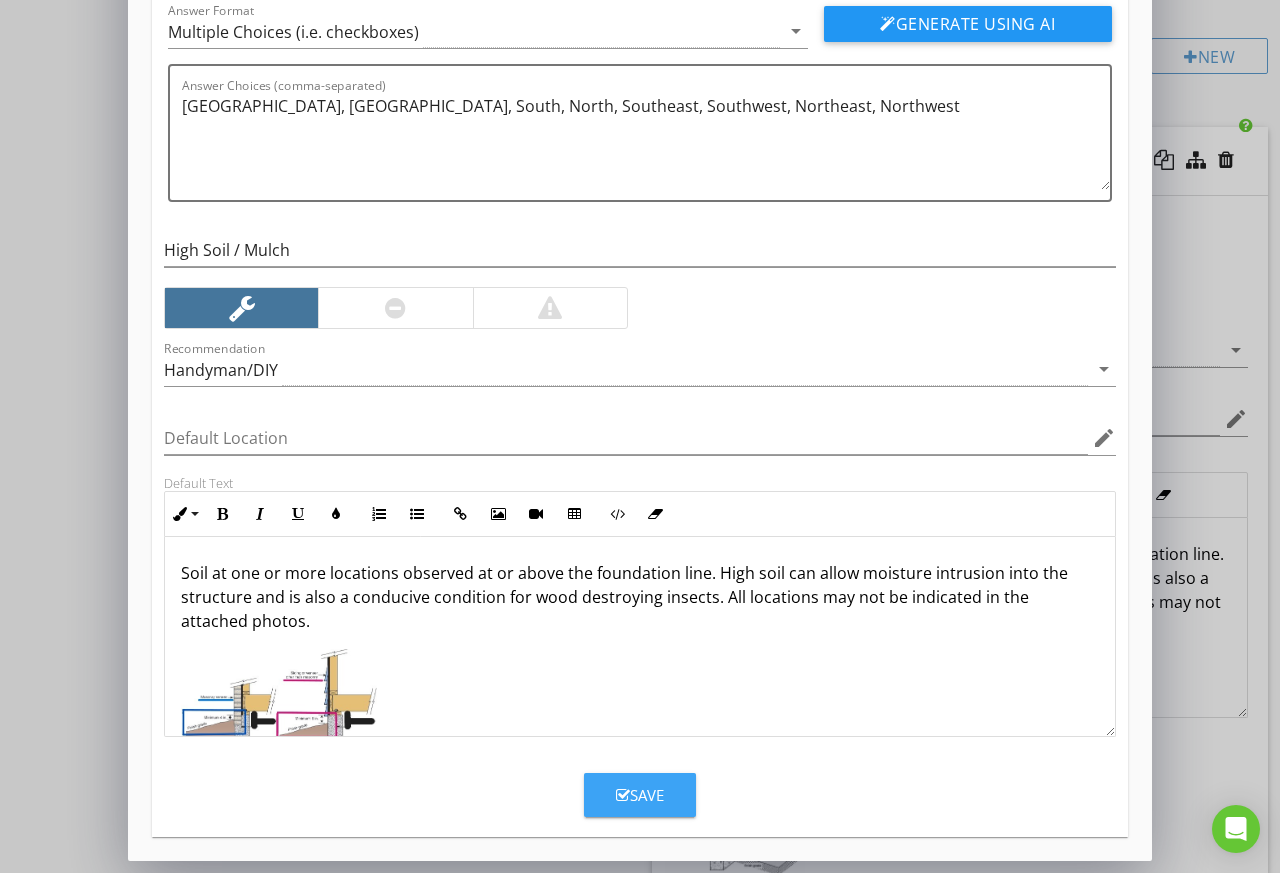 click on "Save" at bounding box center [640, 795] 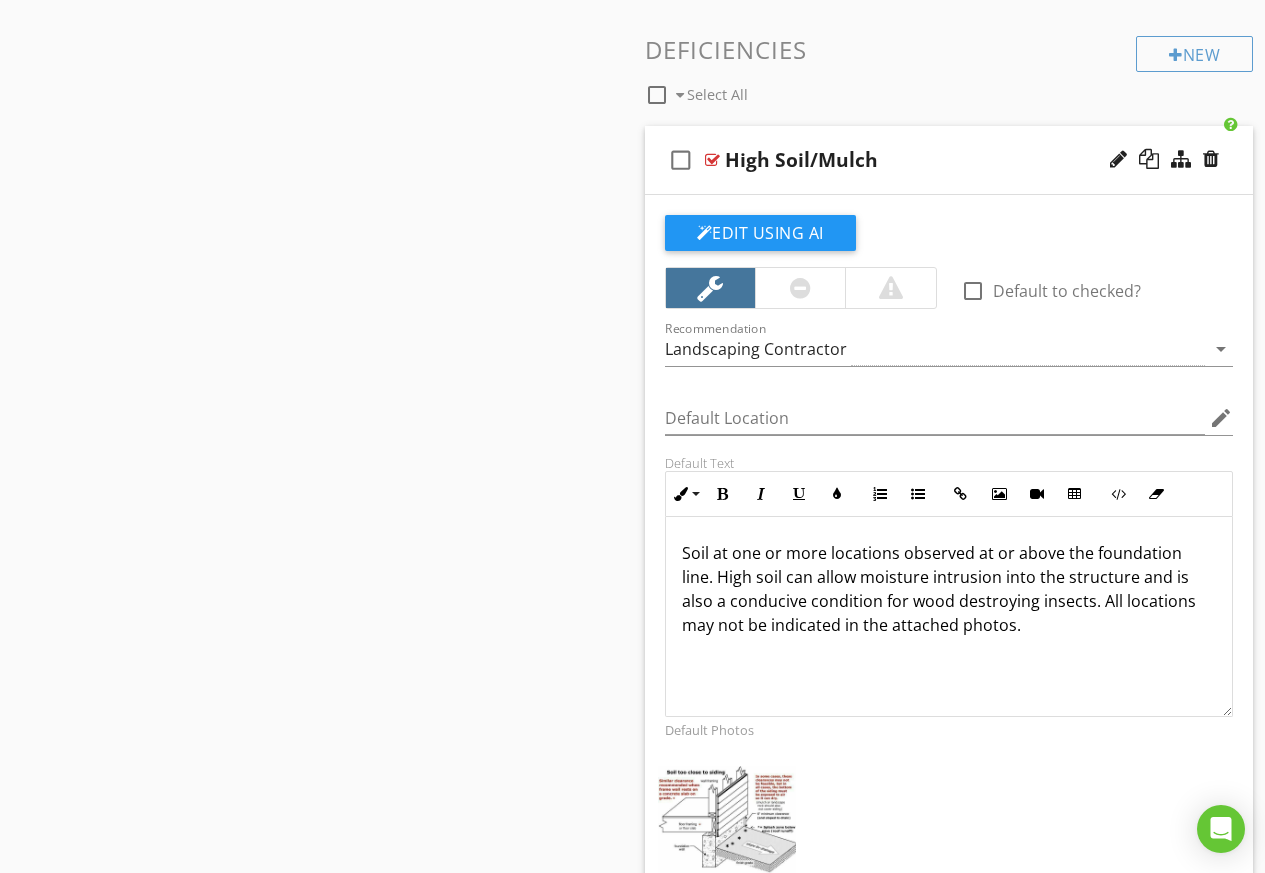 scroll, scrollTop: 0, scrollLeft: 0, axis: both 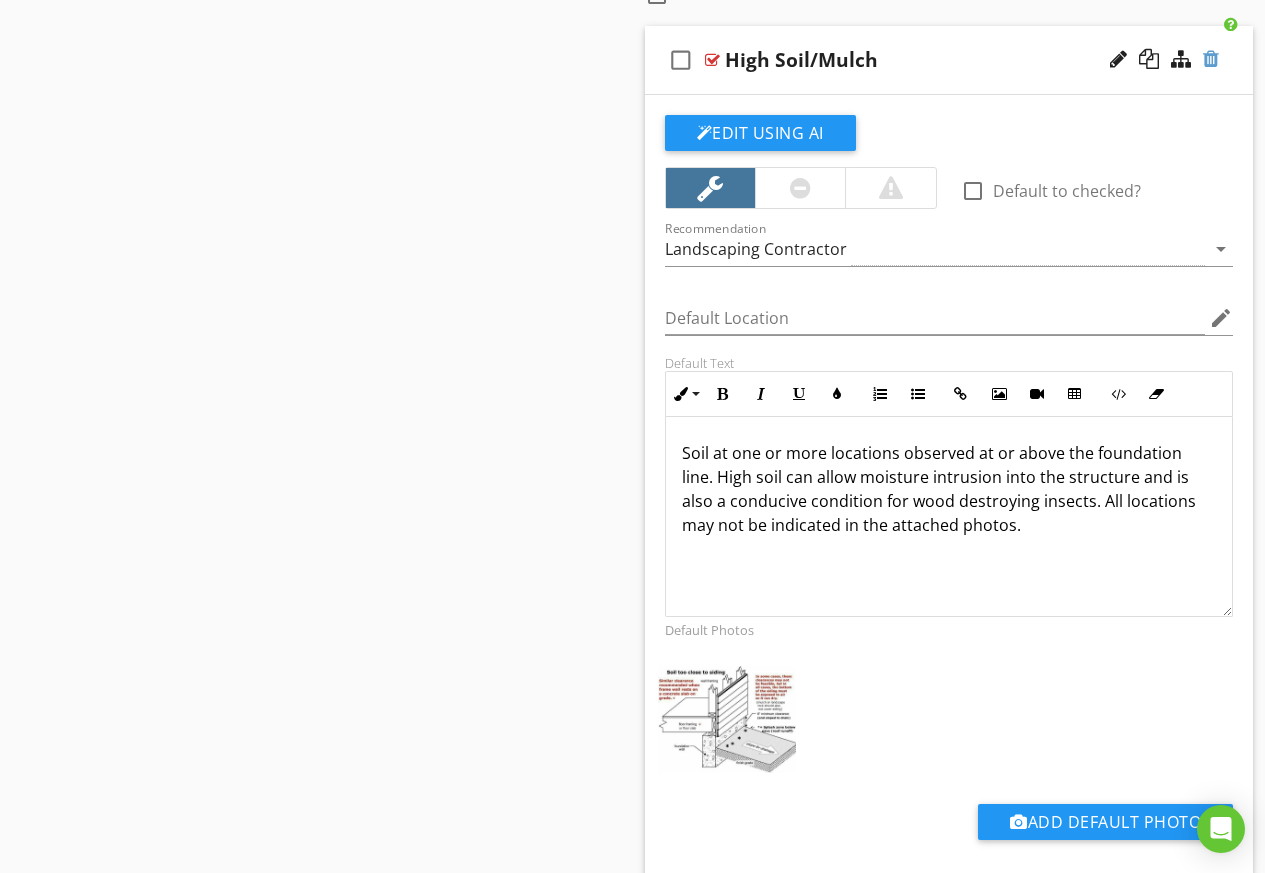 click at bounding box center [1211, 59] 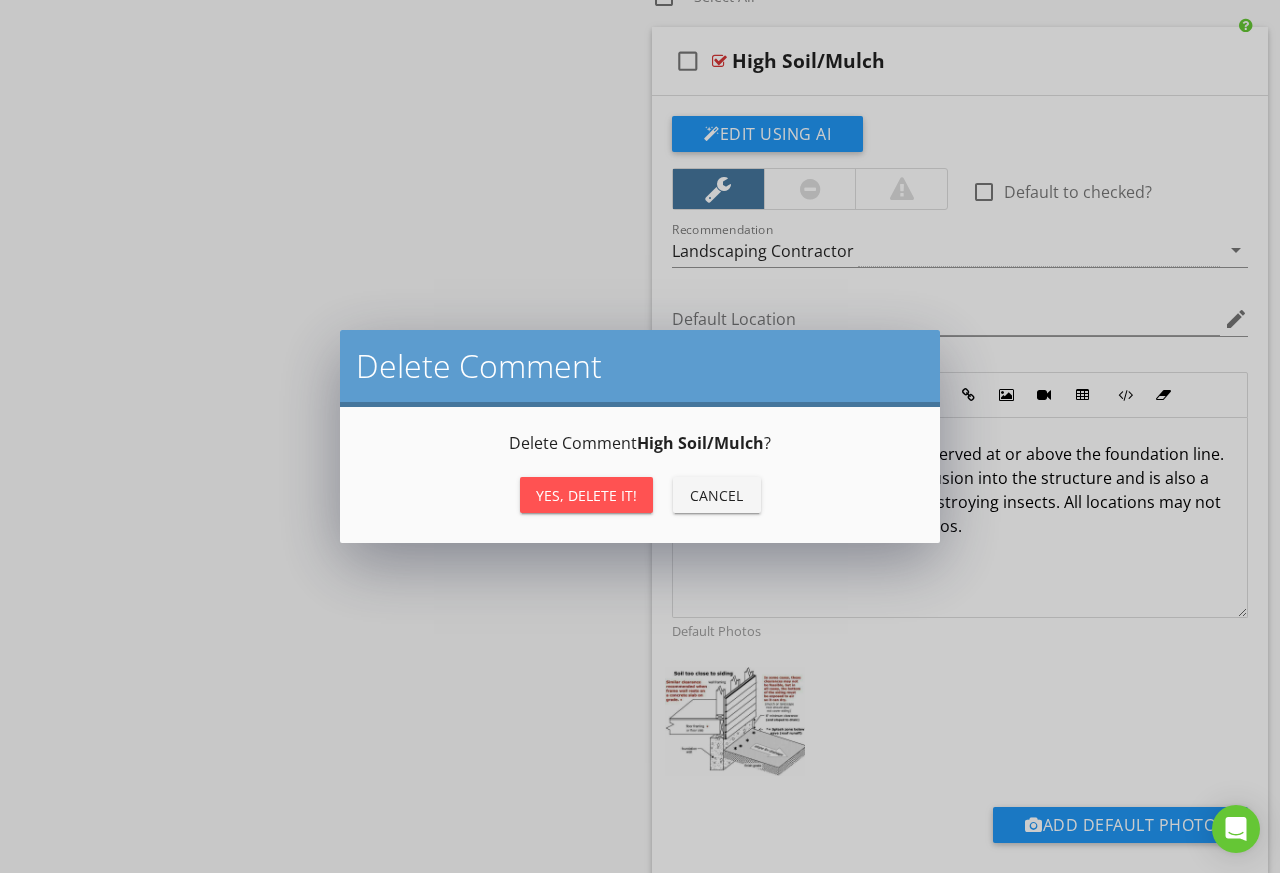 click on "Yes, Delete it!" at bounding box center [586, 495] 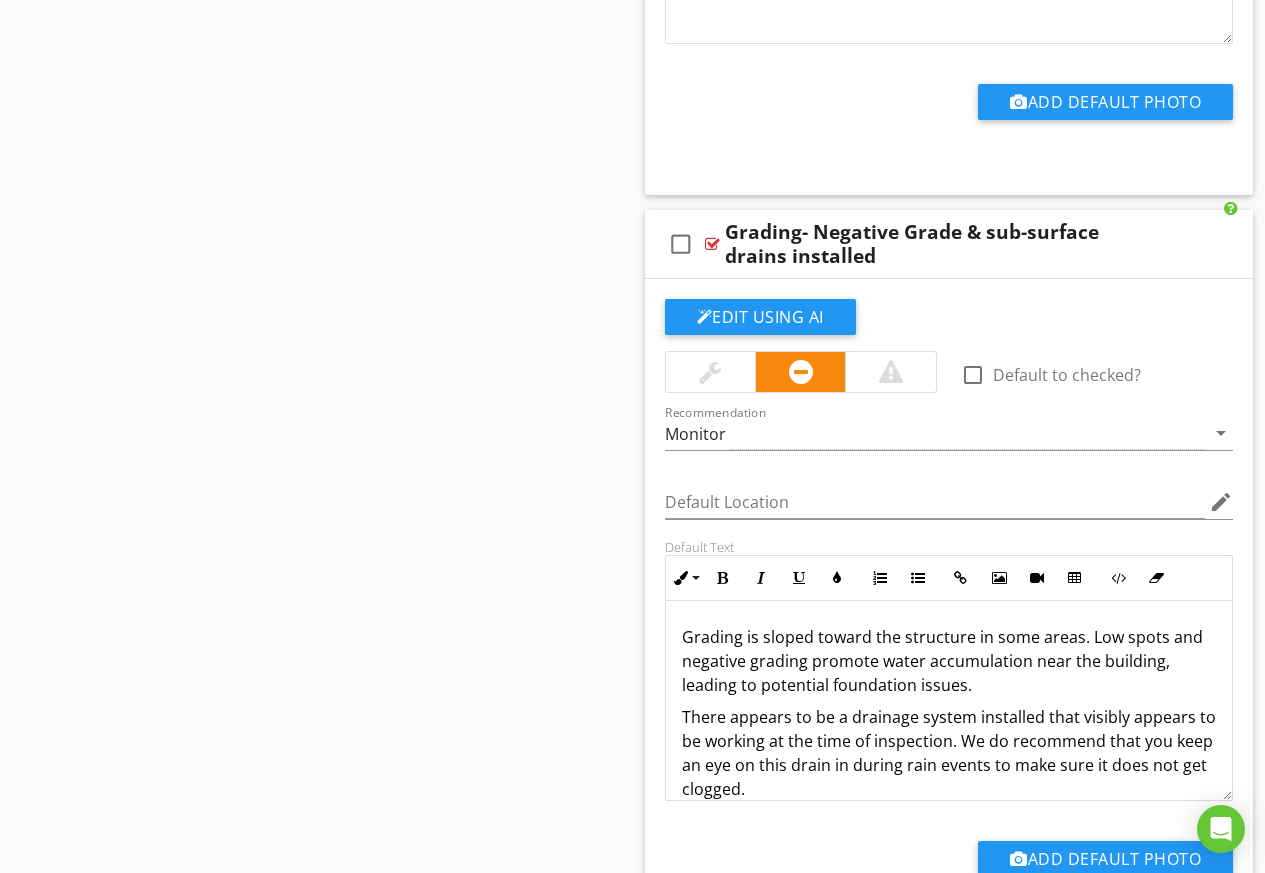 scroll, scrollTop: 21851, scrollLeft: 0, axis: vertical 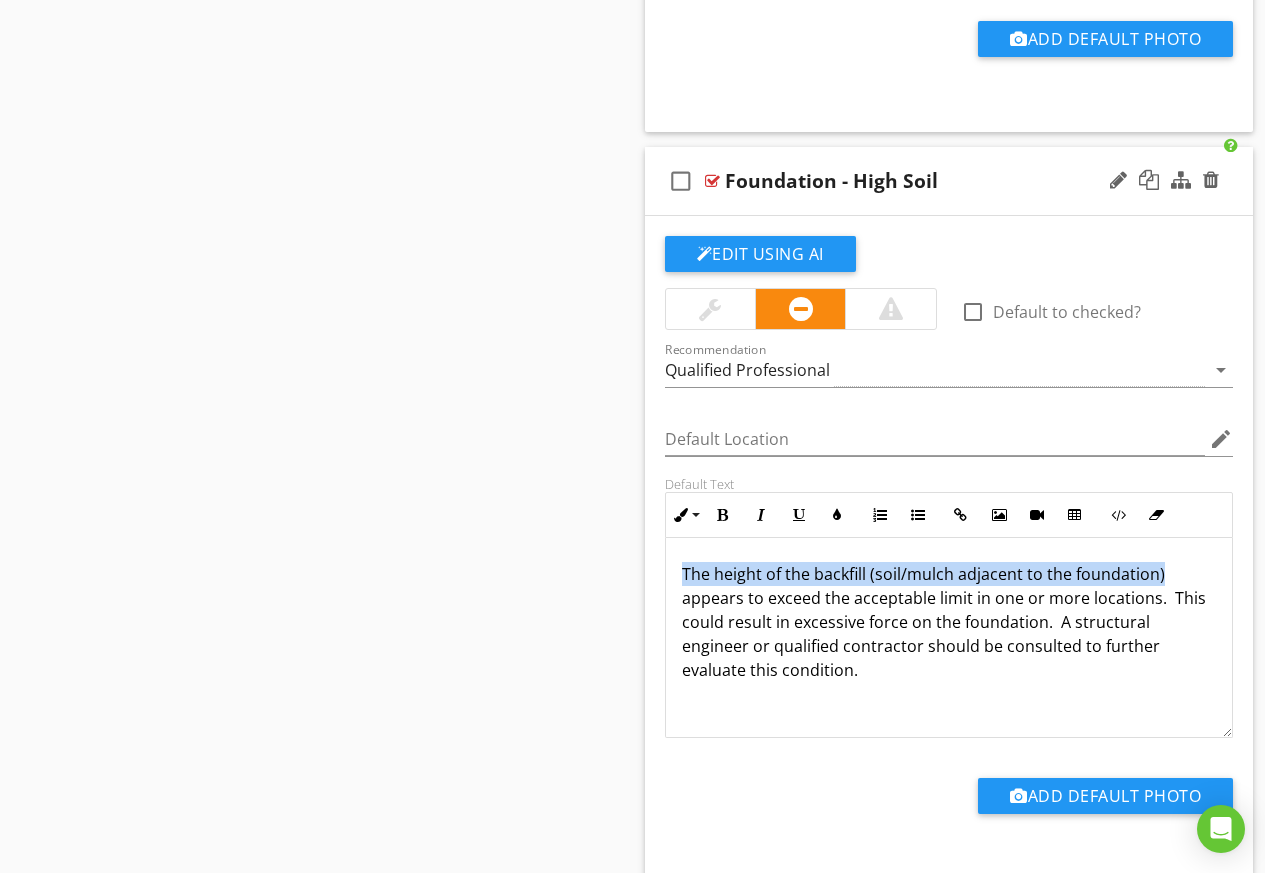 drag, startPoint x: 680, startPoint y: 569, endPoint x: 1158, endPoint y: 572, distance: 478.0094 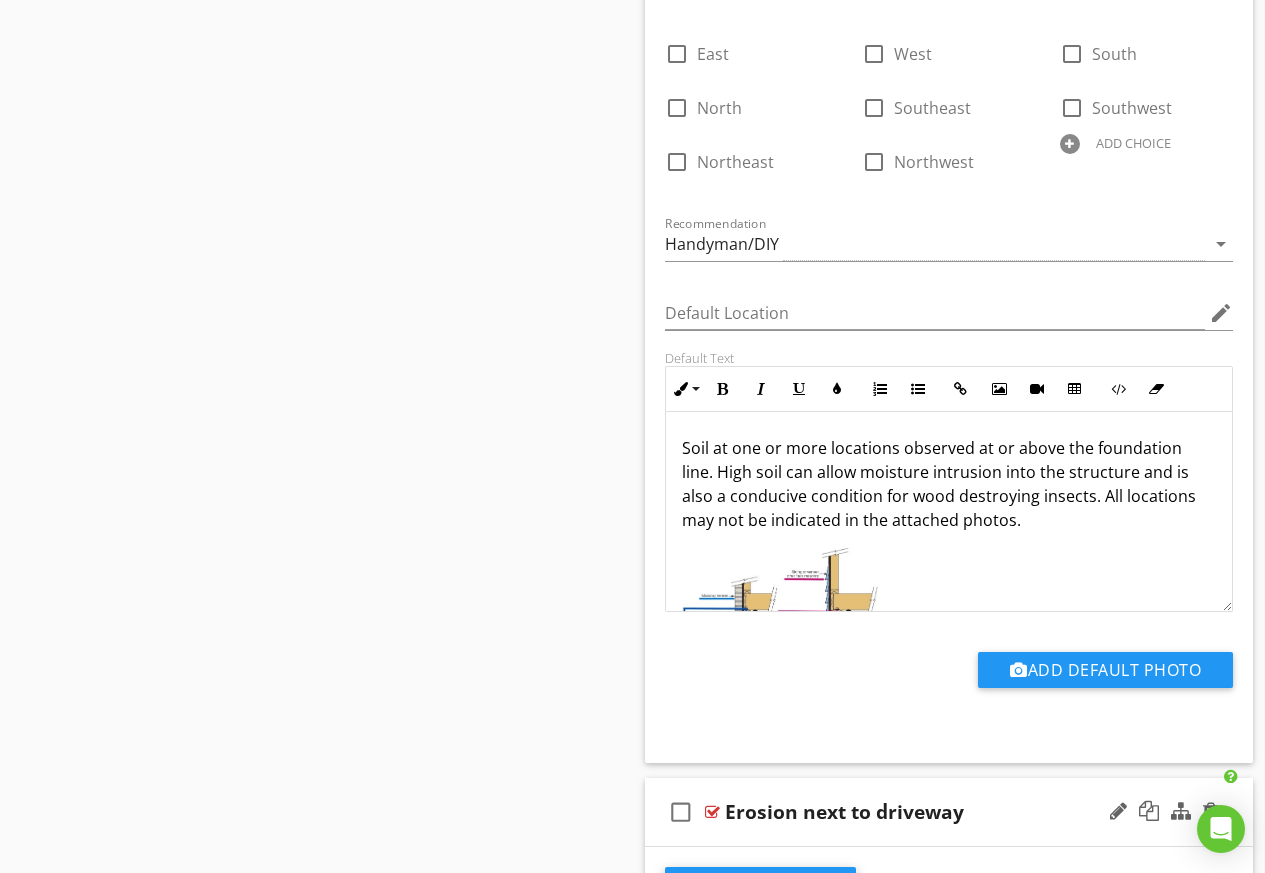 scroll, scrollTop: 47799, scrollLeft: 0, axis: vertical 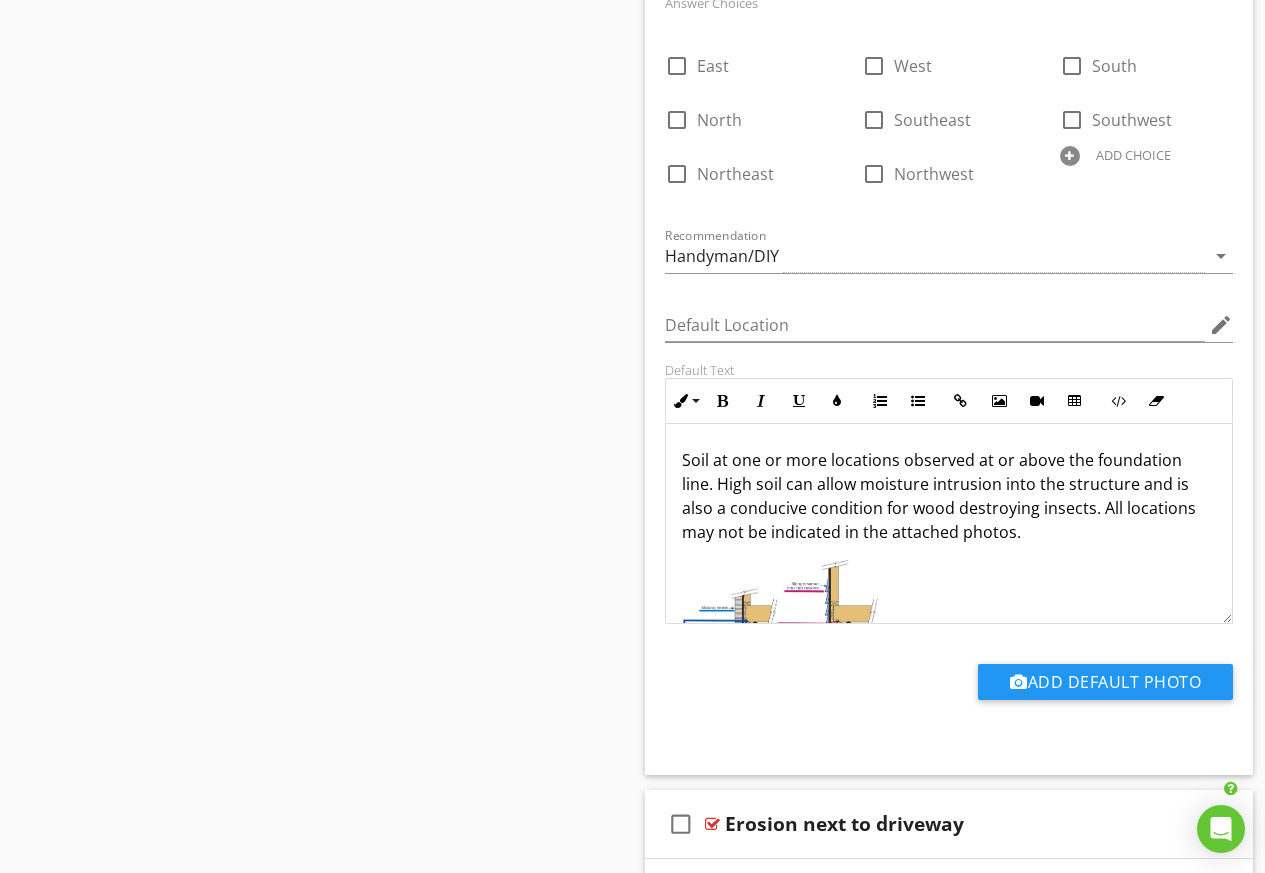 click on "Soil at one or more locations observed at or above the foundation line. High soil can allow moisture intrusion into the structure and is also a conducive condition for wood destroying insects. All locations may not be indicated in the attached photos." at bounding box center (949, 496) 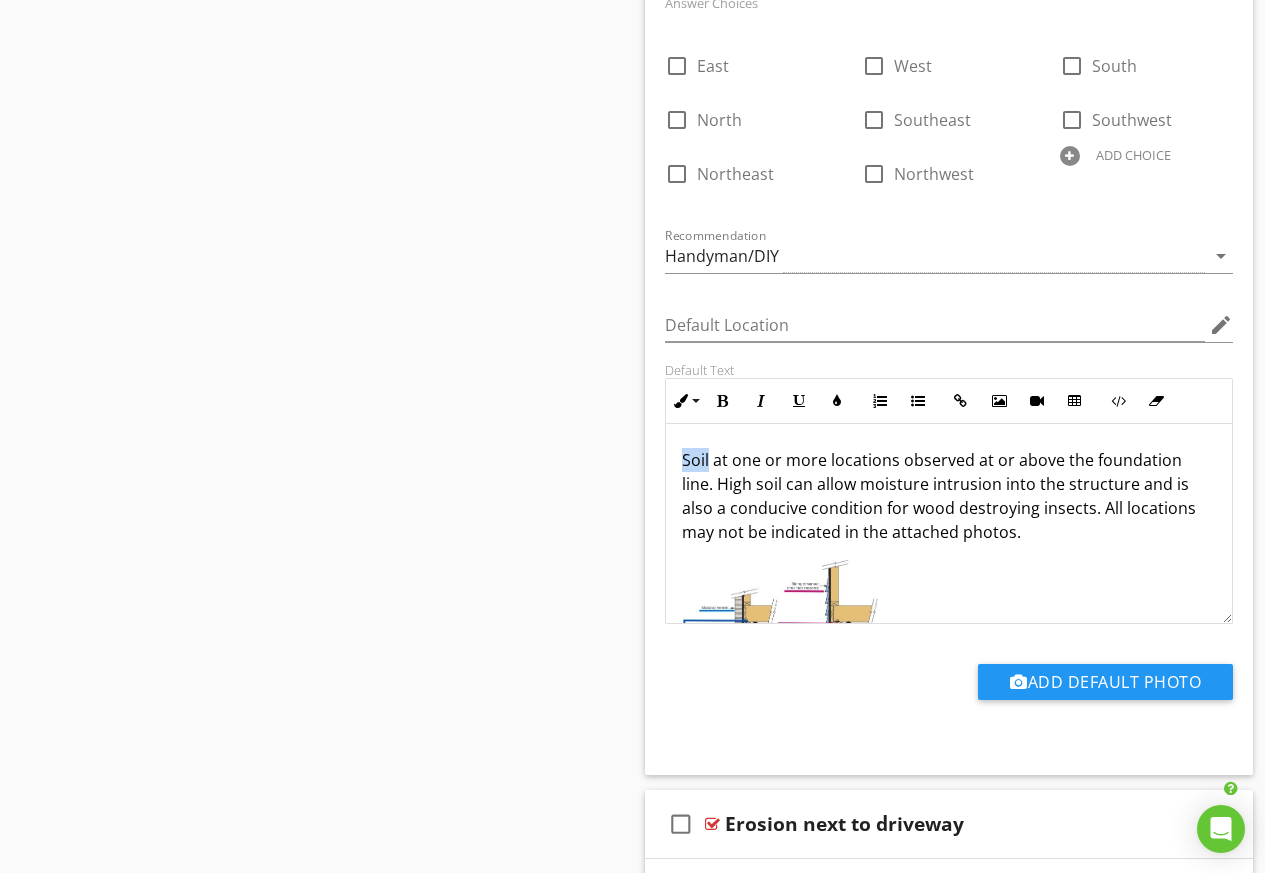 drag, startPoint x: 681, startPoint y: 458, endPoint x: 706, endPoint y: 460, distance: 25.079872 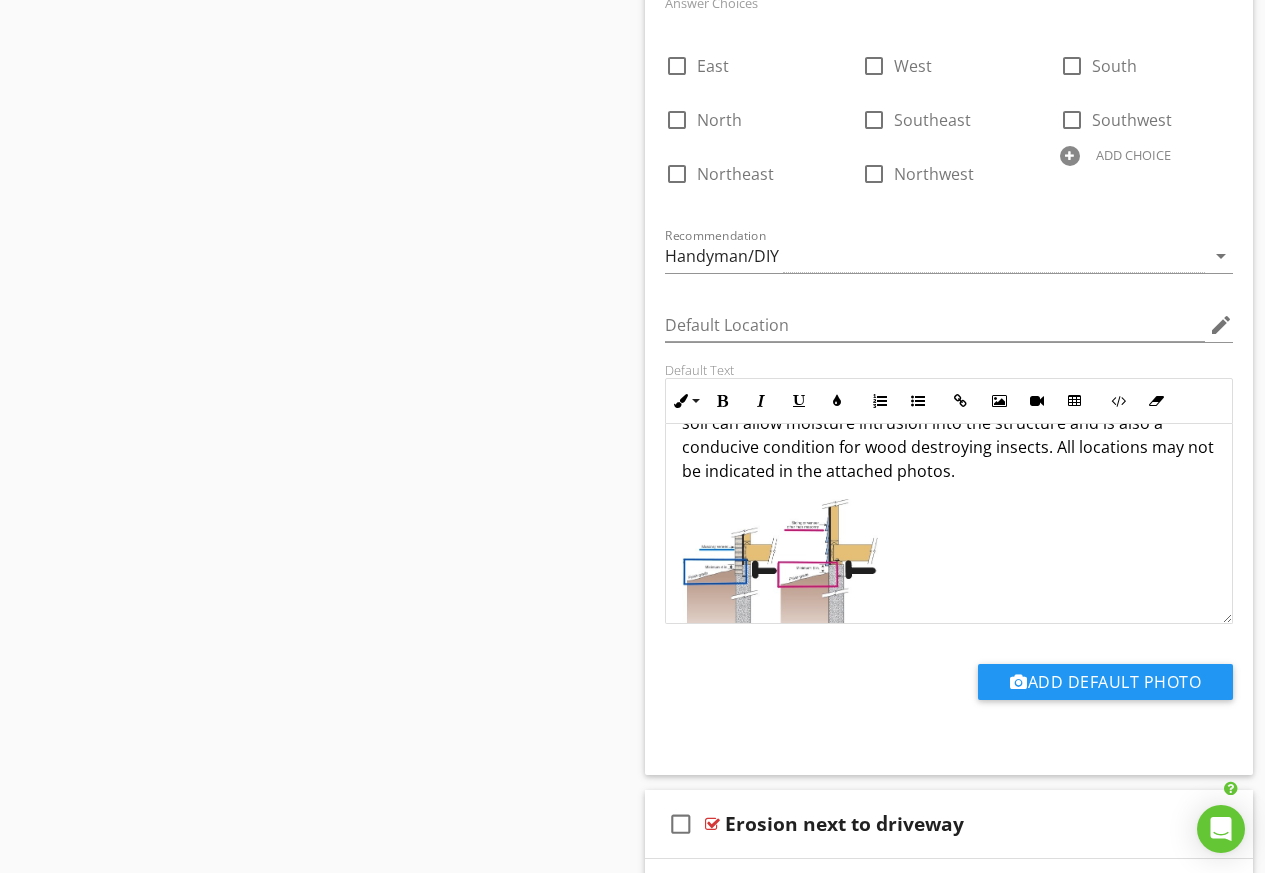 scroll, scrollTop: 143, scrollLeft: 0, axis: vertical 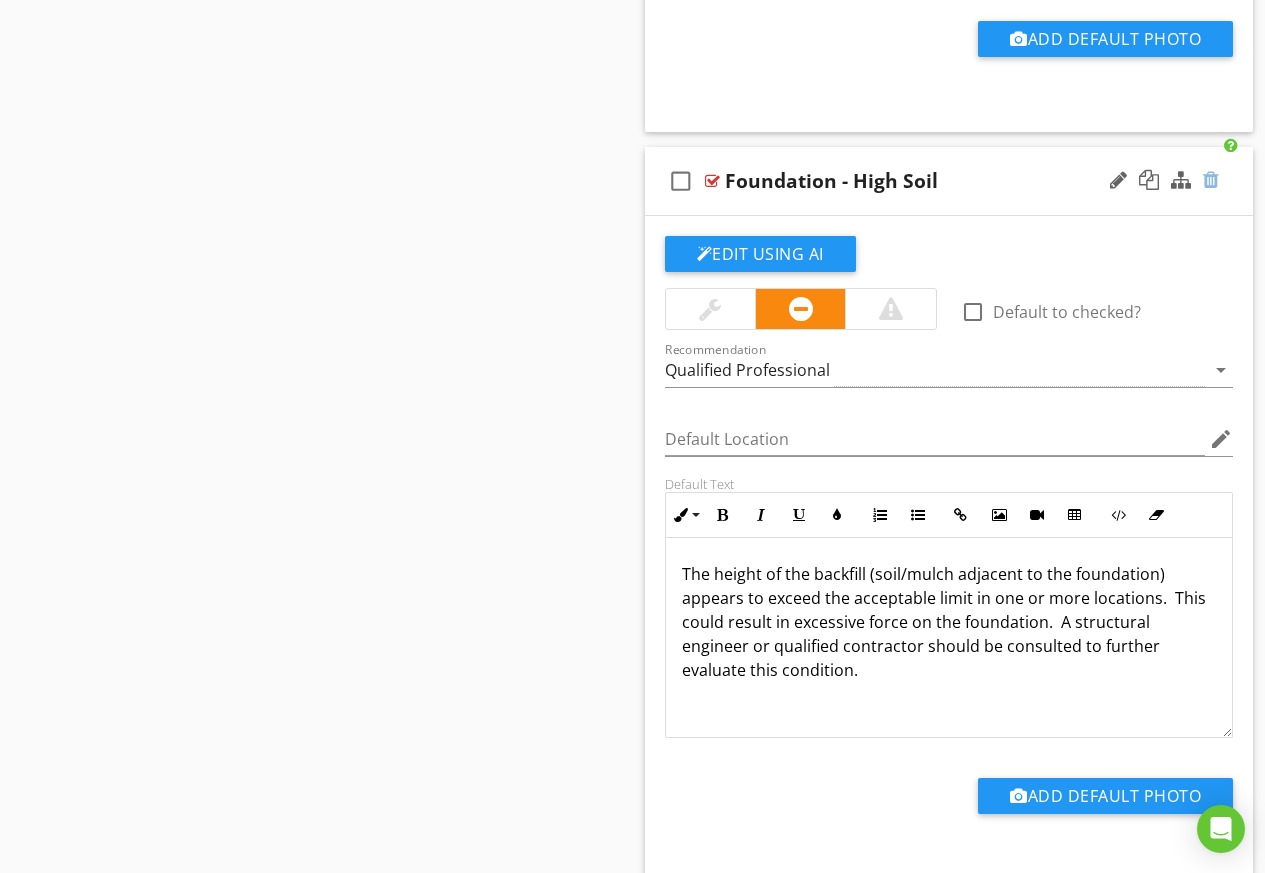 click at bounding box center [1211, 180] 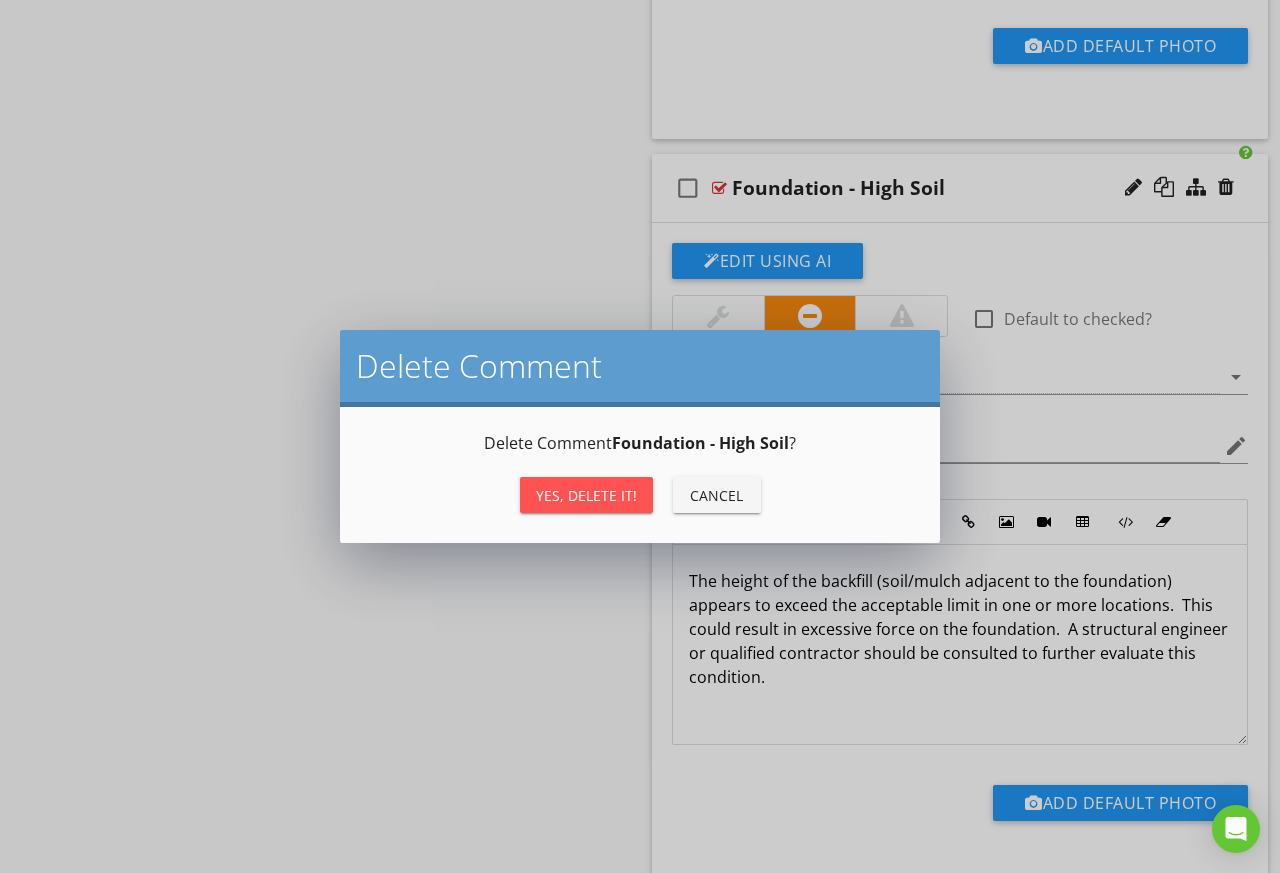 click on "Yes, Delete it!" at bounding box center [586, 495] 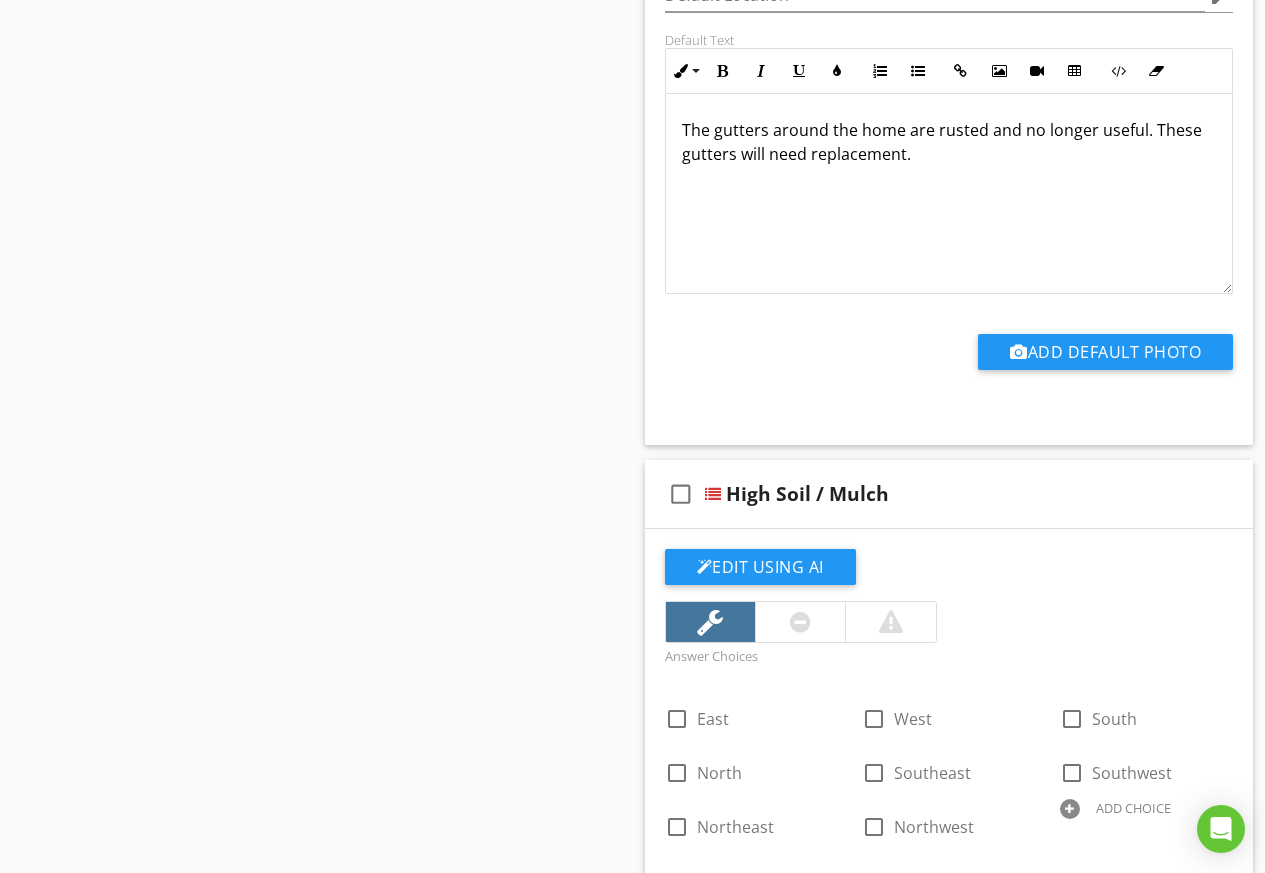 scroll, scrollTop: 47142, scrollLeft: 0, axis: vertical 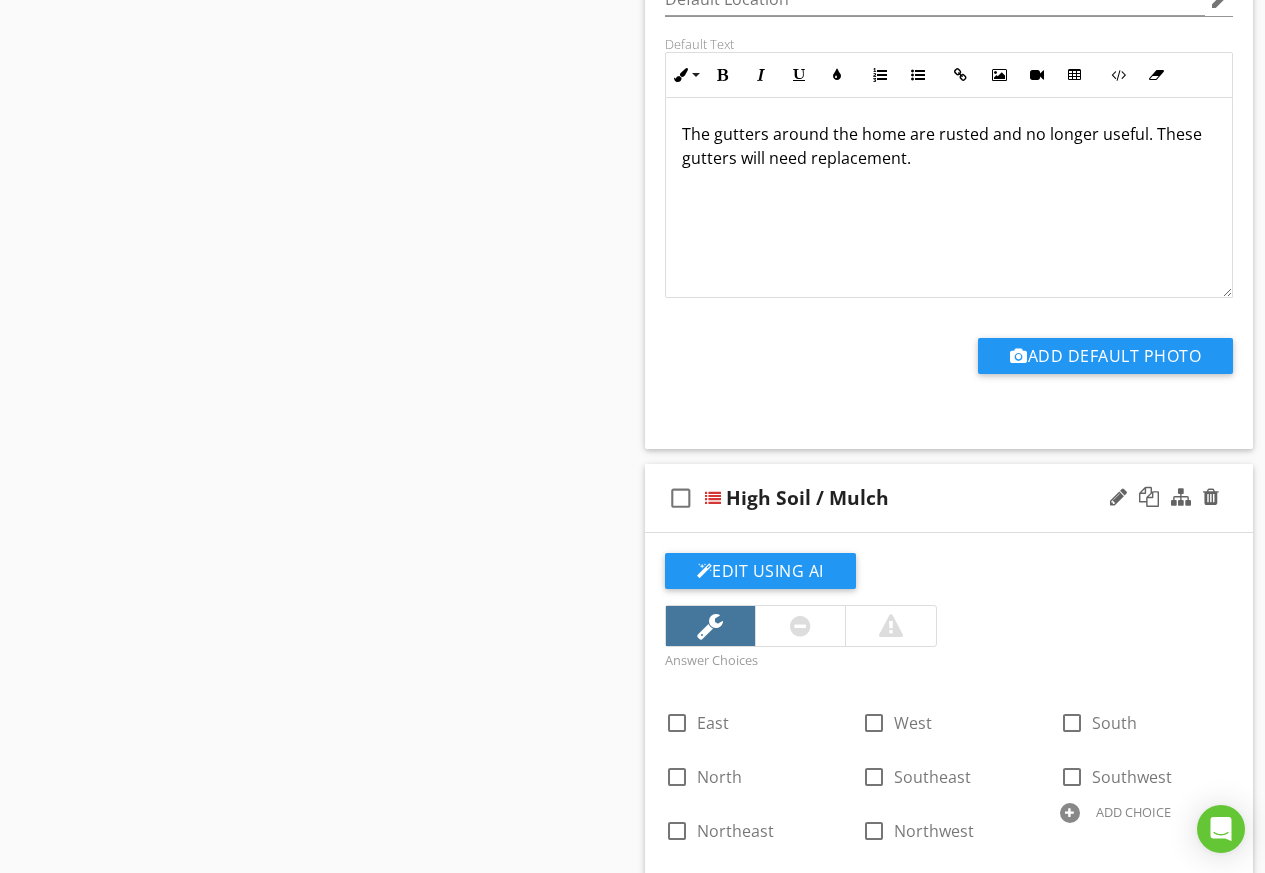 type 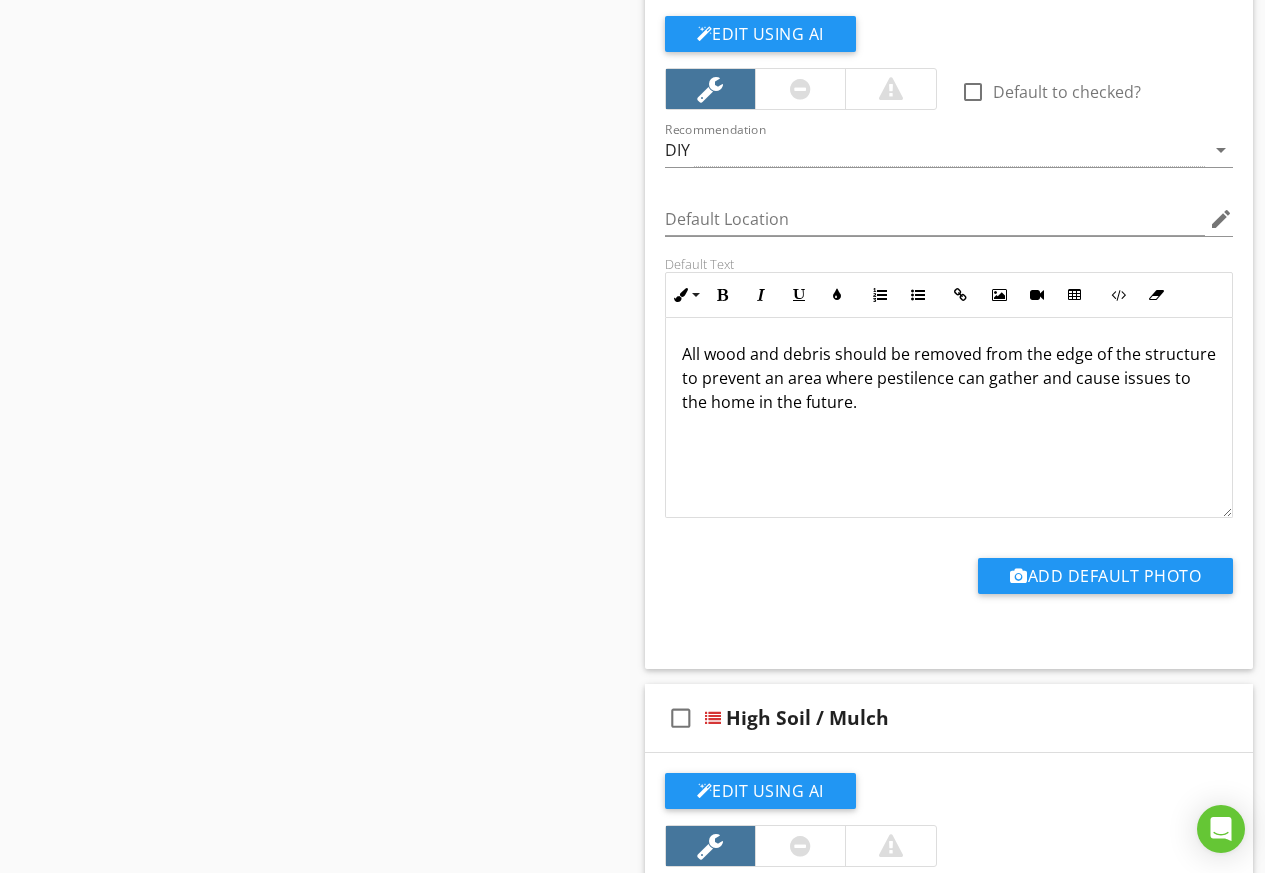 scroll, scrollTop: 45347, scrollLeft: 0, axis: vertical 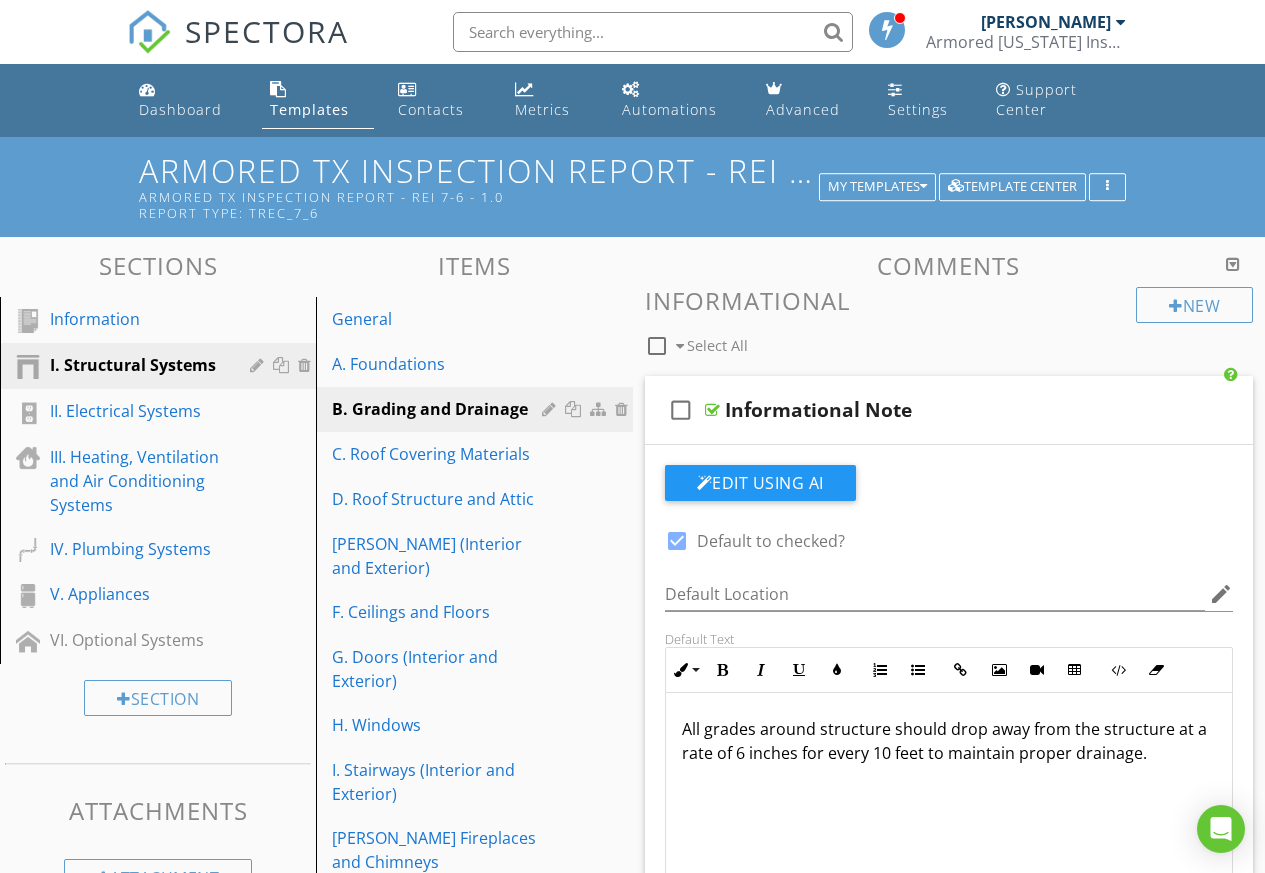 click at bounding box center [1233, 264] 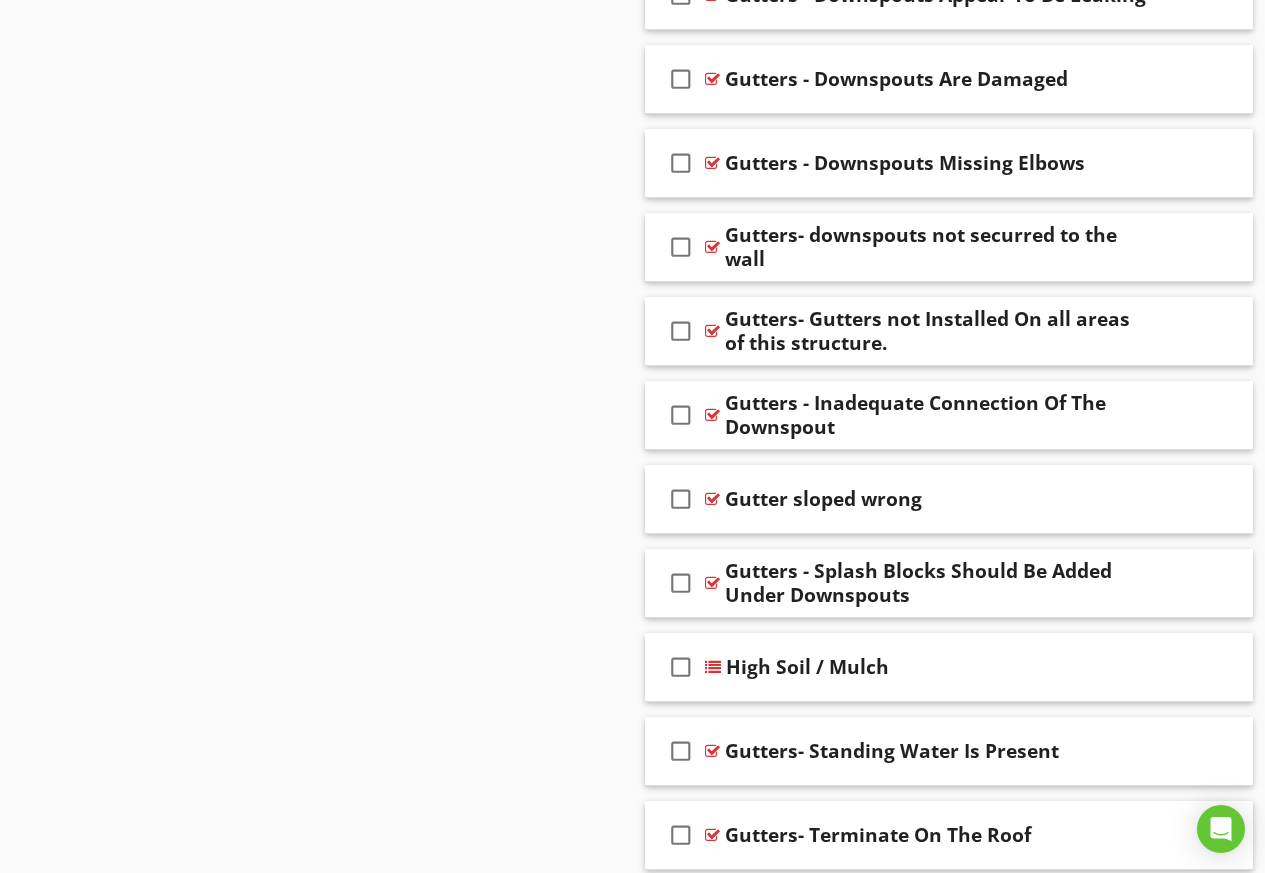 scroll, scrollTop: 6600, scrollLeft: 0, axis: vertical 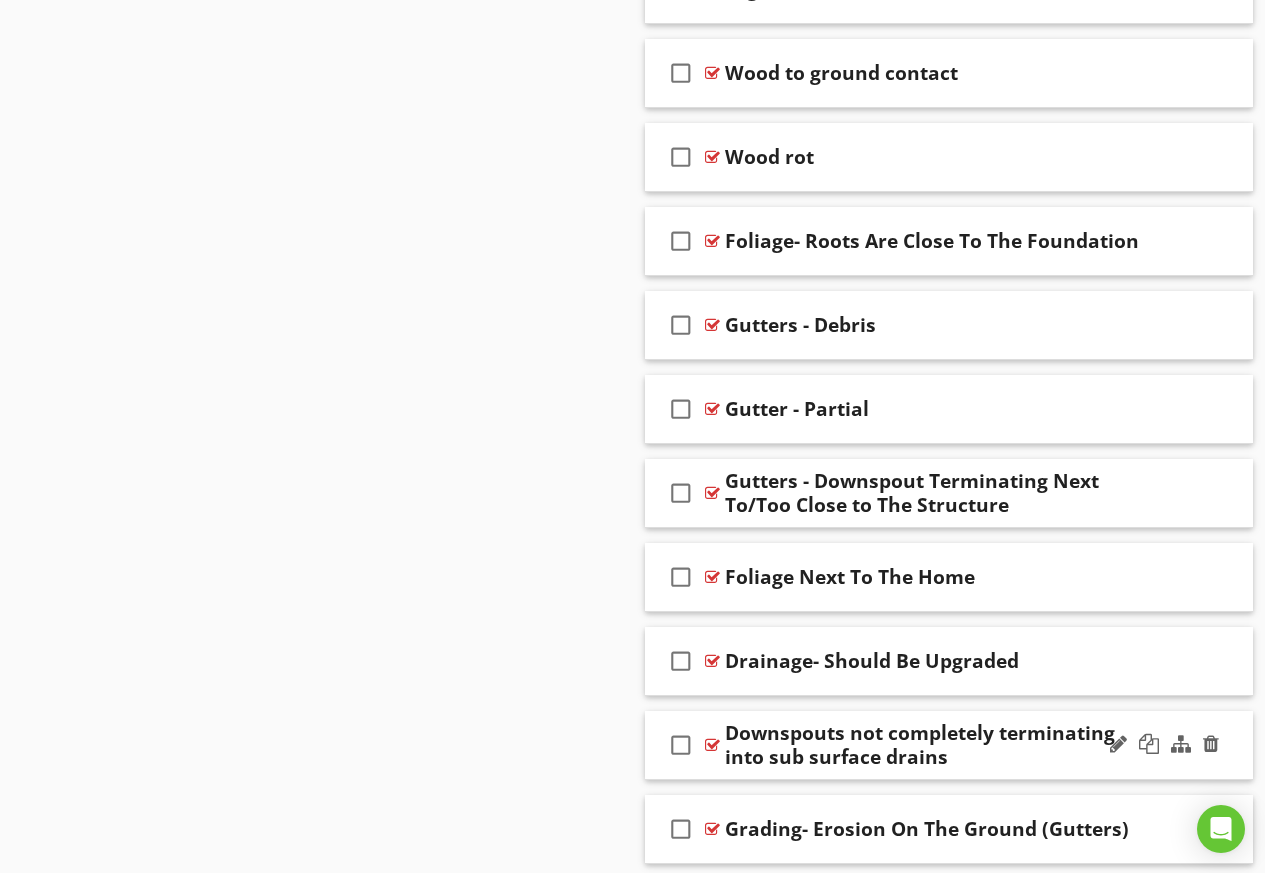 drag, startPoint x: 1116, startPoint y: 740, endPoint x: 1106, endPoint y: 735, distance: 11.18034 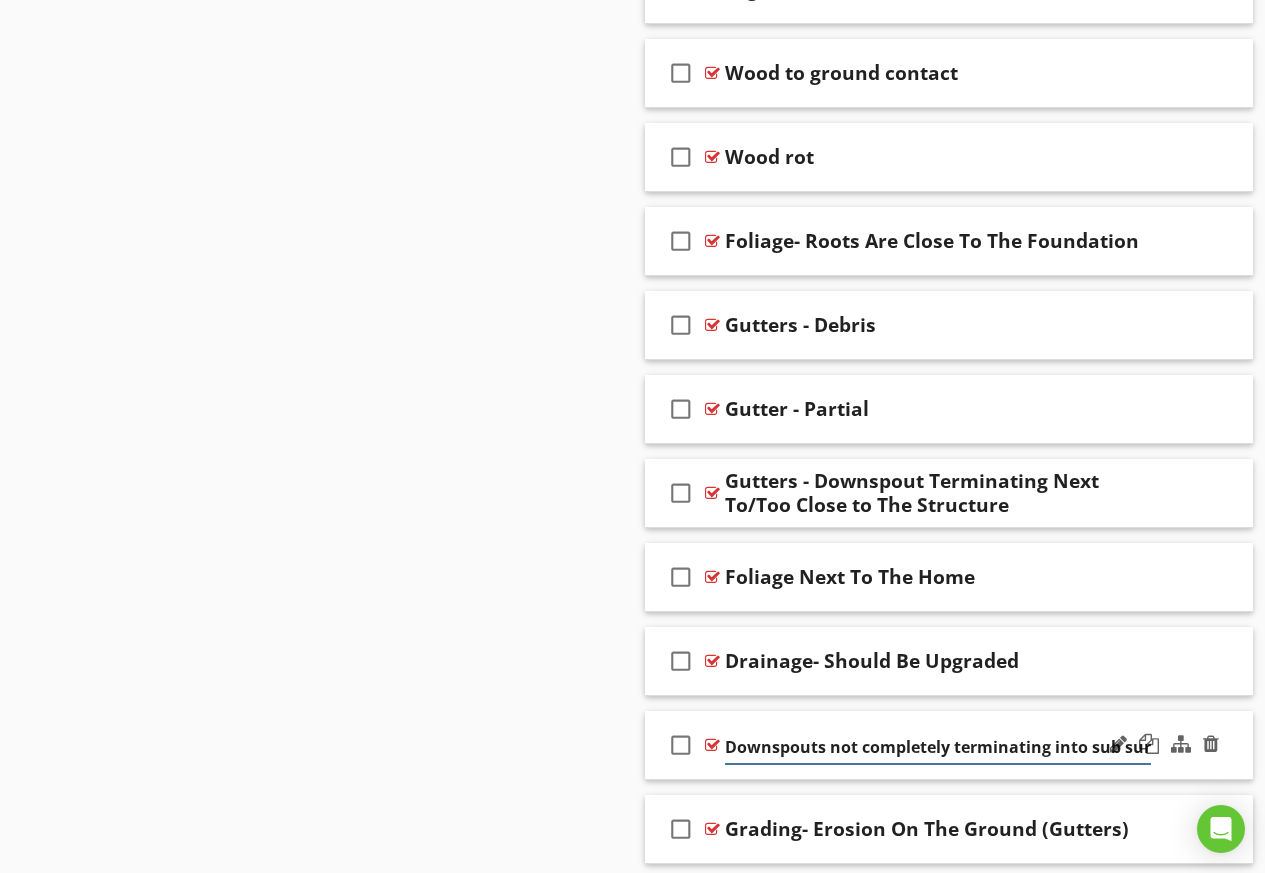 scroll, scrollTop: 0, scrollLeft: 85, axis: horizontal 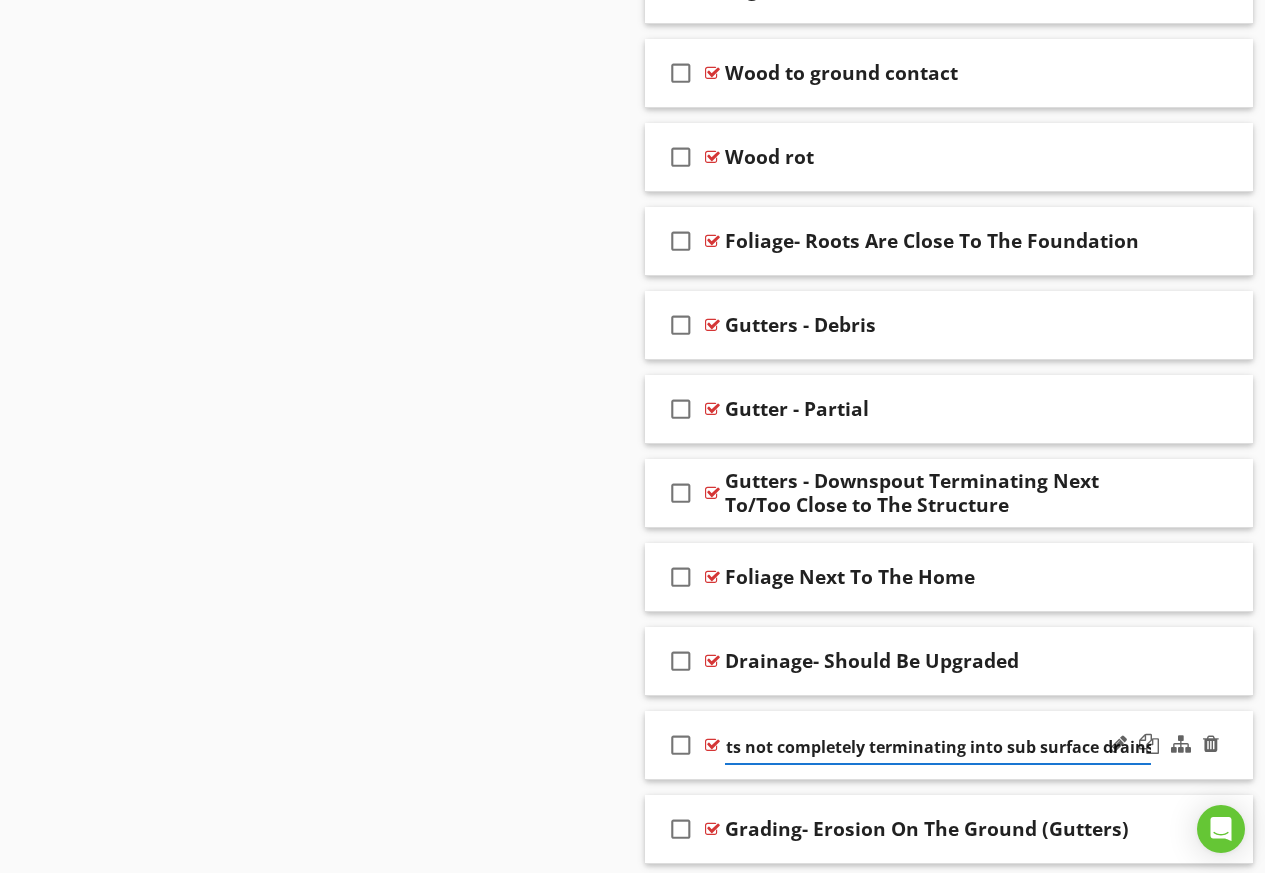 click on "Downspouts not completely terminating into sub surface drains" at bounding box center (938, 747) 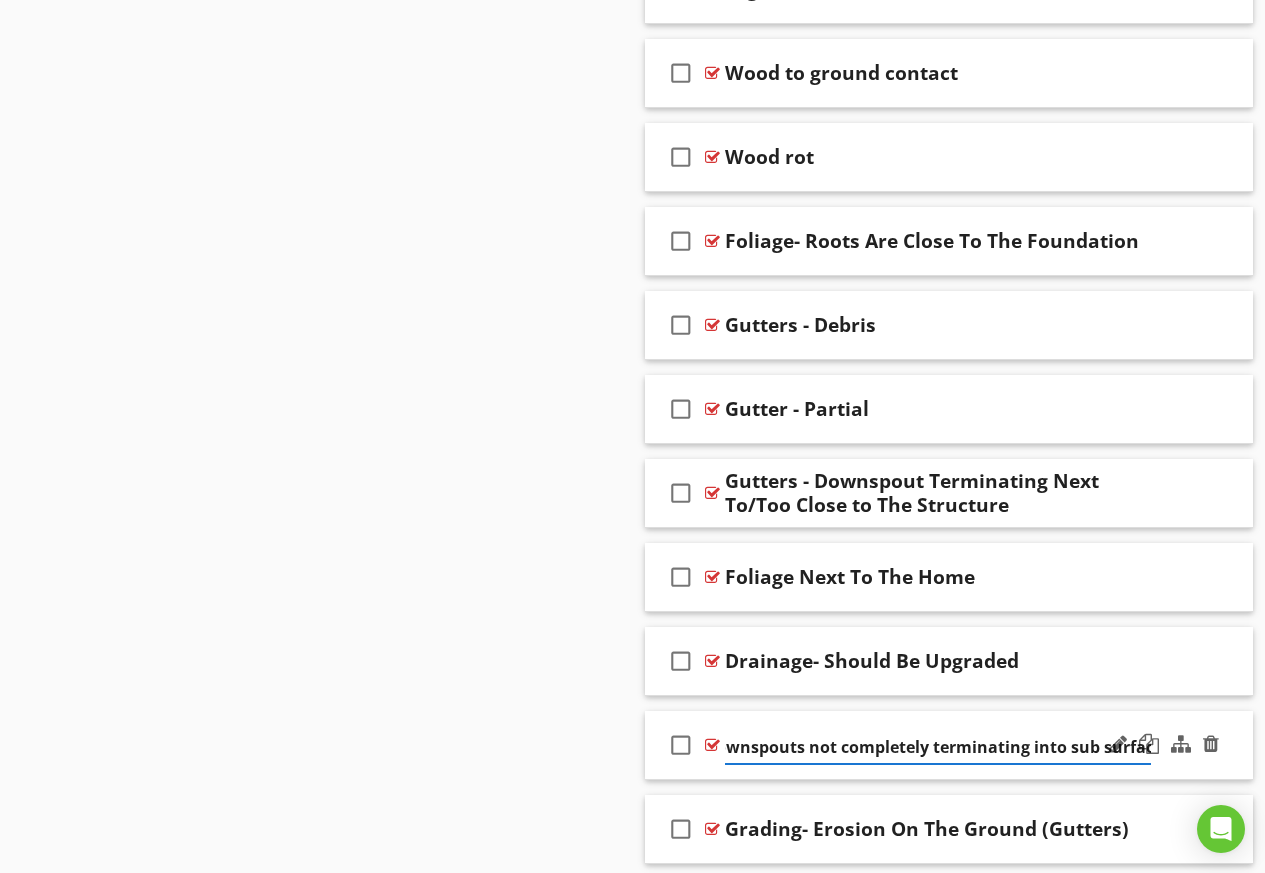 scroll, scrollTop: 0, scrollLeft: 0, axis: both 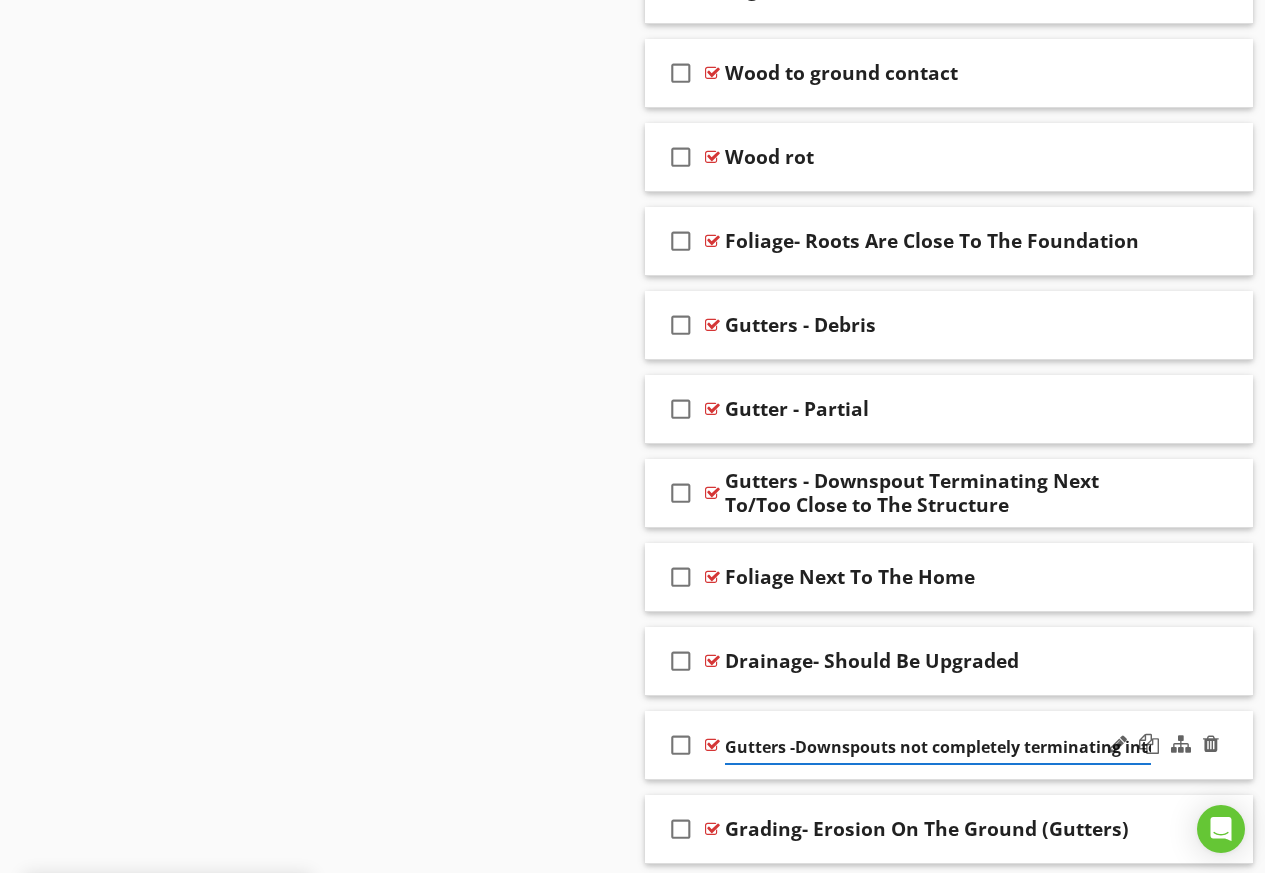 type on "Gutters - Downspouts not completely terminating into sub surface drains" 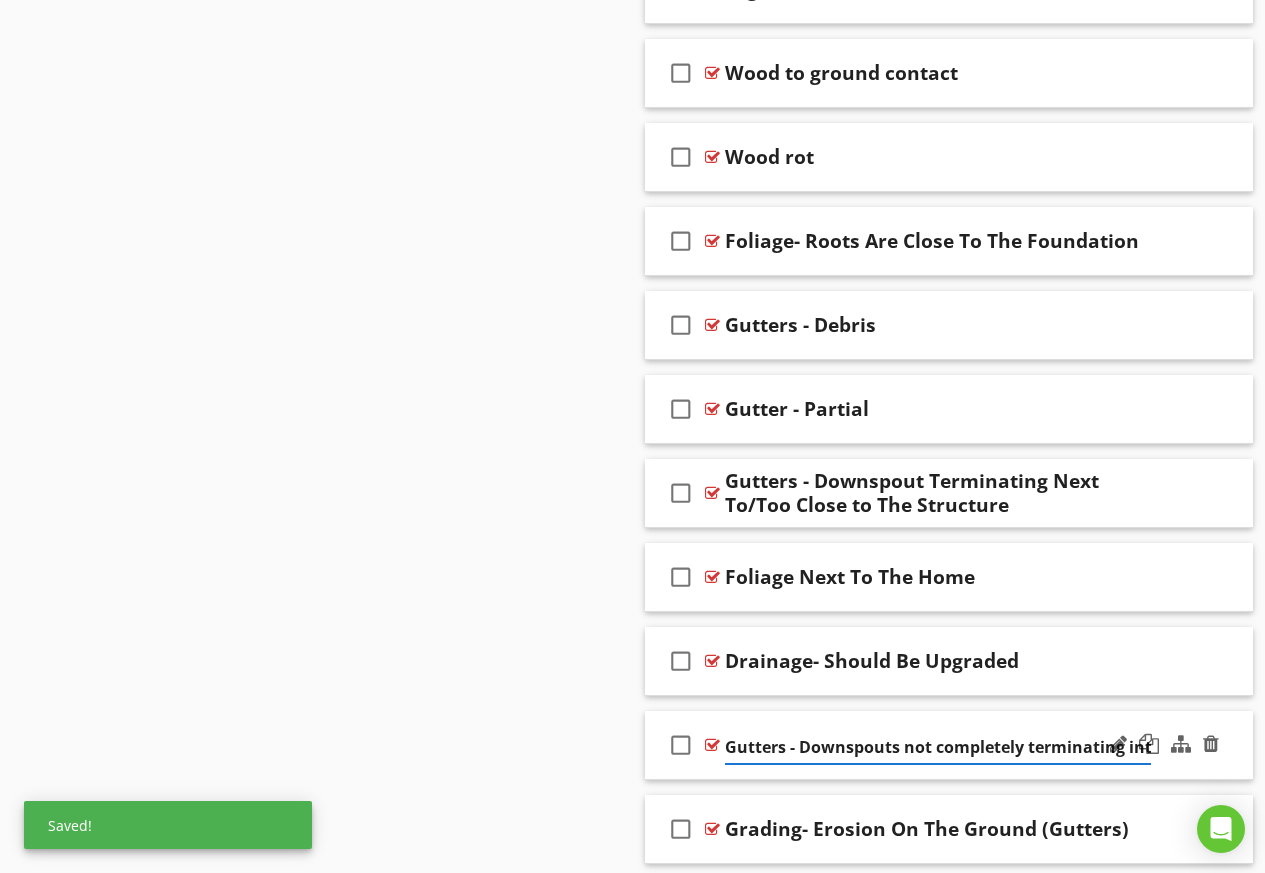 click on "check_box_outline_blank         Gutters - Downspouts not completely terminating into sub surface drains" at bounding box center [949, 745] 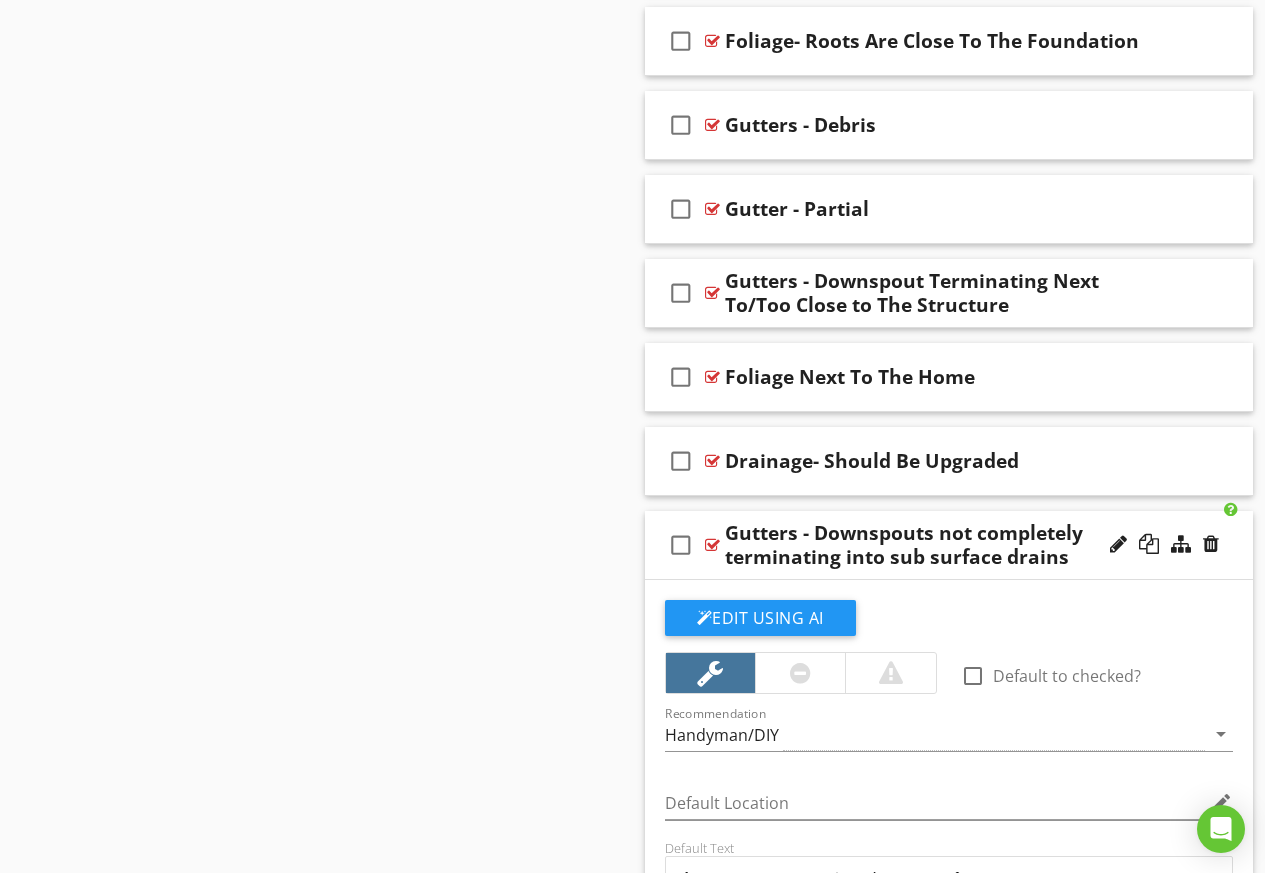 scroll, scrollTop: 4400, scrollLeft: 0, axis: vertical 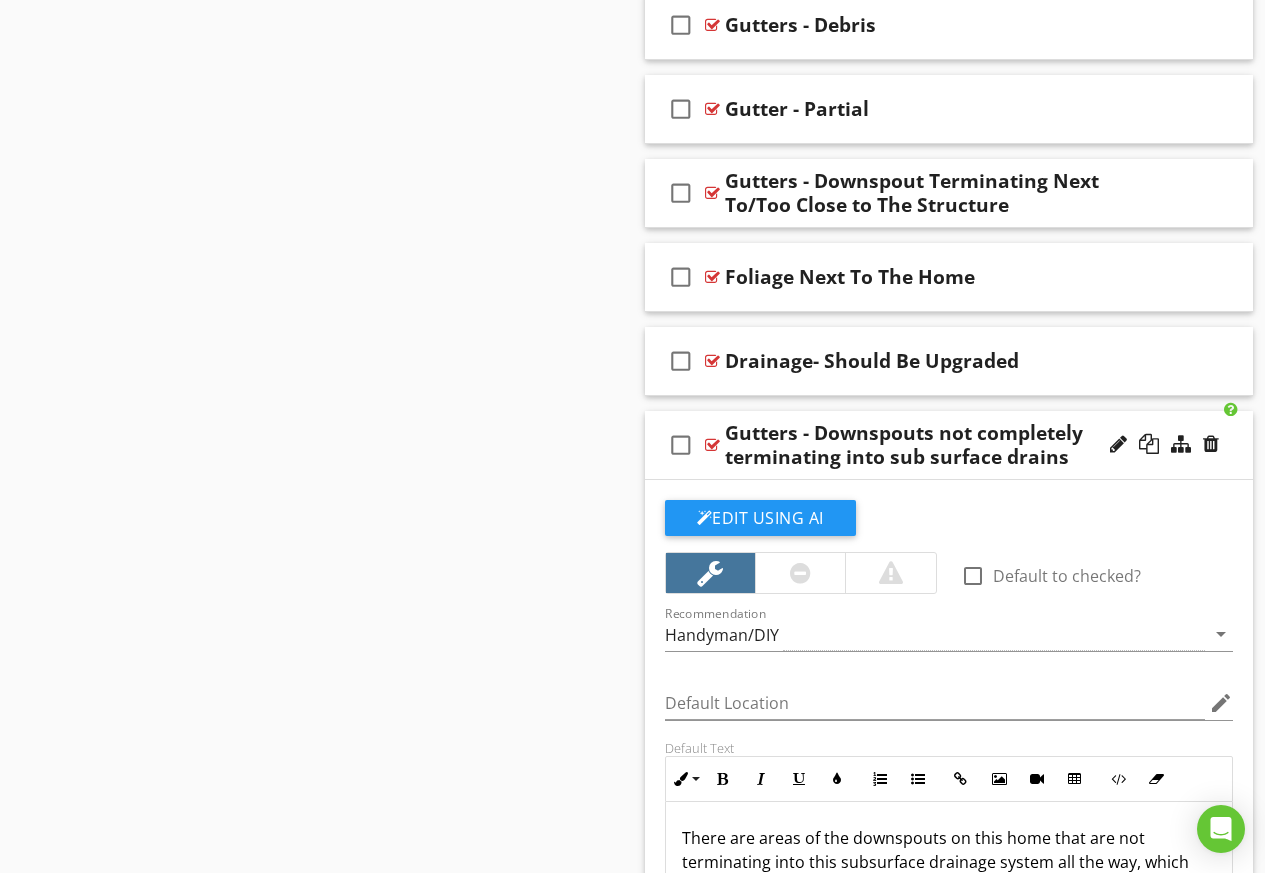 click on "Gutters - Downspouts not completely terminating into sub surface drains" at bounding box center (938, 445) 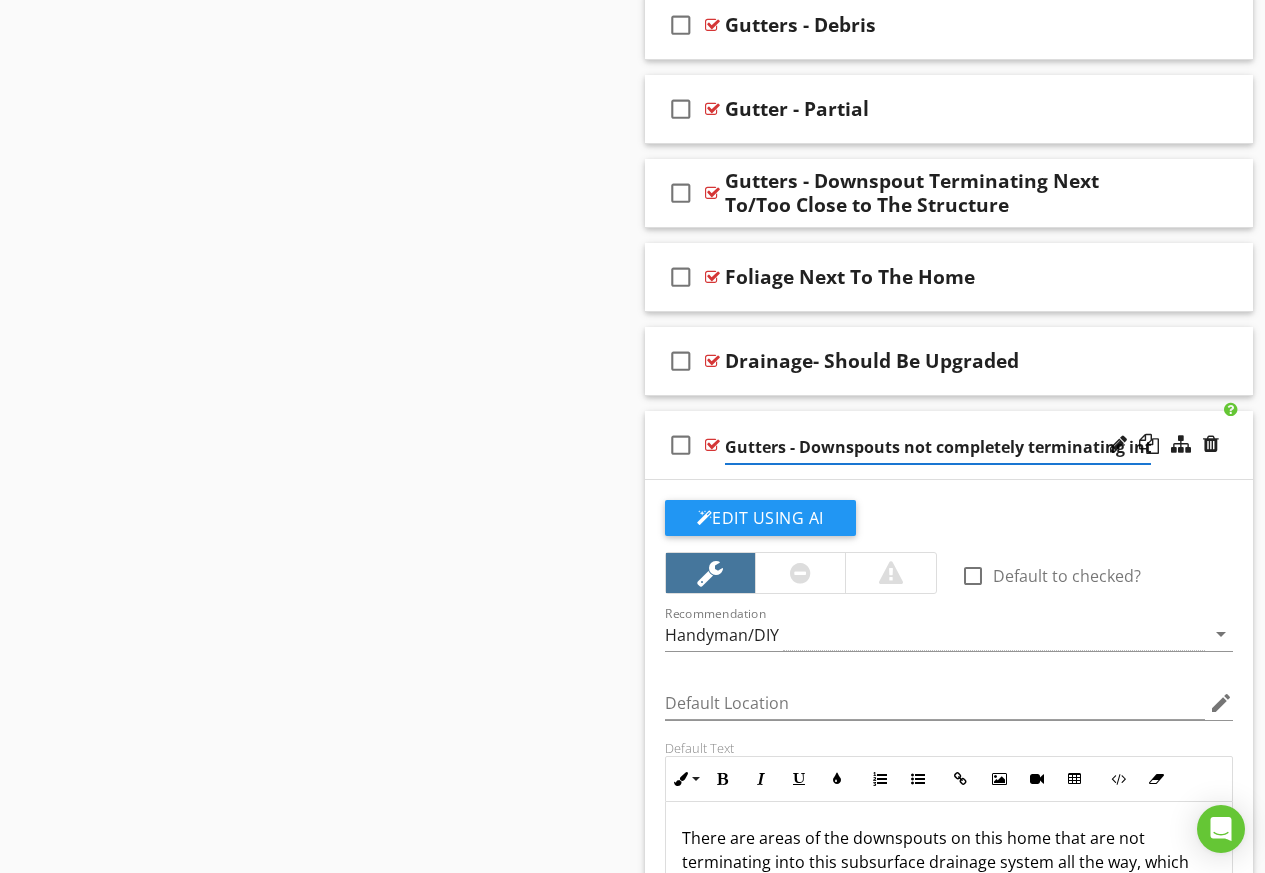 scroll, scrollTop: 0, scrollLeft: 159, axis: horizontal 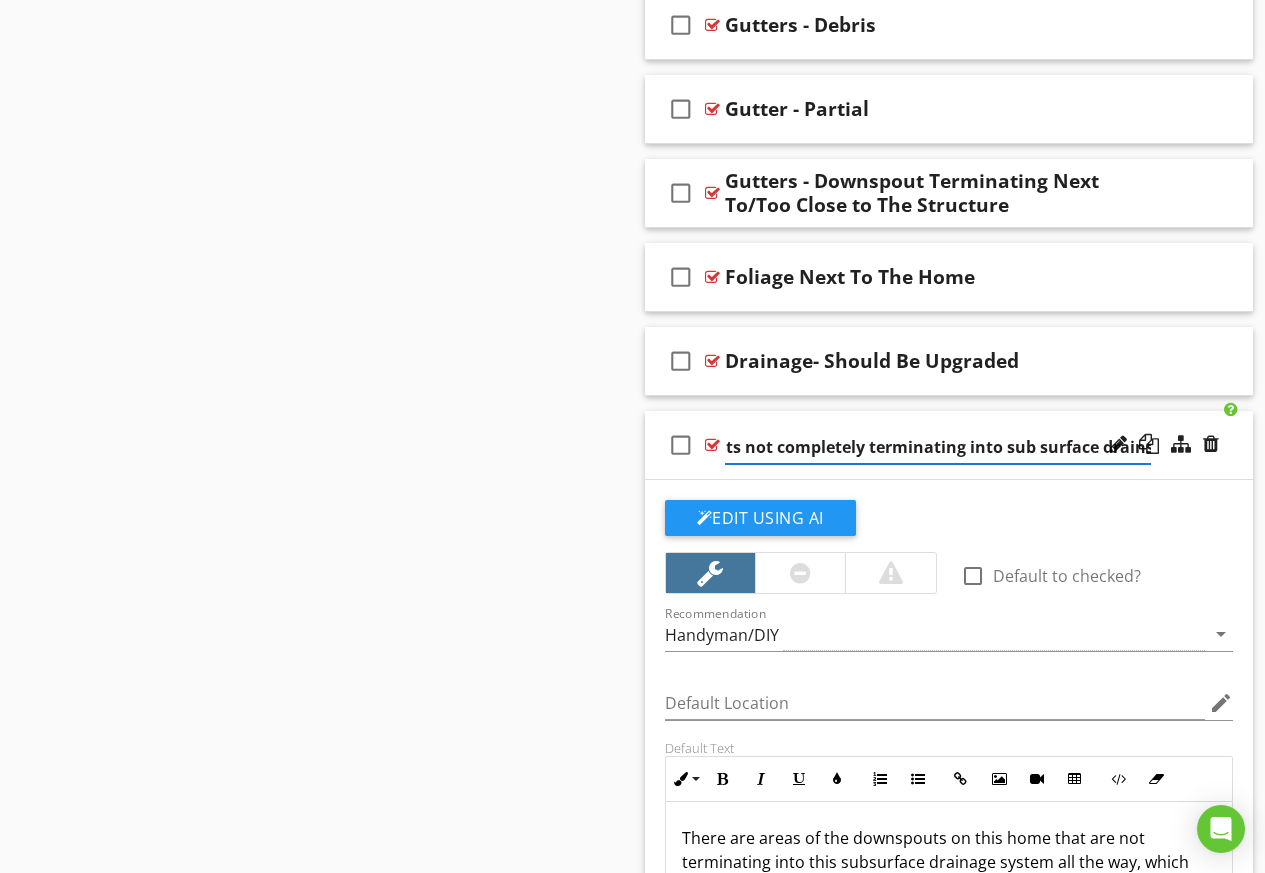 click on "Sections
Information           I. Structural Systems           II. Electrical Systems           III. Heating, Ventilation and Air Conditioning Systems           IV. Plumbing Systems           V. Appliances           VI. Optional Systems
Section
Attachments
Attachment
Items
General           A. Foundations           B. Grading and Drainage           C. Roof Covering Materials           D. Roof Structure and Attic           [PERSON_NAME] (Interior and Exterior)           F. Ceilings and Floors           G. Doors (Interior and Exterior)           H. Windows           I. Stairways (Interior and Exterior)           J. Fireplaces and Chimneys           K. Porches, Balconies, Decks, and Carports           L. Other           M. Cabinets           N. Sidewalks and Driveways           O. Fences
Item
Comments
Informational" at bounding box center [632, 333] 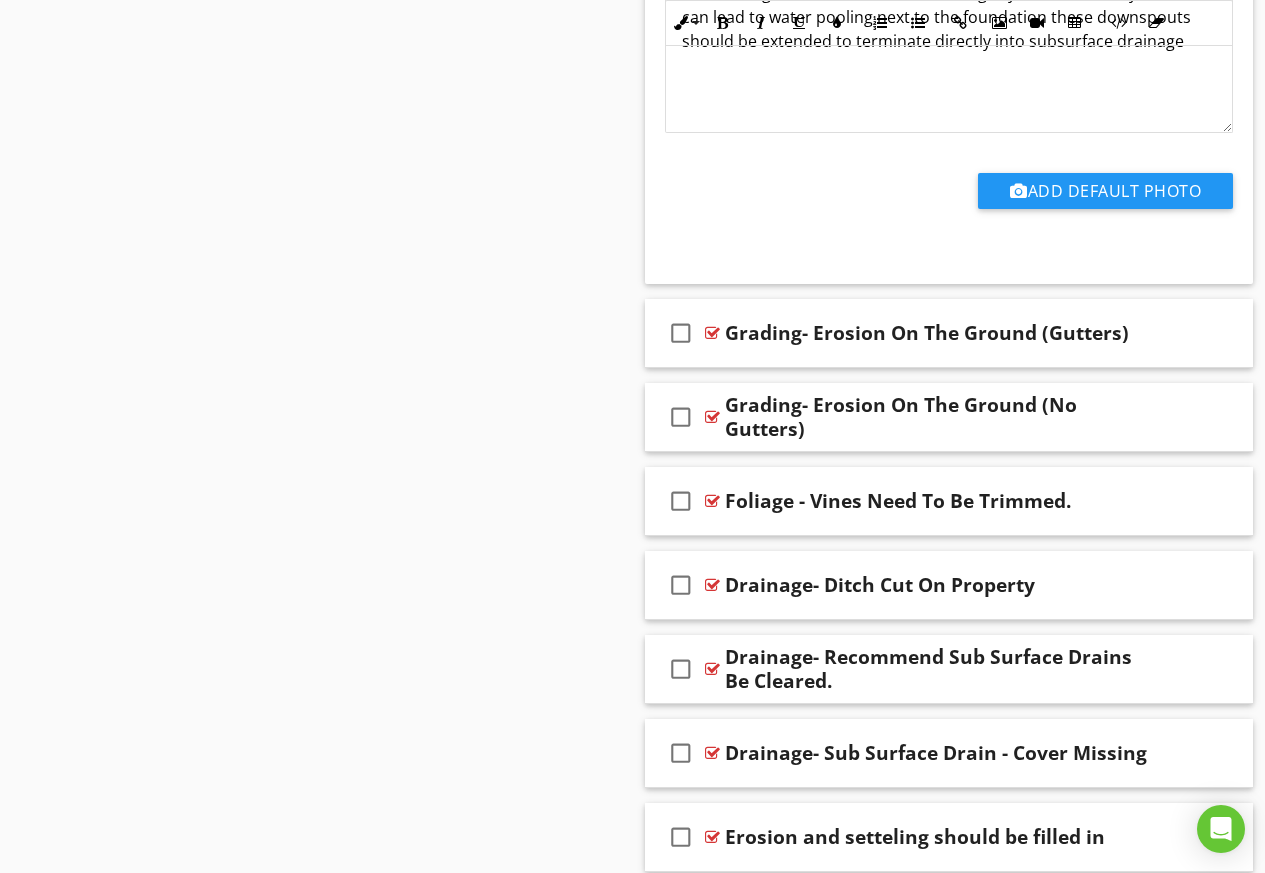 scroll, scrollTop: 5300, scrollLeft: 0, axis: vertical 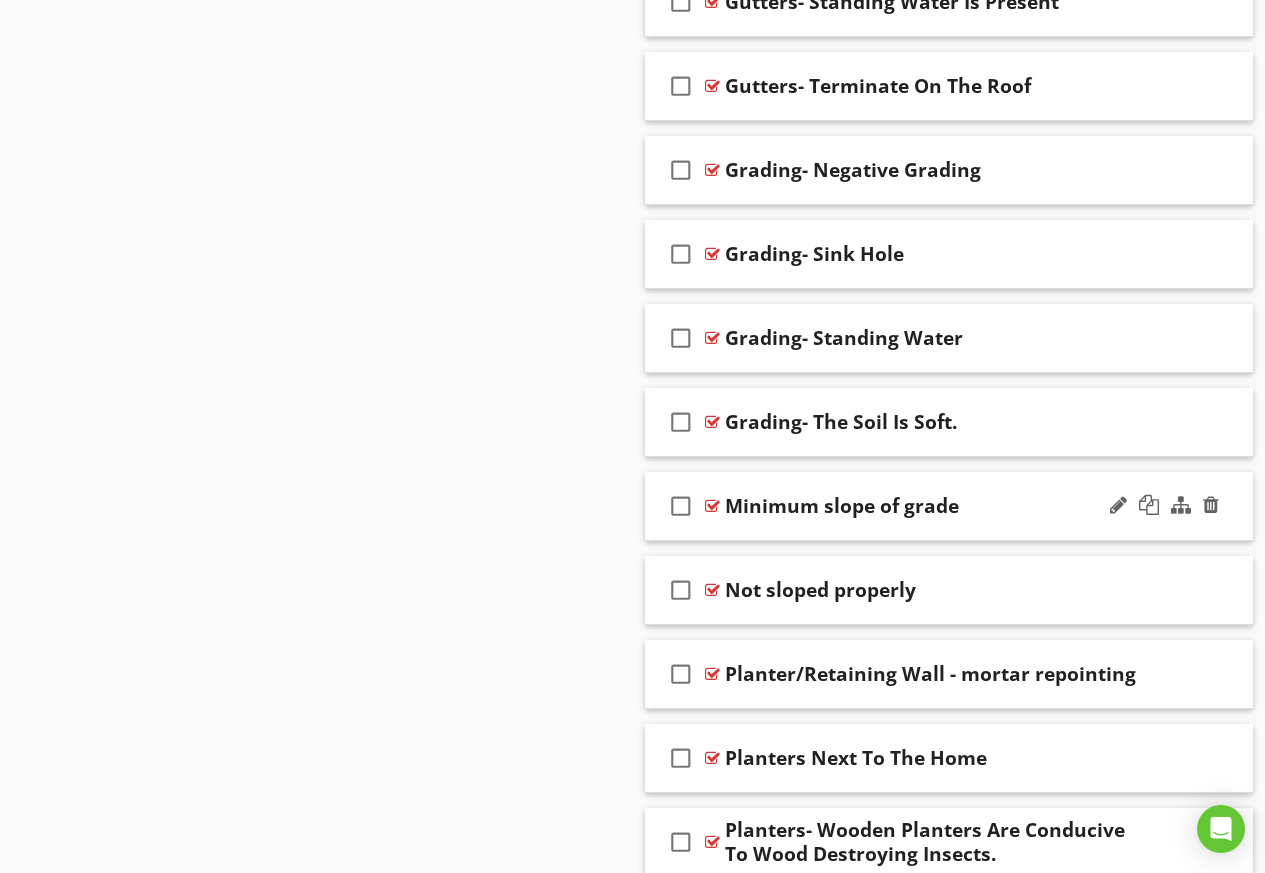 click on "Minimum slope of grade" at bounding box center [842, 506] 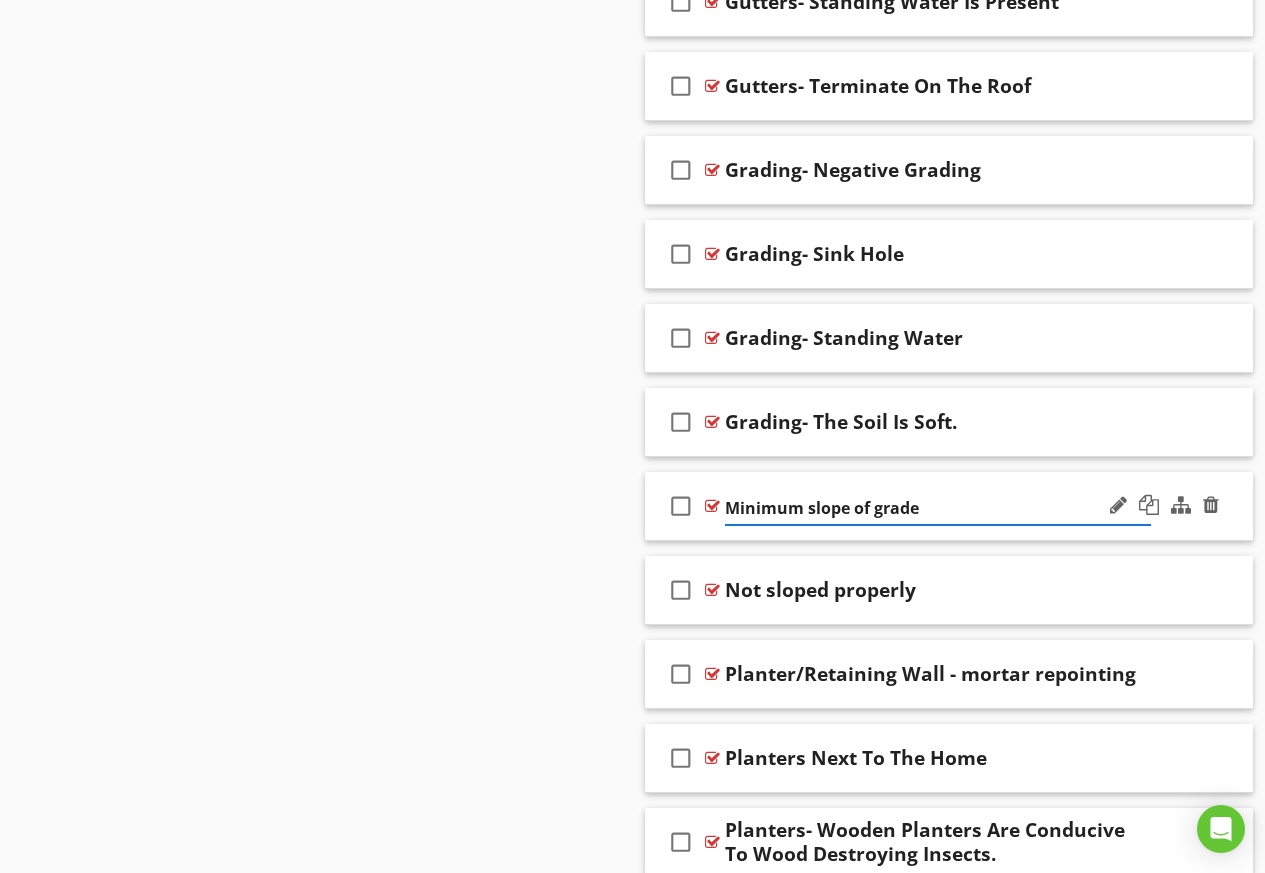 click on "Sections
Information           I. Structural Systems           II. Electrical Systems           III. Heating, Ventilation and Air Conditioning Systems           IV. Plumbing Systems           V. Appliances           VI. Optional Systems
Section
Attachments
Attachment
Items
General           A. Foundations           B. Grading and Drainage           C. Roof Covering Materials           D. Roof Structure and Attic           [PERSON_NAME] (Interior and Exterior)           F. Ceilings and Floors           G. Doors (Interior and Exterior)           H. Windows           I. Stairways (Interior and Exterior)           J. Fireplaces and Chimneys           K. Porches, Balconies, Decks, and Carports           L. Other           M. Cabinets           N. Sidewalks and Driveways           O. Fences
Item
Comments
Informational" at bounding box center [632, -2967] 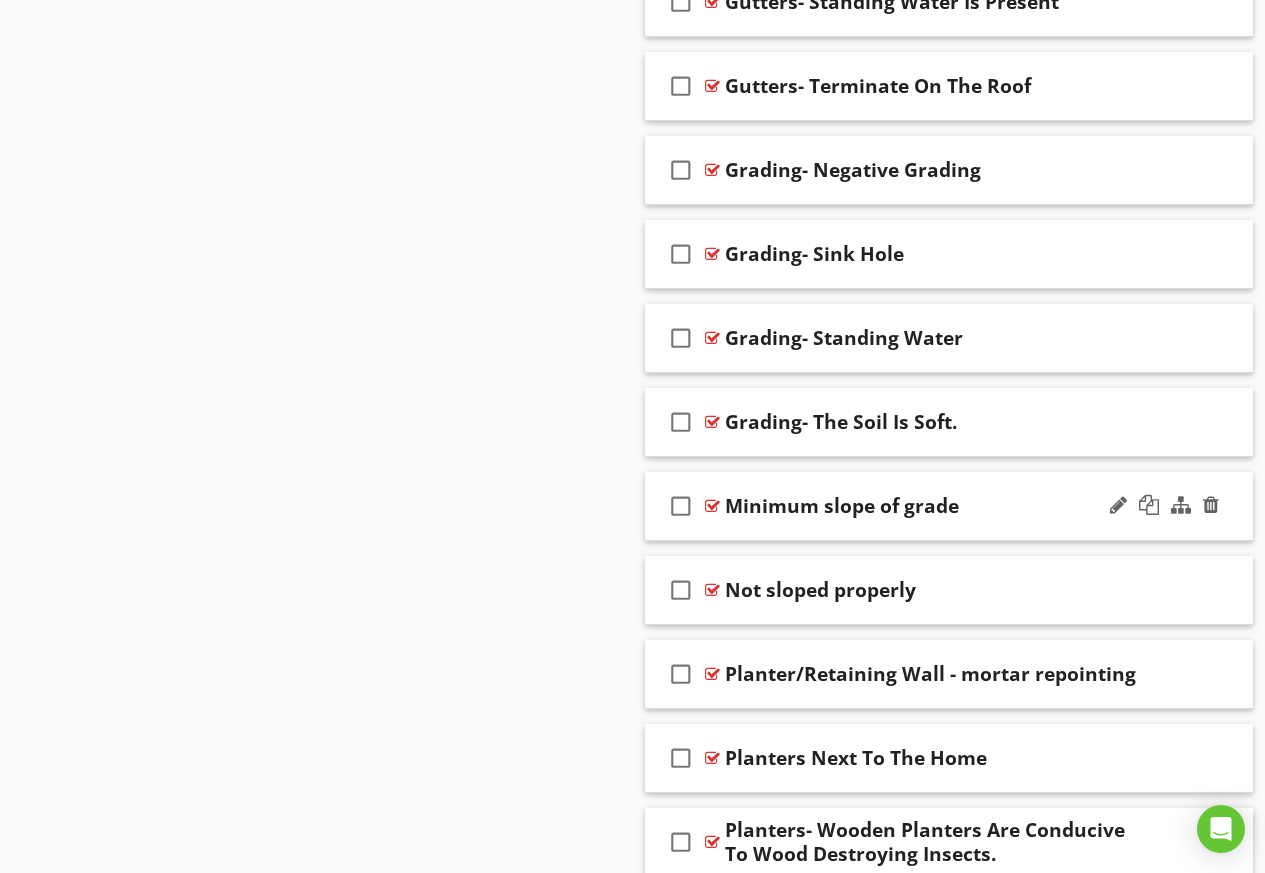 click on "Minimum slope of grade" at bounding box center [938, 506] 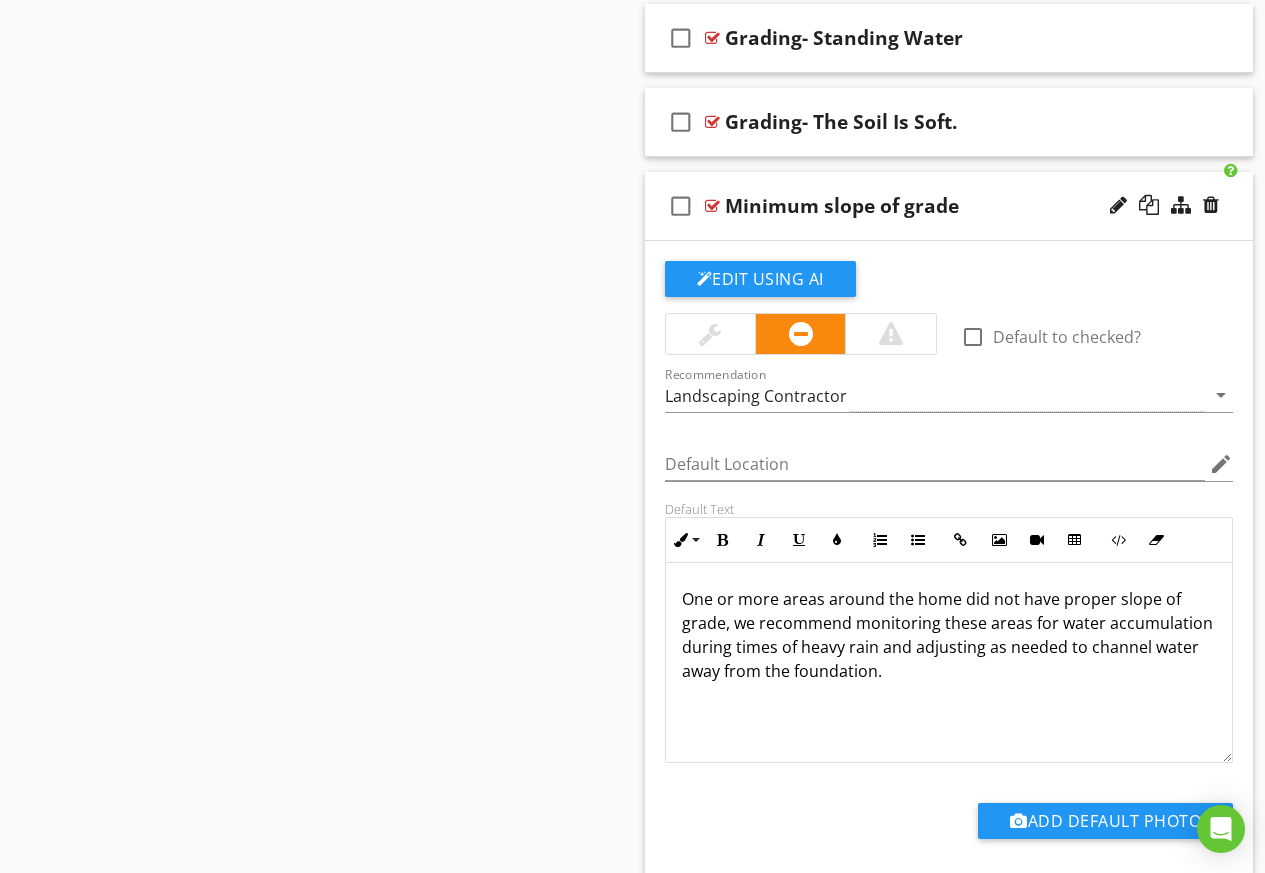 scroll, scrollTop: 7900, scrollLeft: 0, axis: vertical 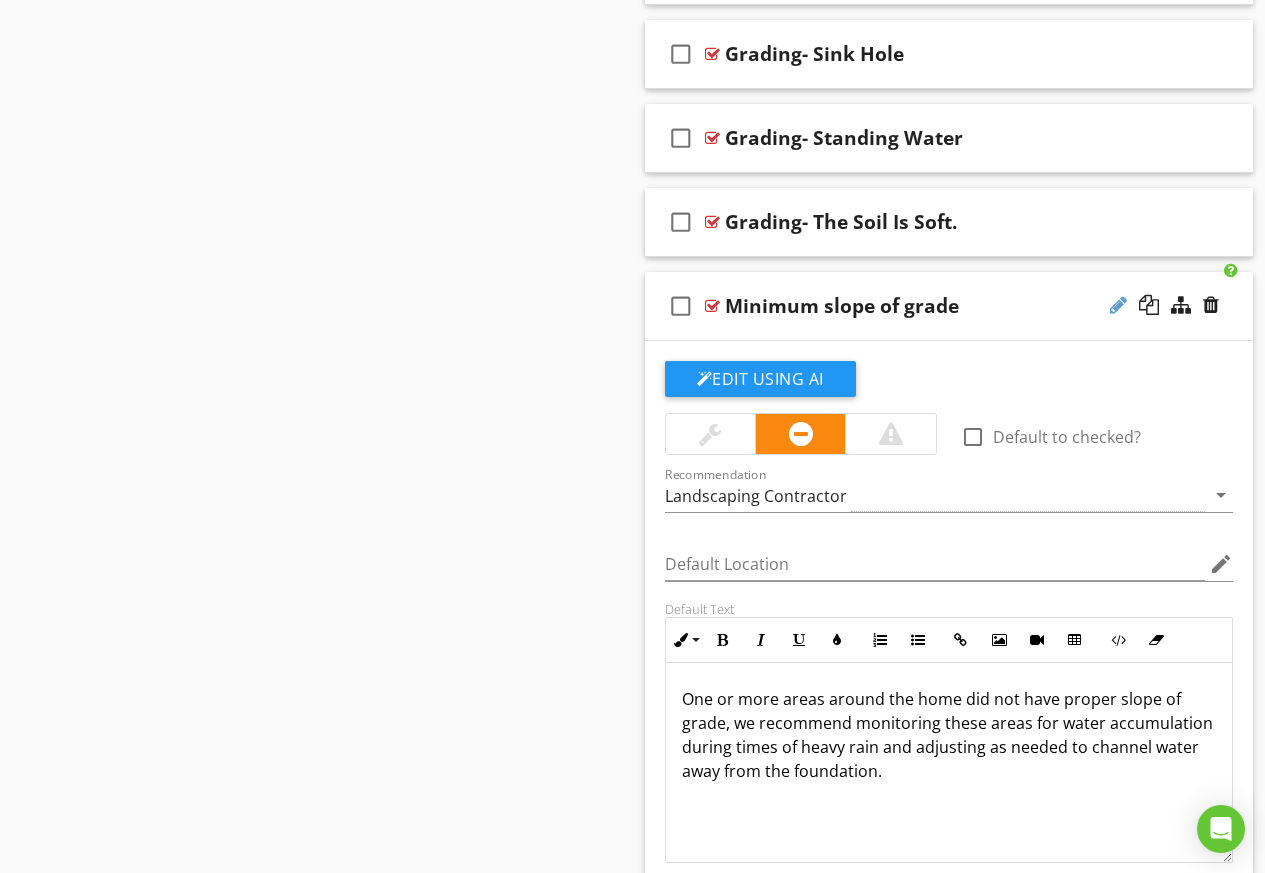 click at bounding box center [1118, 305] 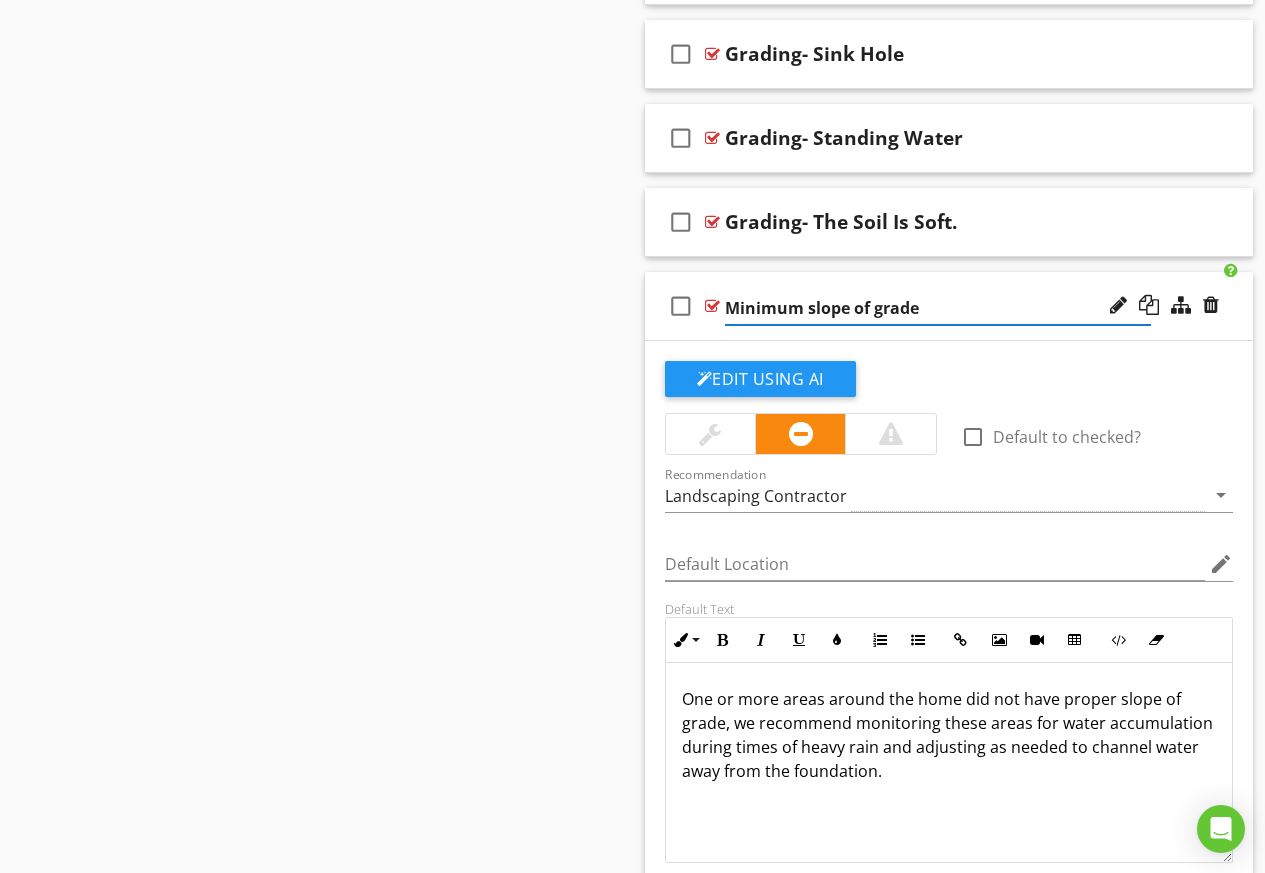 click on "Minimum slope of grade" at bounding box center (938, 308) 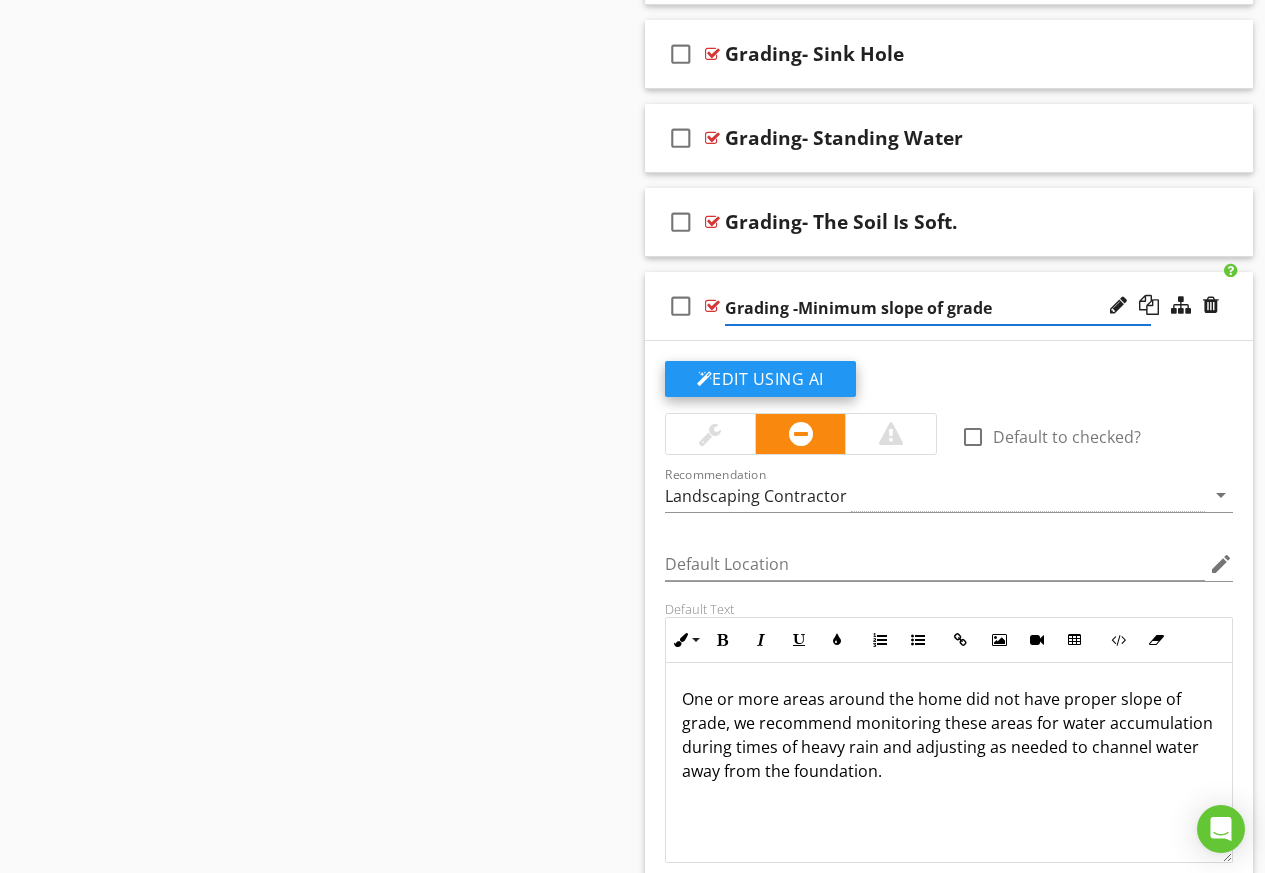 type on "Grading - Minimum slope of grade" 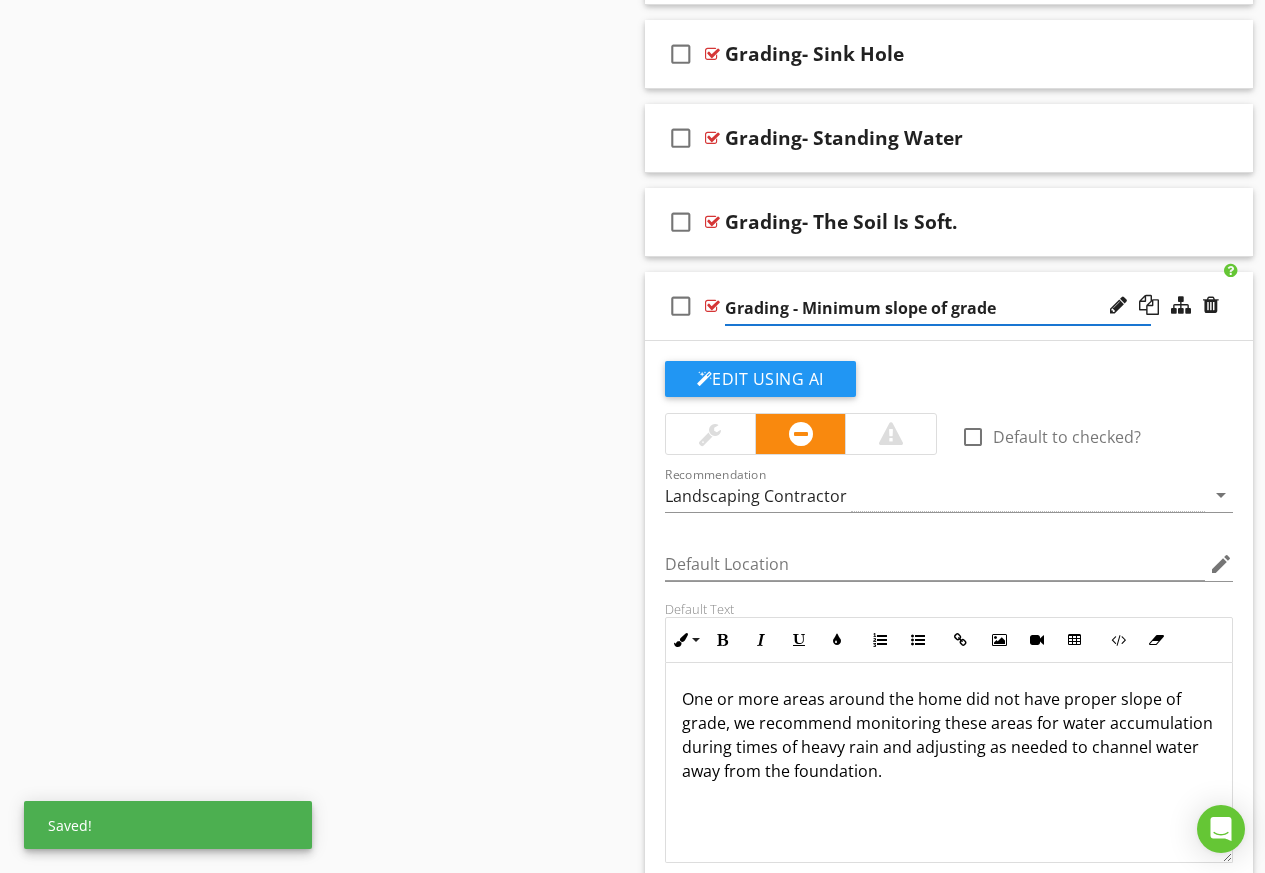 click on "Sections
Information           I. Structural Systems           II. Electrical Systems           III. Heating, Ventilation and Air Conditioning Systems           IV. Plumbing Systems           V. Appliances           VI. Optional Systems
Section
Attachments
Attachment
Items
General           A. Foundations           B. Grading and Drainage           C. Roof Covering Materials           D. Roof Structure and Attic           [PERSON_NAME] (Interior and Exterior)           F. Ceilings and Floors           G. Doors (Interior and Exterior)           H. Windows           I. Stairways (Interior and Exterior)           J. Fireplaces and Chimneys           K. Porches, Balconies, Decks, and Carports           L. Other           M. Cabinets           N. Sidewalks and Driveways           O. Fences
Item
Comments
Informational" at bounding box center (632, -2830) 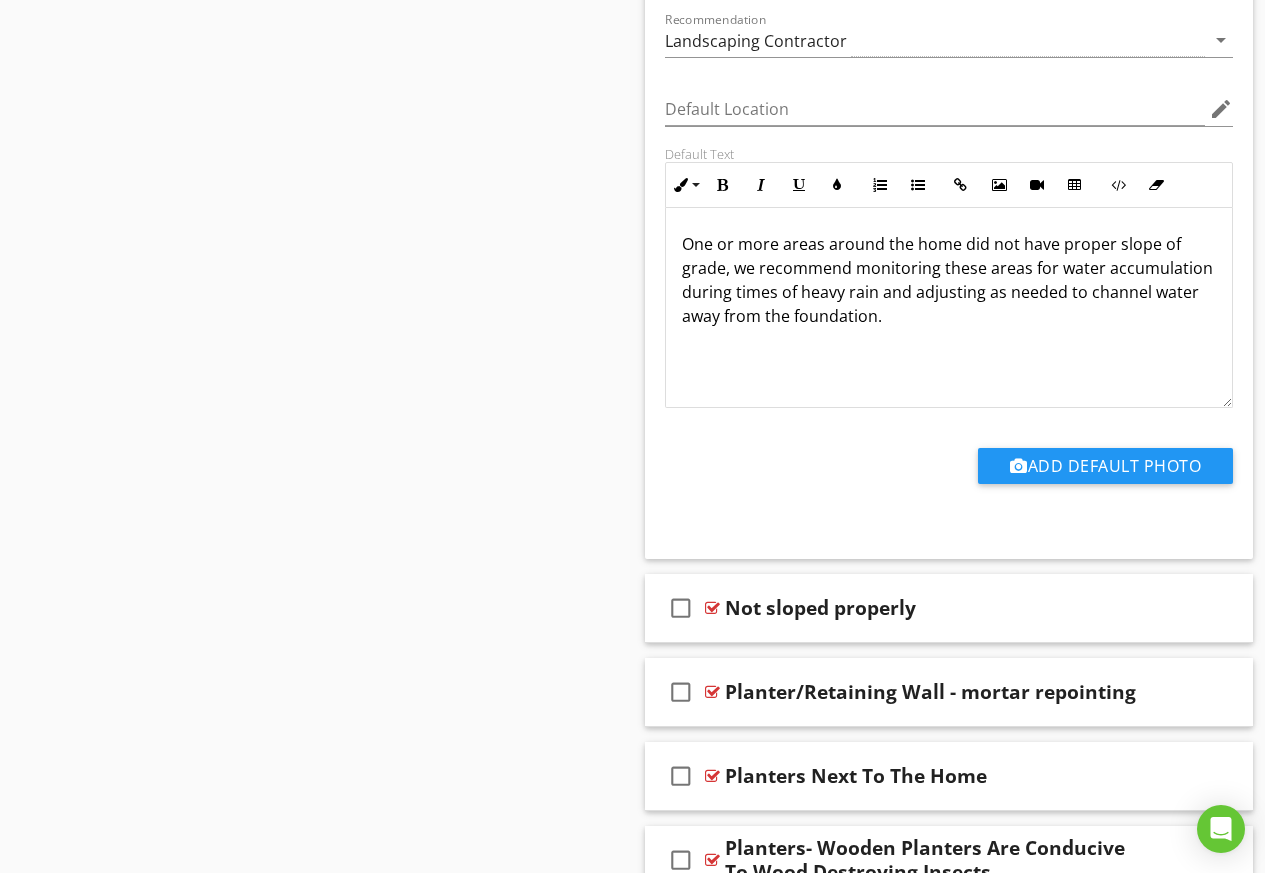 scroll, scrollTop: 8400, scrollLeft: 0, axis: vertical 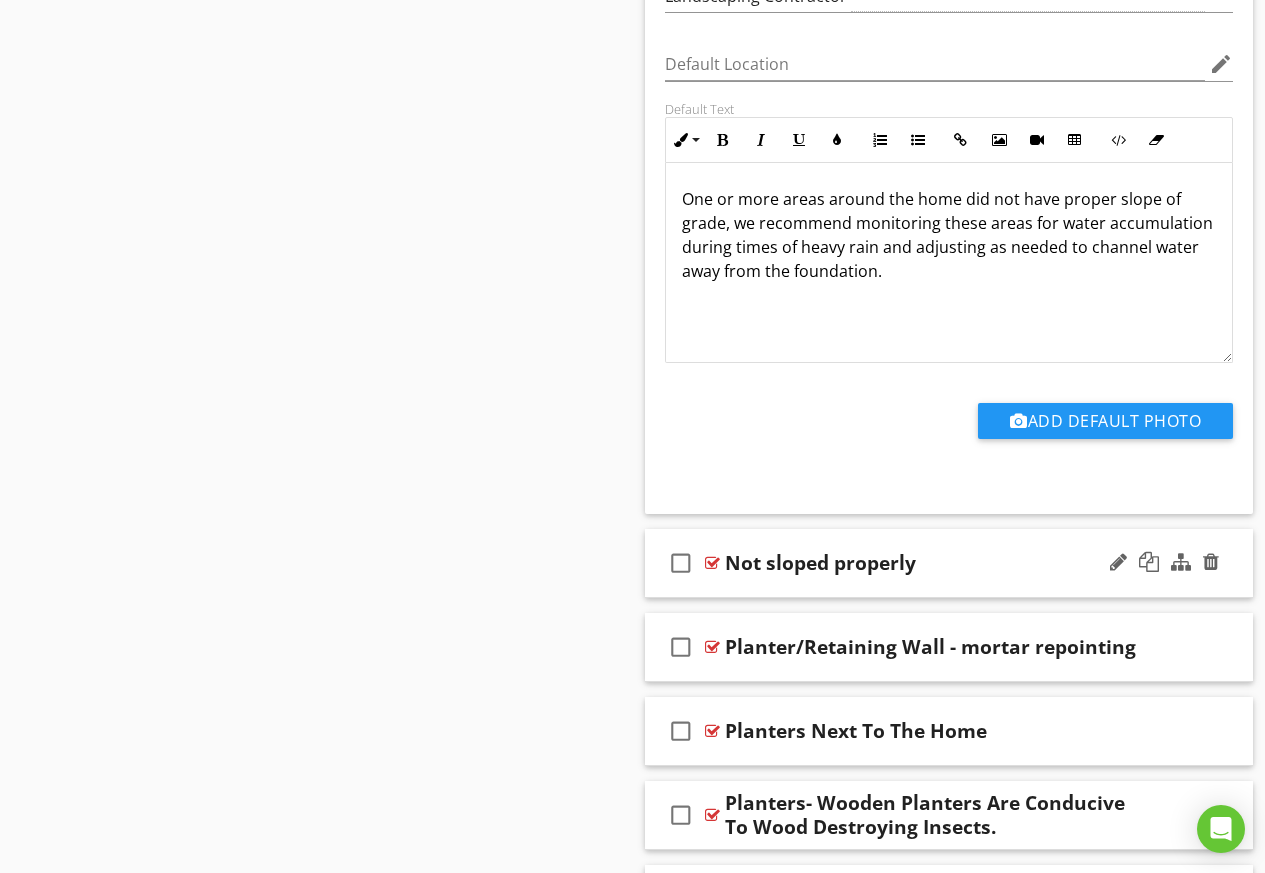 click on "Not sloped properly" at bounding box center (938, 563) 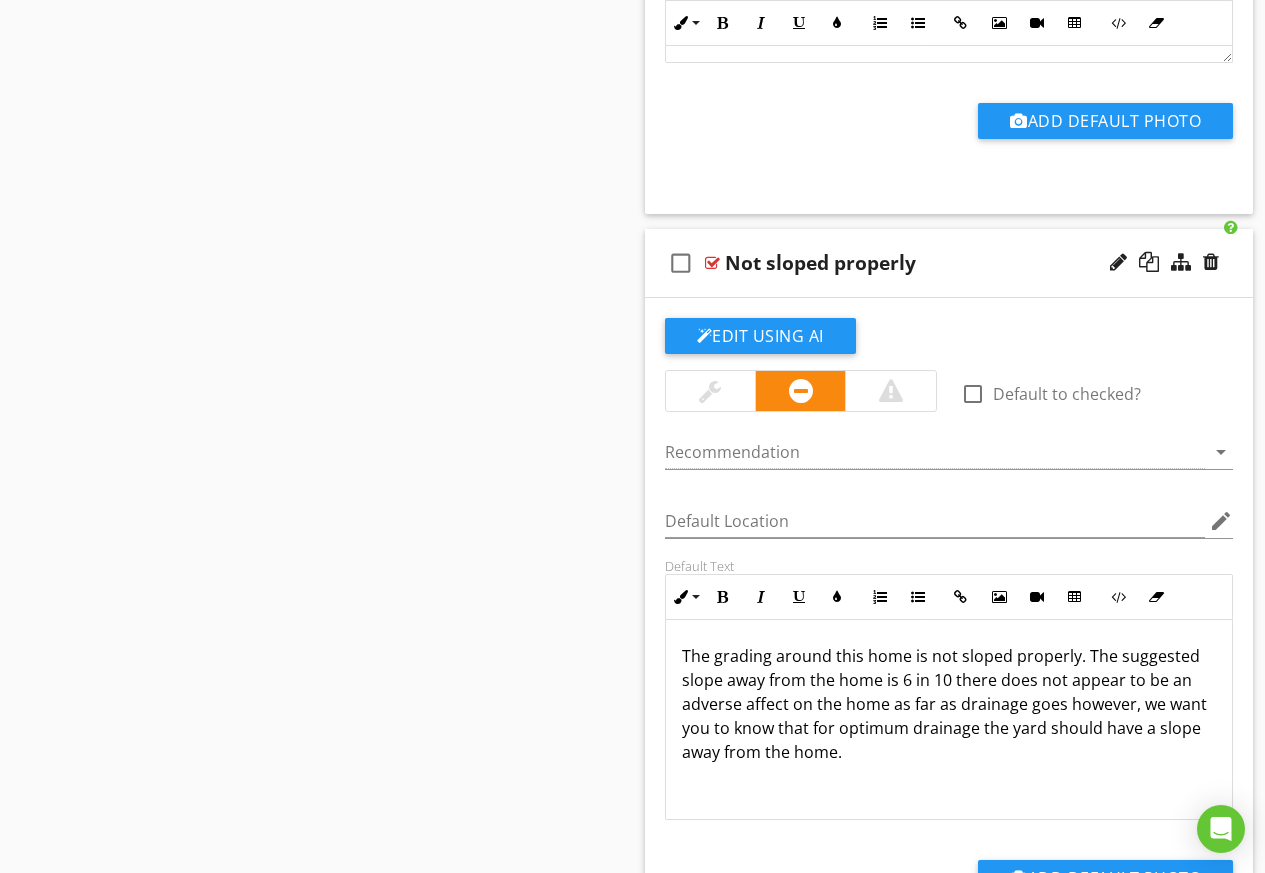 scroll, scrollTop: 8600, scrollLeft: 0, axis: vertical 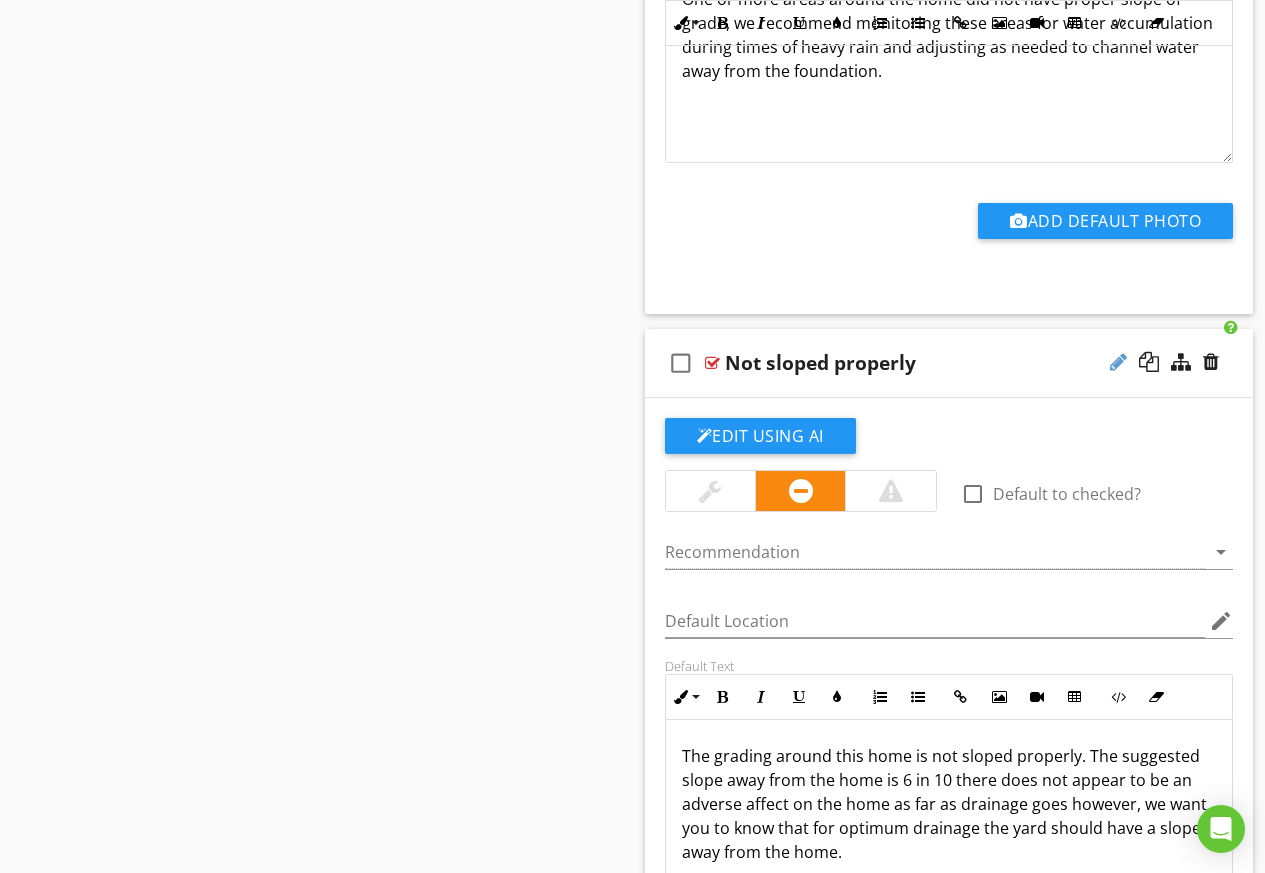 click at bounding box center [1118, 362] 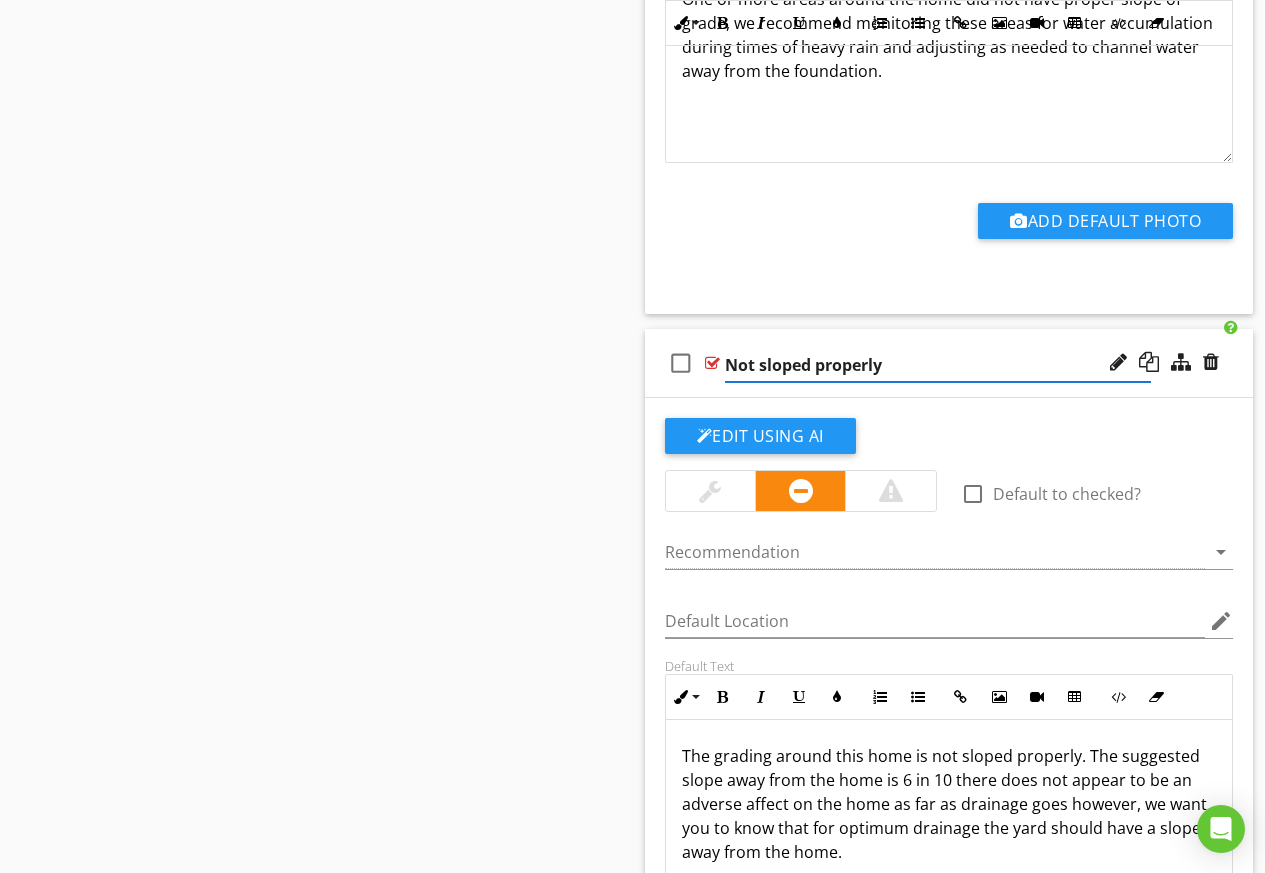 click on "Not sloped properly" at bounding box center [938, 365] 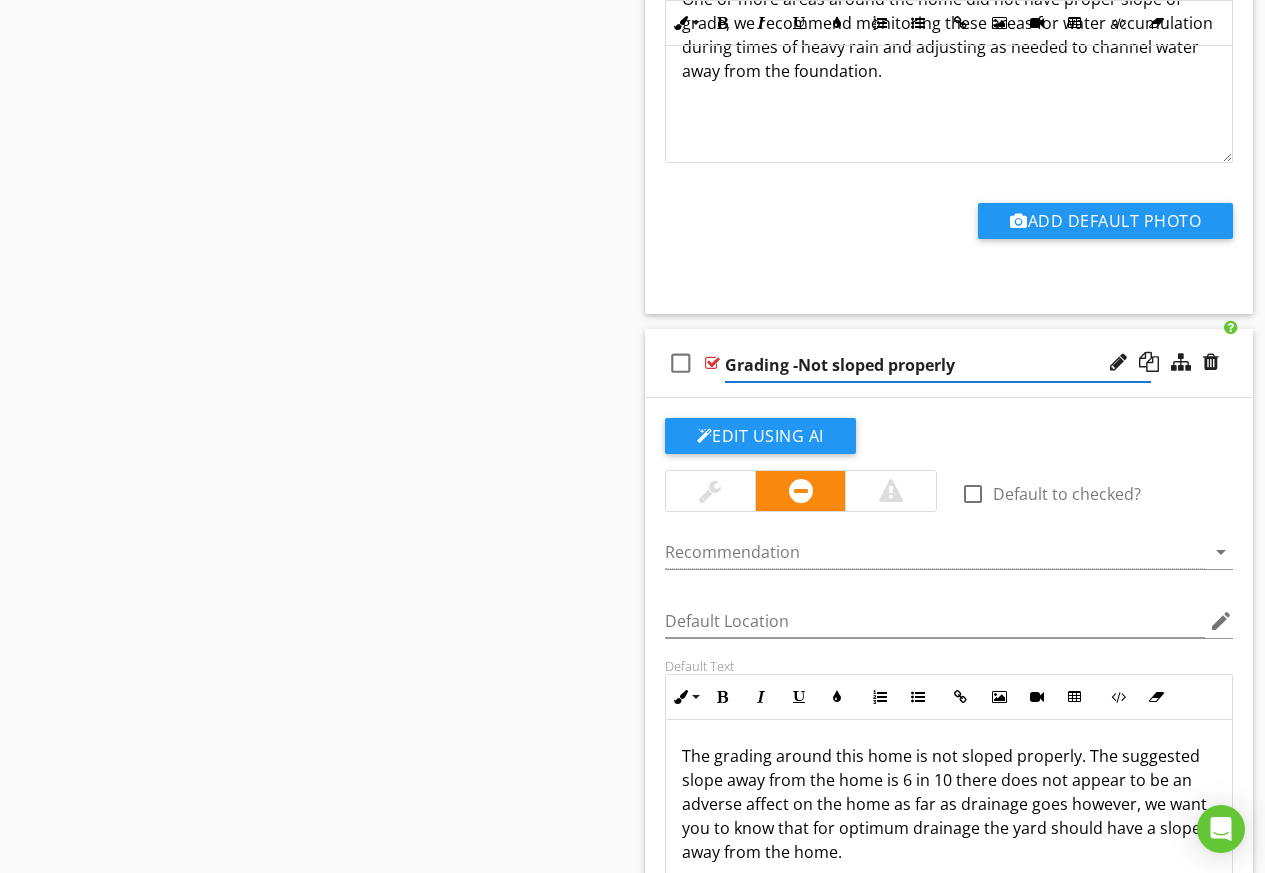 type on "Grading - Not sloped properly" 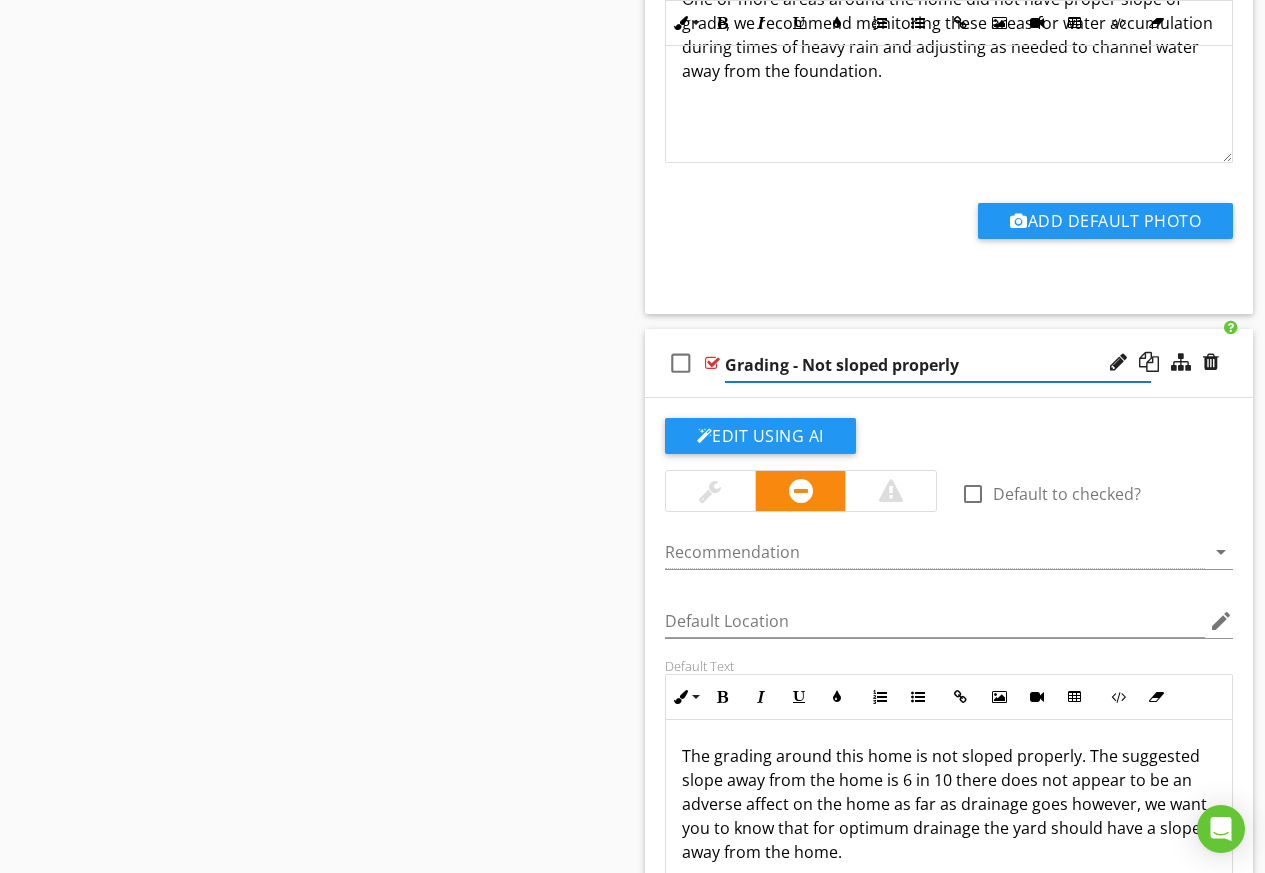 click on "Sections
Information           I. Structural Systems           II. Electrical Systems           III. Heating, Ventilation and Air Conditioning Systems           IV. Plumbing Systems           V. Appliances           VI. Optional Systems
Section
Attachments
Attachment
Items
General           A. Foundations           B. Grading and Drainage           C. Roof Covering Materials           D. Roof Structure and Attic           [PERSON_NAME] (Interior and Exterior)           F. Ceilings and Floors           G. Doors (Interior and Exterior)           H. Windows           I. Stairways (Interior and Exterior)           J. Fireplaces and Chimneys           K. Porches, Balconies, Decks, and Carports           L. Other           M. Cabinets           N. Sidewalks and Driveways           O. Fences
Item
Comments
Informational" at bounding box center (632, -3194) 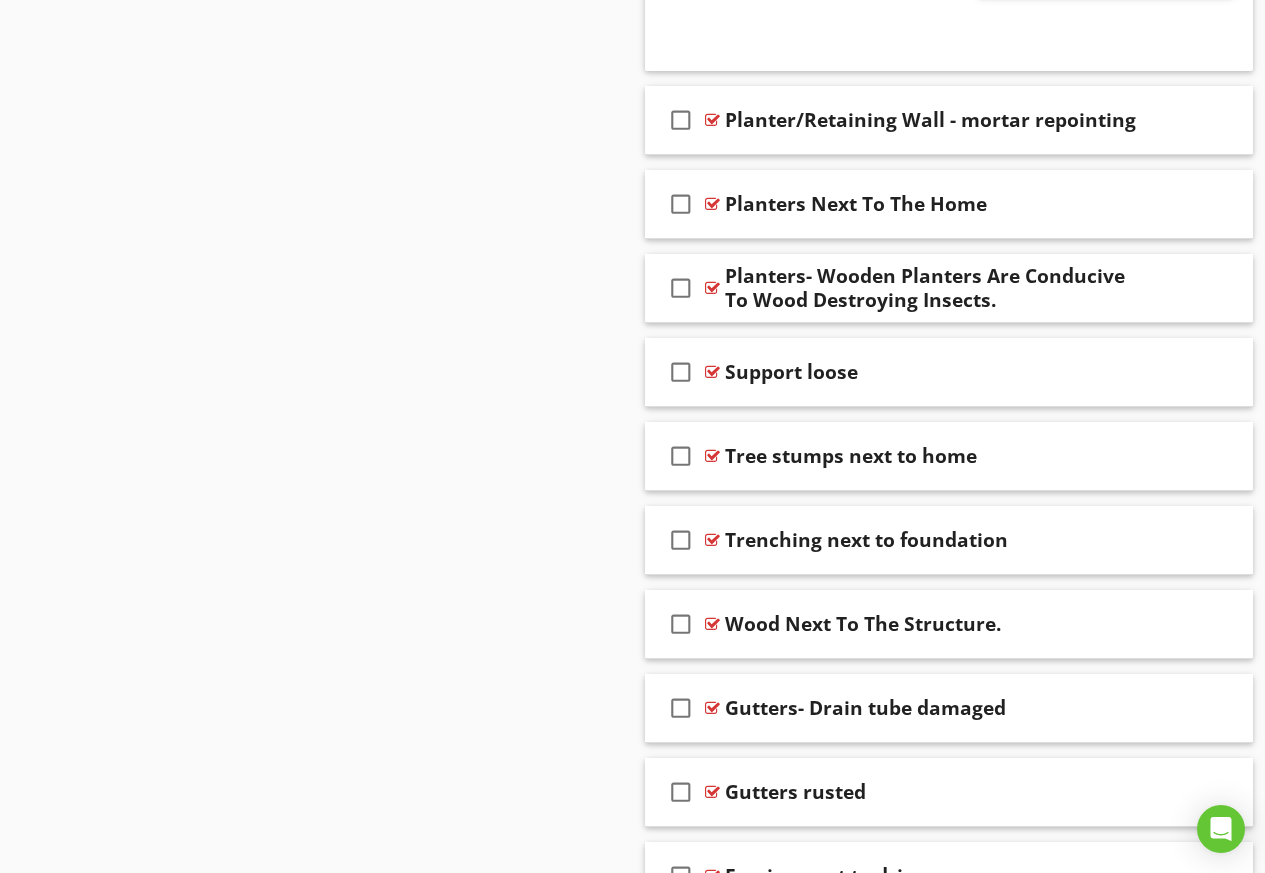 scroll, scrollTop: 9700, scrollLeft: 0, axis: vertical 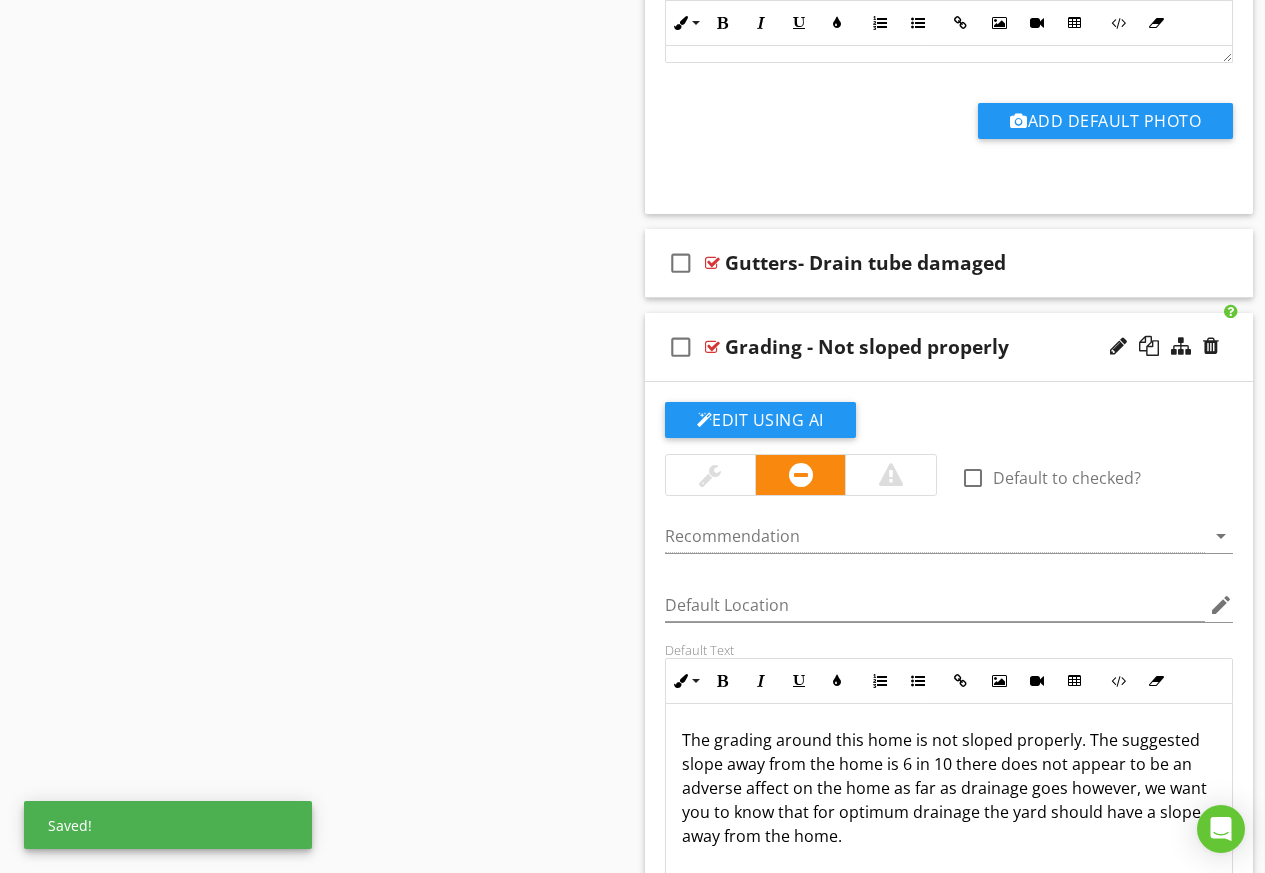 click on "Grading - Not sloped properly" at bounding box center [938, 347] 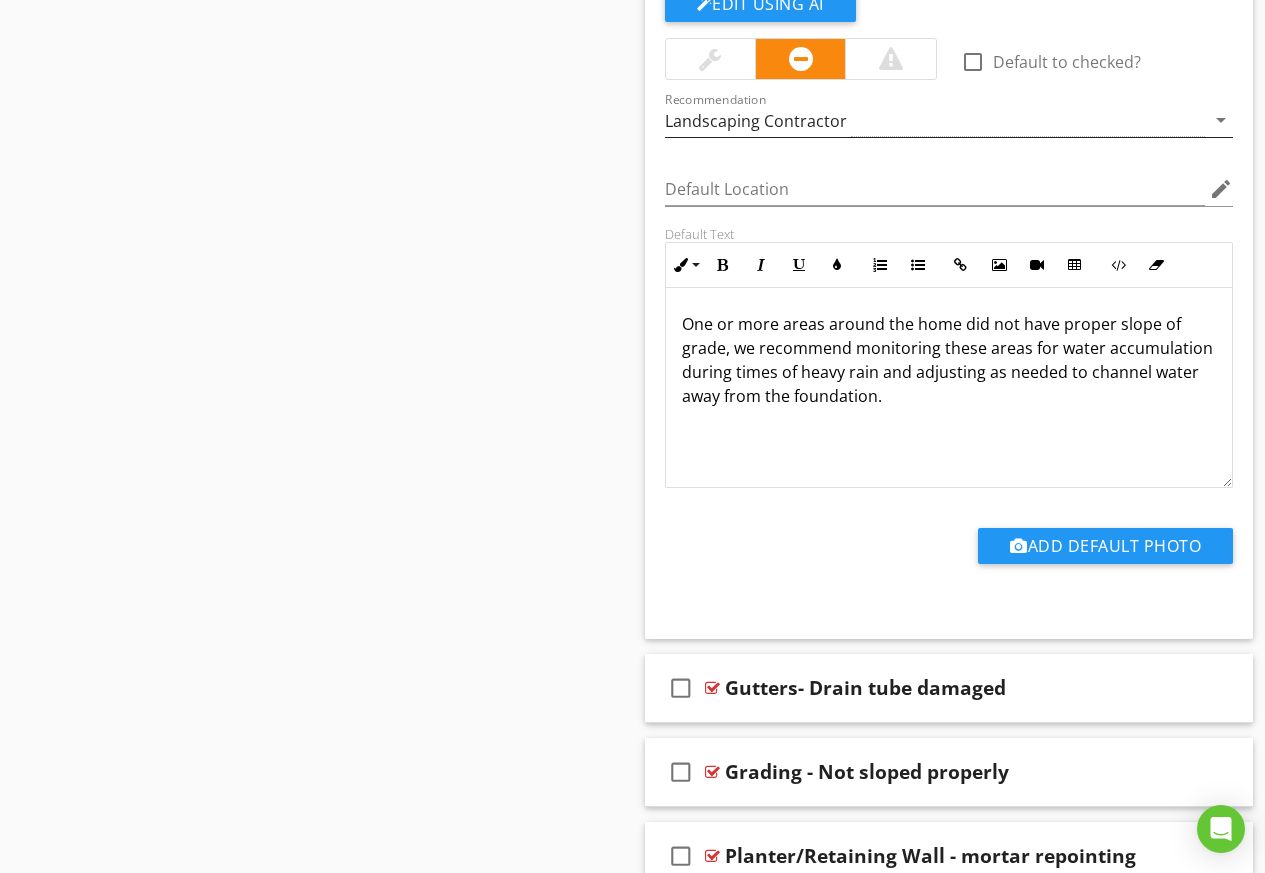 scroll, scrollTop: 8100, scrollLeft: 0, axis: vertical 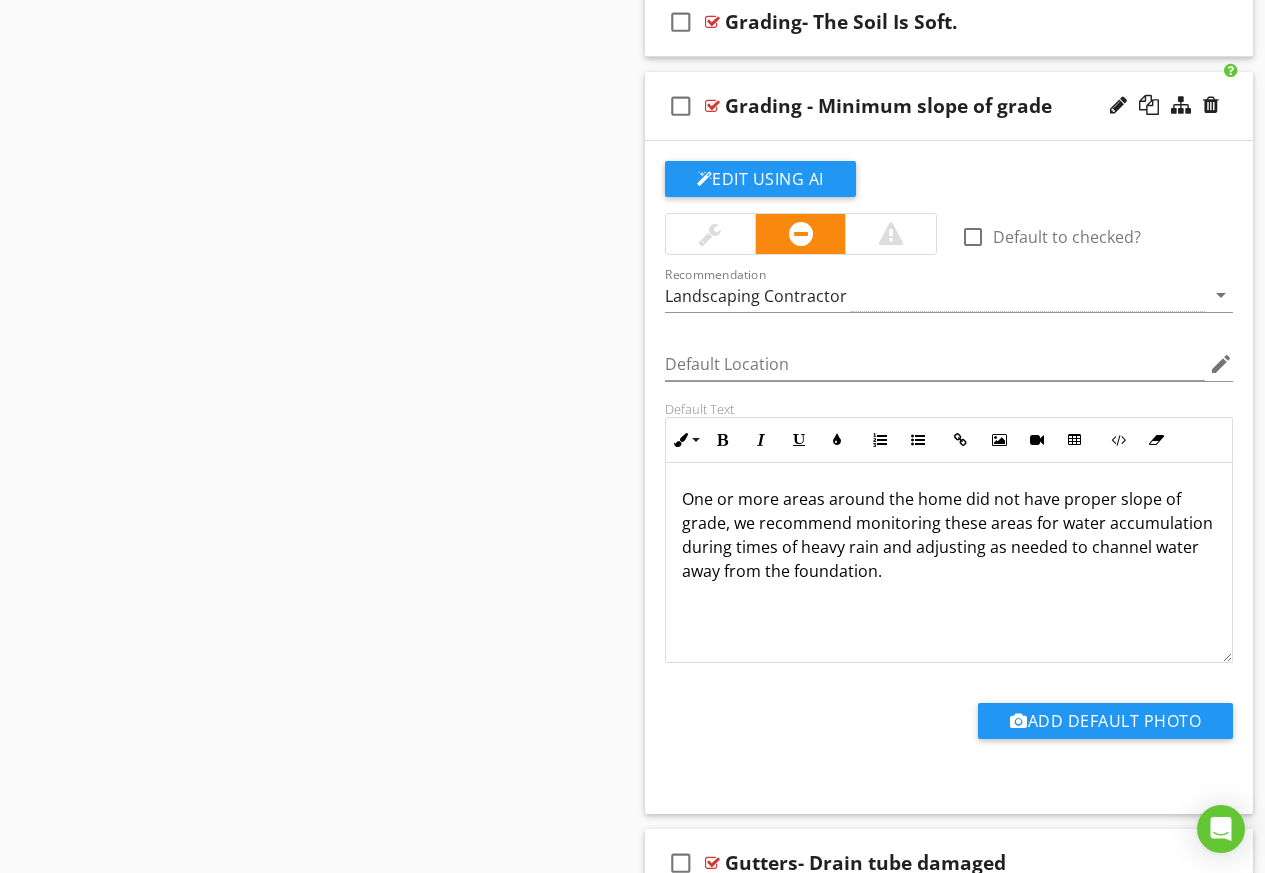 click on "Grading - Minimum slope of grade" at bounding box center [938, 106] 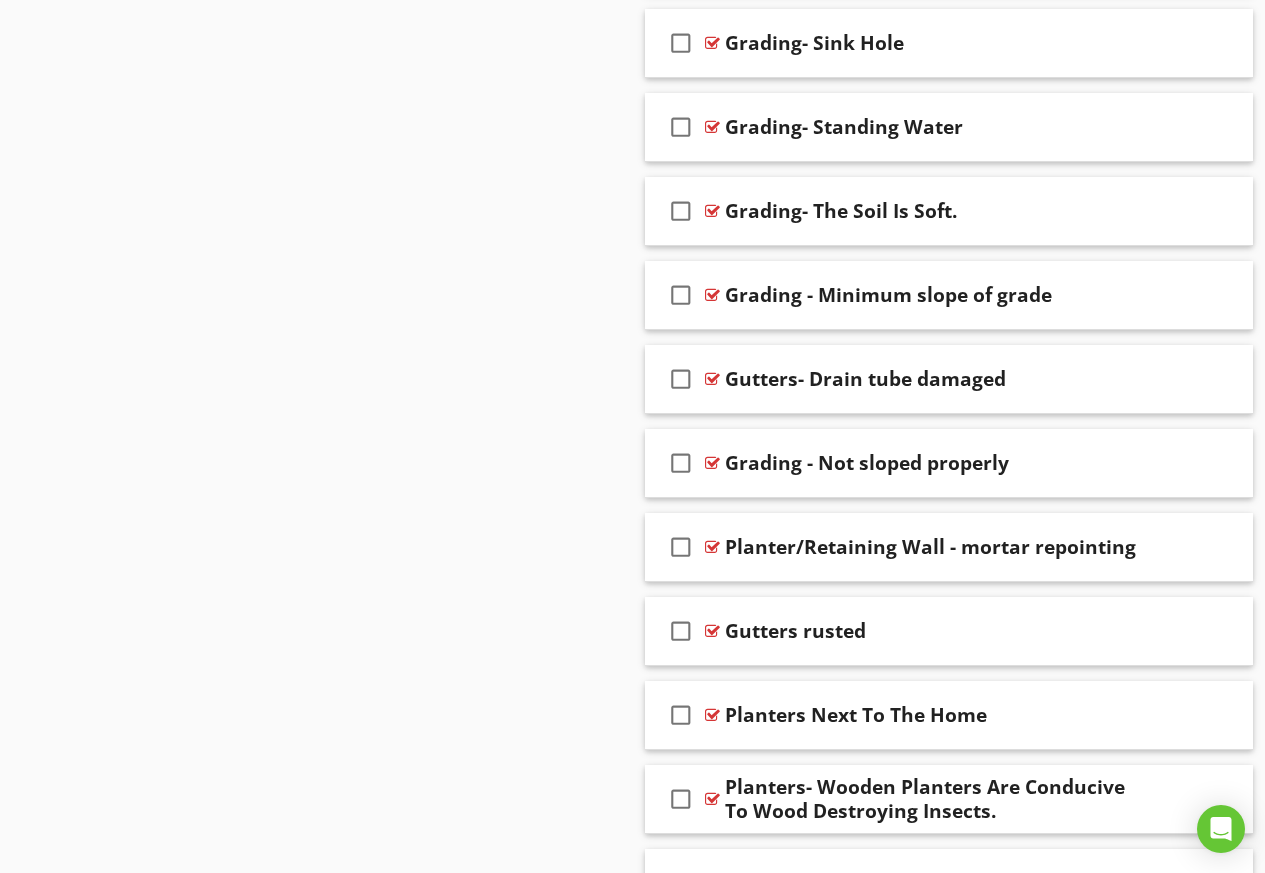 scroll, scrollTop: 7876, scrollLeft: 0, axis: vertical 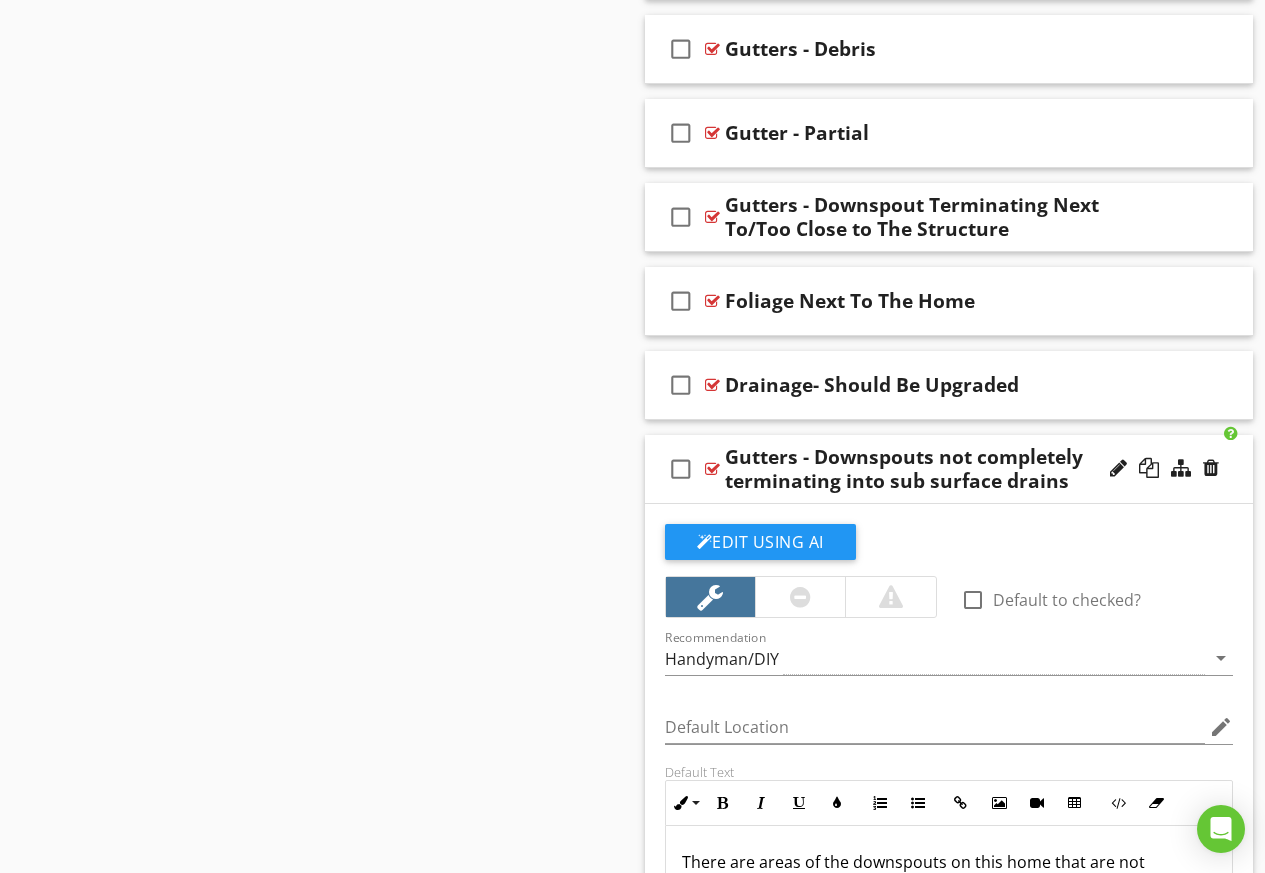 click on "Gutters - Downspouts not completely terminating into sub surface drains" at bounding box center [938, 469] 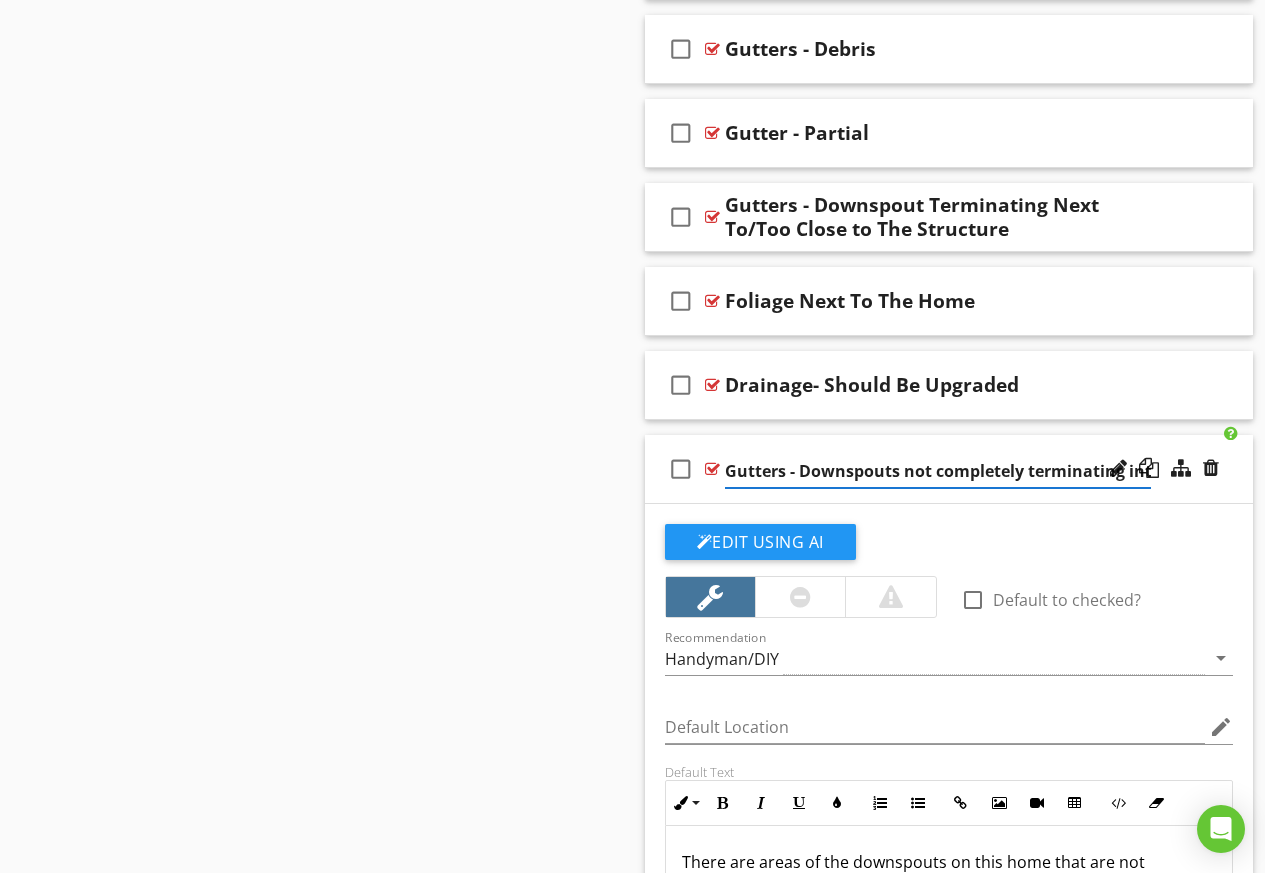 scroll, scrollTop: 0, scrollLeft: 159, axis: horizontal 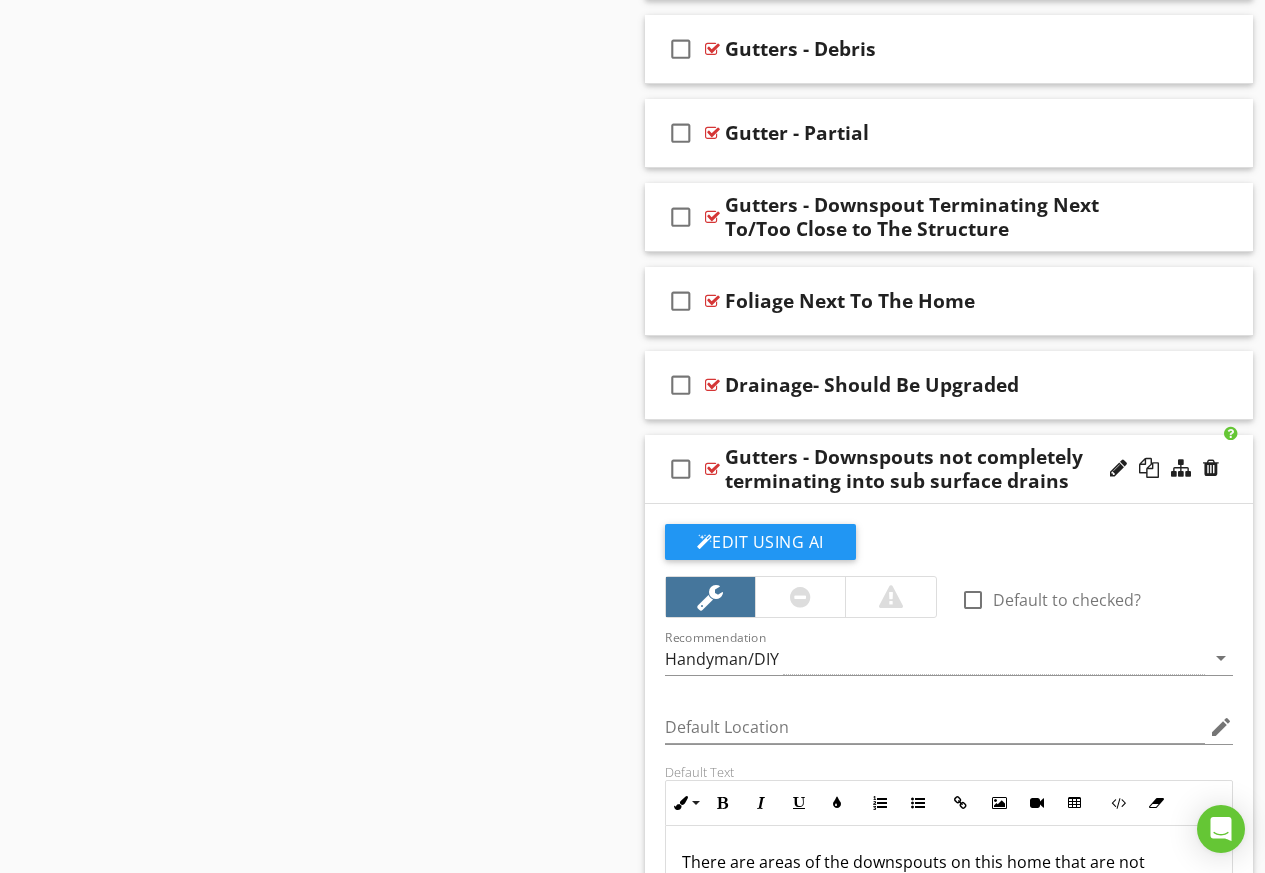 click on "check_box_outline_blank
Gutters - Downspouts not completely terminating into sub surface drains" at bounding box center [949, 469] 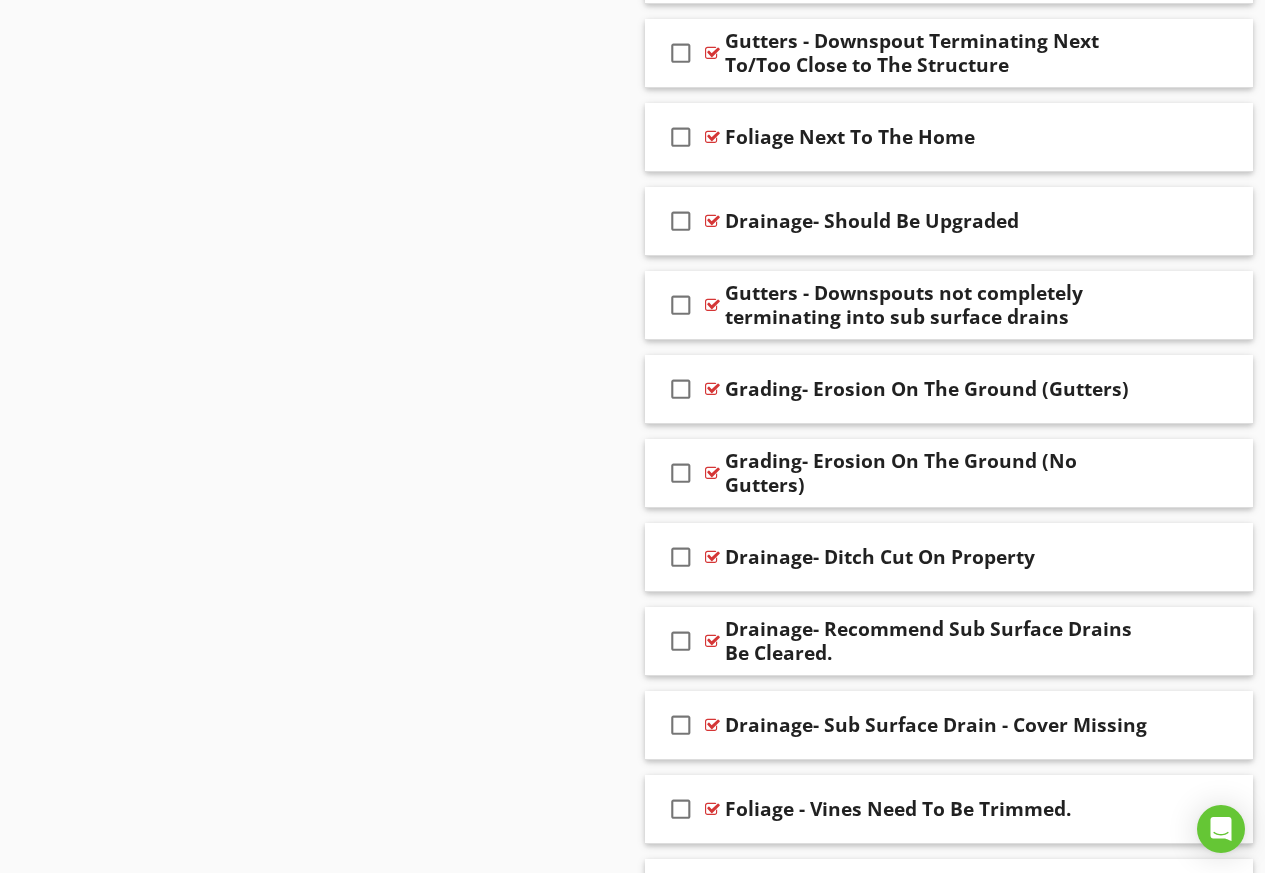 scroll, scrollTop: 4576, scrollLeft: 0, axis: vertical 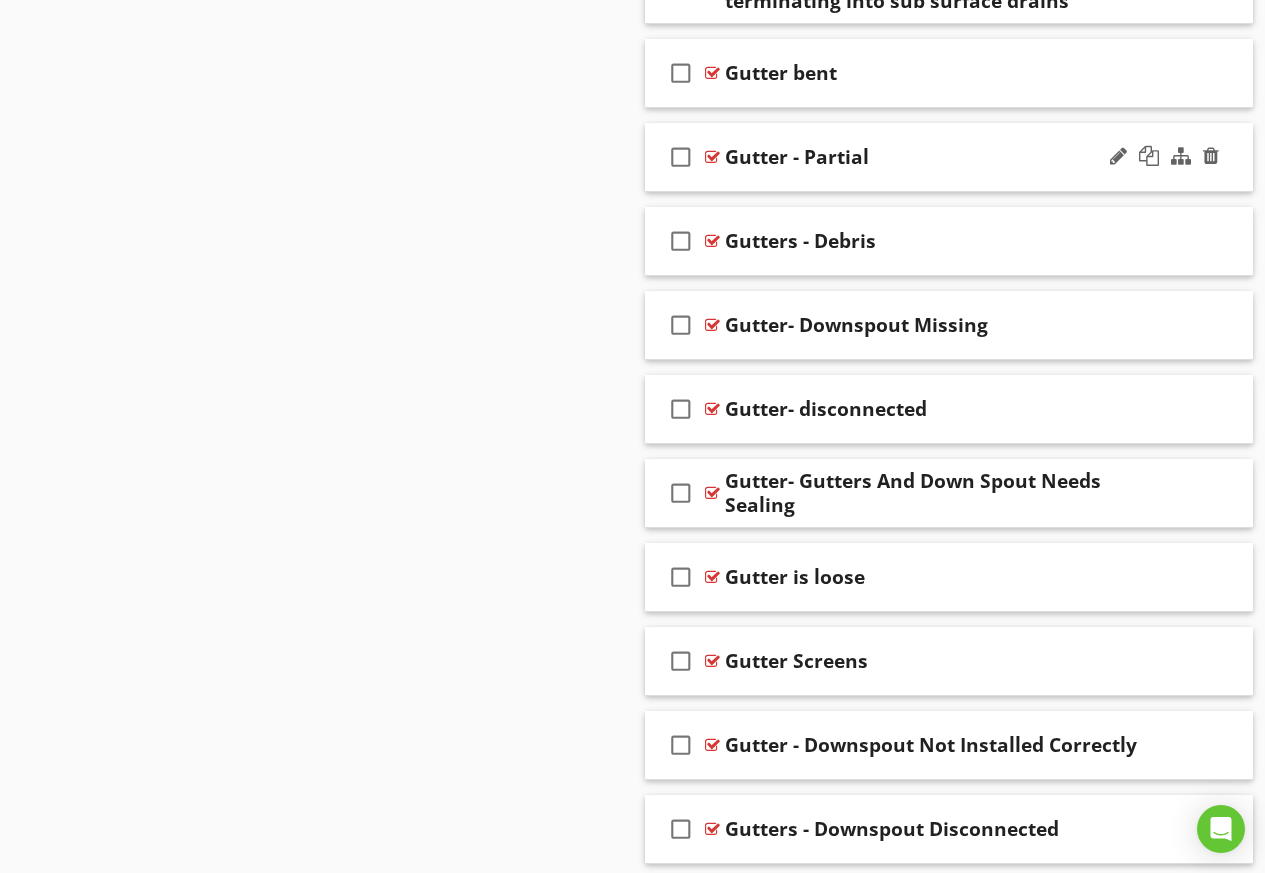 click on "Gutter - Partial" at bounding box center [938, 157] 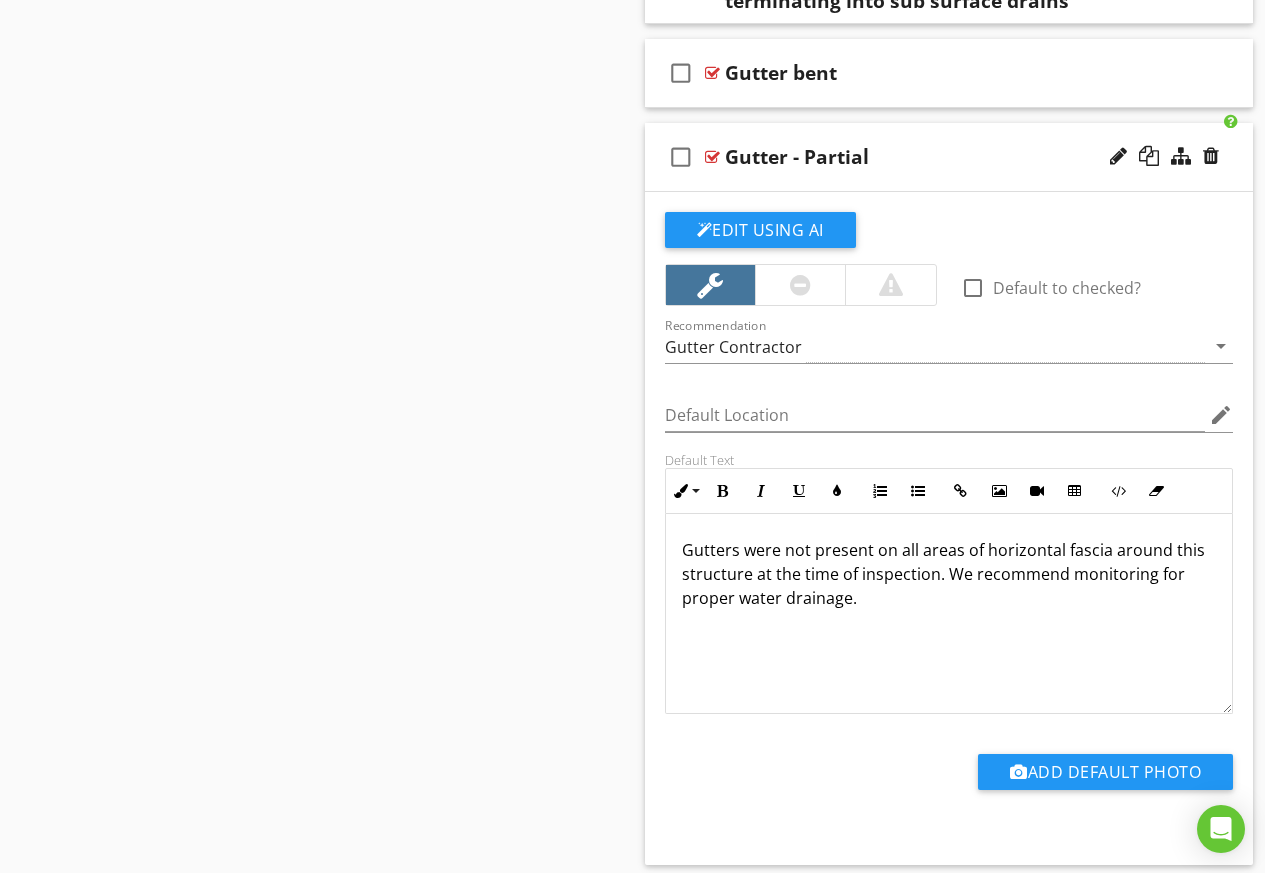 click on "Gutter - Partial" at bounding box center (938, 157) 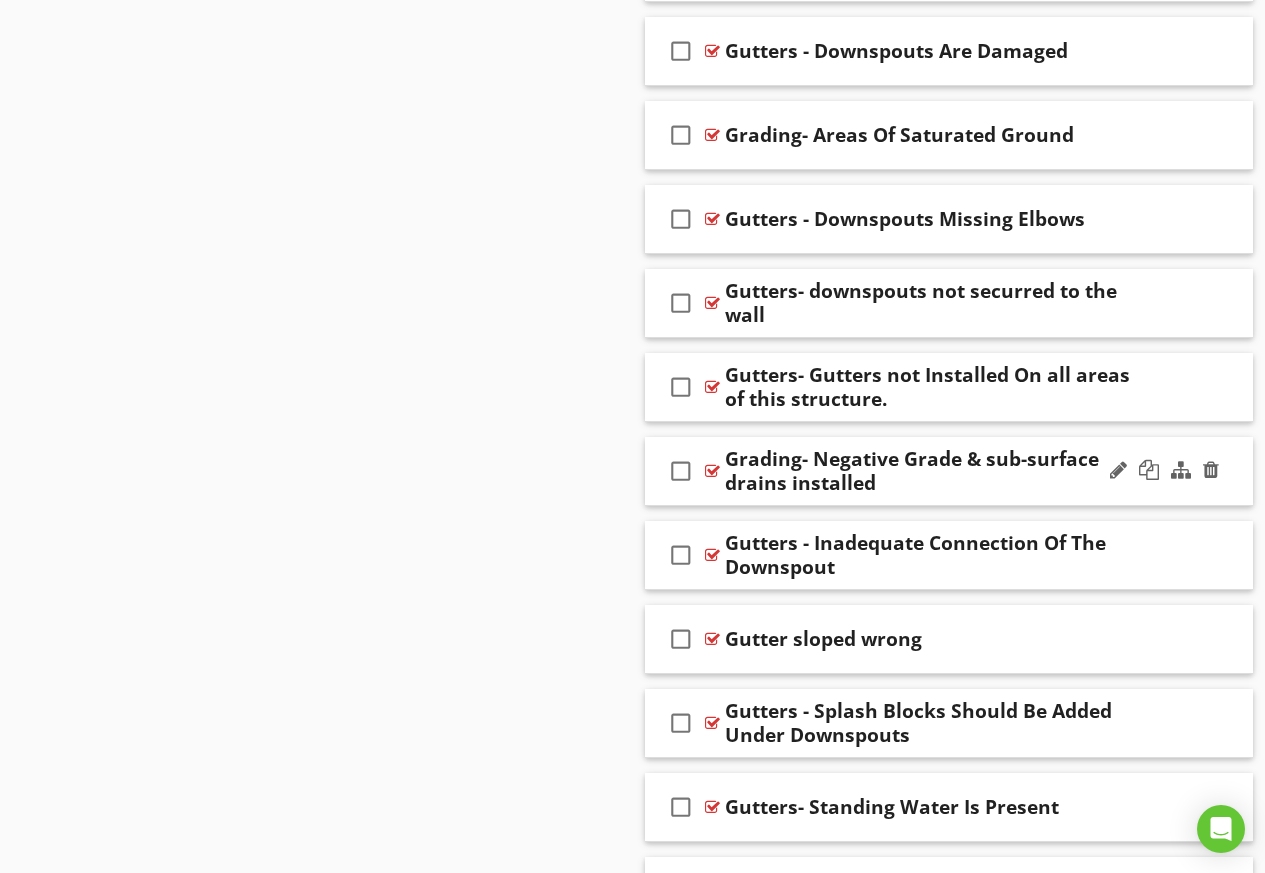 scroll, scrollTop: 6176, scrollLeft: 0, axis: vertical 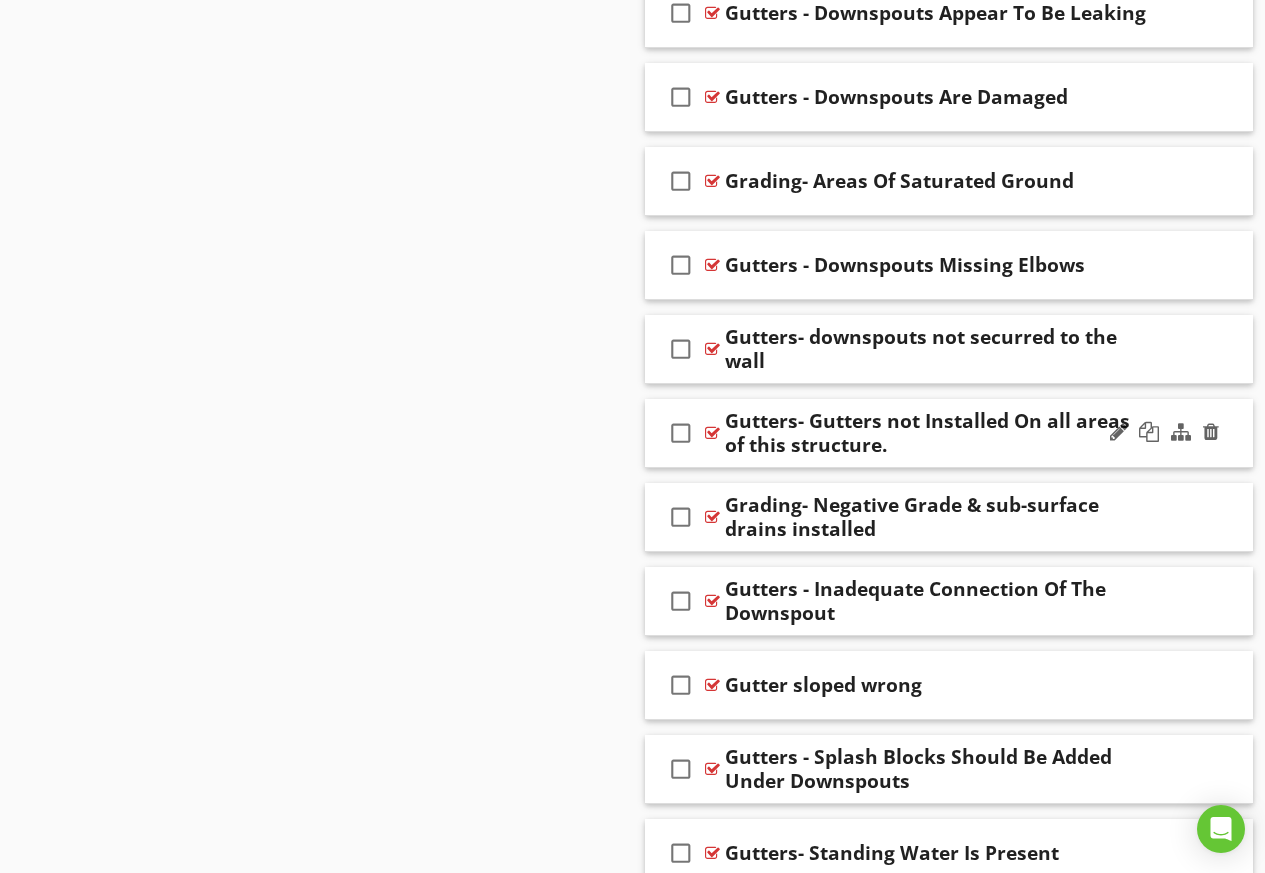 click on "Gutters- Gutters not Installed On all areas of this structure." at bounding box center [938, 433] 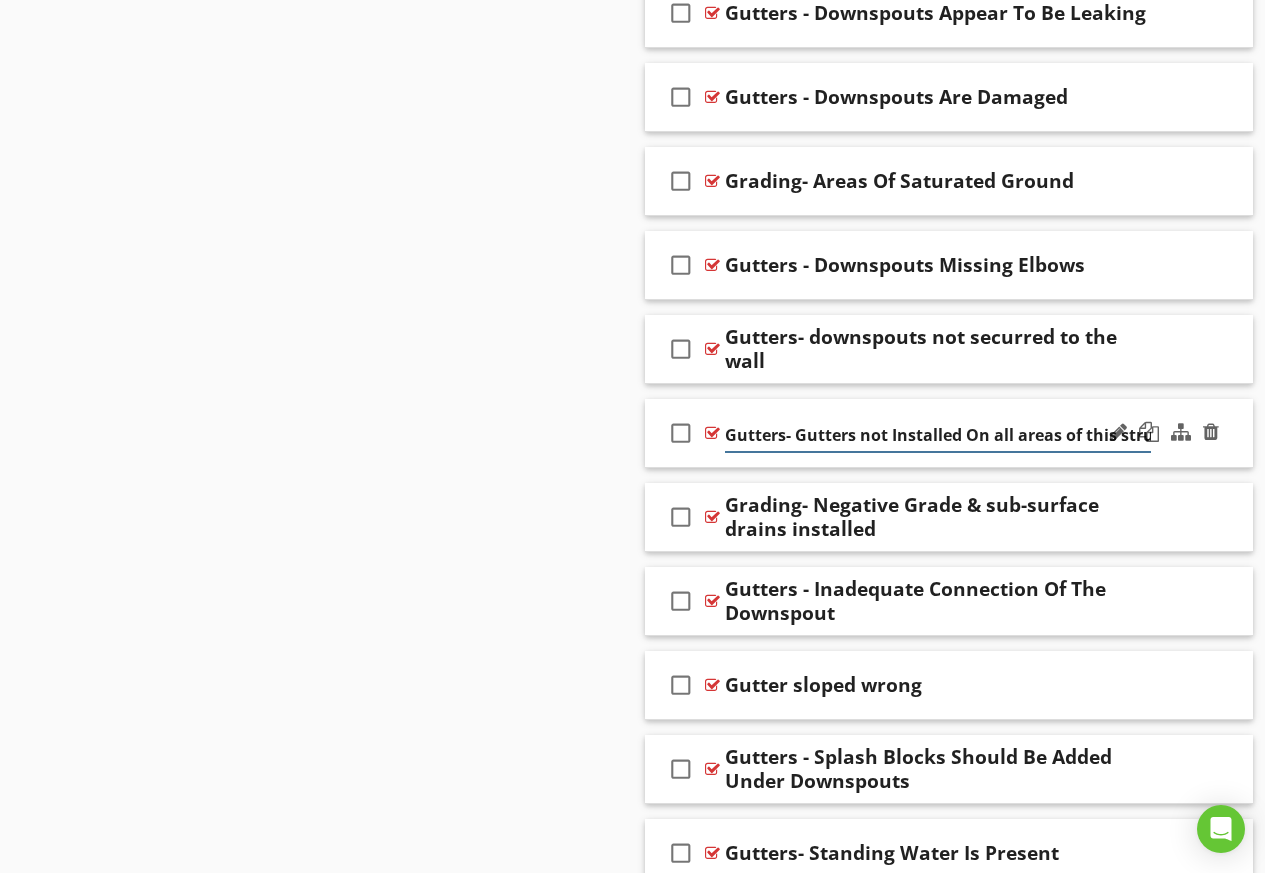 scroll, scrollTop: 0, scrollLeft: 48, axis: horizontal 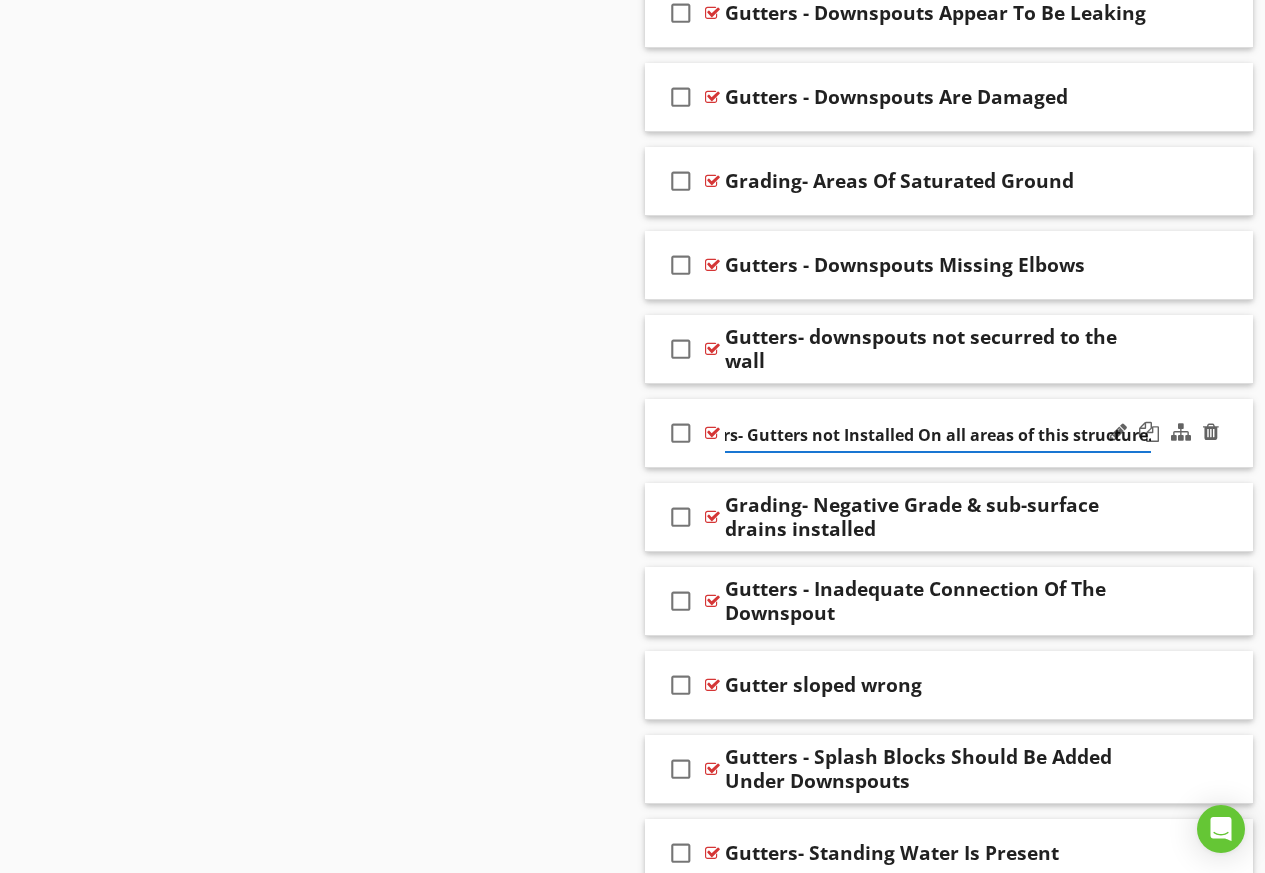 click on "check_box_outline_blank" at bounding box center [685, 433] 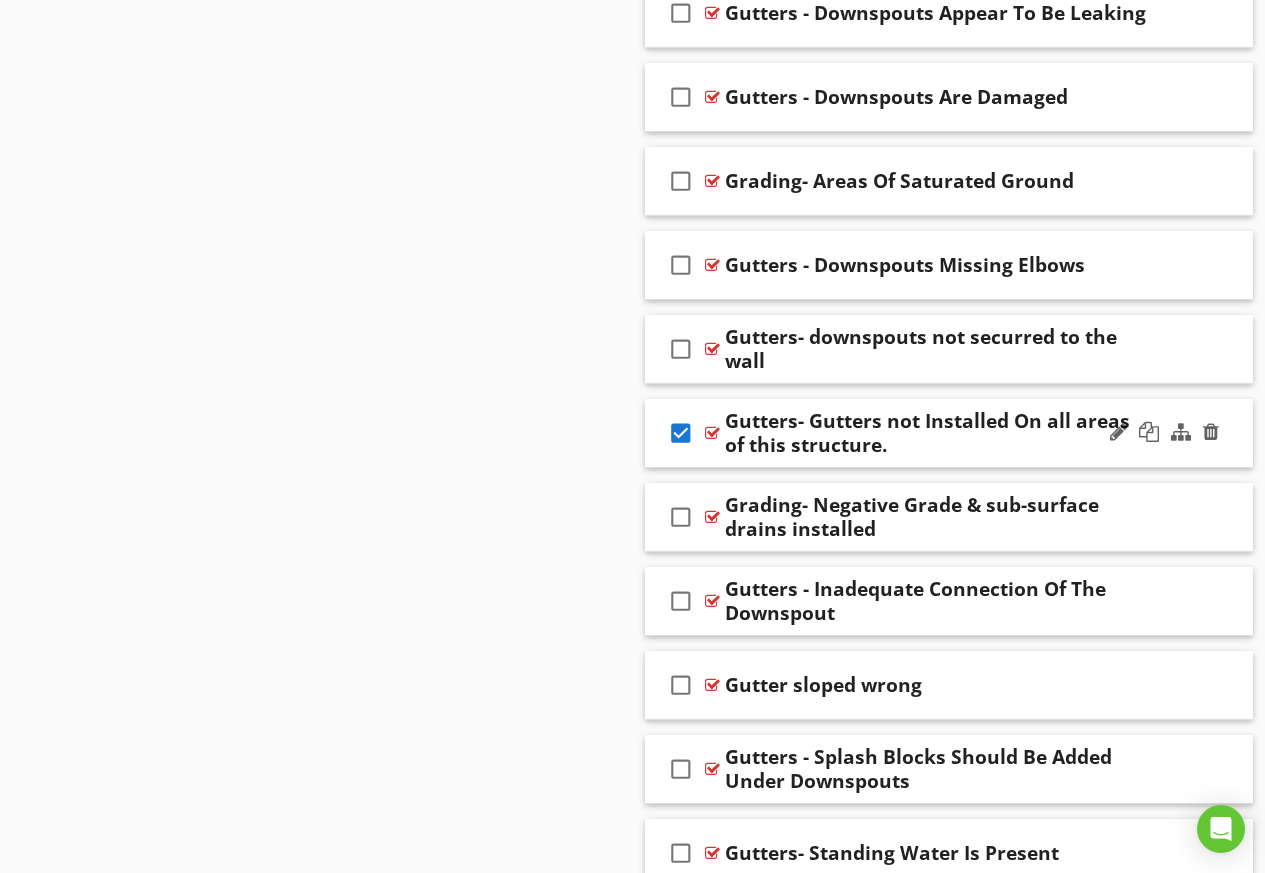 click on "check_box" at bounding box center [681, 433] 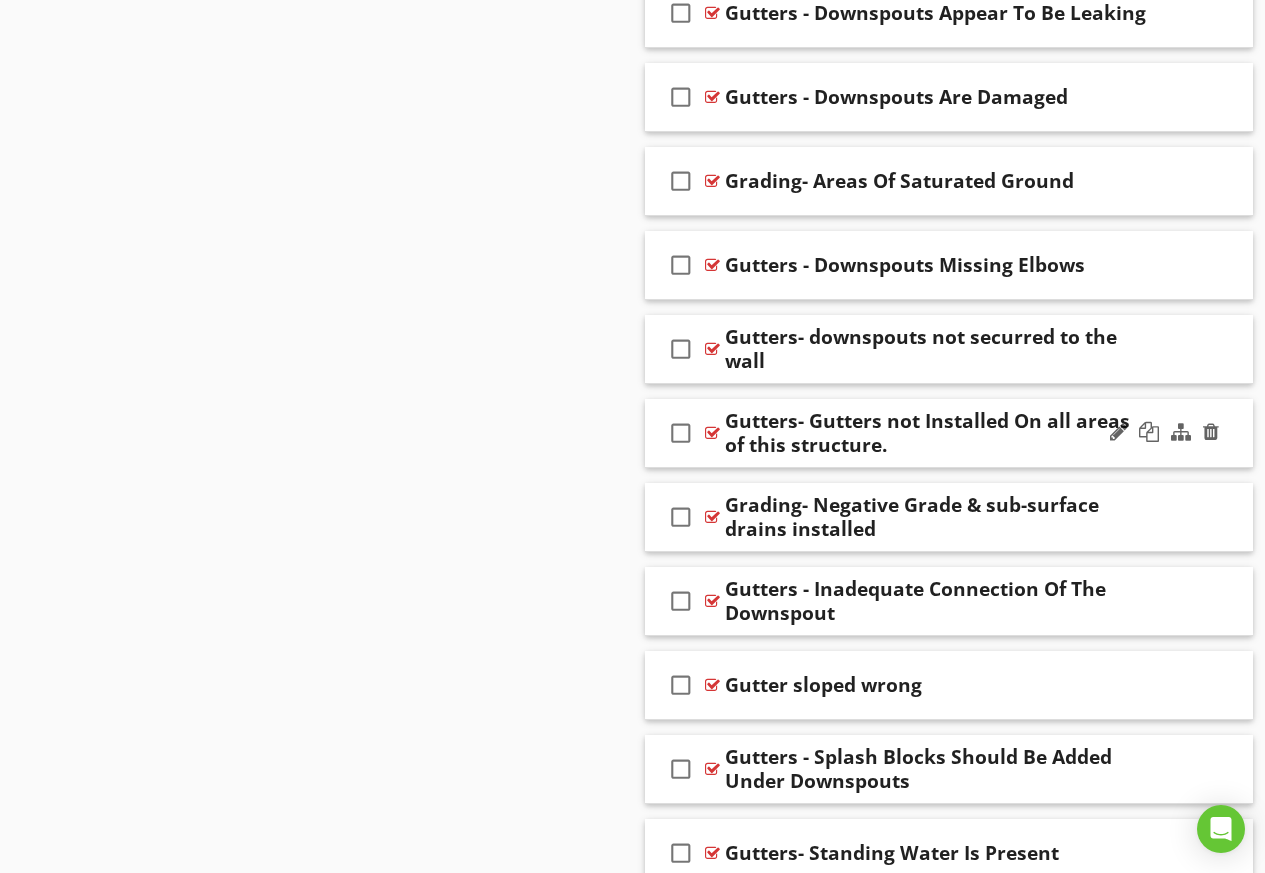click on "check_box_outline_blank
Gutters- Gutters not Installed On all areas of this structure." at bounding box center [949, 433] 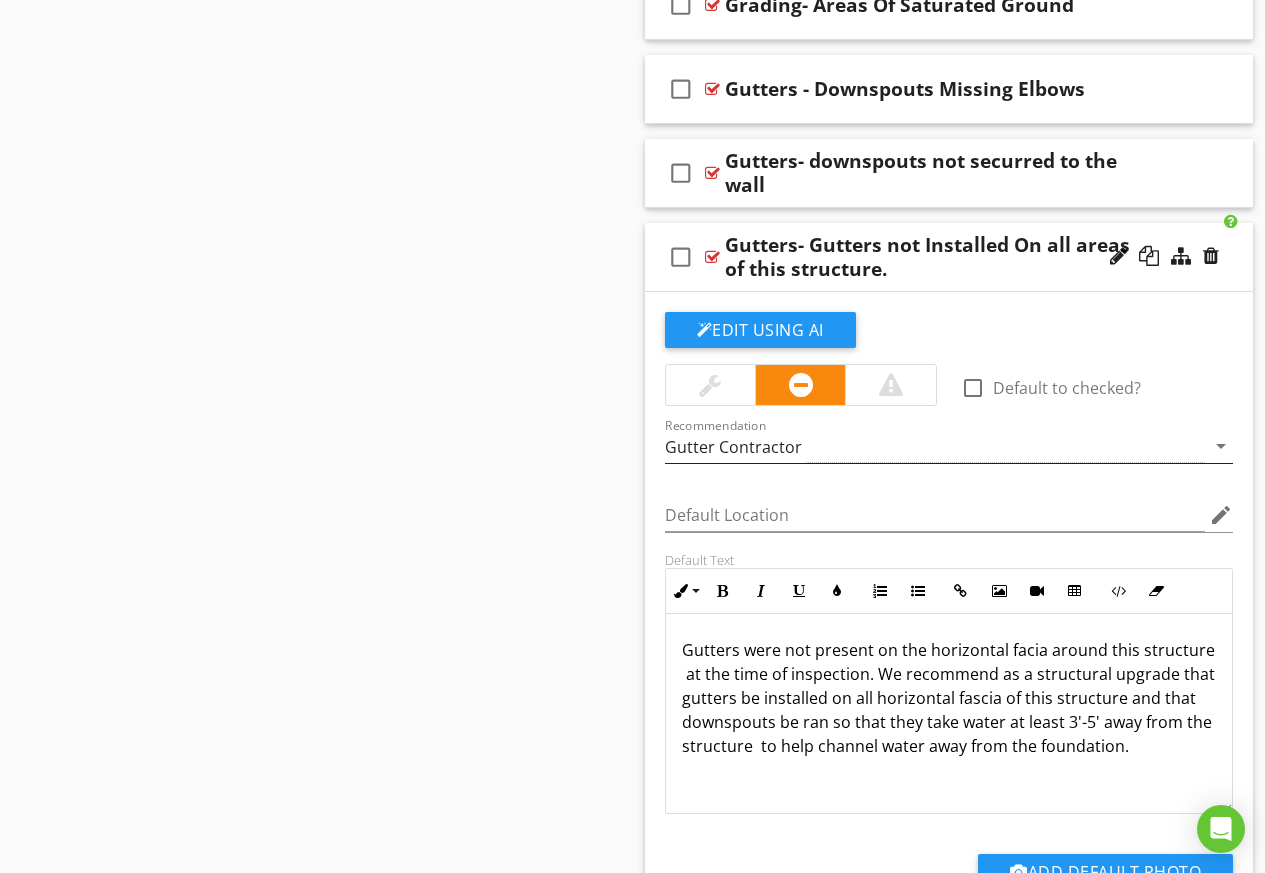 scroll, scrollTop: 6376, scrollLeft: 0, axis: vertical 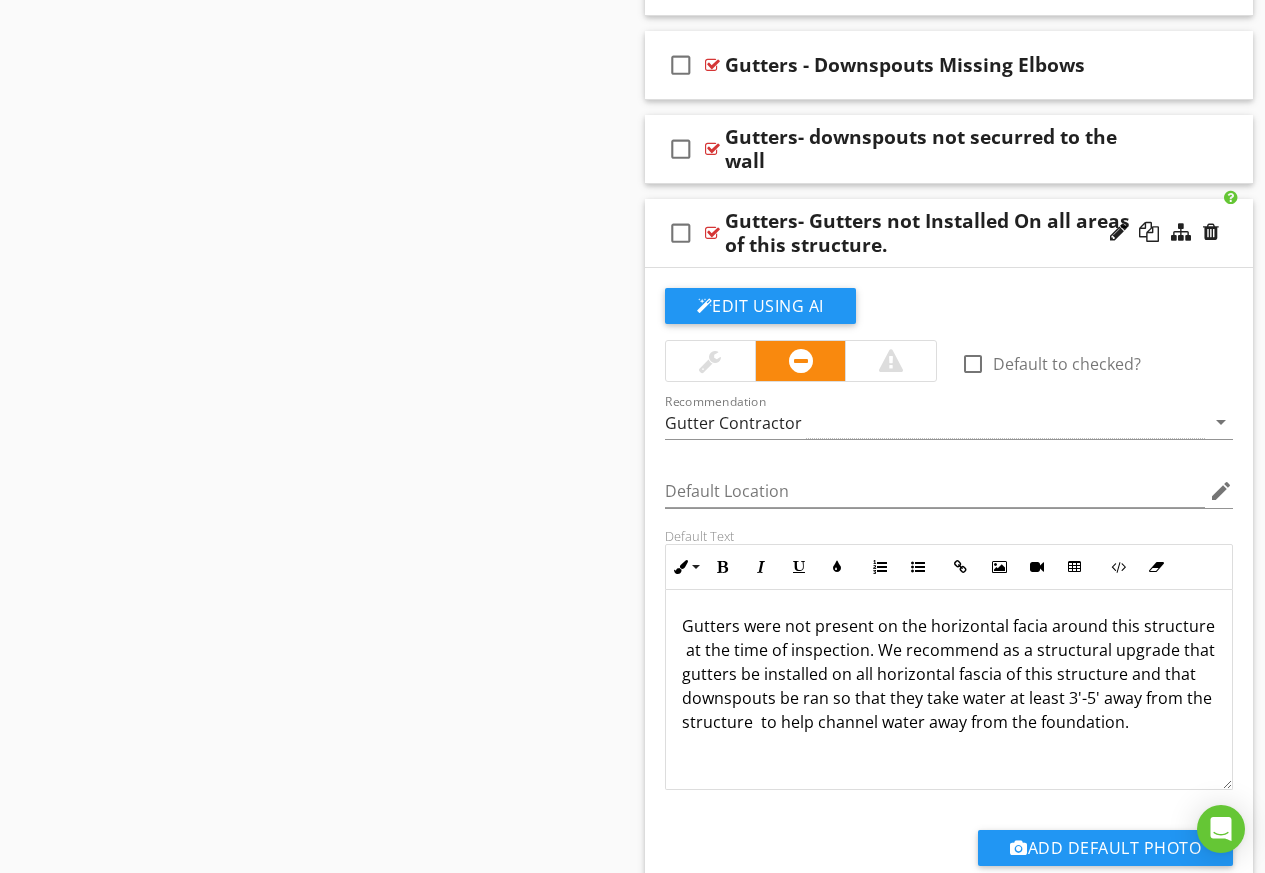 click on "Gutters were not present on the horizontal facia around this structure  at the time of inspection. We recommend as a structural upgrade that gutters be installed on all horizontal fascia of this structure and that downspouts be ran so that they take water at least 3'-5' away from the structure  to help channel water away from the foundation." at bounding box center (949, 674) 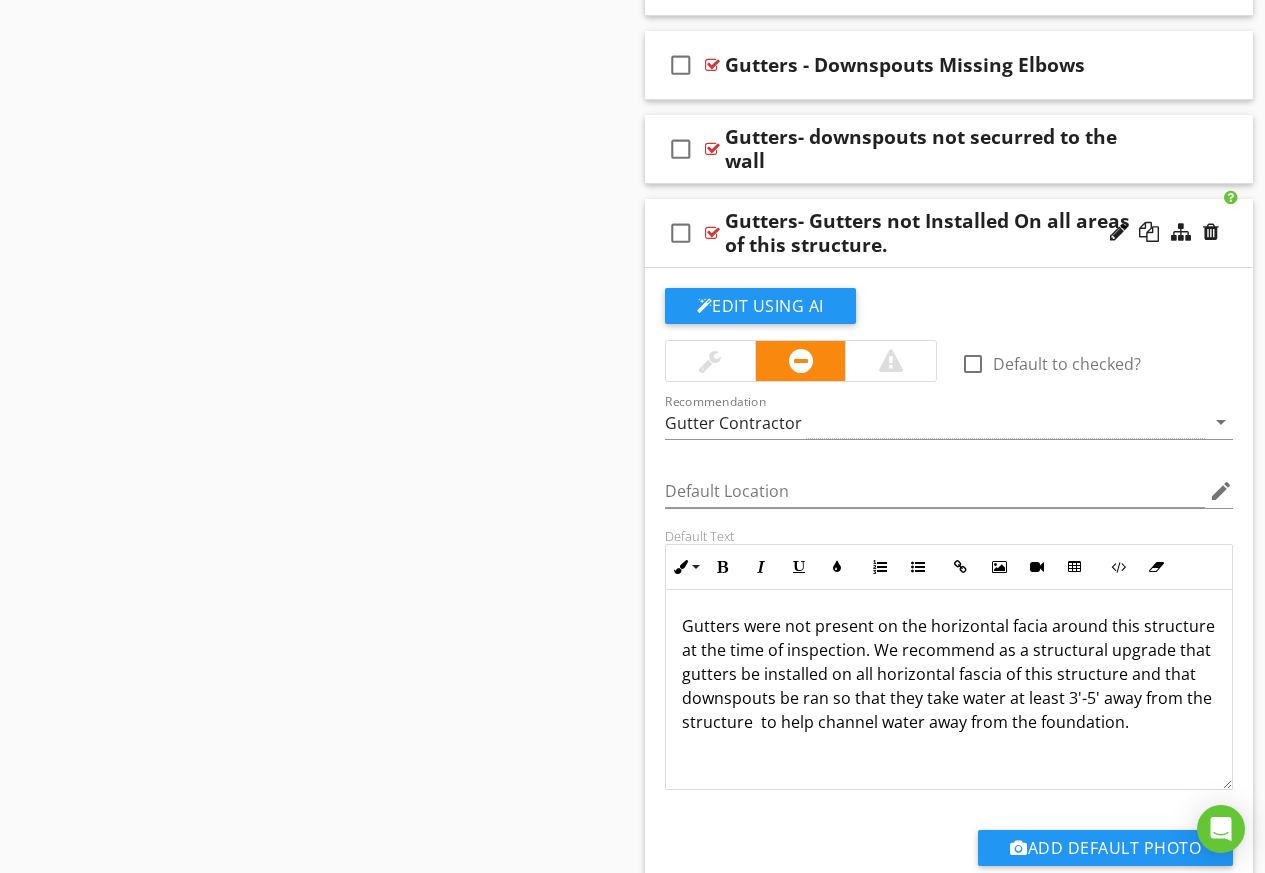 click on "Gutters were not present on the horizontal facia around this structure at the time of inspection. We recommend as a structural upgrade that gutters be installed on all horizontal fascia of this structure and that downspouts be ran so that they take water at least 3'-5' away from the structure  to help channel water away from the foundation." at bounding box center (949, 674) 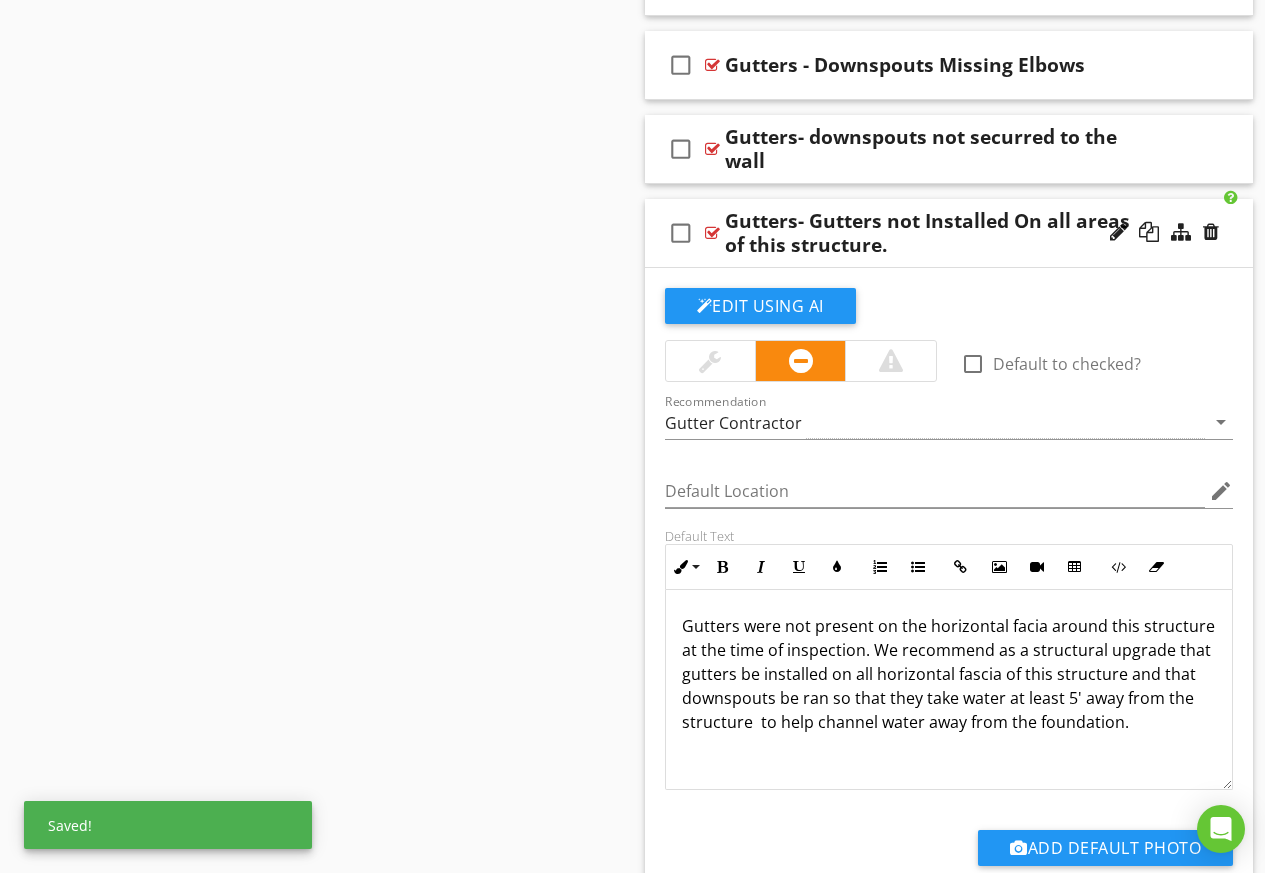 click on "Gutters were not present on the horizontal facia around this structure at the time of inspection. We recommend as a structural upgrade that gutters be installed on all horizontal fascia of this structure and that downspouts be ran so that they take water at least 5' away from the structure  to help channel water away from the foundation." at bounding box center [949, 674] 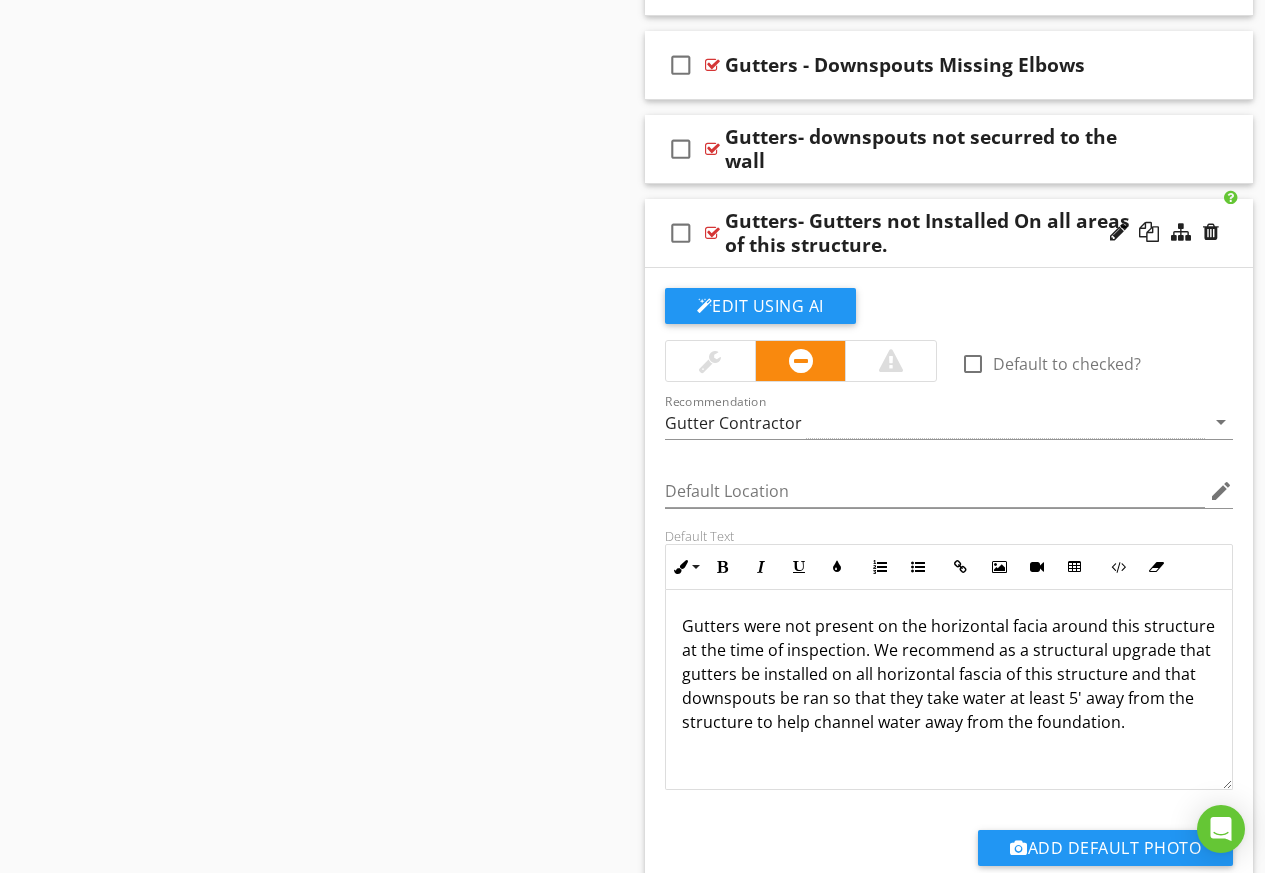 click on "check_box_outline_blank" at bounding box center (681, 233) 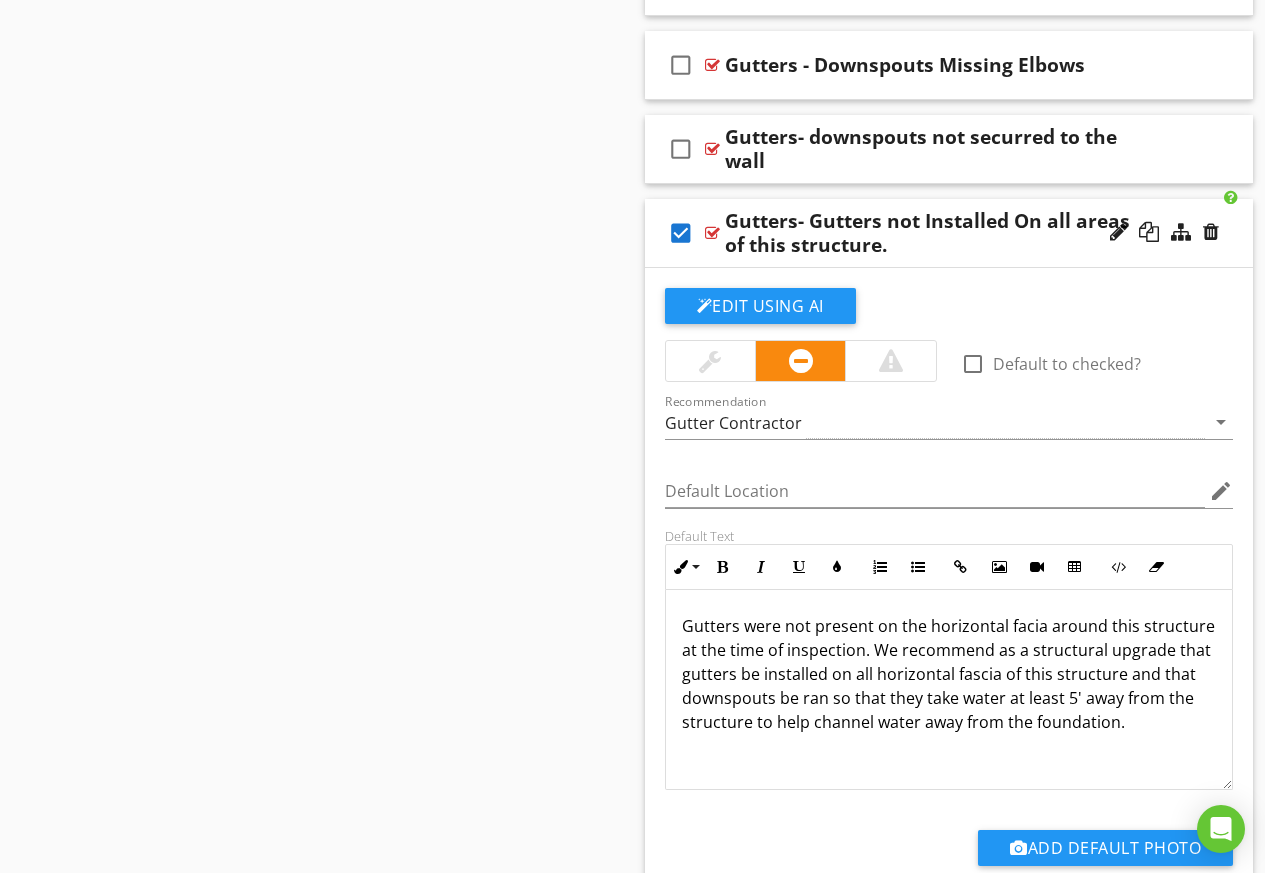 click on "check_box
Gutters- Gutters not Installed On all areas of this structure." at bounding box center (949, 233) 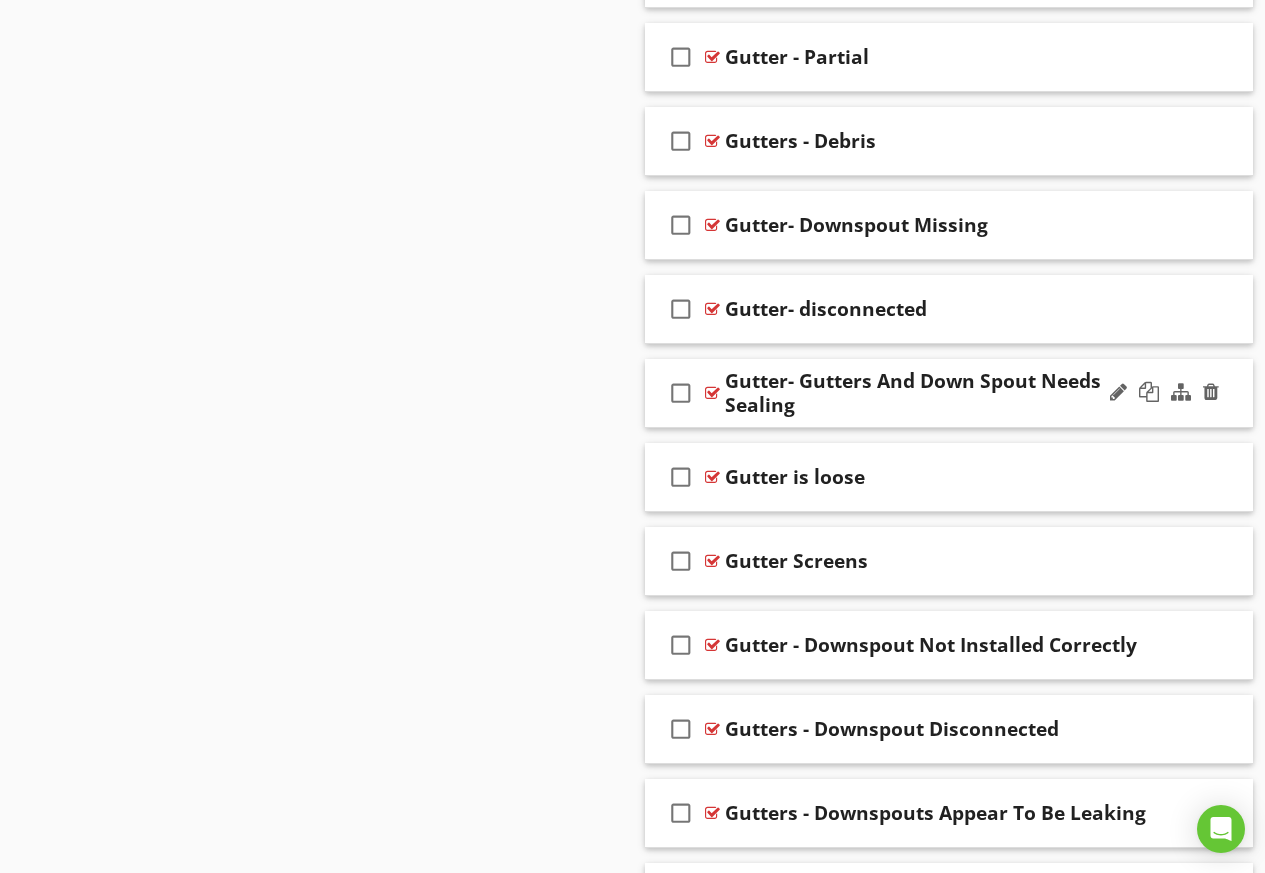 scroll, scrollTop: 5276, scrollLeft: 0, axis: vertical 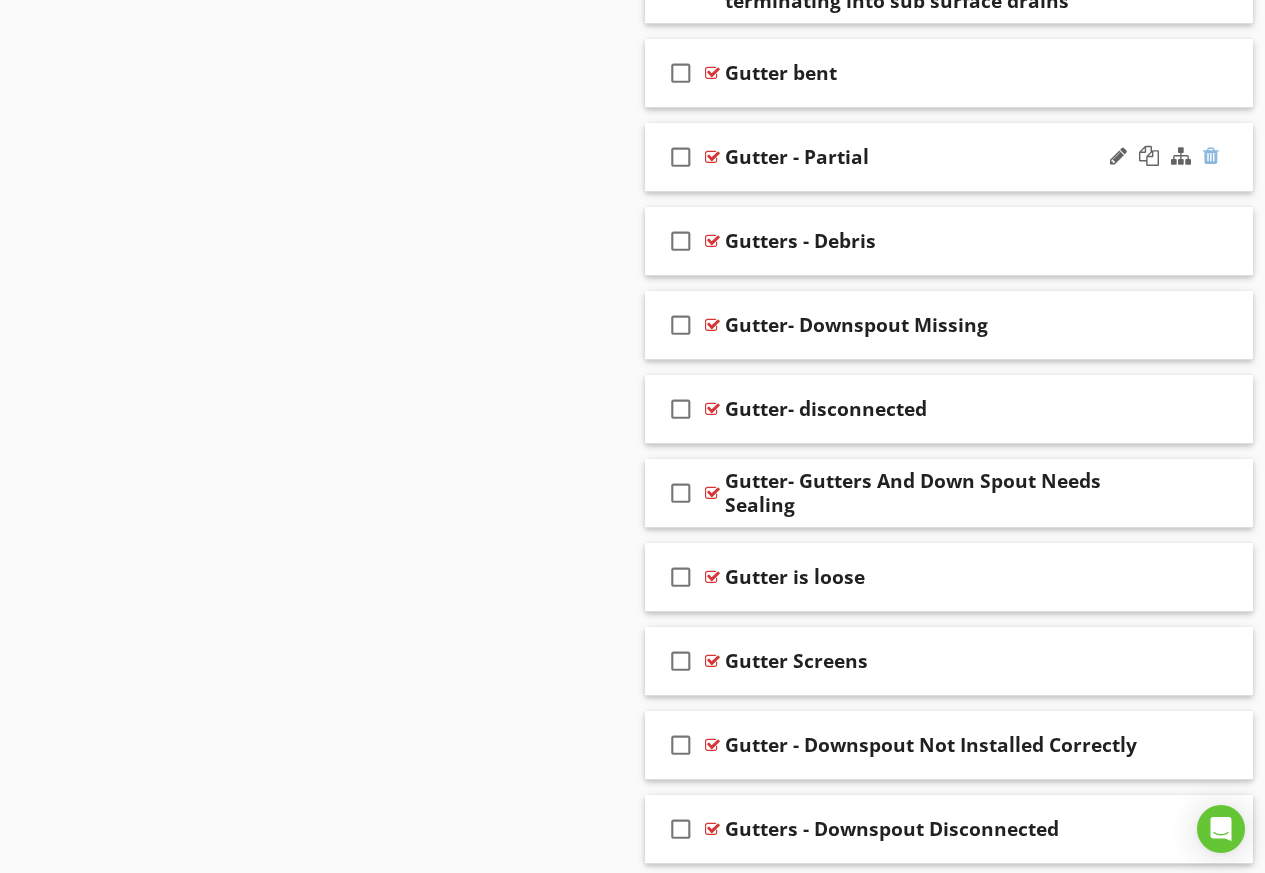 click at bounding box center (1211, 156) 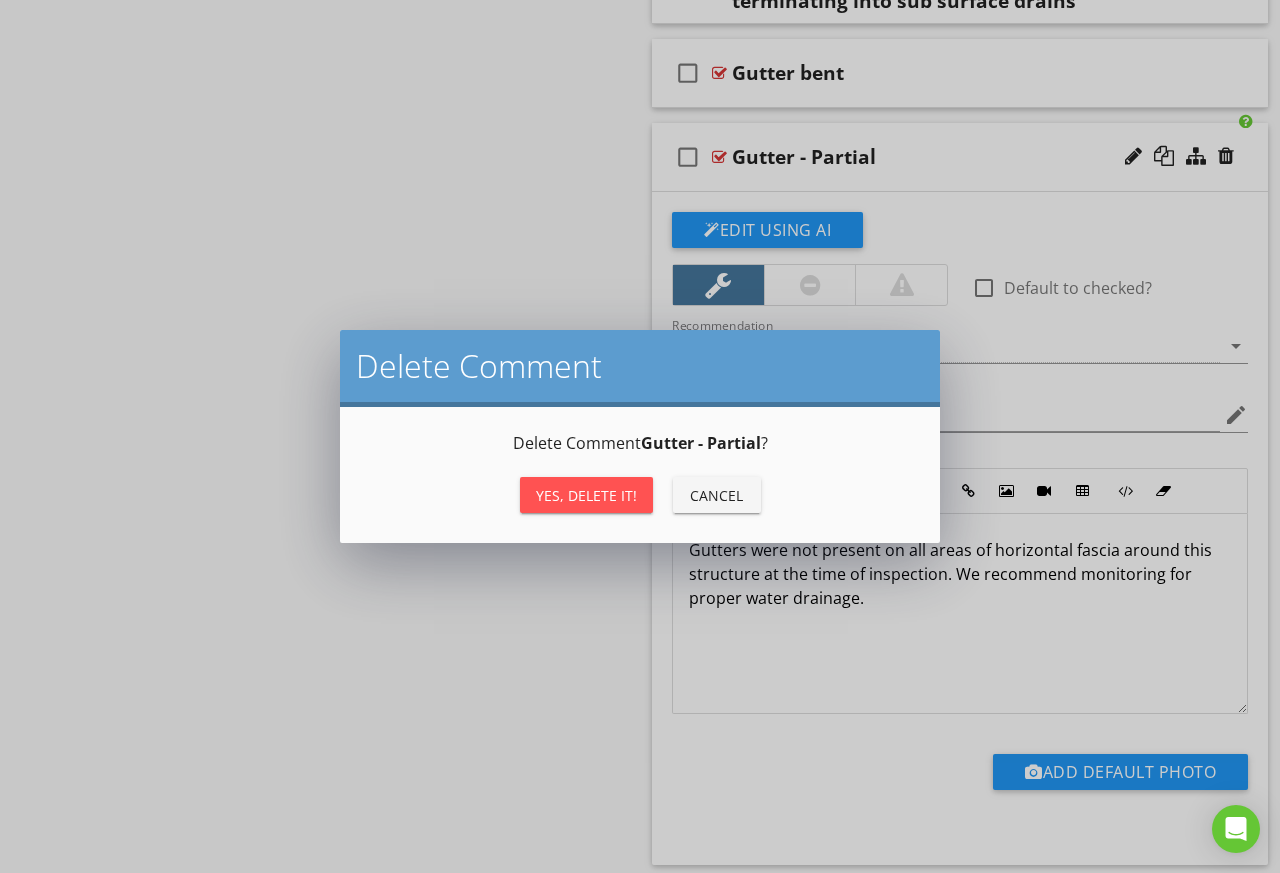 click on "Yes, Delete it!" at bounding box center (586, 495) 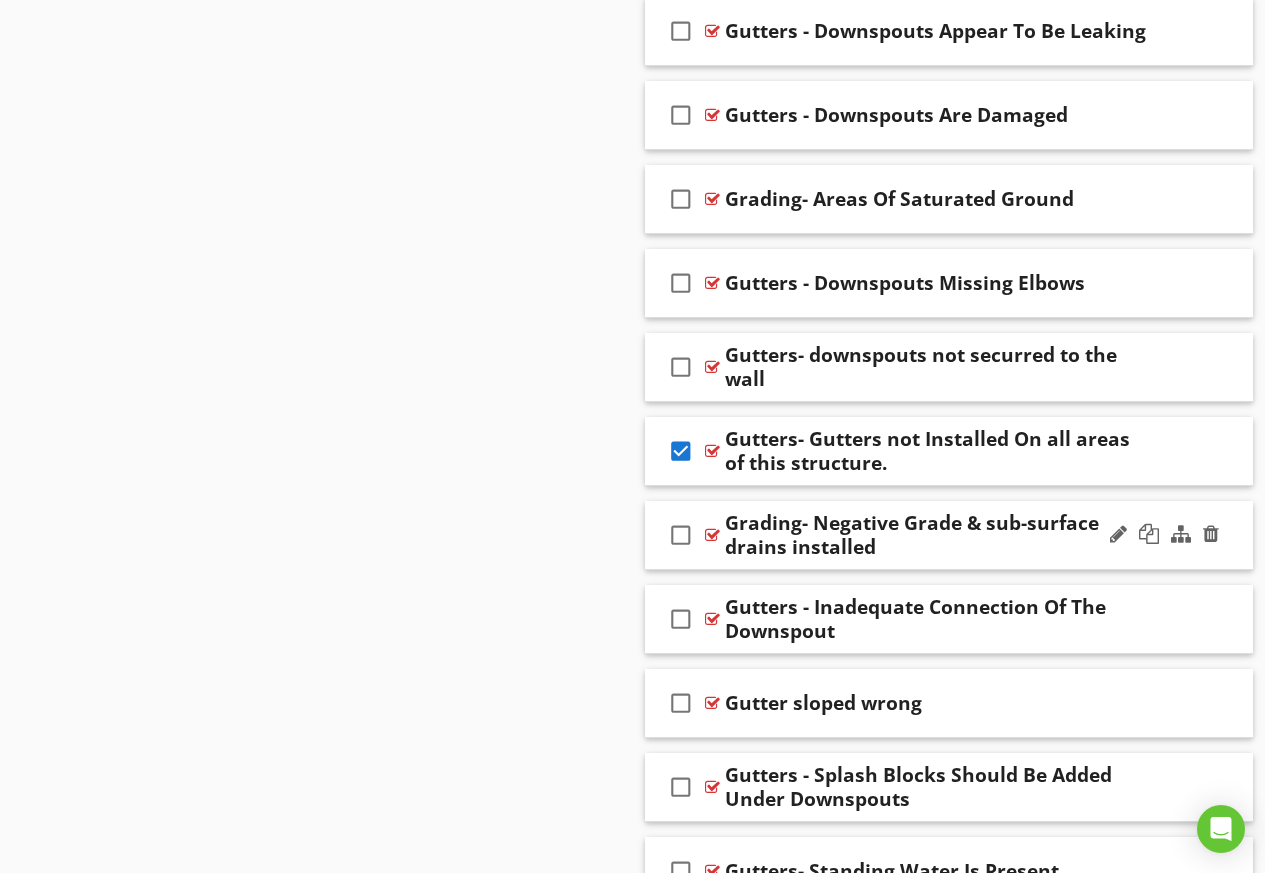 scroll, scrollTop: 6076, scrollLeft: 0, axis: vertical 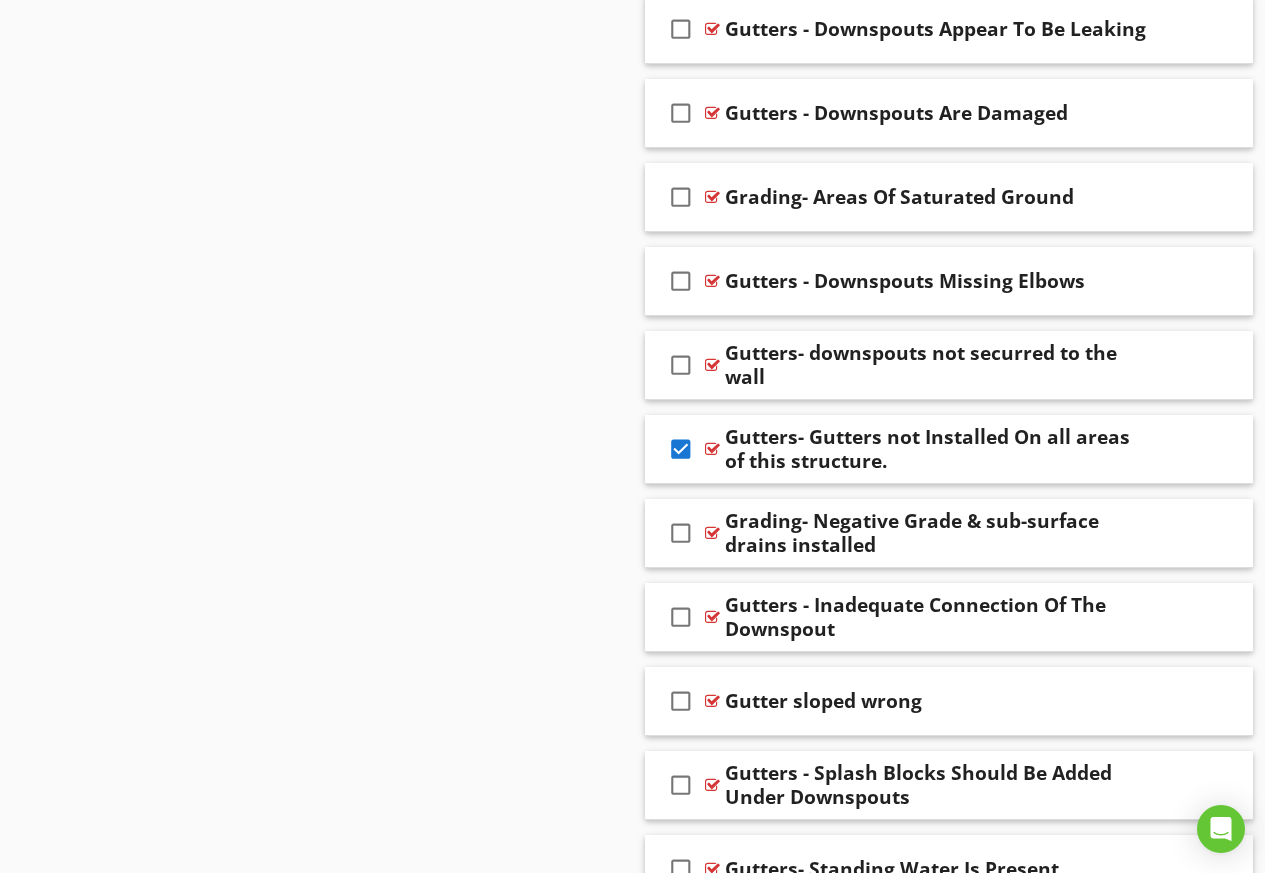 click on "check_box" at bounding box center [681, 449] 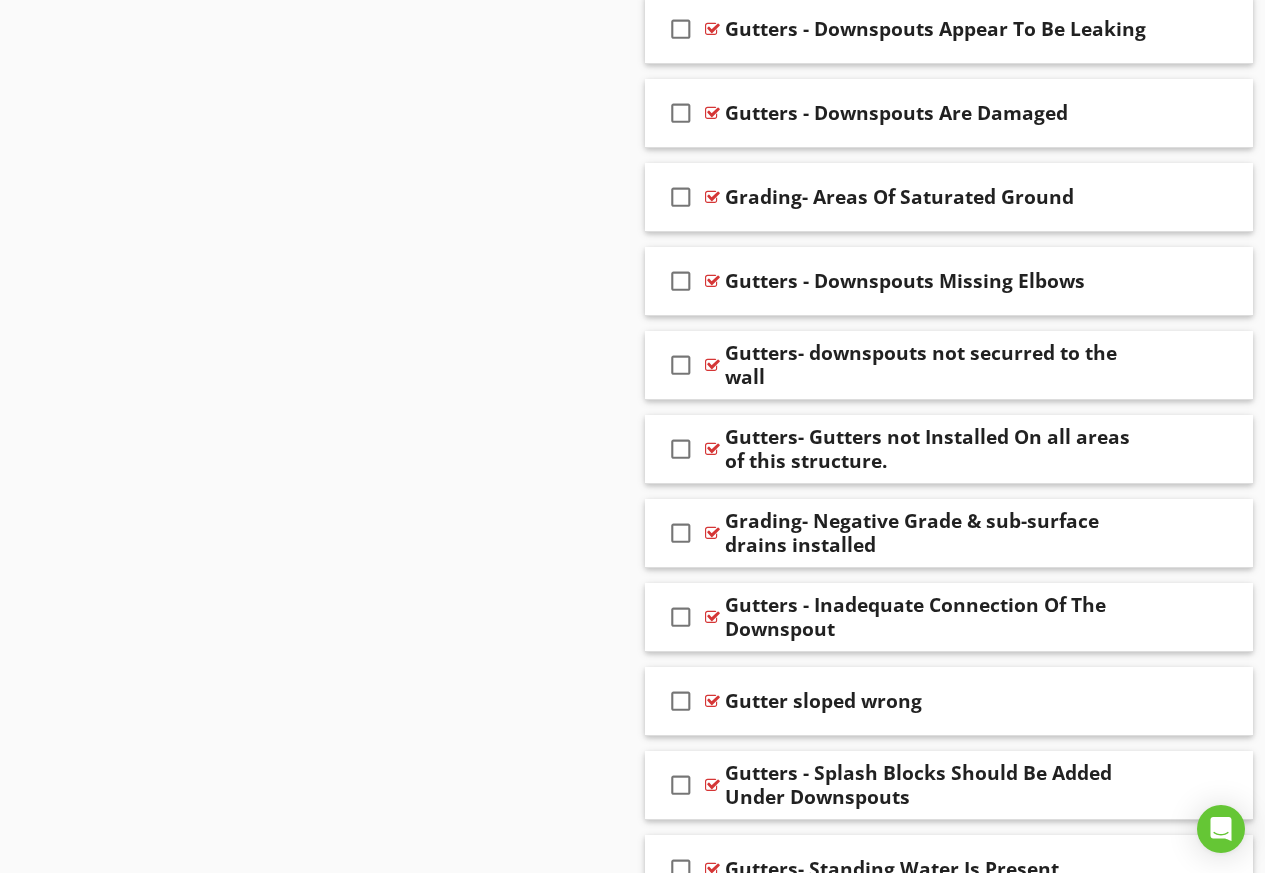 click at bounding box center [1118, 448] 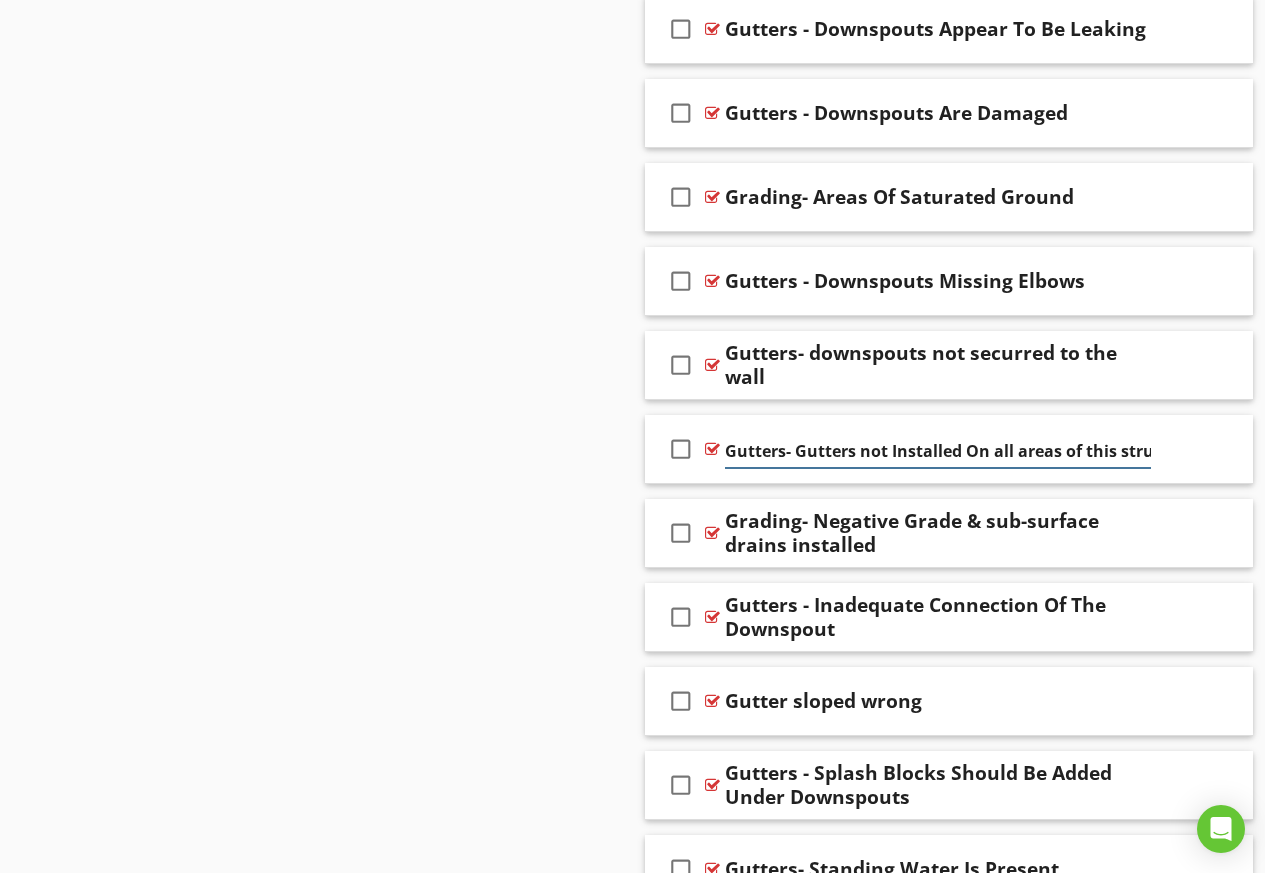 scroll, scrollTop: 0, scrollLeft: 48, axis: horizontal 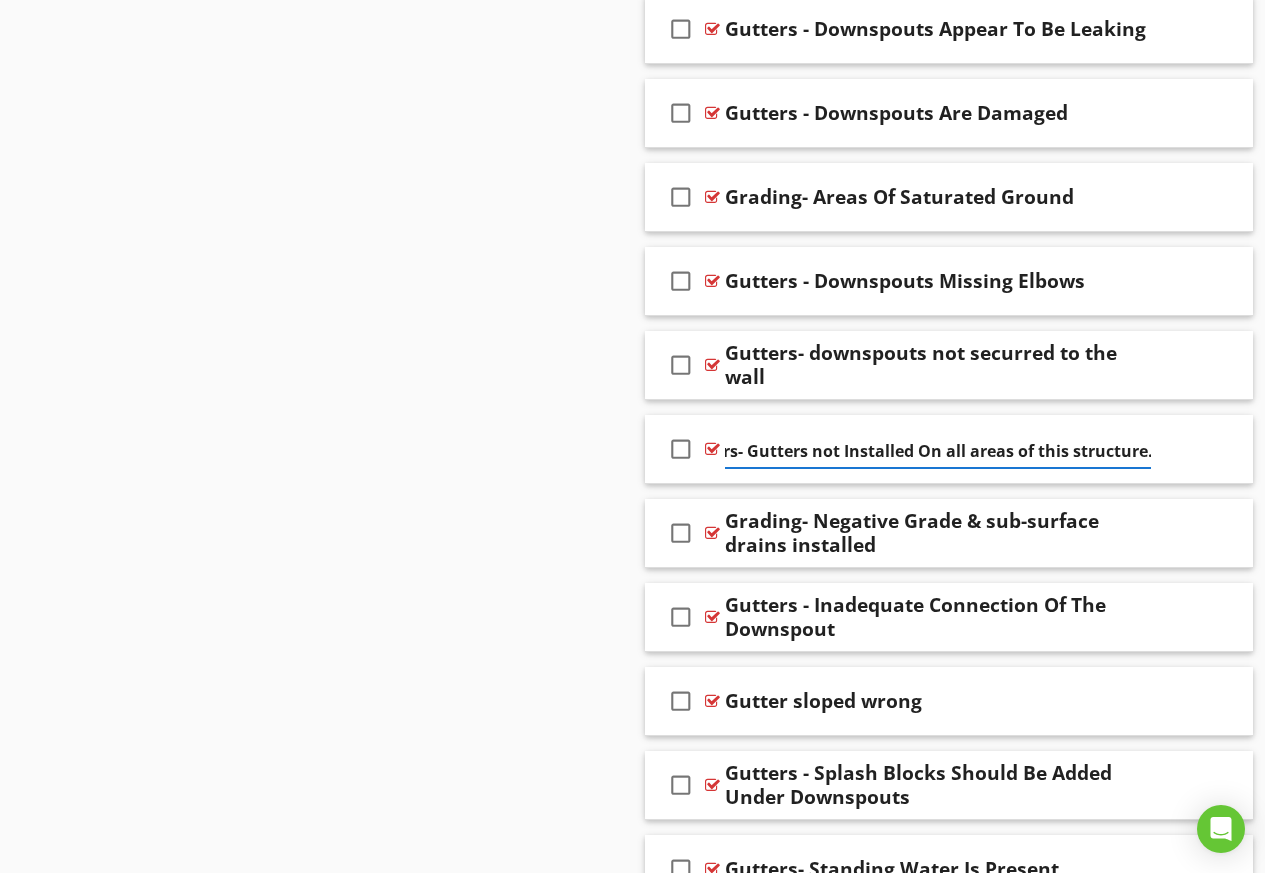 click on "Gutters- Gutters not Installed On all areas of this structure." at bounding box center [938, 451] 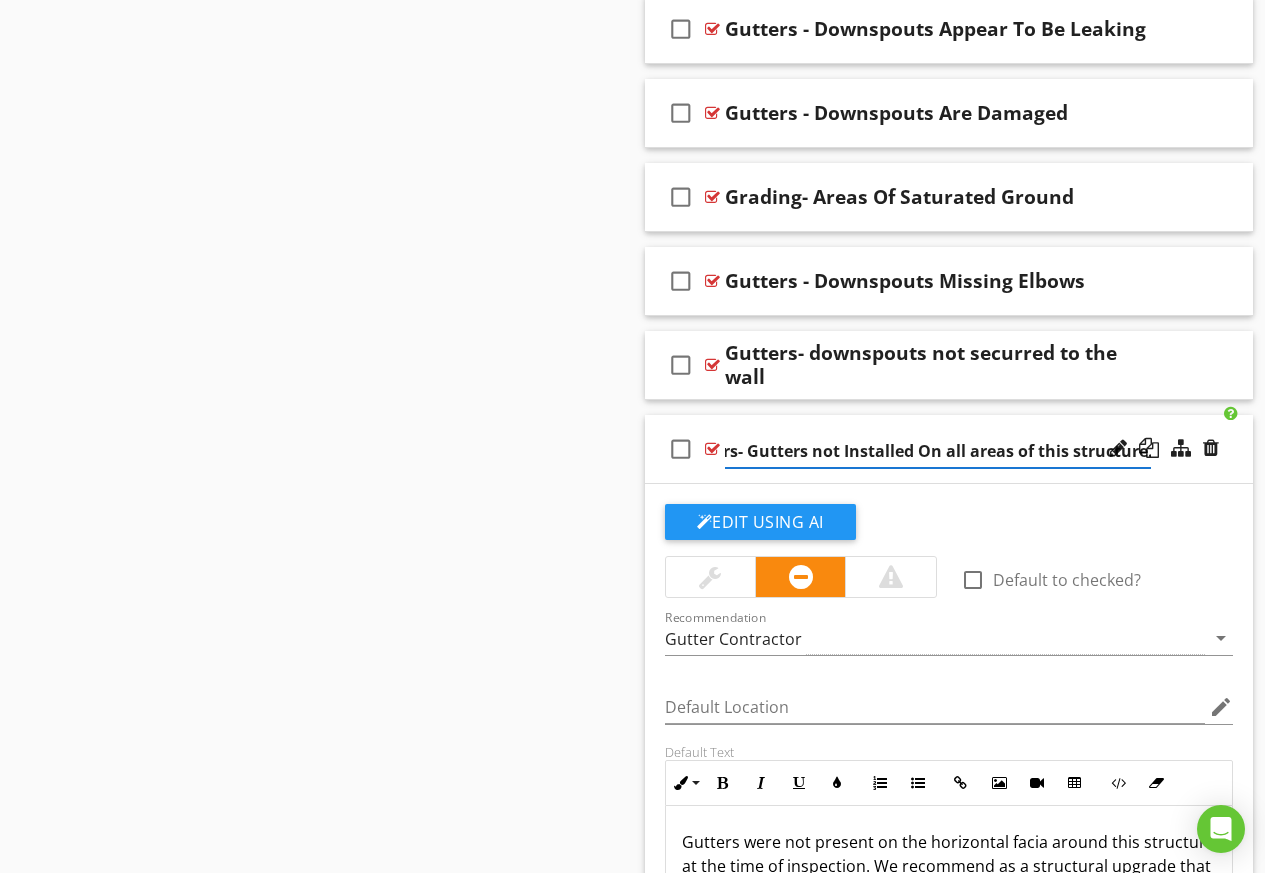 click on "Gutters- Gutters not Installed On all areas of this structure." at bounding box center [938, 451] 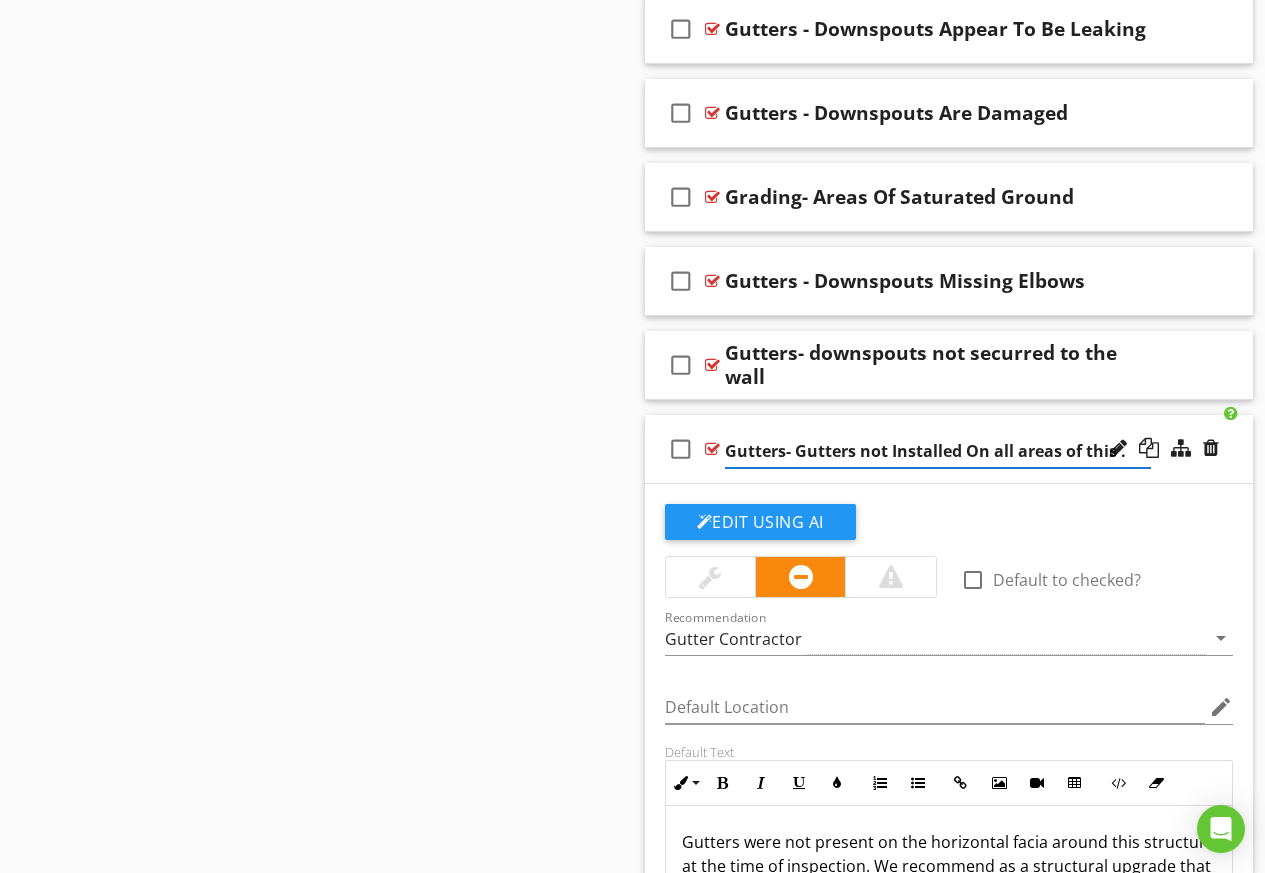 scroll, scrollTop: 0, scrollLeft: 0, axis: both 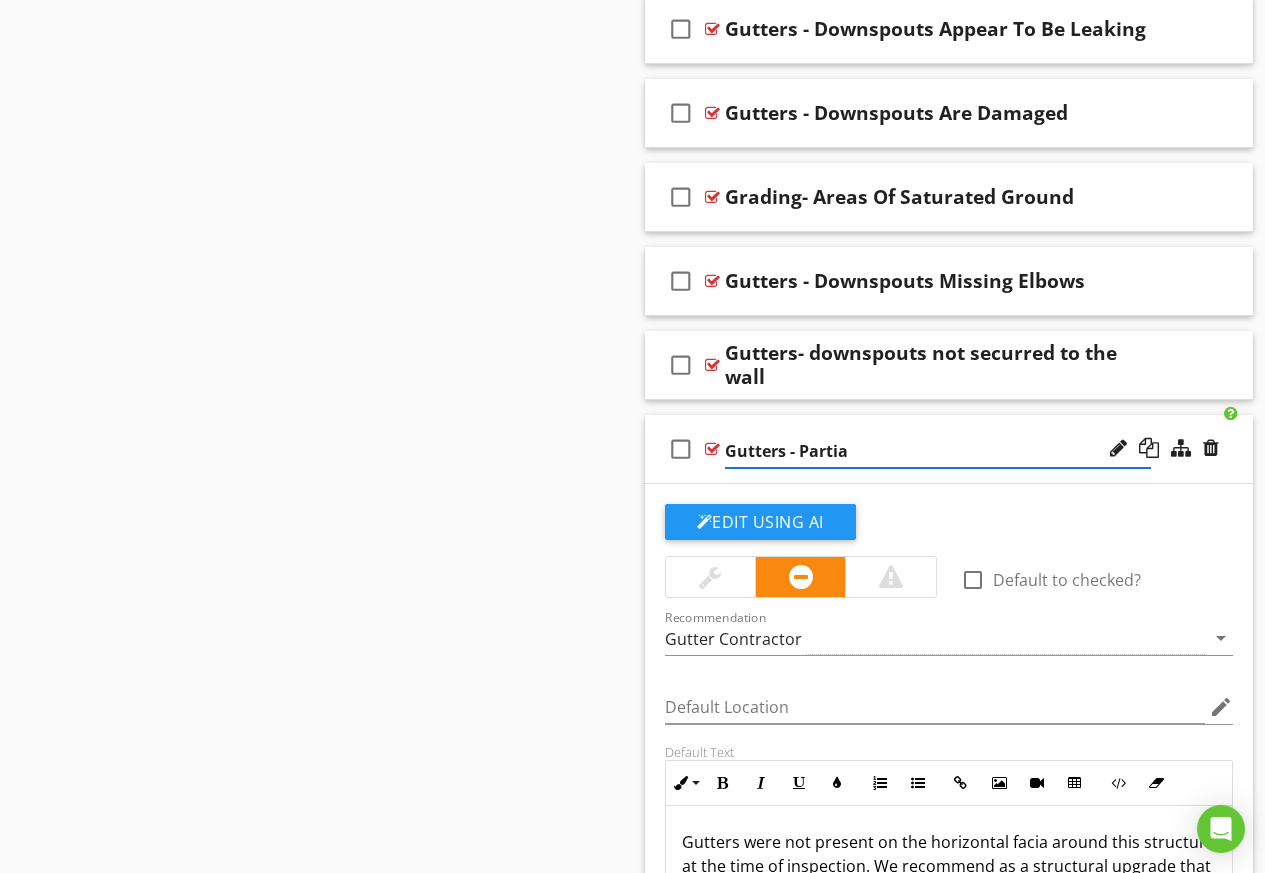 type on "Gutters - Partial" 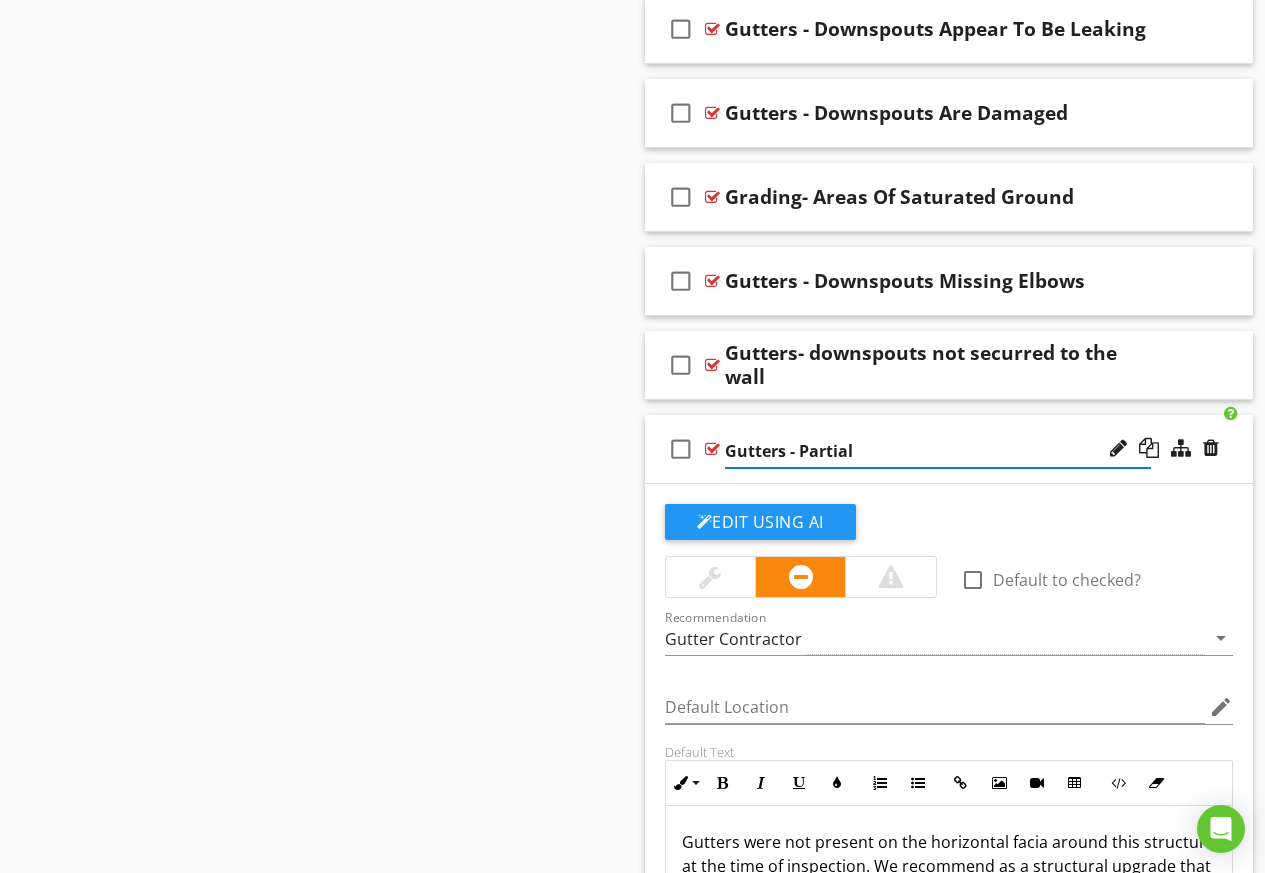 click on "check_box_outline_blank         Gutters - Partial" at bounding box center [949, 449] 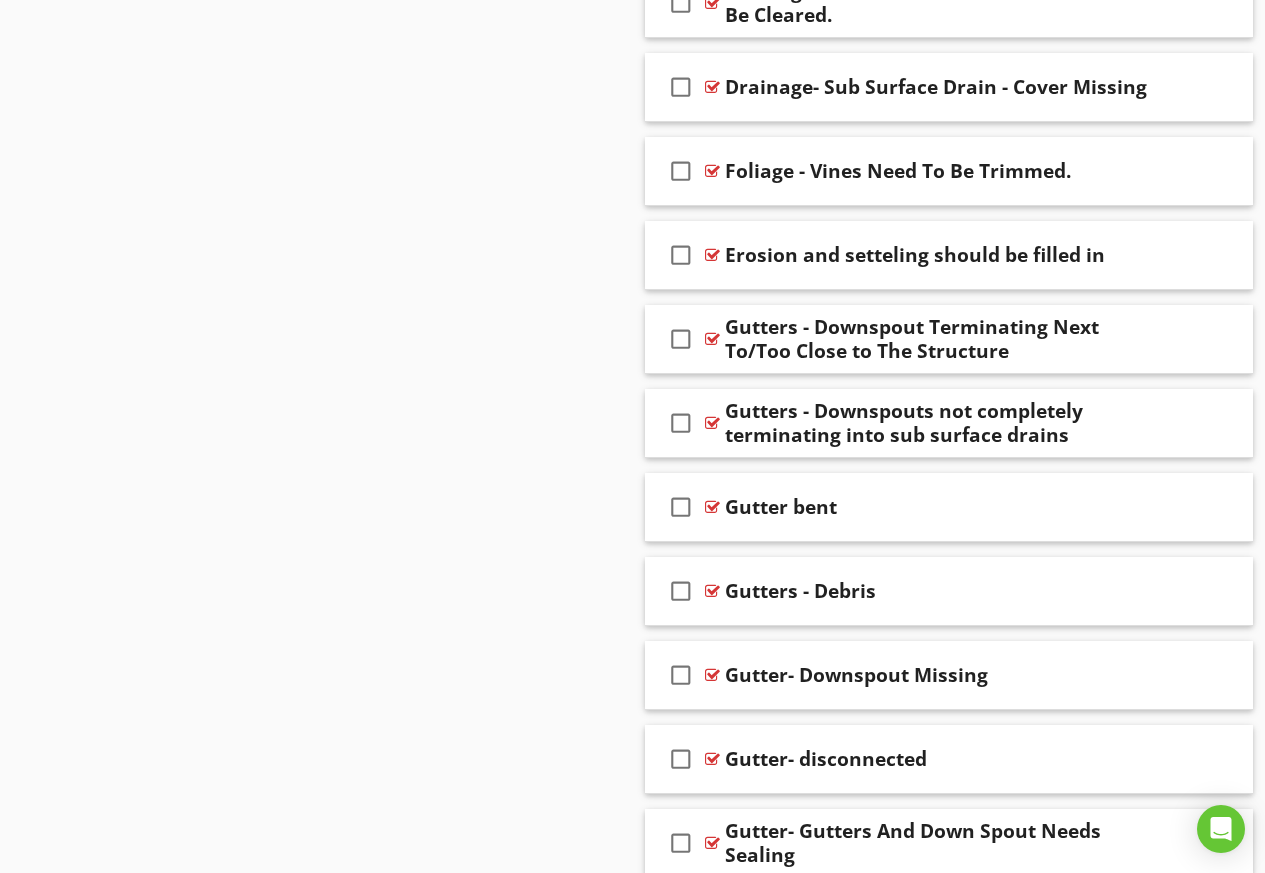 scroll, scrollTop: 4876, scrollLeft: 0, axis: vertical 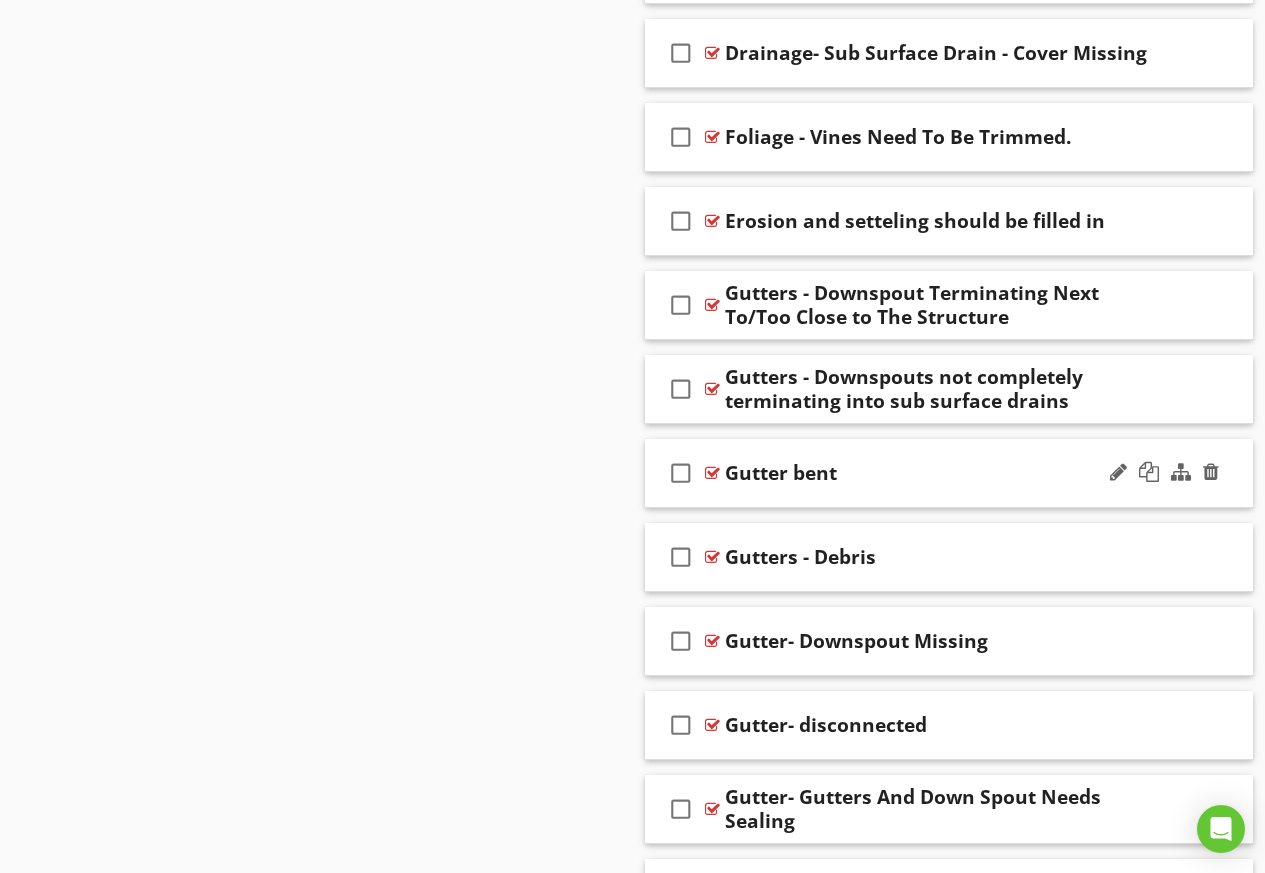 click on "Gutter bent" at bounding box center [938, 473] 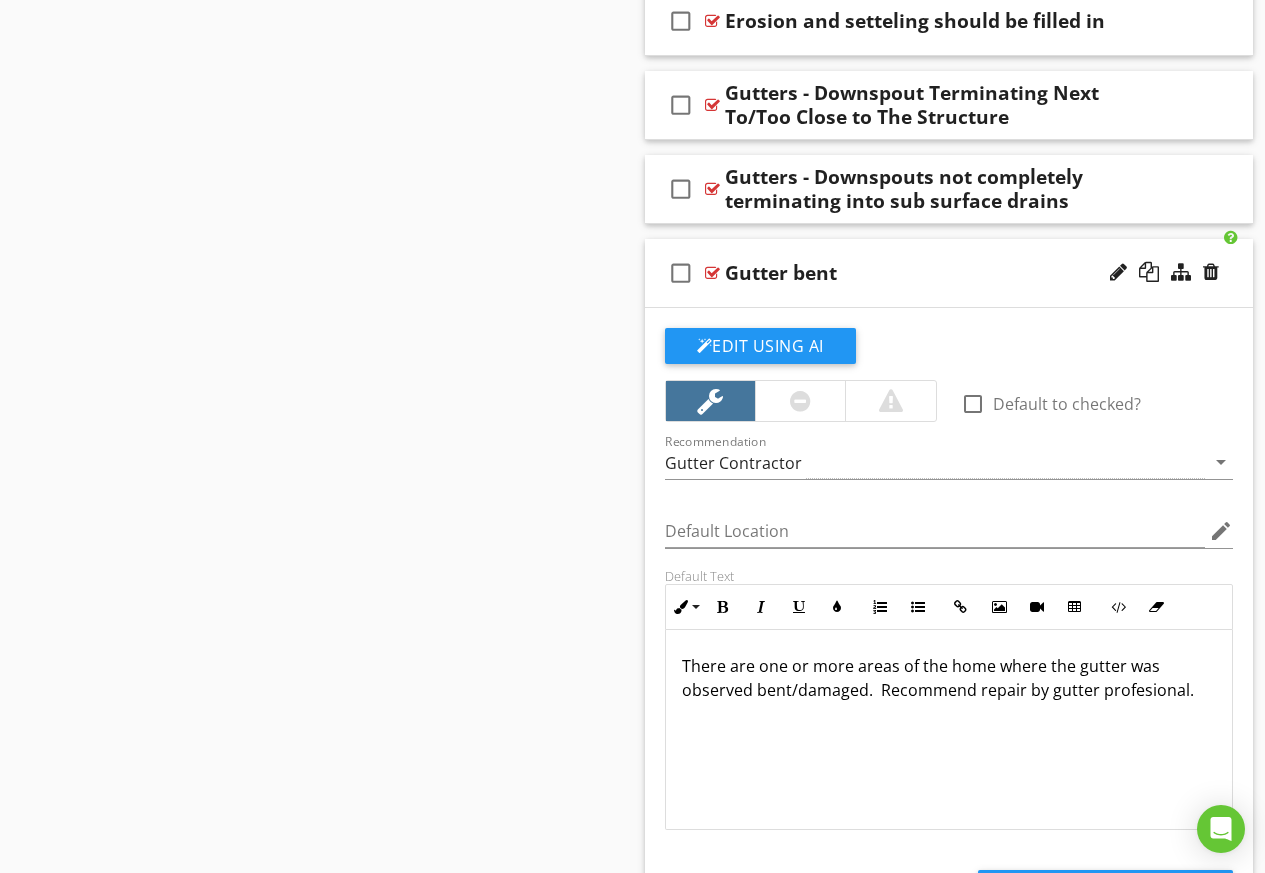 scroll, scrollTop: 5176, scrollLeft: 0, axis: vertical 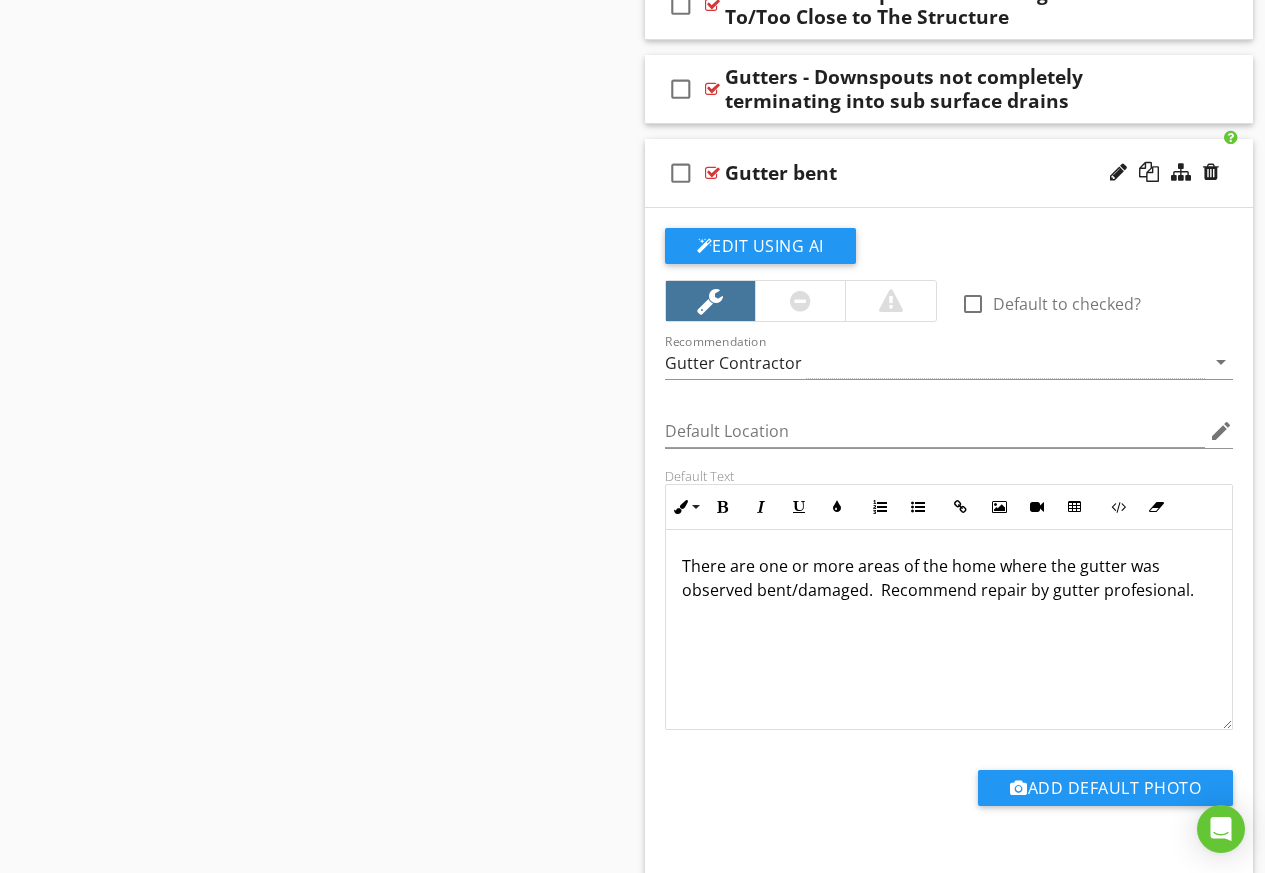 click on "There are one or more areas of the home where the gutter was observed bent/damaged.  Recommend repair by gutter profesional." at bounding box center [949, 578] 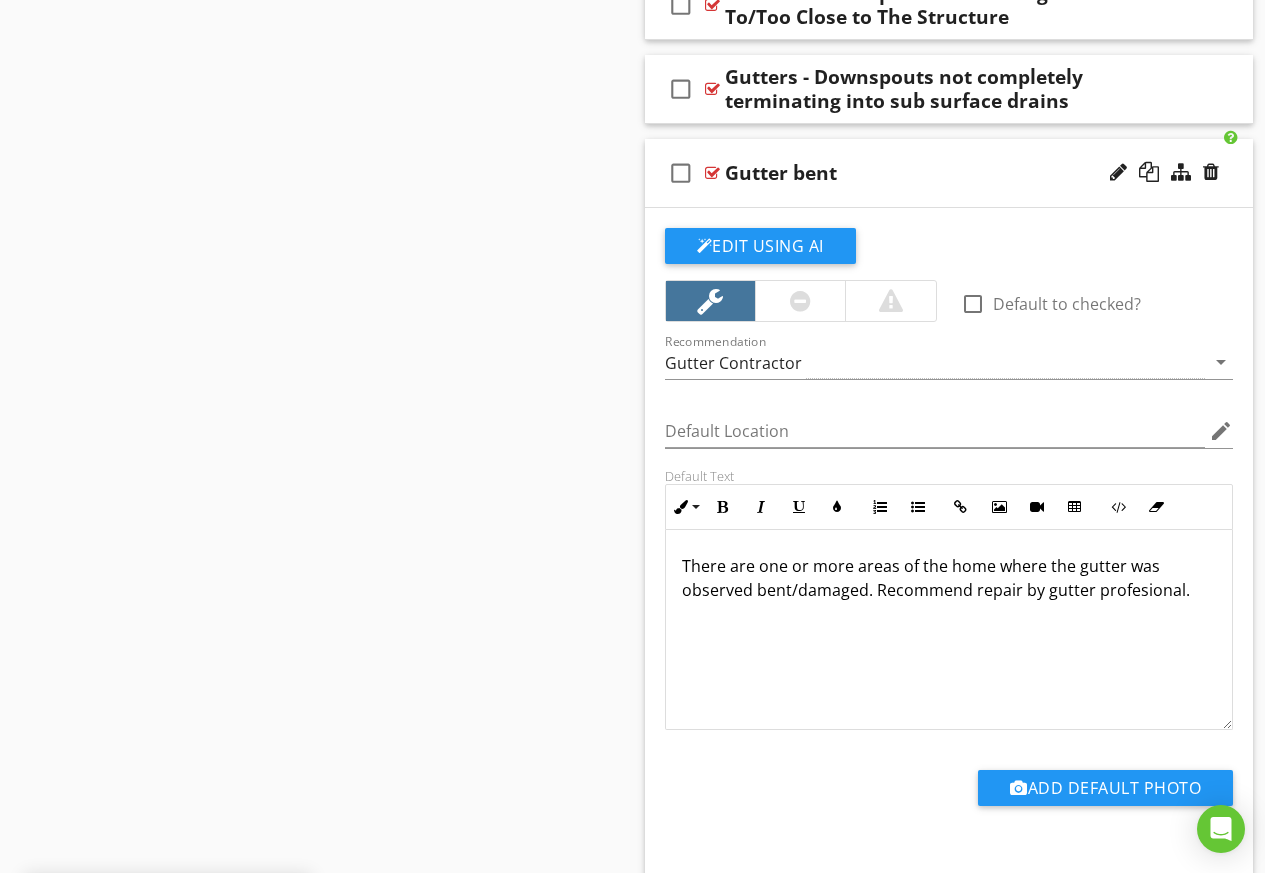 click on "There are one or more areas of the home where the gutter was observed bent/damaged. Recommend repair by gutter profesional." at bounding box center (949, 578) 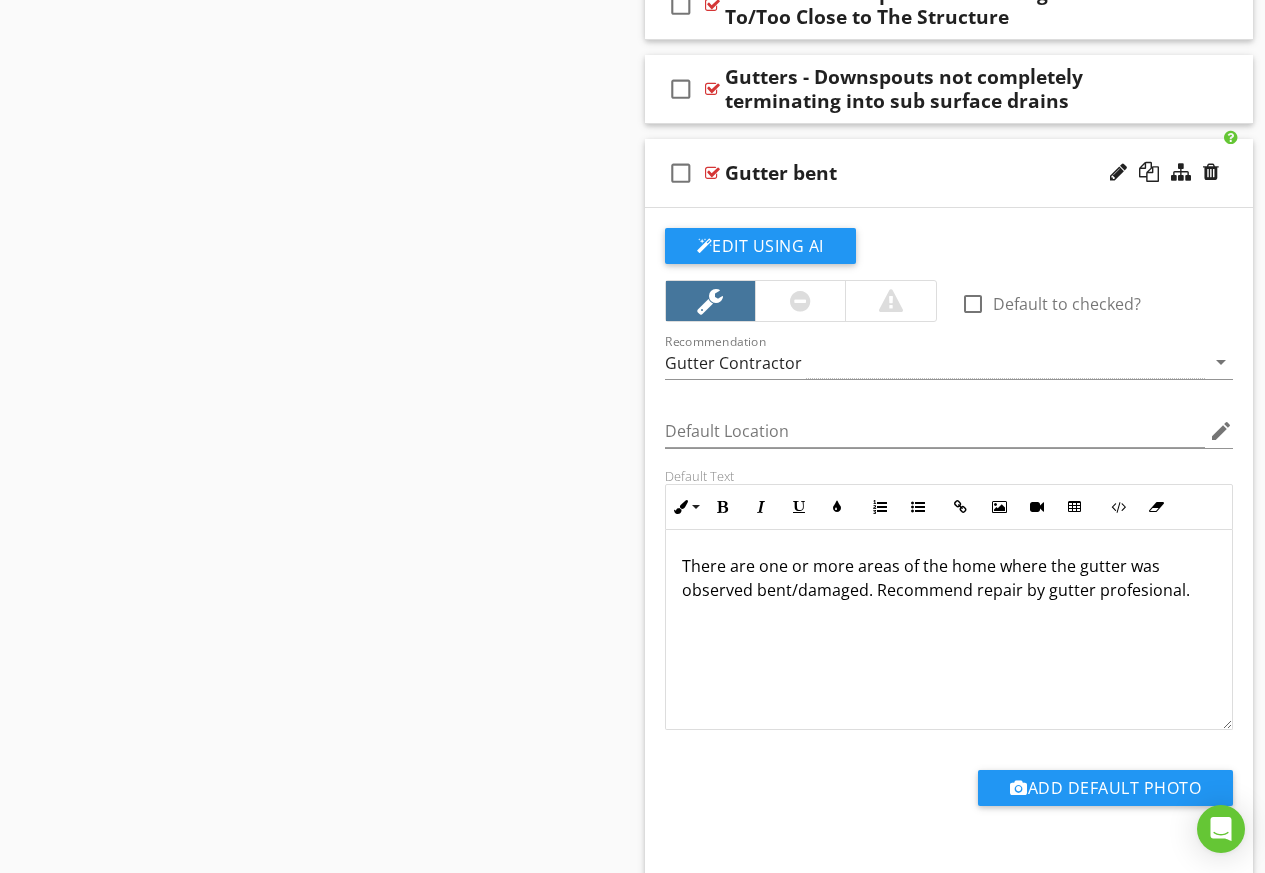click on "There are one or more areas of the home where the gutter was observed bent/damaged. Recommend repair by gutter profesional." at bounding box center (949, 578) 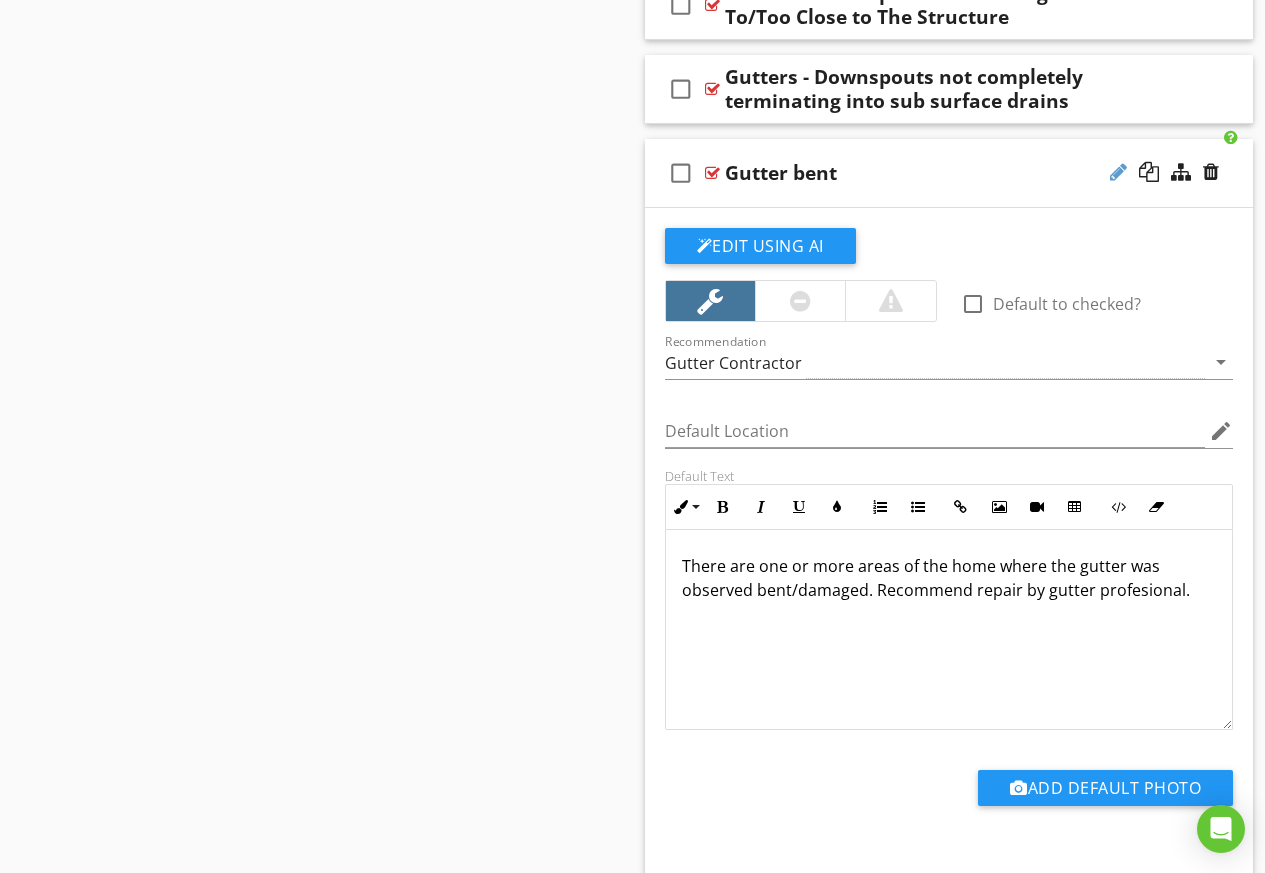 click at bounding box center (1118, 172) 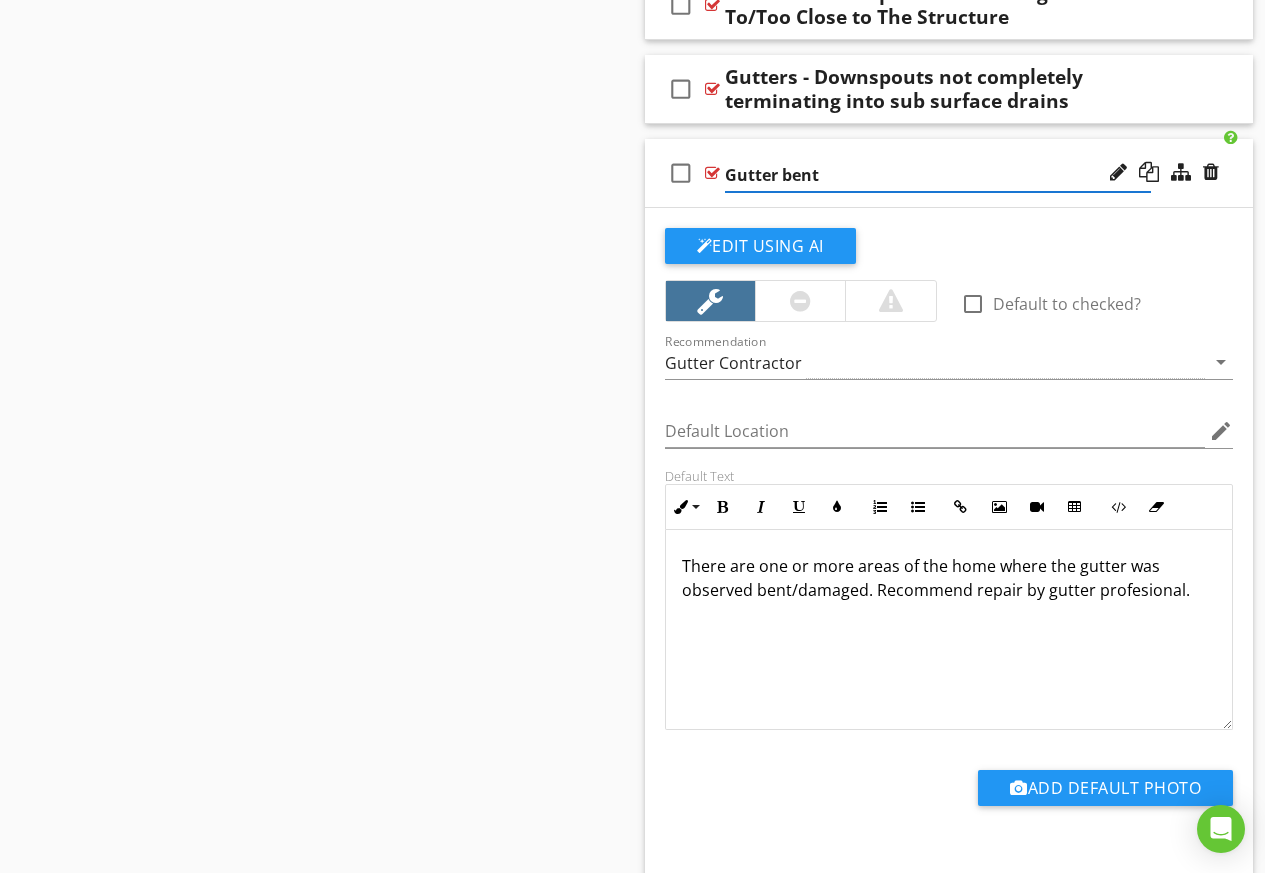 click on "Gutter bent" at bounding box center (938, 175) 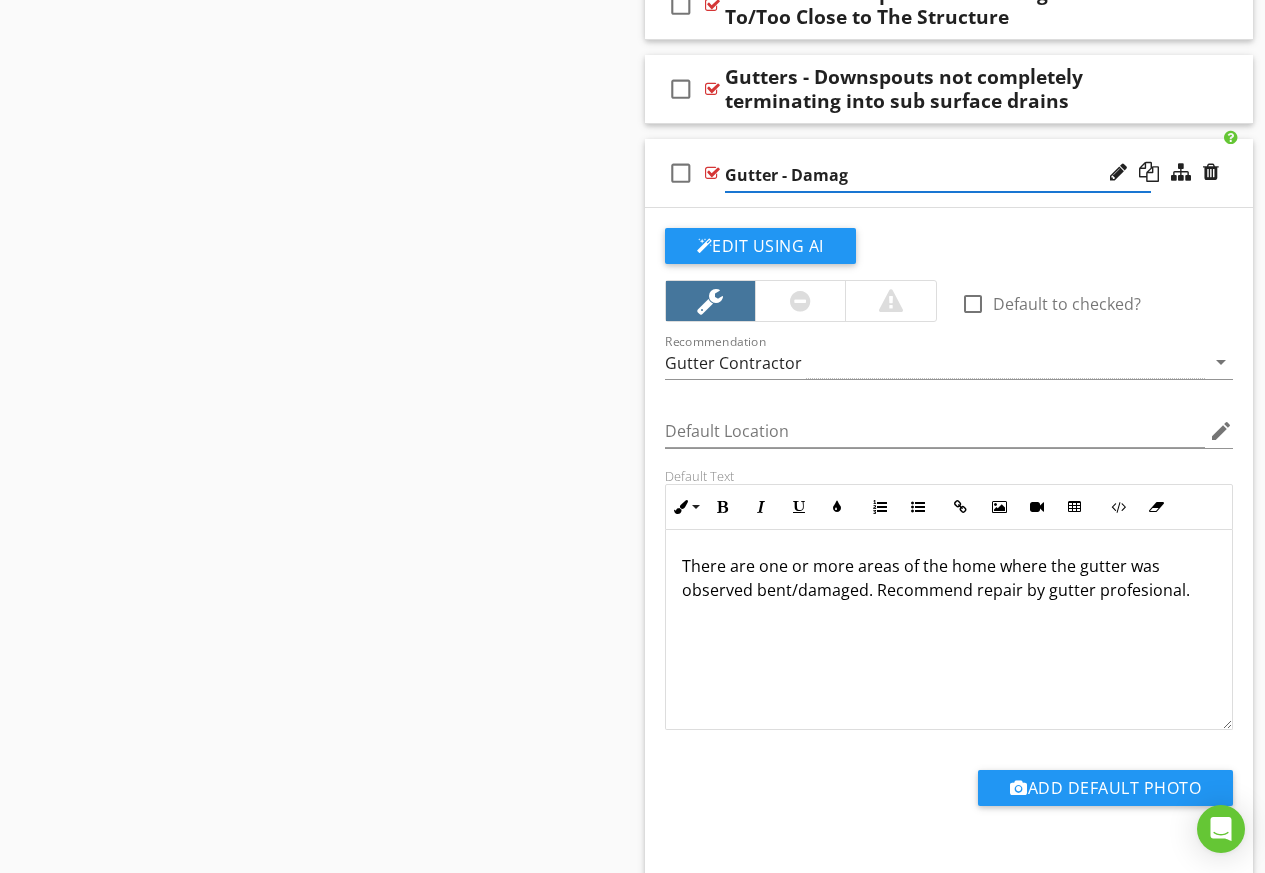 type on "Gutter - Damage" 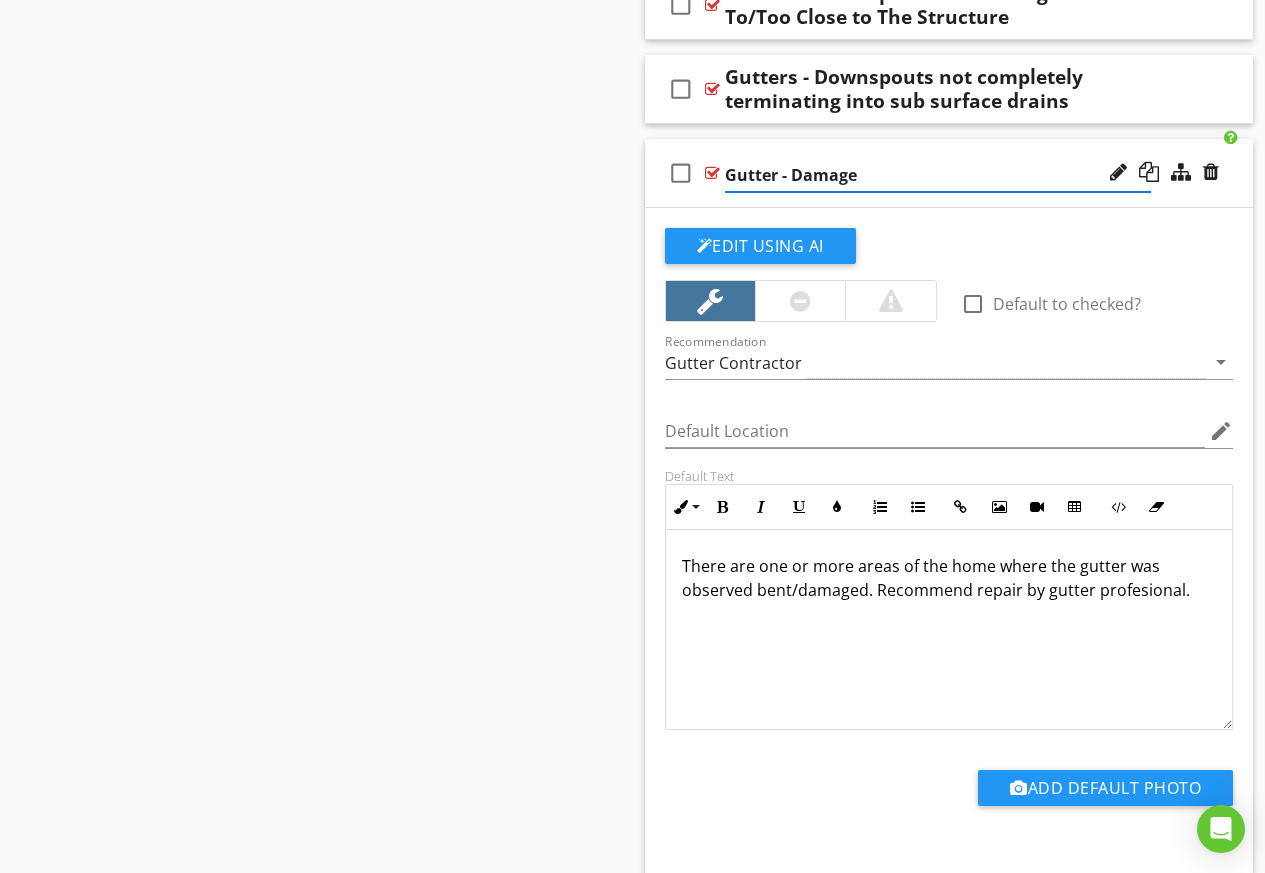 click on "check_box_outline_blank         Gutter - Damage" at bounding box center (949, 173) 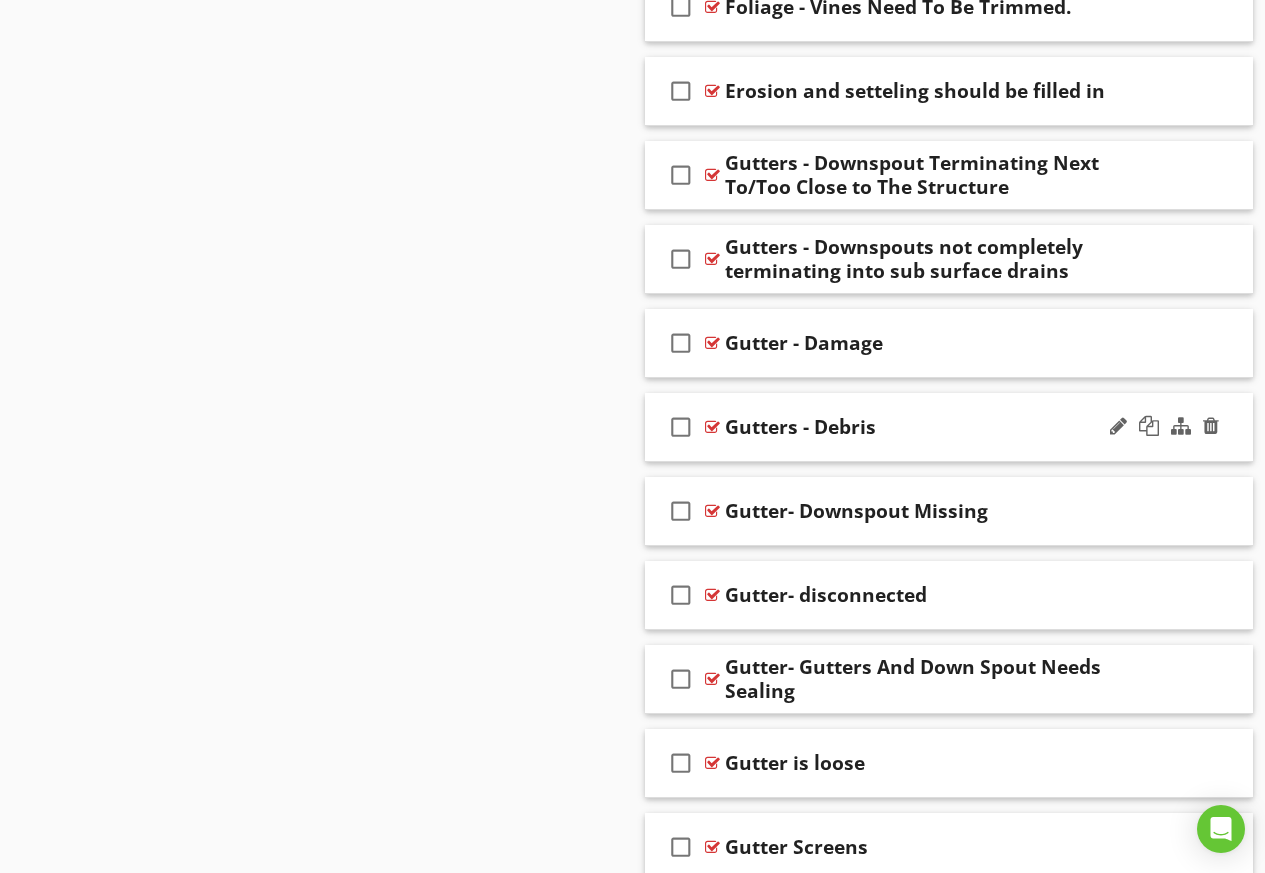 scroll, scrollTop: 4976, scrollLeft: 0, axis: vertical 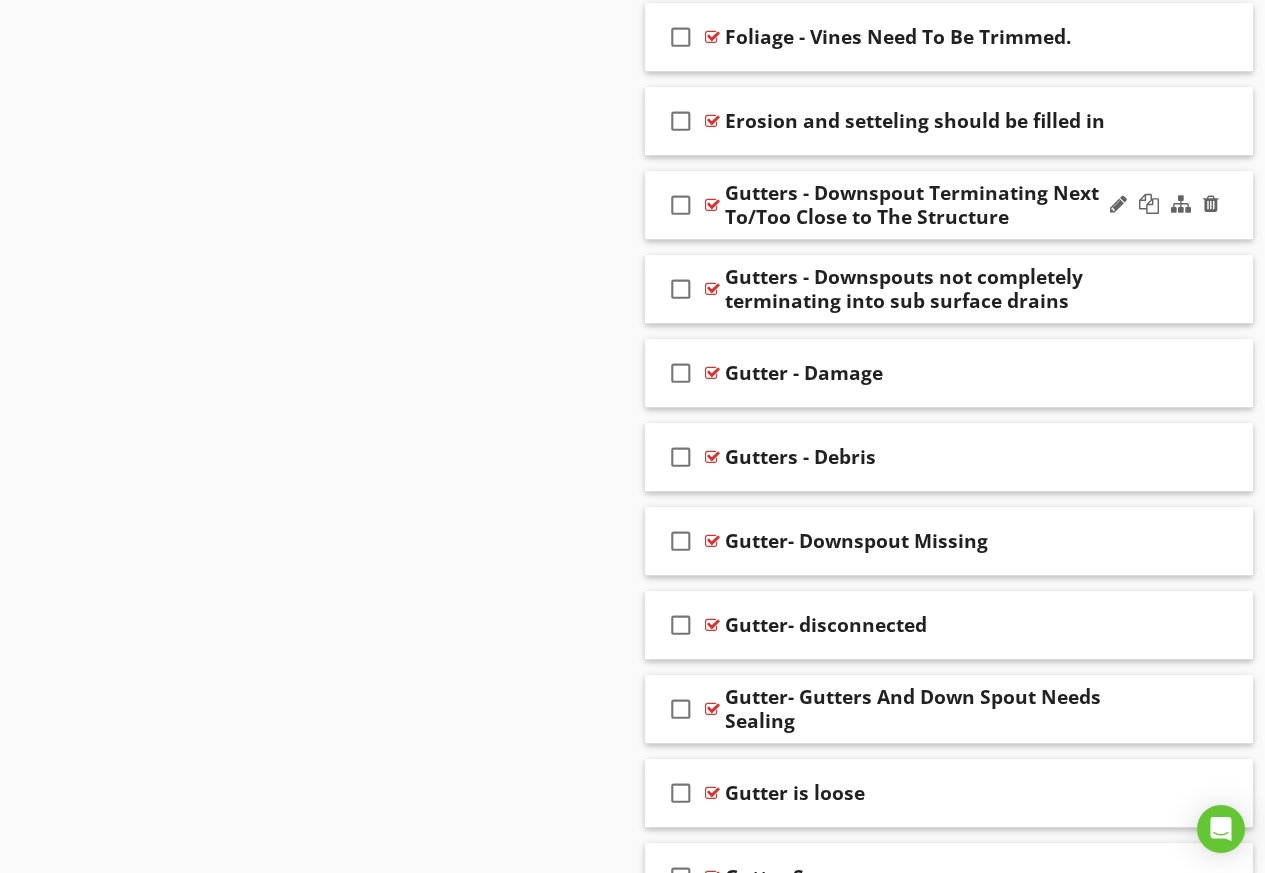 click on "Gutters - Downspout Terminating Next To/Too Close to The Structure" at bounding box center [938, 205] 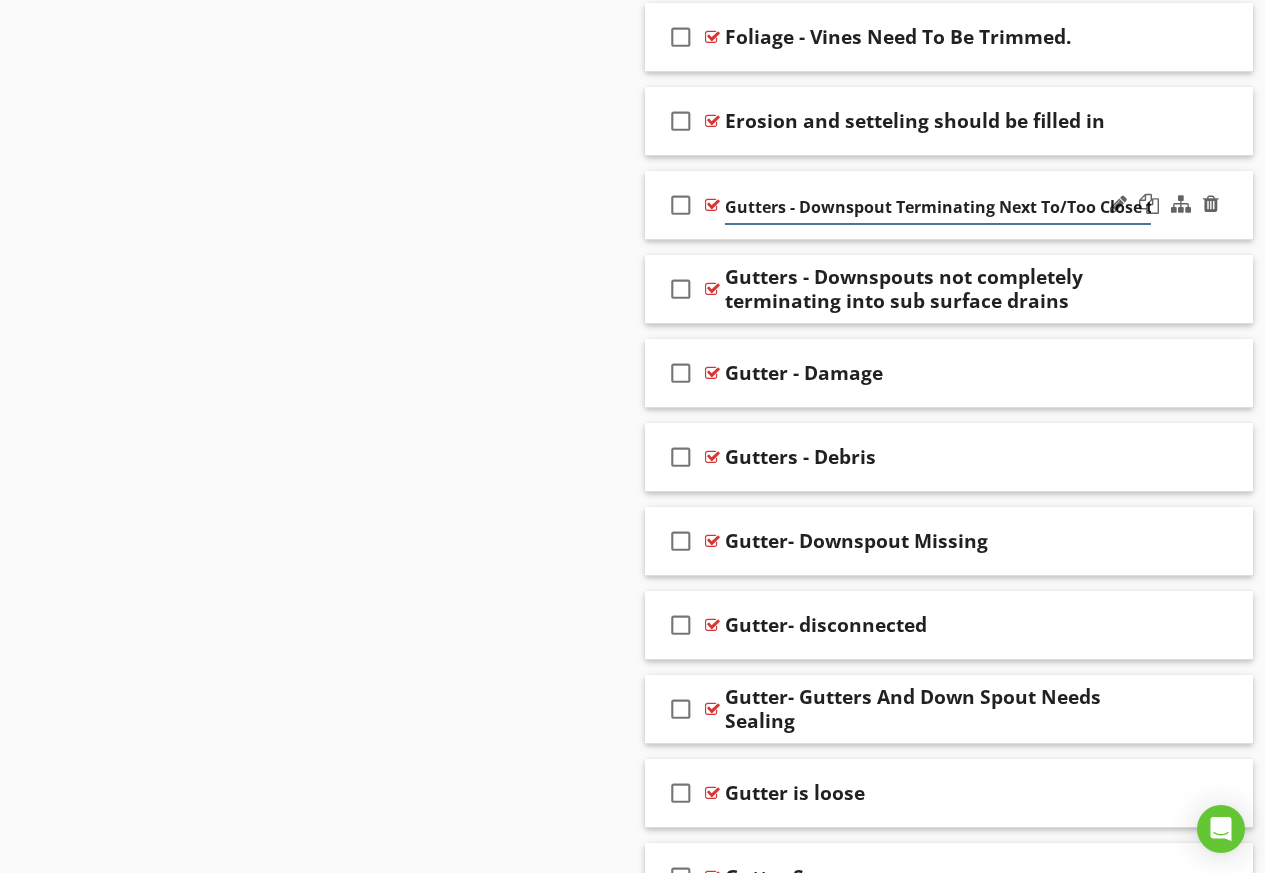 scroll, scrollTop: 0, scrollLeft: 125, axis: horizontal 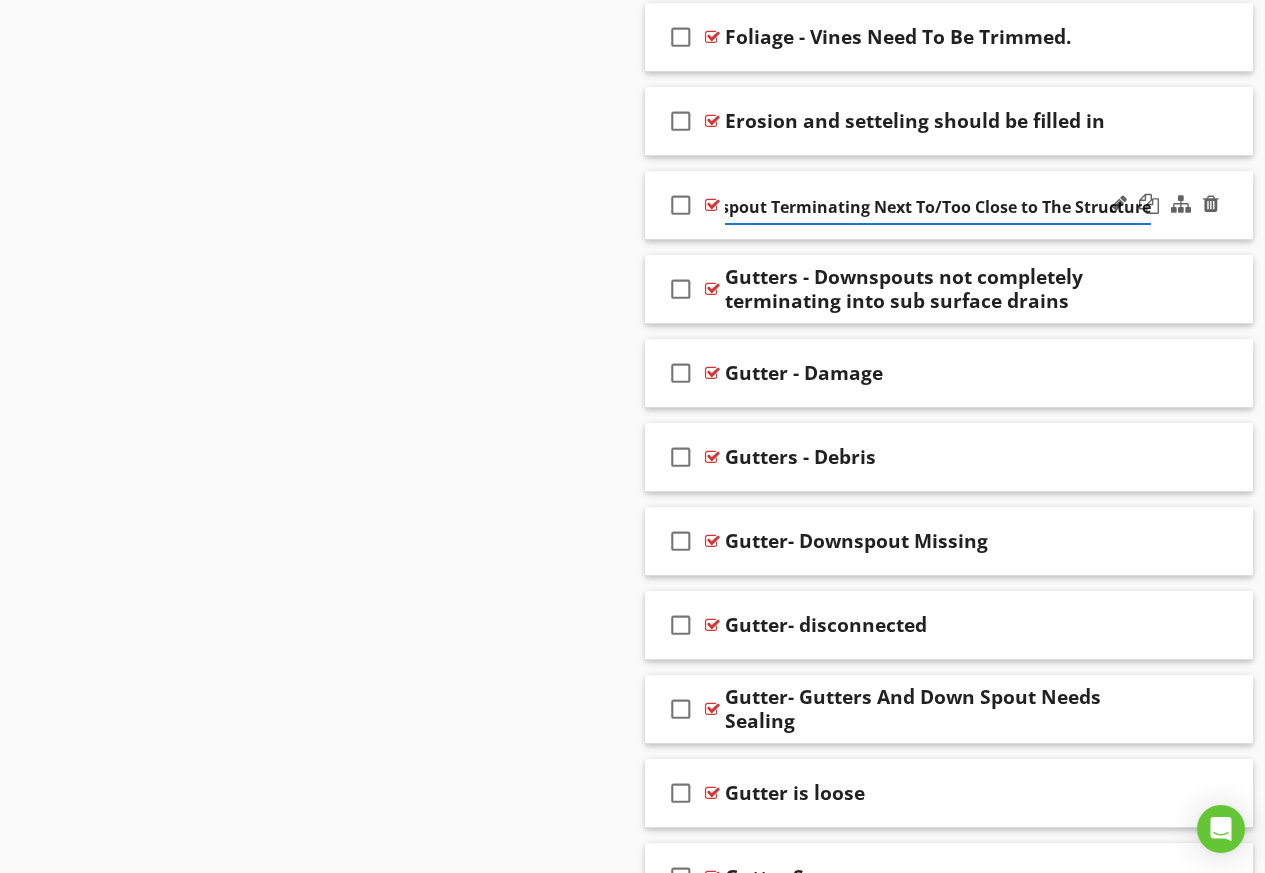 click on "check_box_outline_blank         Gutters - Downspout Terminating Next To/Too Close to The Structure" at bounding box center [949, 205] 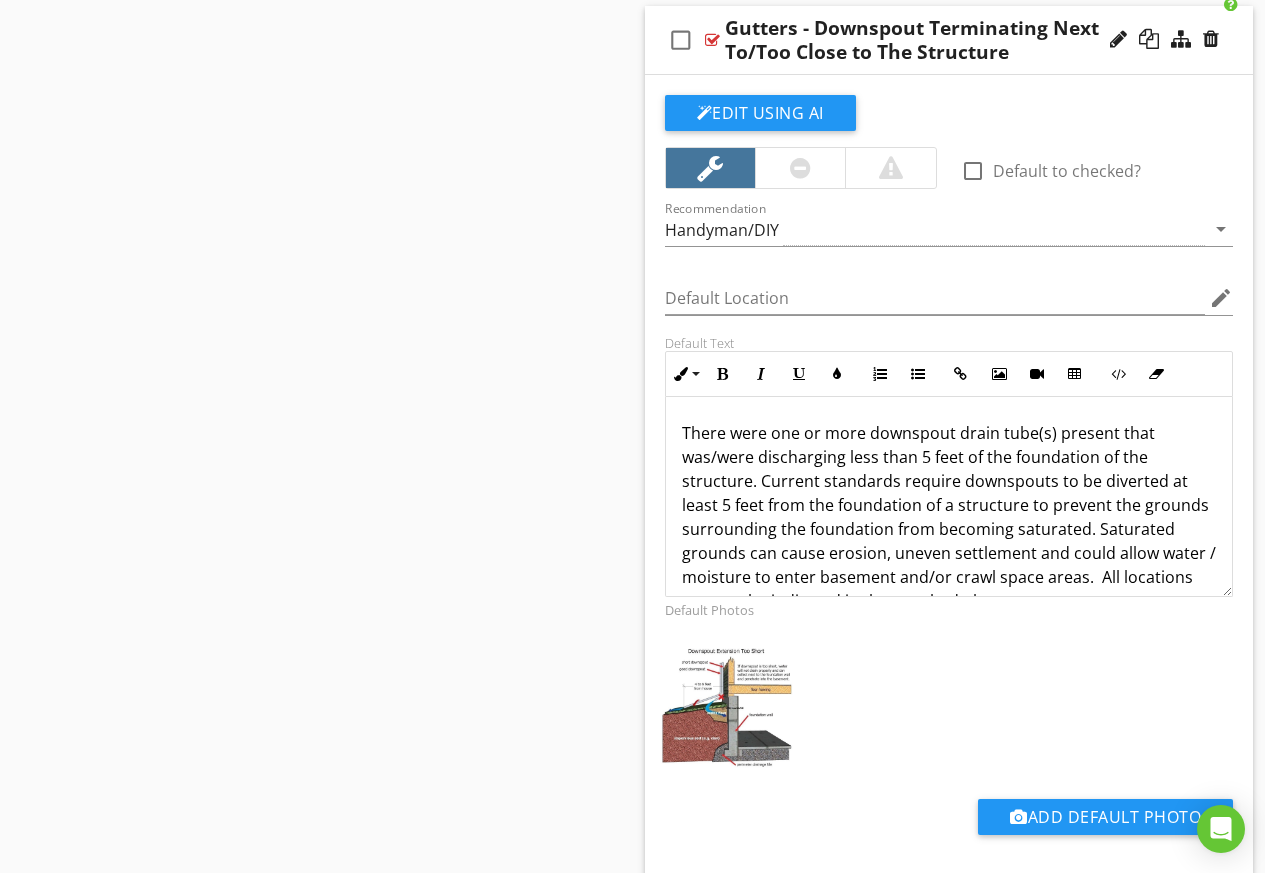 scroll, scrollTop: 5176, scrollLeft: 0, axis: vertical 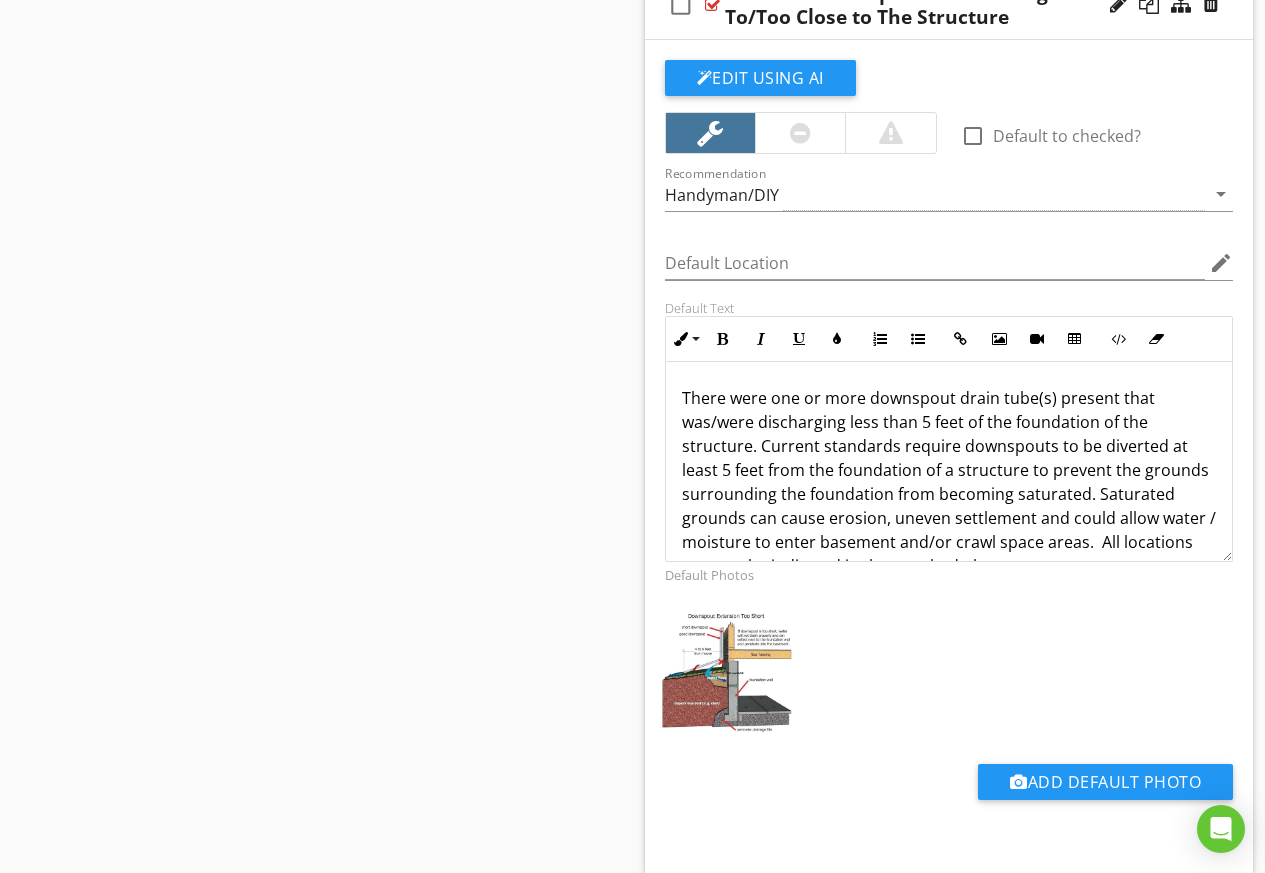 click on "There were one or more downspout drain tube(s) present that was/were discharging less than 5 feet of the foundation of the structure. Current standards require downspouts to be diverted at least 5 feet from the foundation of a structure to prevent the grounds surrounding the foundation from becoming saturated. Saturated grounds can cause erosion, uneven settlement and could allow water / moisture to enter basement and/or crawl space areas.  All locations may not be indicated in the attached photos." at bounding box center (949, 482) 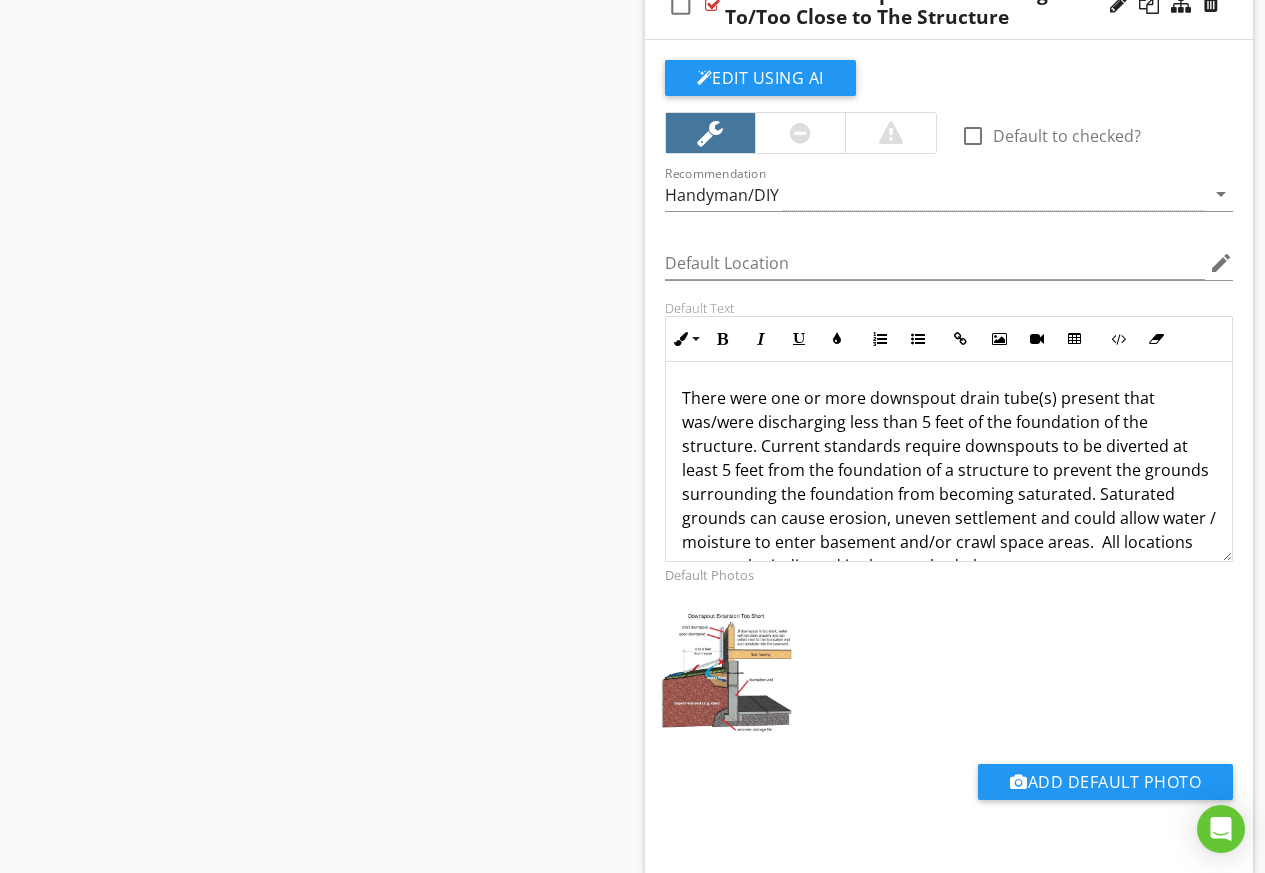type 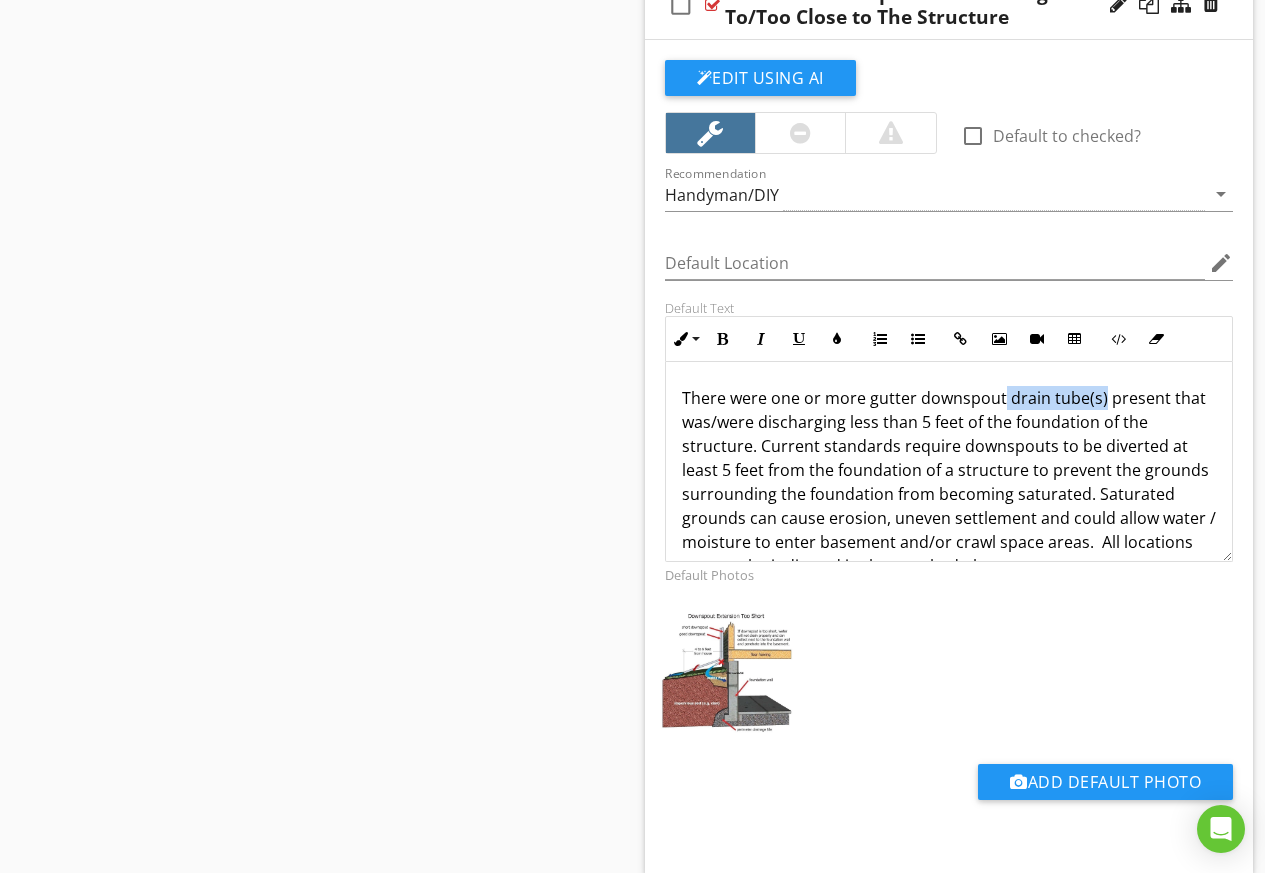drag, startPoint x: 1100, startPoint y: 396, endPoint x: 1001, endPoint y: 398, distance: 99.0202 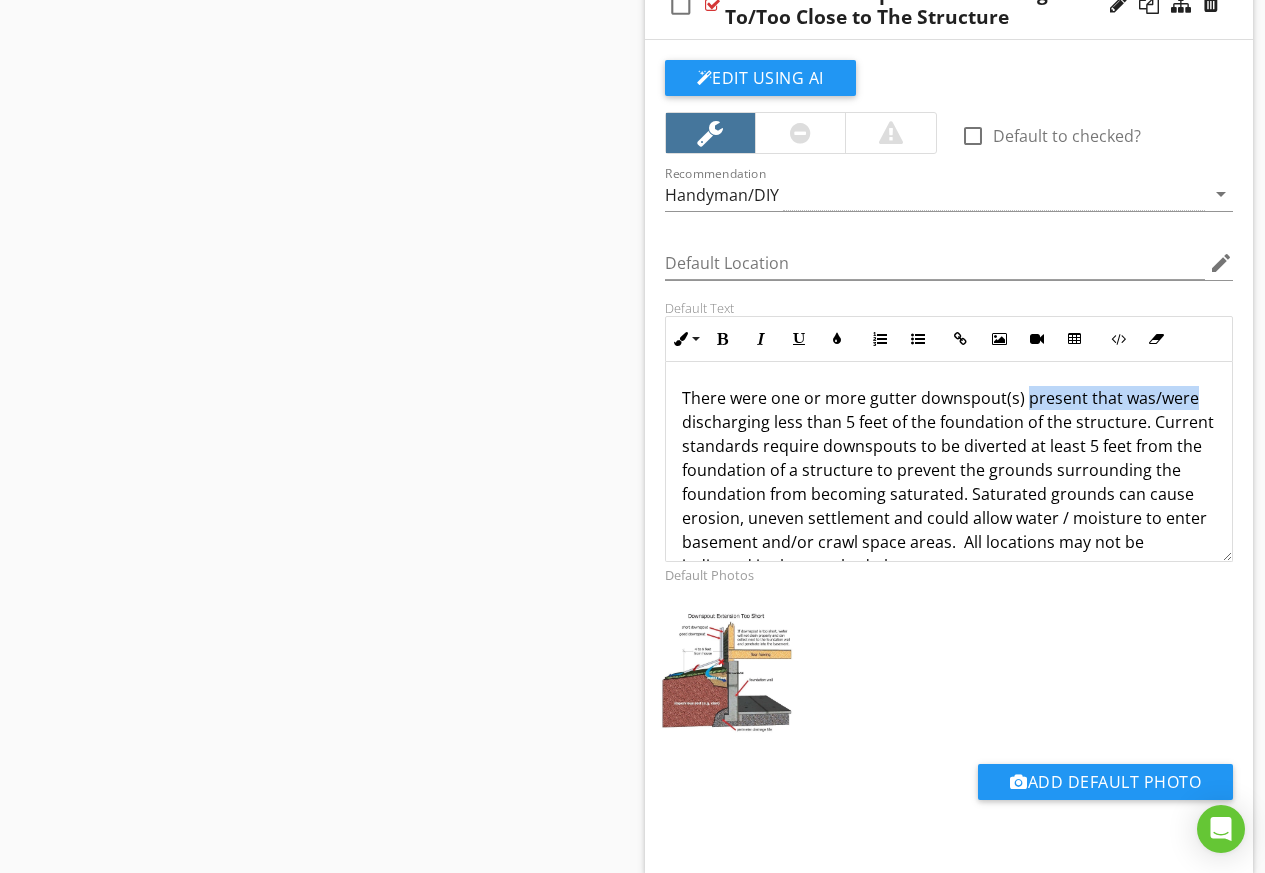 drag, startPoint x: 1196, startPoint y: 397, endPoint x: 1023, endPoint y: 406, distance: 173.23395 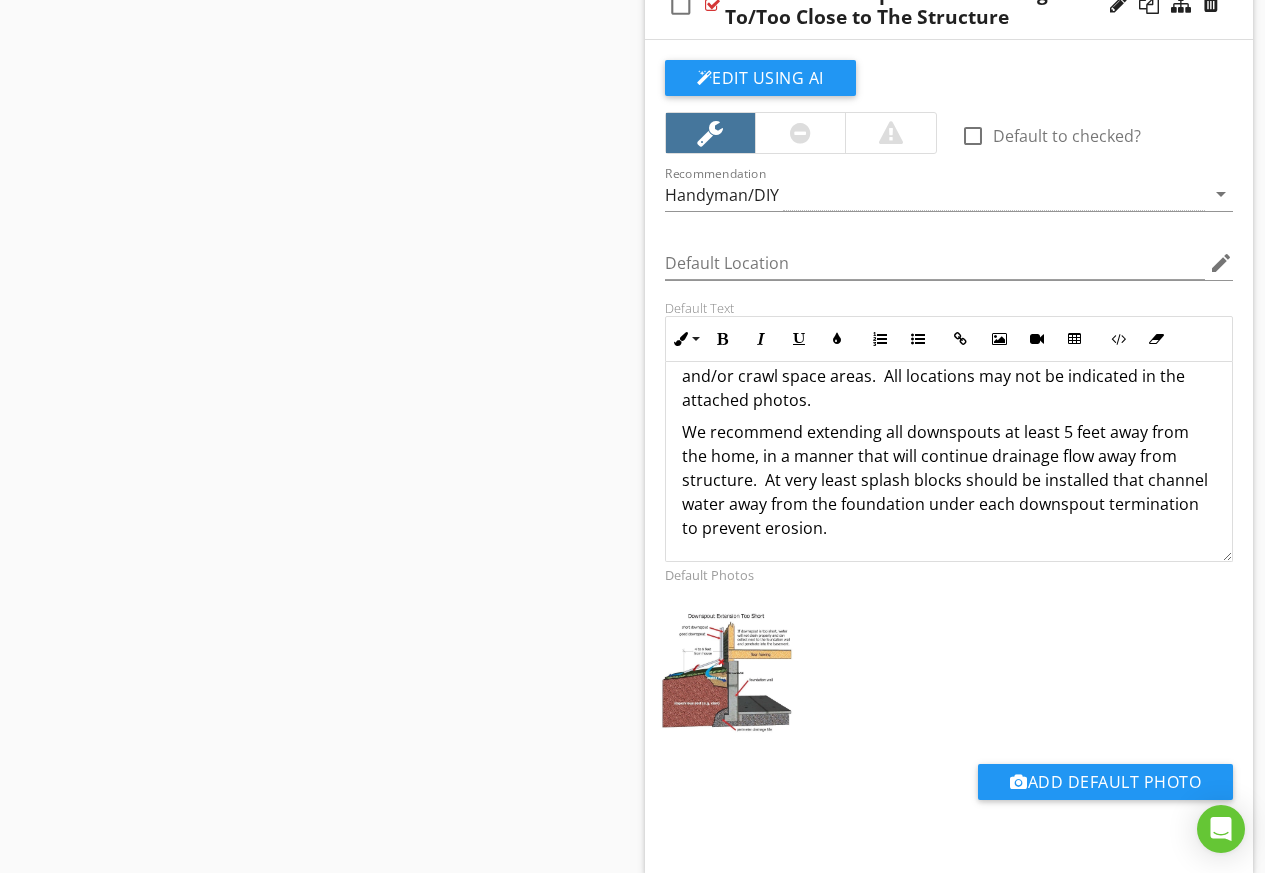 scroll, scrollTop: 200, scrollLeft: 0, axis: vertical 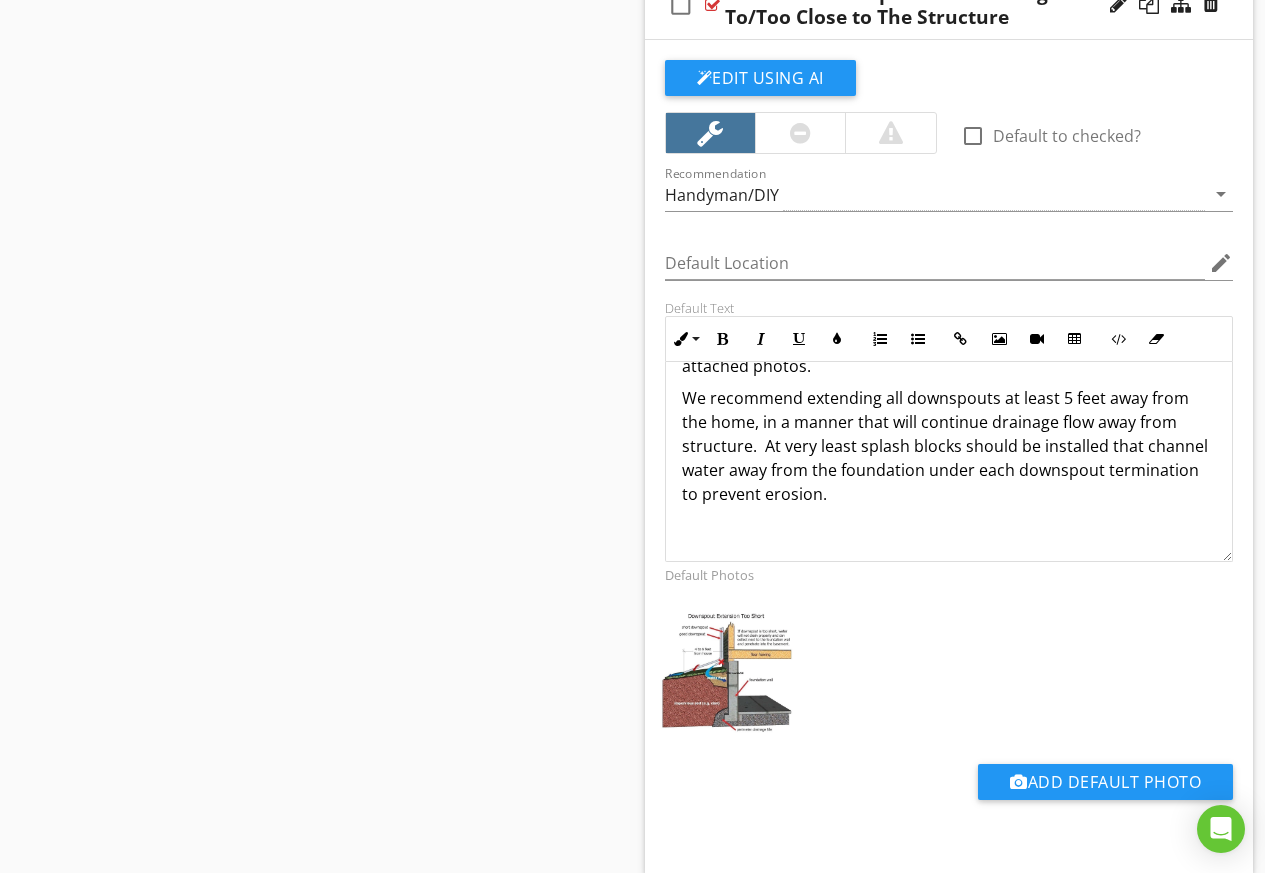 click on "We recommend extending all downspouts at least 5 feet away from the home, in a manner that will continue drainage flow away from structure.  At very least splash blocks should be installed that channel water away from the foundation under each downspout termination to prevent erosion." at bounding box center (949, 470) 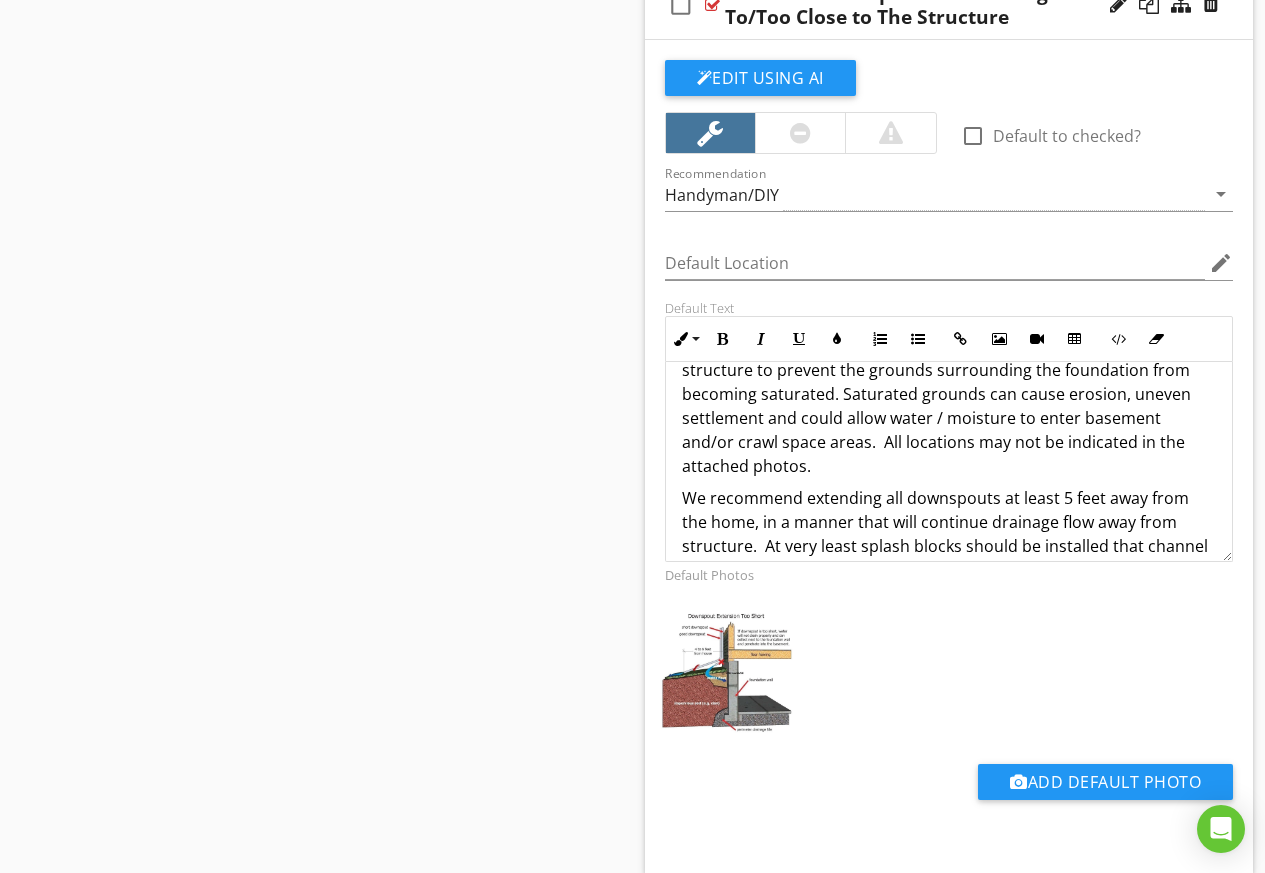 scroll, scrollTop: 0, scrollLeft: 0, axis: both 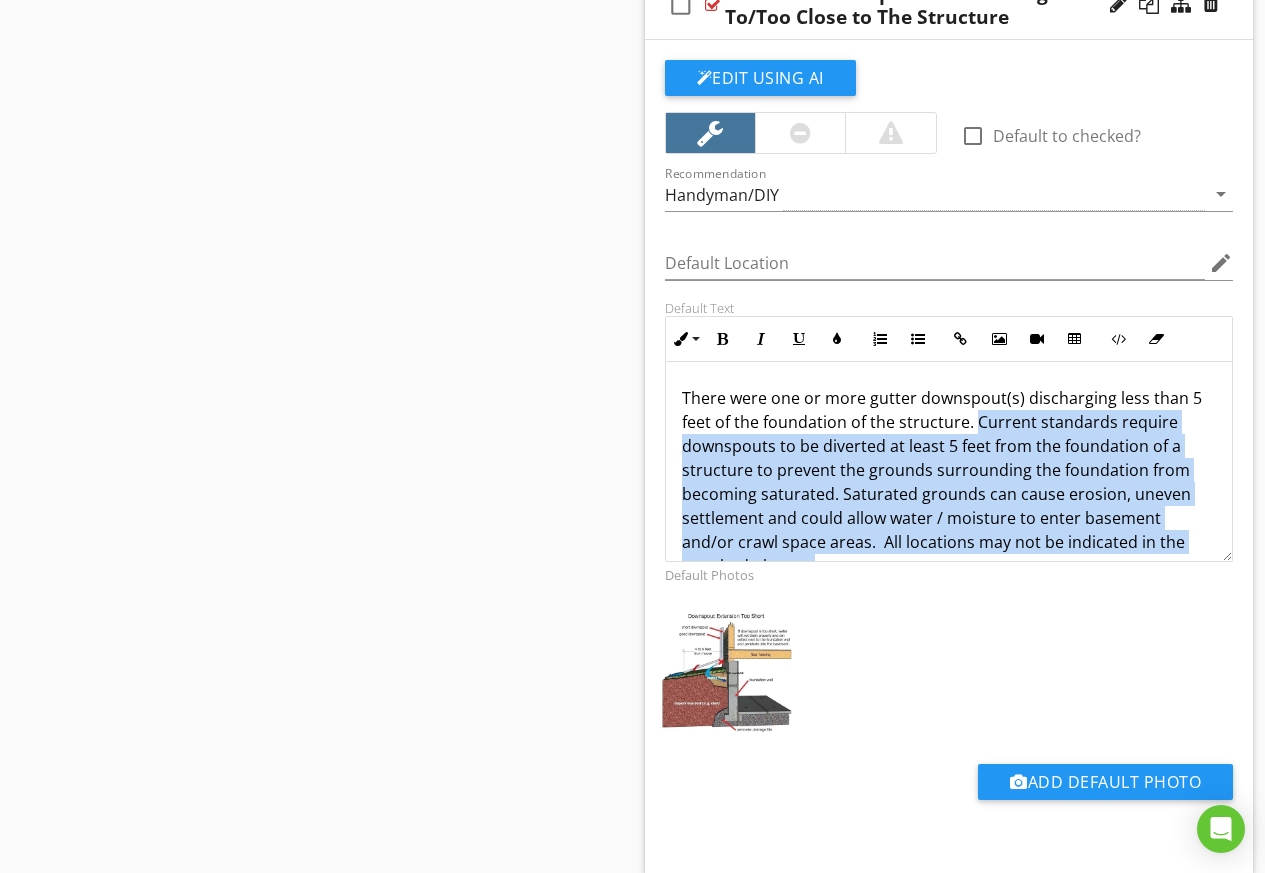 click on "There were one or more gutter downspout(s) discharging less than 5 feet of the foundation of the structure. Current standards require downspouts to be diverted at least 5 feet from the foundation of a structure to prevent the grounds surrounding the foundation from becoming saturated. Saturated grounds can cause erosion, uneven settlement and could allow water / moisture to enter basement and/or crawl space areas.  All locations may not be indicated in the attached photos." at bounding box center [949, 482] 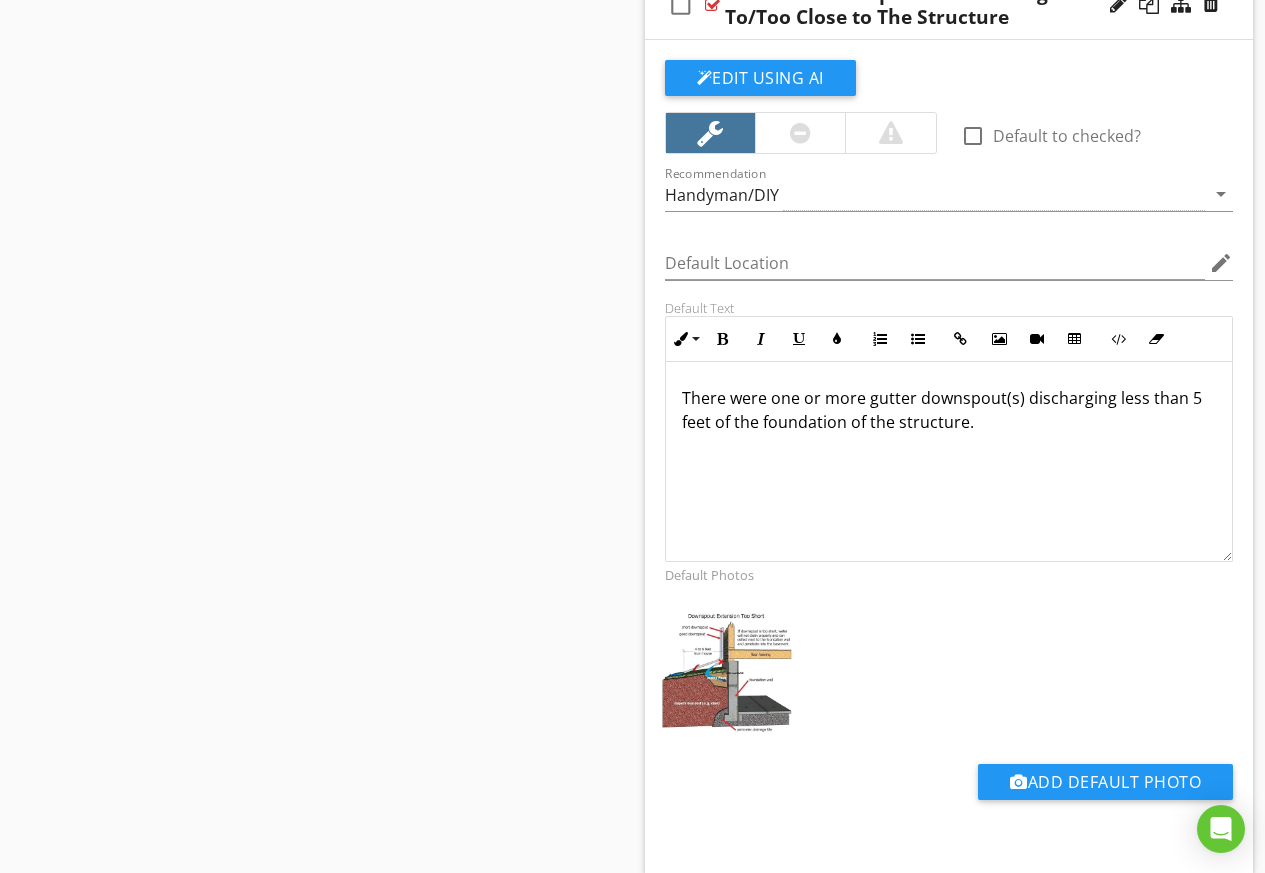 click on "There were one or more gutter downspout(s) discharging less than 5 feet of the foundation of the structure." at bounding box center [949, 434] 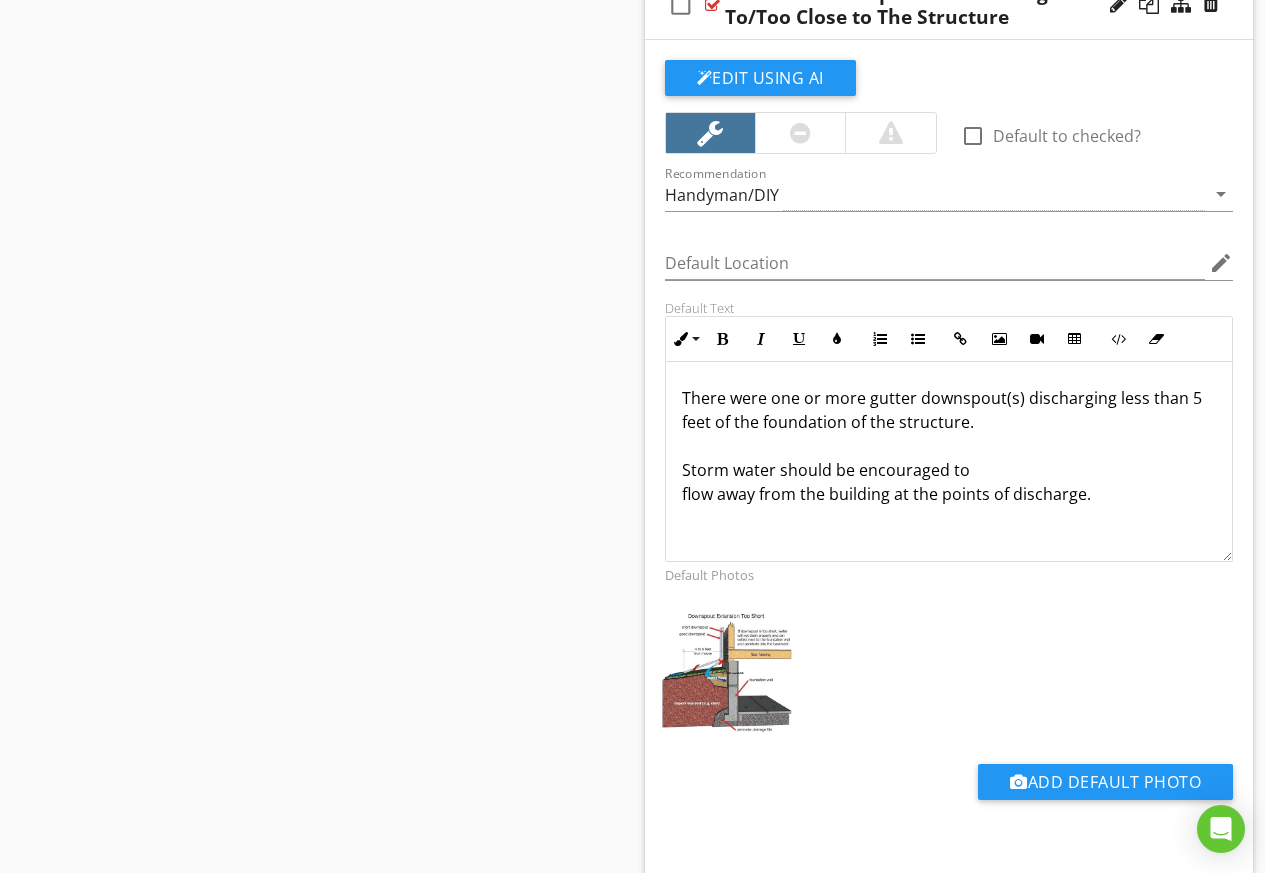 click on "There were one or more gutter downspout(s) discharging less than 5 feet of the foundation of the structure. Storm water should be encouraged to flow away from the building at the points of discharge." at bounding box center [949, 446] 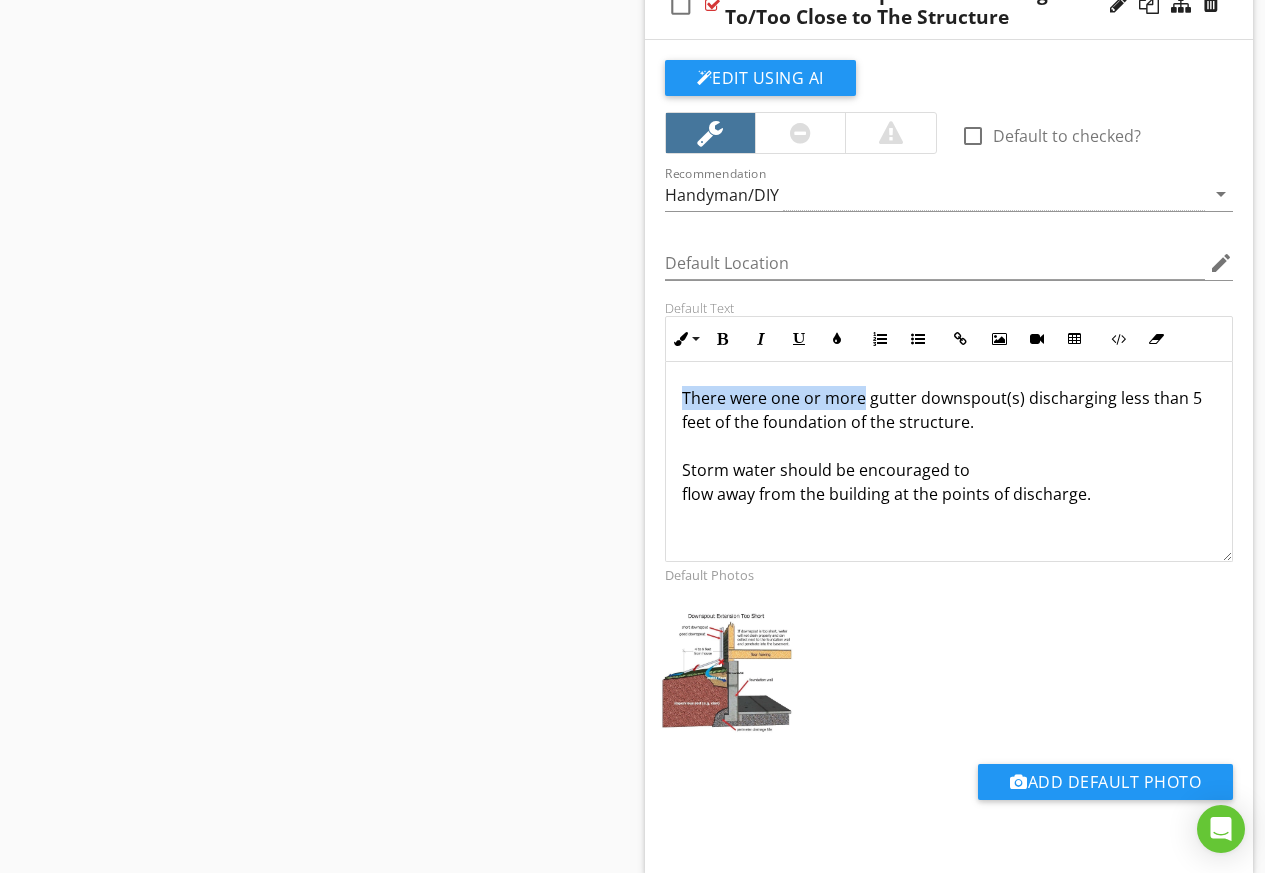 drag, startPoint x: 864, startPoint y: 401, endPoint x: 682, endPoint y: 401, distance: 182 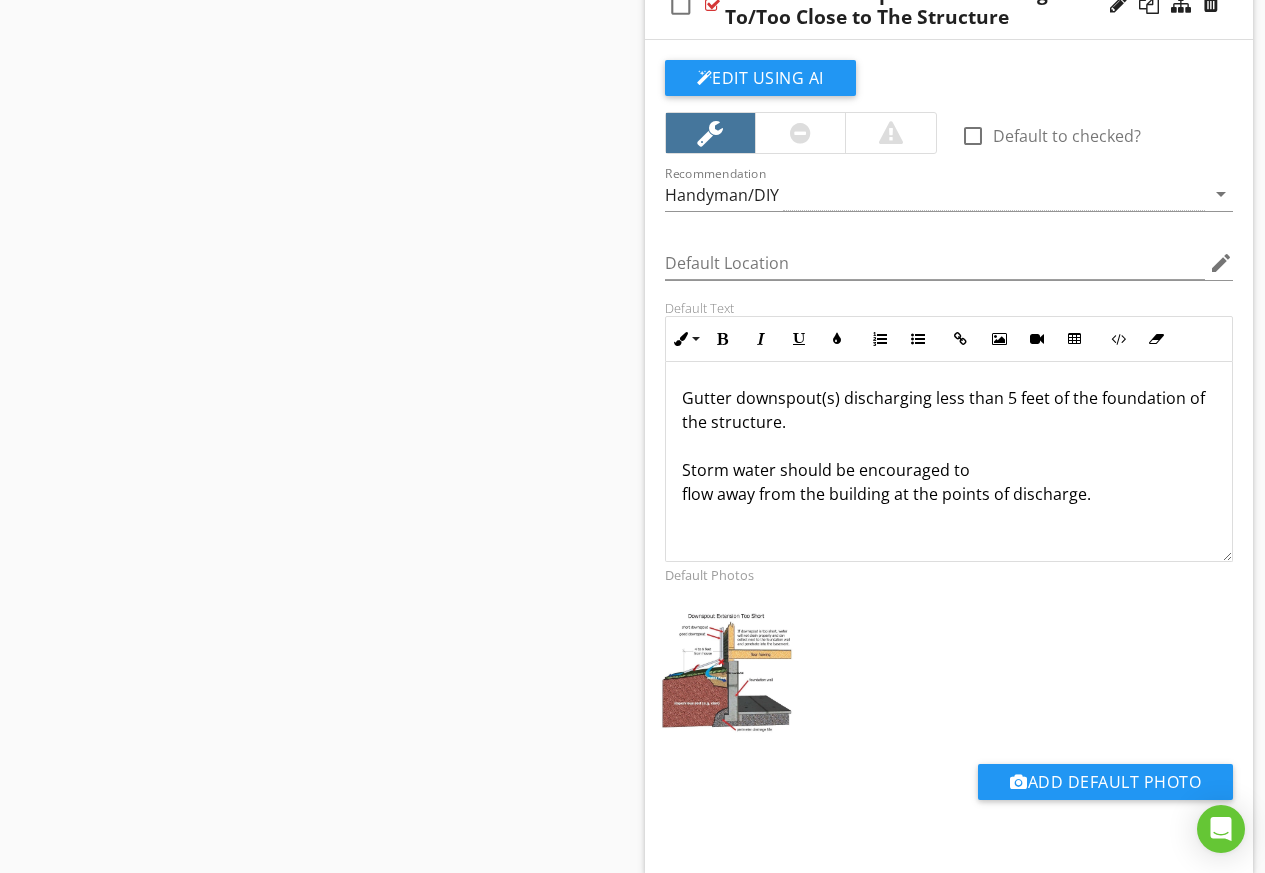 click on "Gutter downspout(s) discharging less than 5 feet of the foundation of the structure. Storm water should be encouraged to flow away from the building at the points of discharge." at bounding box center (949, 446) 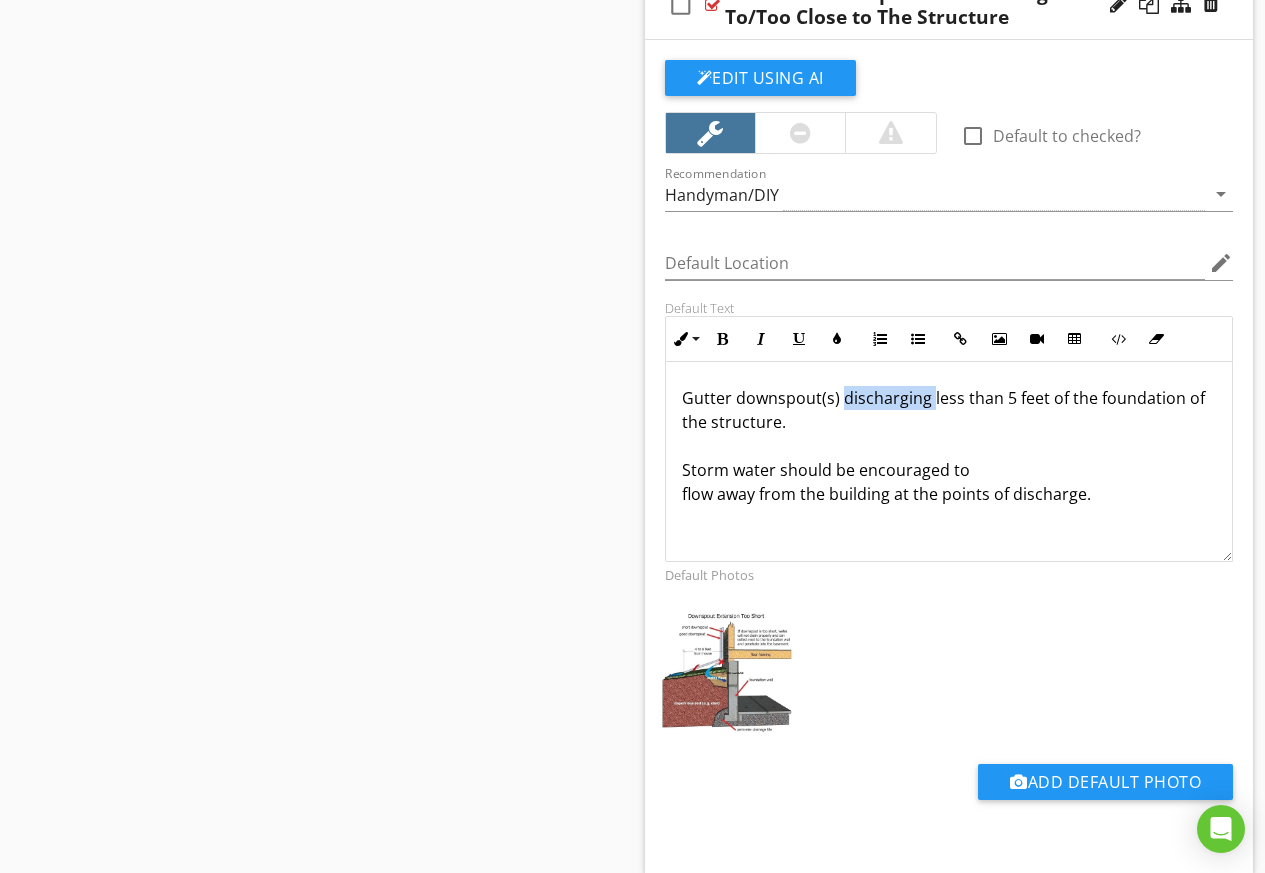 click on "Gutter downspout(s) discharging less than 5 feet of the foundation of the structure. Storm water should be encouraged to flow away from the building at the points of discharge." at bounding box center (949, 446) 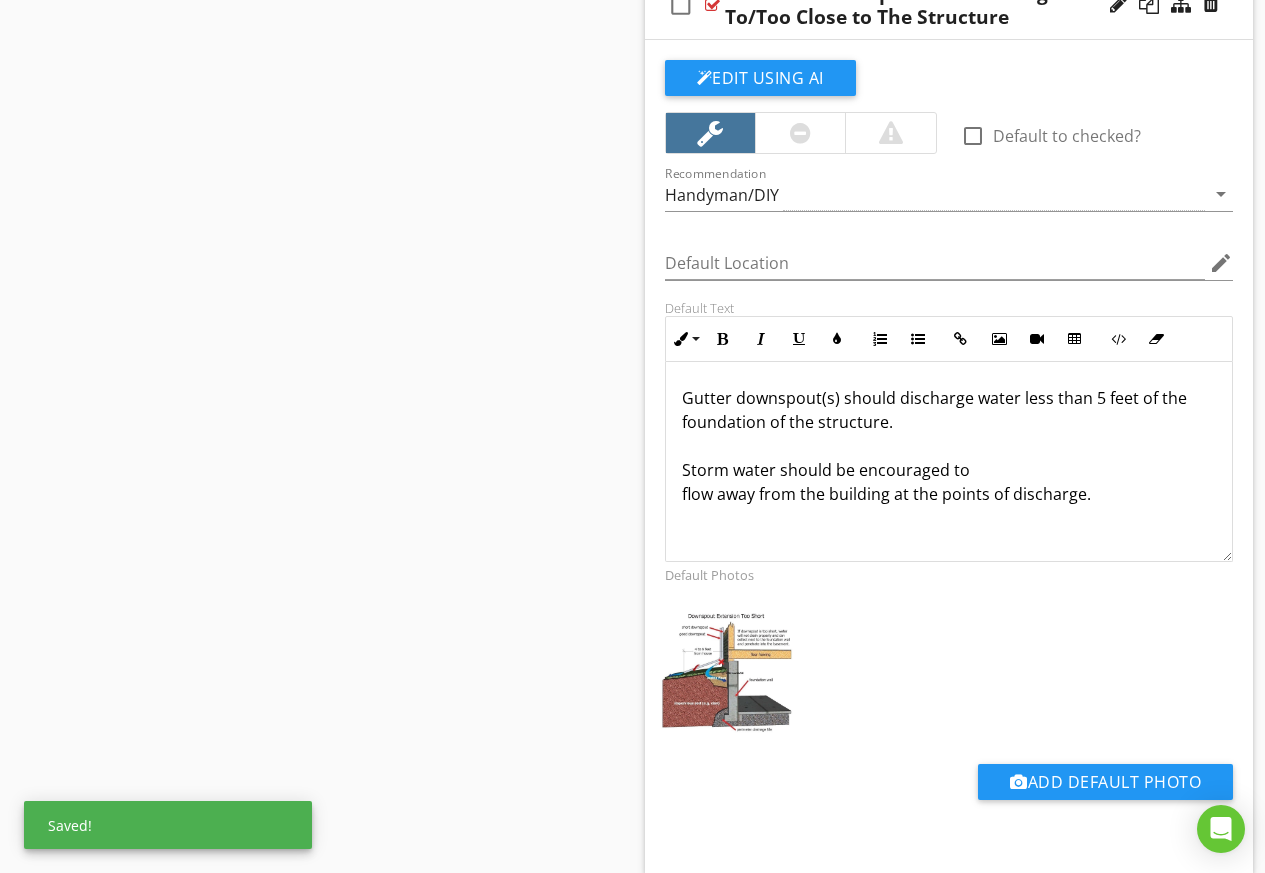 click on "Gutter downspout(s) should discharge water less than 5 feet of the foundation of the structure. Storm water should be encouraged to flow away from the building at the points of discharge." at bounding box center [949, 446] 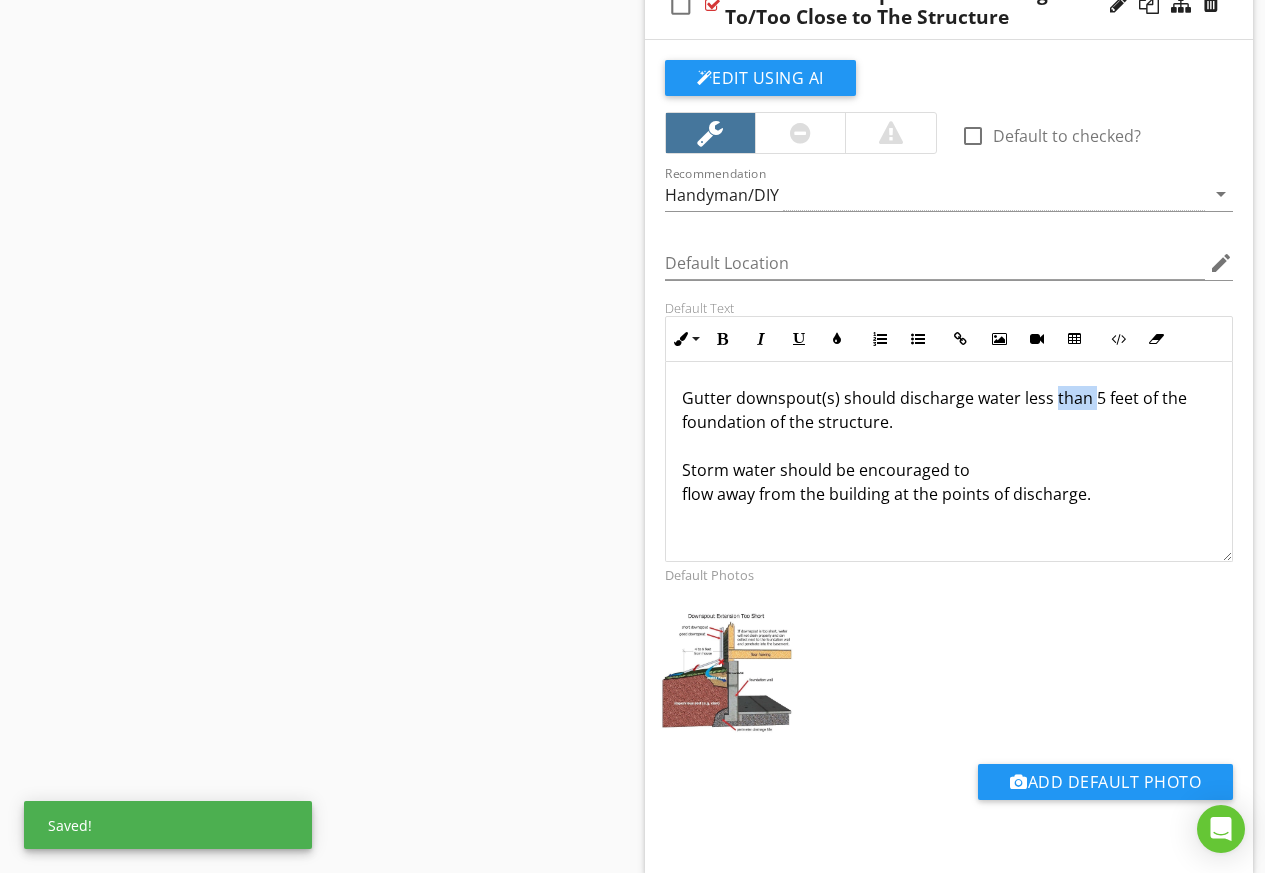 click on "Gutter downspout(s) should discharge water less than 5 feet of the foundation of the structure. Storm water should be encouraged to flow away from the building at the points of discharge." at bounding box center (949, 446) 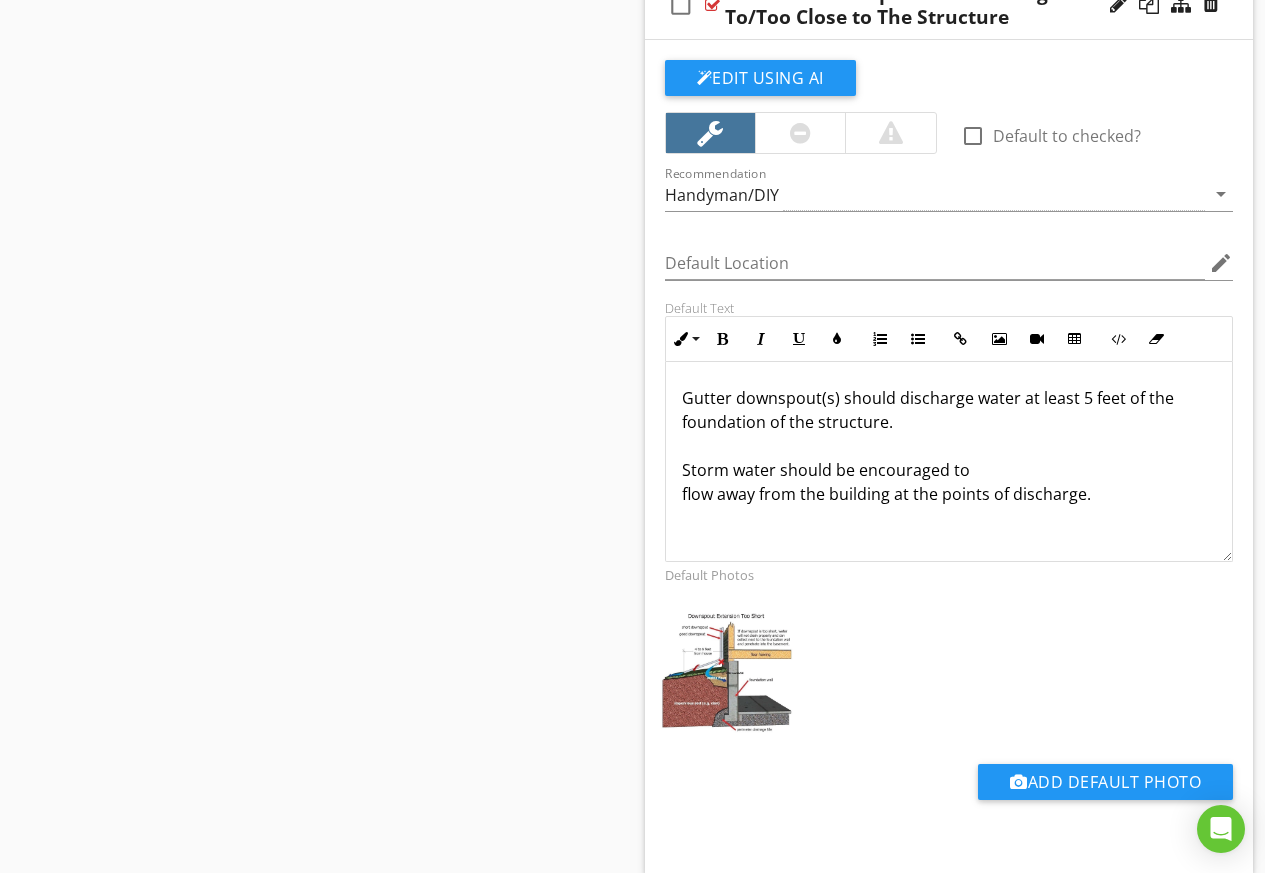 click on "Gutter downspout(s) should discharge water at least 5 feet of the foundation of the structure. Storm water should be encouraged to flow away from the building at the points of discharge." at bounding box center (949, 446) 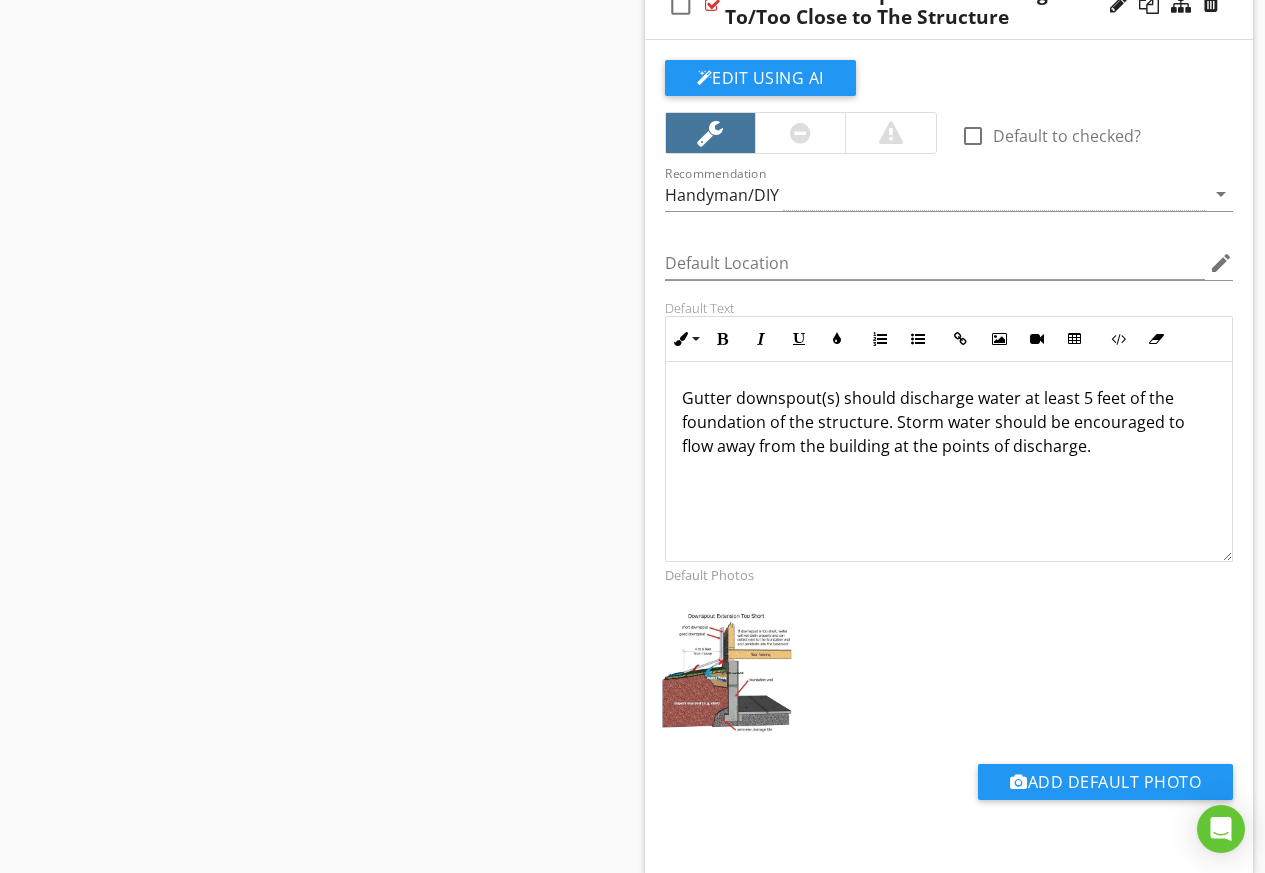 click on "Gutter downspout(s) should discharge water at least 5 feet of the foundation of the structure. Storm water should be encouraged to flow away from the building at the points of discharge." at bounding box center (949, 422) 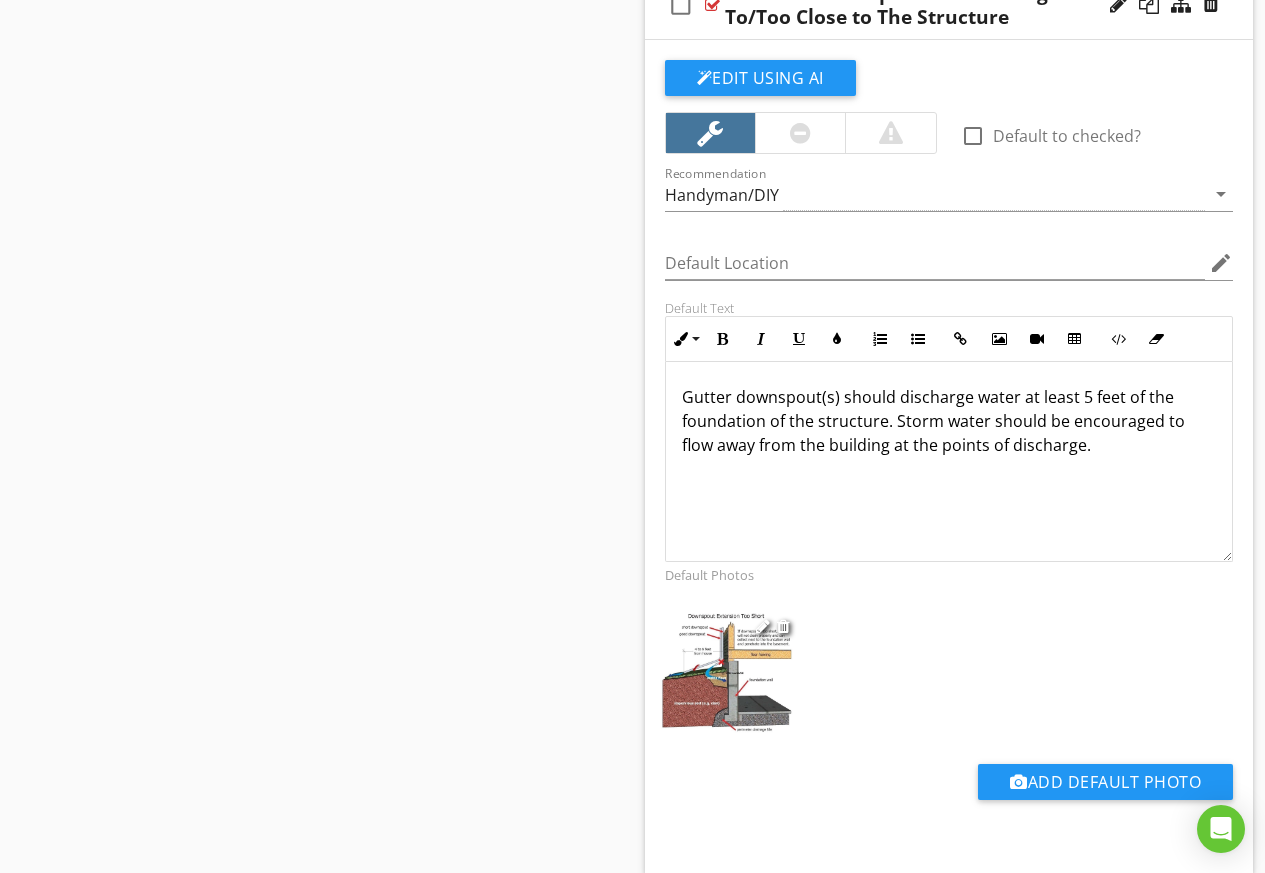 click at bounding box center (727, 672) 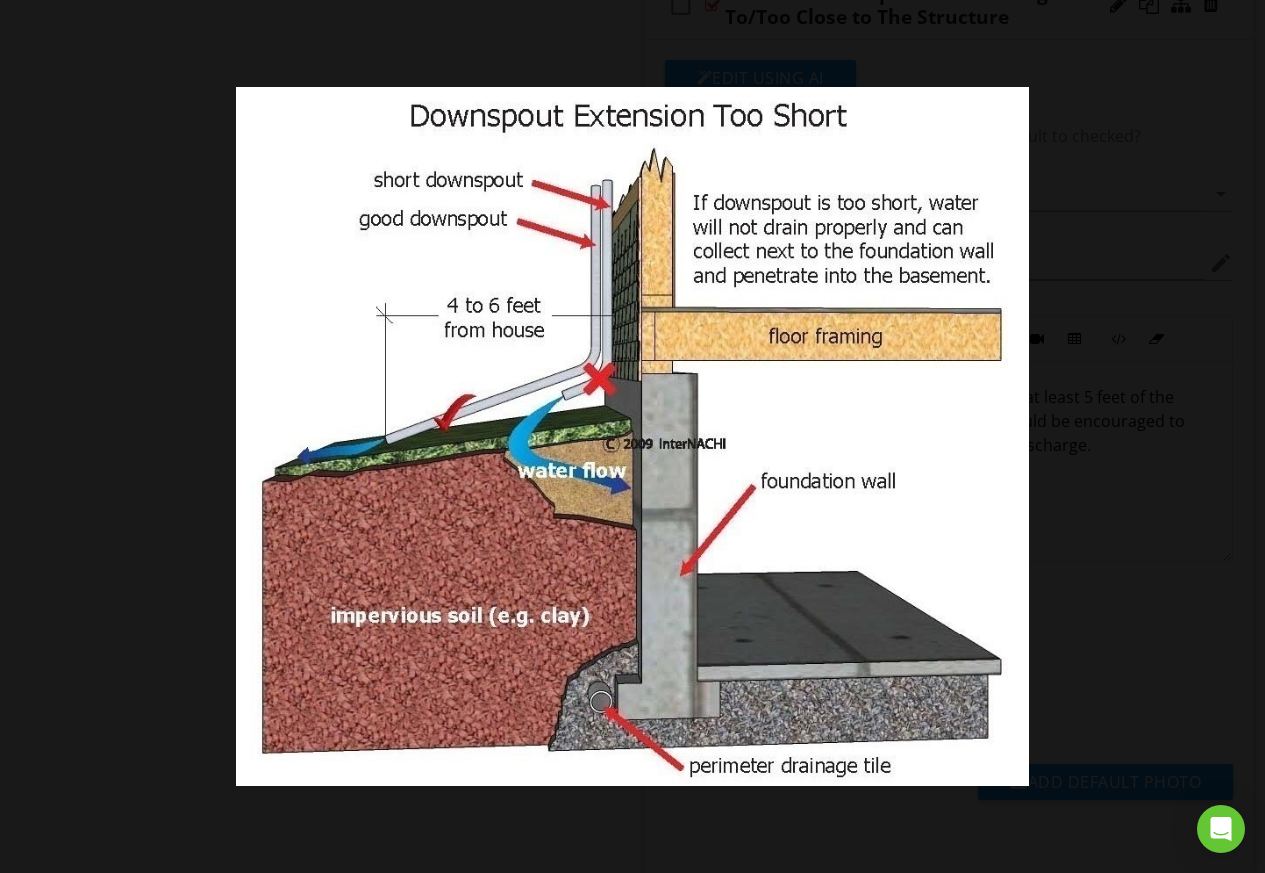 click at bounding box center (632, 436) 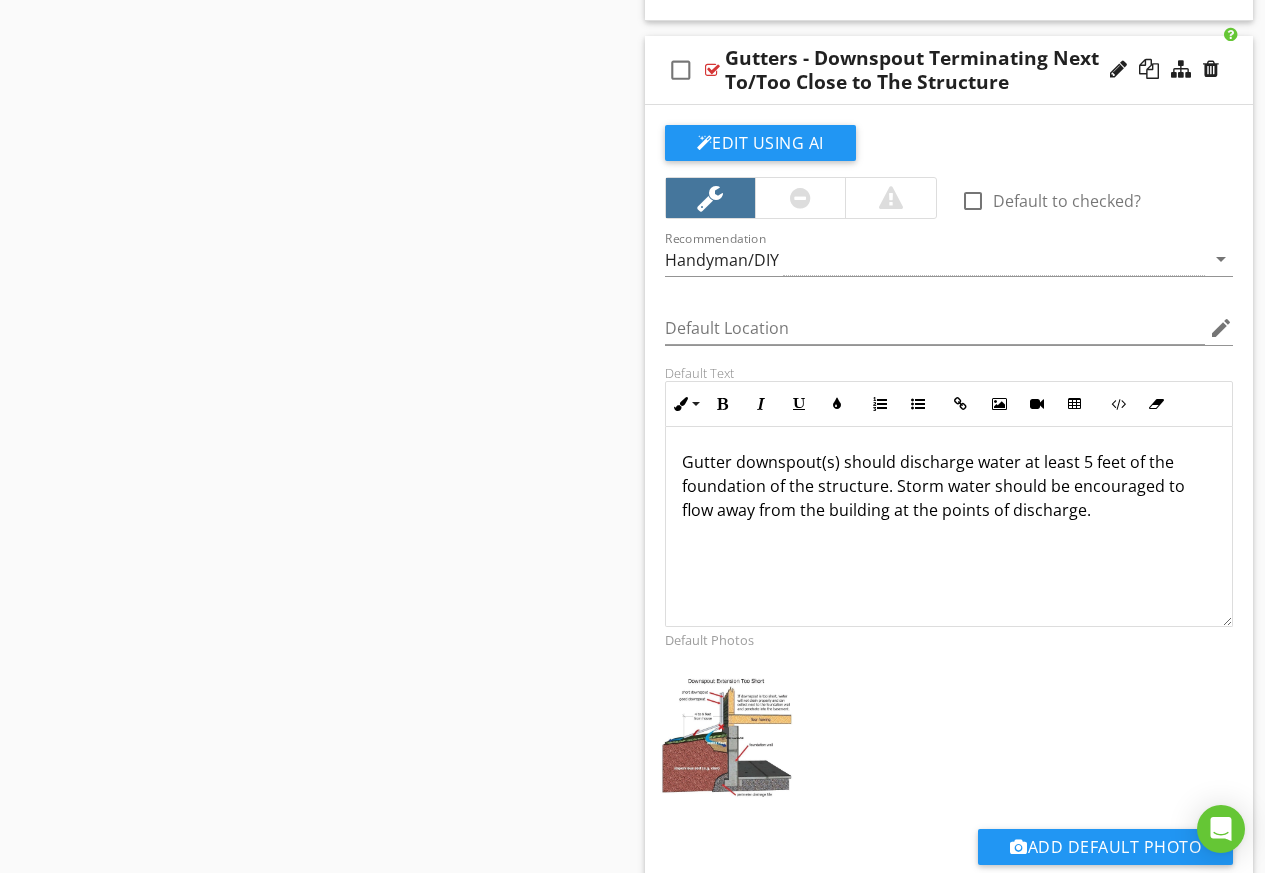 scroll, scrollTop: 5076, scrollLeft: 0, axis: vertical 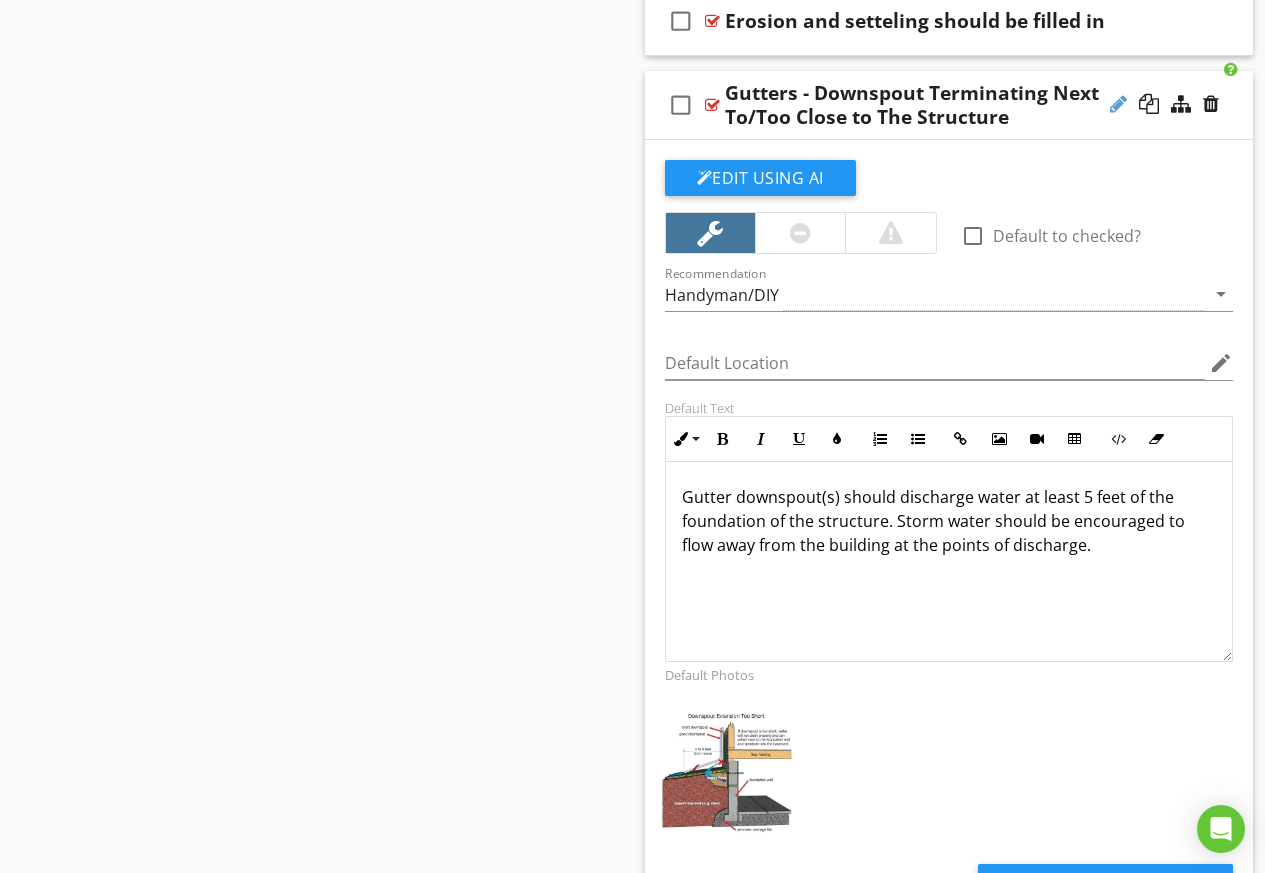 click at bounding box center [1118, 104] 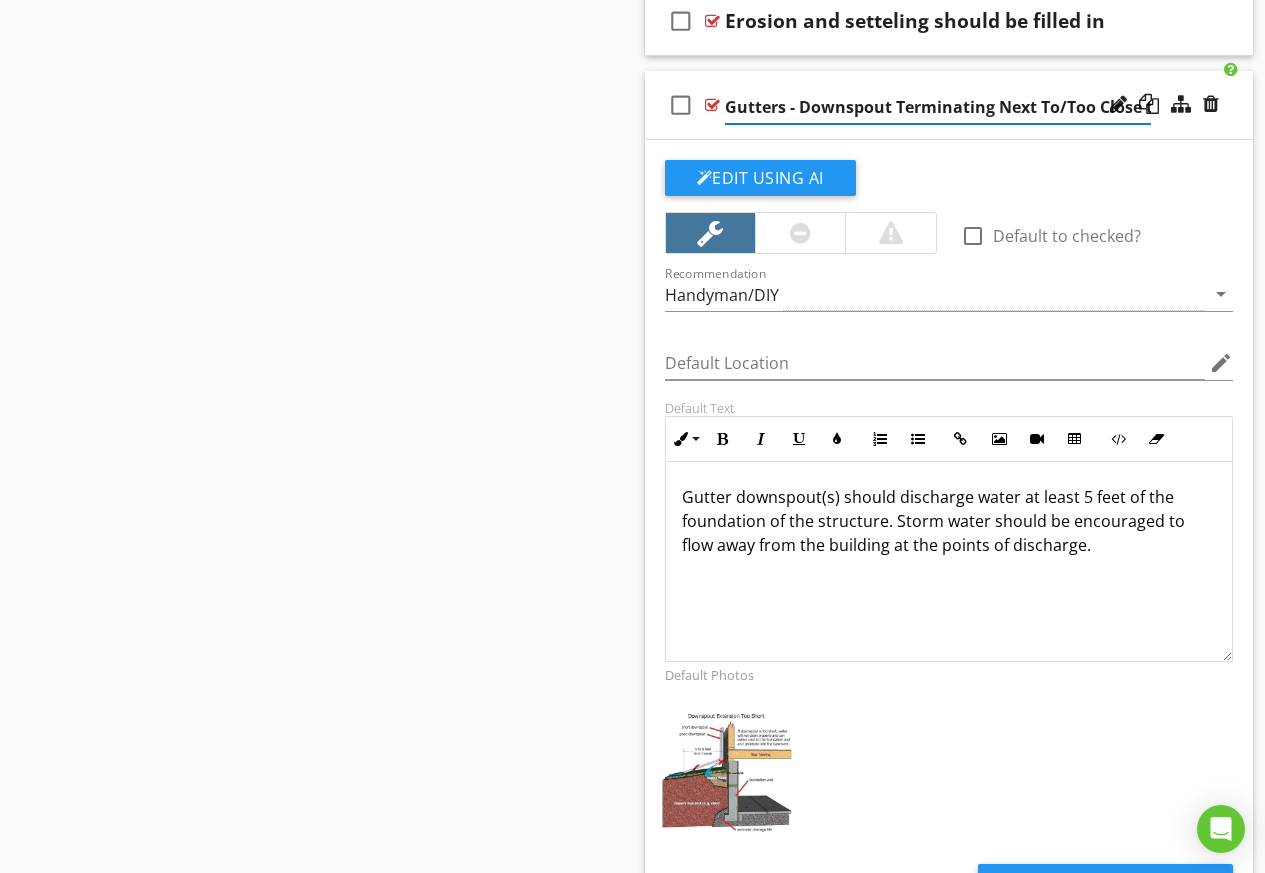 scroll, scrollTop: 0, scrollLeft: 125, axis: horizontal 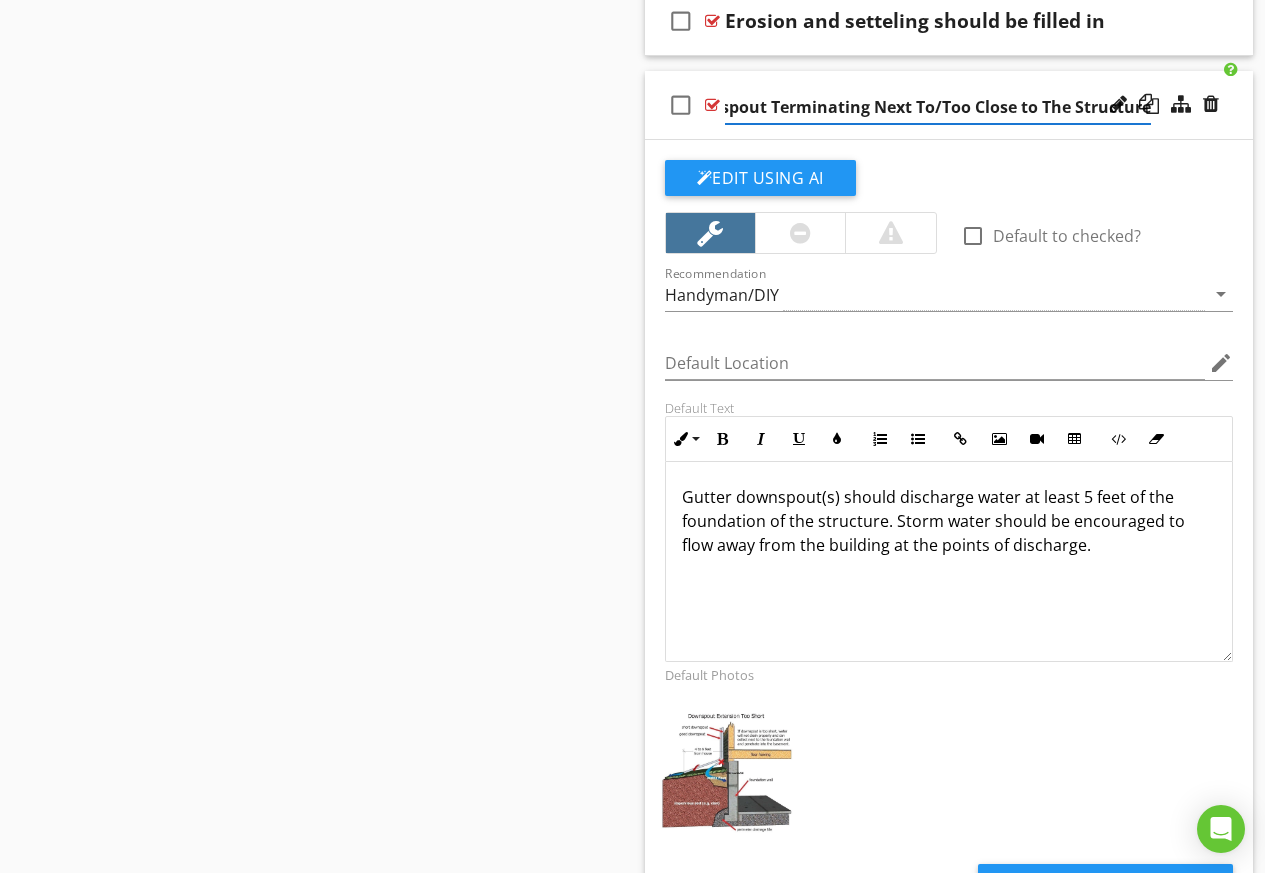click on "Gutters - Downspout Terminating Next To/Too Close to The Structure" at bounding box center [938, 107] 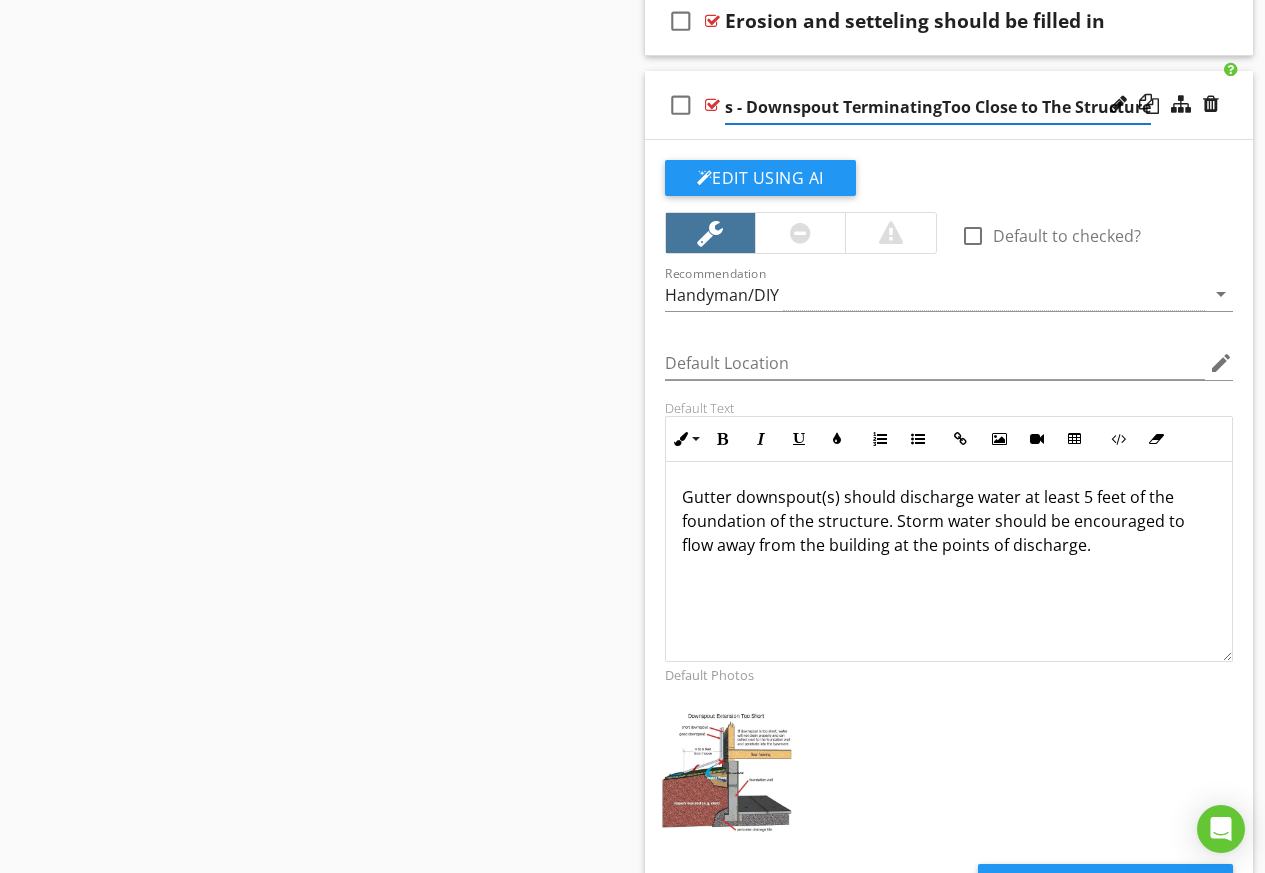 scroll, scrollTop: 0, scrollLeft: 52, axis: horizontal 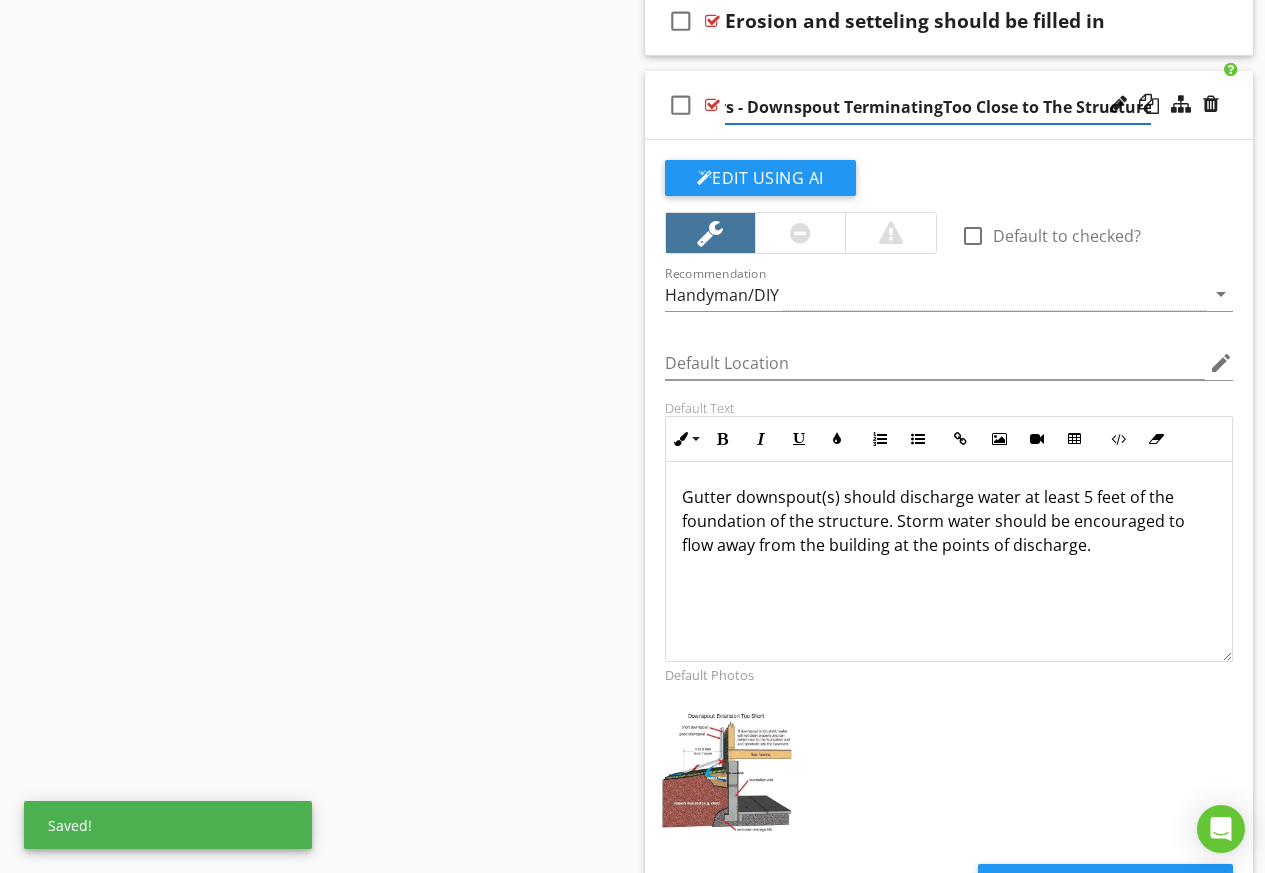 type on "Gutters - Downspout Terminating Too Close to The Structure" 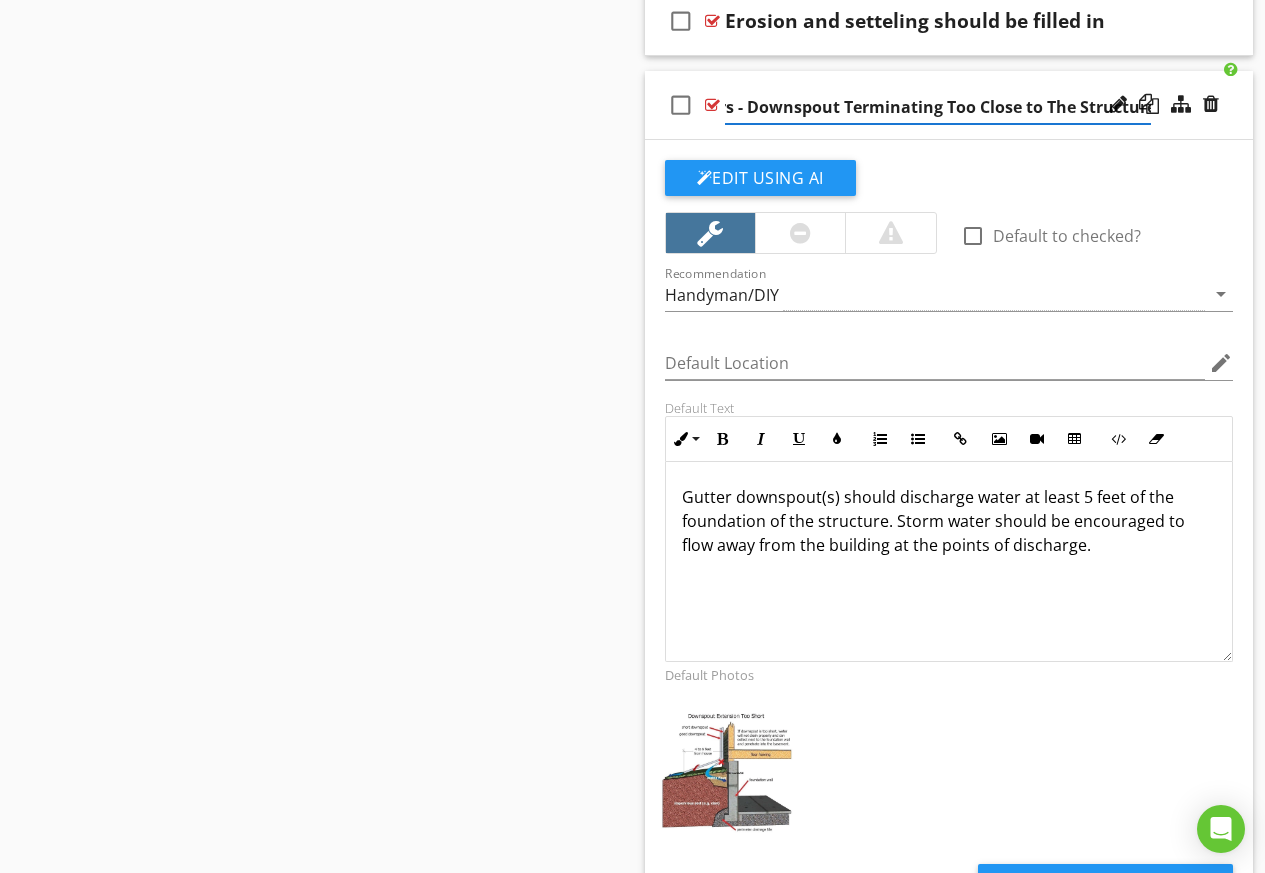 click on "Edit Using AI
check_box_outline_blank Default to checked?           Recommendation Handyman/DIY arrow_drop_down   Default Location edit       Default Text   Inline Style XLarge Large Normal Small Light Small/Light Bold Italic Underline Colors Ordered List Unordered List Insert Link Insert Image Insert Video Insert Table Code View Clear Formatting Gutter downspout(s) should discharge water at least 5 feet of the foundation of the structure. Storm water should be encouraged to flow away from the building at the points of discharge. Enter text here <p>Gutter downspout(s) should discharge water at least 5 feet of the foundation of the structure. Storm water should be encouraged to flow away from the building at the points of discharge.</p>     Default Photos
Add Default Photo" at bounding box center (949, 557) 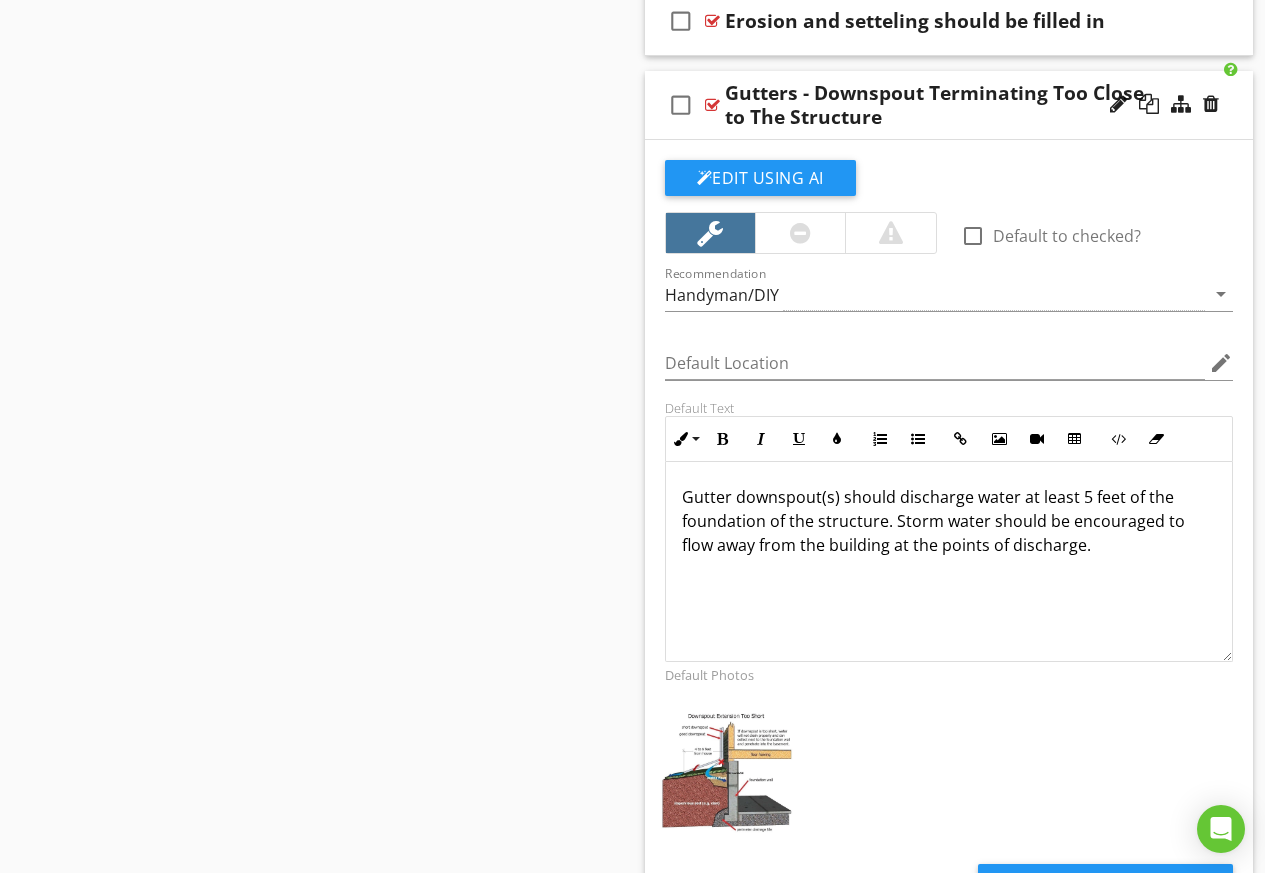 click on "check_box_outline_blank
Gutters - Downspout Terminating Too Close to The Structure" at bounding box center [949, 105] 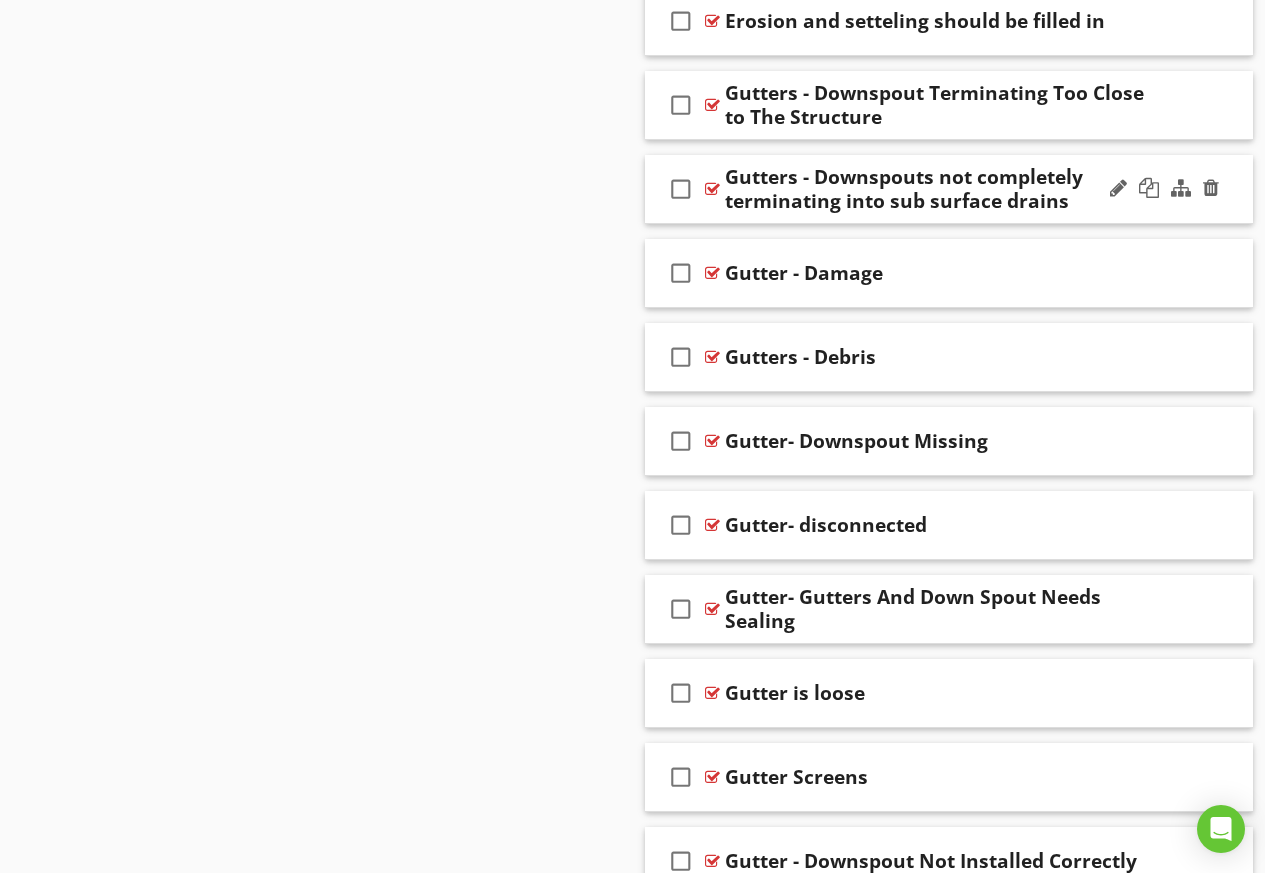 click on "Gutters - Downspouts not completely terminating into sub surface drains" at bounding box center [938, 189] 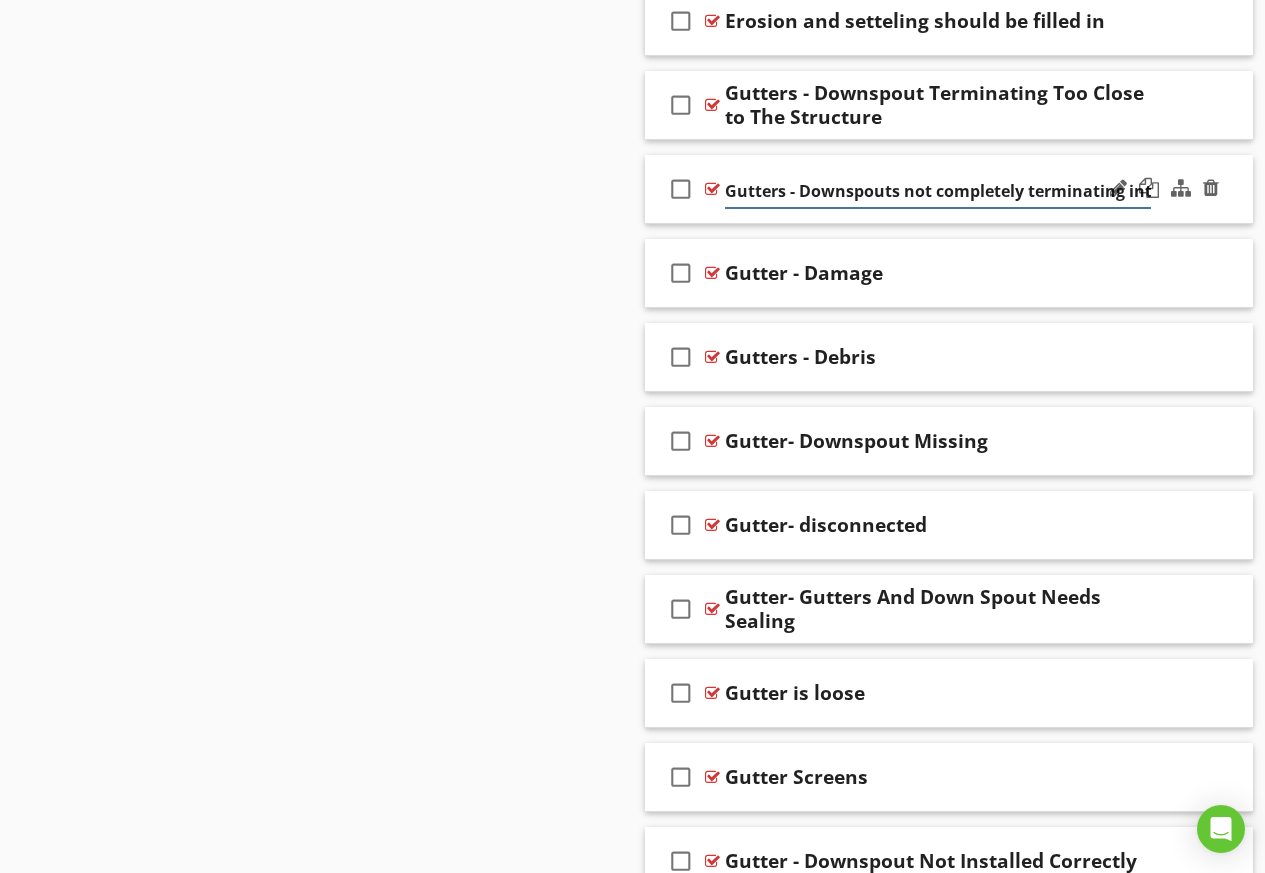 scroll, scrollTop: 0, scrollLeft: 159, axis: horizontal 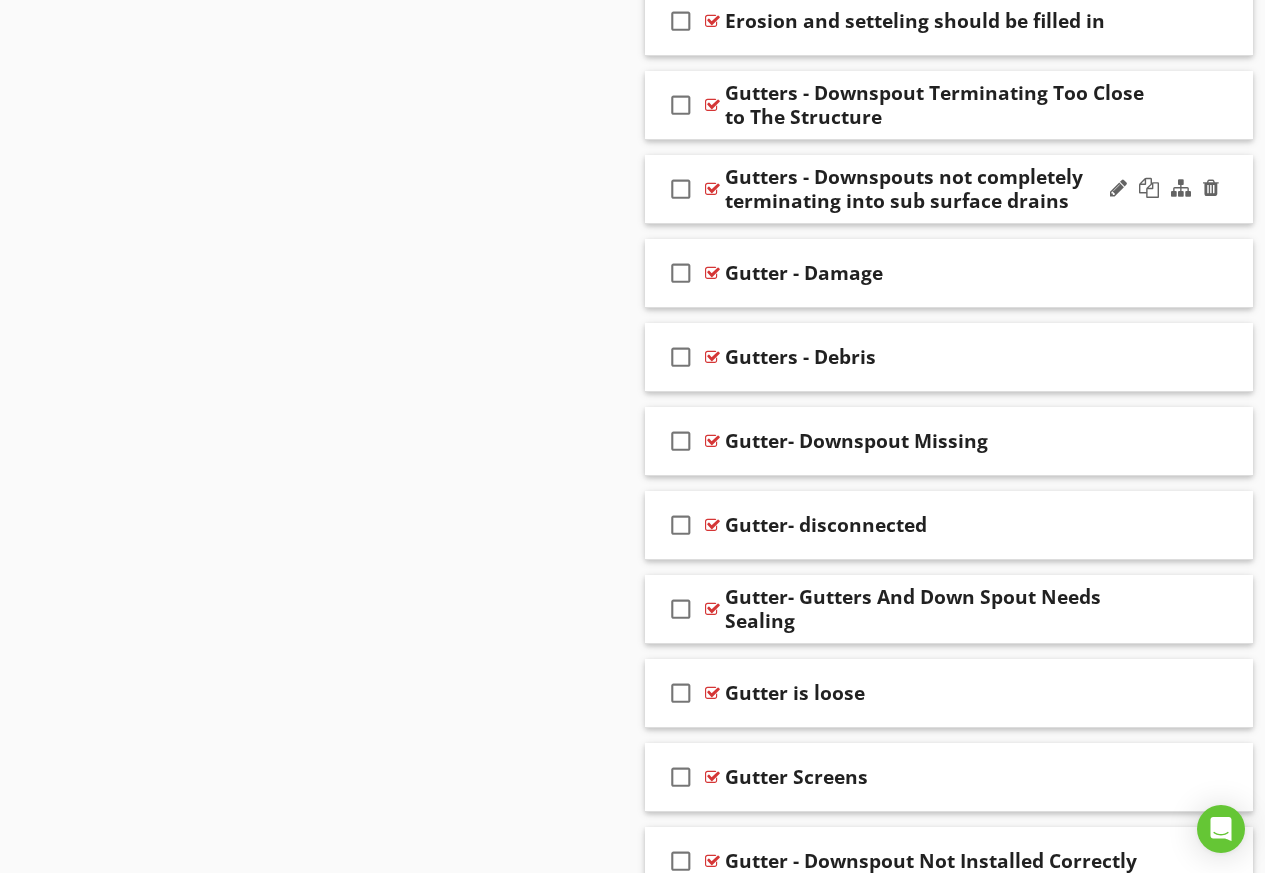 click on "check_box_outline_blank" at bounding box center [685, 189] 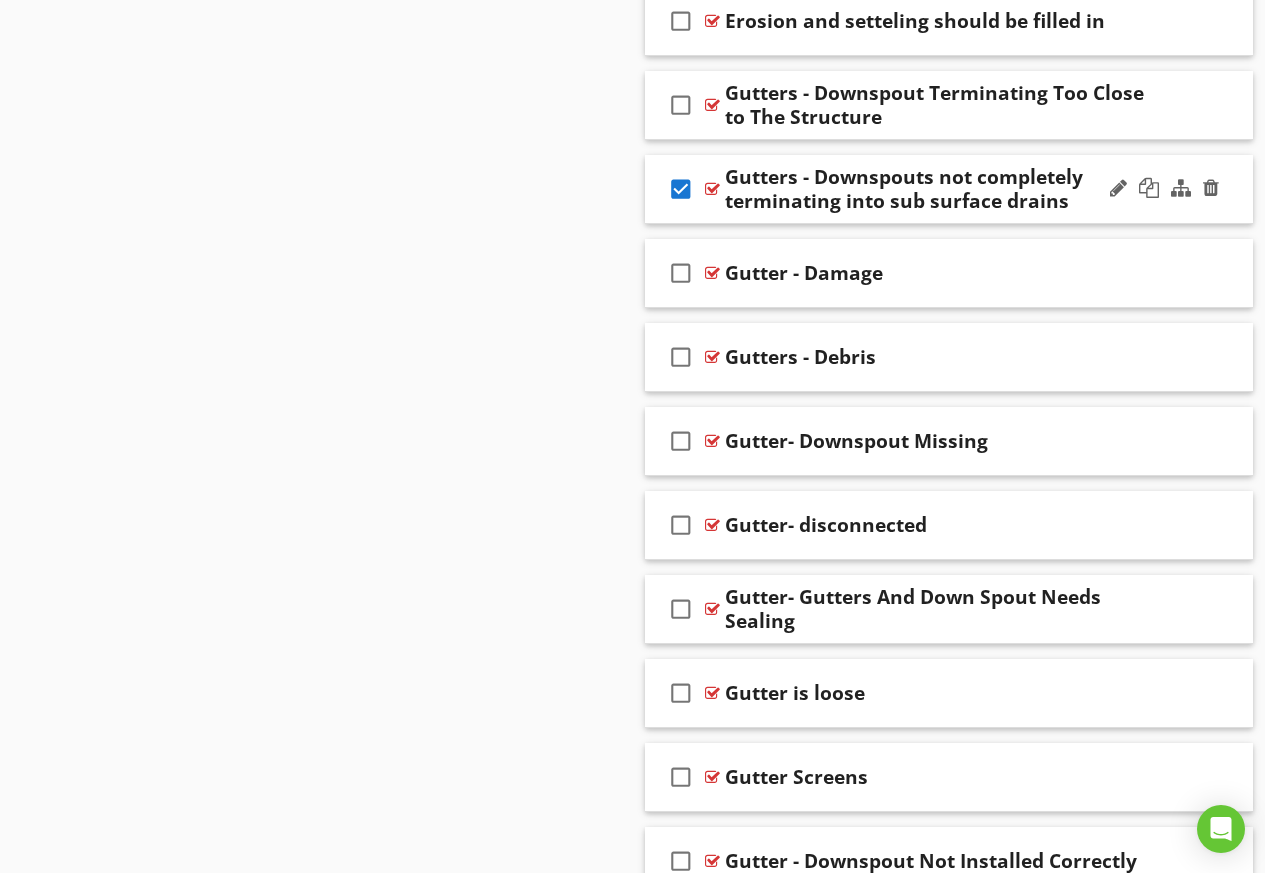 click on "check_box" at bounding box center [681, 189] 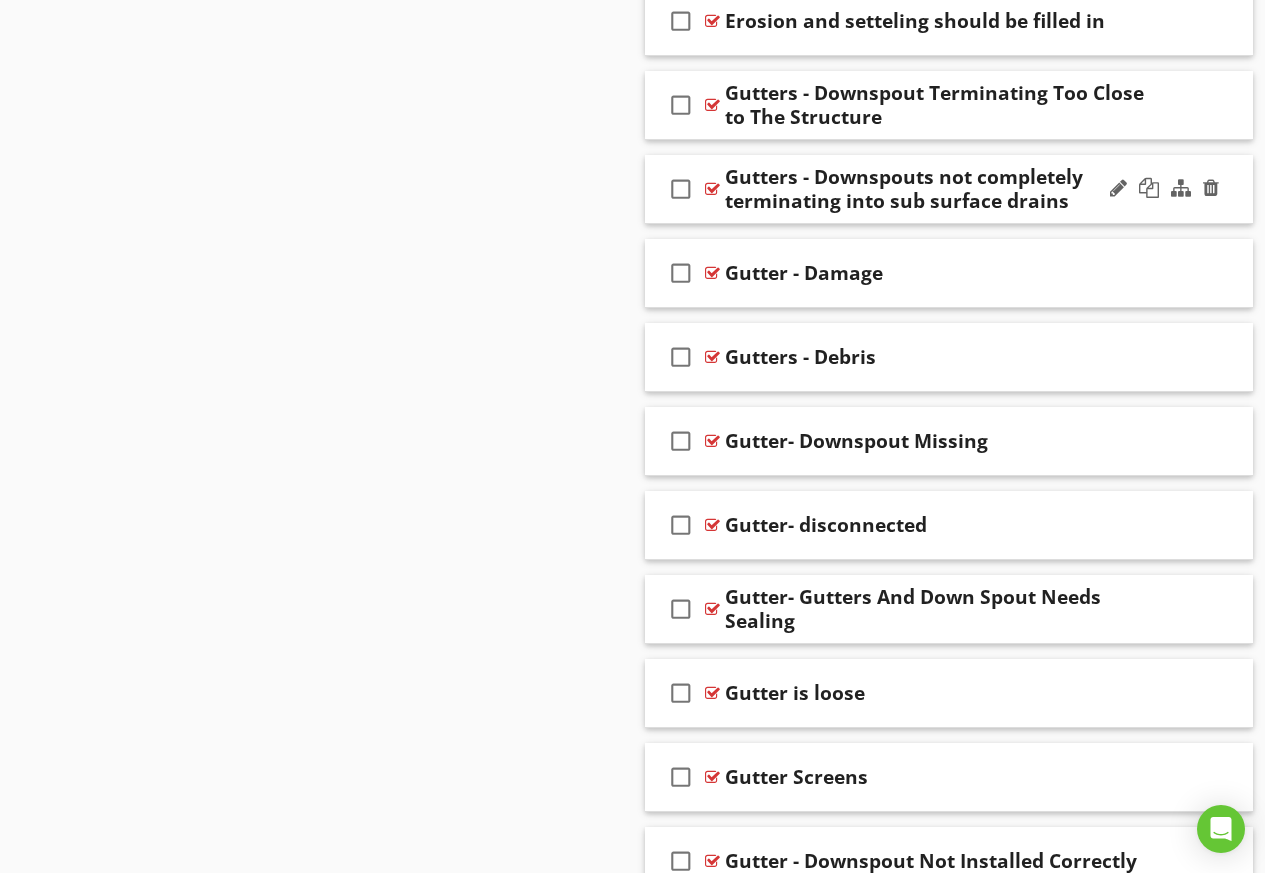 click on "check_box_outline_blank
Gutters - Downspouts not completely terminating into sub surface drains" at bounding box center [949, 189] 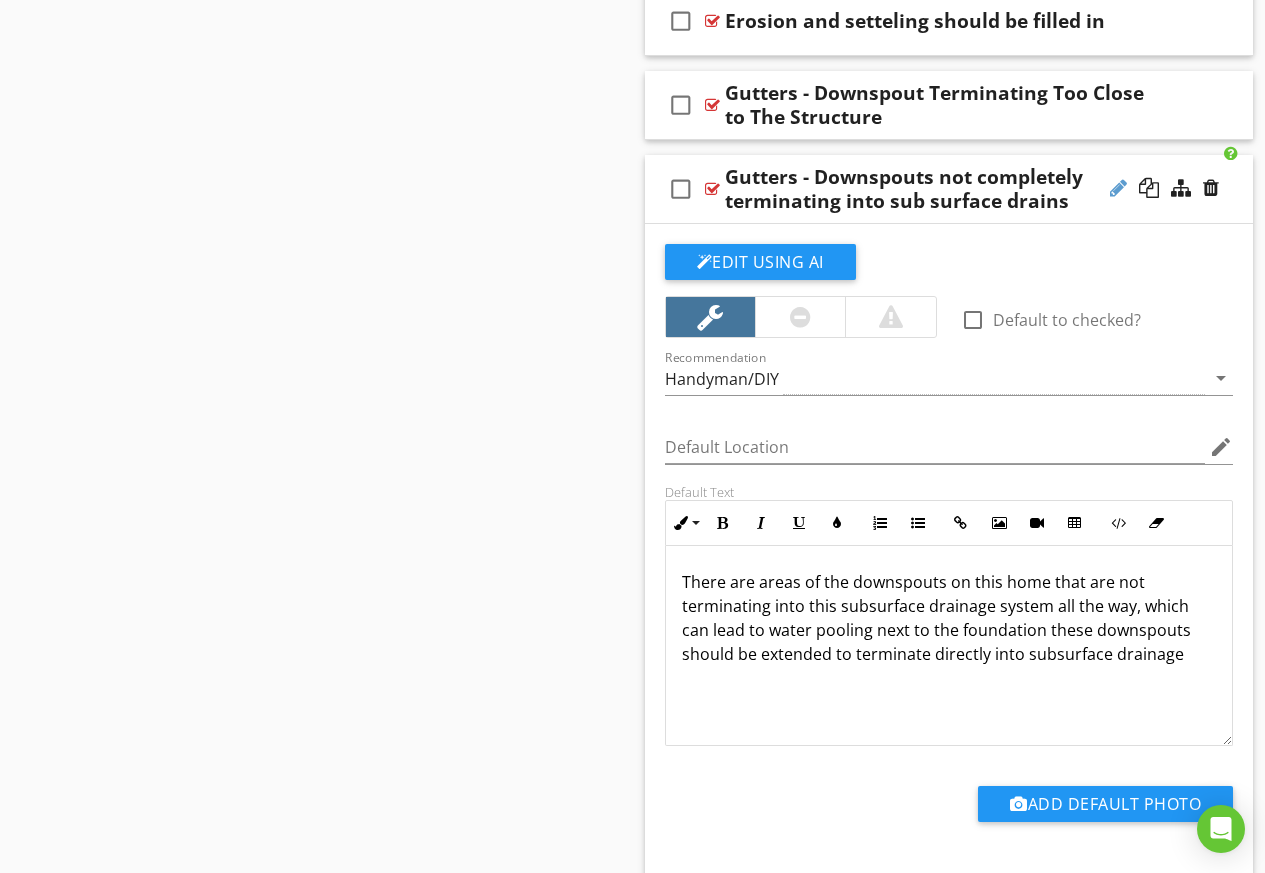 click at bounding box center [1118, 188] 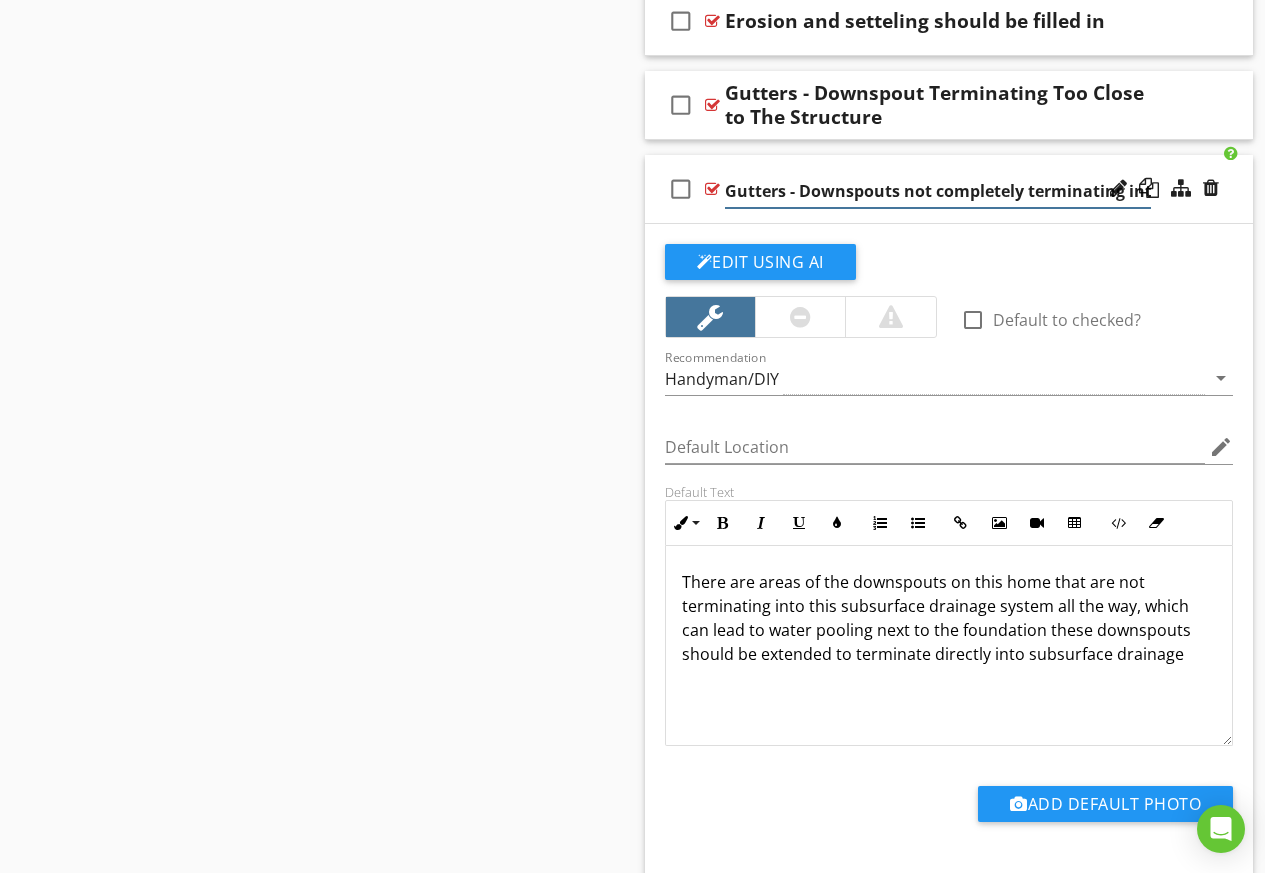 scroll, scrollTop: 0, scrollLeft: 159, axis: horizontal 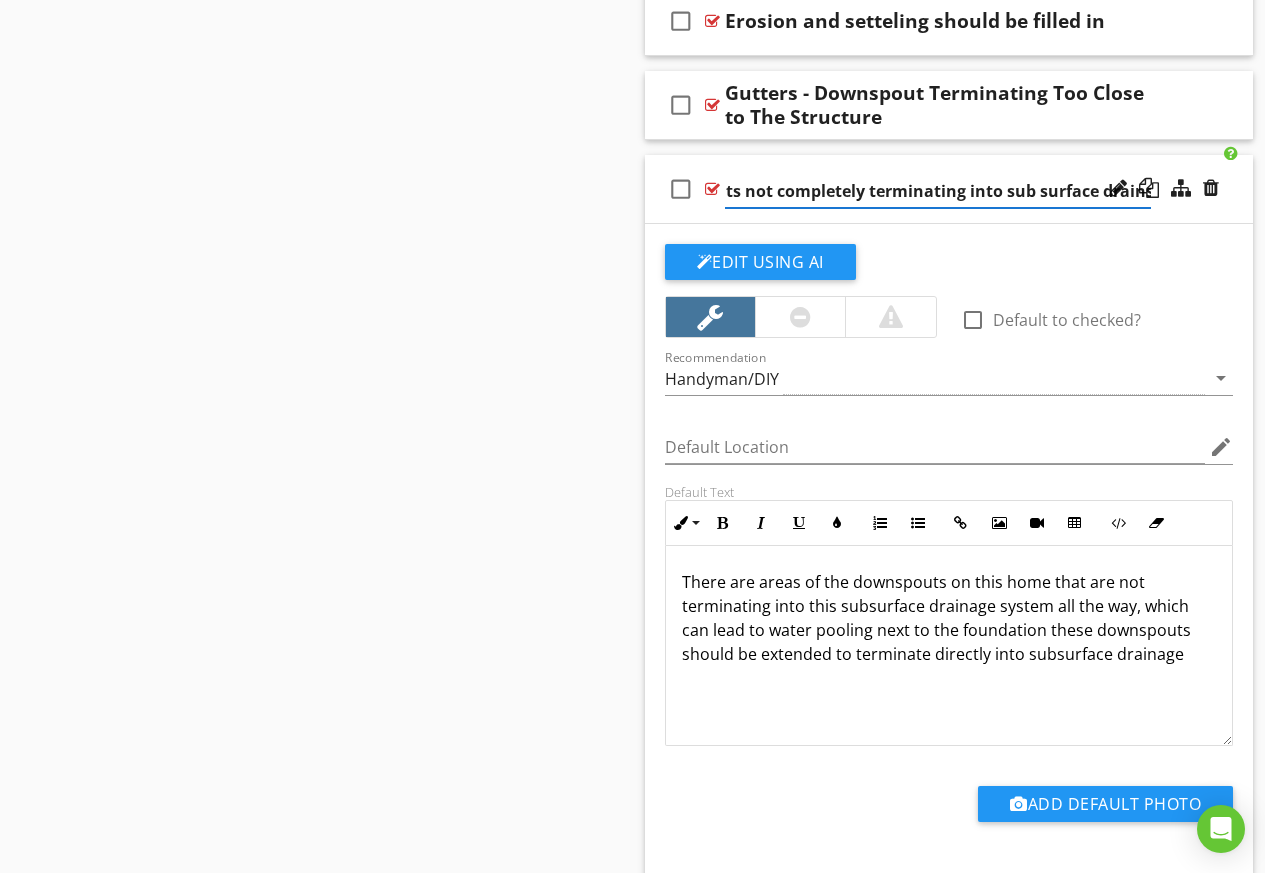 click on "Gutters - Downspouts not completely terminating into sub surface drains" at bounding box center [938, 191] 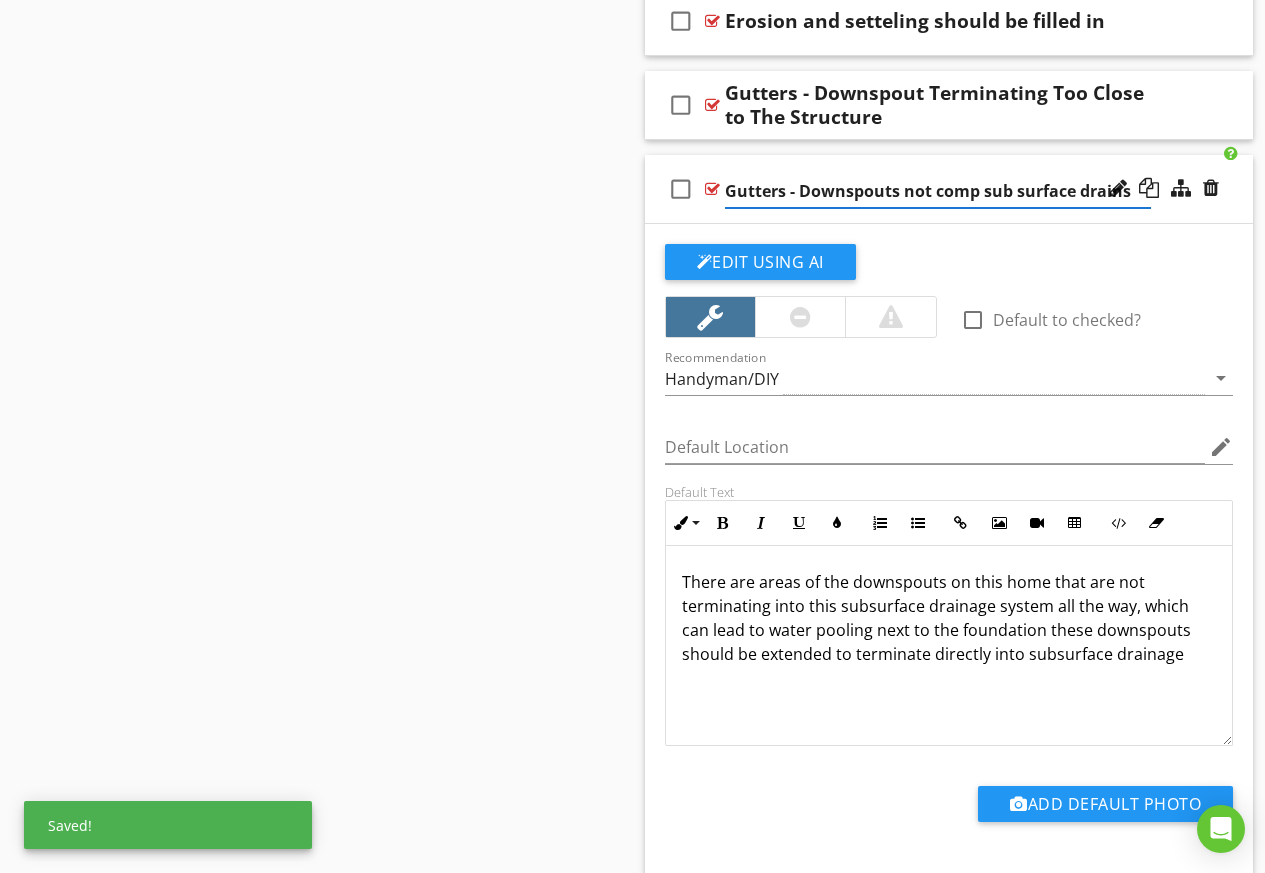 scroll, scrollTop: 0, scrollLeft: 0, axis: both 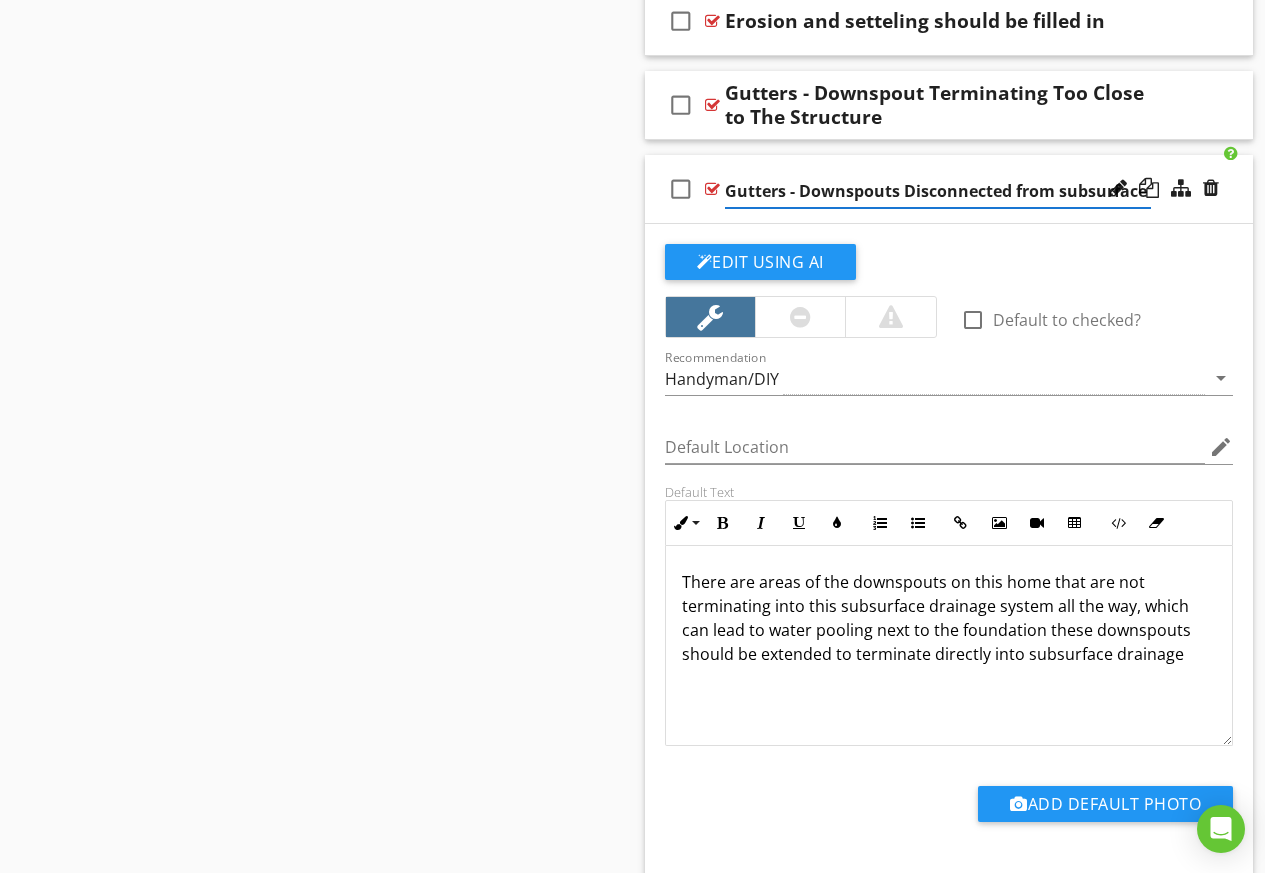 type on "Gutters - Downspouts Disconnected from sub-surface drains" 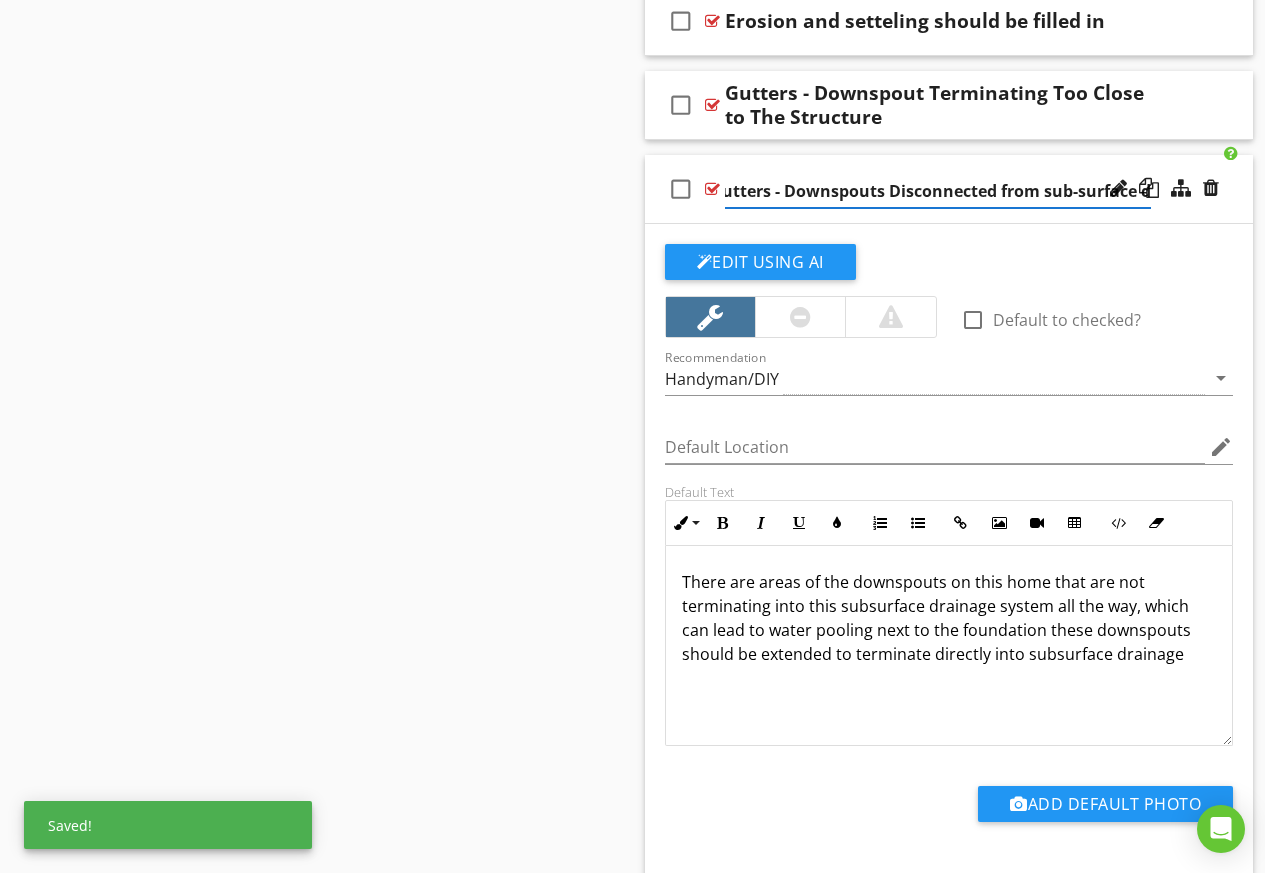 scroll, scrollTop: 0, scrollLeft: 54, axis: horizontal 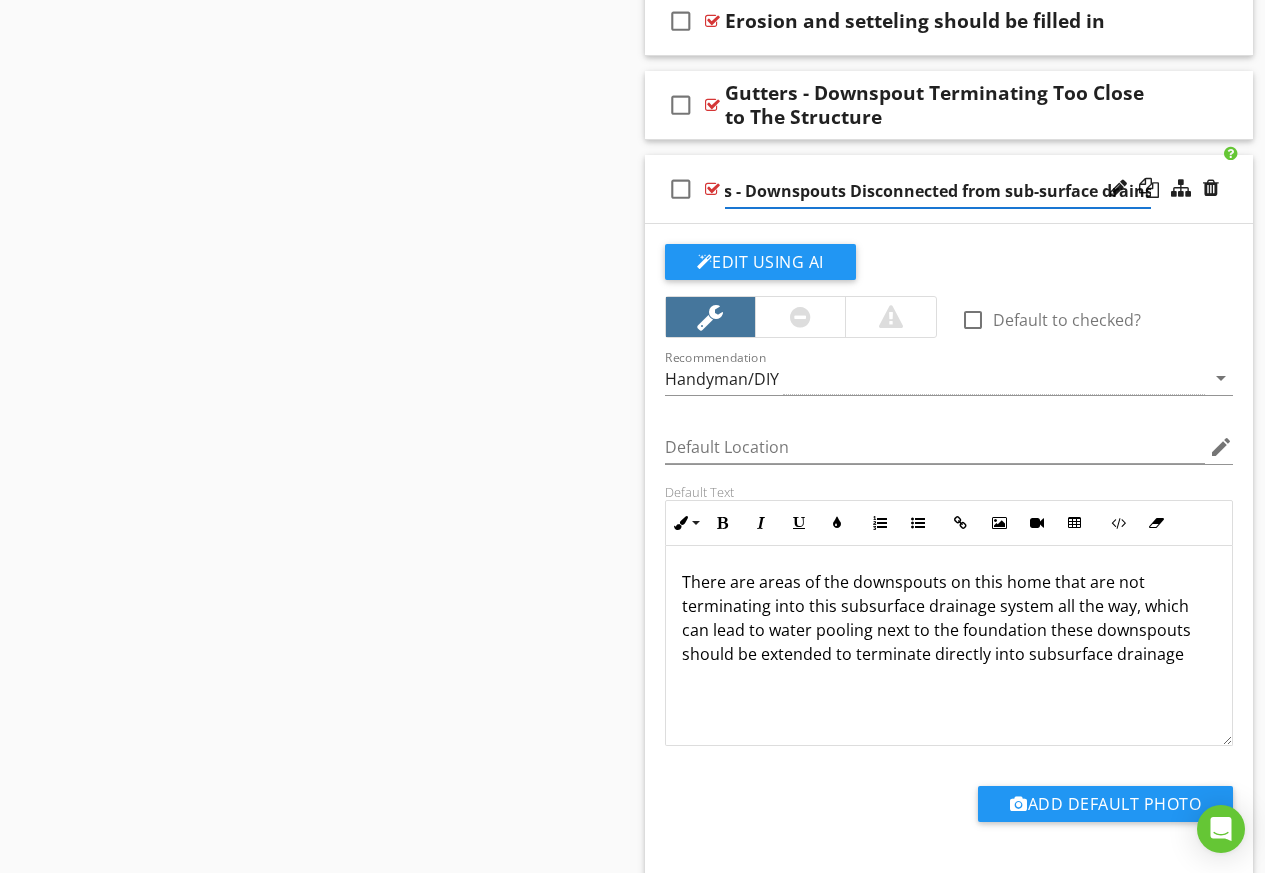 click on "Gutters - Downspouts Disconnected from sub-surface drains" at bounding box center (938, 191) 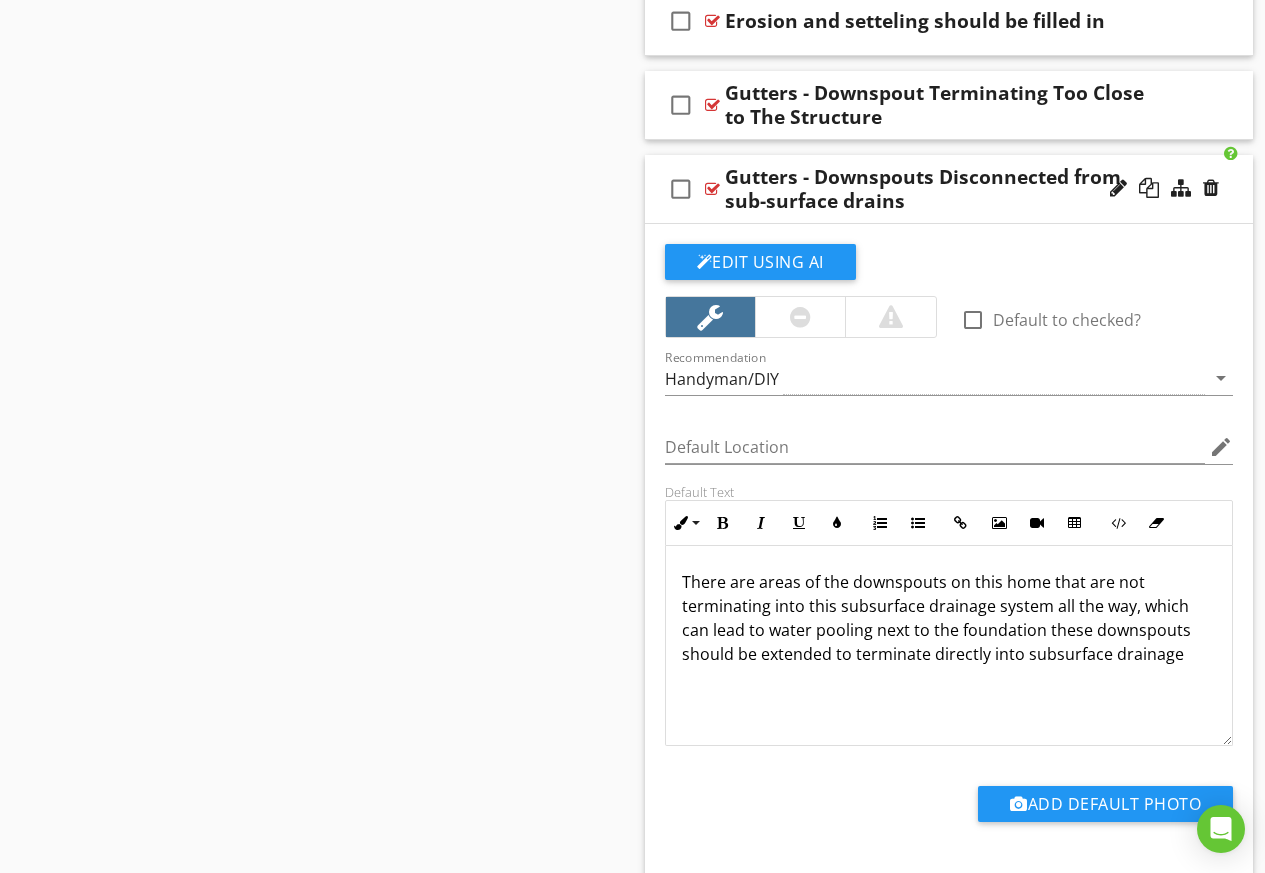 click on "There are areas of the downspouts on this home that are not terminating into this subsurface drainage system all the way, which can lead to water pooling next to the foundation these downspouts should be extended to terminate directly into subsurface drainage" at bounding box center [949, 618] 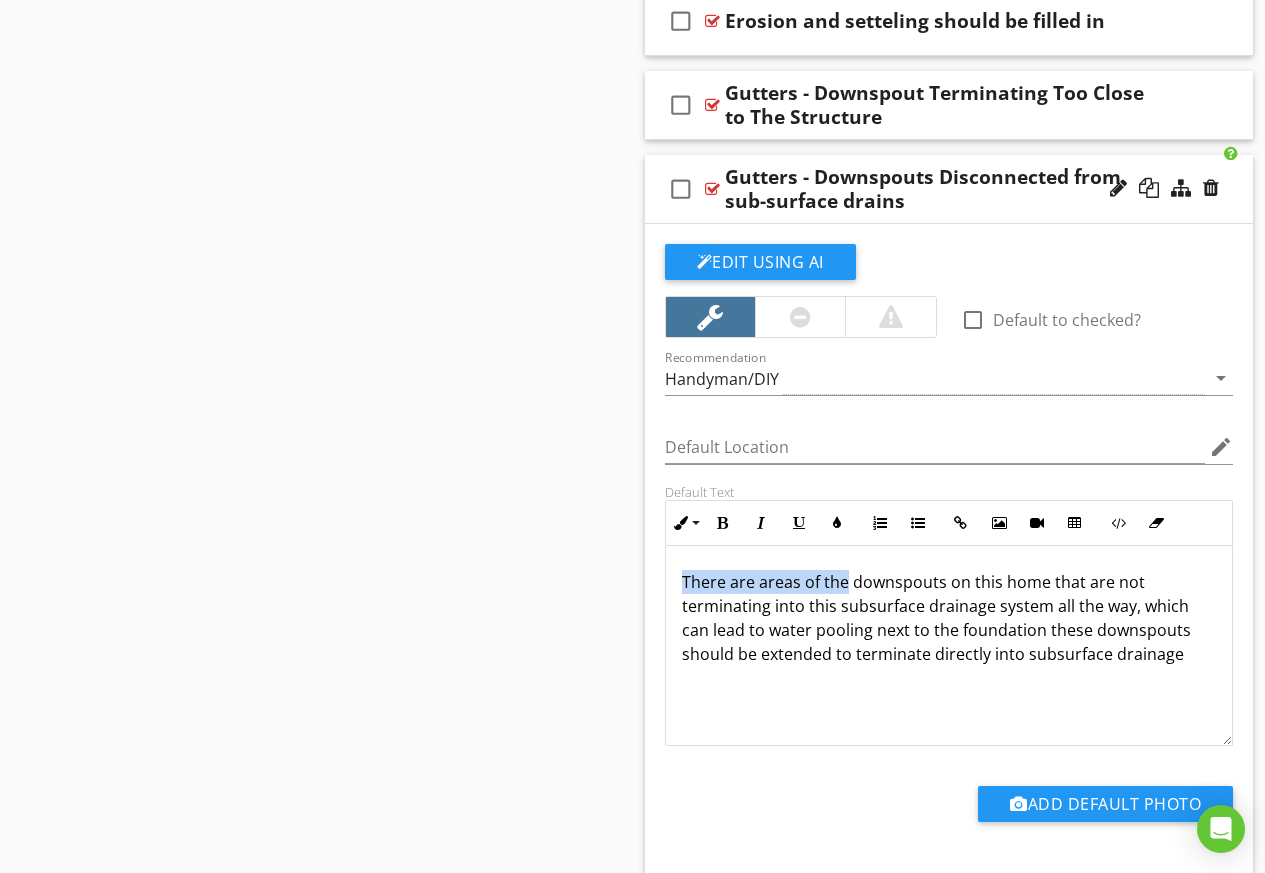 drag, startPoint x: 848, startPoint y: 584, endPoint x: 678, endPoint y: 588, distance: 170.04706 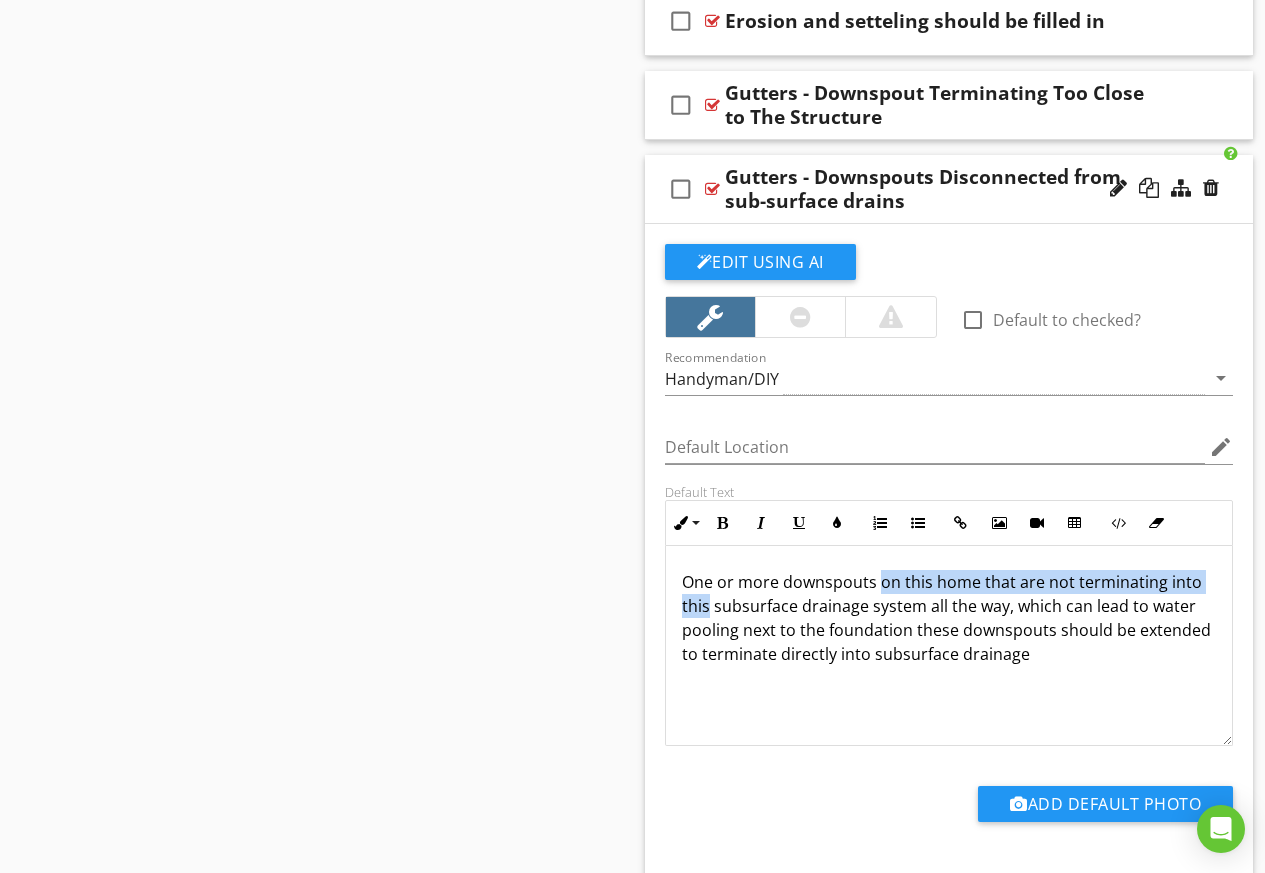drag, startPoint x: 881, startPoint y: 583, endPoint x: 708, endPoint y: 607, distance: 174.6568 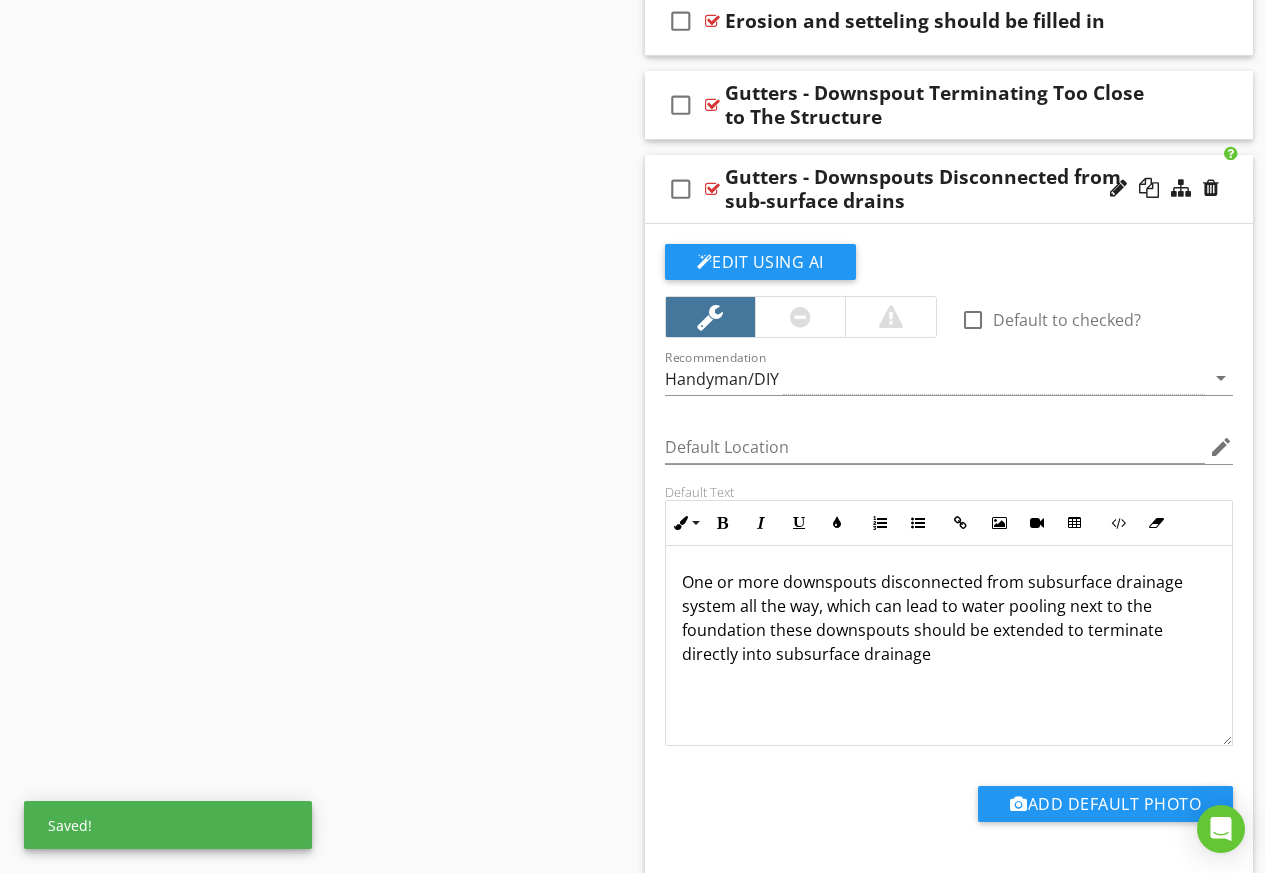 click on "One or more downspouts disconnected from subsurface drainage system all the way, which can lead to water pooling next to the foundation these downspouts should be extended to terminate directly into subsurface drainage" at bounding box center (949, 618) 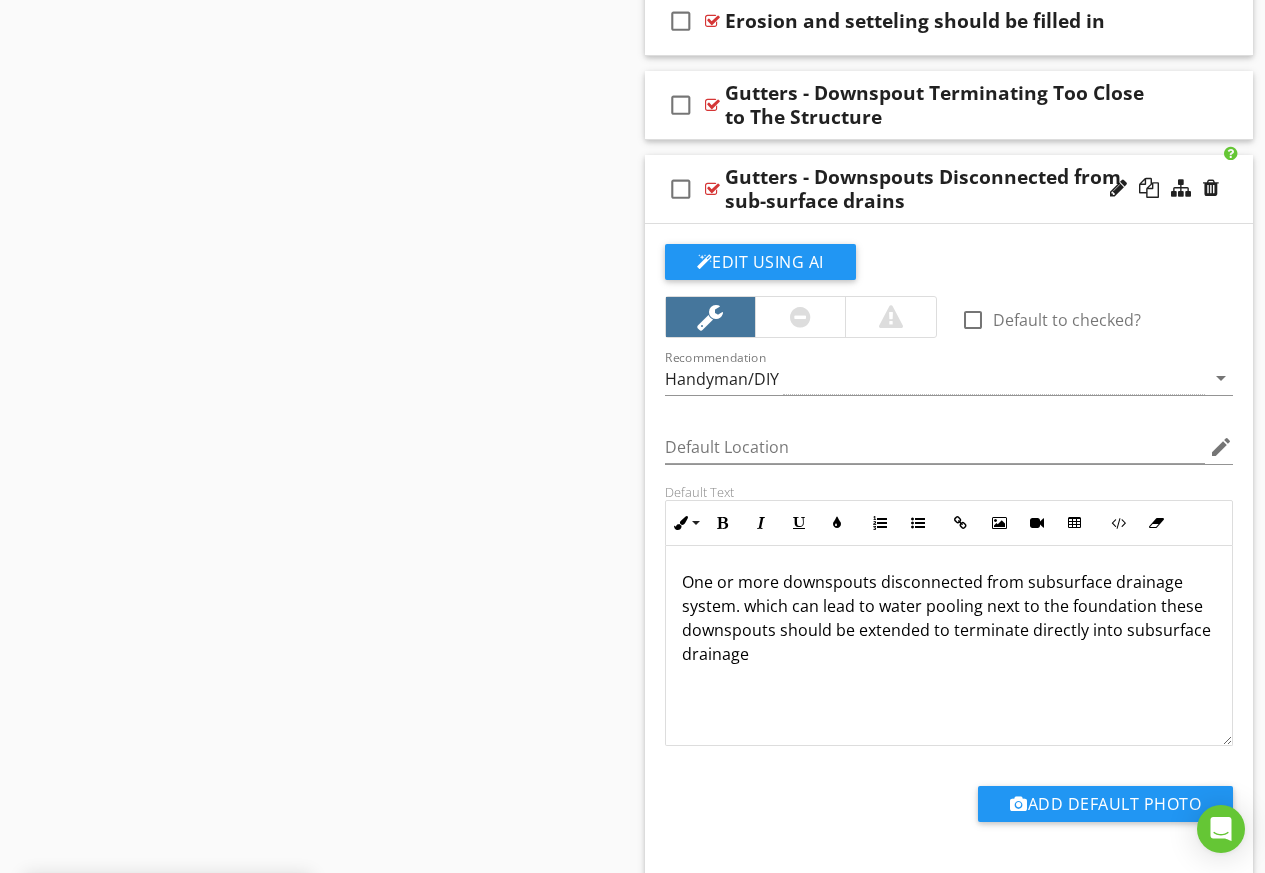 click on "One or more downspouts disconnected from subsurface drainage system. which can lead to water pooling next to the foundation these downspouts should be extended to terminate directly into subsurface drainage" at bounding box center [949, 618] 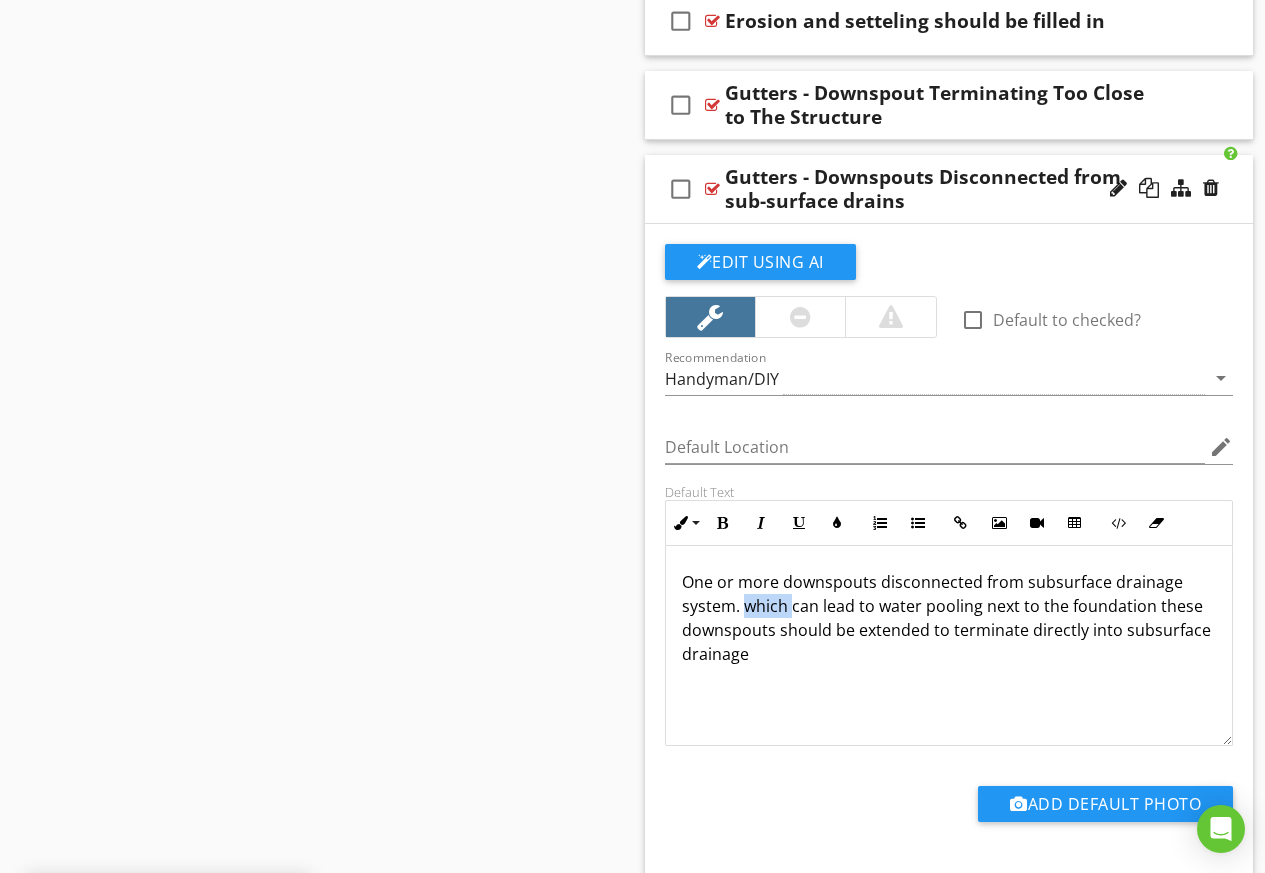 click on "One or more downspouts disconnected from subsurface drainage system. which can lead to water pooling next to the foundation these downspouts should be extended to terminate directly into subsurface drainage" at bounding box center (949, 618) 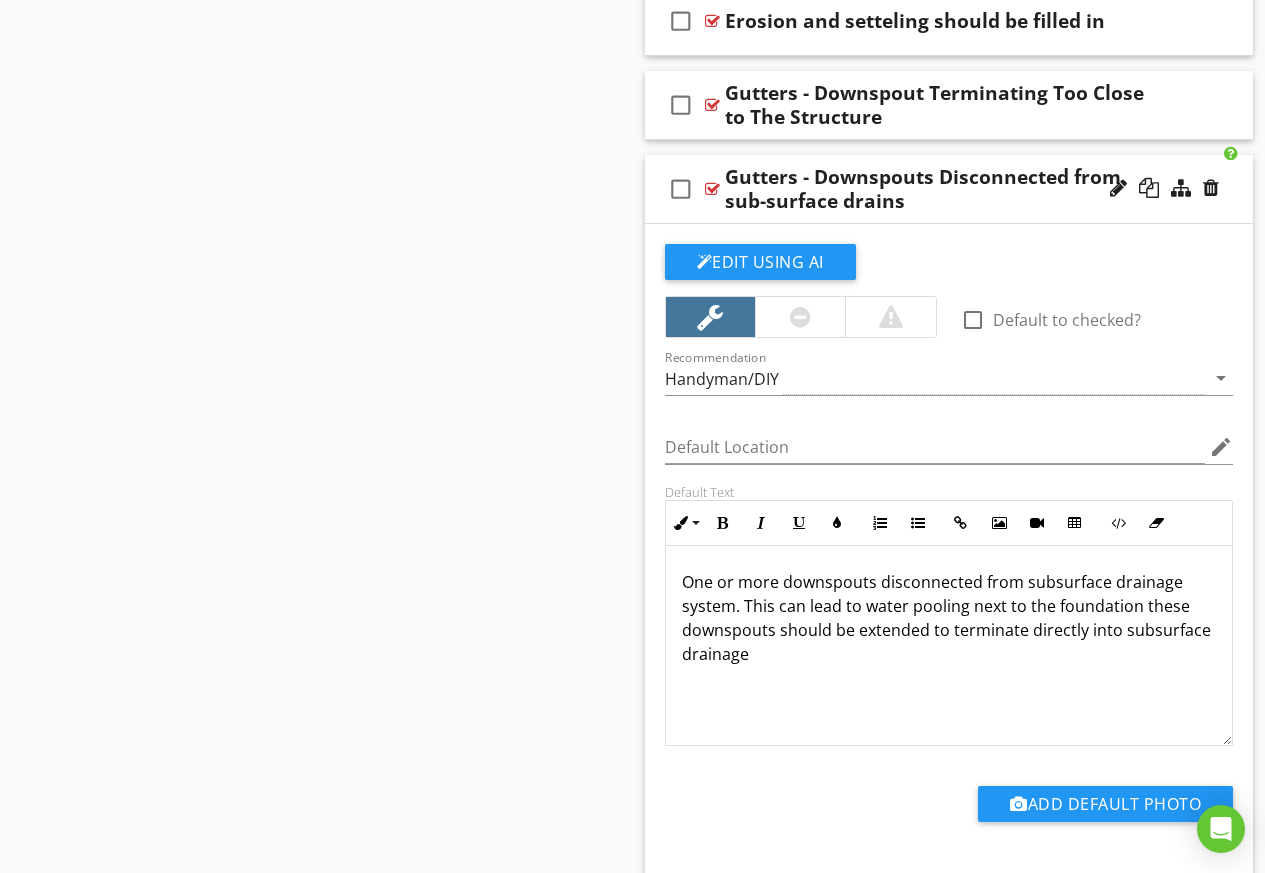 drag, startPoint x: 842, startPoint y: 653, endPoint x: 1143, endPoint y: 616, distance: 303.26556 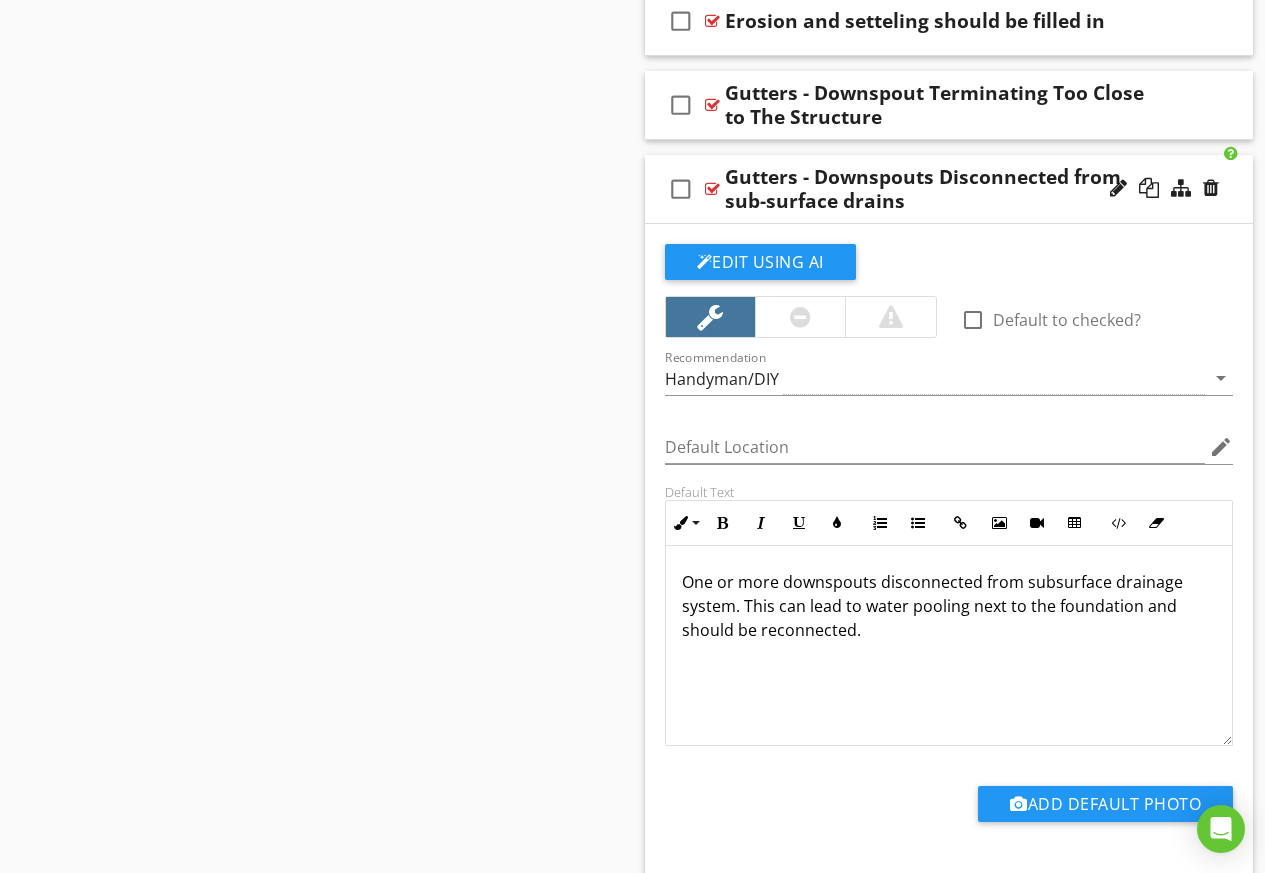 click on "Gutters - Downspouts Disconnected from sub-surface drains" at bounding box center [938, 189] 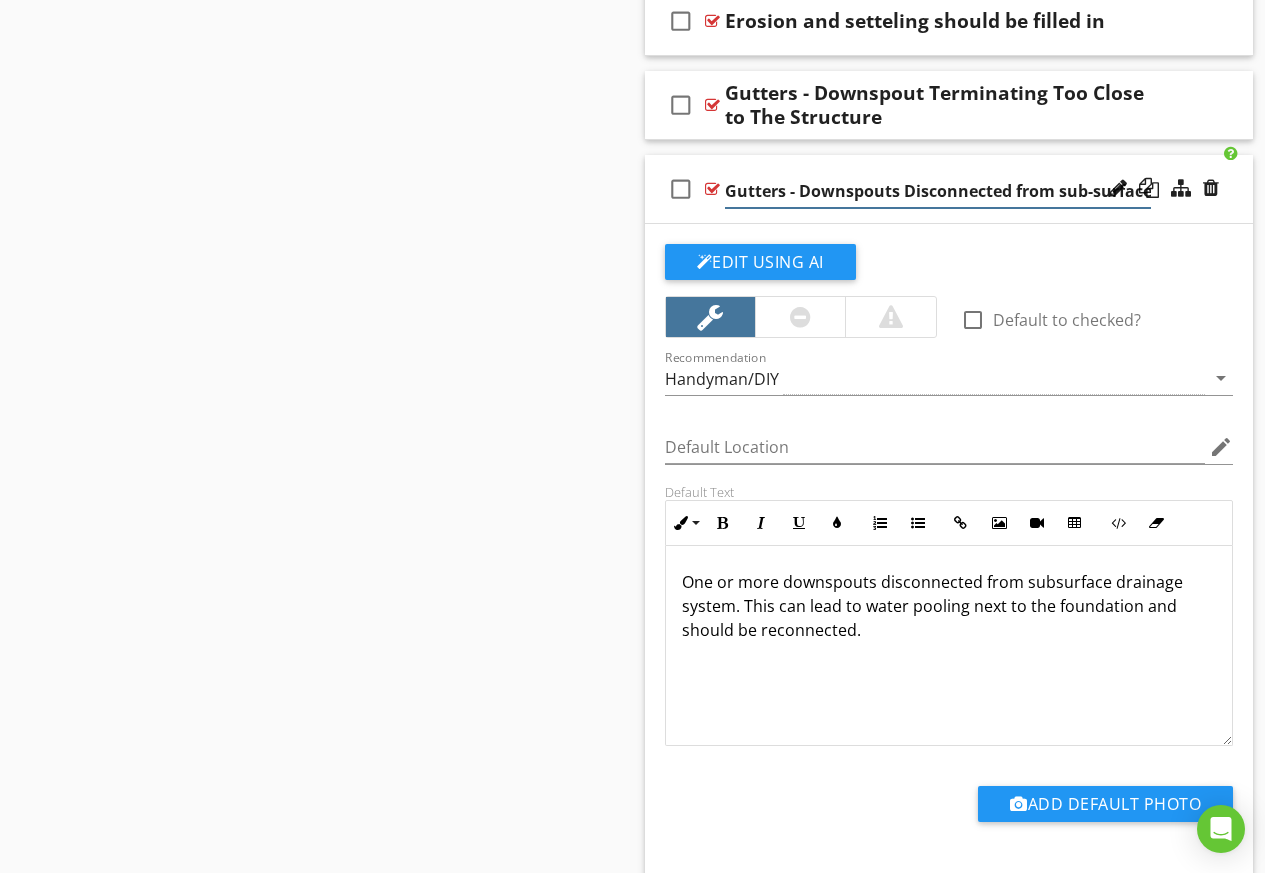 scroll, scrollTop: 0, scrollLeft: 55, axis: horizontal 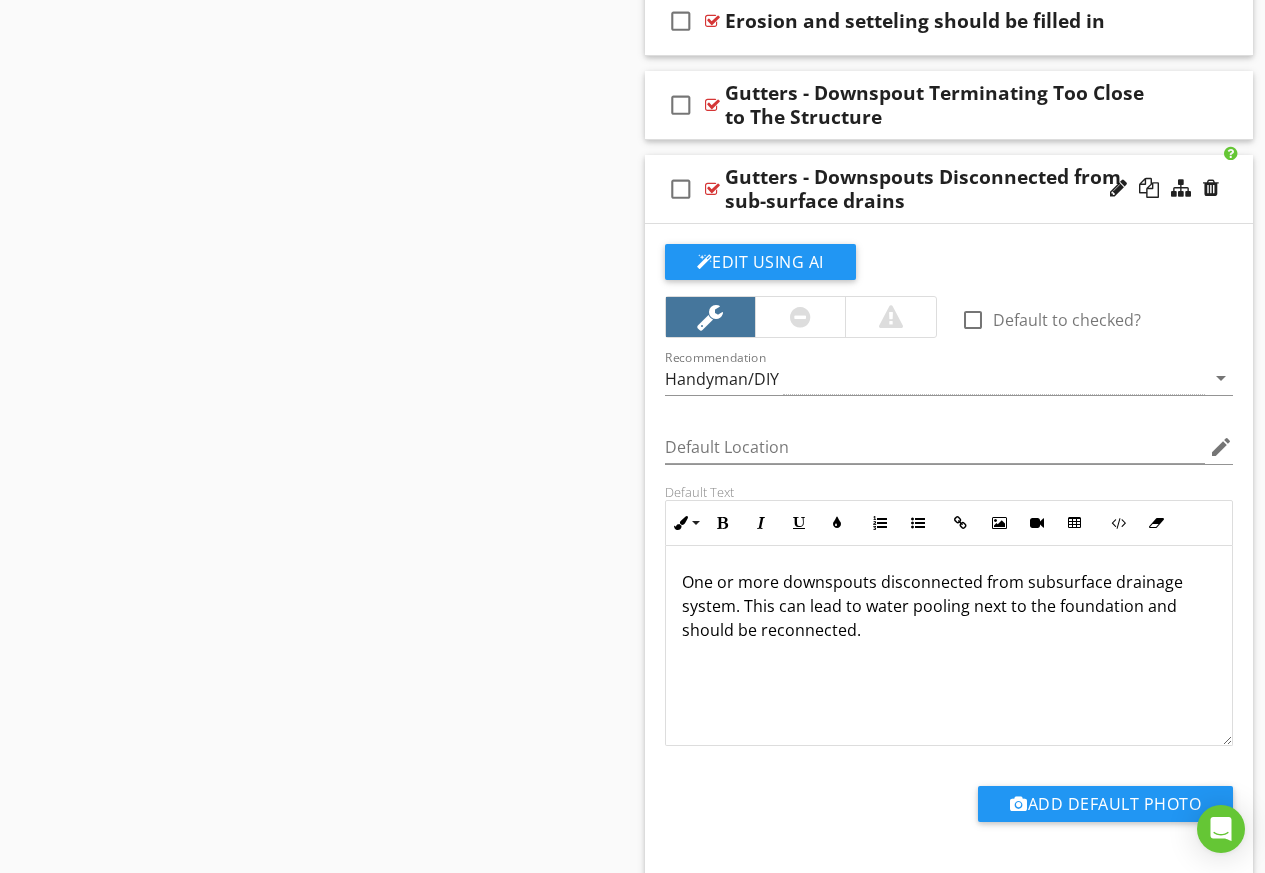 click on "check_box_outline_blank
Gutters - Downspouts Disconnected from sub-surface drains" at bounding box center (949, 189) 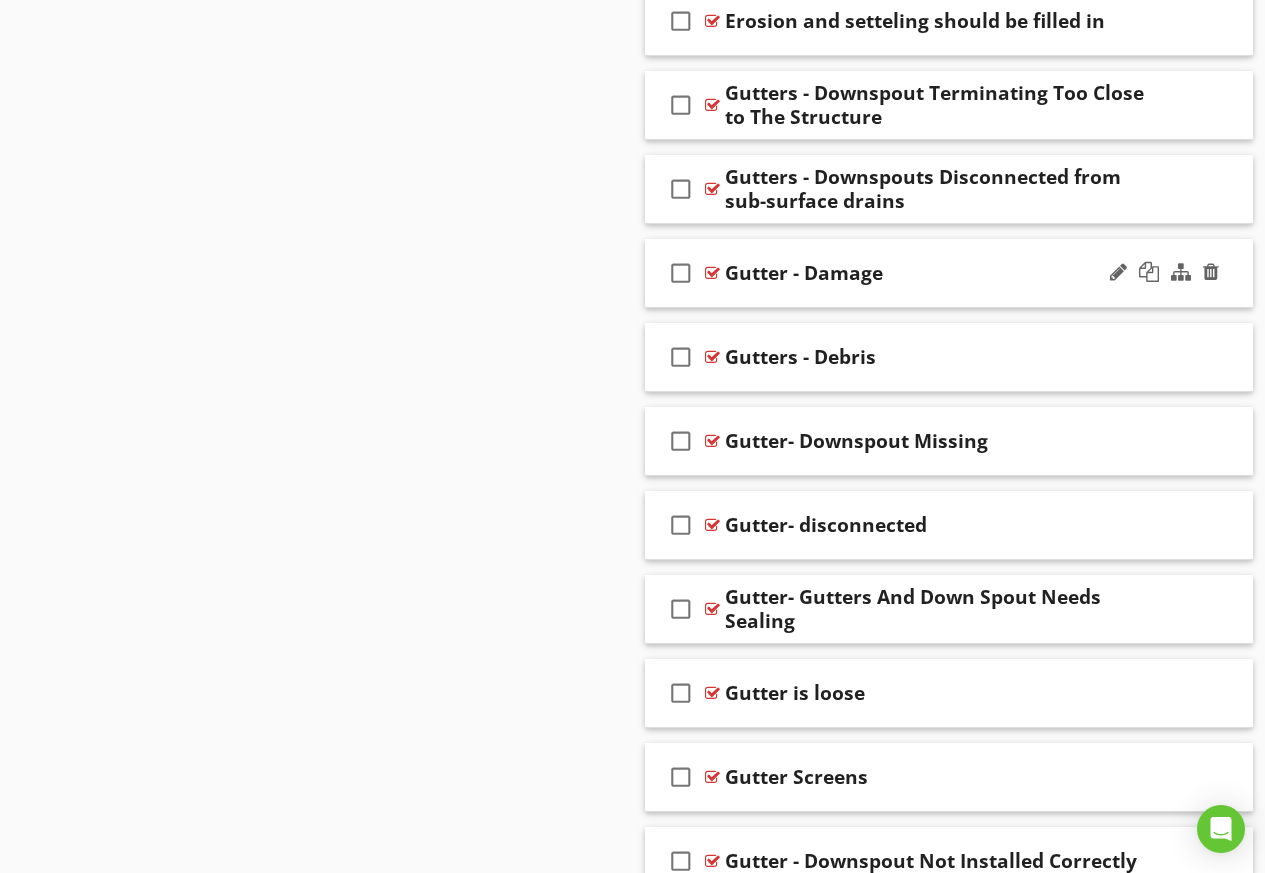 click on "check_box_outline_blank
Gutter - Damage" at bounding box center (949, 273) 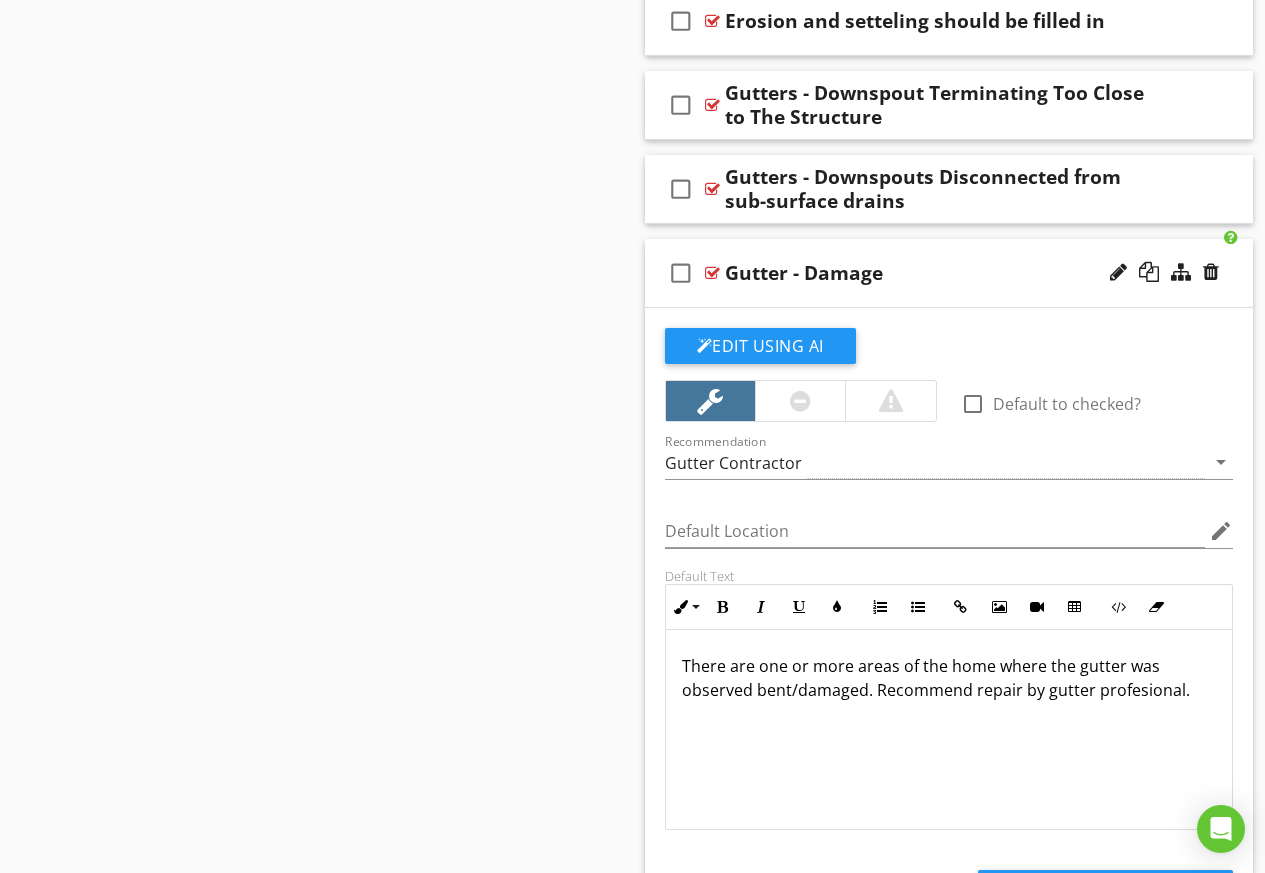 click on "check_box_outline_blank
Gutter - Damage" at bounding box center (949, 273) 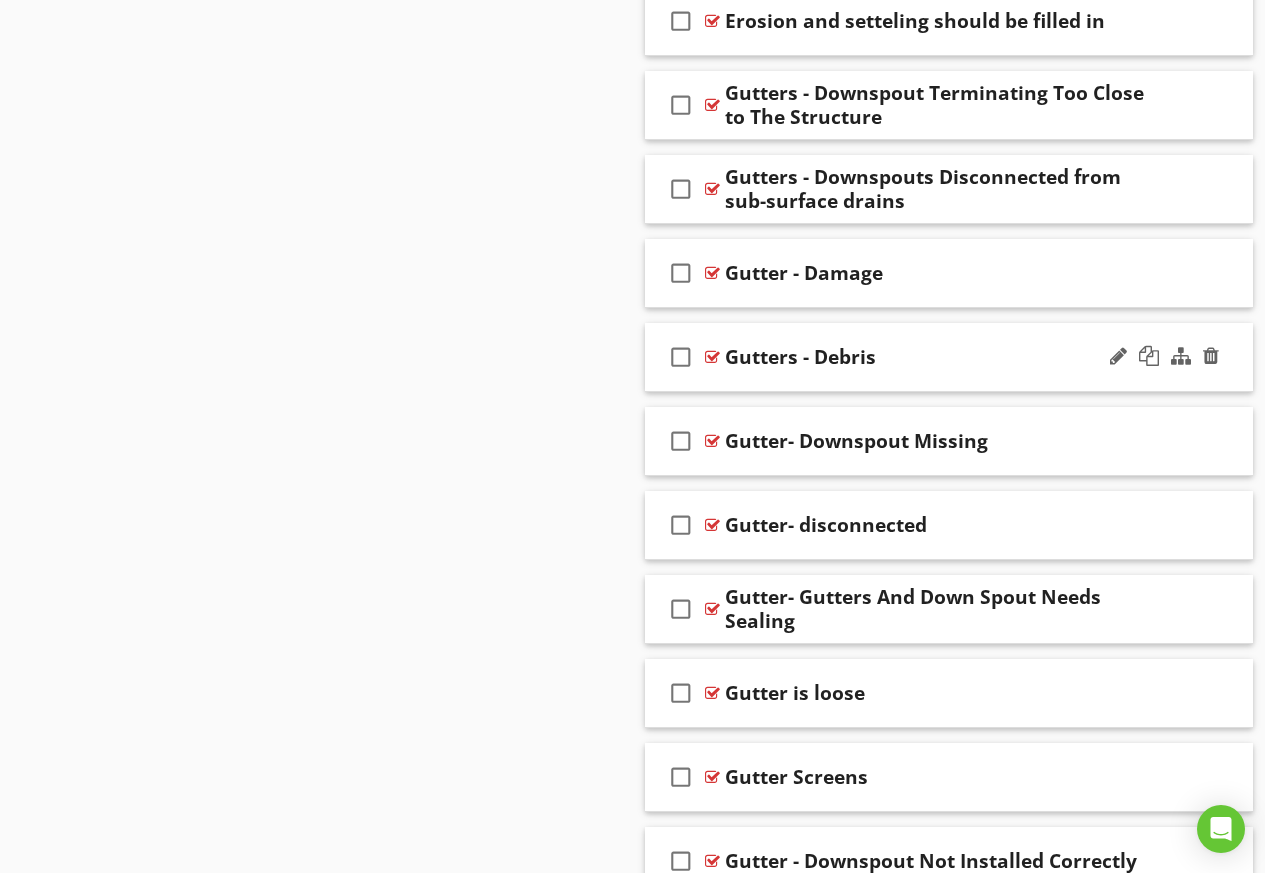 click on "check_box_outline_blank
Gutters - Debris" at bounding box center (949, 357) 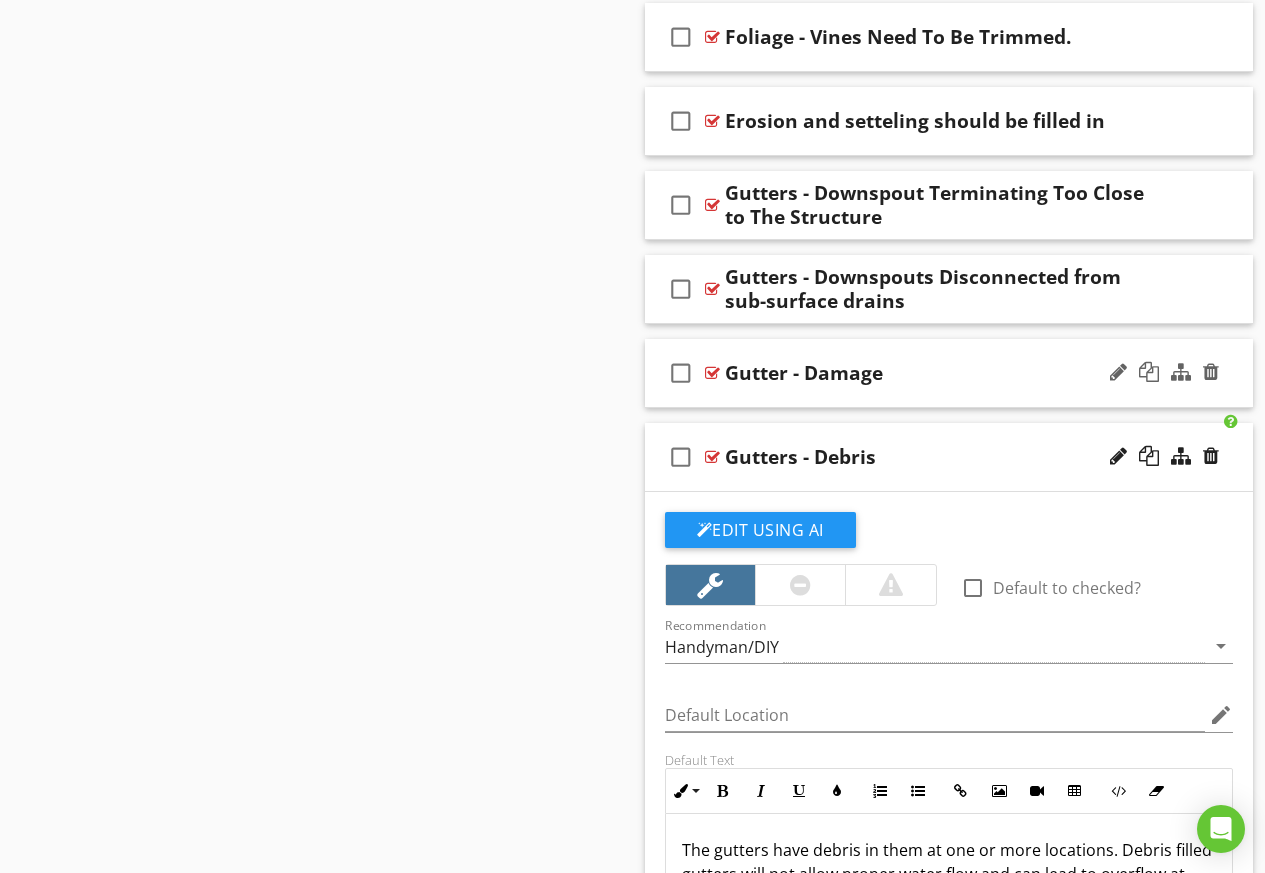scroll, scrollTop: 4876, scrollLeft: 0, axis: vertical 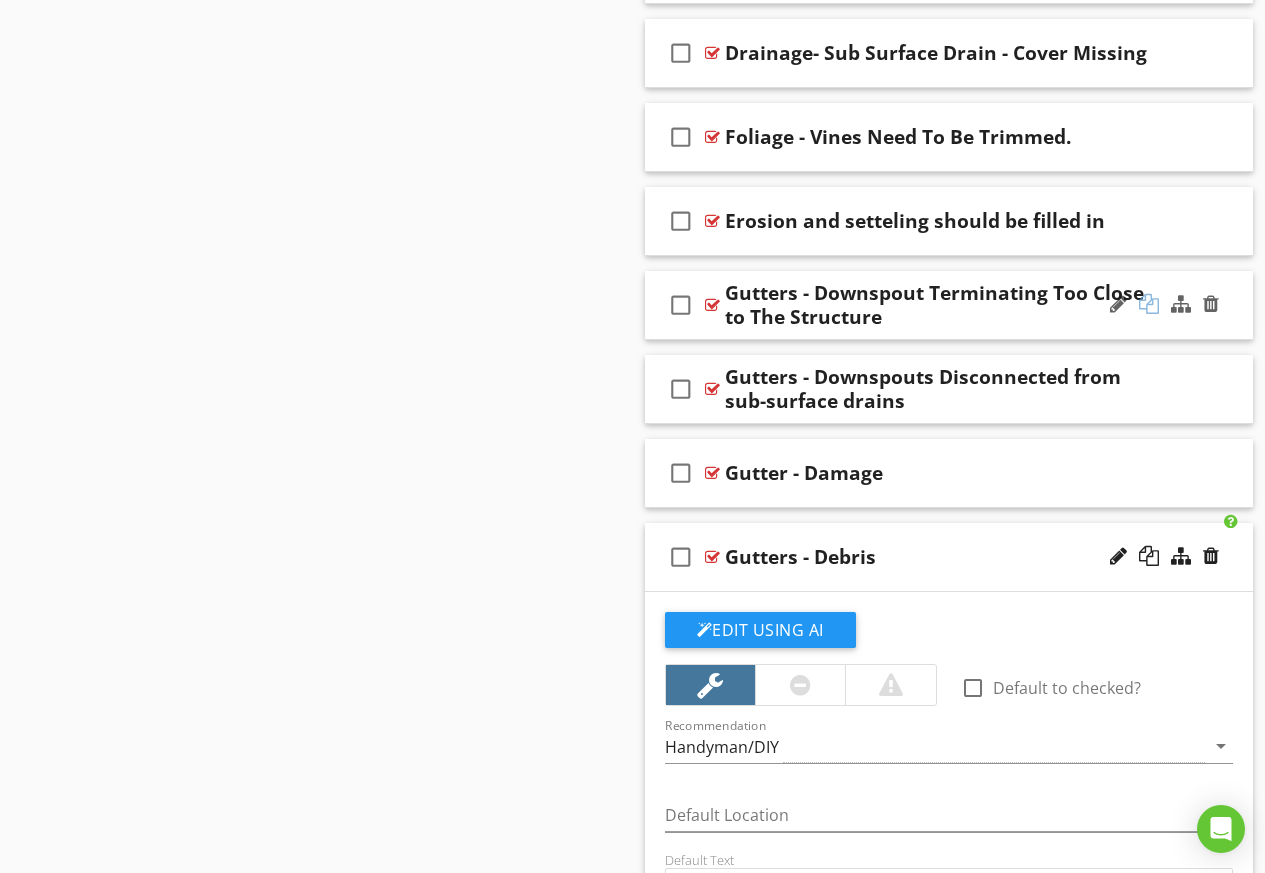 click at bounding box center (1149, 304) 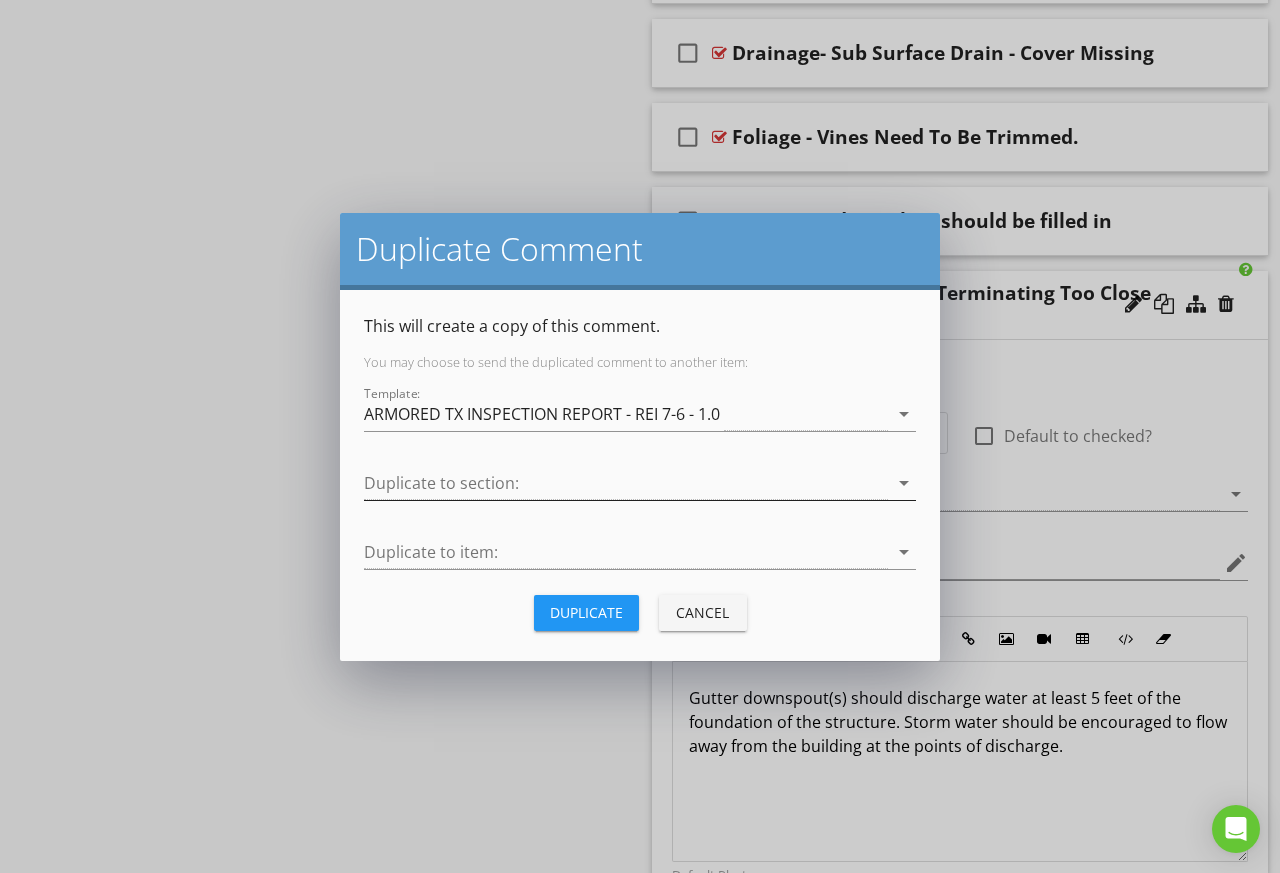 click at bounding box center (626, 483) 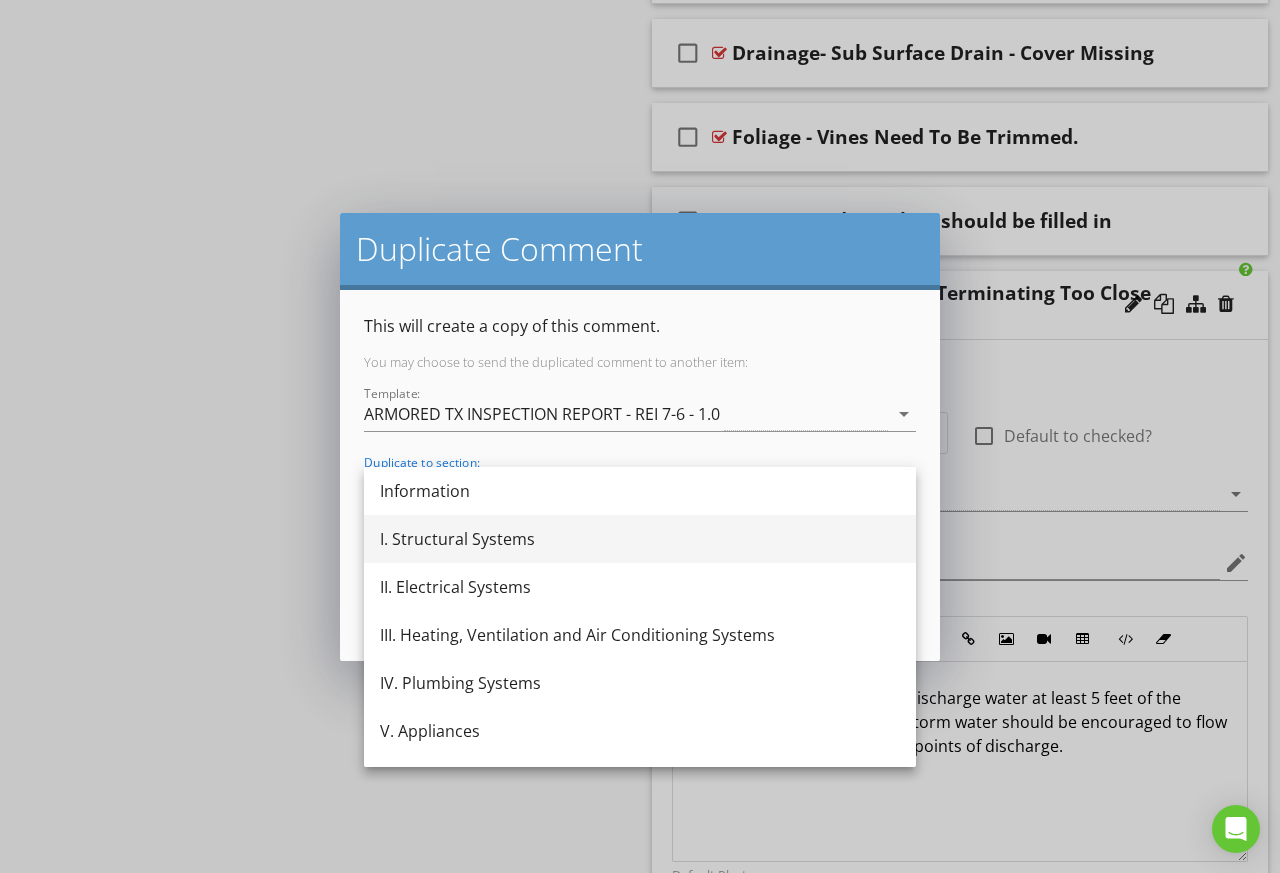 click on "I. Structural Systems" at bounding box center [640, 539] 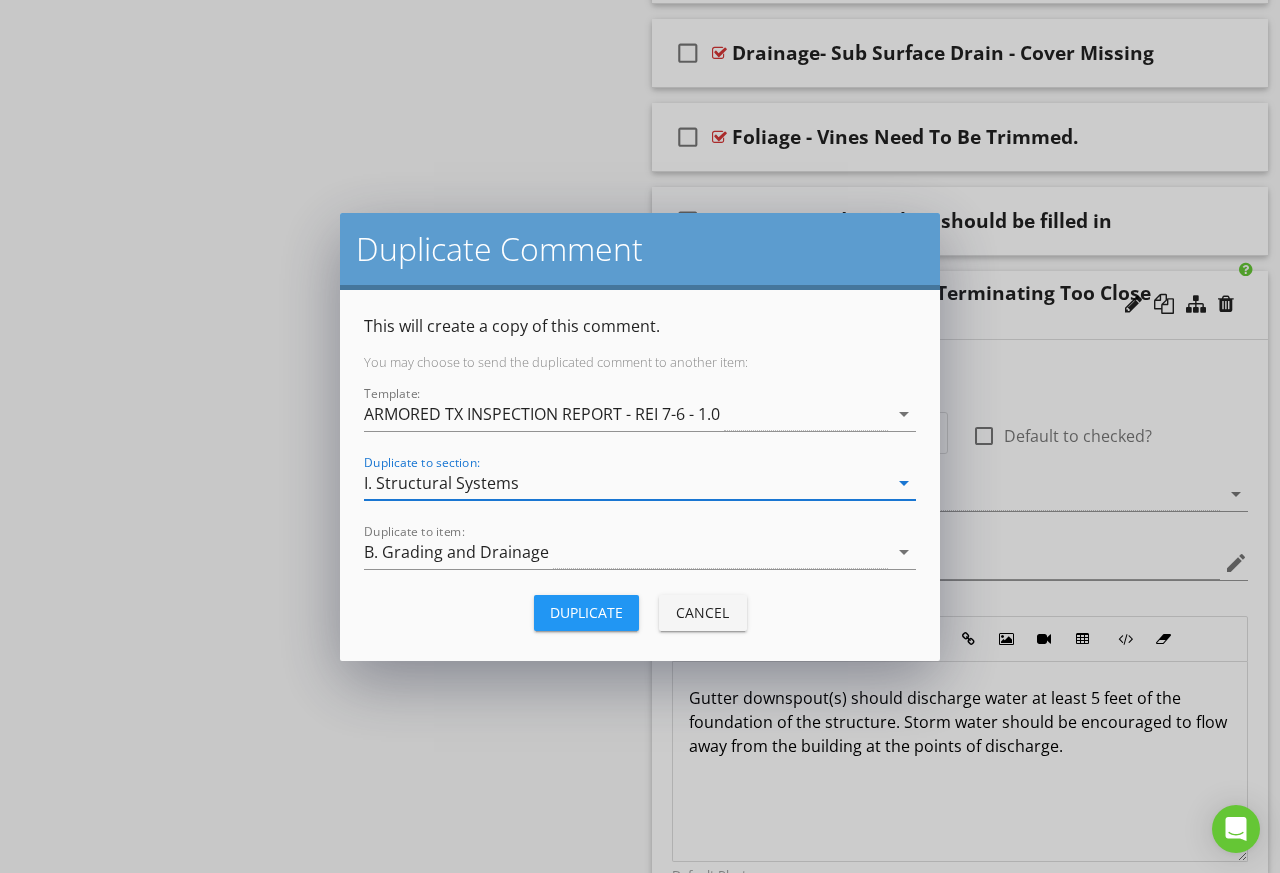 click on "Duplicate" at bounding box center (586, 612) 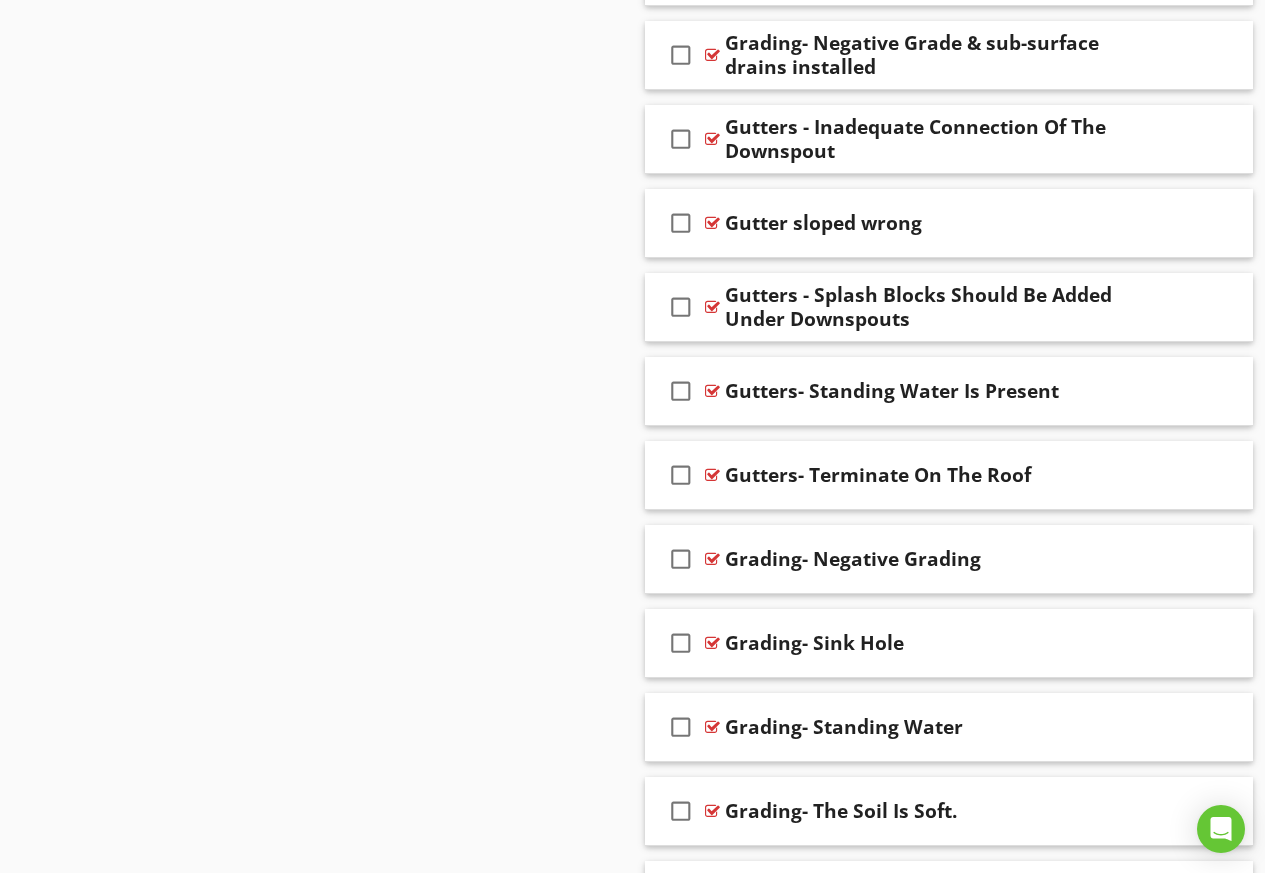 scroll, scrollTop: 4076, scrollLeft: 0, axis: vertical 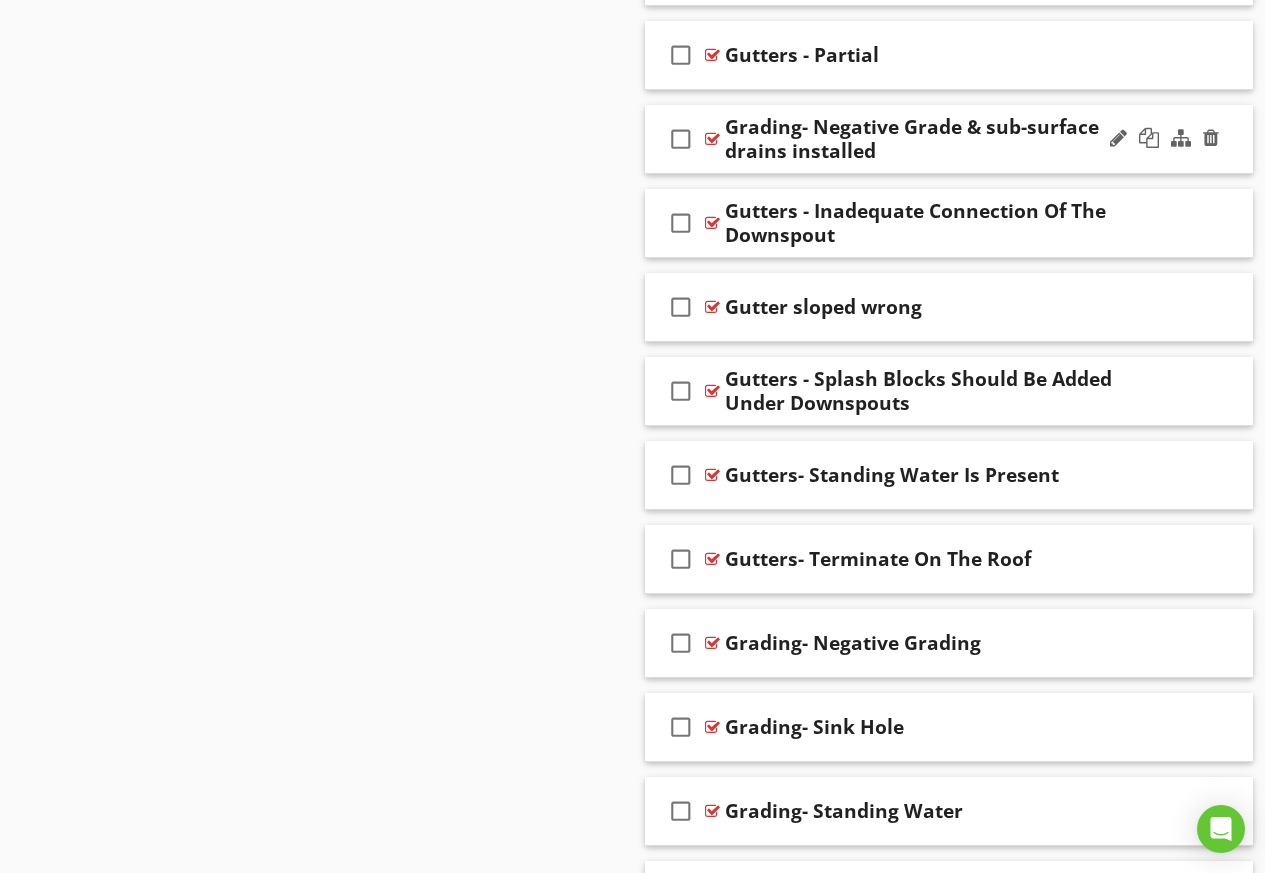 type 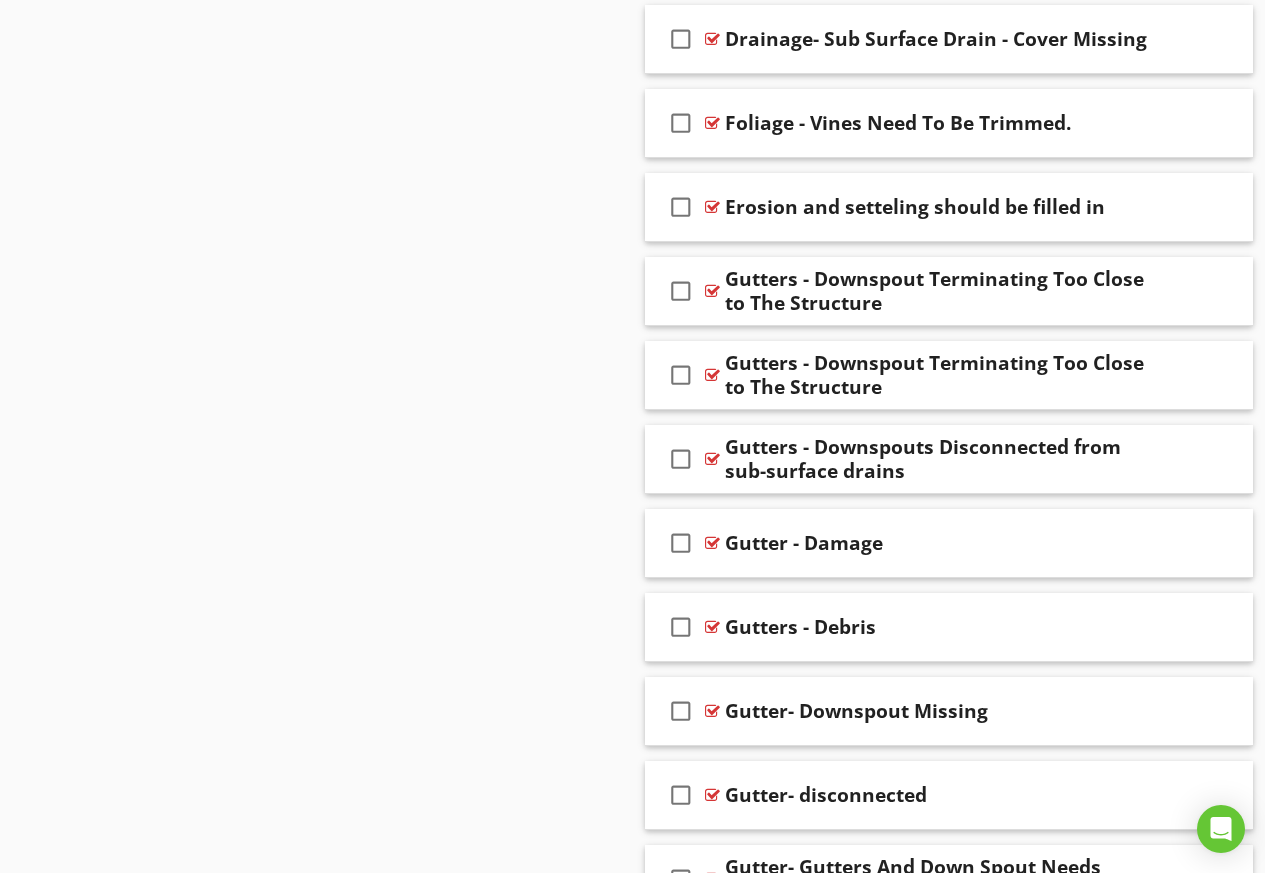 scroll, scrollTop: 2376, scrollLeft: 0, axis: vertical 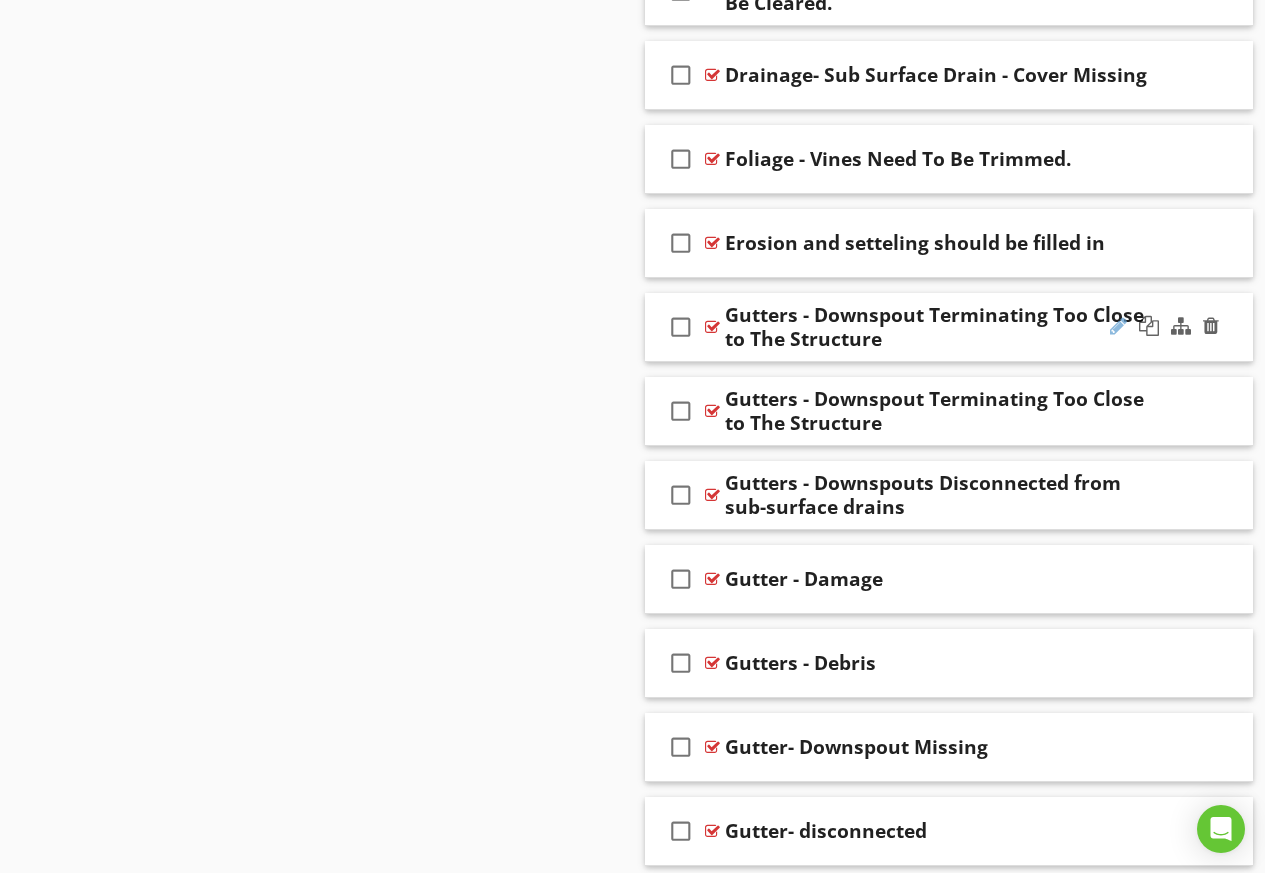 click at bounding box center (1118, 326) 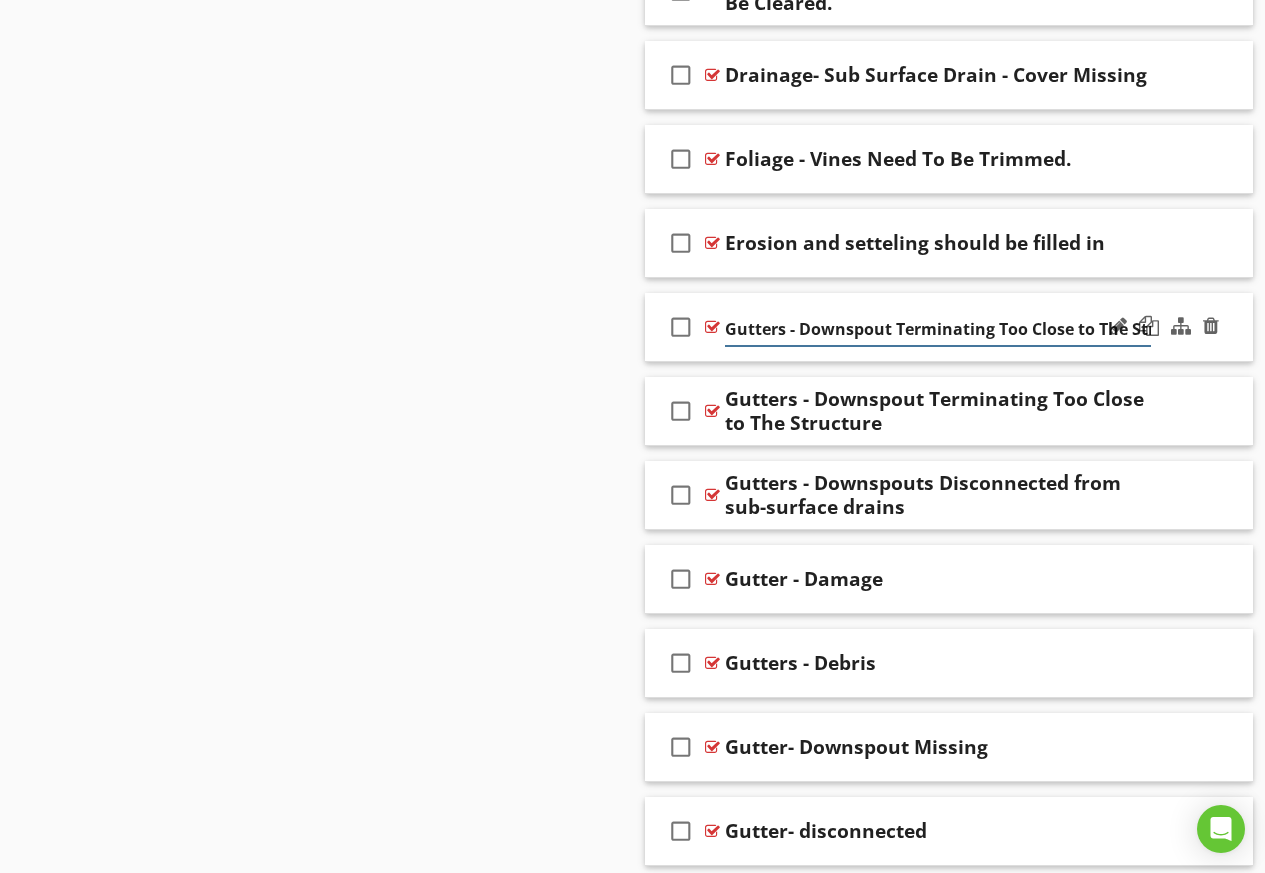 scroll, scrollTop: 0, scrollLeft: 56, axis: horizontal 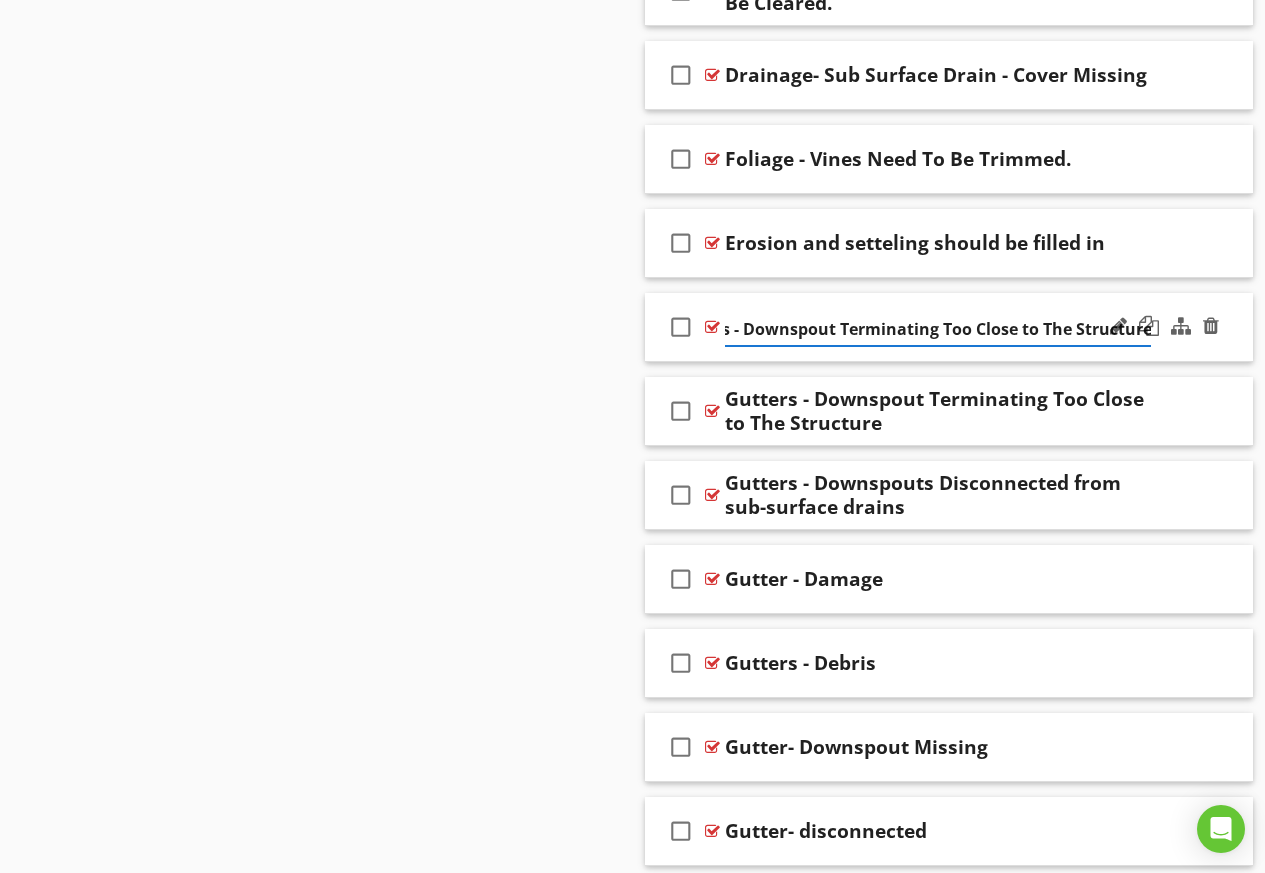 click on "Gutters - Downspout Terminating Too Close to The Structure" at bounding box center (938, 329) 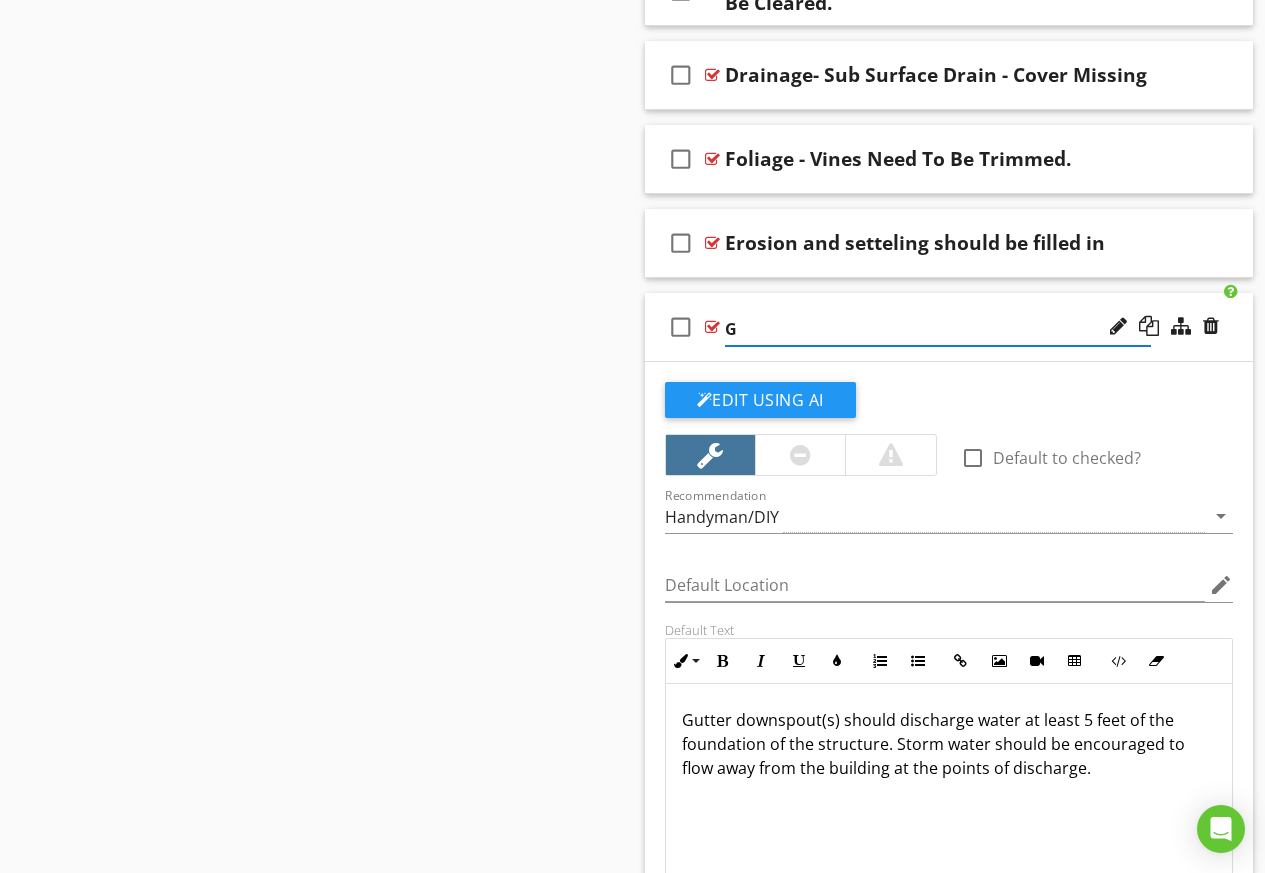scroll, scrollTop: 0, scrollLeft: 0, axis: both 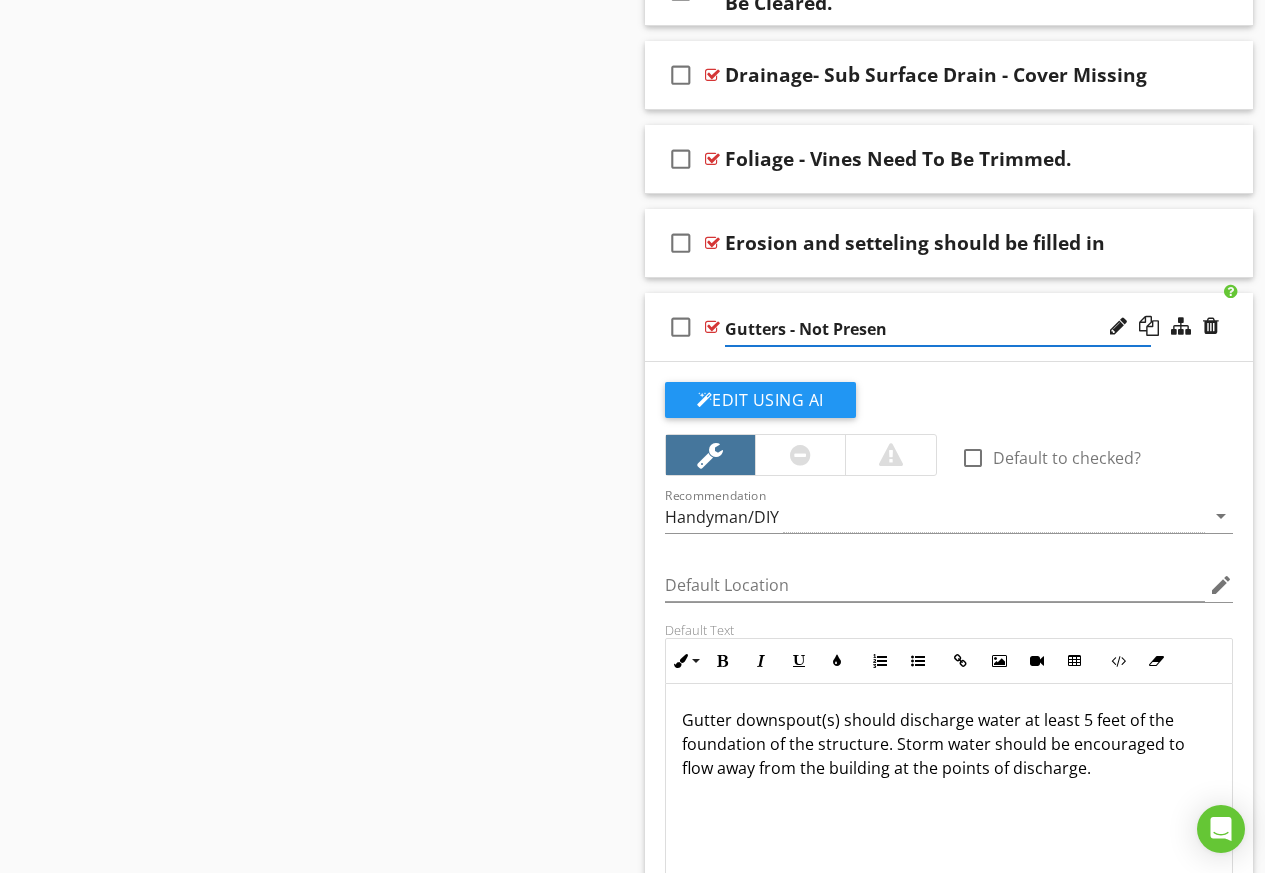 type on "Gutters - Not Present" 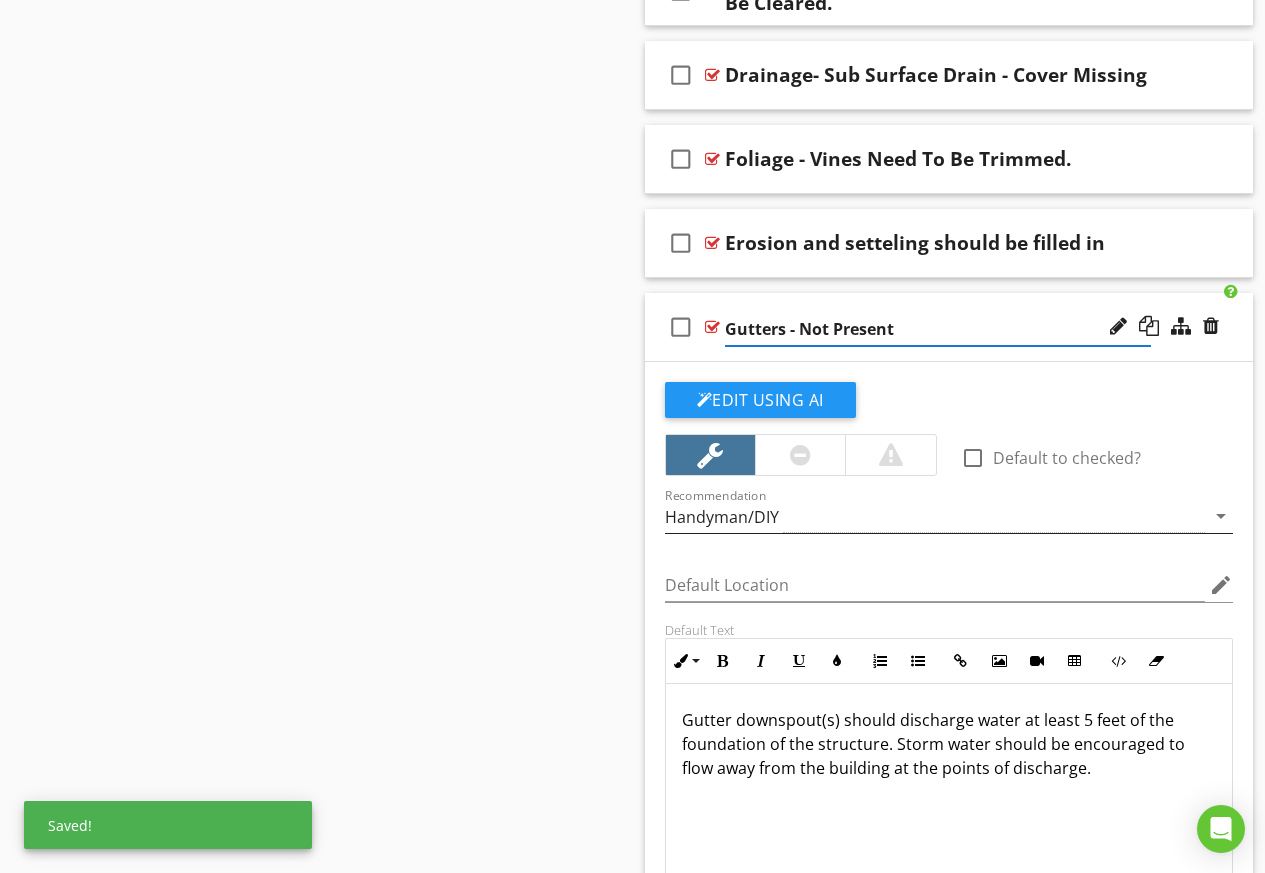 click on "Handyman/DIY" at bounding box center [935, 516] 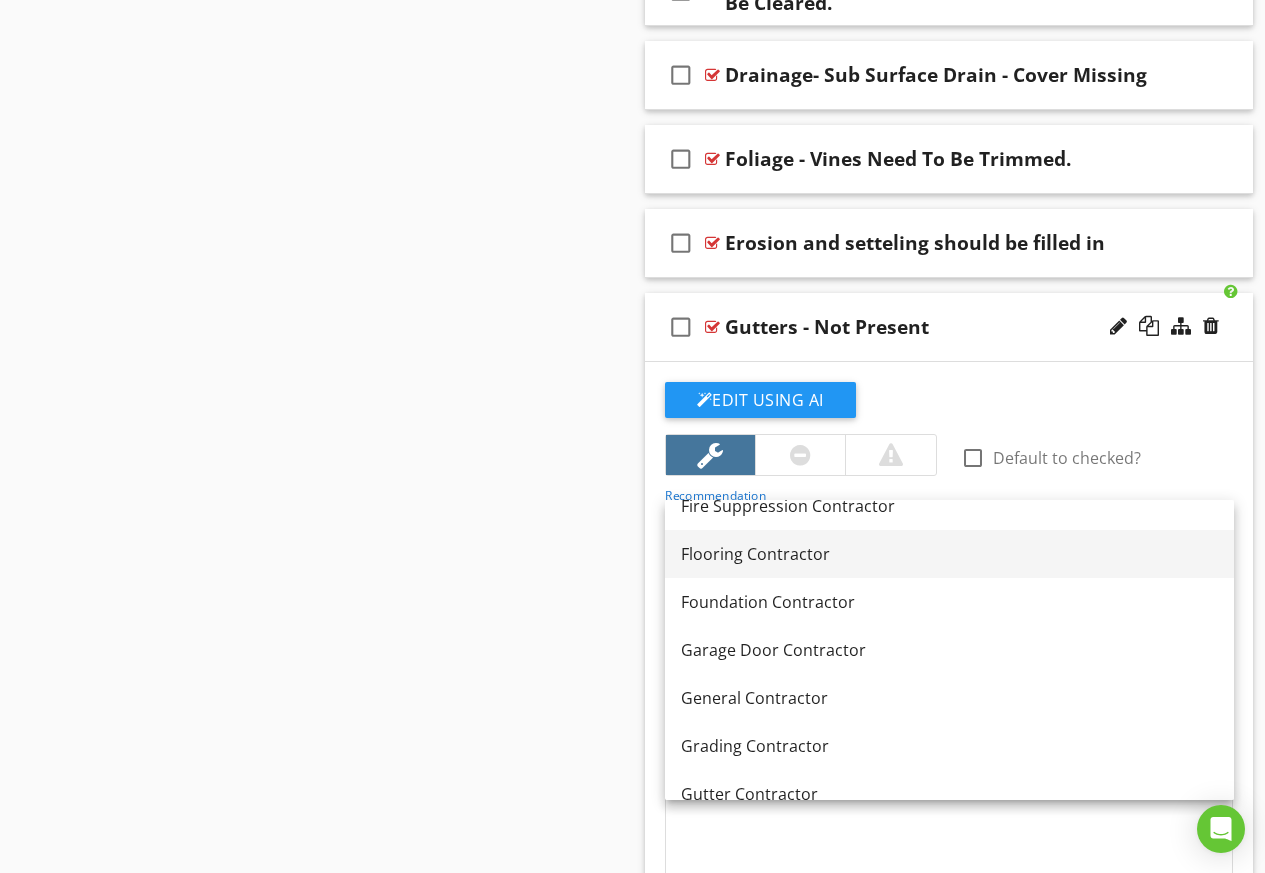 scroll, scrollTop: 1060, scrollLeft: 0, axis: vertical 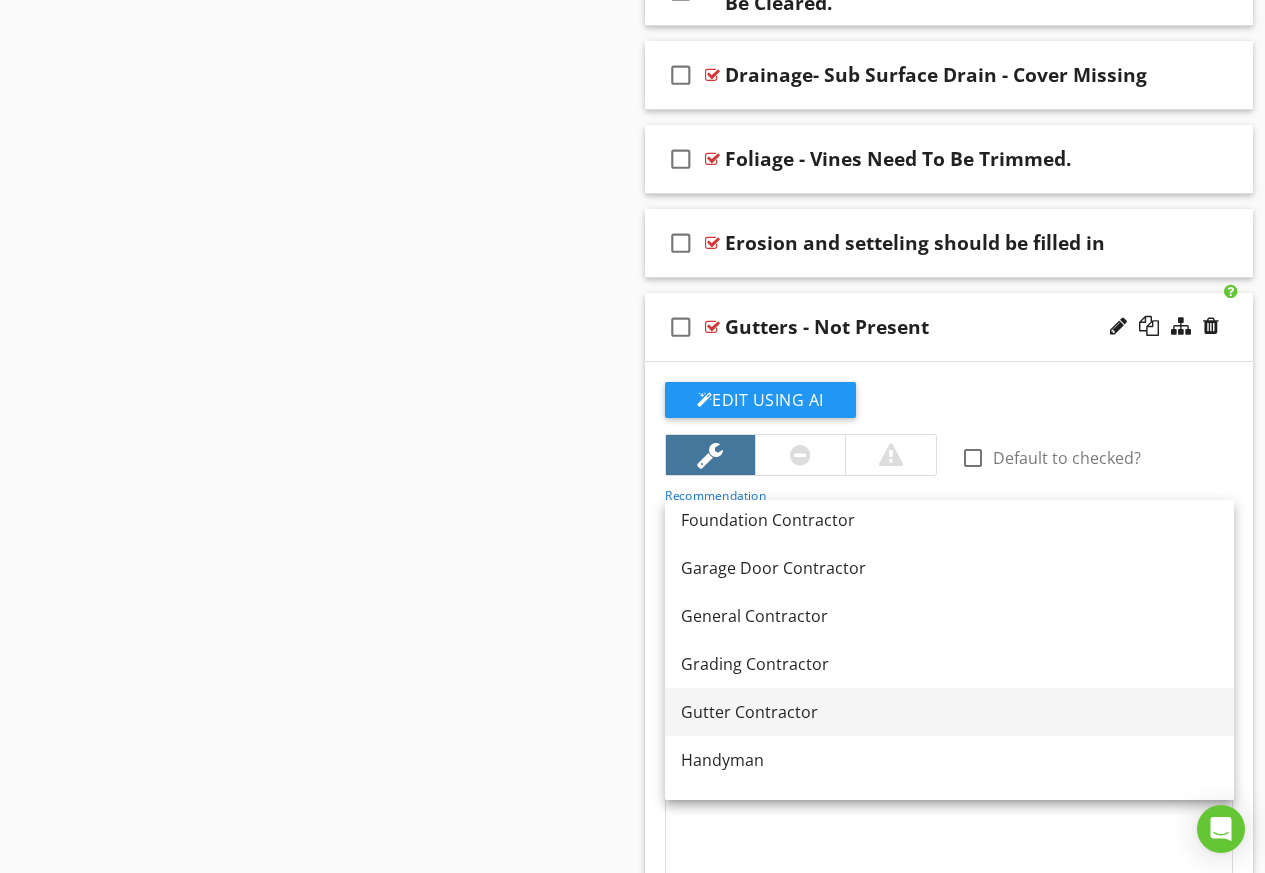 click on "Gutter Contractor" at bounding box center [949, 712] 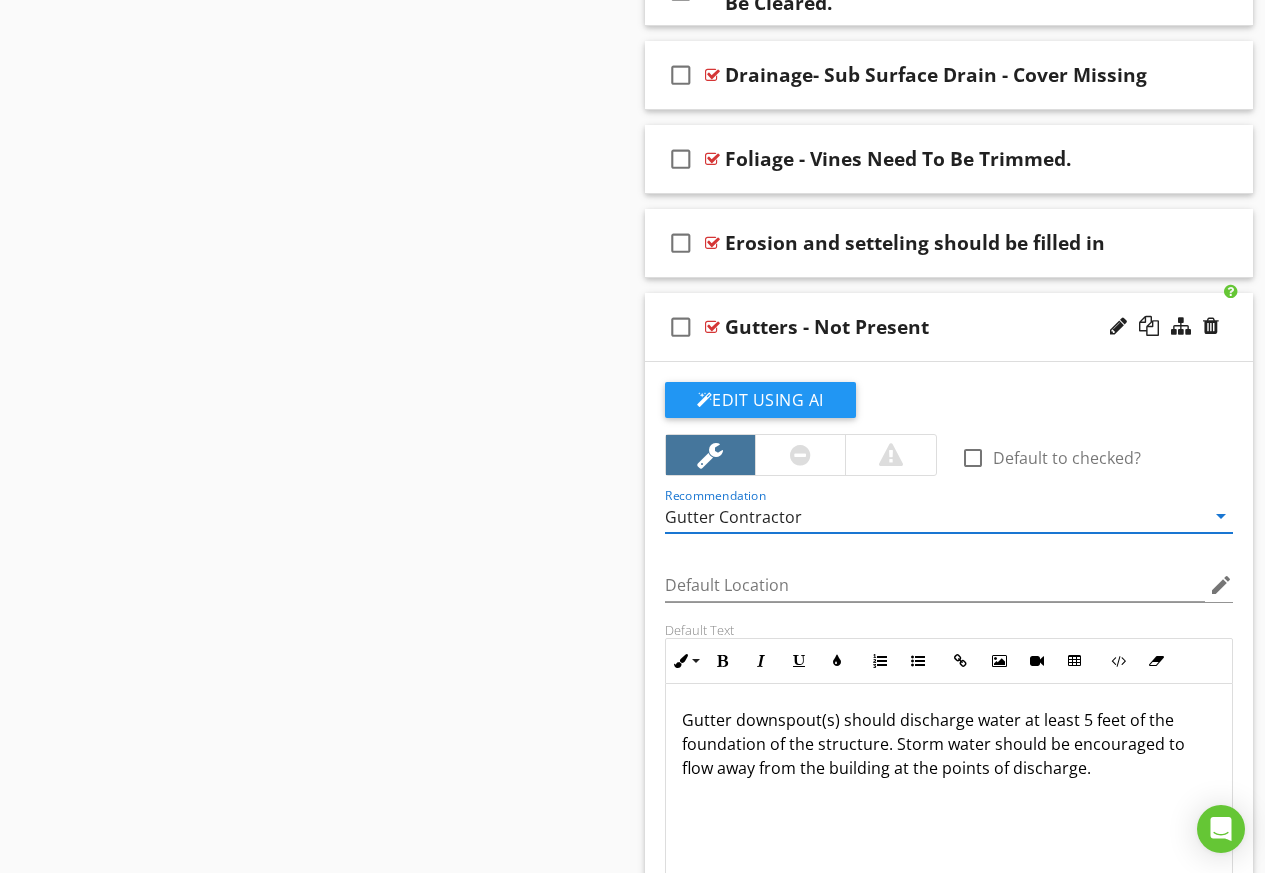 click on "Gutter downspout(s) should discharge water at least 5 feet of the foundation of the structure. Storm water should be encouraged to flow away from the building at the points of discharge." at bounding box center [949, 744] 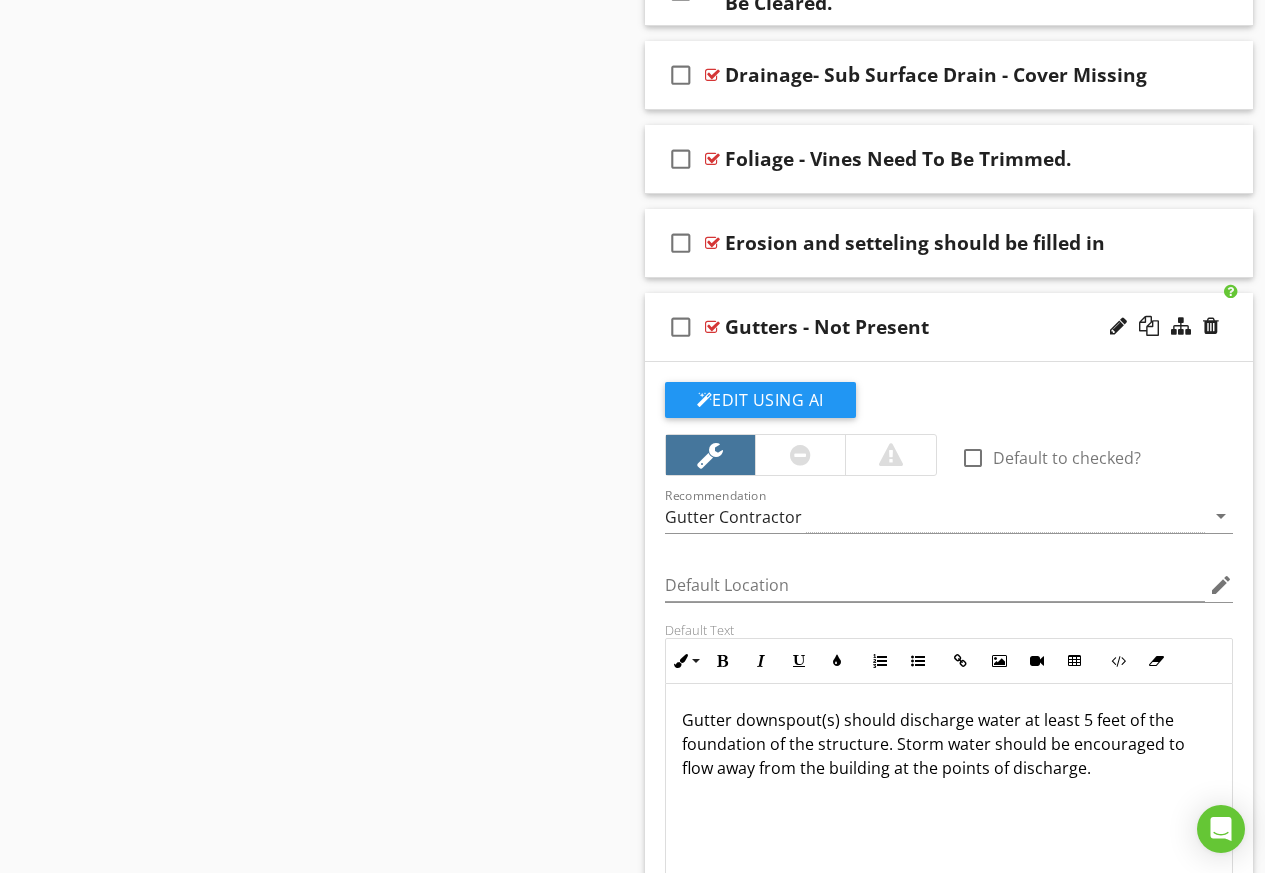 click on "Gutter downspout(s) should discharge water at least 5 feet of the foundation of the structure. Storm water should be encouraged to flow away from the building at the points of discharge." at bounding box center [949, 744] 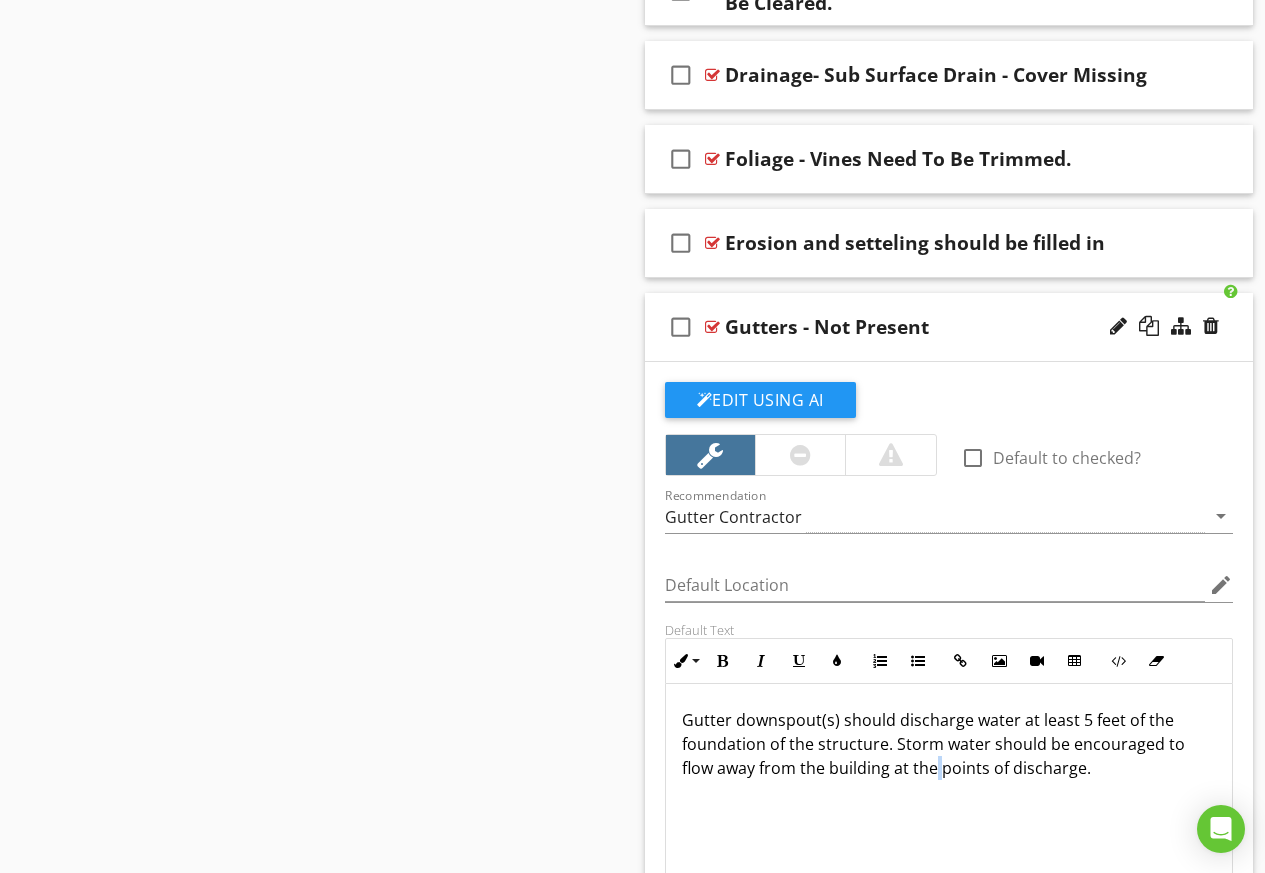 click on "Gutter downspout(s) should discharge water at least 5 feet of the foundation of the structure. Storm water should be encouraged to flow away from the building at the points of discharge." at bounding box center (949, 744) 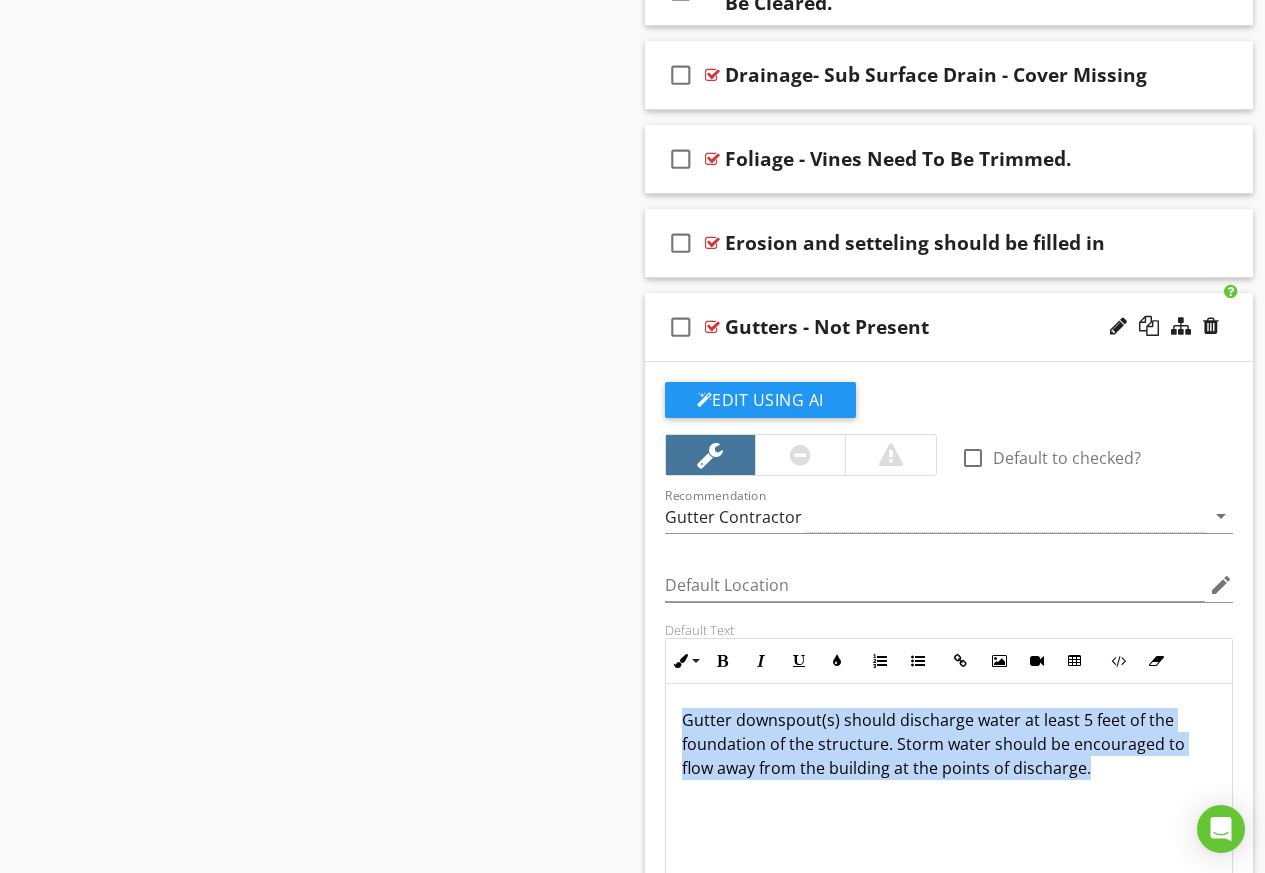 click on "Gutter downspout(s) should discharge water at least 5 feet of the foundation of the structure. Storm water should be encouraged to flow away from the building at the points of discharge." at bounding box center (949, 744) 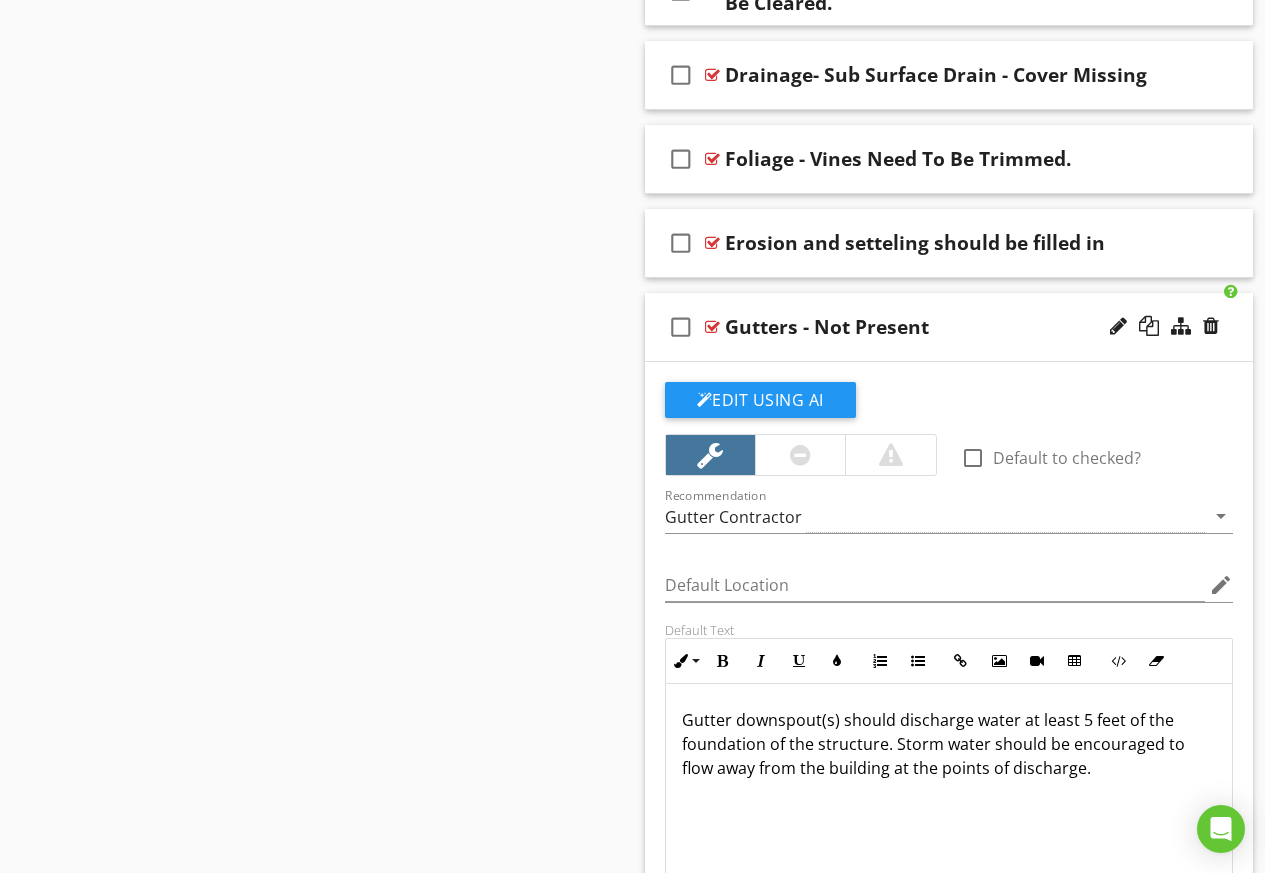 click on "Gutter downspout(s) should discharge water at least 5 feet of the foundation of the structure. Storm water should be encouraged to flow away from the building at the points of discharge." at bounding box center (949, 744) 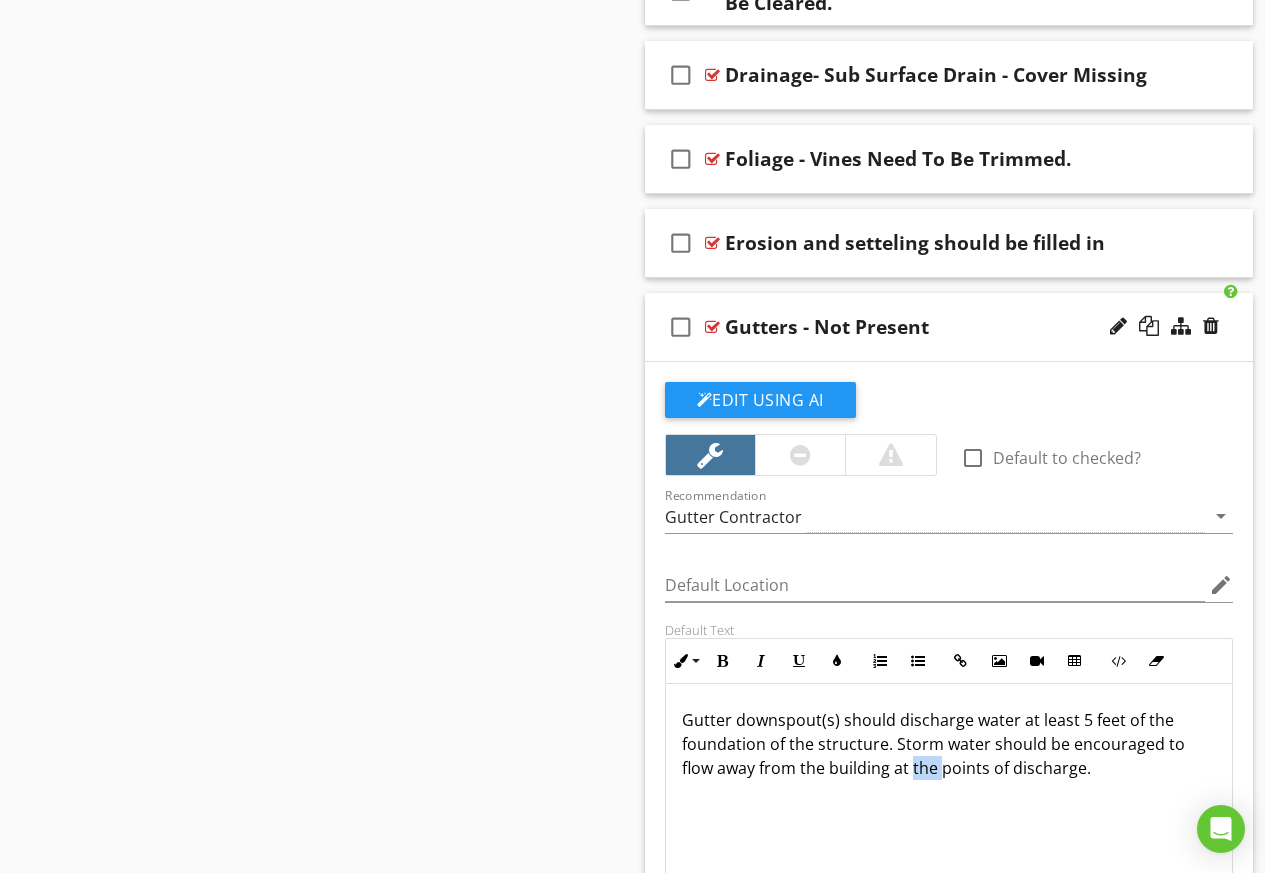click on "Gutter downspout(s) should discharge water at least 5 feet of the foundation of the structure. Storm water should be encouraged to flow away from the building at the points of discharge." at bounding box center (949, 744) 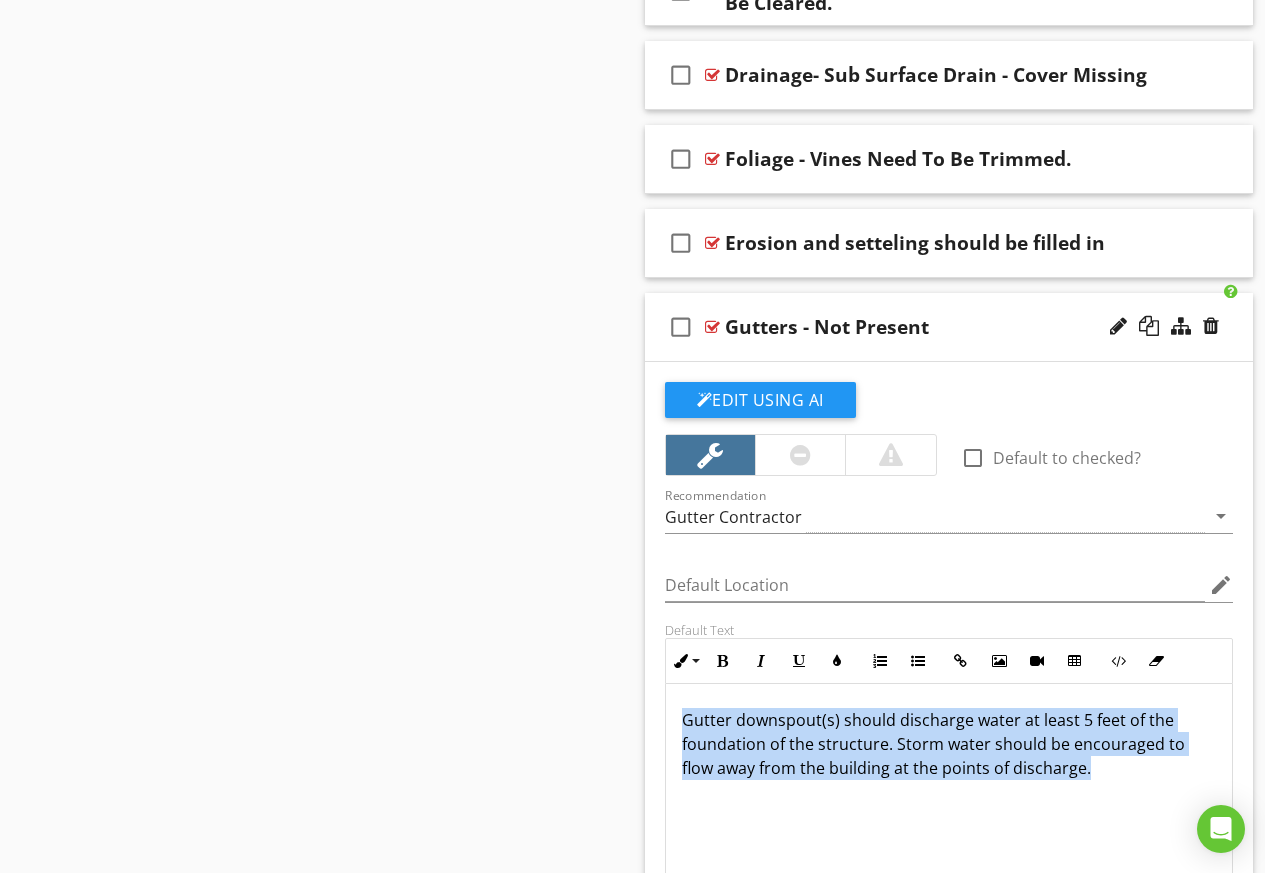 click on "Gutter downspout(s) should discharge water at least 5 feet of the foundation of the structure. Storm water should be encouraged to flow away from the building at the points of discharge." at bounding box center (949, 744) 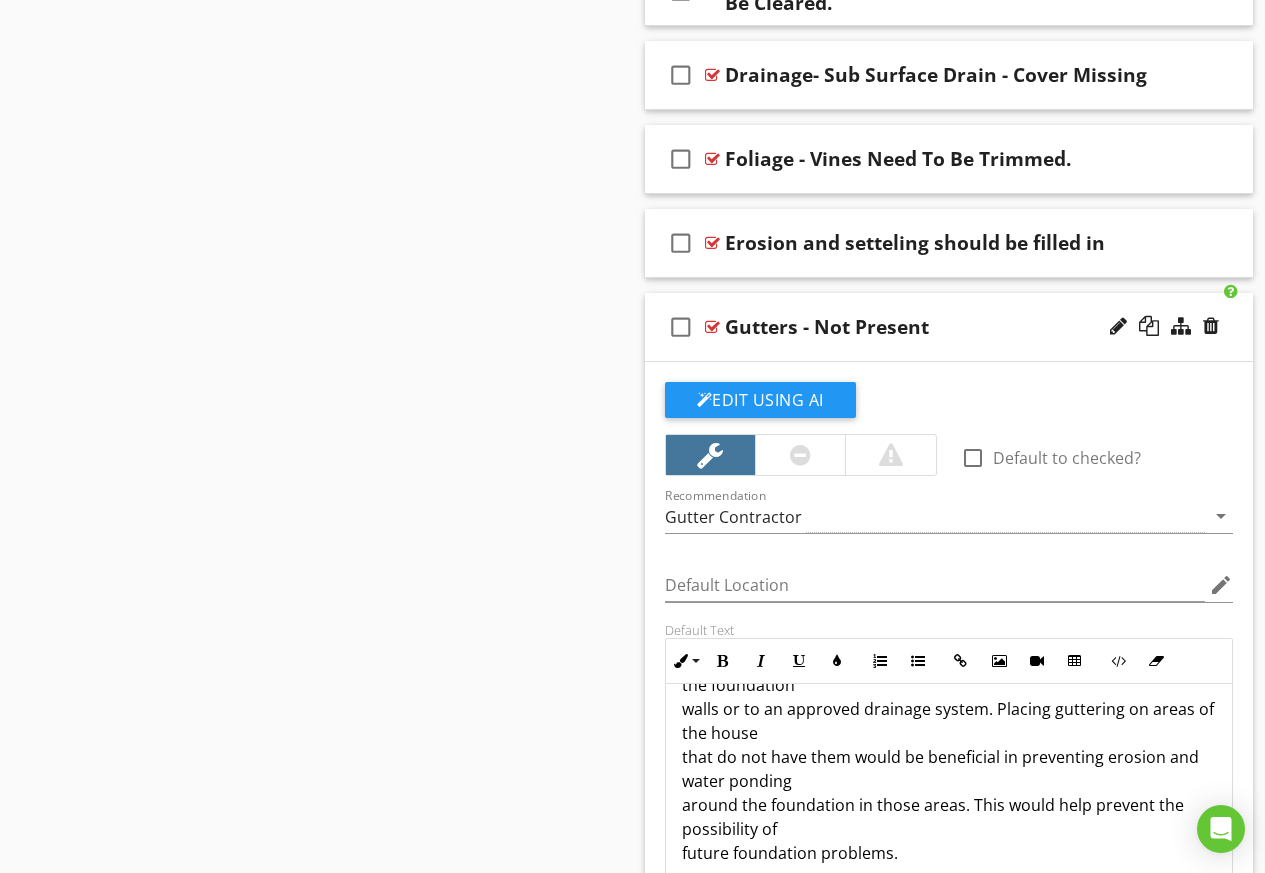 scroll, scrollTop: 161, scrollLeft: 0, axis: vertical 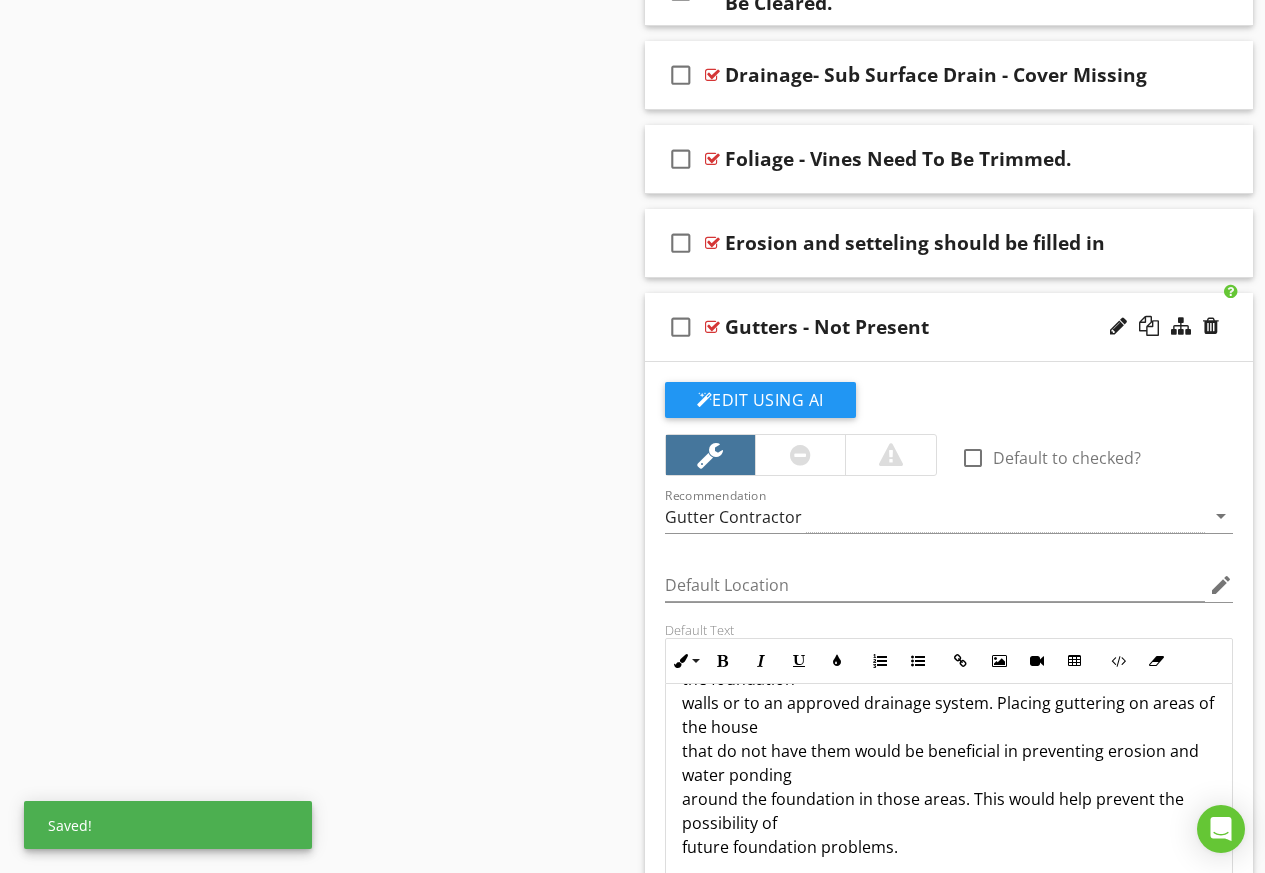 click on "In areas where expansive or collapsible soils are known to exist, all dwellings should have a controlled method of water disposal from the roof that will collect and discharge all roof drainage to the ground surface at least 5 feet from the foundation walls or to an approved drainage system. Placing guttering on areas of the house that do not have them would be beneficial in preventing erosion and water ponding around the foundation in those areas. This would help prevent the possibility of future foundation problems." at bounding box center (949, 703) 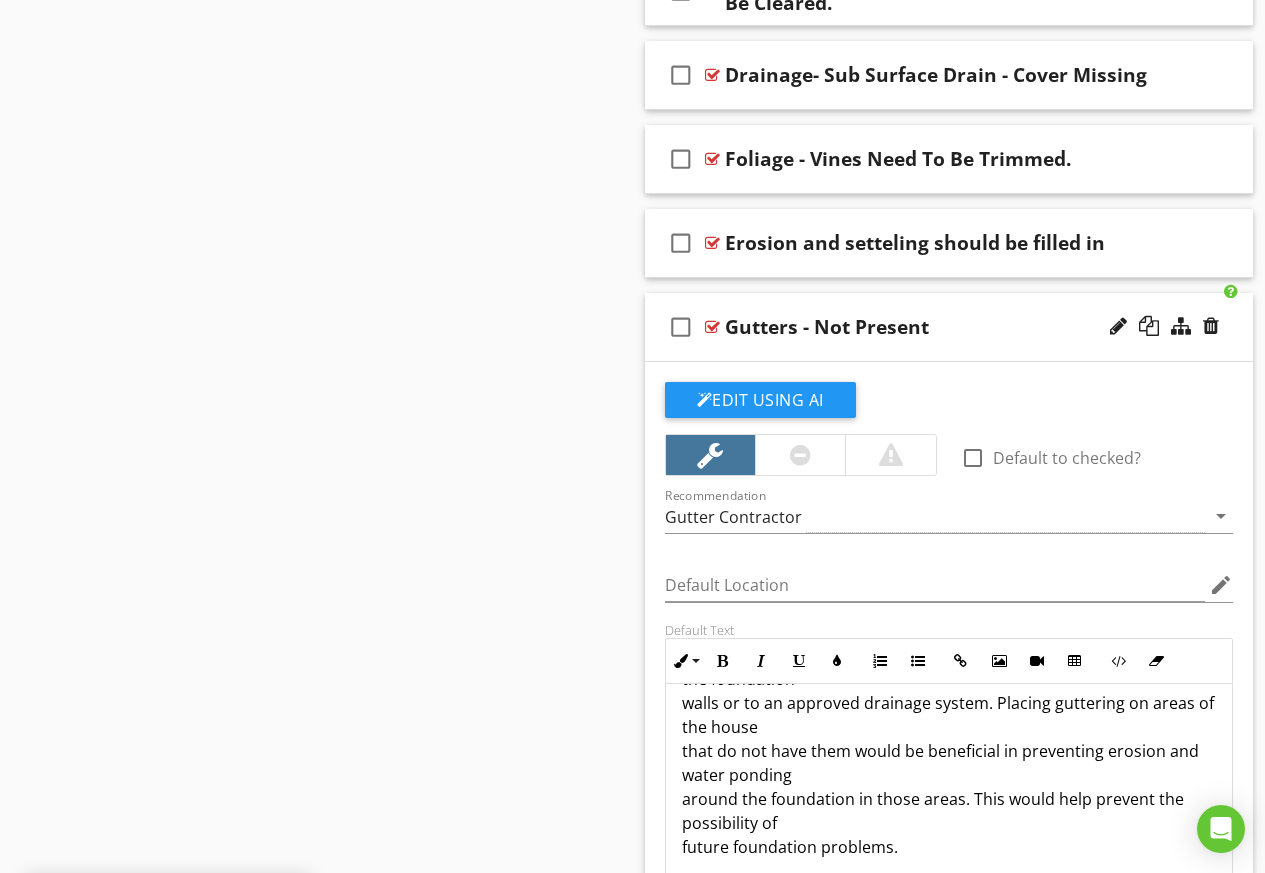 scroll, scrollTop: 2400, scrollLeft: 0, axis: vertical 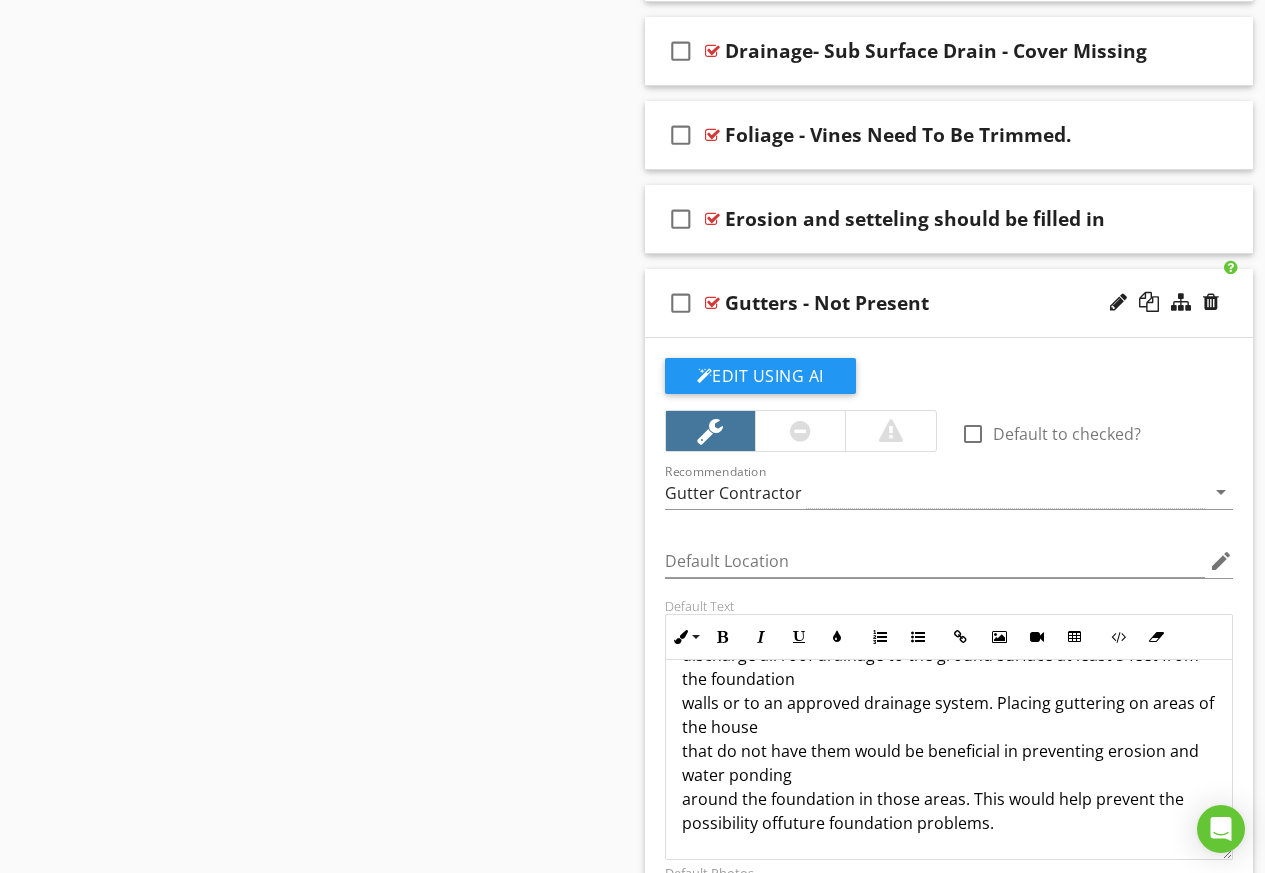 type 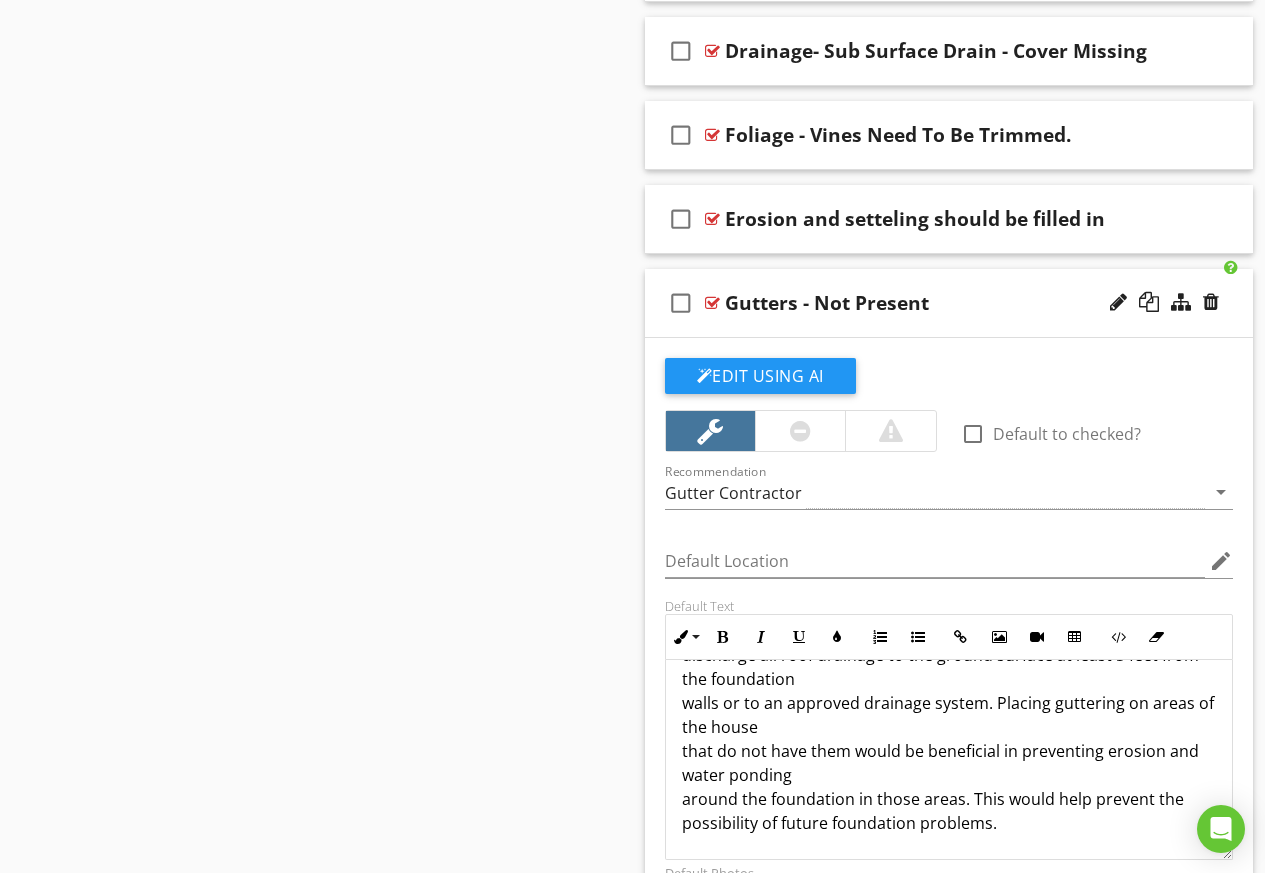 click on "In areas where expansive or collapsible soils are known to exist, all dwellings should have a controlled method of water disposal from the roof that will collect and discharge all roof drainage to the ground surface at least 5 feet from the foundation walls or to an approved drainage system. Placing guttering on areas of the house that do not have them would be beneficial in preventing erosion and water ponding around the foundation in those areas. This would help prevent the possibility of future foundation problems." at bounding box center (949, 691) 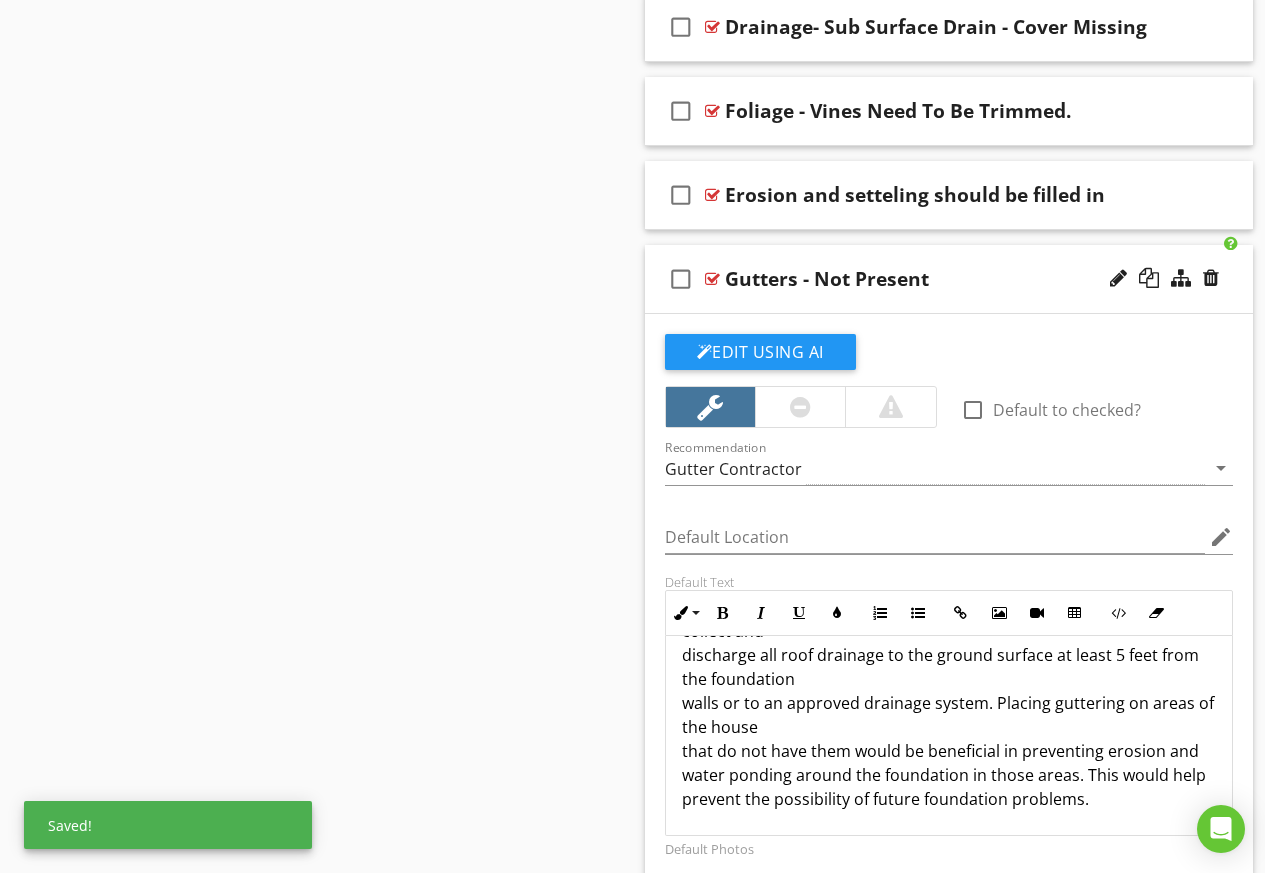 click on "In areas where expansive or collapsible soils are known to exist, all dwellings should have a controlled method of water disposal from the roof that will collect and discharge all roof drainage to the ground surface at least 5 feet from the foundation walls or to an approved drainage system. Placing guttering on areas of the house that do not have them would be beneficial in preventing erosion and water ponding around the foundation in those areas. This would help prevent the possibility of future foundation problems." at bounding box center [949, 679] 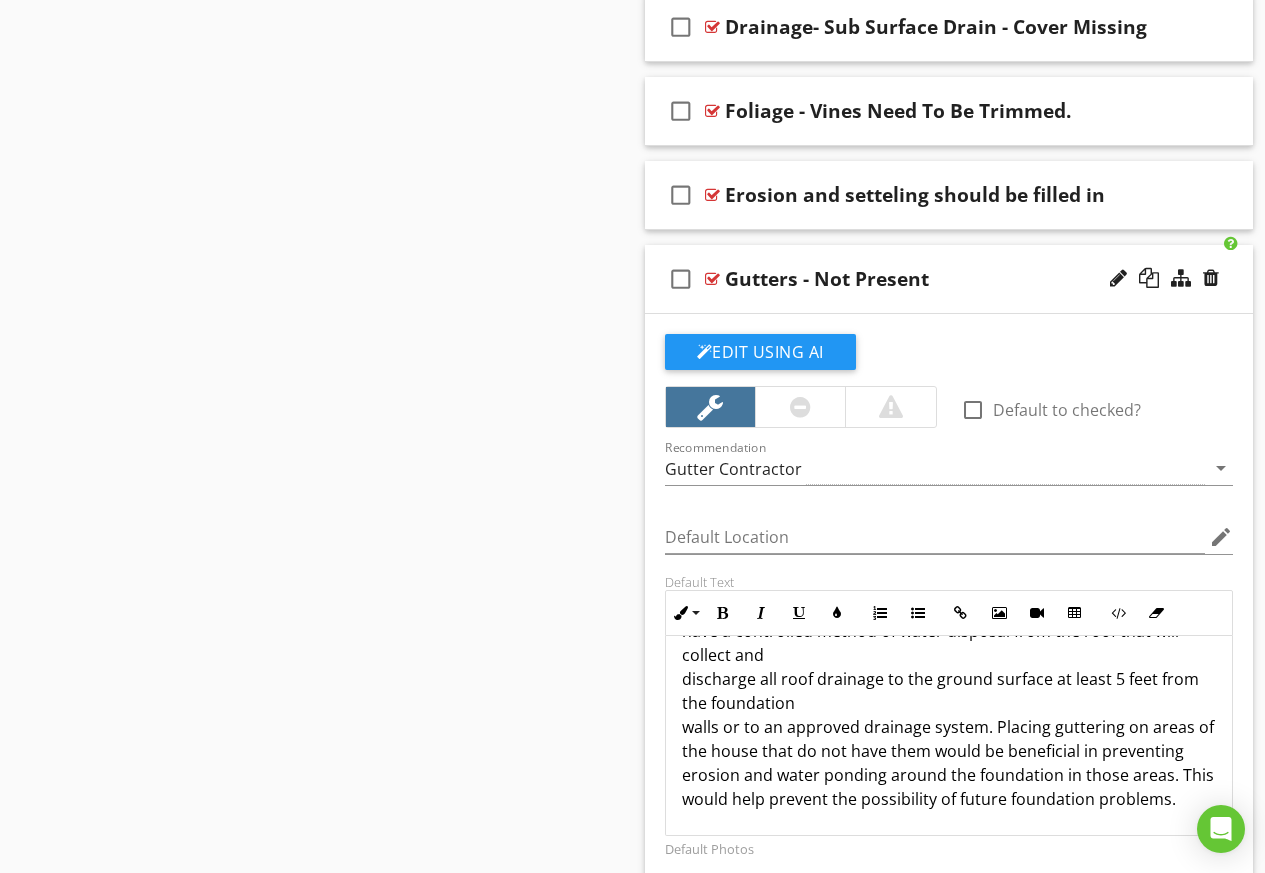 click on "In areas where expansive or collapsible soils are known to exist, all dwellings should have a controlled method of water disposal from the roof that will collect and discharge all roof drainage to the ground surface at least 5 feet from the foundation walls or to an approved drainage system. Placing guttering on areas of the house that do not have them would be beneficial in preventing erosion and water ponding around the foundation in those areas. This would help prevent the possibility of future foundation problems." at bounding box center (949, 691) 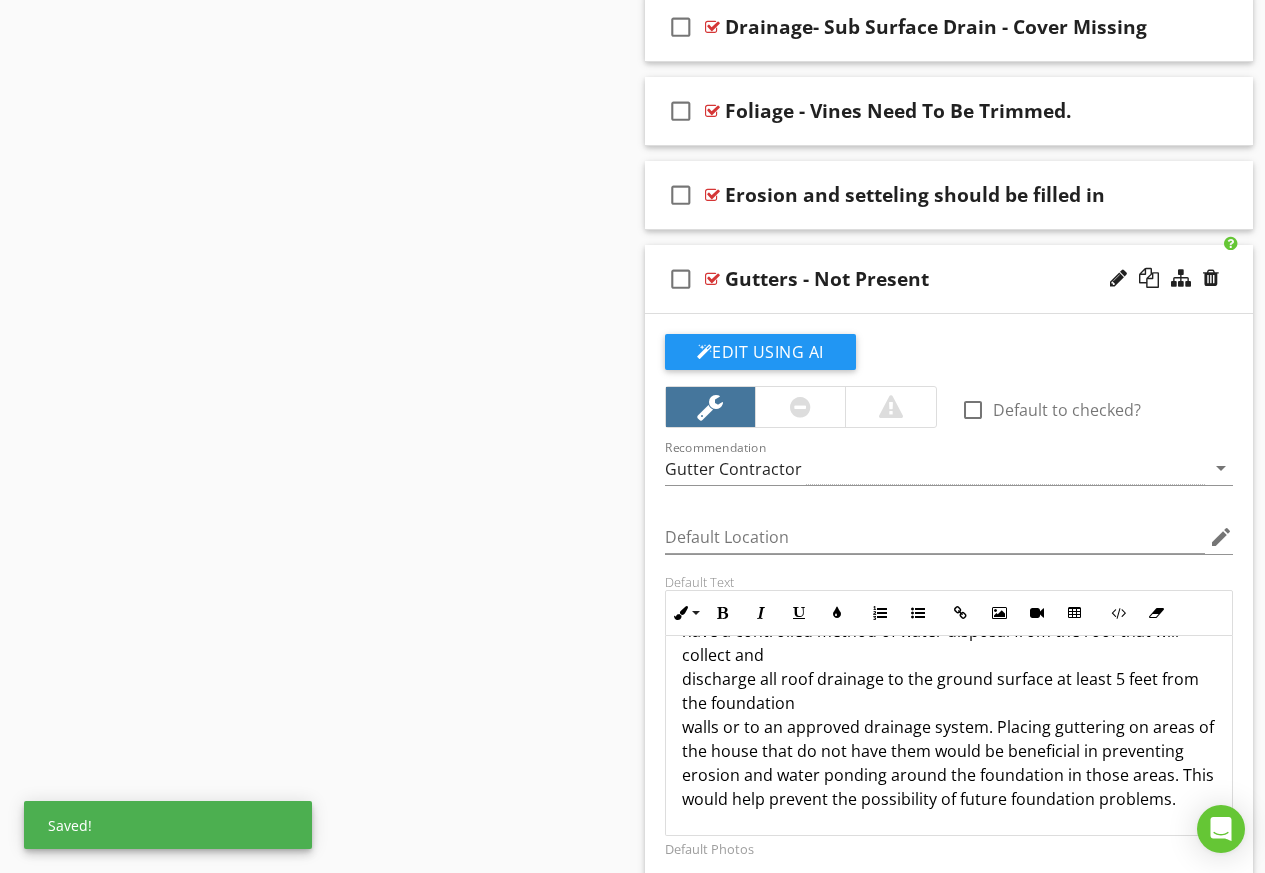 scroll, scrollTop: 89, scrollLeft: 0, axis: vertical 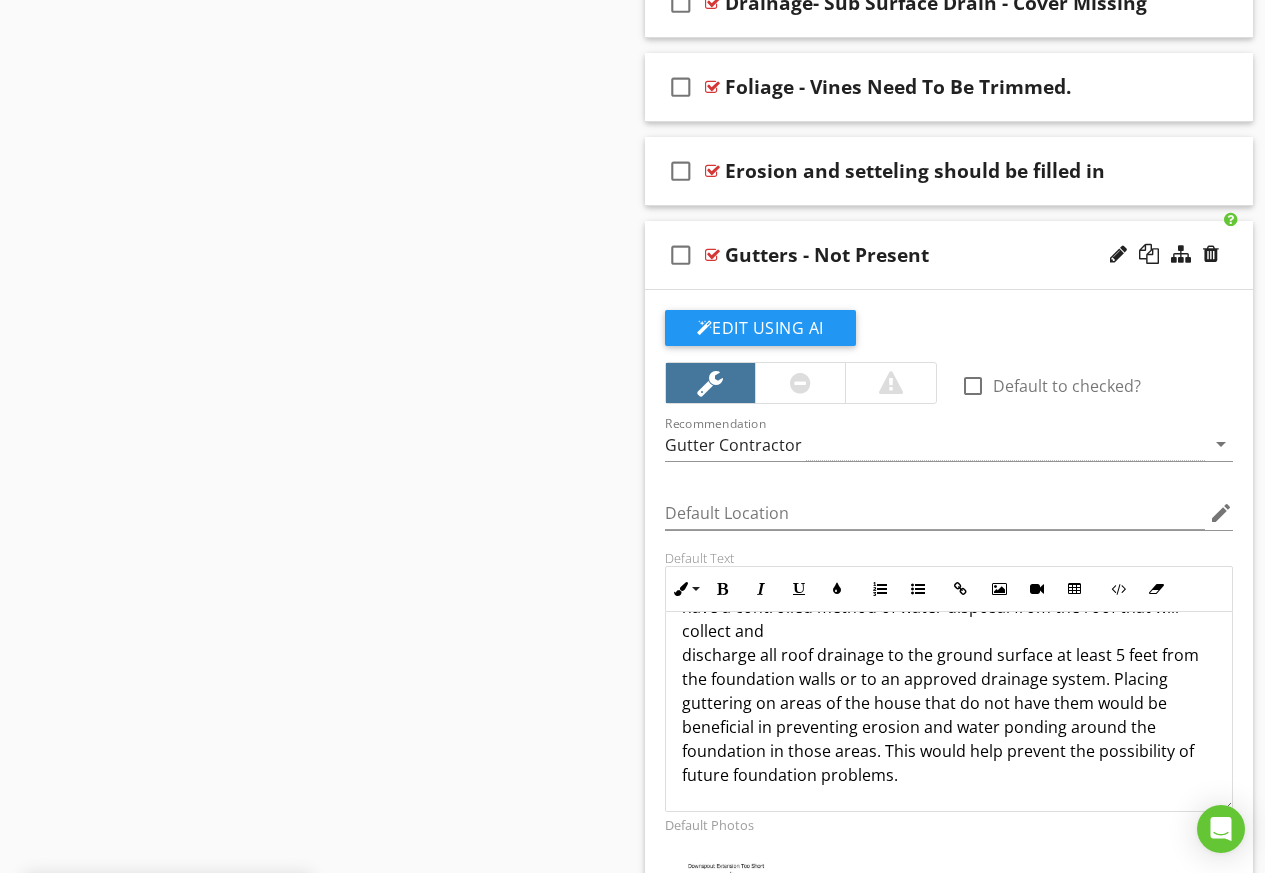 click on "In areas where expansive or collapsible soils are known to exist, all dwellings should have a controlled method of water disposal from the roof that will collect and discharge all roof drainage to the ground surface at least 5 feet from the foundation walls or to an approved drainage system. Placing guttering on areas of the house that do not have them would be beneficial in preventing erosion and water ponding around the foundation in those areas. This would help prevent the possibility of future foundation problems." at bounding box center [949, 667] 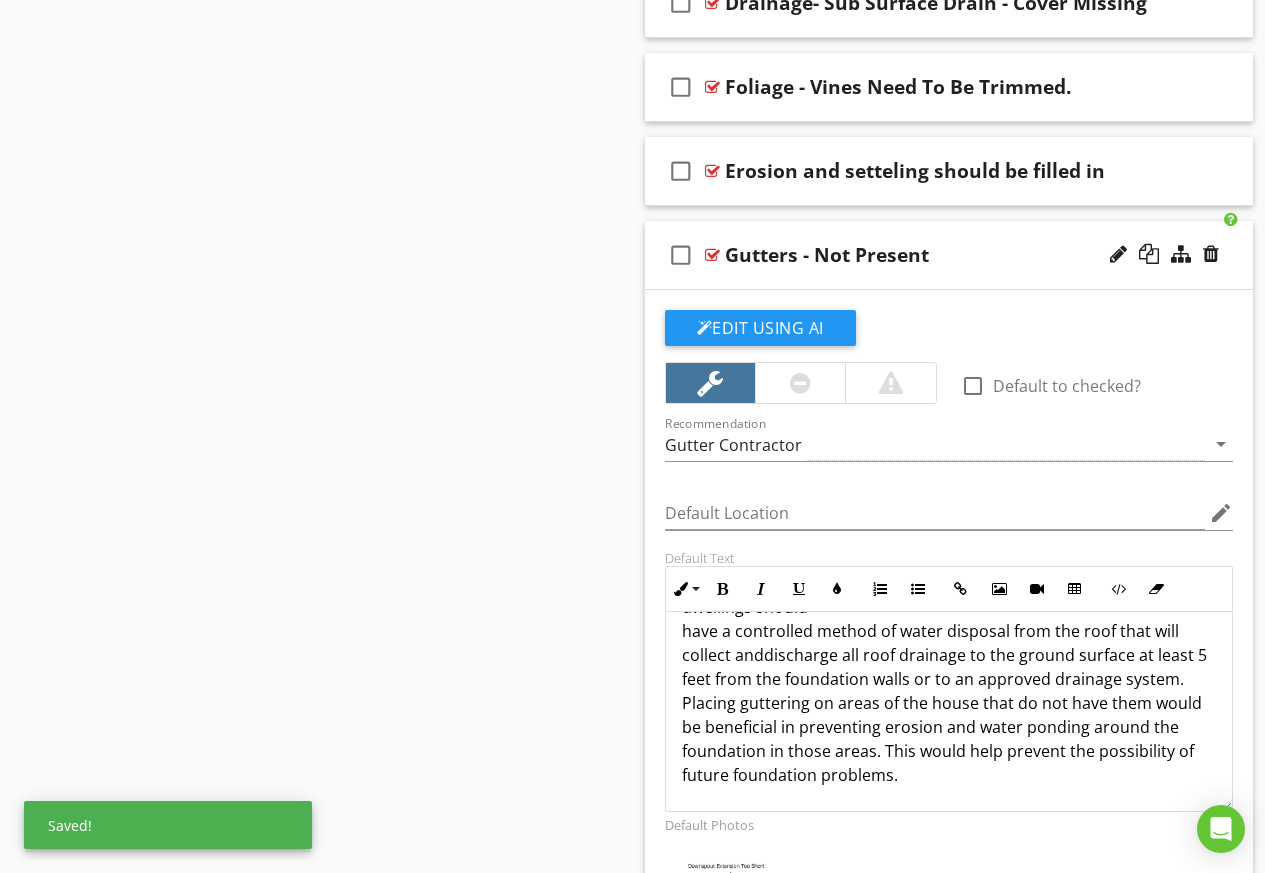 scroll, scrollTop: 65, scrollLeft: 0, axis: vertical 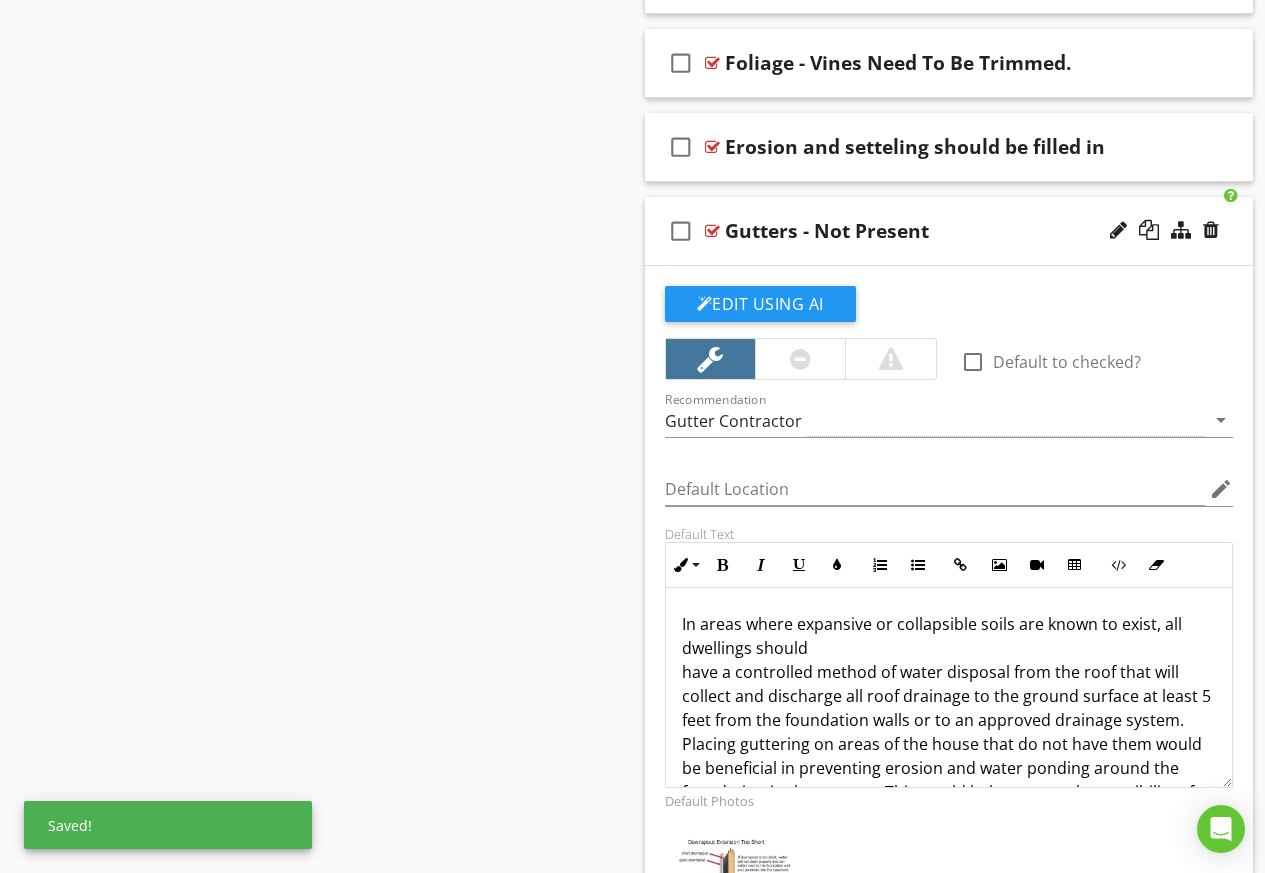 click on "In areas where expansive or collapsible soils are known to exist, all dwellings should have a controlled method of water disposal from the roof that will collect and discharge all roof drainage to the ground surface at least 5 feet from the foundation walls or to an approved drainage system. Placing guttering on areas of the house that do not have them would be beneficial in preventing erosion and water ponding around the foundation in those areas. This would help prevent the possibility of future foundation problems." at bounding box center (949, 720) 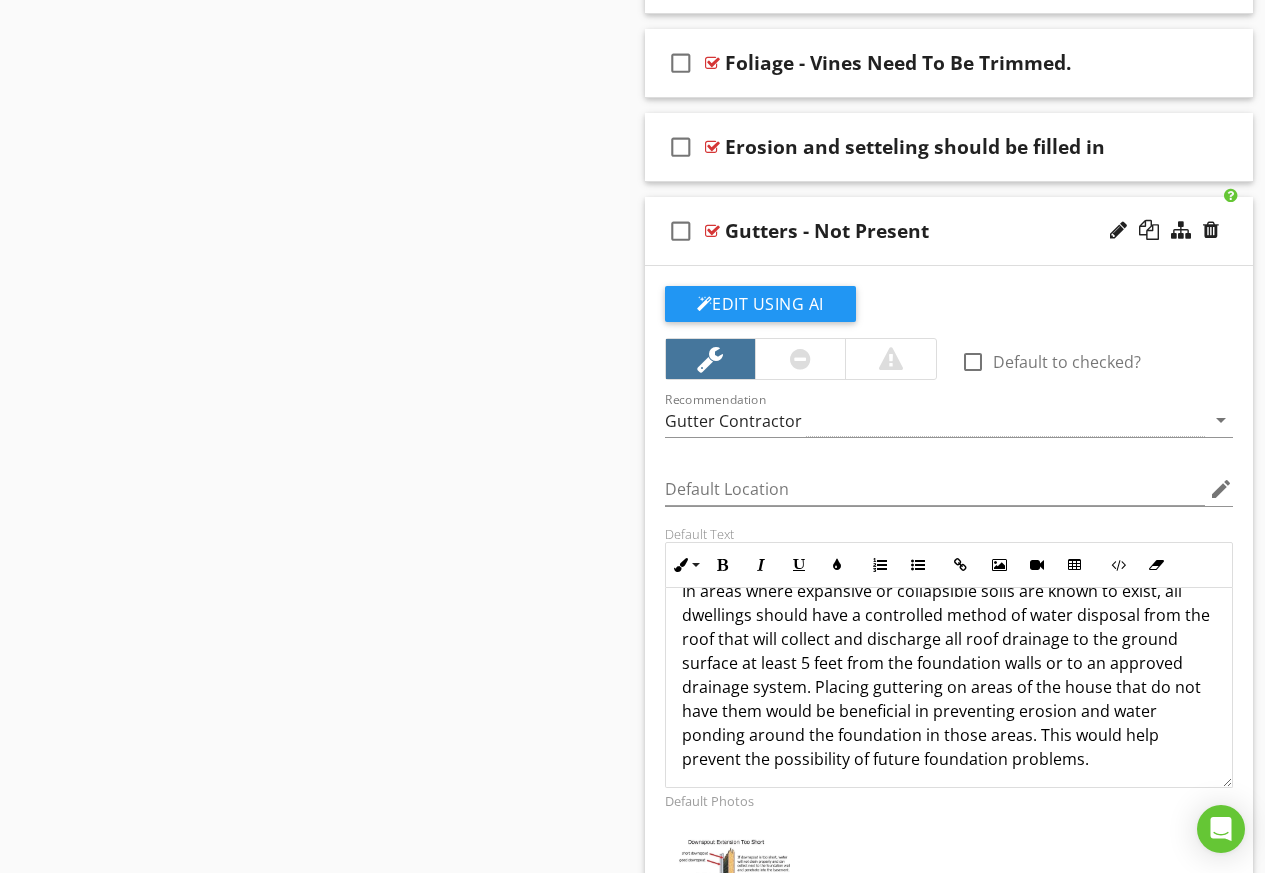 scroll, scrollTop: 41, scrollLeft: 0, axis: vertical 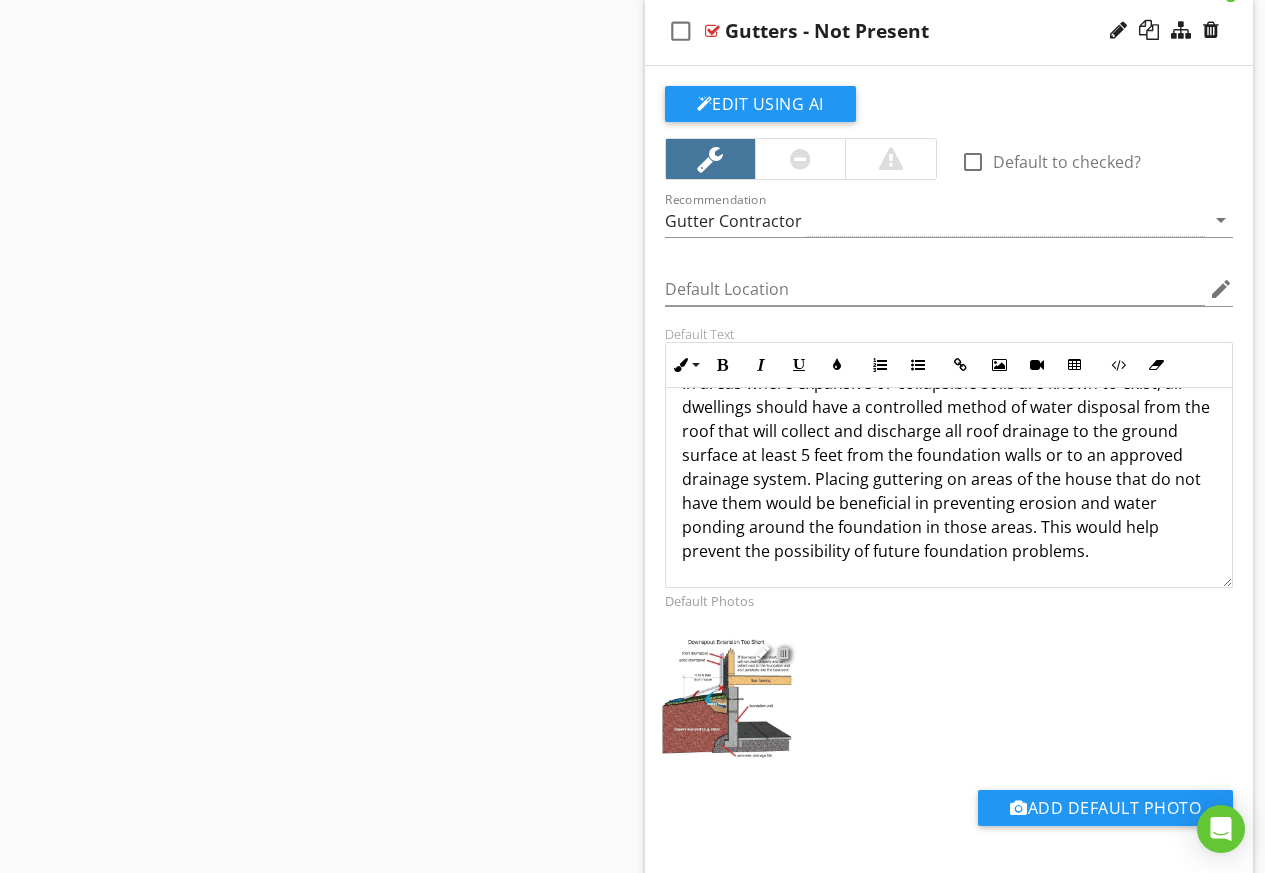 click at bounding box center (783, 652) 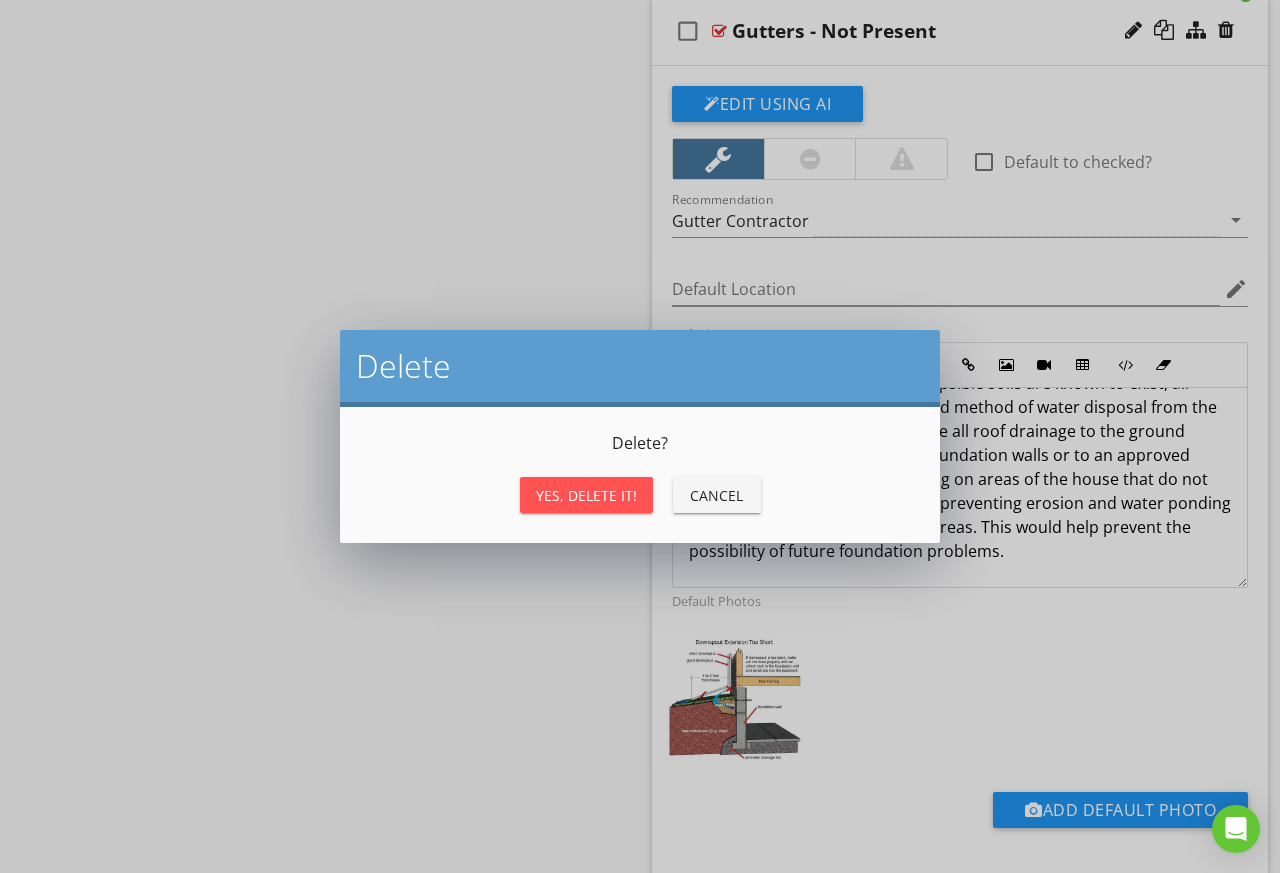 click on "Yes, Delete it!" at bounding box center [586, 495] 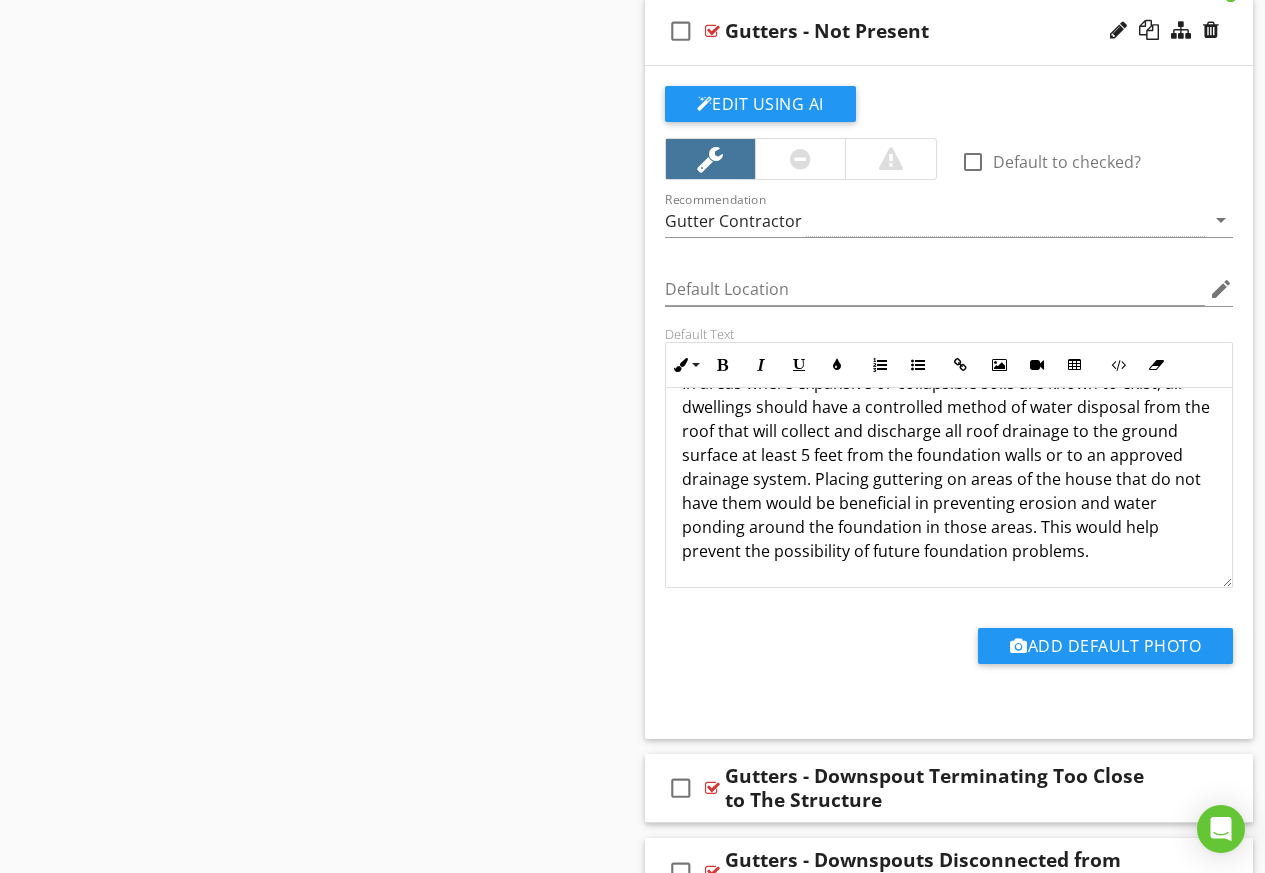 scroll, scrollTop: 2572, scrollLeft: 0, axis: vertical 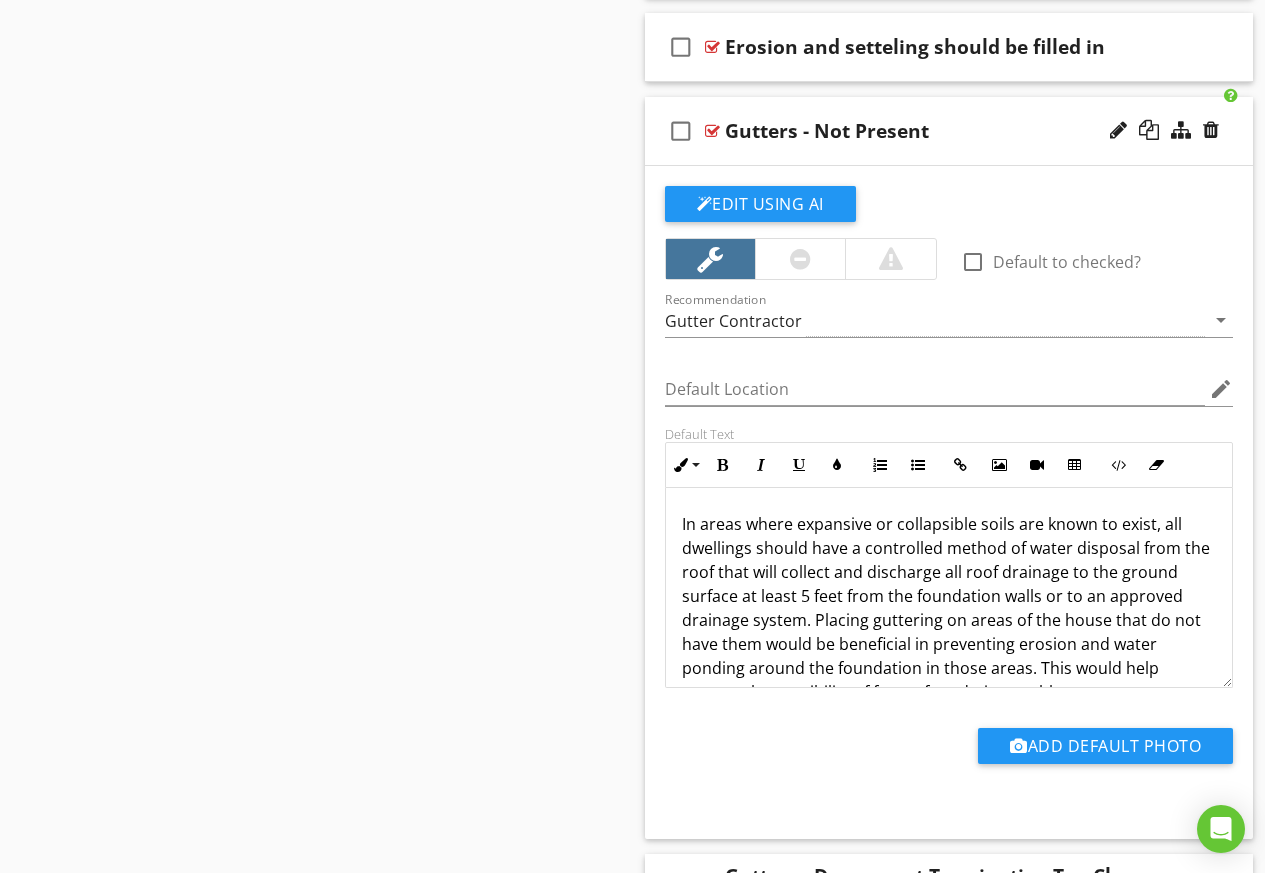 click on "check_box_outline_blank
Gutters - Not Present" at bounding box center [949, 131] 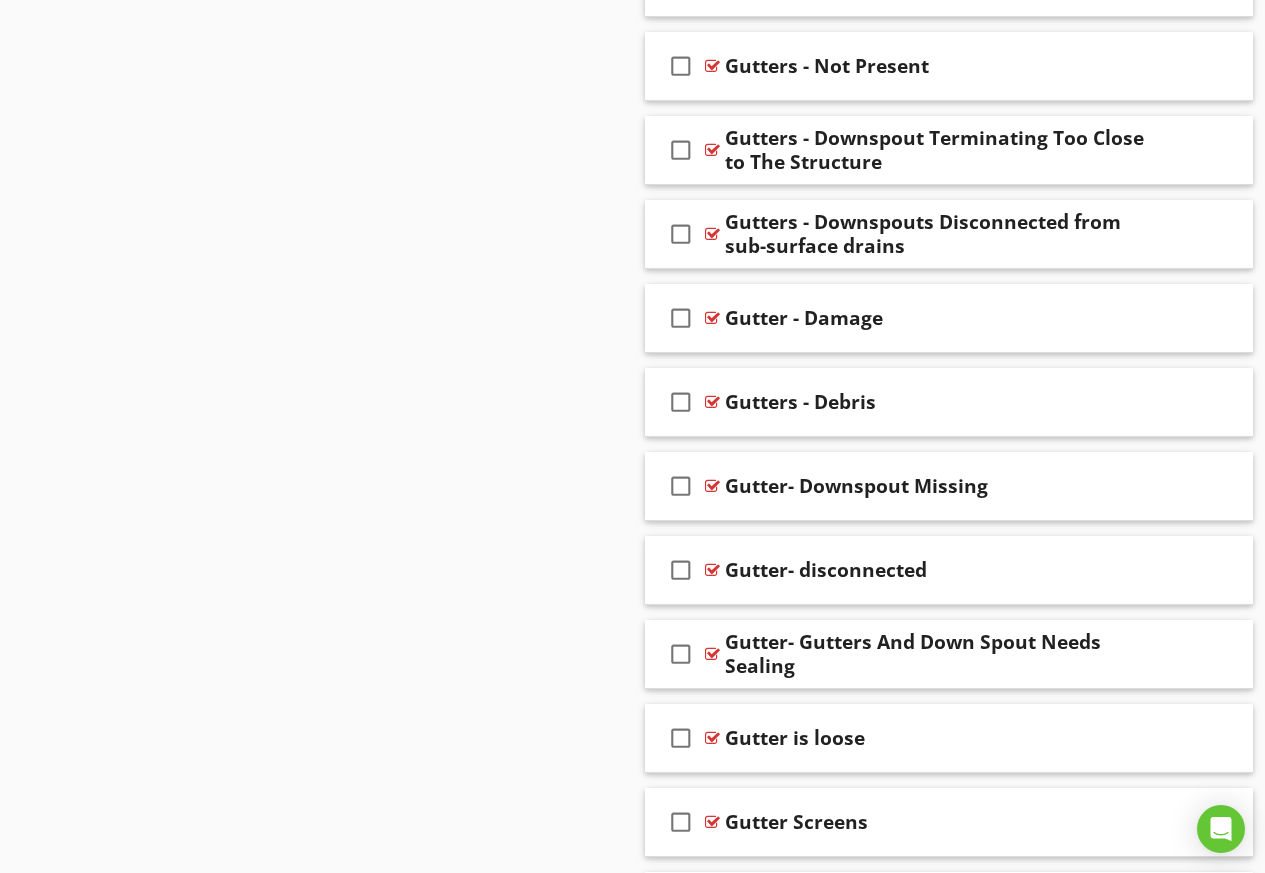scroll, scrollTop: 2672, scrollLeft: 0, axis: vertical 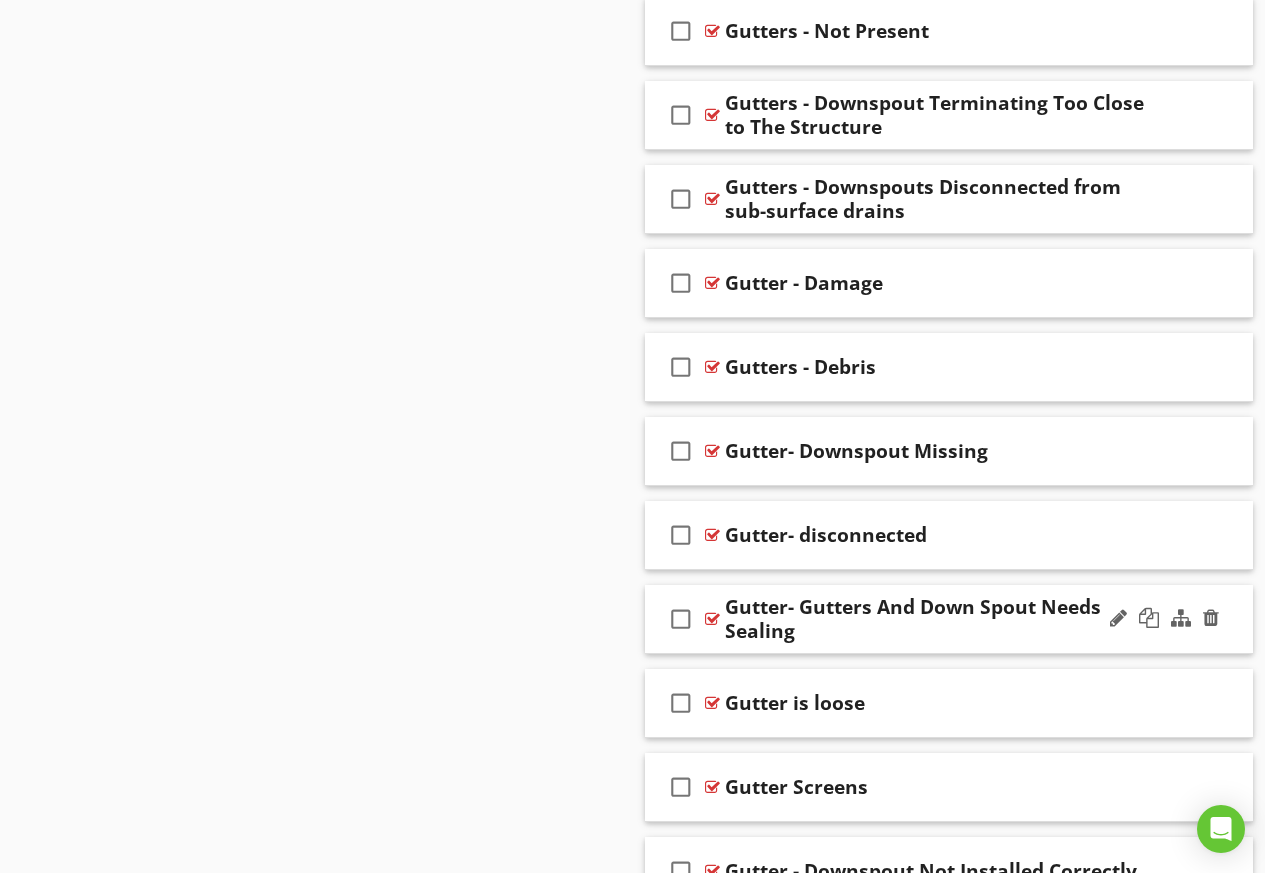 click on "Gutter-  Gutters And Down Spout Needs Sealing" at bounding box center (938, 619) 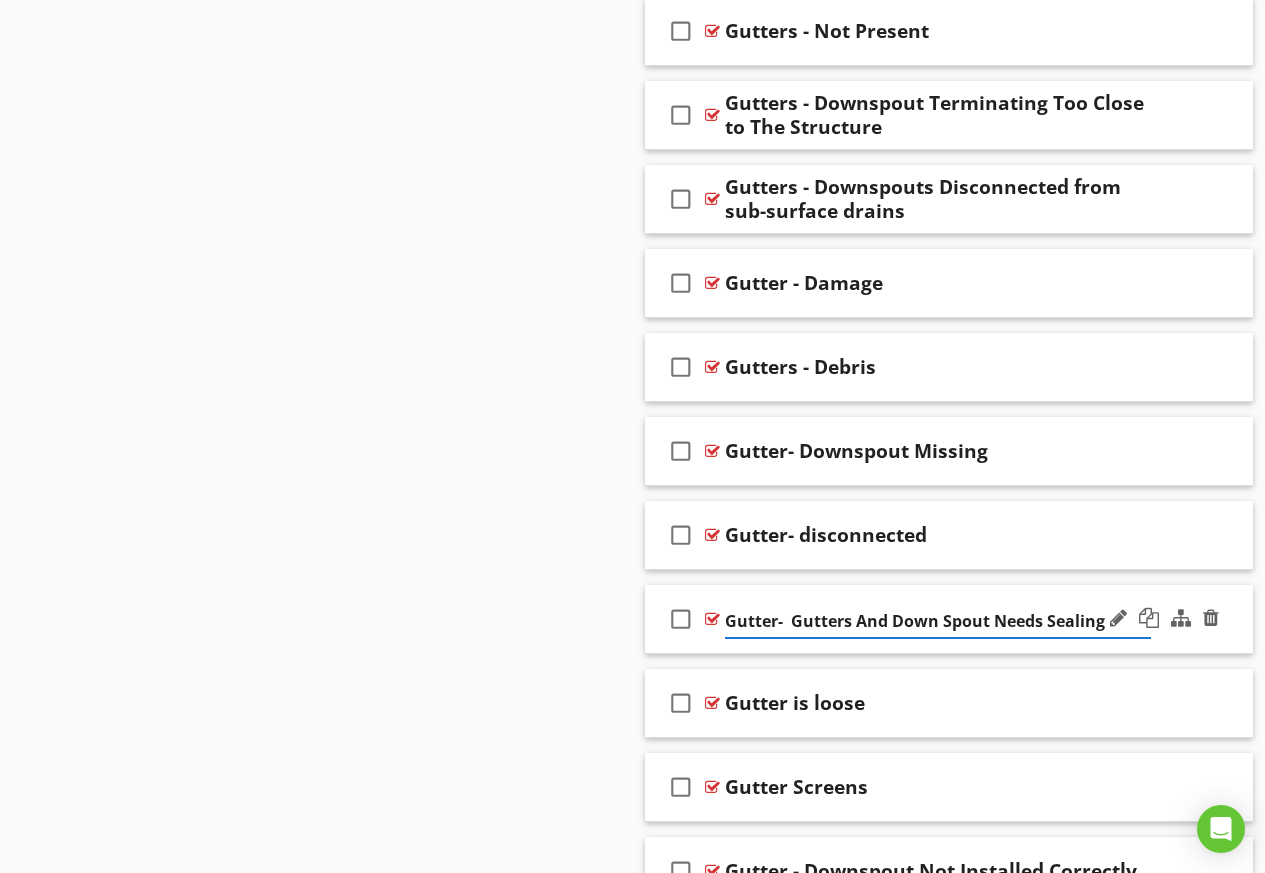 click on "check_box_outline_blank         Gutter-  Gutters And Down Spout Needs Sealing" at bounding box center [949, 619] 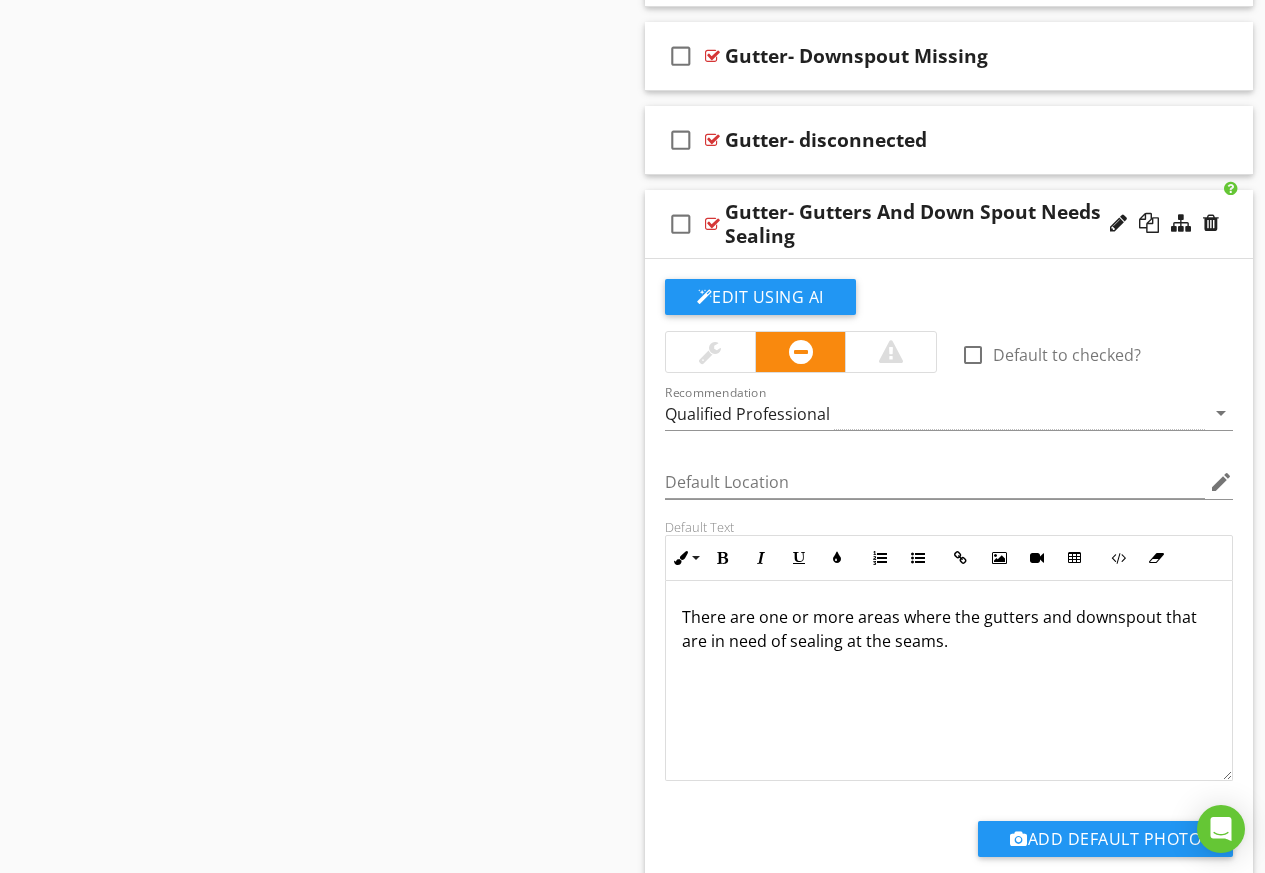 scroll, scrollTop: 3072, scrollLeft: 0, axis: vertical 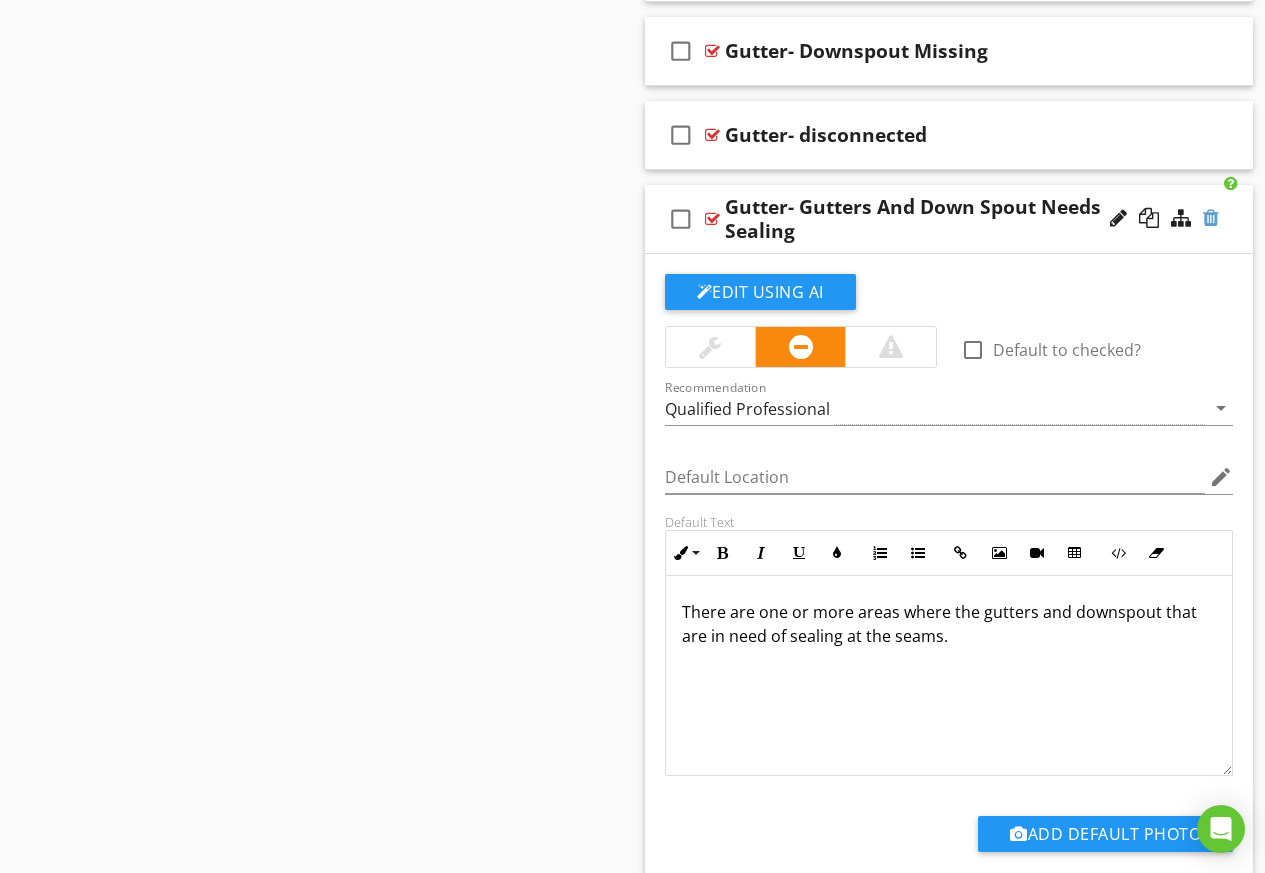 click at bounding box center [1211, 218] 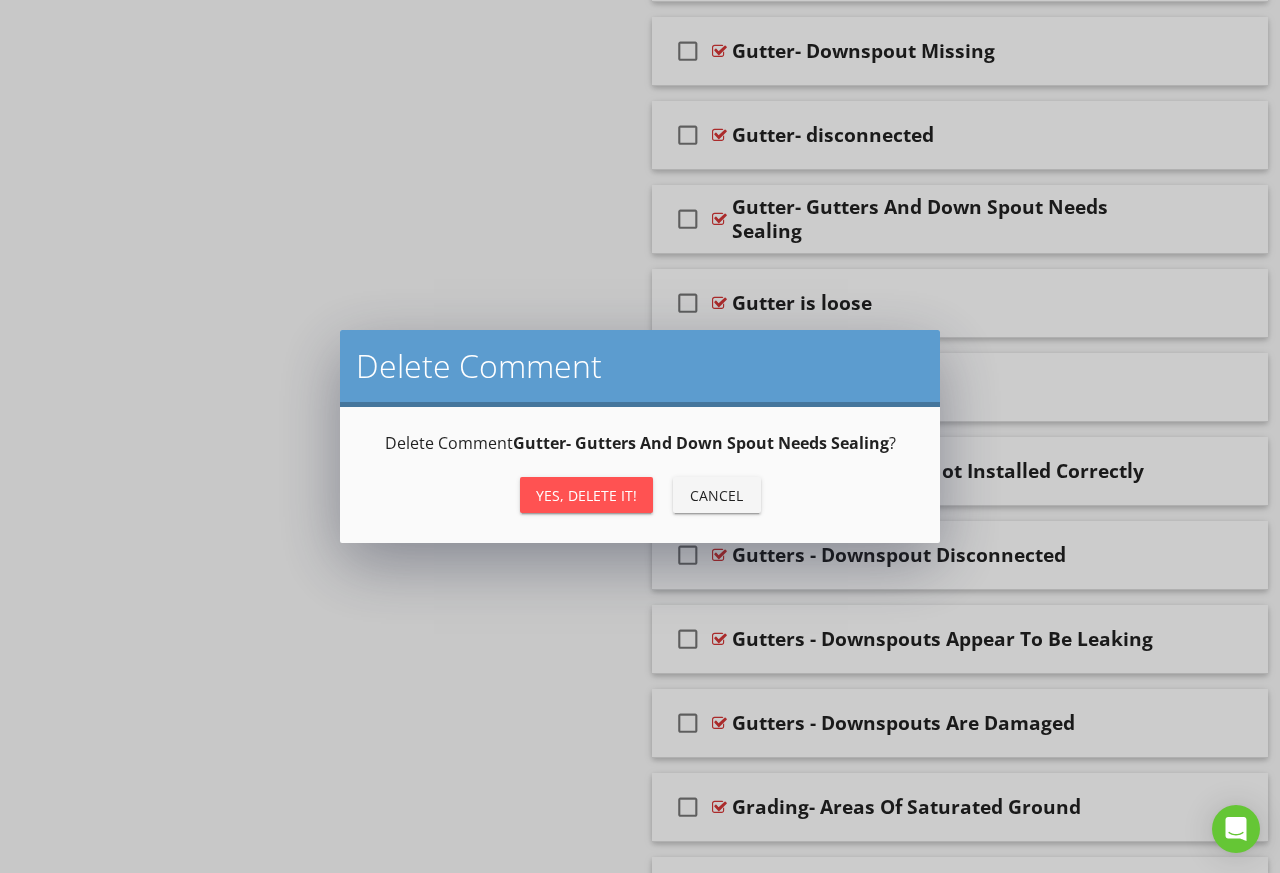 click on "Yes, Delete it!" at bounding box center [586, 495] 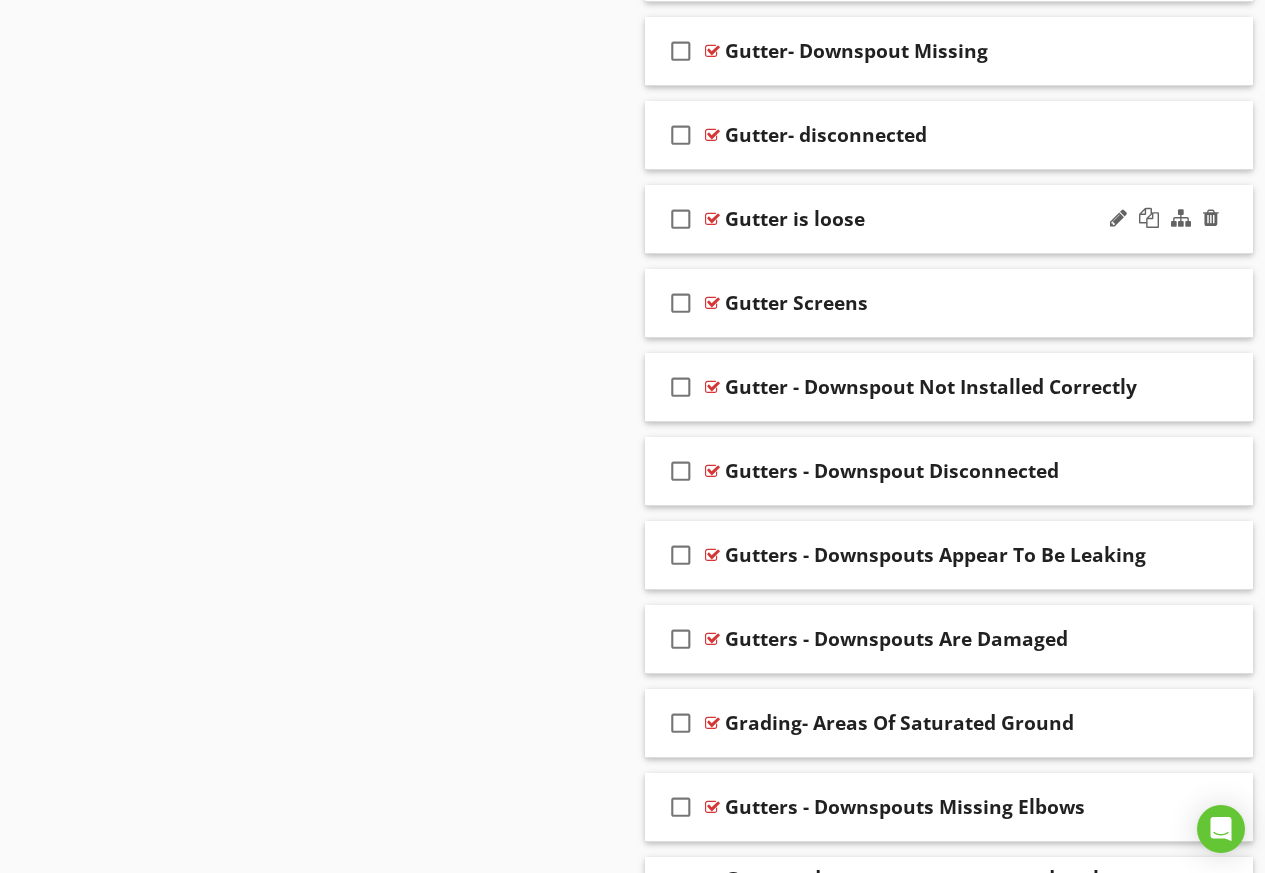click on "check_box_outline_blank
Gutter is loose" at bounding box center (949, 219) 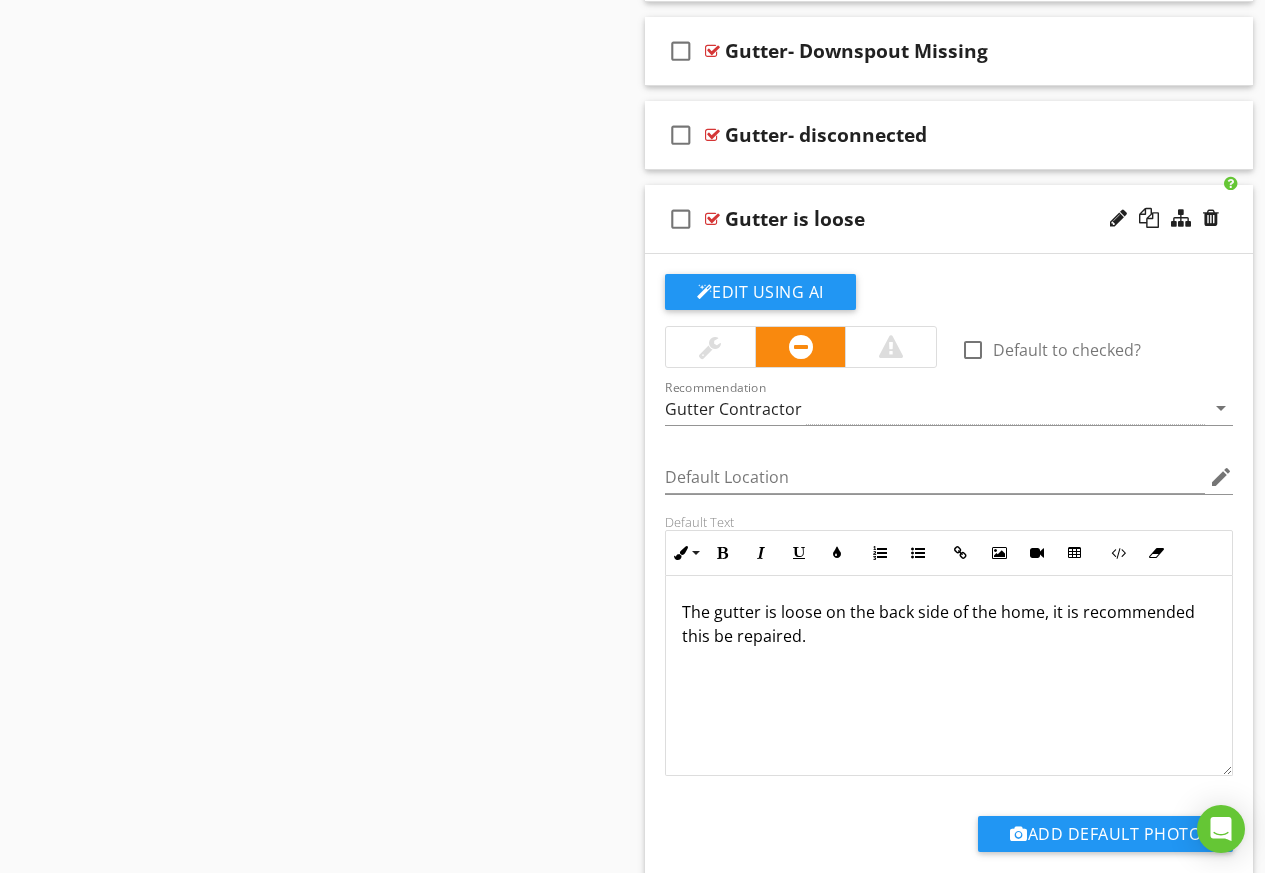 click on "The gutter is loose on the back side of the home, it is recommended this be repaired." at bounding box center [949, 624] 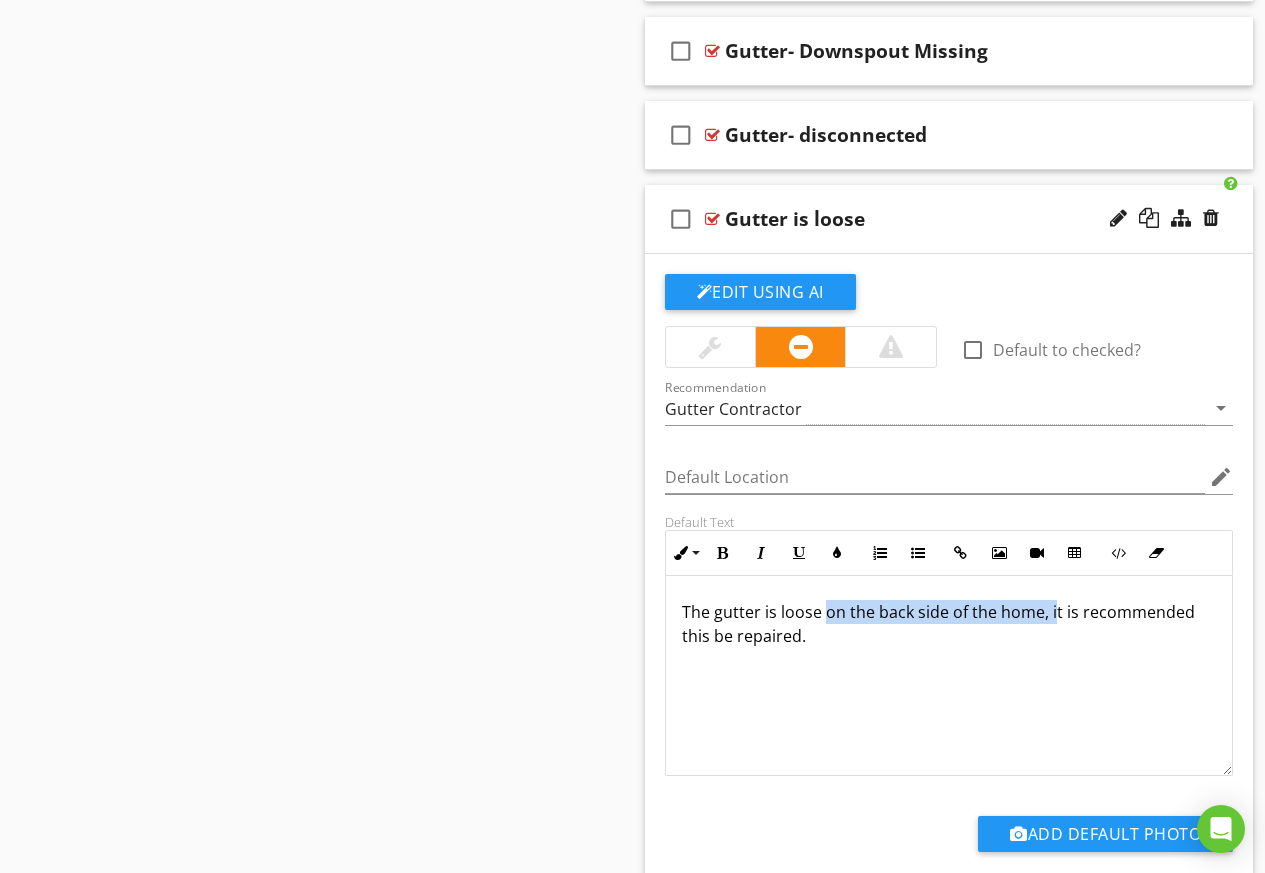 drag, startPoint x: 824, startPoint y: 616, endPoint x: 1051, endPoint y: 617, distance: 227.0022 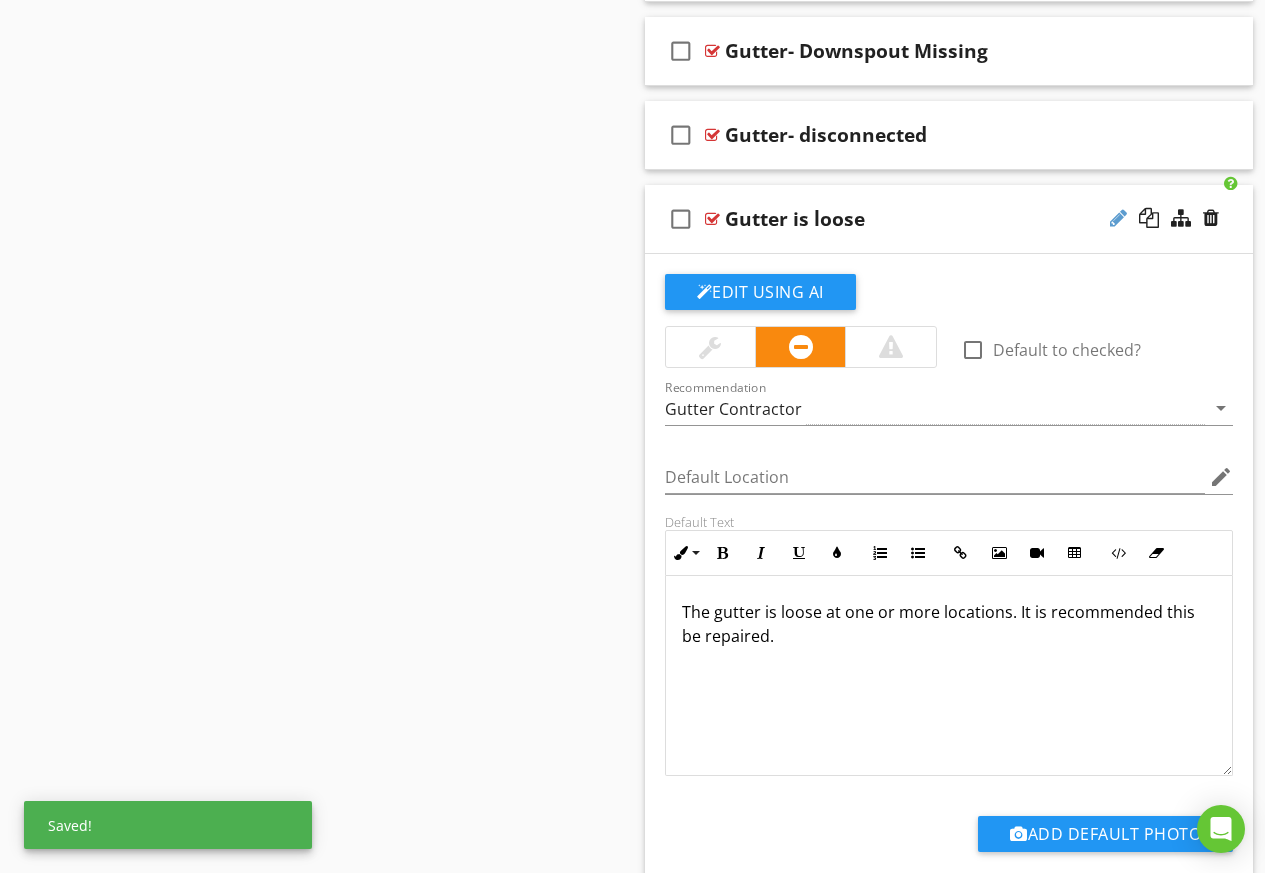 click at bounding box center (1118, 218) 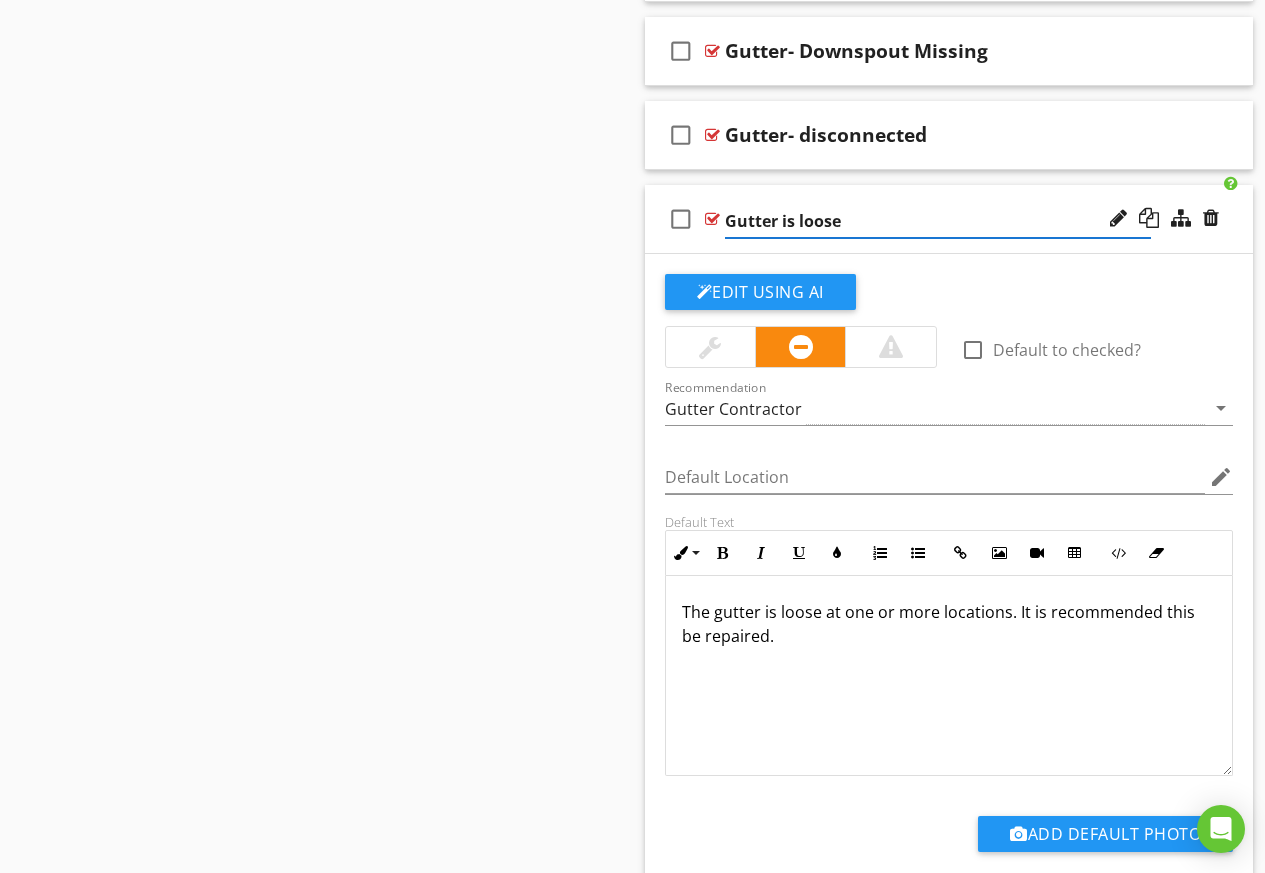 click on "Gutter is loose" at bounding box center [938, 221] 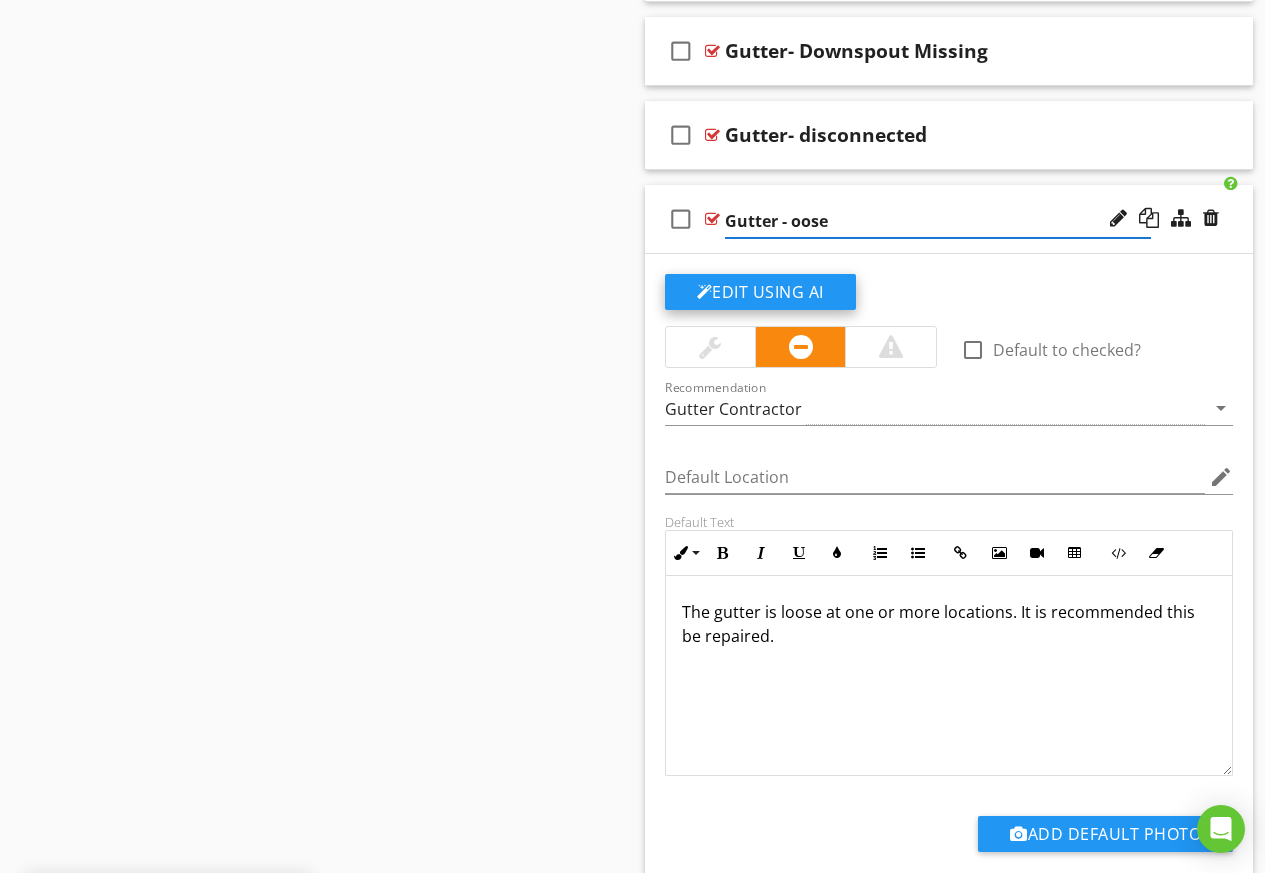 type on "Gutter - Loose" 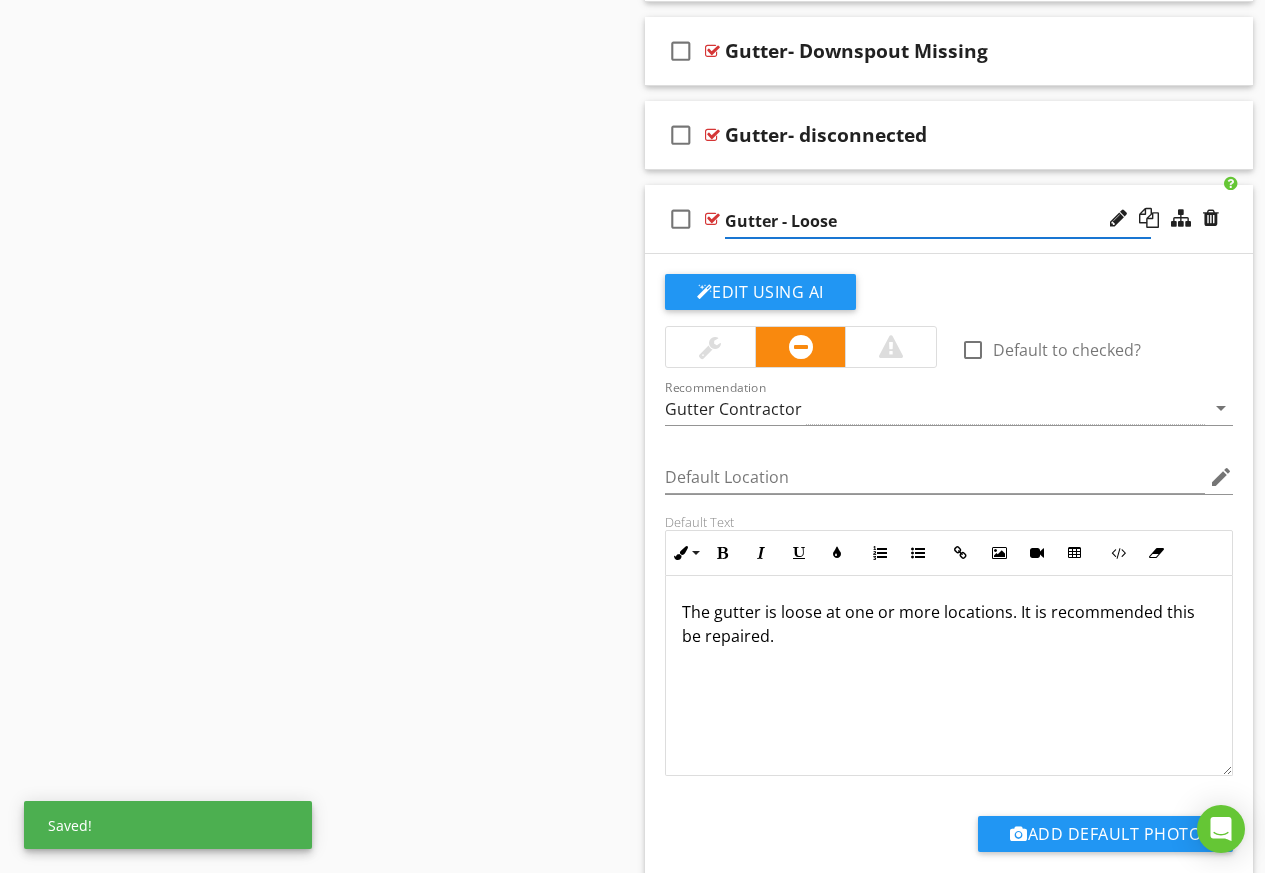 click on "check_box_outline_blank         Gutter - Loose" at bounding box center [949, 219] 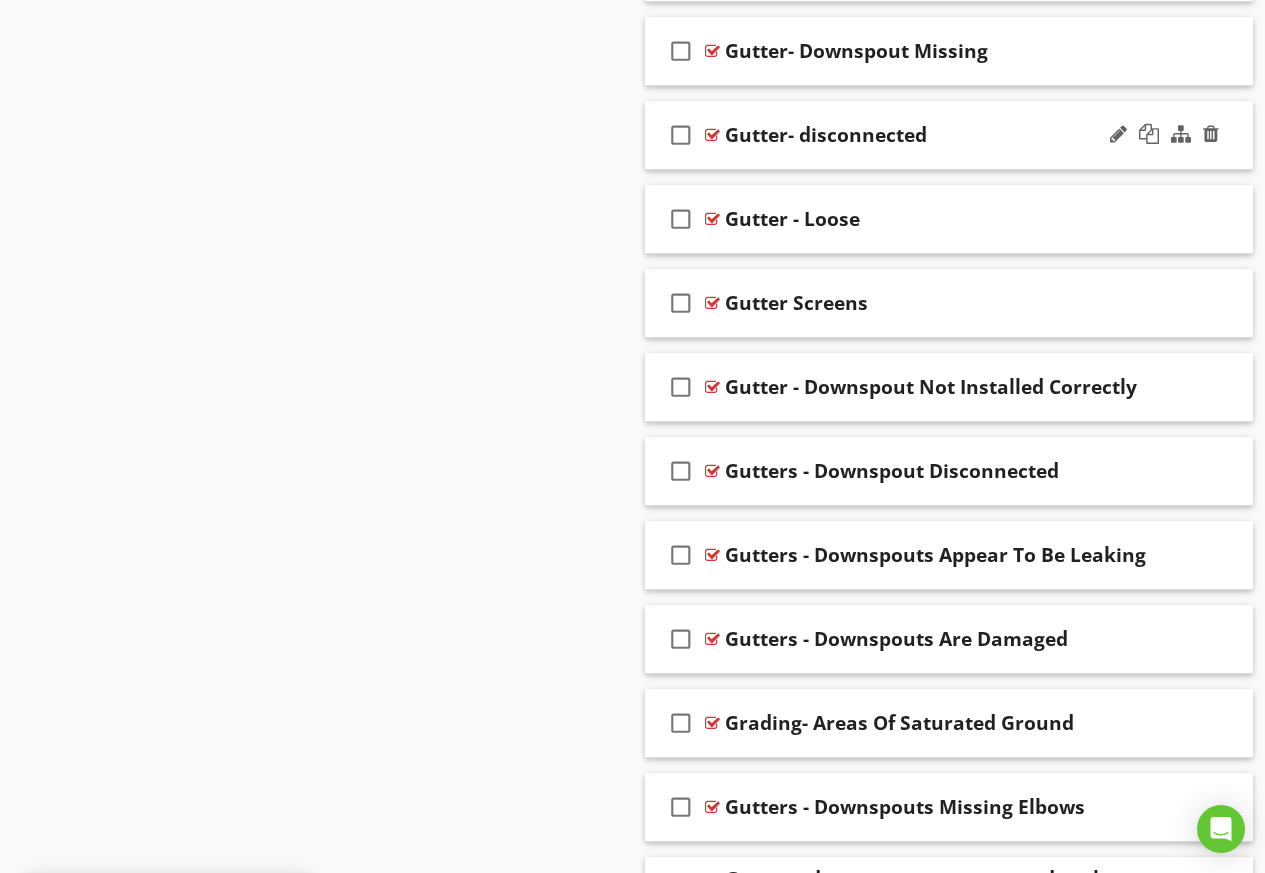 click on "check_box_outline_blank
Gutter- disconnected" at bounding box center (949, 135) 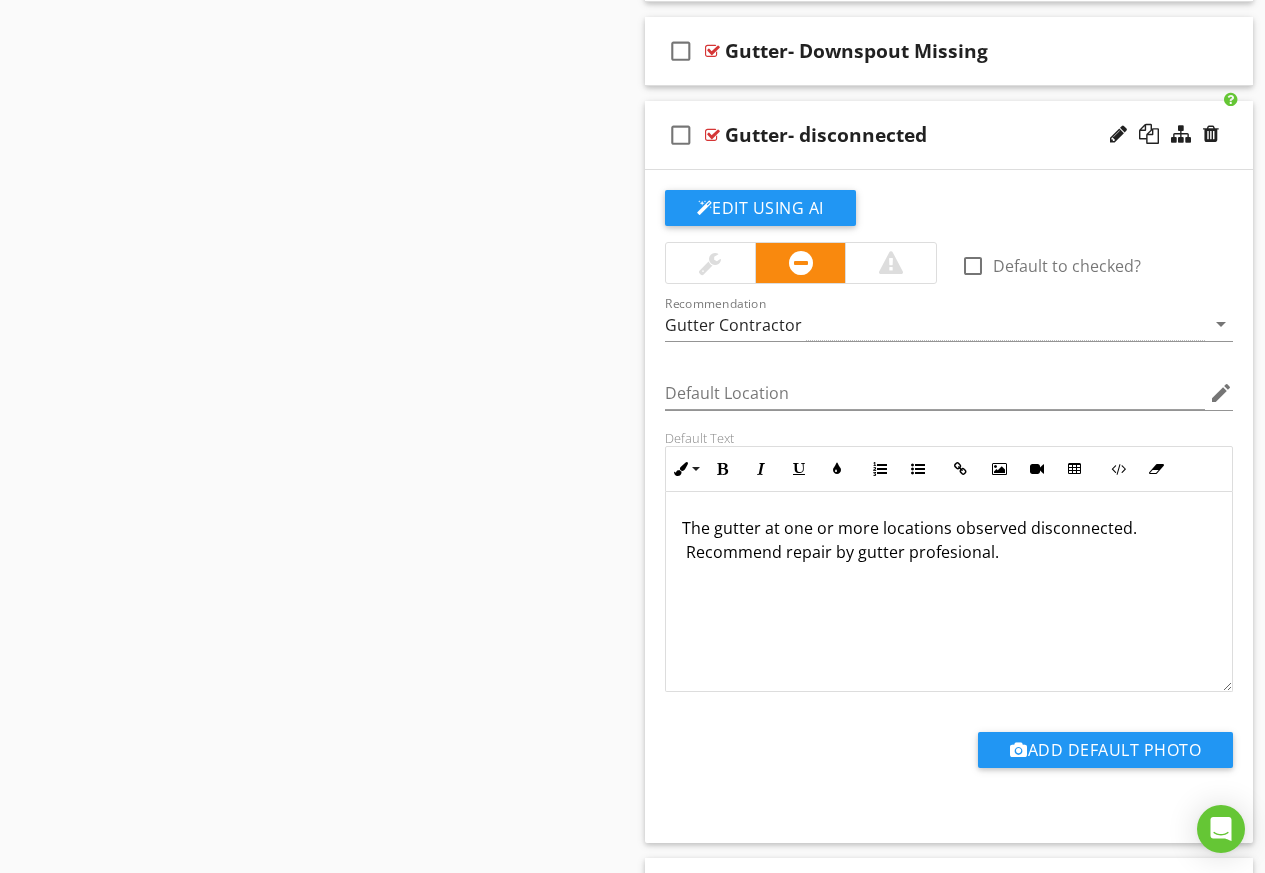 click on "The gutter at one or more locations observed disconnected.  Recommend repair by gutter profesional." at bounding box center [949, 540] 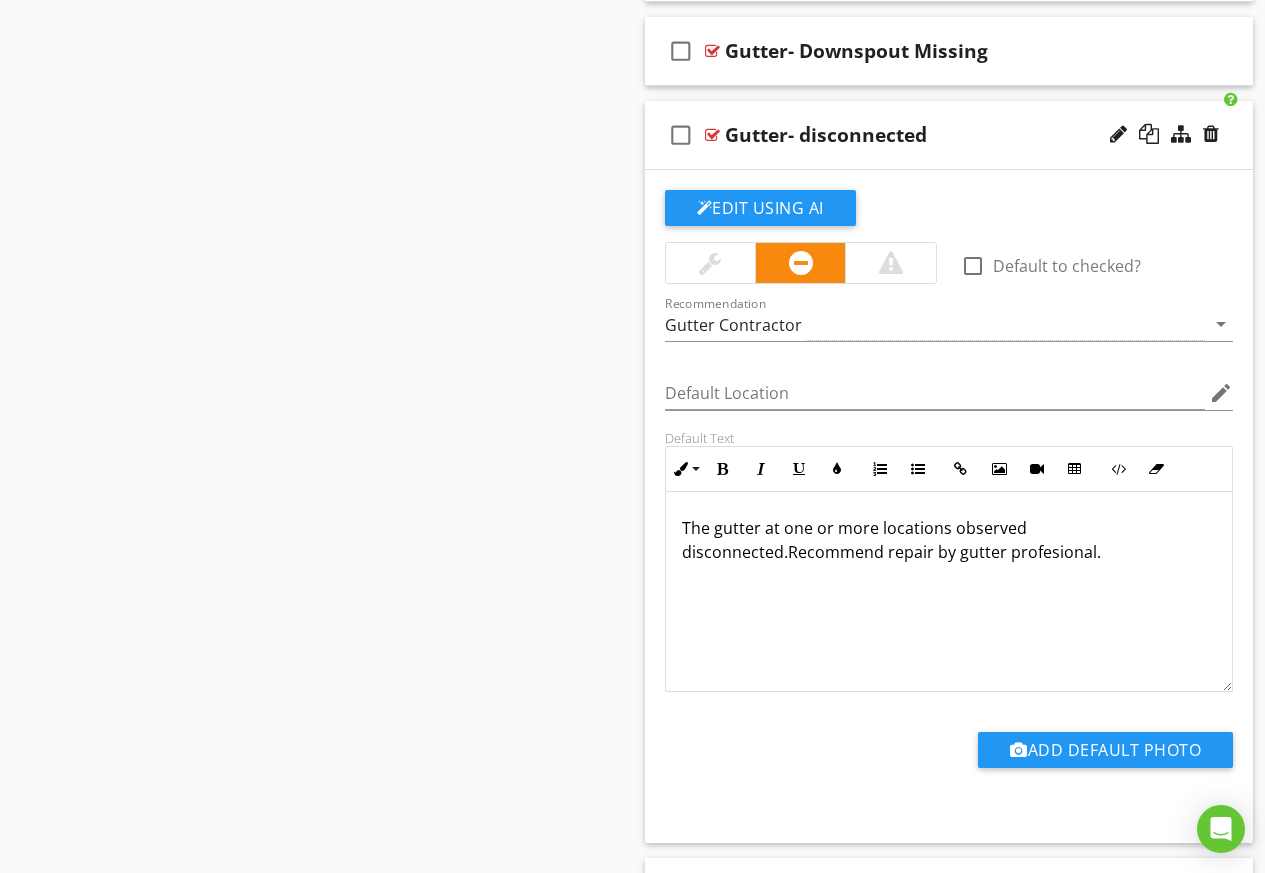 type 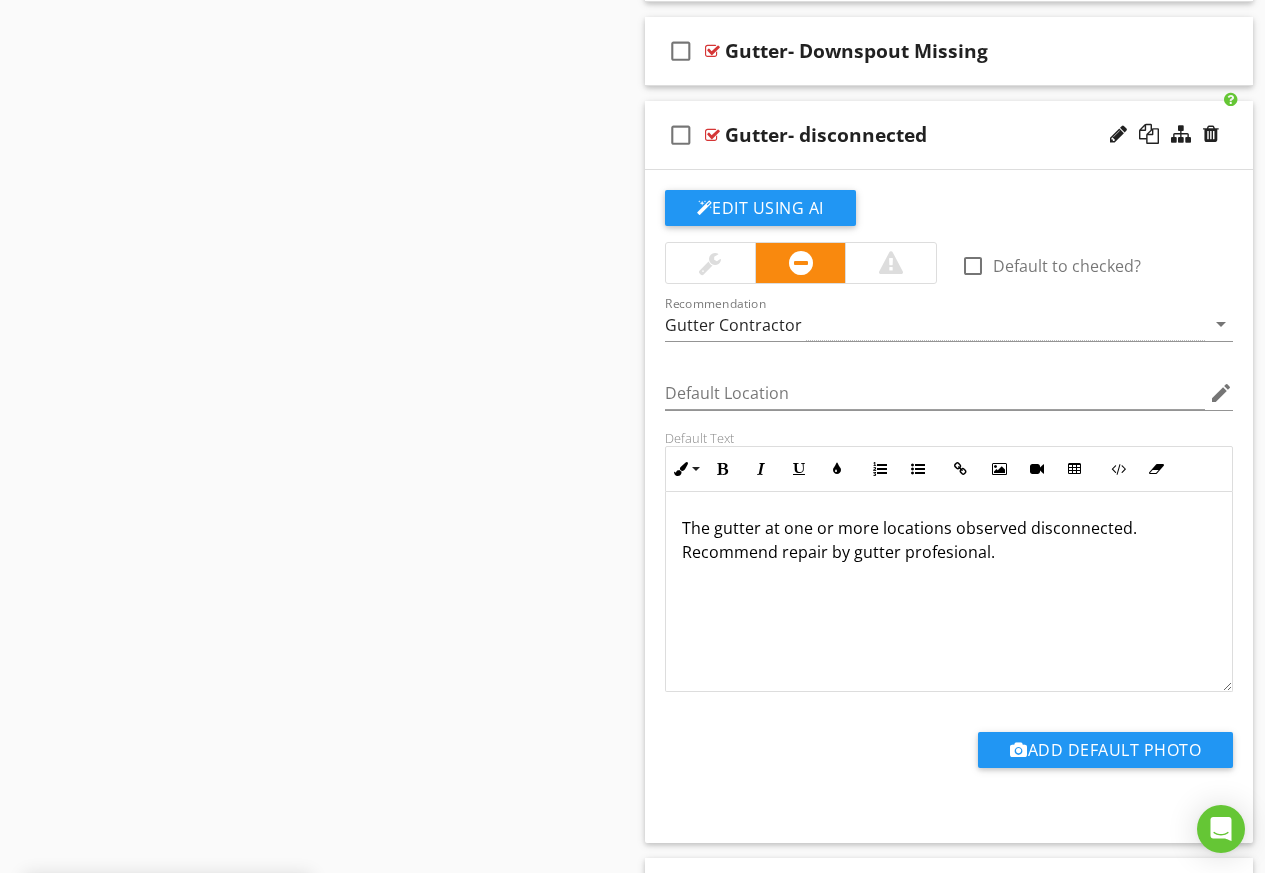 click on "The gutter at one or more locations observed disconnected. Recommend repair by gutter profesional." at bounding box center [949, 540] 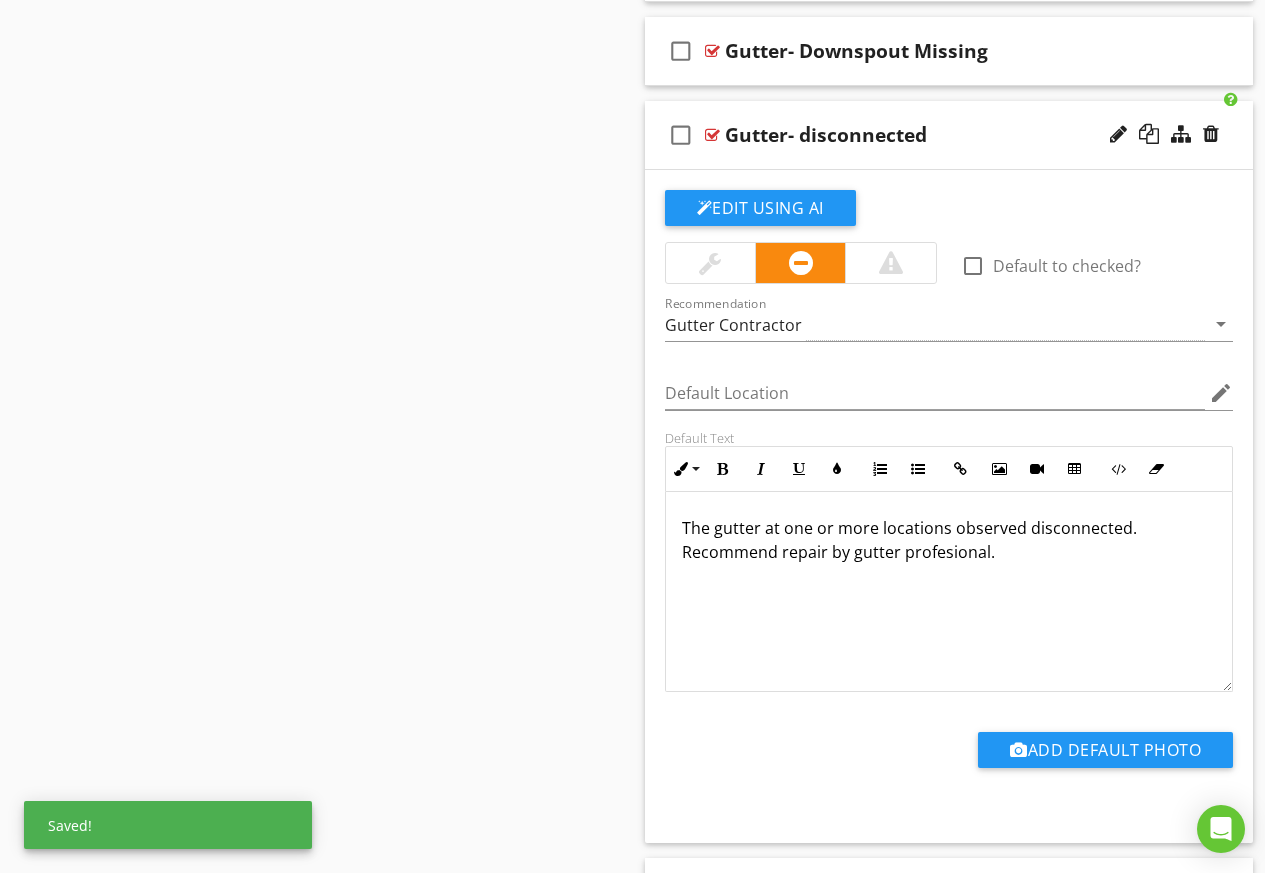 click at bounding box center (710, 263) 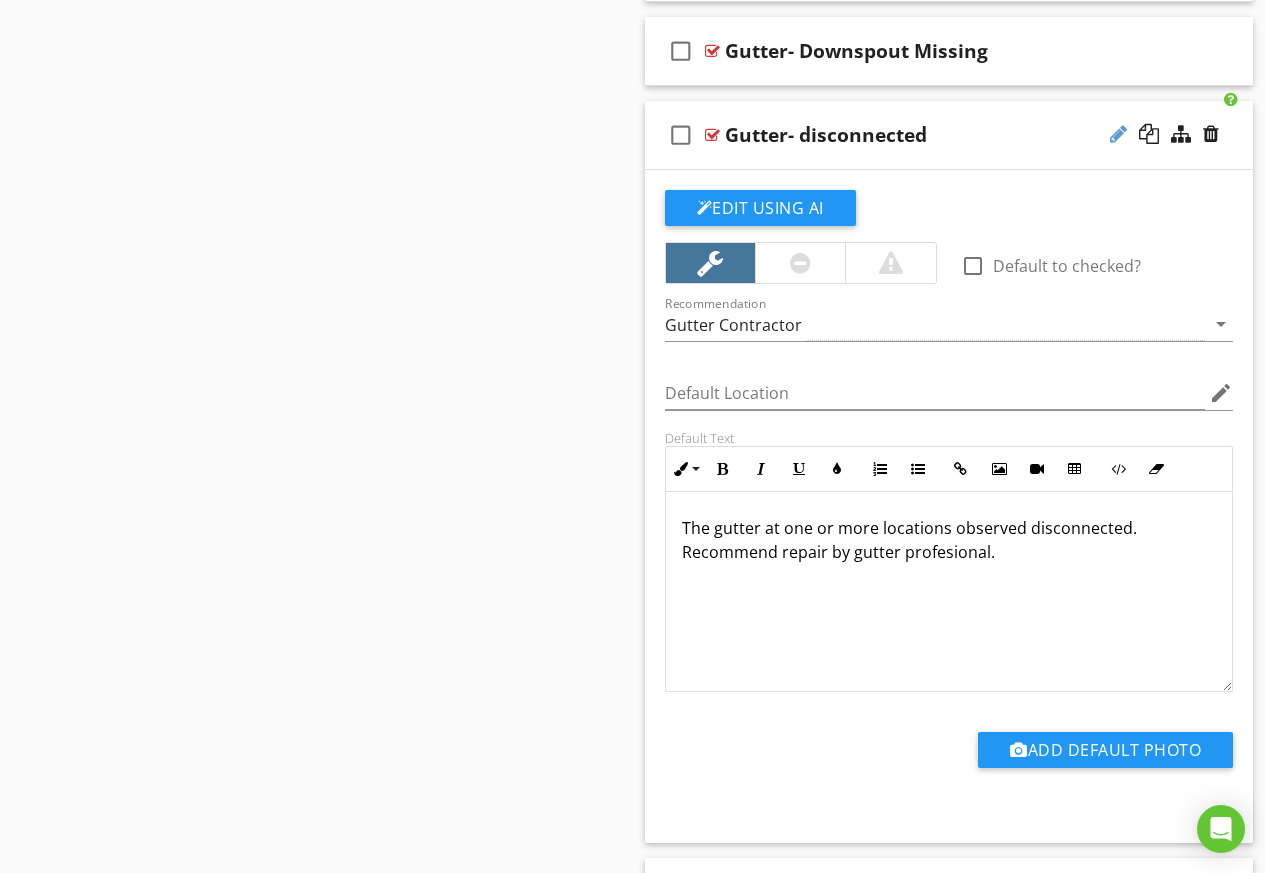 click at bounding box center (1118, 134) 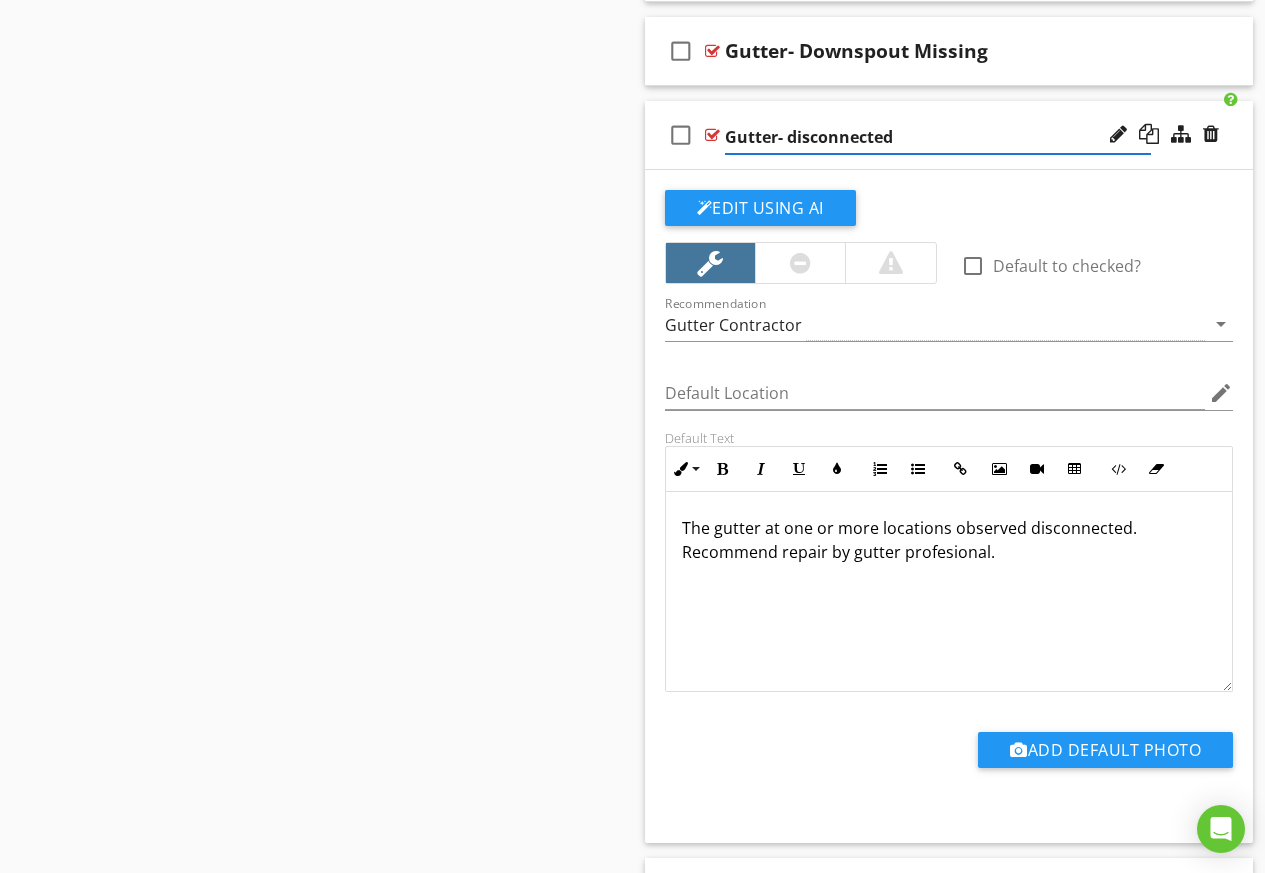click on "Gutter- disconnected" at bounding box center [938, 137] 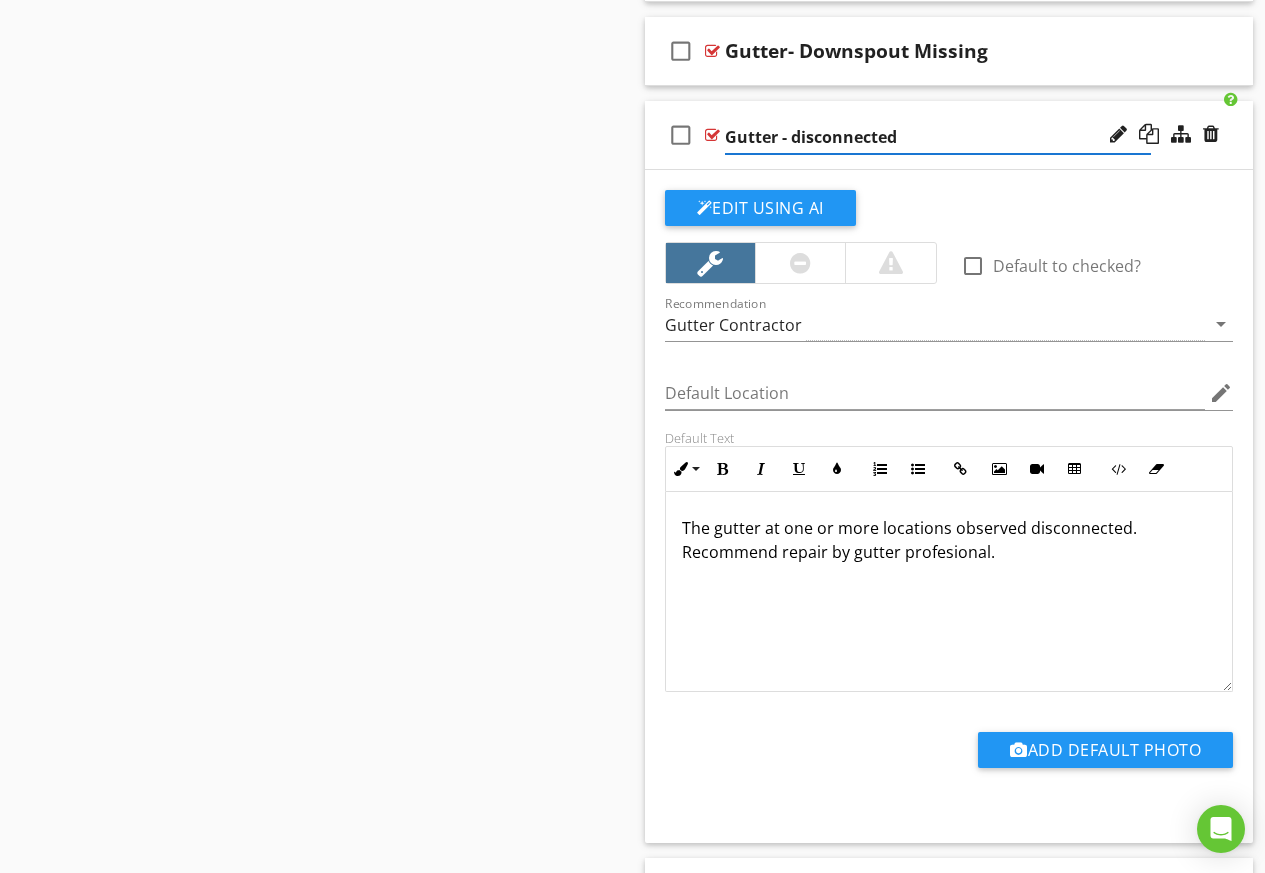 click on "Gutter - disconnected" at bounding box center (938, 137) 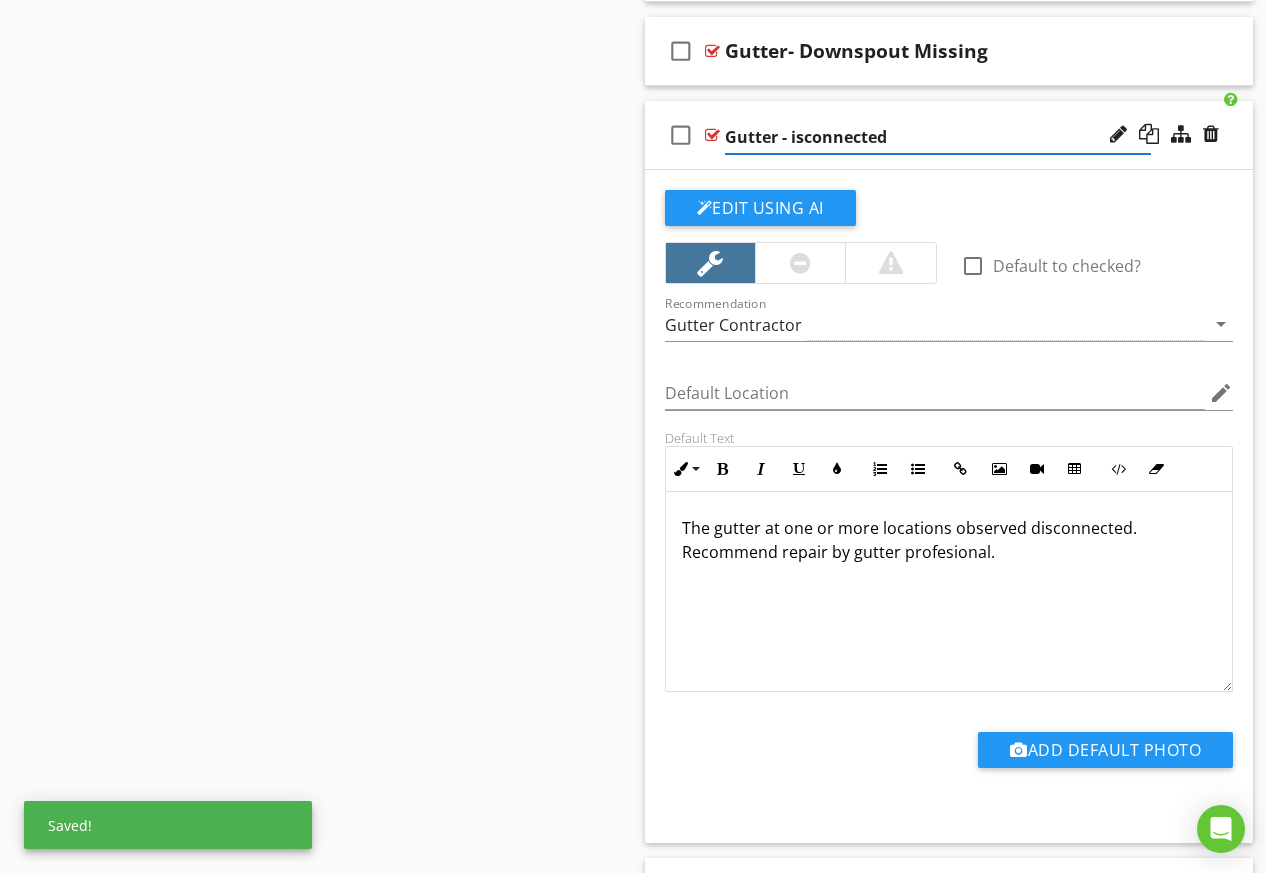 type on "Gutter - Disconnected" 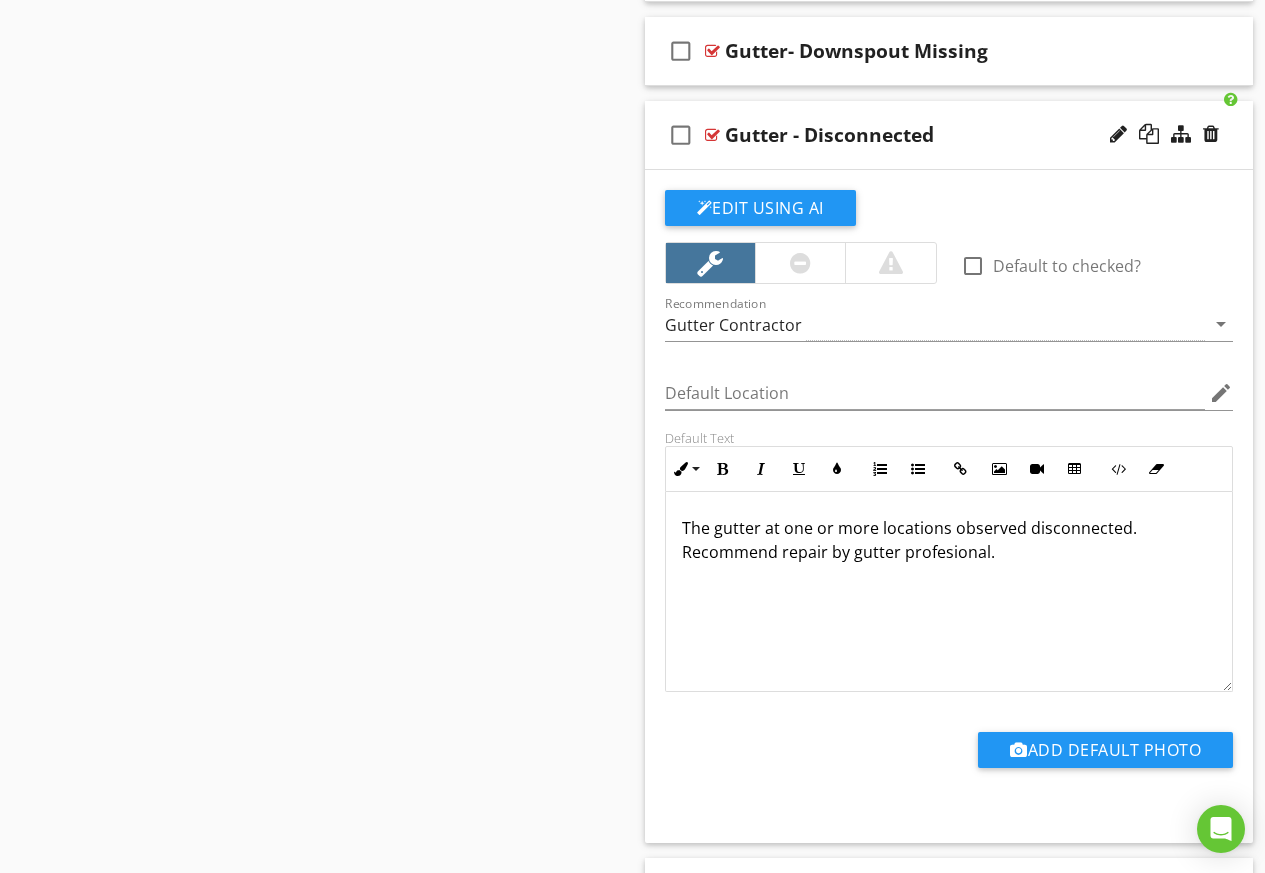 click on "check_box_outline_blank
Gutter - Disconnected" at bounding box center (949, 135) 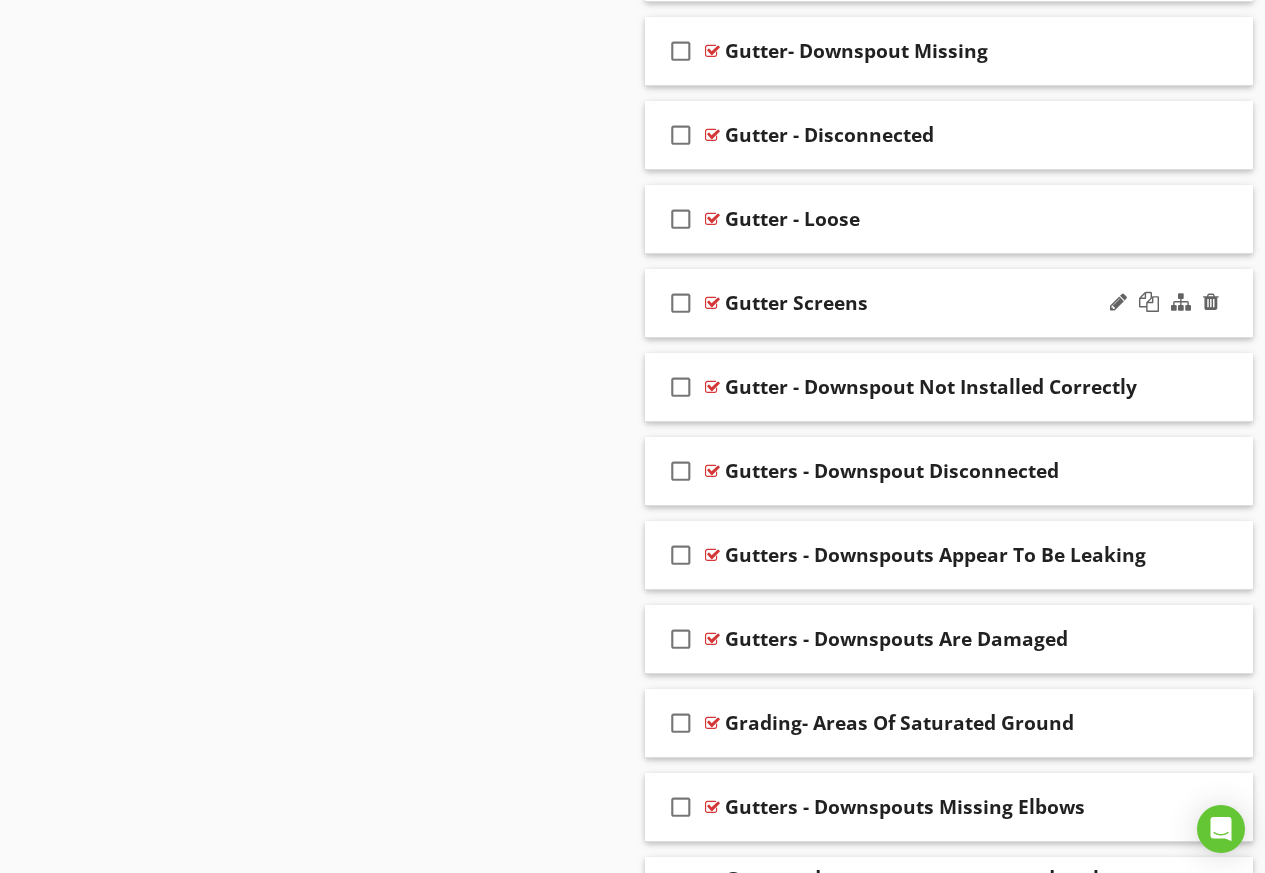 click on "check_box_outline_blank
Gutter Screens" at bounding box center [949, 303] 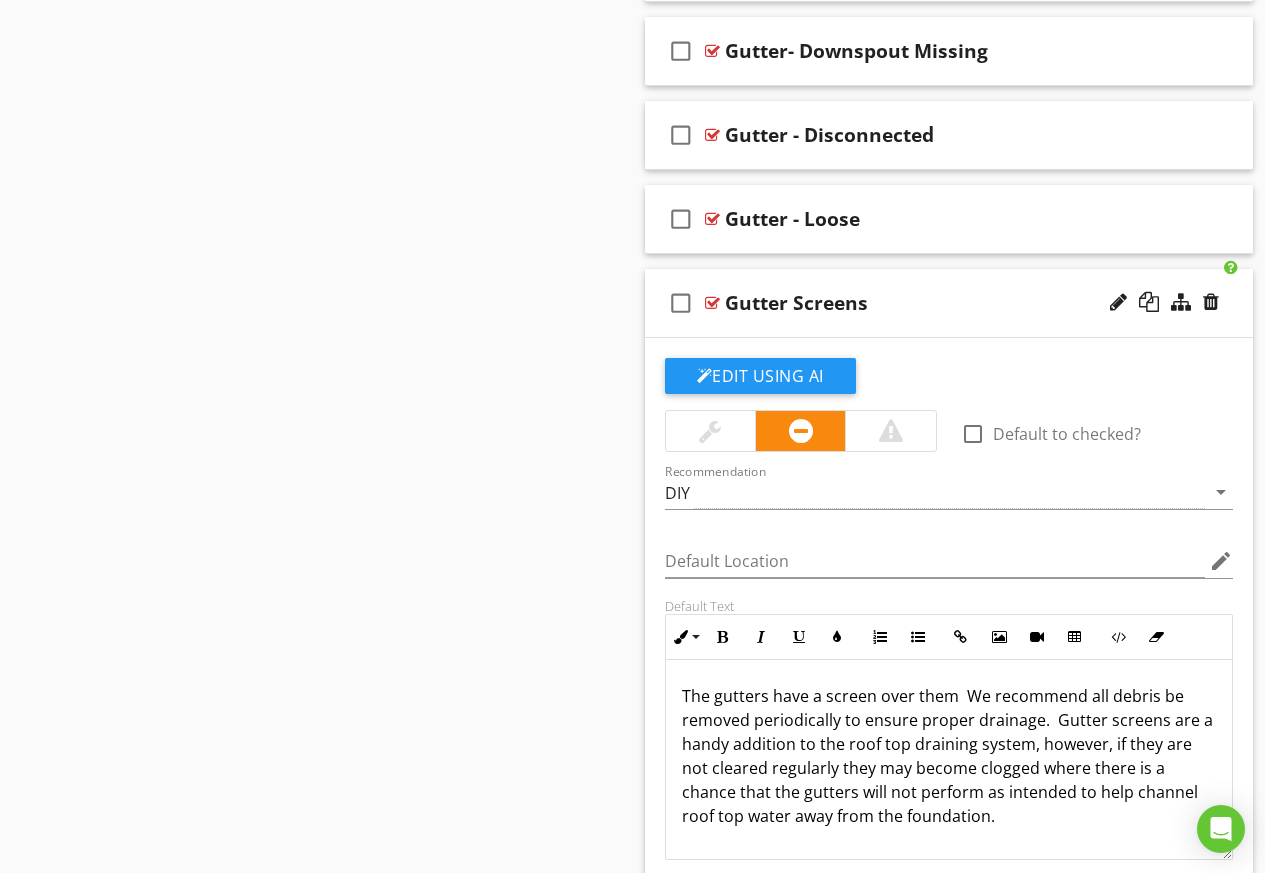 click at bounding box center [710, 431] 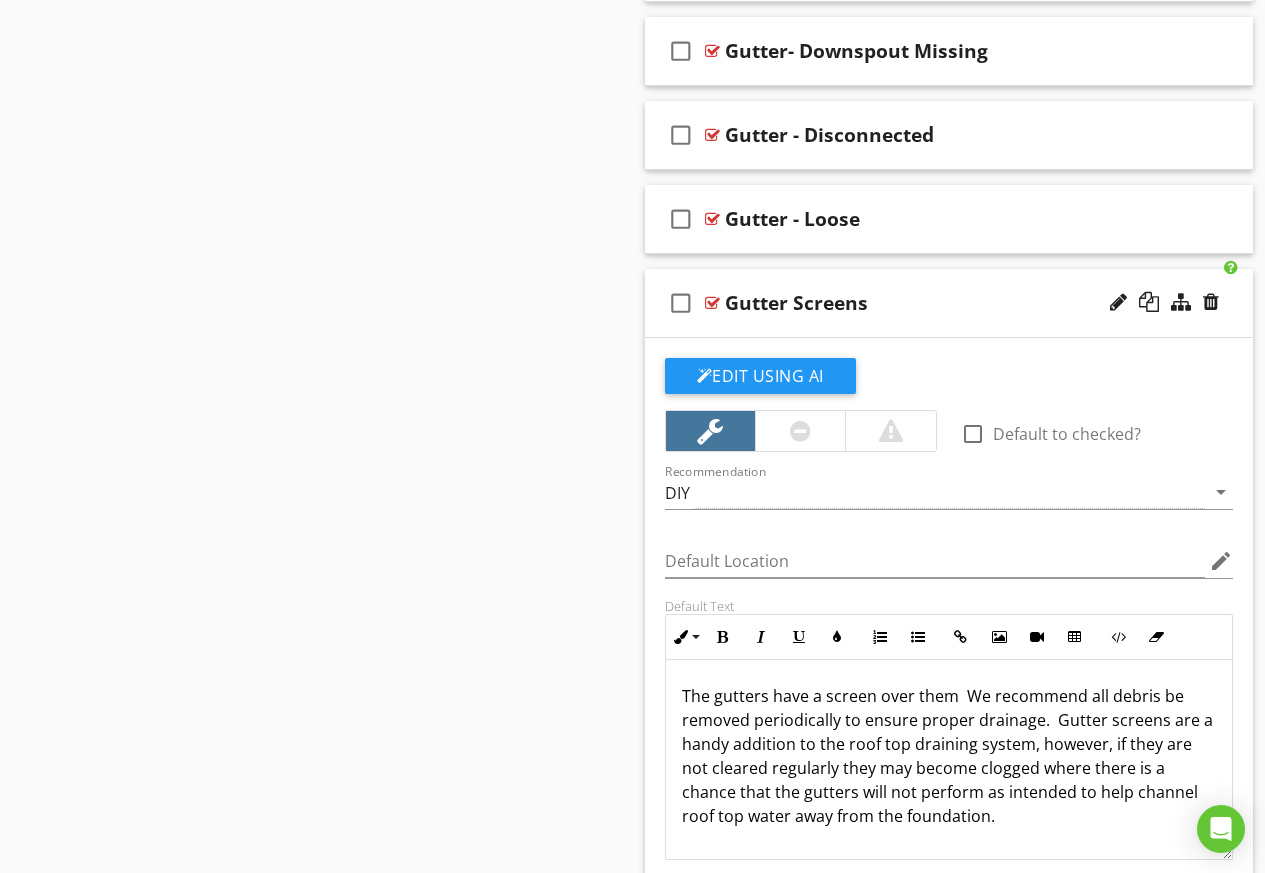 scroll, scrollTop: 17, scrollLeft: 0, axis: vertical 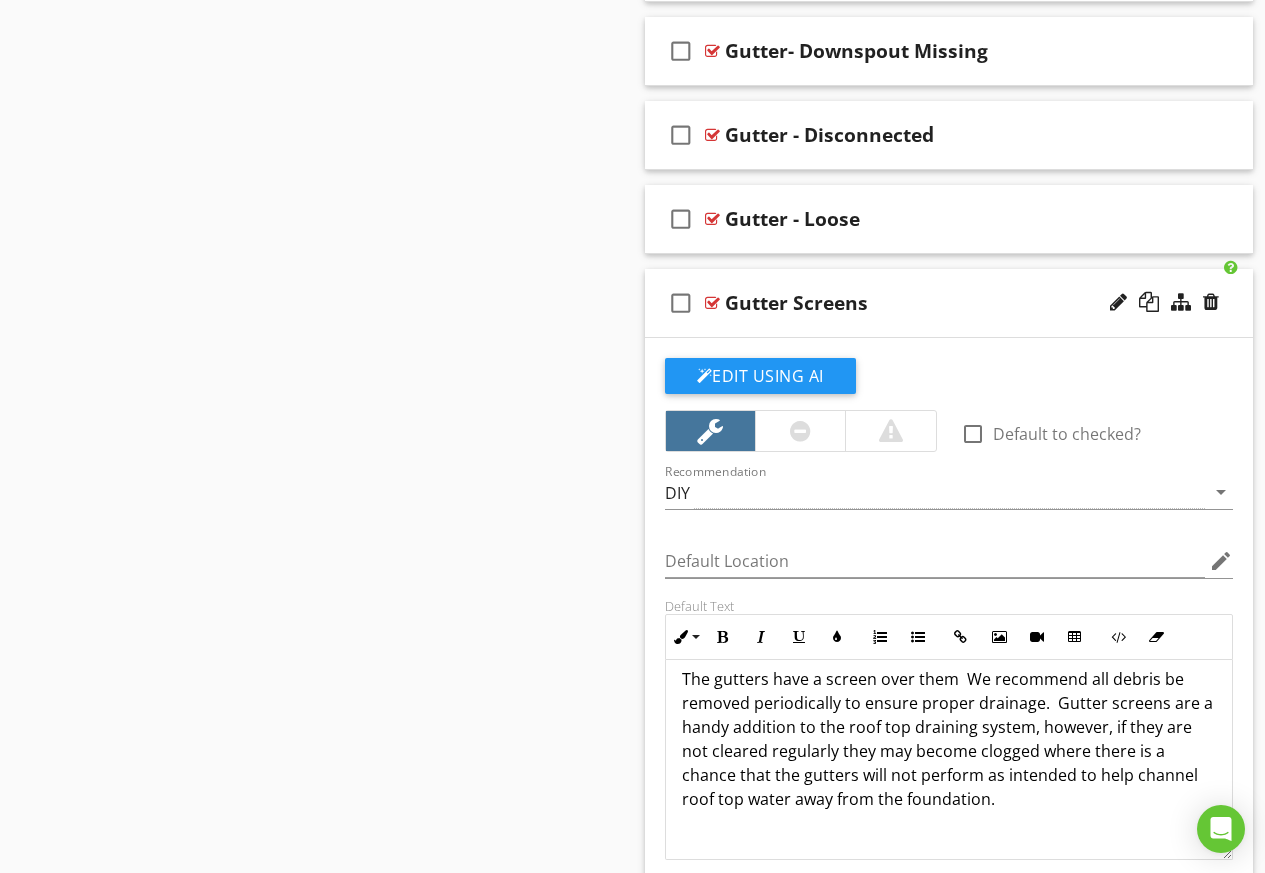click on "The gutters have a screen over them  We recommend all debris be removed periodically to ensure proper drainage.  Gutter screens are a handy addition to the roof top draining system, however, if they are not cleared regularly they may become clogged where there is a chance that the gutters will not perform as intended to help channel roof top water away from the foundation." at bounding box center (949, 751) 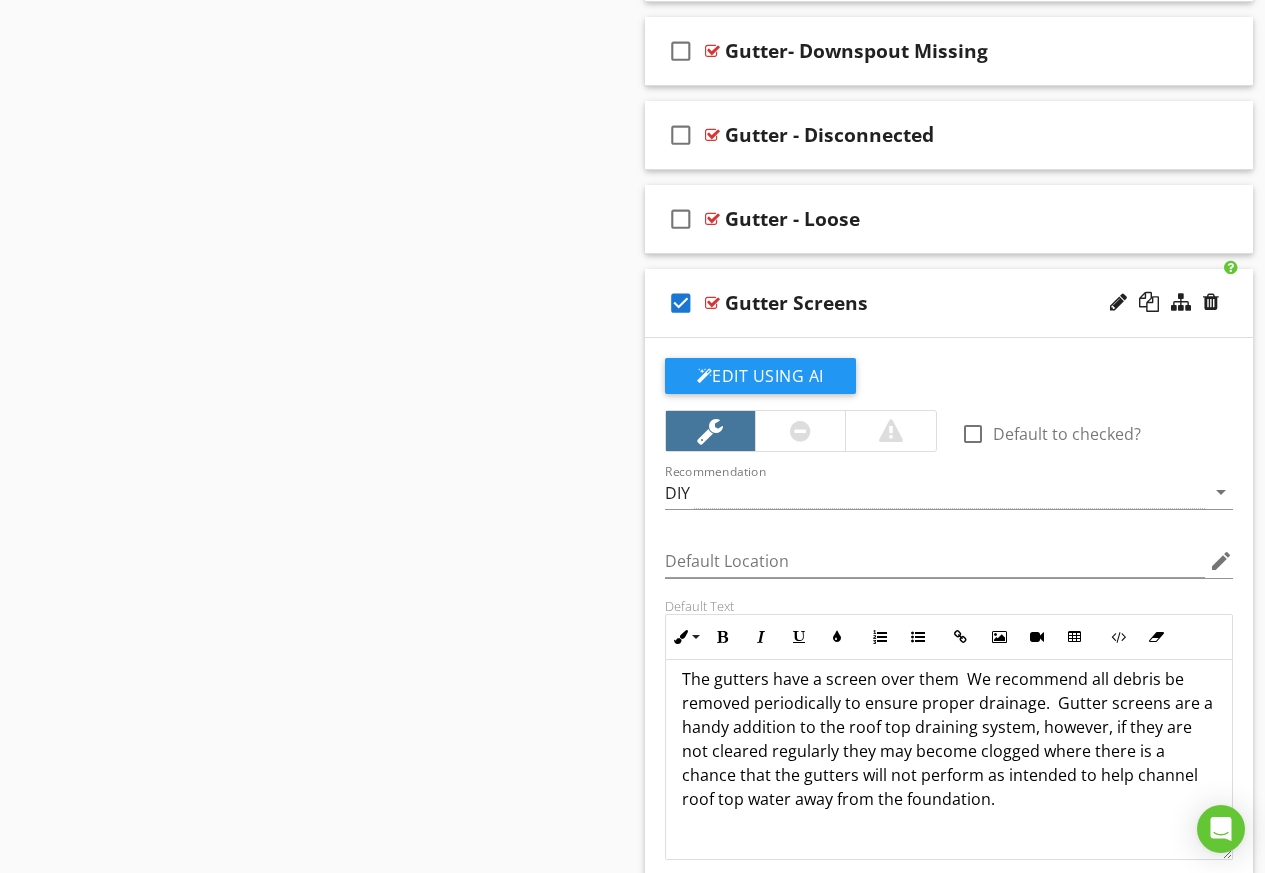 scroll, scrollTop: 2472, scrollLeft: 0, axis: vertical 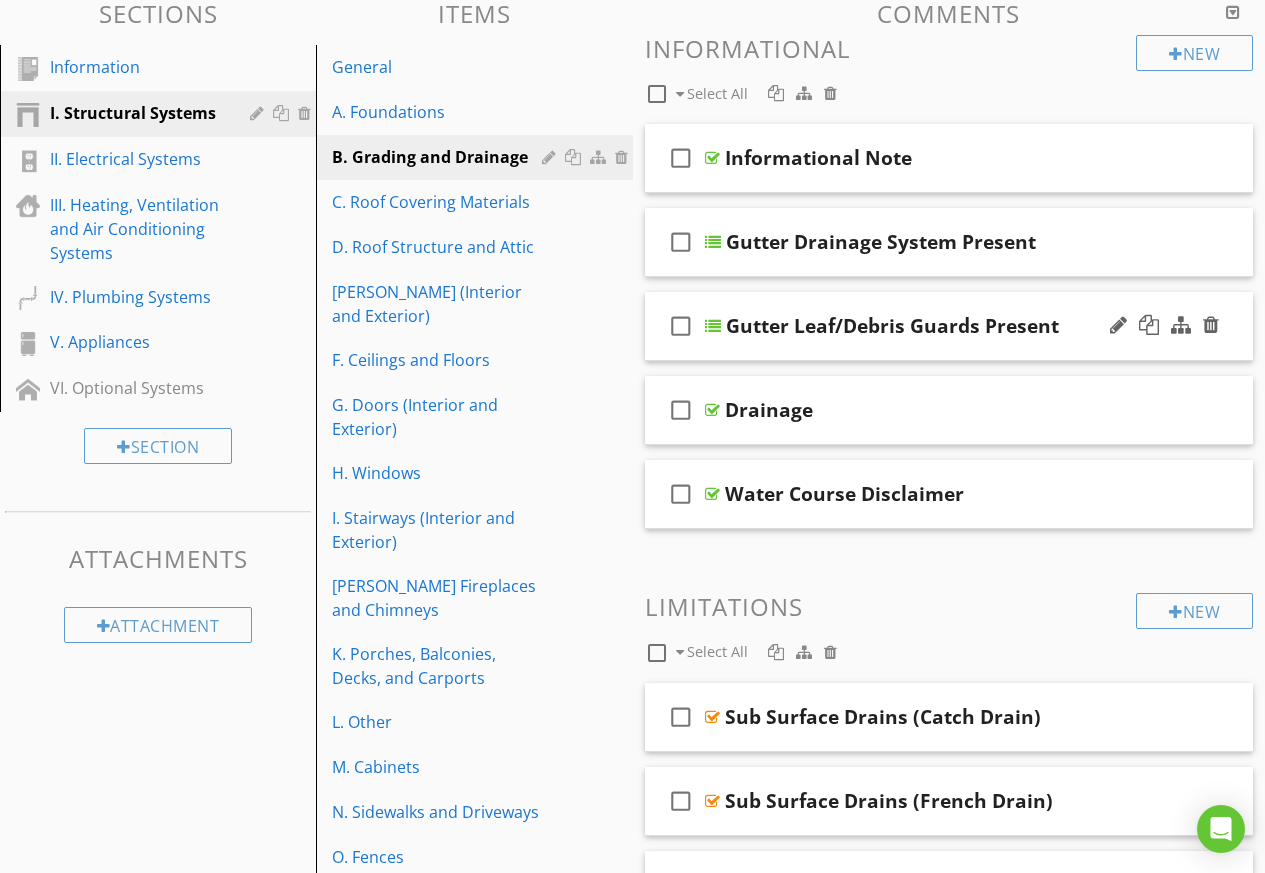 click on "Gutter Leaf/Debris Guards Present" at bounding box center [939, 326] 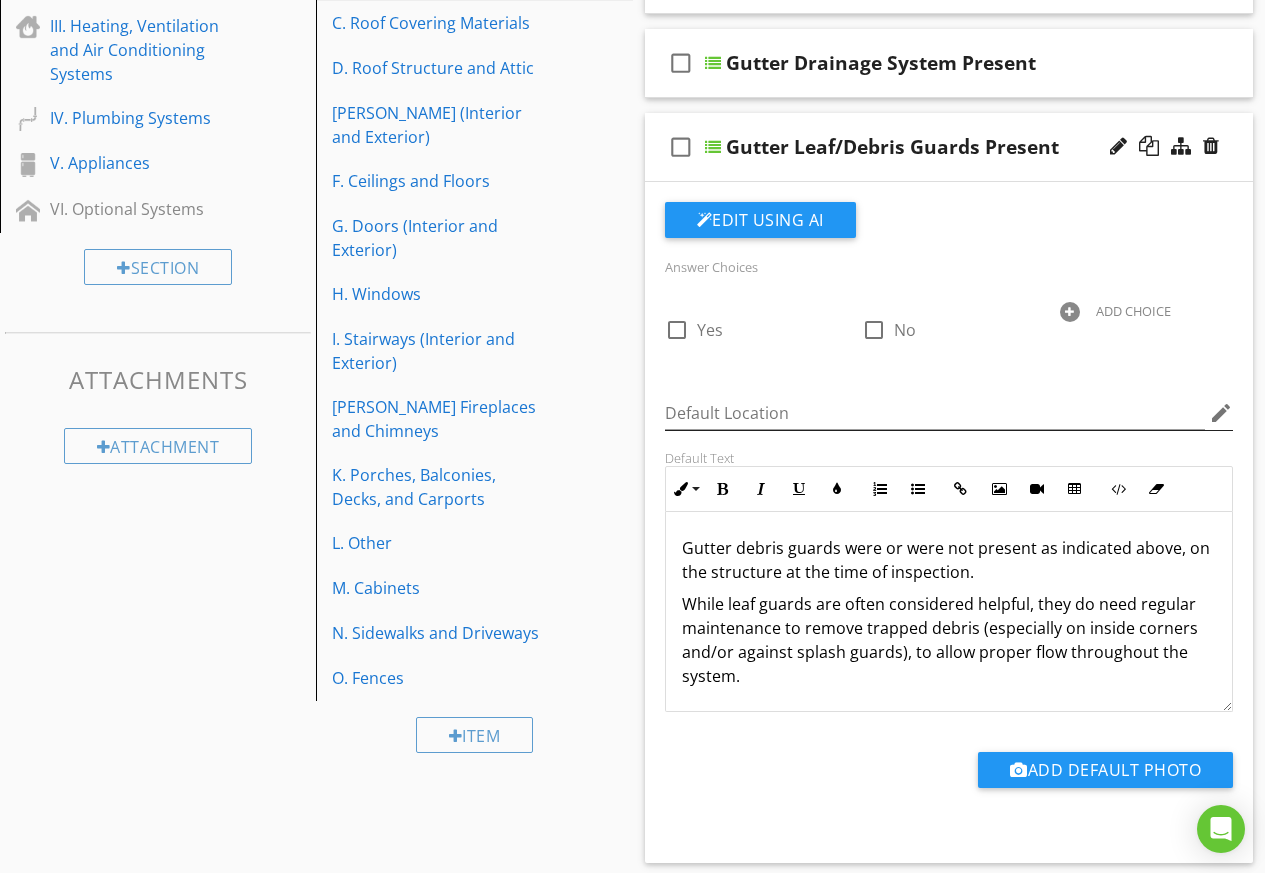 scroll, scrollTop: 452, scrollLeft: 0, axis: vertical 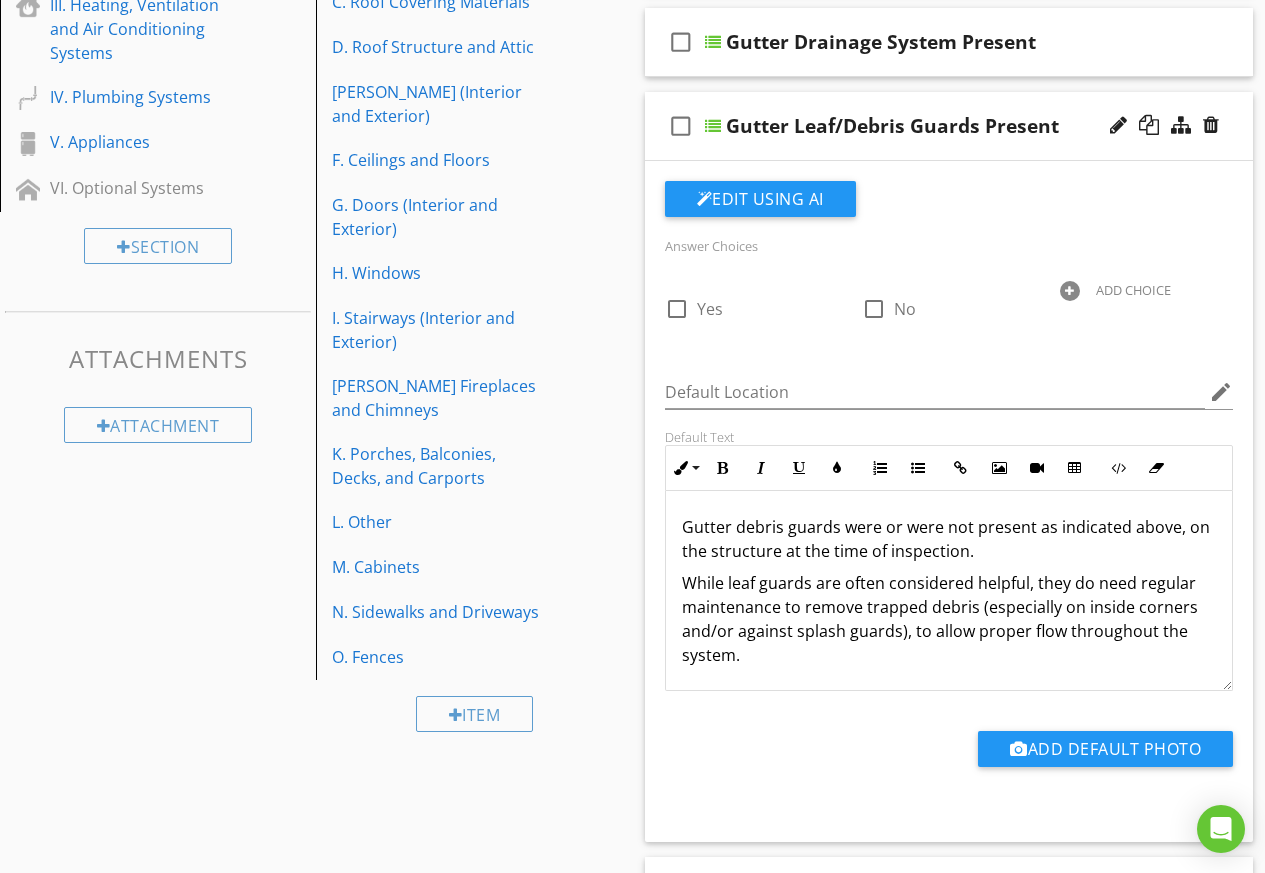click on "Gutter debris guards were or were not present as indicated above, on the structure at the time of inspection." at bounding box center (949, 539) 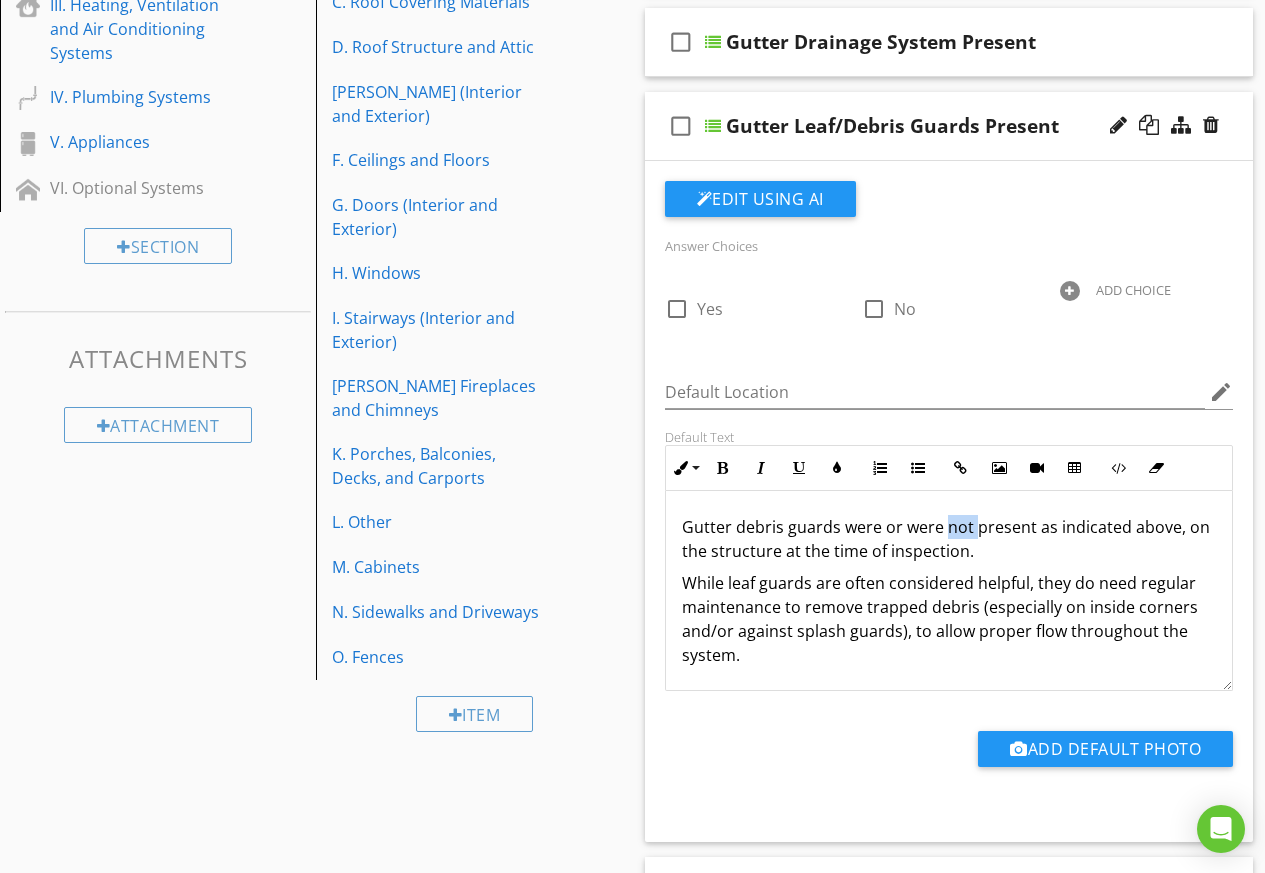 click on "Gutter debris guards were or were not present as indicated above, on the structure at the time of inspection." at bounding box center (949, 539) 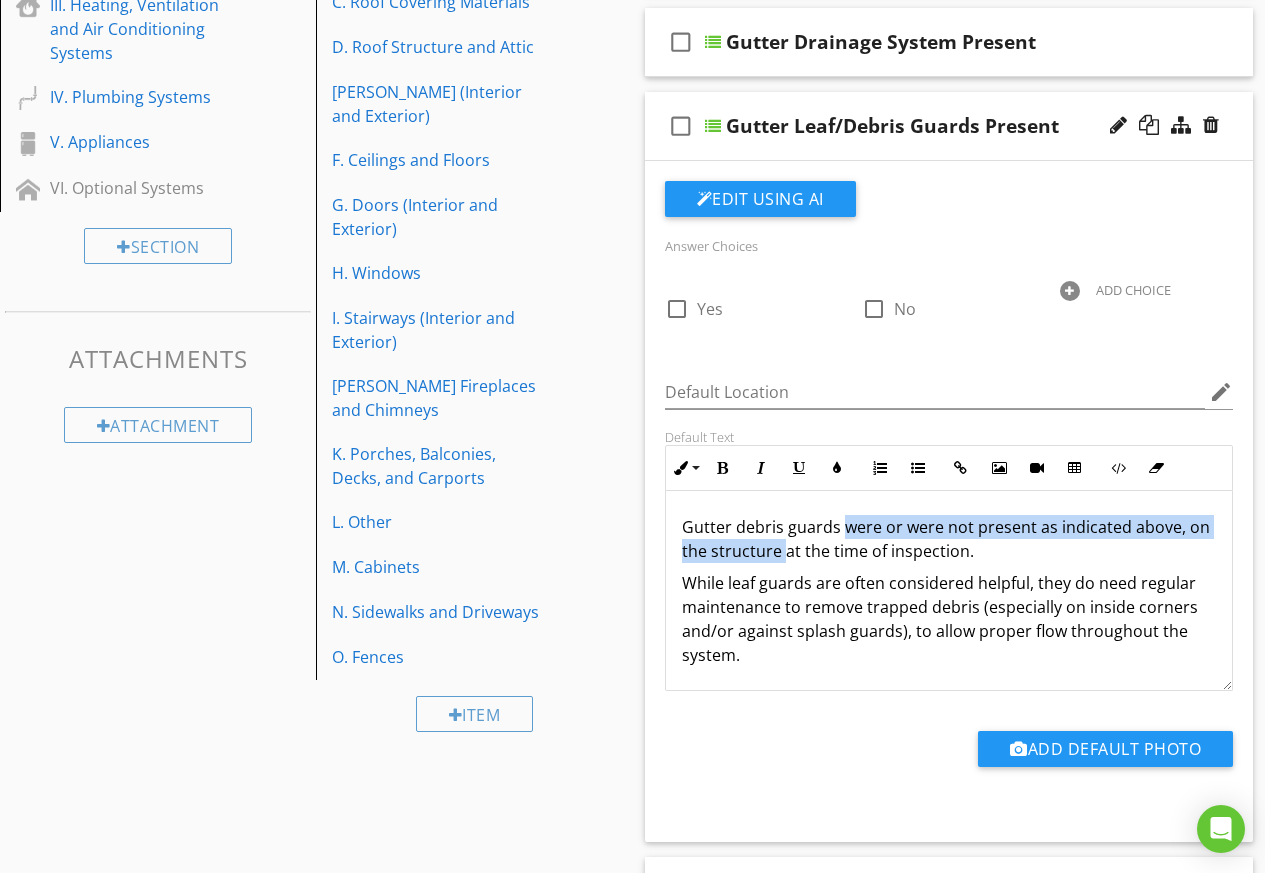 drag, startPoint x: 781, startPoint y: 551, endPoint x: 842, endPoint y: 531, distance: 64.195015 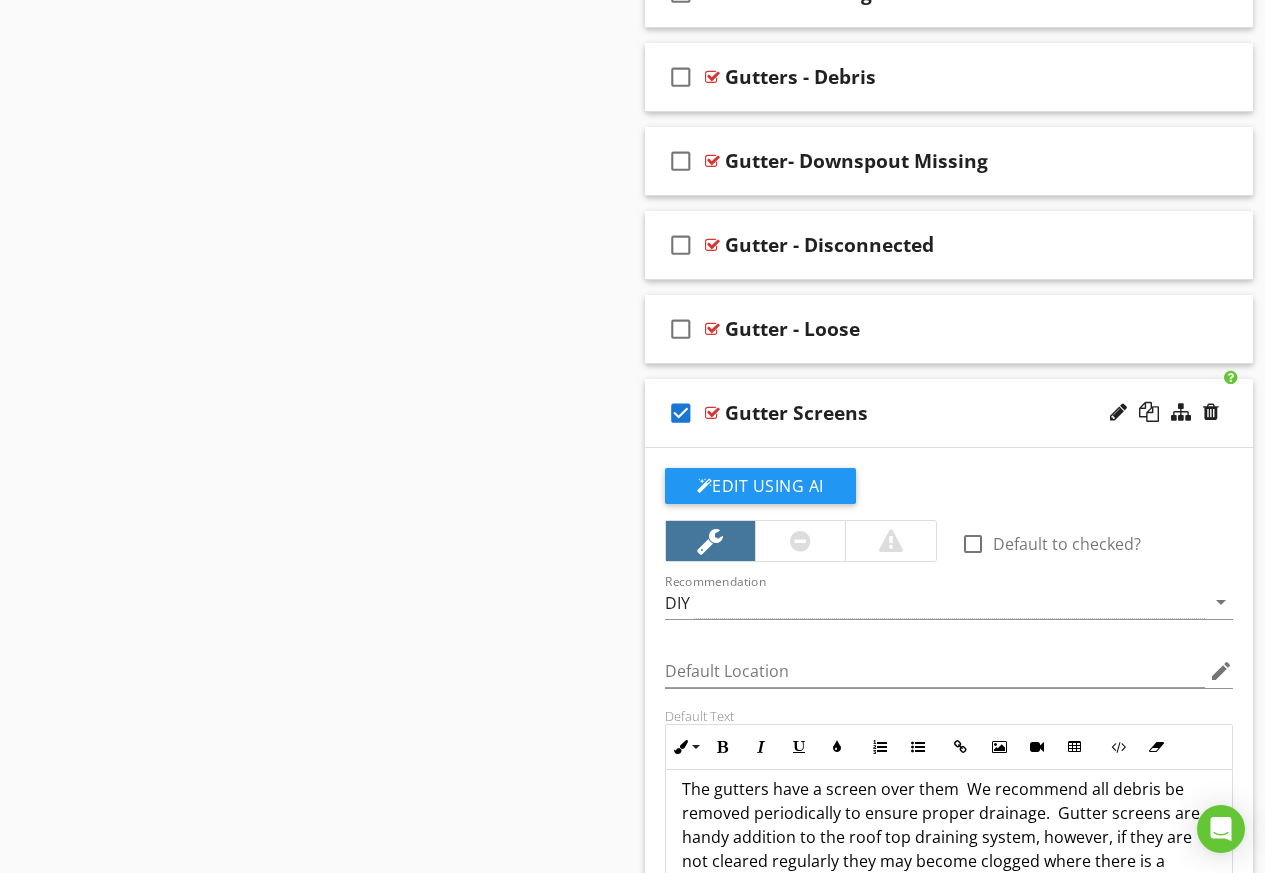 scroll, scrollTop: 3752, scrollLeft: 0, axis: vertical 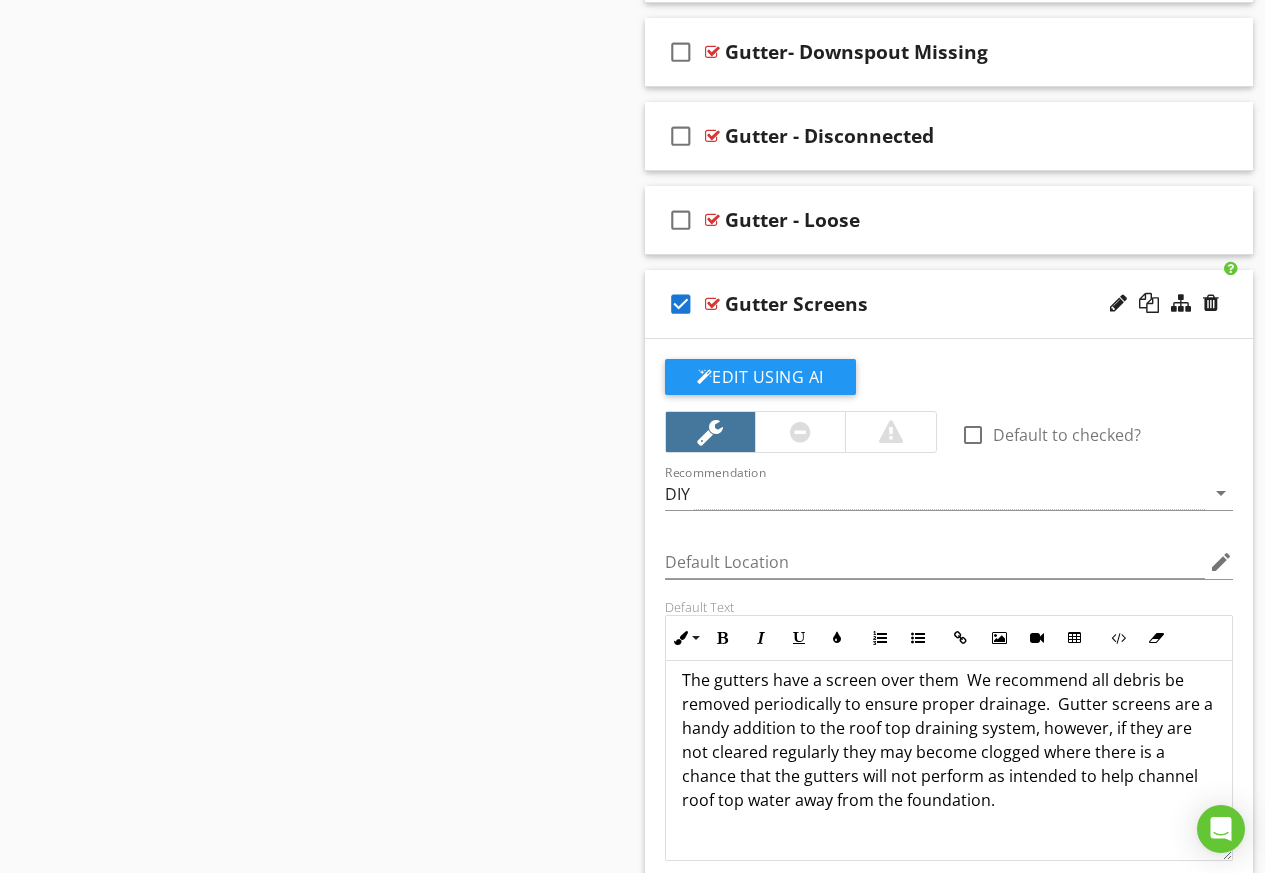 click on "The gutters have a screen over them  We recommend all debris be removed periodically to ensure proper drainage.  Gutter screens are a handy addition to the roof top draining system, however, if they are not cleared regularly they may become clogged where there is a chance that the gutters will not perform as intended to help channel roof top water away from the foundation." at bounding box center [949, 752] 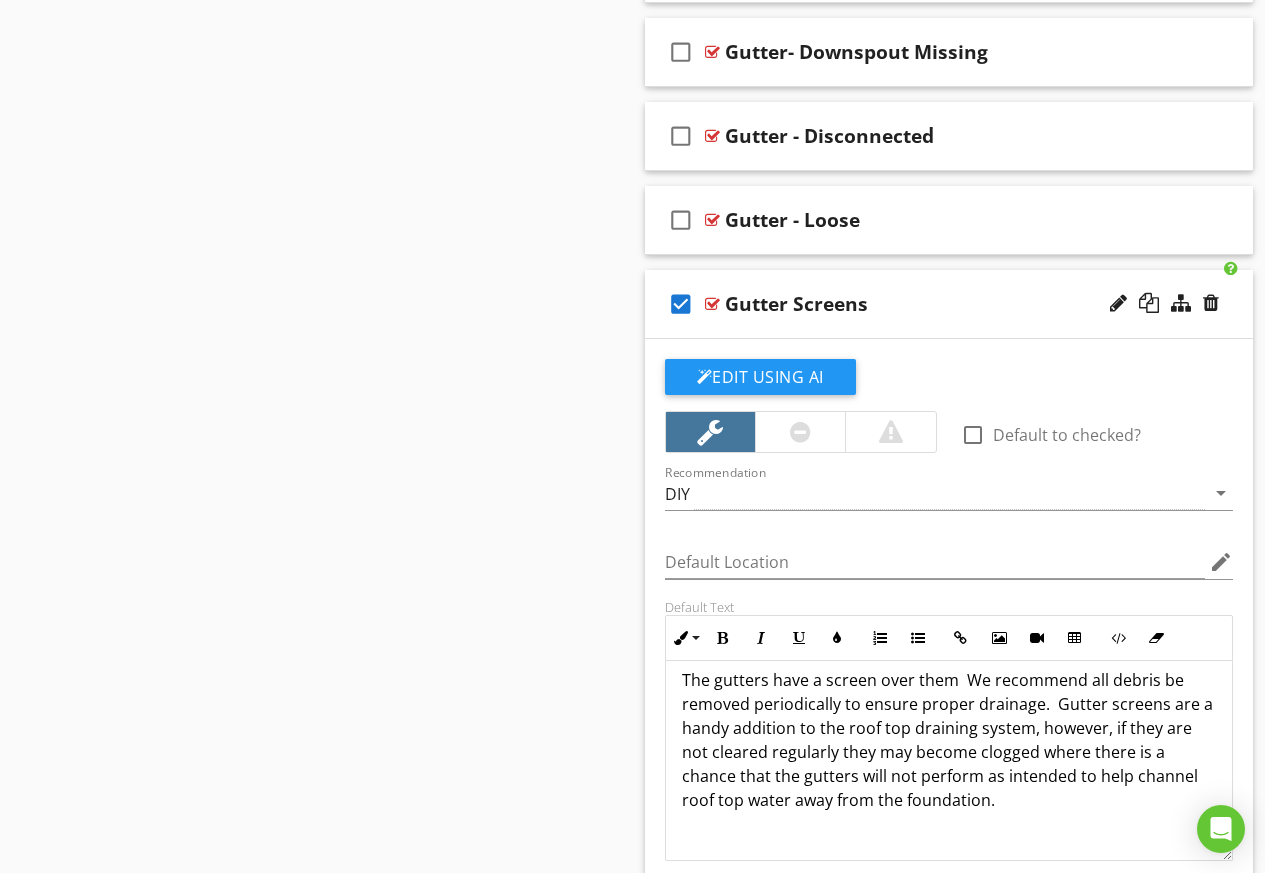click on "The gutters have a screen over them  We recommend all debris be removed periodically to ensure proper drainage.  Gutter screens are a handy addition to the roof top draining system, however, if they are not cleared regularly they may become clogged where there is a chance that the gutters will not perform as intended to help channel roof top water away from the foundation." at bounding box center (949, 752) 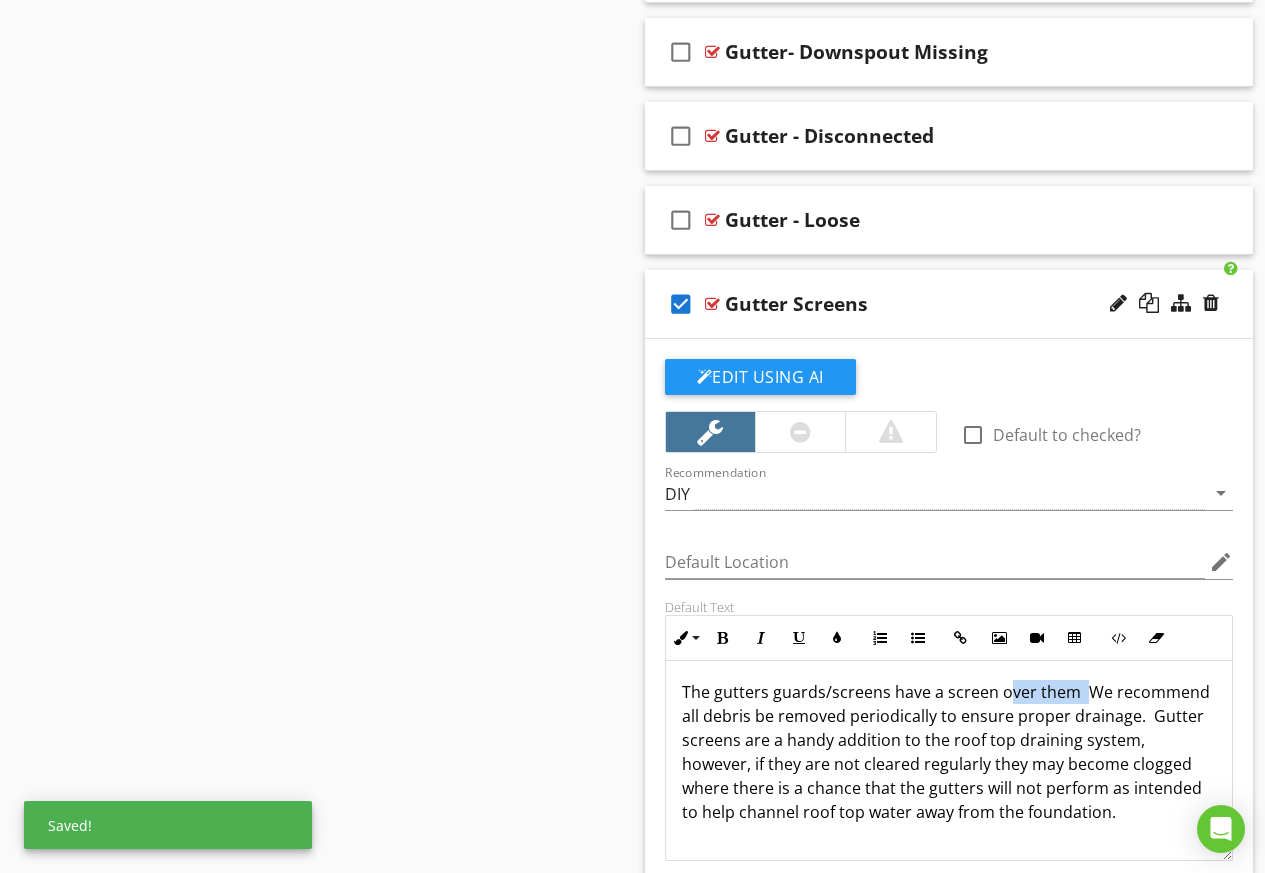 scroll, scrollTop: 0, scrollLeft: 0, axis: both 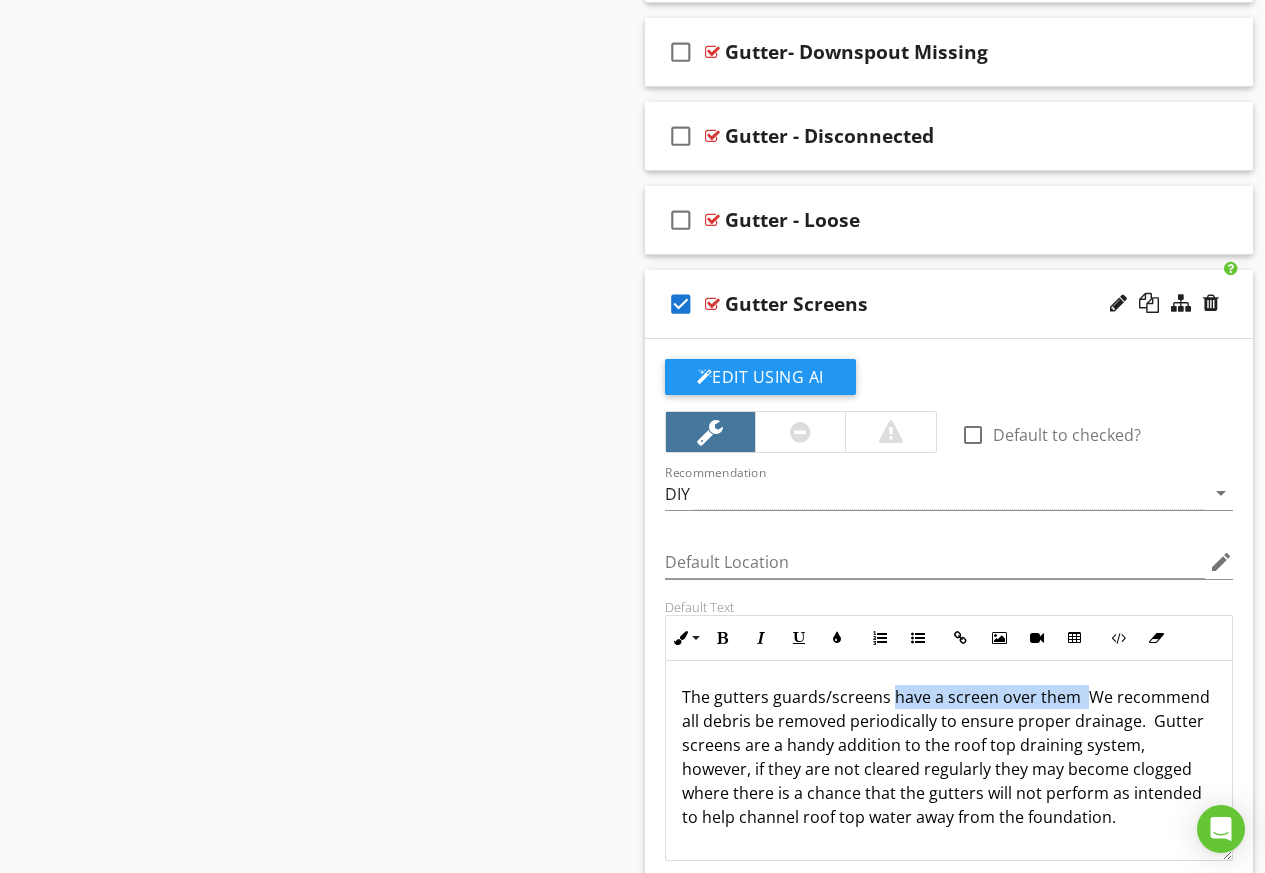 drag, startPoint x: 1083, startPoint y: 681, endPoint x: 889, endPoint y: 708, distance: 195.86986 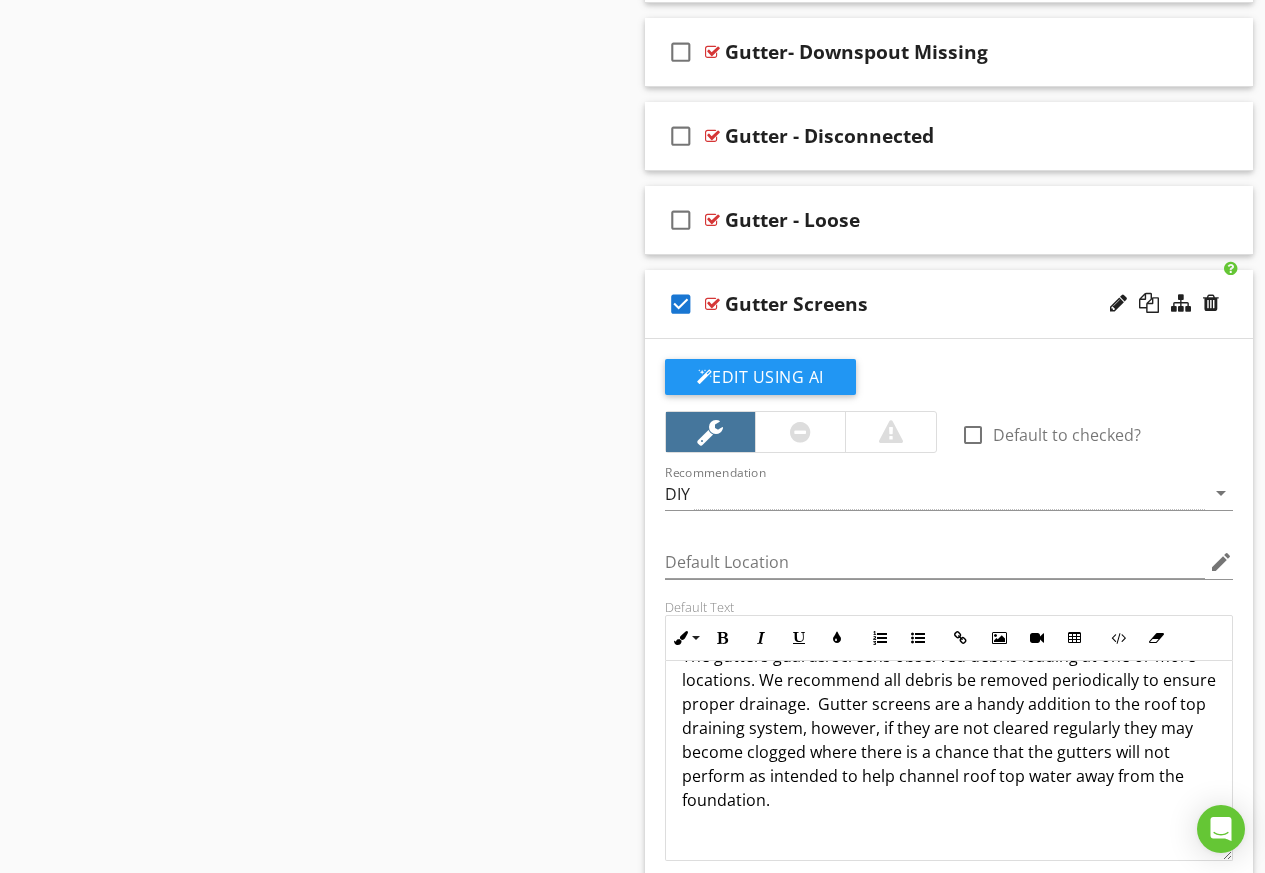 scroll, scrollTop: 0, scrollLeft: 0, axis: both 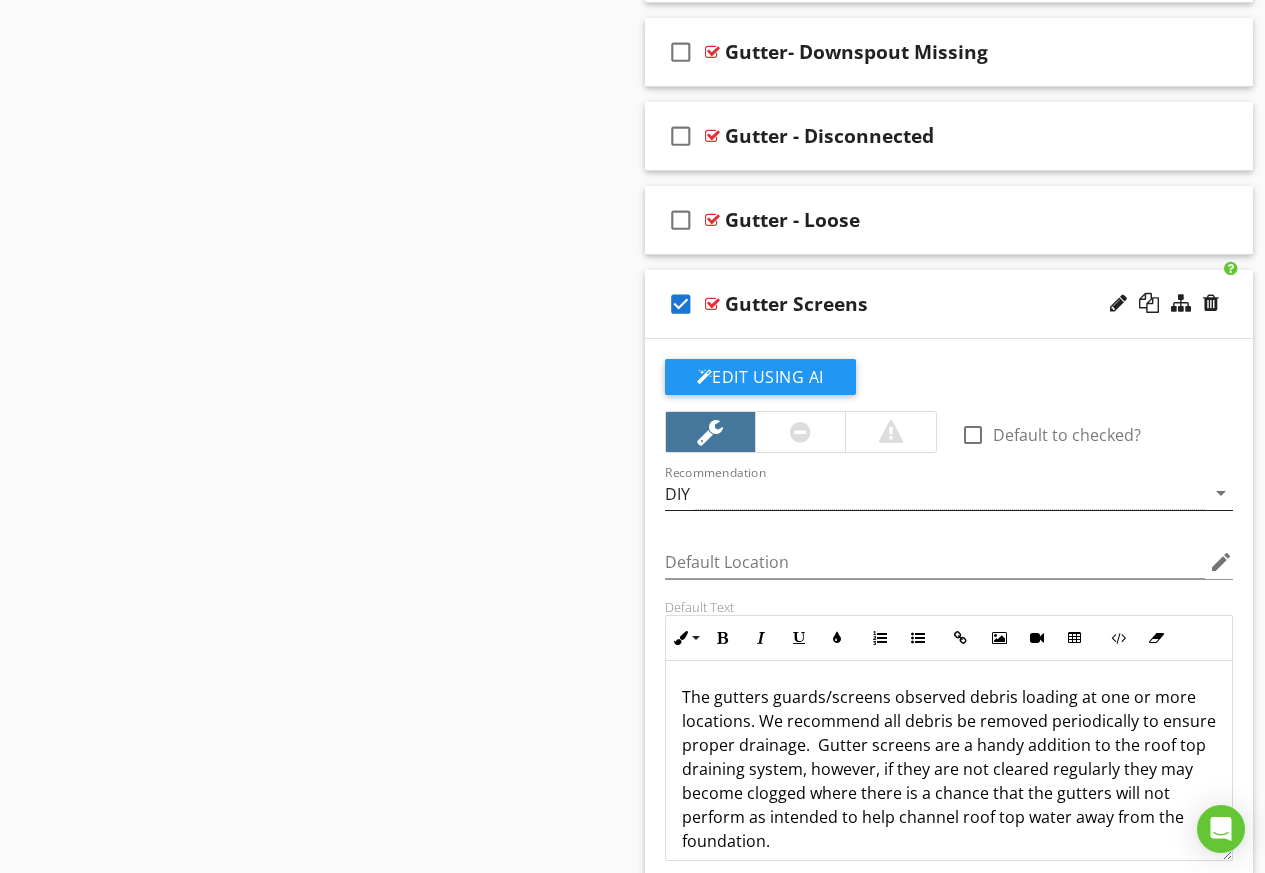click on "DIY" at bounding box center [935, 493] 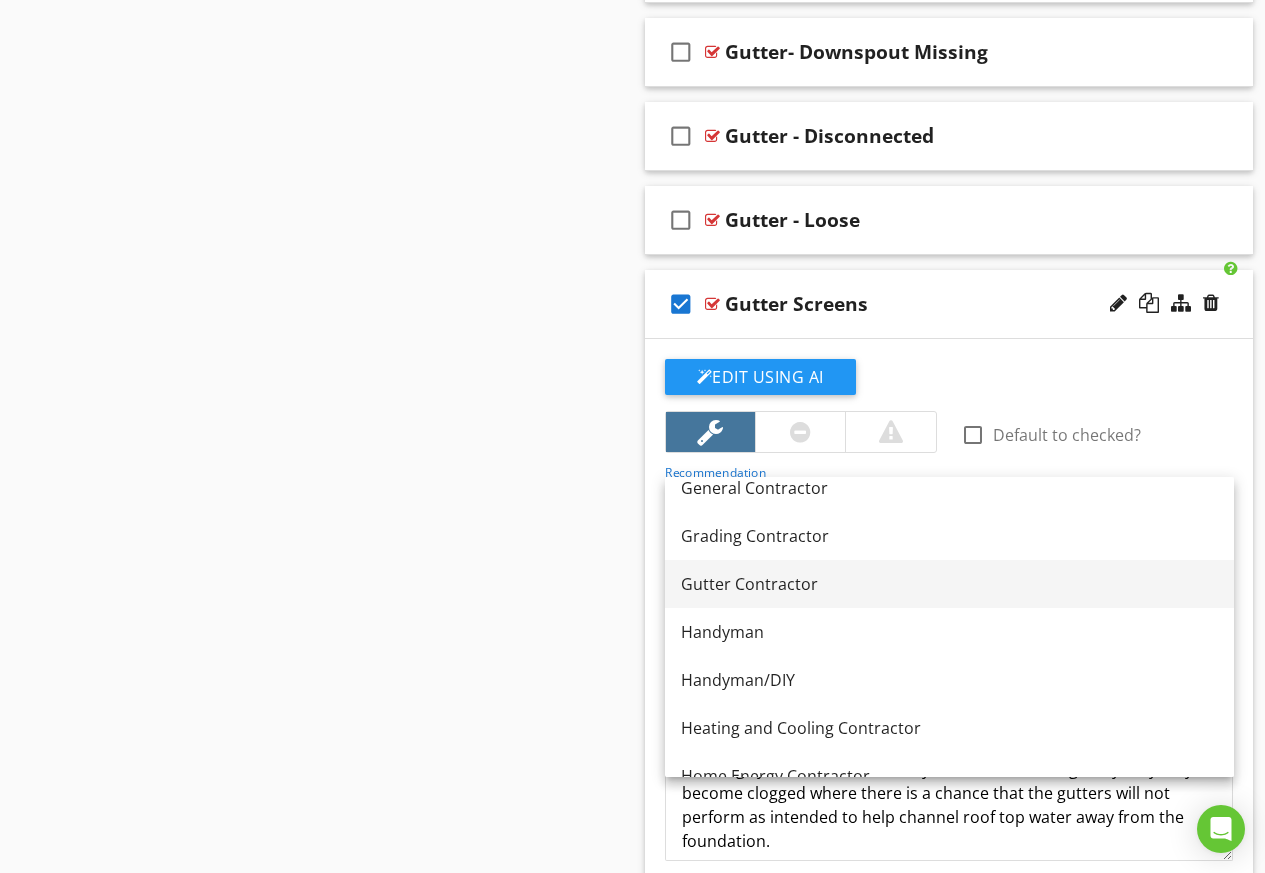 scroll, scrollTop: 1200, scrollLeft: 0, axis: vertical 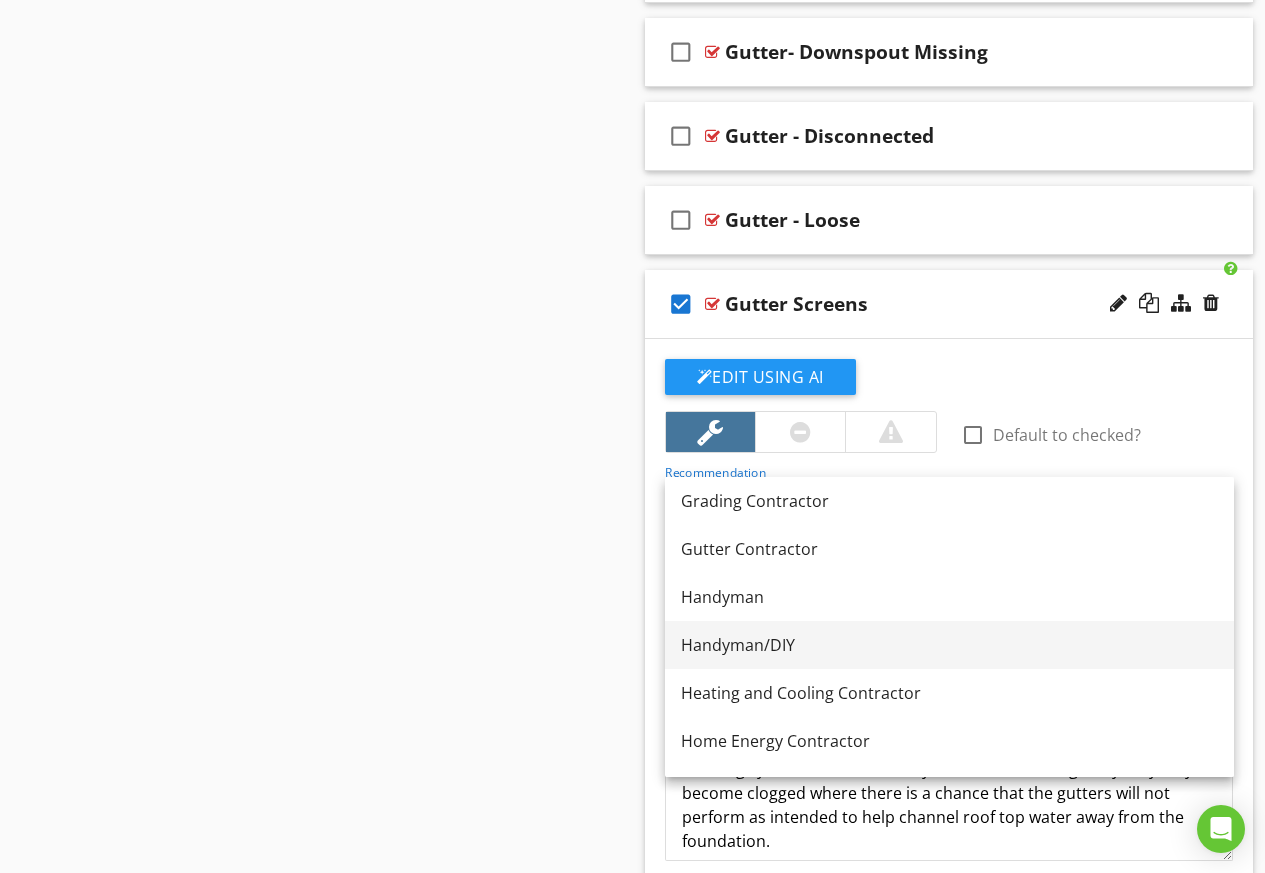 click on "Handyman/DIY" at bounding box center (949, 645) 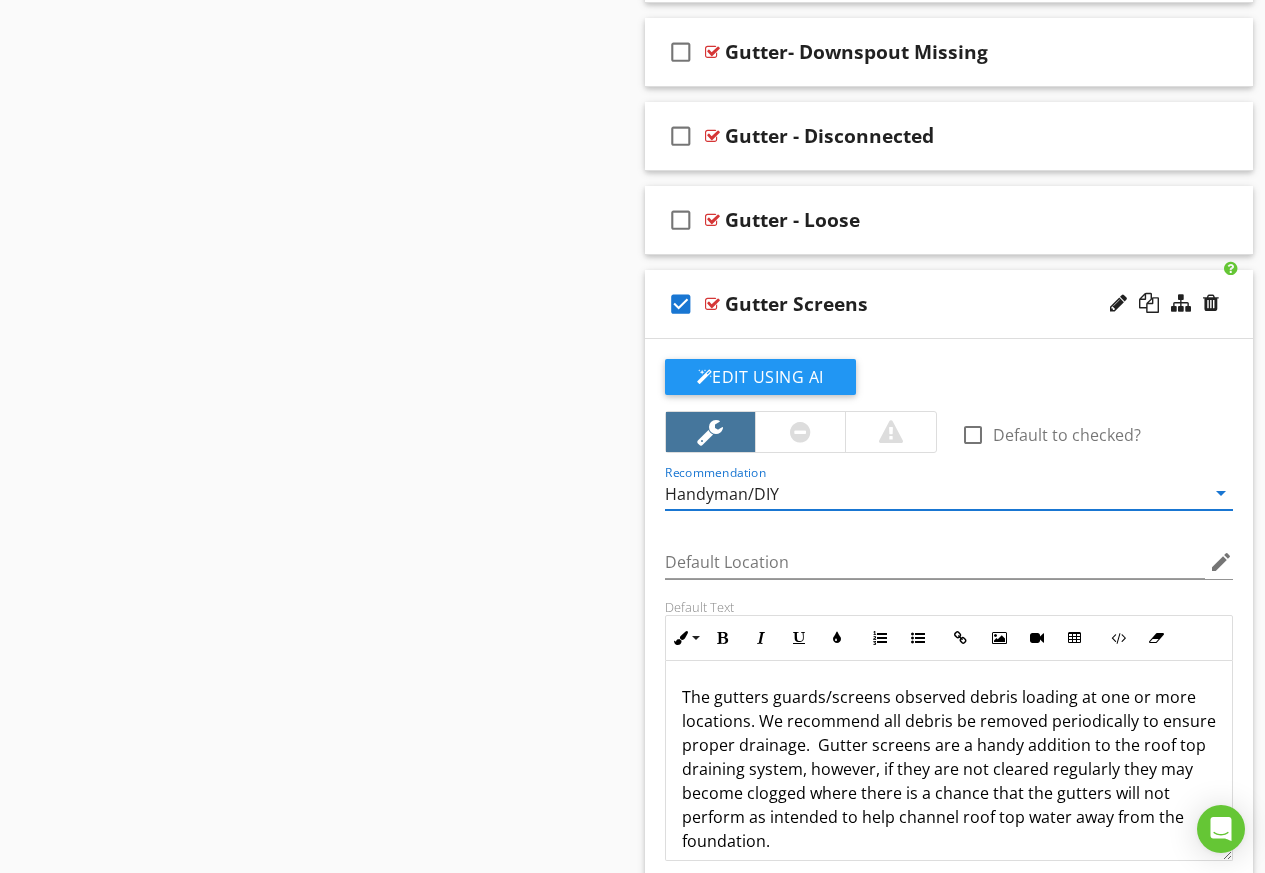 click on "check_box" at bounding box center (681, 304) 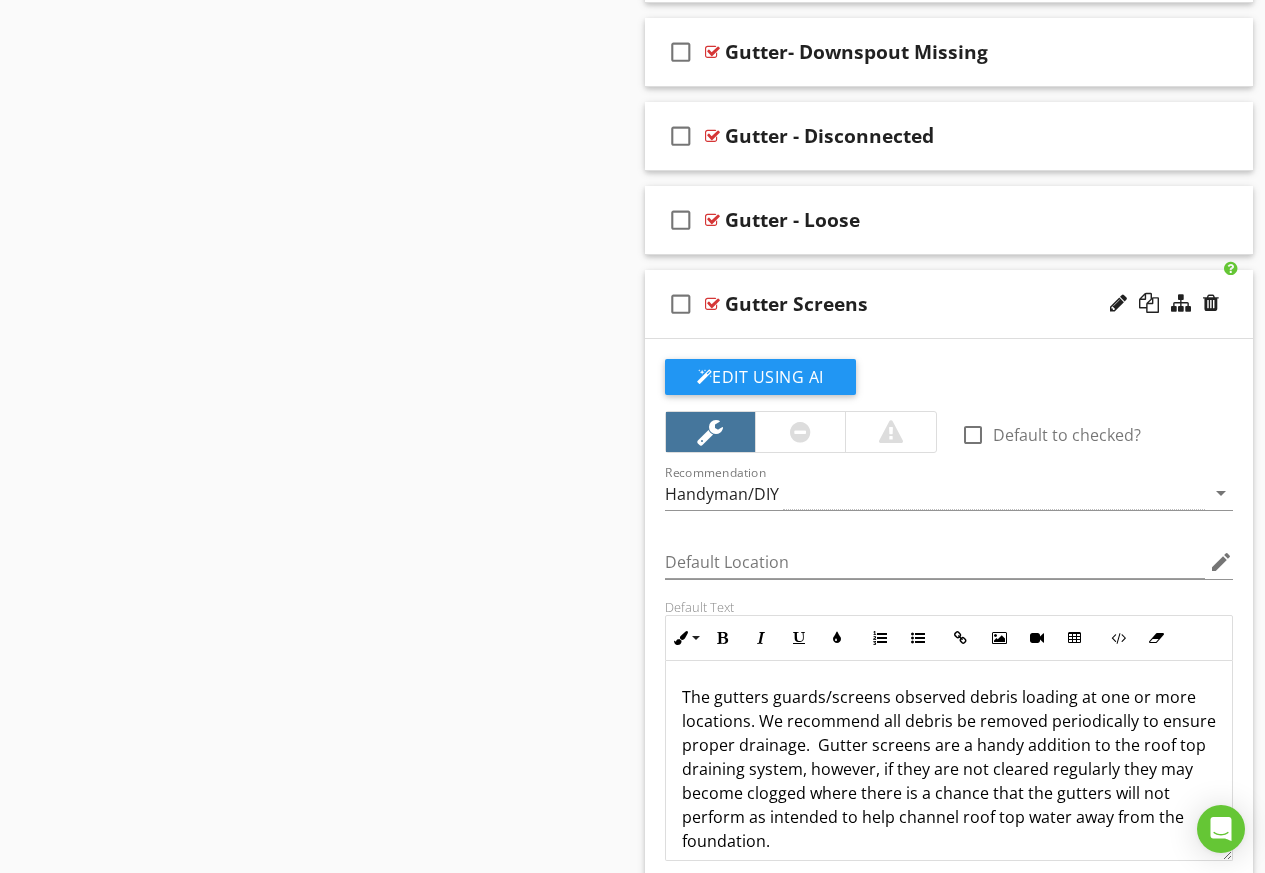 click at bounding box center (1118, 303) 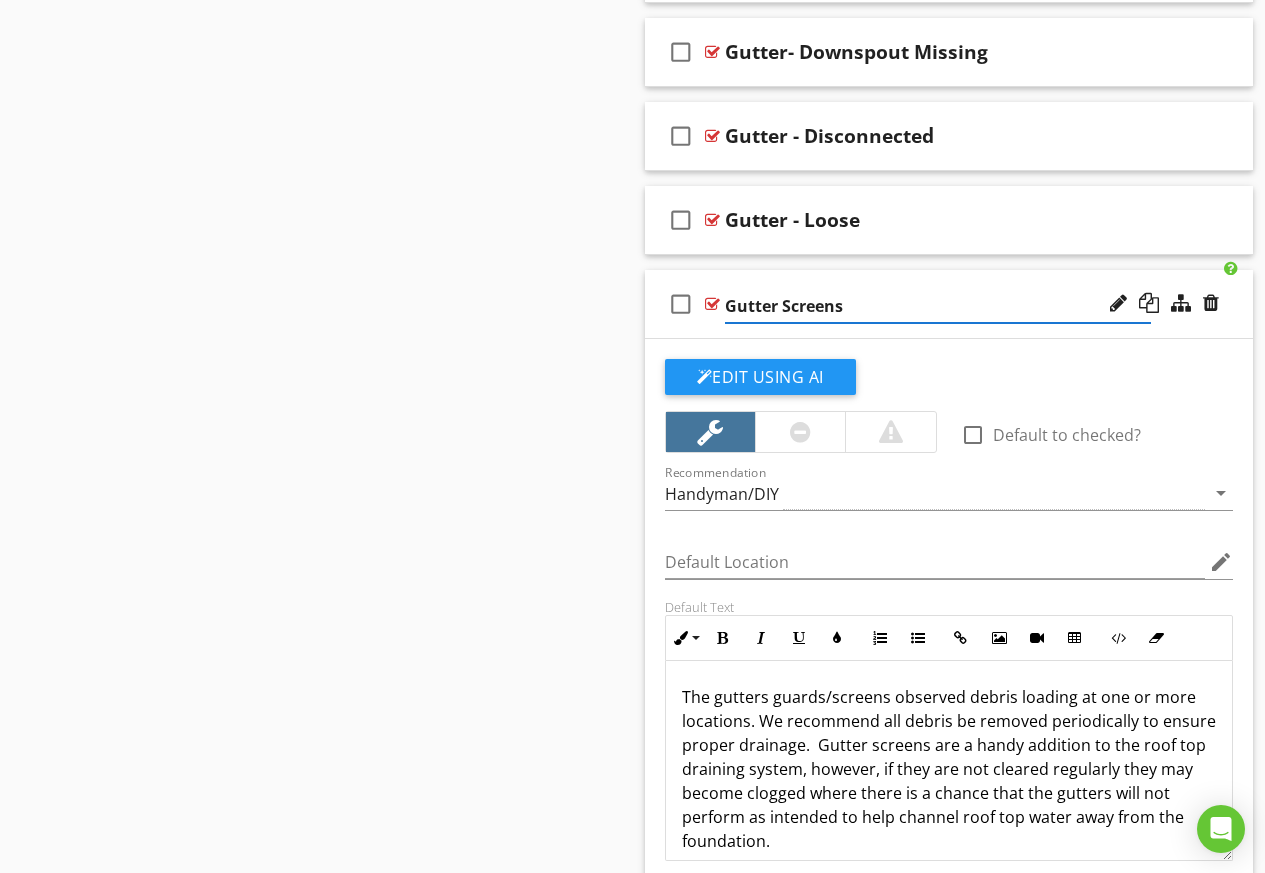 click on "Gutter Screens" at bounding box center [938, 306] 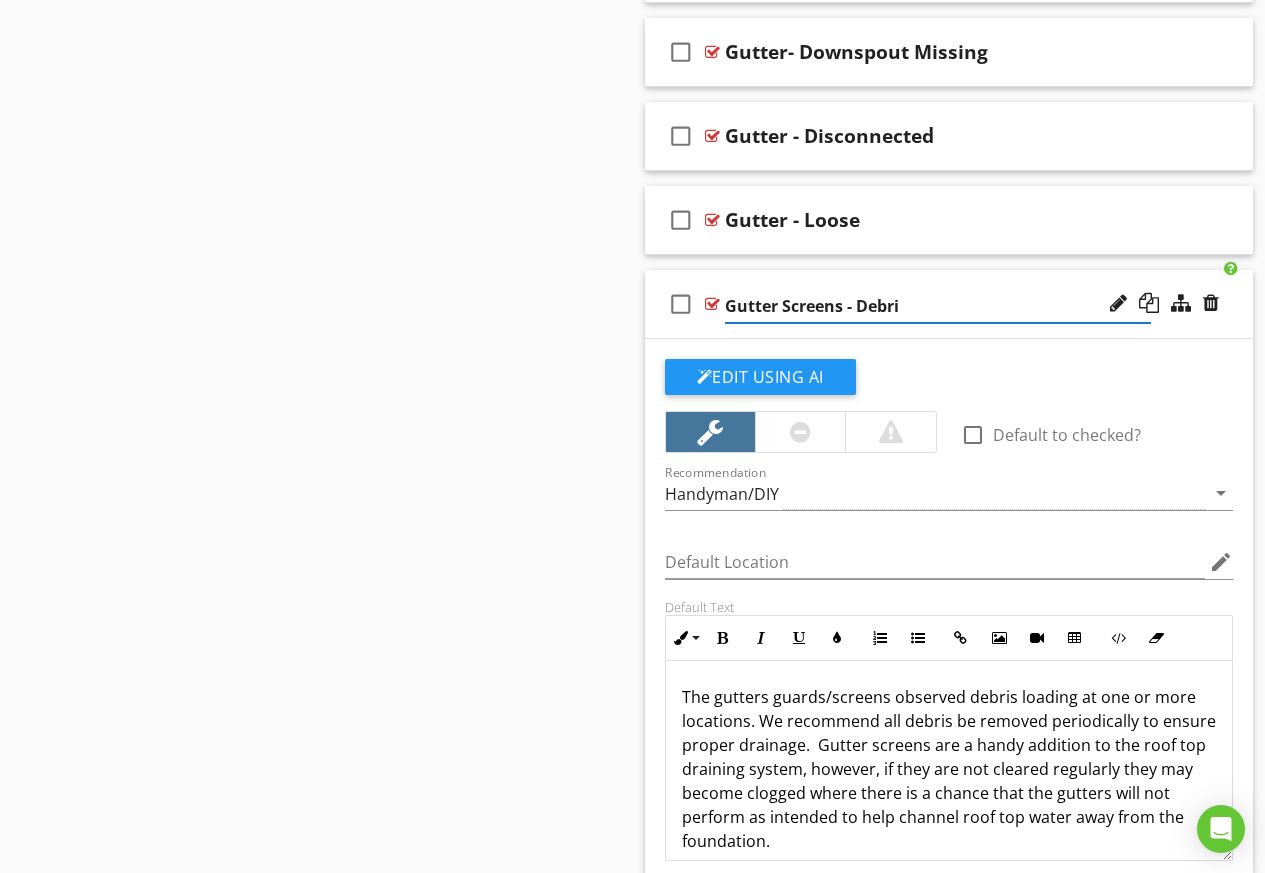 type on "Gutter Screens - Debris" 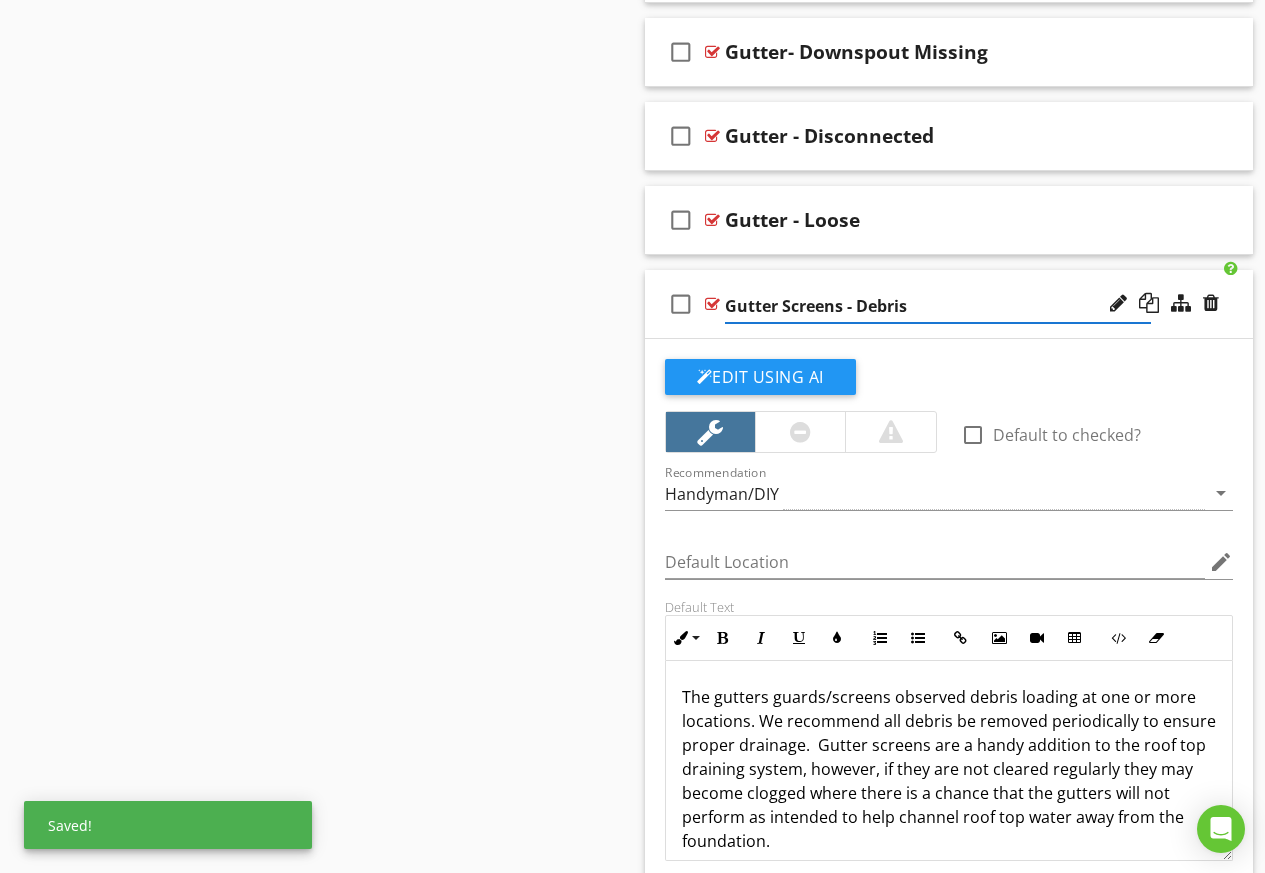 click on "check_box_outline_blank         Gutter Screens - Debris" at bounding box center [949, 304] 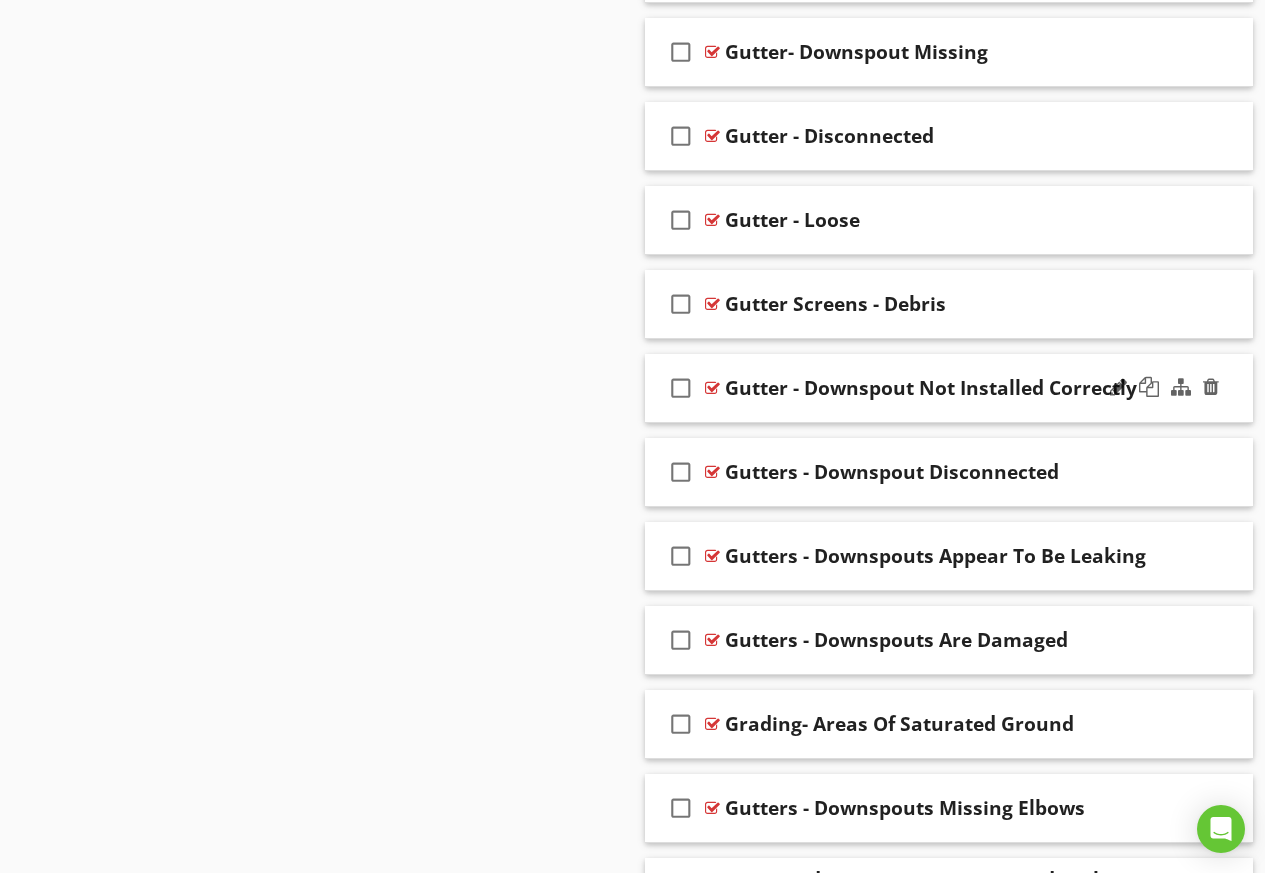 click on "check_box_outline_blank
Gutter - Downspout Not Installed Correctly" at bounding box center [949, 388] 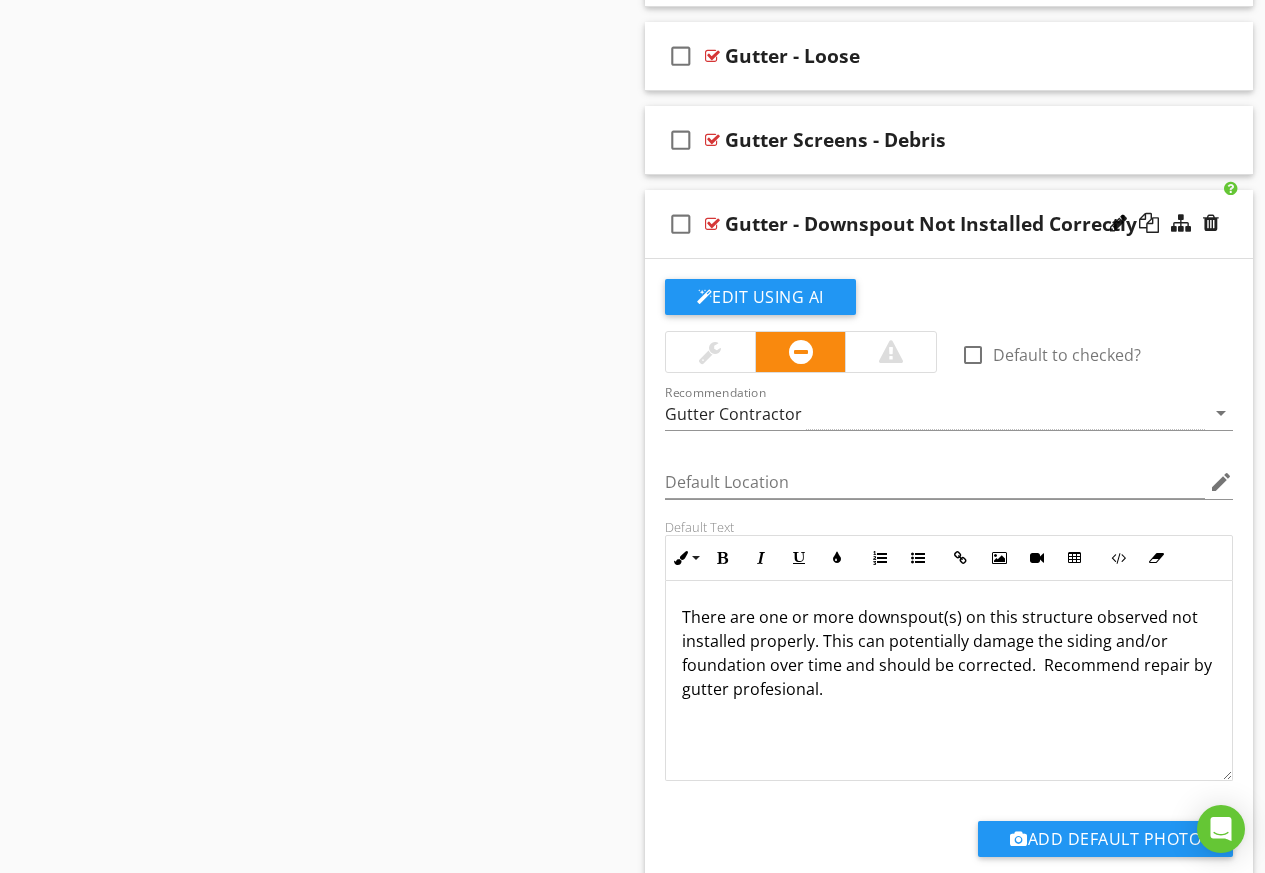 scroll, scrollTop: 3952, scrollLeft: 0, axis: vertical 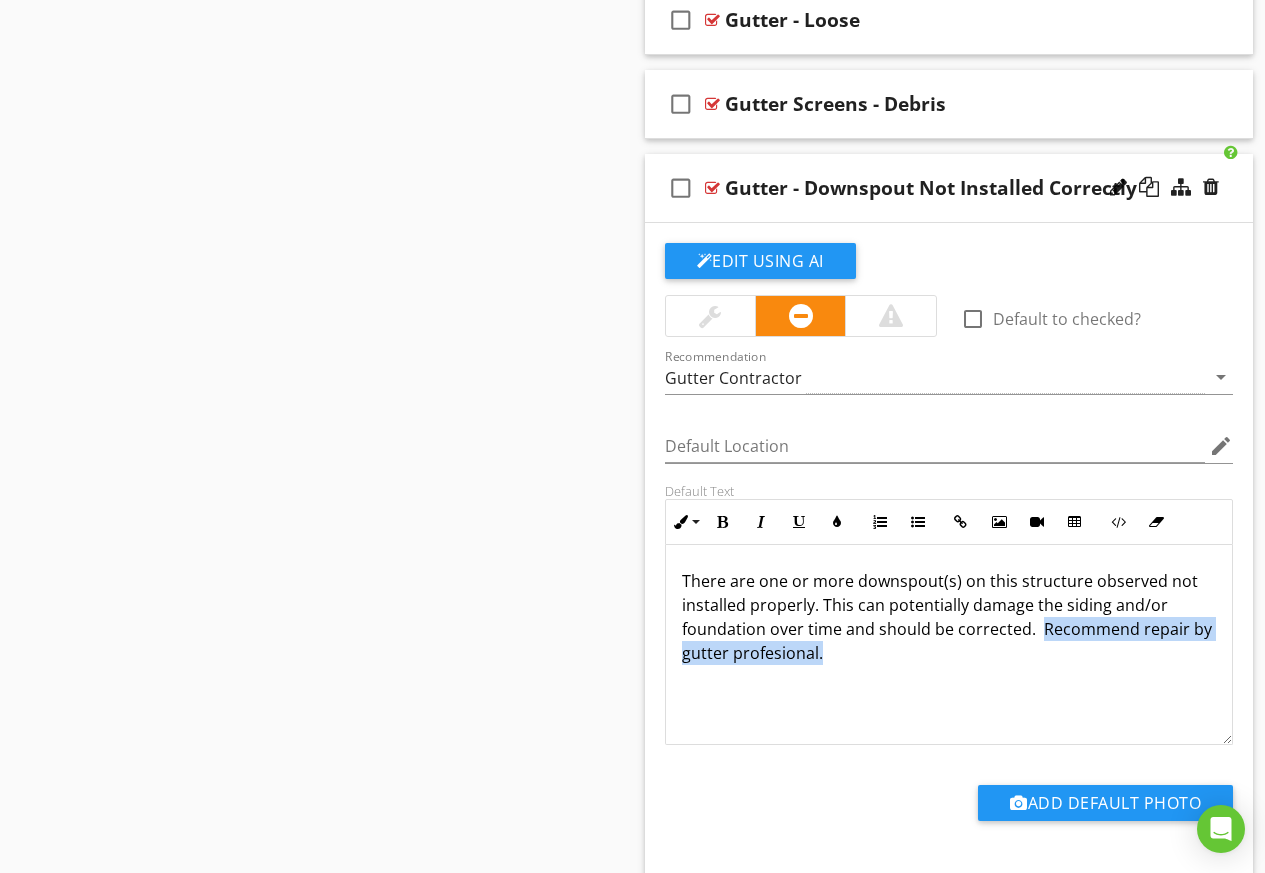 drag, startPoint x: 858, startPoint y: 657, endPoint x: 1038, endPoint y: 632, distance: 181.72781 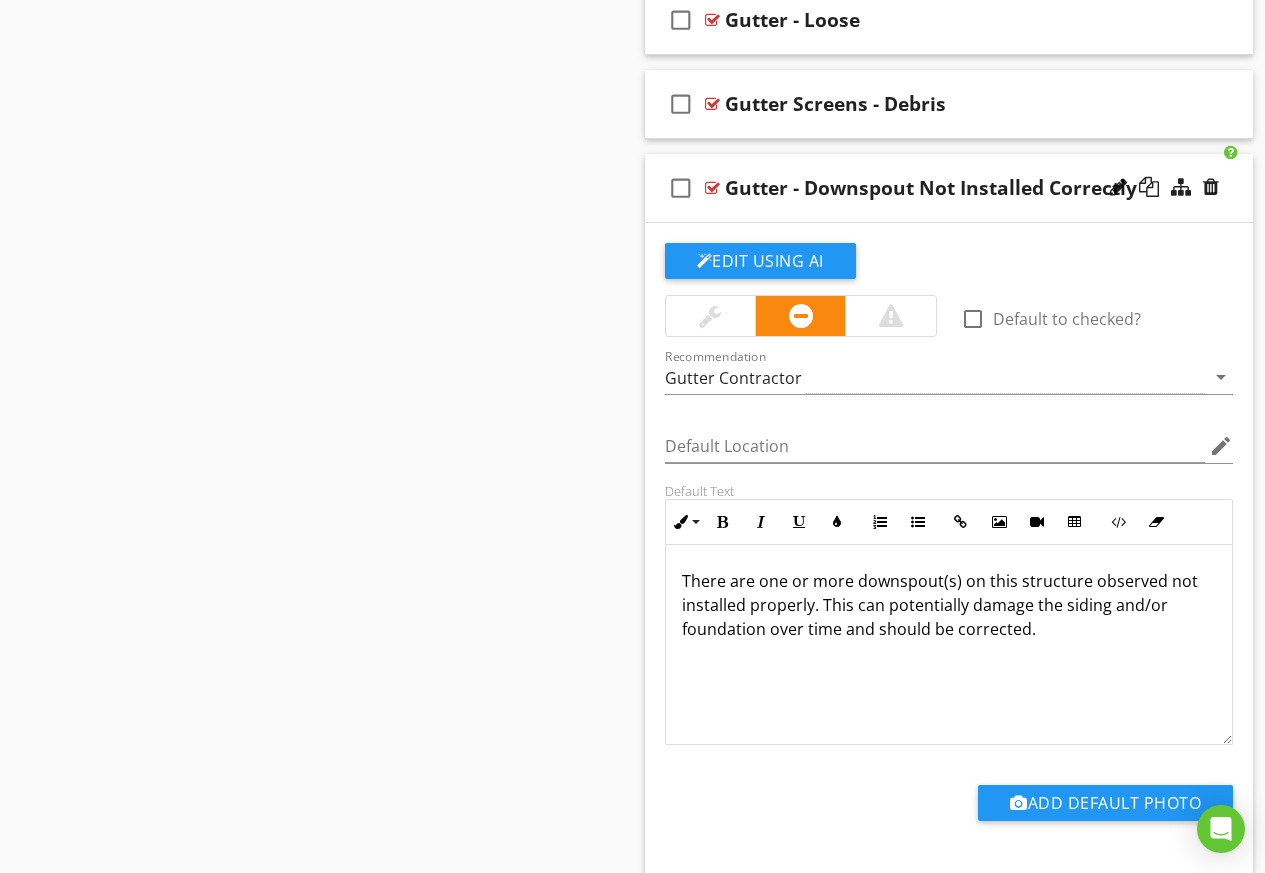 click on "check_box_outline_blank
Gutter - Downspout Not Installed Correctly" at bounding box center (949, 188) 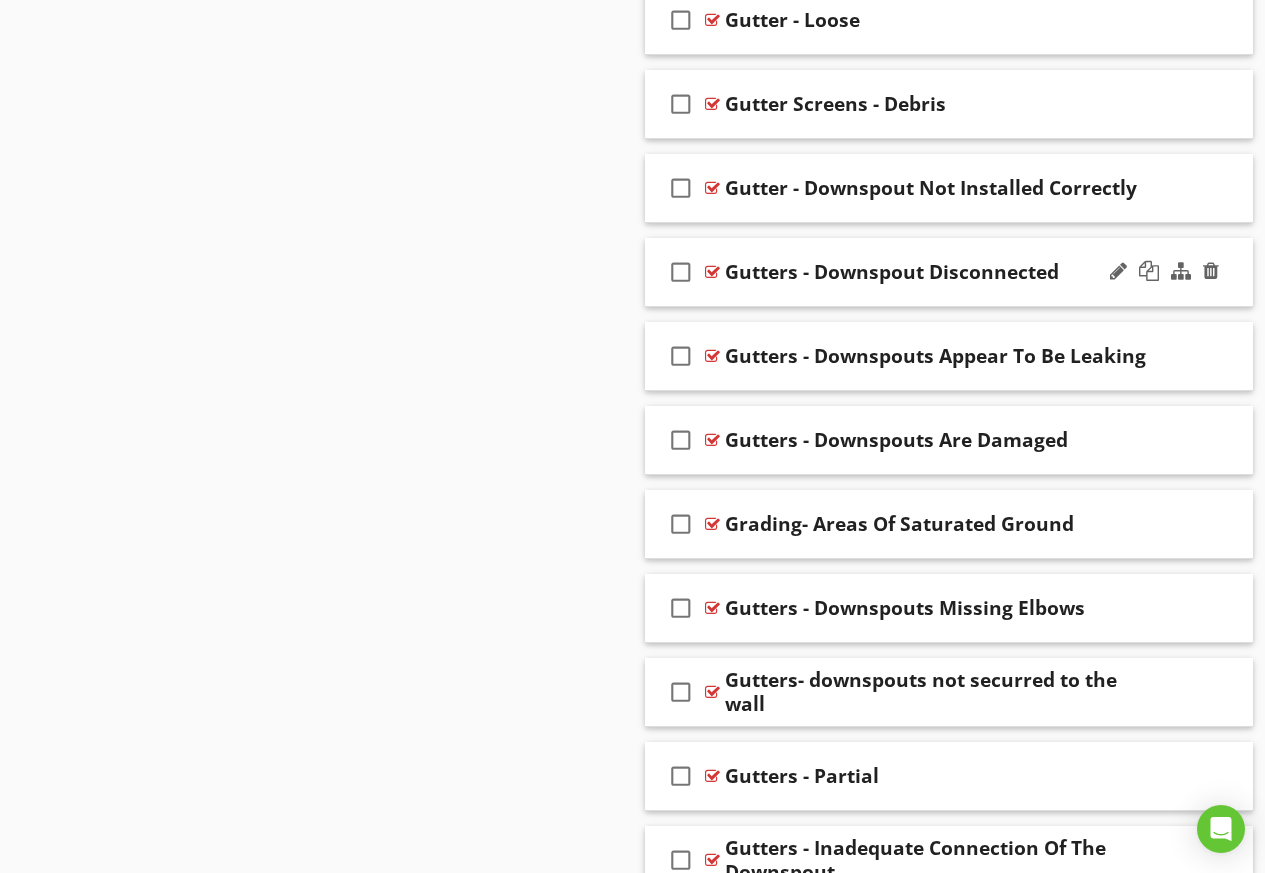 click on "check_box_outline_blank
Gutters - Downspout Disconnected" at bounding box center (949, 272) 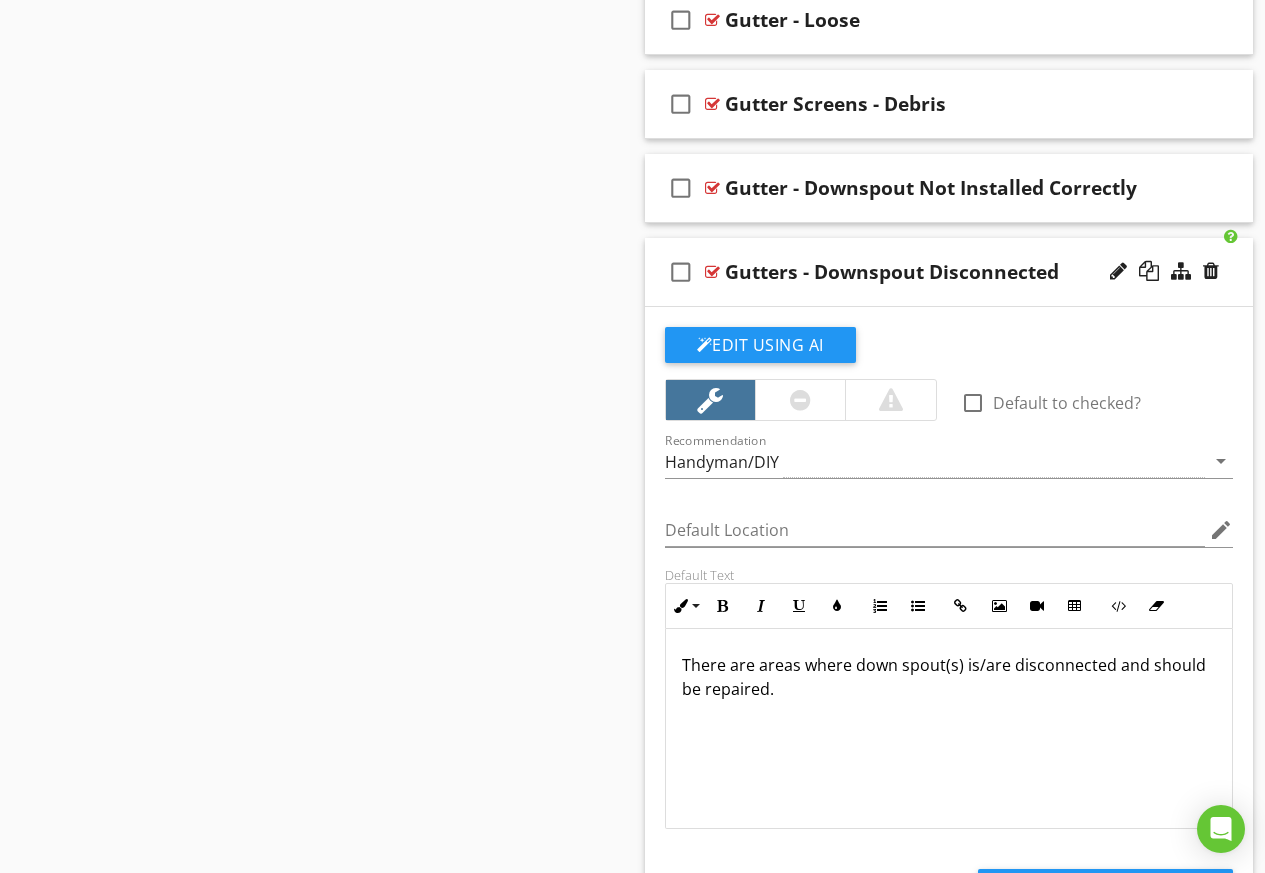 click on "There are areas where down spout(s) is/are disconnected and should be repaired." at bounding box center (949, 677) 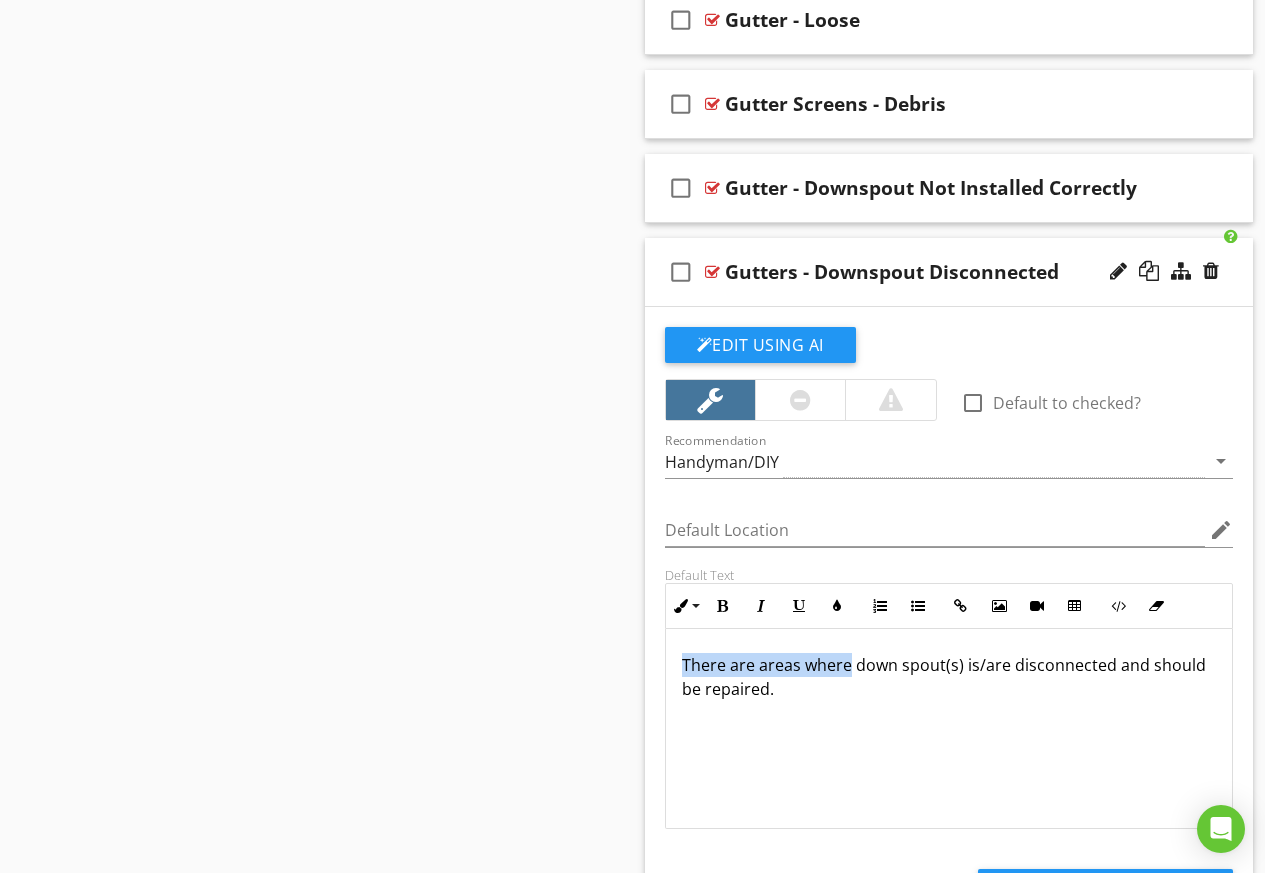 drag, startPoint x: 851, startPoint y: 667, endPoint x: 671, endPoint y: 665, distance: 180.01111 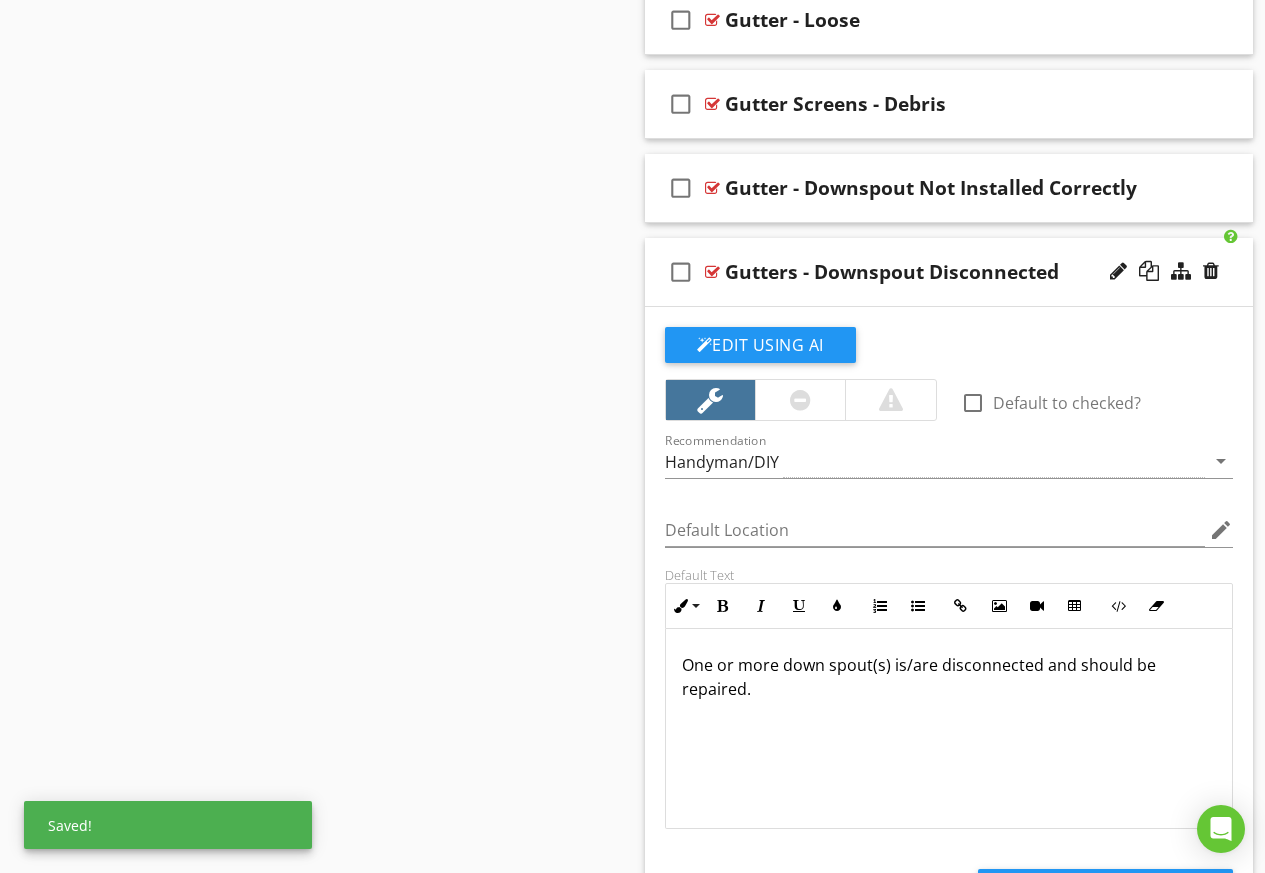 click on "One or more down spout(s) is/are disconnected and should be repaired." at bounding box center [949, 677] 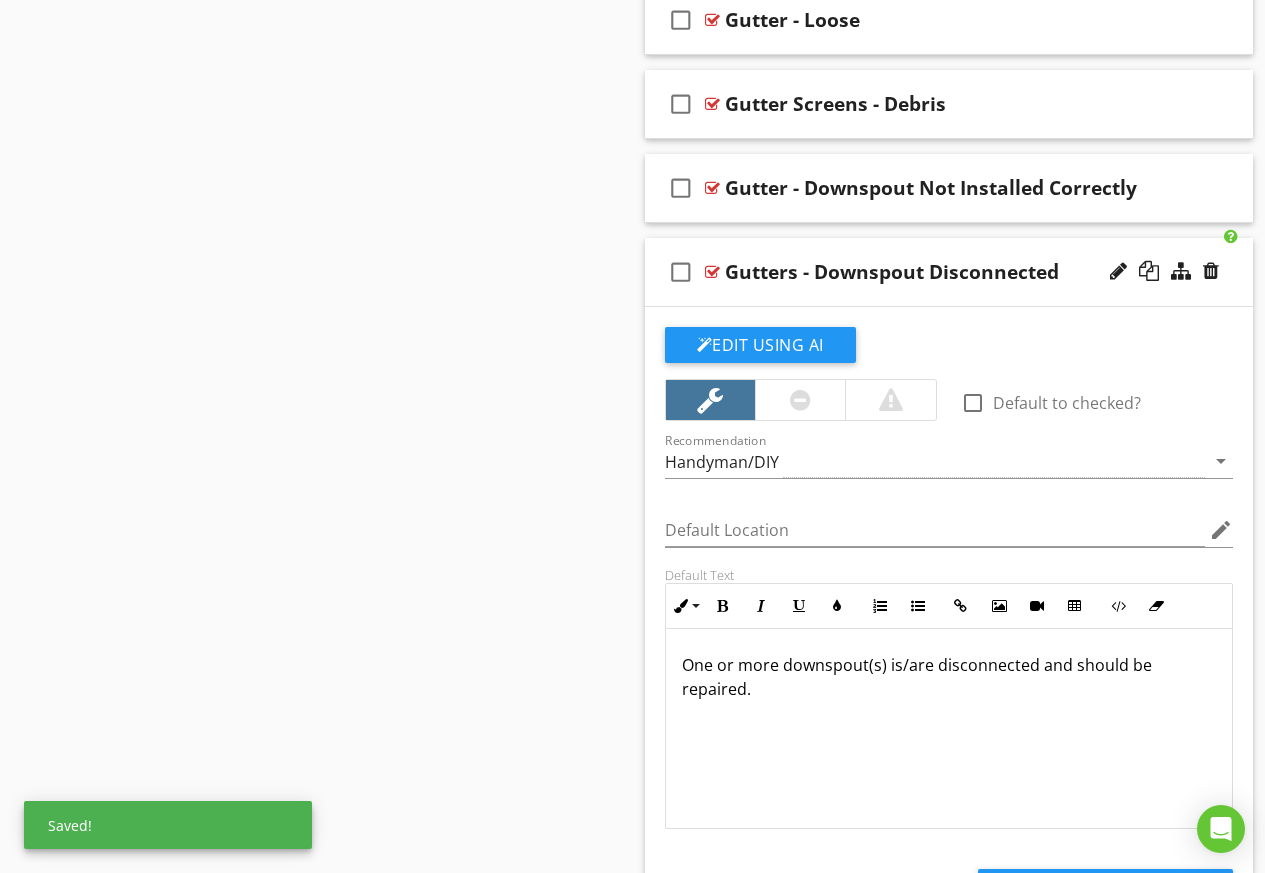 click on "One or more downspout(s) is/are disconnected and should be repaired." at bounding box center [949, 677] 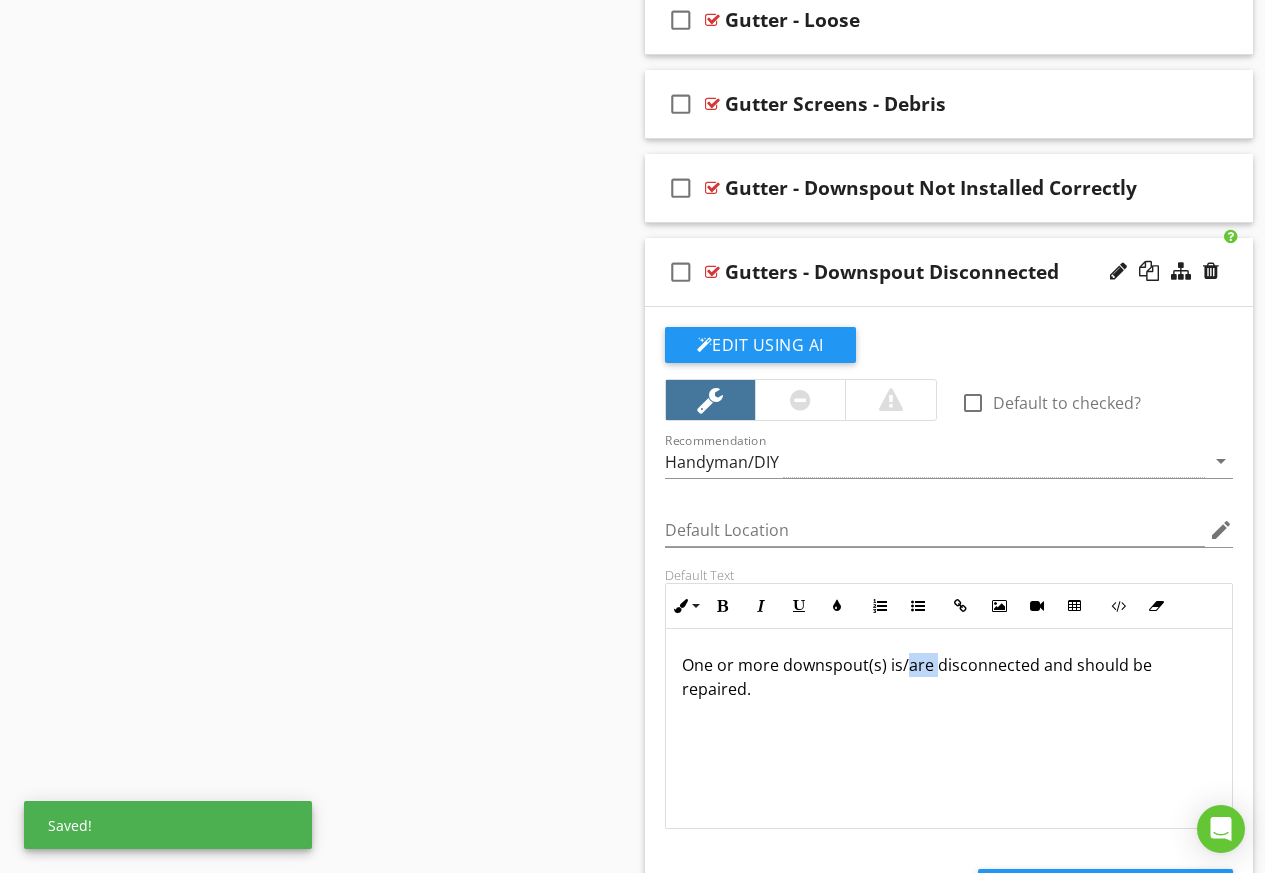 click on "One or more downspout(s) is/are disconnected and should be repaired." at bounding box center (949, 677) 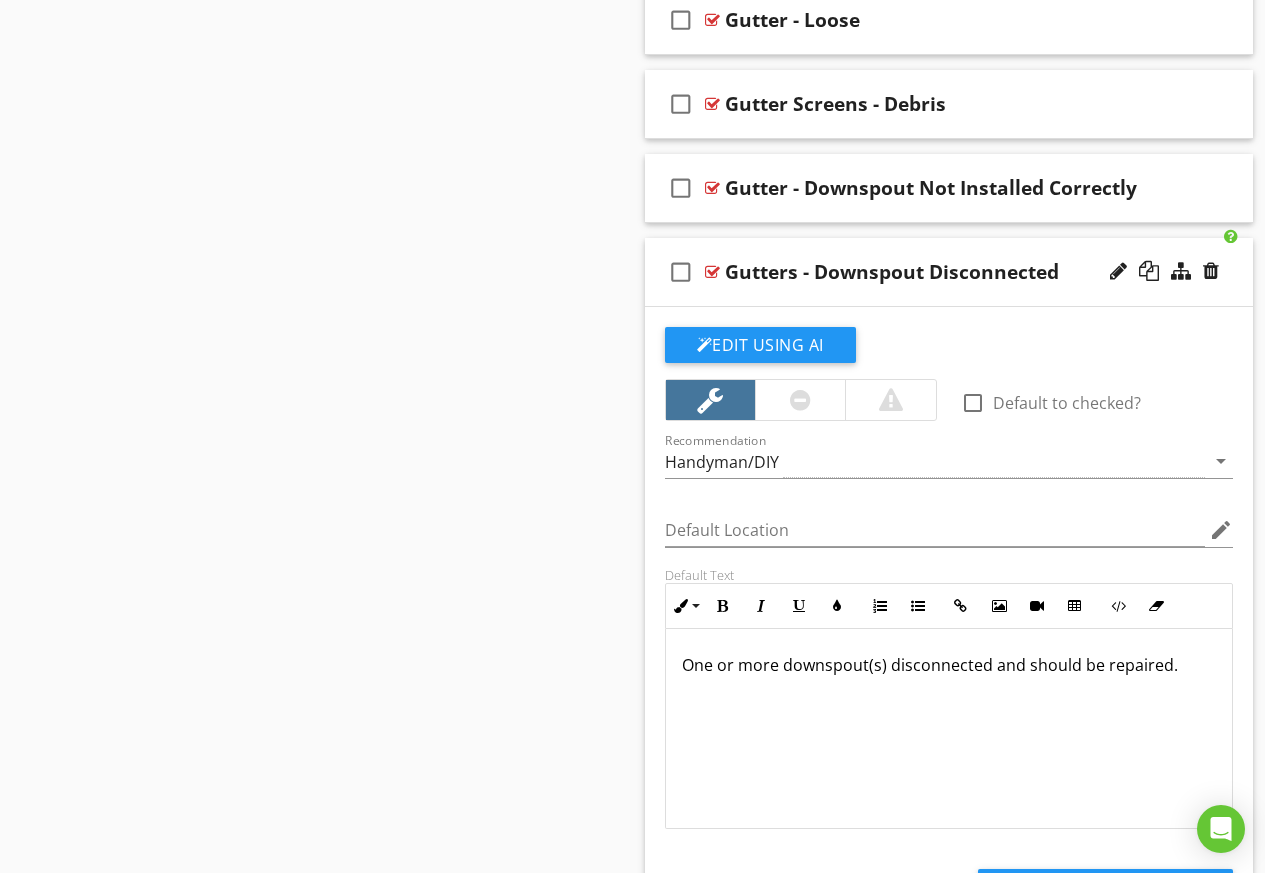 click on "check_box_outline_blank
Gutters - Downspout Disconnected" at bounding box center (949, 272) 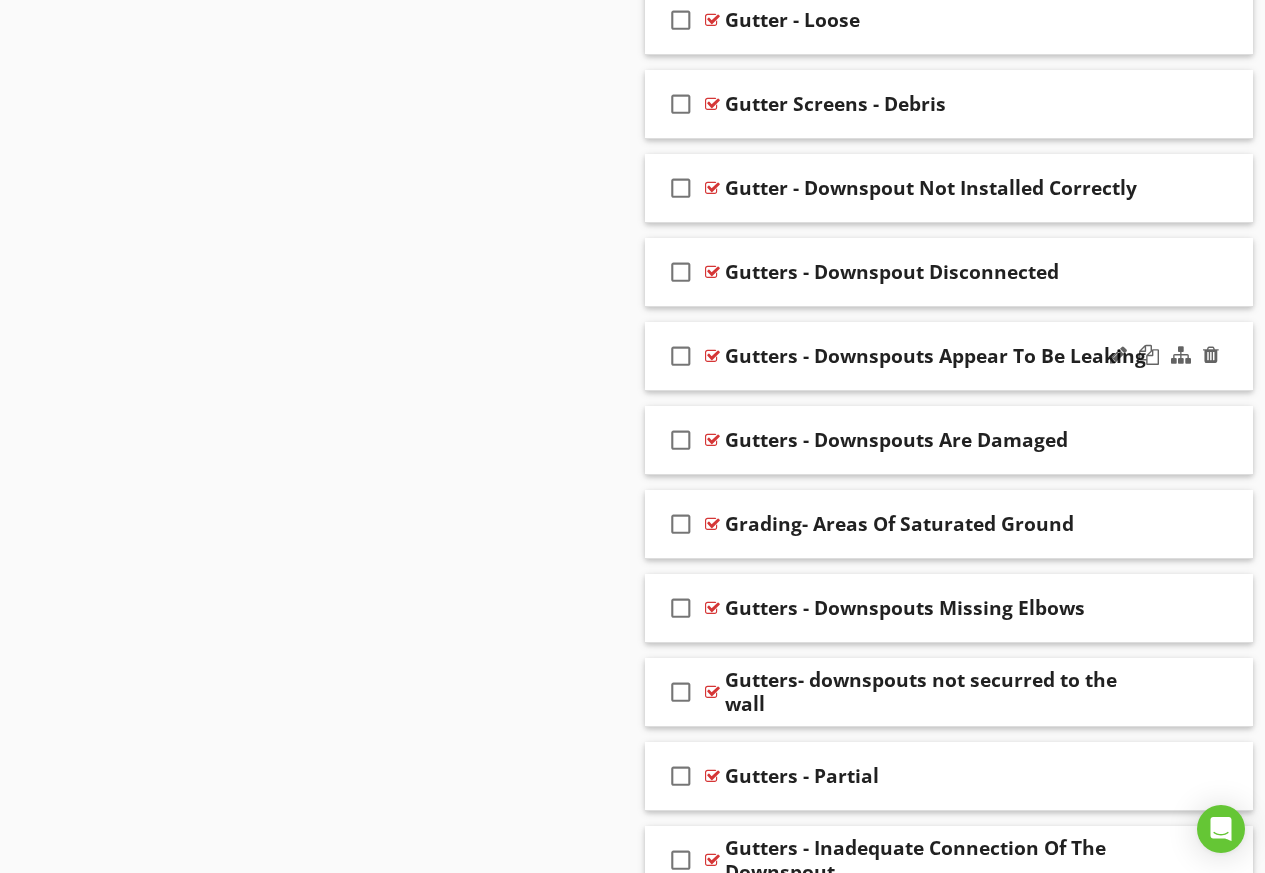 click on "check_box_outline_blank
Gutters - Downspouts Appear To Be Leaking" at bounding box center (949, 356) 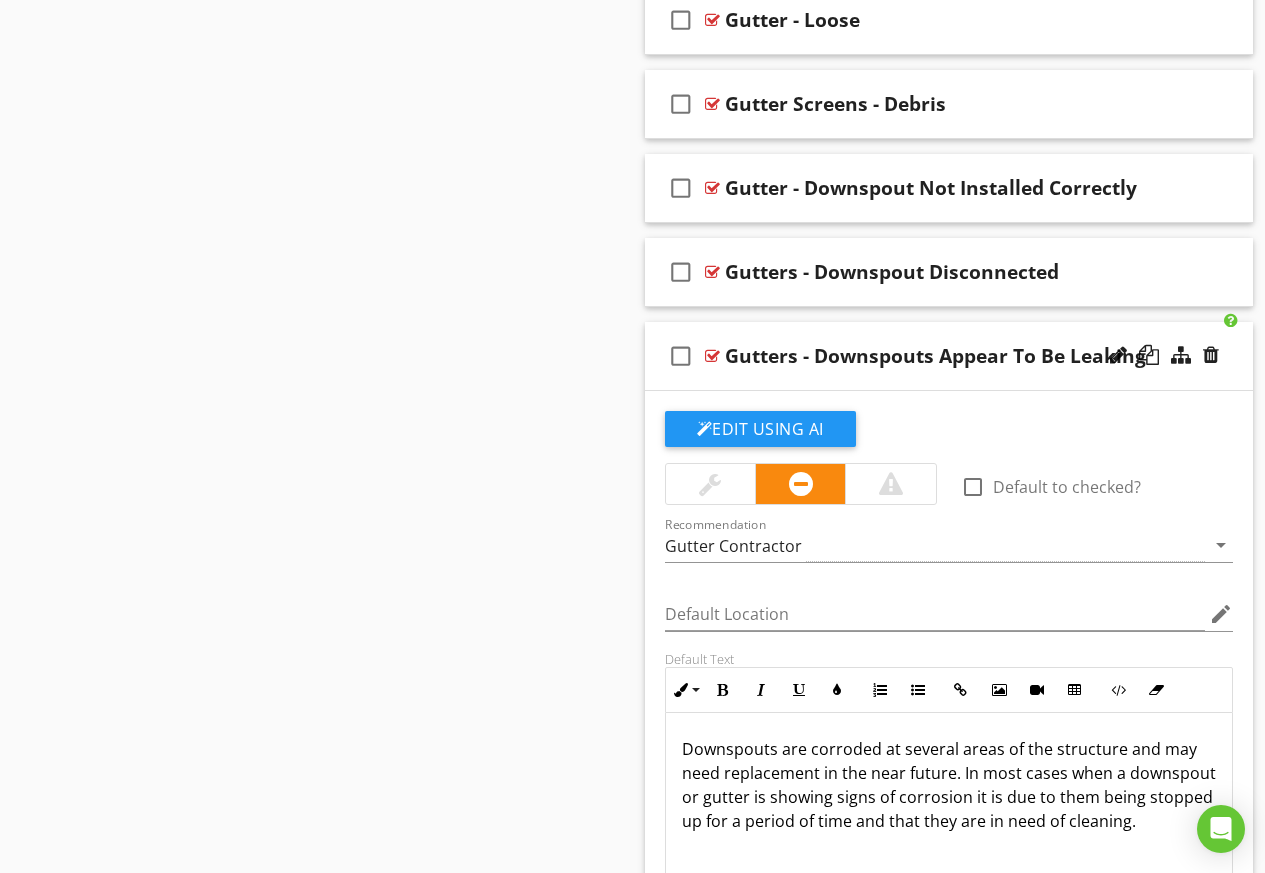 scroll, scrollTop: 1, scrollLeft: 0, axis: vertical 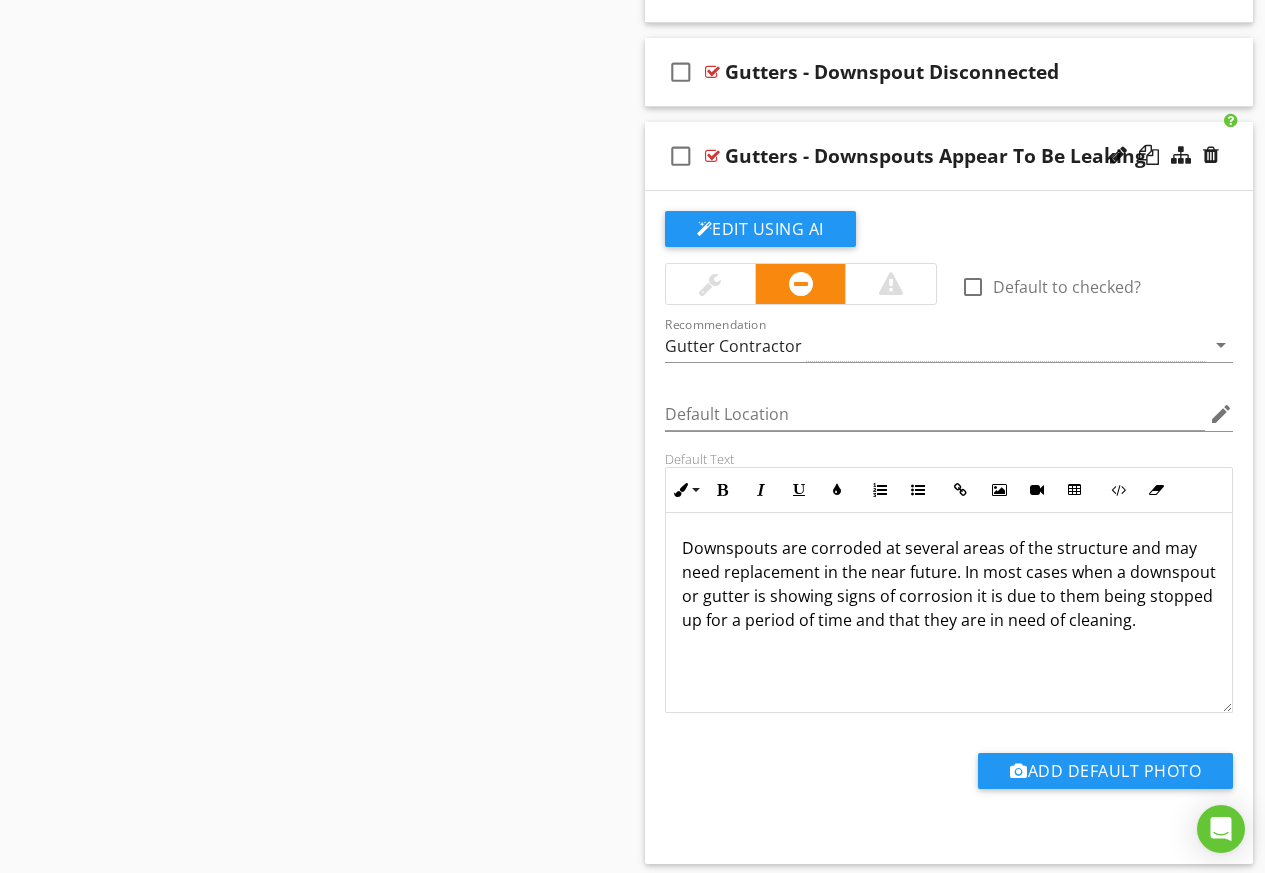 click on "Downspouts are corroded at several areas of the structure and may need replacement in the near future. In most cases when a downspout or gutter is showing signs of corrosion it is due to them being stopped up for a period of time and that they are in need of cleaning." at bounding box center [949, 584] 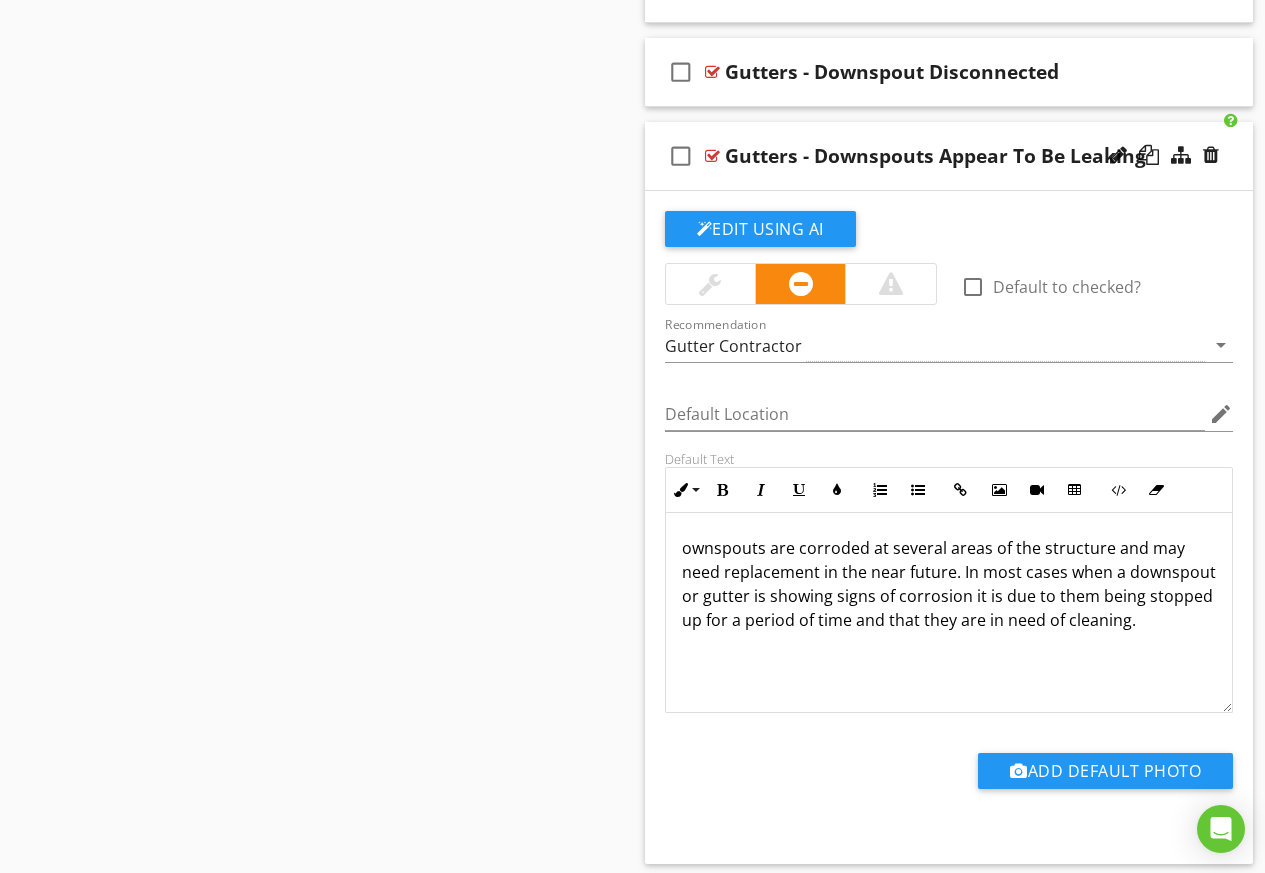 type 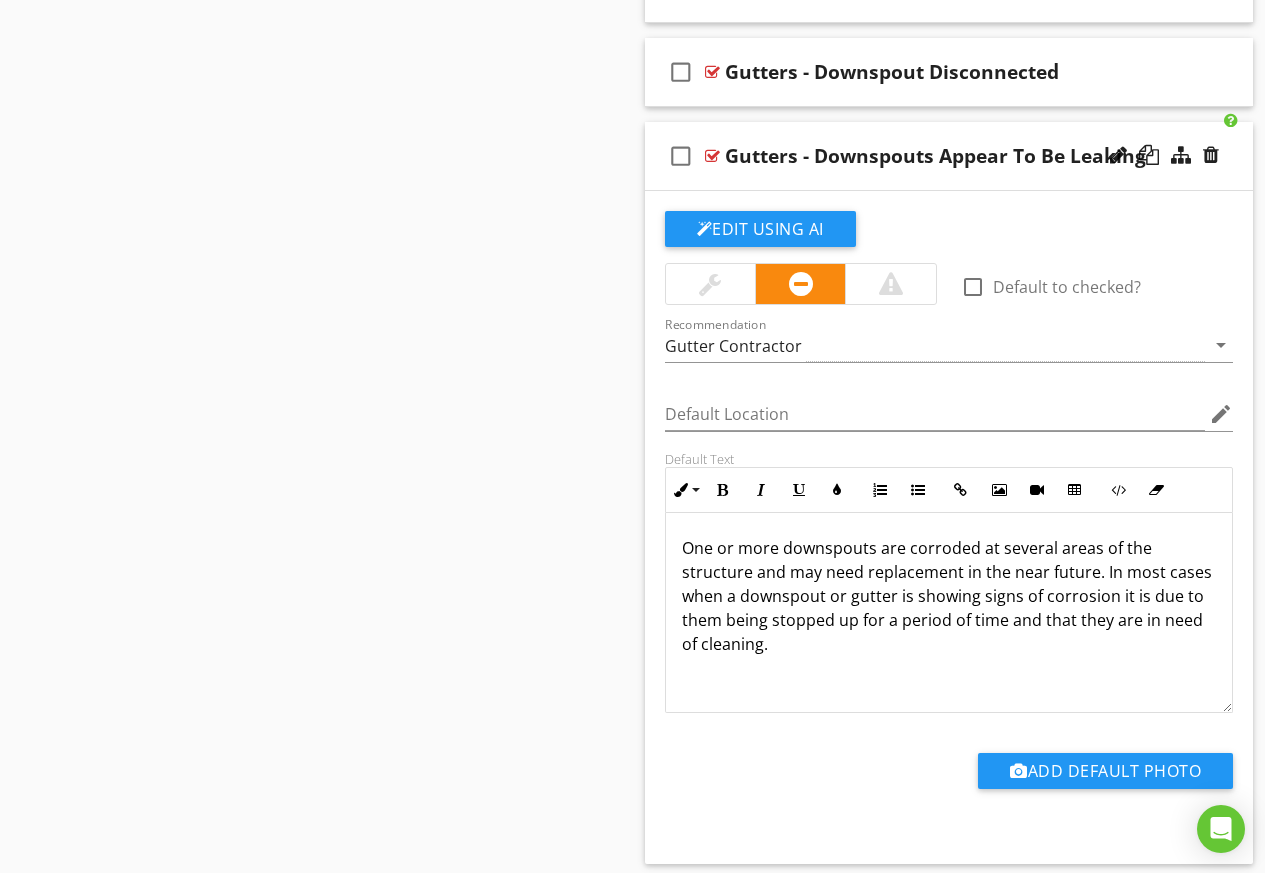 click on "One or more downspouts are corroded at several areas of the structure and may need replacement in the near future. In most cases when a downspout or gutter is showing signs of corrosion it is due to them being stopped up for a period of time and that they are in need of cleaning." at bounding box center [949, 596] 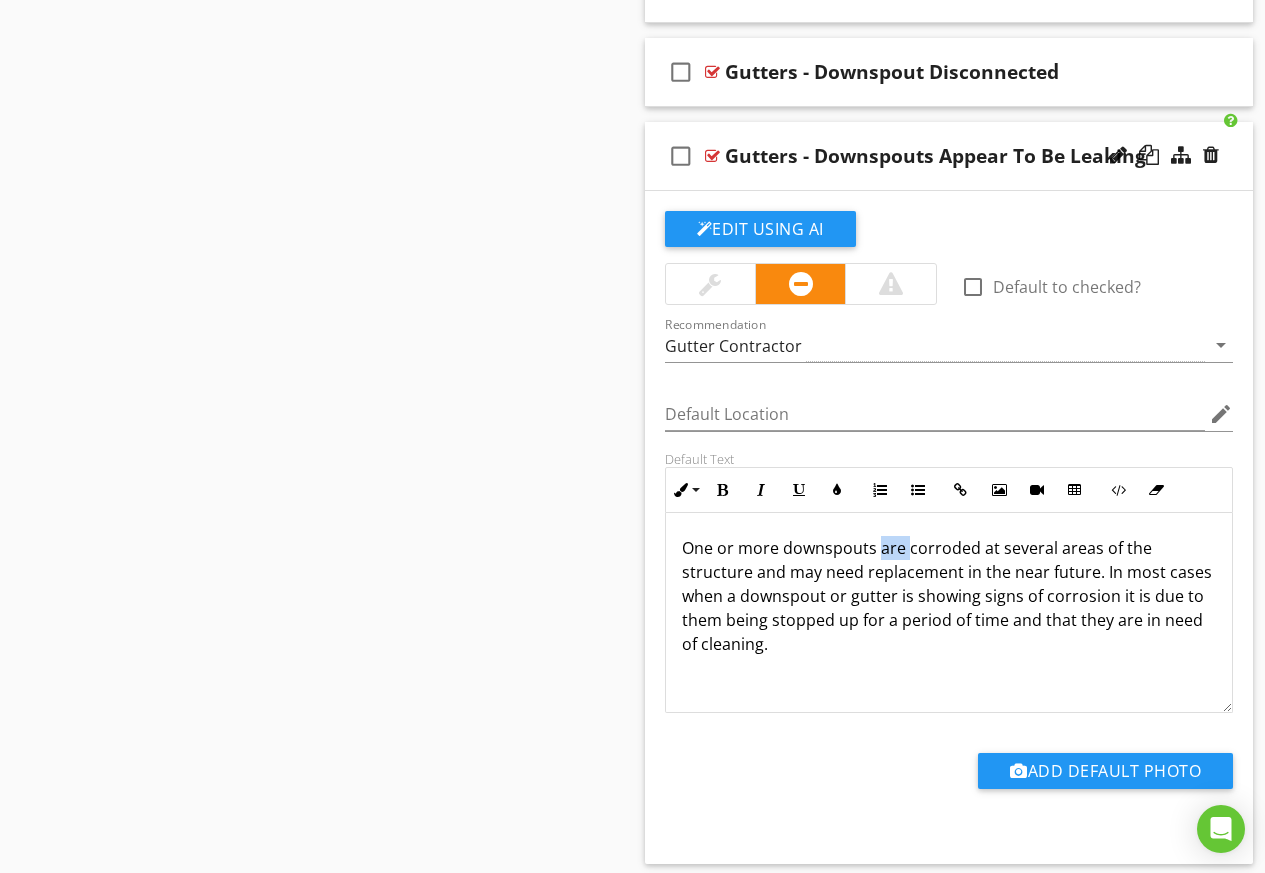 click on "One or more downspouts are corroded at several areas of the structure and may need replacement in the near future. In most cases when a downspout or gutter is showing signs of corrosion it is due to them being stopped up for a period of time and that they are in need of cleaning." at bounding box center (949, 596) 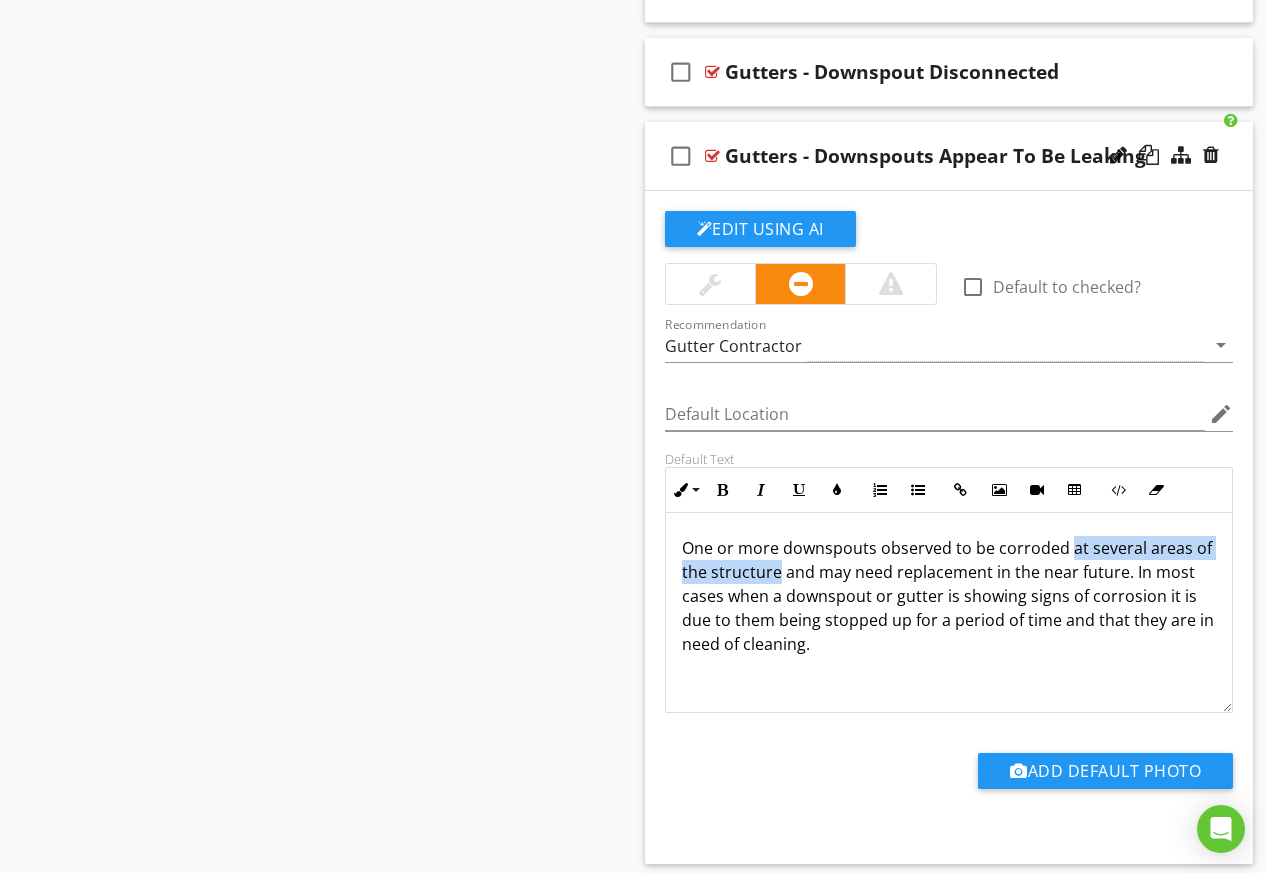 drag, startPoint x: 799, startPoint y: 574, endPoint x: 1069, endPoint y: 551, distance: 270.97784 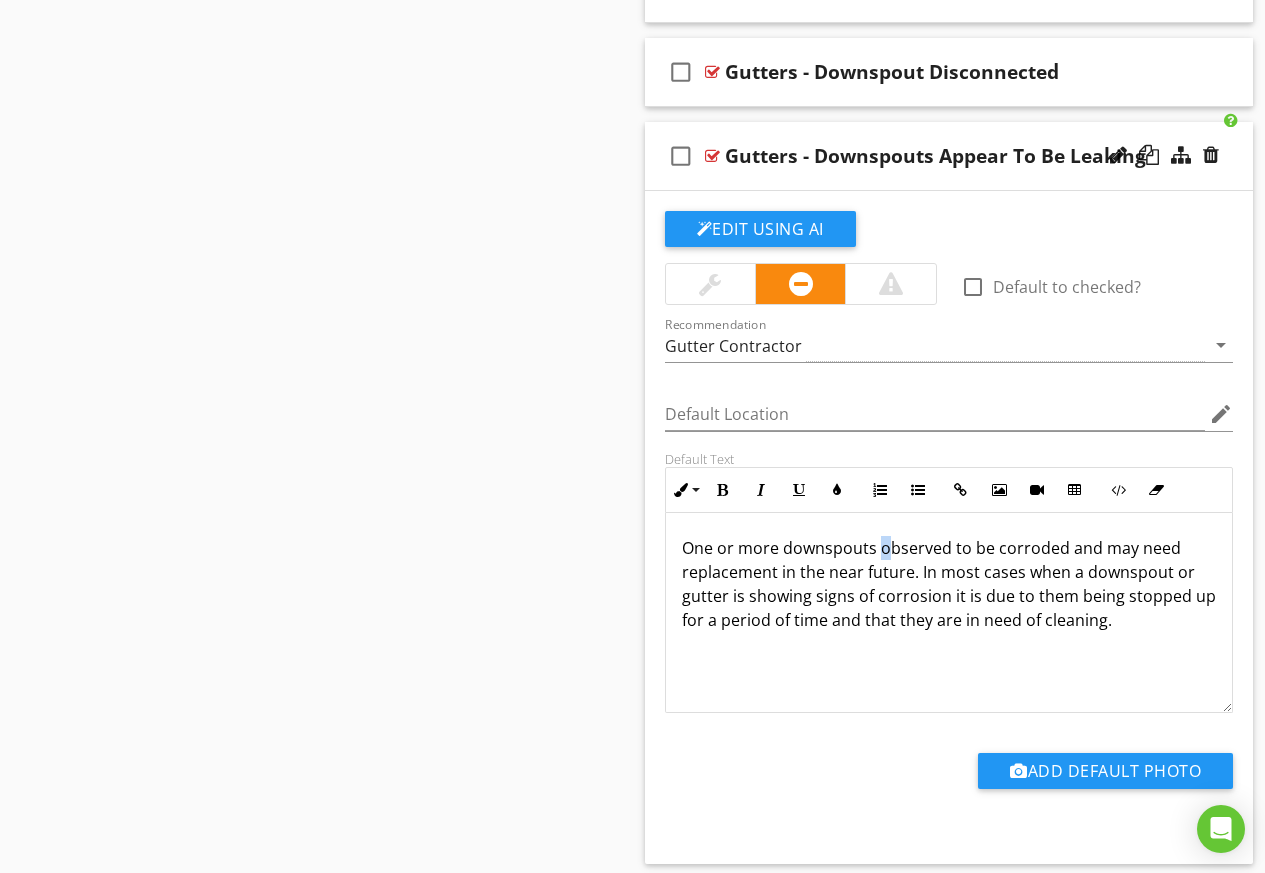 drag, startPoint x: 880, startPoint y: 549, endPoint x: 886, endPoint y: 559, distance: 11.661903 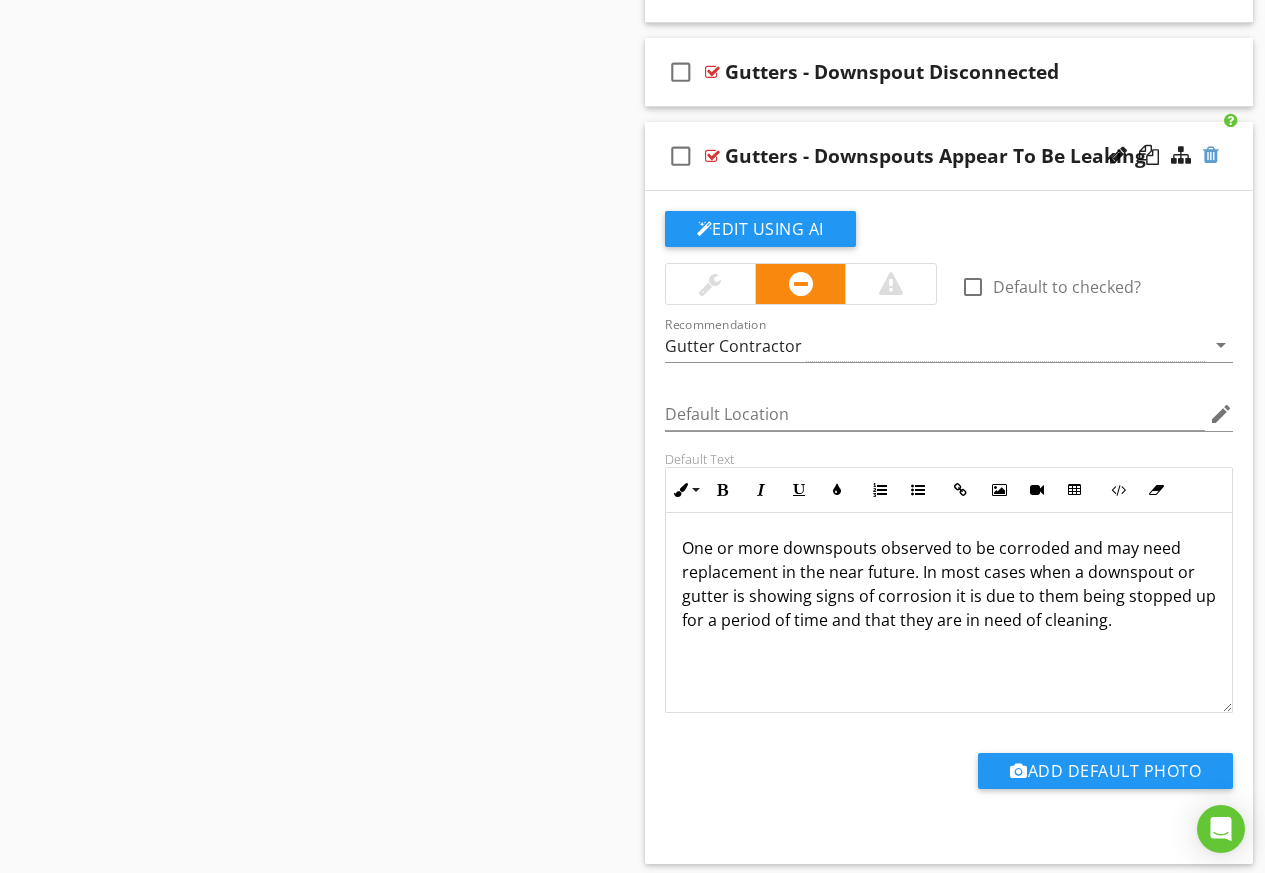 click at bounding box center [1211, 155] 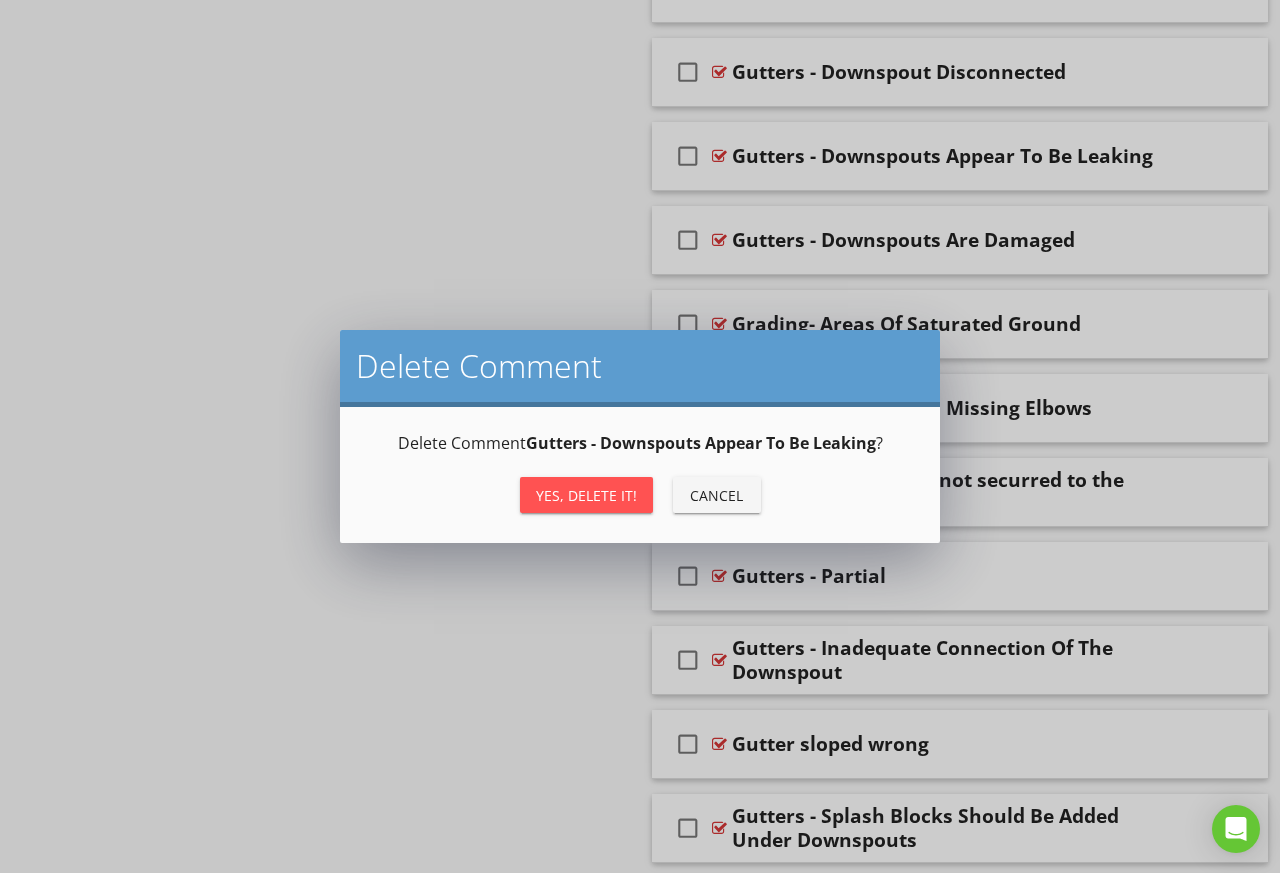 click on "Yes, Delete it!" at bounding box center [586, 495] 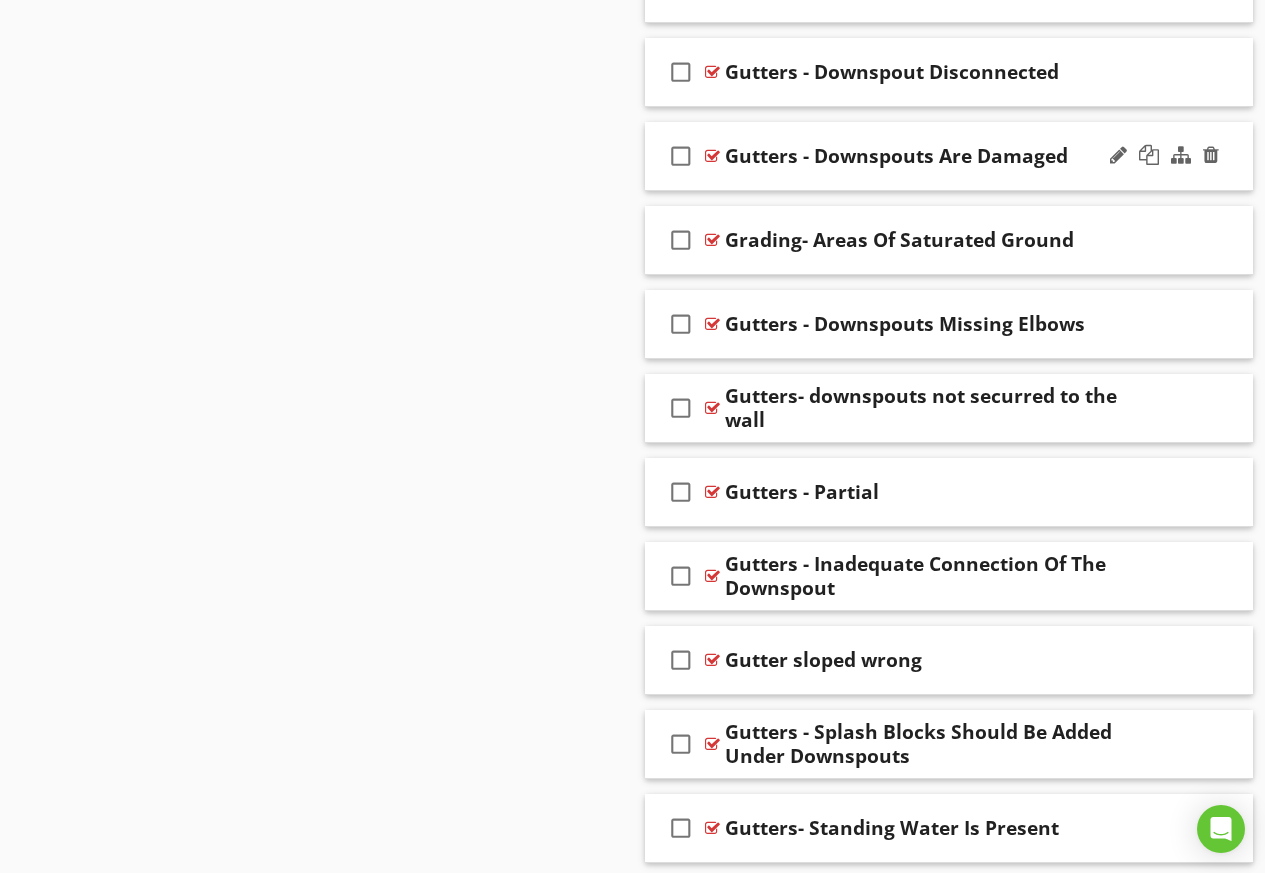 click on "check_box_outline_blank
Gutters - Downspouts Are Damaged" at bounding box center [949, 156] 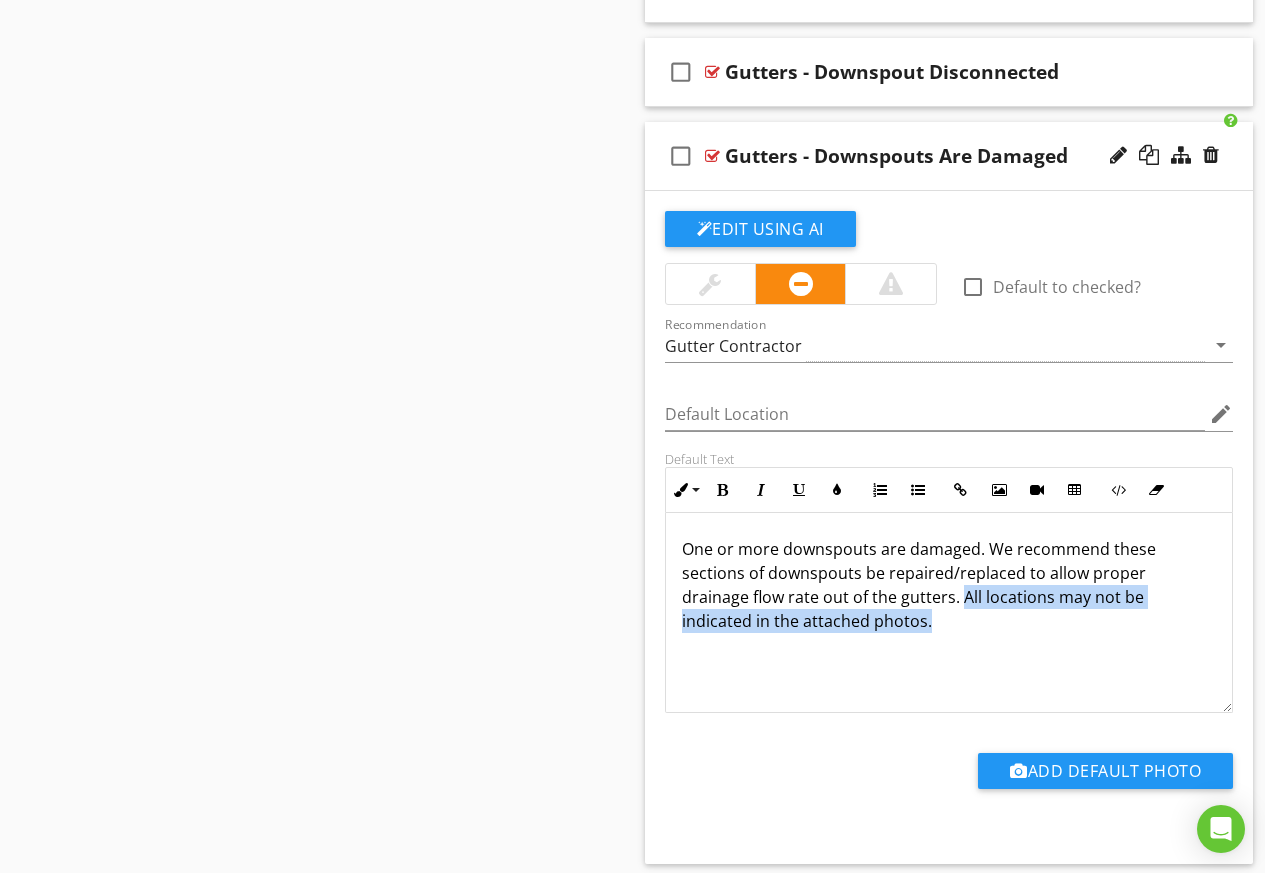 drag, startPoint x: 941, startPoint y: 626, endPoint x: 963, endPoint y: 598, distance: 35.608986 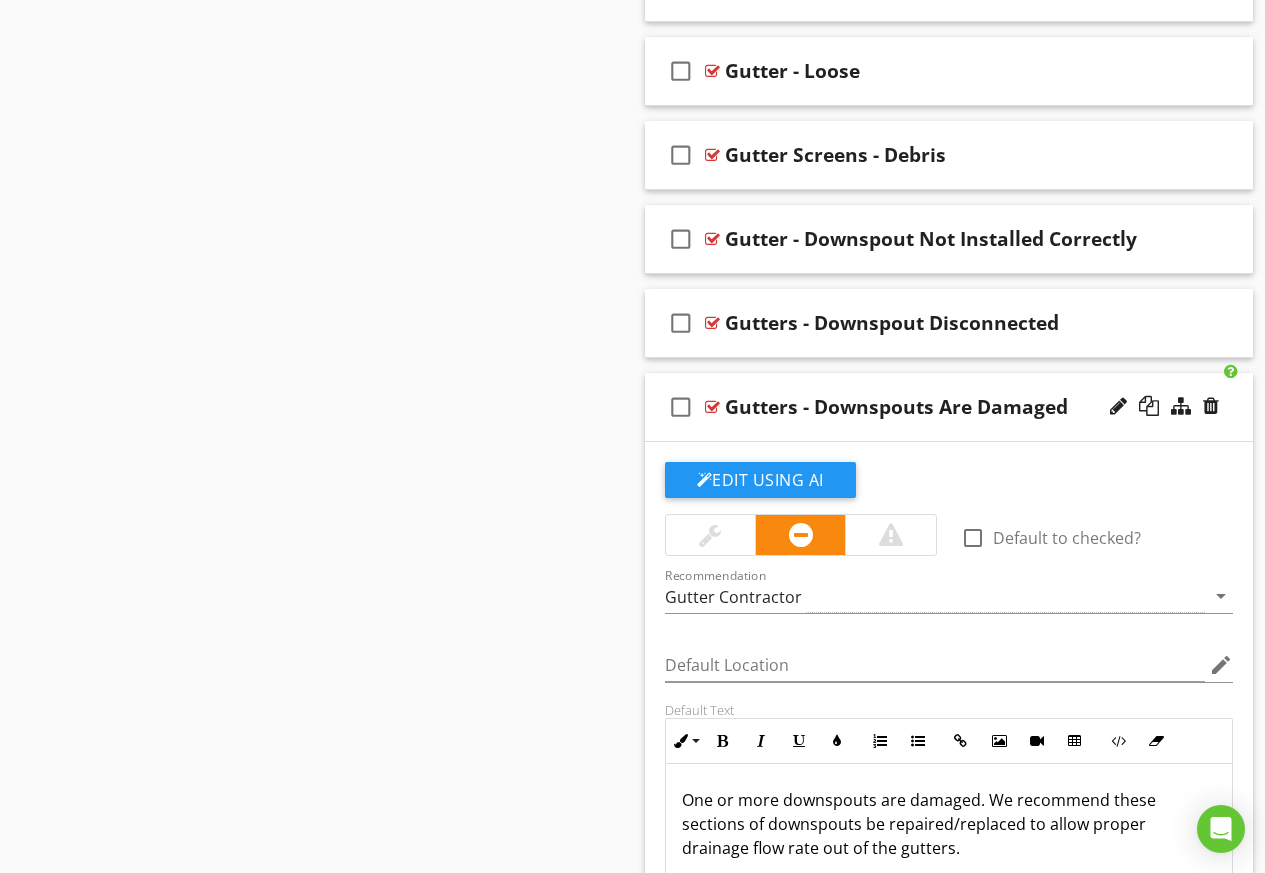 scroll, scrollTop: 3852, scrollLeft: 0, axis: vertical 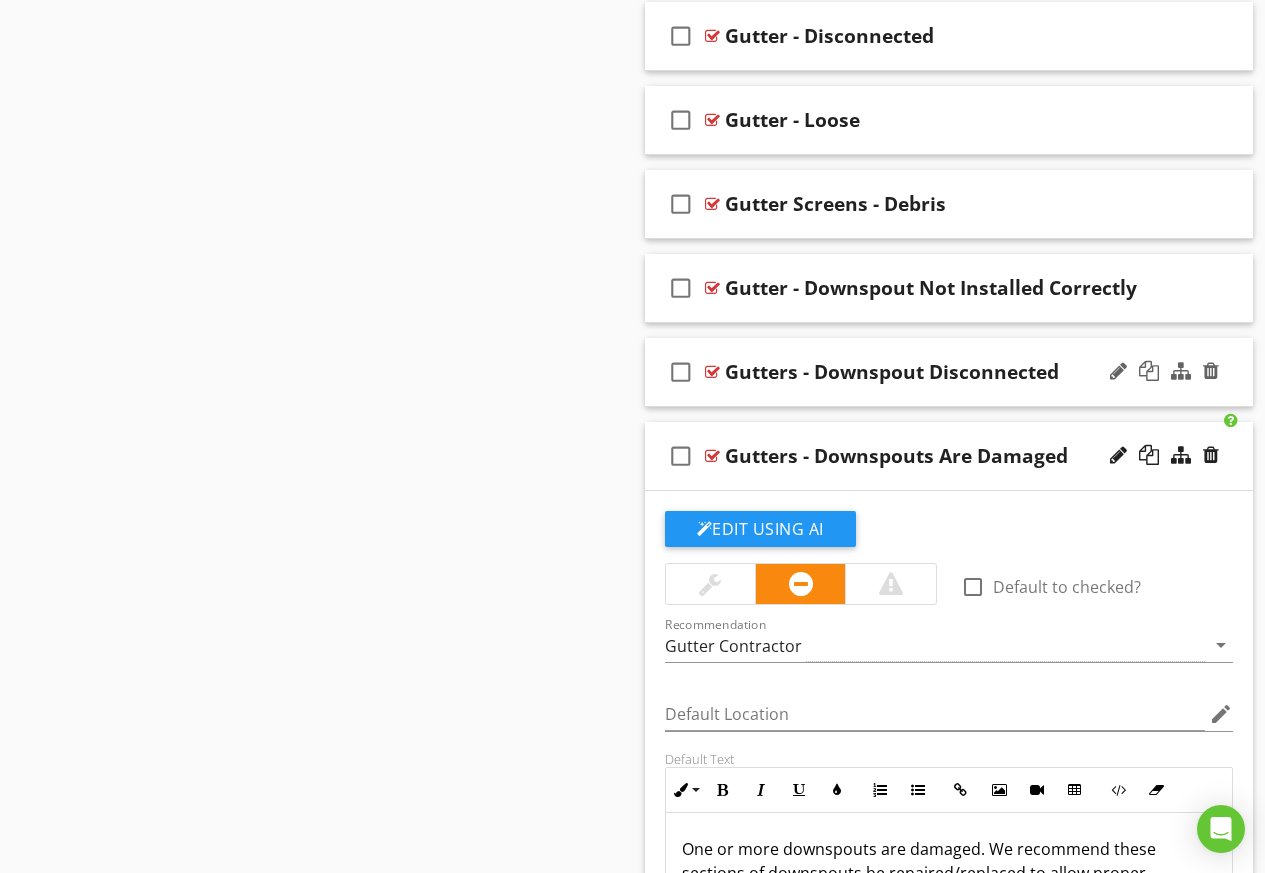click on "check_box_outline_blank
Gutters - Downspout Disconnected" at bounding box center (949, 372) 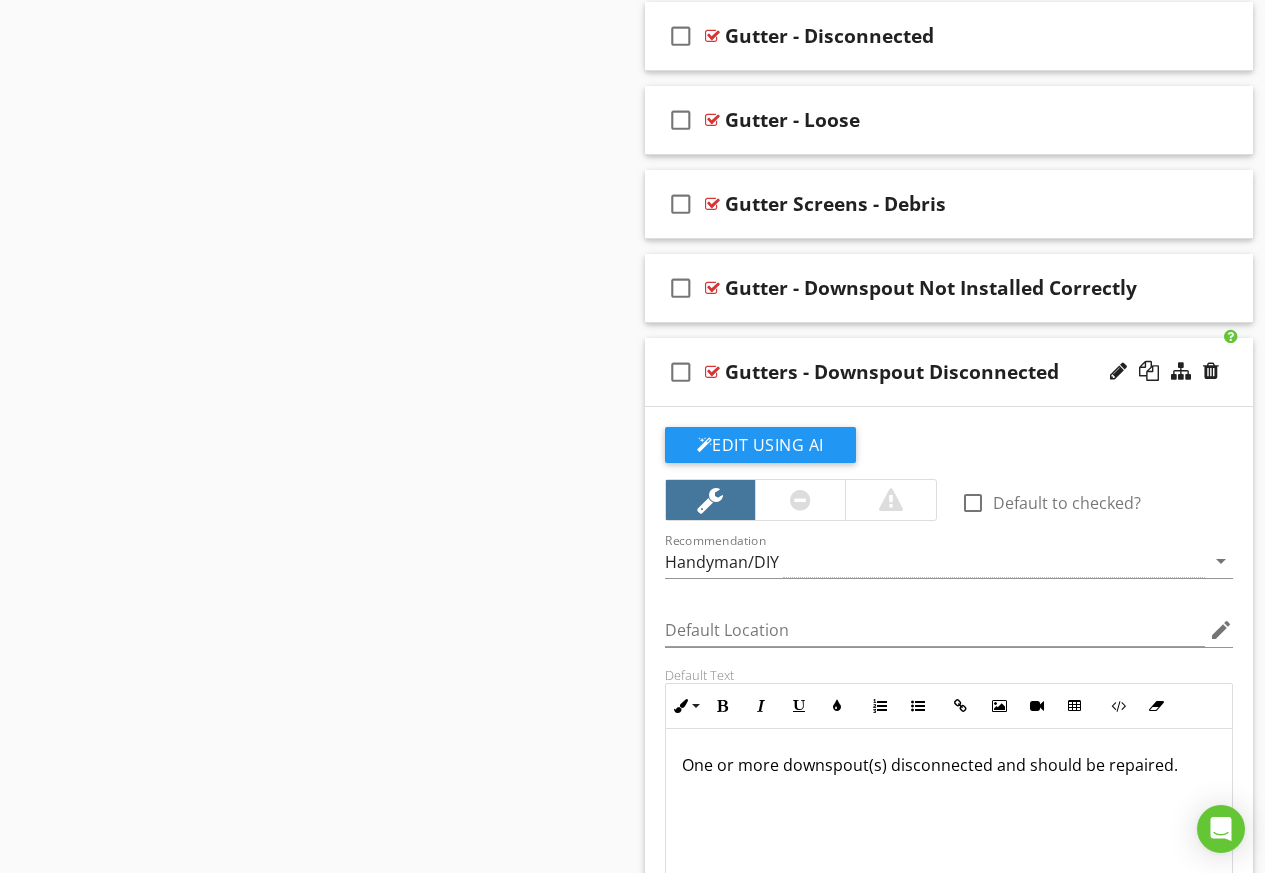 click on "check_box_outline_blank
Gutters - Downspout Disconnected" at bounding box center (949, 372) 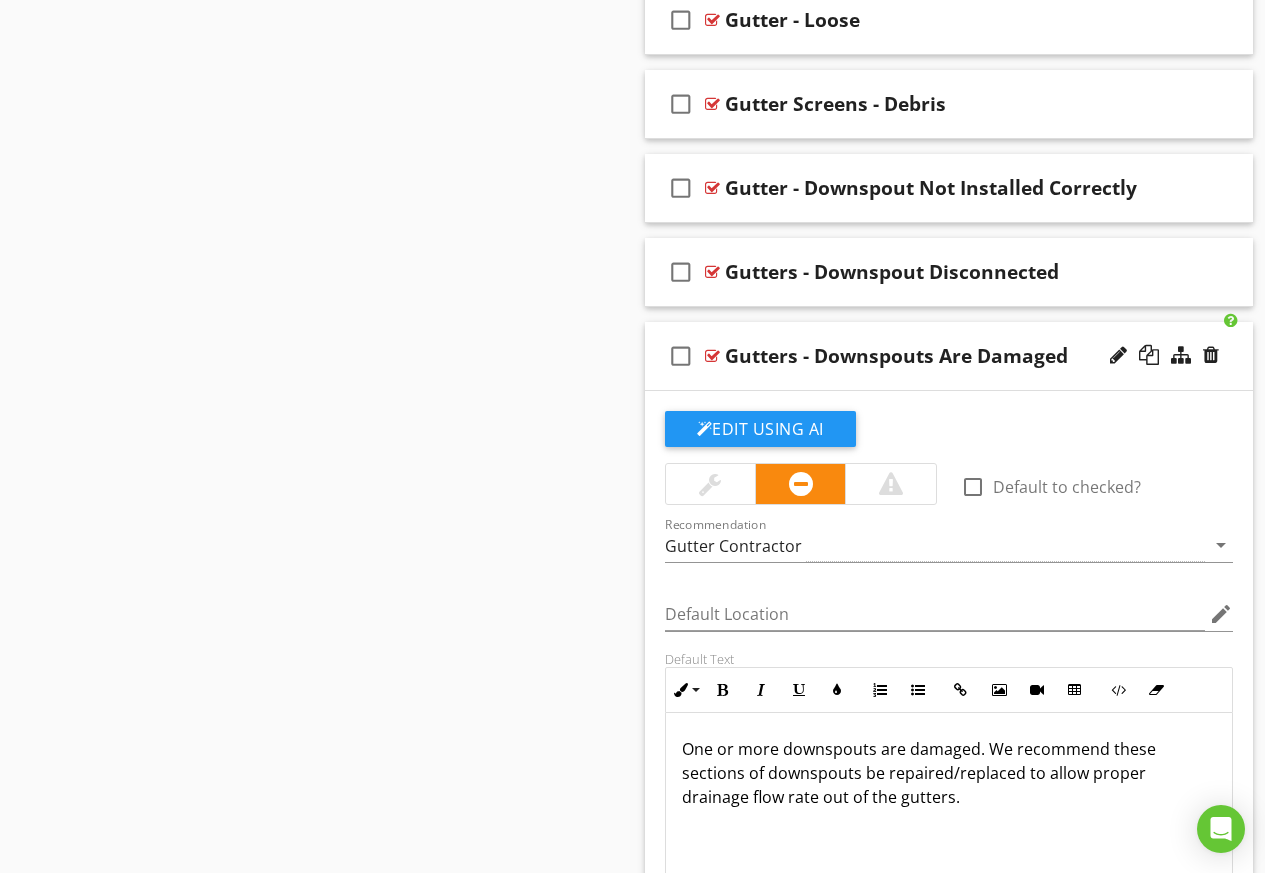 scroll, scrollTop: 3852, scrollLeft: 0, axis: vertical 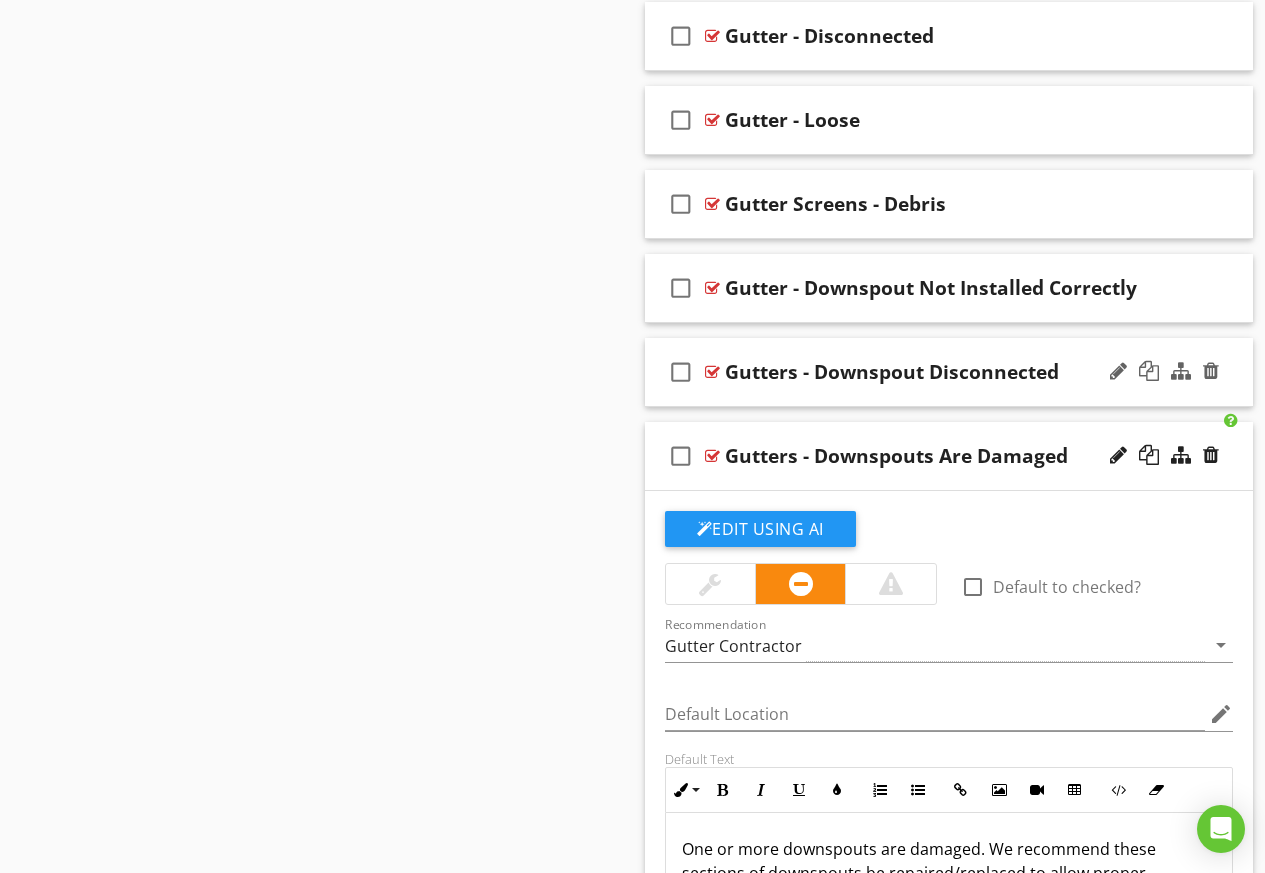 click on "check_box_outline_blank
Gutters - Downspout Disconnected" at bounding box center [949, 372] 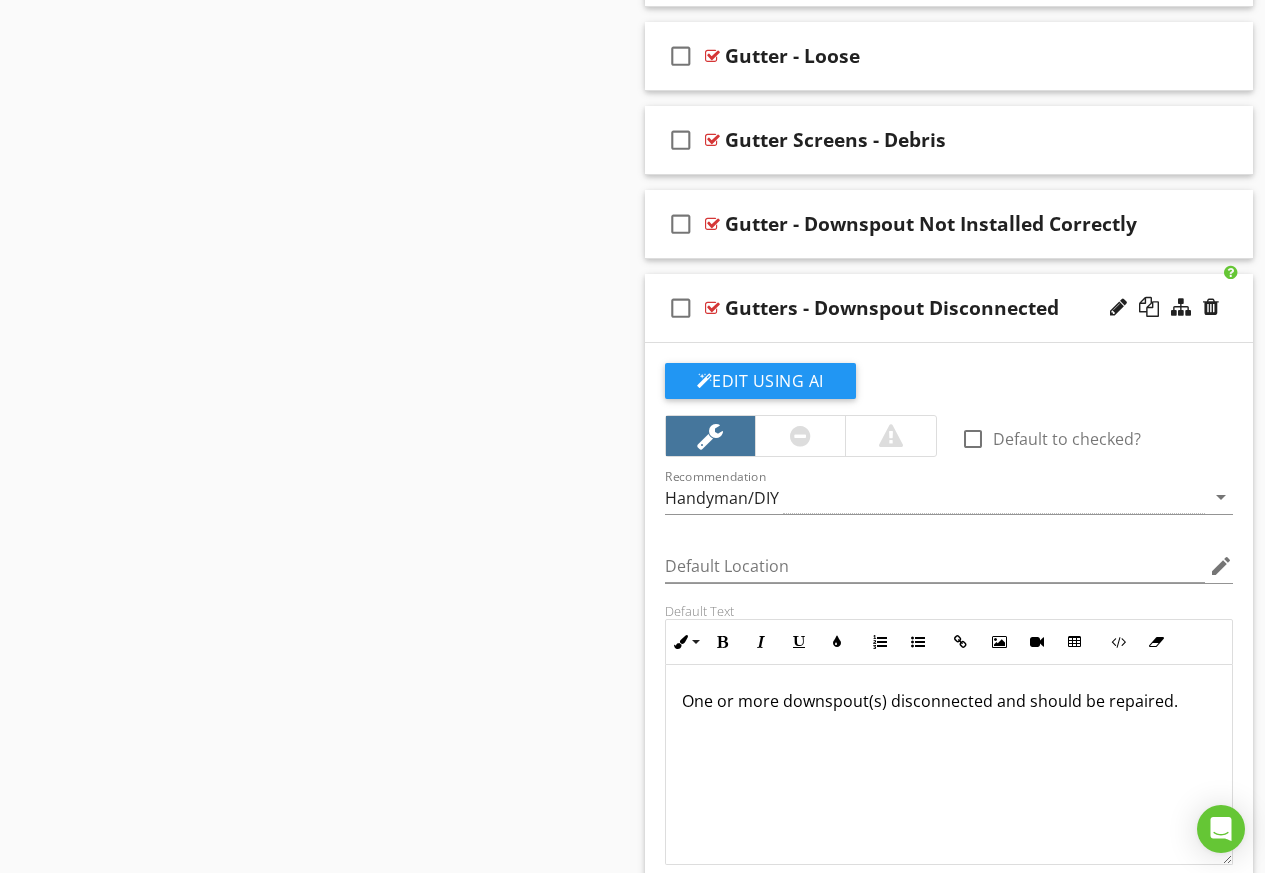 scroll, scrollTop: 3952, scrollLeft: 0, axis: vertical 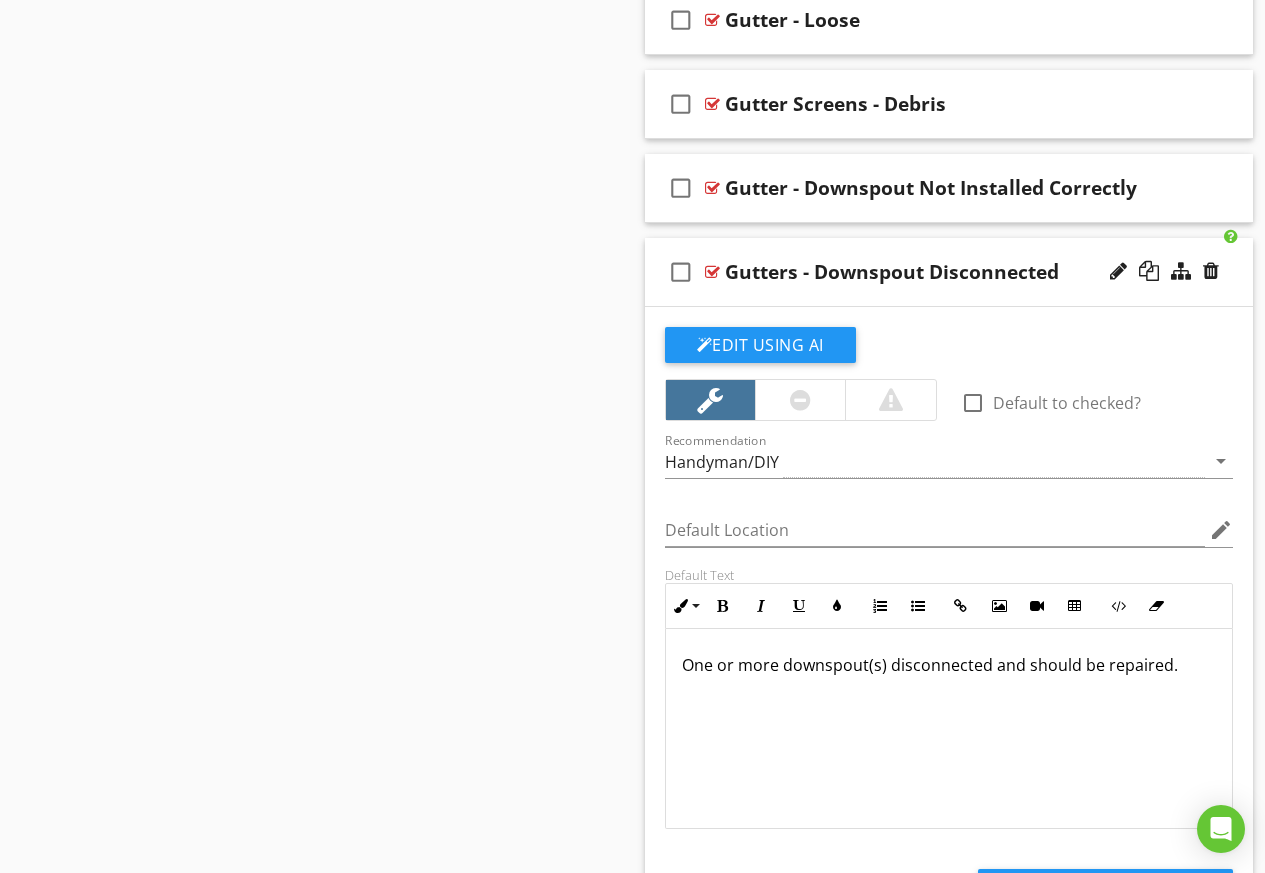 click on "check_box_outline_blank
Gutters - Downspout Disconnected" at bounding box center [949, 272] 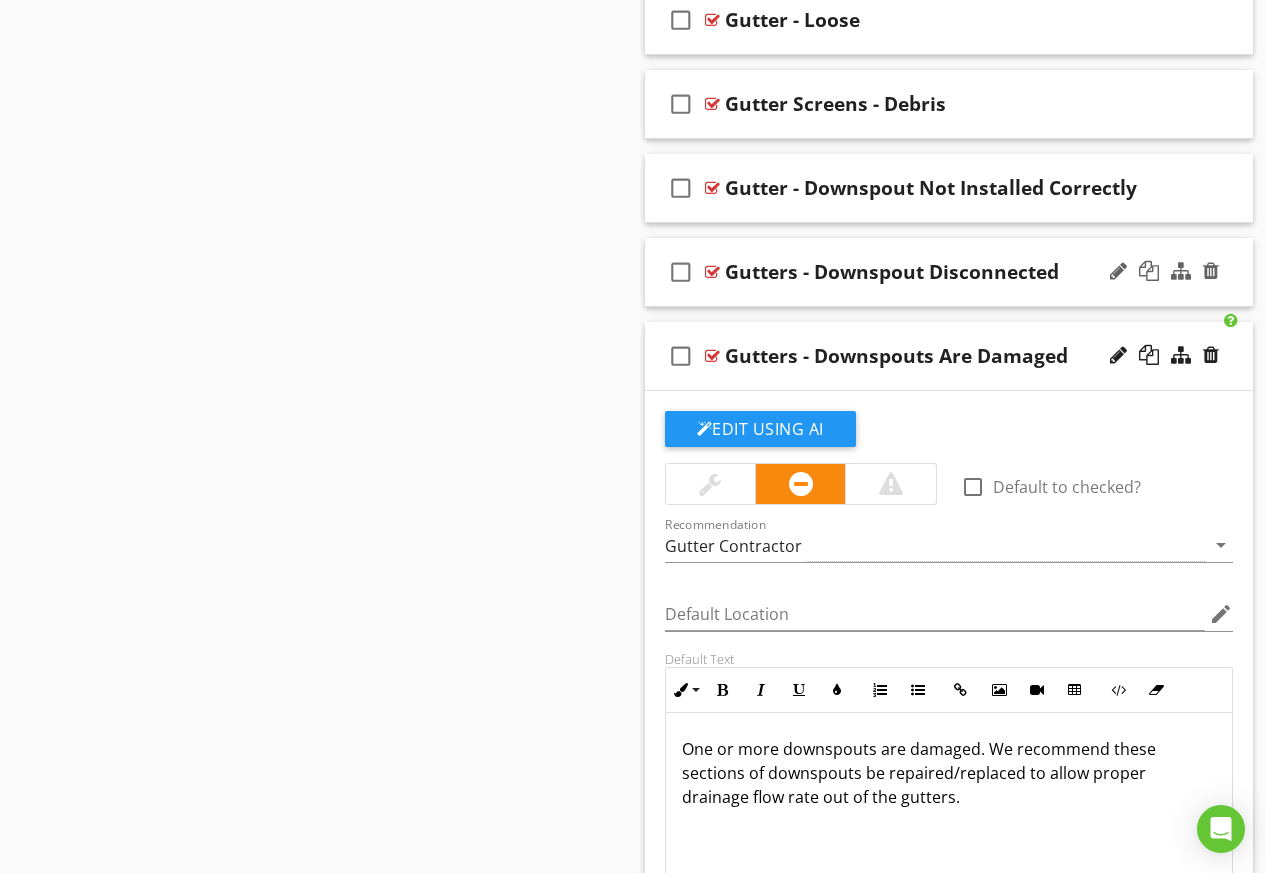 click on "check_box_outline_blank
Gutters - Downspout Disconnected" at bounding box center [949, 272] 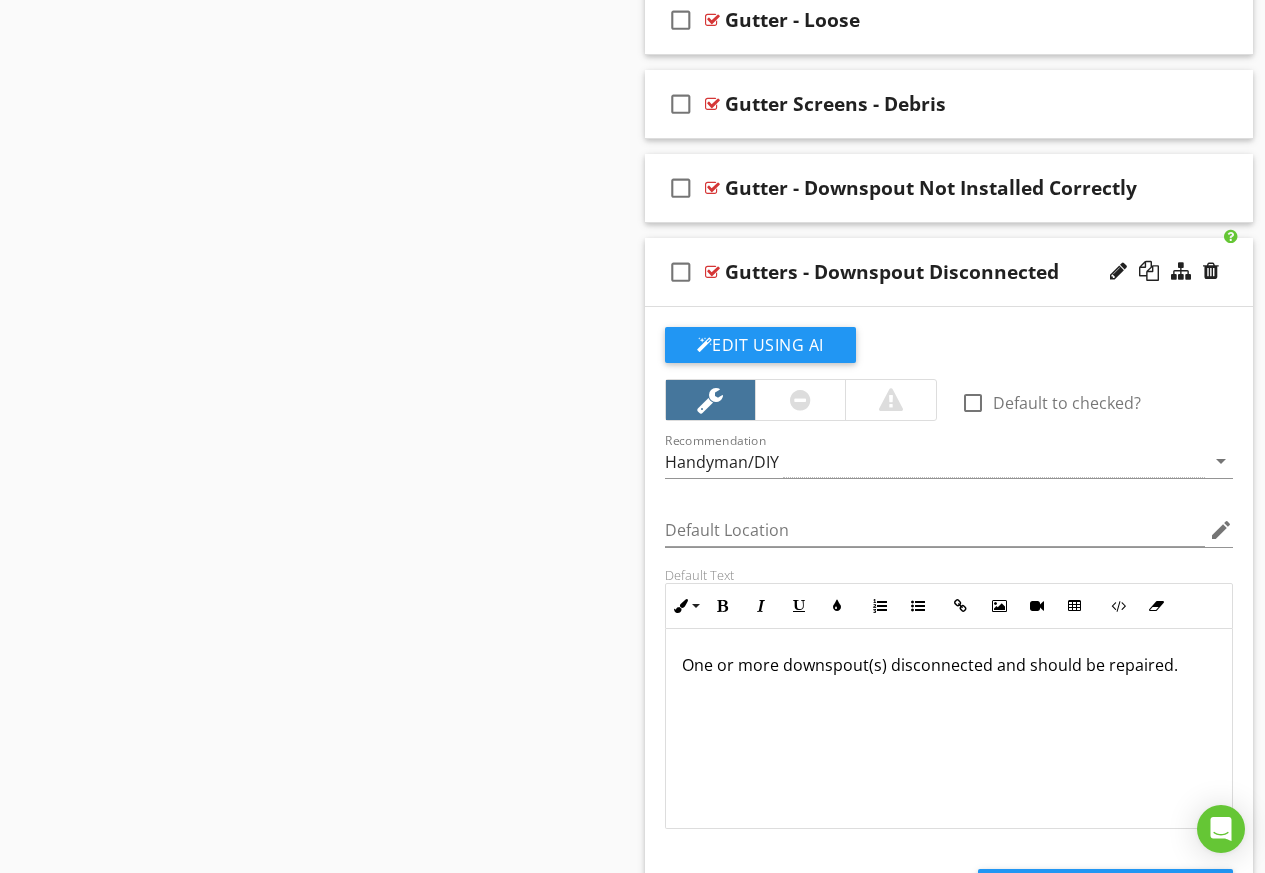 click on "check_box_outline_blank
Gutters - Downspout Disconnected" at bounding box center (949, 272) 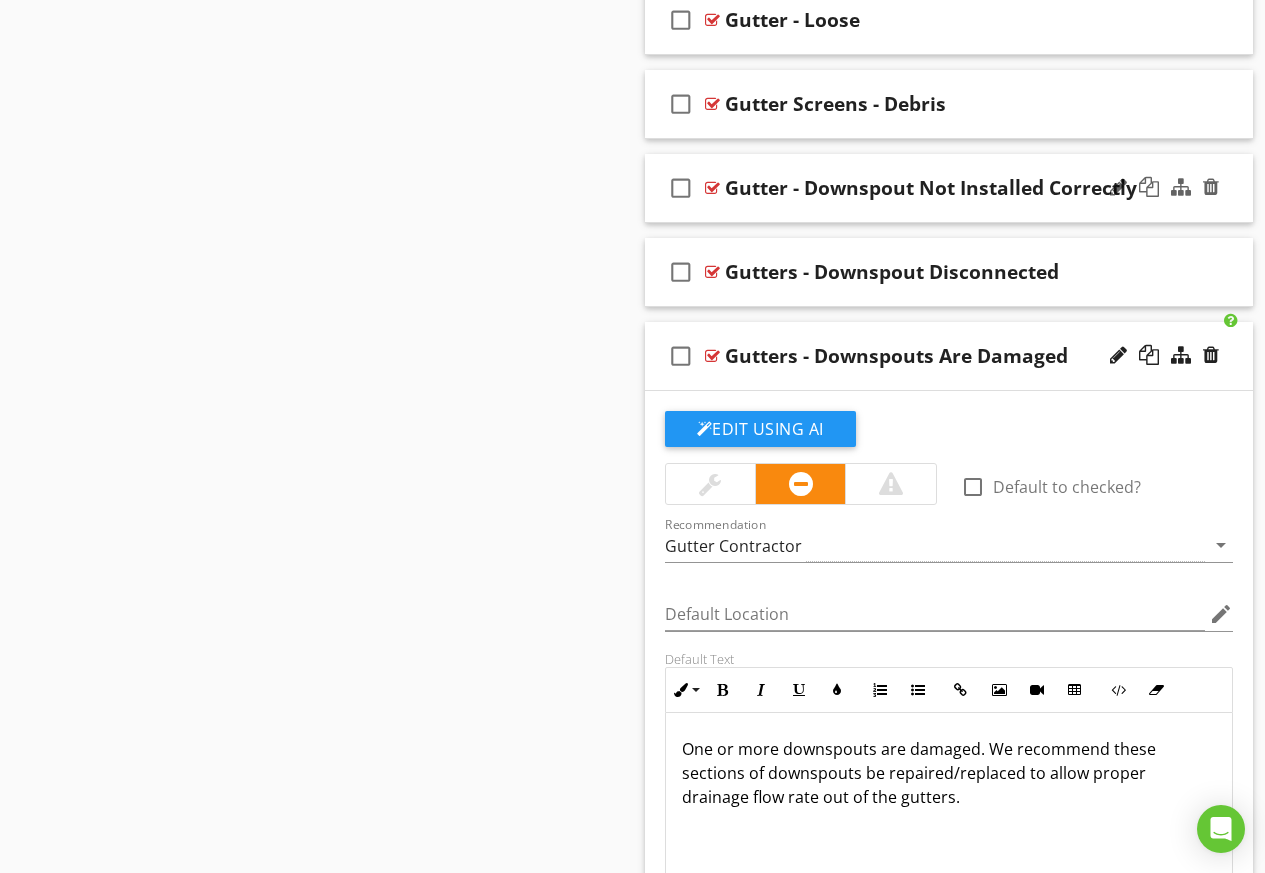 click on "check_box_outline_blank
Gutter - Downspout Not Installed Correctly" at bounding box center (949, 188) 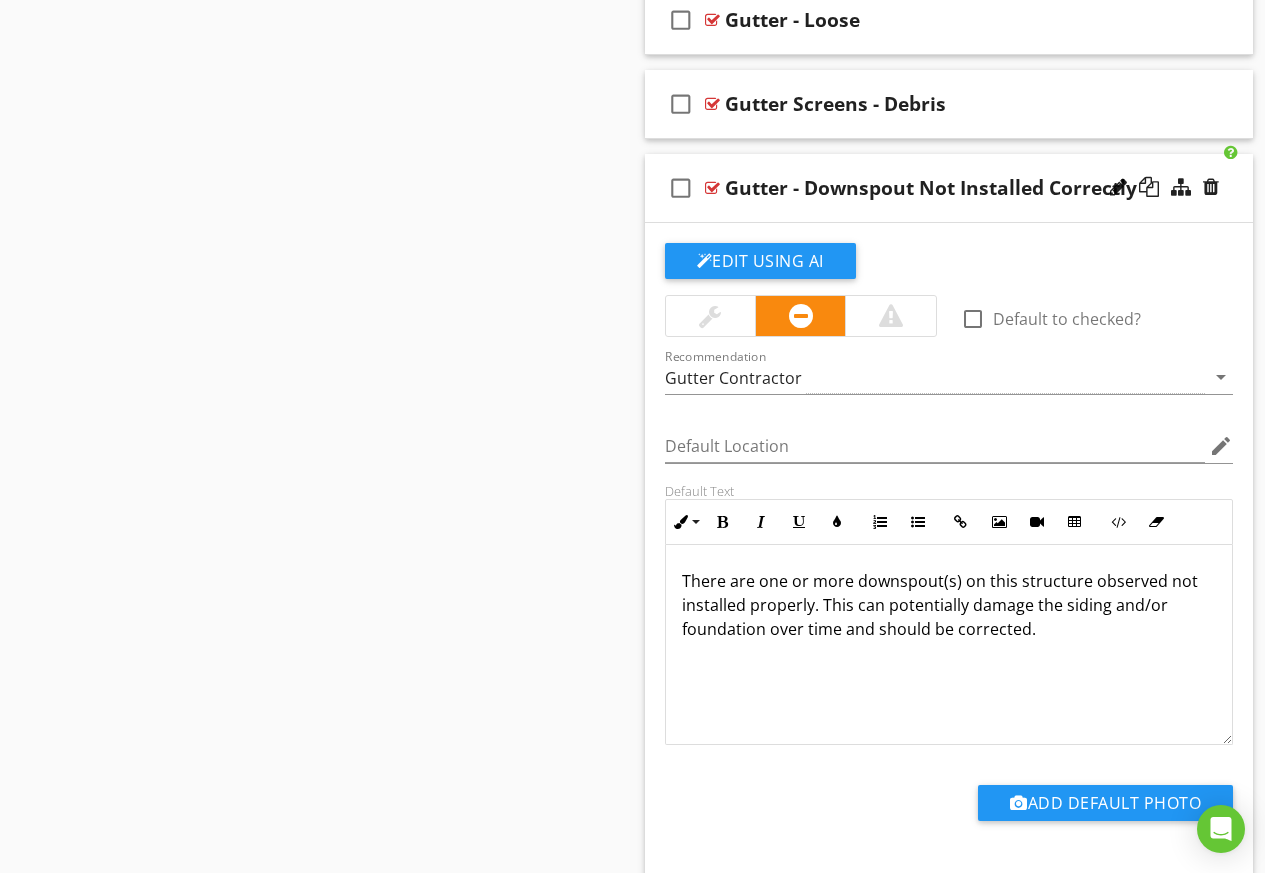 click on "check_box_outline_blank
Gutter - Downspout Not Installed Correctly" at bounding box center (949, 188) 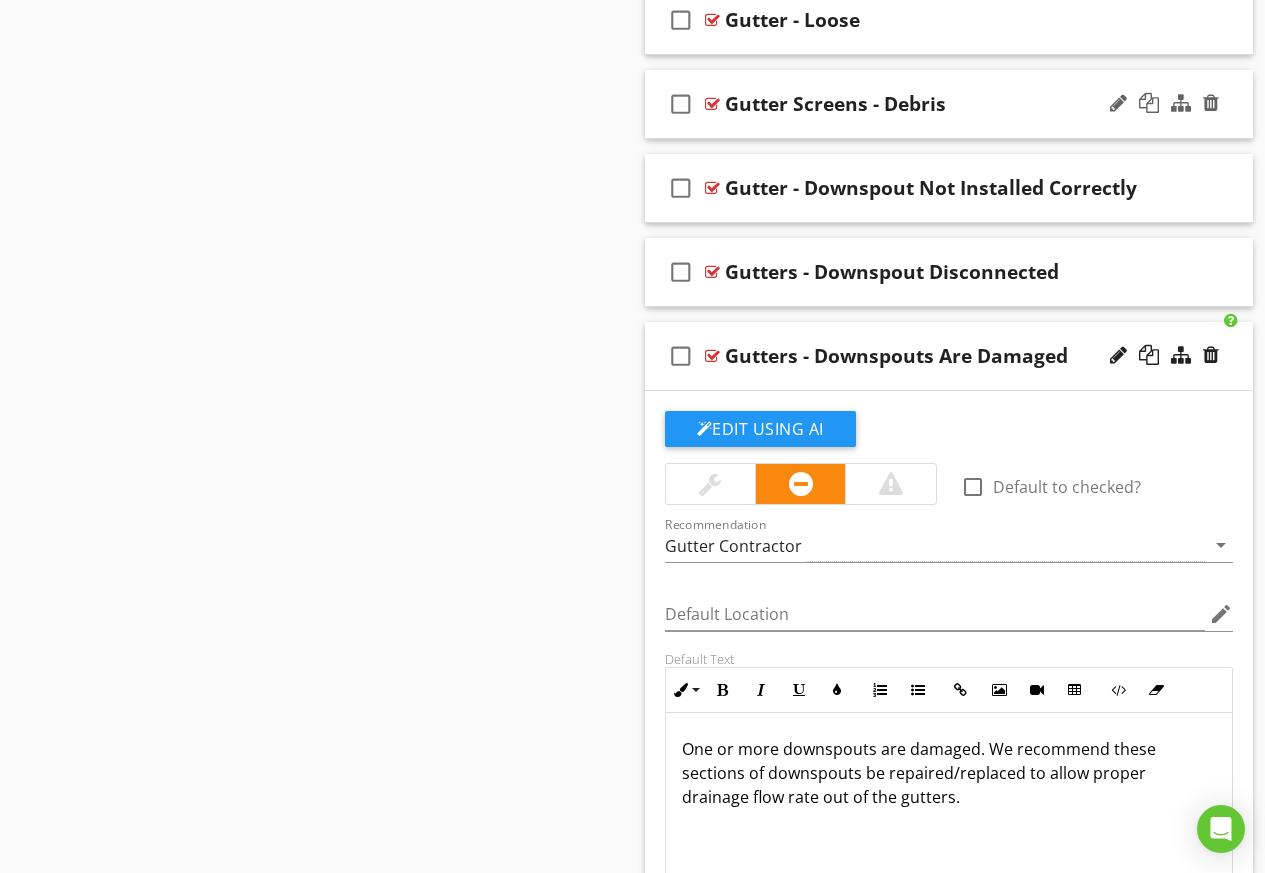 click on "check_box_outline_blank
Gutter Screens - Debris" at bounding box center (949, 104) 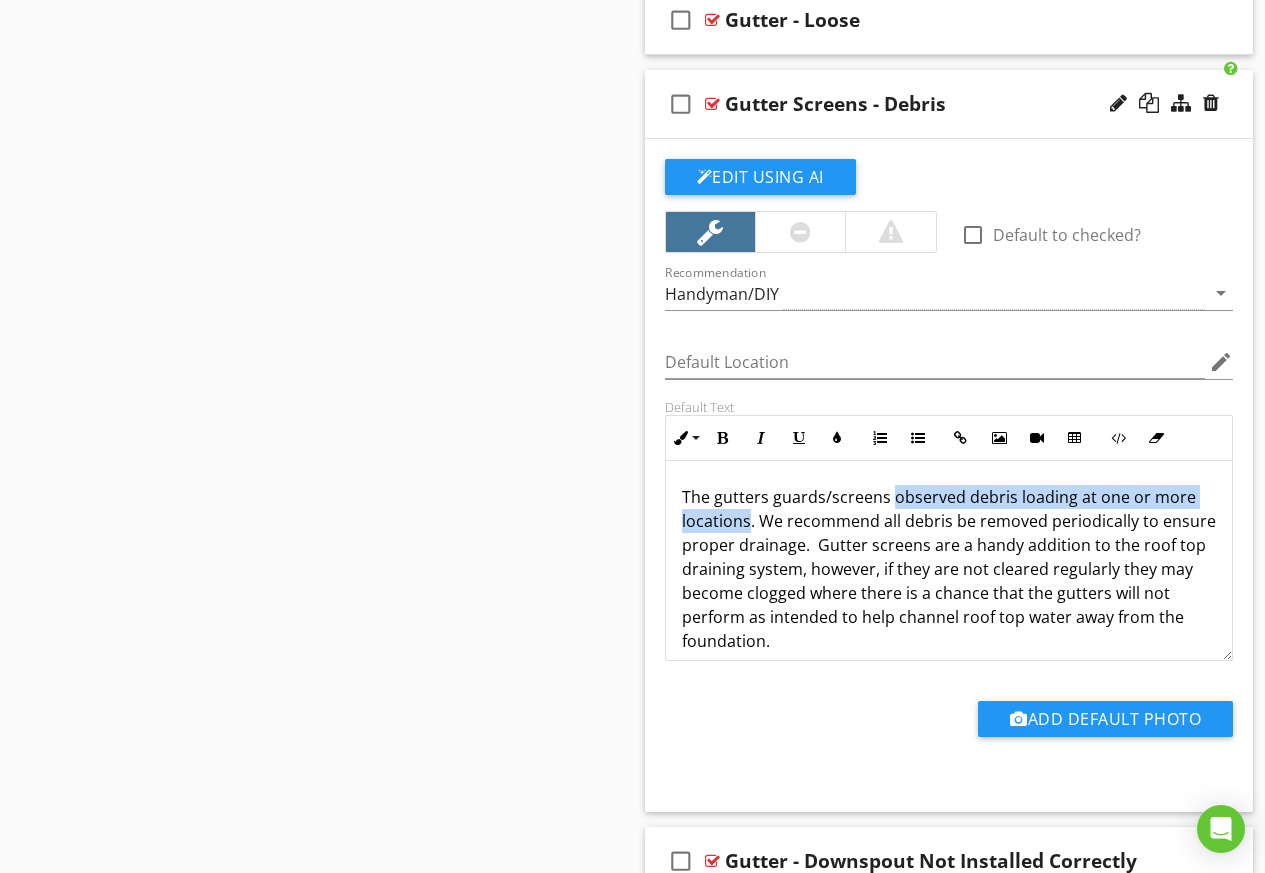 drag, startPoint x: 890, startPoint y: 498, endPoint x: 748, endPoint y: 533, distance: 146.24979 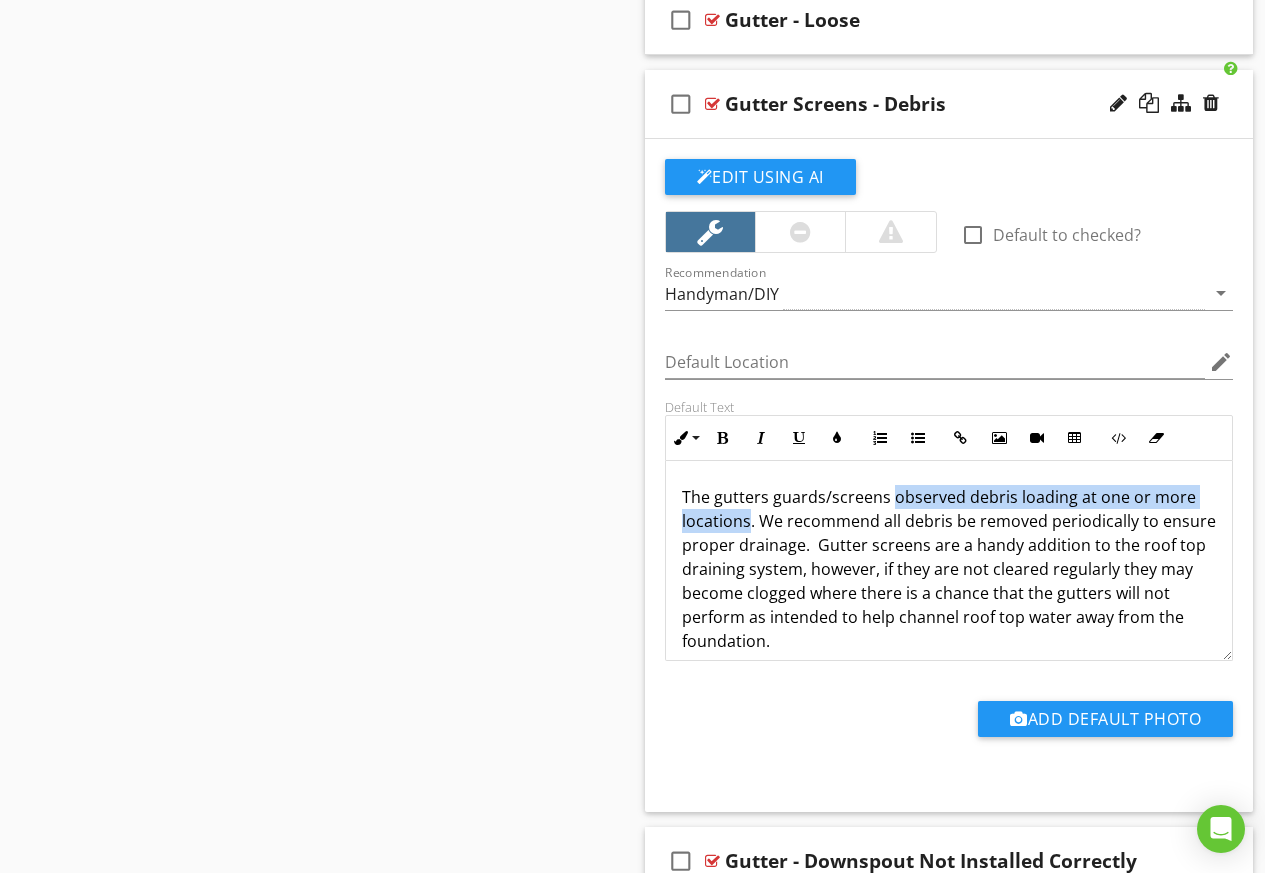 type 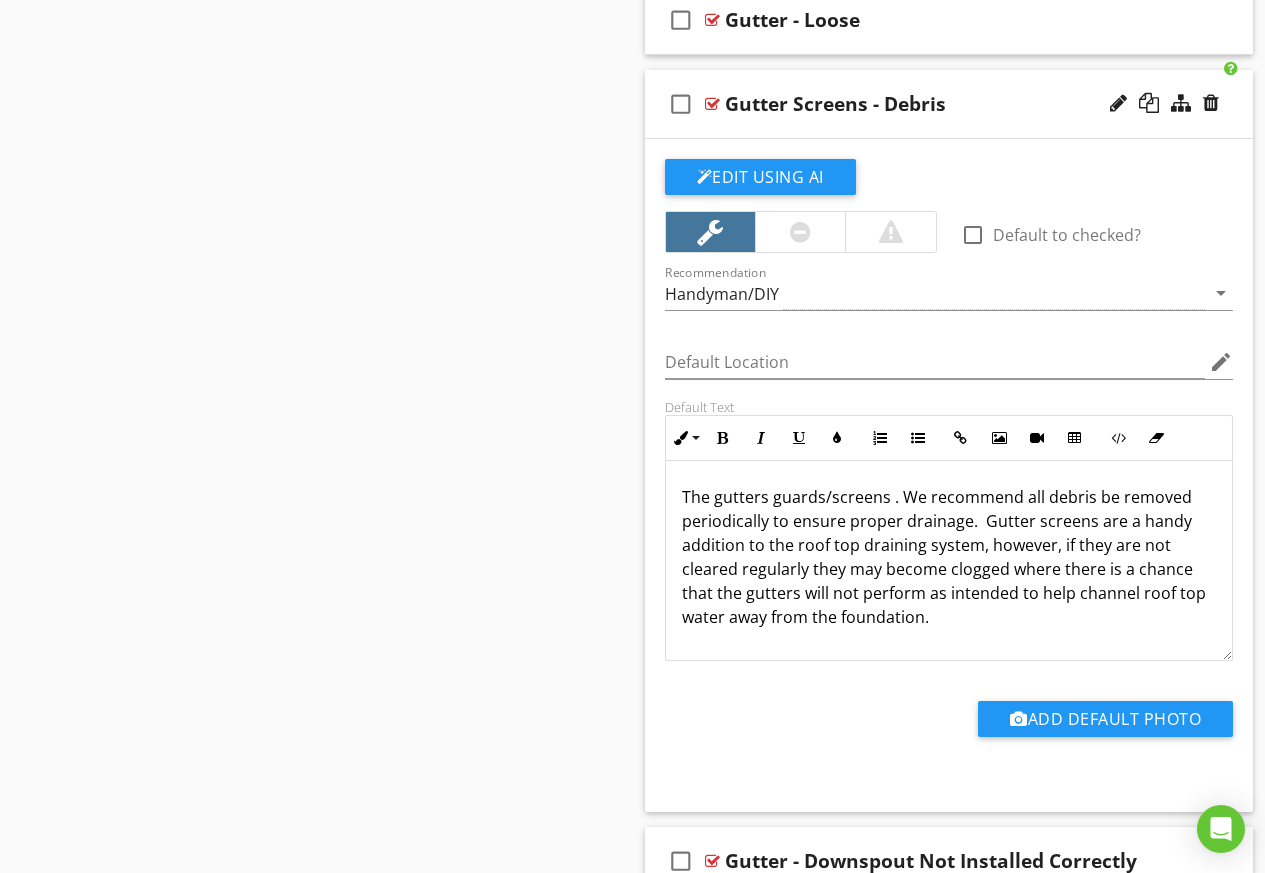 click on "The gutters guards/screens . We recommend all debris be removed periodically to ensure proper drainage.  Gutter screens are a handy addition to the roof top draining system, however, if they are not cleared regularly they may become clogged where there is a chance that the gutters will not perform as intended to help channel roof top water away from the foundation." at bounding box center (949, 569) 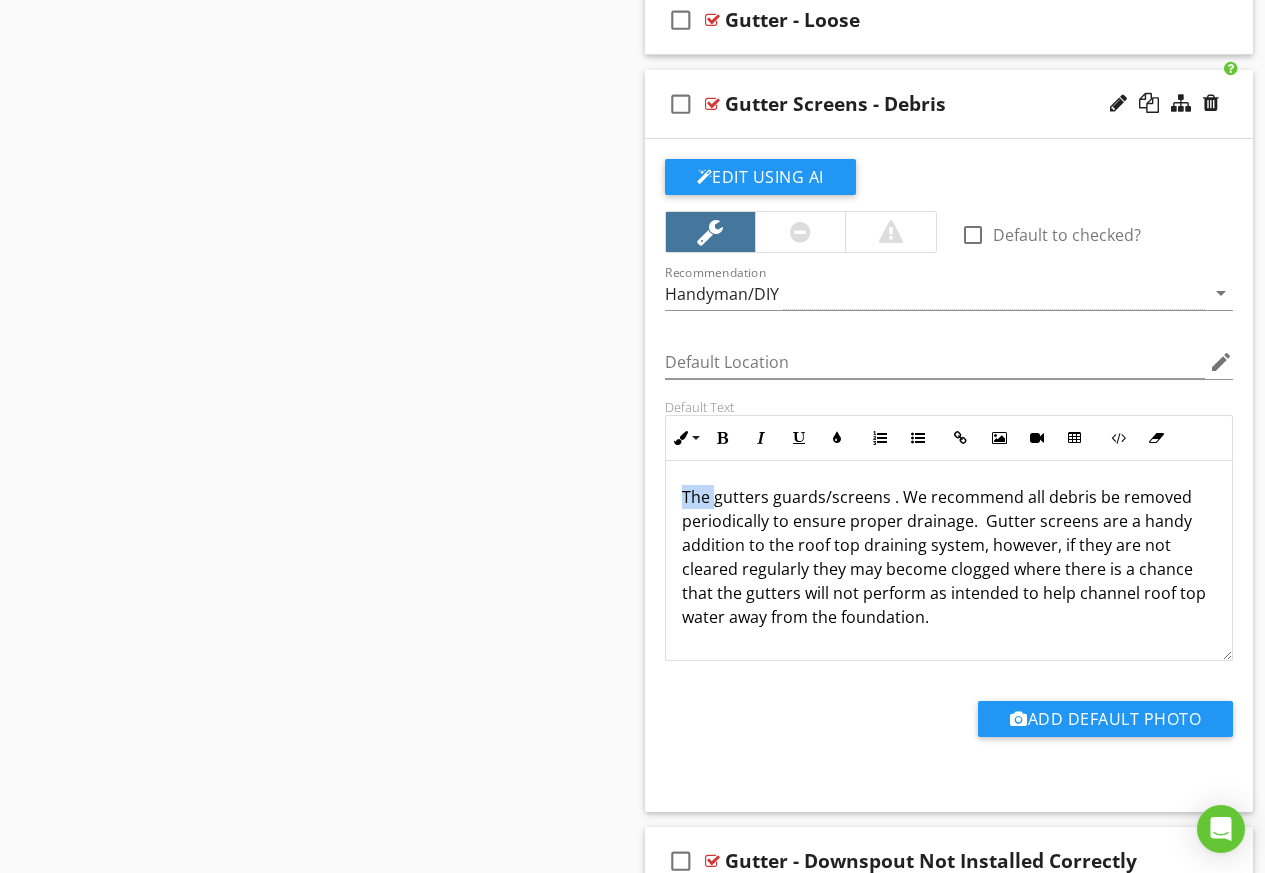 click on "The gutters guards/screens . We recommend all debris be removed periodically to ensure proper drainage.  Gutter screens are a handy addition to the roof top draining system, however, if they are not cleared regularly they may become clogged where there is a chance that the gutters will not perform as intended to help channel roof top water away from the foundation." at bounding box center [949, 569] 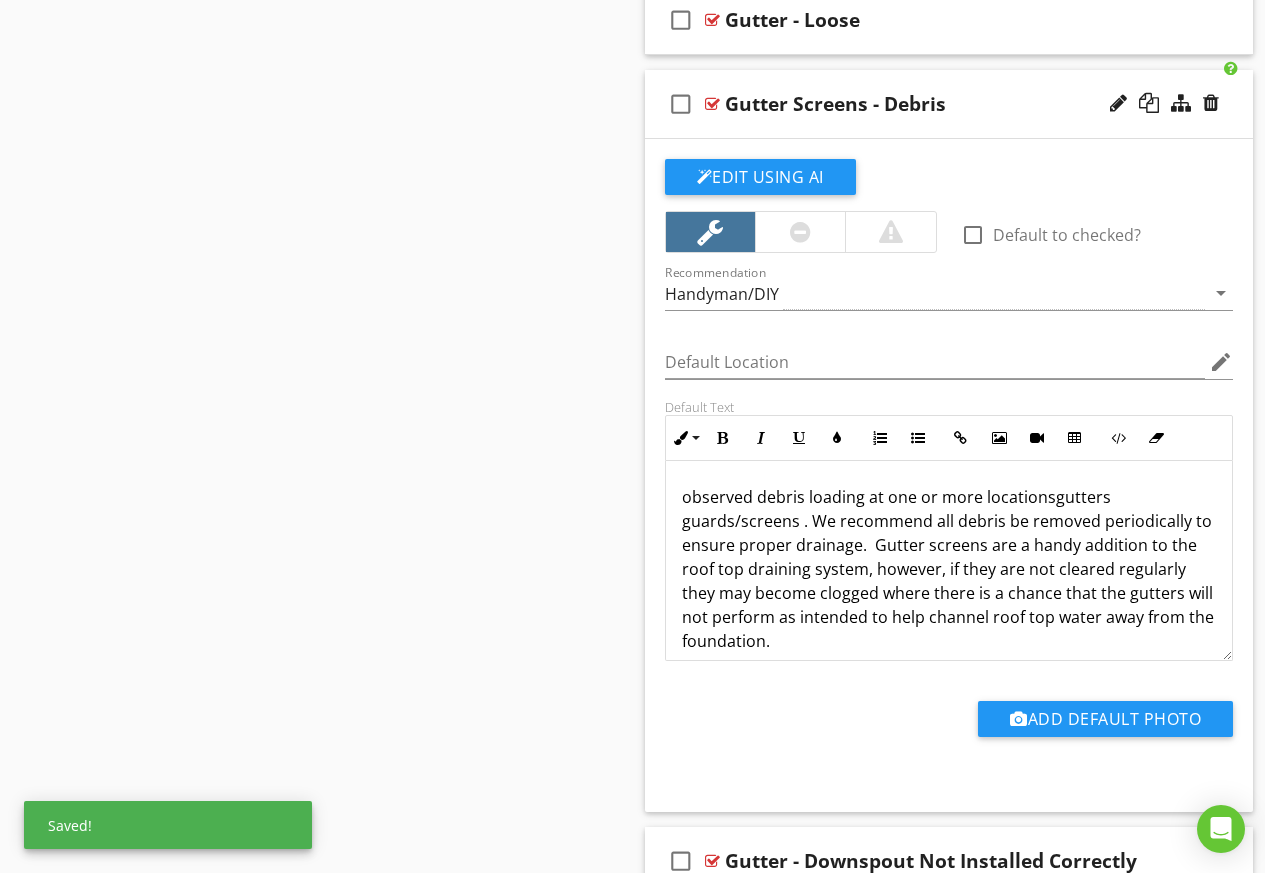 click on "observed debris loading at one or more locationsgutters guards/screens . We recommend all debris be removed periodically to ensure proper drainage.  Gutter screens are a handy addition to the roof top draining system, however, if they are not cleared regularly they may become clogged where there is a chance that the gutters will not perform as intended to help channel roof top water away from the foundation." at bounding box center [949, 581] 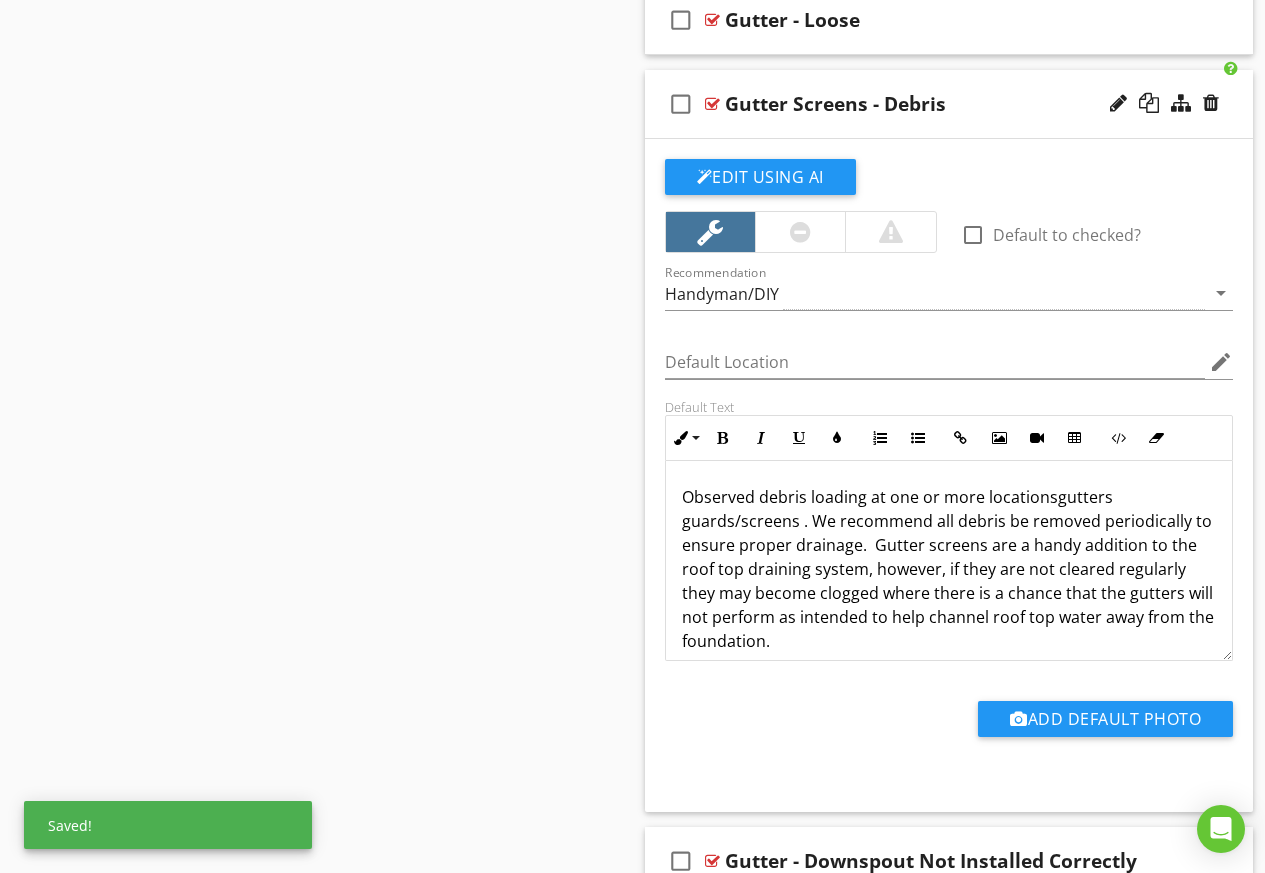 click on "Observed debris loading at one or more locationsgutters guards/screens . We recommend all debris be removed periodically to ensure proper drainage.  Gutter screens are a handy addition to the roof top draining system, however, if they are not cleared regularly they may become clogged where there is a chance that the gutters will not perform as intended to help channel roof top water away from the foundation." at bounding box center (949, 581) 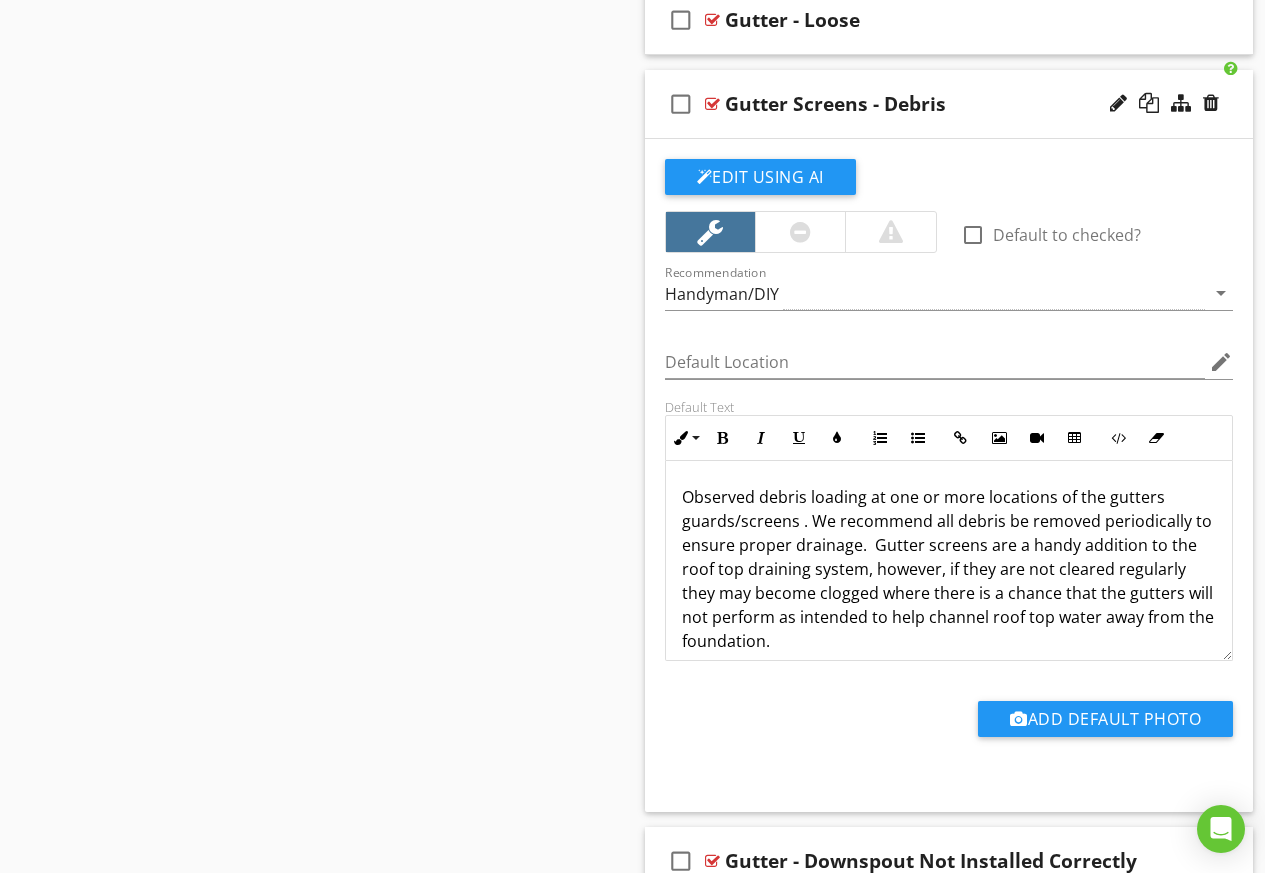 click on "check_box_outline_blank
Gutter Screens - Debris" at bounding box center (949, 104) 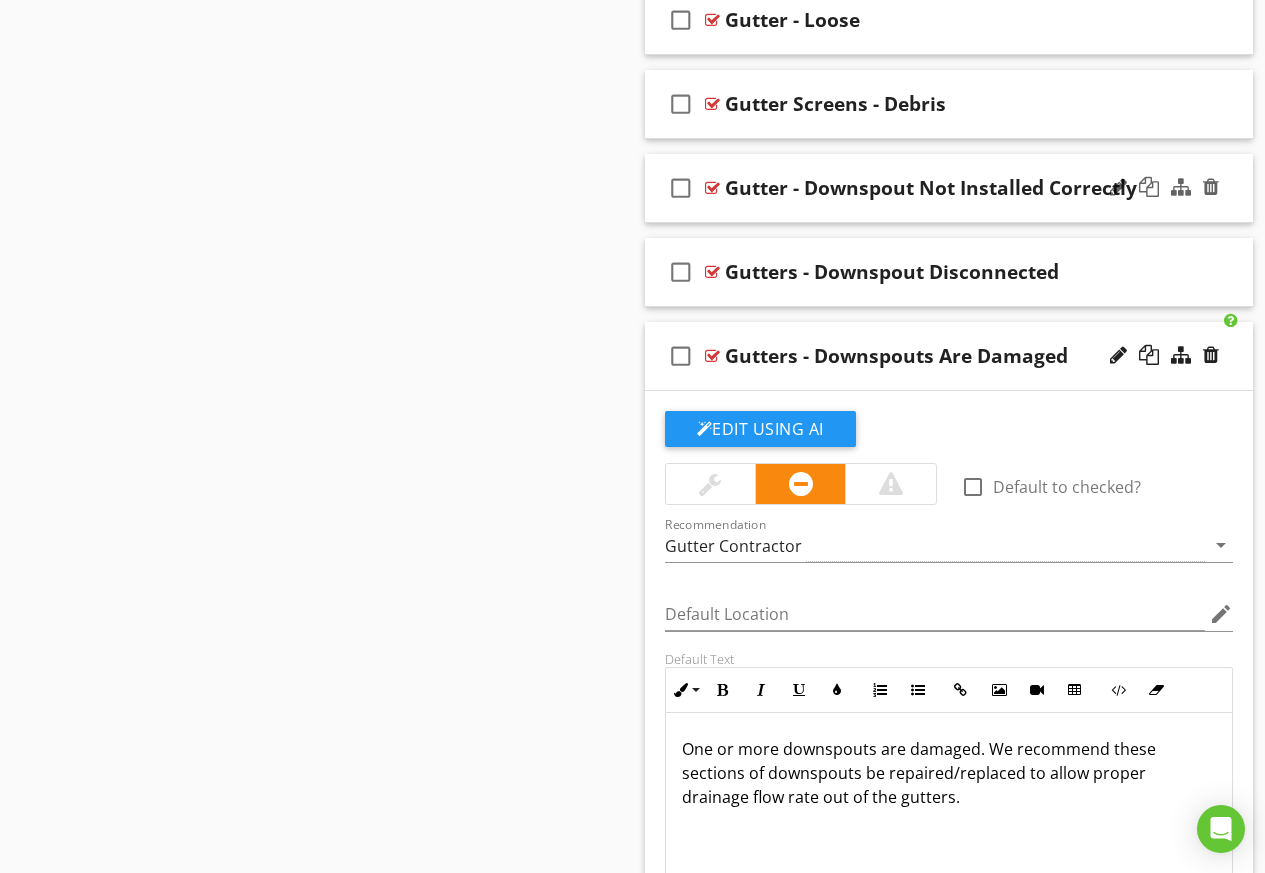 click on "check_box_outline_blank
Gutter - Downspout Not Installed Correctly" at bounding box center [949, 188] 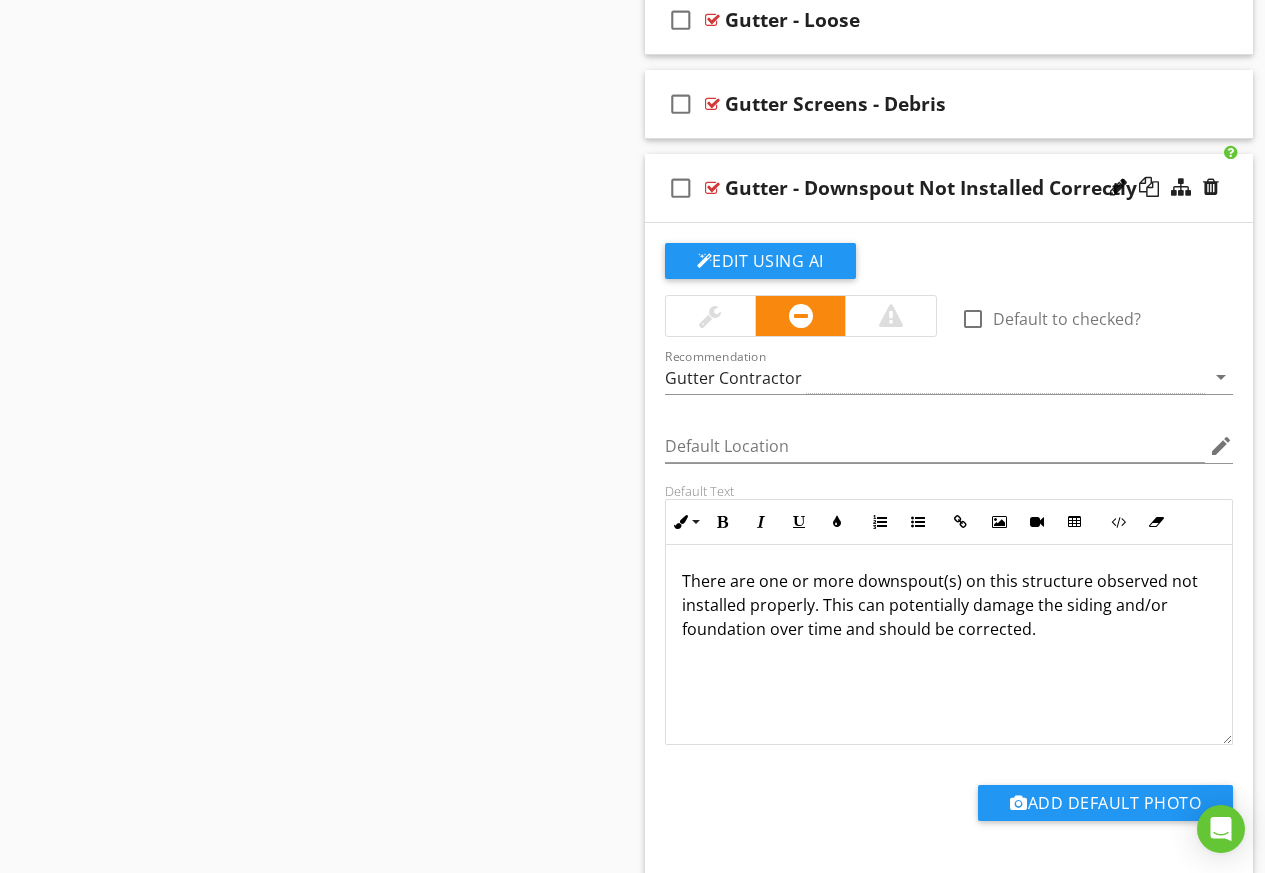 click on "check_box_outline_blank
Gutter - Downspout Not Installed Correctly" at bounding box center [949, 188] 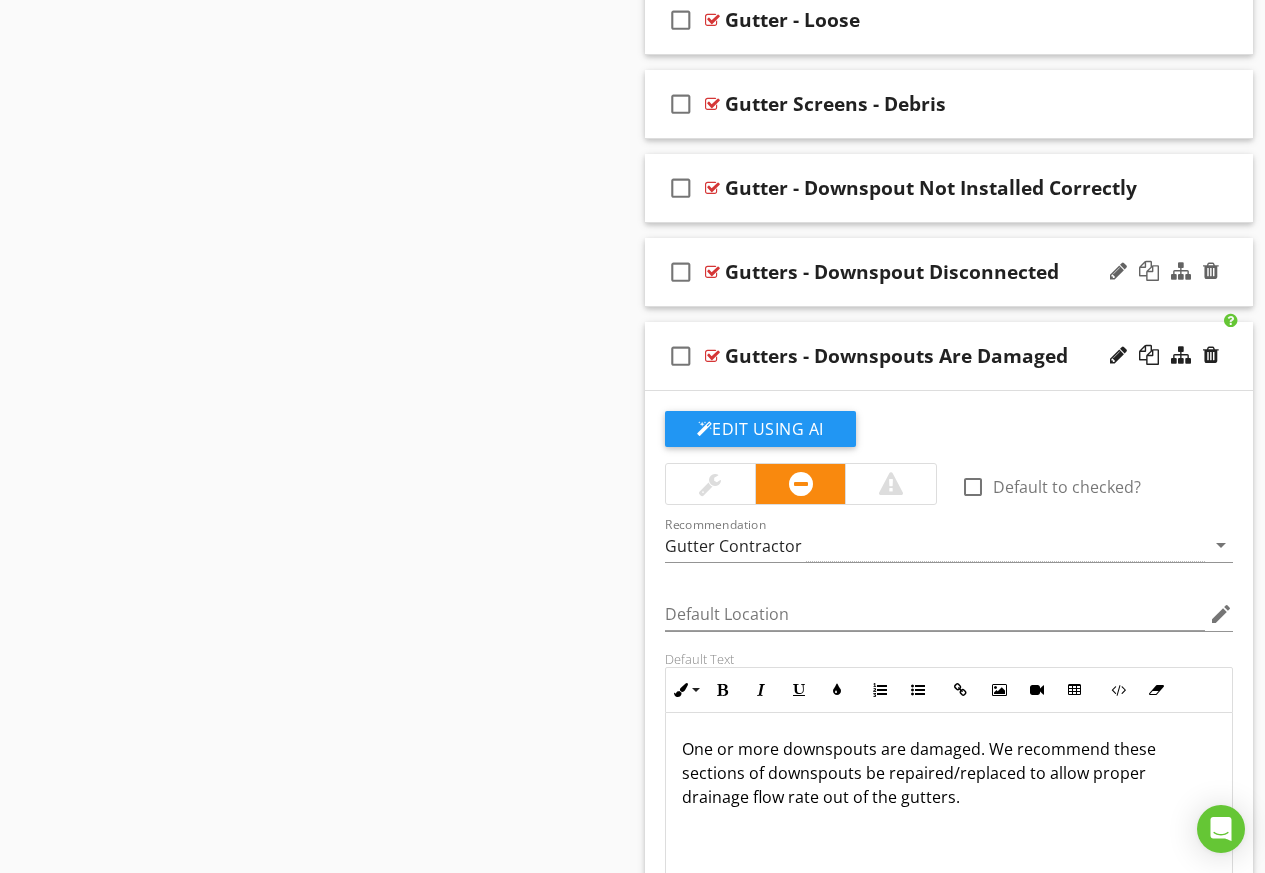 click on "check_box_outline_blank
Gutters - Downspout Disconnected" at bounding box center [949, 272] 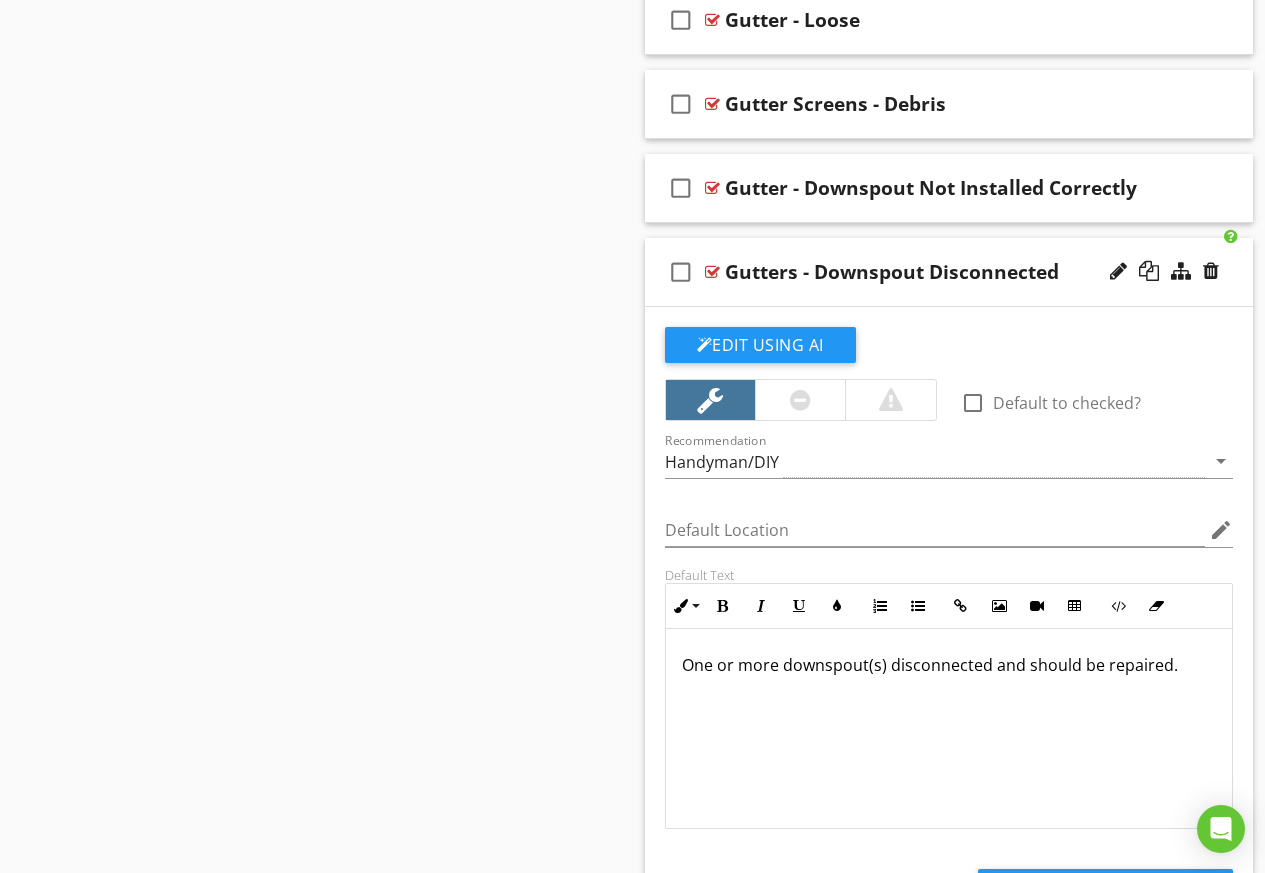 click on "check_box_outline_blank
Gutters - Downspout Disconnected" at bounding box center (949, 272) 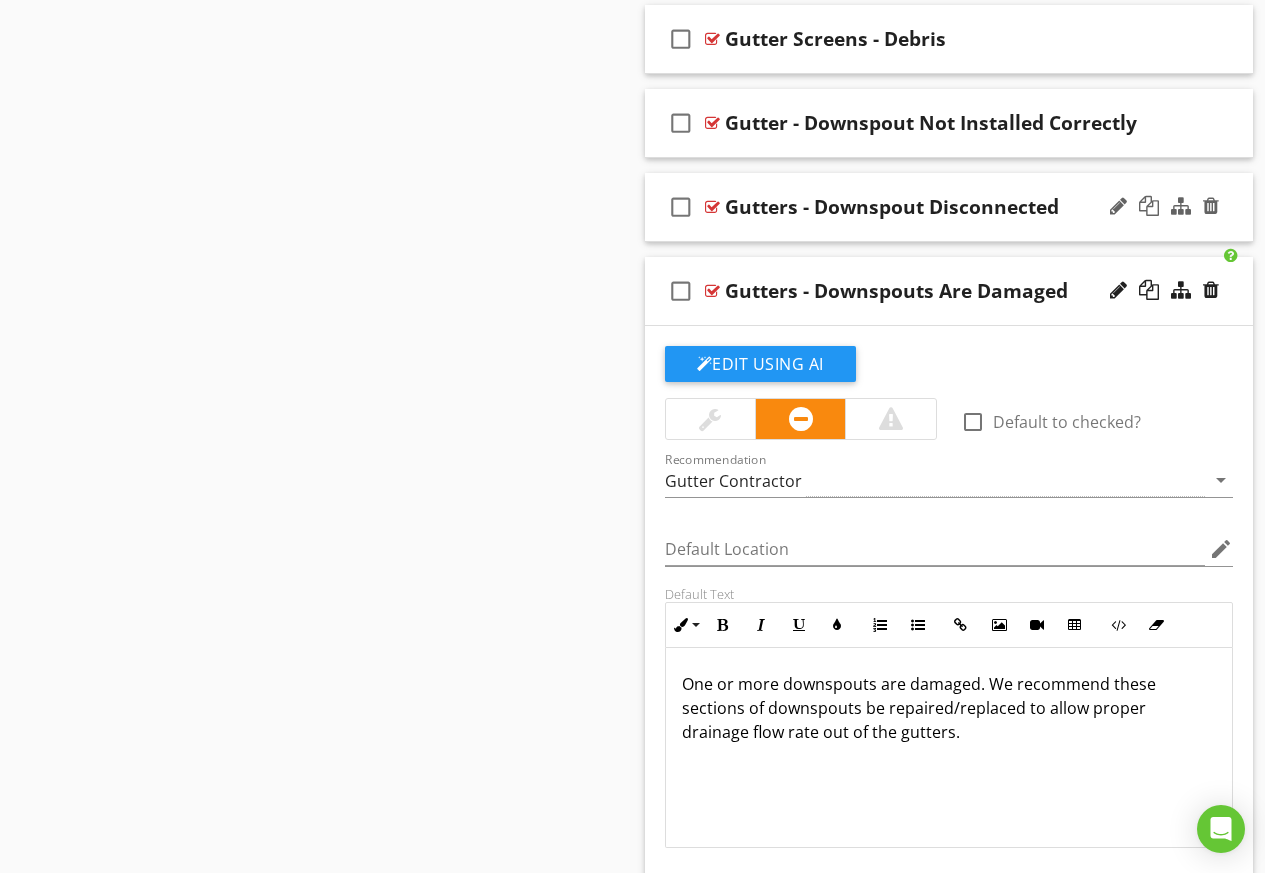 scroll, scrollTop: 4052, scrollLeft: 0, axis: vertical 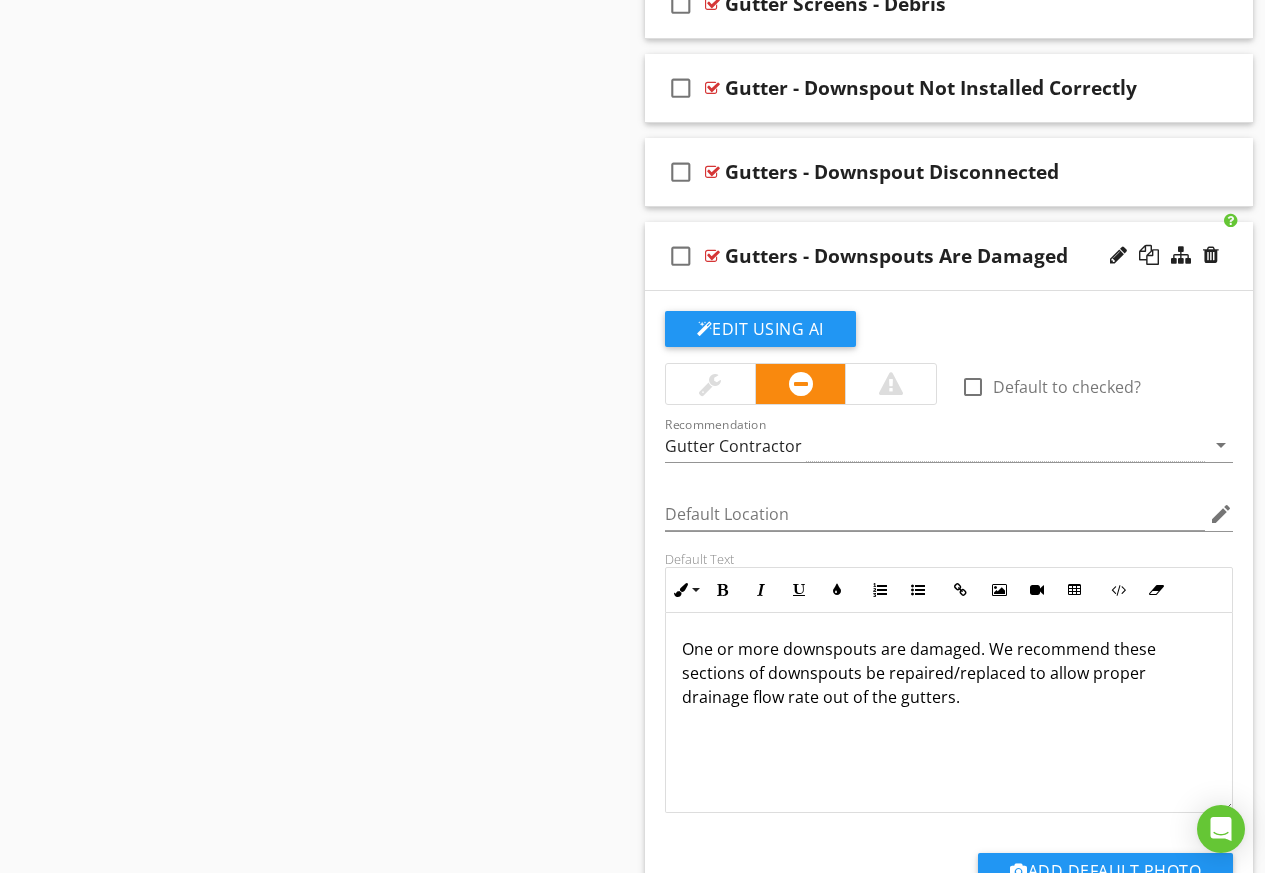 click on "check_box_outline_blank
Gutters - Downspouts Are Damaged" at bounding box center [949, 256] 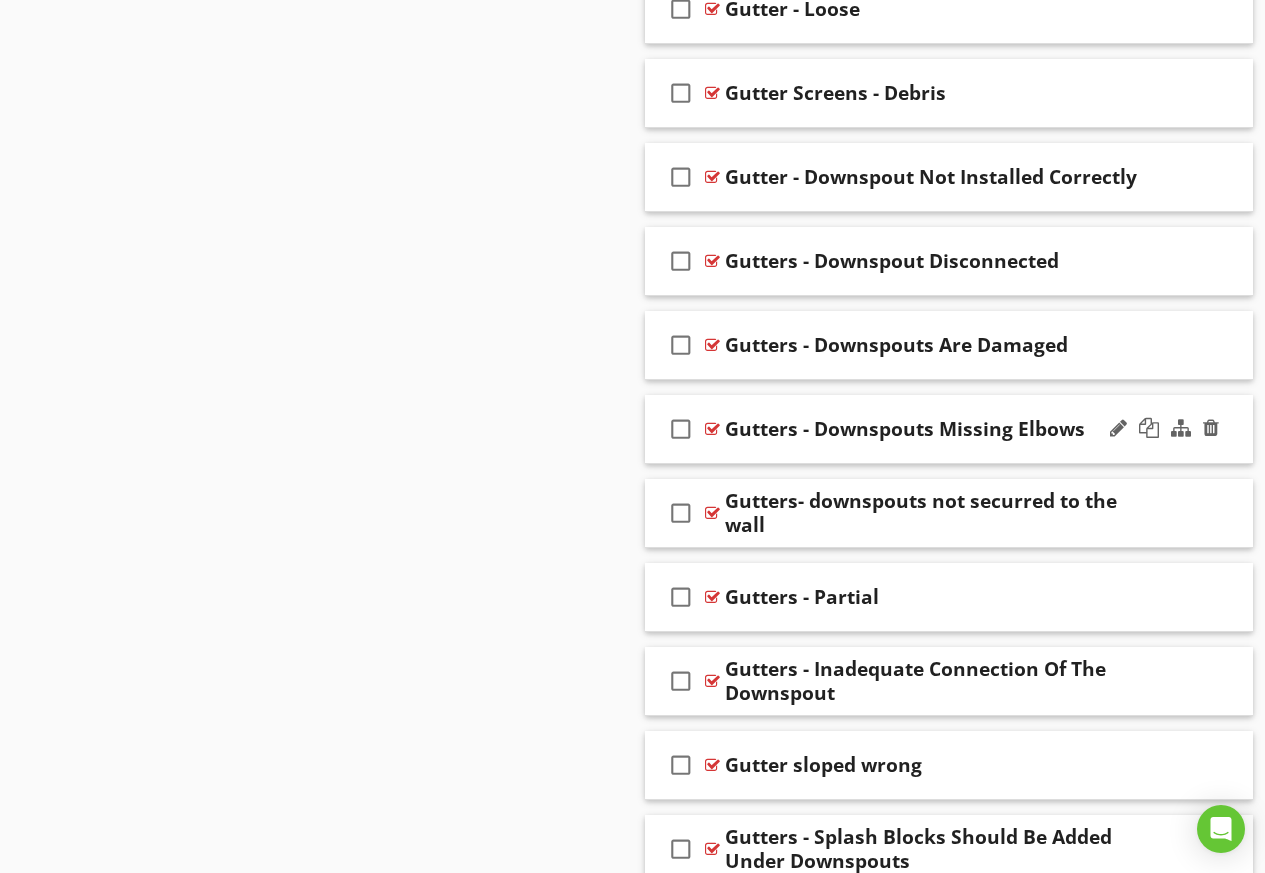 scroll, scrollTop: 4005, scrollLeft: 0, axis: vertical 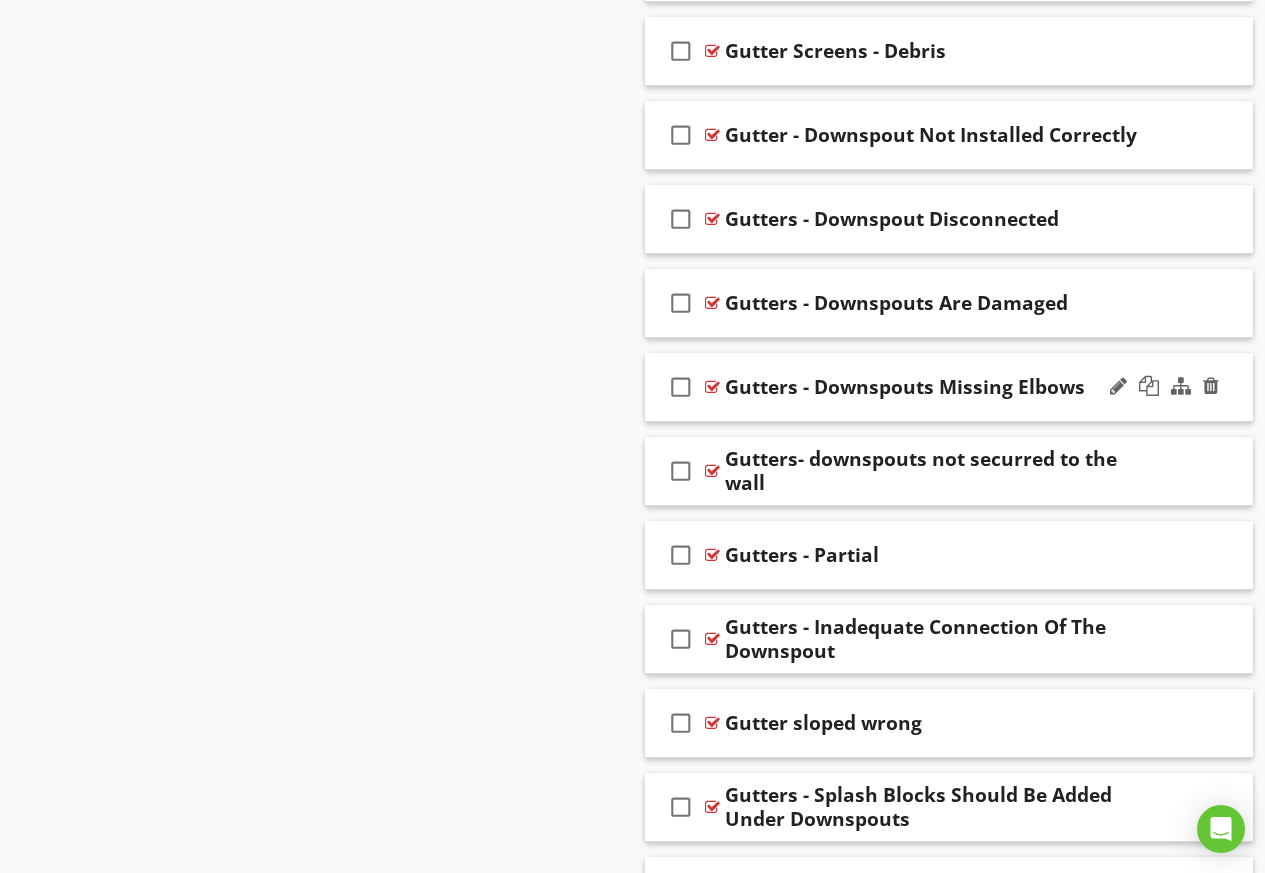 click on "check_box_outline_blank
Gutters - Downspouts Missing Elbows" at bounding box center (949, 387) 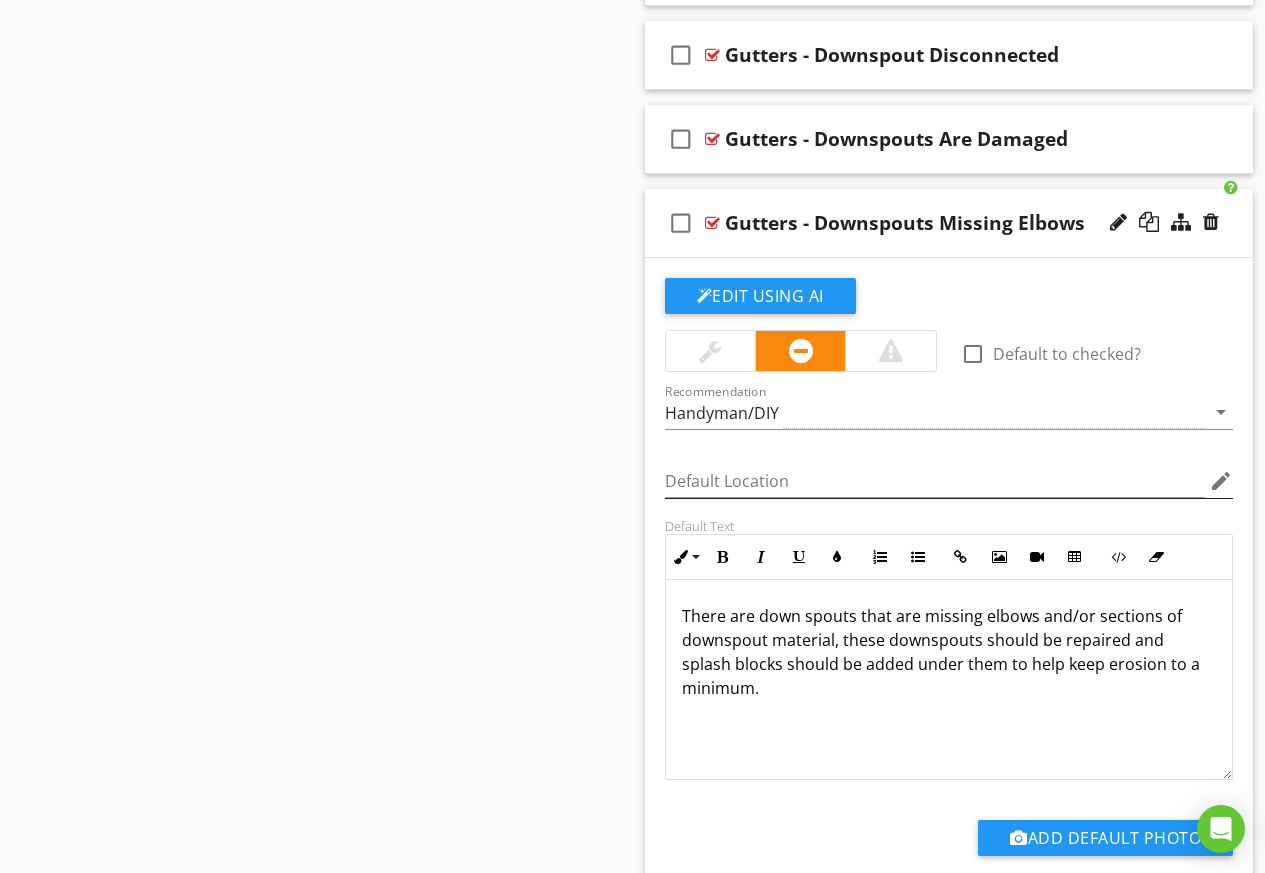 scroll, scrollTop: 4205, scrollLeft: 0, axis: vertical 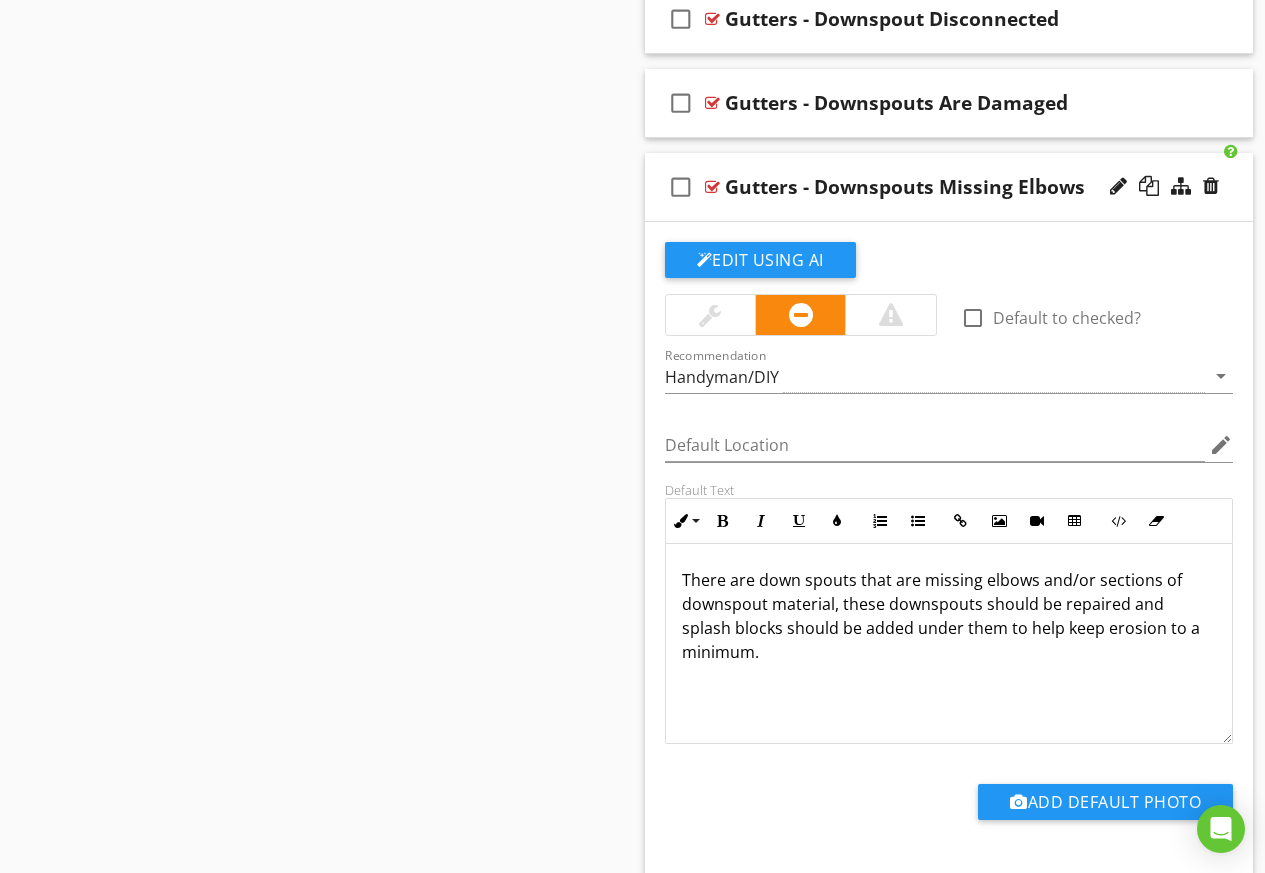 click on "There are down spouts that are missing elbows and/or sections of downspout material, these downspouts should be repaired and splash blocks should be added under them to help keep erosion to a minimum." at bounding box center (949, 616) 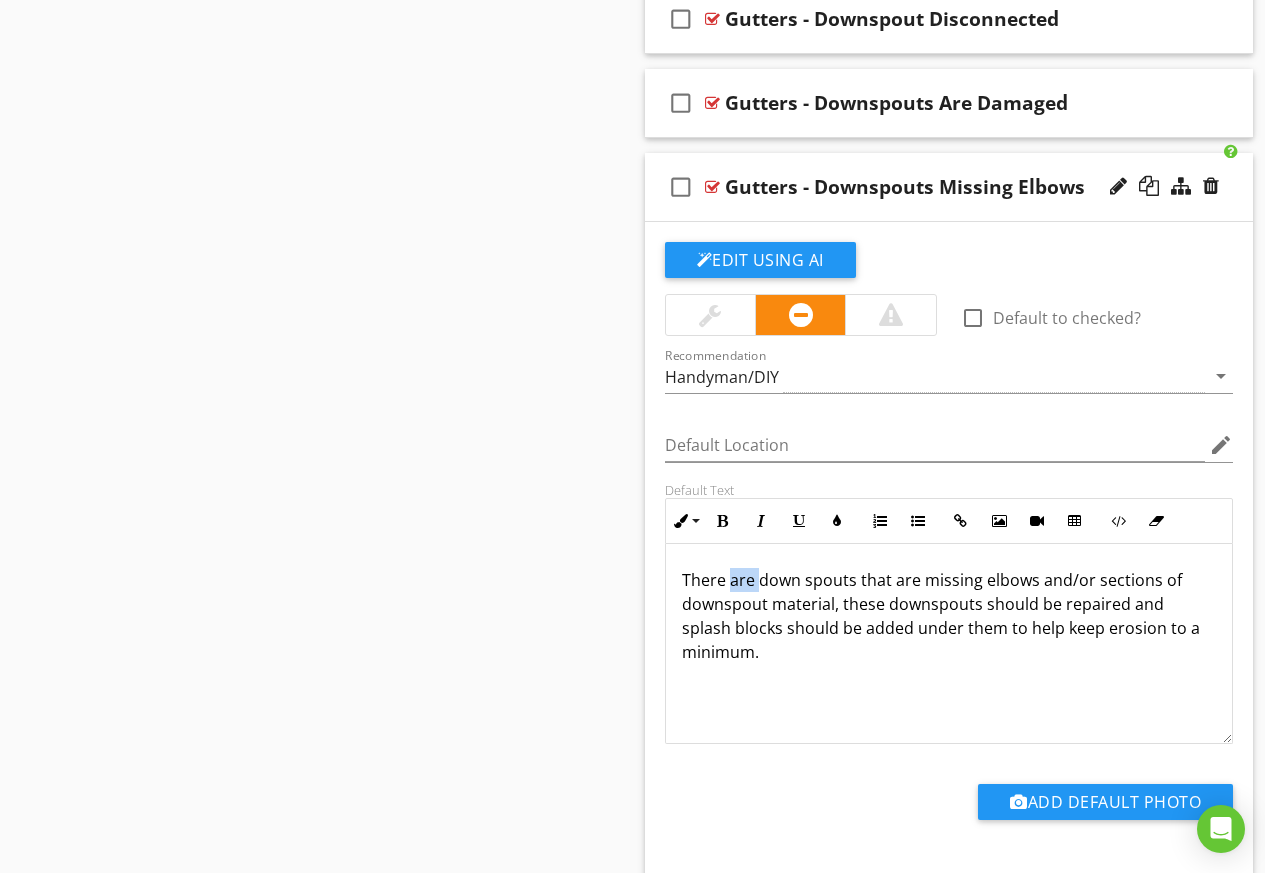 click on "There are down spouts that are missing elbows and/or sections of downspout material, these downspouts should be repaired and splash blocks should be added under them to help keep erosion to a minimum." at bounding box center [949, 616] 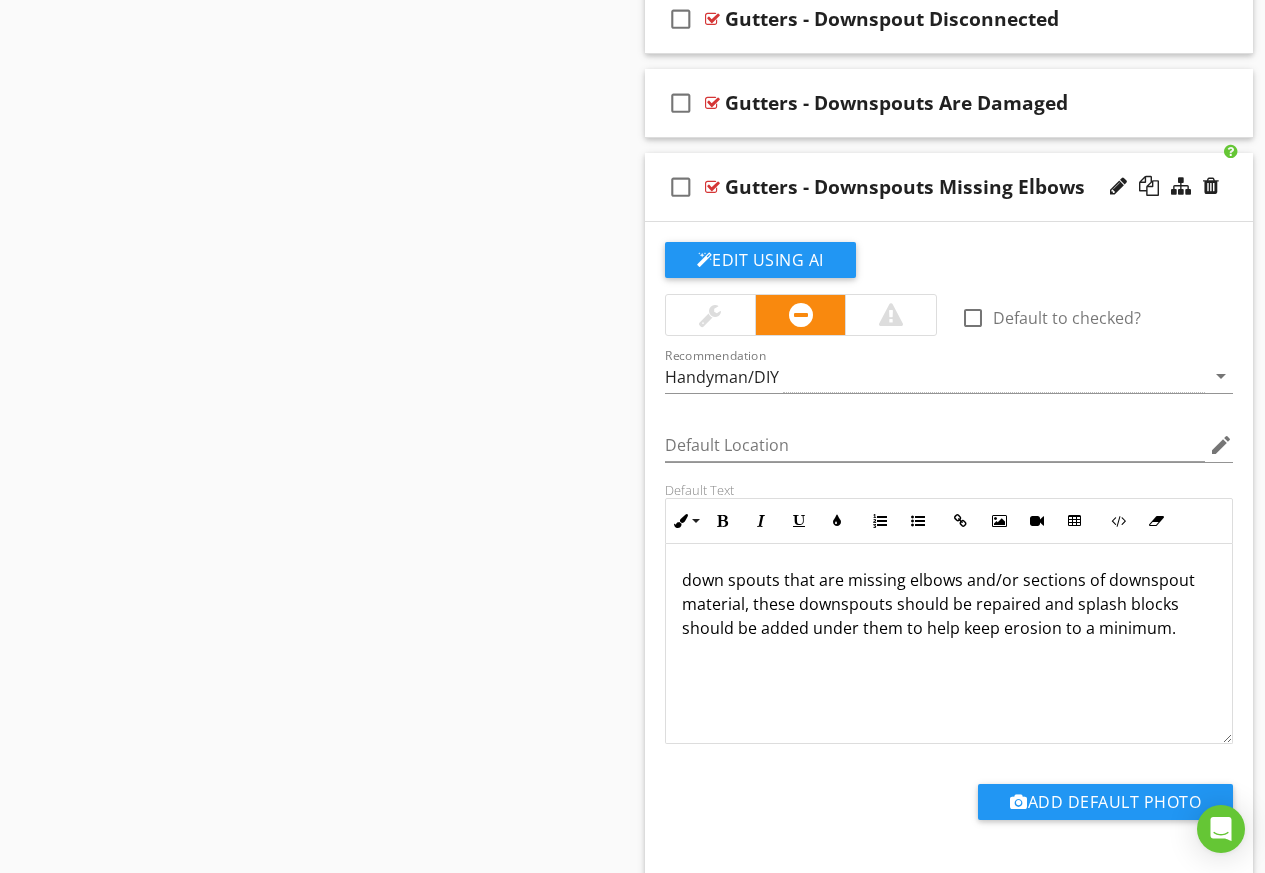 type 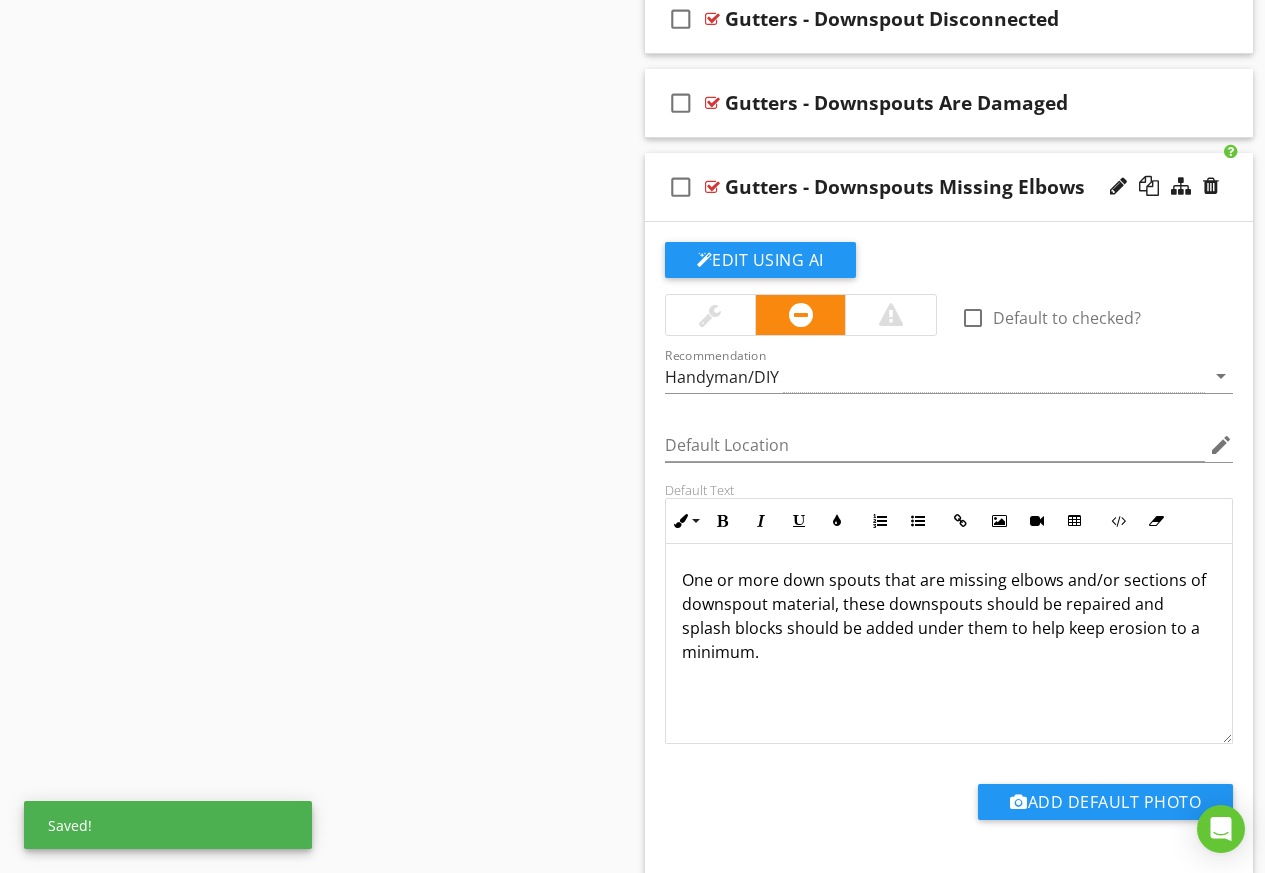 drag, startPoint x: 828, startPoint y: 582, endPoint x: 832, endPoint y: 614, distance: 32.24903 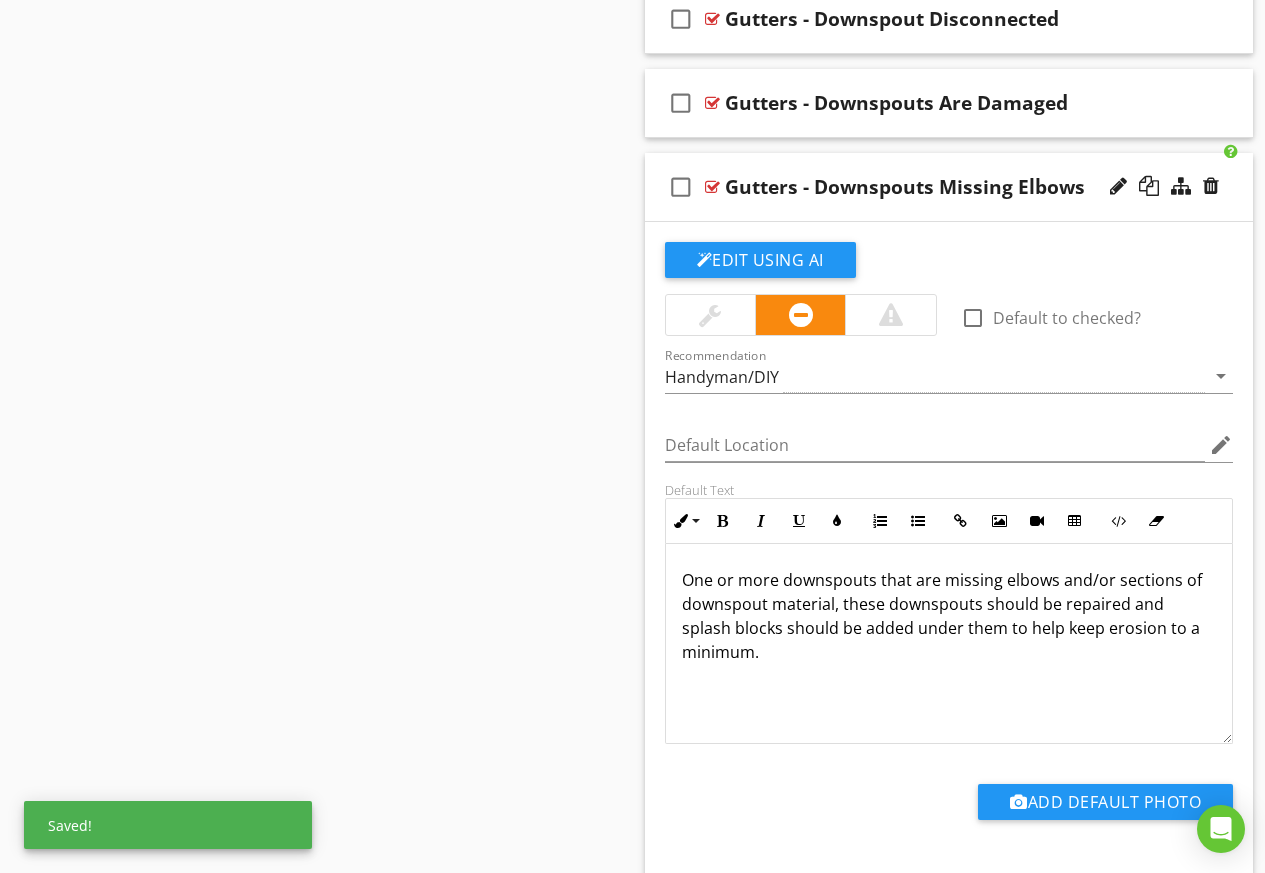 click on "One or more downspouts that are missing elbows and/or sections of downspout material, these downspouts should be repaired and splash blocks should be added under them to help keep erosion to a minimum." at bounding box center (949, 616) 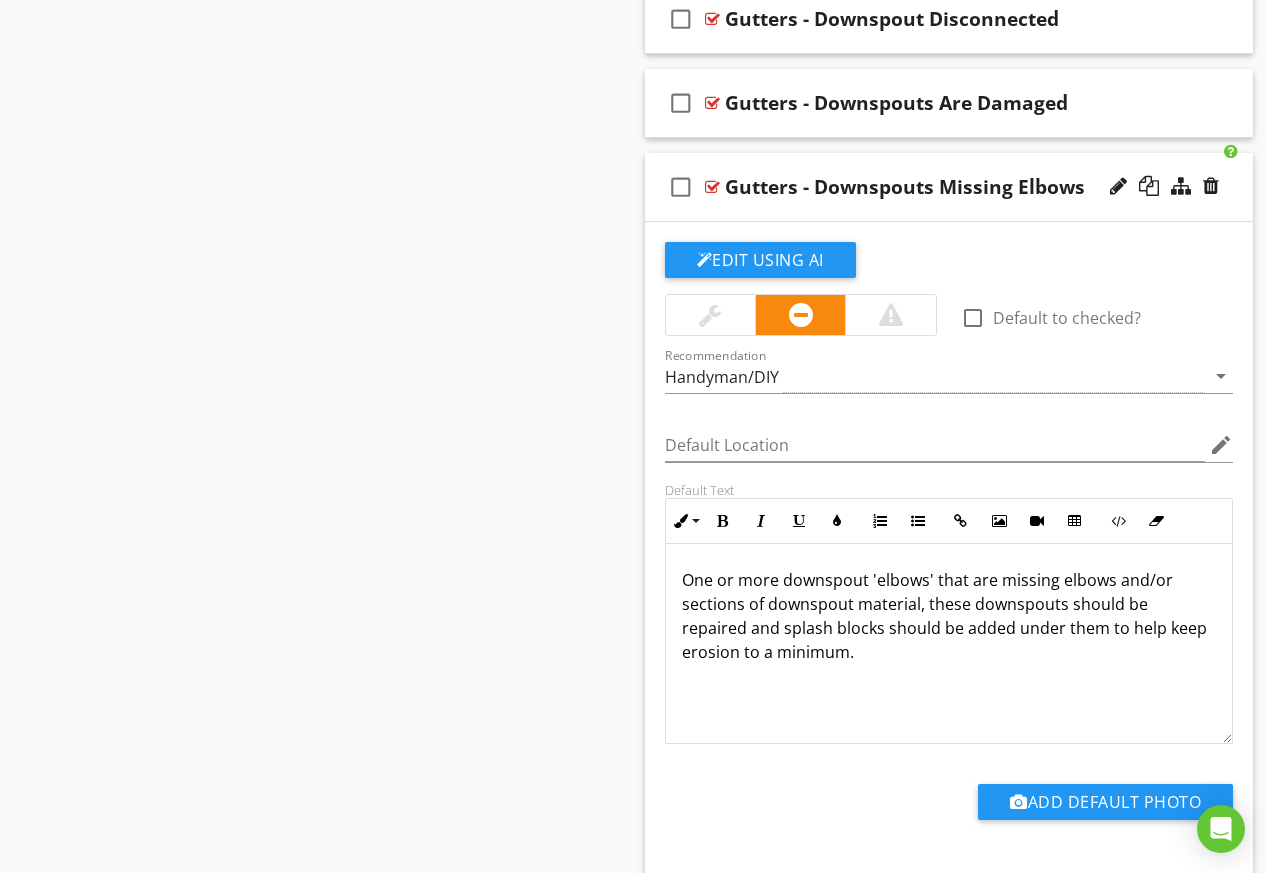 click on "One or more downspout 'elbows' that are missing elbows and/or sections of downspout material, these downspouts should be repaired and splash blocks should be added under them to help keep erosion to a minimum." at bounding box center (949, 616) 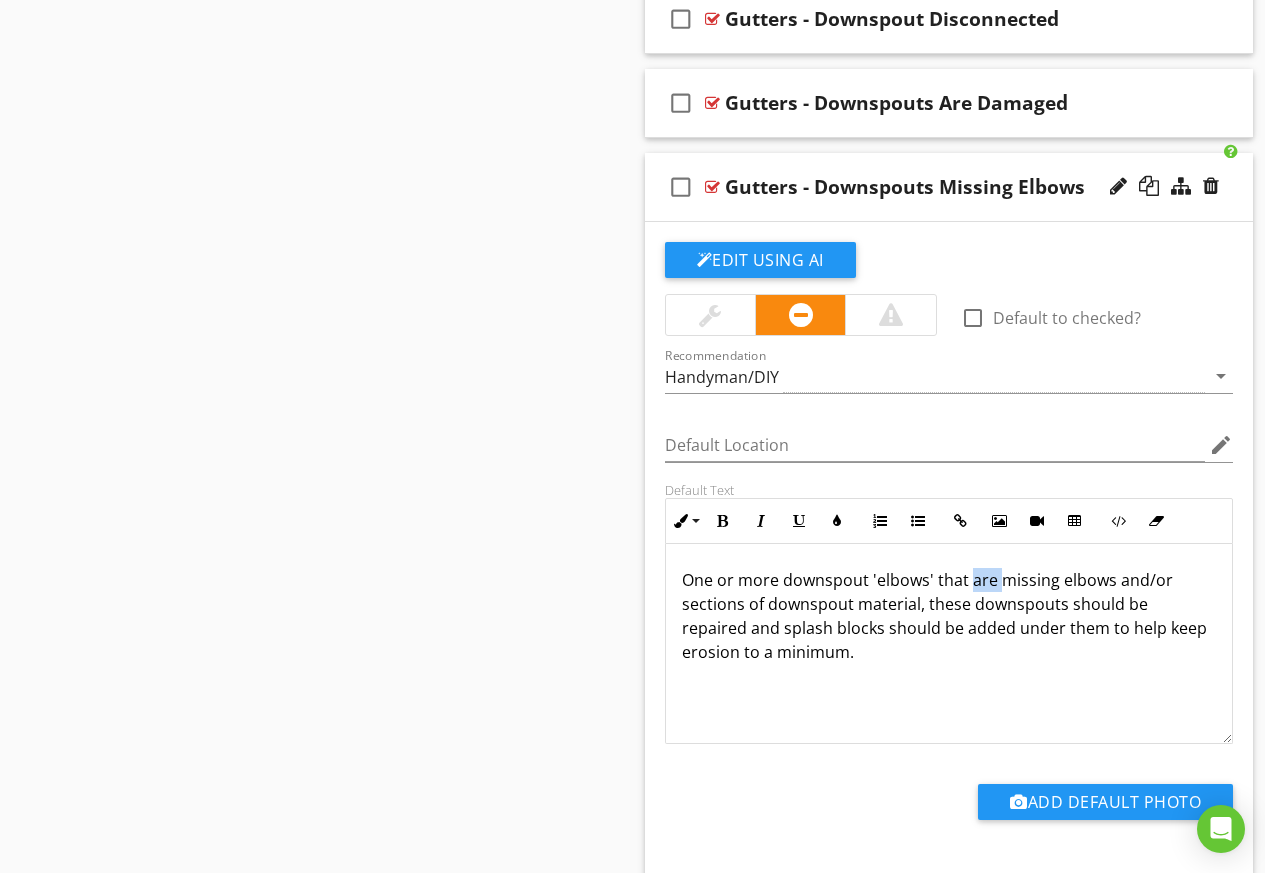click on "One or more downspout 'elbows' that are missing elbows and/or sections of downspout material, these downspouts should be repaired and splash blocks should be added under them to help keep erosion to a minimum." at bounding box center [949, 616] 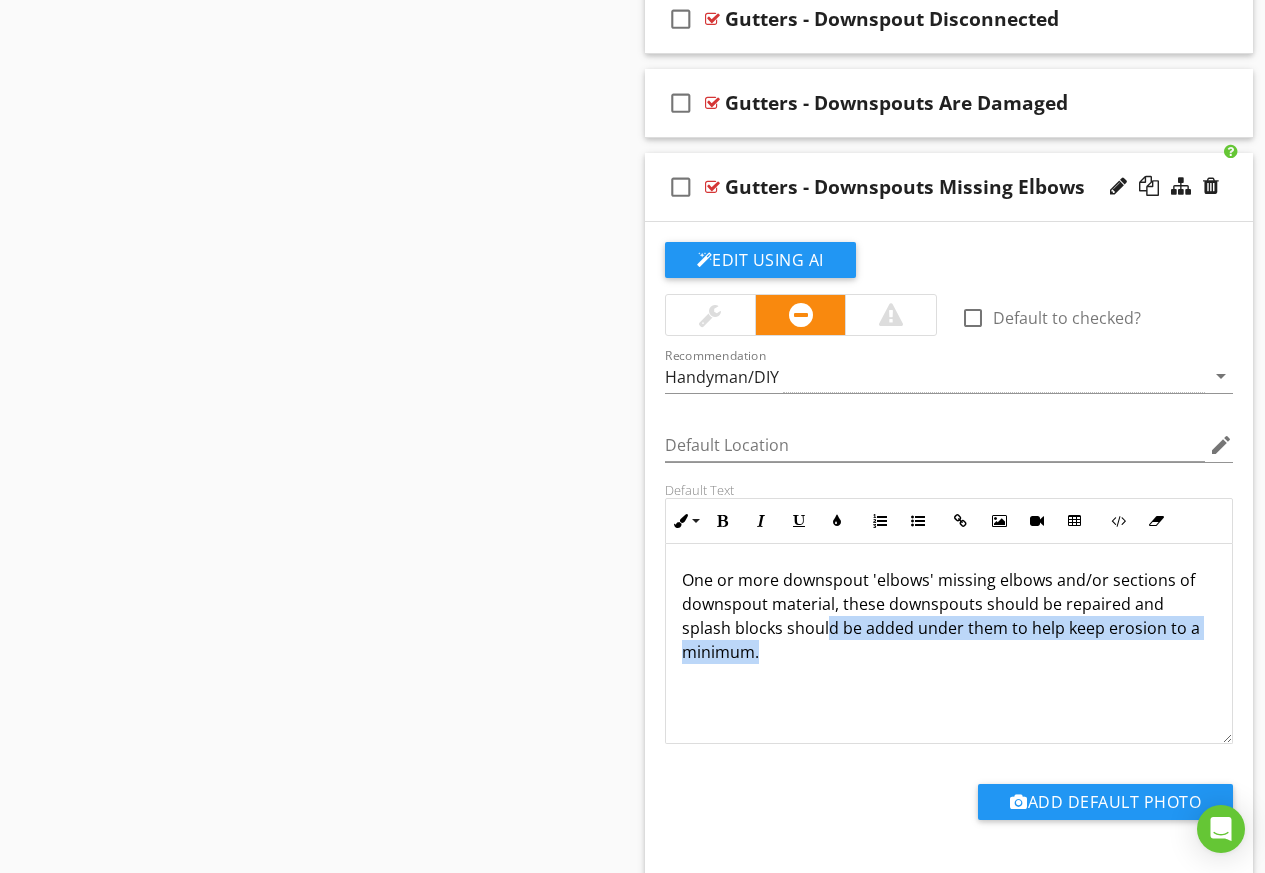 drag, startPoint x: 808, startPoint y: 647, endPoint x: 829, endPoint y: 625, distance: 30.413813 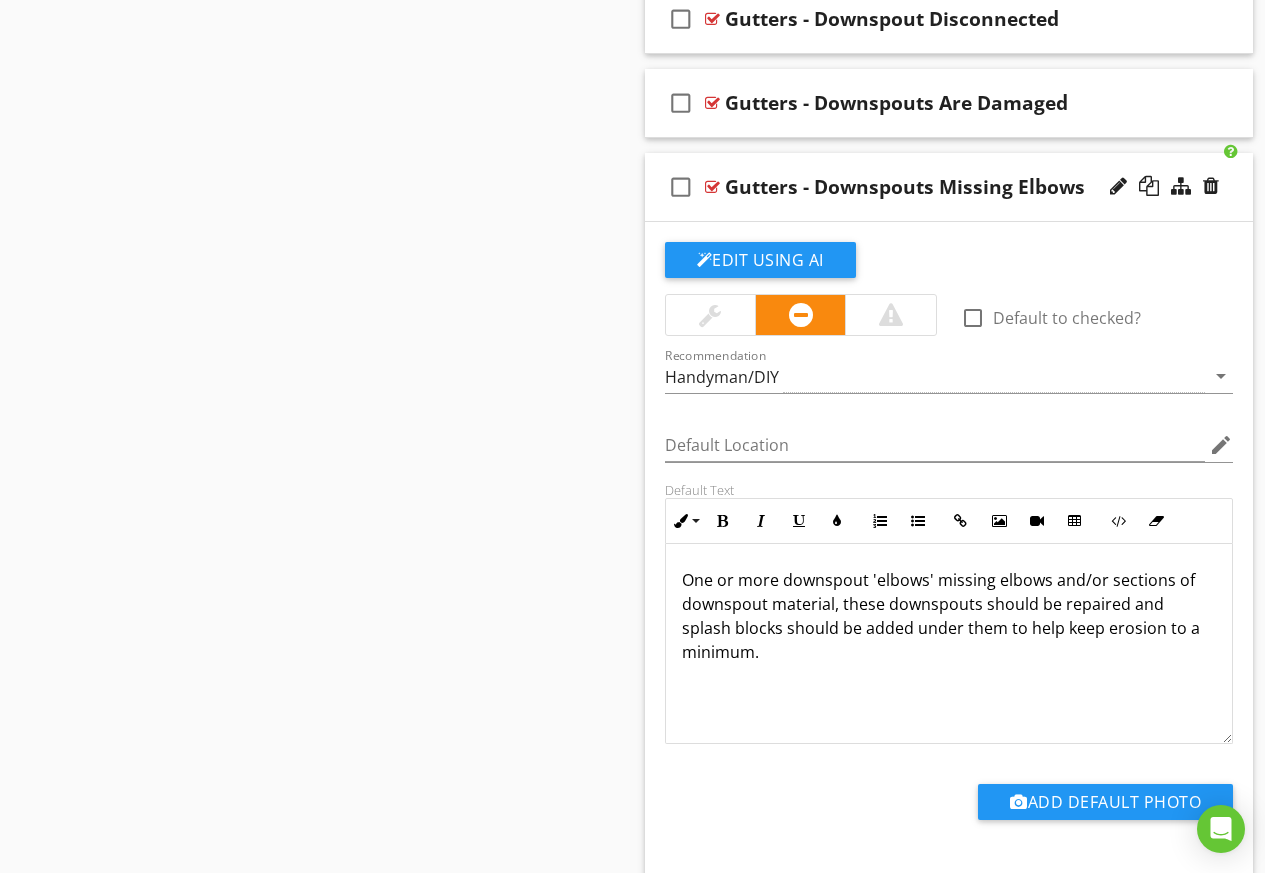 click on "One or more downspout 'elbows' missing elbows and/or sections of downspout material, these downspouts should be repaired and splash blocks should be added under them to help keep erosion to a minimum." at bounding box center (949, 616) 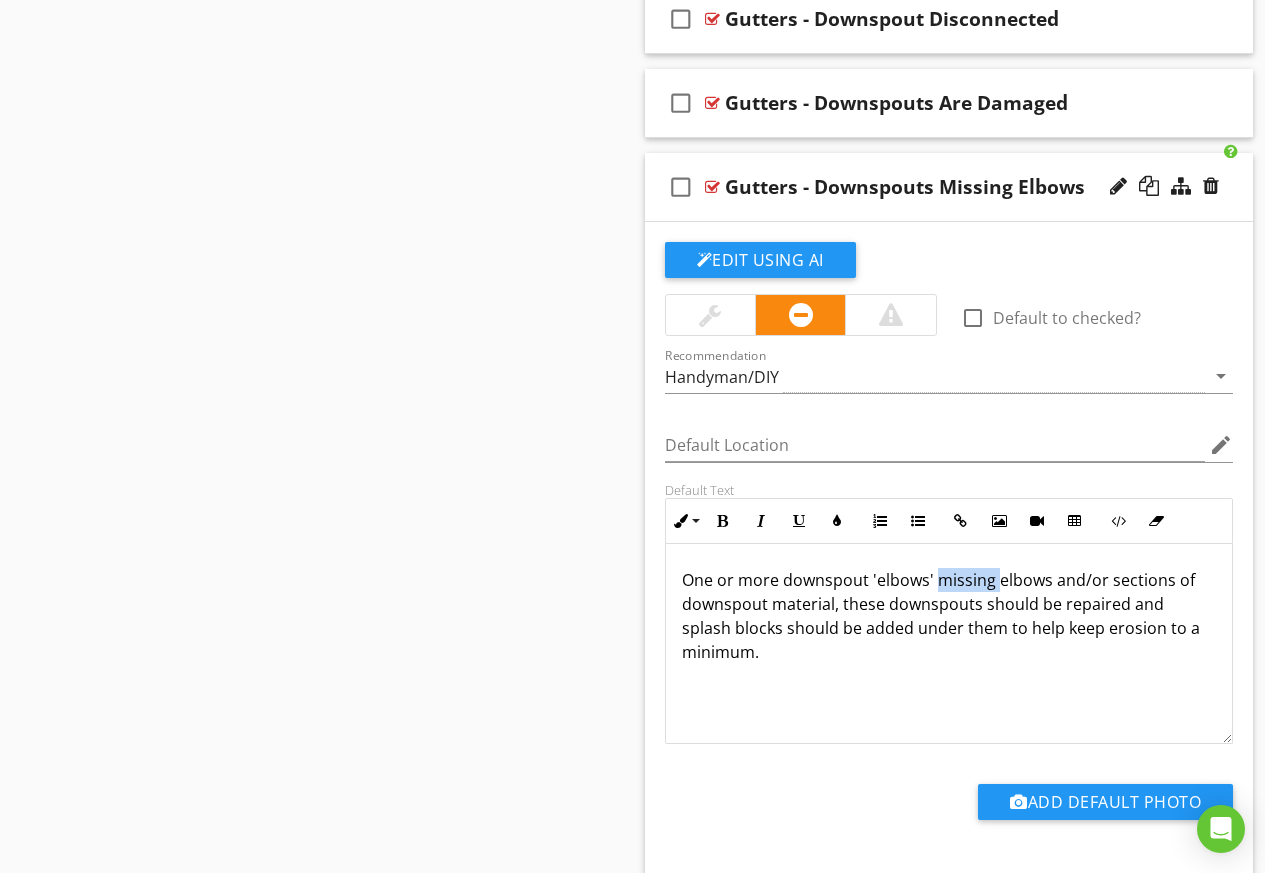 click on "One or more downspout 'elbows' missing elbows and/or sections of downspout material, these downspouts should be repaired and splash blocks should be added under them to help keep erosion to a minimum." at bounding box center (949, 616) 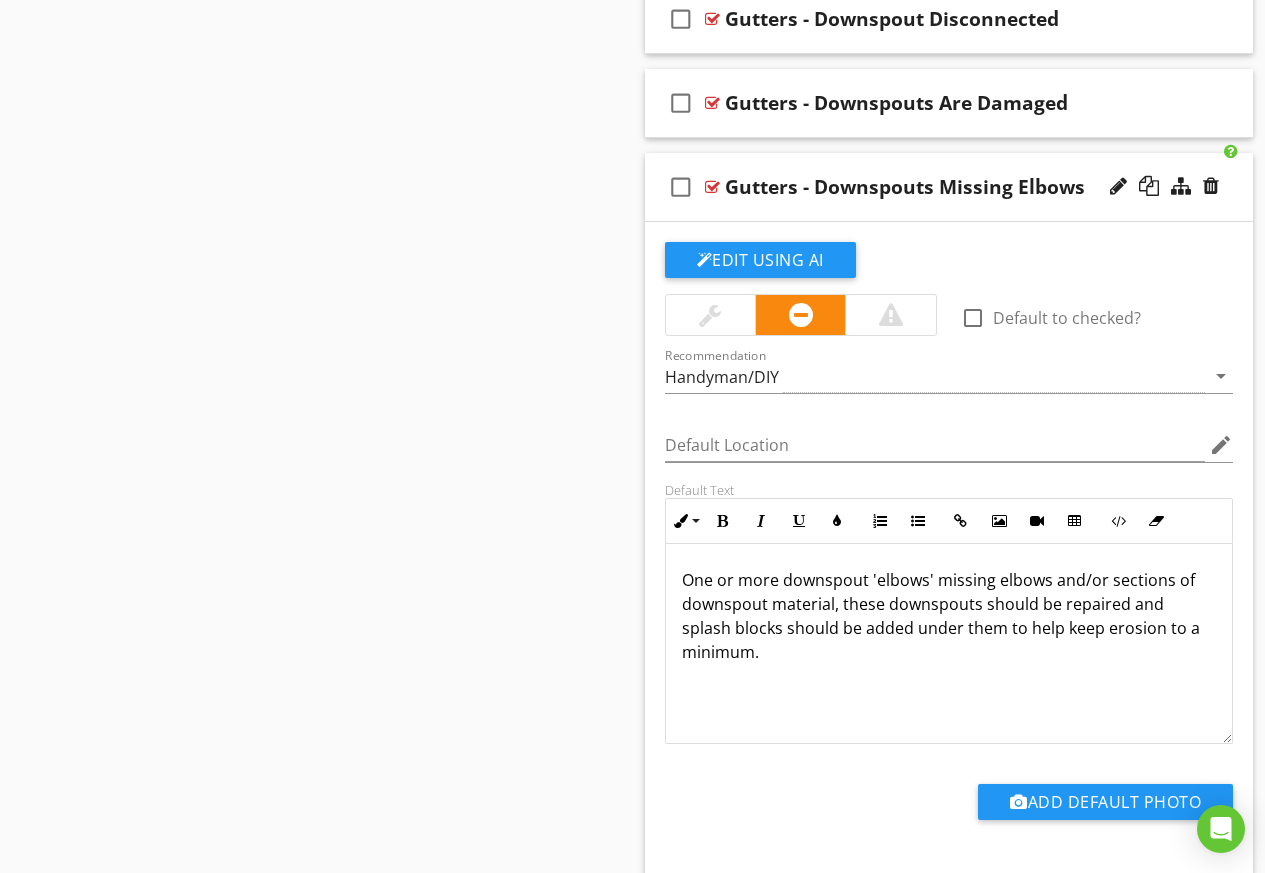 click on "One or more downspout 'elbows' missing elbows and/or sections of downspout material, these downspouts should be repaired and splash blocks should be added under them to help keep erosion to a minimum." at bounding box center (949, 616) 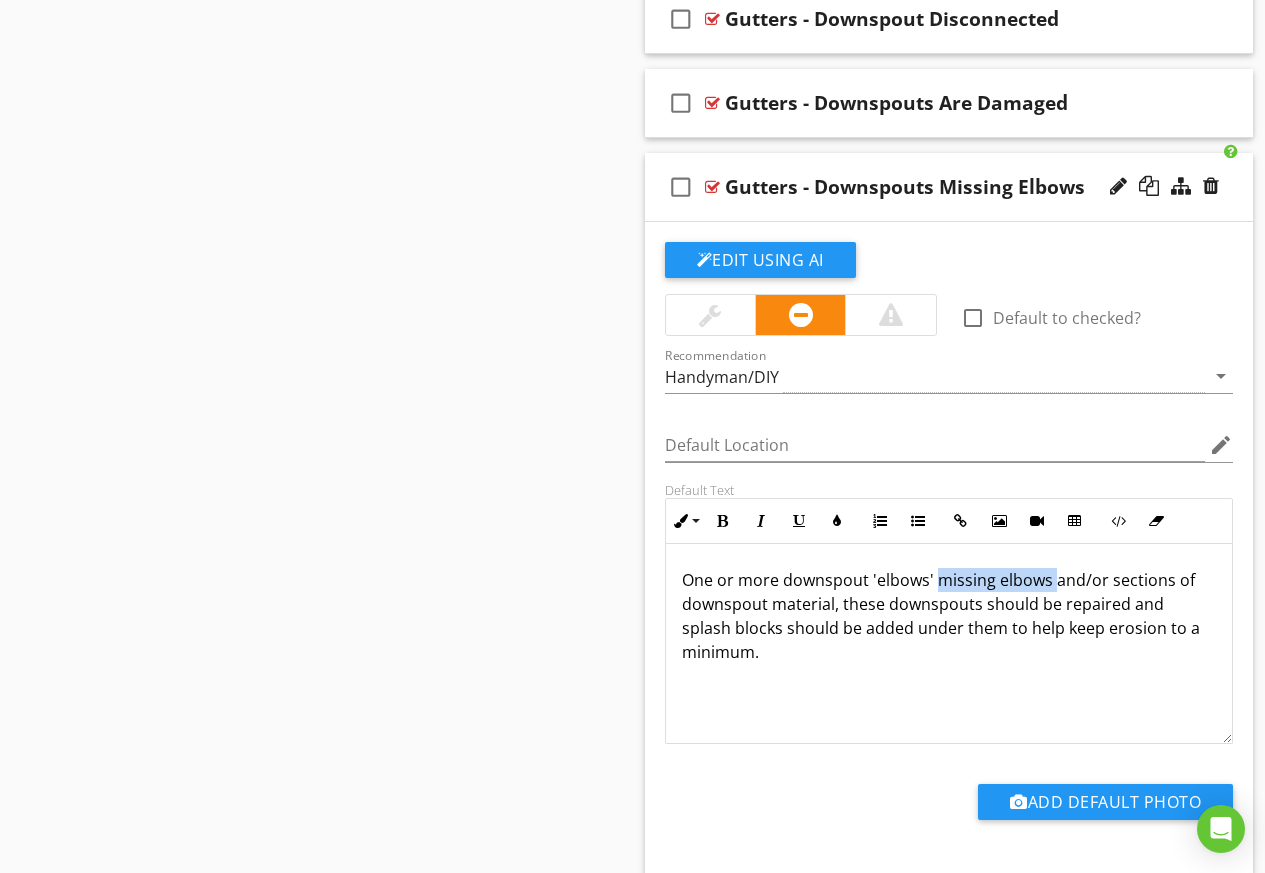 drag, startPoint x: 1053, startPoint y: 582, endPoint x: 935, endPoint y: 586, distance: 118.06778 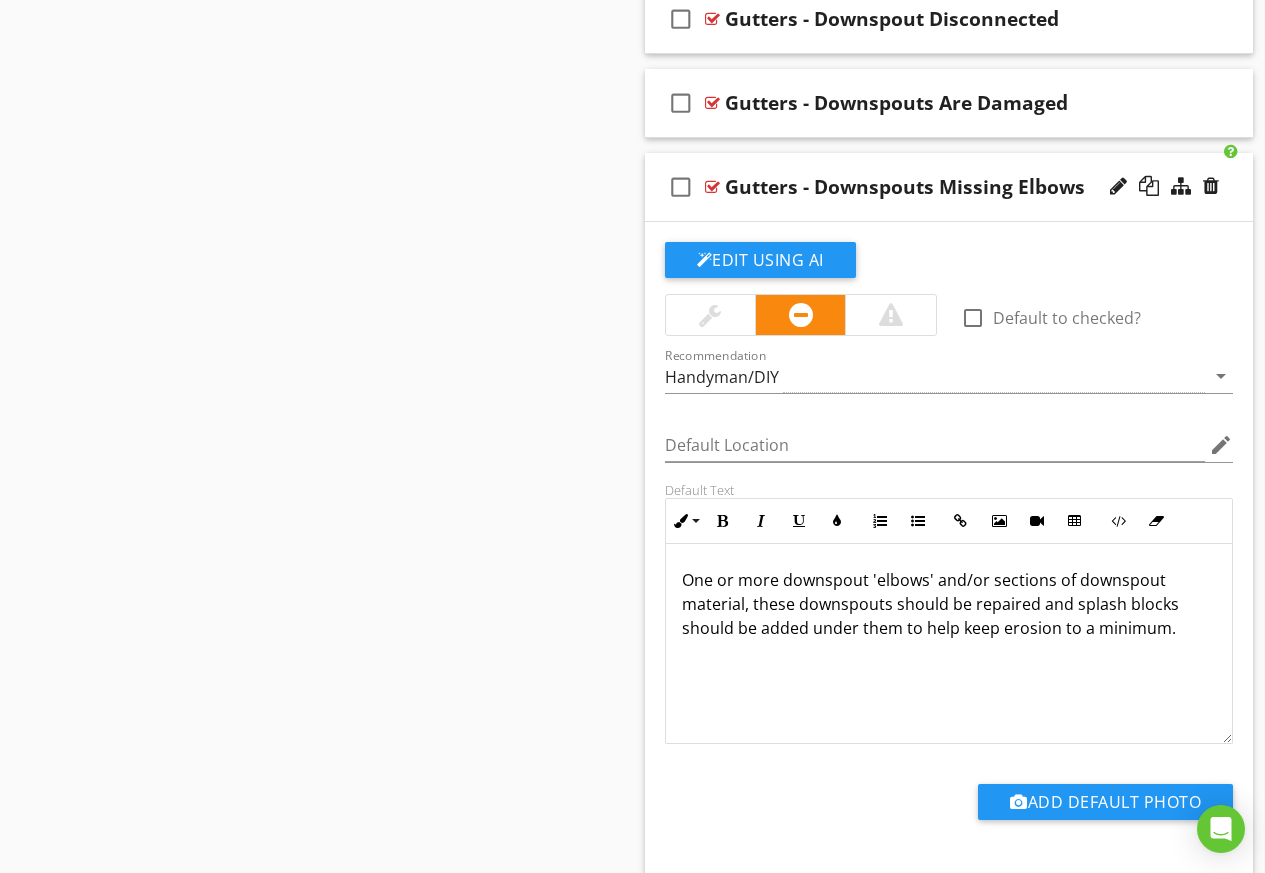 click on "One or more downspout 'elbows' and/or sections of downspout material, these downspouts should be repaired and splash blocks should be added under them to help keep erosion to a minimum." at bounding box center (949, 604) 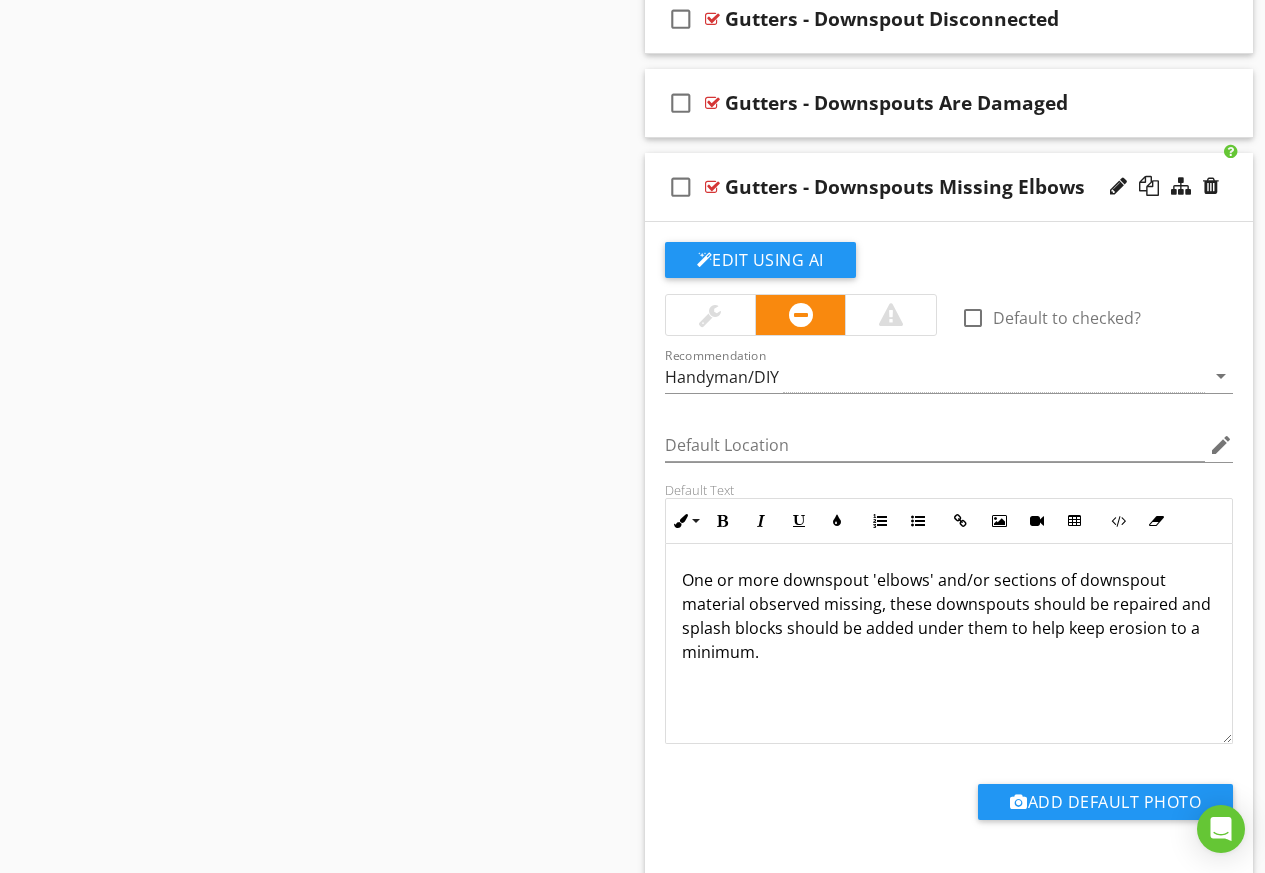 click on "One or more downspout 'elbows' and/or sections of downspout material observed missing, these downspouts should be repaired and splash blocks should be added under them to help keep erosion to a minimum." at bounding box center (949, 616) 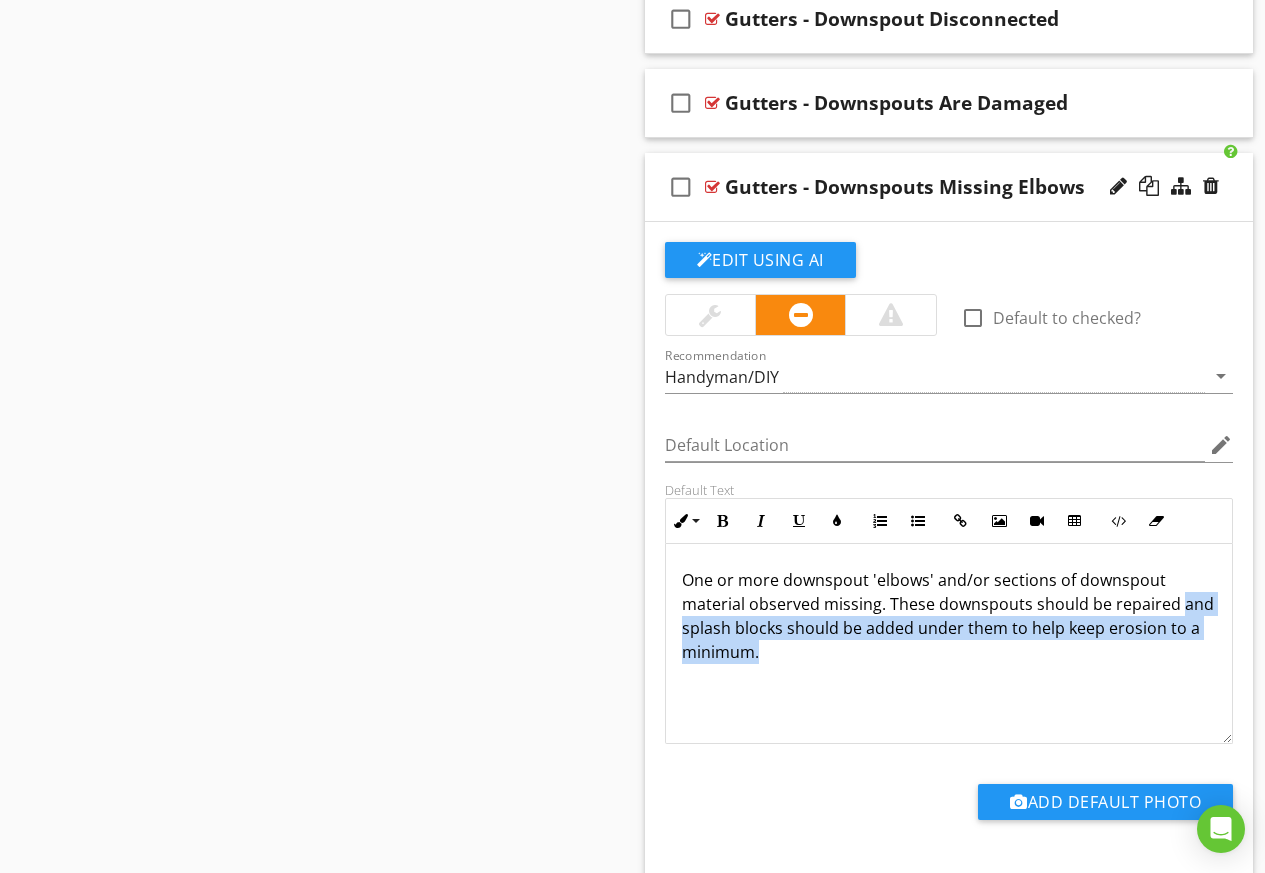drag, startPoint x: 818, startPoint y: 650, endPoint x: 684, endPoint y: 629, distance: 135.63554 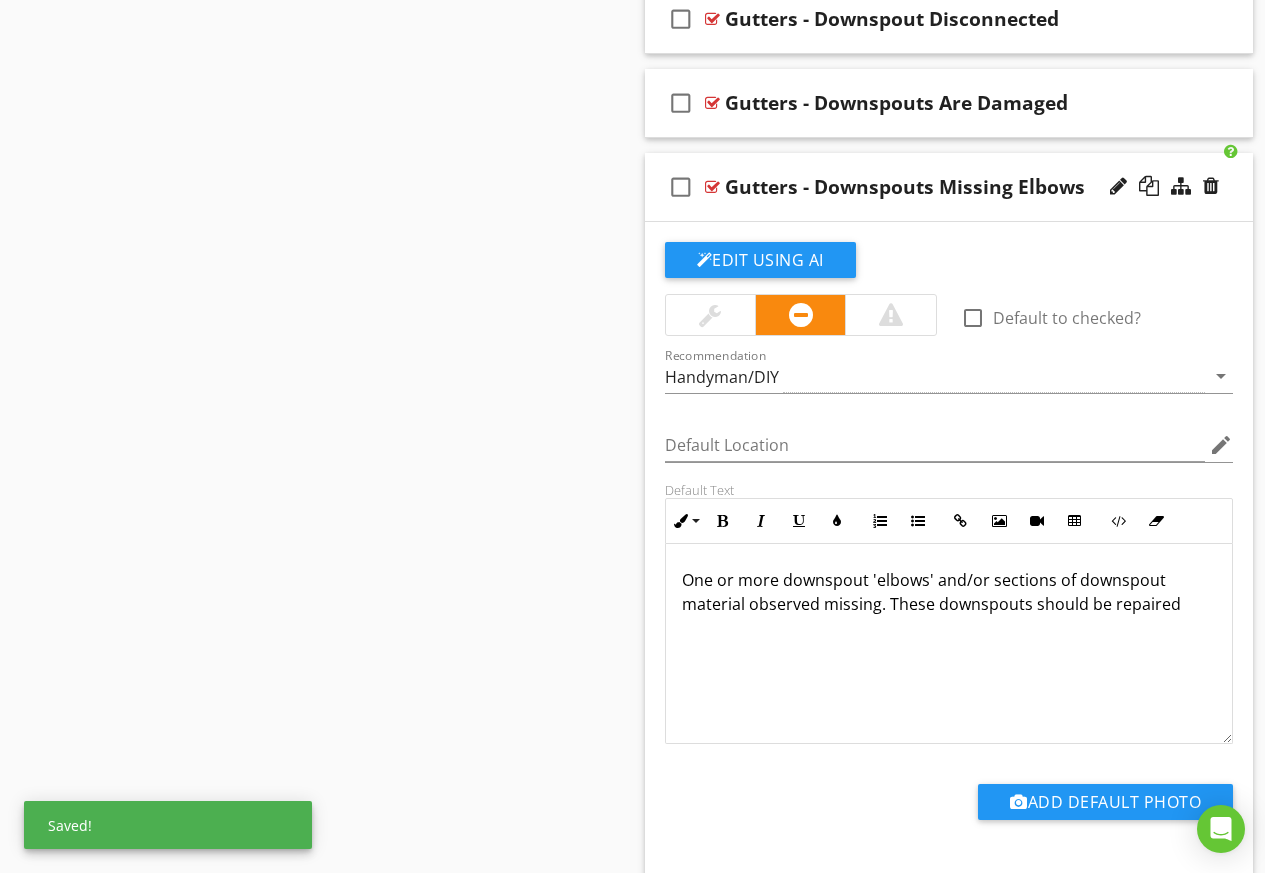 click on "One or more downspout 'elbows' and/or sections of downspout material observed missing. These downspouts should be repaired" at bounding box center [949, 592] 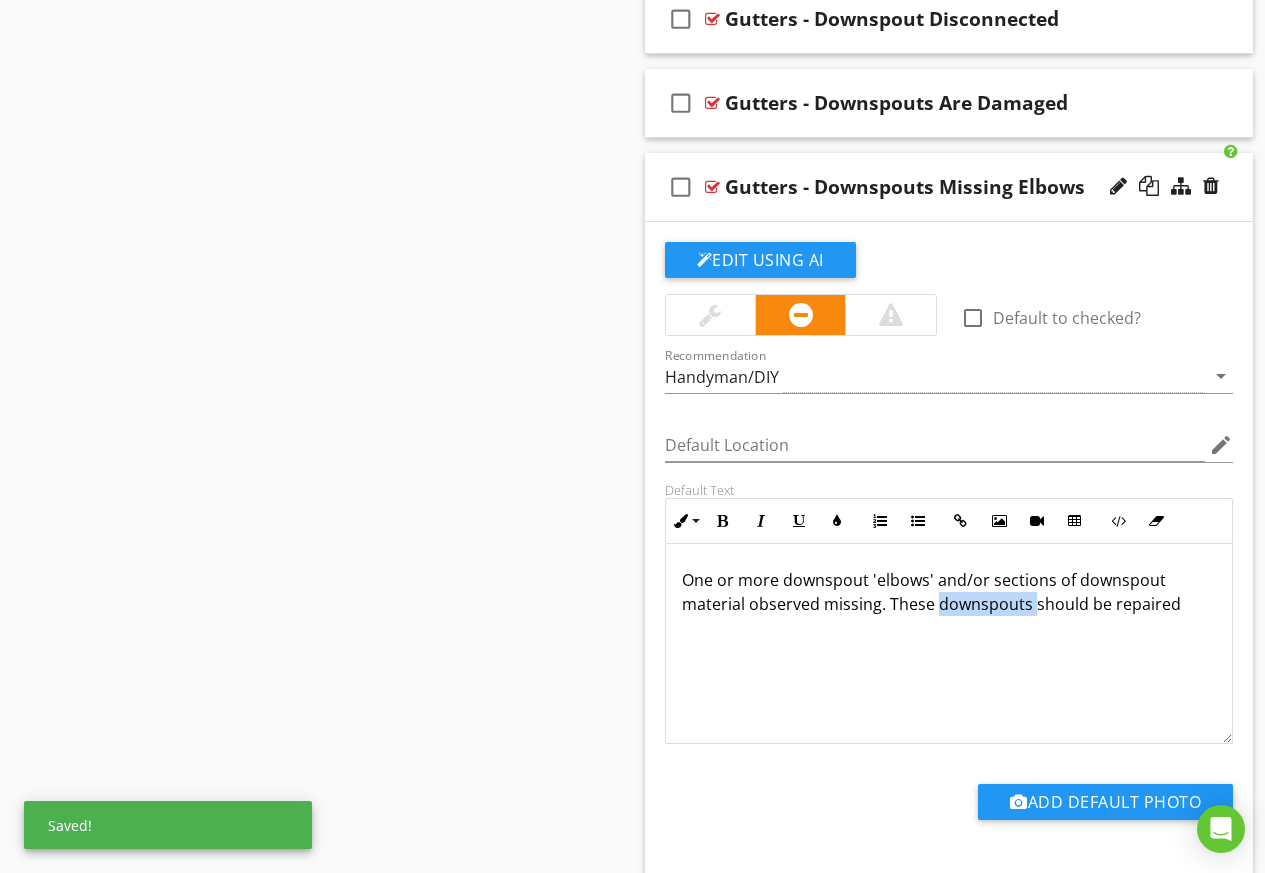 click on "One or more downspout 'elbows' and/or sections of downspout material observed missing. These downspouts should be repaired" at bounding box center [949, 592] 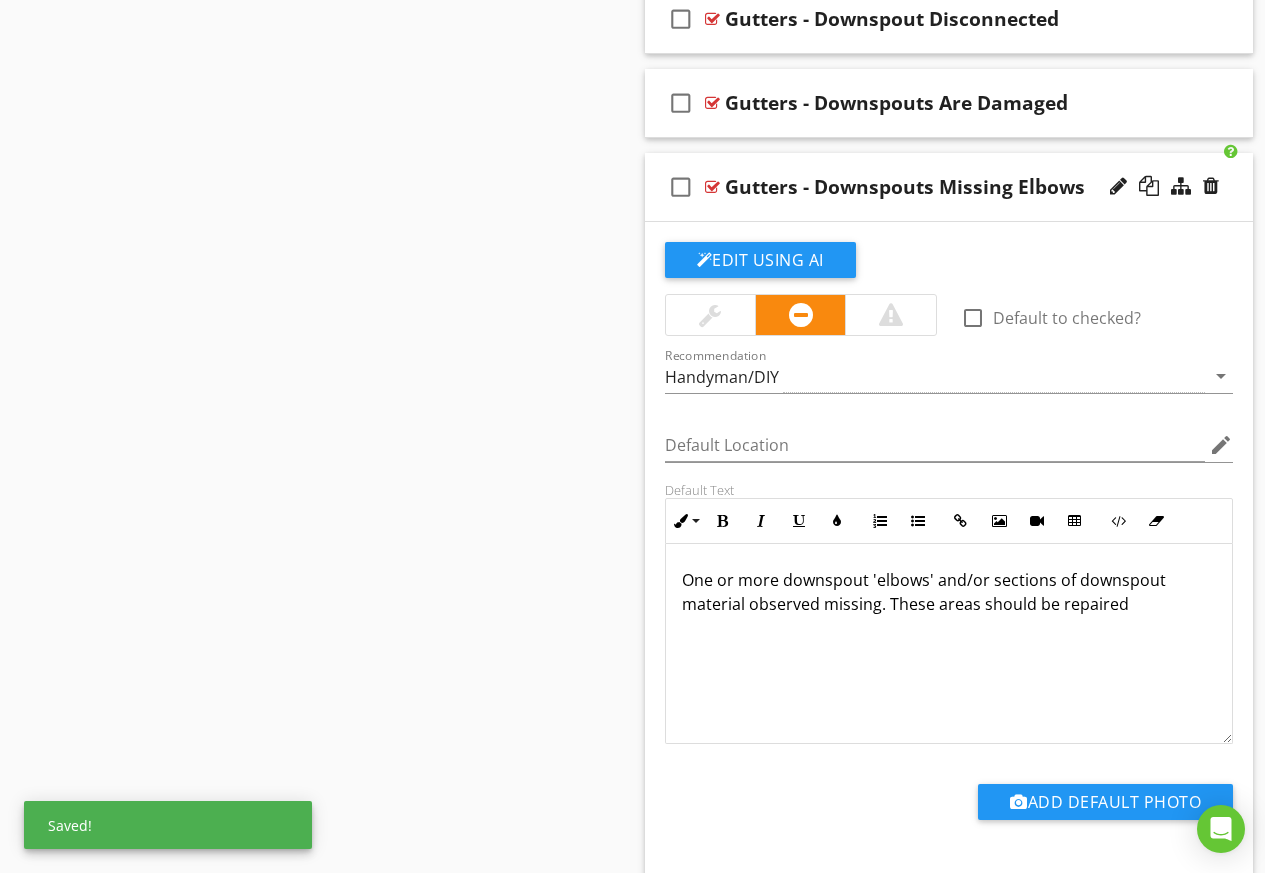 click on "One or more downspout 'elbows' and/or sections of downspout material observed missing. These areas should be repaired" at bounding box center [949, 592] 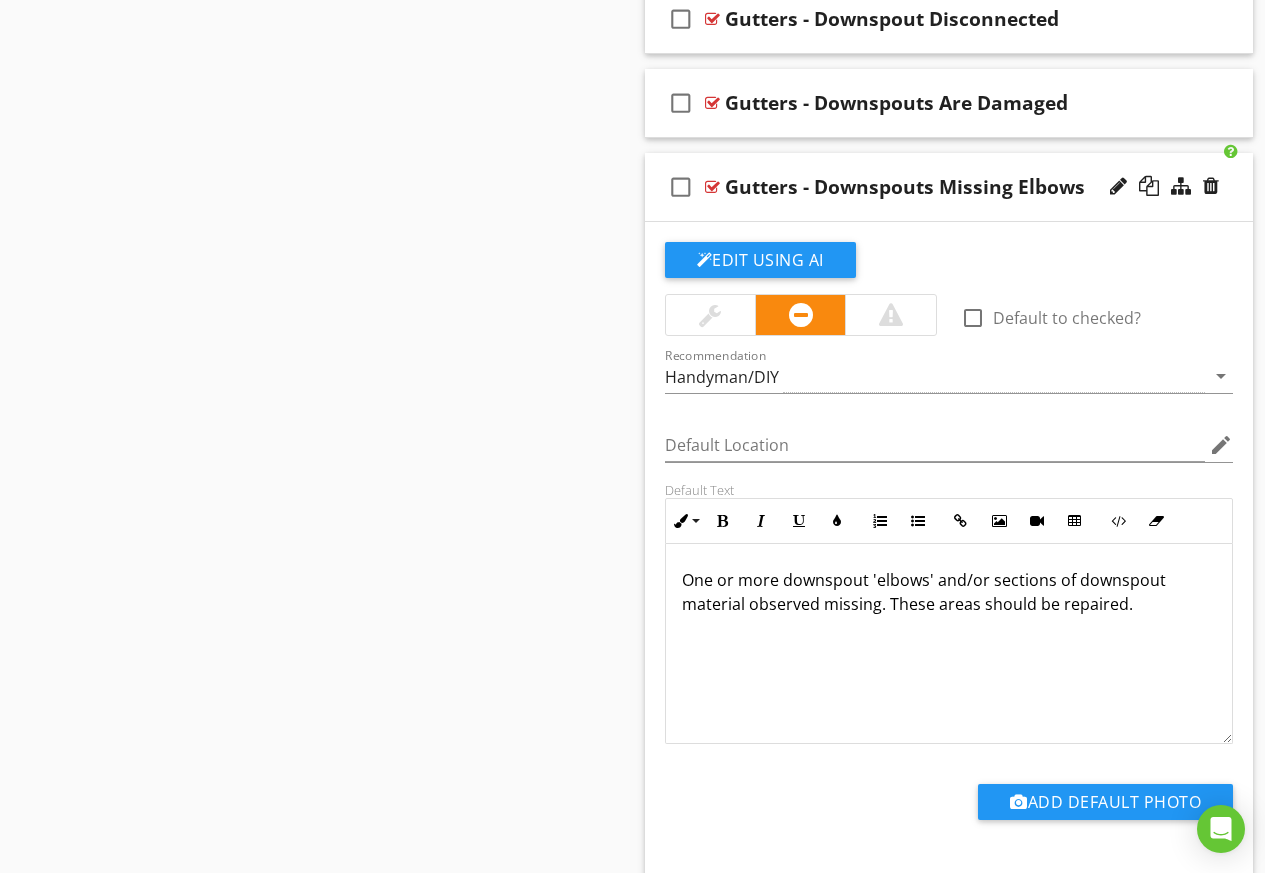 click on "check_box_outline_blank
Gutters - Downspouts Missing Elbows" at bounding box center [949, 187] 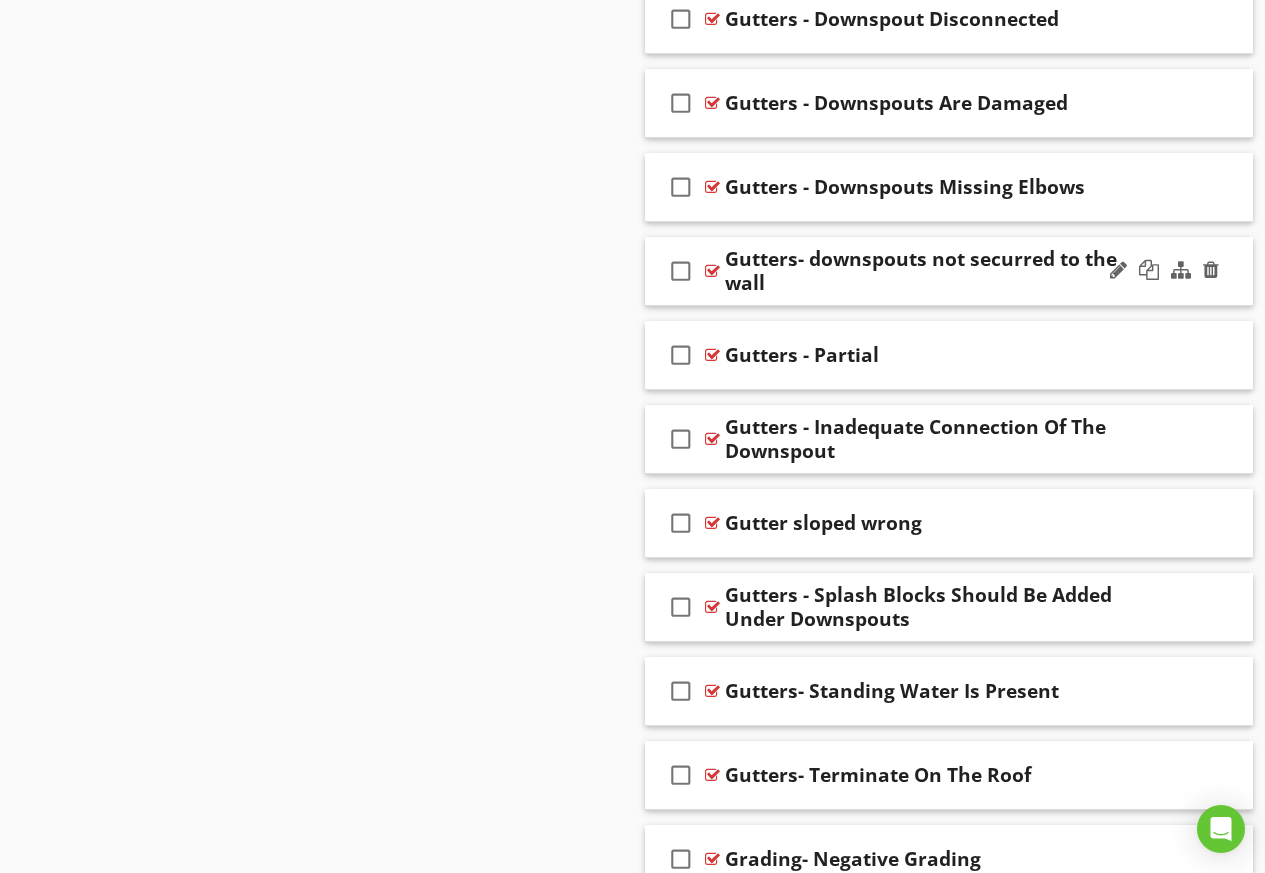 click on "check_box_outline_blank
Gutters- downspouts not securred to the wall" at bounding box center (949, 271) 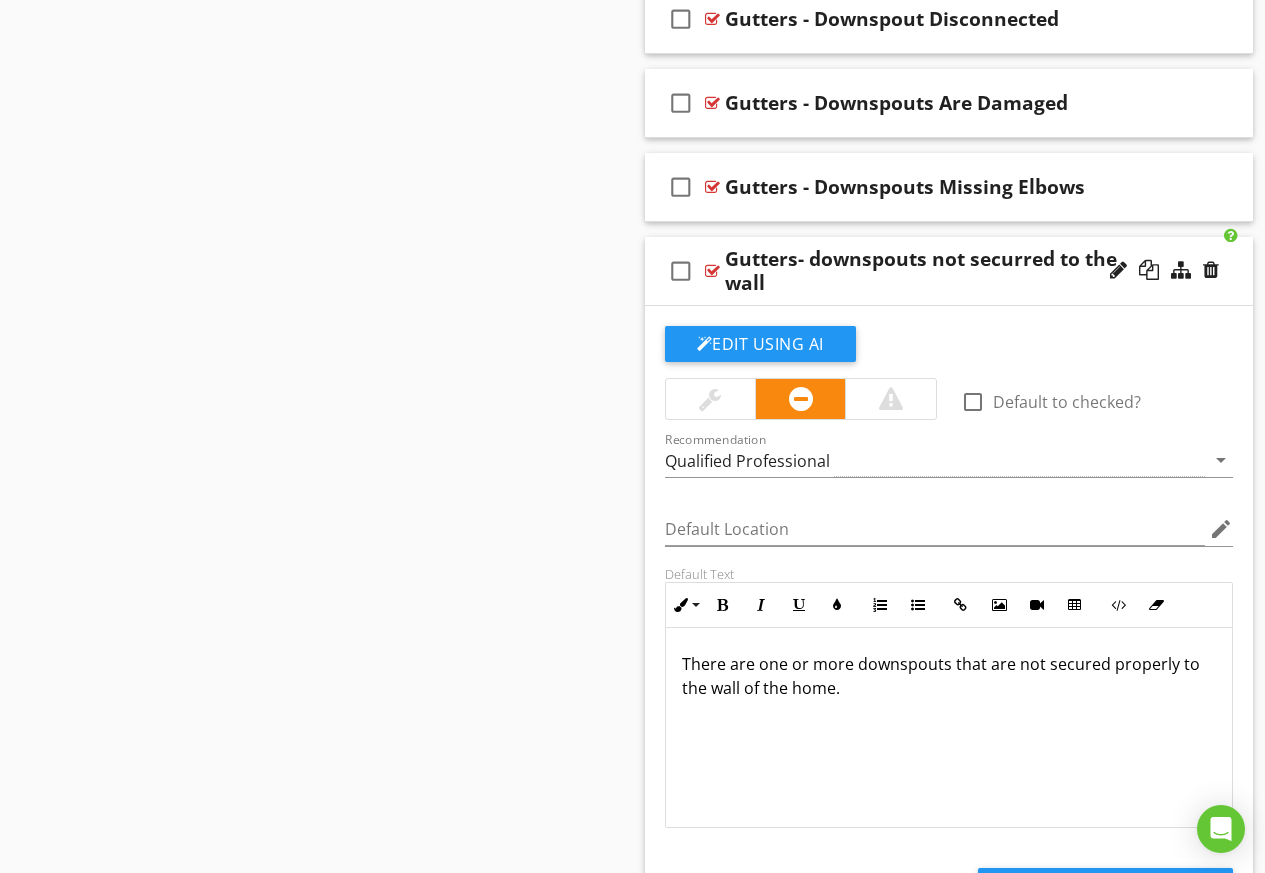 click on "There are one or more downspouts that are not secured properly to the wall of the home." at bounding box center (949, 676) 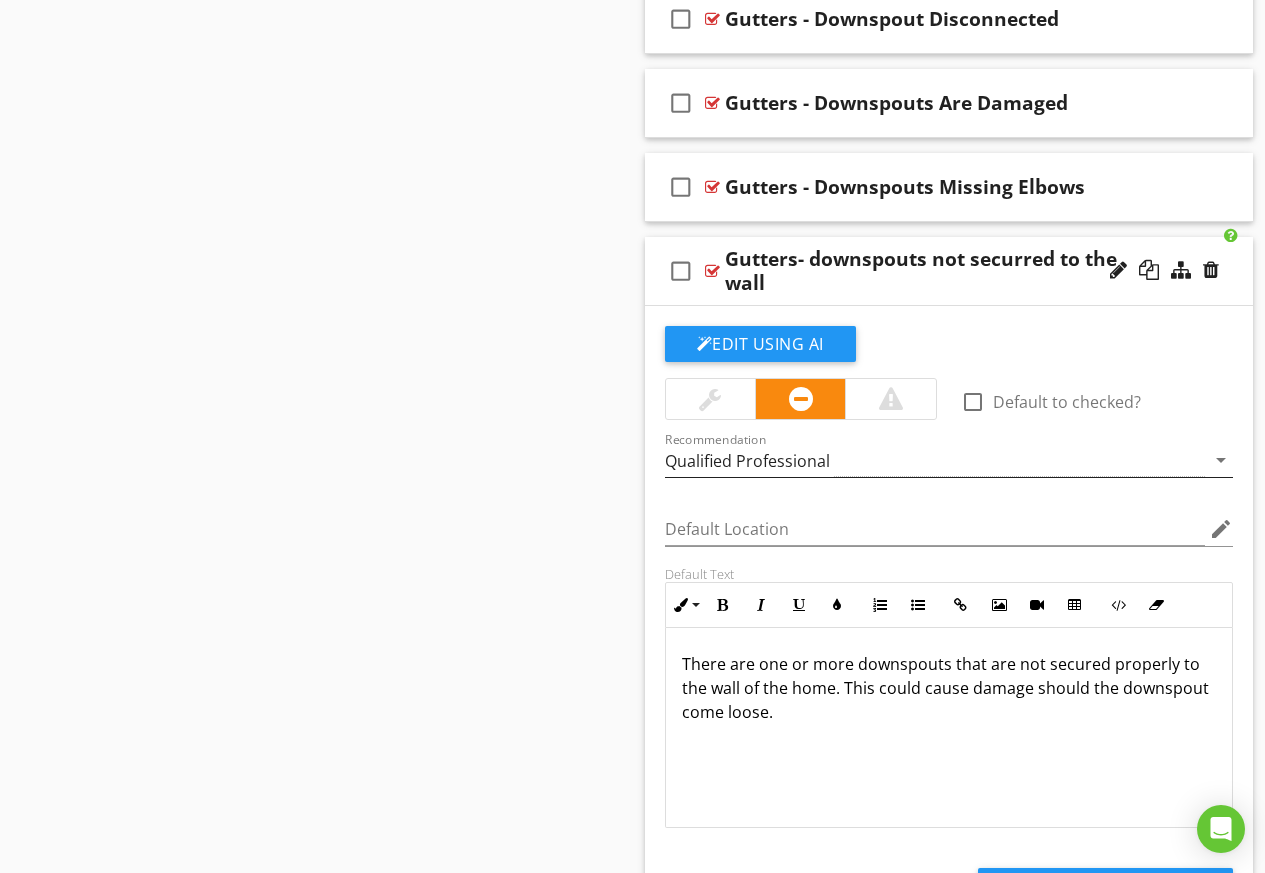 click on "Qualified Professional" at bounding box center [747, 461] 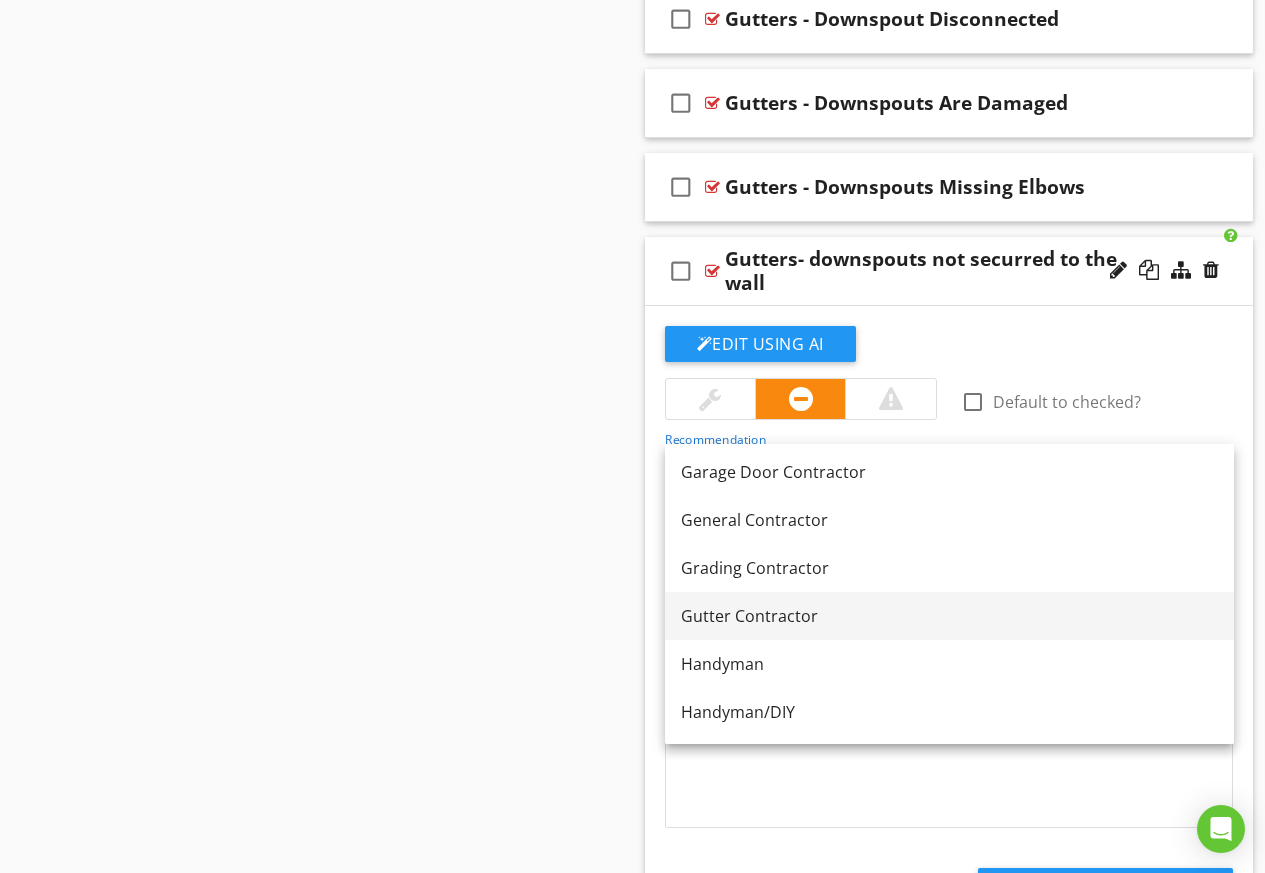 scroll, scrollTop: 1200, scrollLeft: 0, axis: vertical 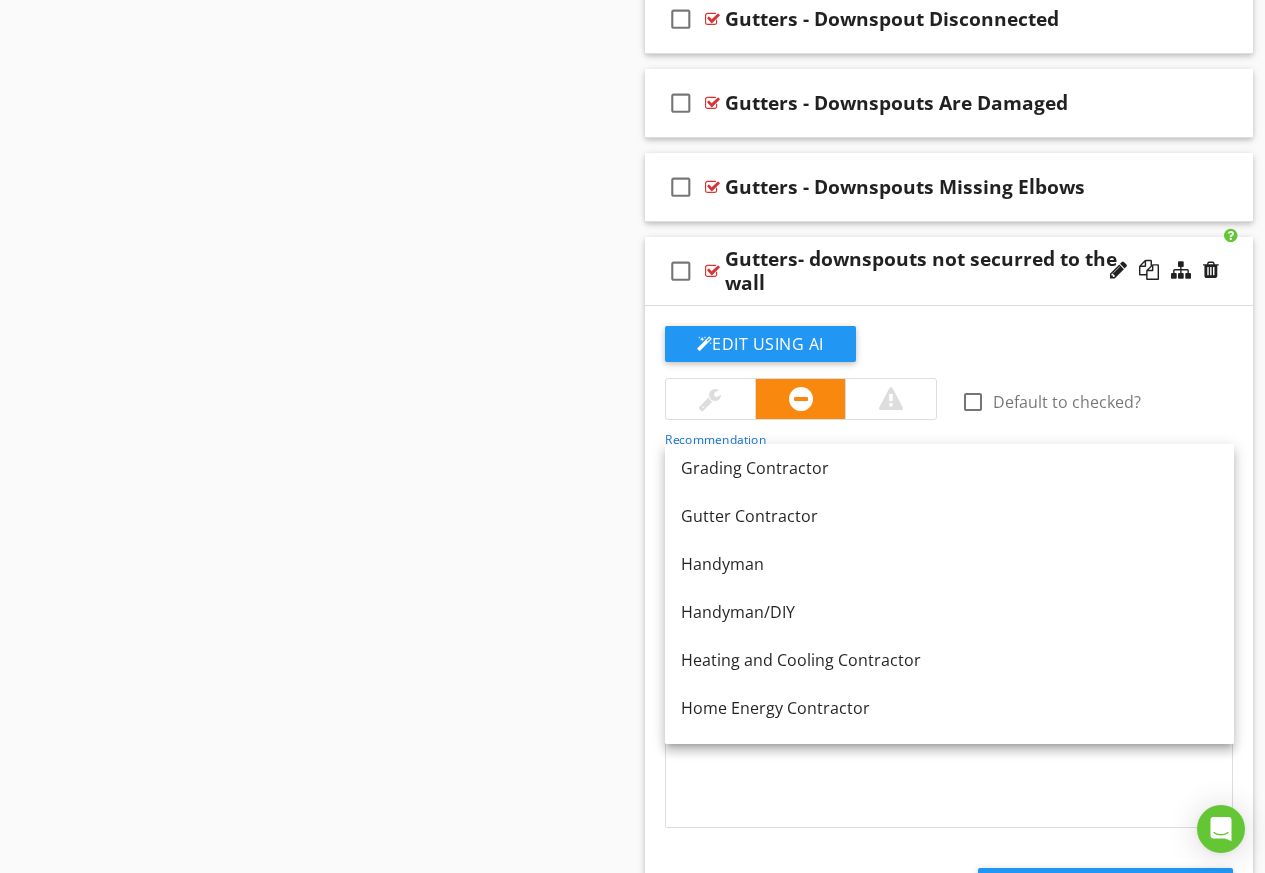 click on "Gutter Contractor" at bounding box center [949, 516] 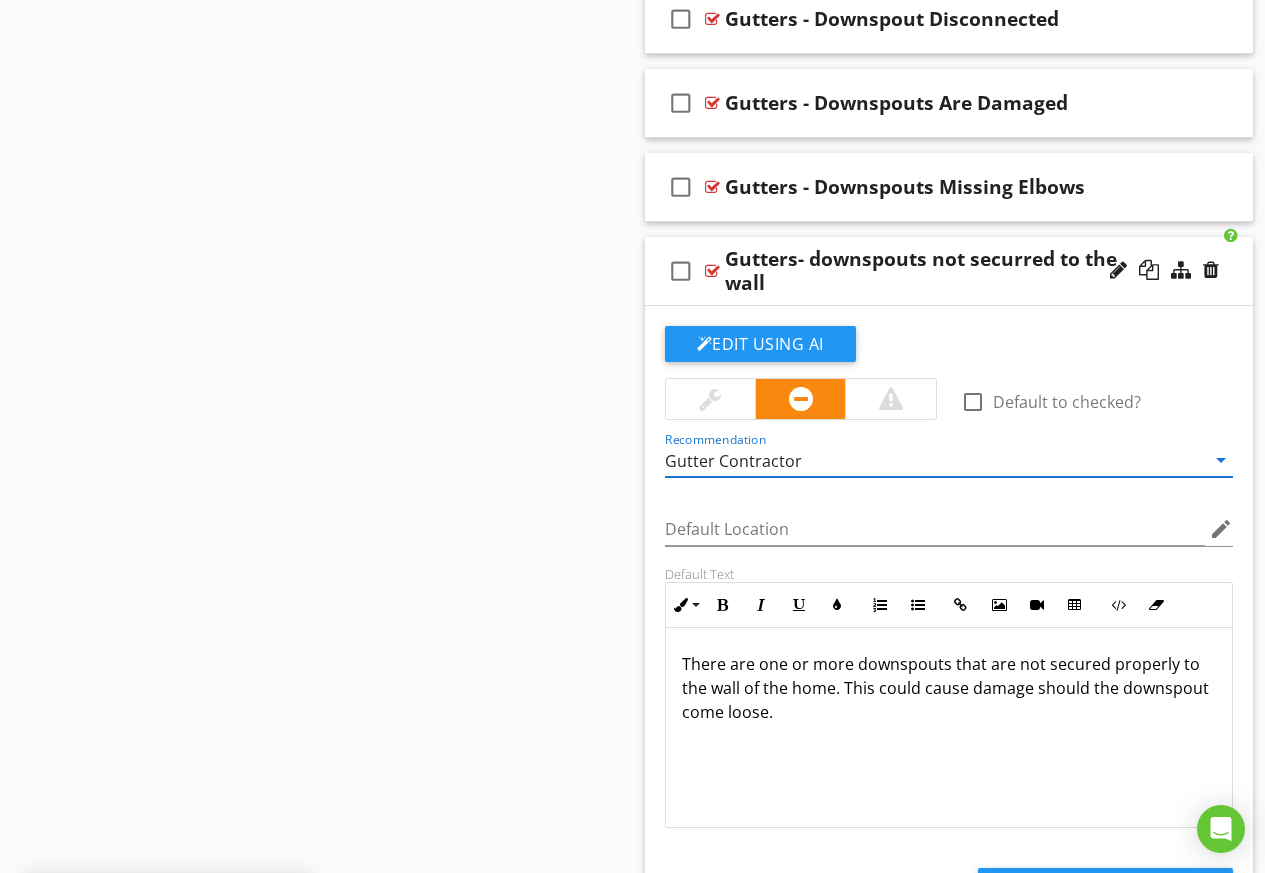 click on "check_box_outline_blank
Gutters- downspouts not securred to the wall" at bounding box center [949, 271] 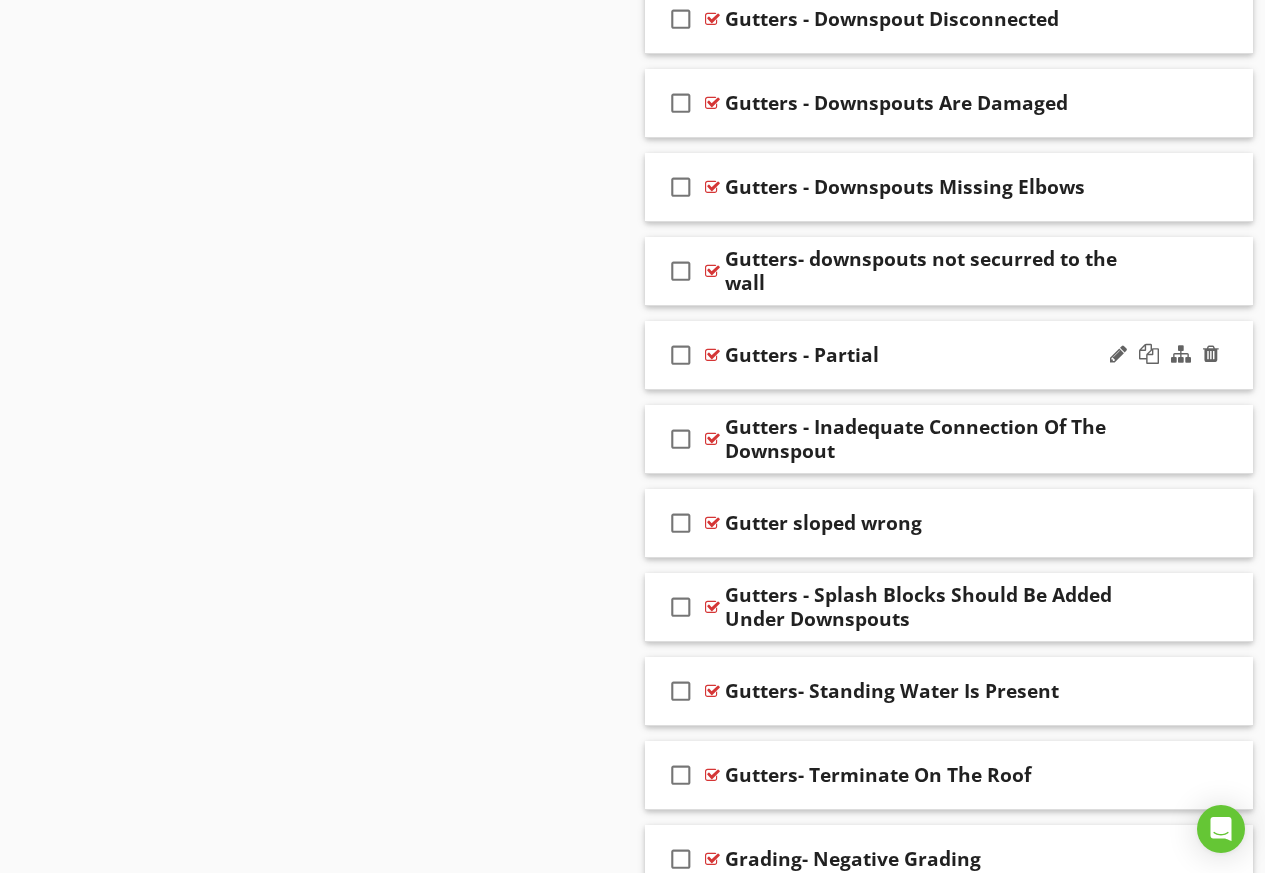 click on "check_box_outline_blank
Gutters - Partial" at bounding box center [949, 355] 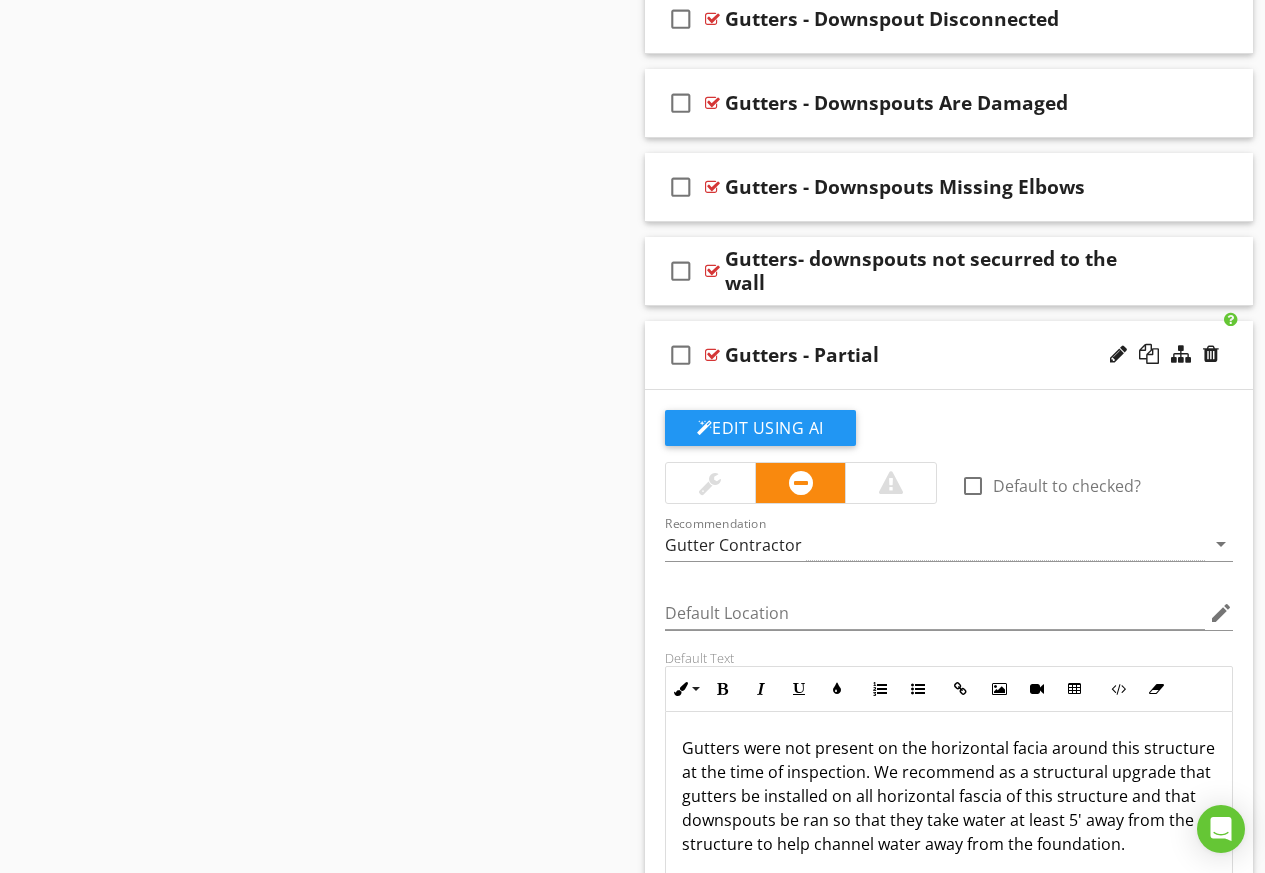scroll, scrollTop: 4305, scrollLeft: 0, axis: vertical 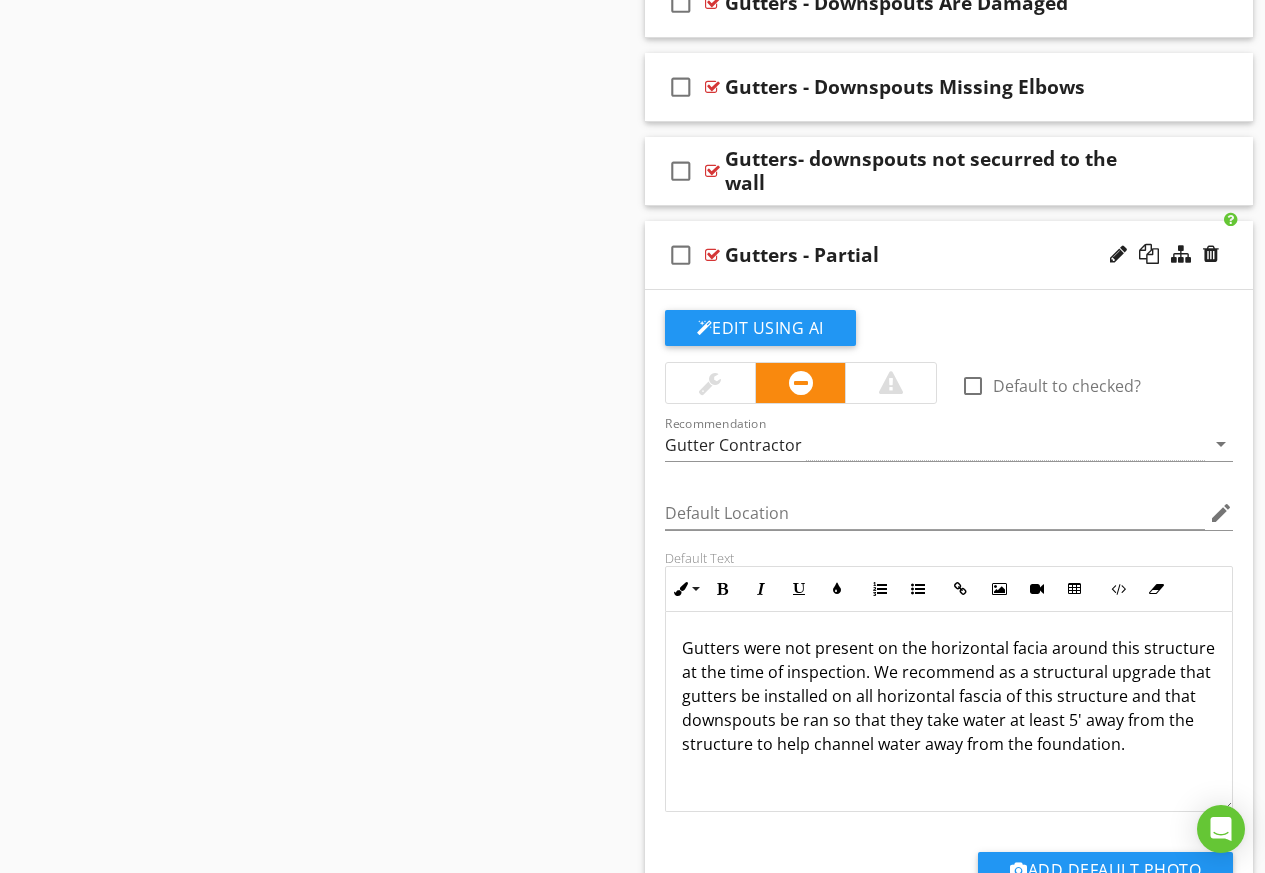 click on "Gutters were not present on the horizontal facia around this structure at the time of inspection. We recommend as a structural upgrade that gutters be installed on all horizontal fascia of this structure and that downspouts be ran so that they take water at least 5' away from the structure to help channel water away from the foundation." at bounding box center [949, 696] 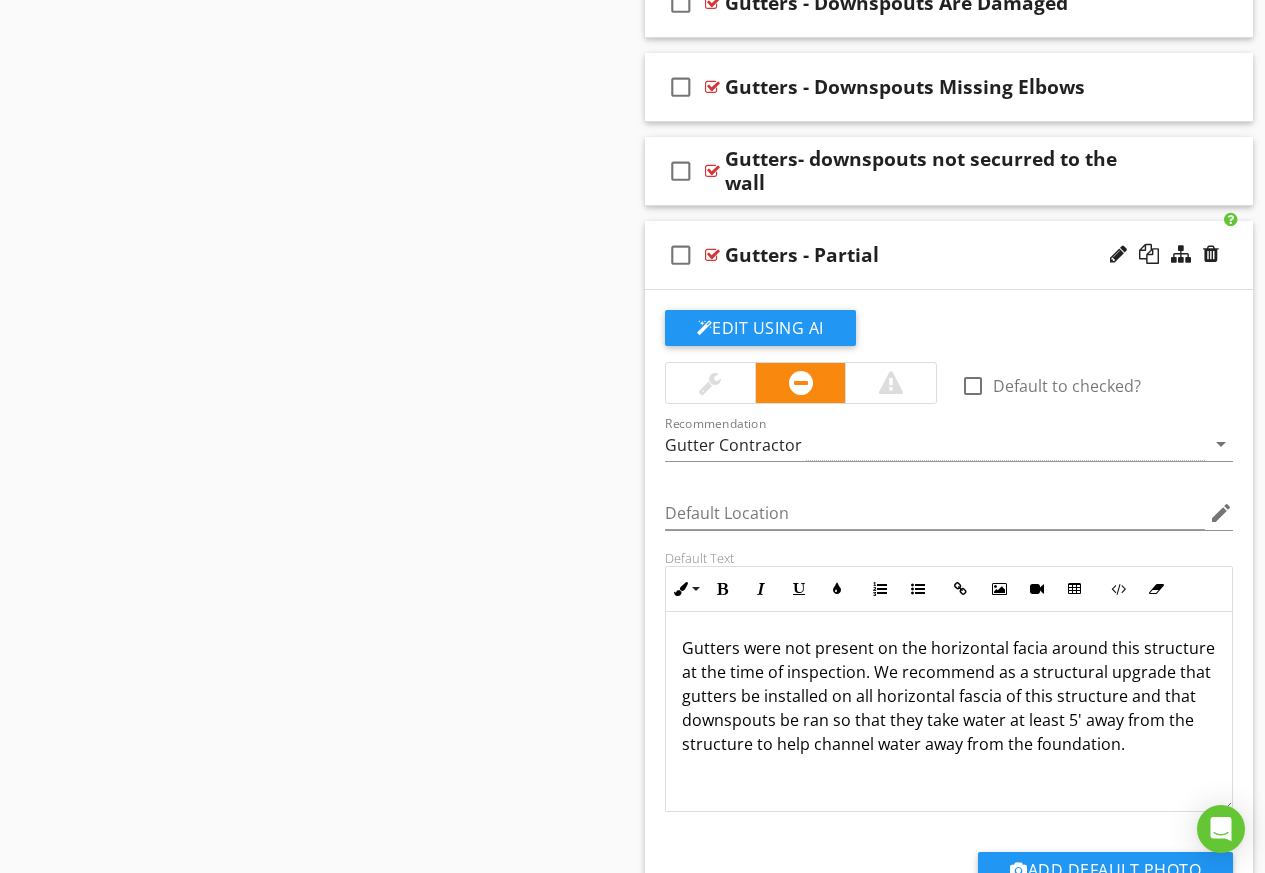 type 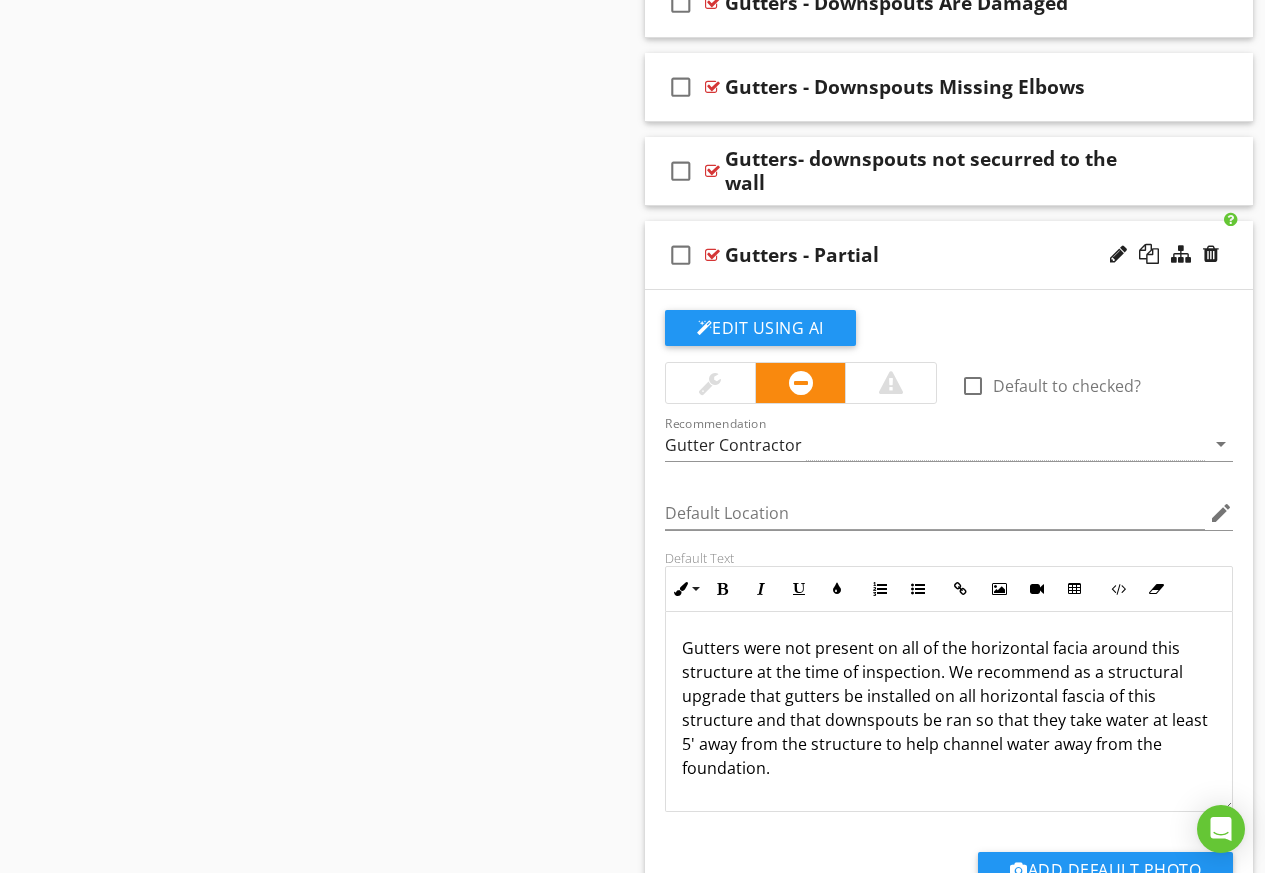 click on "Gutters were not present on all of the horizontal facia around this structure at the time of inspection. We recommend as a structural upgrade that gutters be installed on all horizontal fascia of this structure and that downspouts be ran so that they take water at least 5' away from the structure to help channel water away from the foundation." at bounding box center [949, 708] 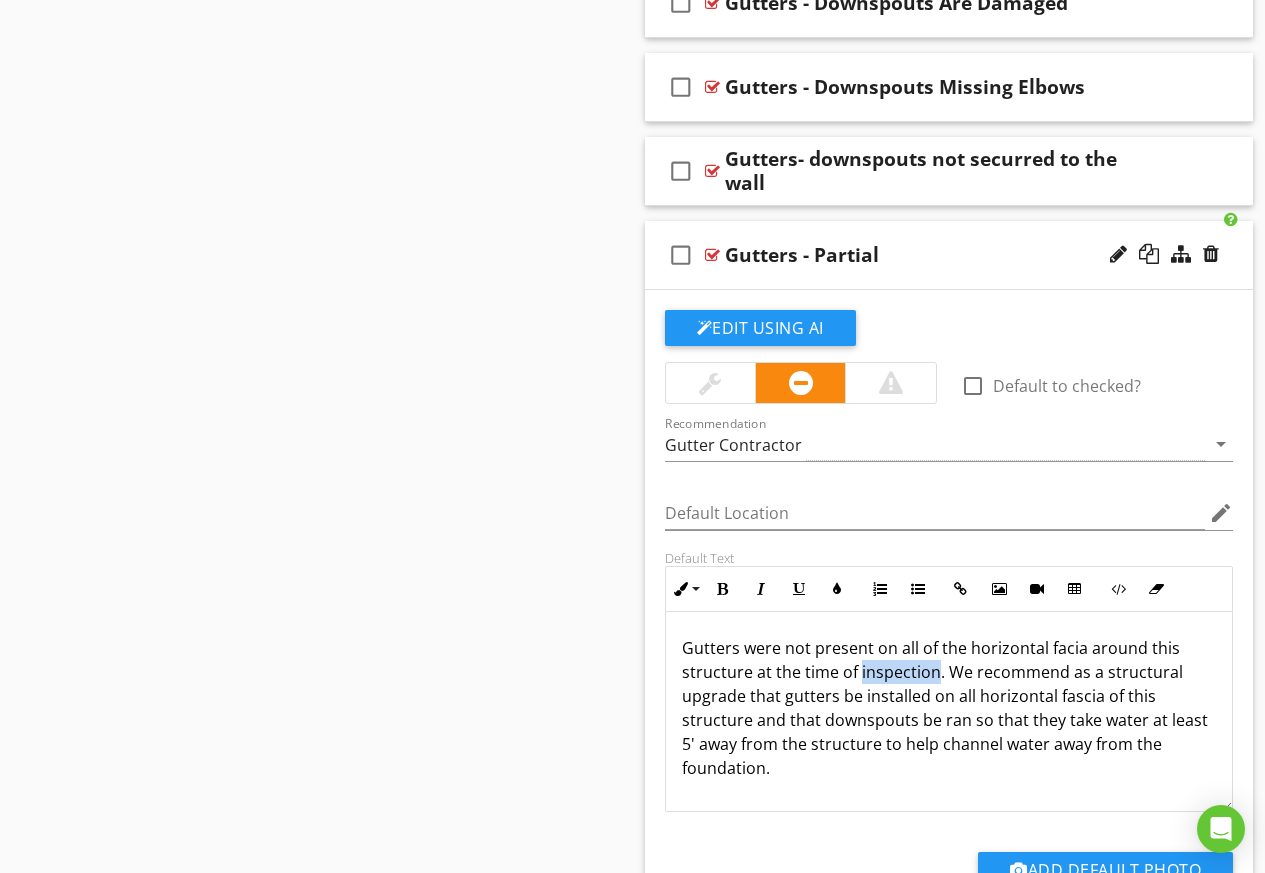 click on "Gutters were not present on all of the horizontal facia around this structure at the time of inspection. We recommend as a structural upgrade that gutters be installed on all horizontal fascia of this structure and that downspouts be ran so that they take water at least 5' away from the structure to help channel water away from the foundation." at bounding box center [949, 708] 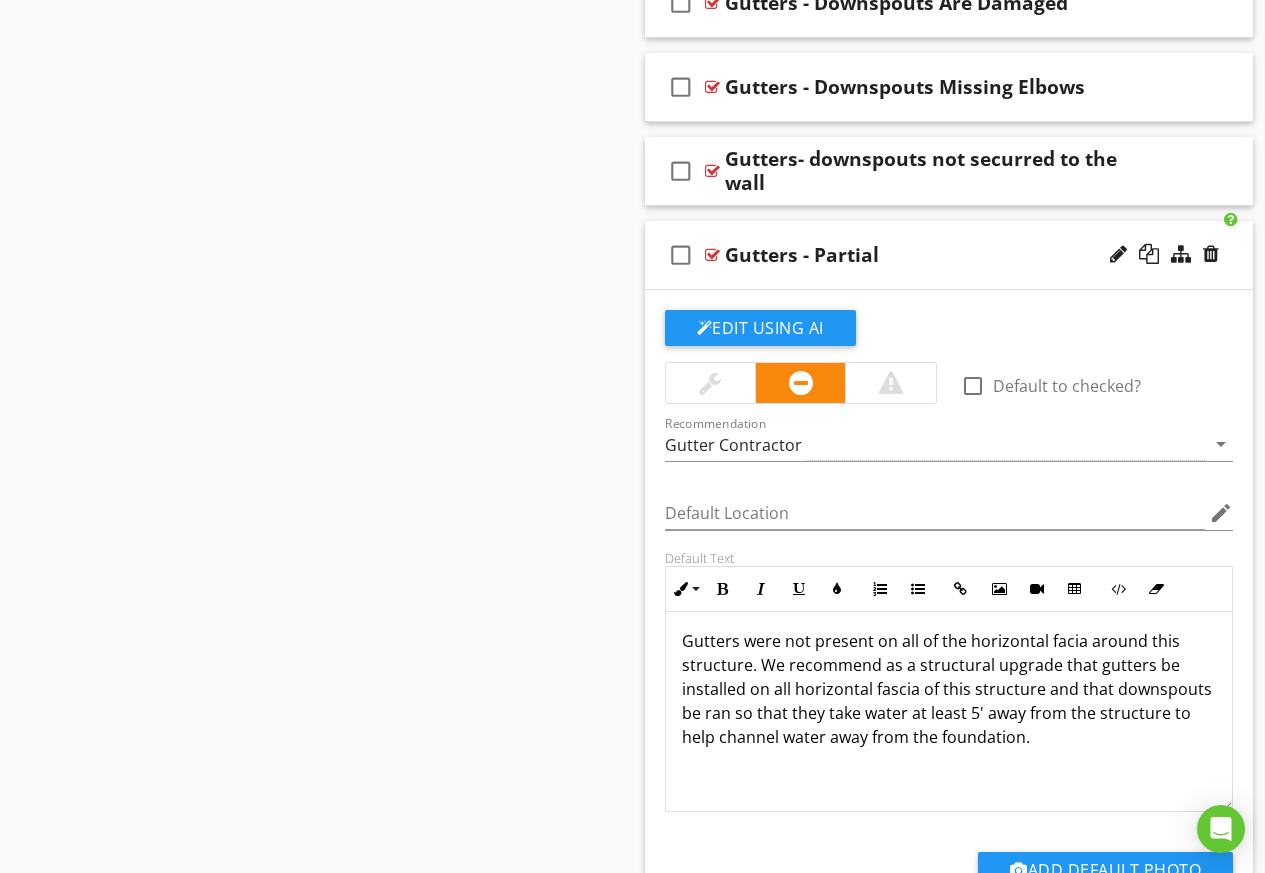 scroll, scrollTop: 0, scrollLeft: 0, axis: both 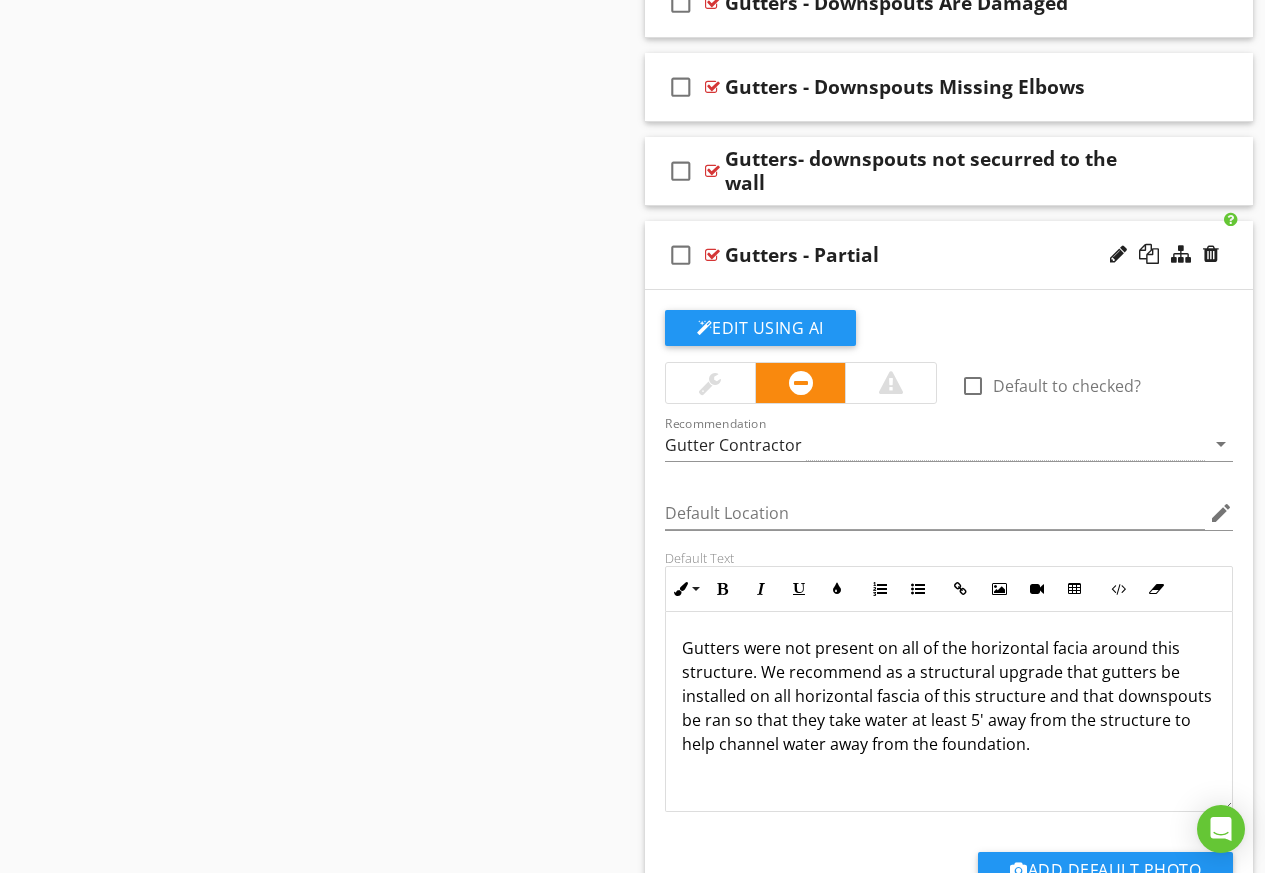 click on "check_box_outline_blank
Gutters - Partial" at bounding box center (949, 255) 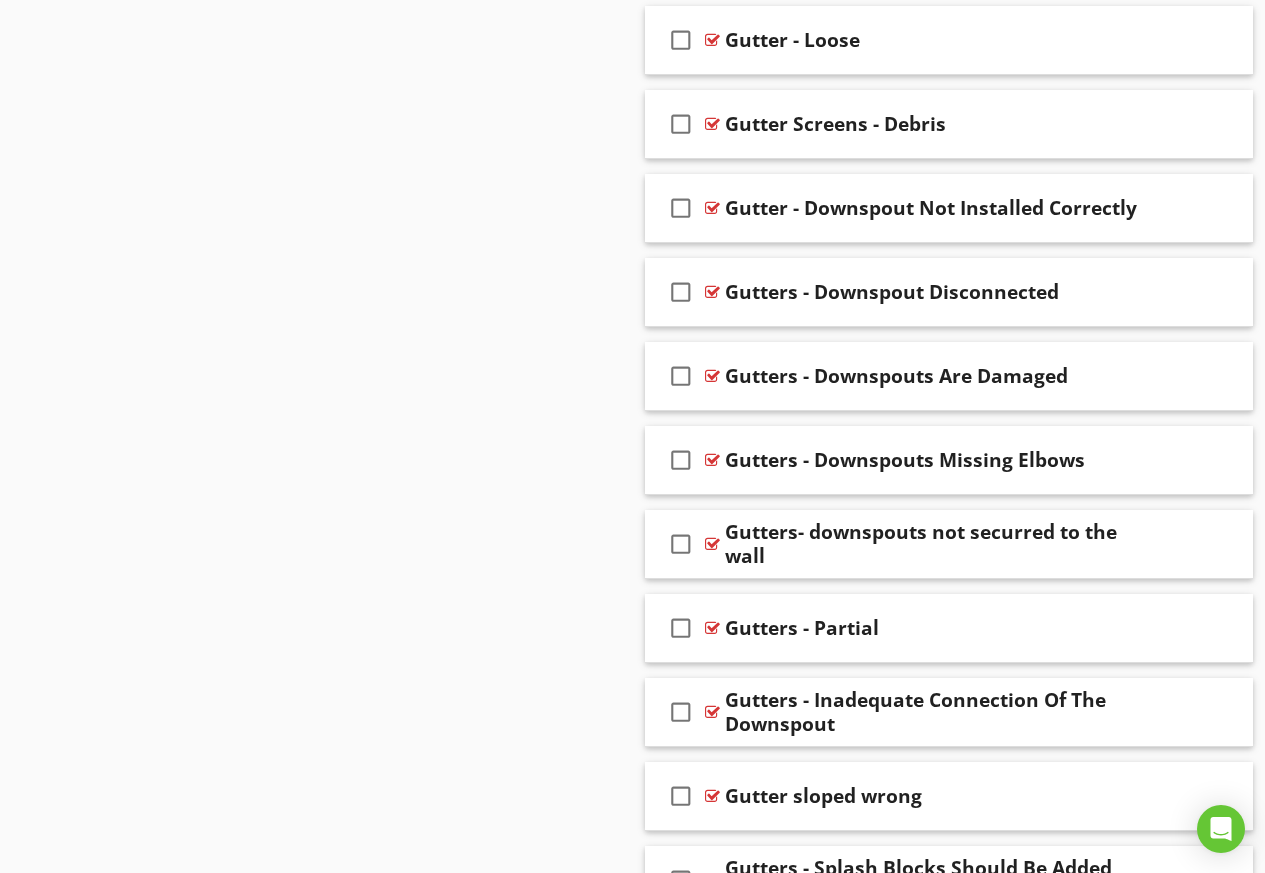 scroll, scrollTop: 3905, scrollLeft: 0, axis: vertical 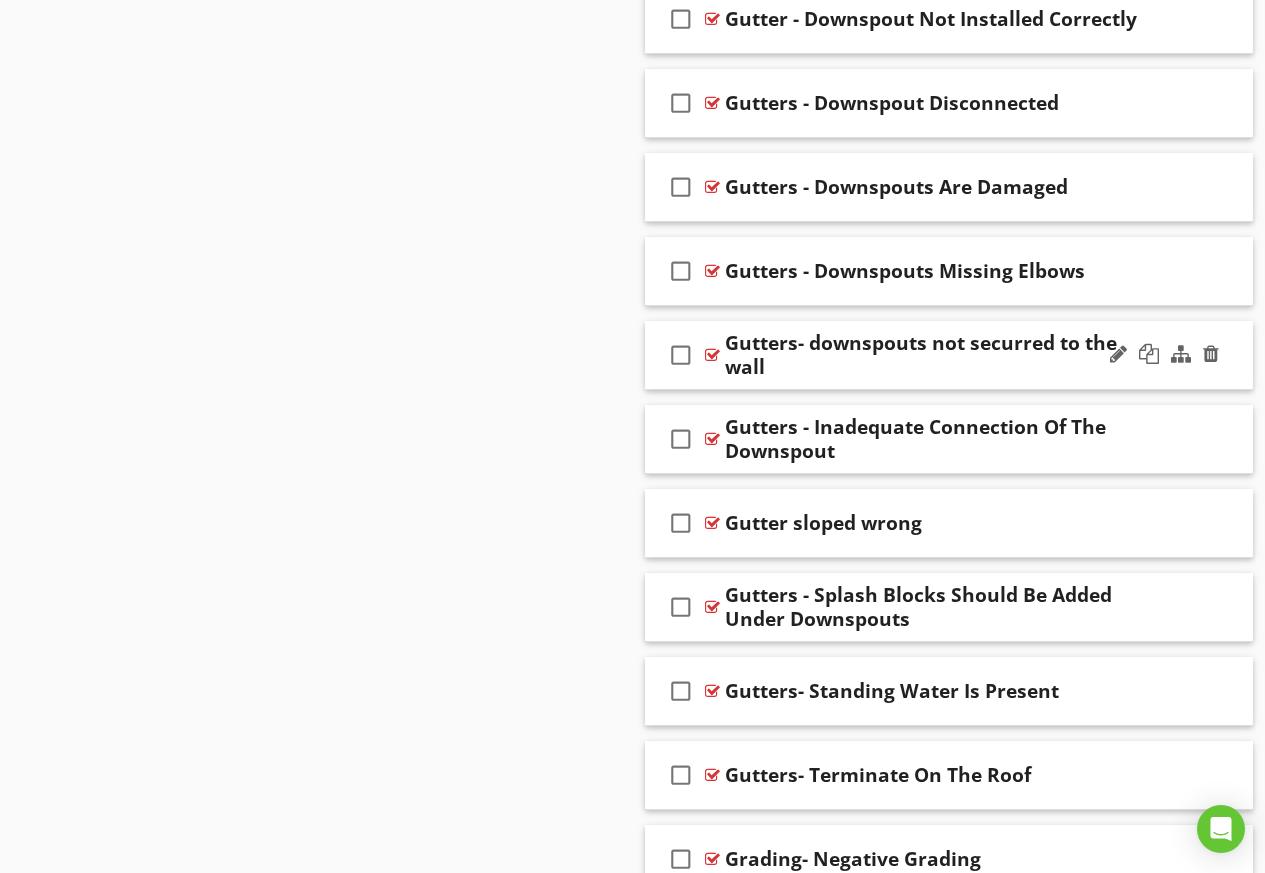 click on "check_box_outline_blank
Gutters- downspouts not securred to the wall" at bounding box center [949, 355] 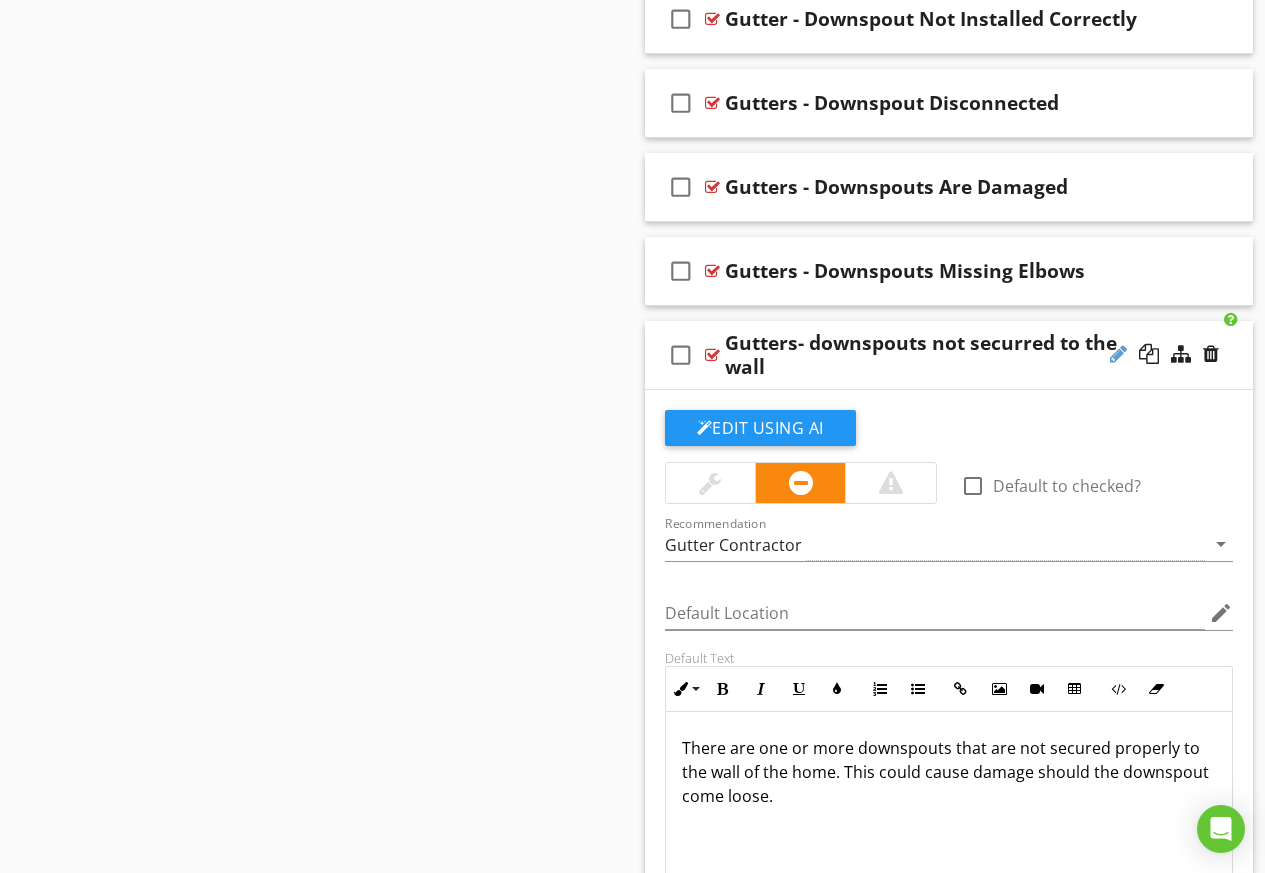 click at bounding box center [1118, 354] 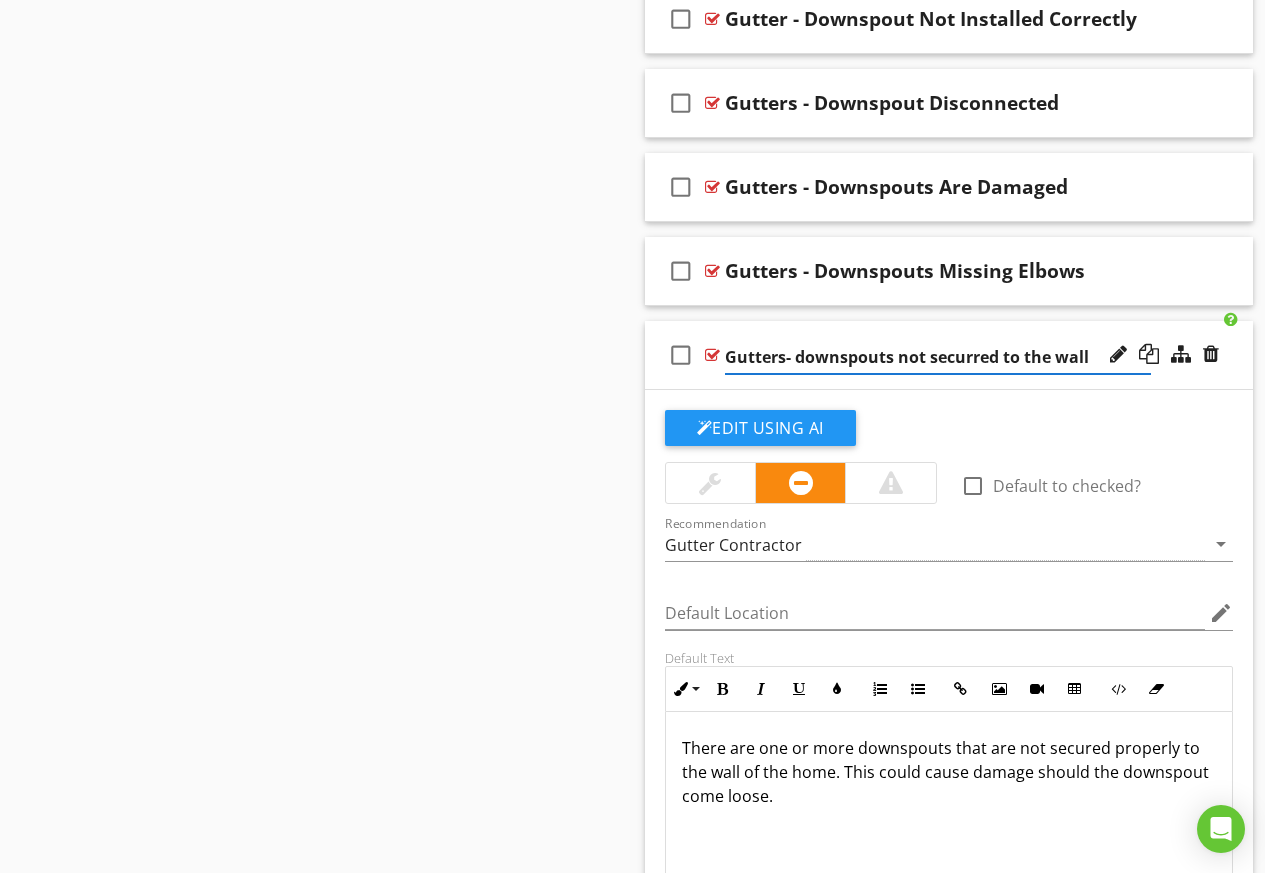 drag, startPoint x: 927, startPoint y: 356, endPoint x: 931, endPoint y: 379, distance: 23.345236 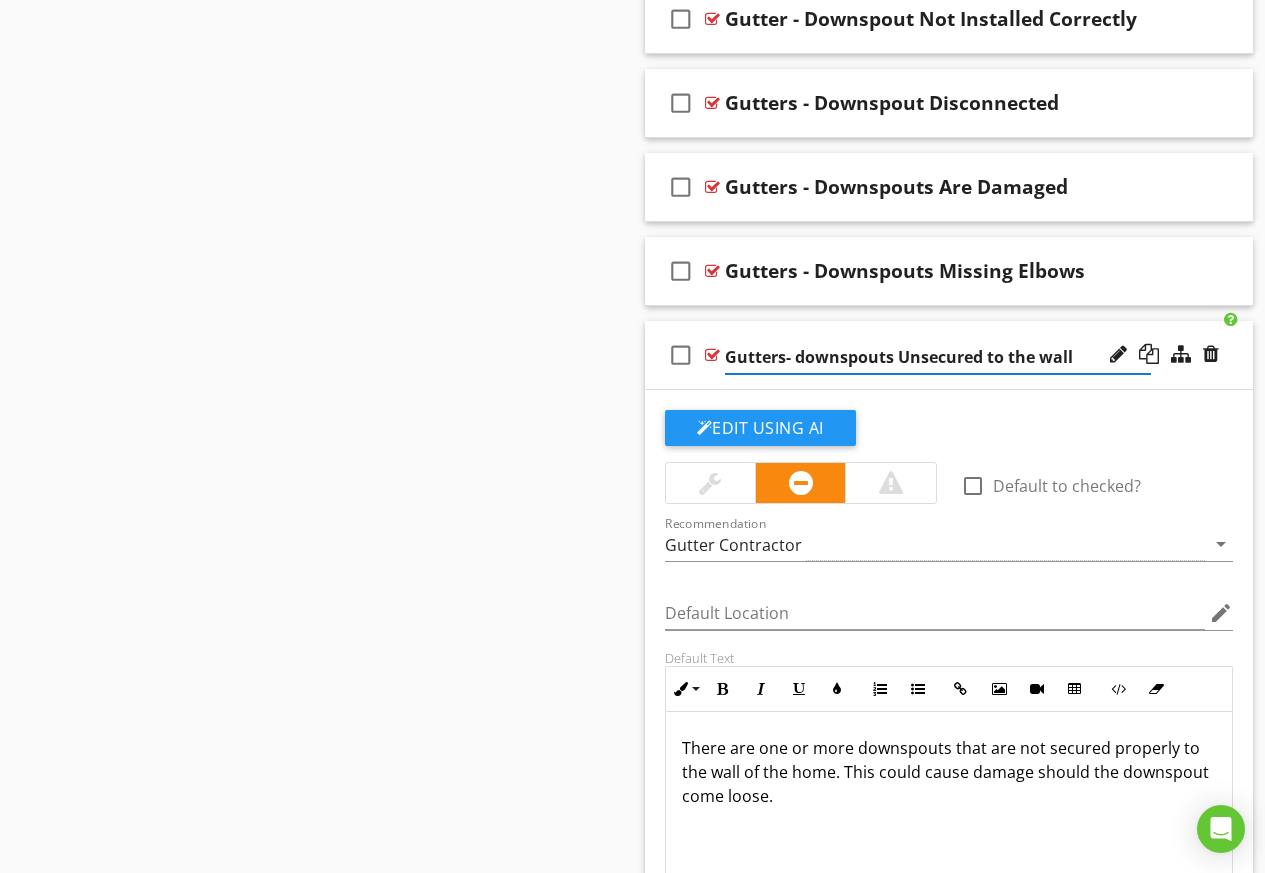 click on "Gutters- downspouts Unsecured to the wall" at bounding box center [938, 357] 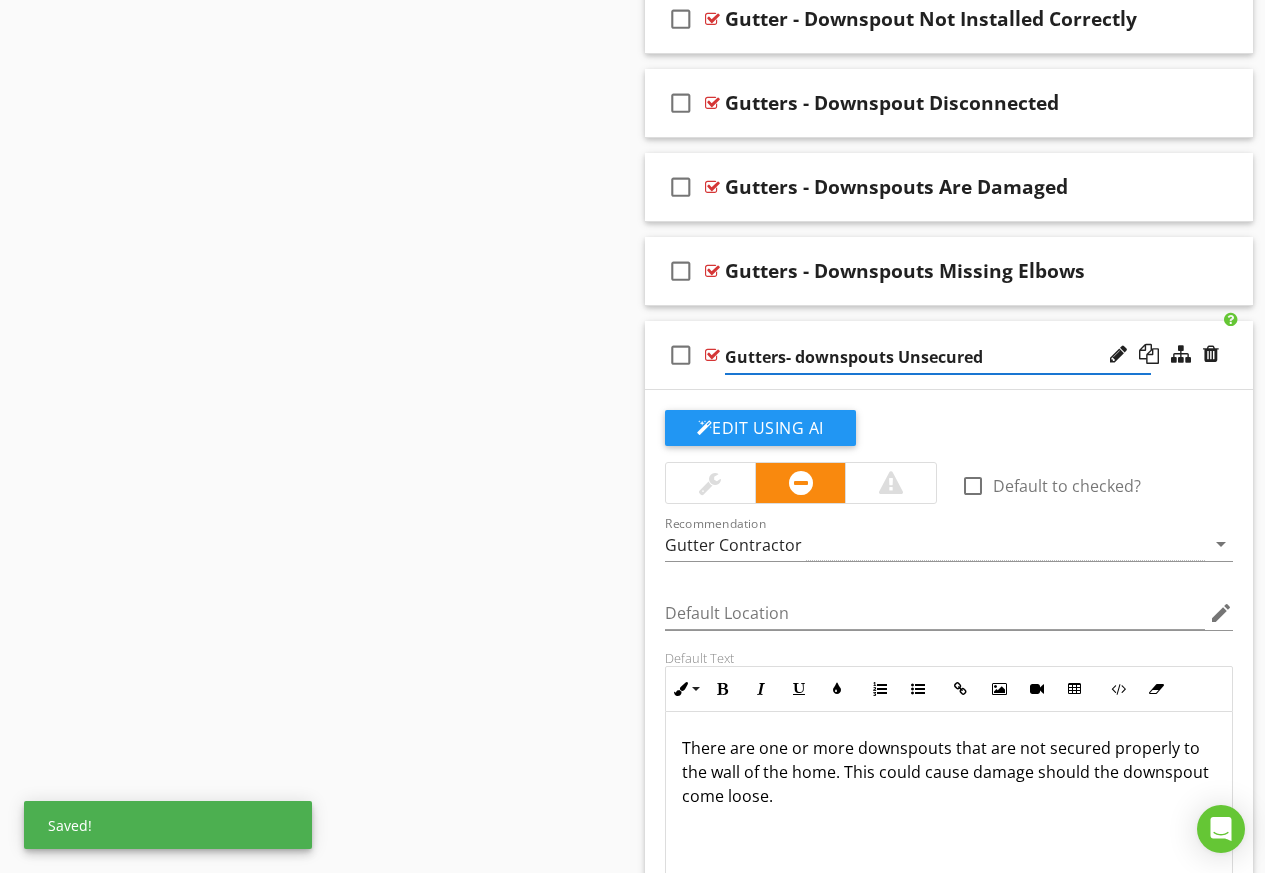 click on "Gutters- downspouts Unsecured" at bounding box center (938, 357) 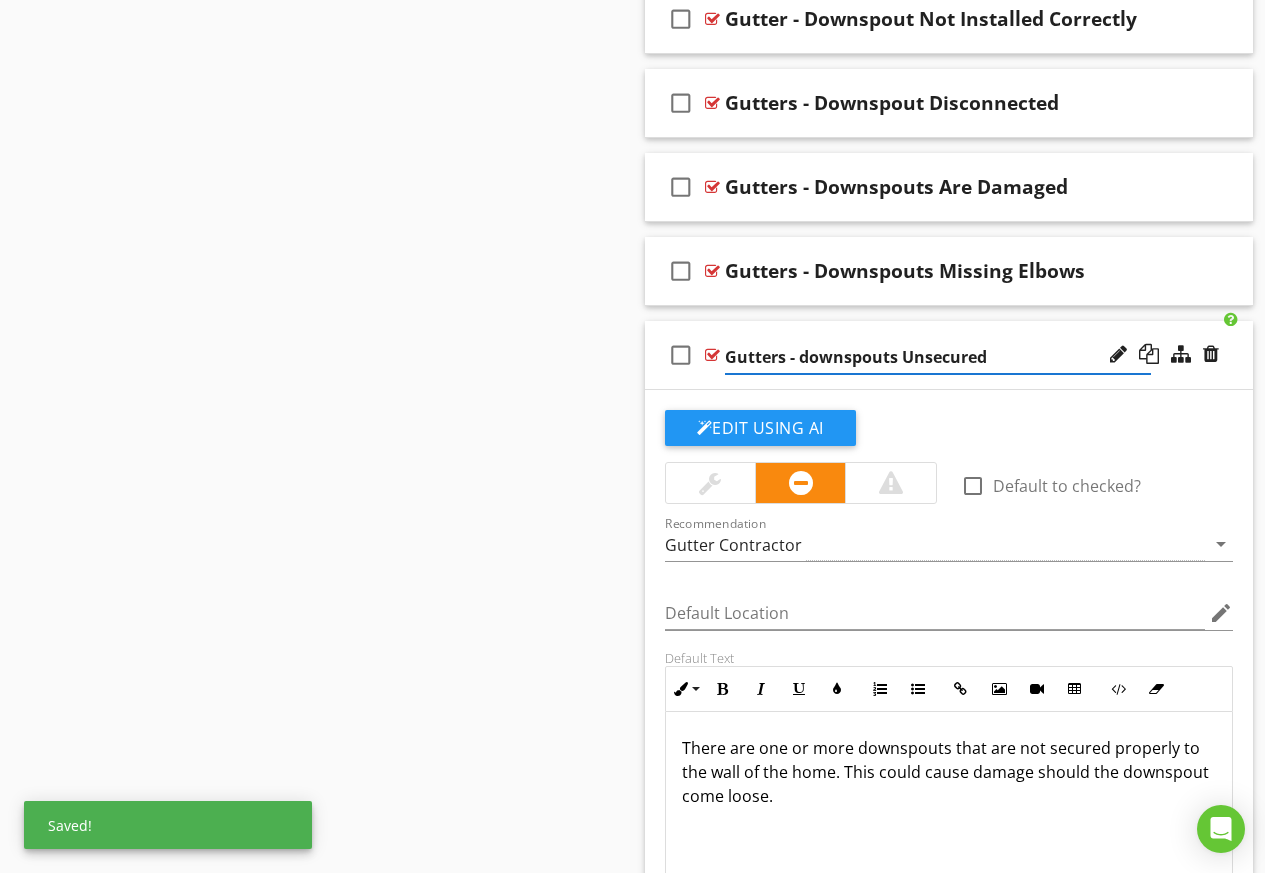 click on "Gutters - downspouts Unsecured" at bounding box center [938, 357] 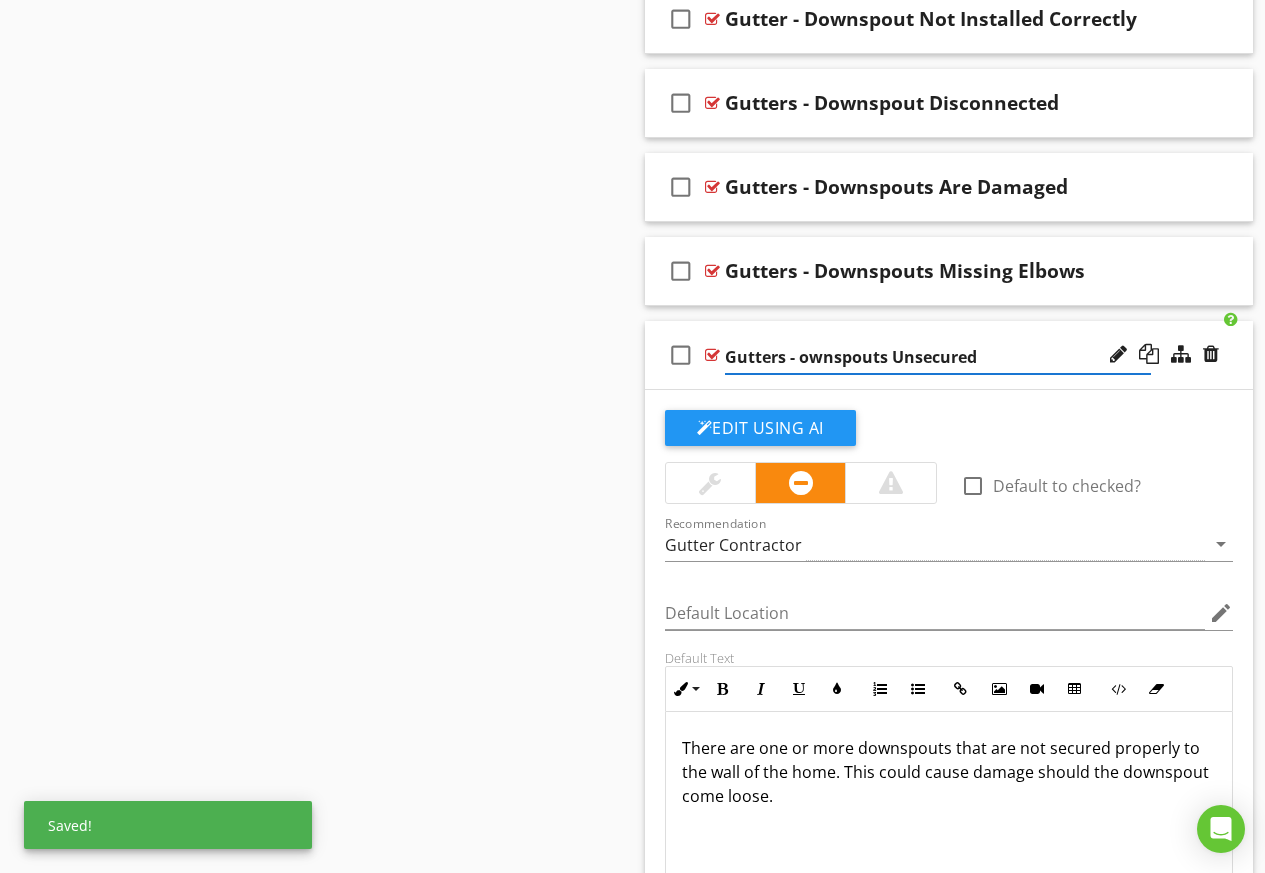 type on "Gutters - Downspouts Unsecured" 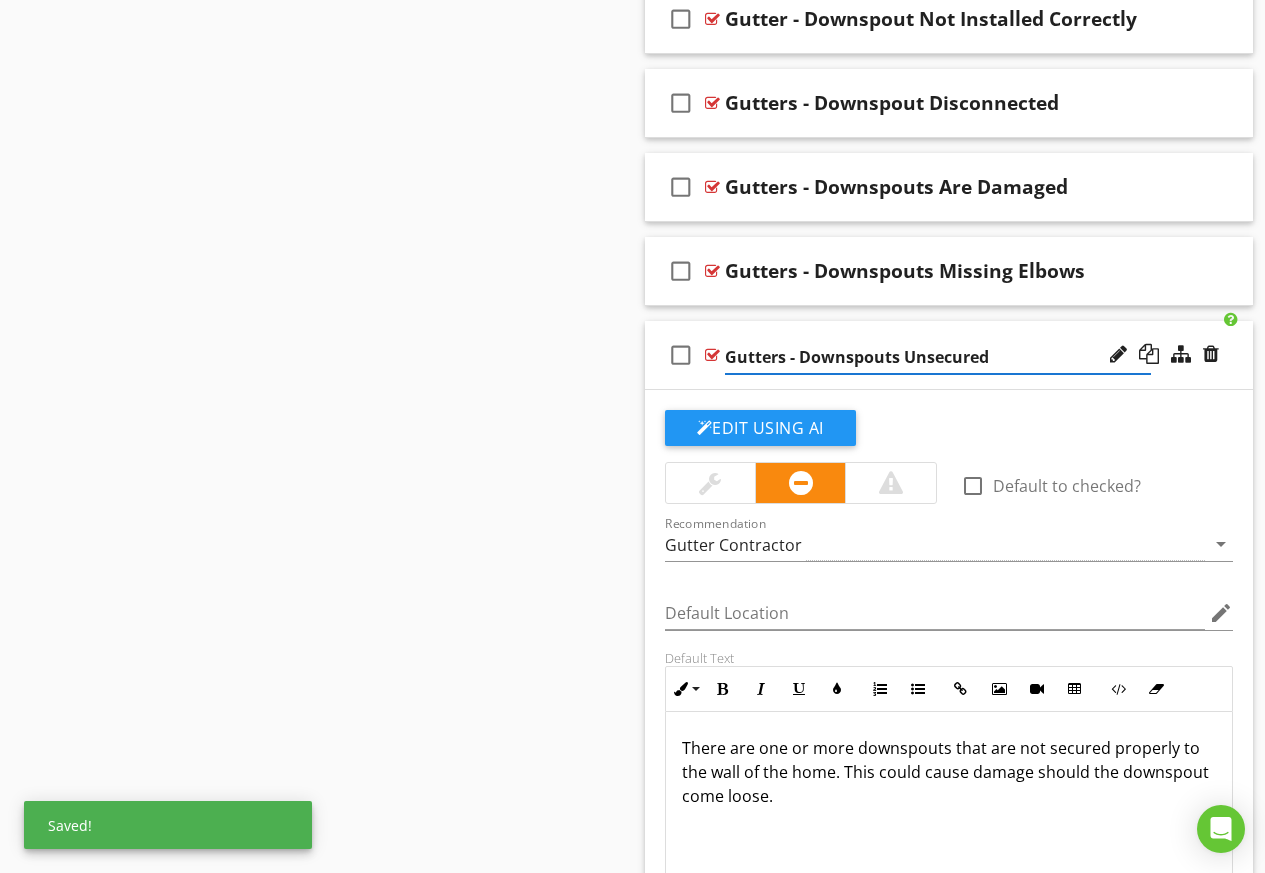 click on "check_box_outline_blank         Gutters - Downspouts Unsecured" at bounding box center [949, 355] 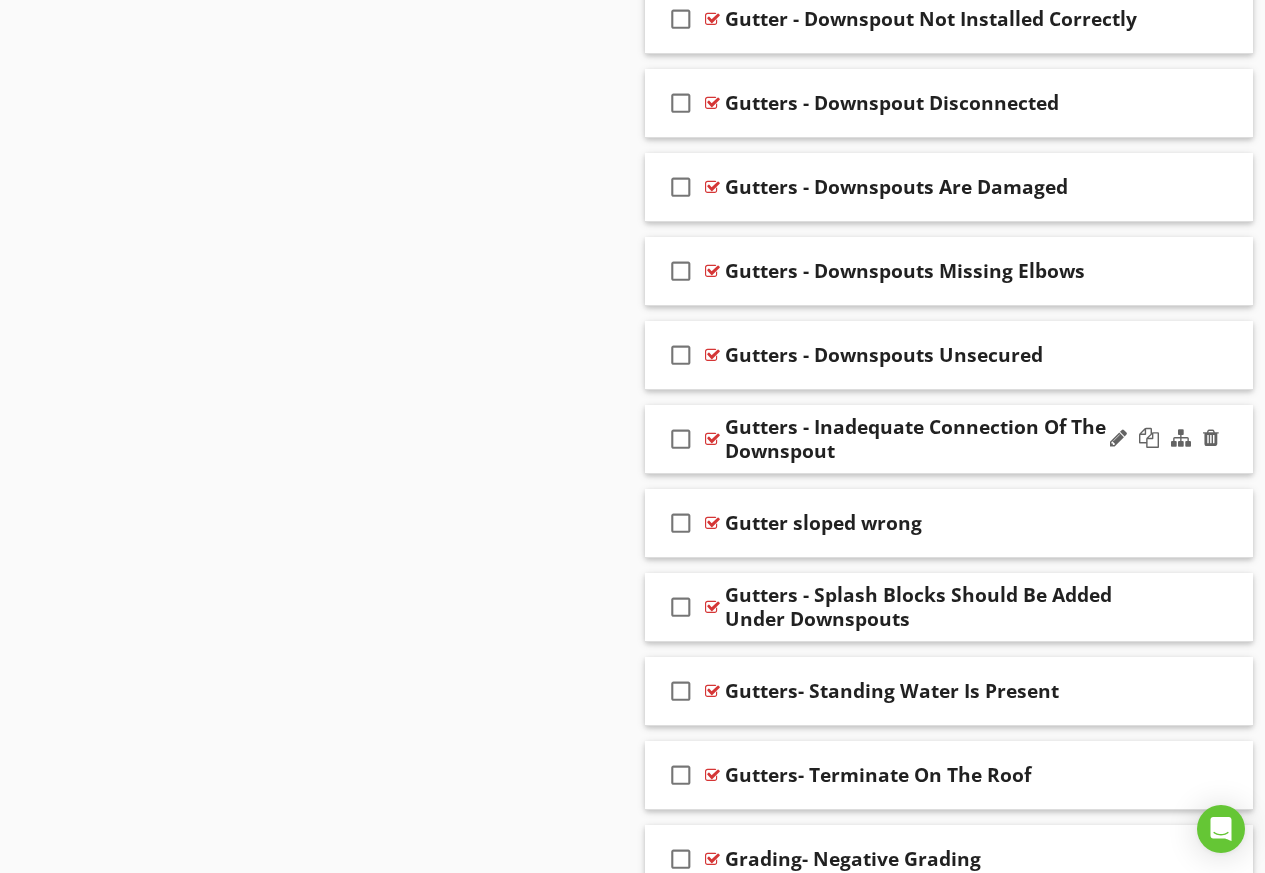 click on "check_box_outline_blank
Gutters - Inadequate Connection Of The Downspout" at bounding box center [949, 439] 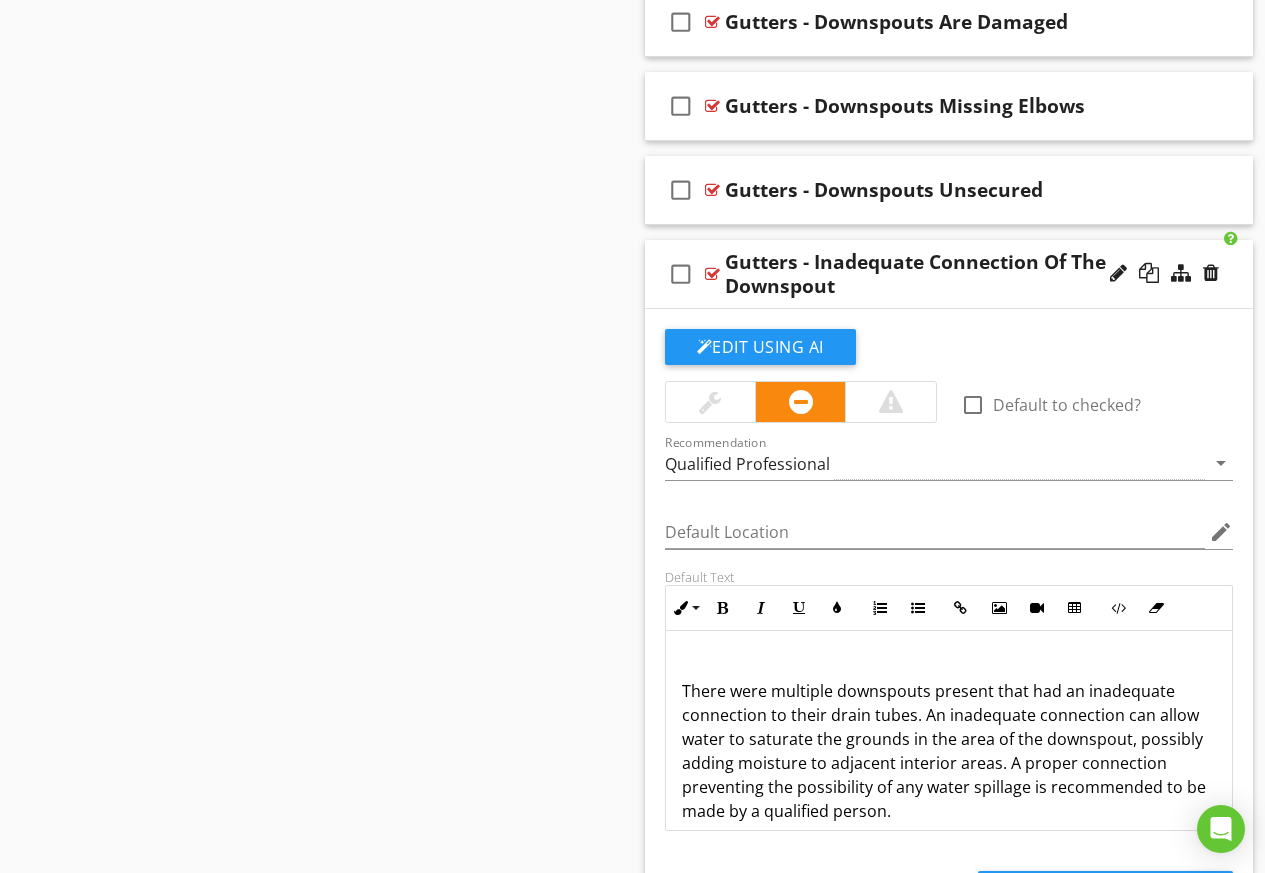 scroll, scrollTop: 4405, scrollLeft: 0, axis: vertical 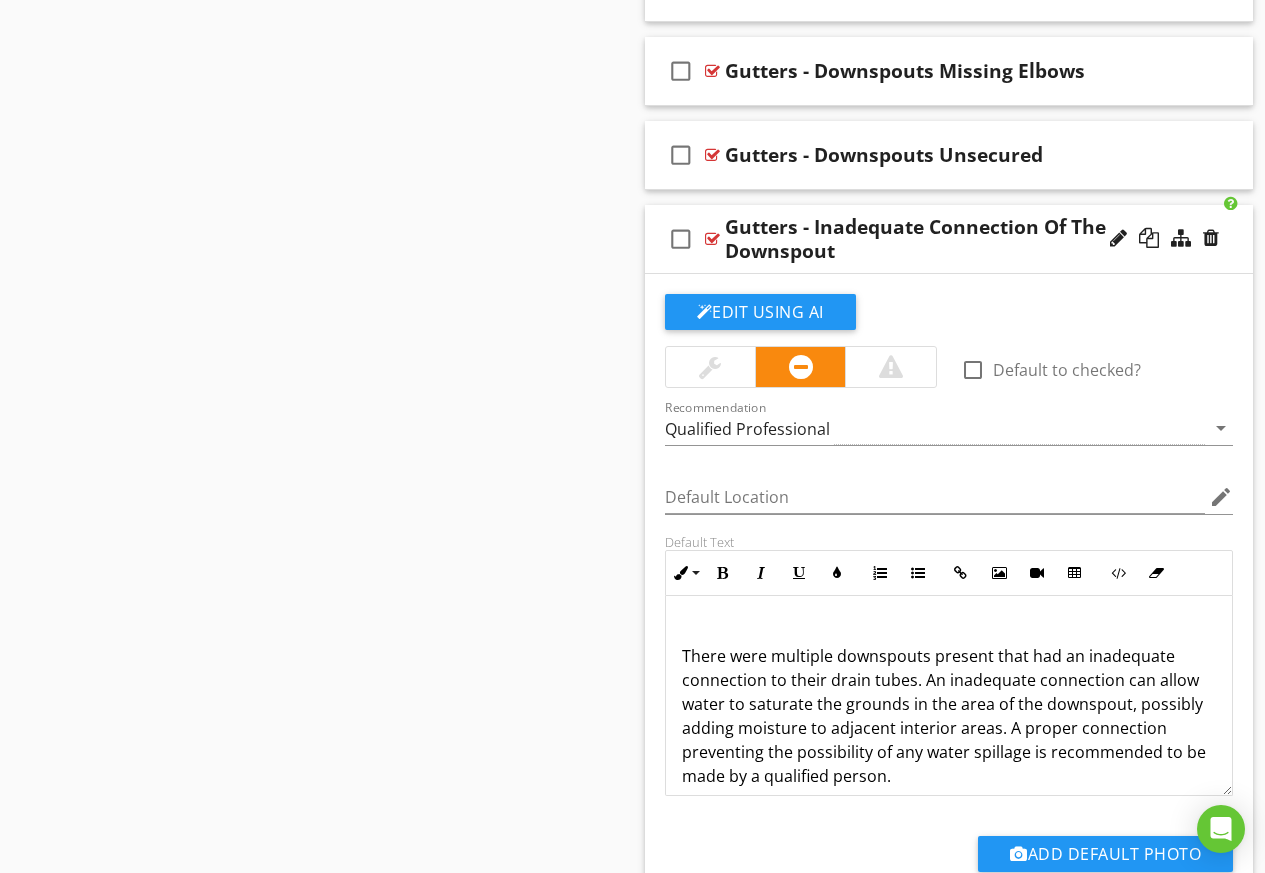 click on "There were multiple downspouts present that had an inadequate connection to their drain tubes. An inadequate connection can allow water to saturate the grounds in the area of the downspout, possibly adding moisture to adjacent interior areas. A proper connection preventing the possibility of any water spillage is recommended to be made by a qualified person." at bounding box center (949, 704) 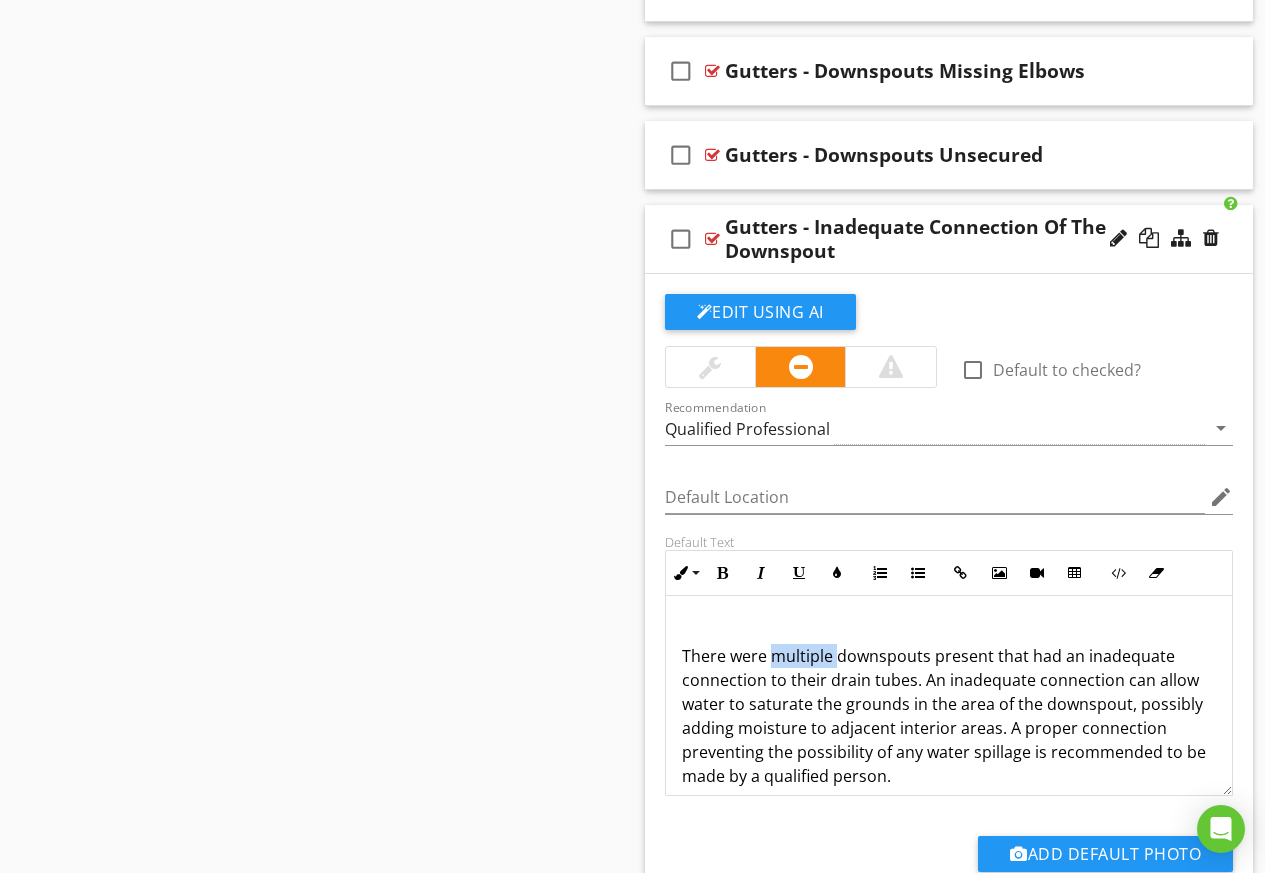 click on "There were multiple downspouts present that had an inadequate connection to their drain tubes. An inadequate connection can allow water to saturate the grounds in the area of the downspout, possibly adding moisture to adjacent interior areas. A proper connection preventing the possibility of any water spillage is recommended to be made by a qualified person." at bounding box center (949, 704) 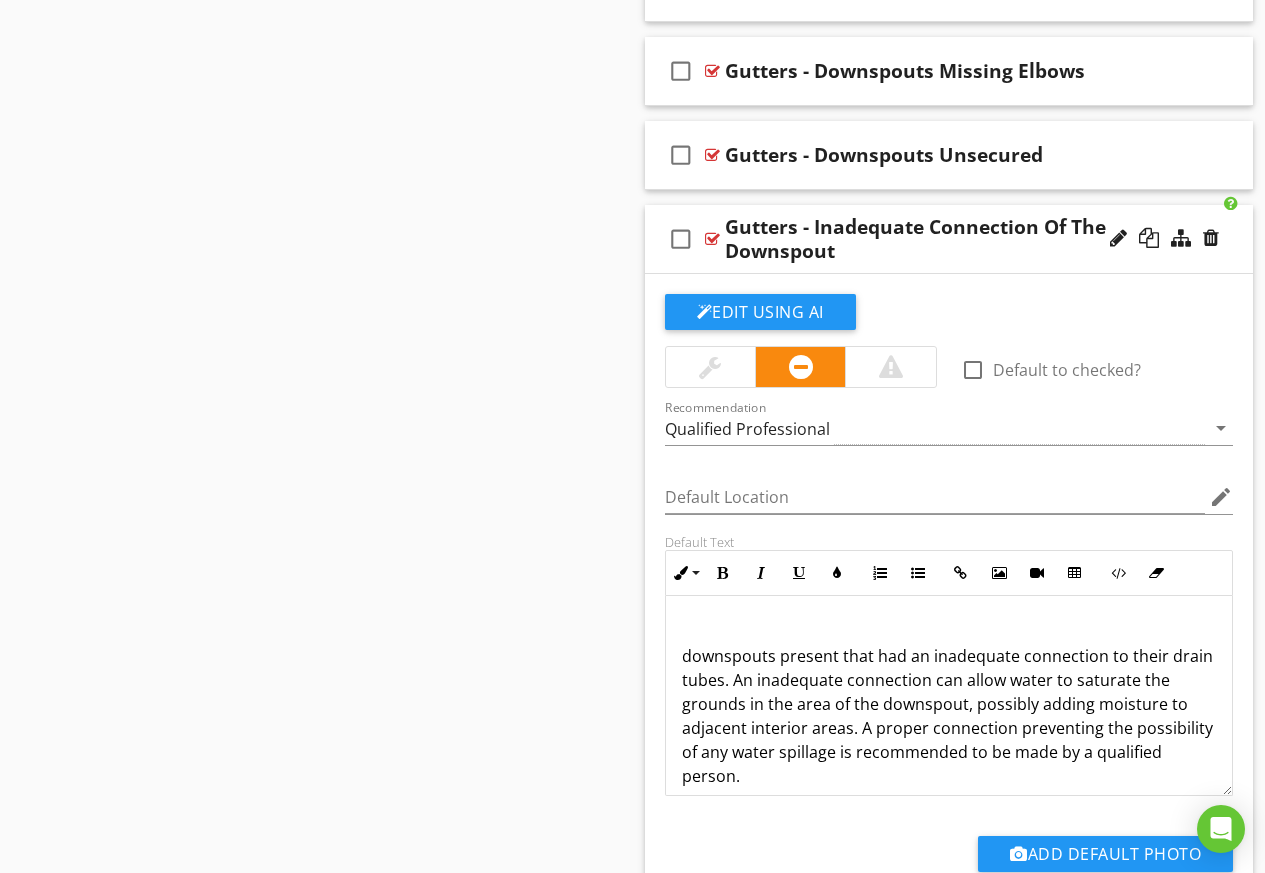 type 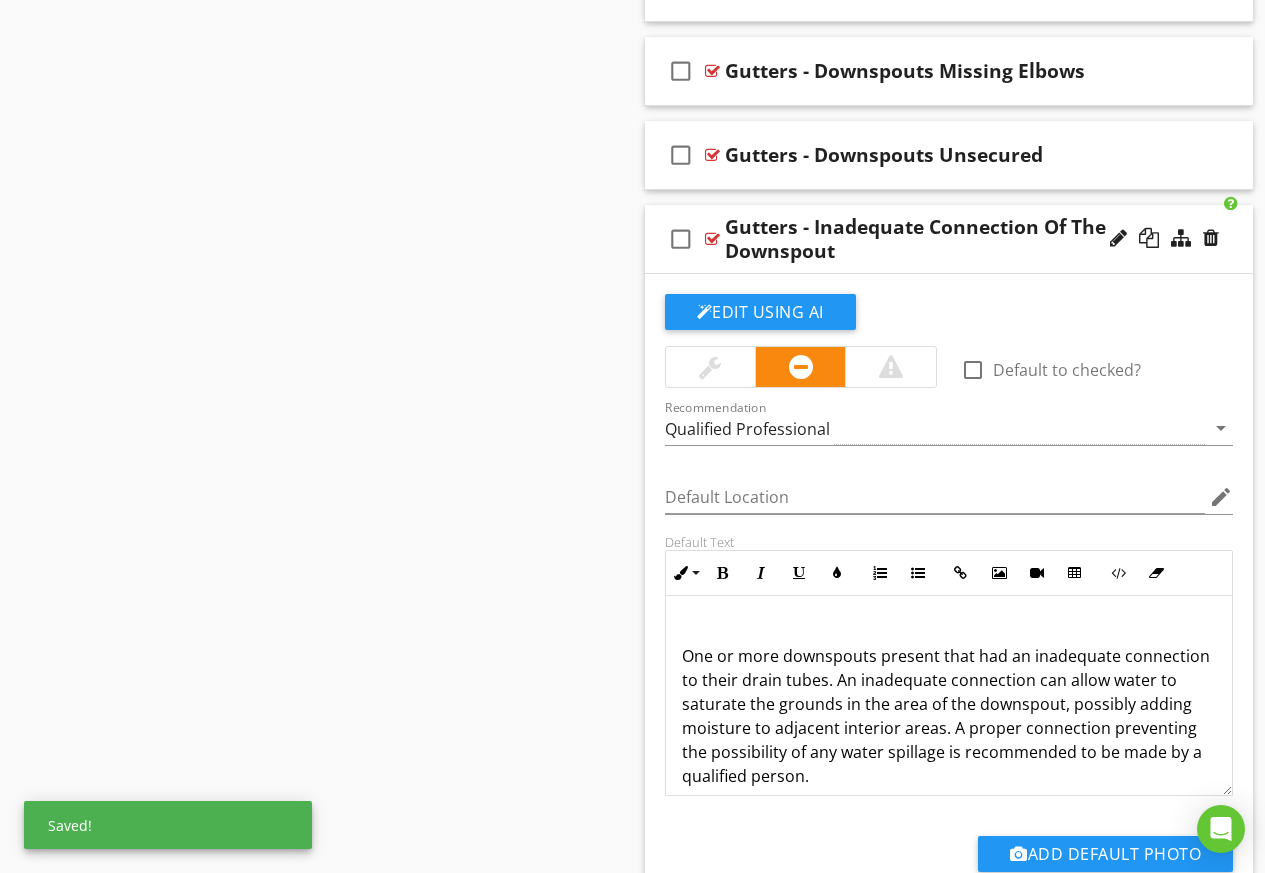 click on "One or more downspouts present that had an inadequate connection to their drain tubes. An inadequate connection can allow water to saturate the grounds in the area of the downspout, possibly adding moisture to adjacent interior areas. A proper connection preventing the possibility of any water spillage is recommended to be made by a qualified person." at bounding box center (949, 704) 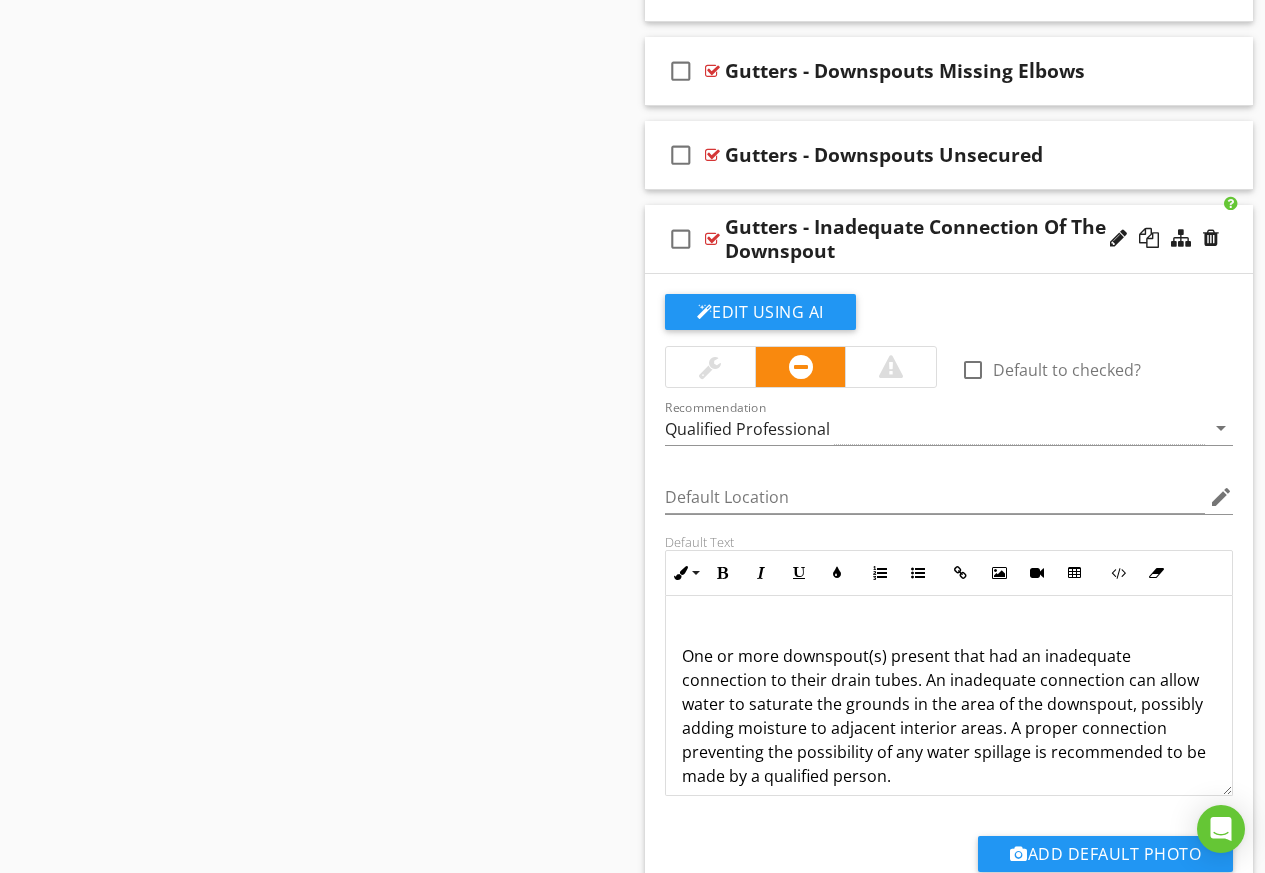 click on "One or more downspout(s) present that had an inadequate connection to their drain tubes. An inadequate connection can allow water to saturate the grounds in the area of the downspout, possibly adding moisture to adjacent interior areas. A proper connection preventing the possibility of any water spillage is recommended to be made by a qualified person." at bounding box center [949, 704] 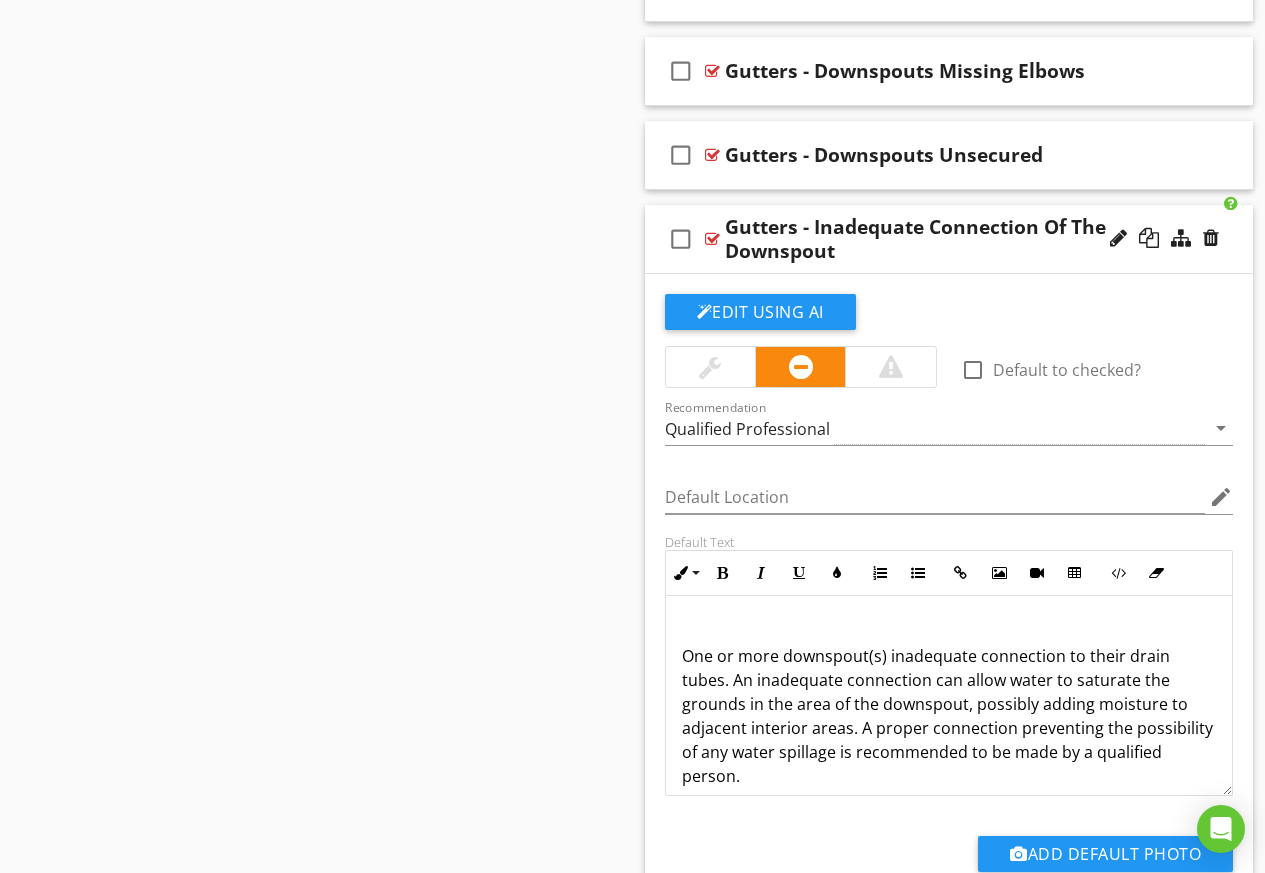 drag, startPoint x: 972, startPoint y: 654, endPoint x: 981, endPoint y: 677, distance: 24.698177 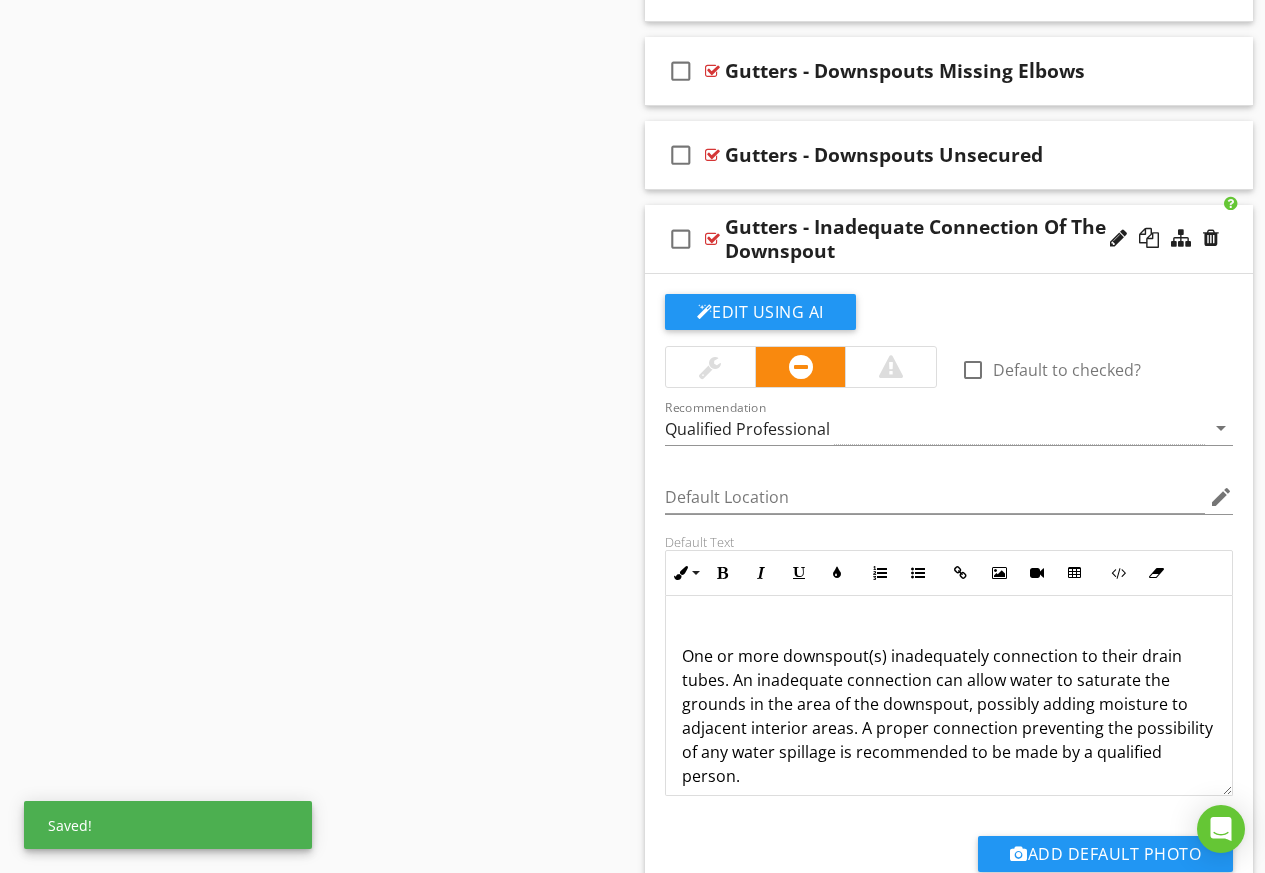click on "One or more downspout(s) inadequately connection to their drain tubes. An inadequate connection can allow water to saturate the grounds in the area of the downspout, possibly adding moisture to adjacent interior areas. A proper connection preventing the possibility of any water spillage is recommended to be made by a qualified person." at bounding box center (949, 704) 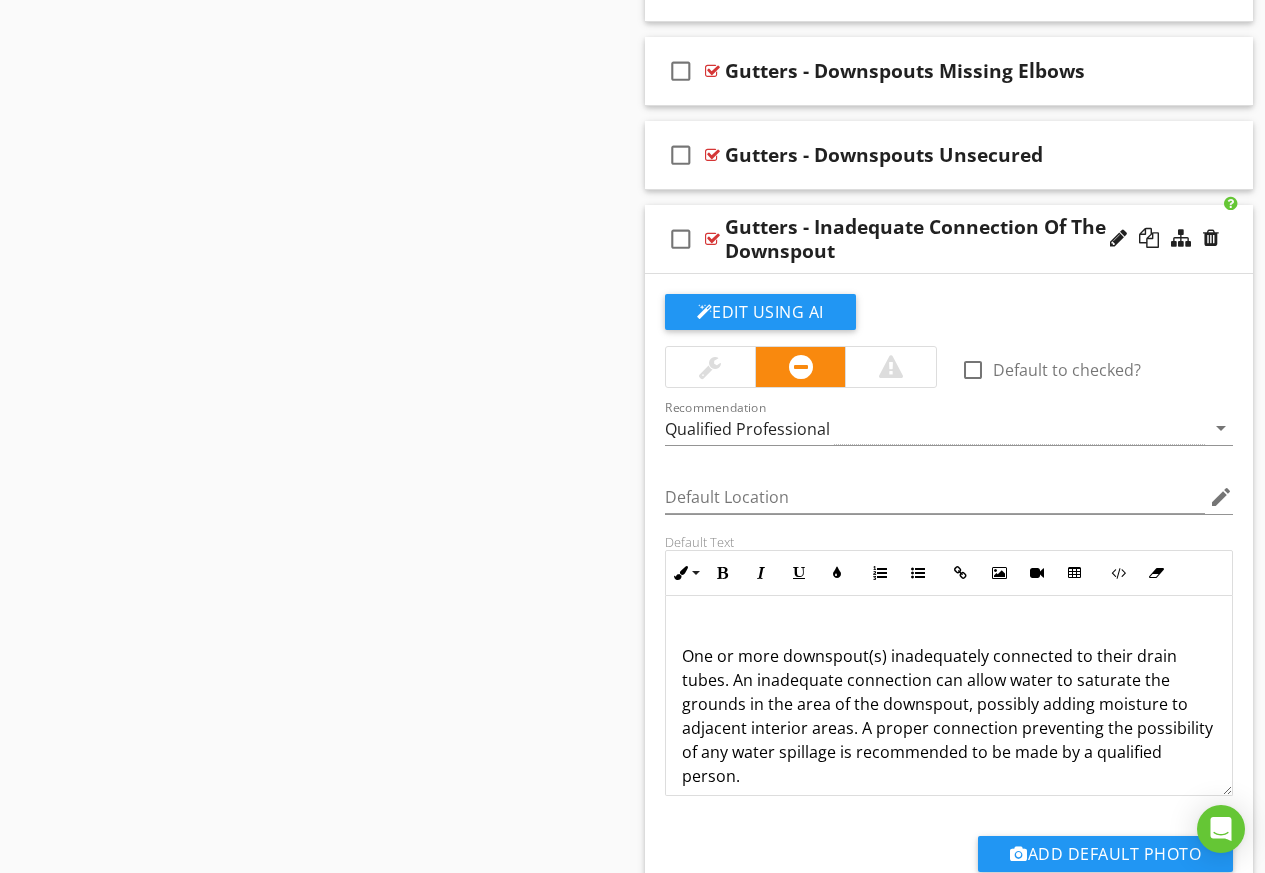 click on "One or more downspout(s) inadequately connected to their drain tubes. An inadequate connection can allow water to saturate the grounds in the area of the downspout, possibly adding moisture to adjacent interior areas. A proper connection preventing the possibility of any water spillage is recommended to be made by a qualified person." at bounding box center [949, 704] 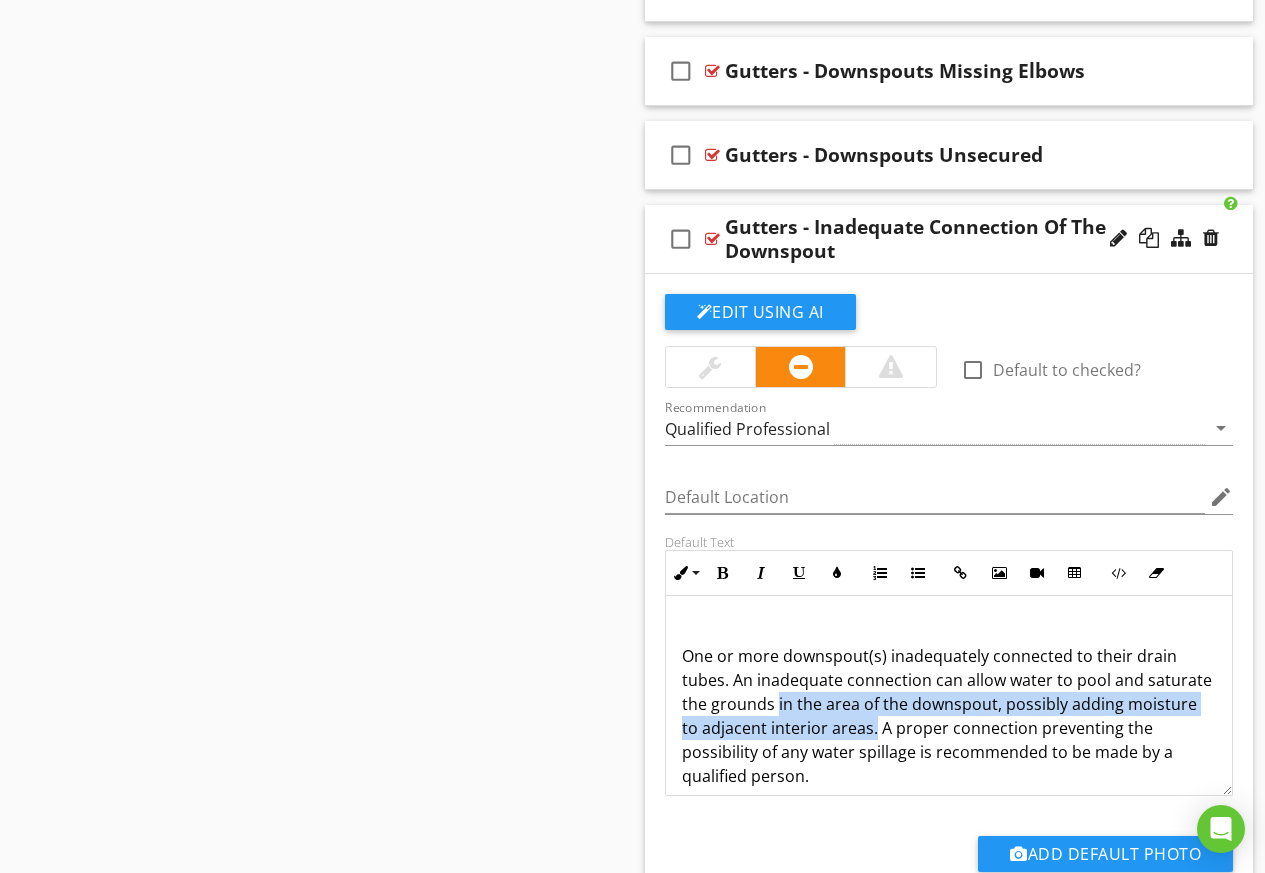 drag, startPoint x: 945, startPoint y: 733, endPoint x: 842, endPoint y: 707, distance: 106.23088 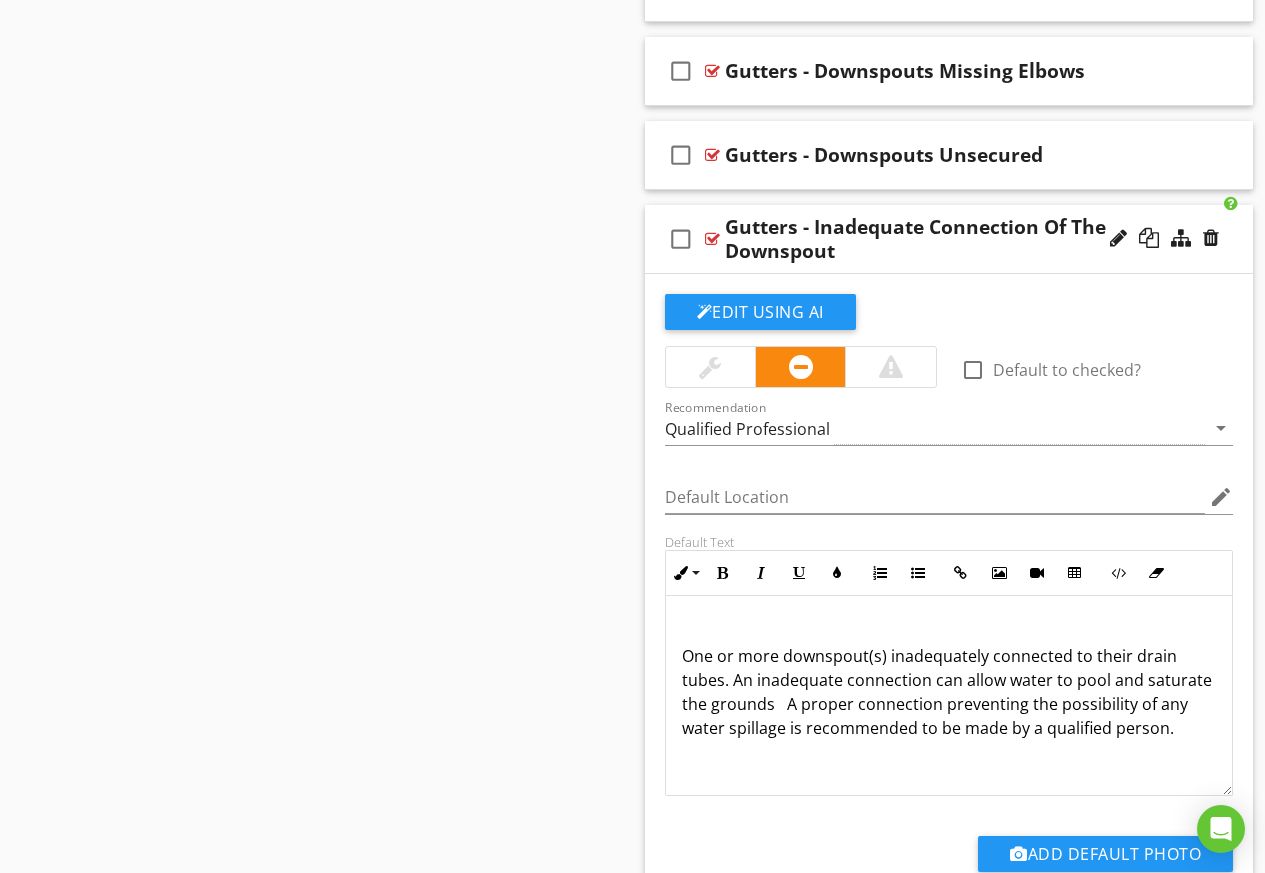 click on "One or more downspout(s) inadequately connected to their drain tubes. An inadequate connection can allow water to pool and saturate the grounds   A proper connection preventing the possibility of any water spillage is recommended to be made by a qualified person." at bounding box center (949, 680) 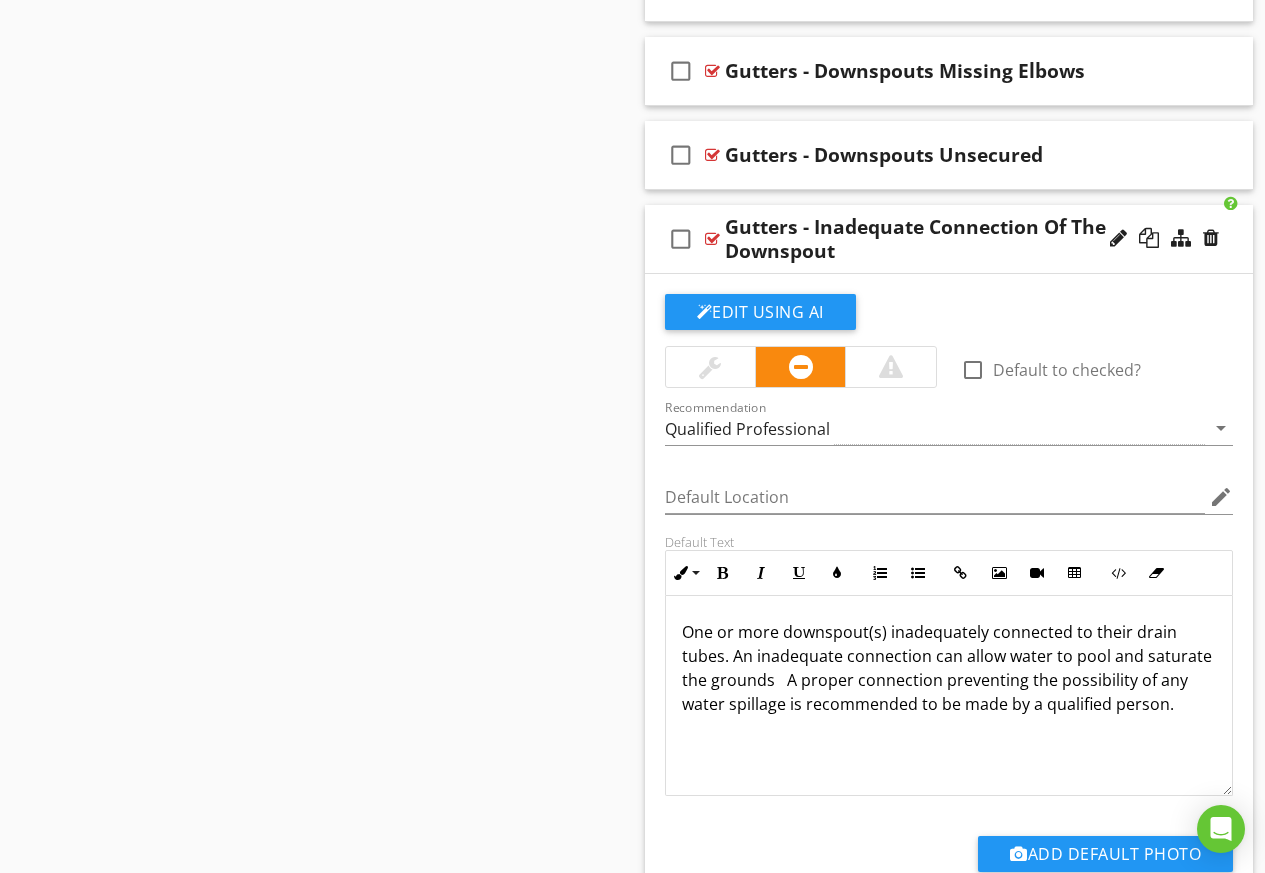 click on "One or more downspout(s) inadequately connected to their drain tubes. An inadequate connection can allow water to pool and saturate the grounds   A proper connection preventing the possibility of any water spillage is recommended to be made by a qualified person." at bounding box center [949, 668] 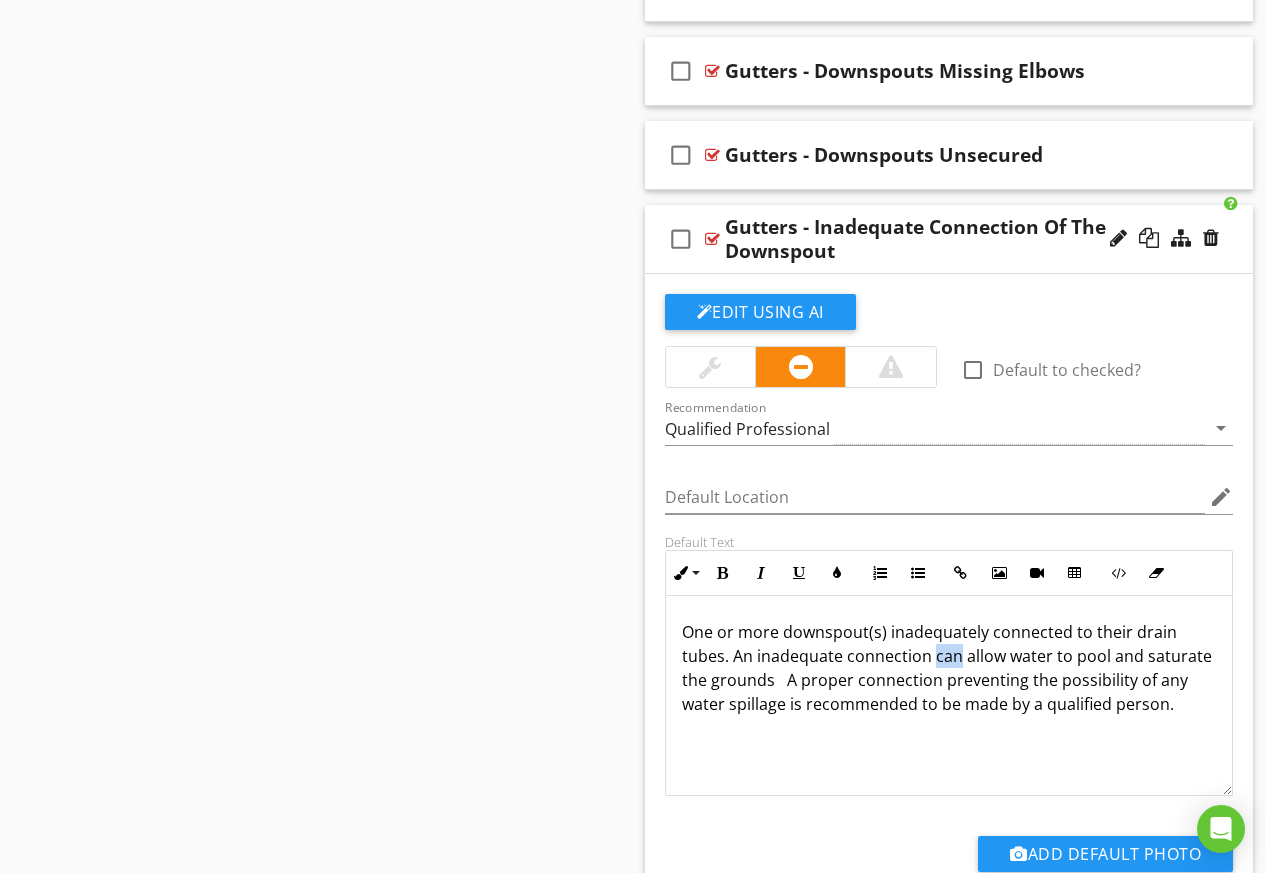 drag, startPoint x: 947, startPoint y: 658, endPoint x: 944, endPoint y: 679, distance: 21.213203 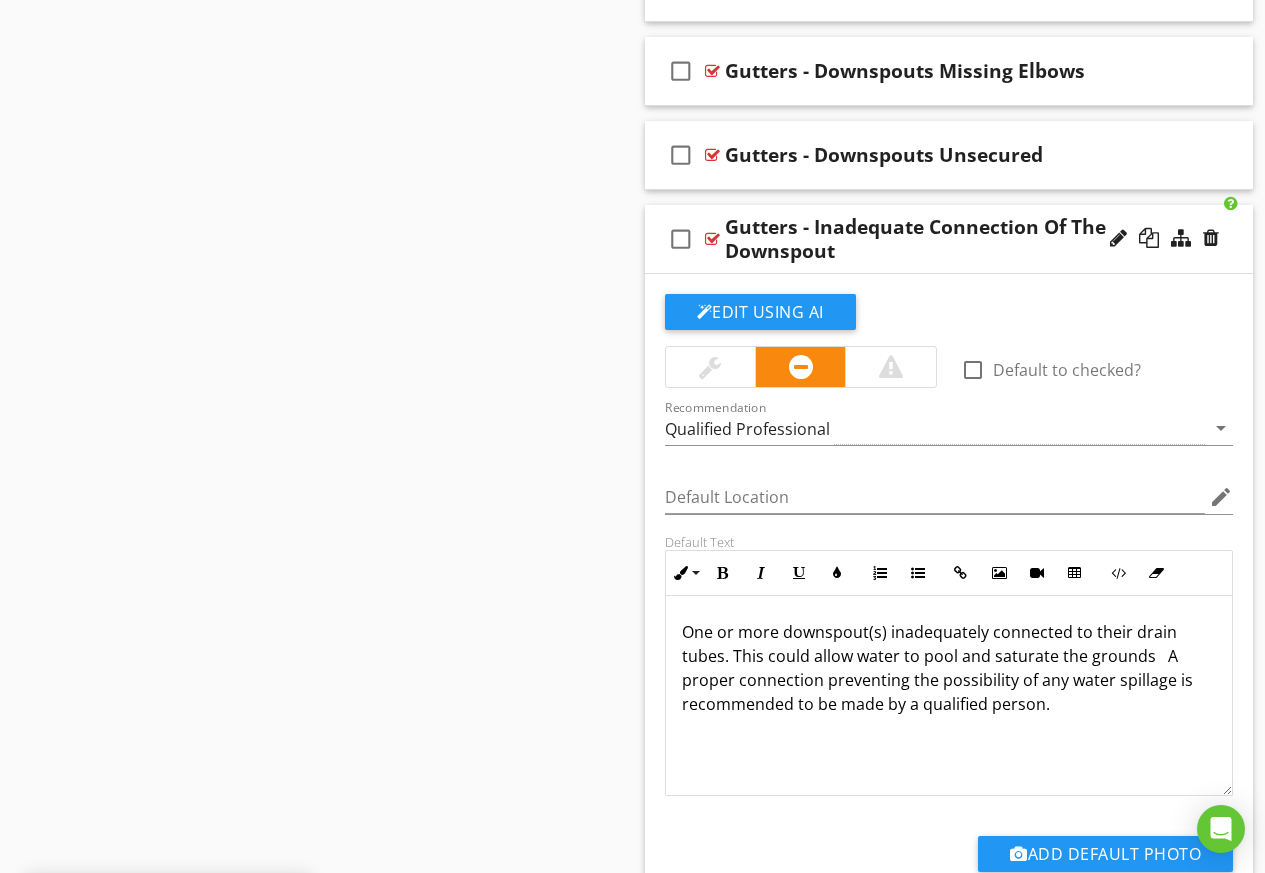 click on "One or more downspout(s) inadequately connected to their drain tubes. This could allow water to pool and saturate the grounds   A proper connection preventing the possibility of any water spillage is recommended to be made by a qualified person." at bounding box center (949, 668) 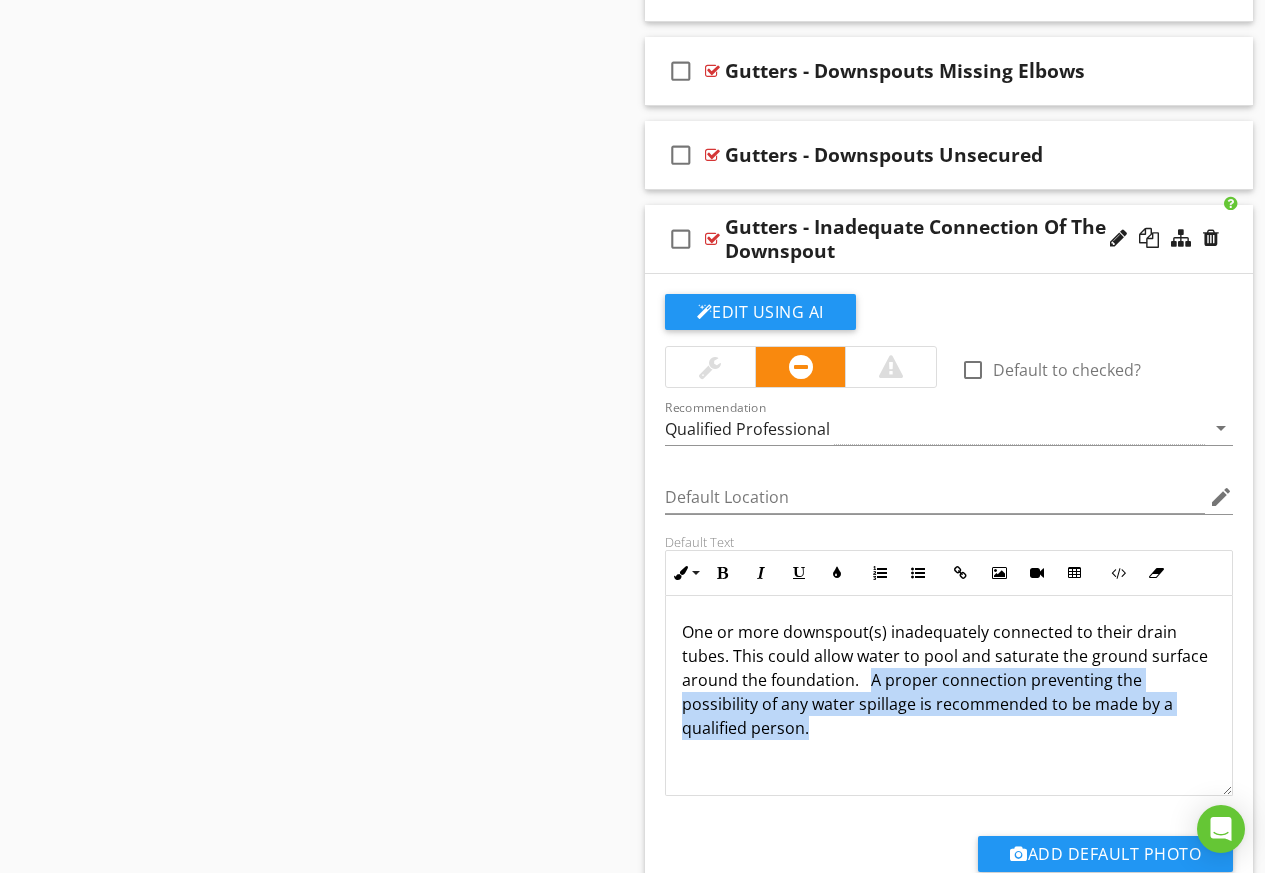 drag, startPoint x: 809, startPoint y: 726, endPoint x: 868, endPoint y: 683, distance: 73.00685 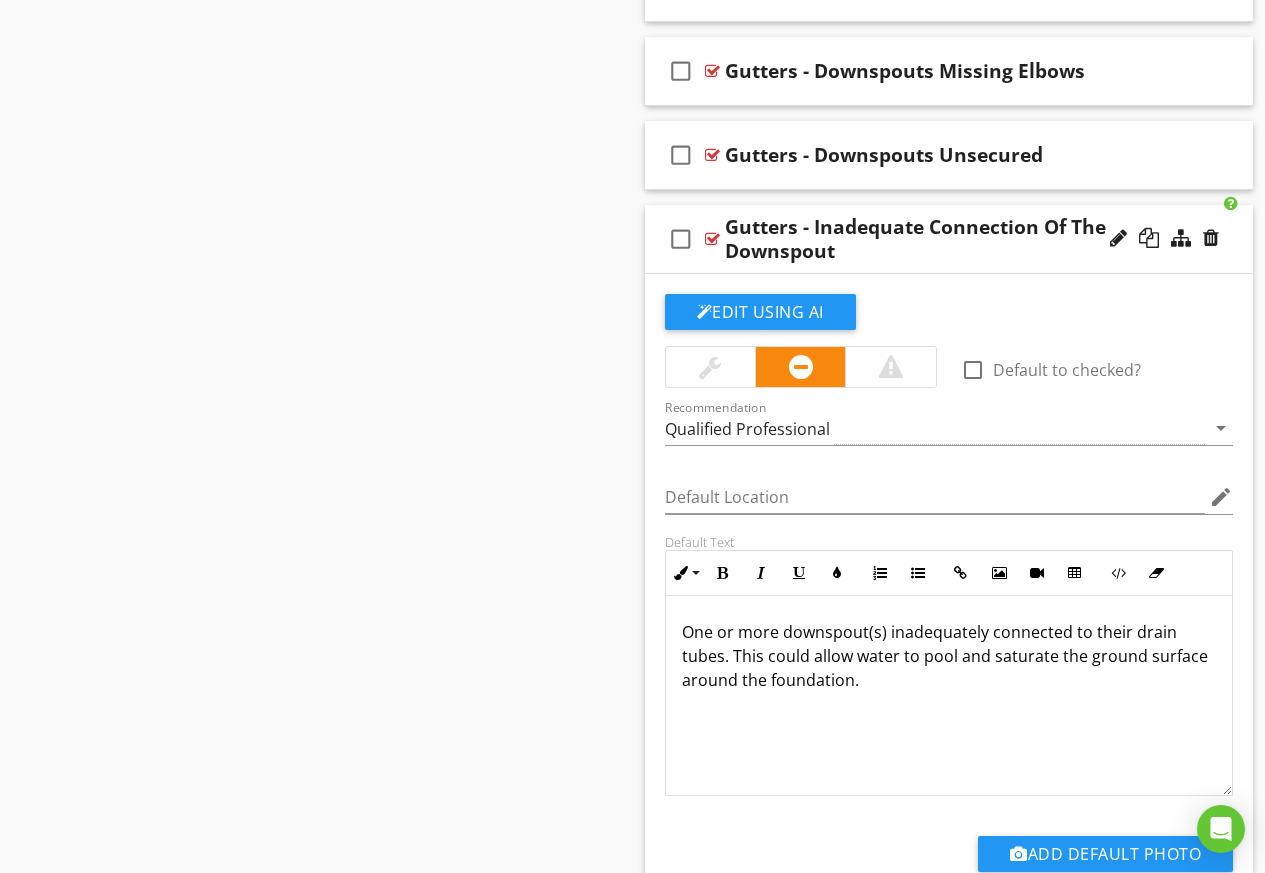 click on "One or more downspout(s) inadequately connected to their drain tubes. This could allow water to pool and saturate the ground surface around the foundation." at bounding box center (949, 656) 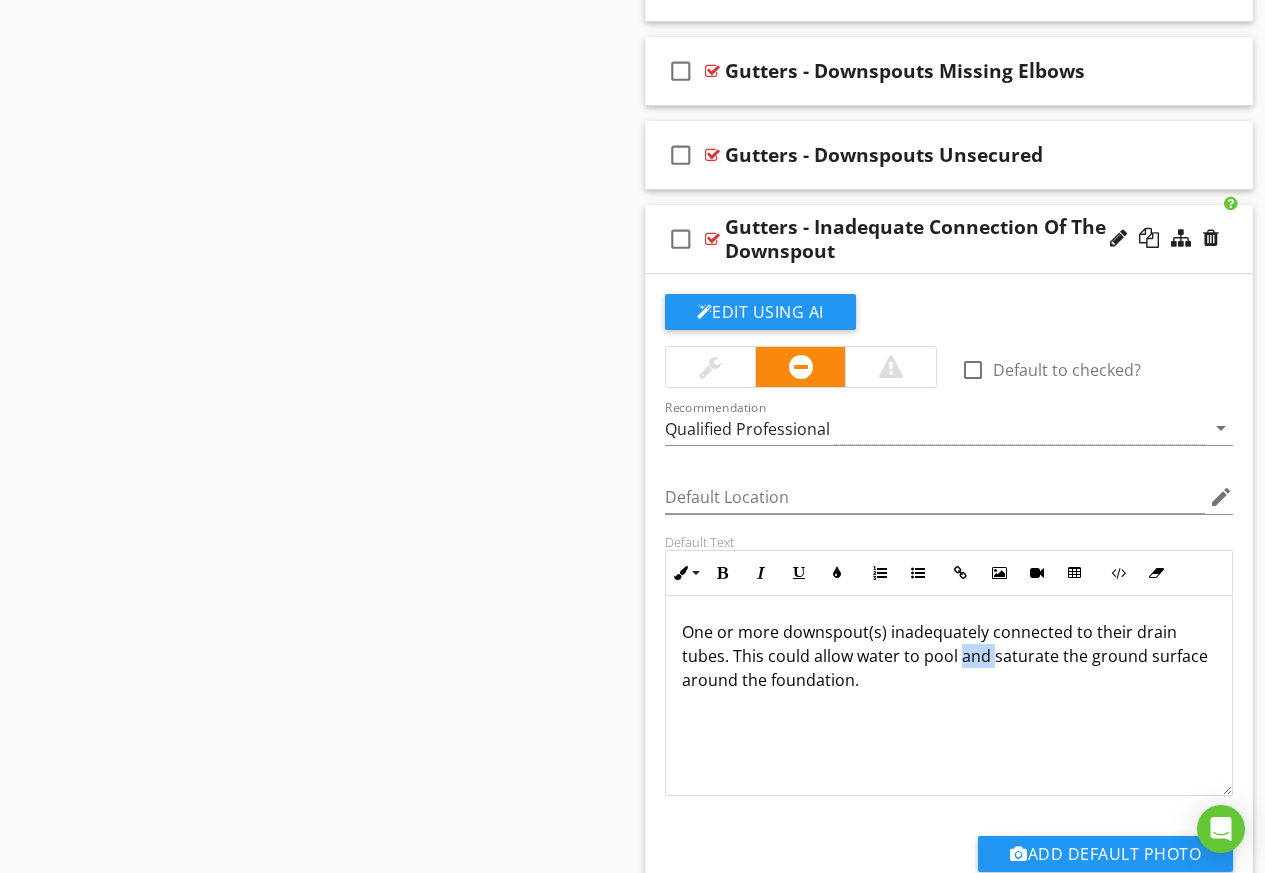 click on "One or more downspout(s) inadequately connected to their drain tubes. This could allow water to pool and saturate the ground surface around the foundation." at bounding box center [949, 656] 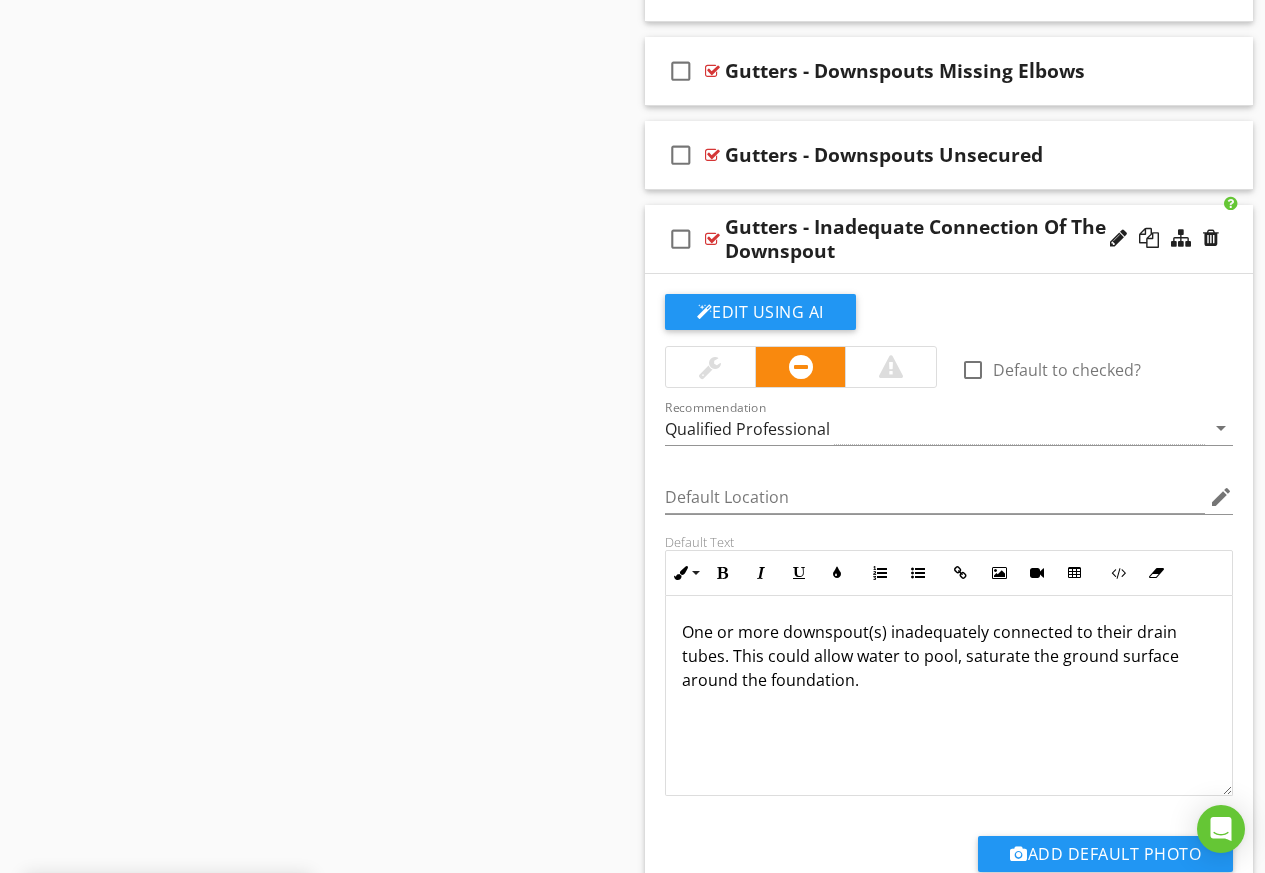 drag, startPoint x: 1030, startPoint y: 660, endPoint x: 1031, endPoint y: 671, distance: 11.045361 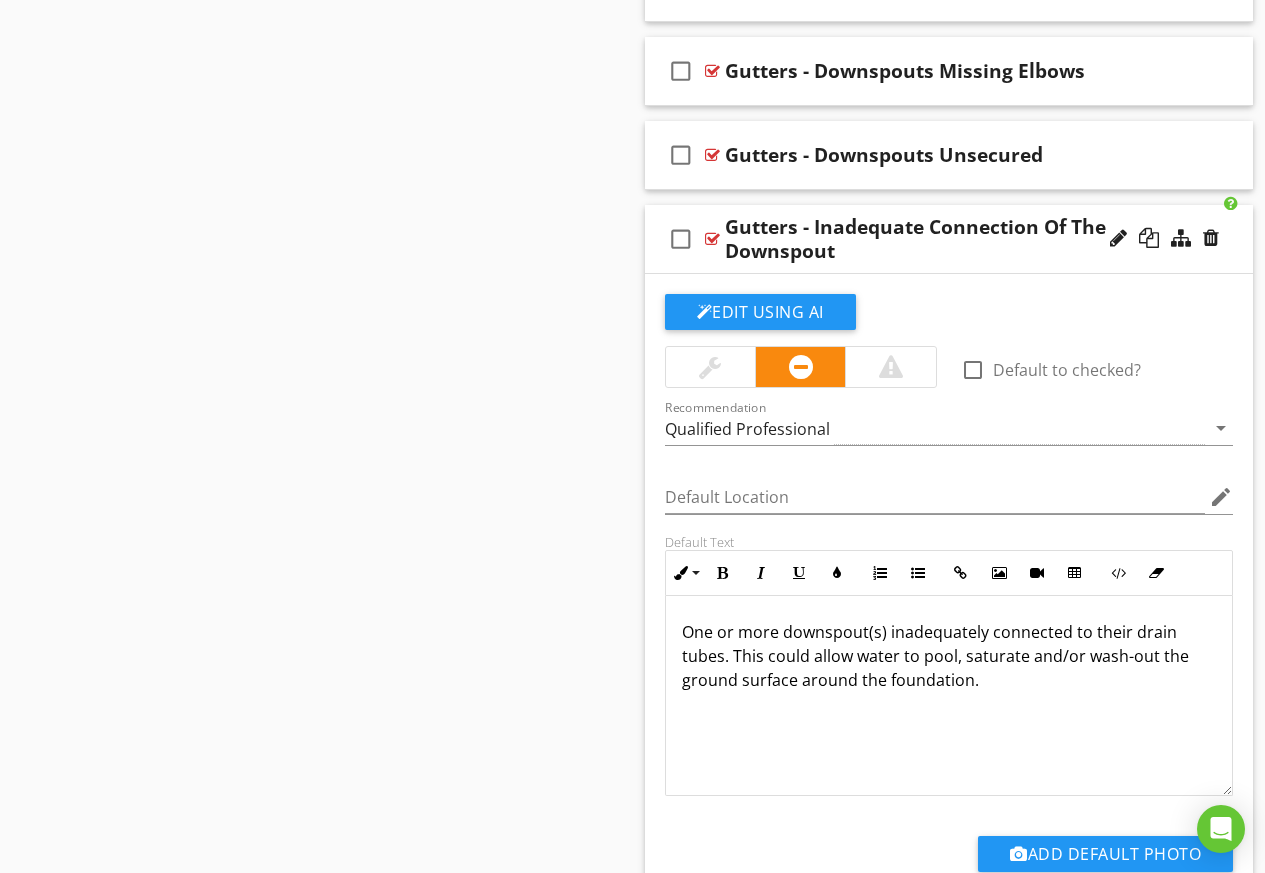click on "One or more downspout(s) inadequately connected to their drain tubes. This could allow water to pool, saturate and/or wash-out the ground surface around the foundation." at bounding box center (949, 656) 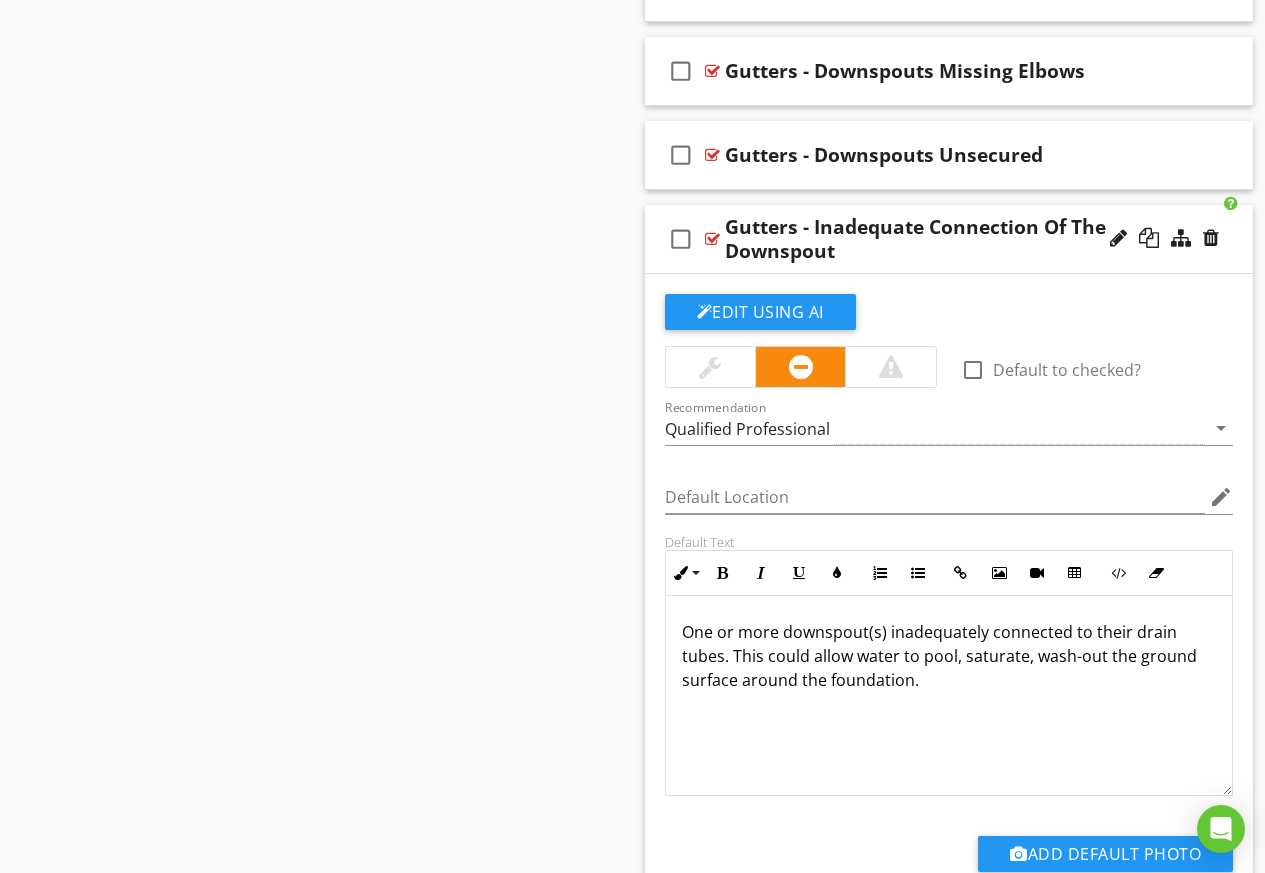 click on "One or more downspout(s) inadequately connected to their drain tubes. This could allow water to pool, saturate, wash-out the ground surface around the foundation." at bounding box center [949, 656] 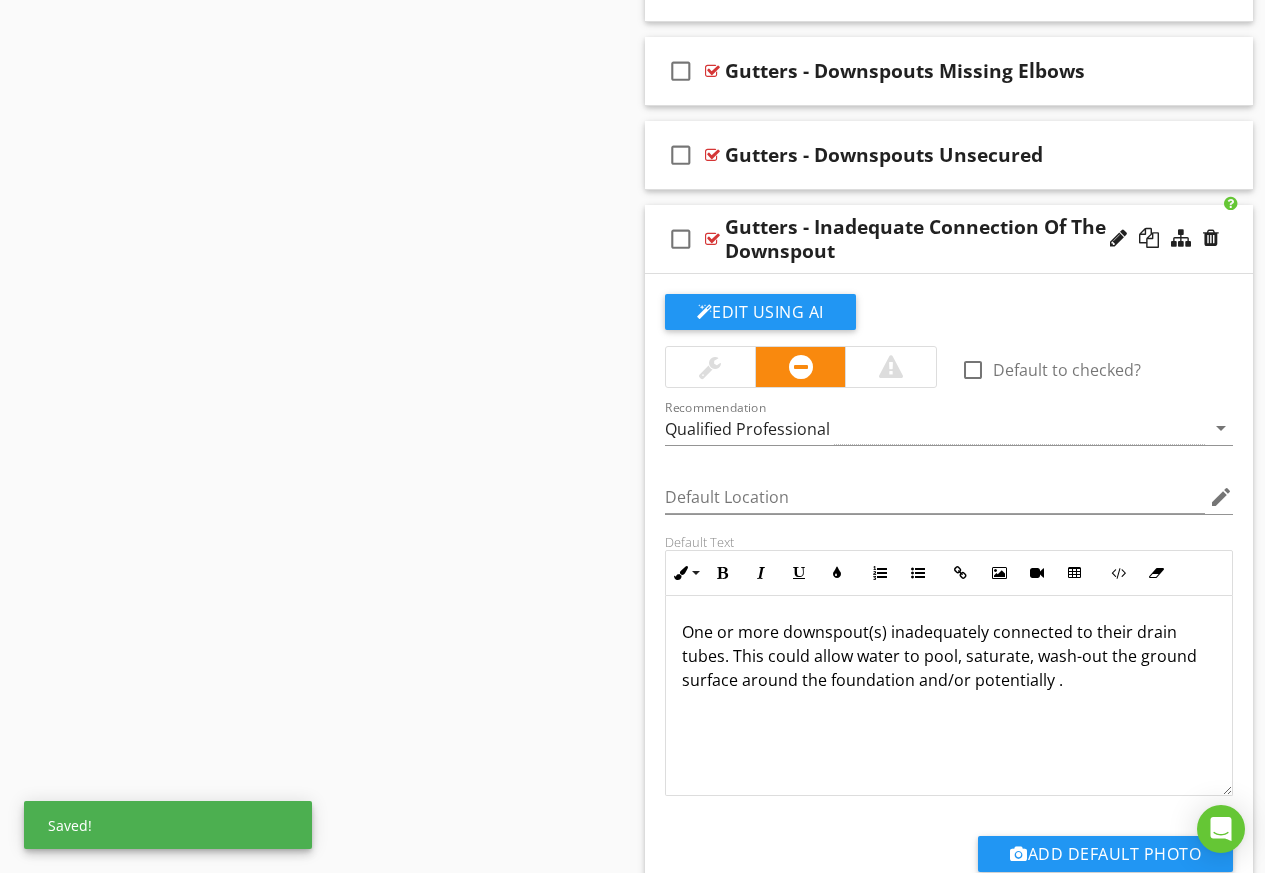 click on "One or more downspout(s) inadequately connected to their drain tubes. This could allow water to pool, saturate, wash-out the ground surface around the foundation and/or potentially ." at bounding box center [949, 656] 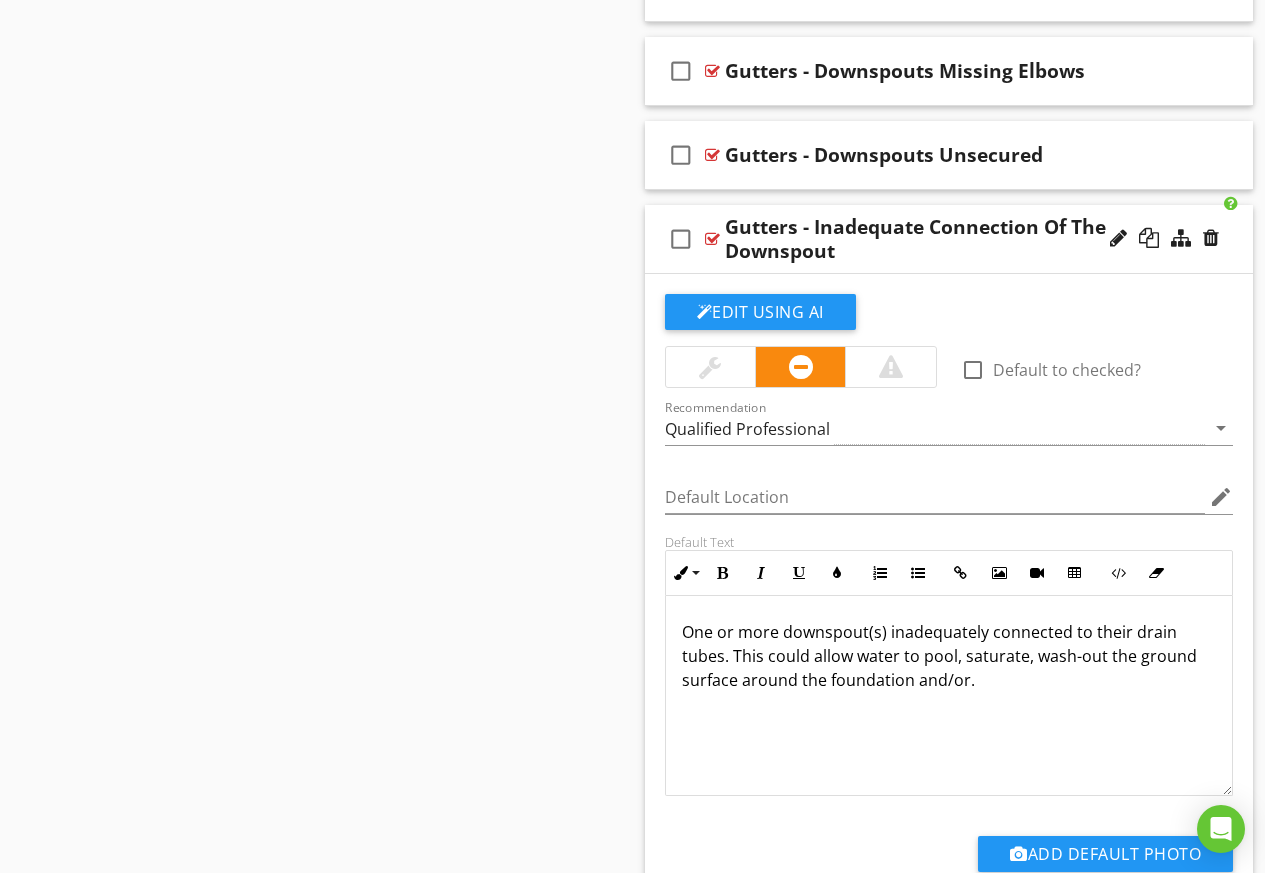 click on "One or more downspout(s) inadequately connected to their drain tubes. This could allow water to pool, saturate, wash-out the ground surface around the foundation and/or." at bounding box center [949, 656] 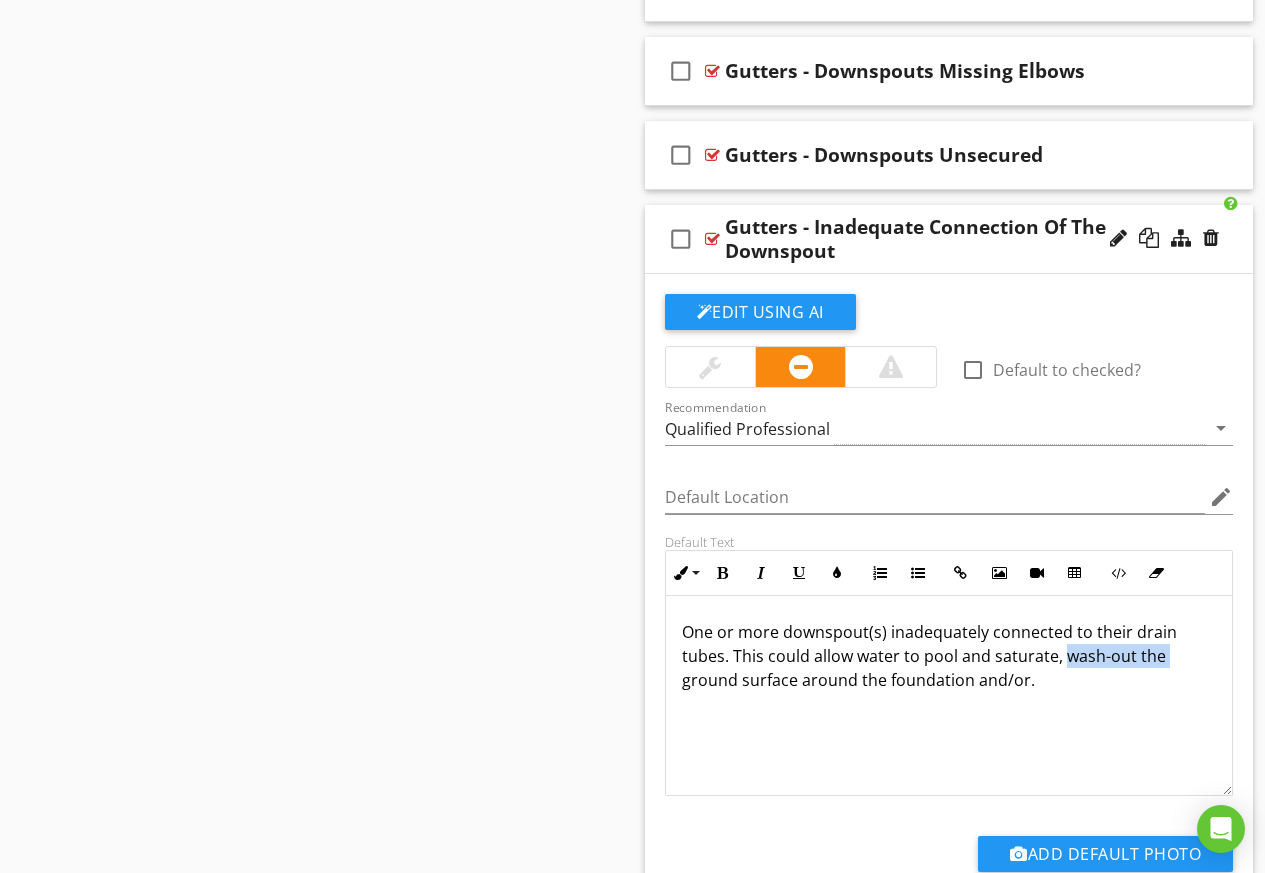 drag, startPoint x: 676, startPoint y: 678, endPoint x: 1062, endPoint y: 658, distance: 386.5178 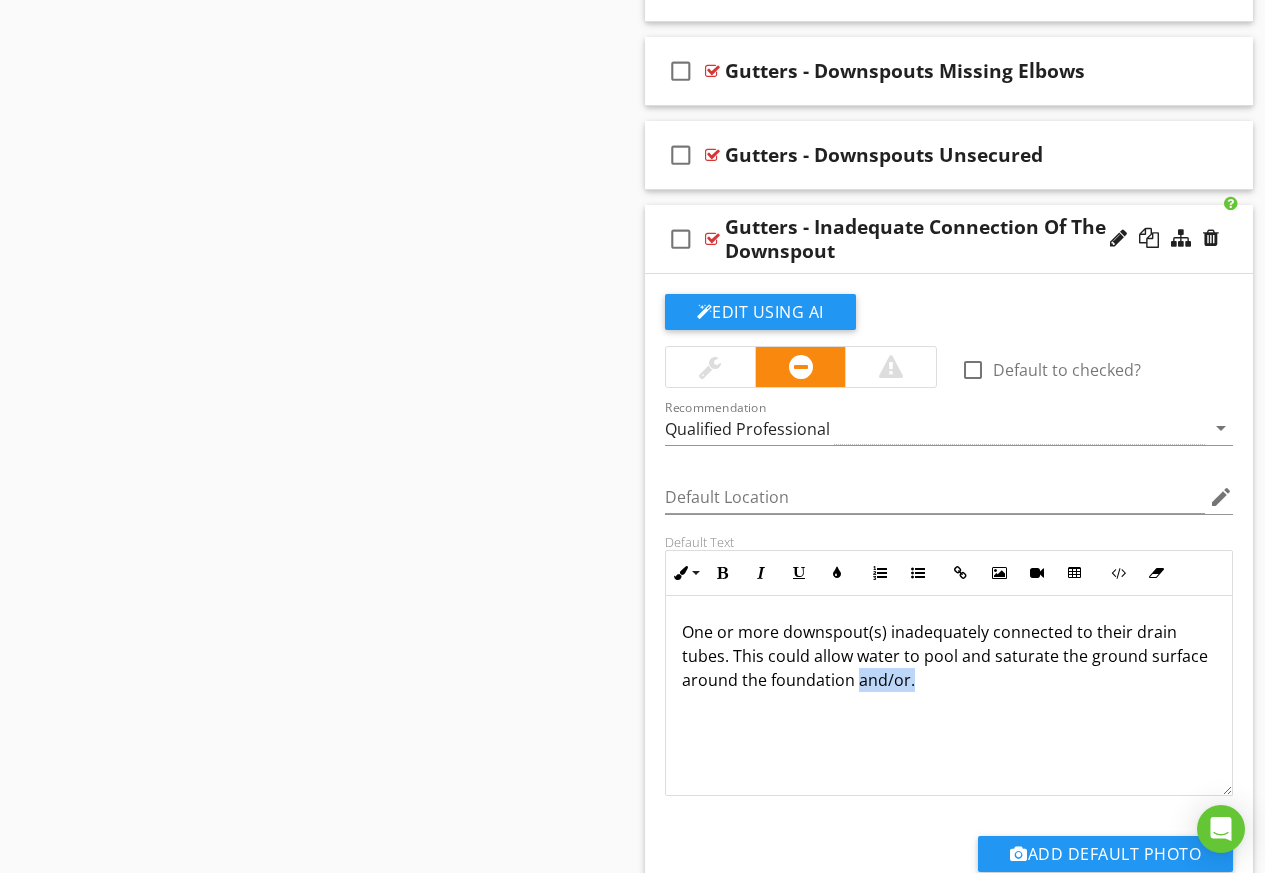 drag, startPoint x: 909, startPoint y: 683, endPoint x: 858, endPoint y: 682, distance: 51.009804 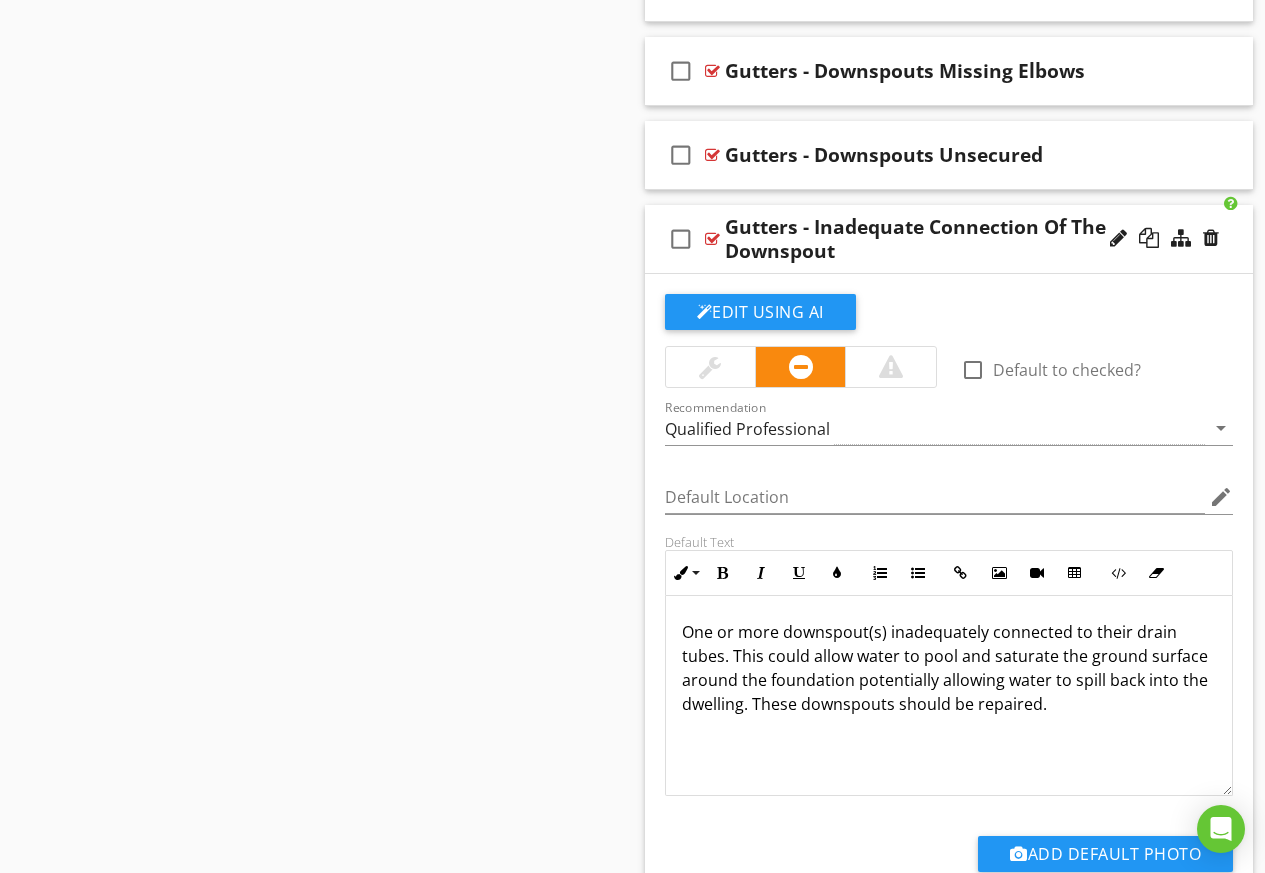 click on "One or more downspout(s) inadequately connected to their drain tubes. This could allow water to pool and saturate the ground surface around the foundation potentially allowing water to spill back into the dwelling. These downspouts should be repaired." at bounding box center [949, 668] 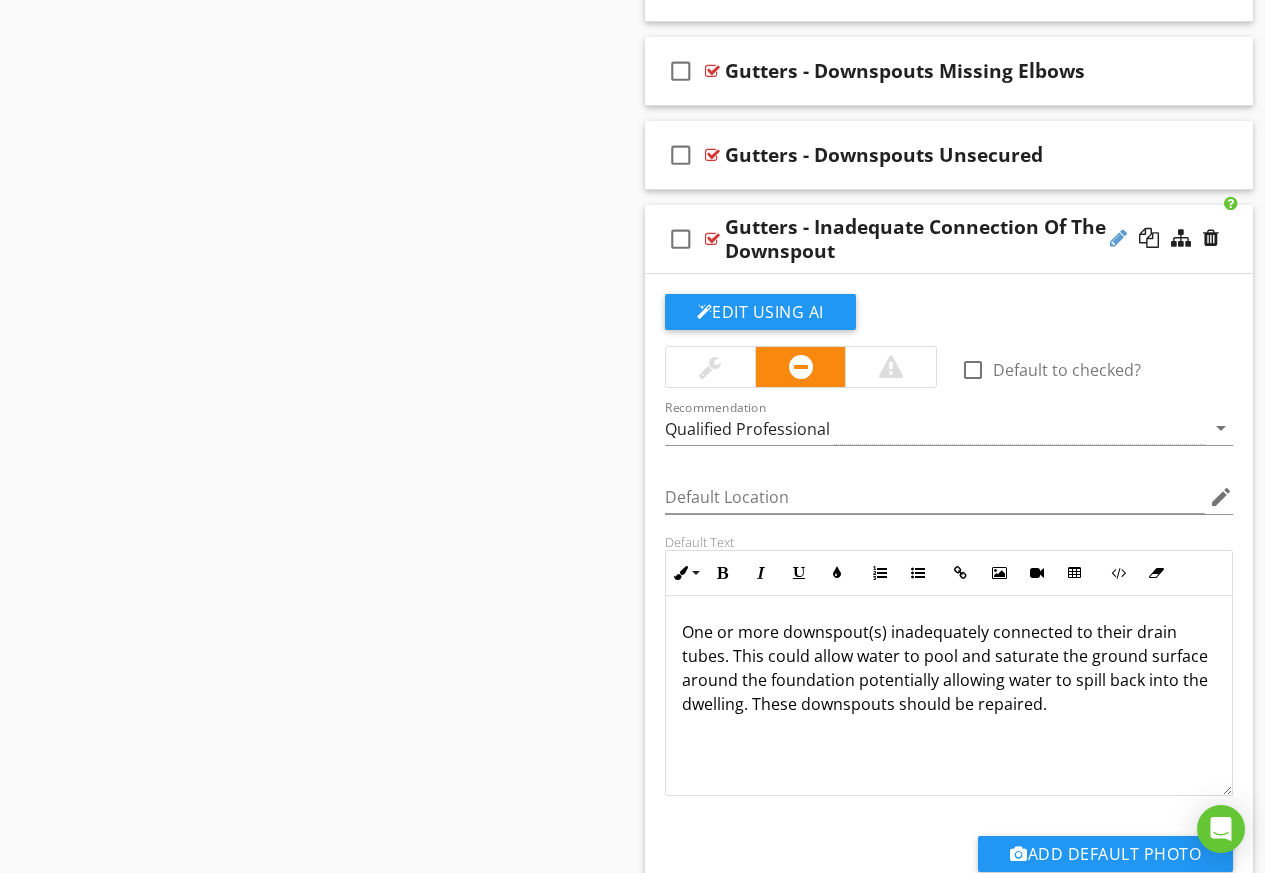 click at bounding box center (1118, 238) 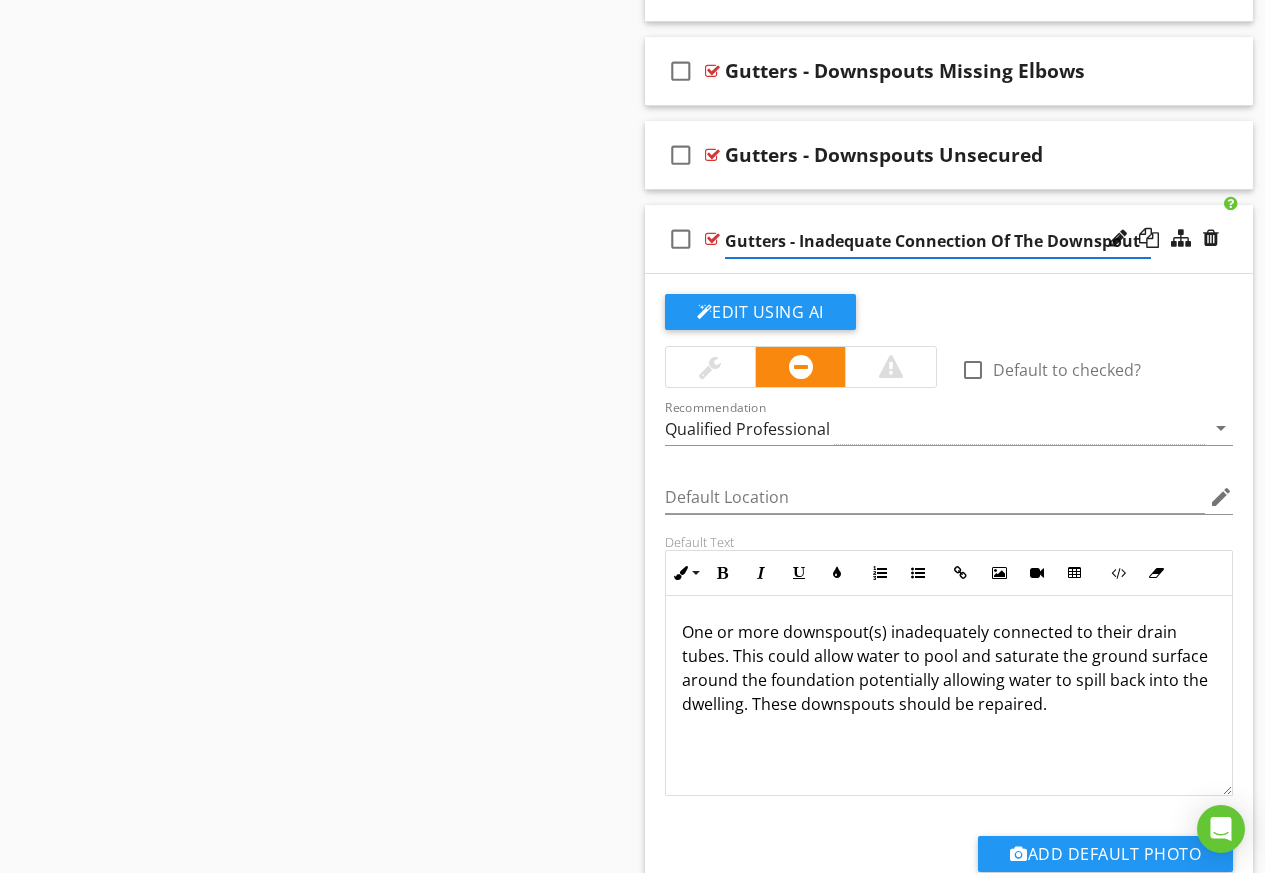 click on "Gutters - Inadequate Connection Of The Downspout" at bounding box center [938, 241] 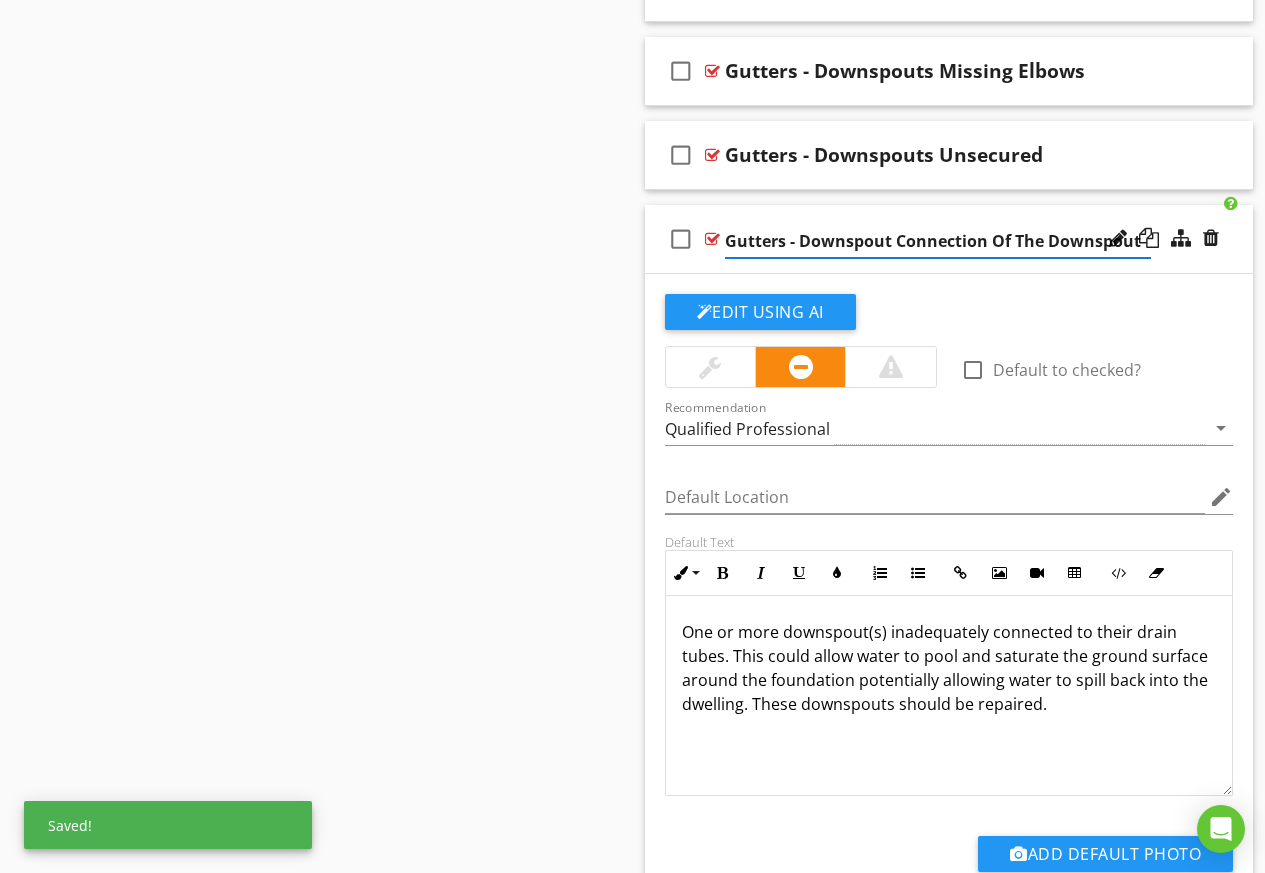 click on "Gutters - Downspout Connection Of The Downspout" at bounding box center [938, 241] 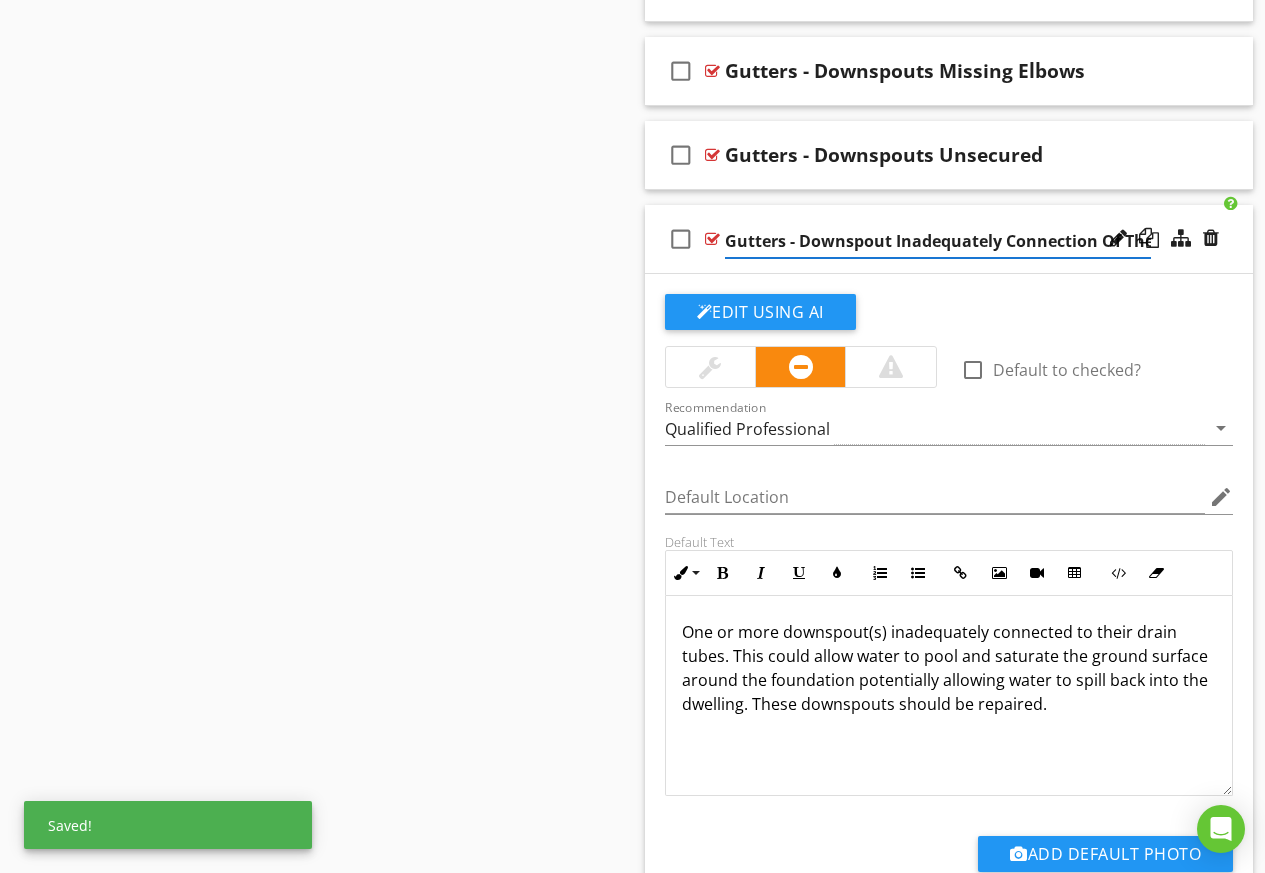 click on "Gutters - Downspout Inadequately Connection Of The Downspout" at bounding box center (938, 241) 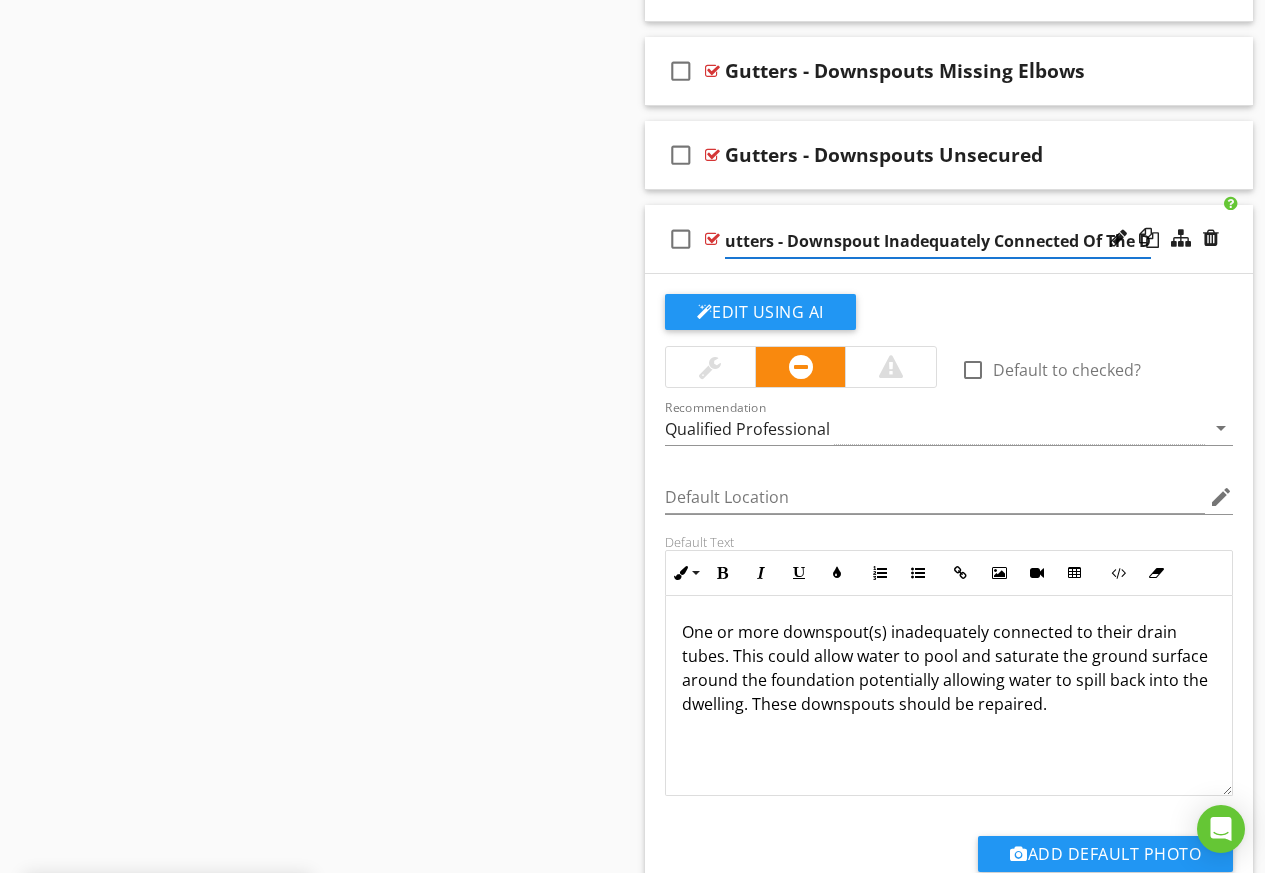 scroll, scrollTop: 0, scrollLeft: 0, axis: both 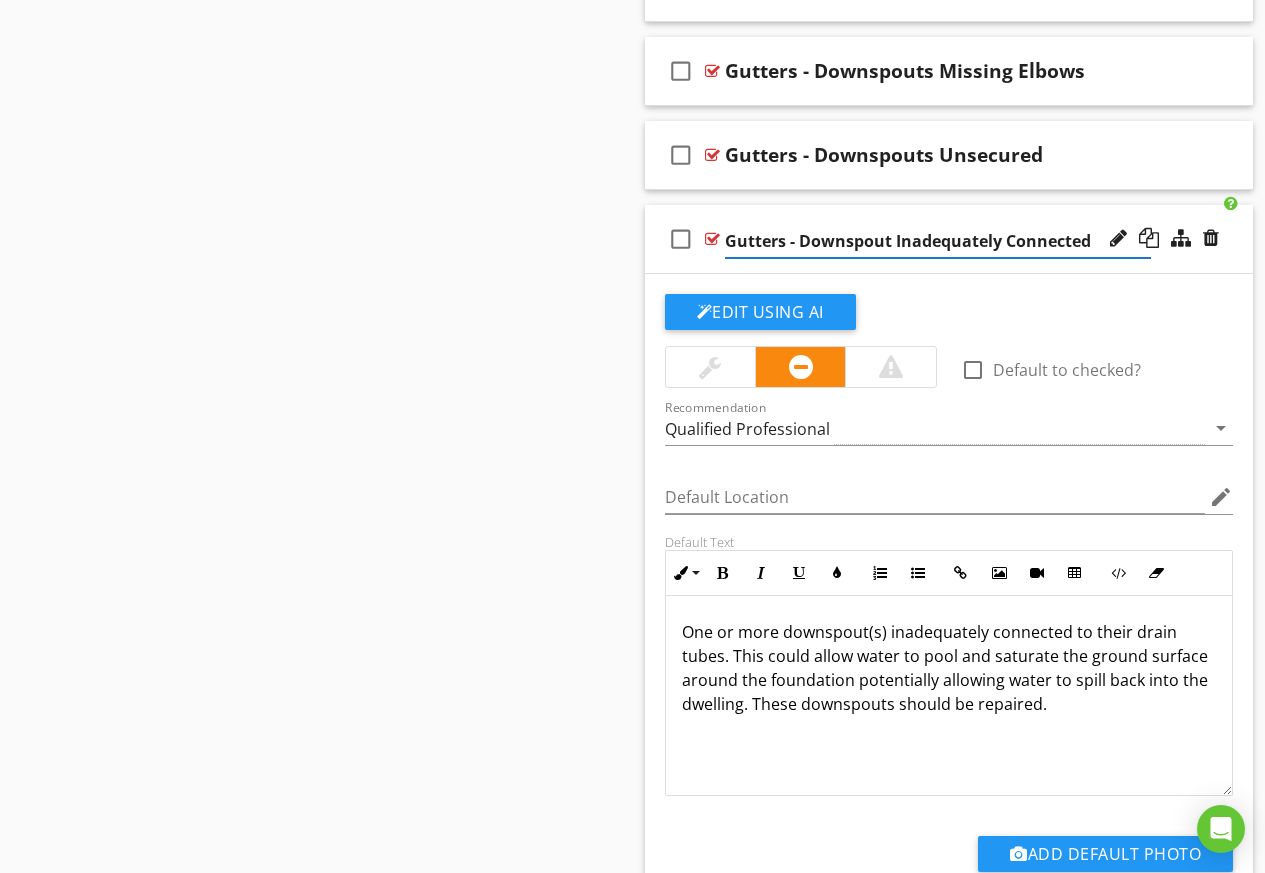 type on "Gutters - Downspout Inadequately Connected" 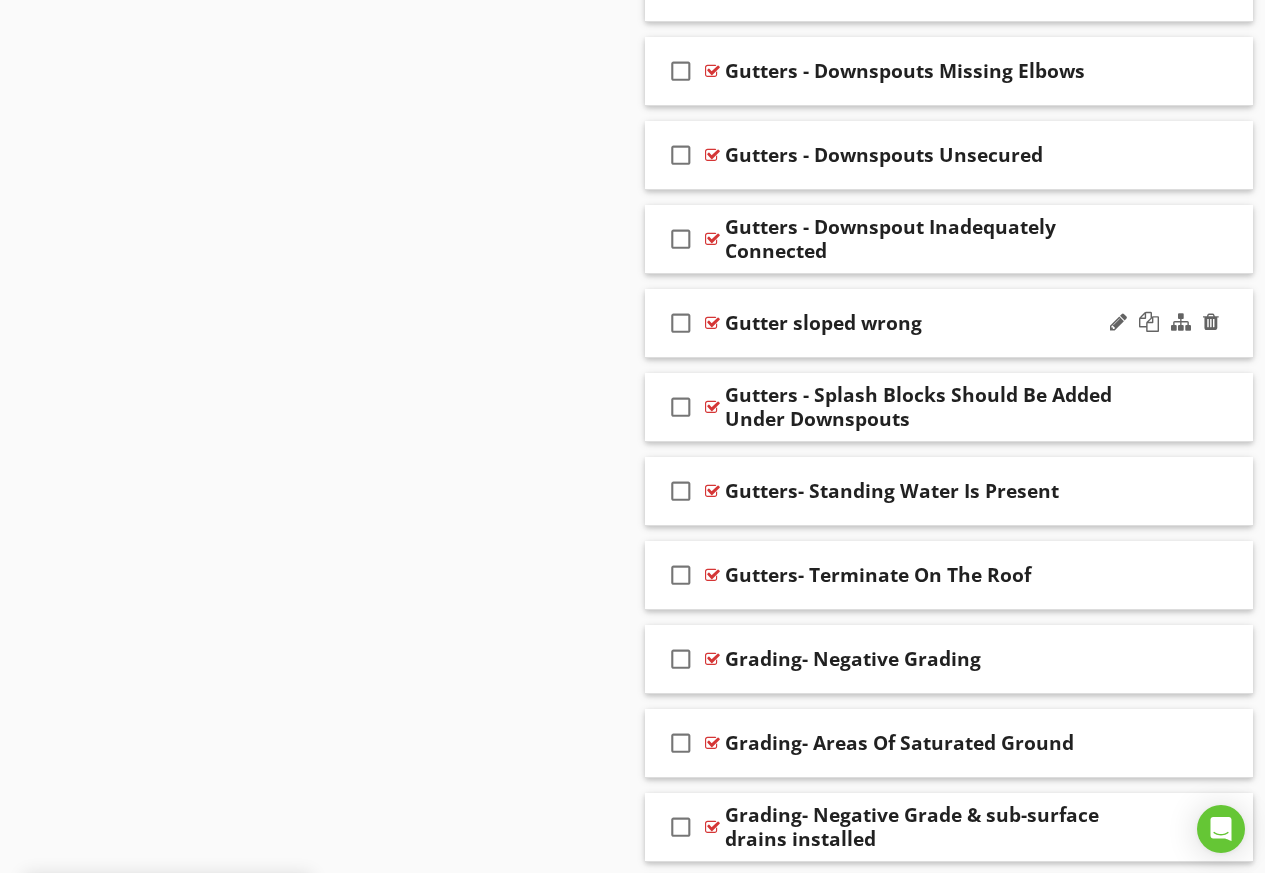 click on "check_box_outline_blank
Gutter sloped wrong" at bounding box center (949, 323) 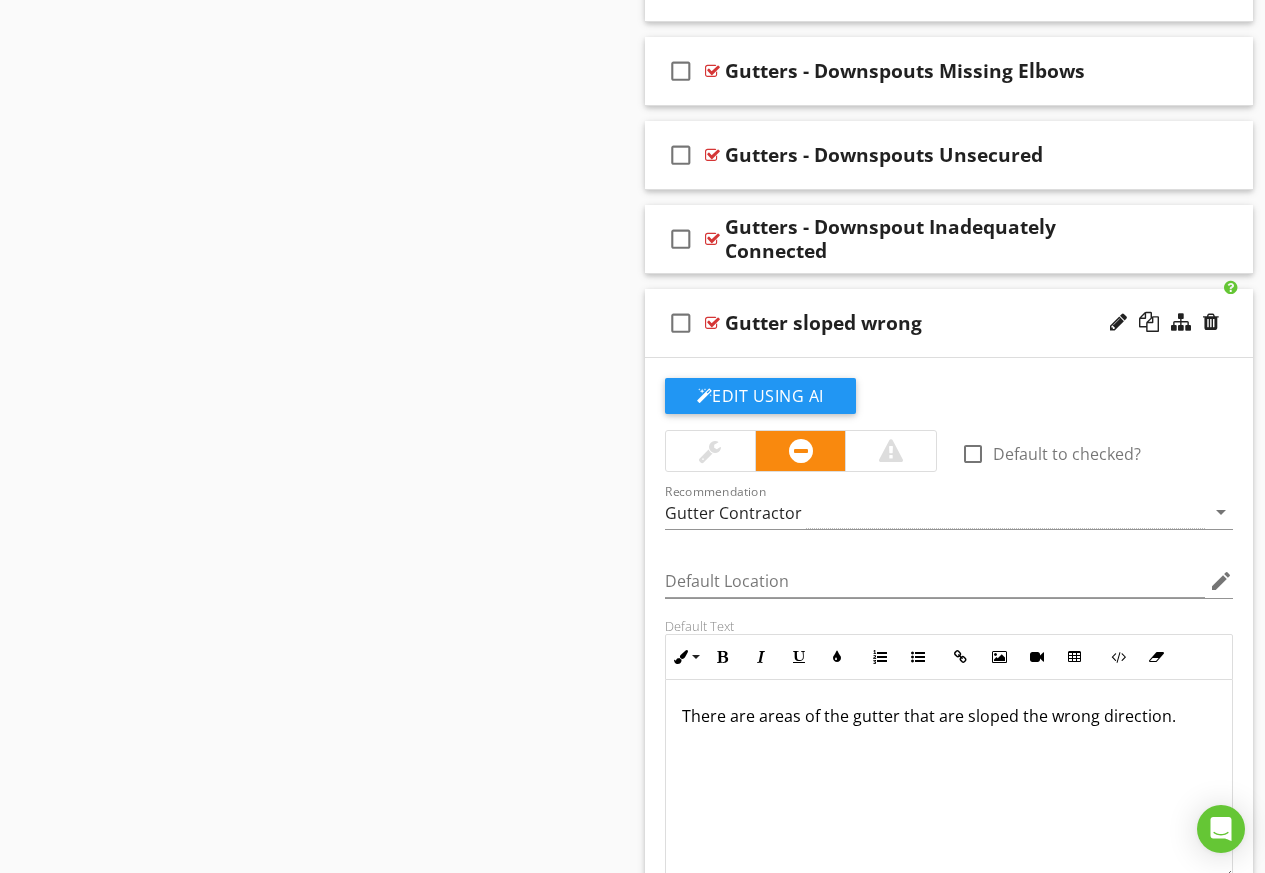 click on "There are areas of the gutter that are sloped the wrong direction." at bounding box center (949, 716) 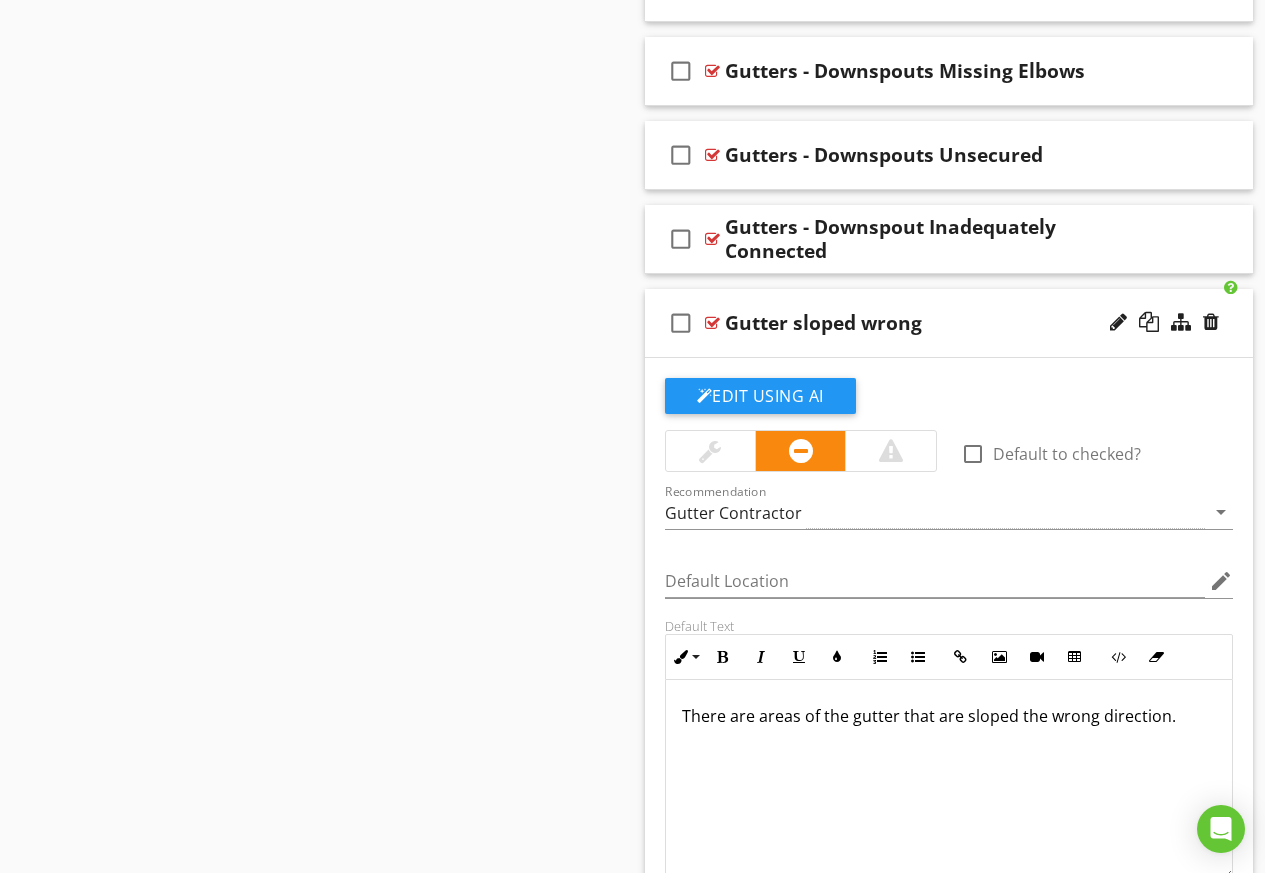type 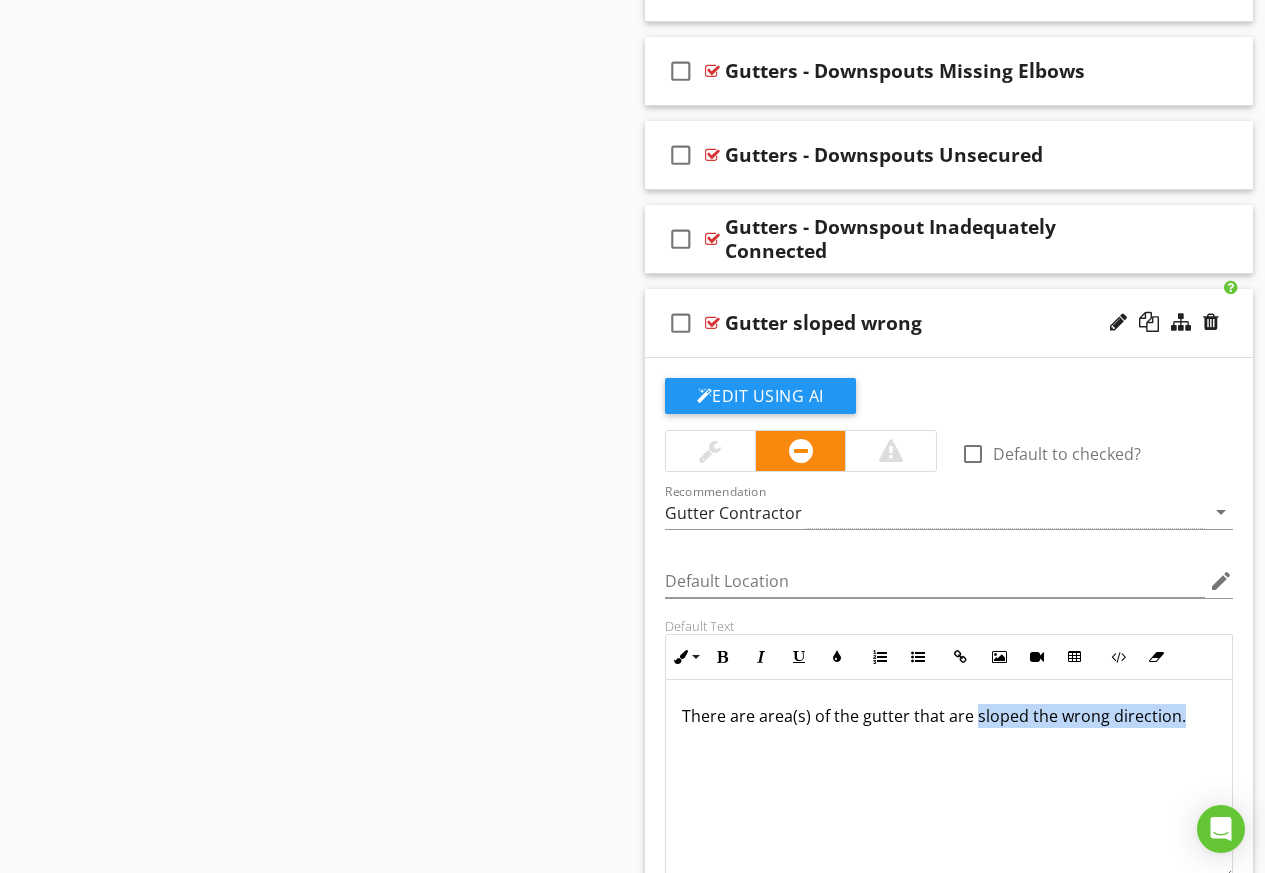 drag, startPoint x: 1180, startPoint y: 716, endPoint x: 972, endPoint y: 724, distance: 208.1538 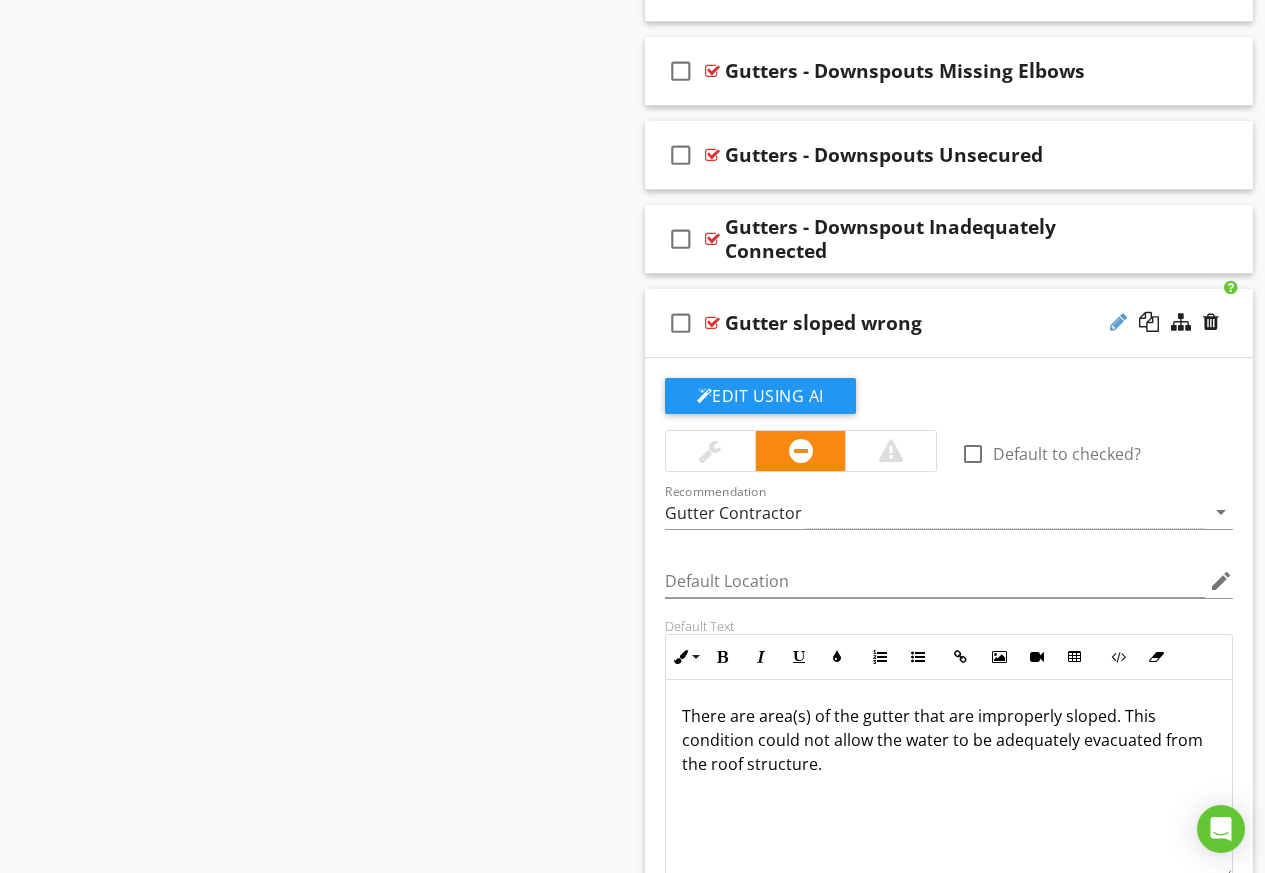 click at bounding box center (1118, 322) 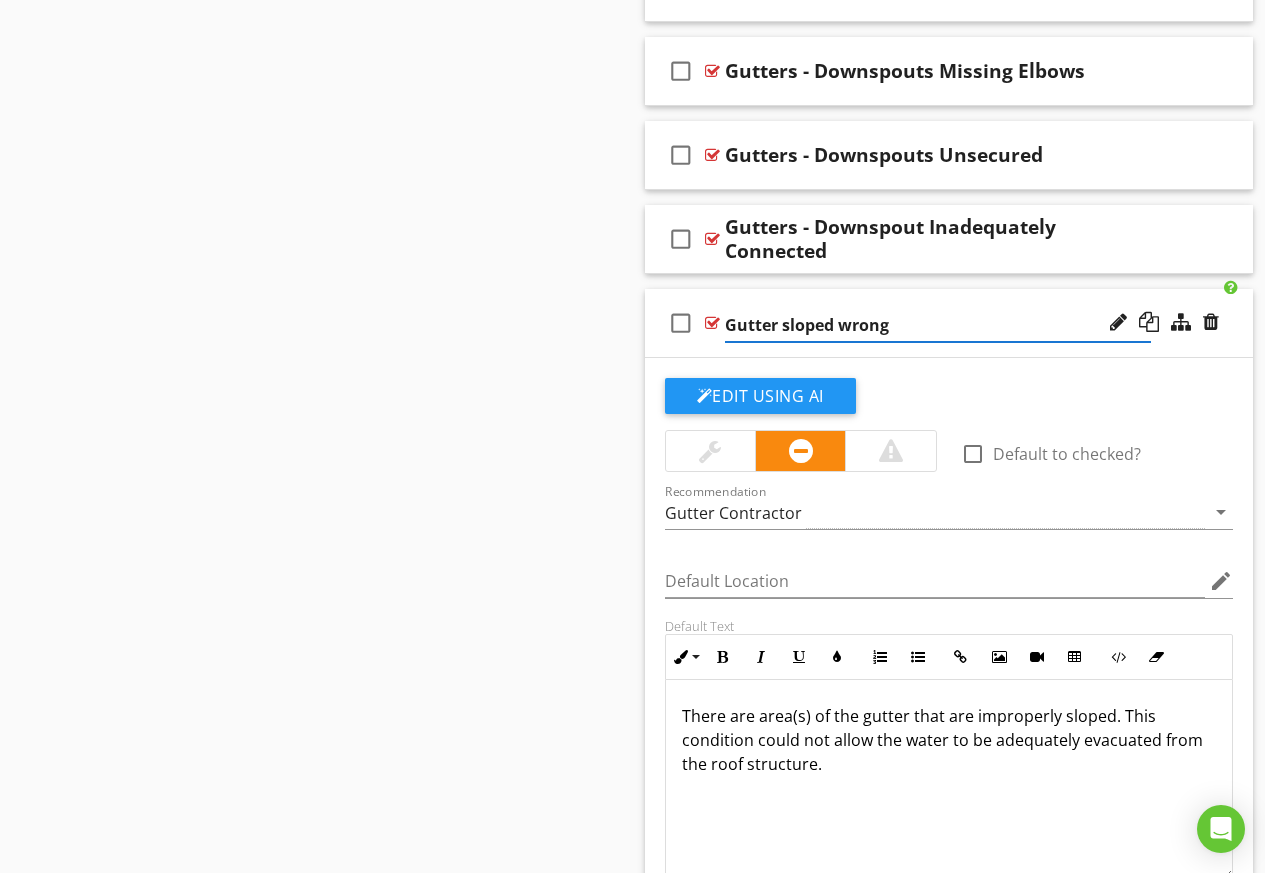 click on "Gutter sloped wrong" at bounding box center (938, 325) 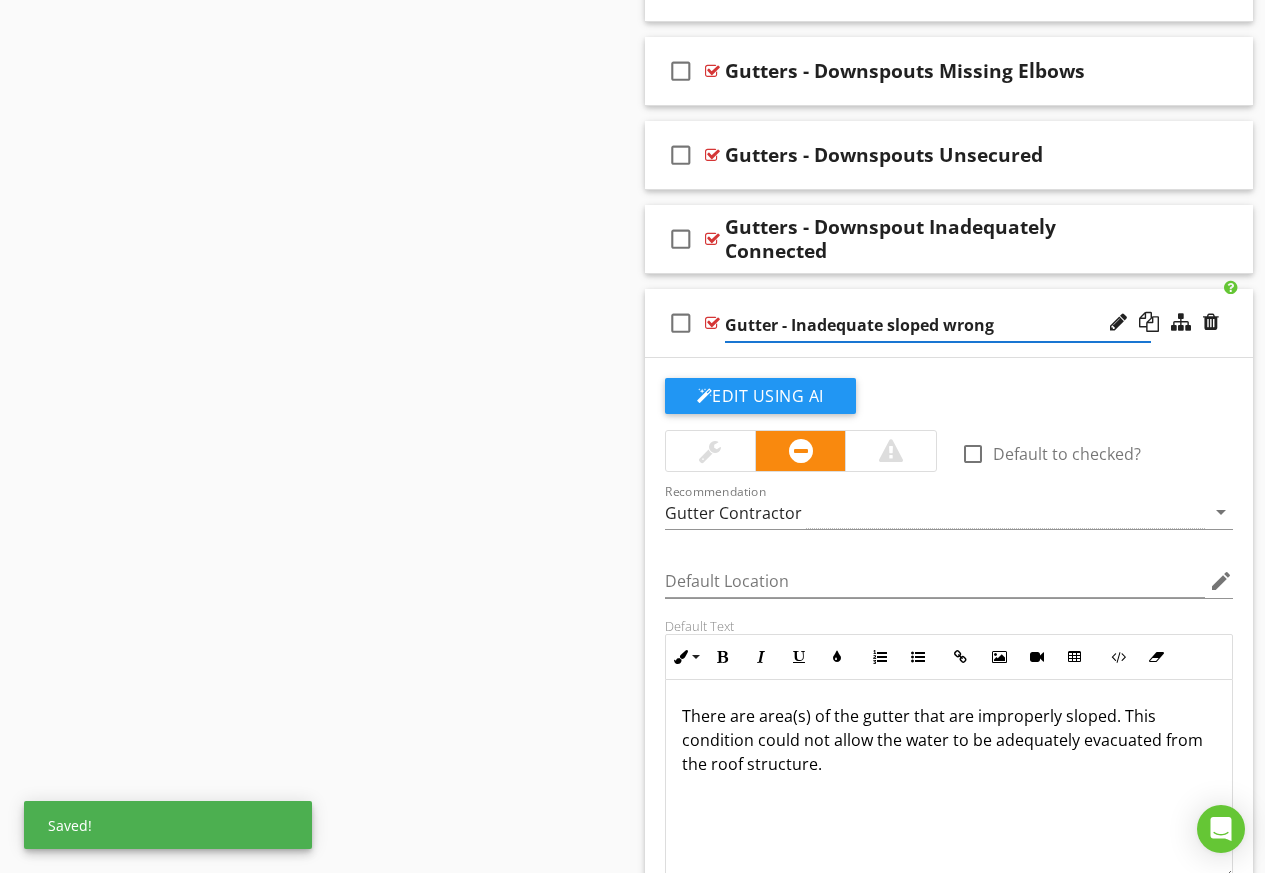 click on "Gutter - Inadequate sloped wrong" at bounding box center (938, 325) 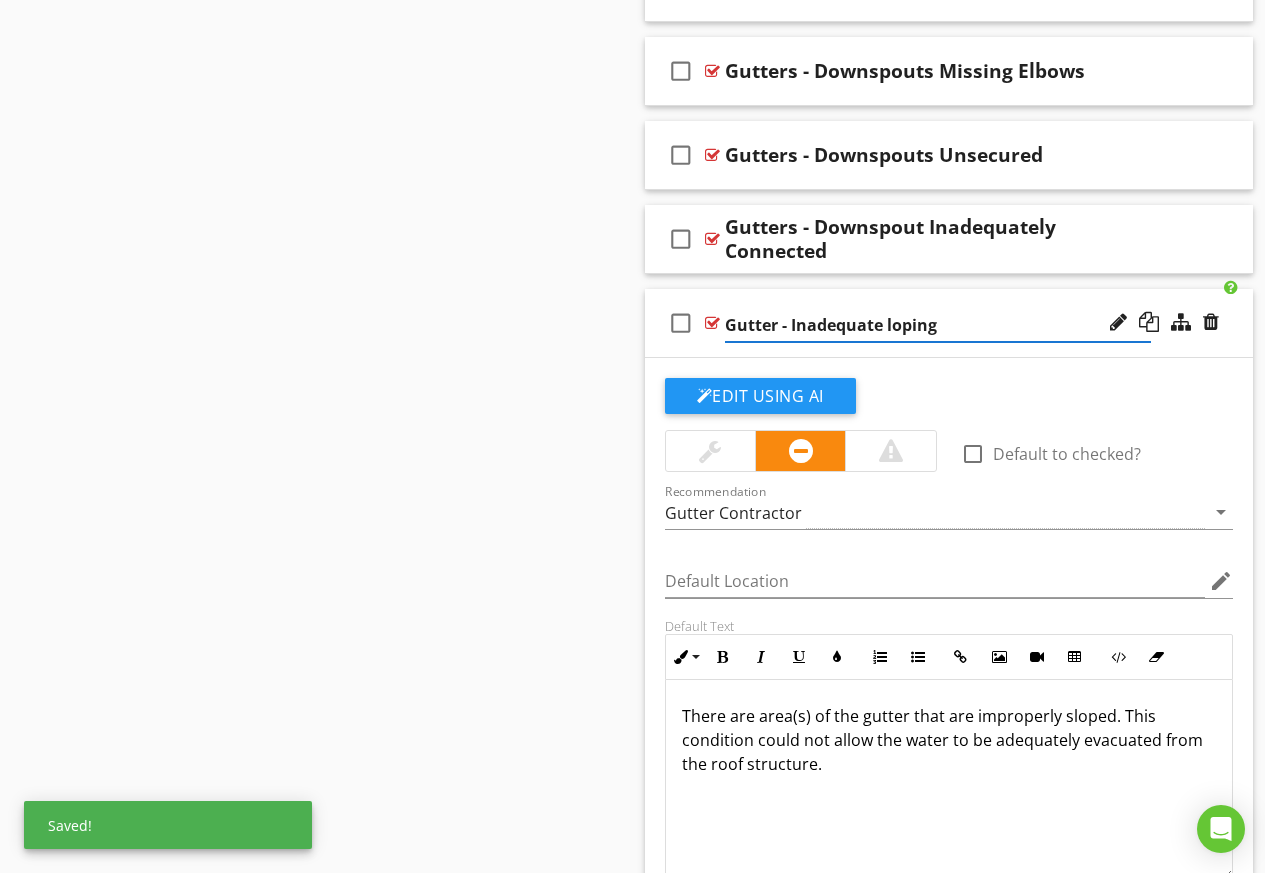 type on "Gutter - Inadequate Sloping" 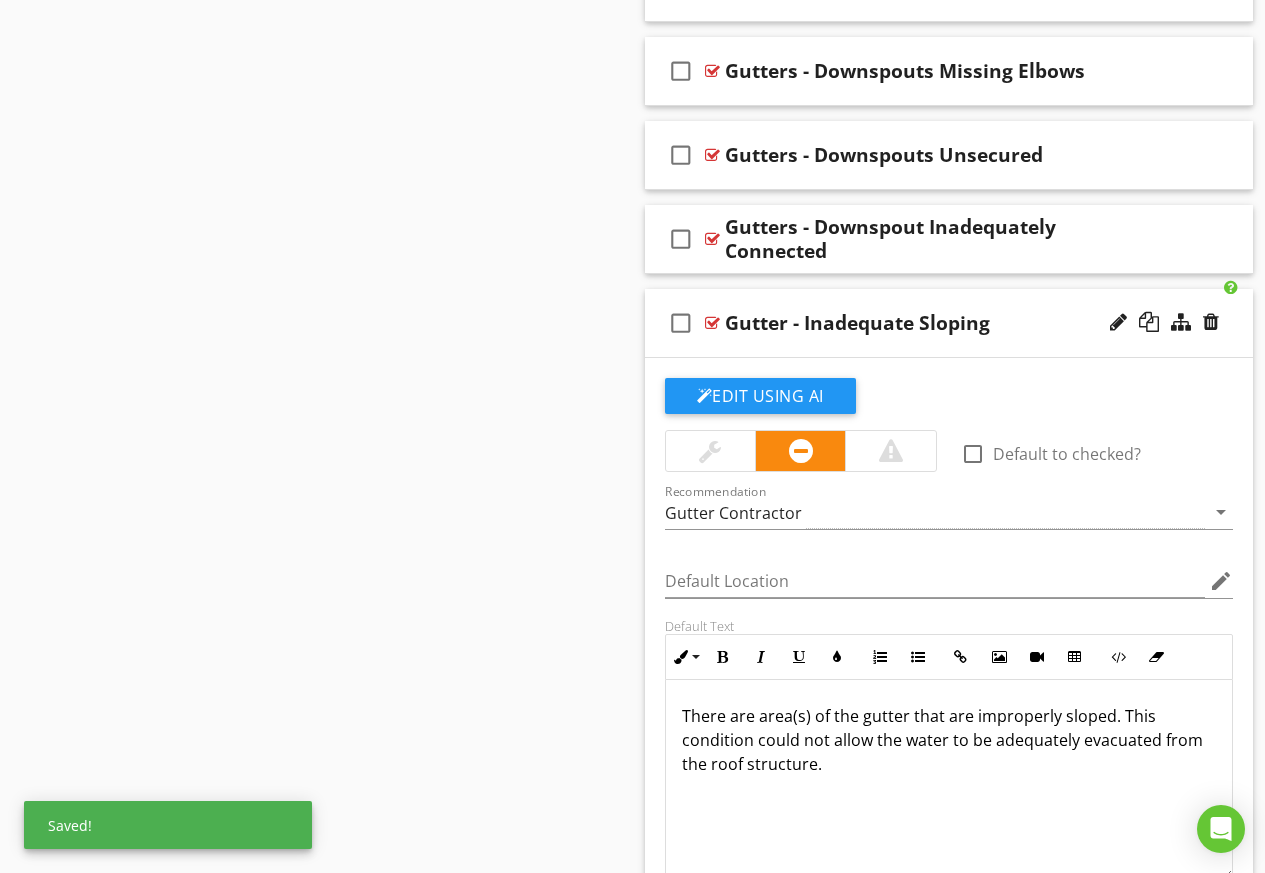 click on "check_box_outline_blank
Gutter - Inadequate Sloping" at bounding box center [949, 323] 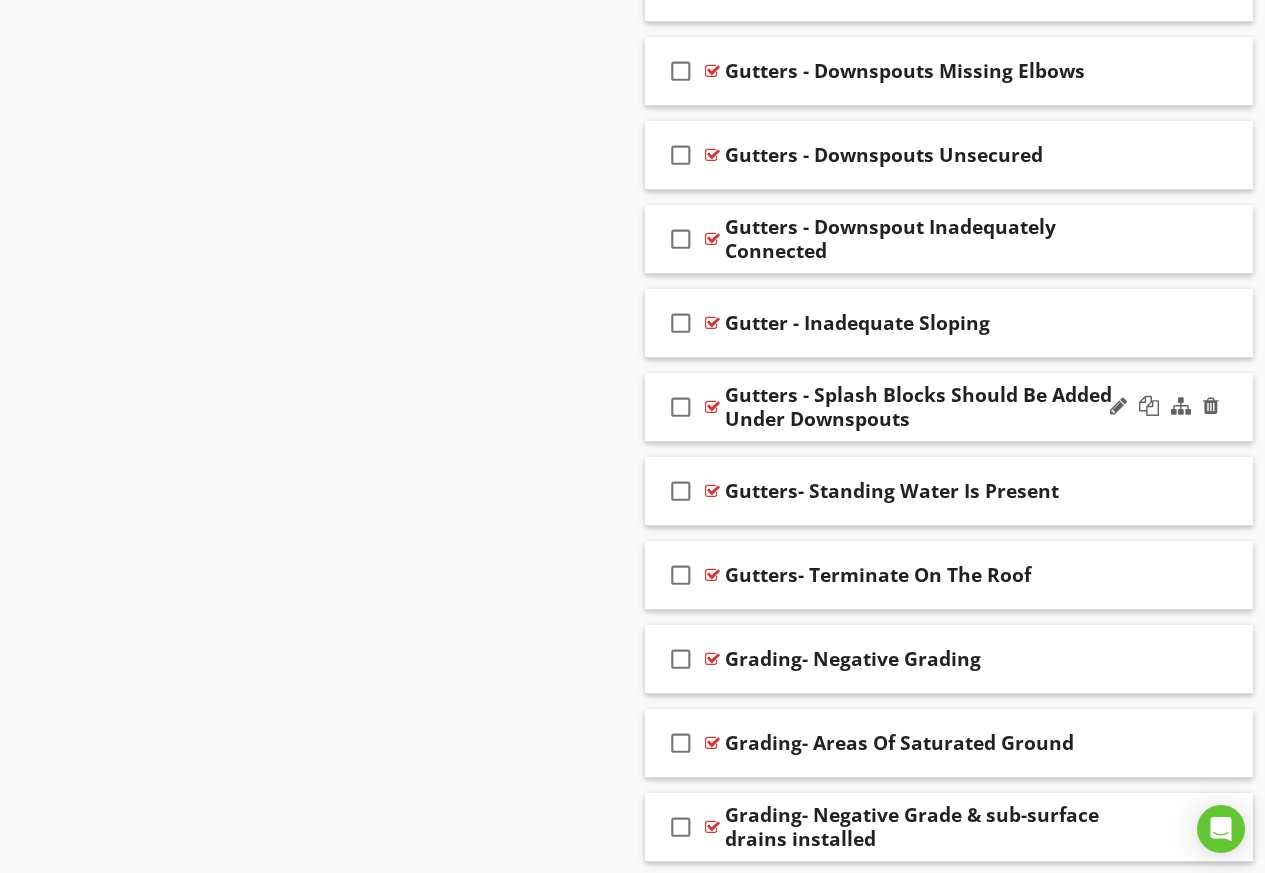 click on "check_box_outline_blank
Gutters - Splash Blocks Should Be Added Under Downspouts" at bounding box center [949, 407] 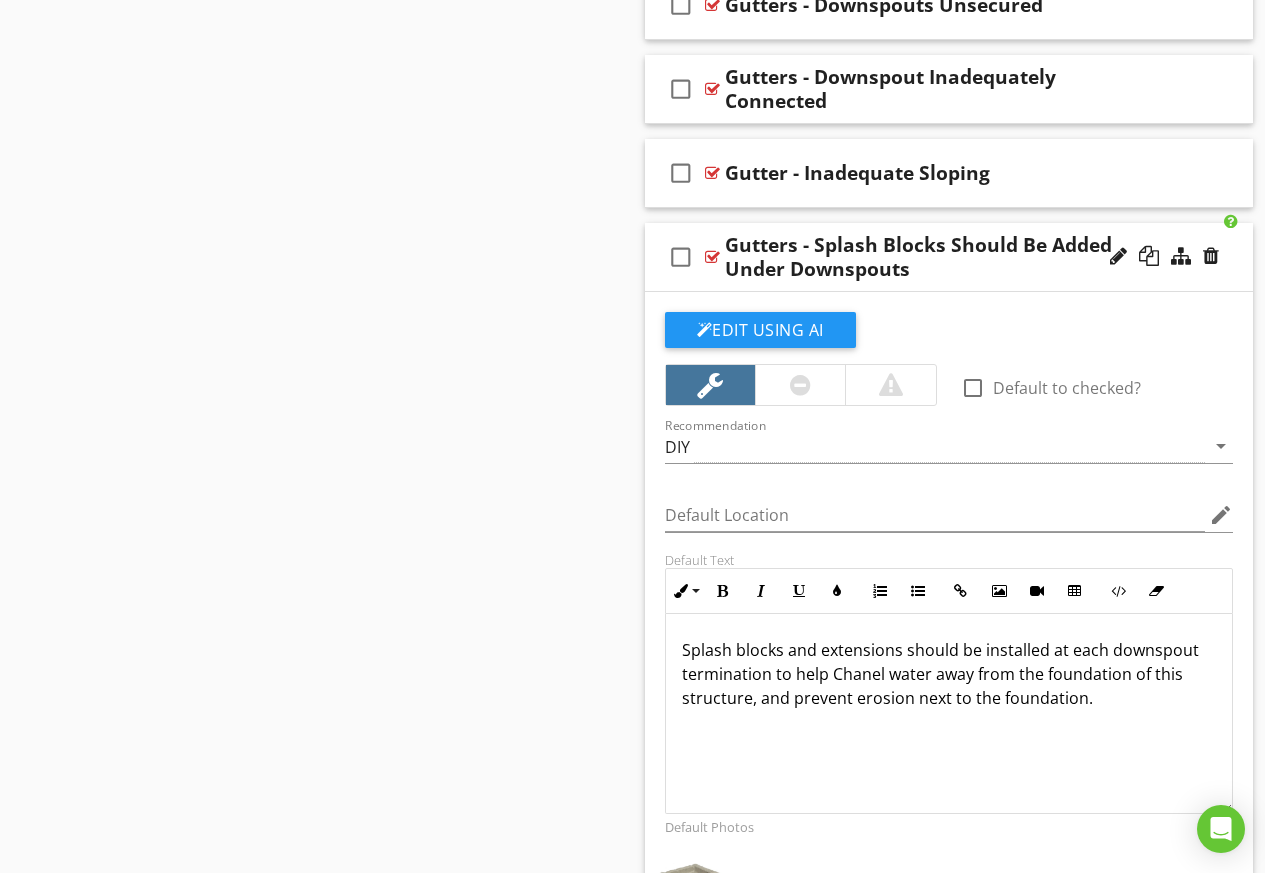 scroll, scrollTop: 4605, scrollLeft: 0, axis: vertical 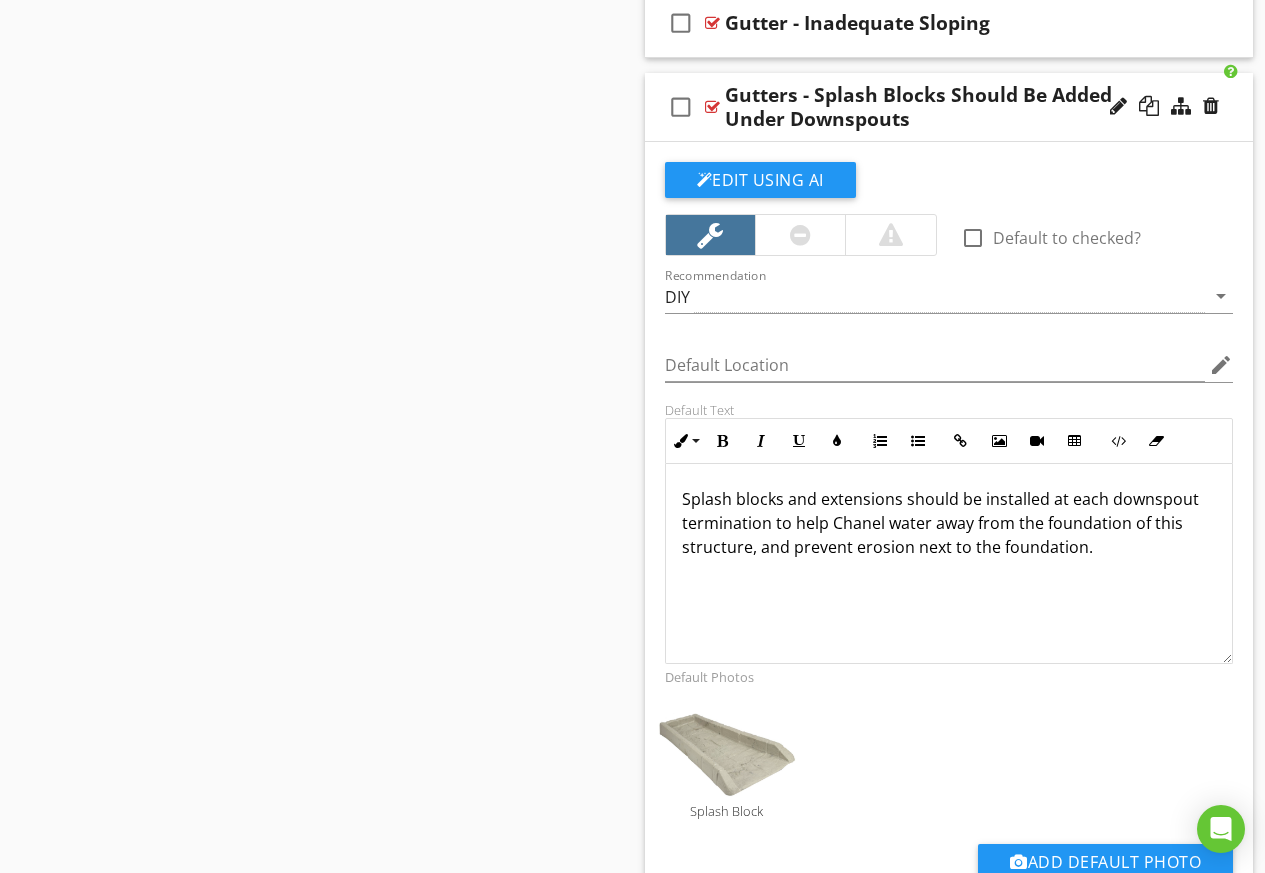 click on "Splash blocks and extensions should be installed at each downspout termination to help Chanel water away from the foundation of this structure, and prevent erosion next to the foundation." at bounding box center (949, 523) 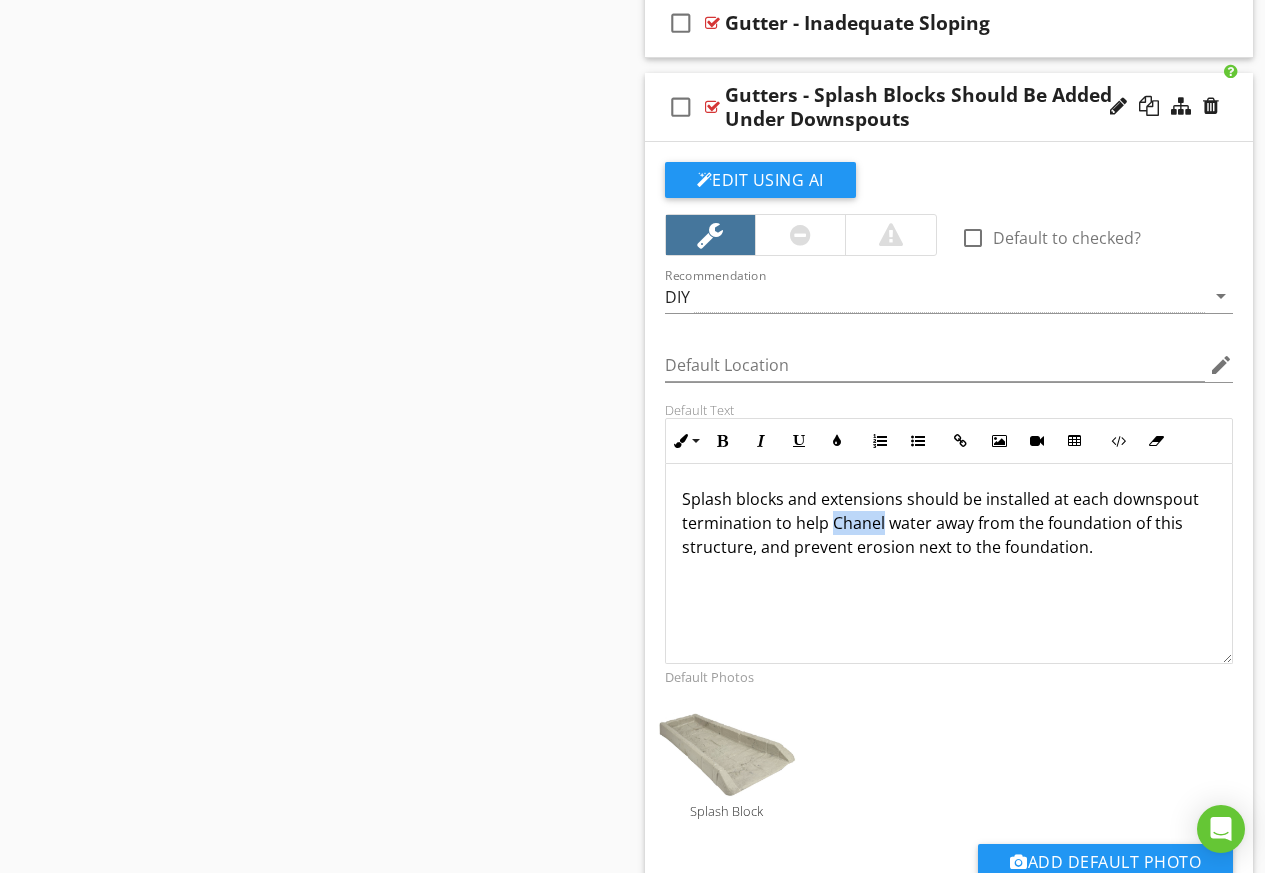type 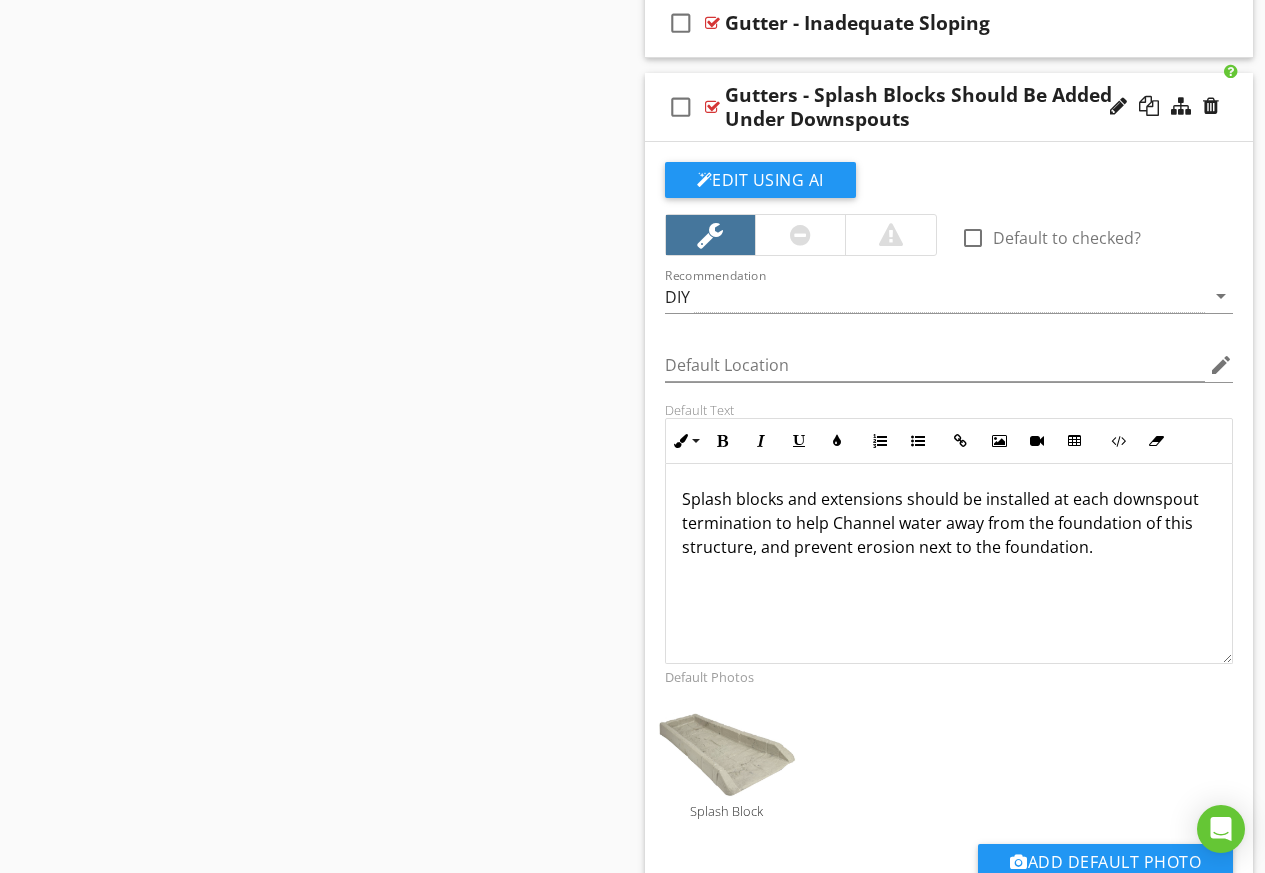 click on "Splash blocks and extensions should be installed at each downspout termination to help Channel water away from the foundation of this structure, and prevent erosion next to the foundation." at bounding box center [949, 523] 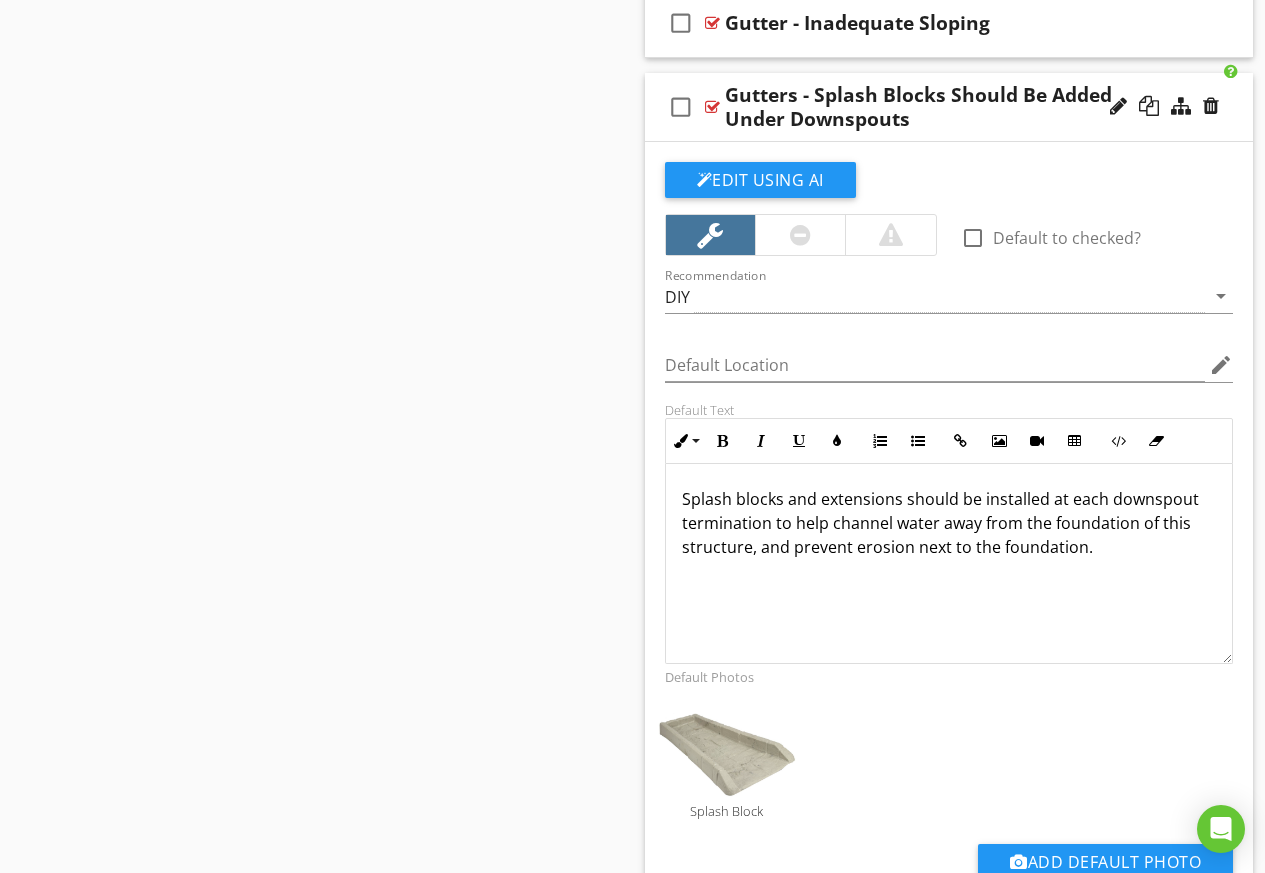 click on "Splash blocks and extensions should be installed at each downspout termination to help channel water away from the foundation of this structure, and prevent erosion next to the foundation." at bounding box center [949, 523] 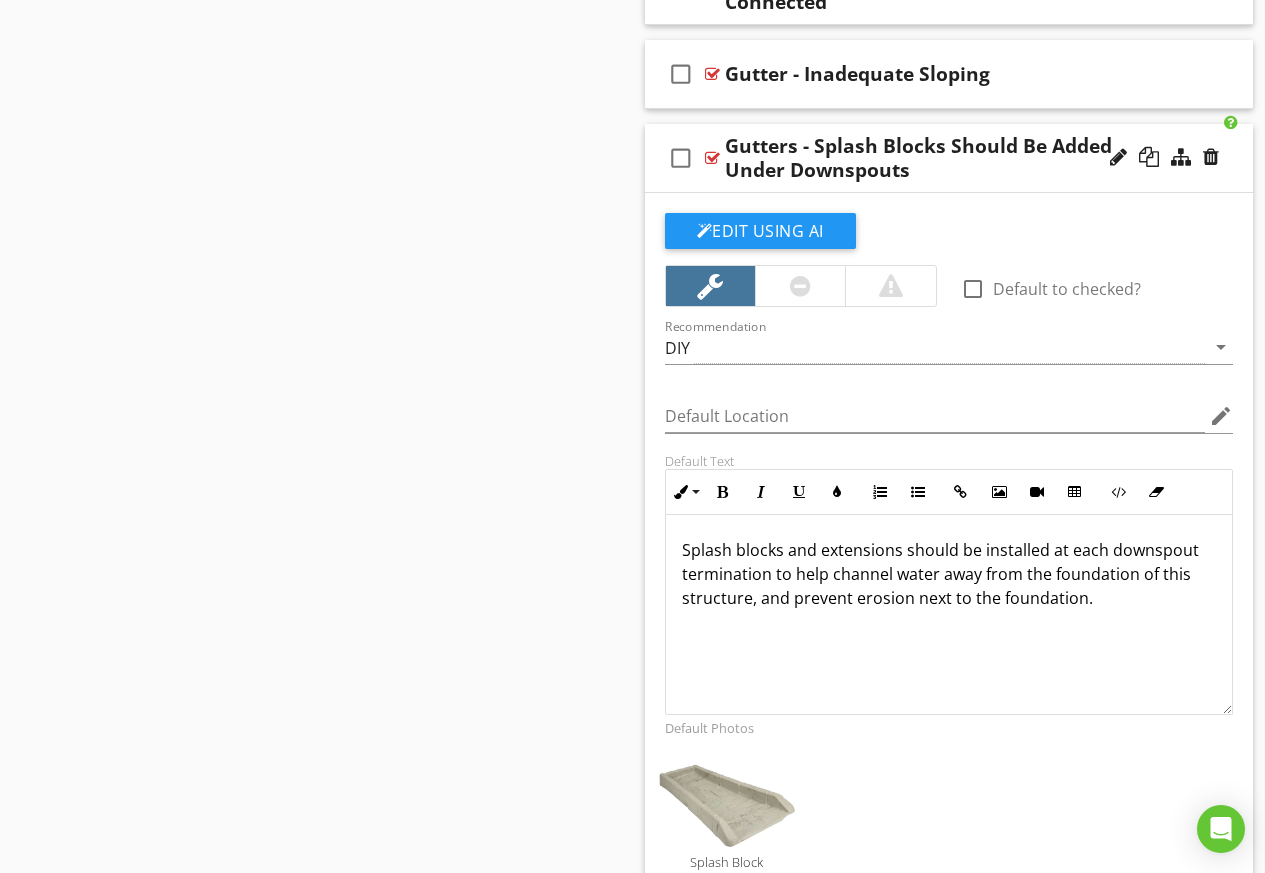 scroll, scrollTop: 4605, scrollLeft: 0, axis: vertical 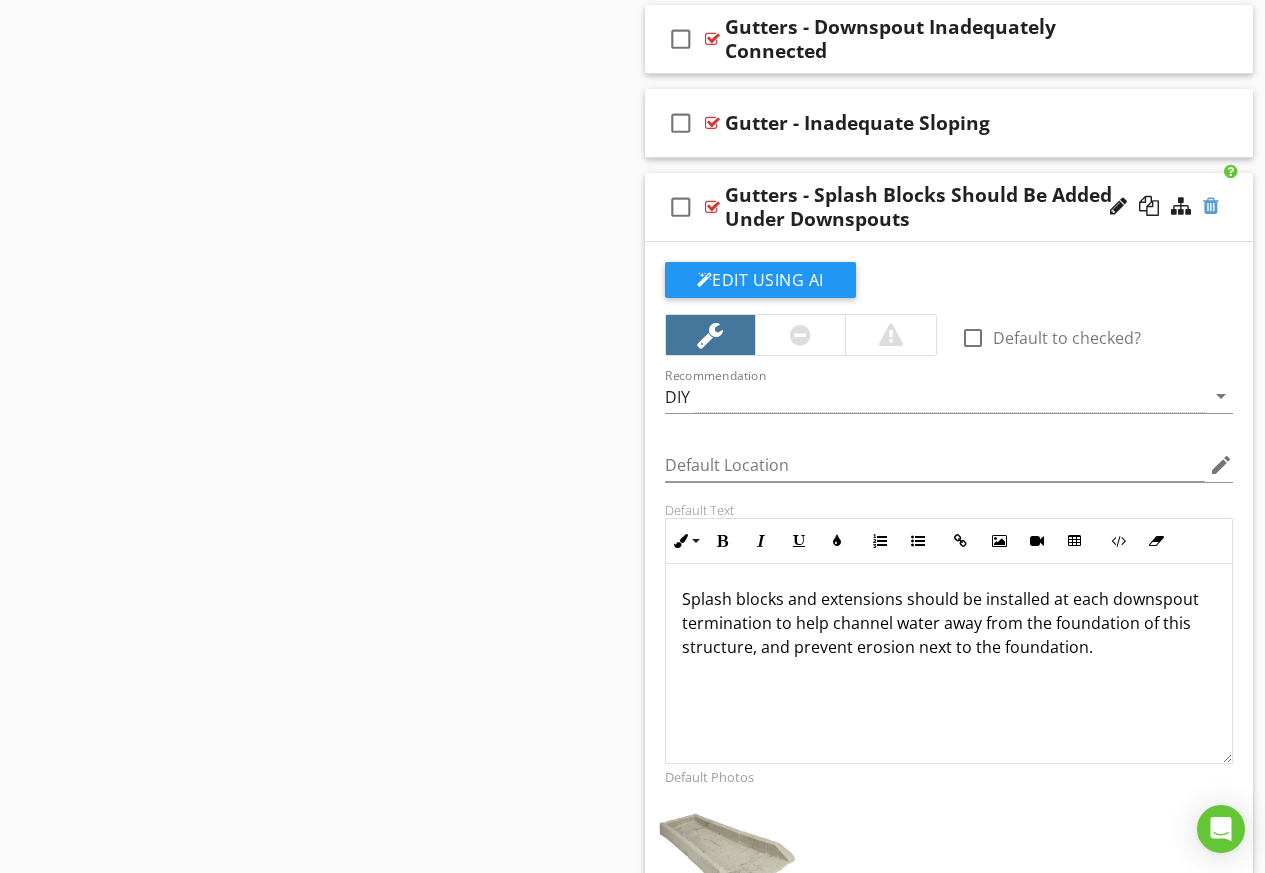 click at bounding box center [1211, 206] 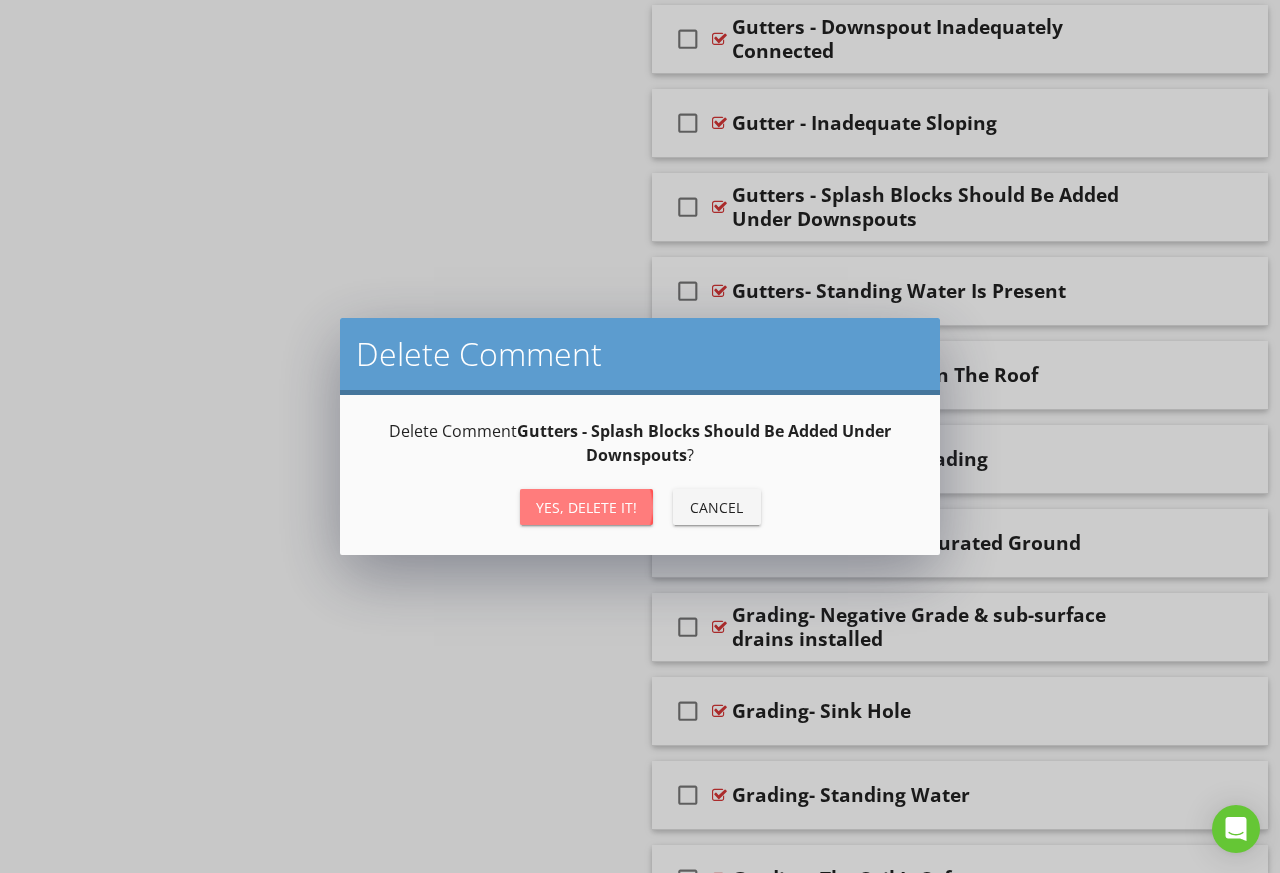 click on "Yes, Delete it!" at bounding box center (586, 507) 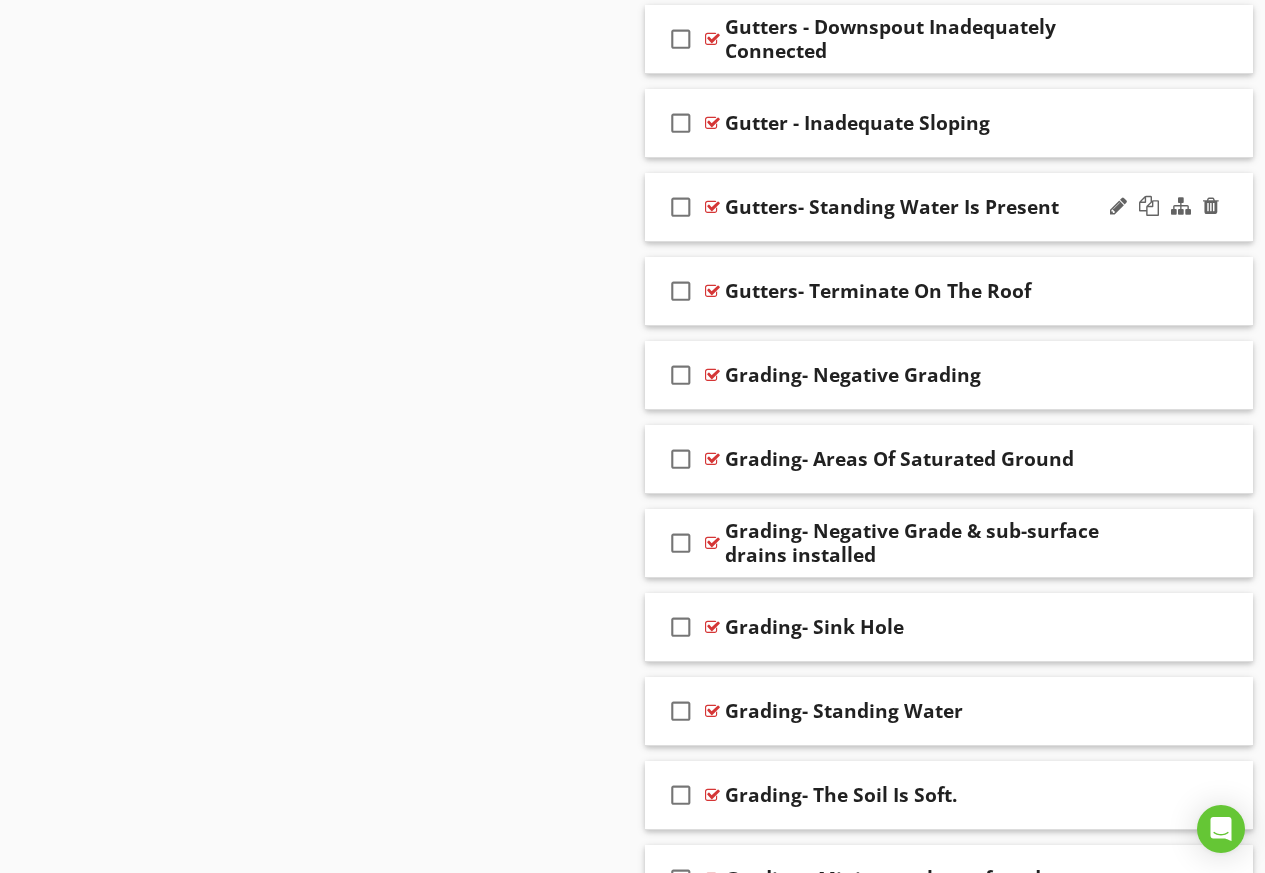 click on "check_box_outline_blank
Gutters- Standing Water Is Present" at bounding box center [949, 207] 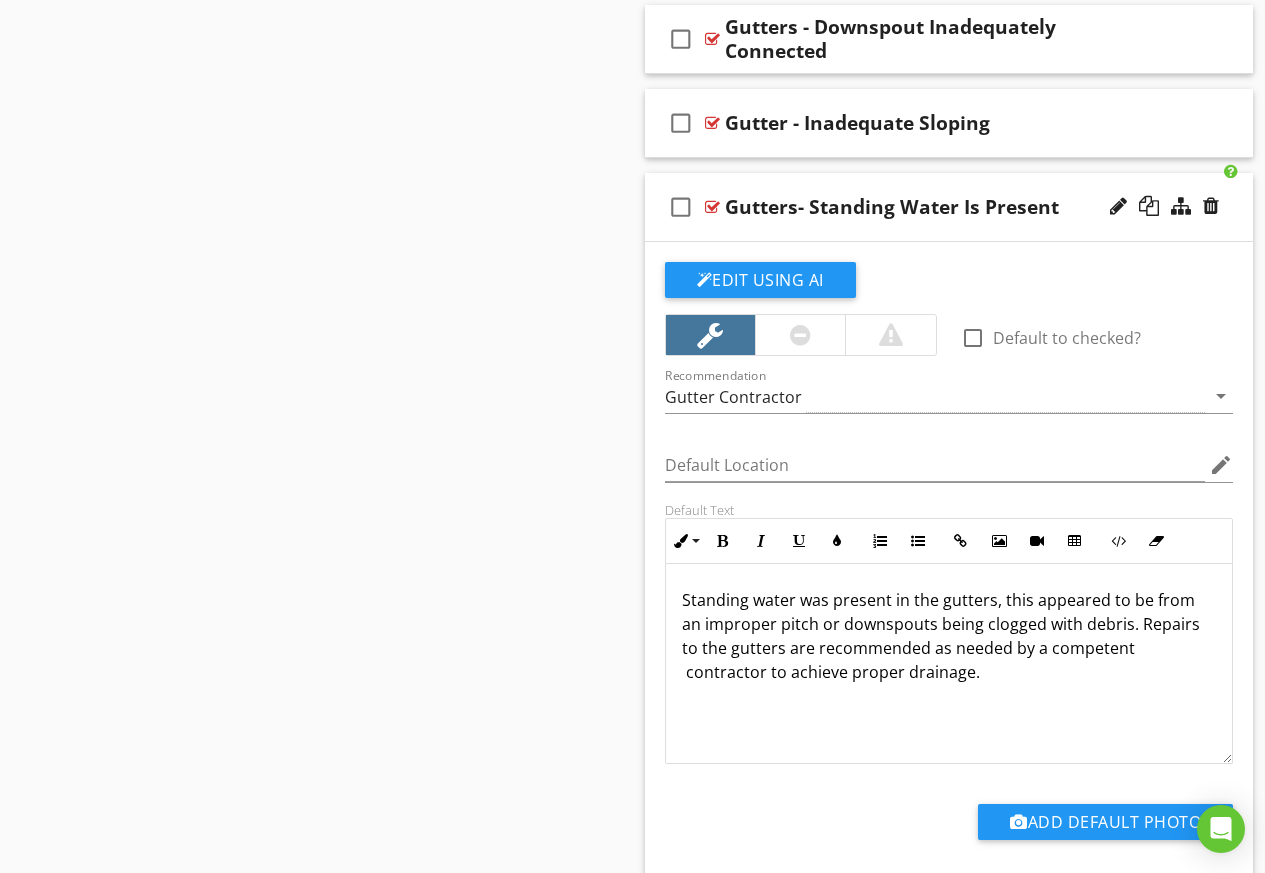 click on "Standing water was present in the gutters, this appeared to be from an improper pitch or downspouts being clogged with debris. Repairs to the gutters are recommended as needed by a competent  contractor to achieve proper drainage." at bounding box center [949, 636] 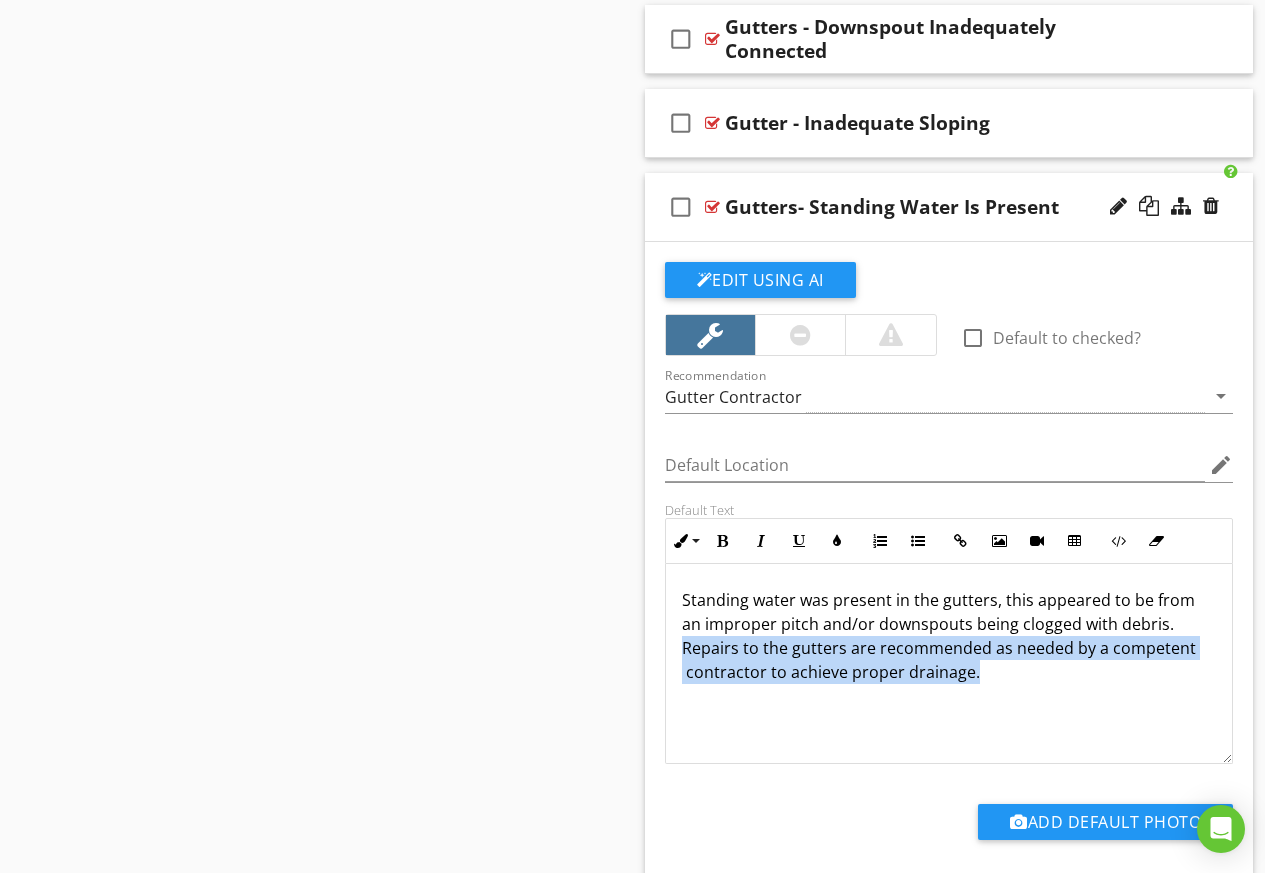 drag, startPoint x: 983, startPoint y: 673, endPoint x: 684, endPoint y: 656, distance: 299.48288 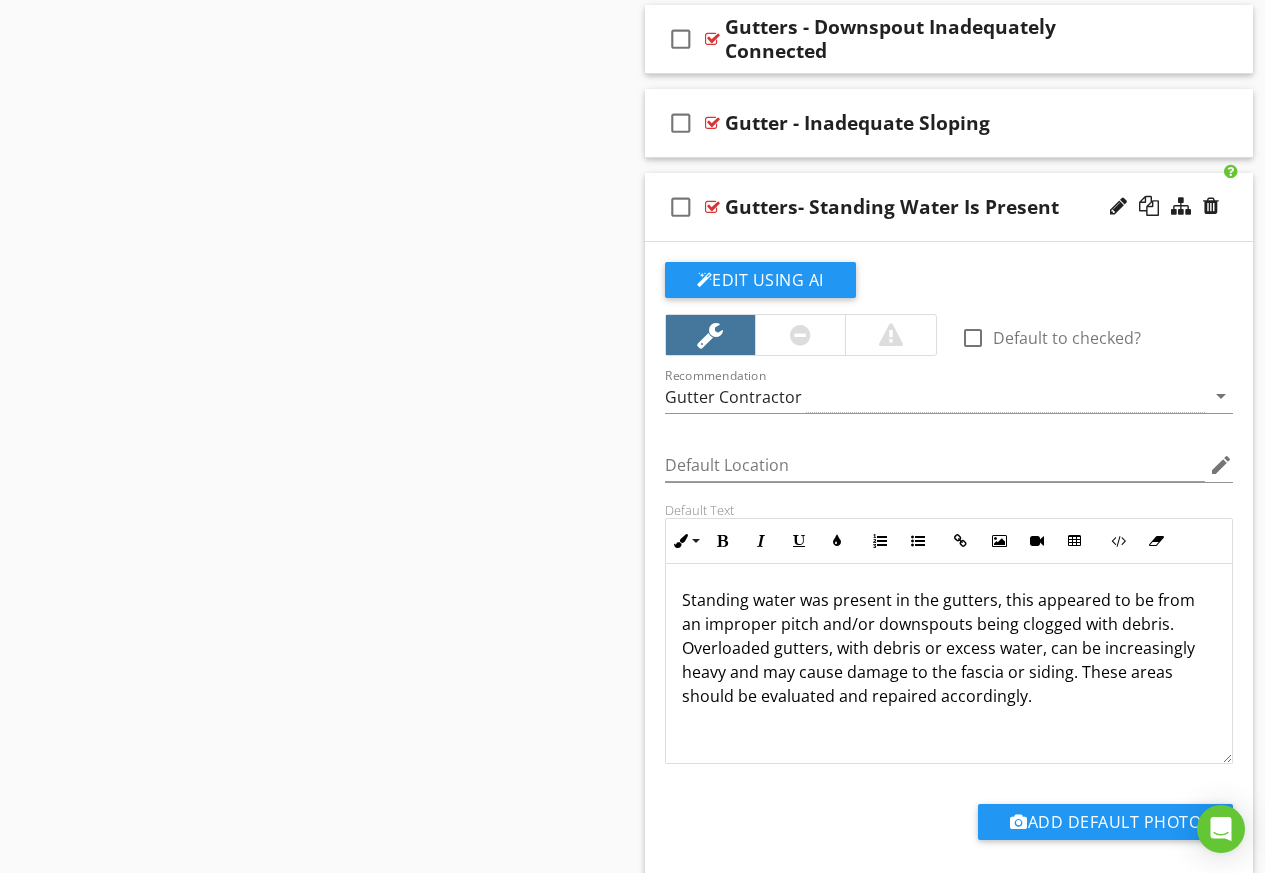 click on "Standing water was present in the gutters, this appeared to be from an improper pitch and/or downspouts being clogged with debris. Overloaded gutters, with debris or excess water, can be increasingly heavy and may cause damage to the fascia or siding. These areas should be evaluated and repaired accordingly." at bounding box center (949, 648) 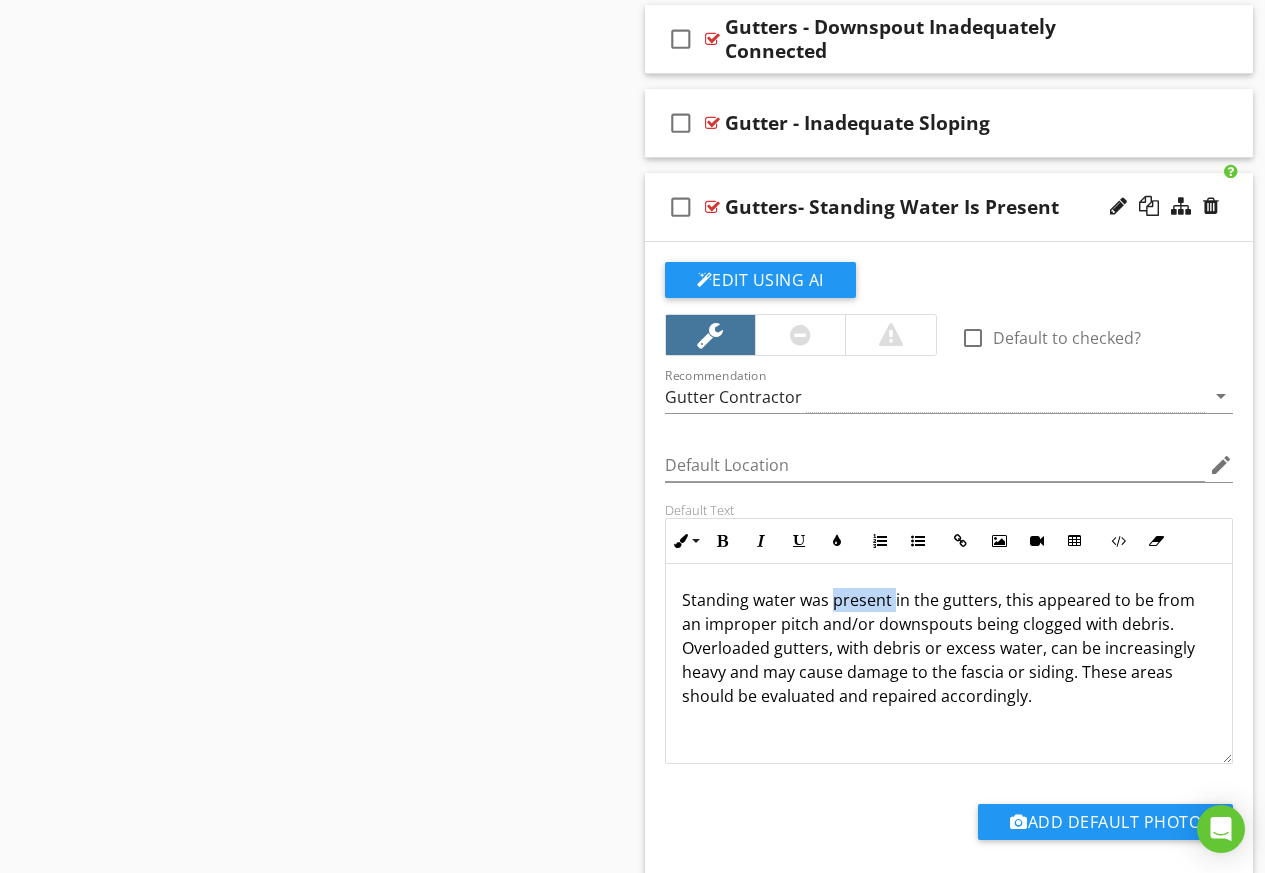 click on "Standing water was present in the gutters, this appeared to be from an improper pitch and/or downspouts being clogged with debris. Overloaded gutters, with debris or excess water, can be increasingly heavy and may cause damage to the fascia or siding. These areas should be evaluated and repaired accordingly." at bounding box center [949, 648] 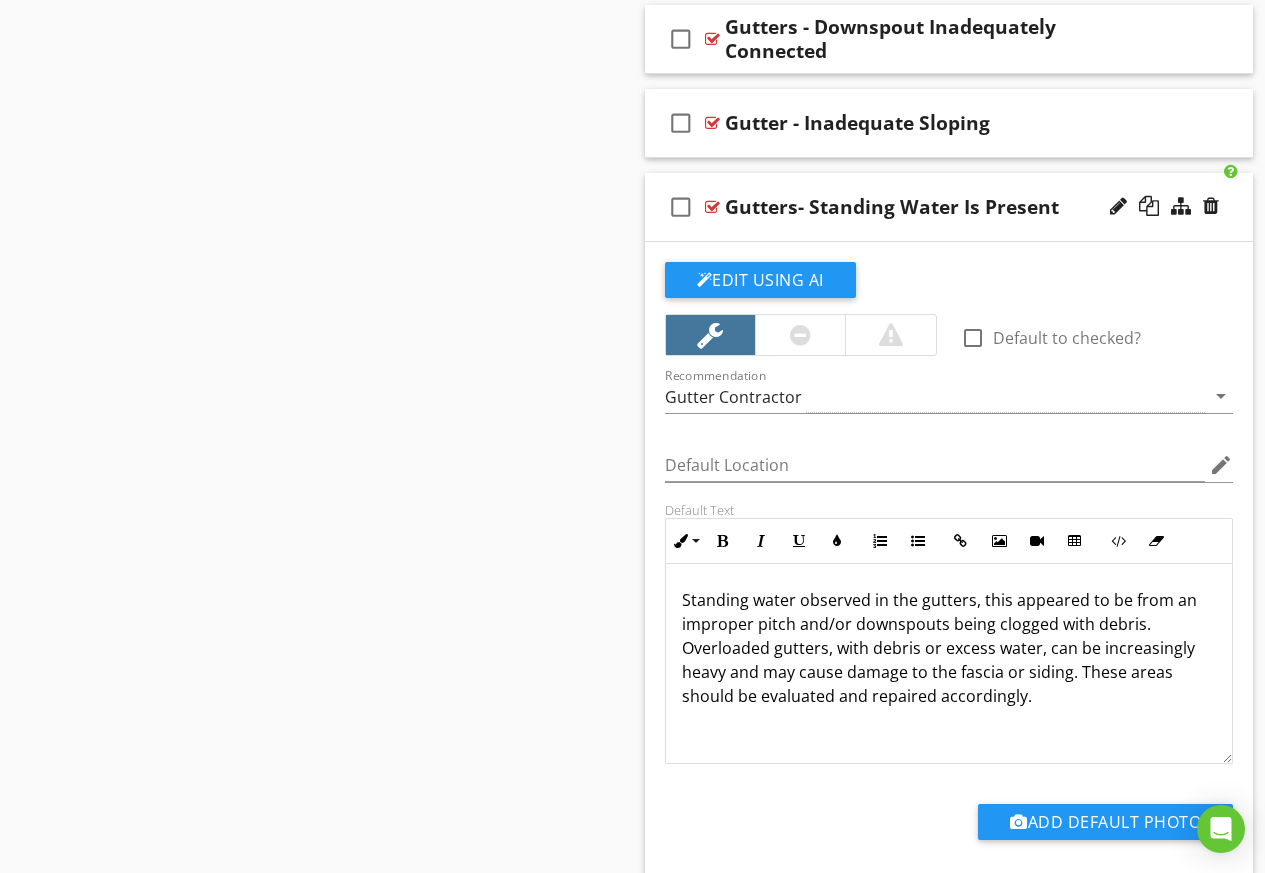 click on "Standing water observed in the gutters, this appeared to be from an improper pitch and/or downspouts being clogged with debris. Overloaded gutters, with debris or excess water, can be increasingly heavy and may cause damage to the fascia or siding. These areas should be evaluated and repaired accordingly." at bounding box center [949, 648] 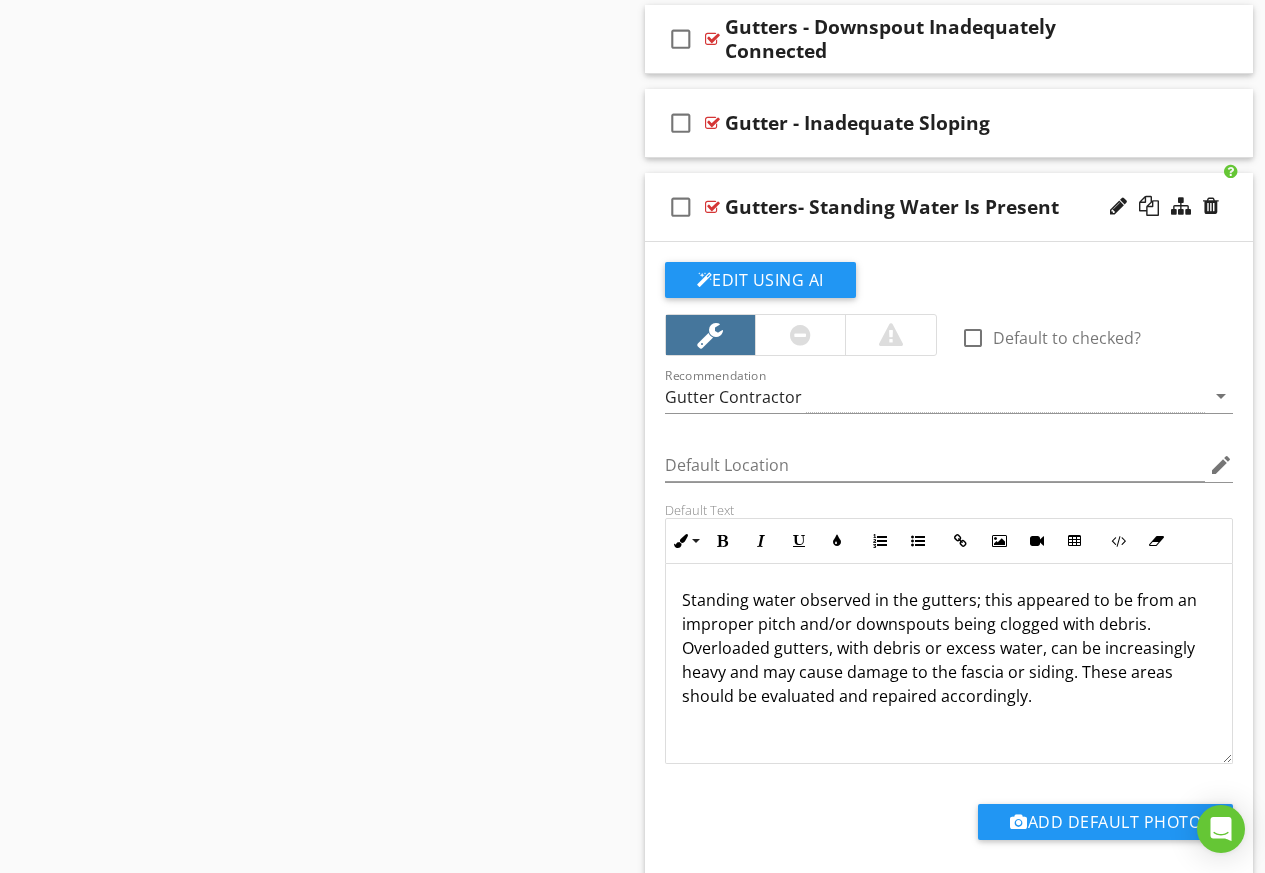 click on "Standing water observed in the gutters; this appeared to be from an improper pitch and/or downspouts being clogged with debris. Overloaded gutters, with debris or excess water, can be increasingly heavy and may cause damage to the fascia or siding. These areas should be evaluated and repaired accordingly." at bounding box center (949, 648) 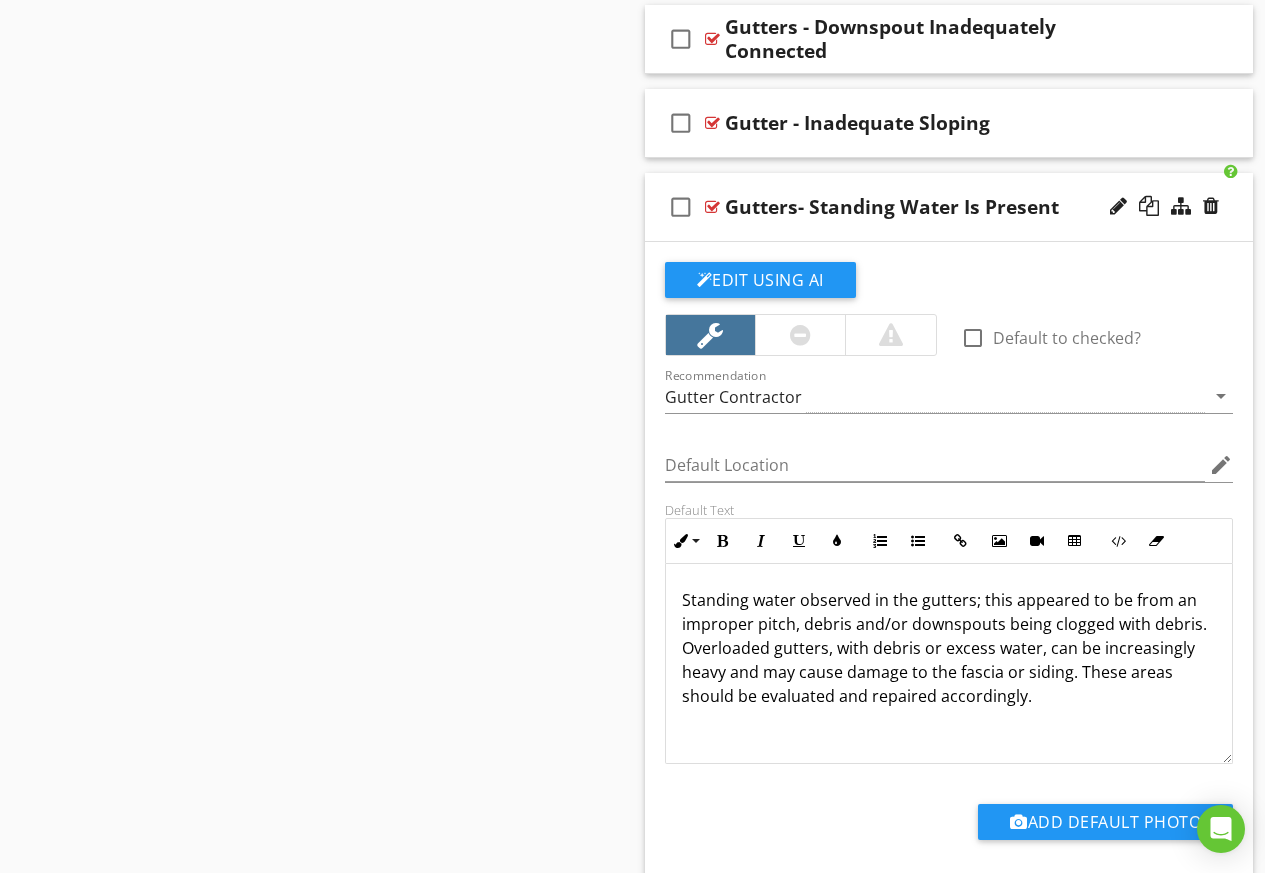 click on "Standing water observed in the gutters; this appeared to be from an improper pitch, debris and/or downspouts being clogged with debris. Overloaded gutters, with debris or excess water, can be increasingly heavy and may cause damage to the fascia or siding. These areas should be evaluated and repaired accordingly." at bounding box center (949, 648) 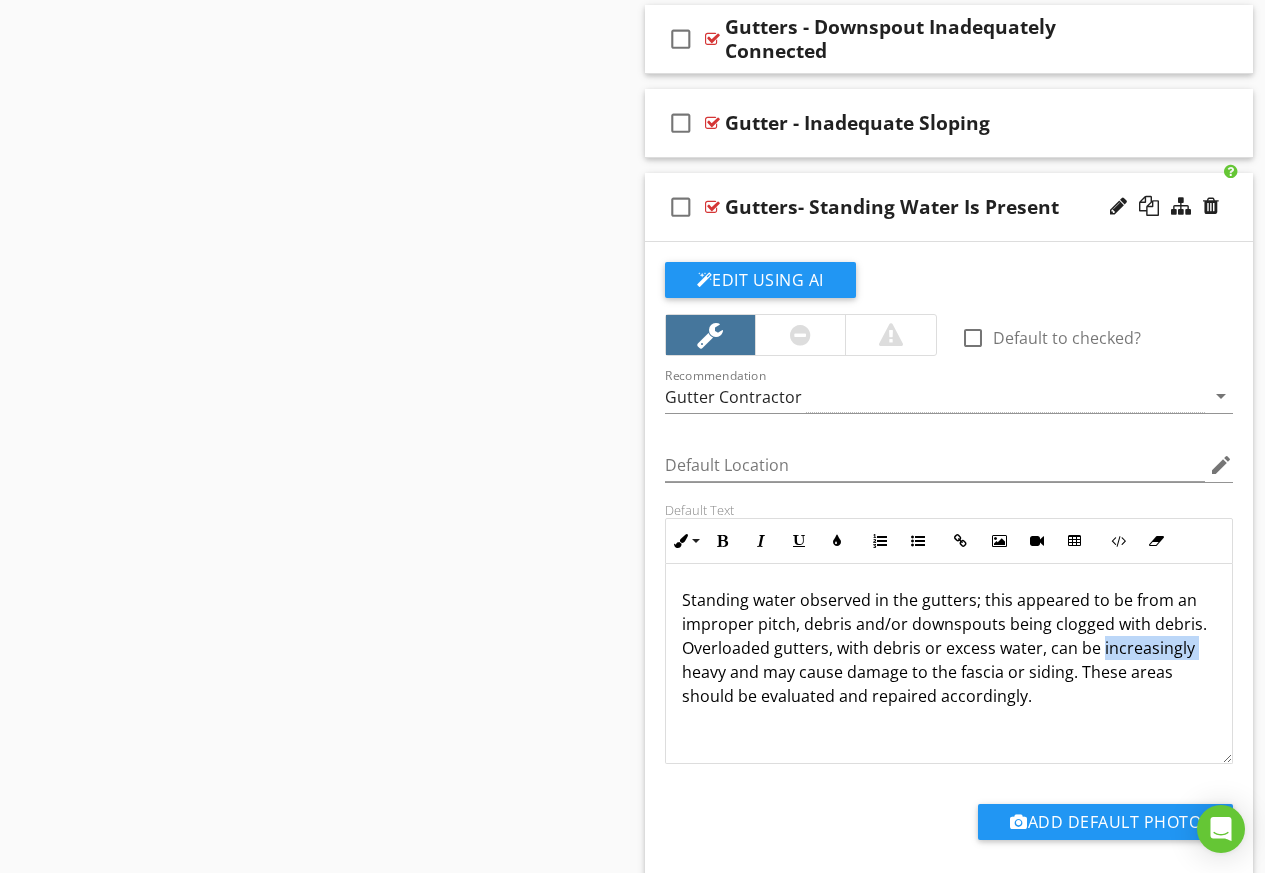 click on "Standing water observed in the gutters; this appeared to be from an improper pitch, debris and/or downspouts being clogged with debris. Overloaded gutters, with debris or excess water, can be increasingly heavy and may cause damage to the fascia or siding. These areas should be evaluated and repaired accordingly." at bounding box center (949, 648) 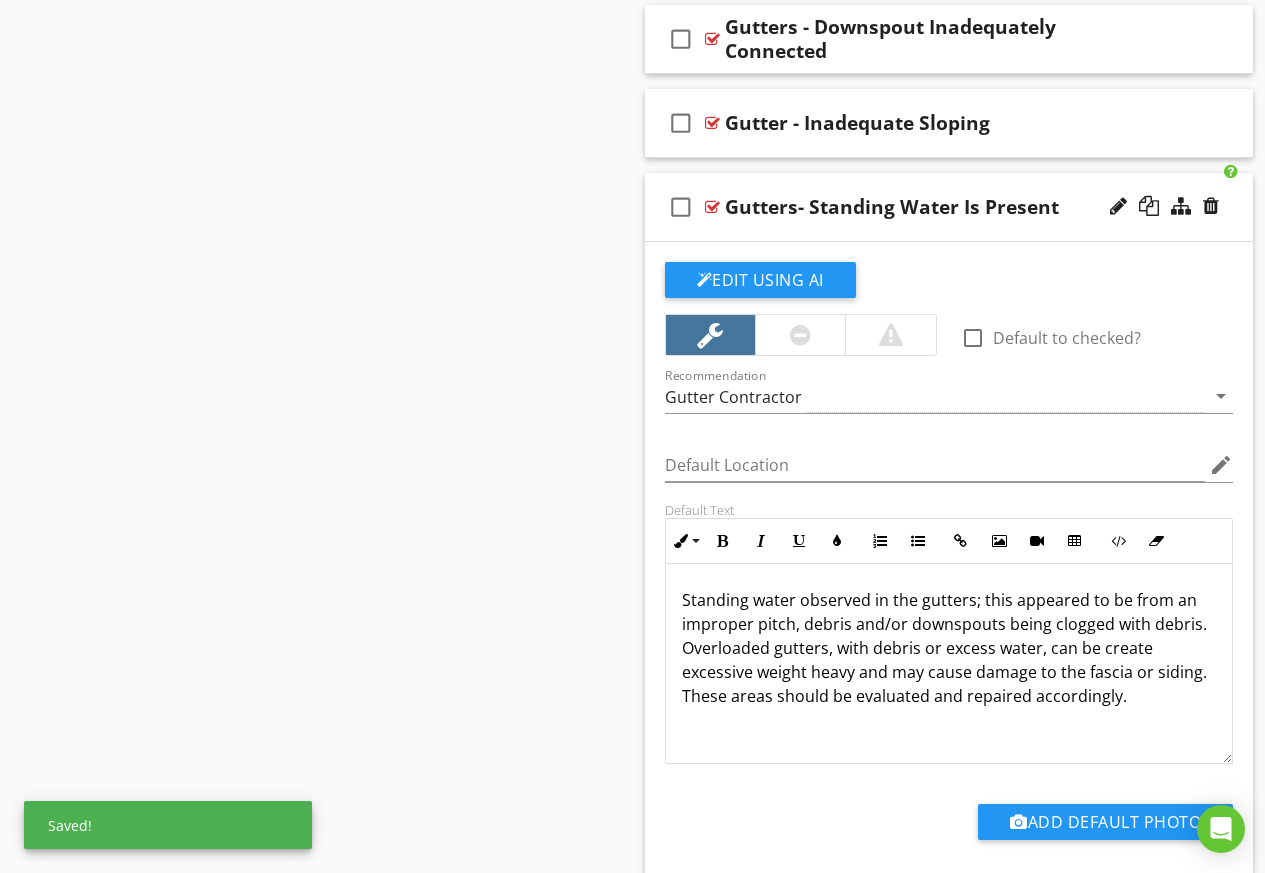 click on "Standing water observed in the gutters; this appeared to be from an improper pitch, debris and/or downspouts being clogged with debris. Overloaded gutters, with debris or excess water, can be create excessive weight heavy and may cause damage to the fascia or siding. These areas should be evaluated and repaired accordingly." at bounding box center [949, 648] 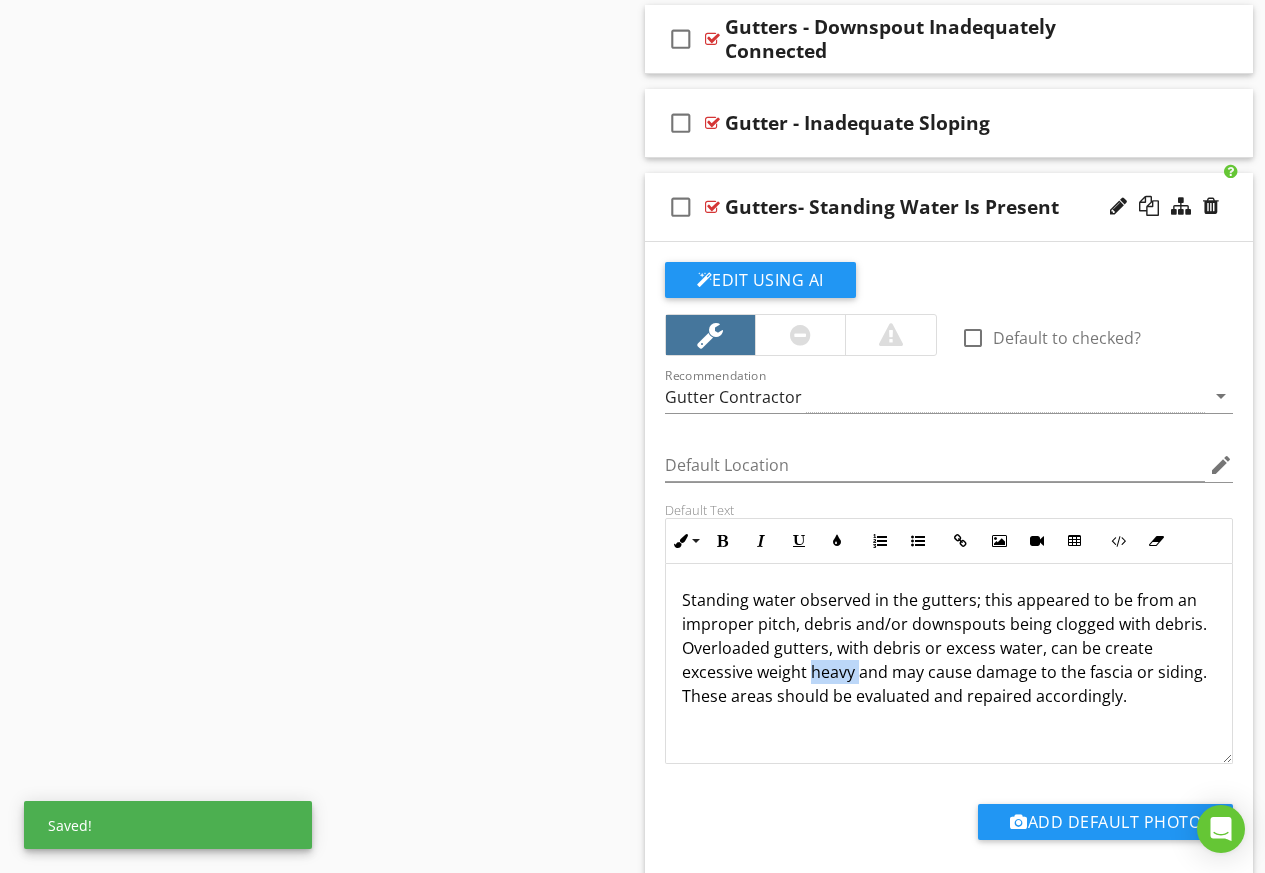 click on "Standing water observed in the gutters; this appeared to be from an improper pitch, debris and/or downspouts being clogged with debris. Overloaded gutters, with debris or excess water, can be create excessive weight heavy and may cause damage to the fascia or siding. These areas should be evaluated and repaired accordingly." at bounding box center [949, 648] 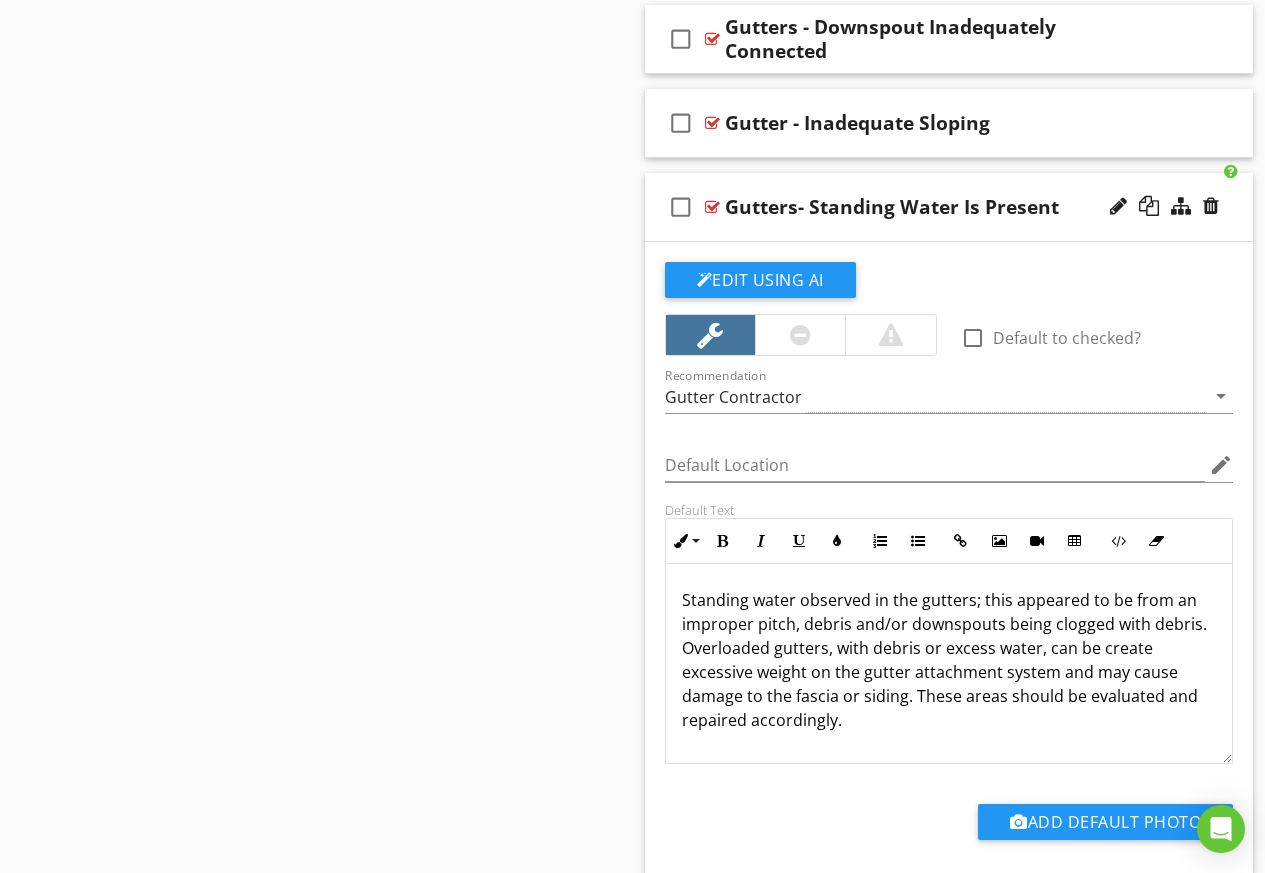 click at bounding box center [800, 335] 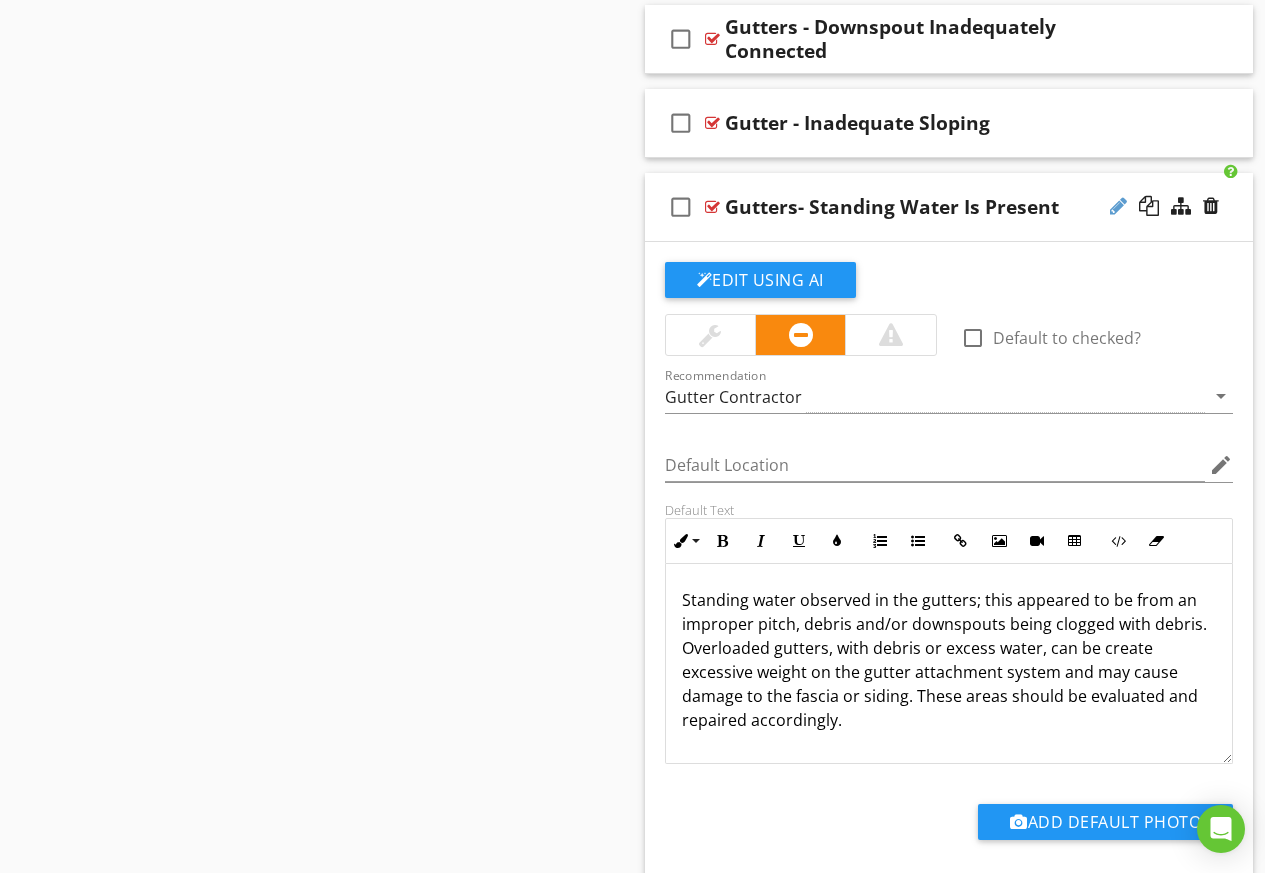 click at bounding box center (1118, 206) 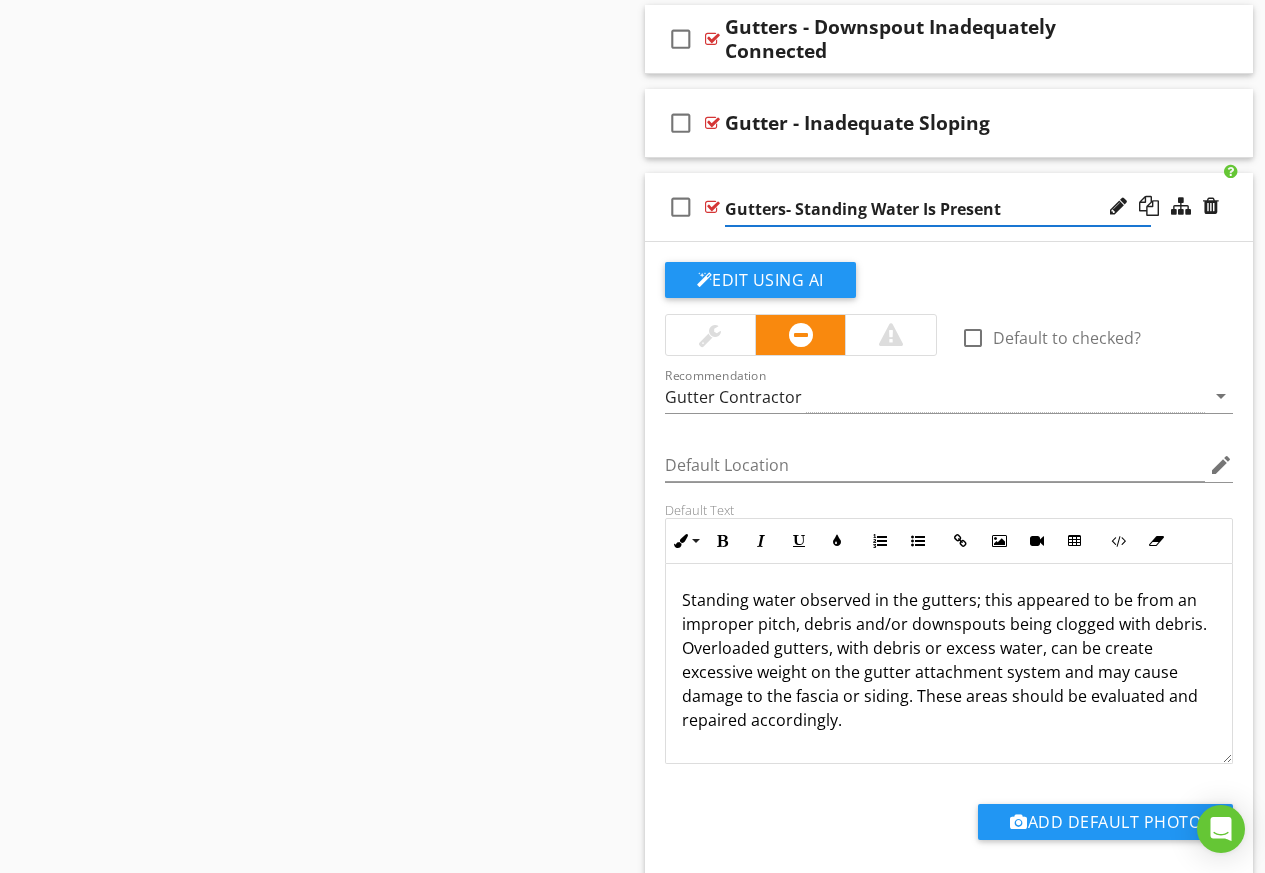 click on "Gutters- Standing Water Is Present" at bounding box center [938, 209] 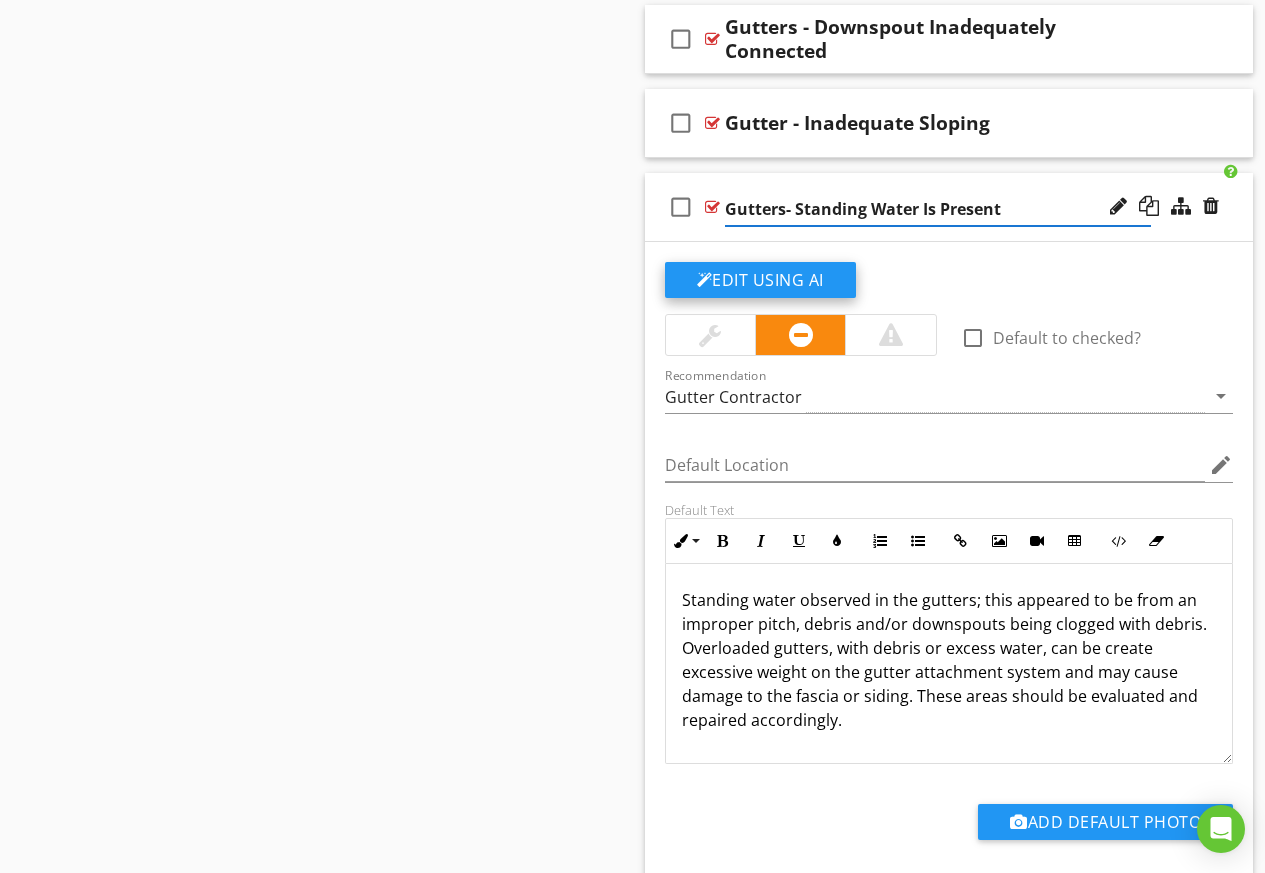 type on "Gutters - Standing Water Is Present" 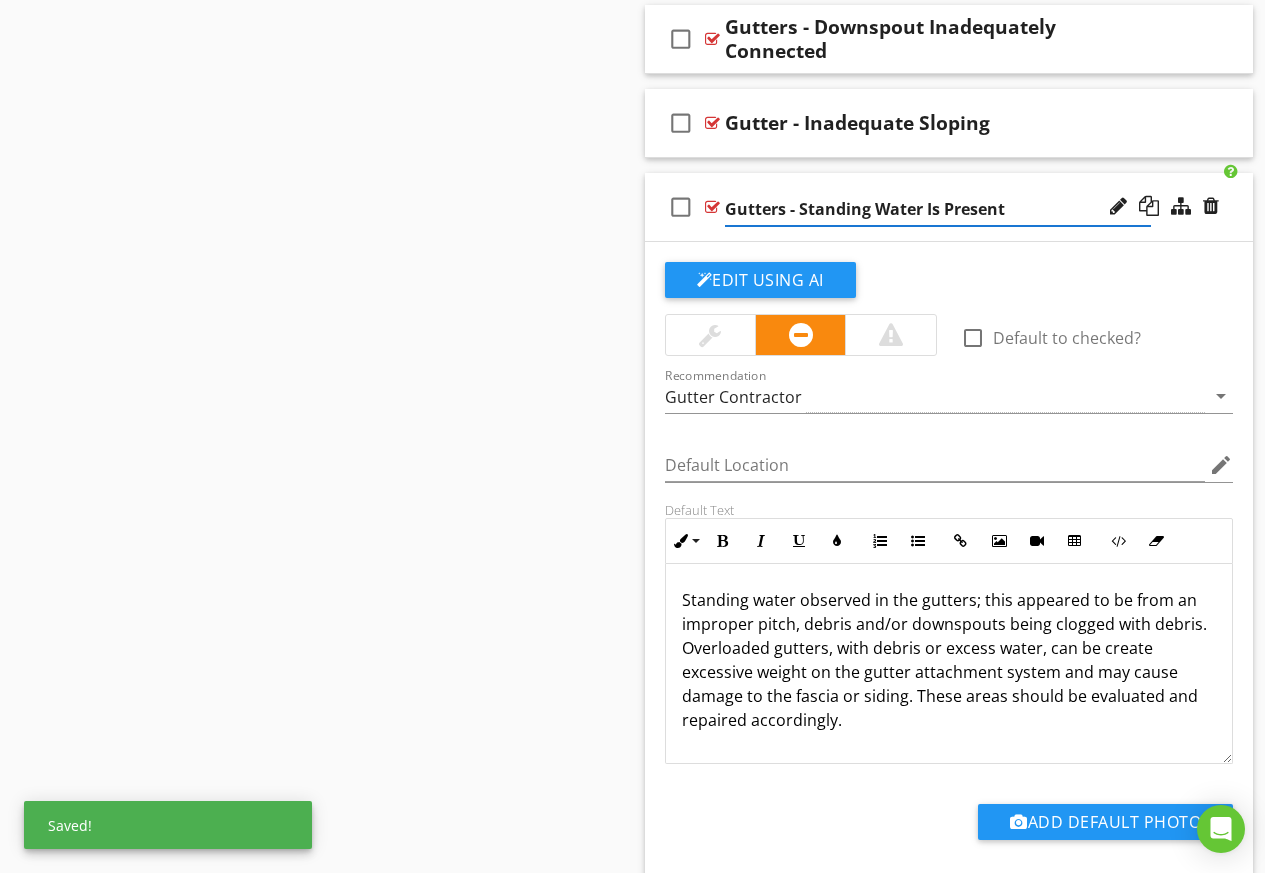 click on "check_box_outline_blank         Gutters - Standing Water Is Present" at bounding box center (949, 207) 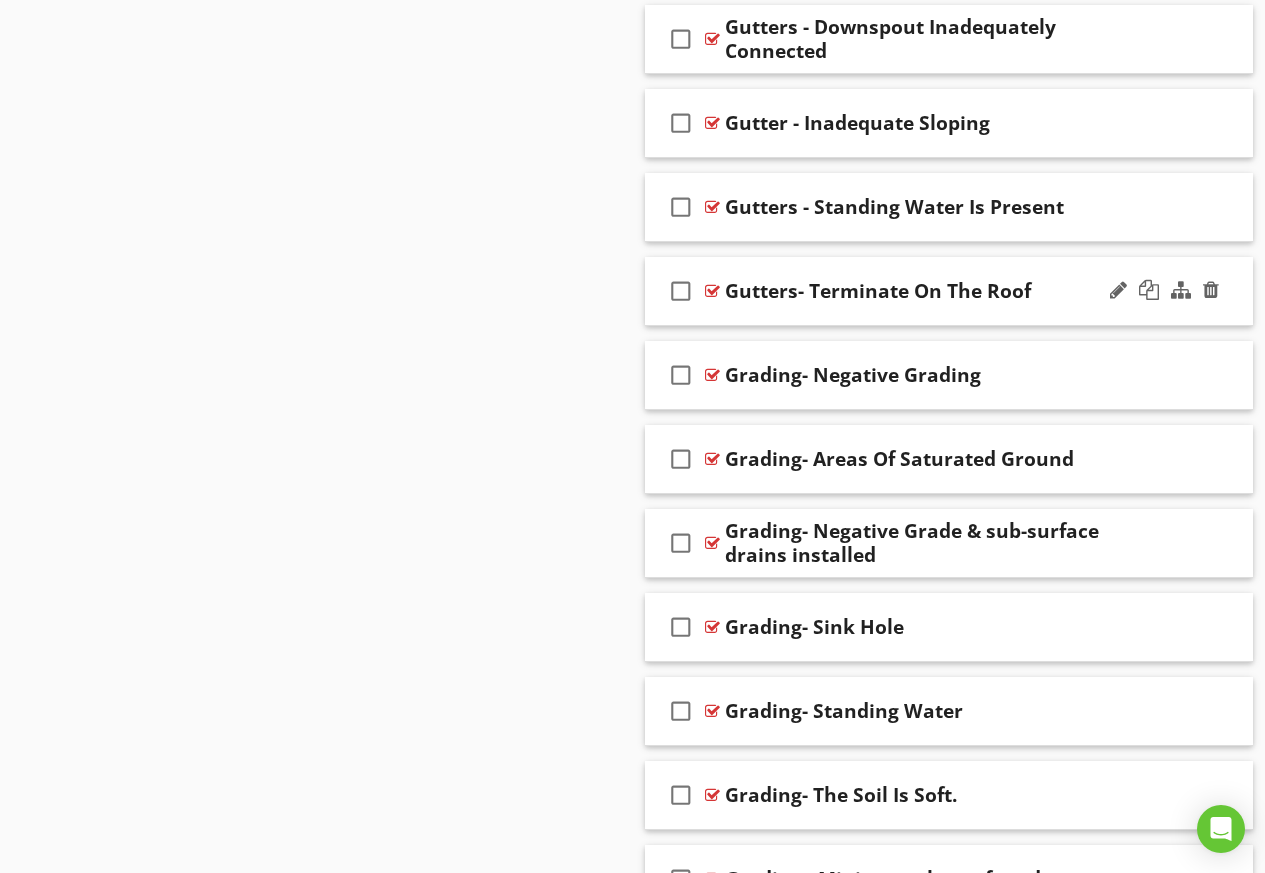 click on "check_box_outline_blank
Gutters- Terminate On The Roof" at bounding box center (949, 291) 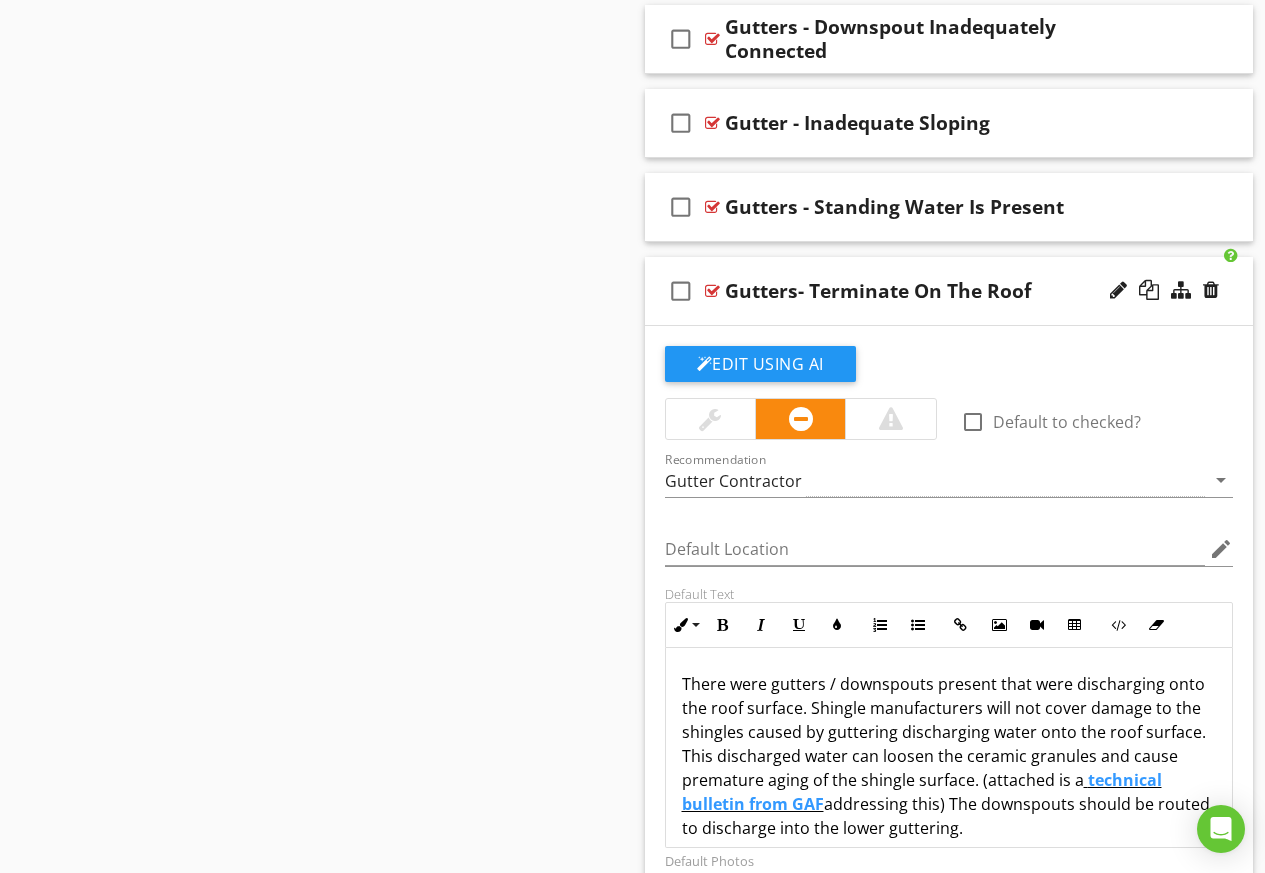 click on "There were gutters / downspouts present that were discharging onto the roof surface. Shingle manufacturers will not cover damage to the shingles caused by guttering discharging water onto the roof surface. This discharged water can loosen the ceramic granules and cause premature aging of the shingle surface. (attached is a   technical bulletin from GAF  addressing this) The downspouts should be routed to discharge into the lower guttering." at bounding box center (949, 756) 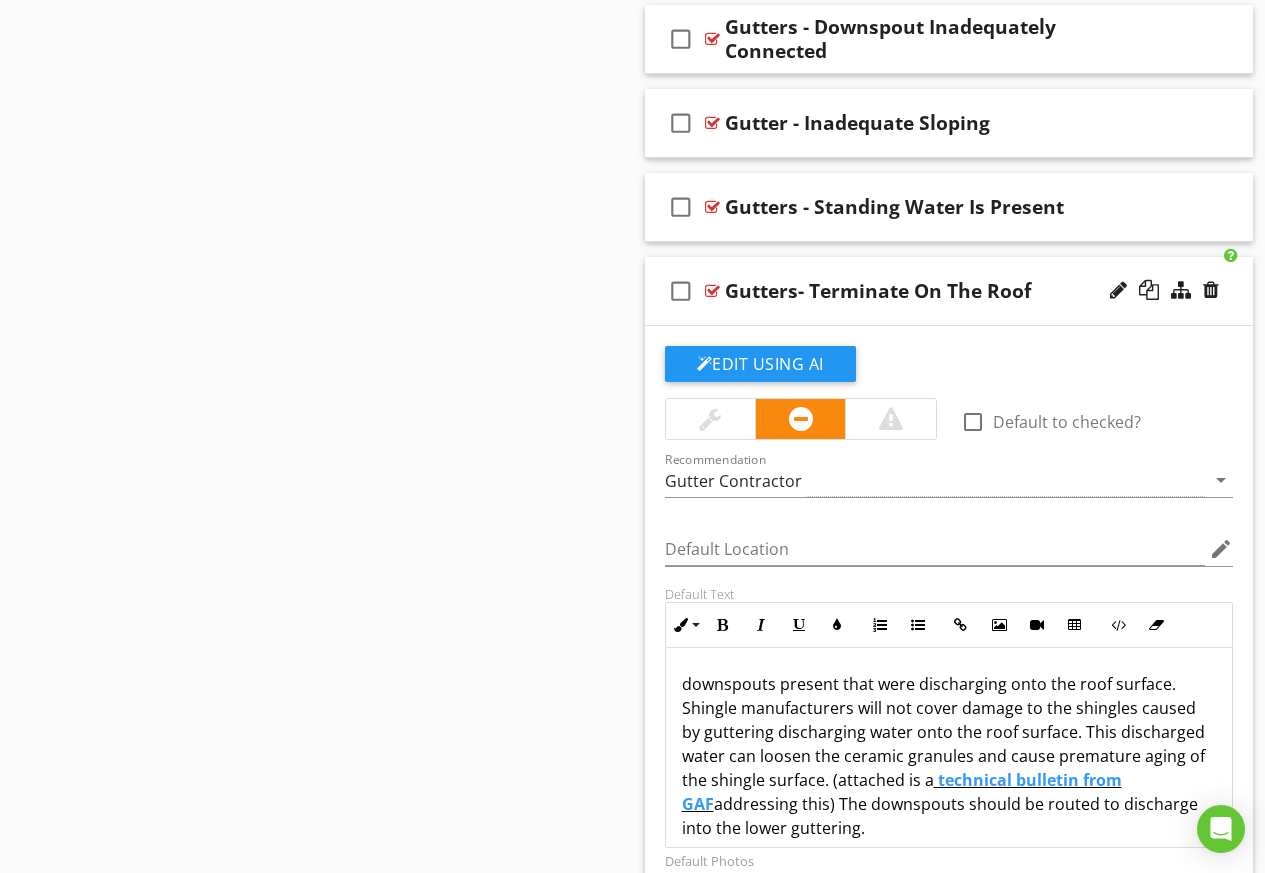 type 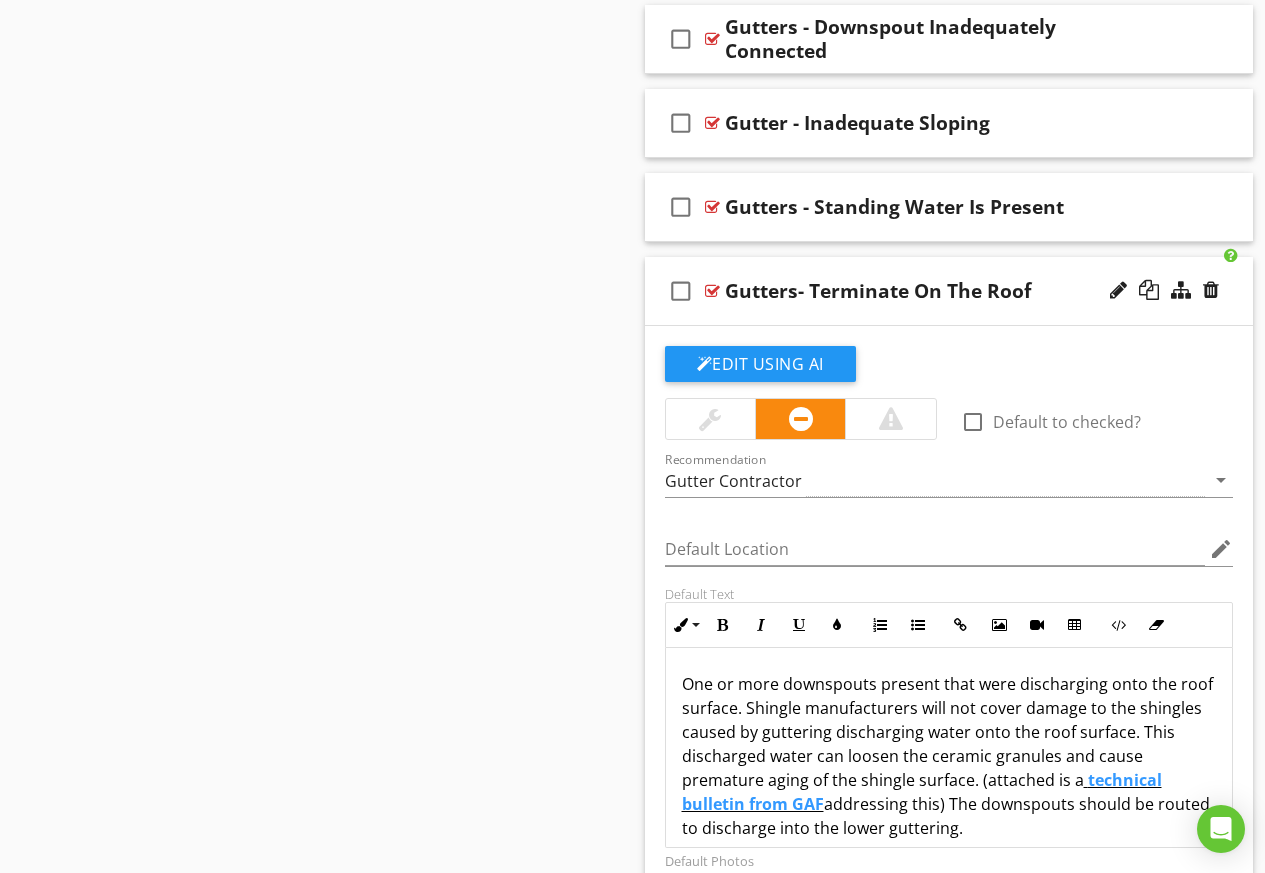 click on "One or more downspouts present that were discharging onto the roof surface. Shingle manufacturers will not cover damage to the shingles caused by guttering discharging water onto the roof surface. This discharged water can loosen the ceramic granules and cause premature aging of the shingle surface. (attached is a   technical bulletin from GAF  addressing this) The downspouts should be routed to discharge into the lower guttering." at bounding box center (949, 756) 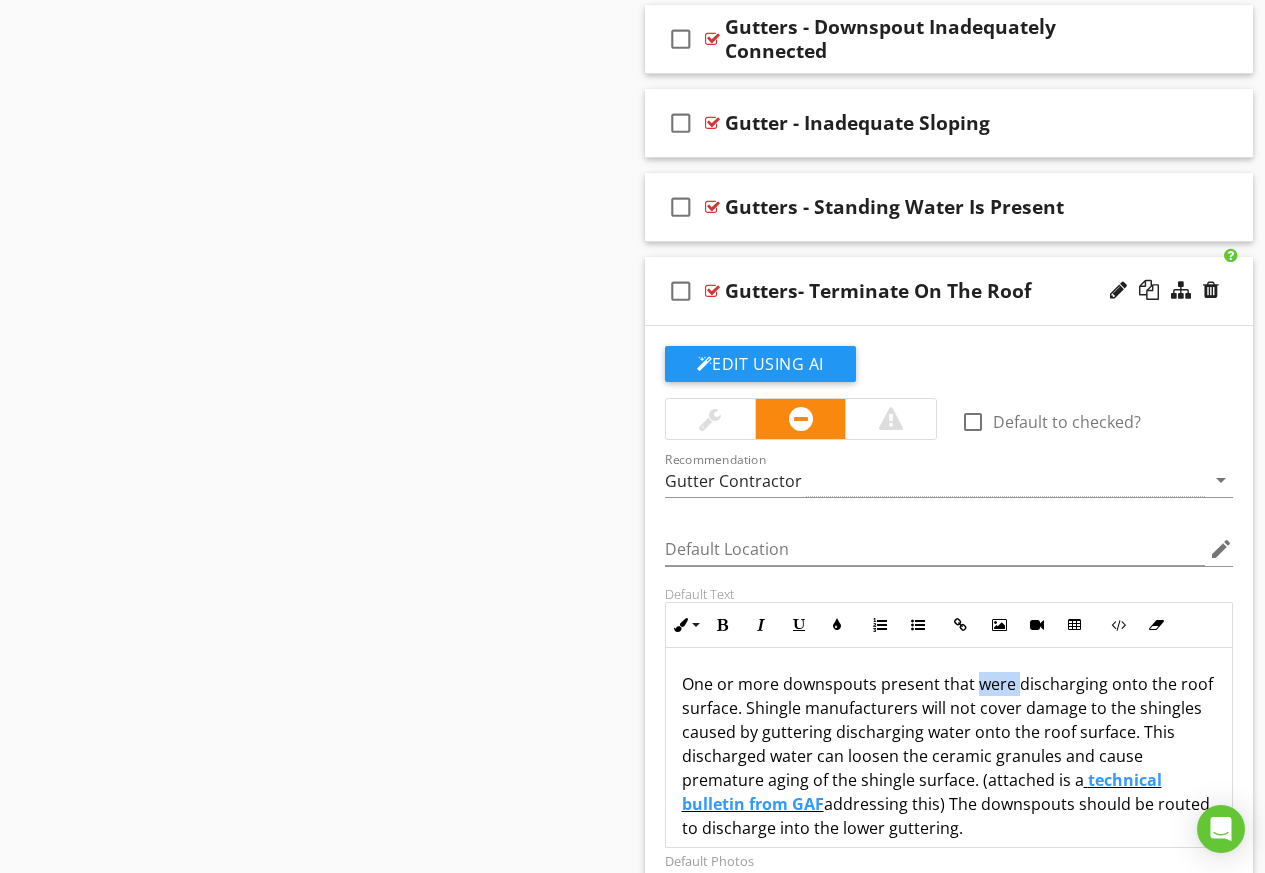 click on "One or more downspouts present that were discharging onto the roof surface. Shingle manufacturers will not cover damage to the shingles caused by guttering discharging water onto the roof surface. This discharged water can loosen the ceramic granules and cause premature aging of the shingle surface. (attached is a   technical bulletin from GAF  addressing this) The downspouts should be routed to discharge into the lower guttering." at bounding box center [949, 756] 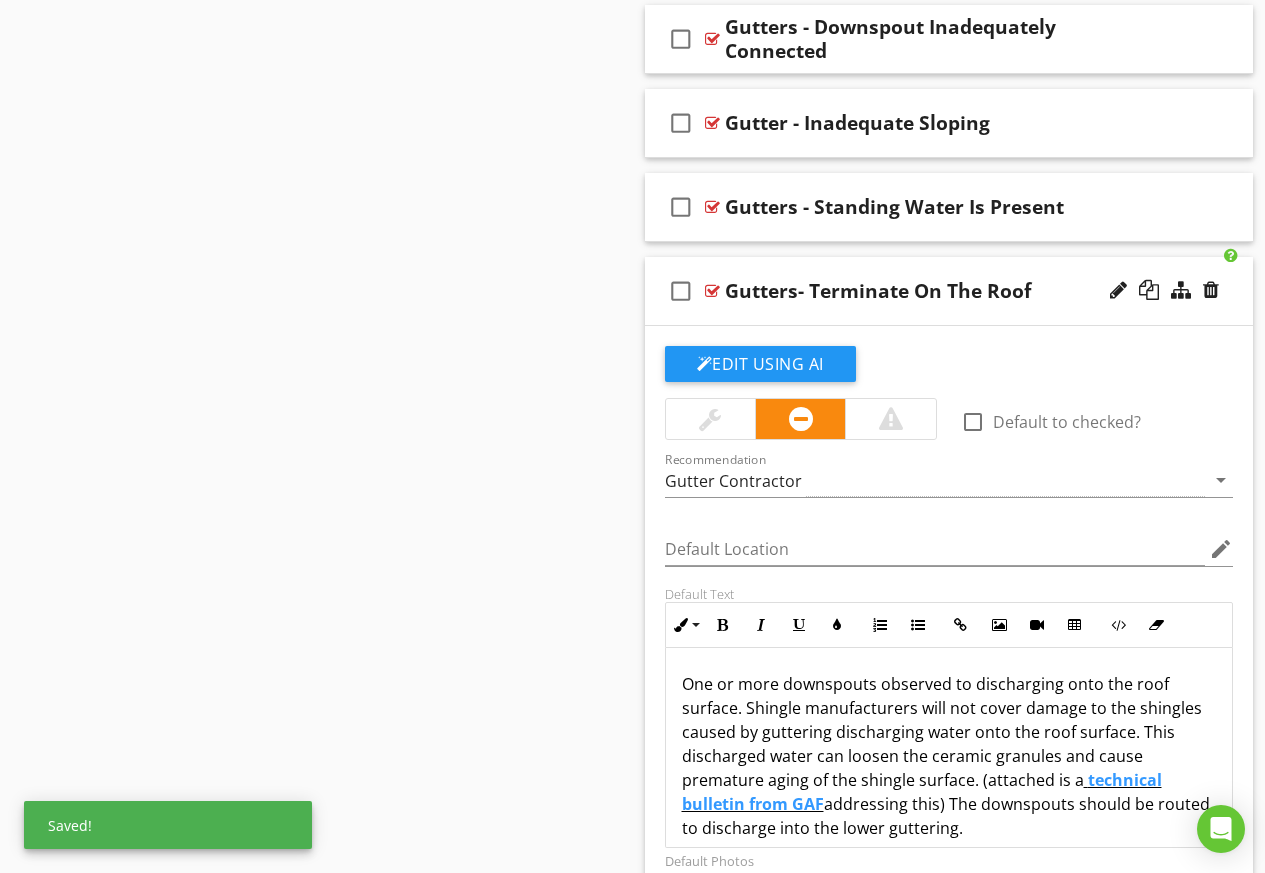 click on "One or more downspouts observed to discharging onto the roof surface. Shingle manufacturers will not cover damage to the shingles caused by guttering discharging water onto the roof surface. This discharged water can loosen the ceramic granules and cause premature aging of the shingle surface. (attached is a   technical bulletin from GAF  addressing this) The downspouts should be routed to discharge into the lower guttering." at bounding box center [949, 756] 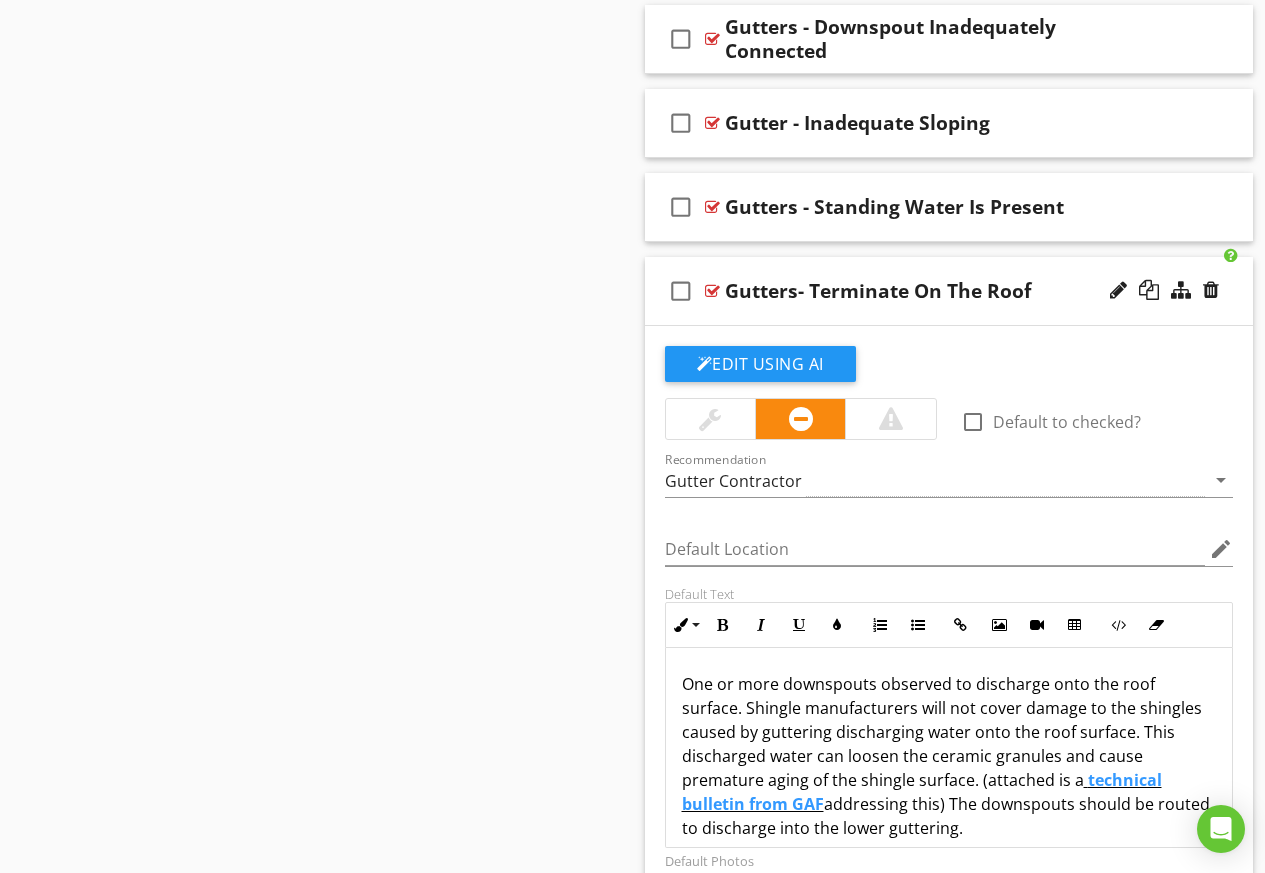 click on "One or more downspouts observed to discharge onto the roof surface. Shingle manufacturers will not cover damage to the shingles caused by guttering discharging water onto the roof surface. This discharged water can loosen the ceramic granules and cause premature aging of the shingle surface. (attached is a   technical bulletin from GAF  addressing this) The downspouts should be routed to discharge into the lower guttering." at bounding box center (949, 756) 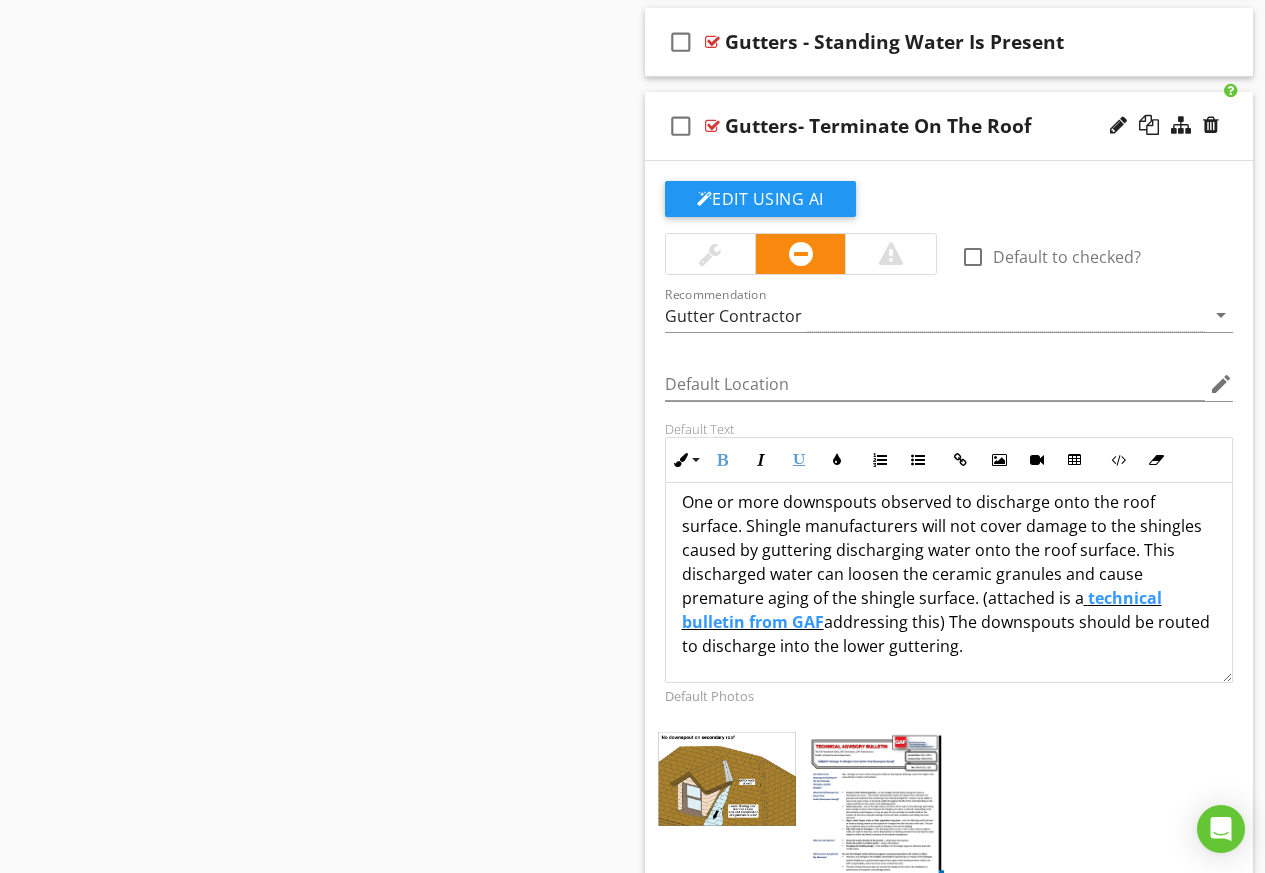 scroll, scrollTop: 4805, scrollLeft: 0, axis: vertical 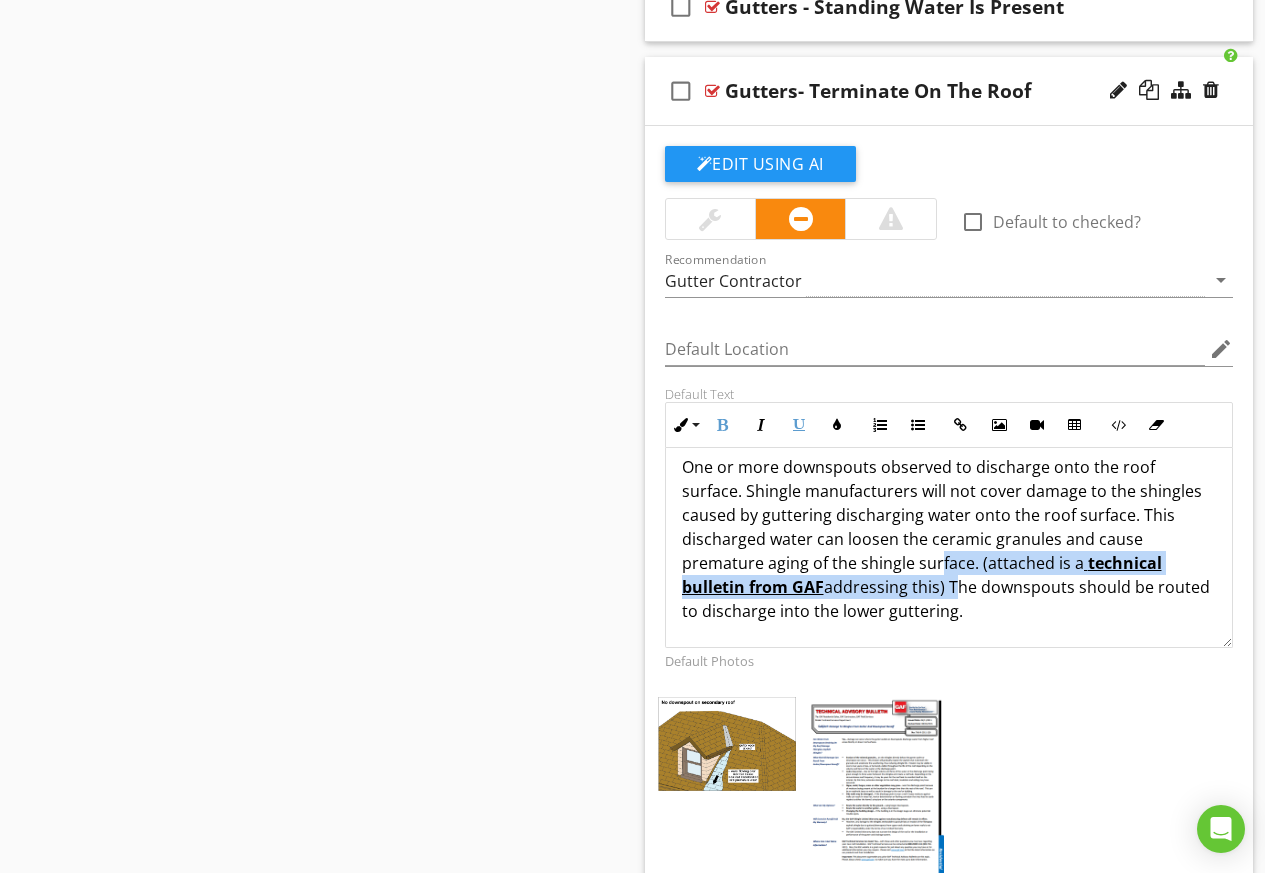 drag, startPoint x: 951, startPoint y: 585, endPoint x: 937, endPoint y: 560, distance: 28.653097 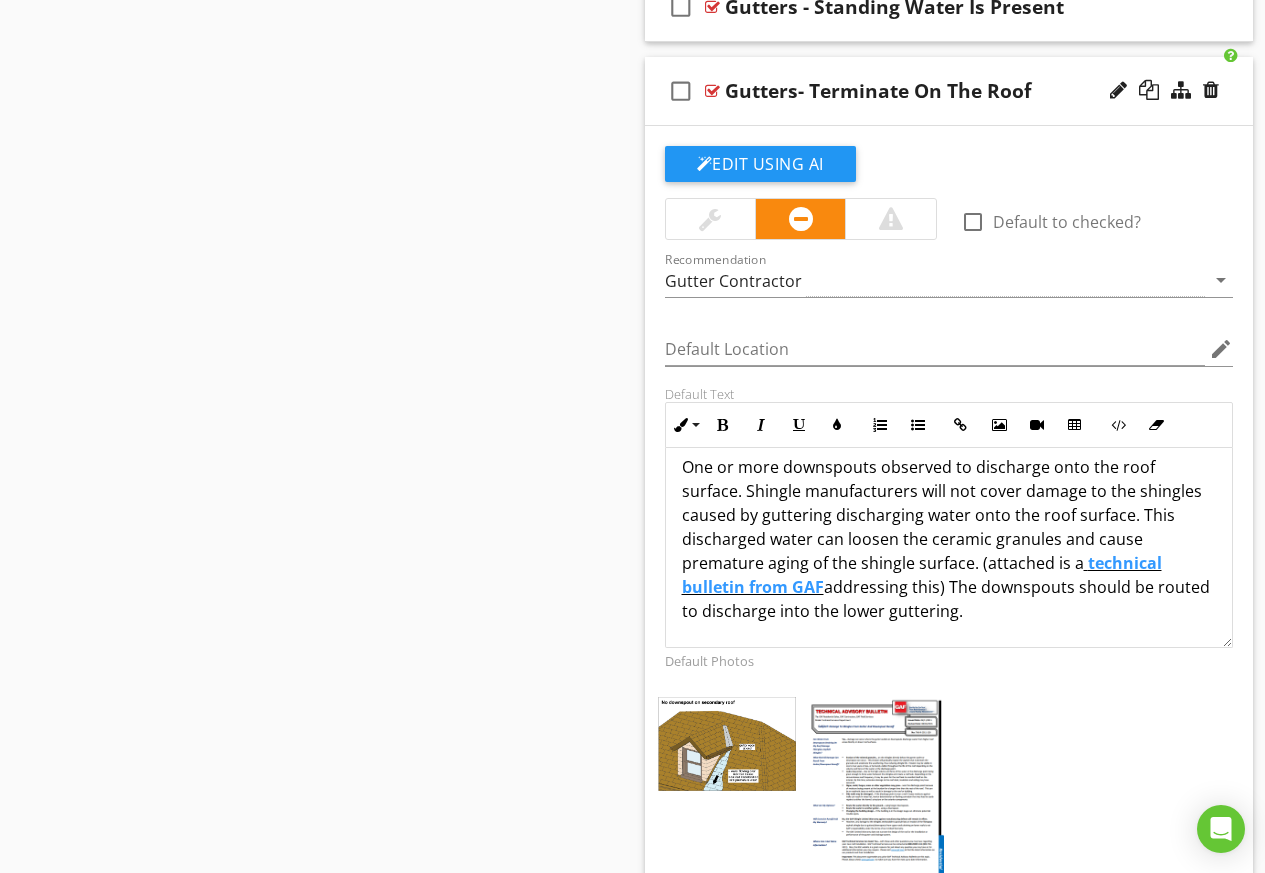 click on "One or more downspouts observed to discharge onto the roof surface. Shingle manufacturers will not cover damage to the shingles caused by guttering discharging water onto the roof surface. This discharged water can loosen the ceramic granules and cause premature aging of the shingle surface. (attached is a   technical bulletin from GAF  addressing this) The downspouts should be routed to discharge into the lower guttering." at bounding box center [949, 539] 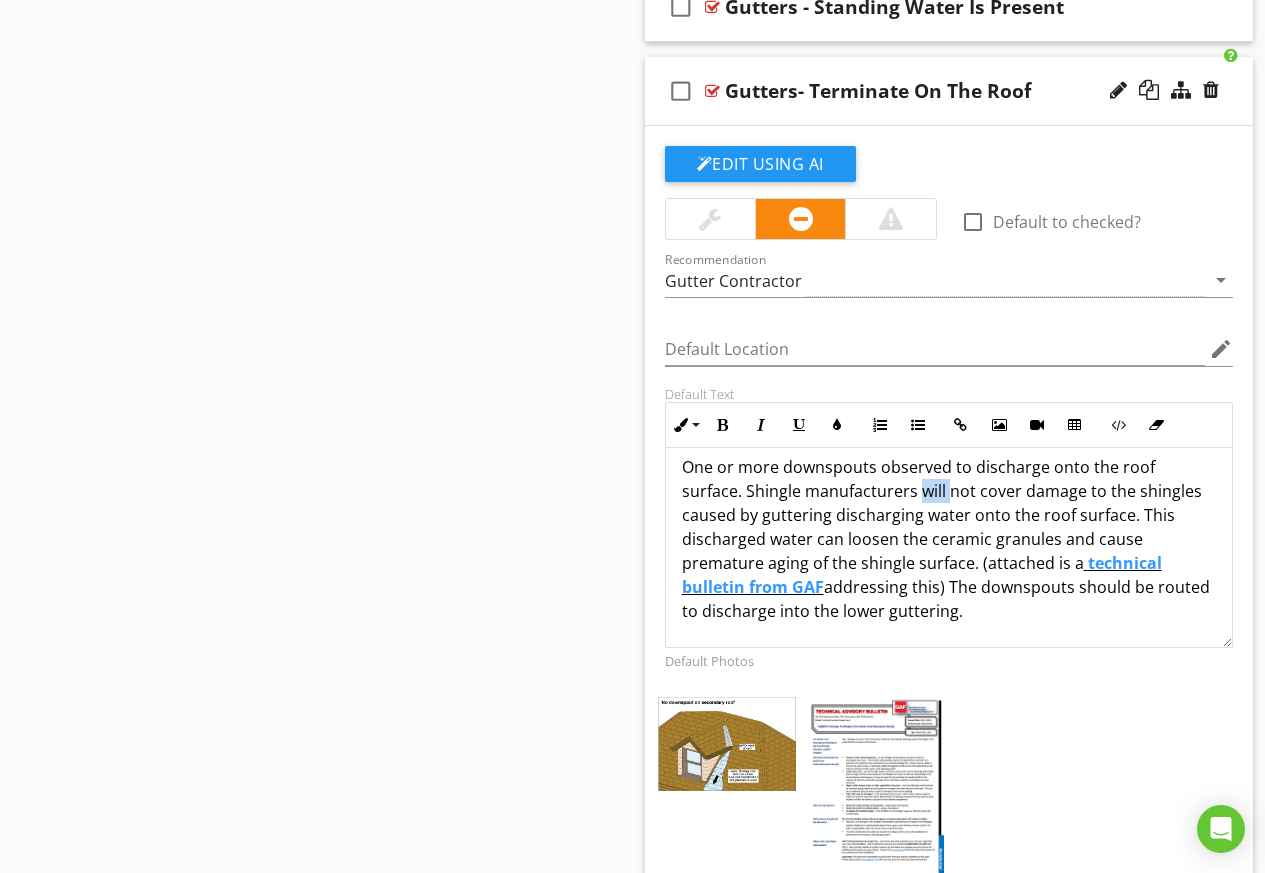 click on "One or more downspouts observed to discharge onto the roof surface. Shingle manufacturers will not cover damage to the shingles caused by guttering discharging water onto the roof surface. This discharged water can loosen the ceramic granules and cause premature aging of the shingle surface. (attached is a   technical bulletin from GAF  addressing this) The downspouts should be routed to discharge into the lower guttering." at bounding box center (949, 539) 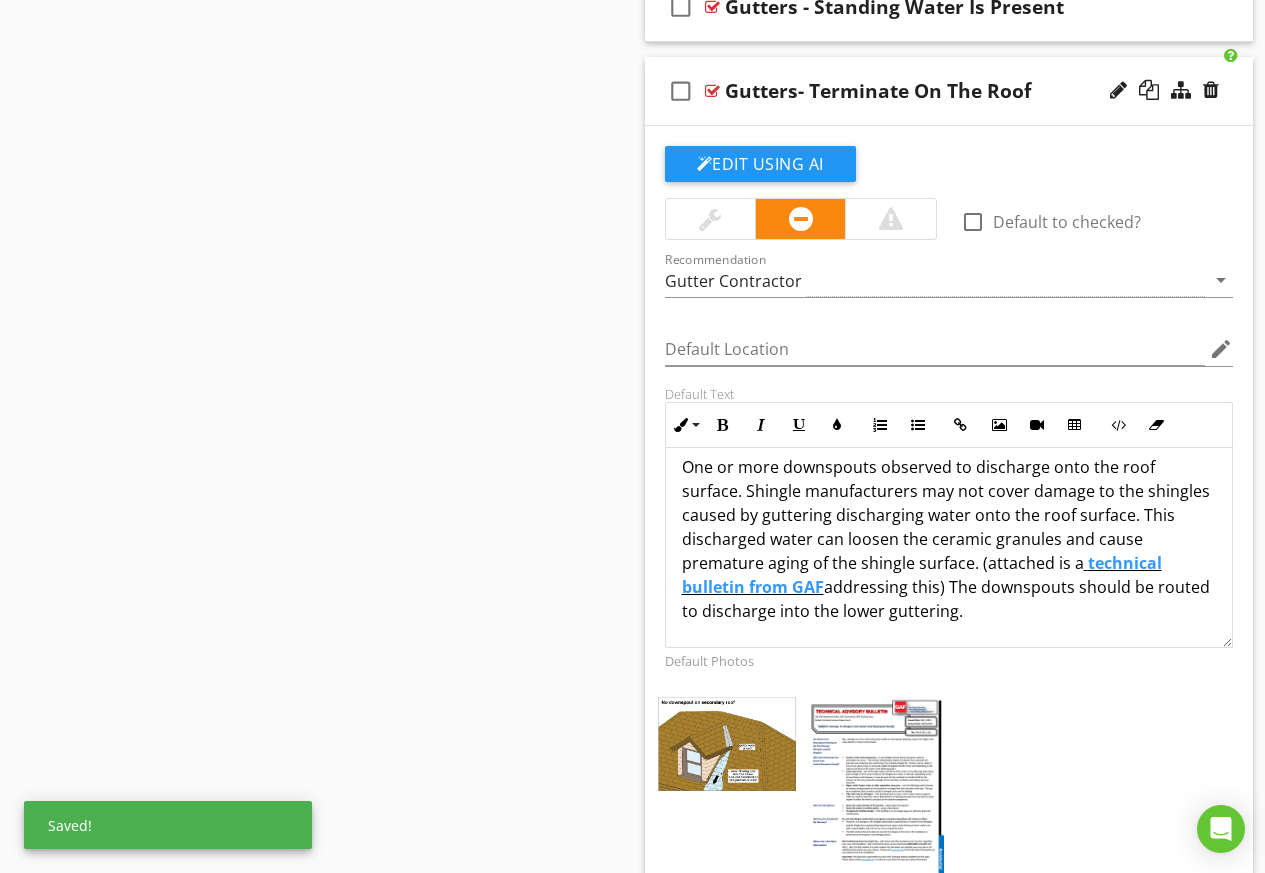 click on "One or more downspouts observed to discharge onto the roof surface. Shingle manufacturers may not cover damage to the shingles caused by guttering discharging water onto the roof surface. This discharged water can loosen the ceramic granules and cause premature aging of the shingle surface. (attached is a   technical bulletin from GAF  addressing this) The downspouts should be routed to discharge into the lower guttering." at bounding box center (949, 539) 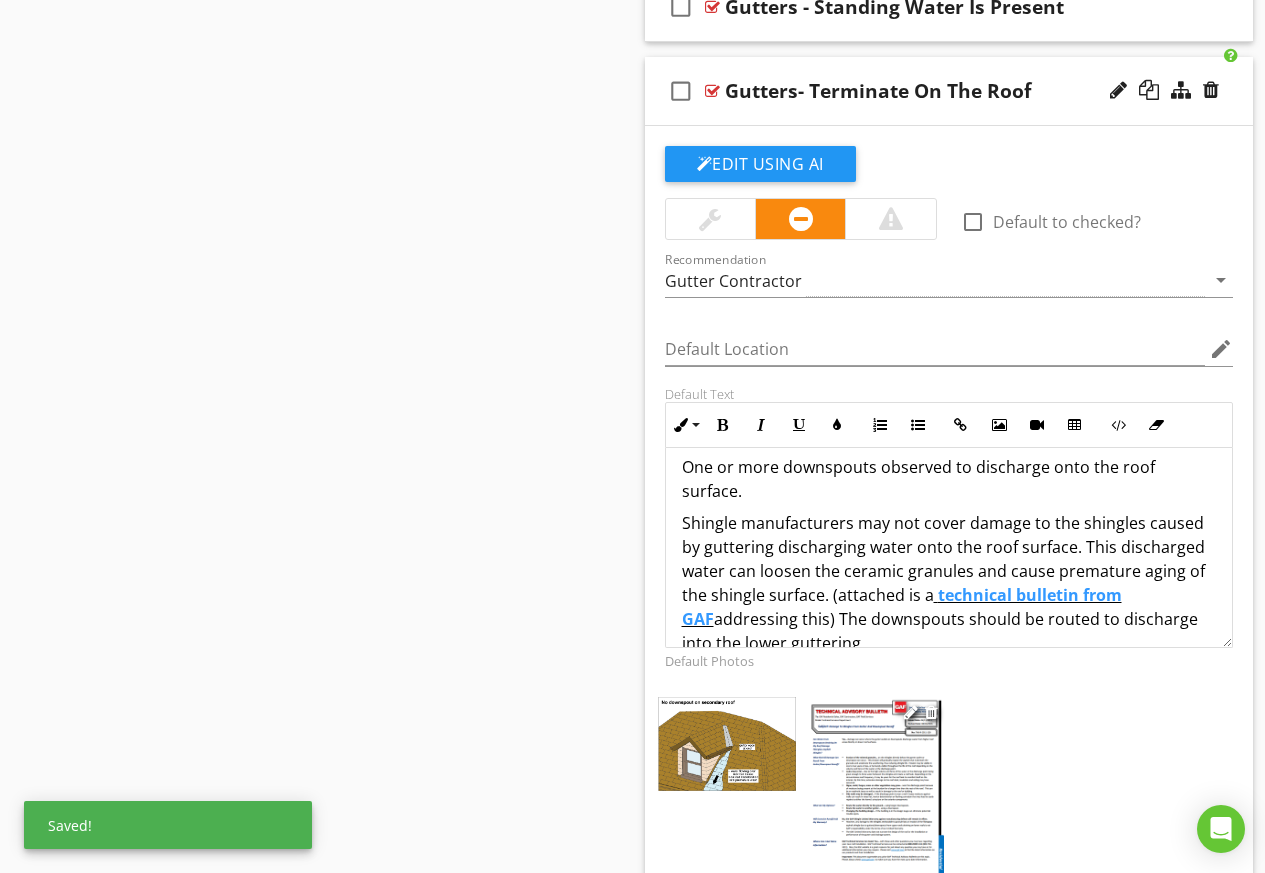 click at bounding box center (875, 787) 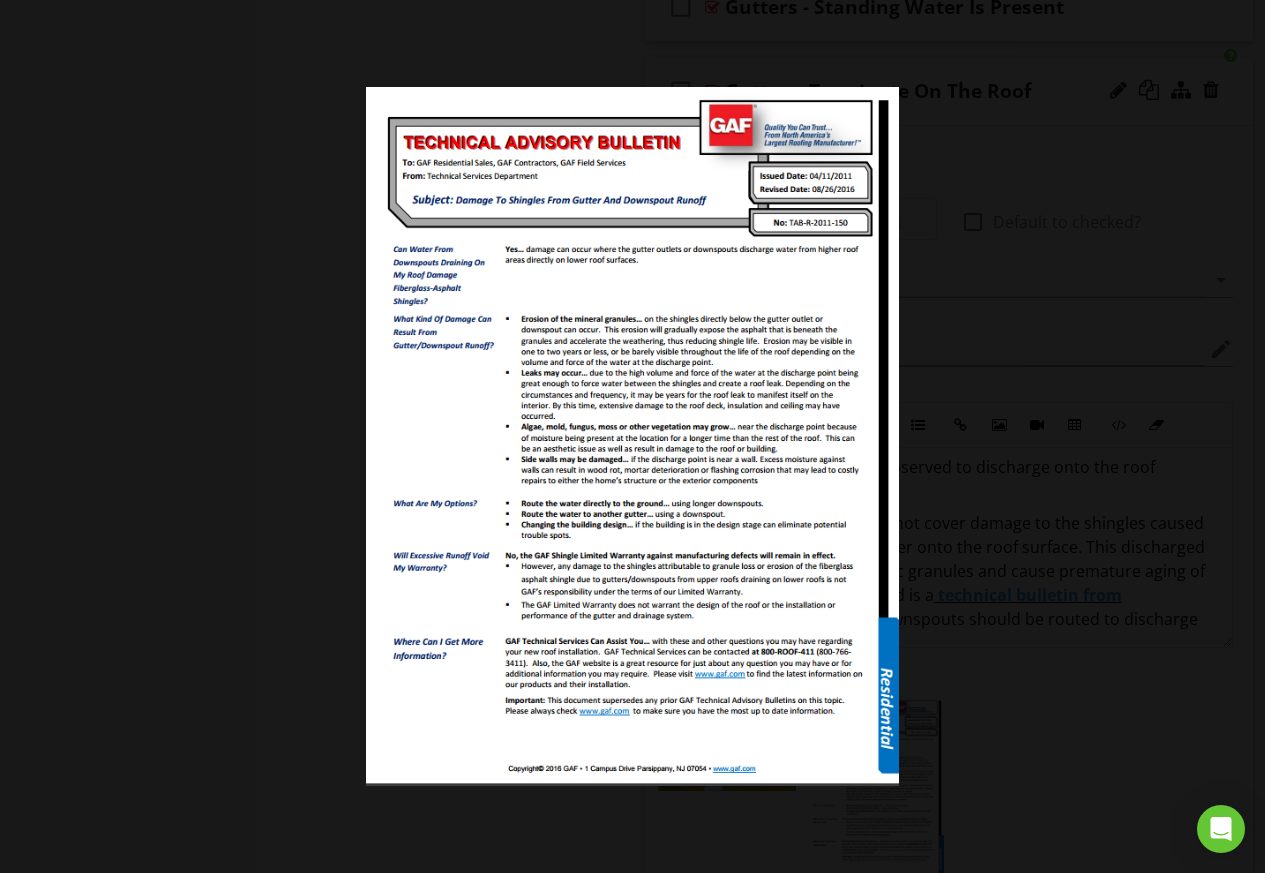click at bounding box center (632, 436) 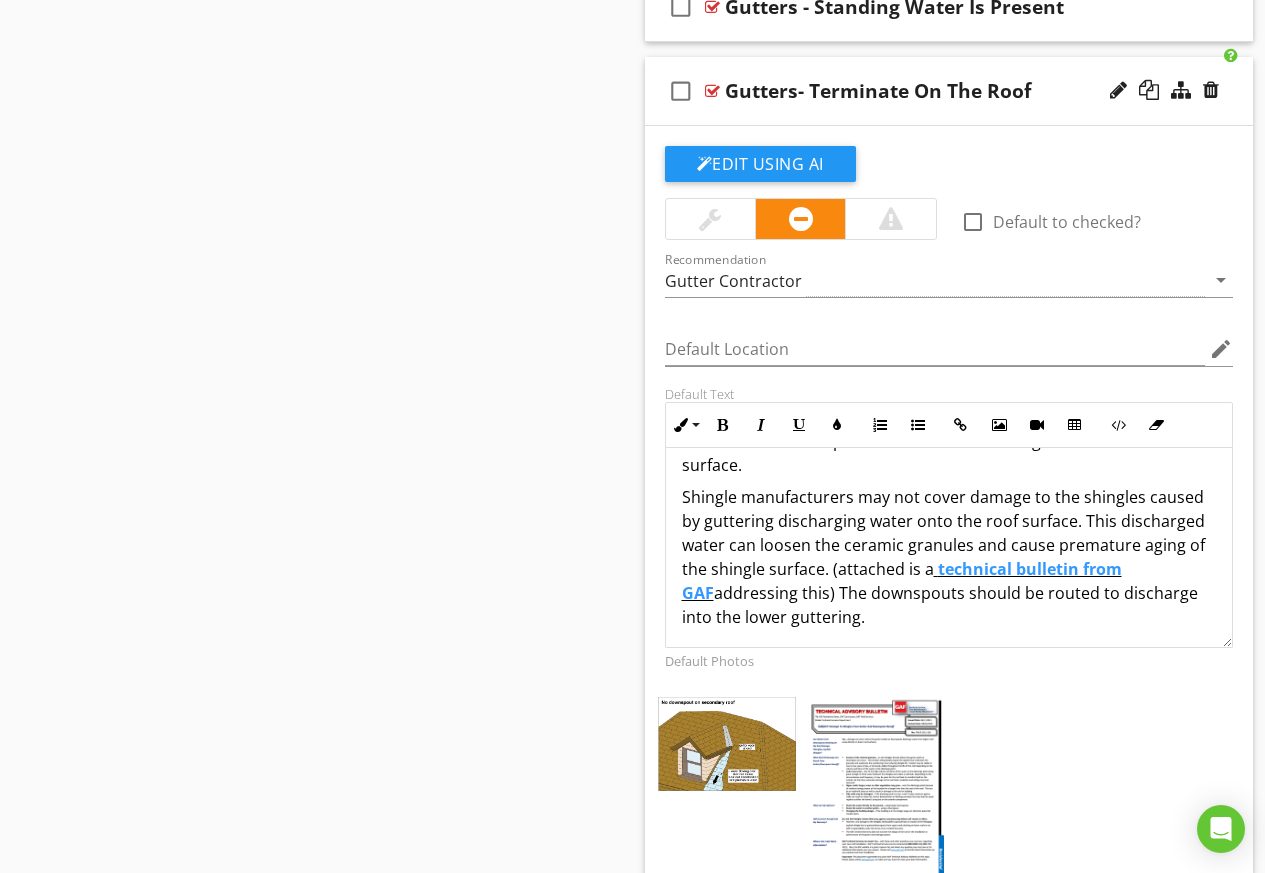 scroll, scrollTop: 49, scrollLeft: 0, axis: vertical 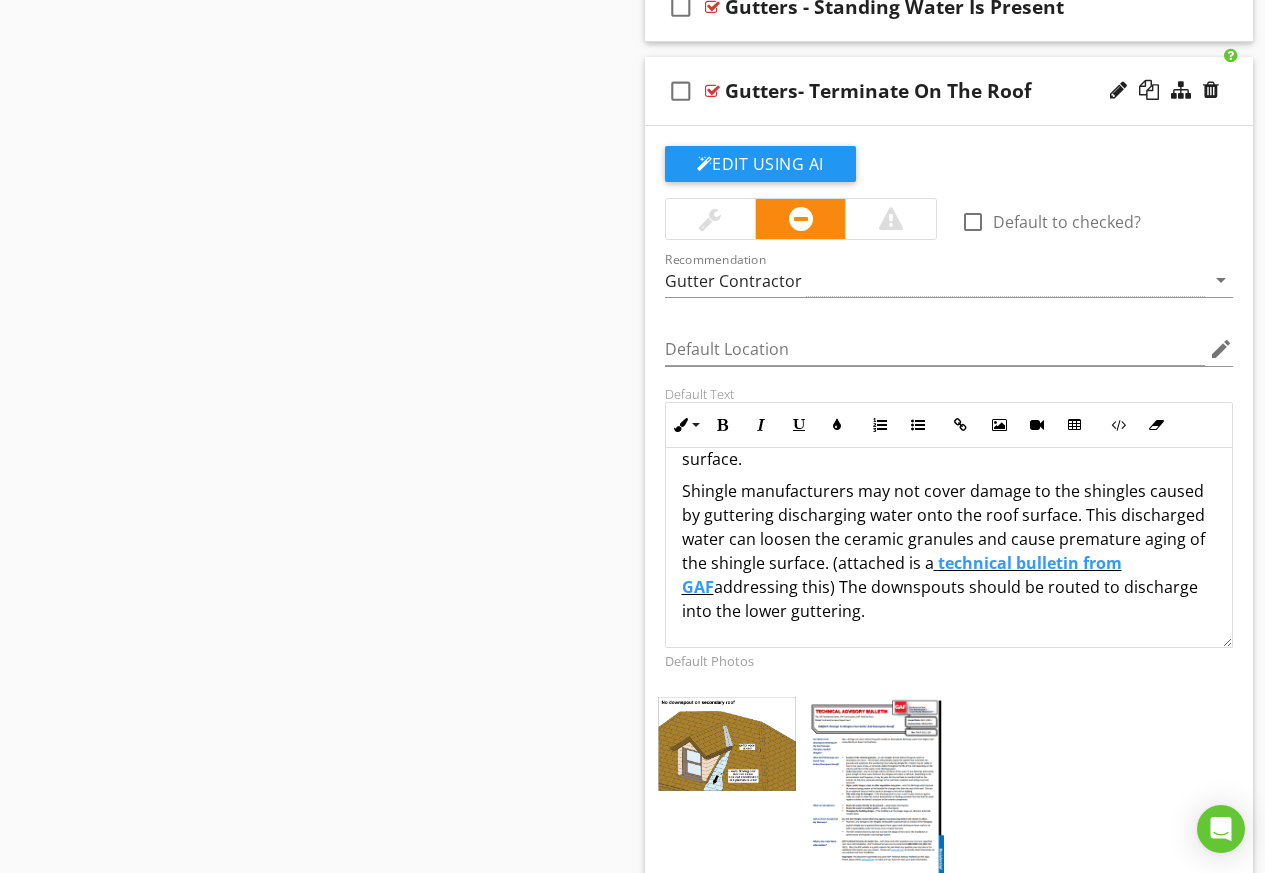 click on "Shingle manufacturers may not cover damage to the shingles caused by guttering discharging water onto the roof surface. This discharged water can loosen the ceramic granules and cause premature aging of the shingle surface. (attached is a   technical bulletin from GAF  addressing this) The downspouts should be routed to discharge into the lower guttering." at bounding box center (949, 551) 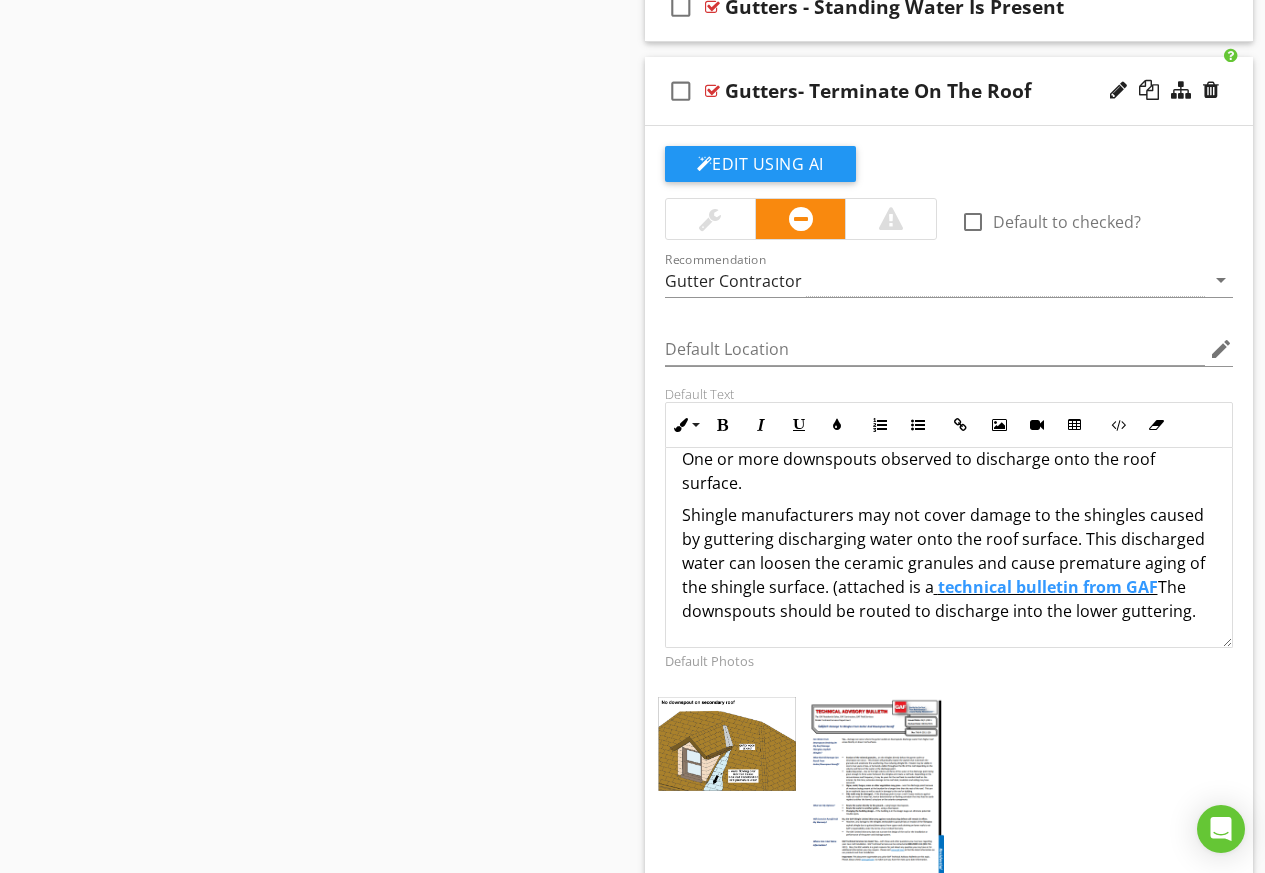 scroll, scrollTop: 4829, scrollLeft: 0, axis: vertical 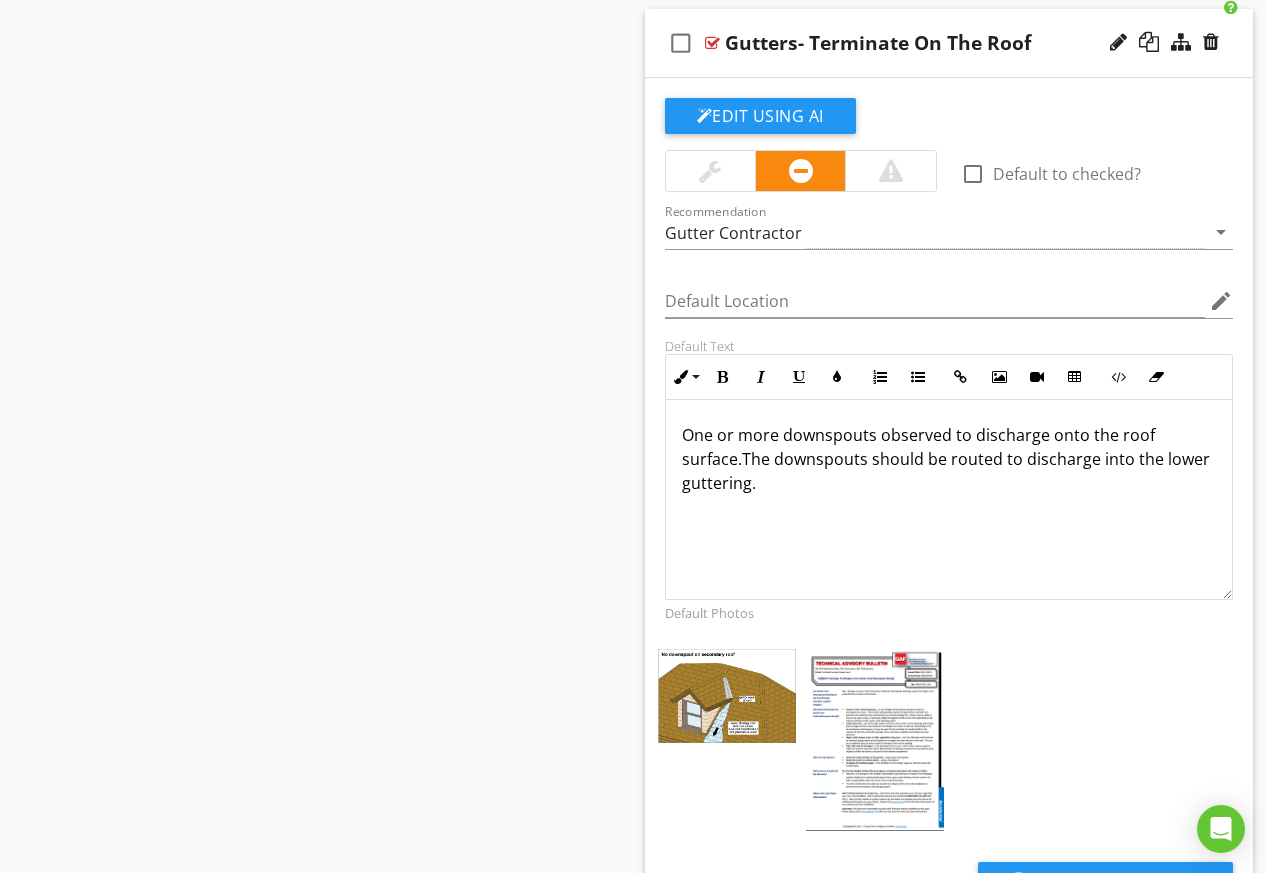 click on "One or more downspouts observed to discharge onto the roof surface.  The downspouts should be routed to discharge into the lower guttering." at bounding box center (949, 459) 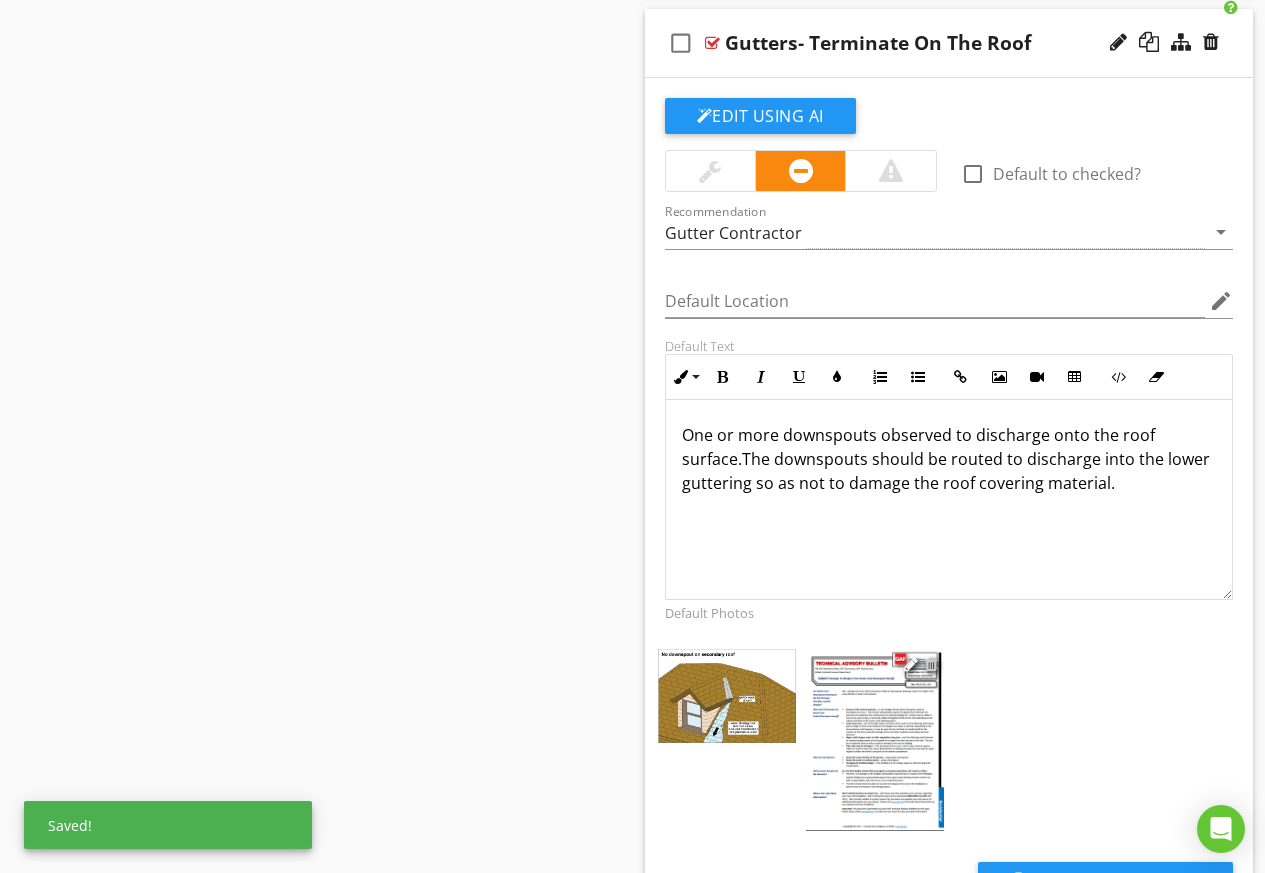 click at bounding box center [931, 664] 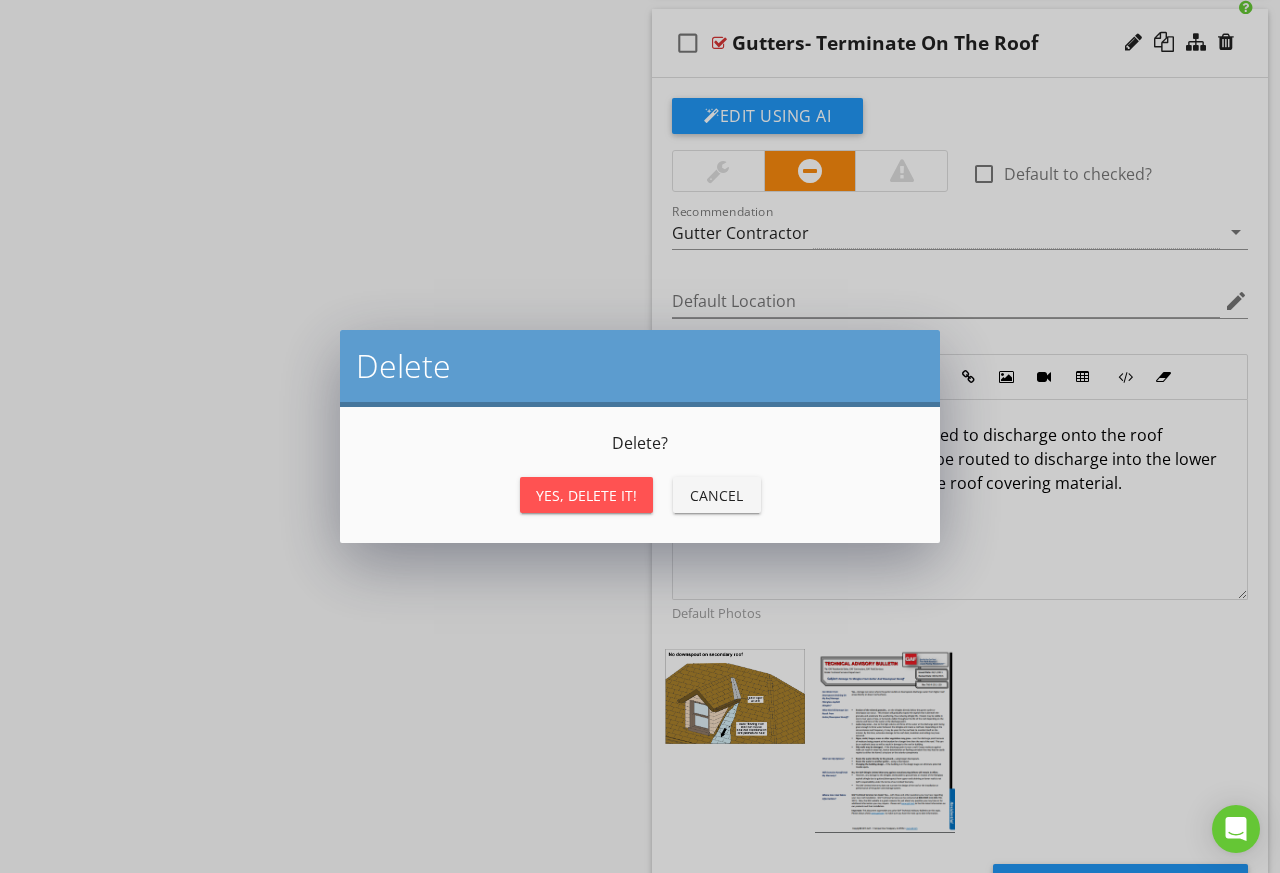 click on "Yes, Delete it!" at bounding box center [586, 495] 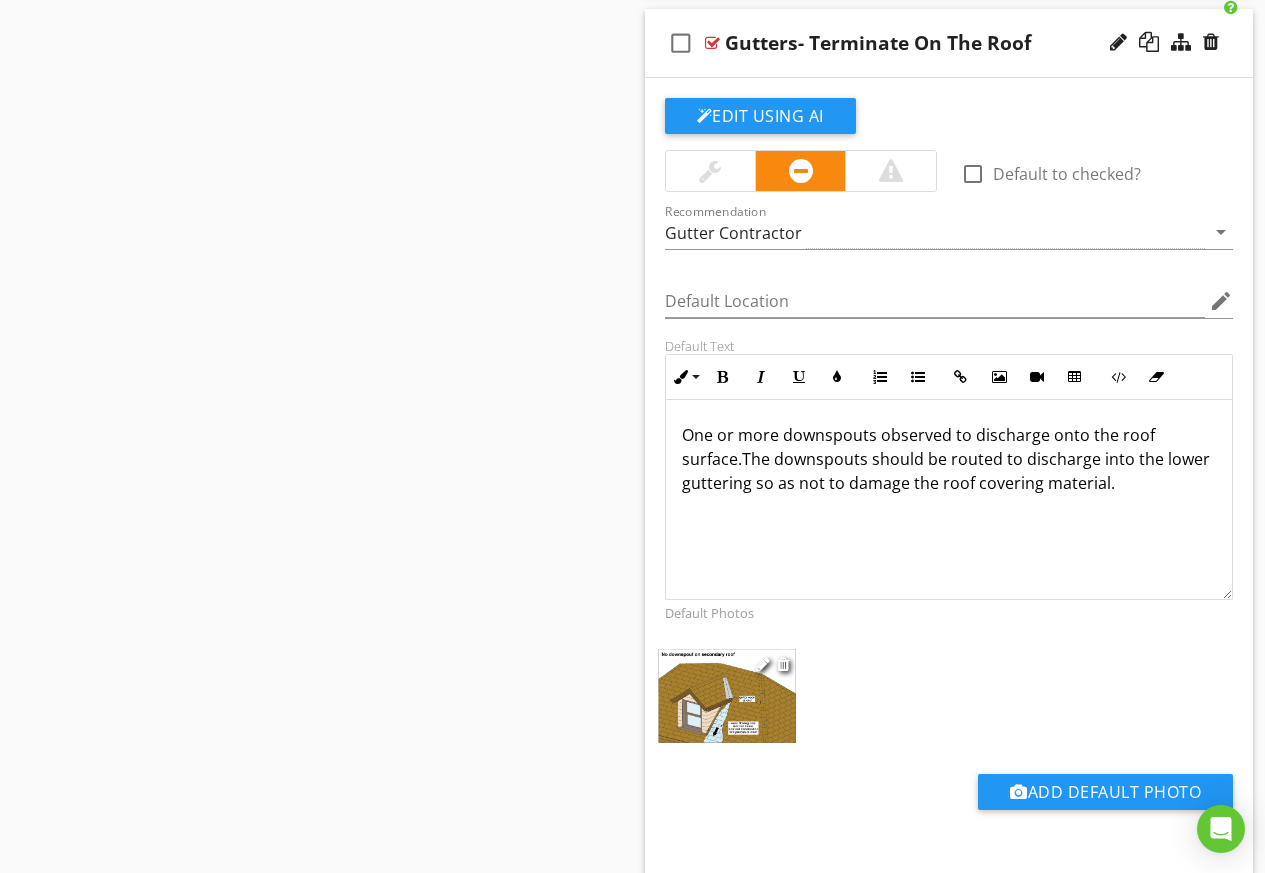 click at bounding box center [727, 695] 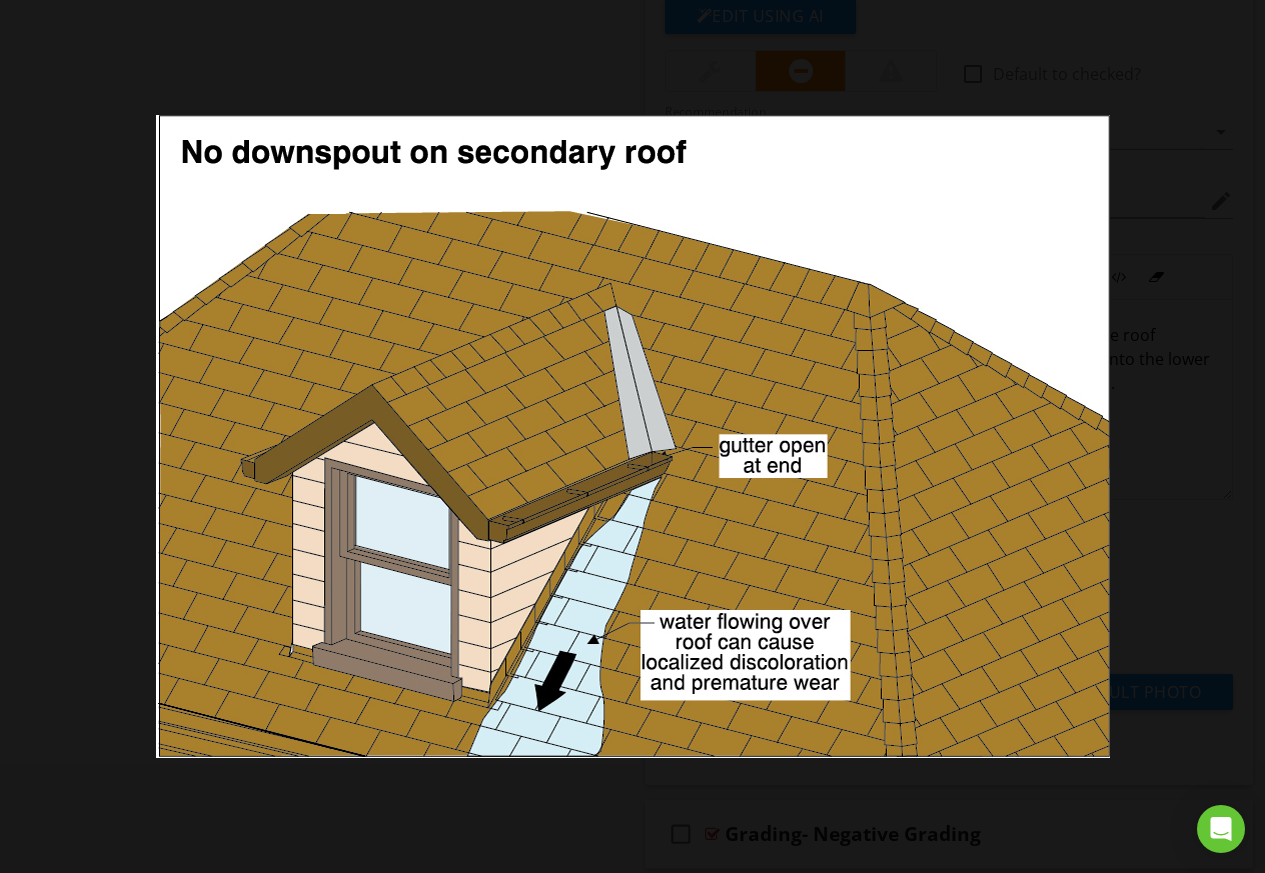 scroll, scrollTop: 4853, scrollLeft: 0, axis: vertical 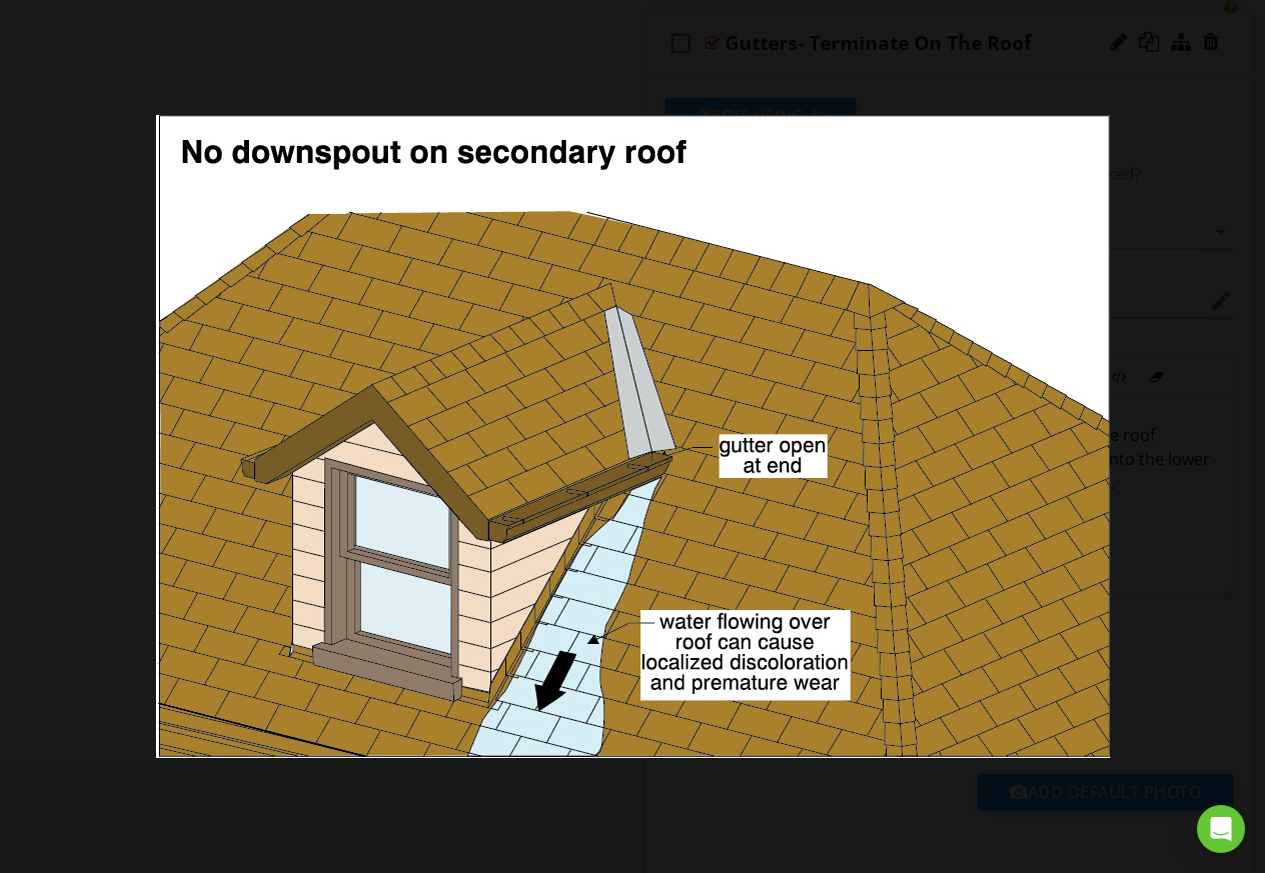 click at bounding box center (632, 436) 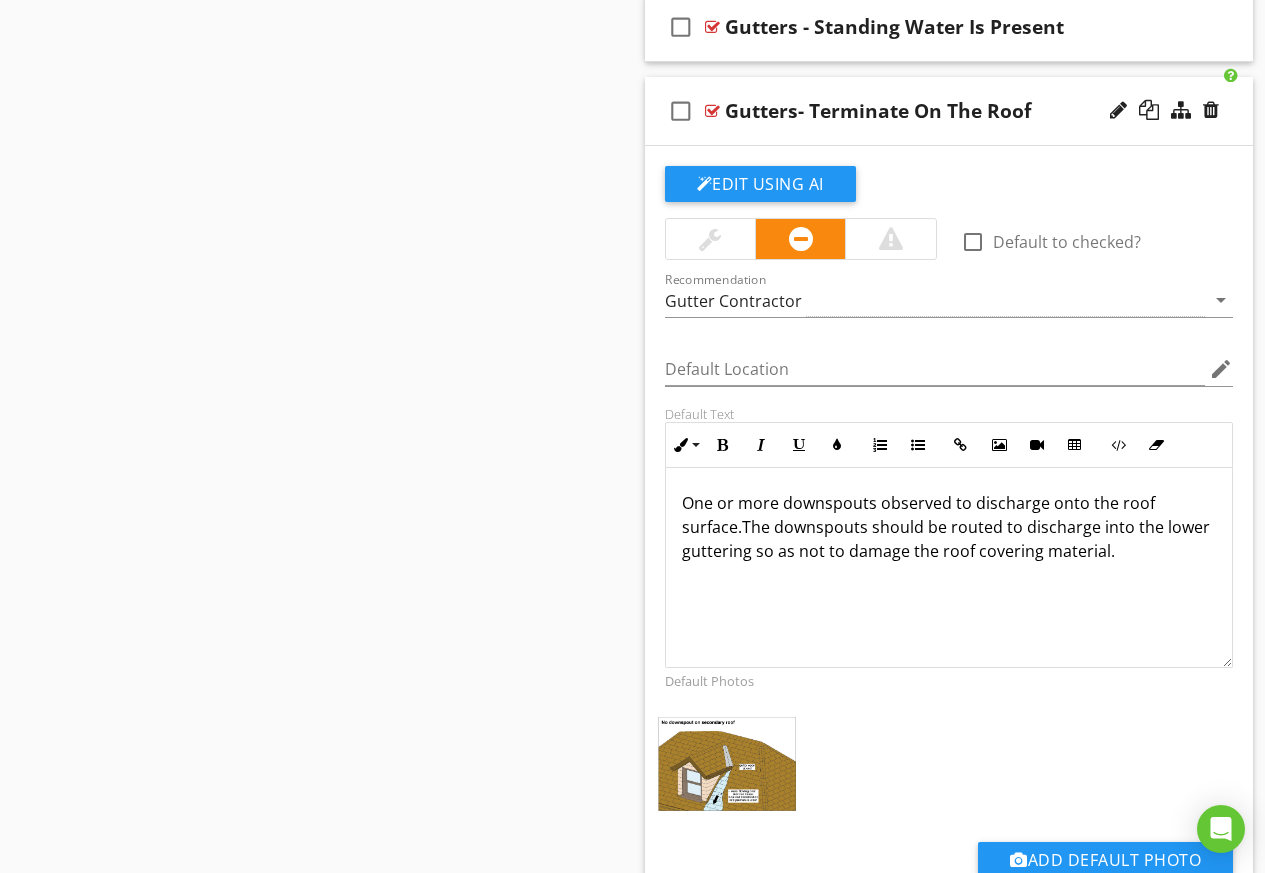 scroll, scrollTop: 4753, scrollLeft: 0, axis: vertical 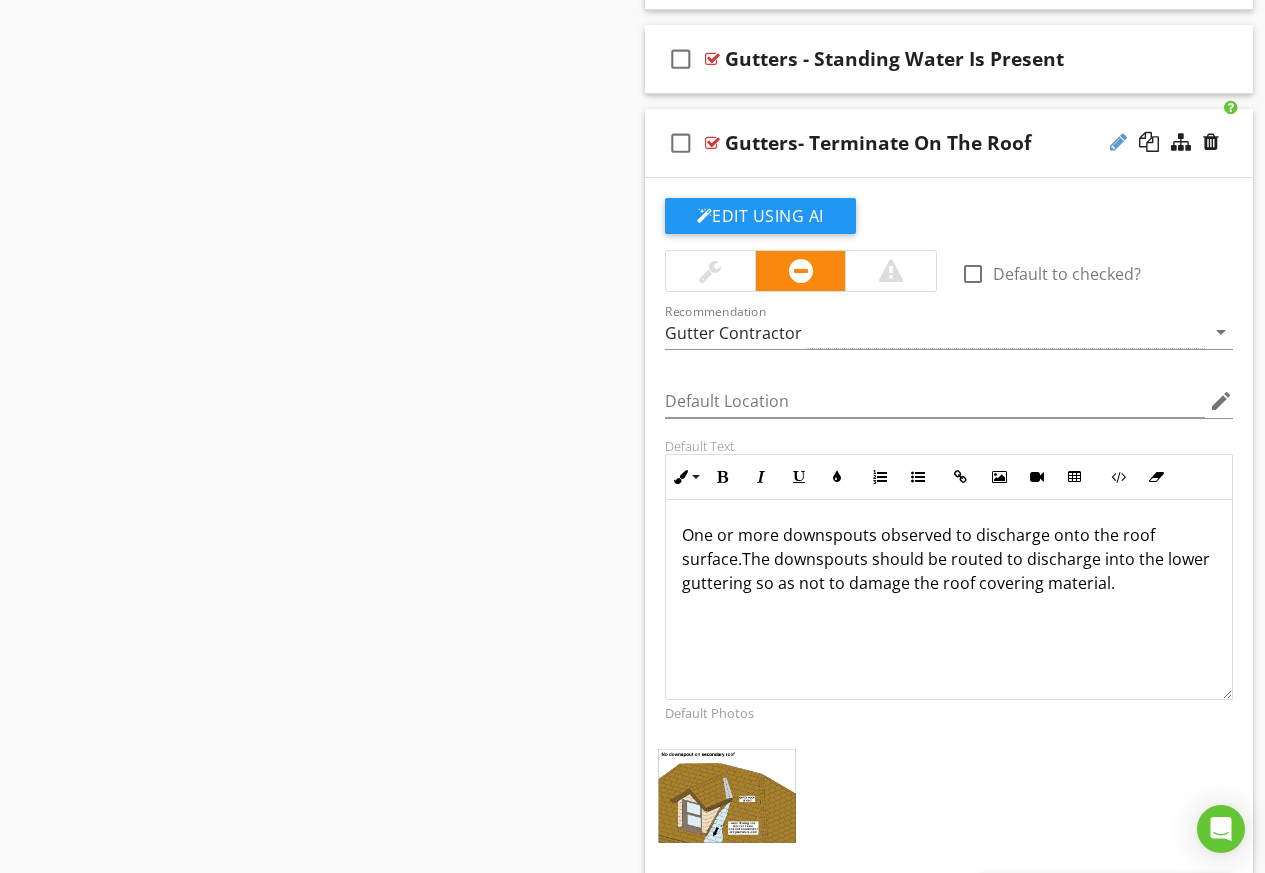 click at bounding box center [1118, 142] 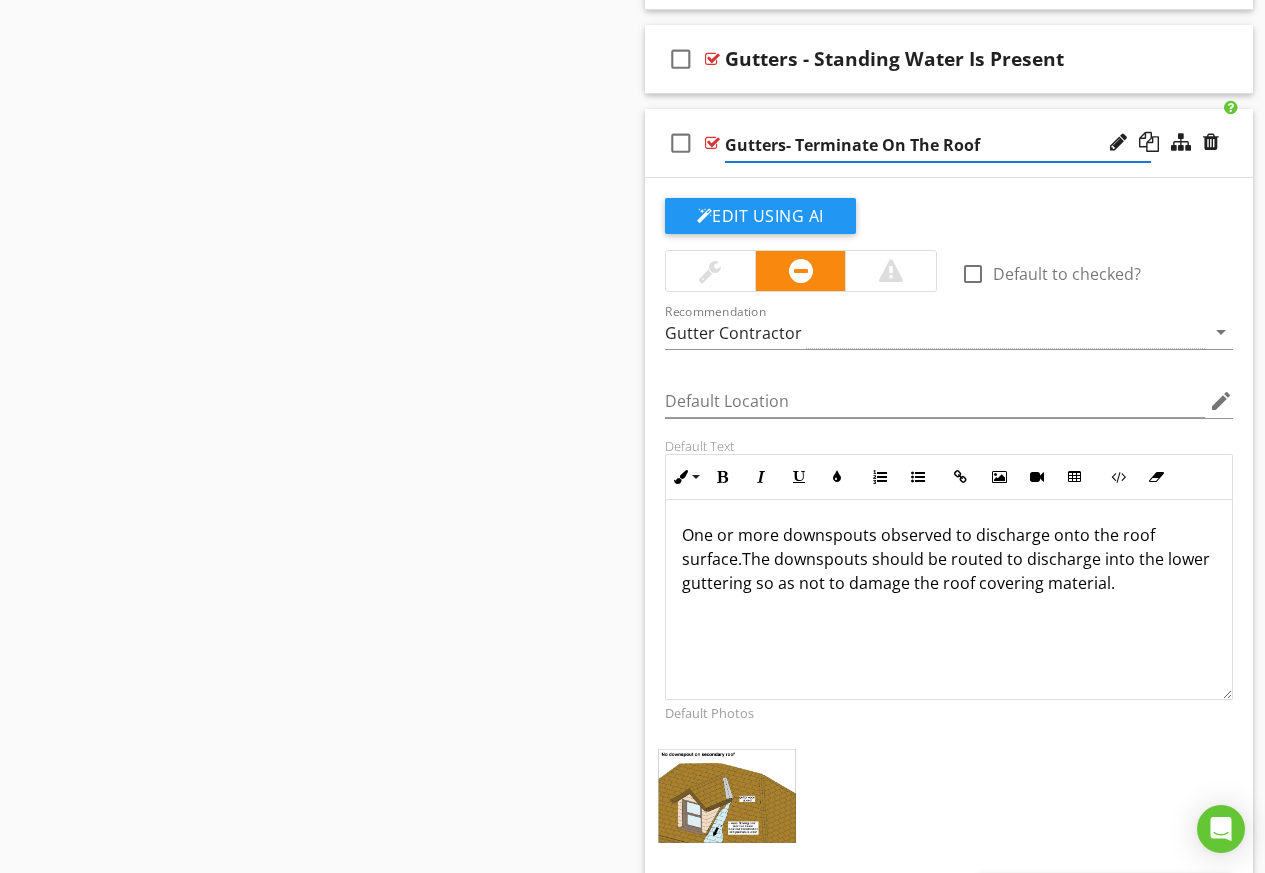 click on "Gutters- Terminate On The Roof" at bounding box center (938, 145) 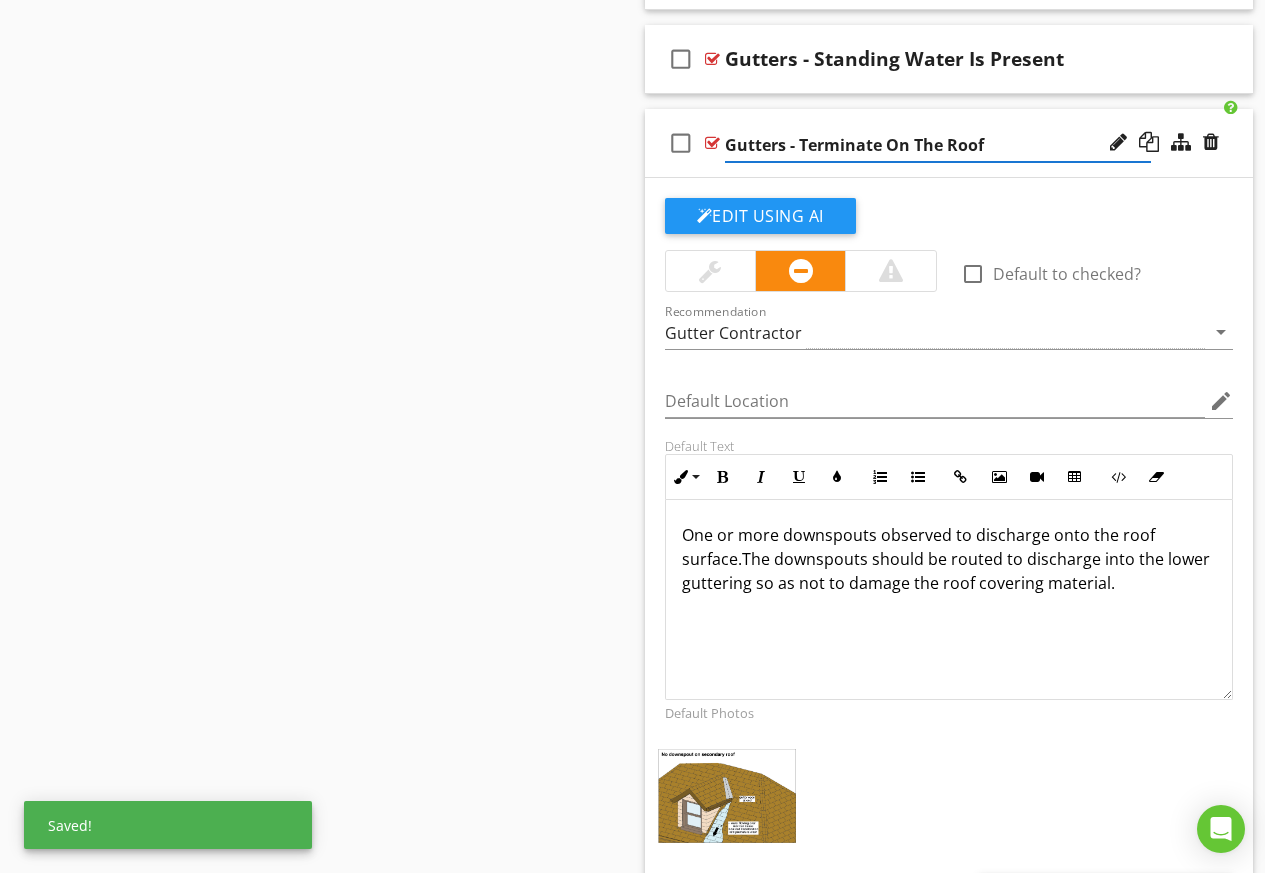 click on "Gutters - Terminate On The Roof" at bounding box center (938, 145) 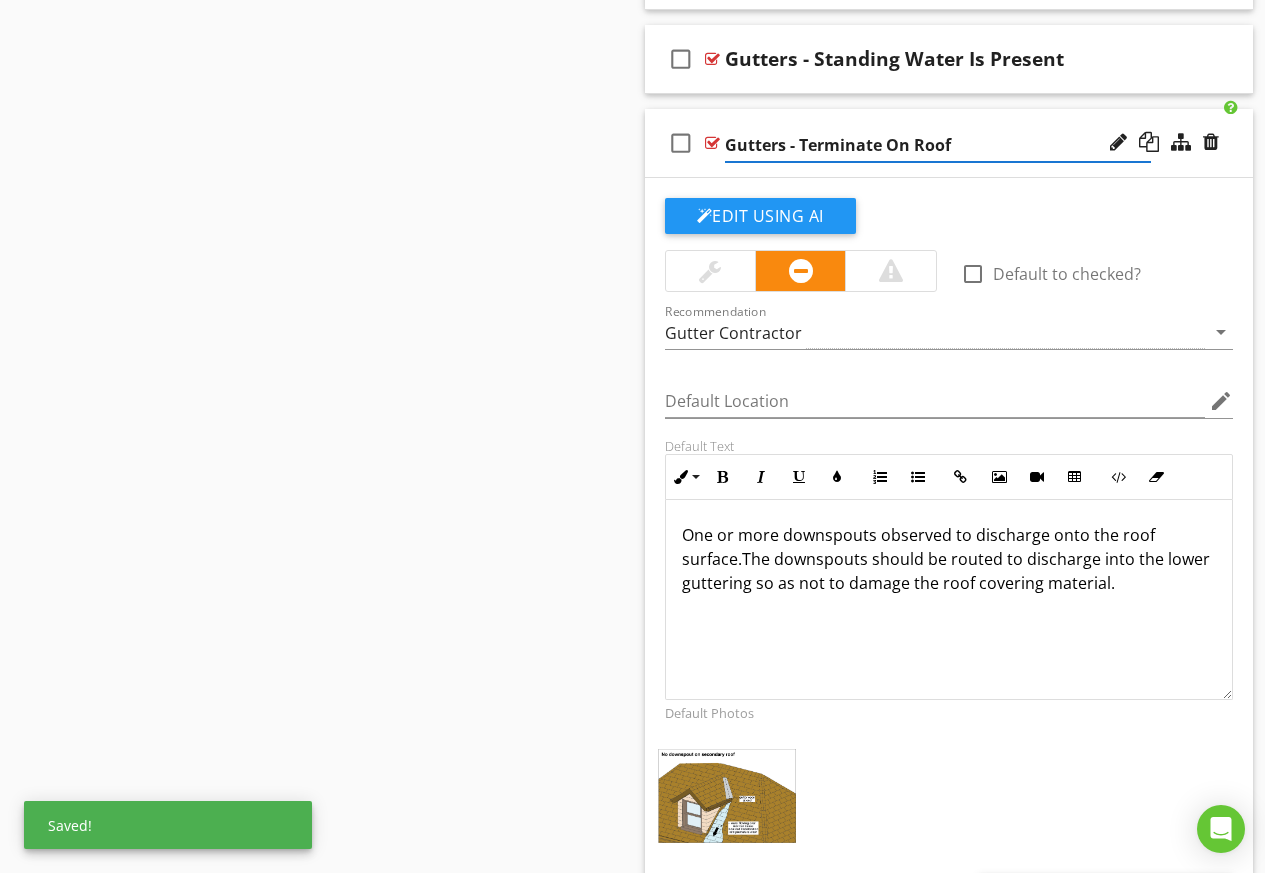 click on "Gutters - Terminate On Roof" at bounding box center (938, 145) 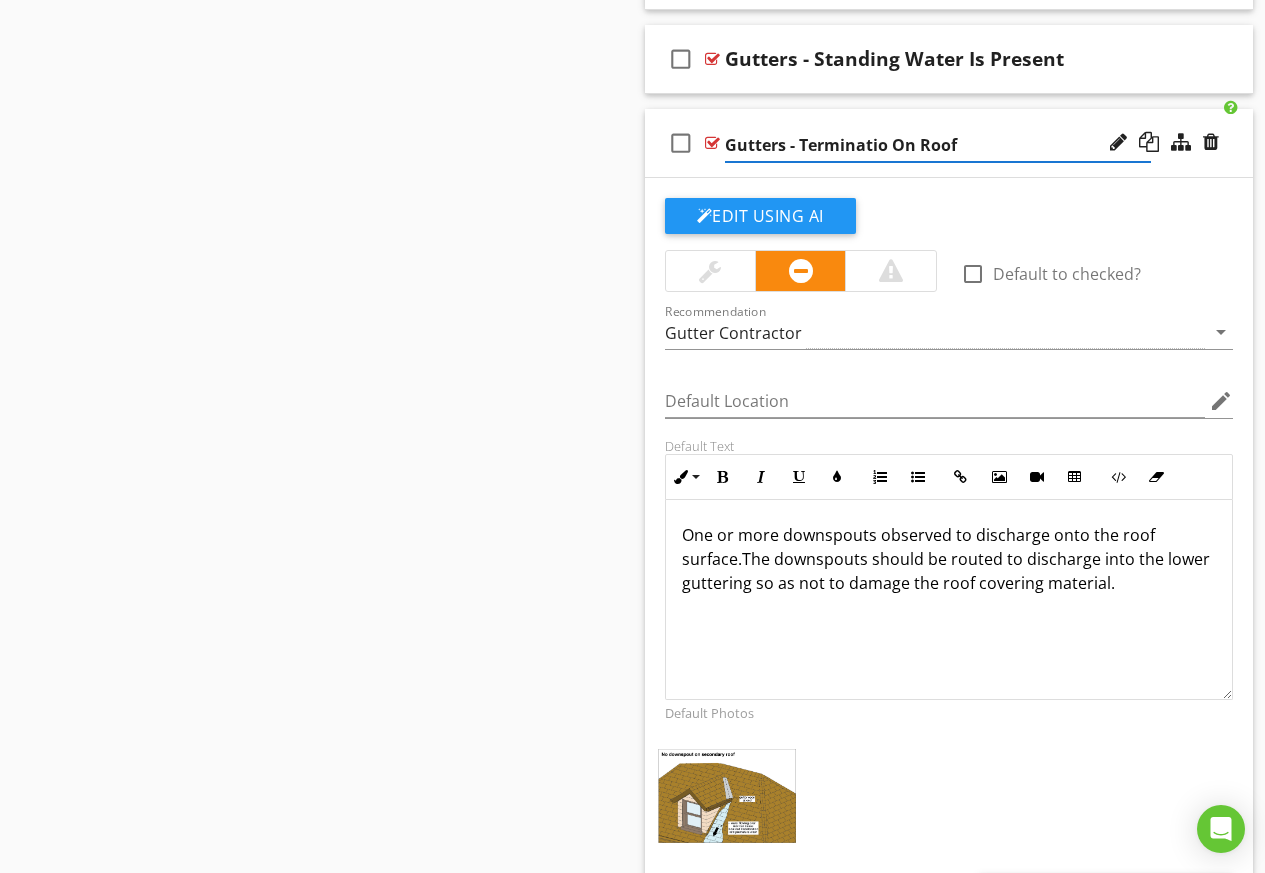 type on "Gutters - Termination On Roof" 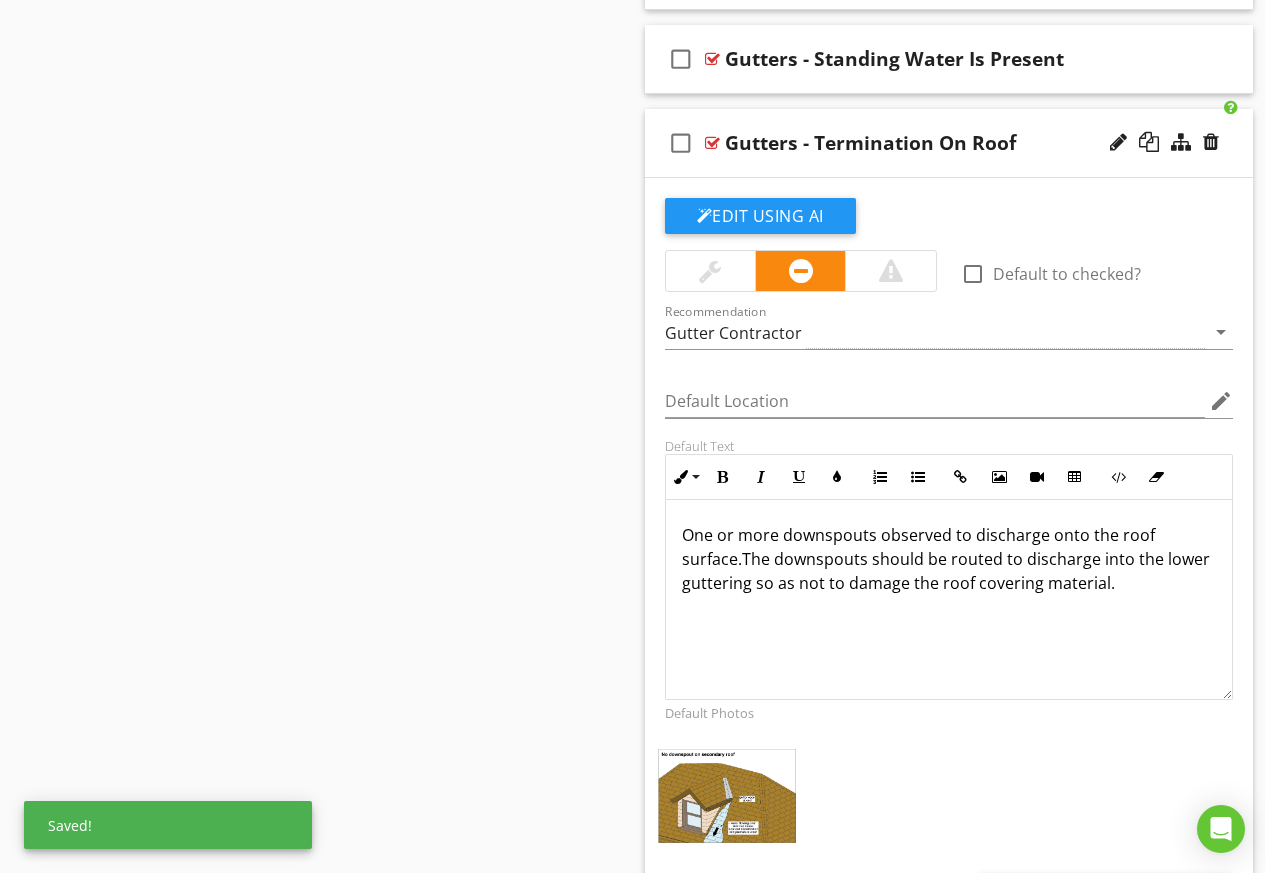 click on "check_box_outline_blank
Gutters - Termination On Roof" at bounding box center [949, 143] 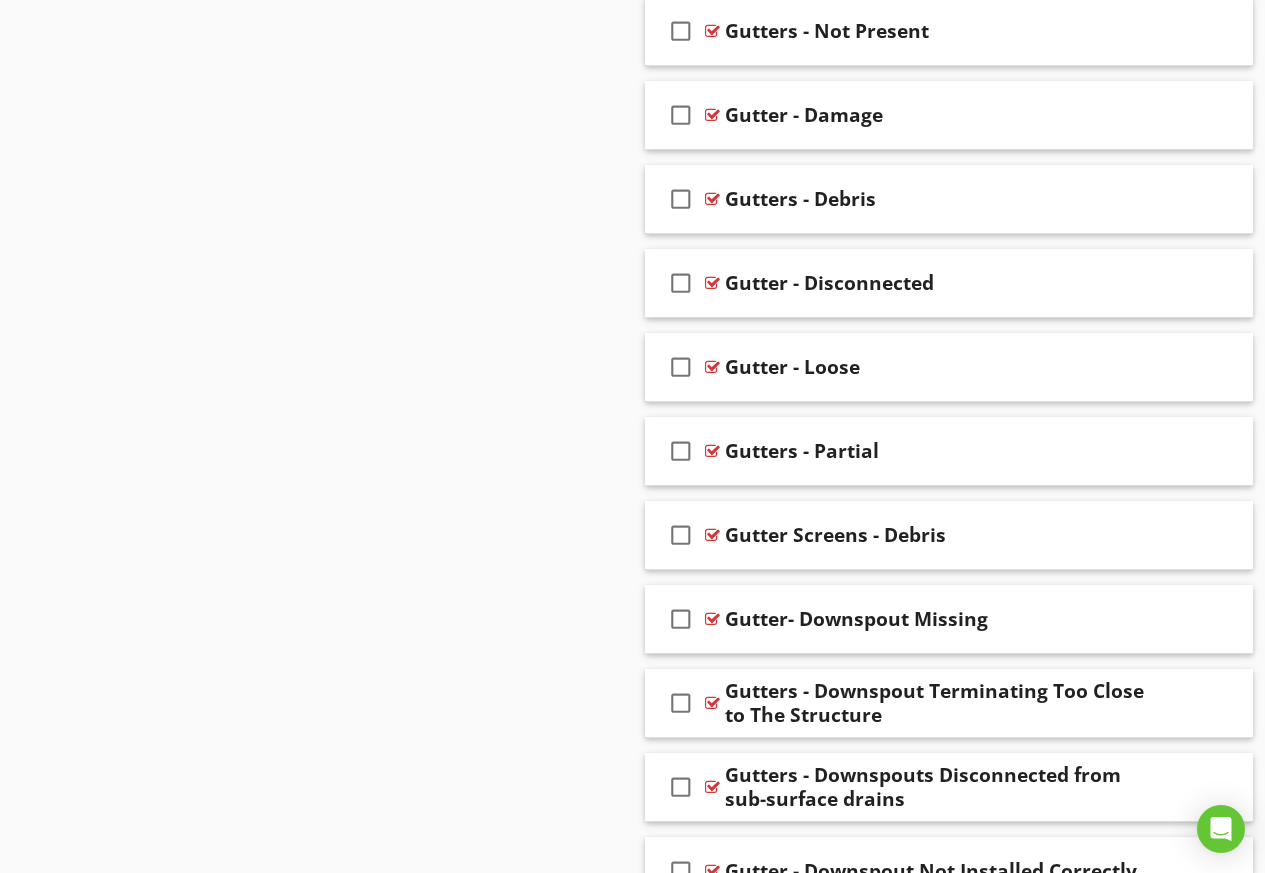 scroll, scrollTop: 3253, scrollLeft: 0, axis: vertical 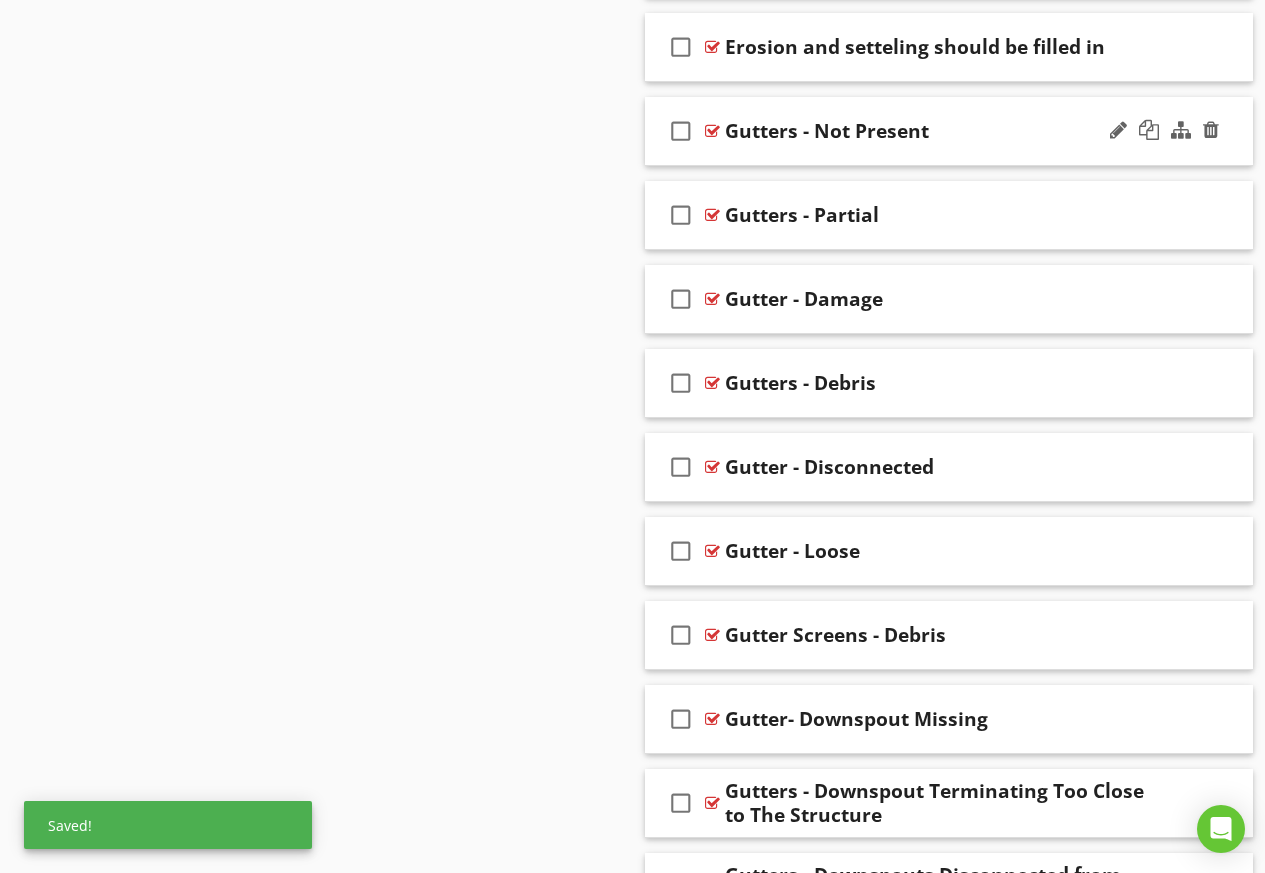 click on "Gutters - Not Present" at bounding box center [938, 131] 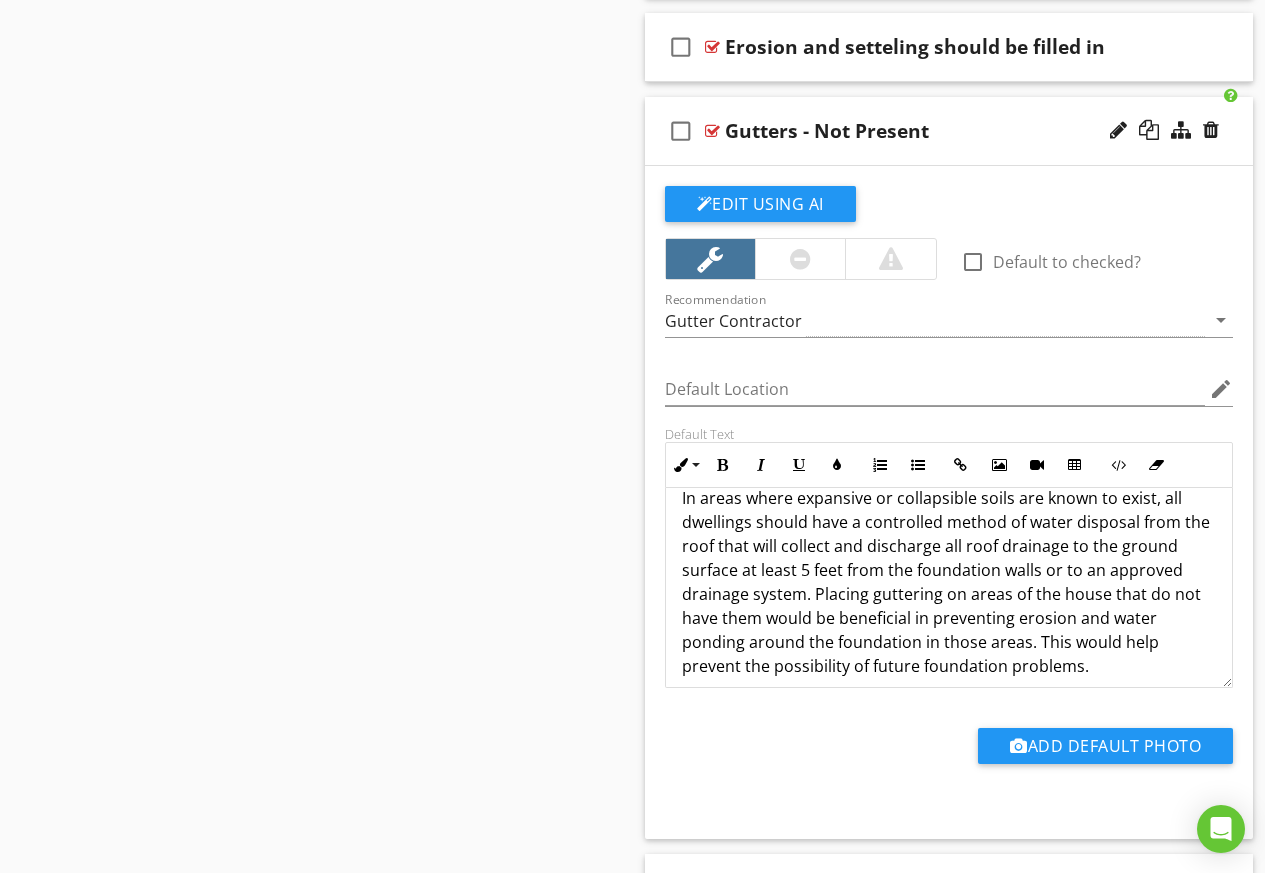 scroll, scrollTop: 31, scrollLeft: 0, axis: vertical 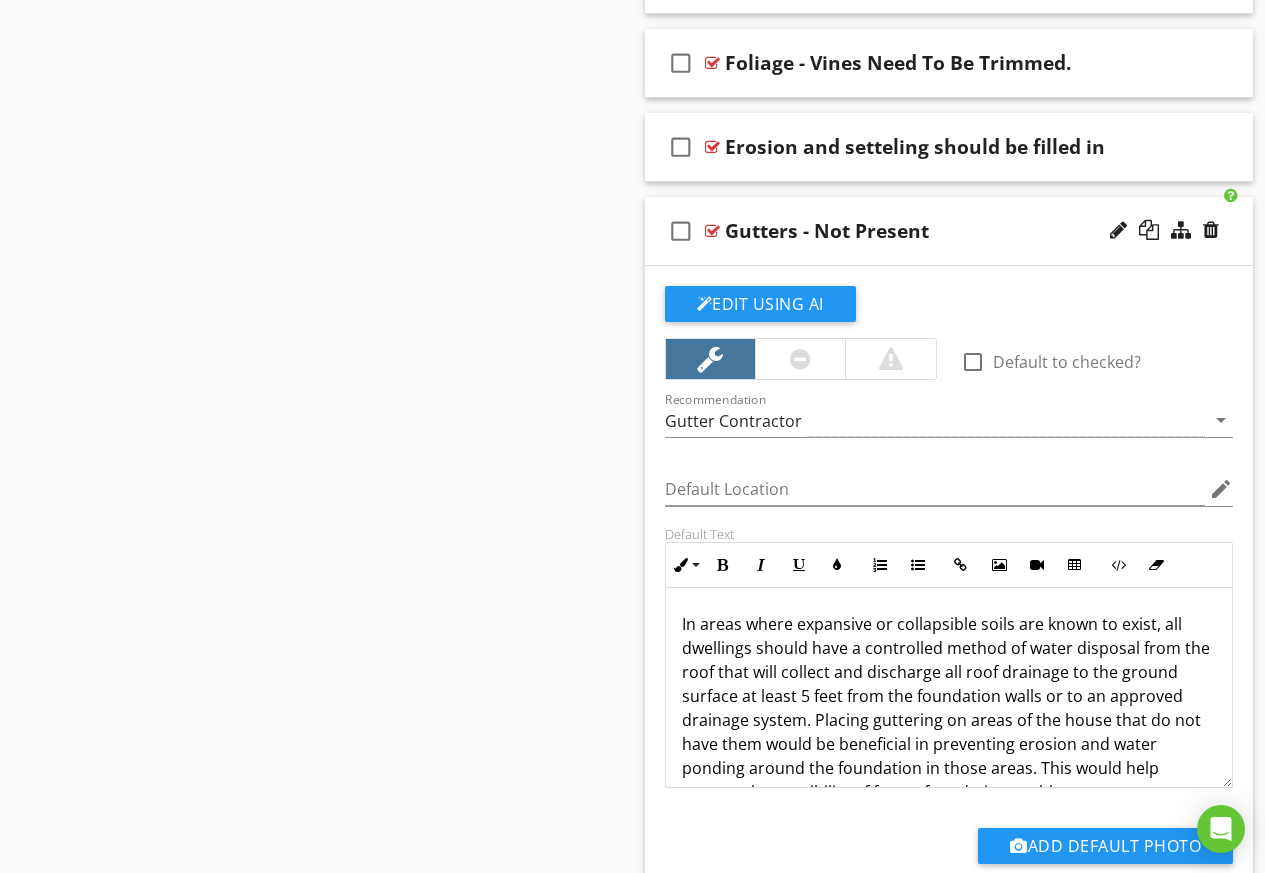 click on "check_box_outline_blank
Gutters - Not Present" at bounding box center (949, 231) 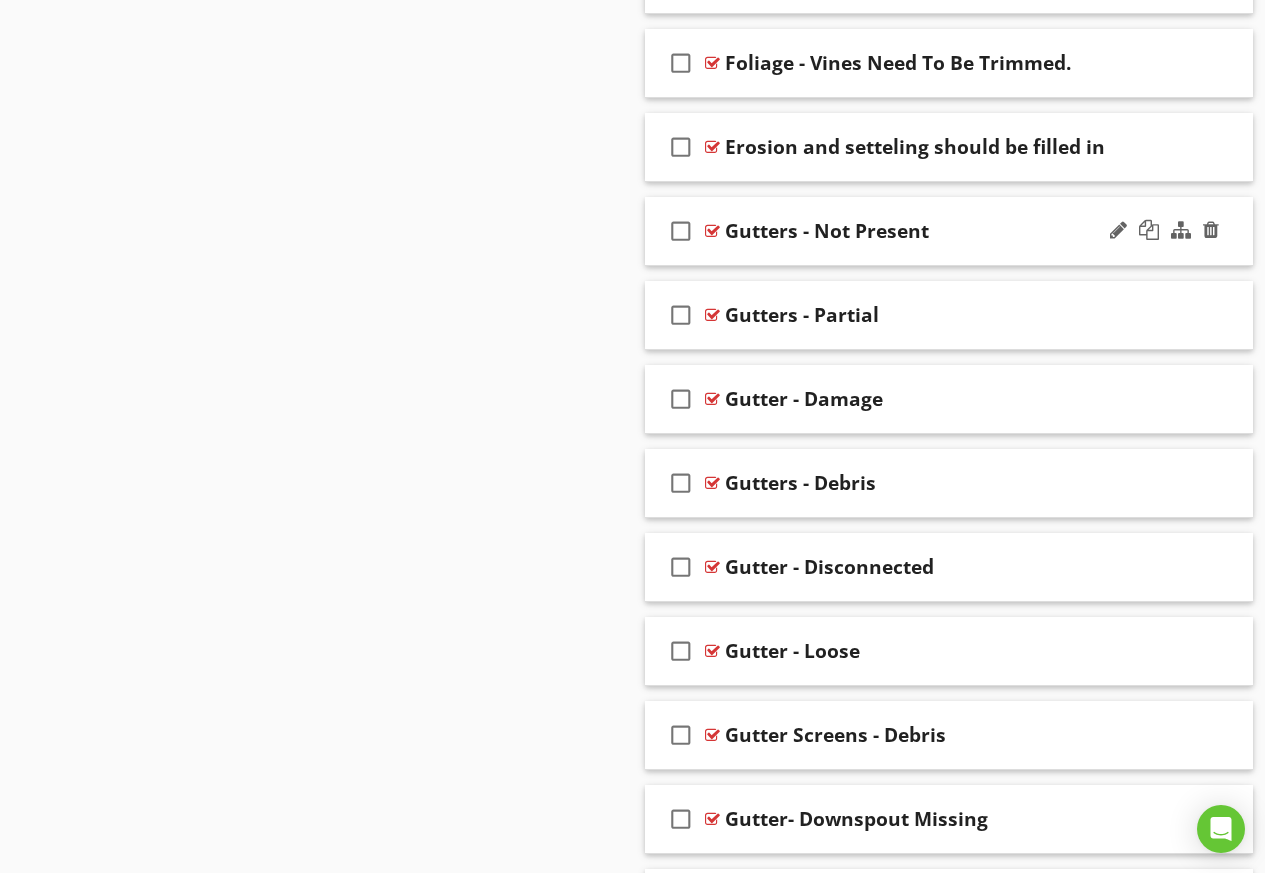click on "check_box_outline_blank
Gutters - Not Present" at bounding box center [949, 231] 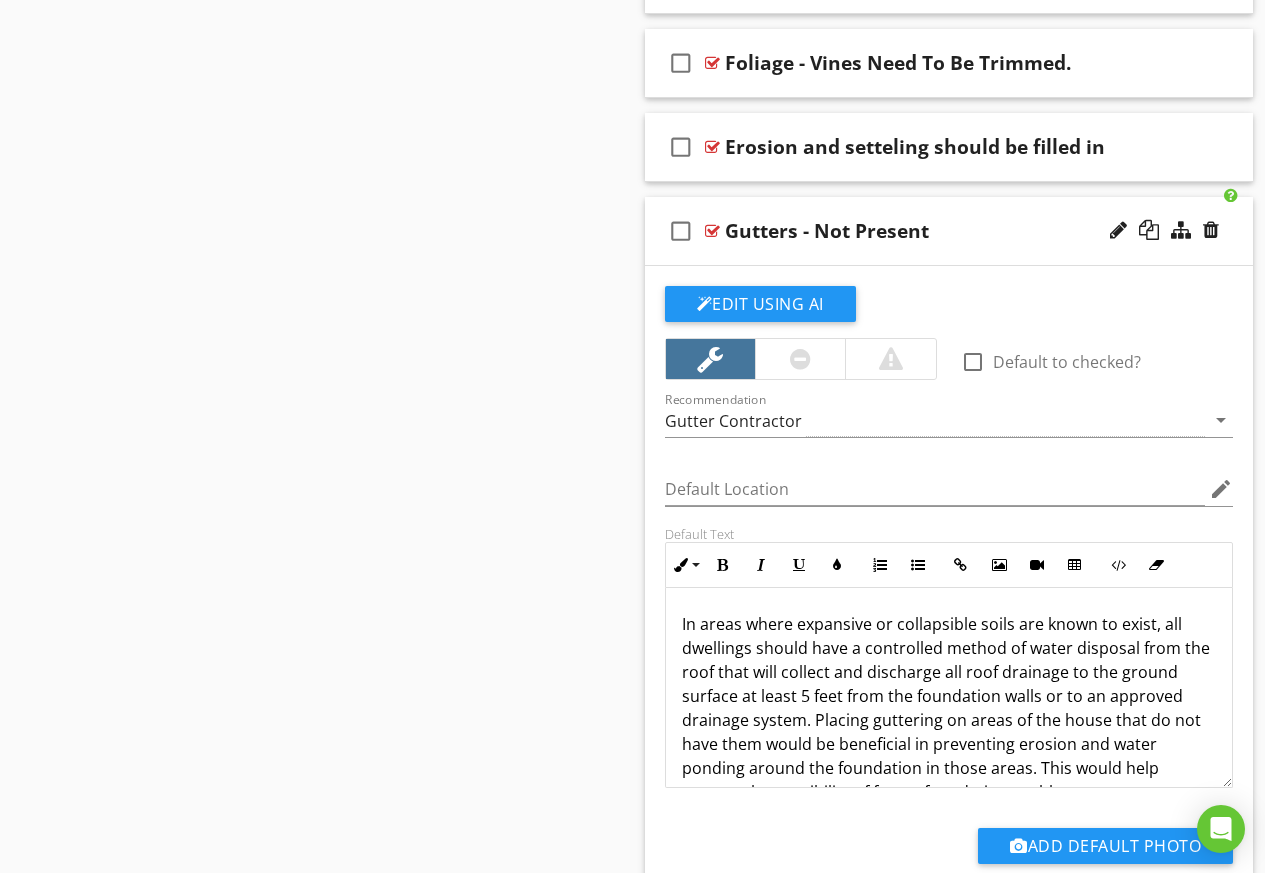 click at bounding box center (800, 359) 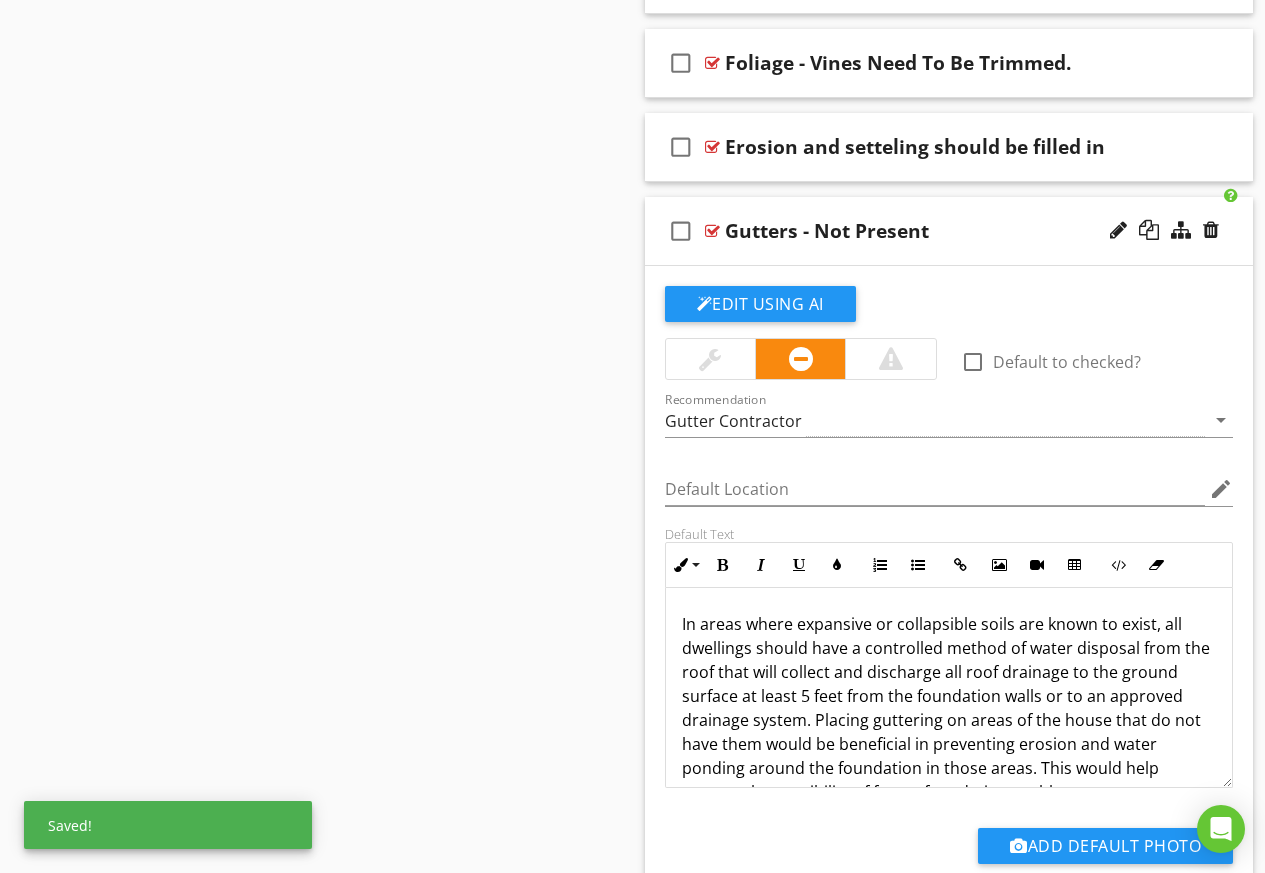 click on "check_box_outline_blank
Gutters - Not Present" at bounding box center [949, 231] 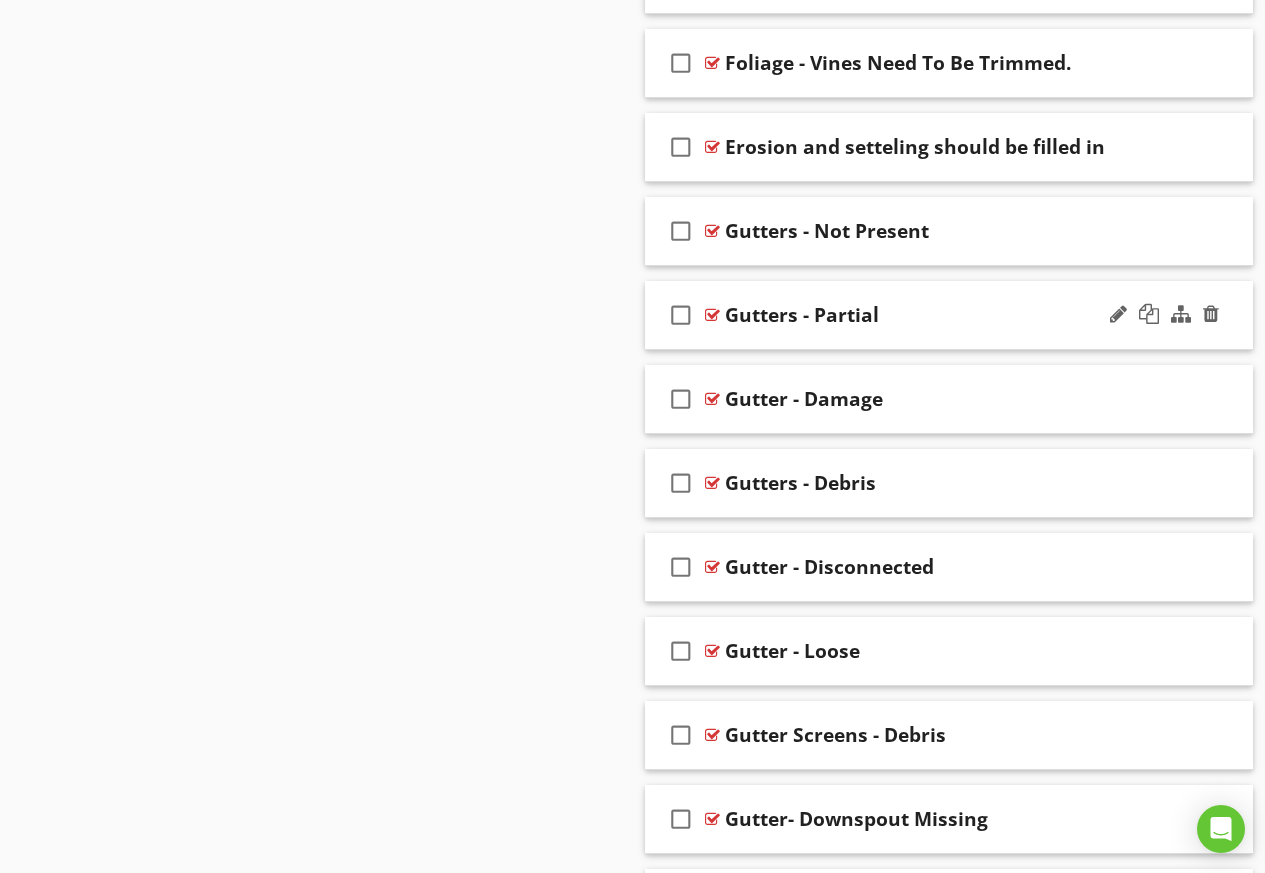 click on "check_box_outline_blank
Gutters - Partial" at bounding box center [949, 315] 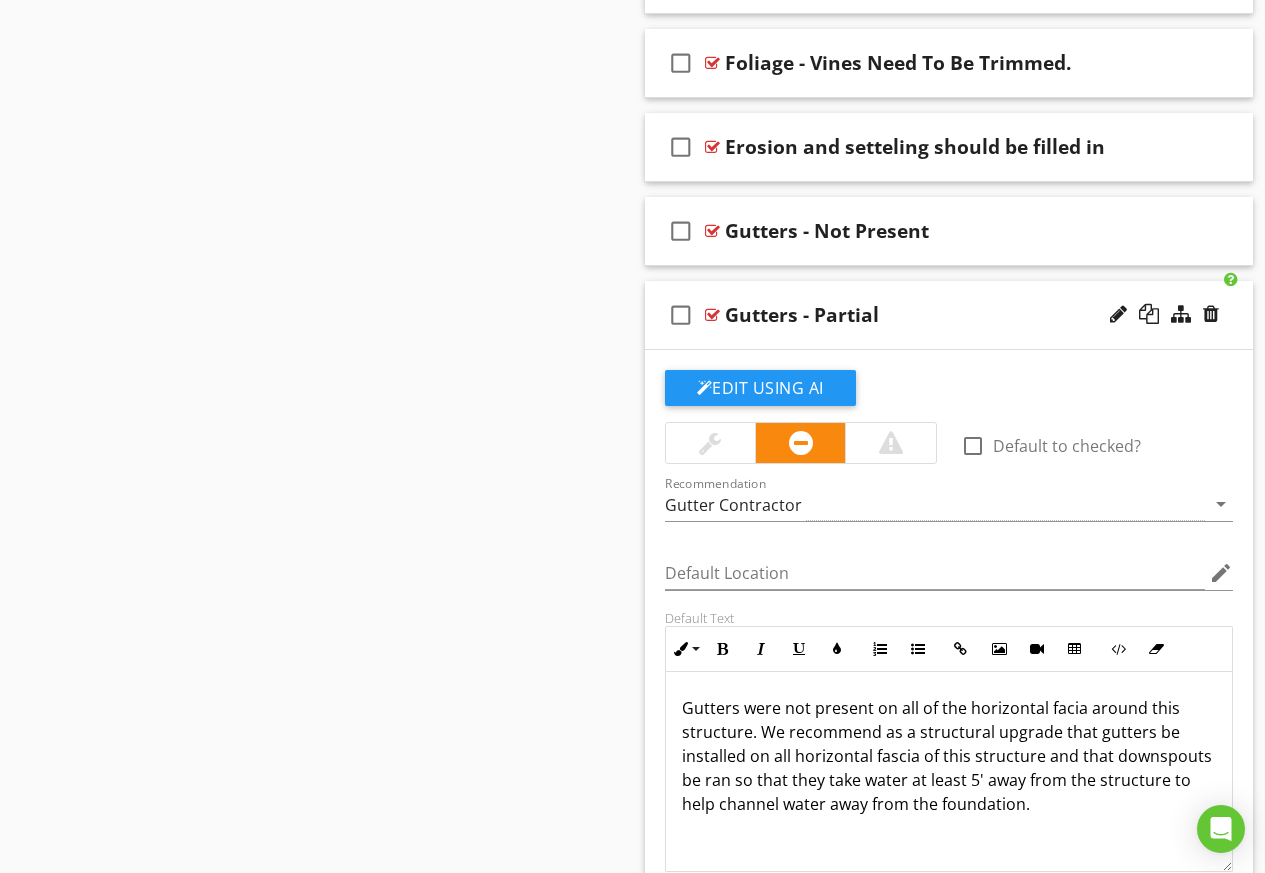 click on "check_box_outline_blank
Gutters - Partial" at bounding box center [949, 315] 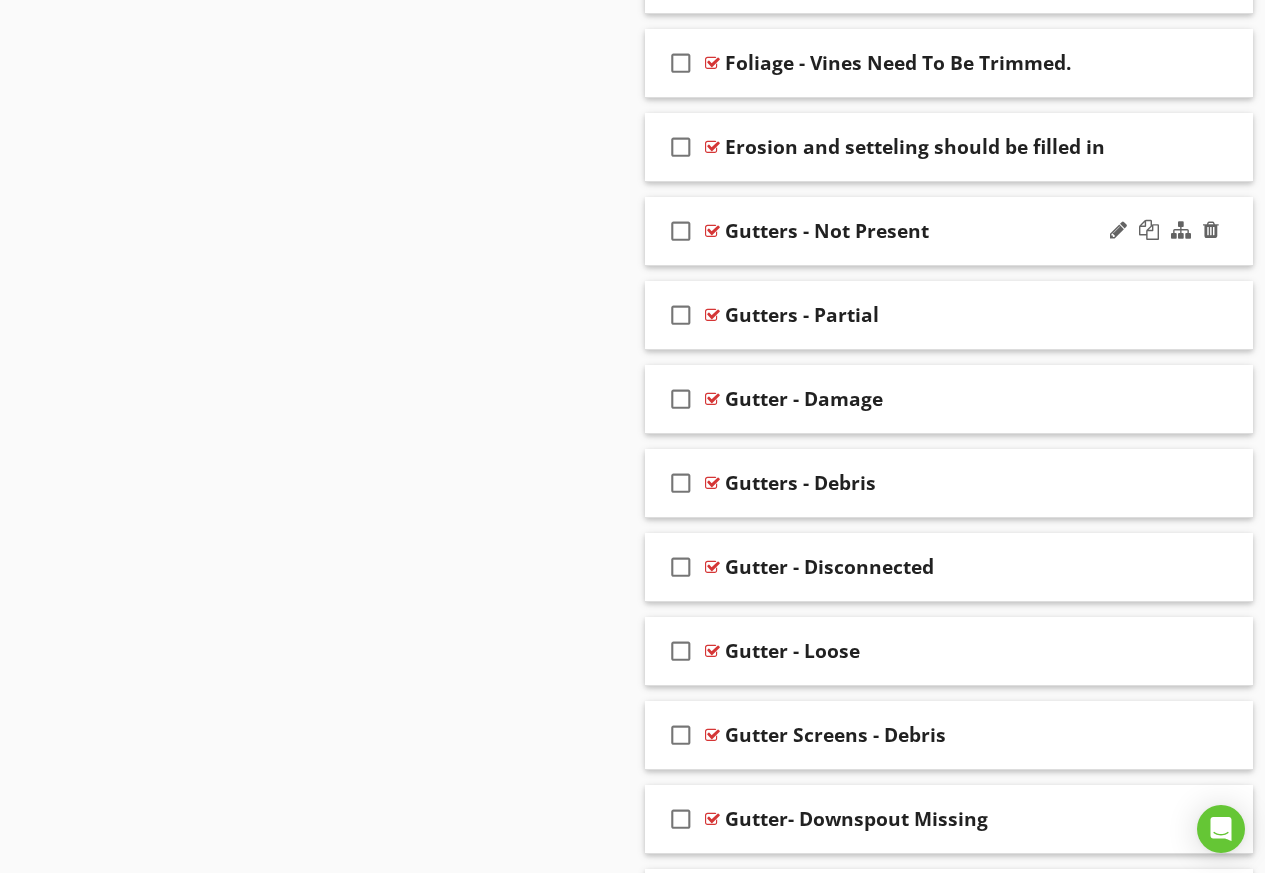 click on "check_box_outline_blank
Gutters - Not Present" at bounding box center [949, 231] 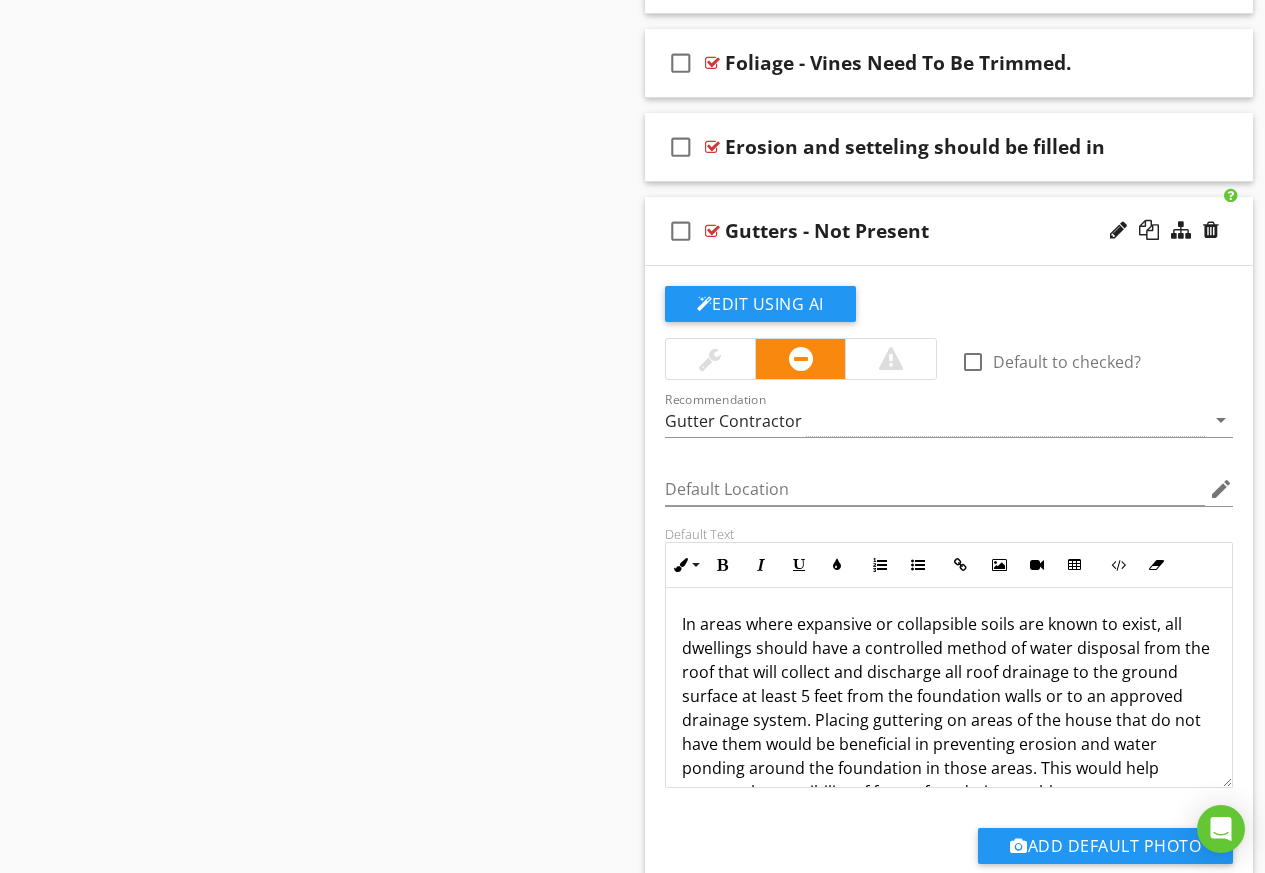 click on "check_box_outline_blank
Gutters - Not Present" at bounding box center (949, 231) 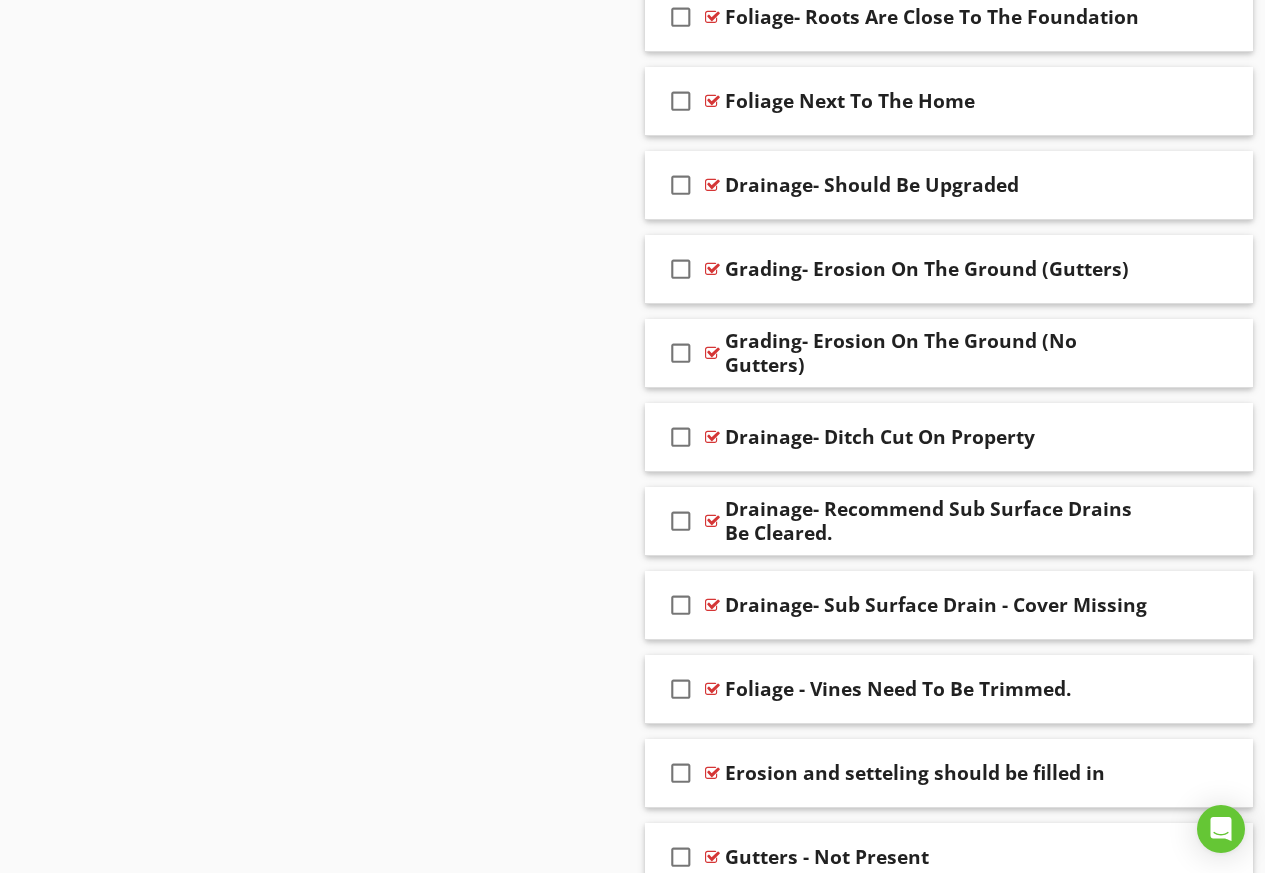 scroll, scrollTop: 2453, scrollLeft: 0, axis: vertical 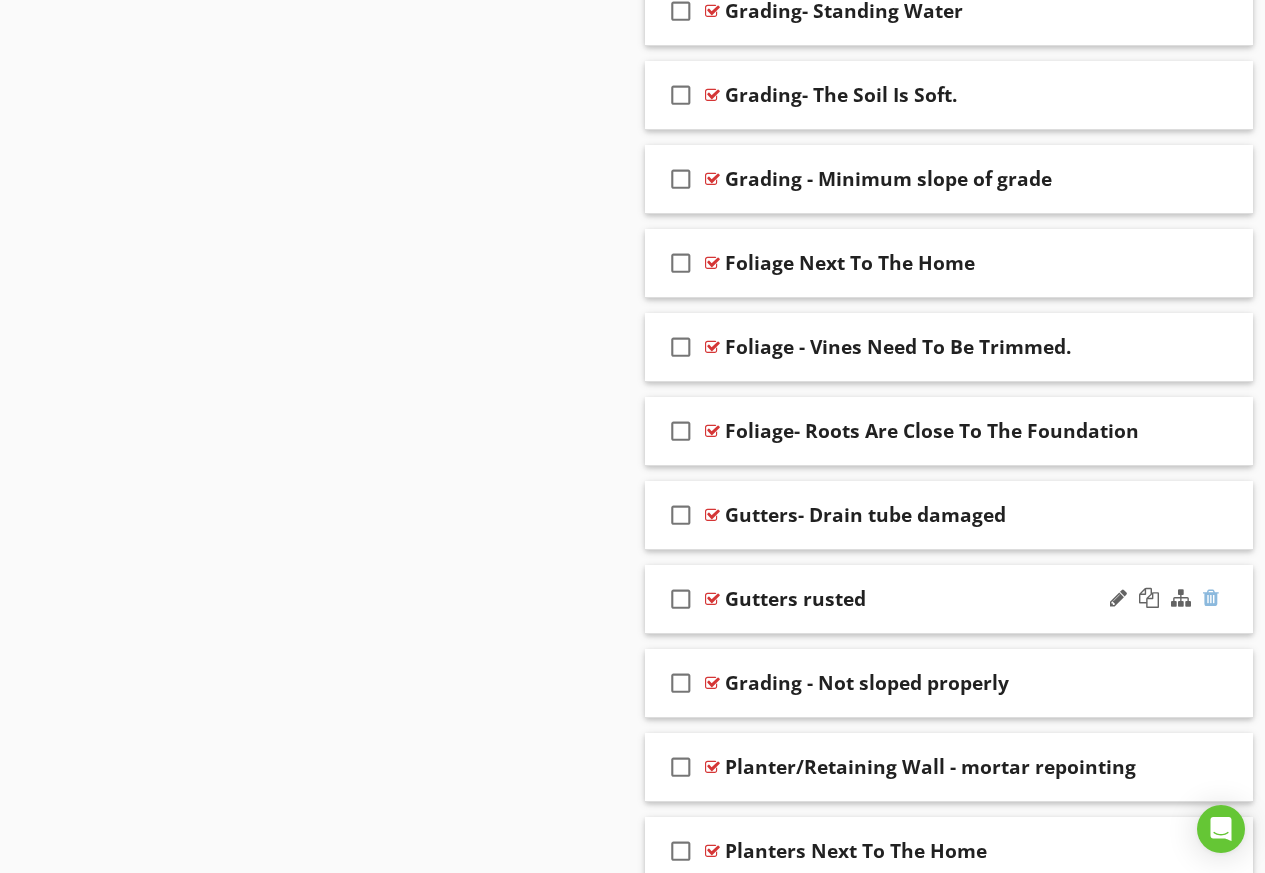 click at bounding box center [1211, 598] 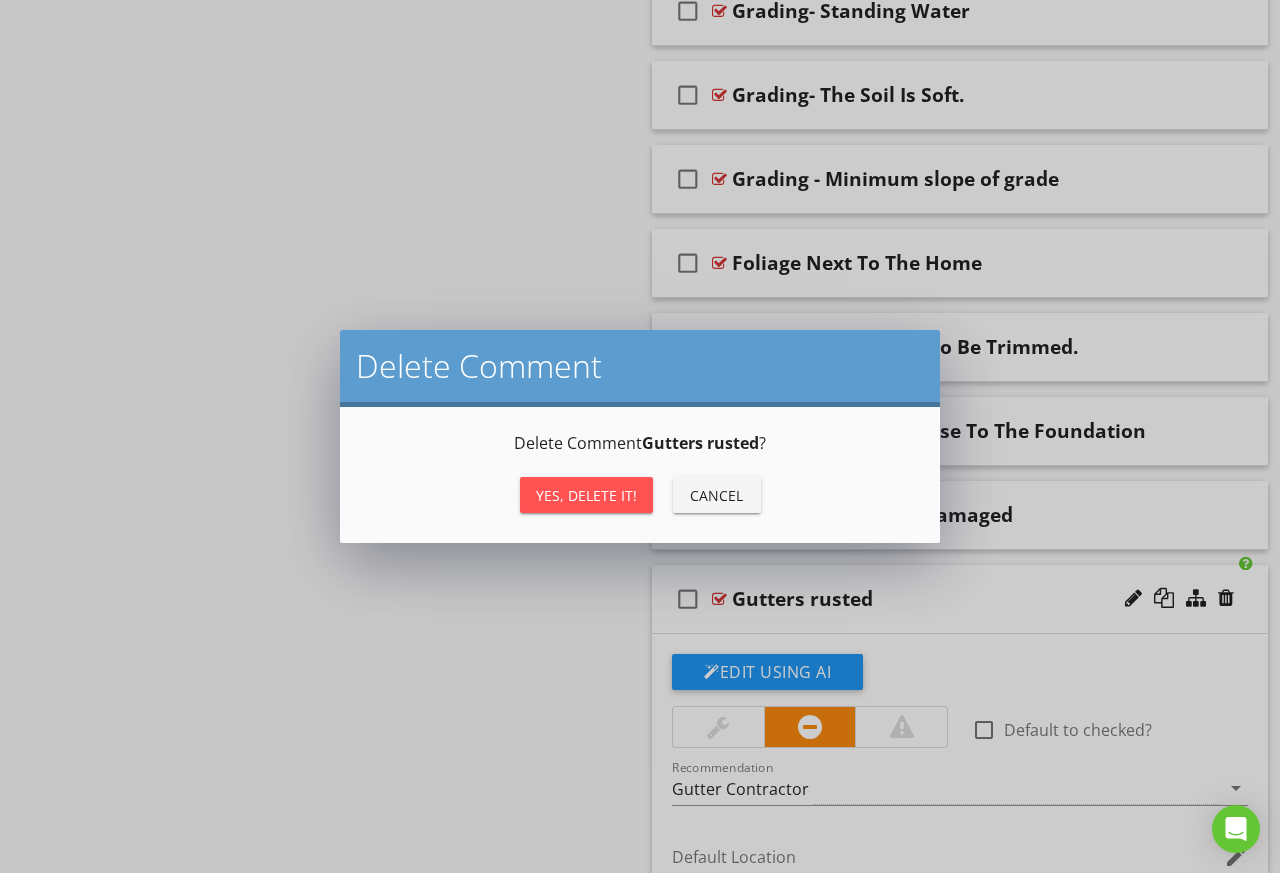 click on "Yes, Delete it!" at bounding box center (586, 495) 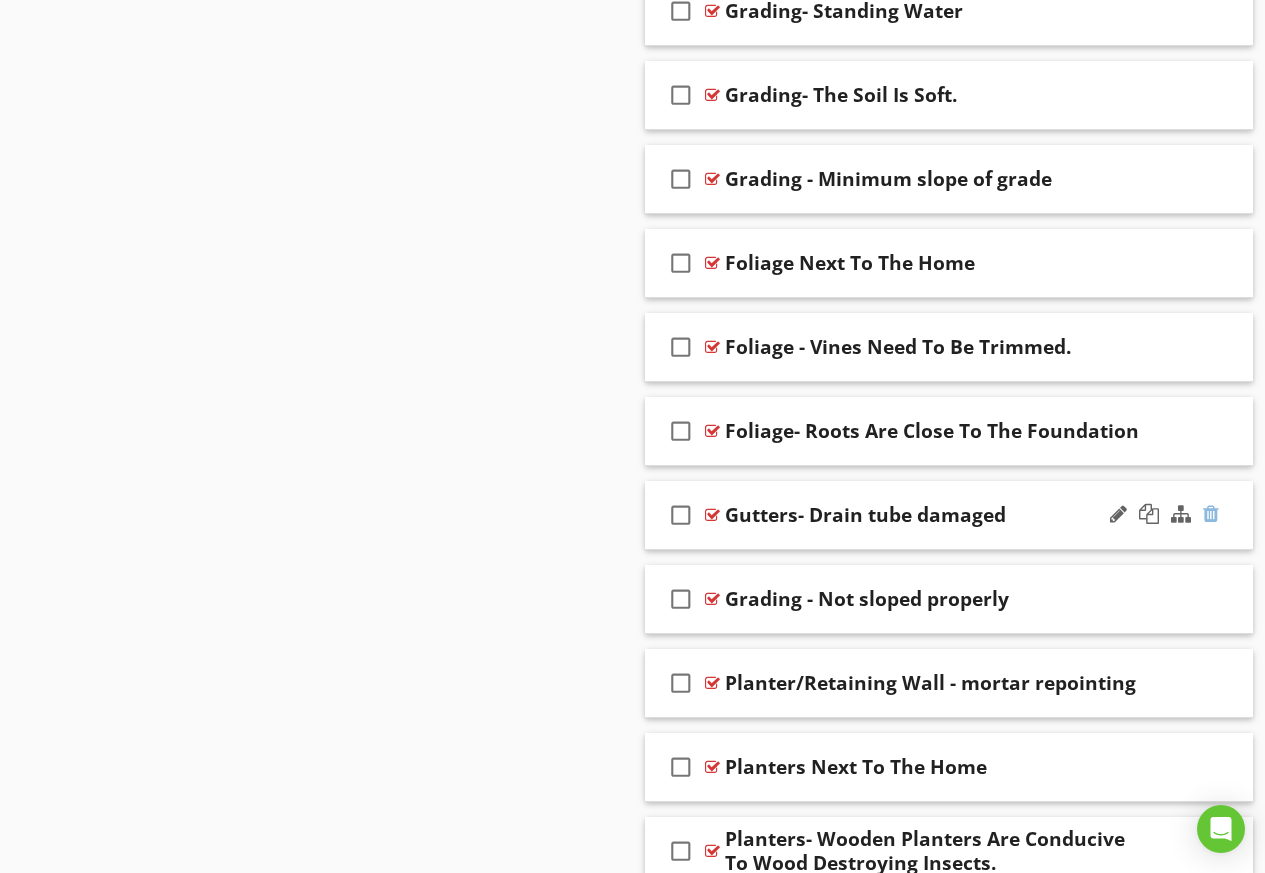 click at bounding box center [1211, 514] 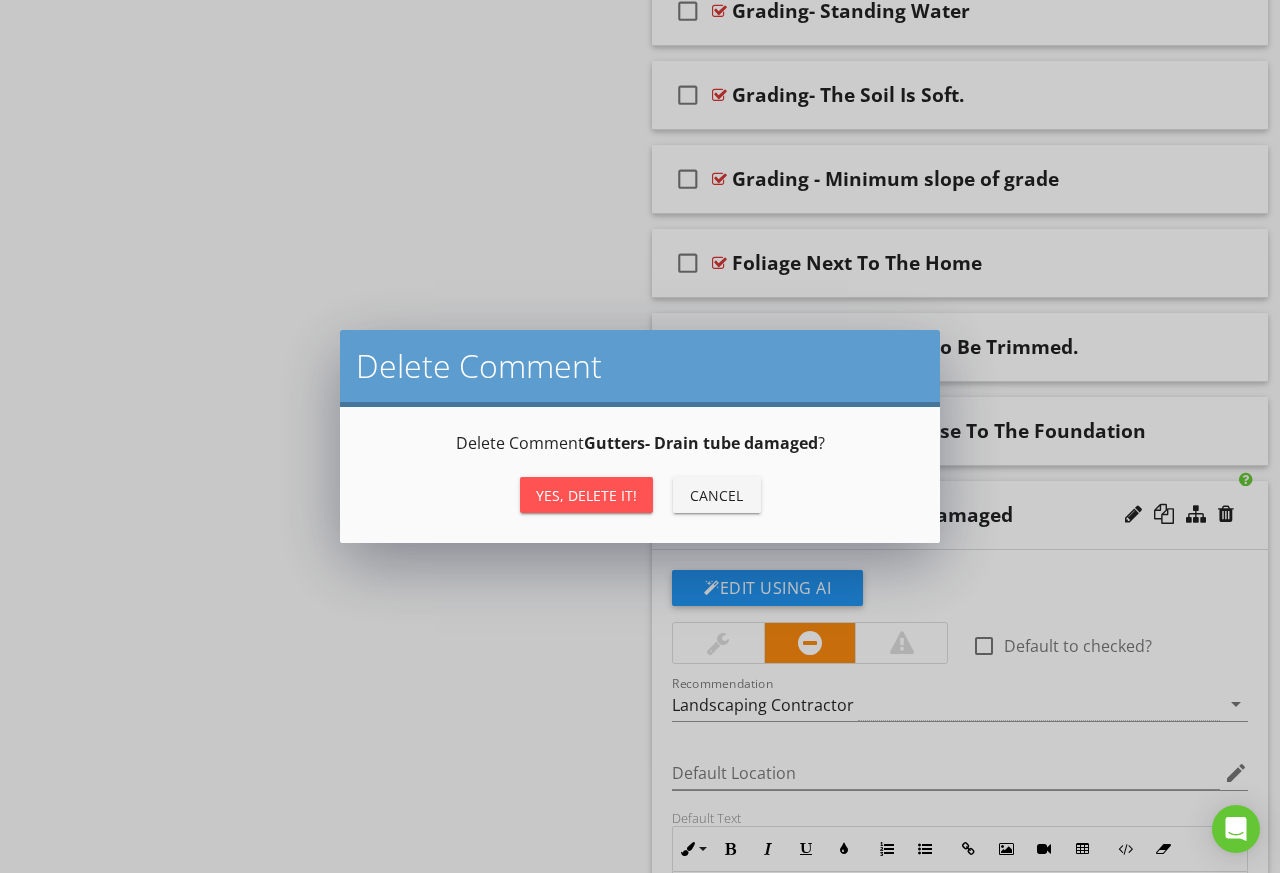click on "Yes, Delete it!" at bounding box center (586, 495) 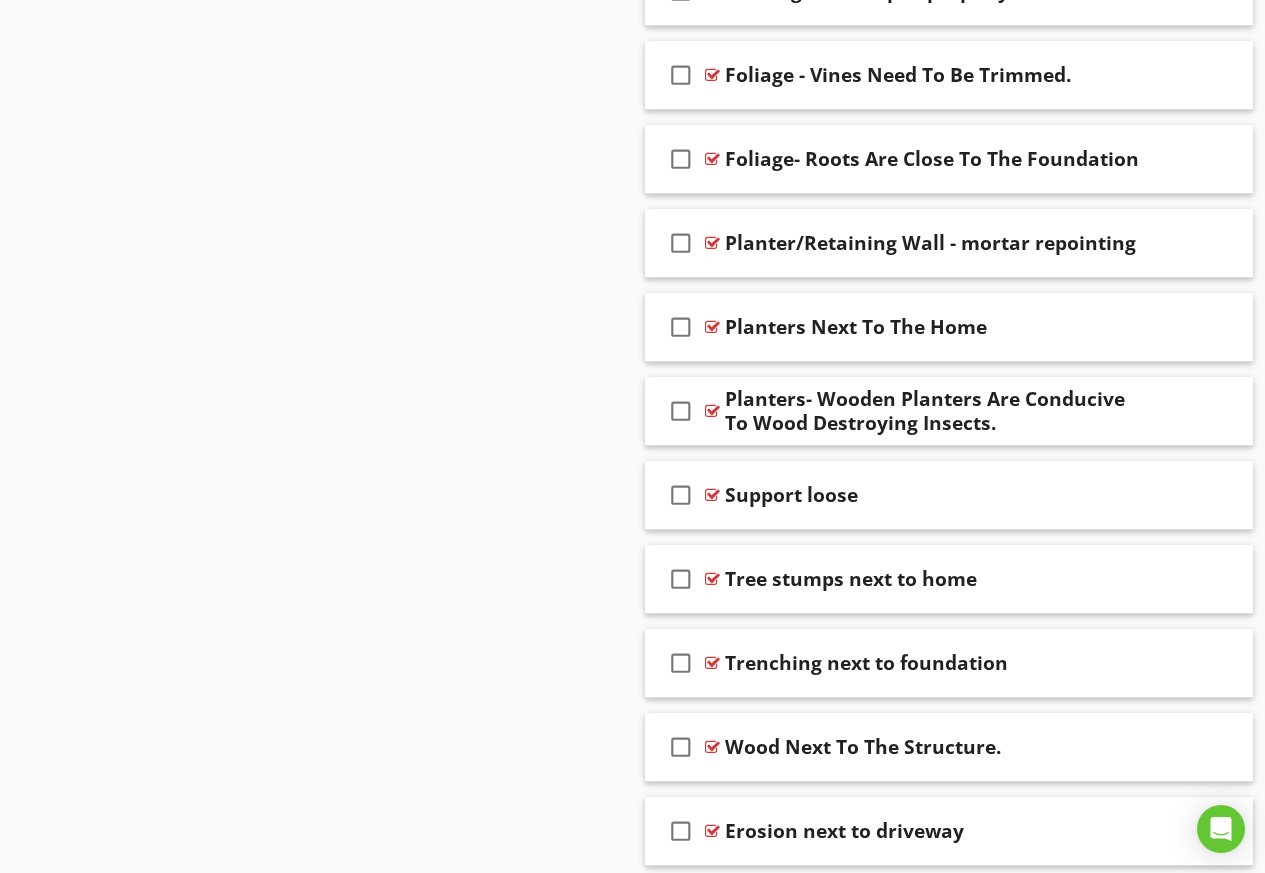 scroll, scrollTop: 5453, scrollLeft: 0, axis: vertical 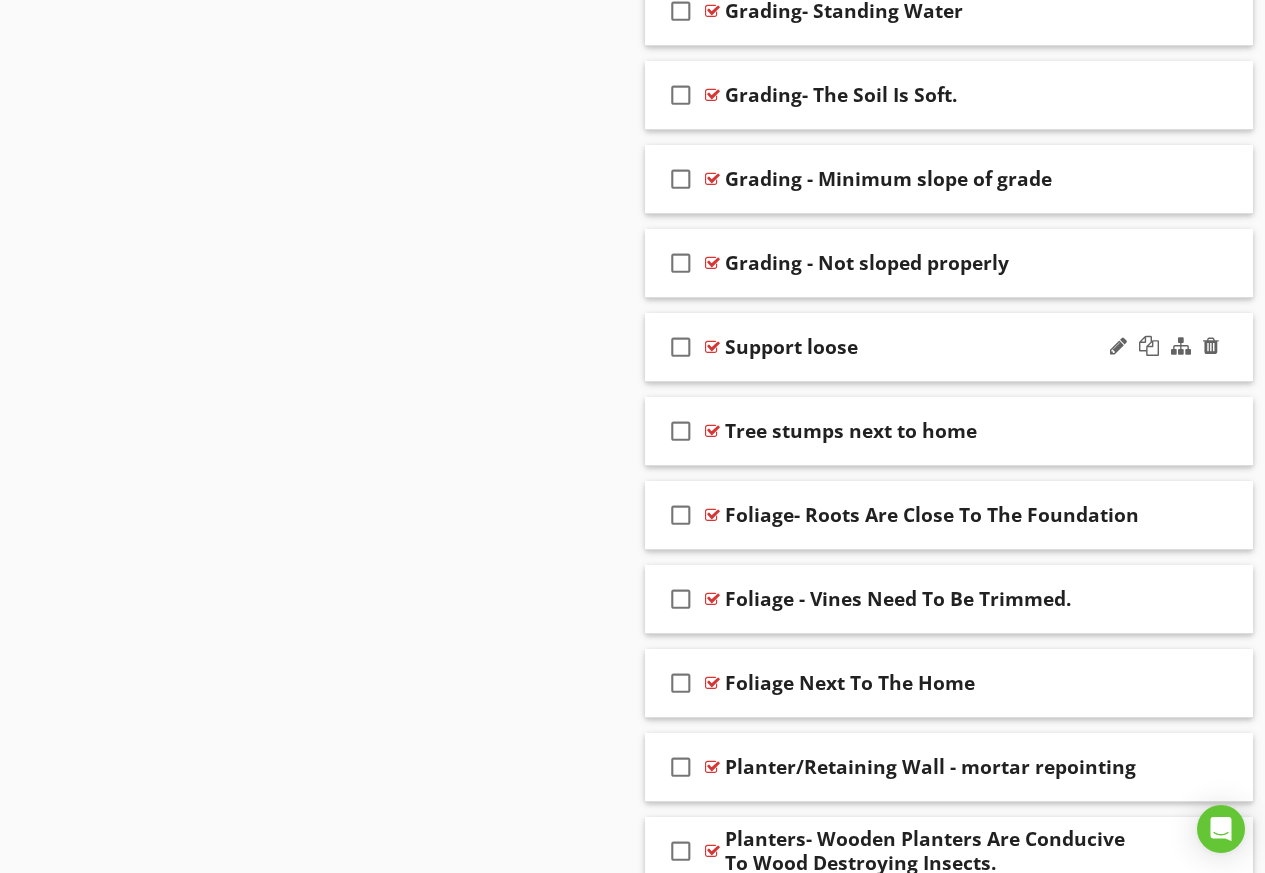 click on "check_box_outline_blank
Support loose" at bounding box center (949, 347) 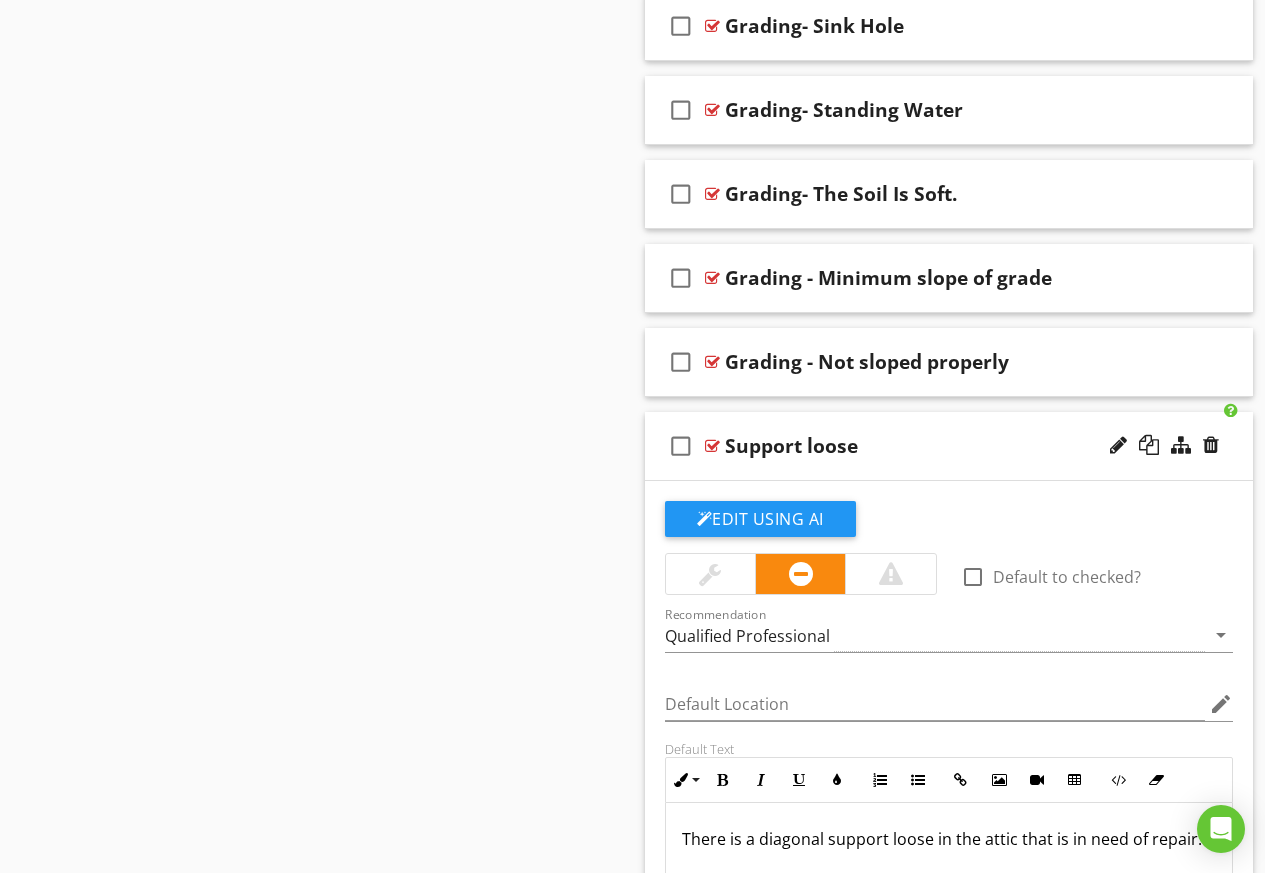scroll, scrollTop: 4953, scrollLeft: 0, axis: vertical 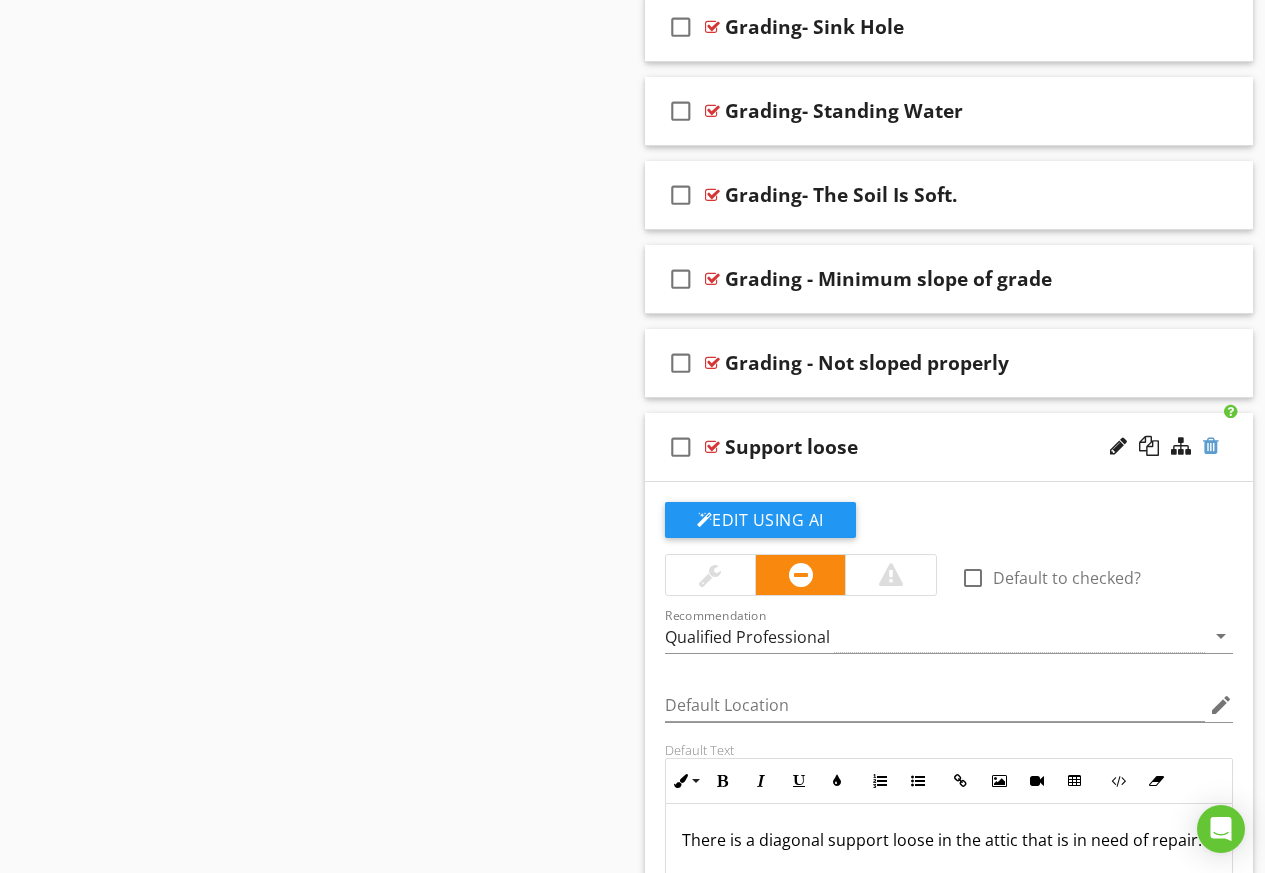 click at bounding box center [1211, 446] 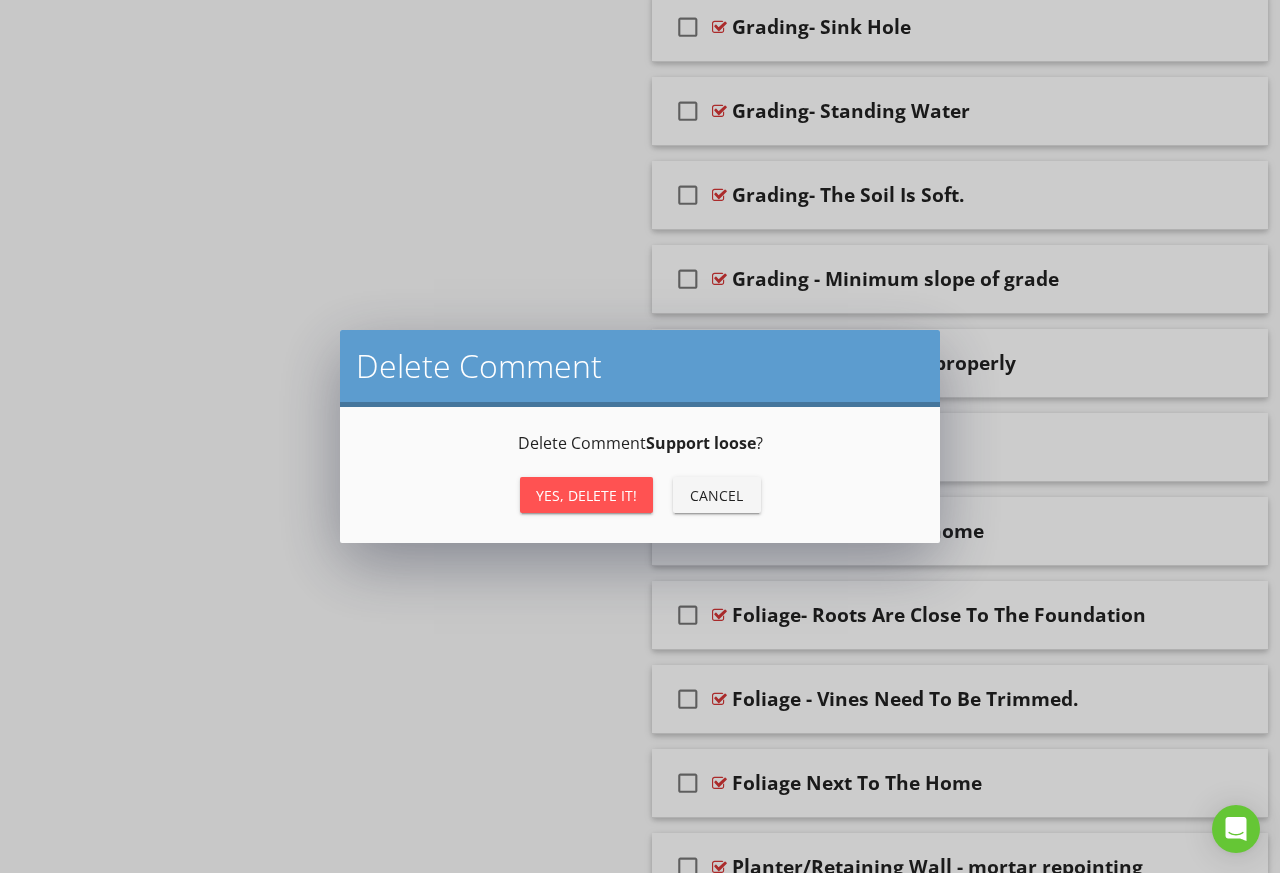 click on "Yes, Delete it!" at bounding box center (586, 495) 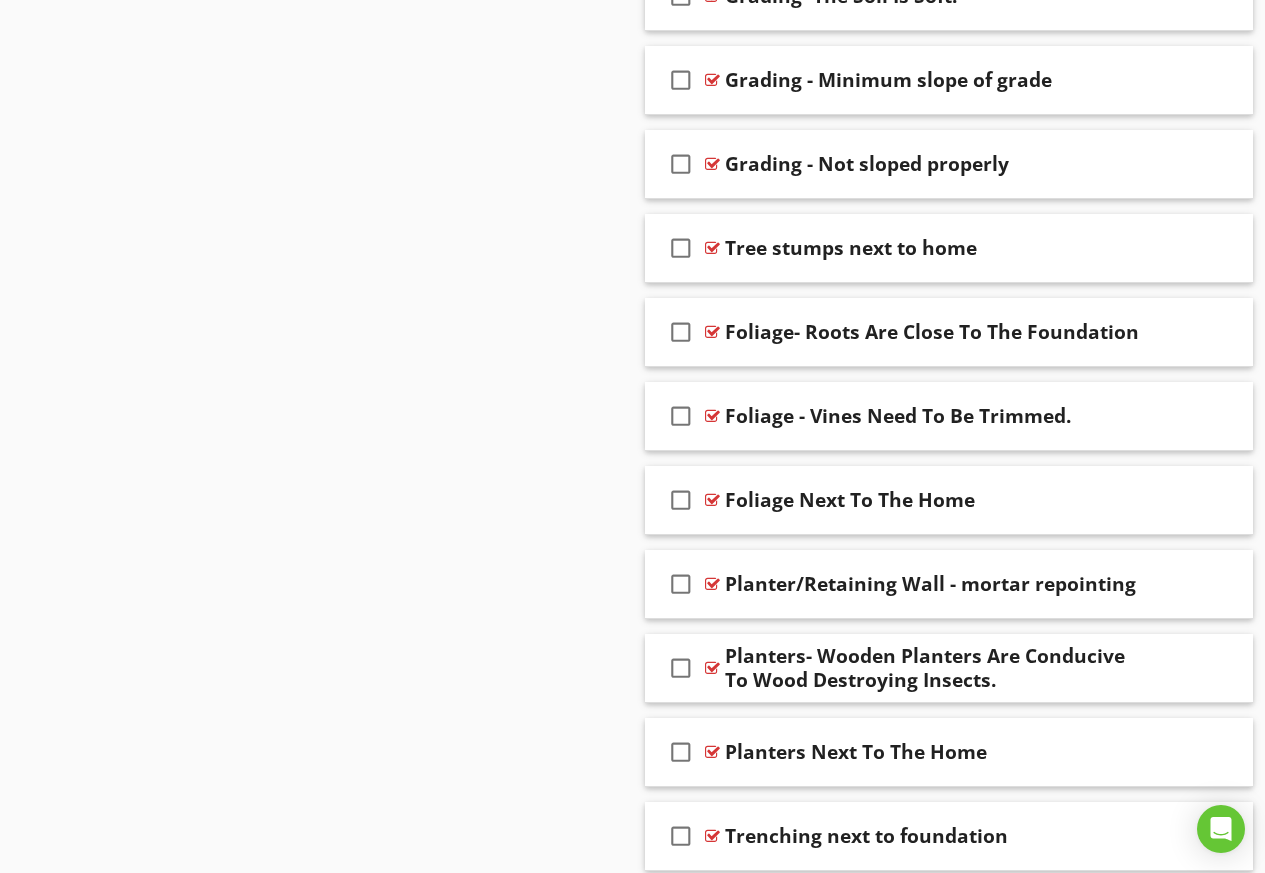 scroll, scrollTop: 5153, scrollLeft: 0, axis: vertical 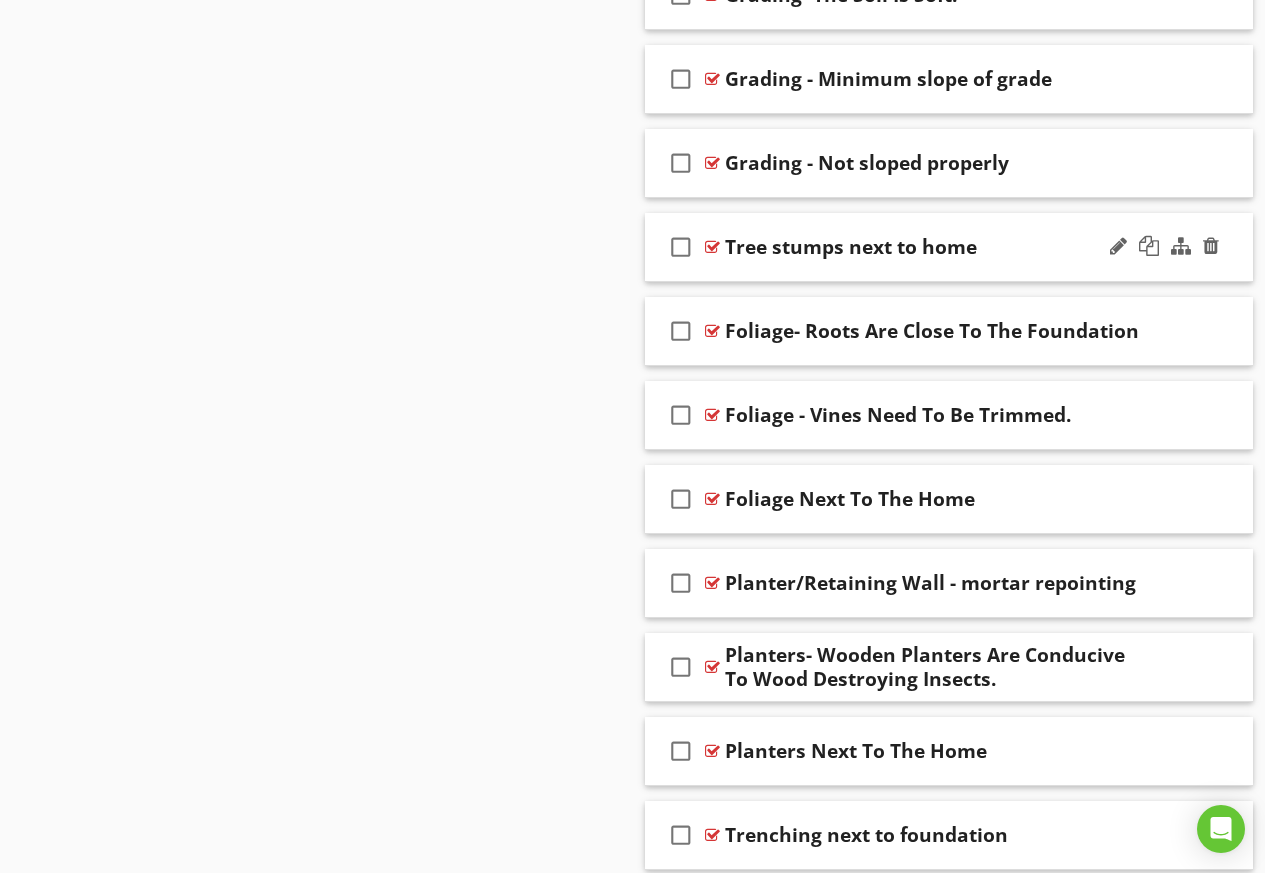 click on "check_box_outline_blank
Tree stumps next to home" at bounding box center [949, 247] 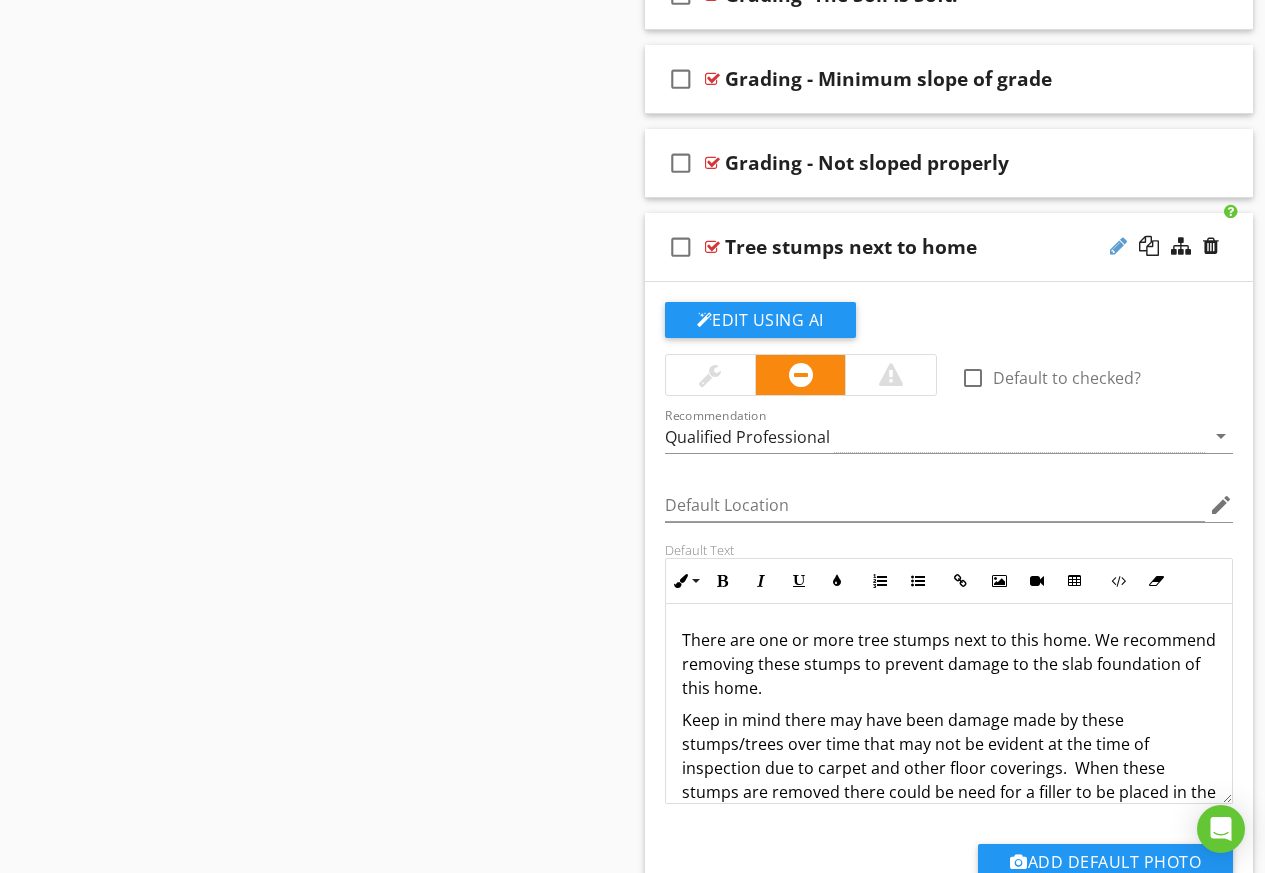 click at bounding box center [1118, 246] 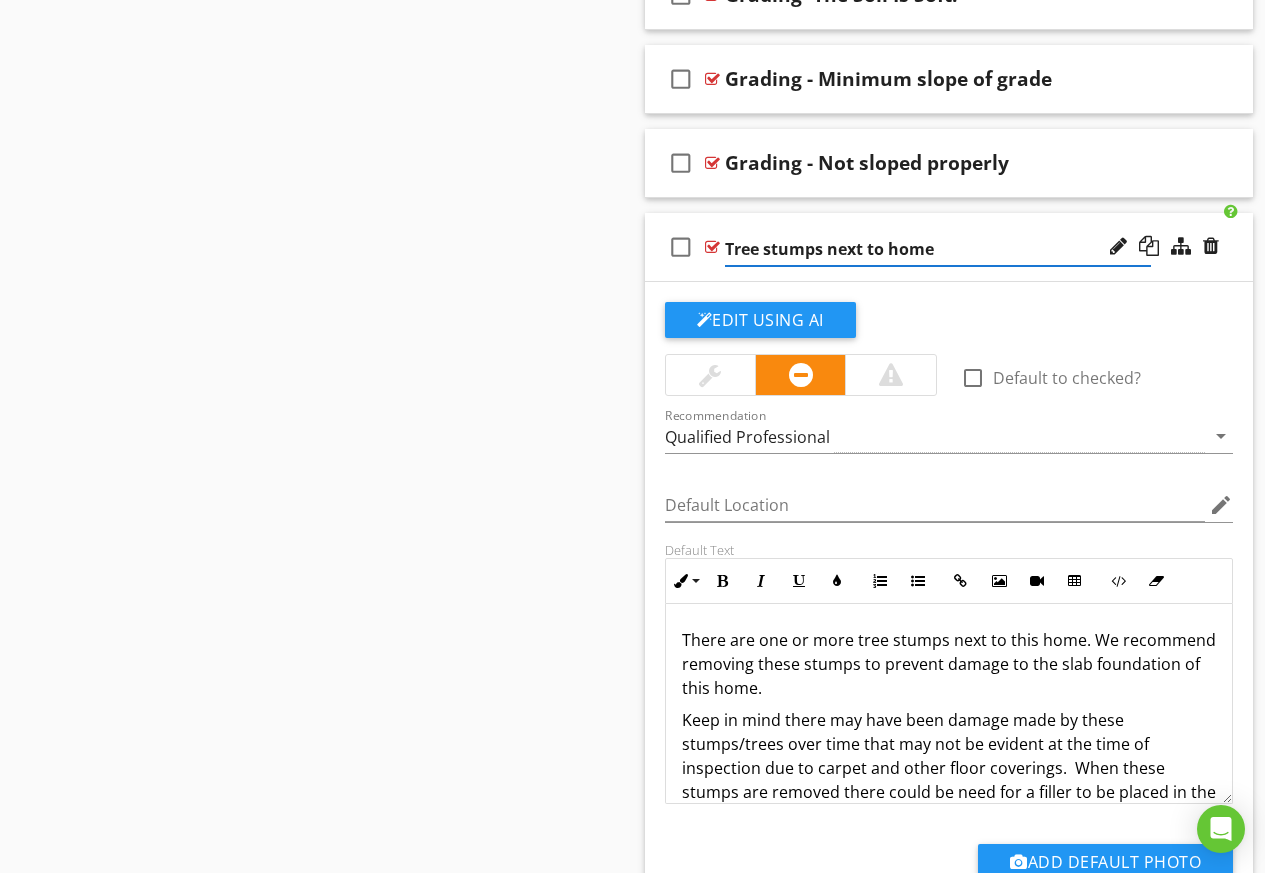 click on "Tree stumps next to home" at bounding box center [938, 249] 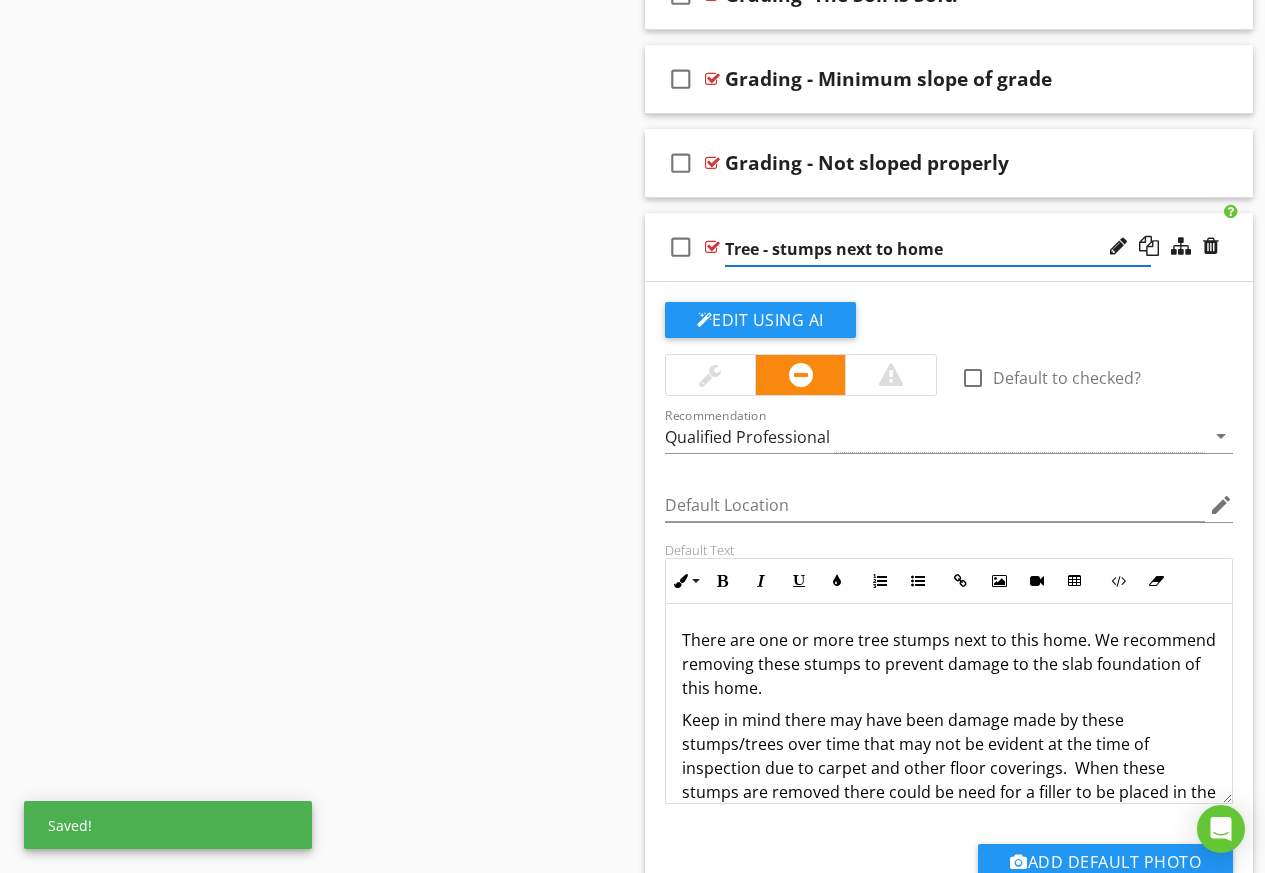 click on "Tree - stumps next to home" at bounding box center [938, 249] 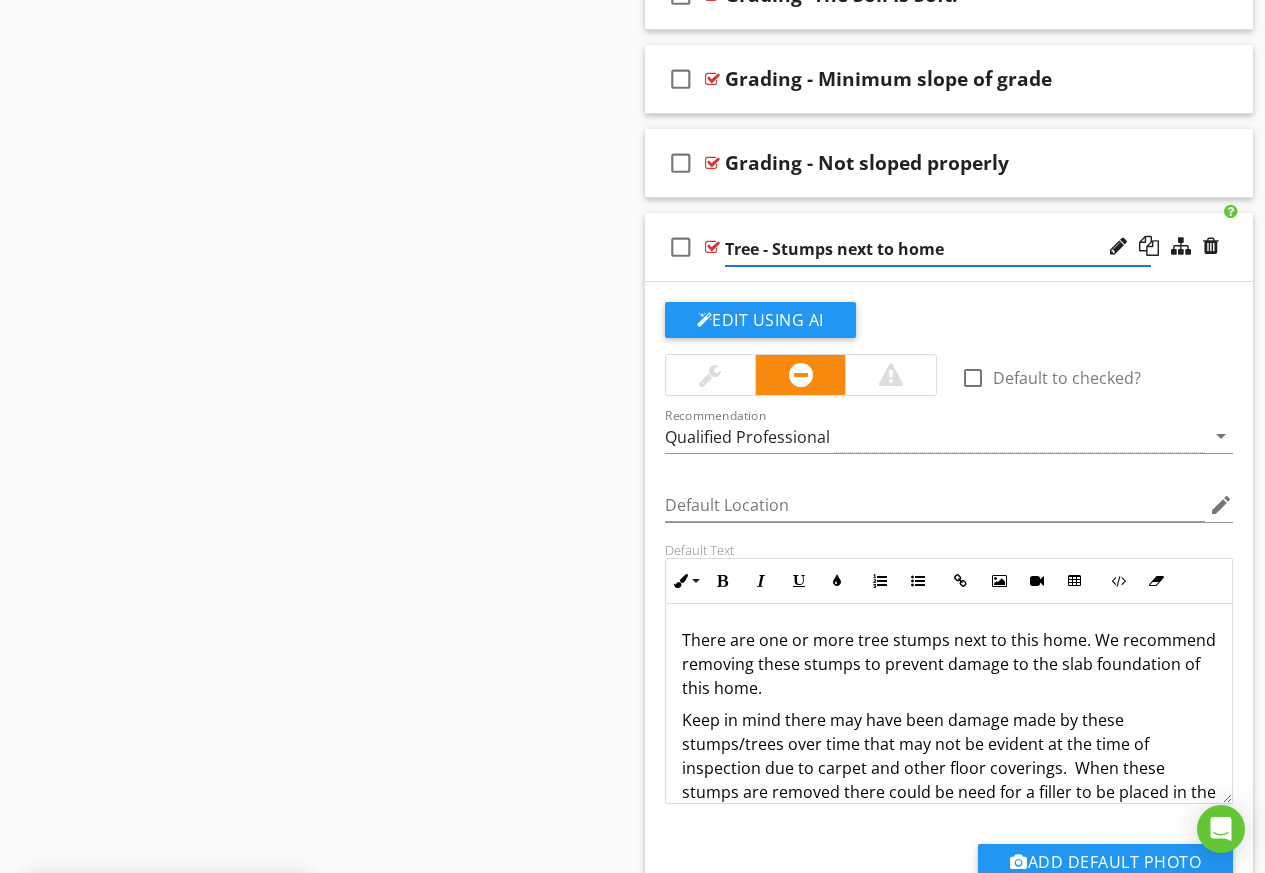 drag, startPoint x: 844, startPoint y: 250, endPoint x: 848, endPoint y: 264, distance: 14.56022 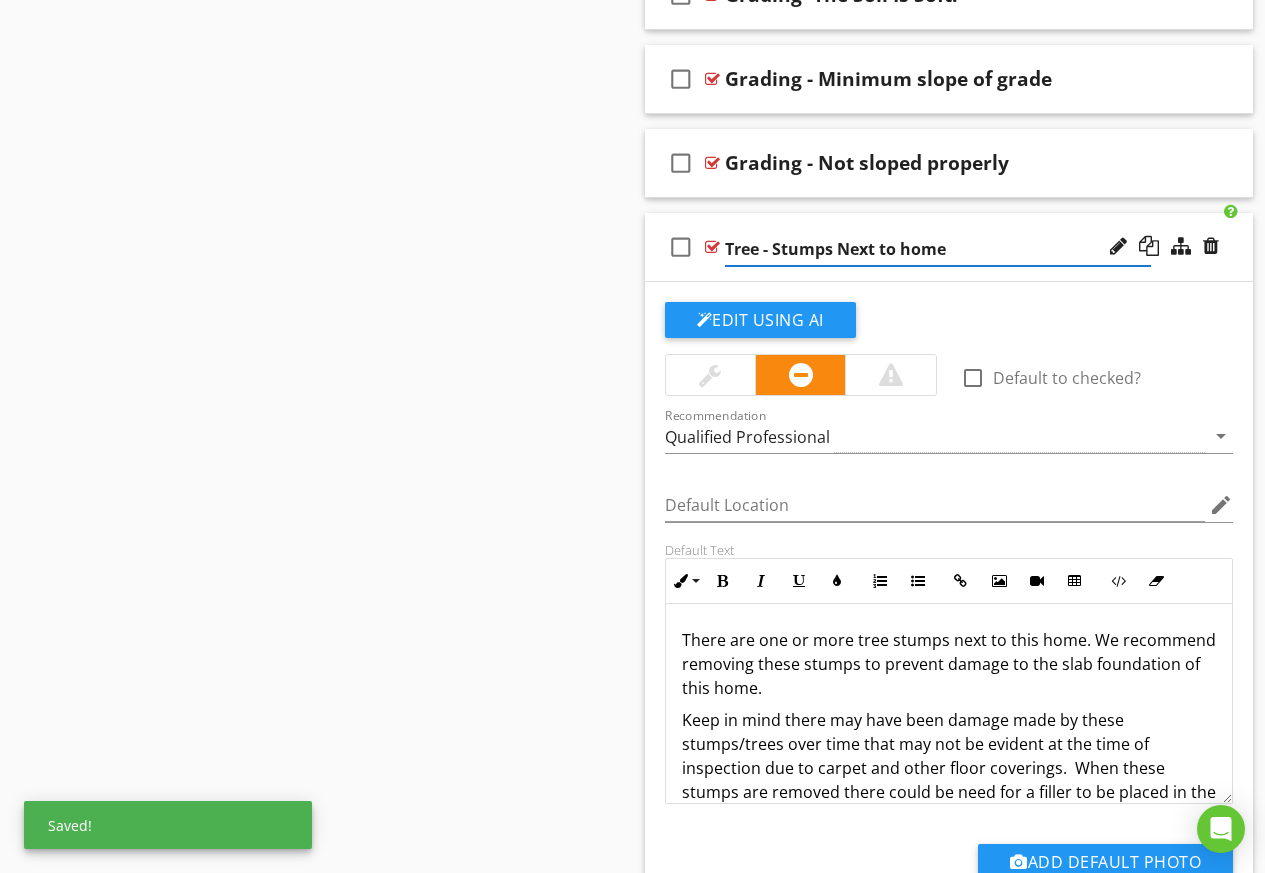 click on "Tree - Stumps Next to home" at bounding box center (938, 249) 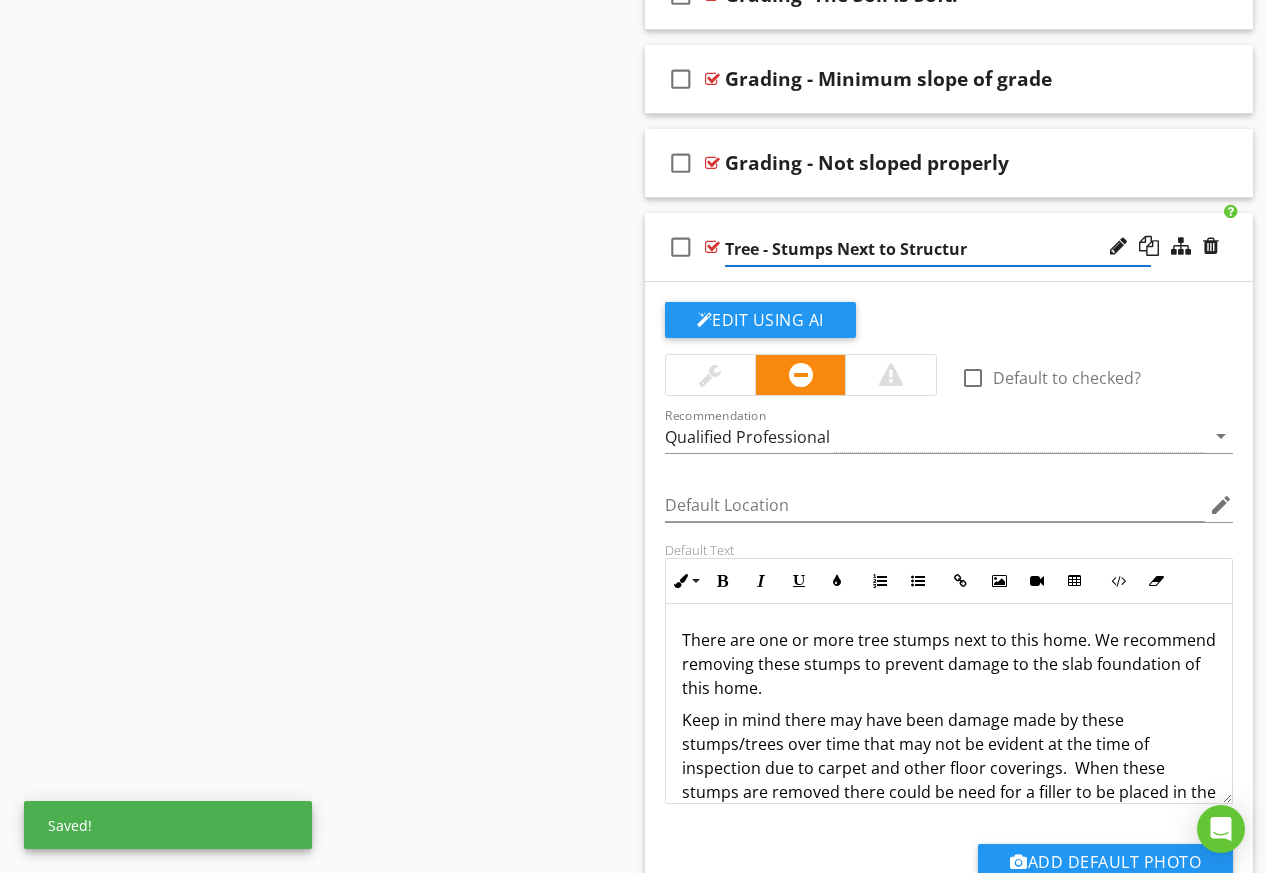 type on "Tree - Stumps Next to Structure" 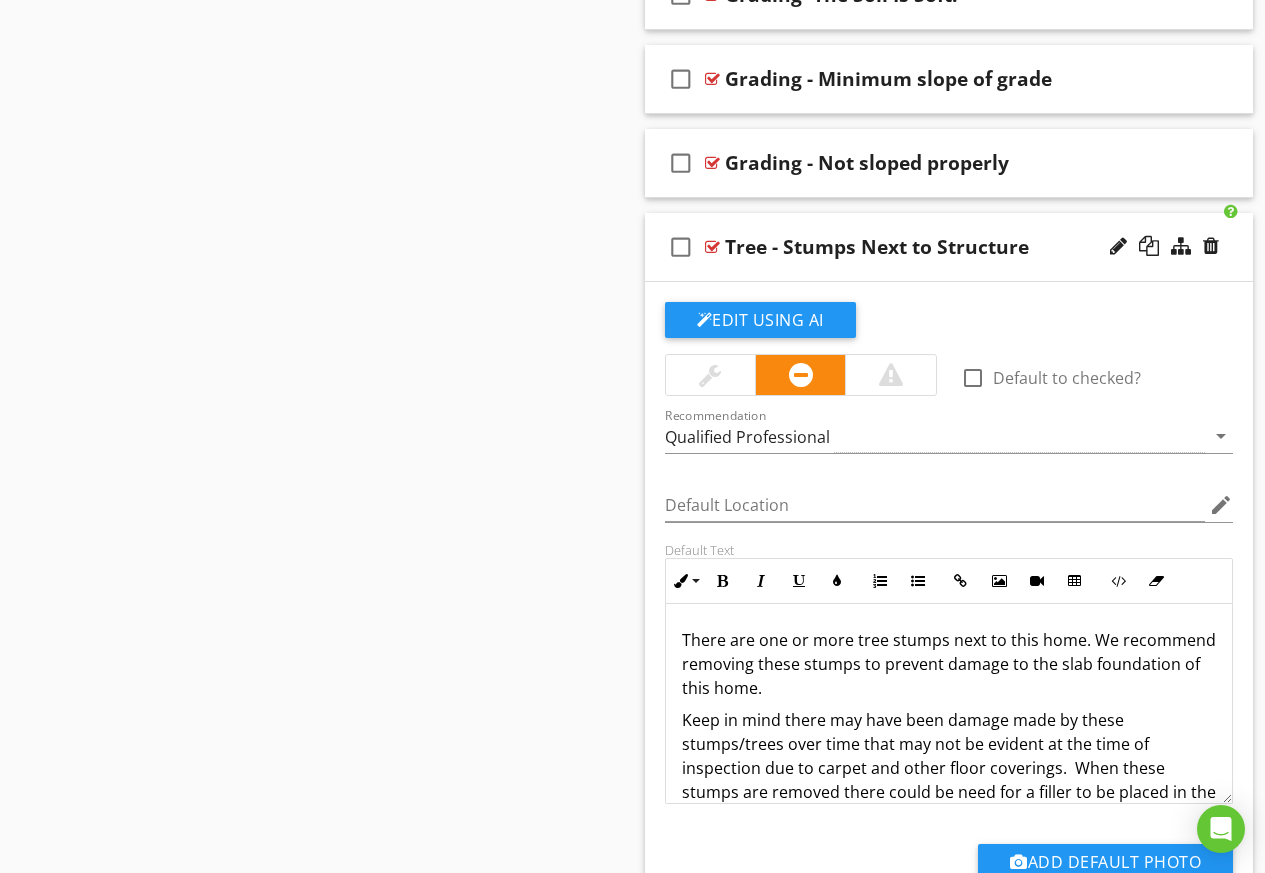 click on "There are one or more tree stumps next to this home. We recommend removing these stumps to prevent damage to the slab foundation of this home." at bounding box center [949, 664] 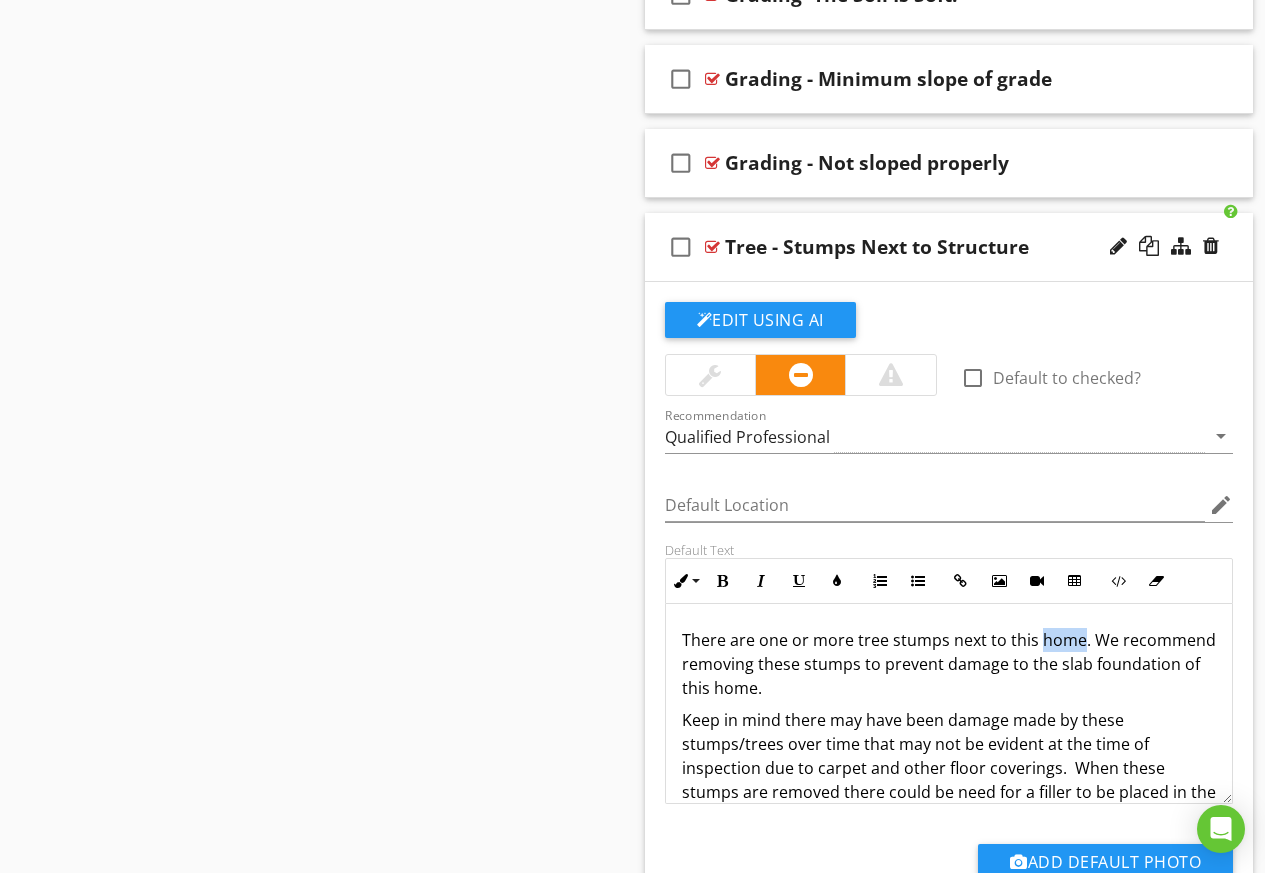 click on "There are one or more tree stumps next to this home. We recommend removing these stumps to prevent damage to the slab foundation of this home." at bounding box center [949, 664] 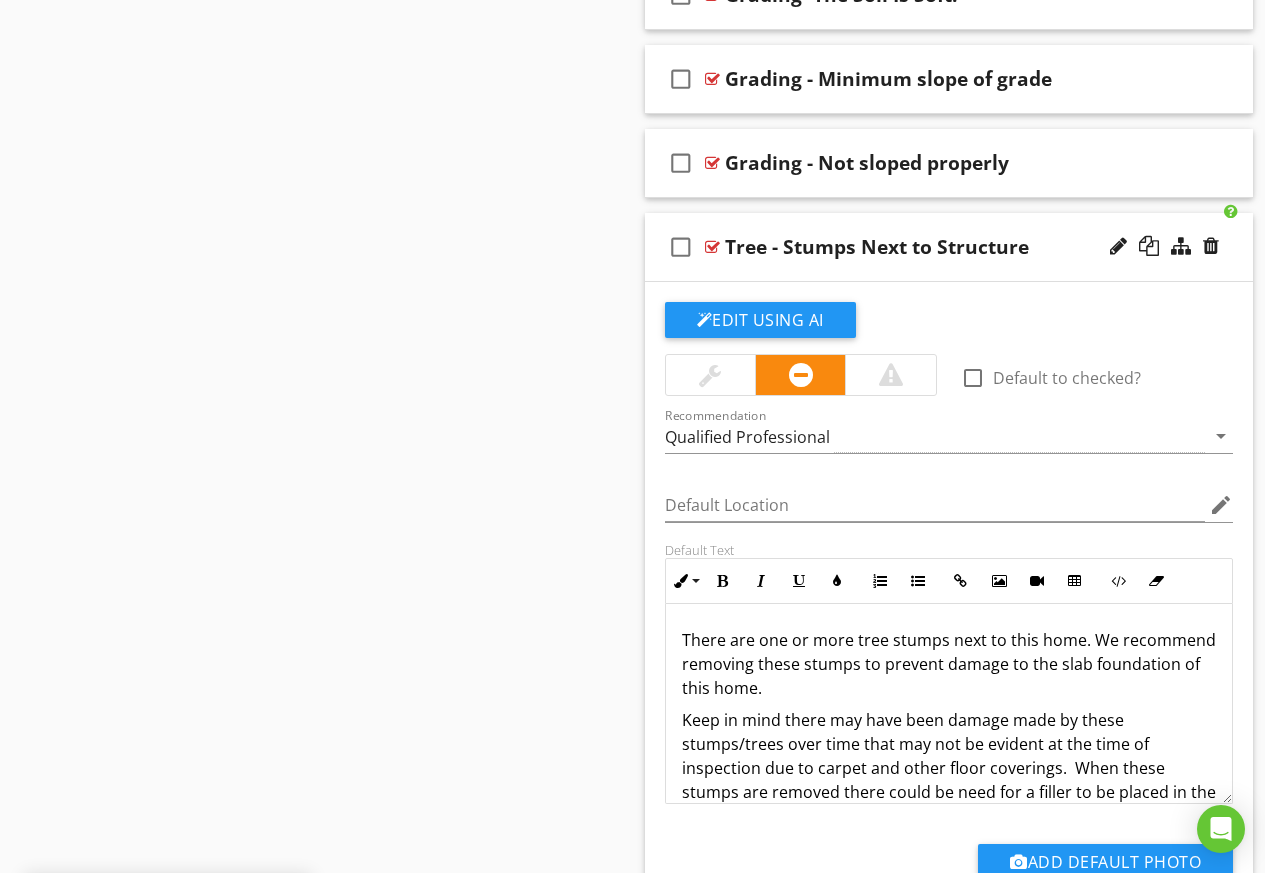 click on "There are one or more tree stumps next to this home. We recommend removing these stumps to prevent damage to the slab foundation of this home." at bounding box center [949, 664] 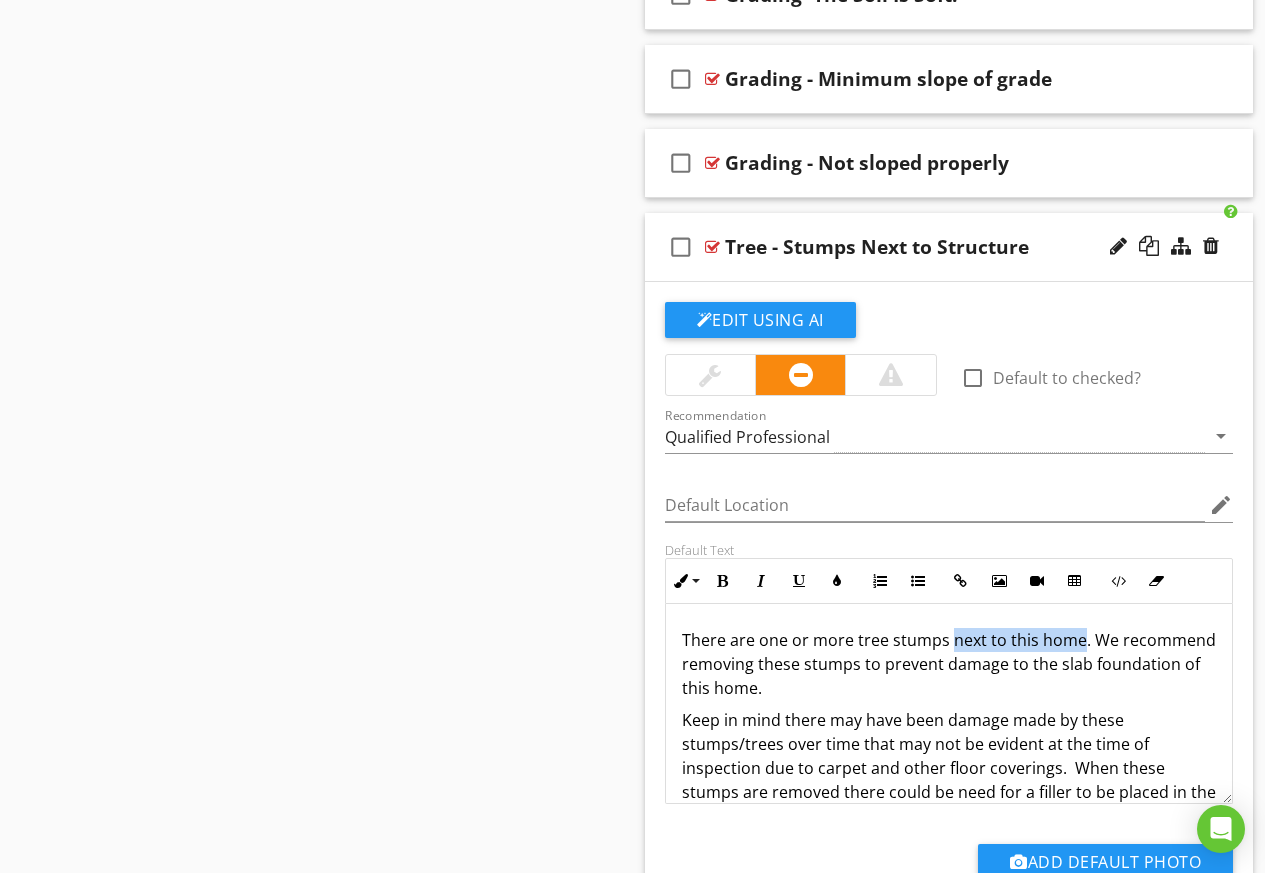 drag, startPoint x: 949, startPoint y: 641, endPoint x: 1076, endPoint y: 646, distance: 127.09839 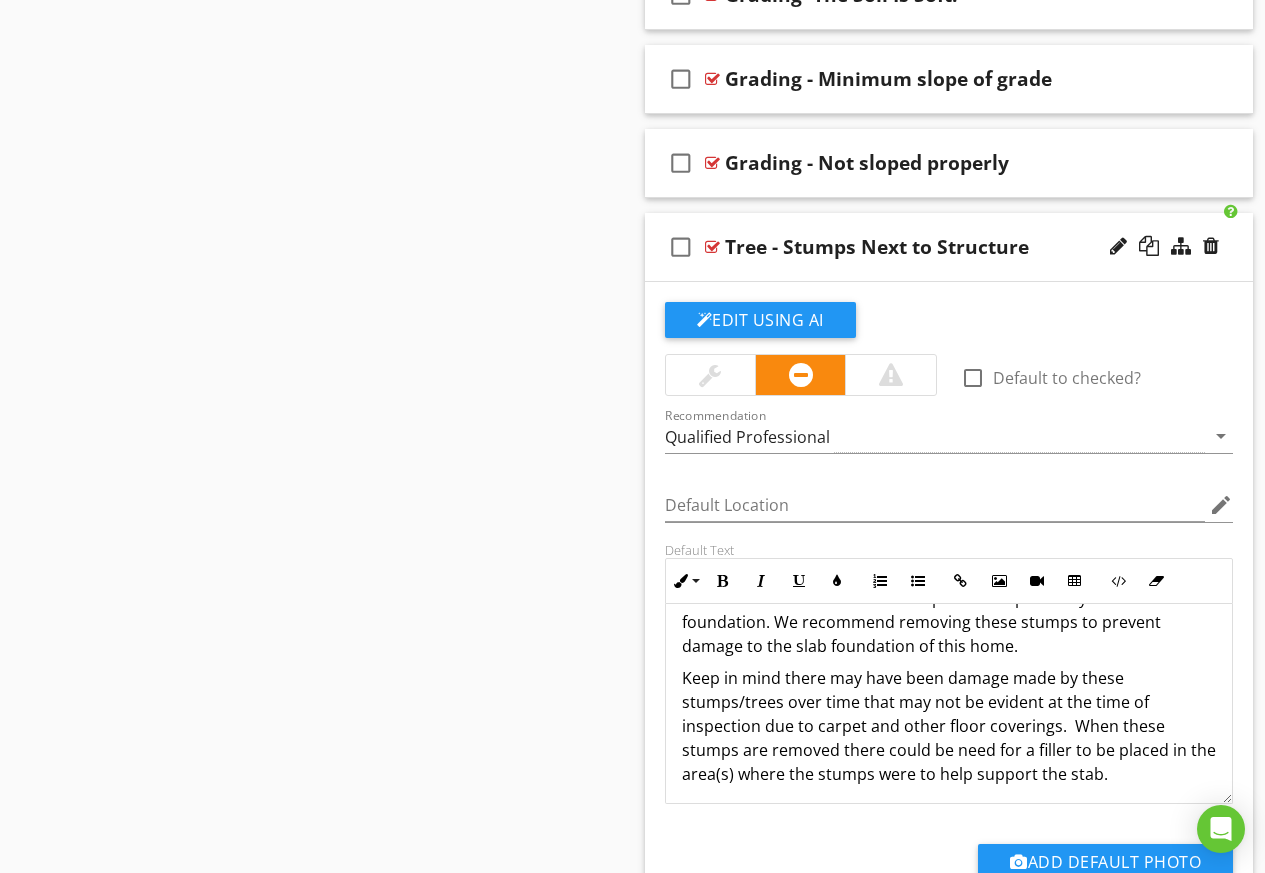 scroll, scrollTop: 49, scrollLeft: 0, axis: vertical 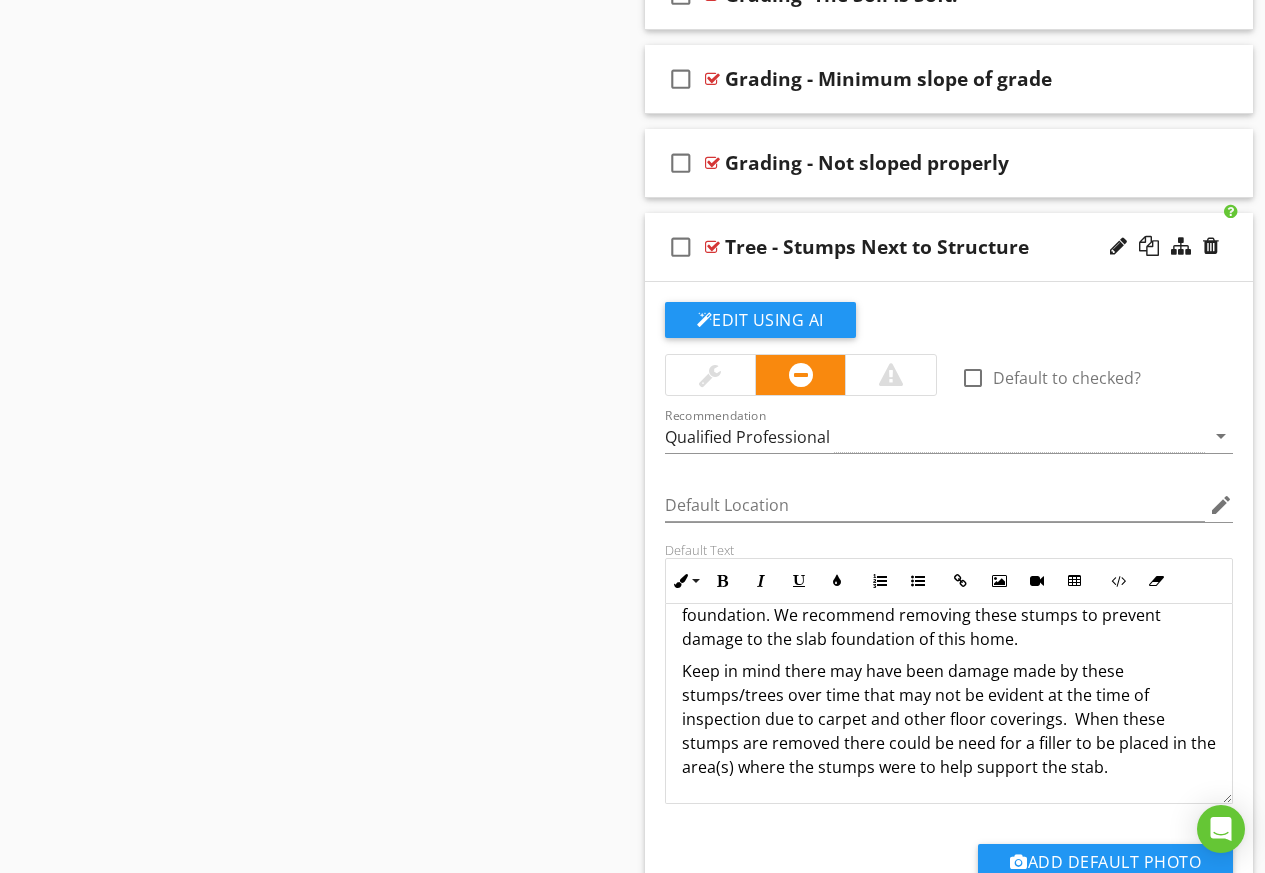 drag, startPoint x: 895, startPoint y: 720, endPoint x: 899, endPoint y: 733, distance: 13.601471 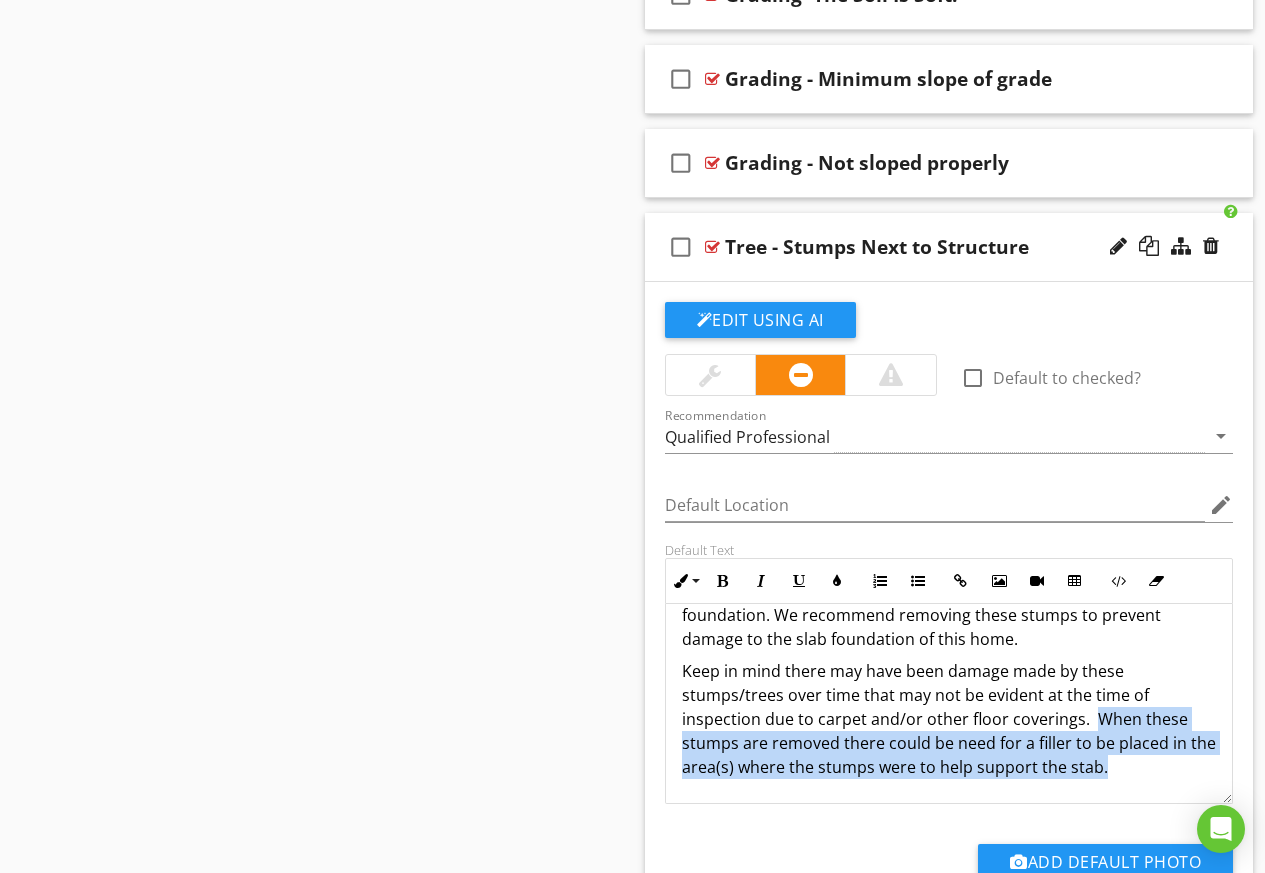 drag, startPoint x: 1136, startPoint y: 770, endPoint x: 1089, endPoint y: 725, distance: 65.06919 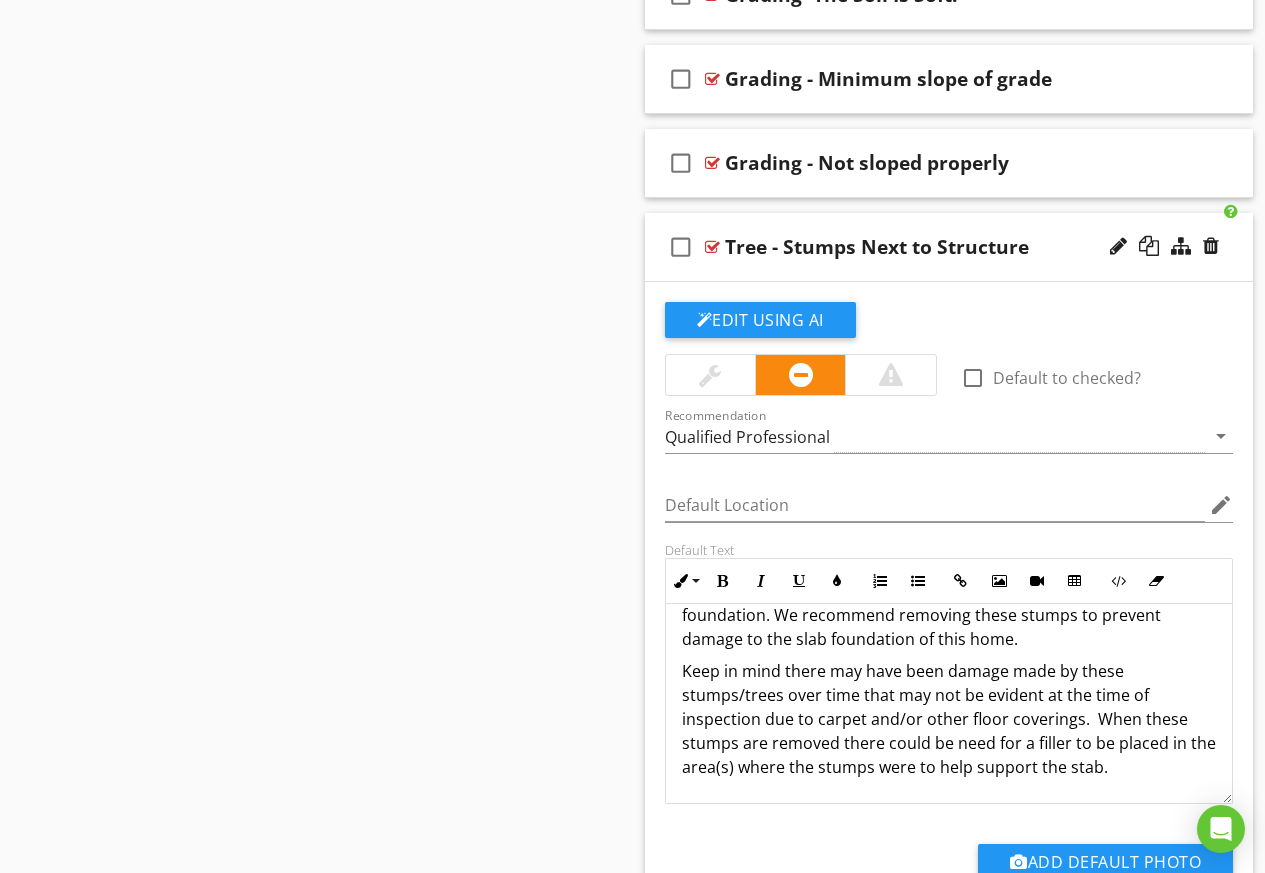scroll, scrollTop: 1, scrollLeft: 0, axis: vertical 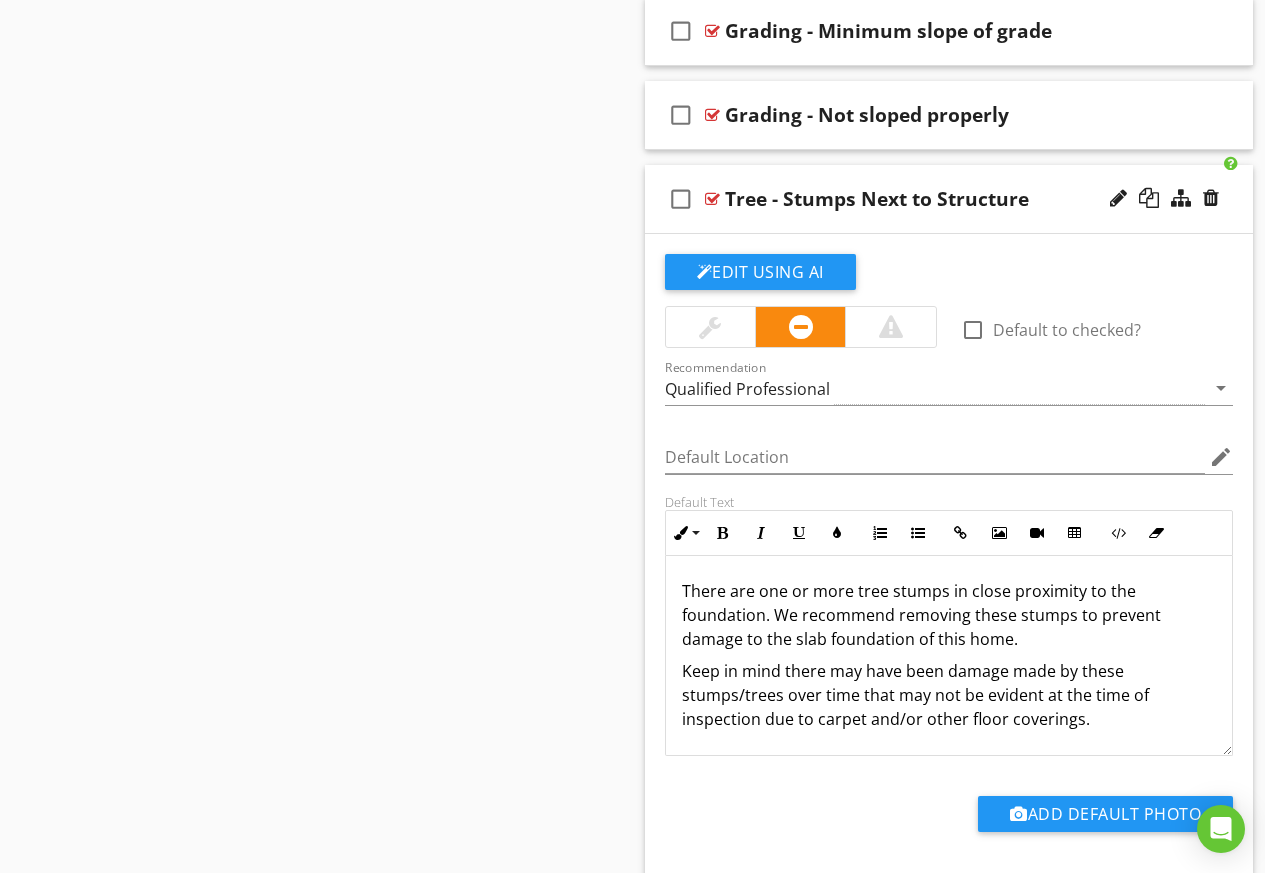 click on "check_box_outline_blank
Tree - Stumps Next to Structure" at bounding box center (949, 199) 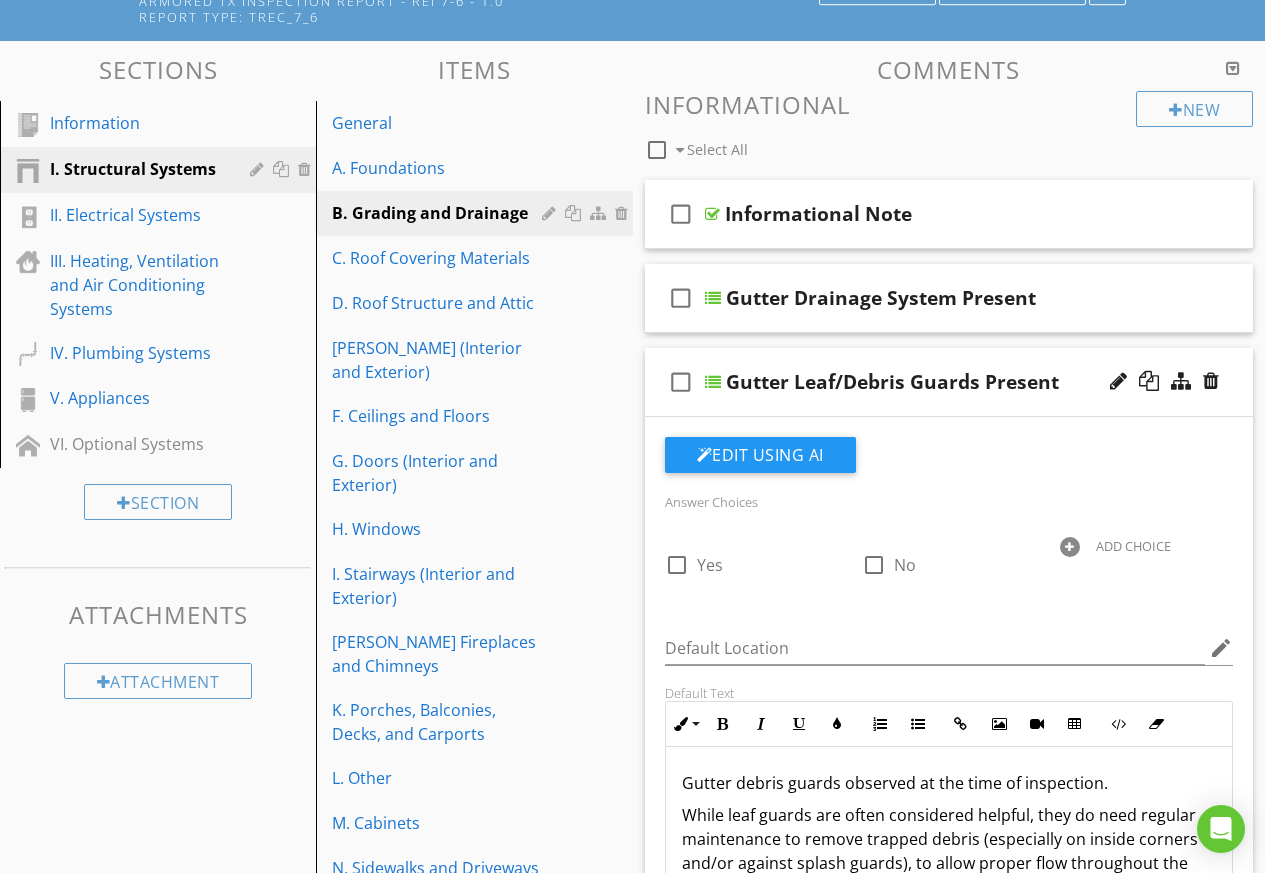 scroll, scrollTop: 0, scrollLeft: 0, axis: both 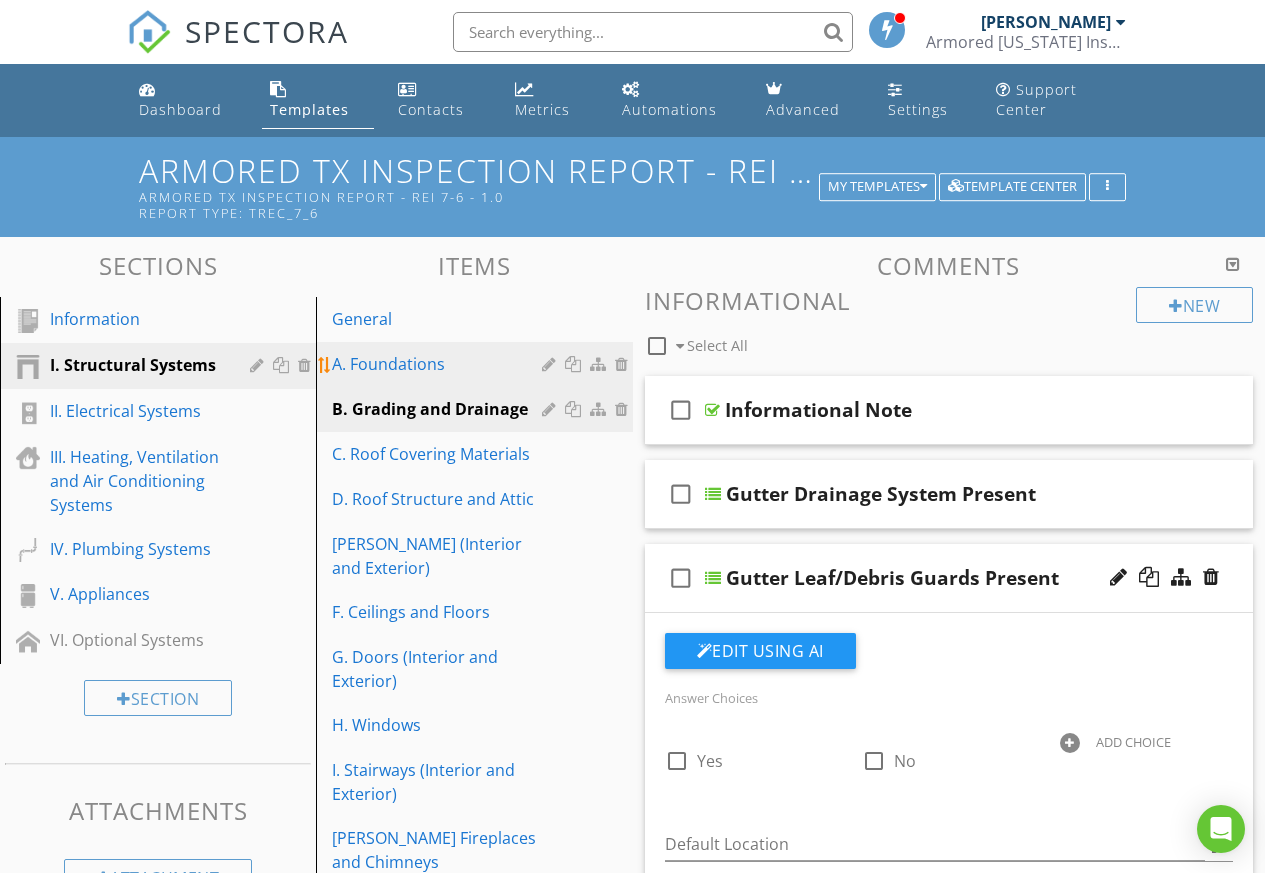 click on "A. Foundations" at bounding box center (439, 364) 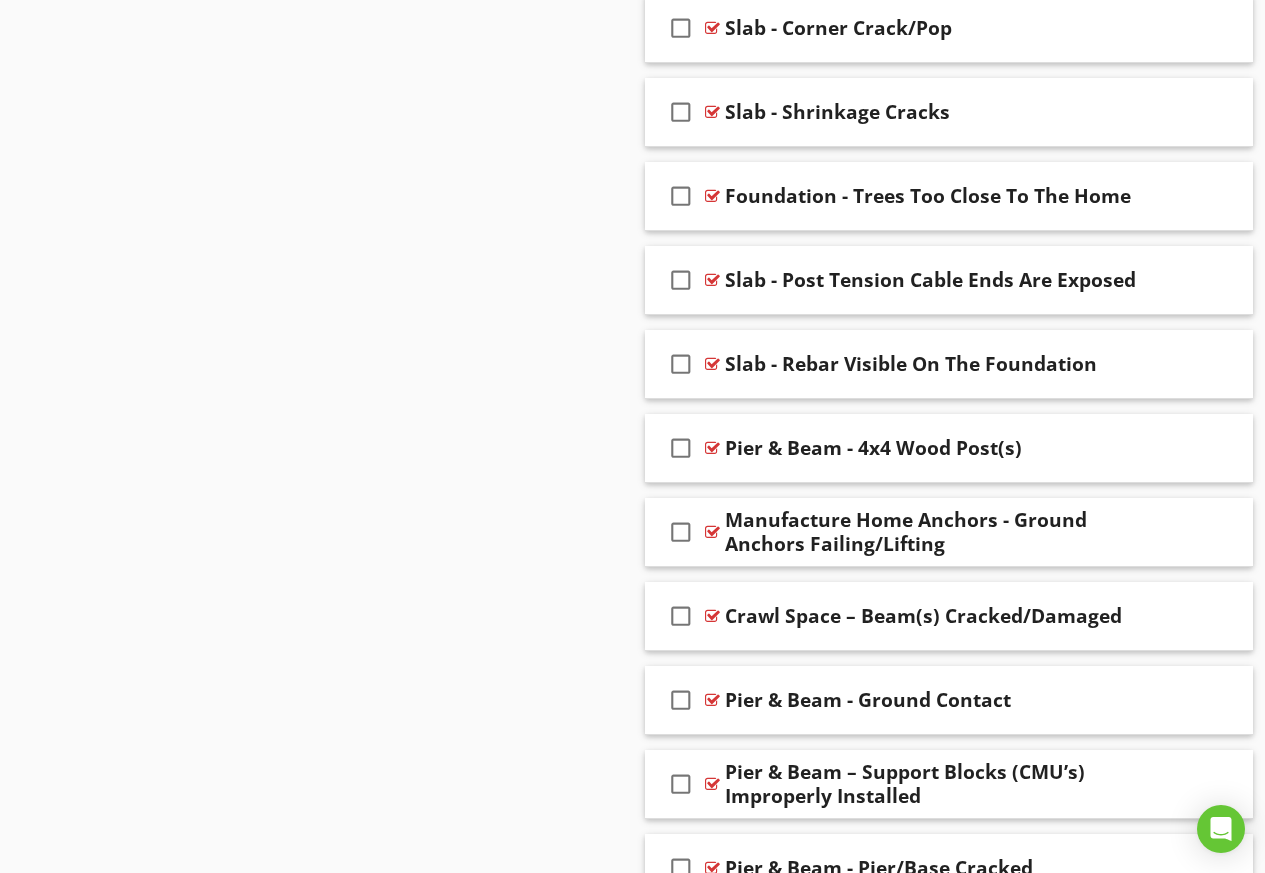 scroll, scrollTop: 2173, scrollLeft: 0, axis: vertical 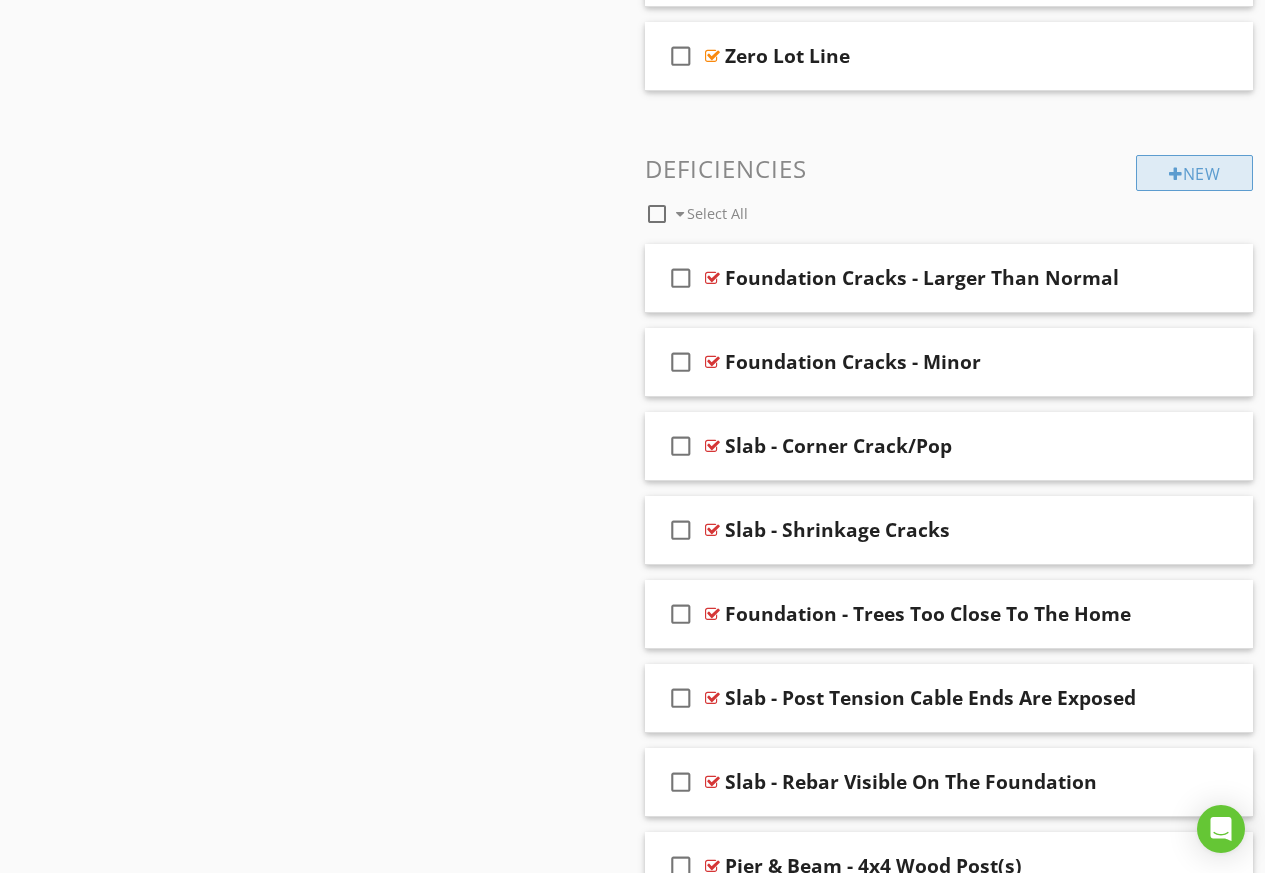 click at bounding box center (1176, 174) 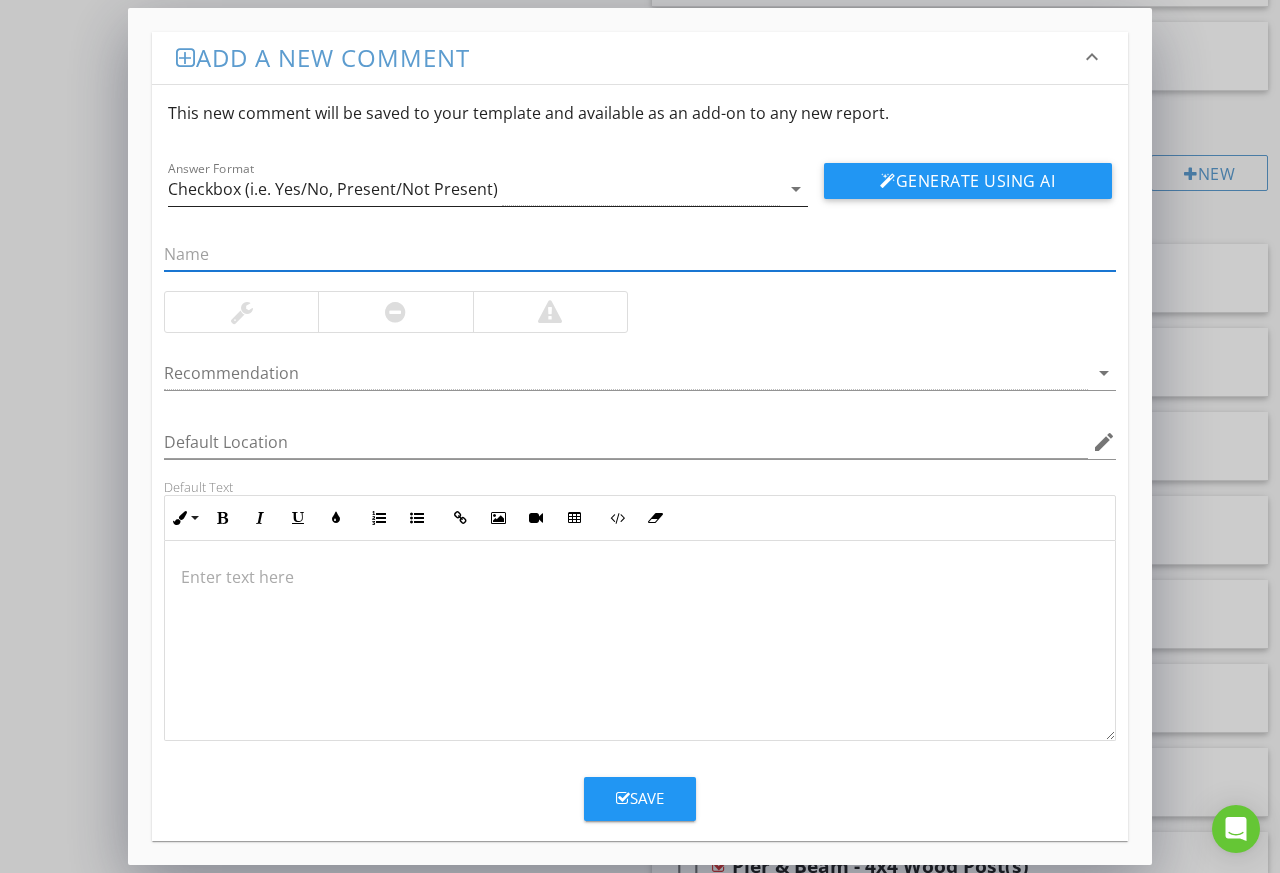 click on "arrow_drop_down" at bounding box center [796, 189] 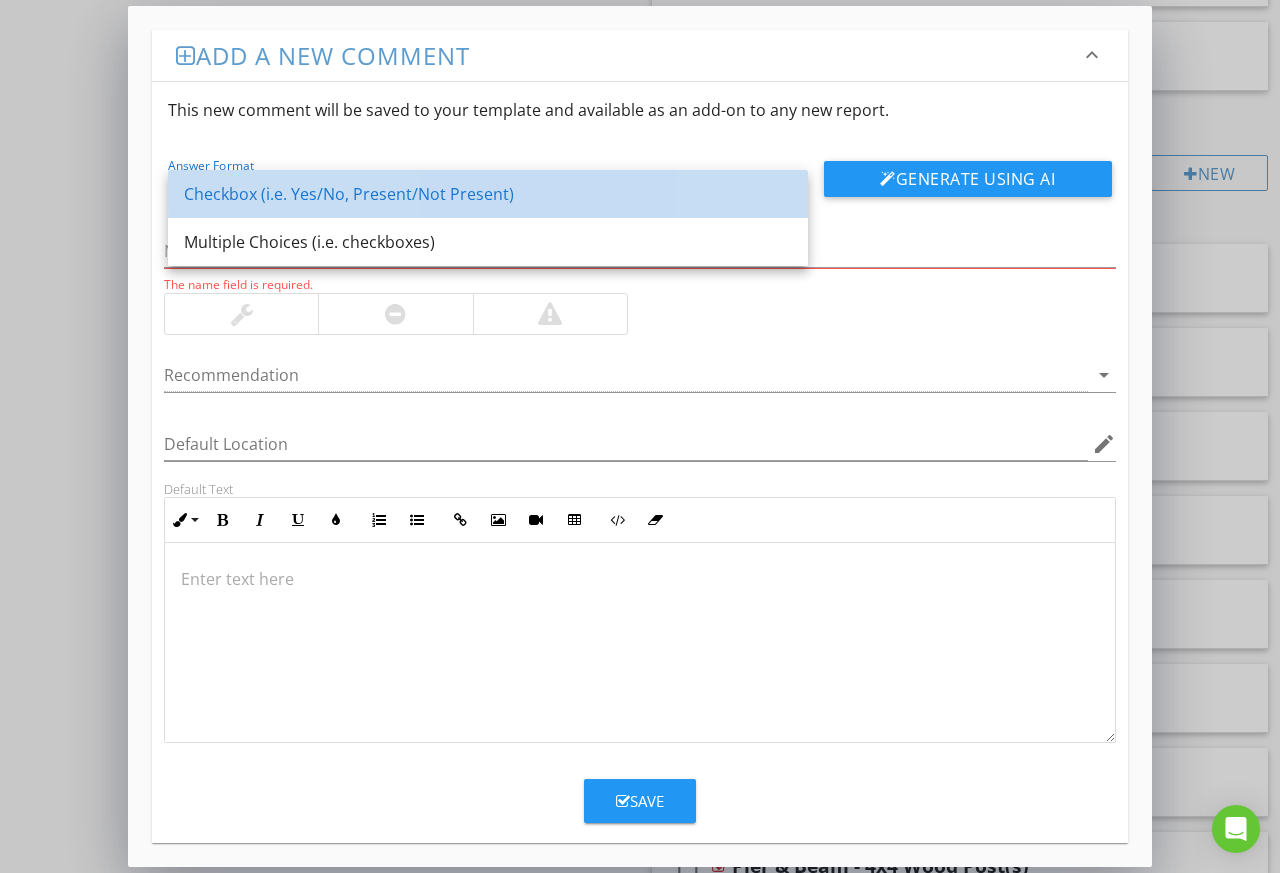 click on "Checkbox (i.e. Yes/No, Present/Not Present)" at bounding box center [488, 194] 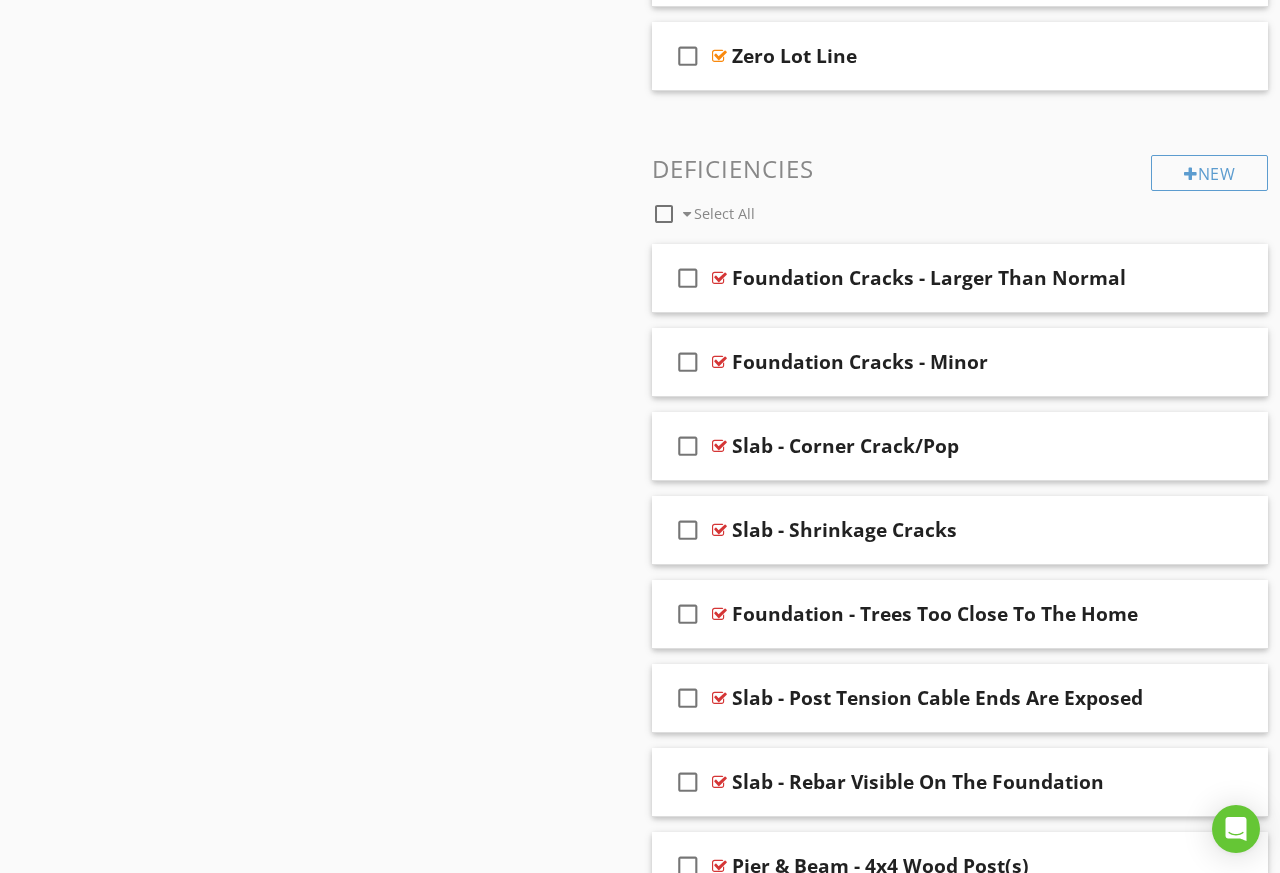 click at bounding box center (640, 436) 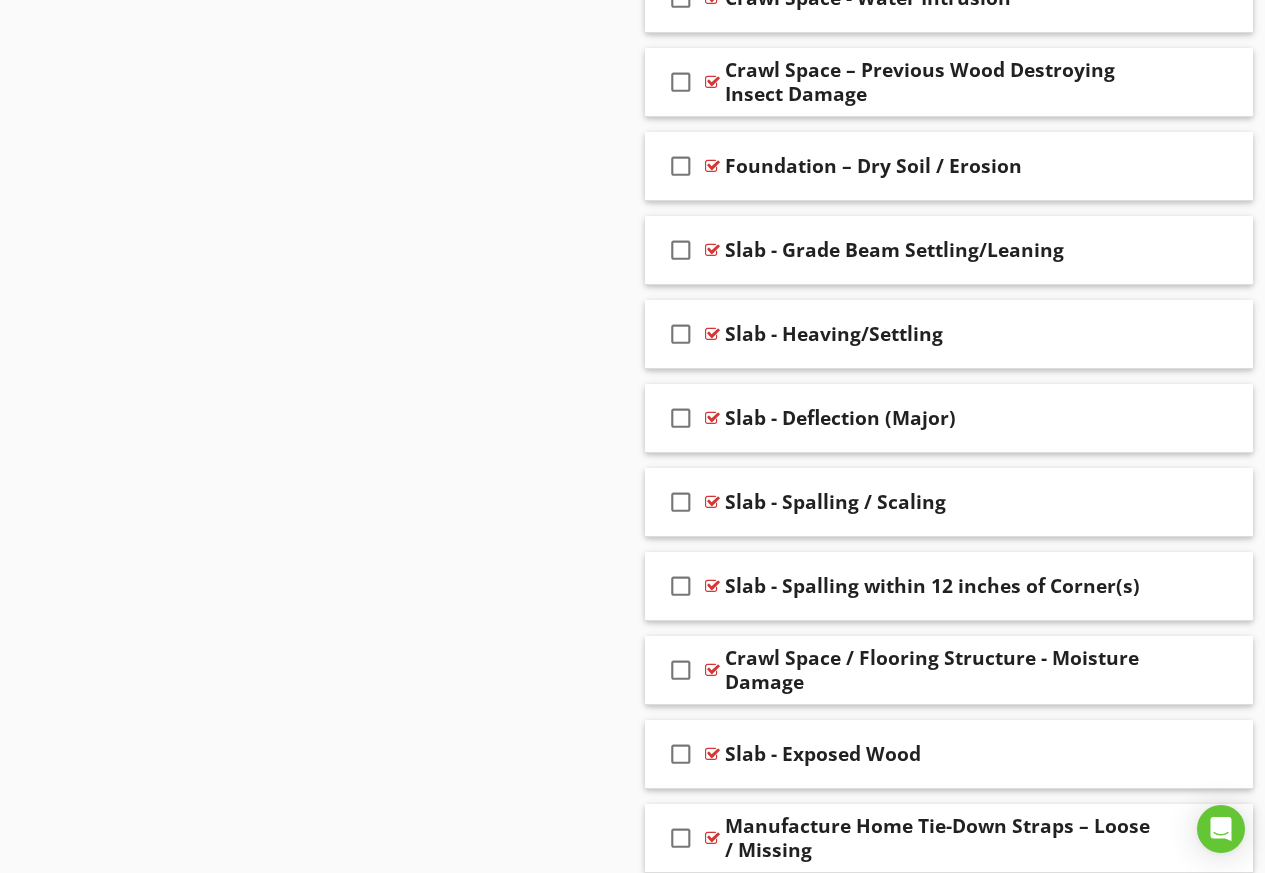 scroll, scrollTop: 4973, scrollLeft: 0, axis: vertical 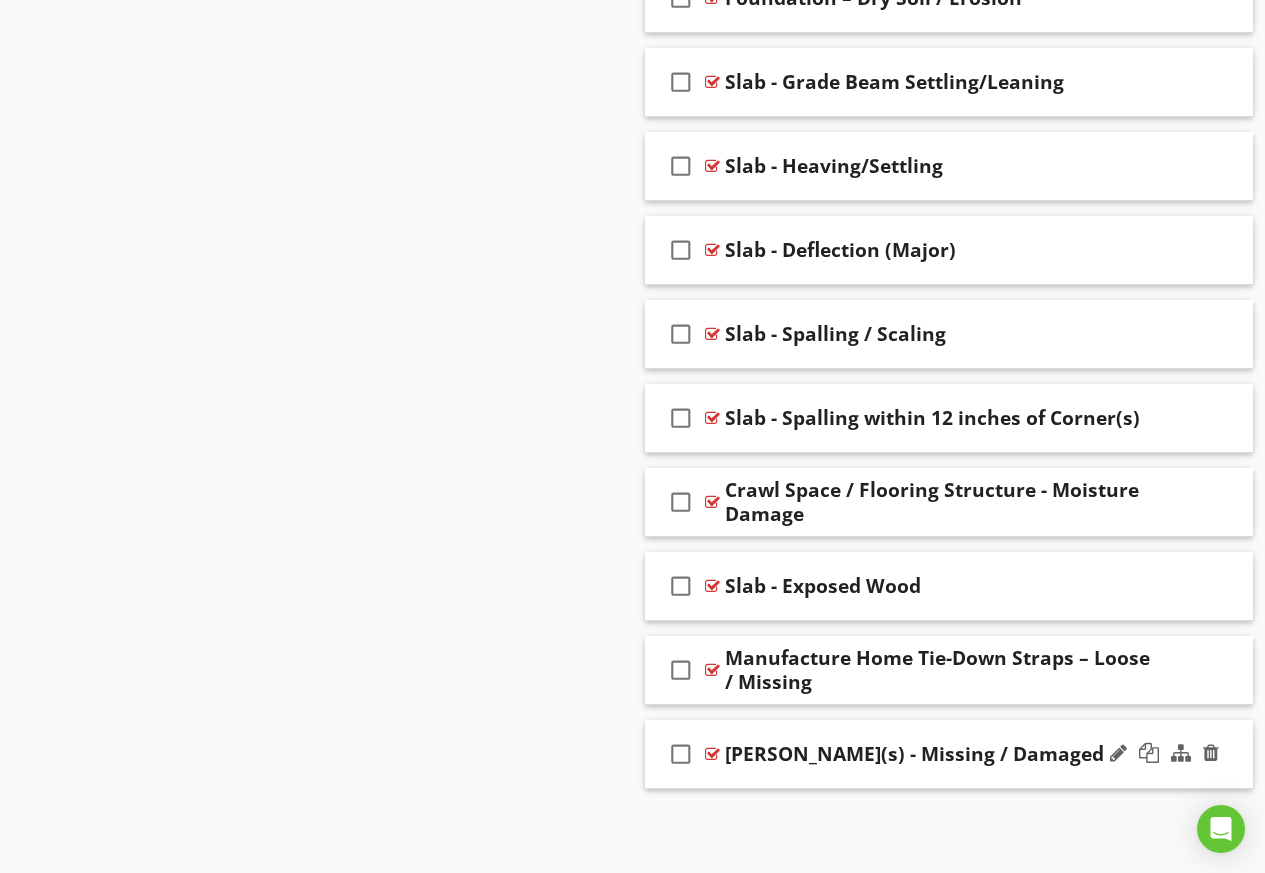 click on "[PERSON_NAME](s) - Missing / Damaged" at bounding box center [914, 754] 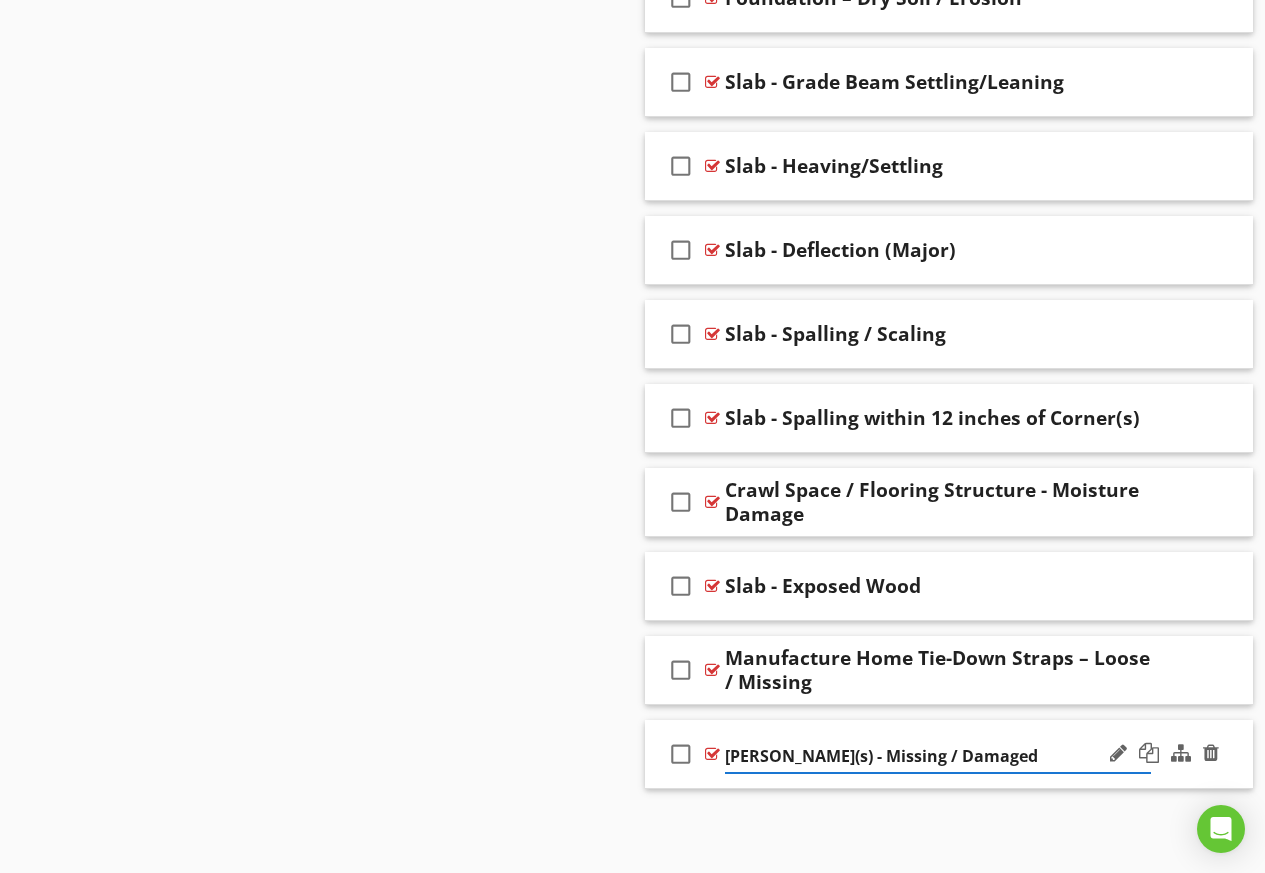 click on "check_box_outline_blank         Anchor Bolt(s) - Missing / Damaged" at bounding box center (949, 754) 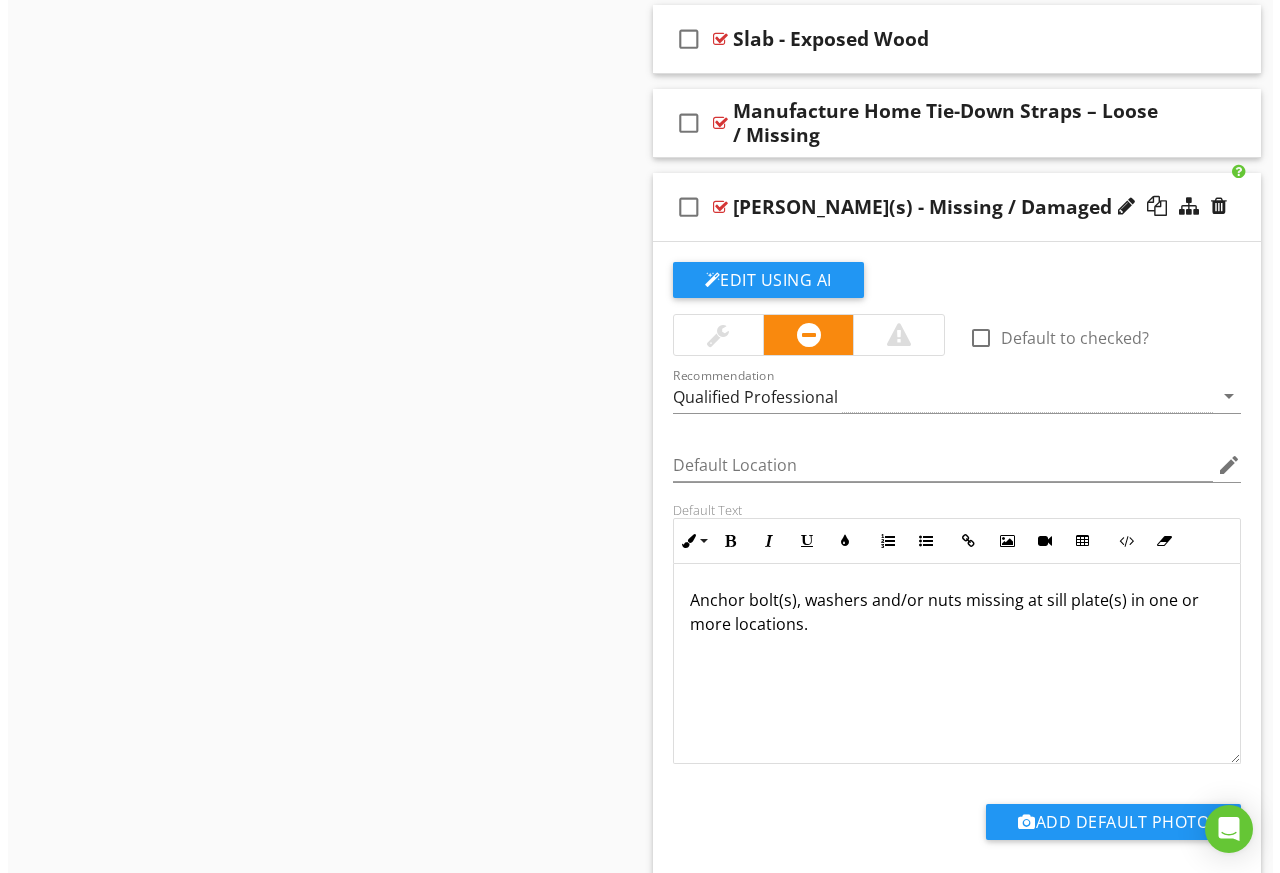 scroll, scrollTop: 5473, scrollLeft: 0, axis: vertical 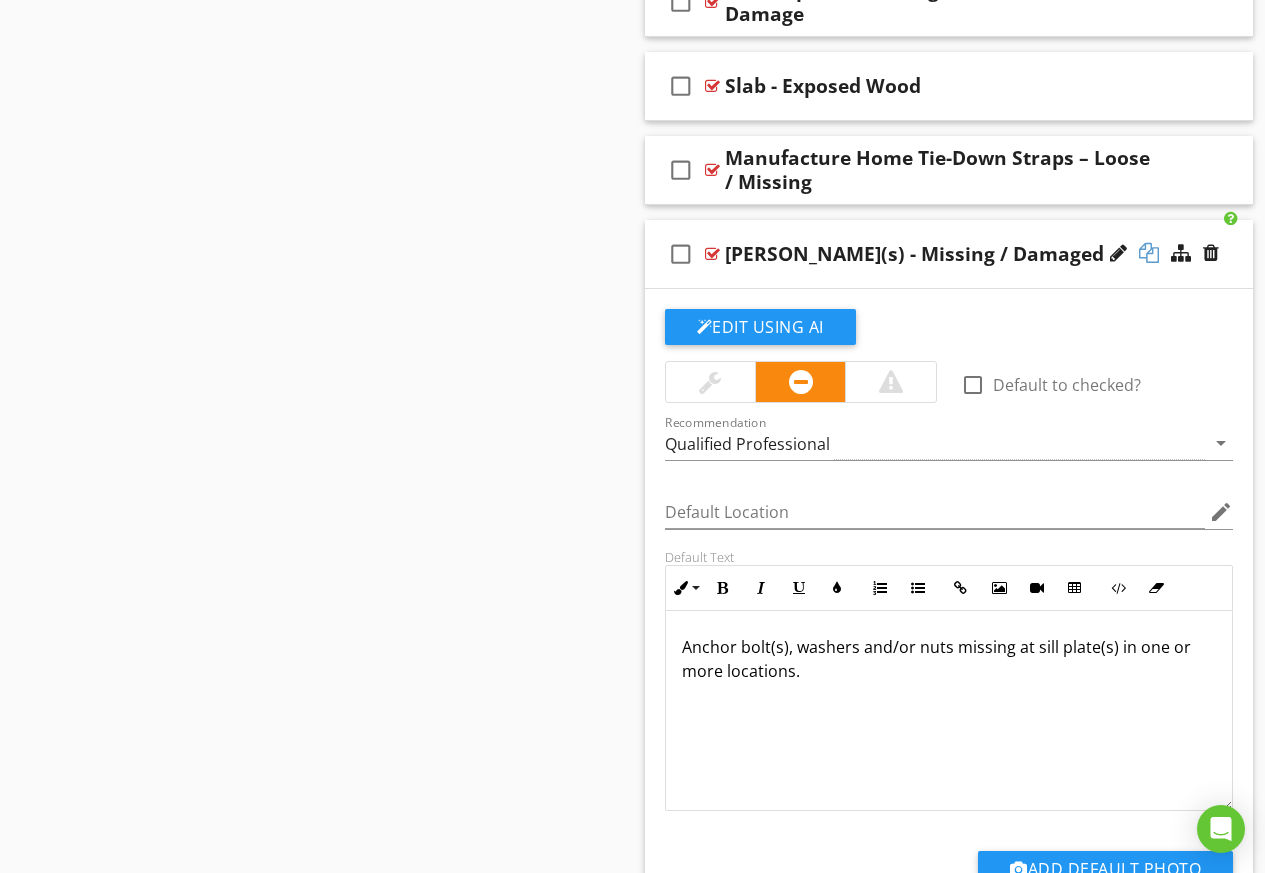 click at bounding box center [1149, 253] 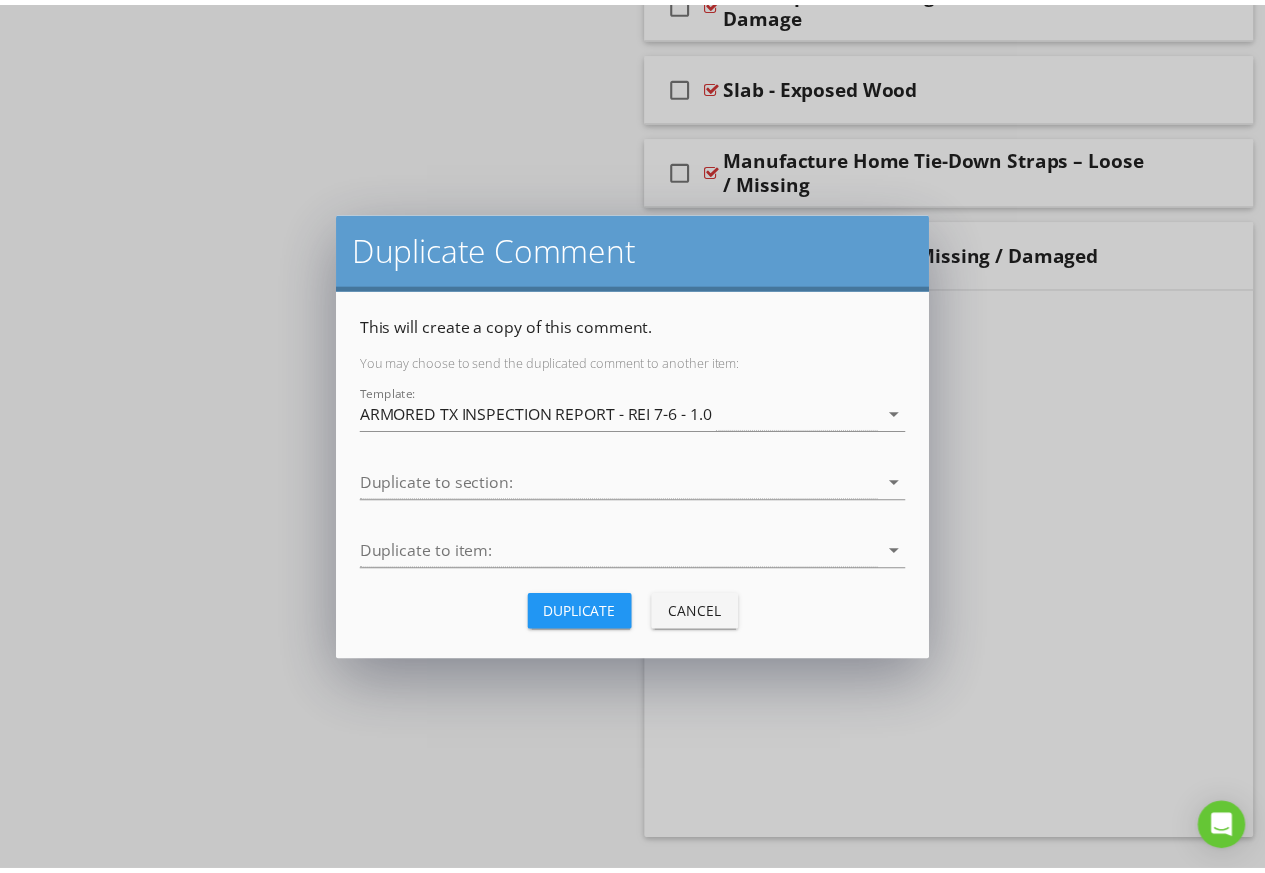 scroll, scrollTop: 4973, scrollLeft: 0, axis: vertical 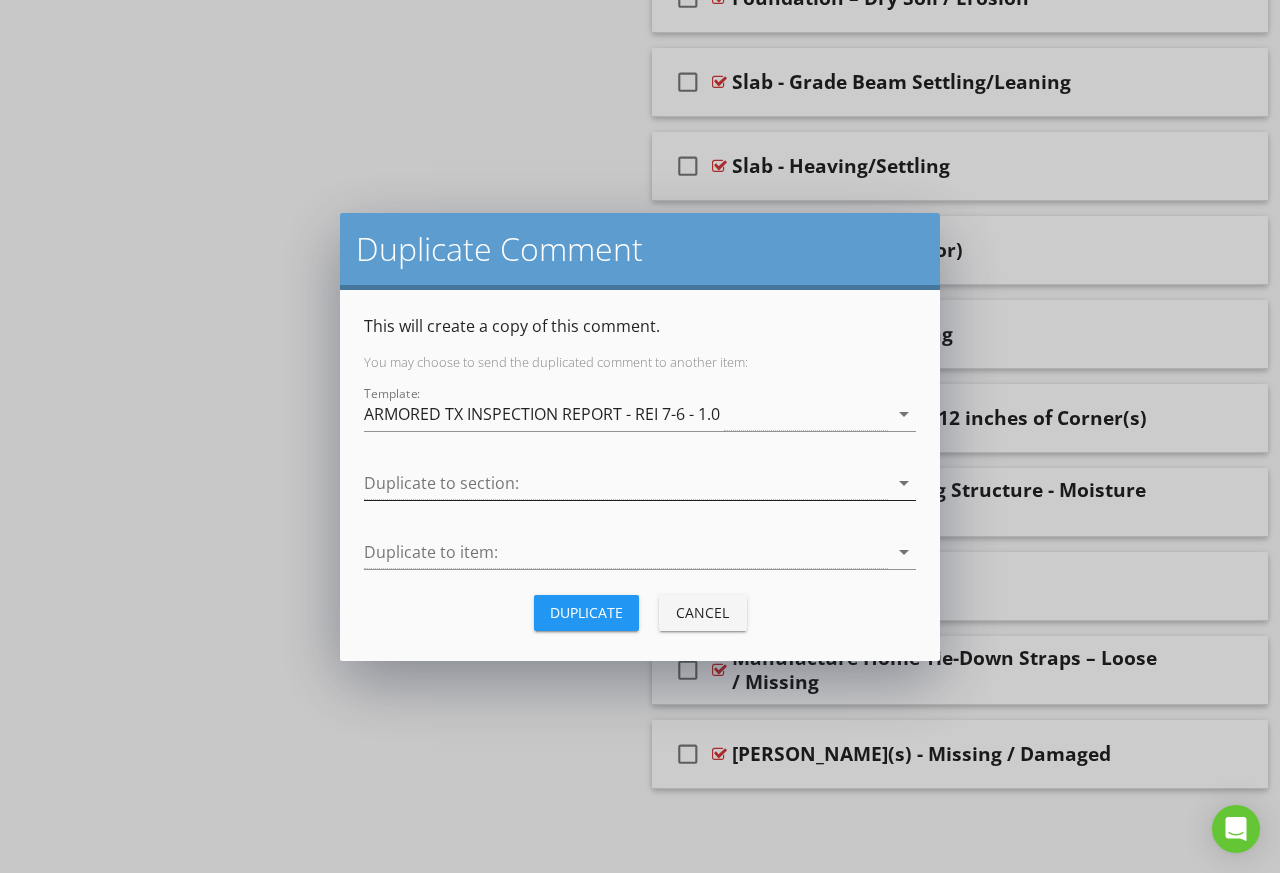 click at bounding box center [626, 483] 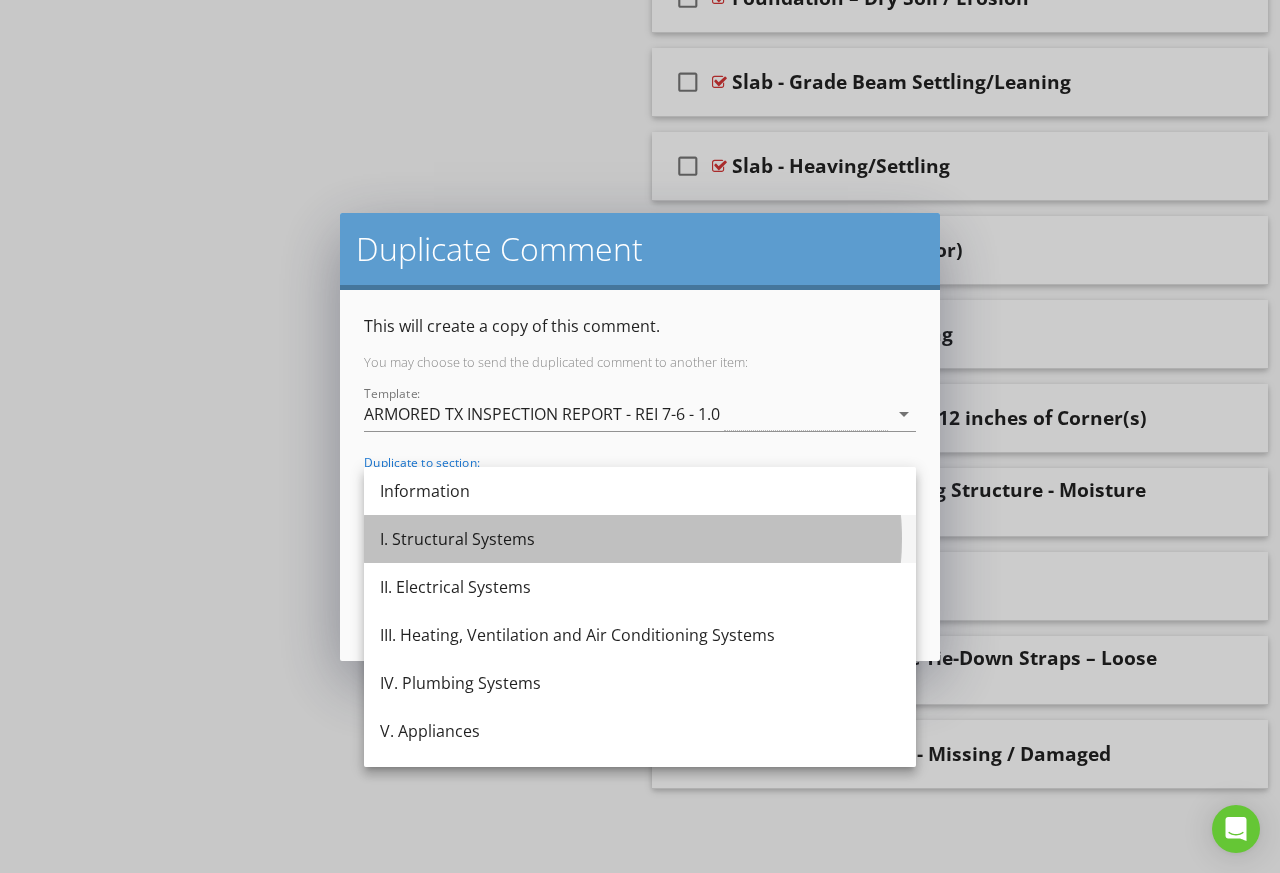 click on "I. Structural Systems" at bounding box center [640, 539] 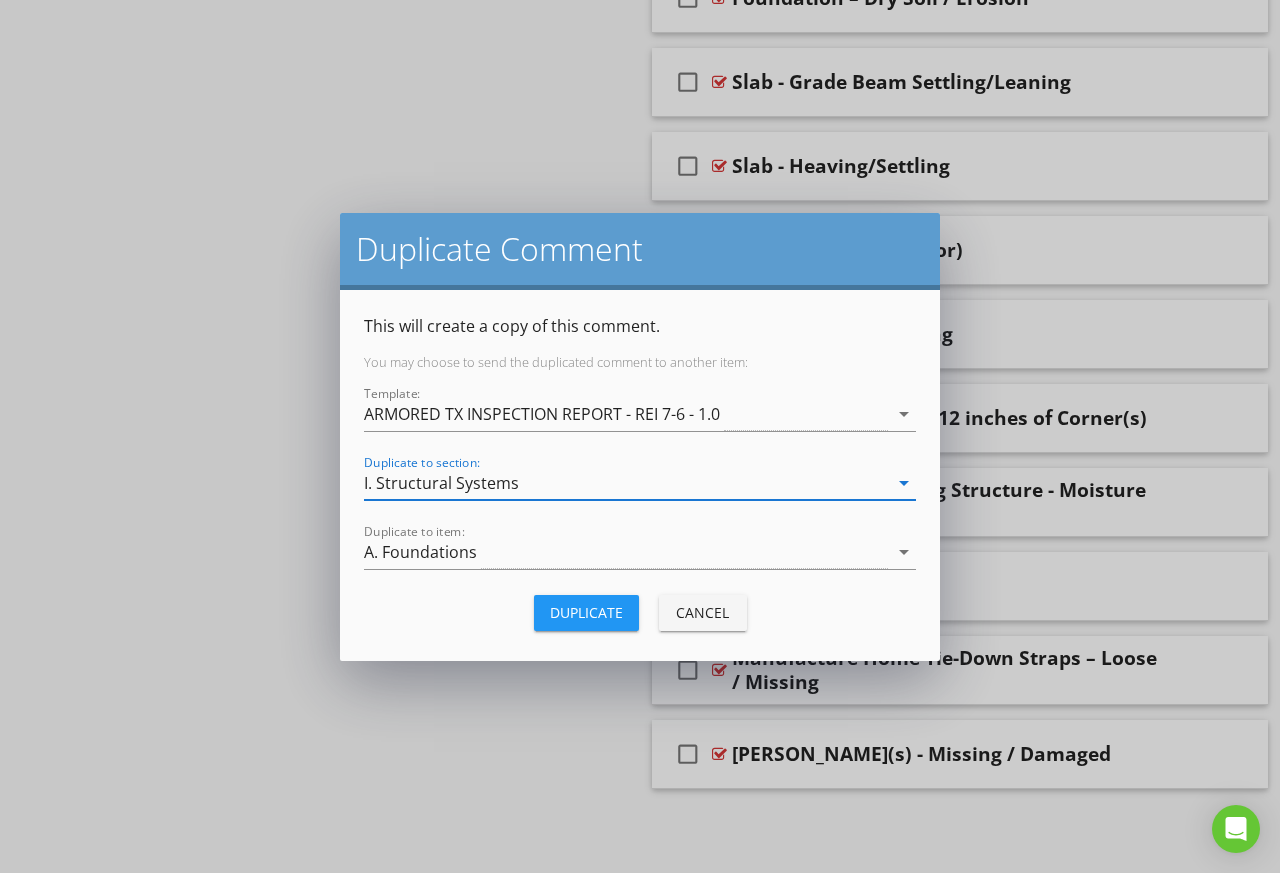 click on "Duplicate" at bounding box center (586, 612) 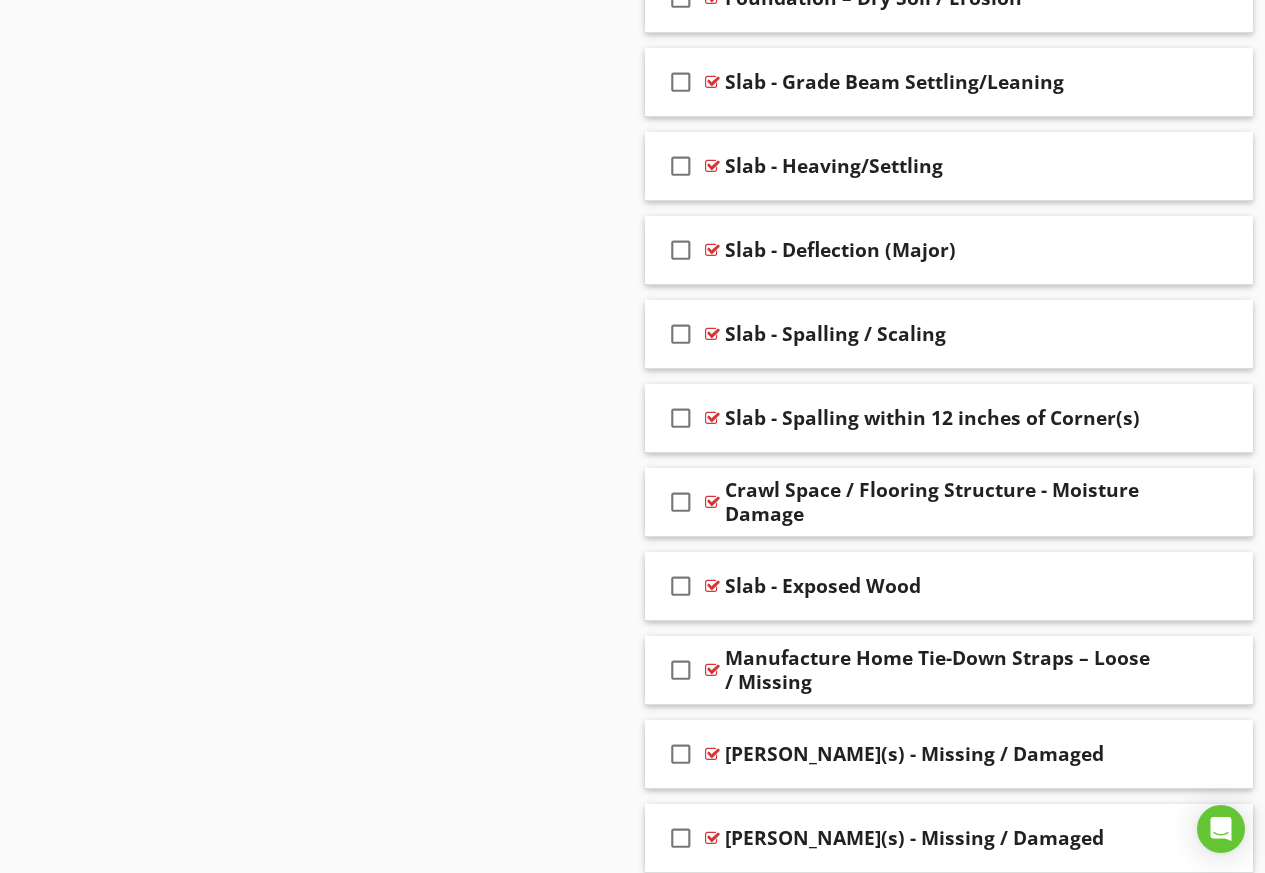 scroll, scrollTop: 5057, scrollLeft: 0, axis: vertical 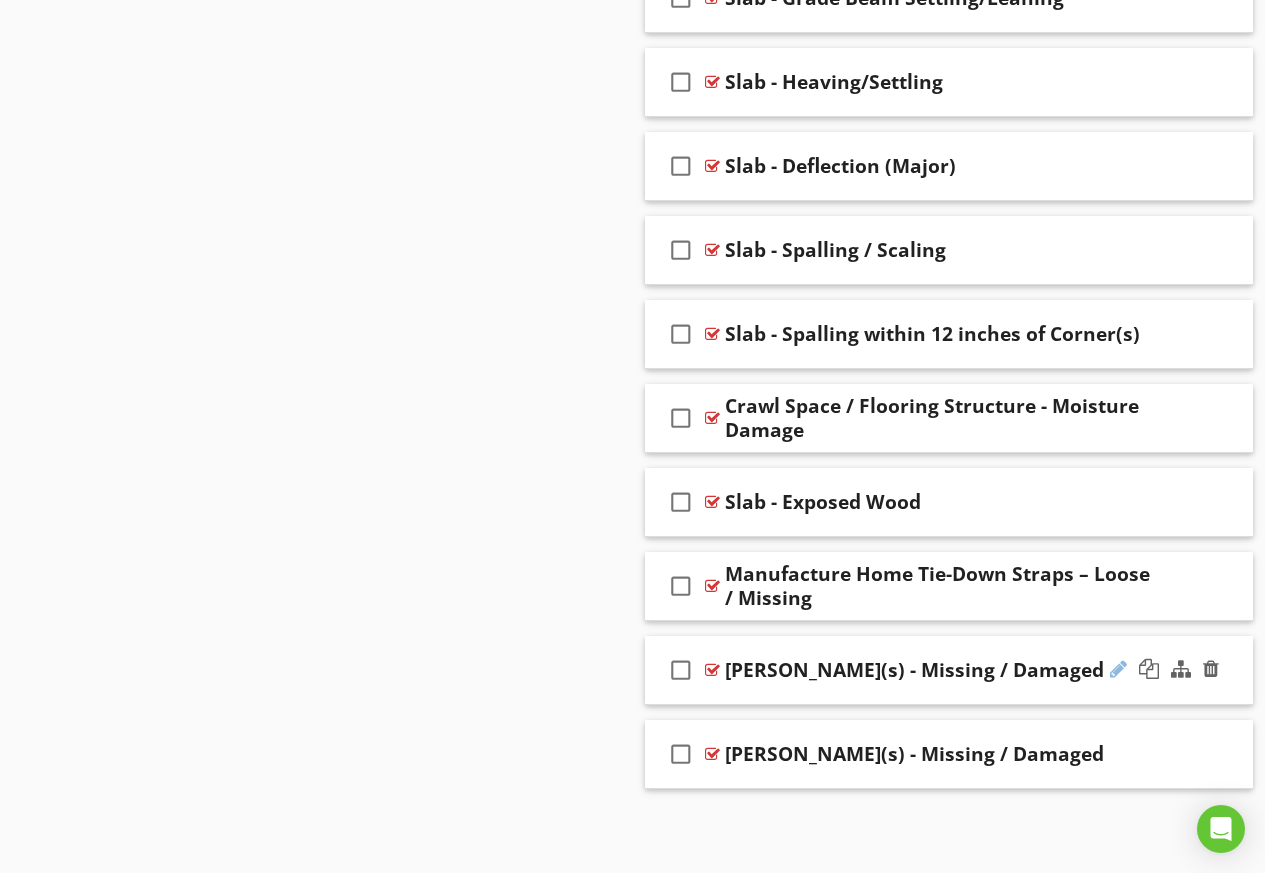 click at bounding box center (1118, 669) 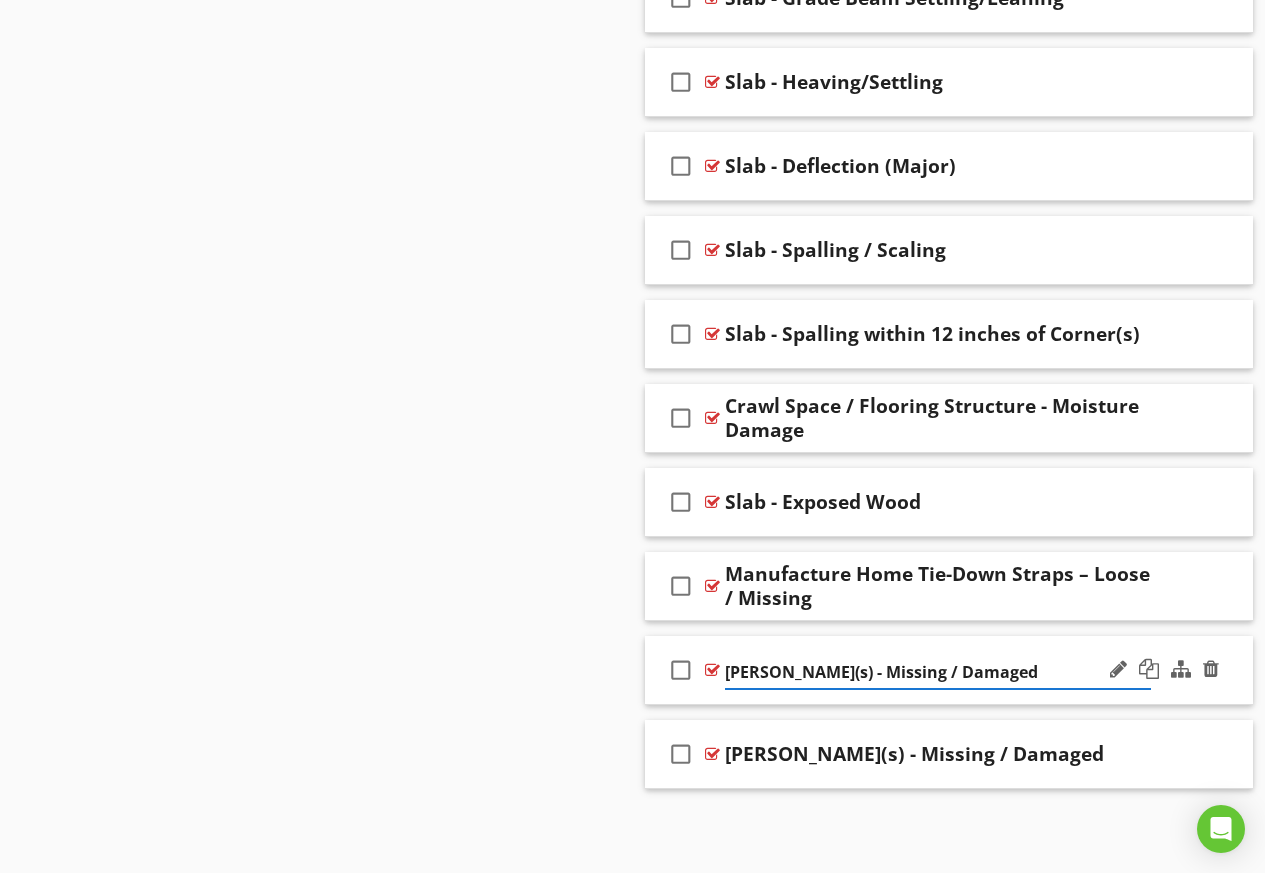 click on "[PERSON_NAME](s) - Missing / Damaged" at bounding box center [938, 672] 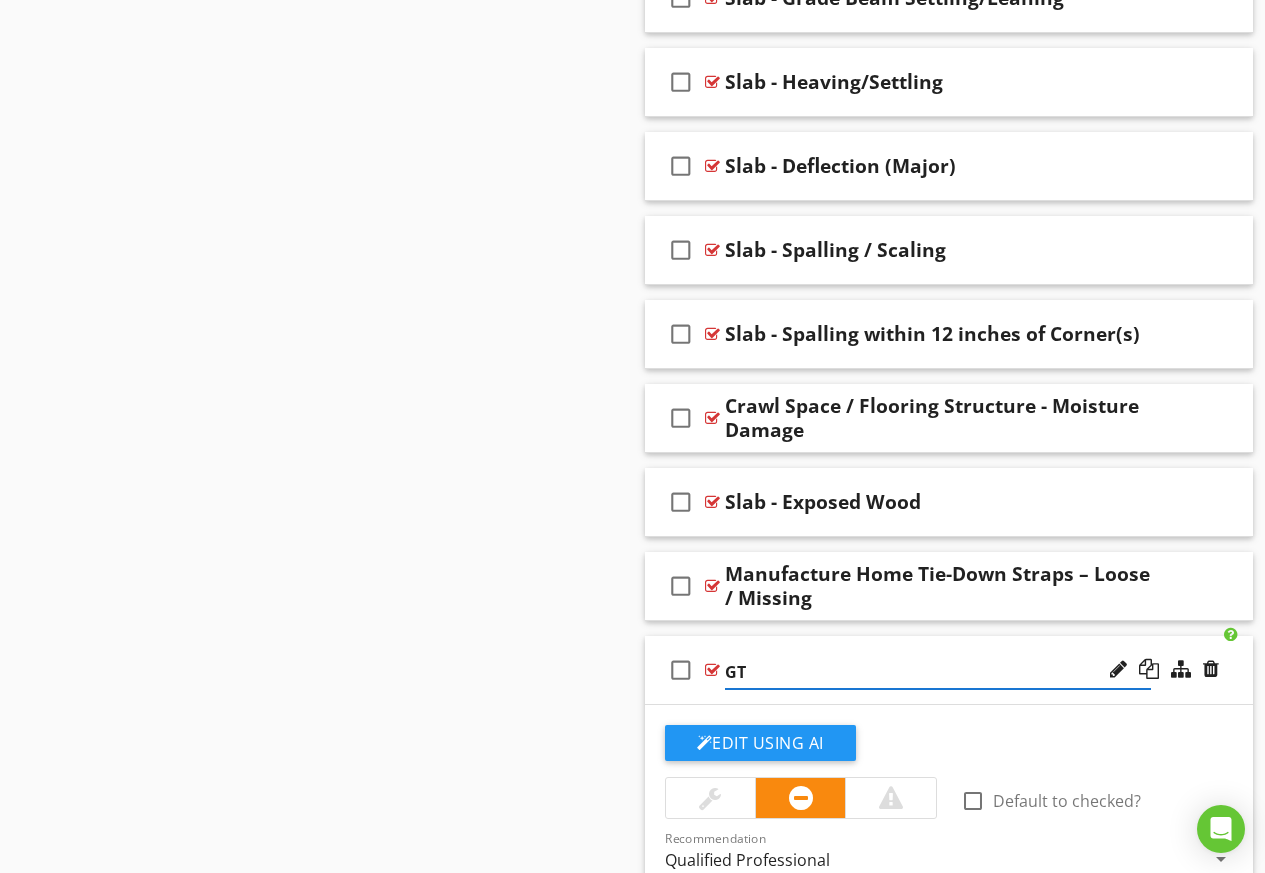 type on "G" 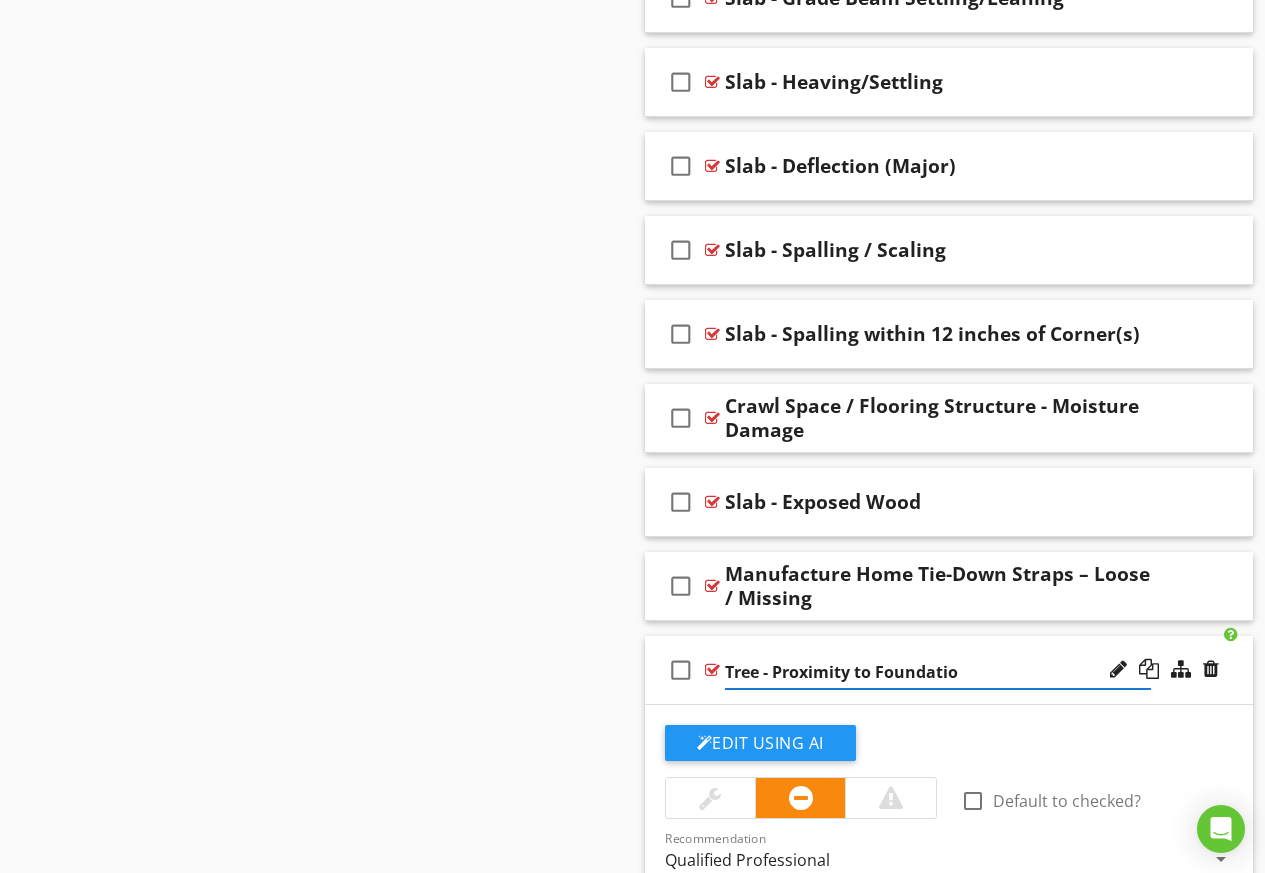 type on "Tree - Proximity to Foundation" 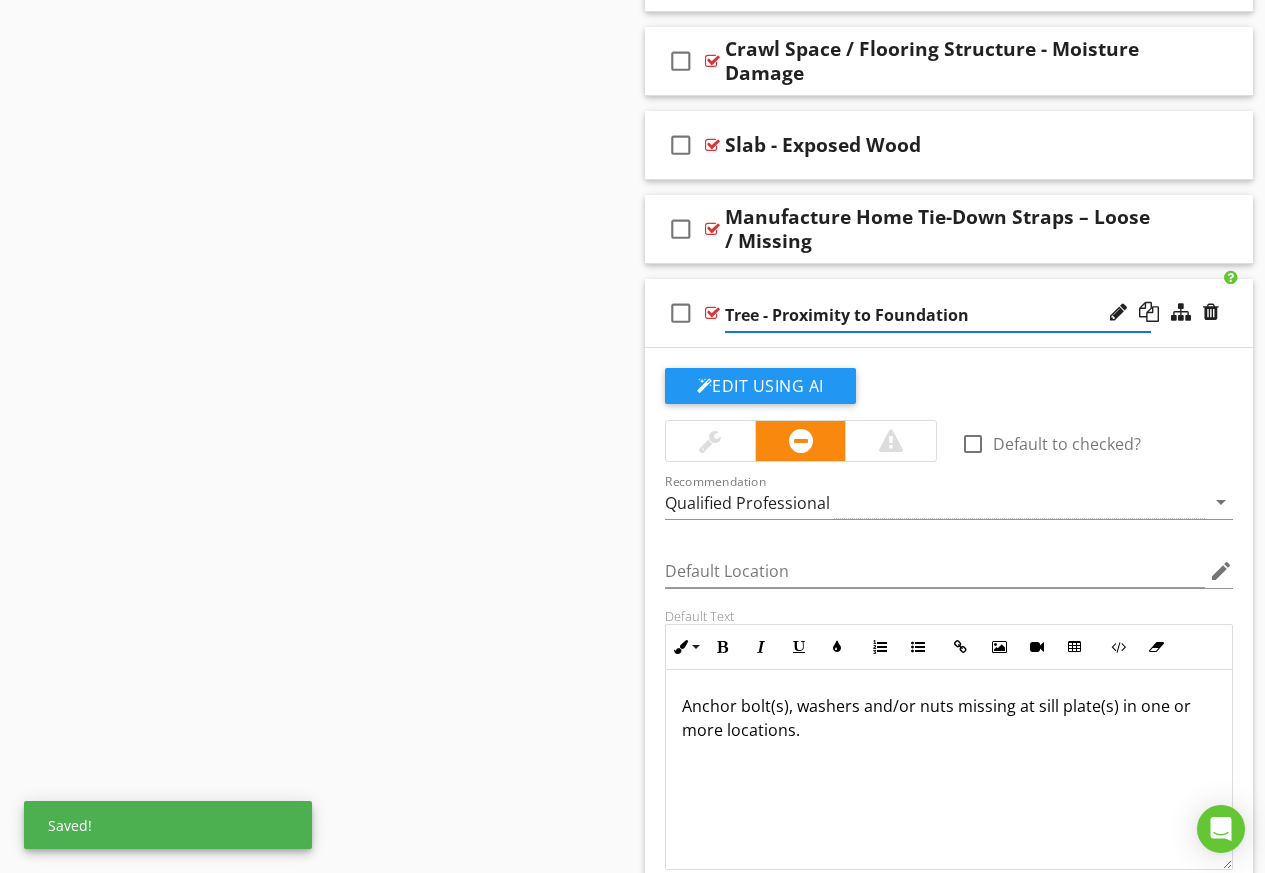 scroll, scrollTop: 5457, scrollLeft: 0, axis: vertical 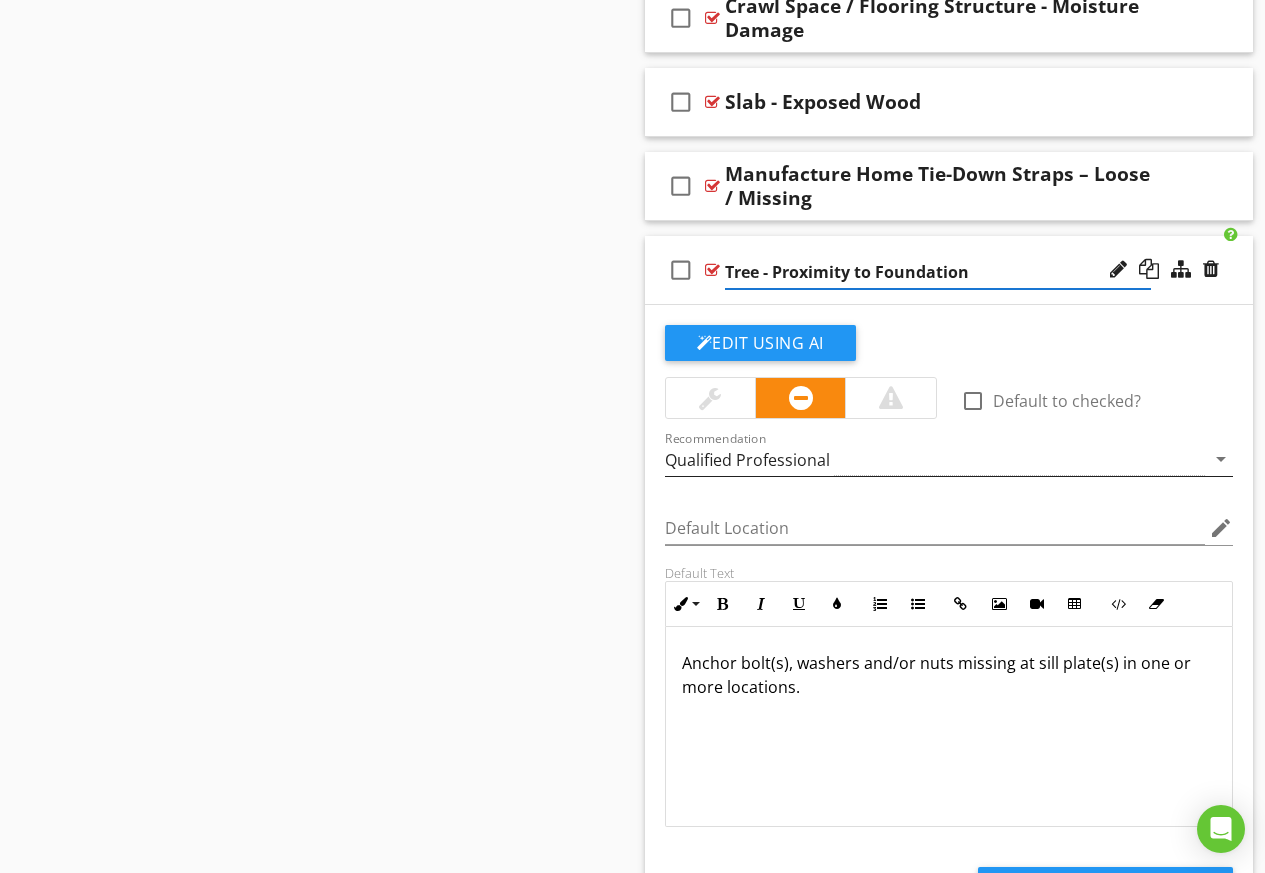 click on "Qualified Professional" at bounding box center (747, 460) 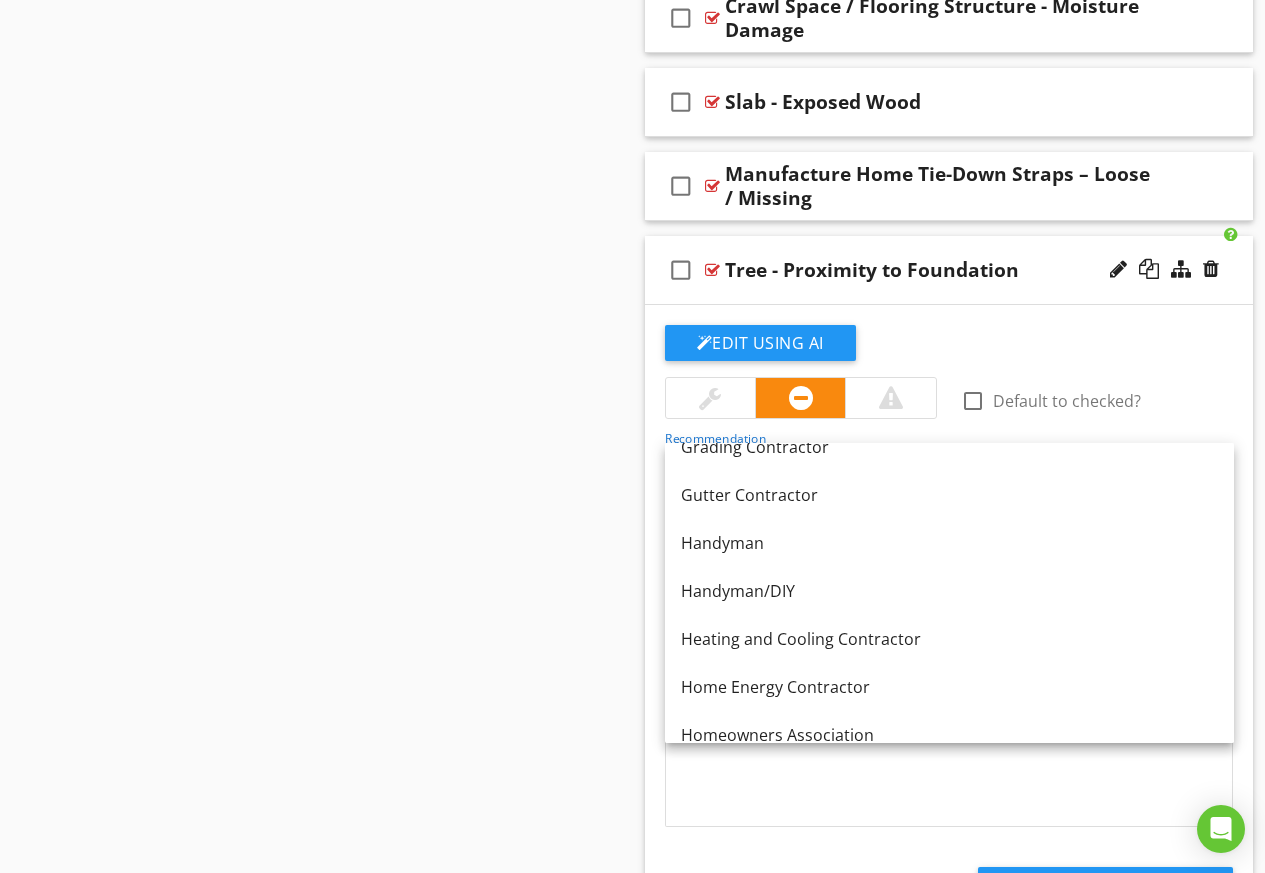 scroll, scrollTop: 520, scrollLeft: 0, axis: vertical 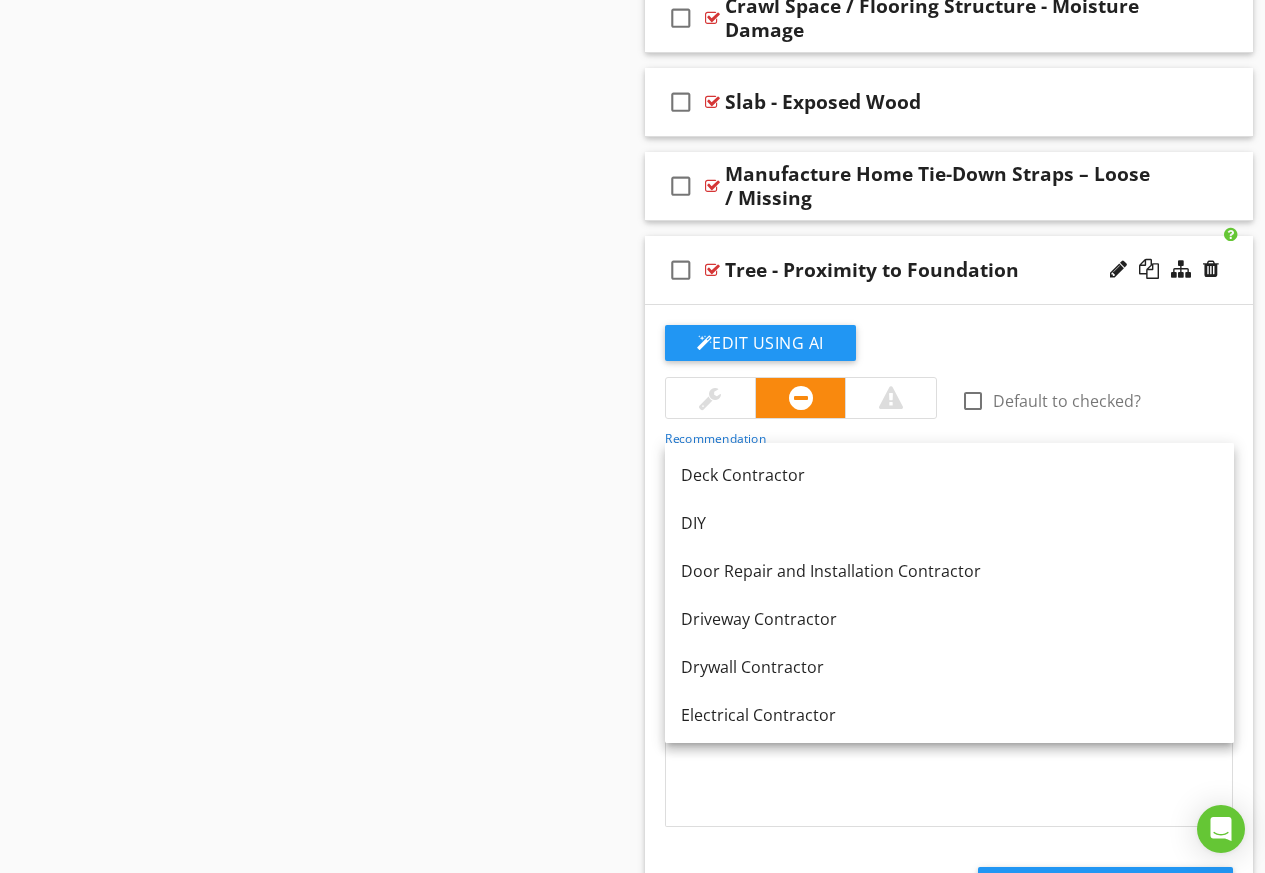 click on "Edit Using AI
check_box_outline_blank Default to checked?           Recommendation Qualified Professional arrow_drop_down   Default Location edit       Default Text   Inline Style XLarge Large Normal Small Light Small/Light Bold Italic Underline Colors Ordered List Unordered List Insert Link Insert Image Insert Video Insert Table Code View Clear Formatting Anchor bolt(s), washers and/or nuts missing at sill plate(s) in one or more locations. Enter text here <p>Anchor bolt(s), washers and/or nuts missing at sill plate(s) in one or more locations.</p>
Add Default Photo" at bounding box center (949, 641) 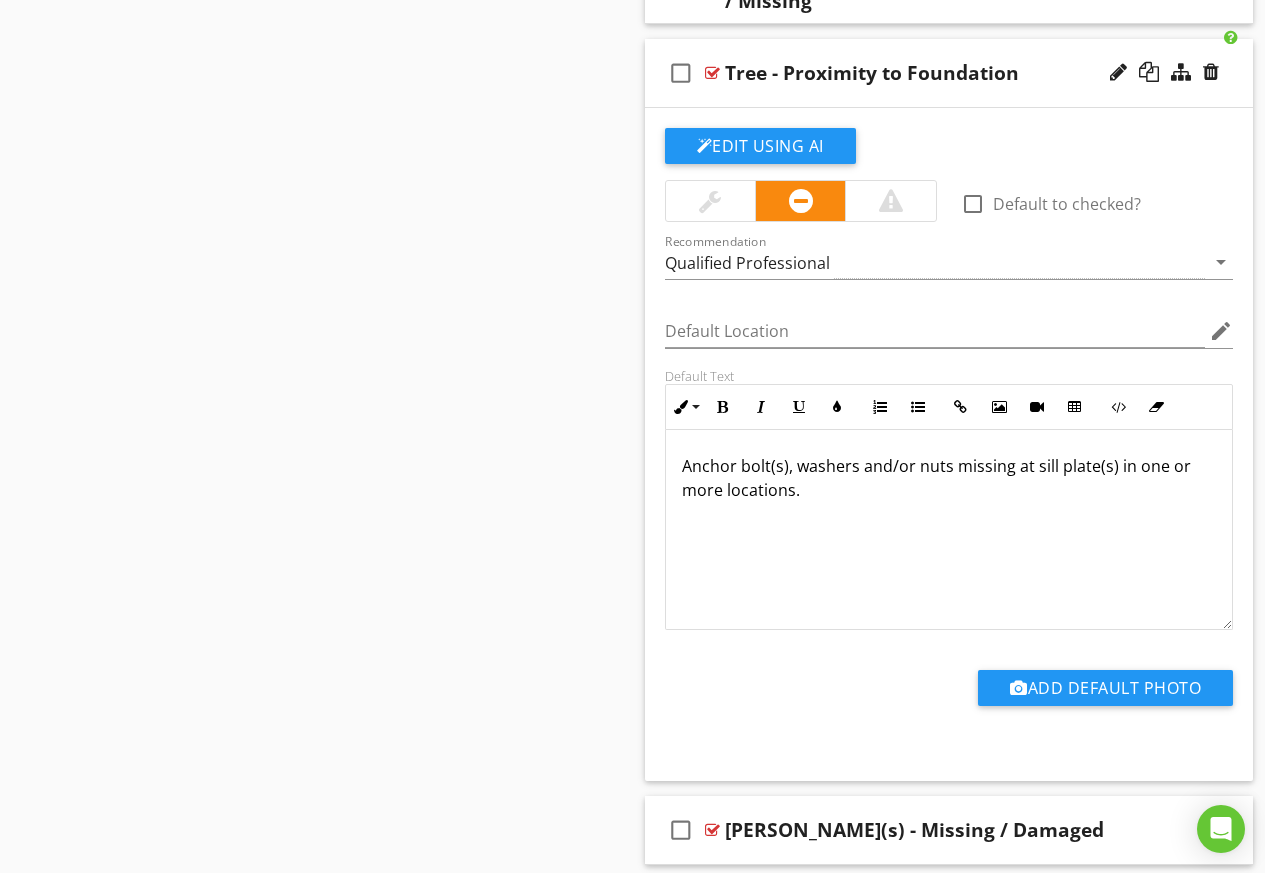 scroll, scrollTop: 5657, scrollLeft: 0, axis: vertical 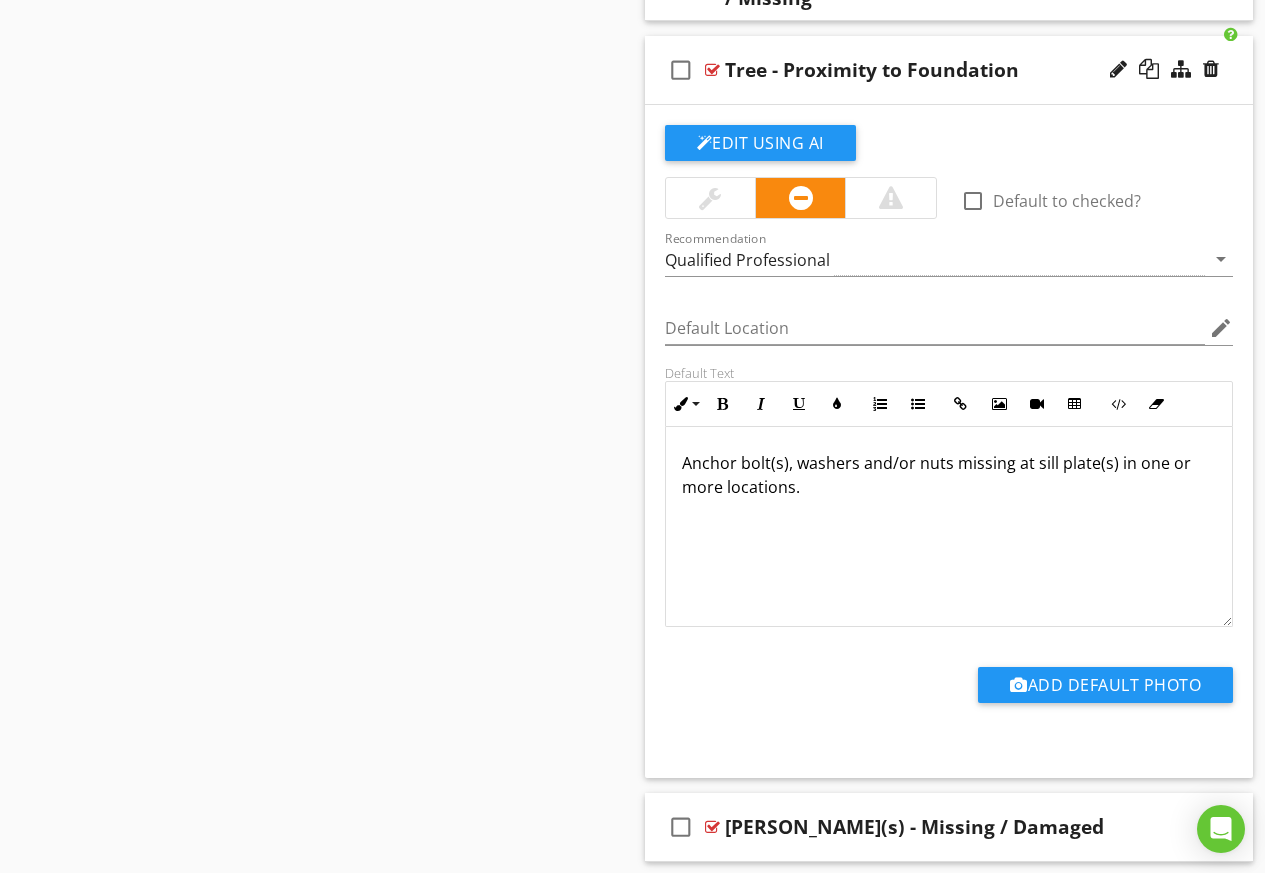 click on "Anchor bolt(s), washers and/or nuts missing at sill plate(s) in one or more locations." at bounding box center [949, 475] 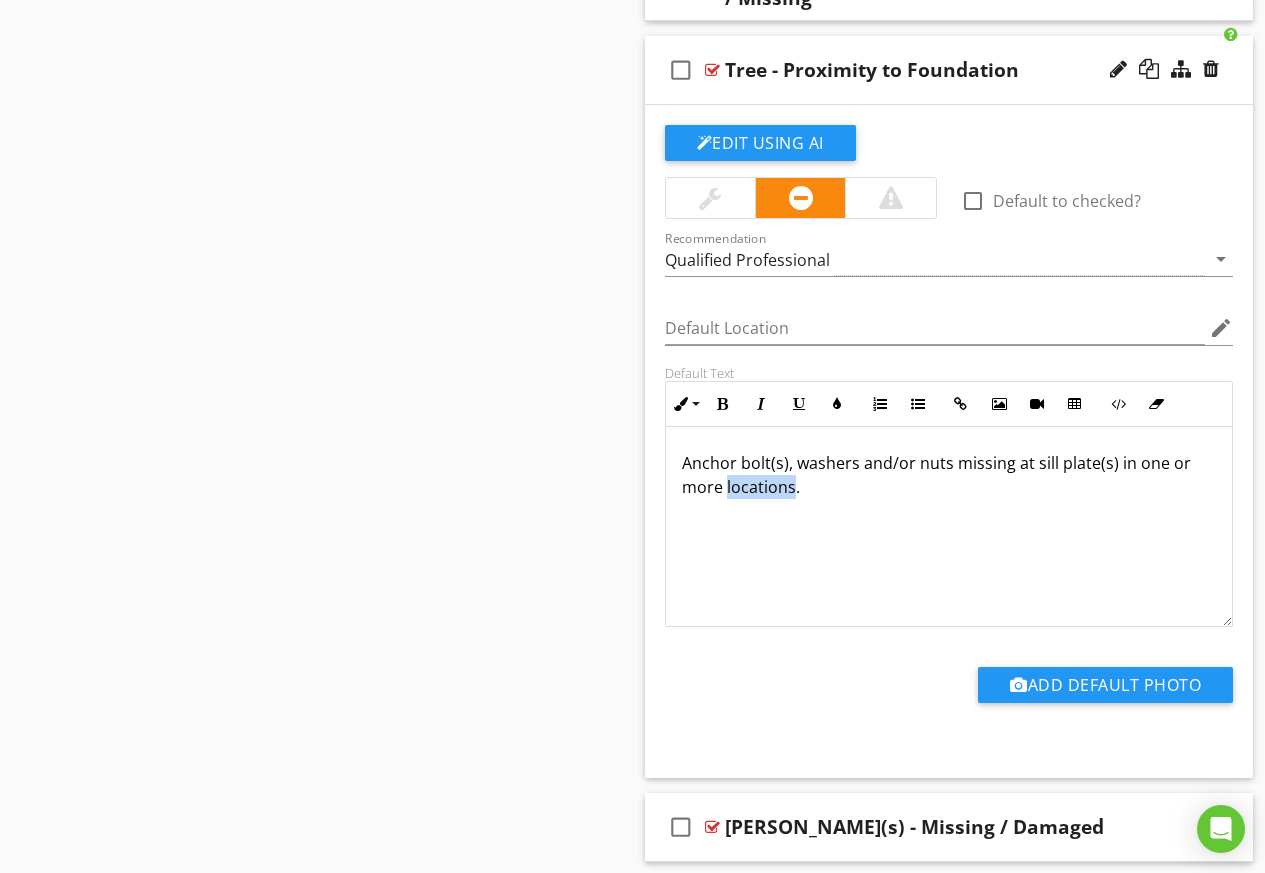 click on "Anchor bolt(s), washers and/or nuts missing at sill plate(s) in one or more locations." at bounding box center (949, 475) 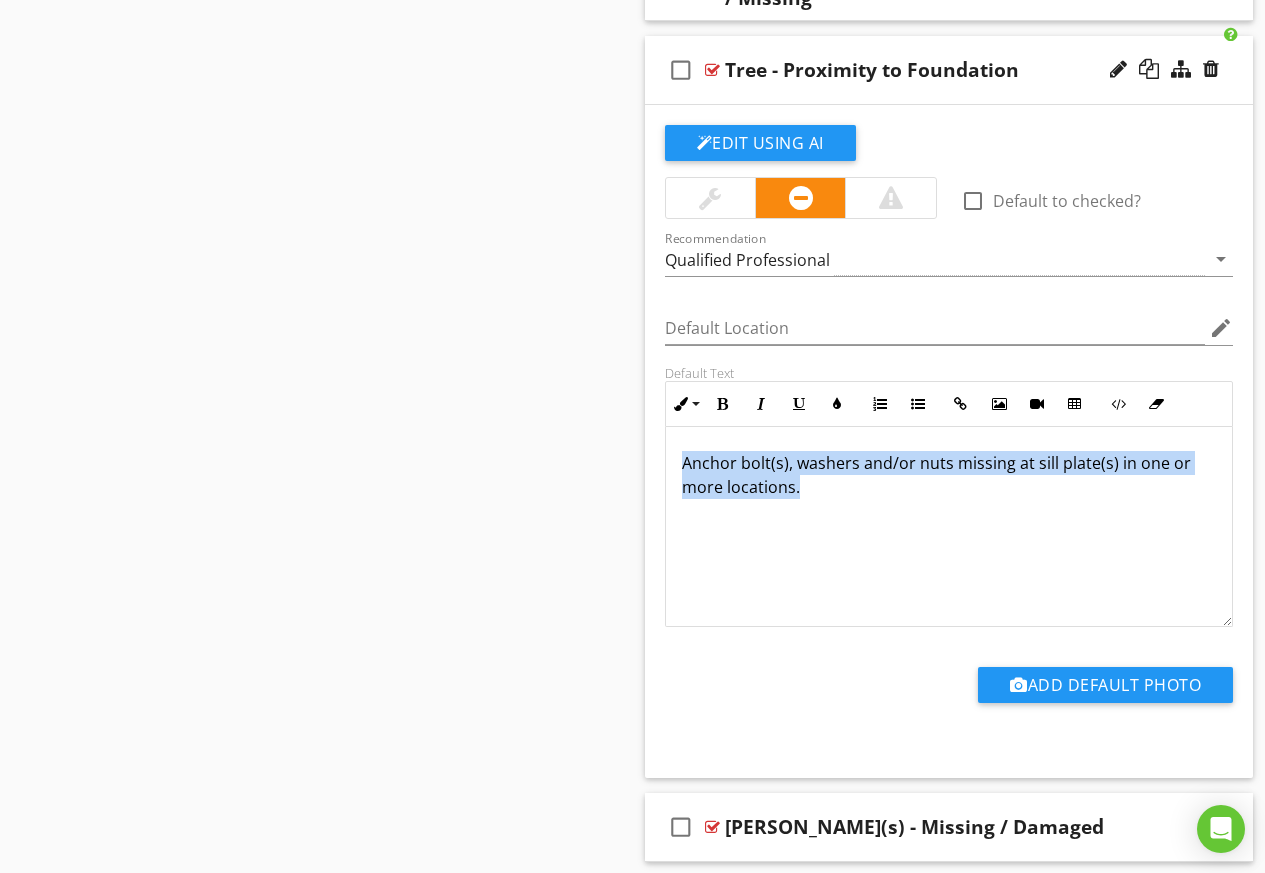 click on "Anchor bolt(s), washers and/or nuts missing at sill plate(s) in one or more locations." at bounding box center (949, 475) 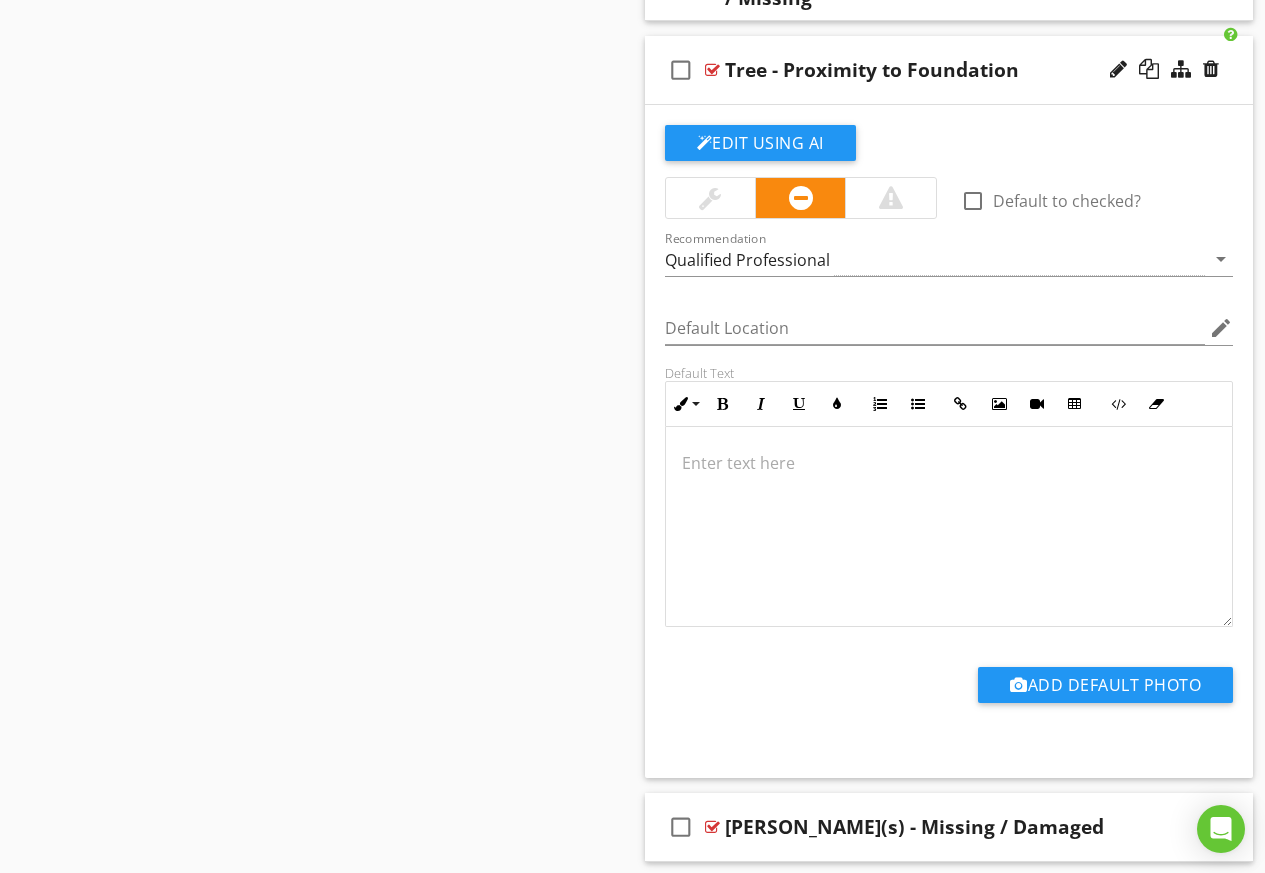 click on "Comments
New
Informational   check_box_outline_blank     Select All       check_box_outline_blank
Foundation Statement
check_box_outline_blank
Foundation Type
check_box_outline_blank
Foundation Opinion - Slab - Adequate Support
check_box_outline_blank
Foundation Opinion - Slab - Movement Possibly Beyond Normal
check_box_outline_blank
Foundation Opinion - Pier & Beam - Adequate Support
check_box_outline_blank
Foundation Opinion – Pier & Beam - Movement Possibly Beyond Normal
check_box_outline_blank
Cracks - New Concrete
check_box_outline_blank
Foundation Maintenance Tips - Slab
check_box_outline_blank                   check_box_outline_blank" at bounding box center [949, -2239] 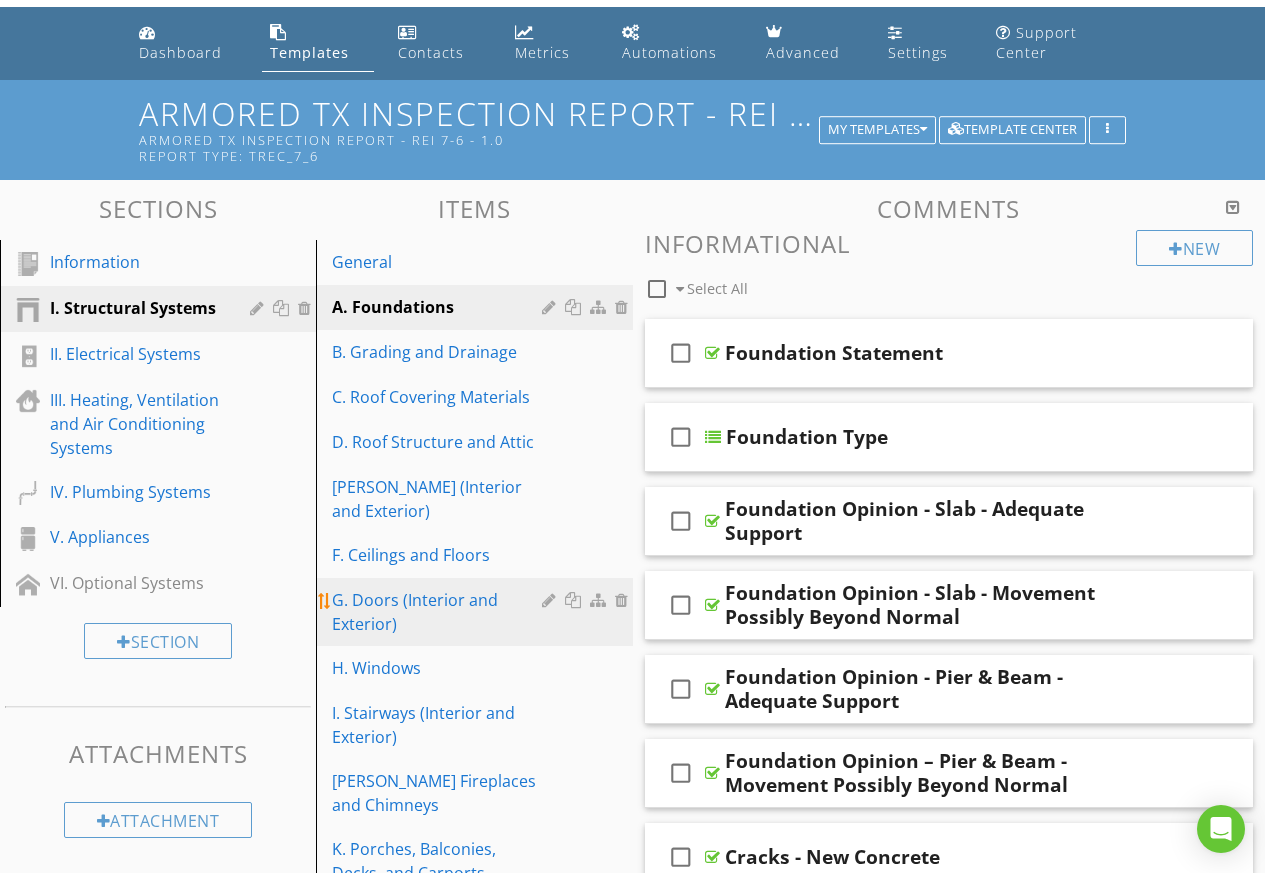 scroll, scrollTop: 0, scrollLeft: 0, axis: both 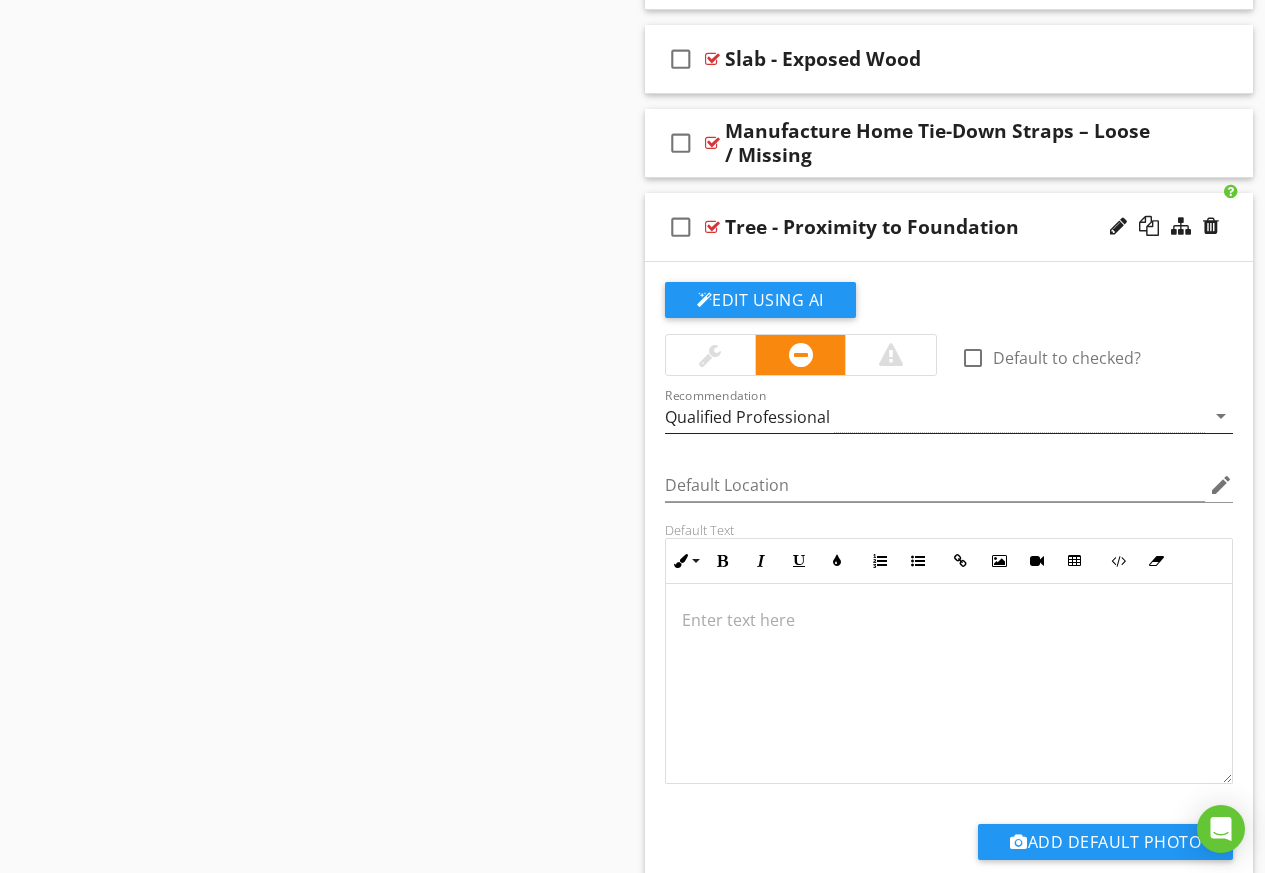 click on "Qualified Professional" at bounding box center [747, 417] 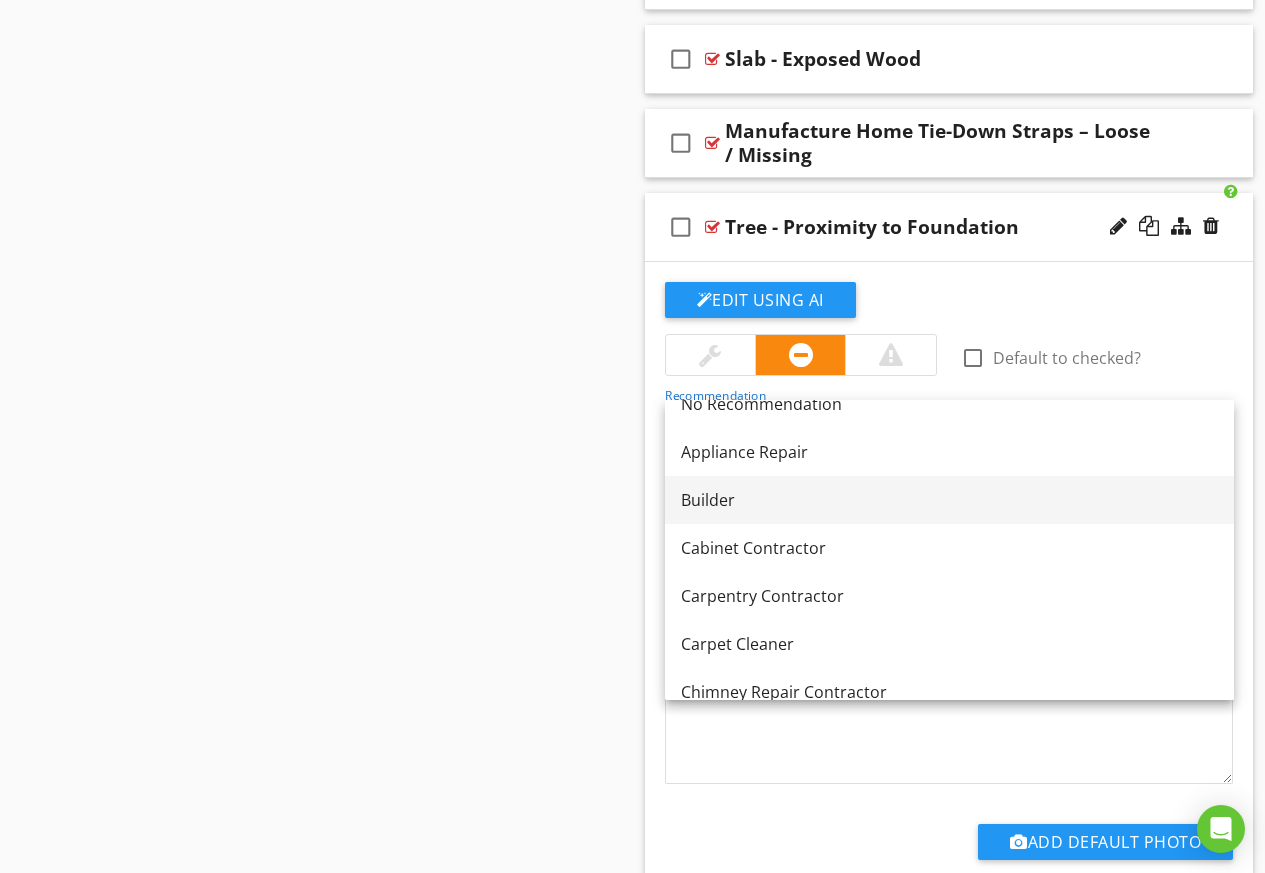 scroll, scrollTop: 0, scrollLeft: 0, axis: both 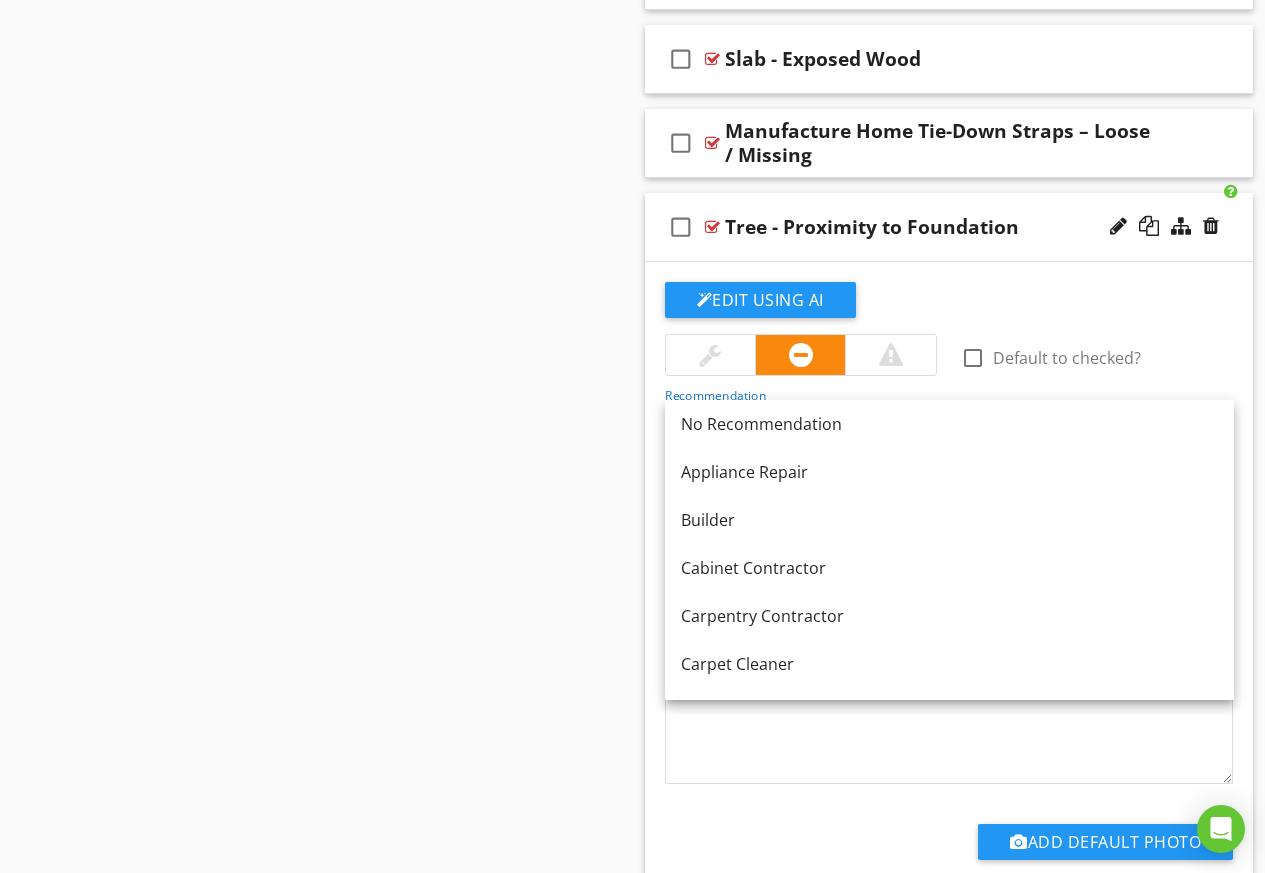 click on "Sections
Information           I. Structural Systems           II. Electrical Systems           III. Heating, Ventilation and Air Conditioning Systems           IV. Plumbing Systems           V. Appliances           VI. Optional Systems
Section
Attachments
Attachment
Items
General           A. Foundations           B. Grading and Drainage           C. Roof Covering Materials           D. Roof Structure and Attic           [PERSON_NAME] (Interior and Exterior)           F. Ceilings and Floors           G. Doors (Interior and Exterior)           H. Windows           I. Stairways (Interior and Exterior)           J. Fireplaces and Chimneys           K. Porches, Balconies, Decks, and Carports           L. Other           M. Cabinets           N. Sidewalks and Driveways           O. Fences
Item
Comments
Informational" at bounding box center (632, -2090) 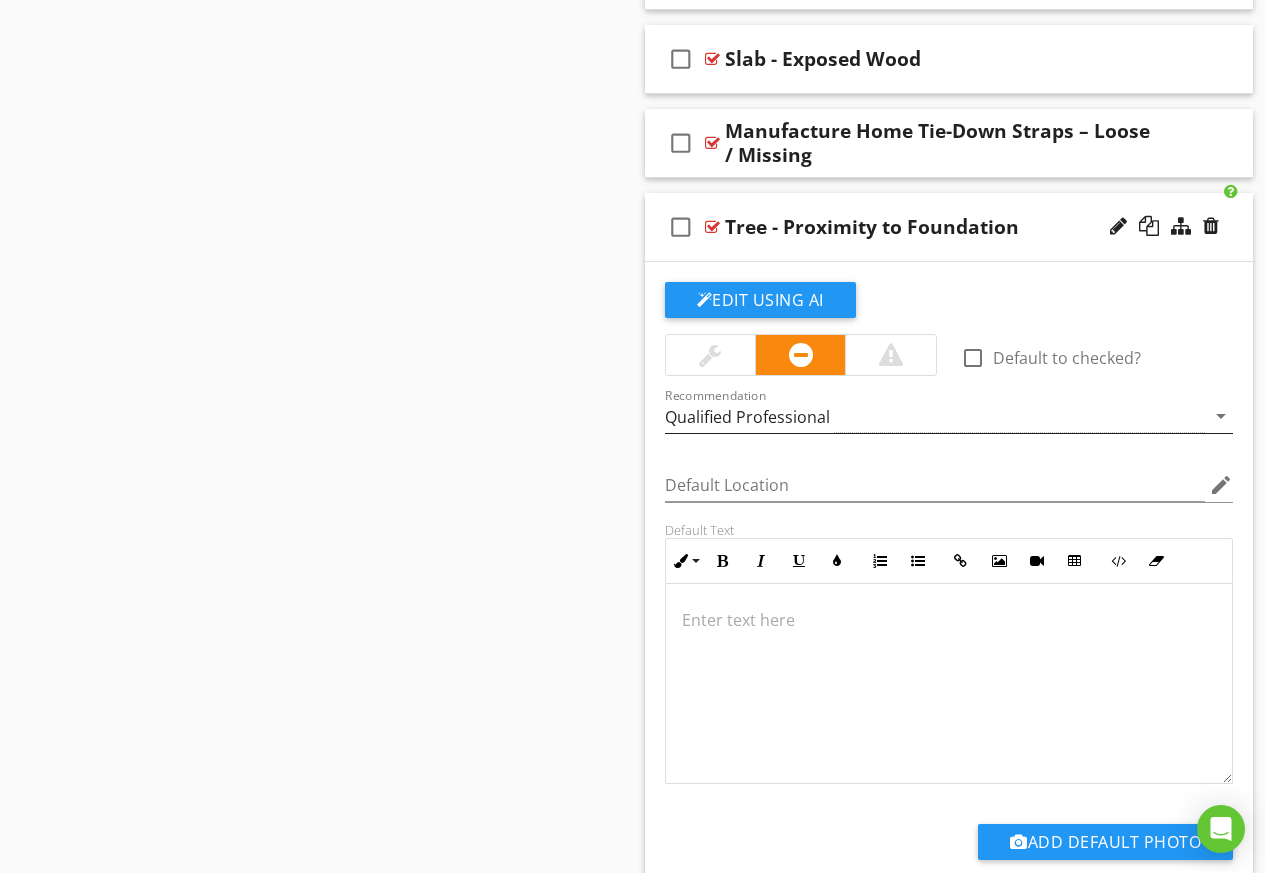 click on "Qualified Professional" at bounding box center (747, 417) 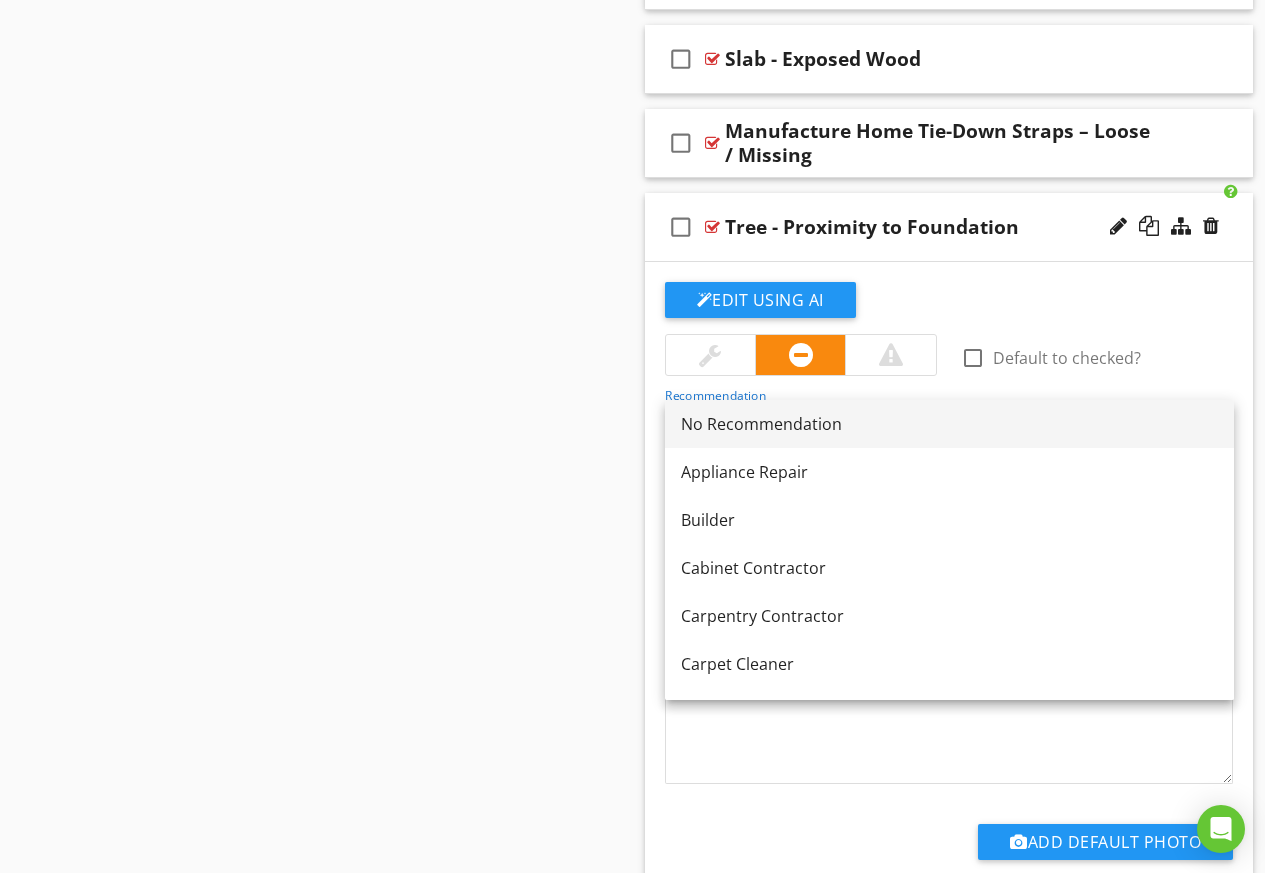 click on "No Recommendation" at bounding box center [949, 424] 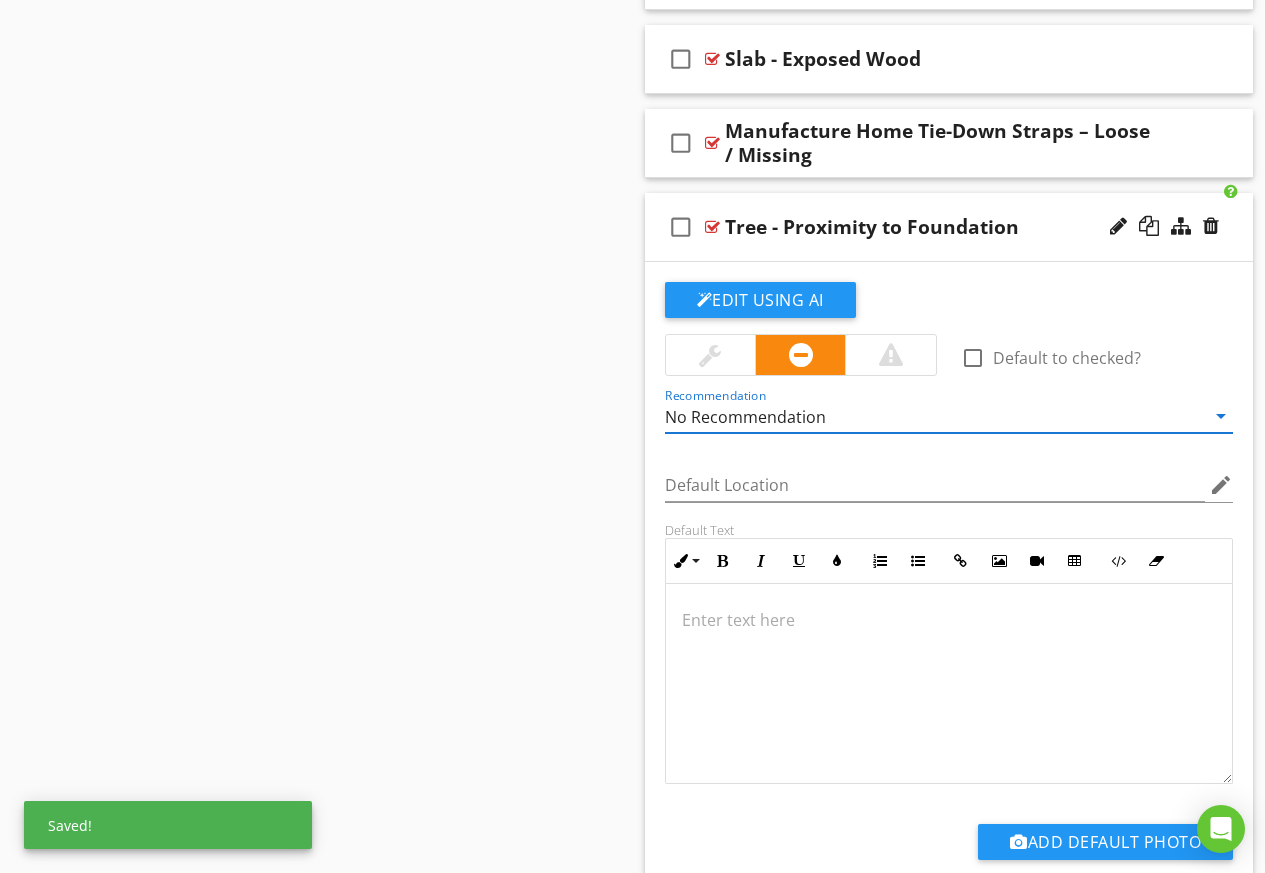 click on "No Recommendation" at bounding box center [745, 417] 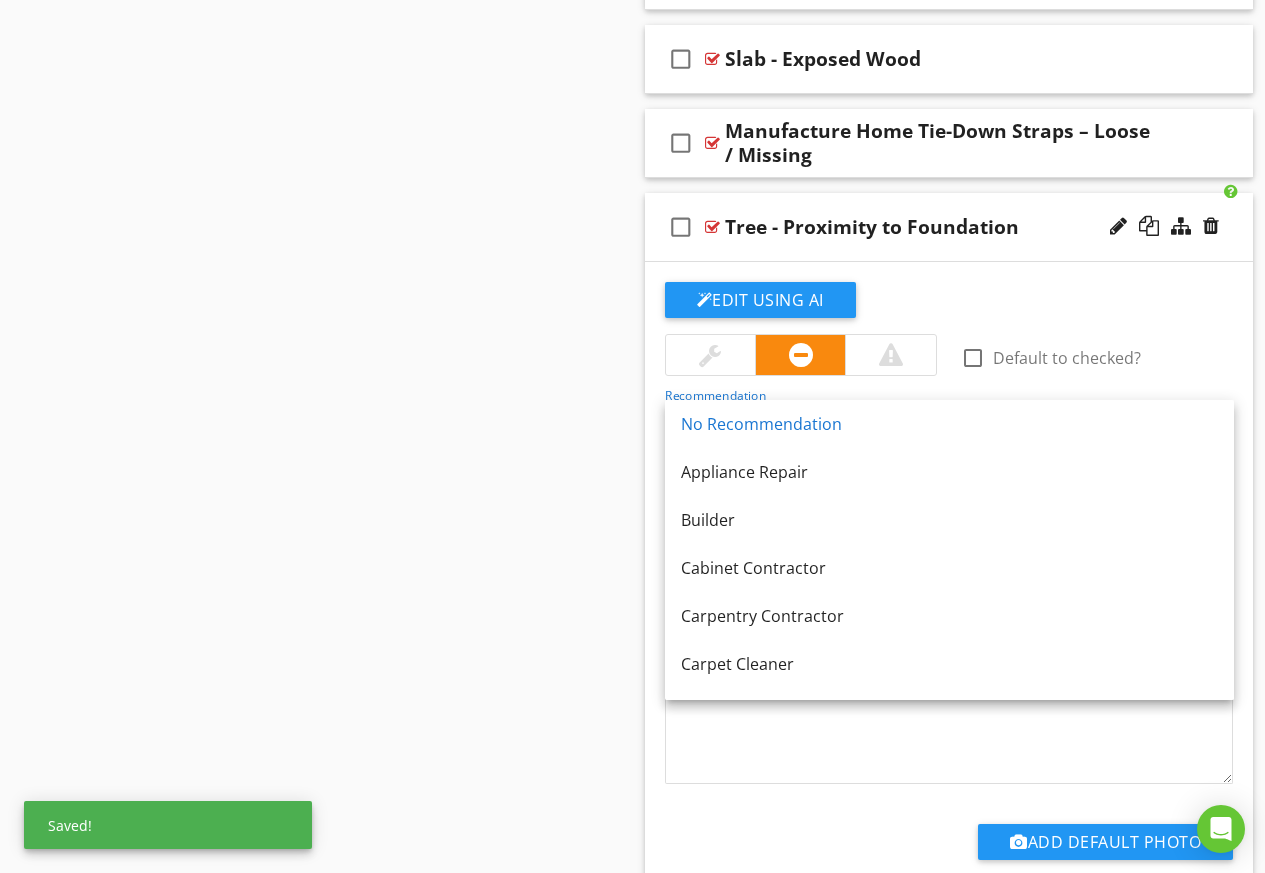 click on "Default Location edit" at bounding box center (949, 487) 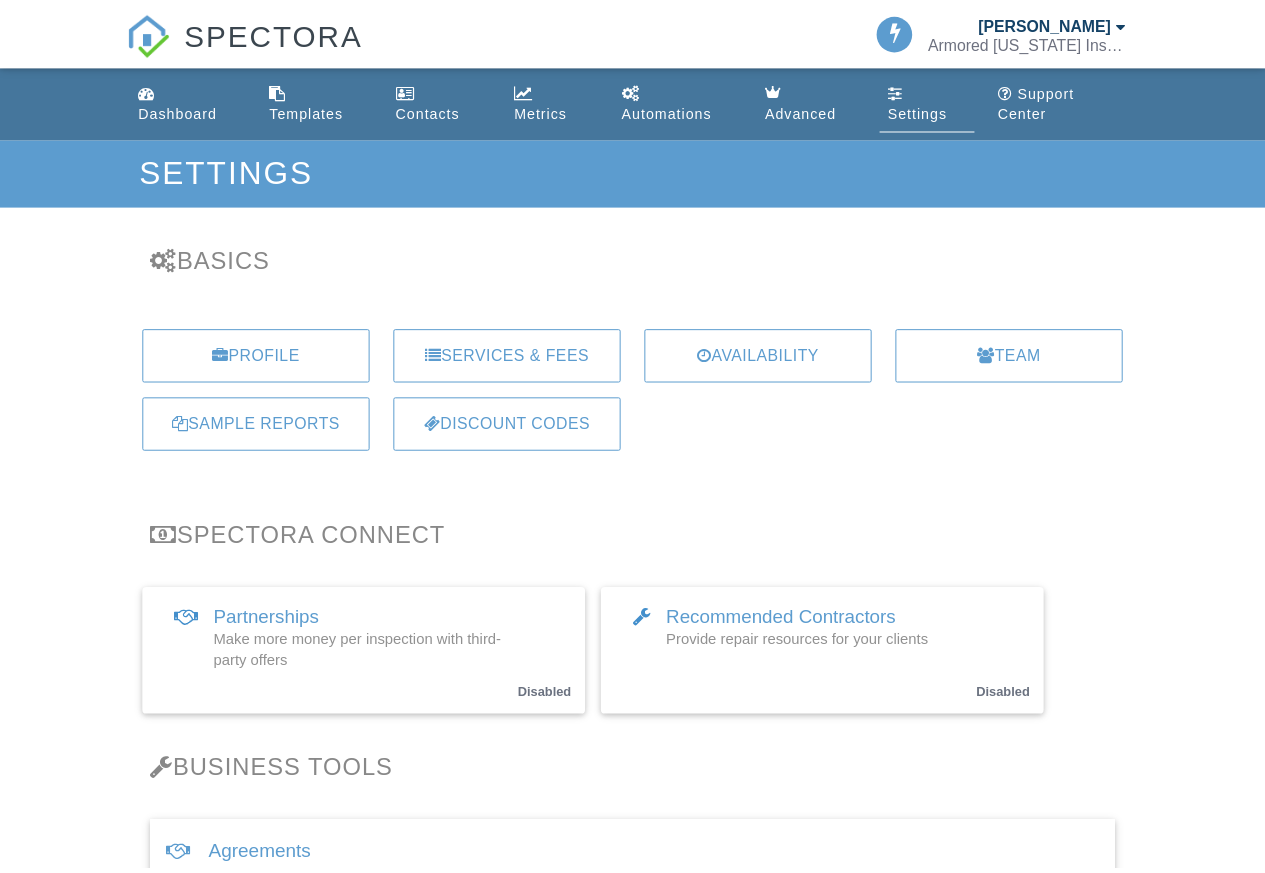 scroll, scrollTop: 0, scrollLeft: 0, axis: both 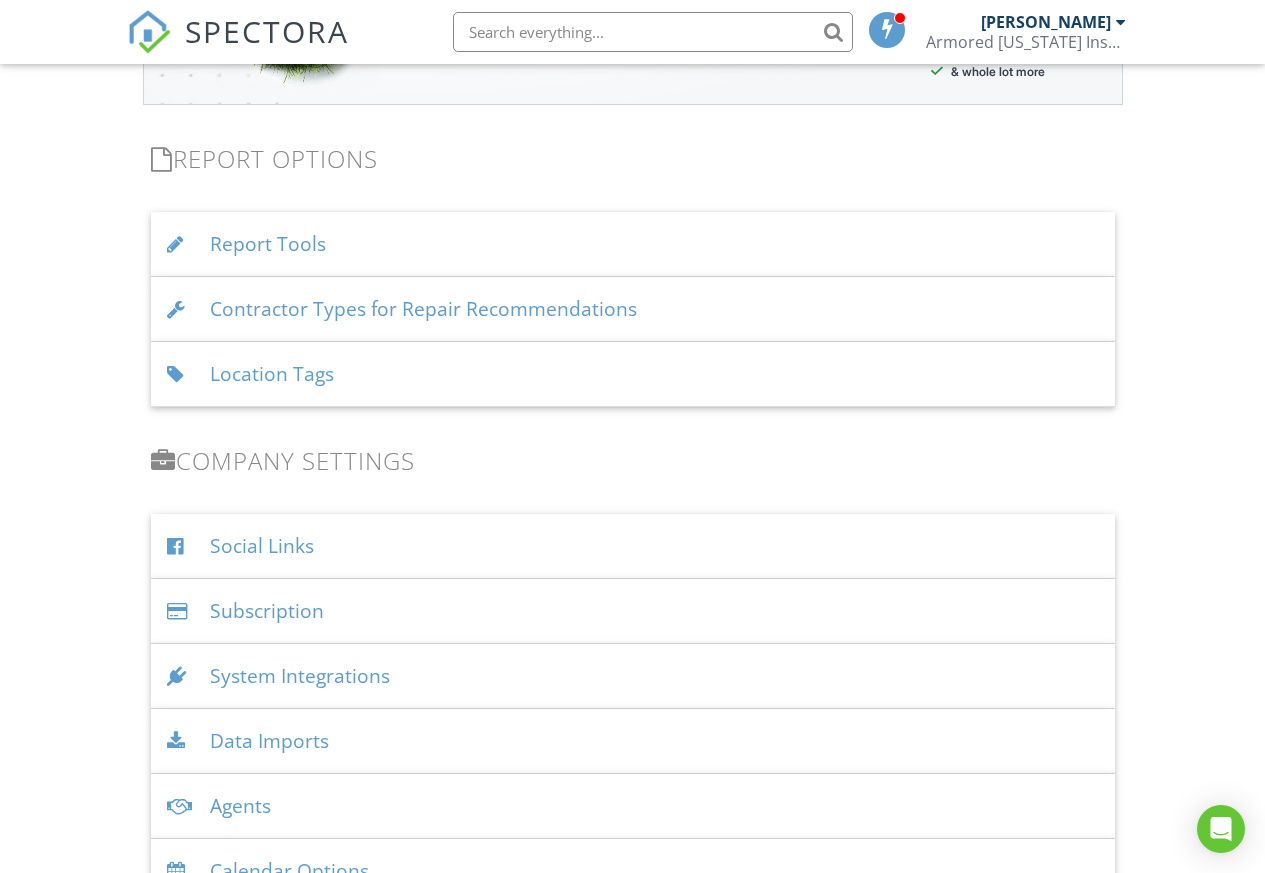 click on "Contractor Types for Repair Recommendations" at bounding box center (633, 309) 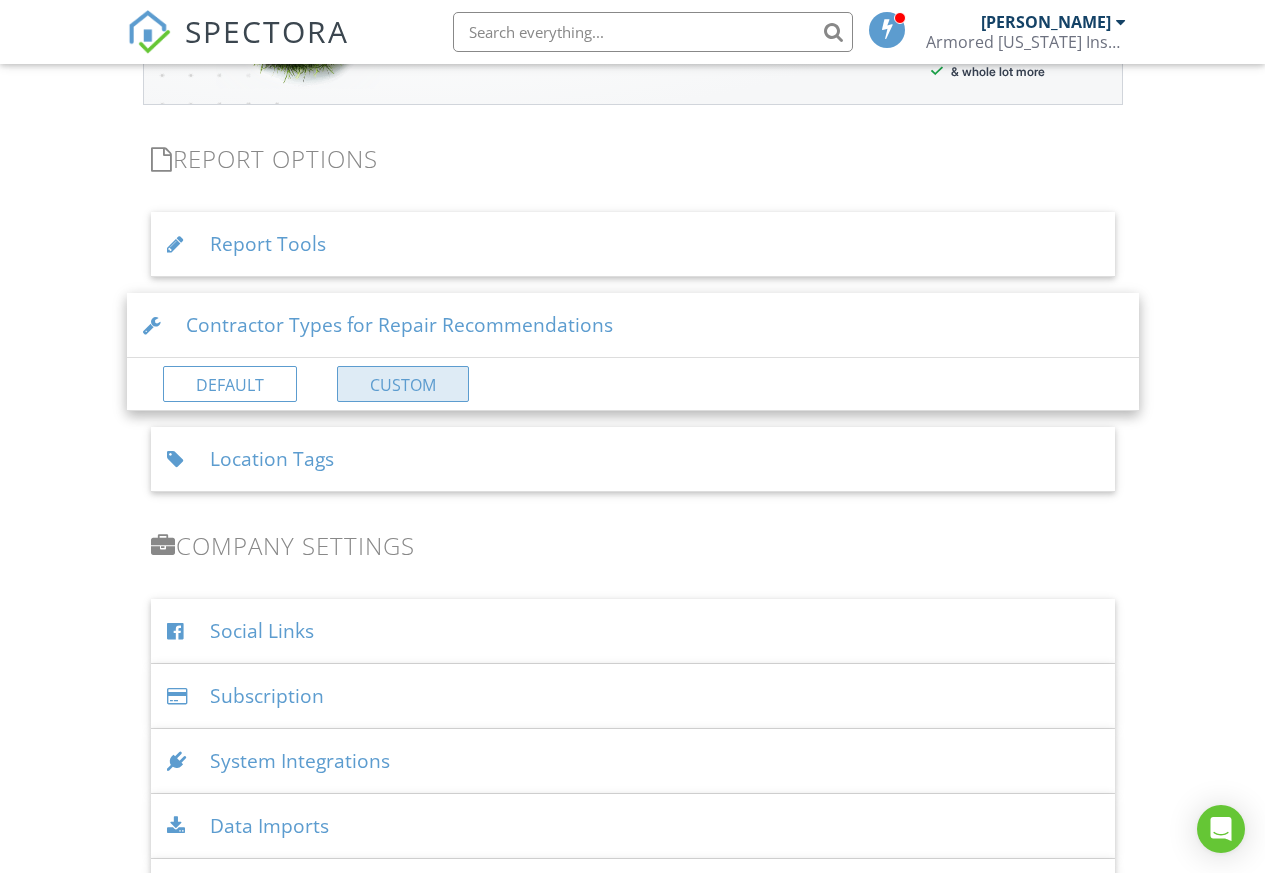 click on "Custom" at bounding box center (403, 384) 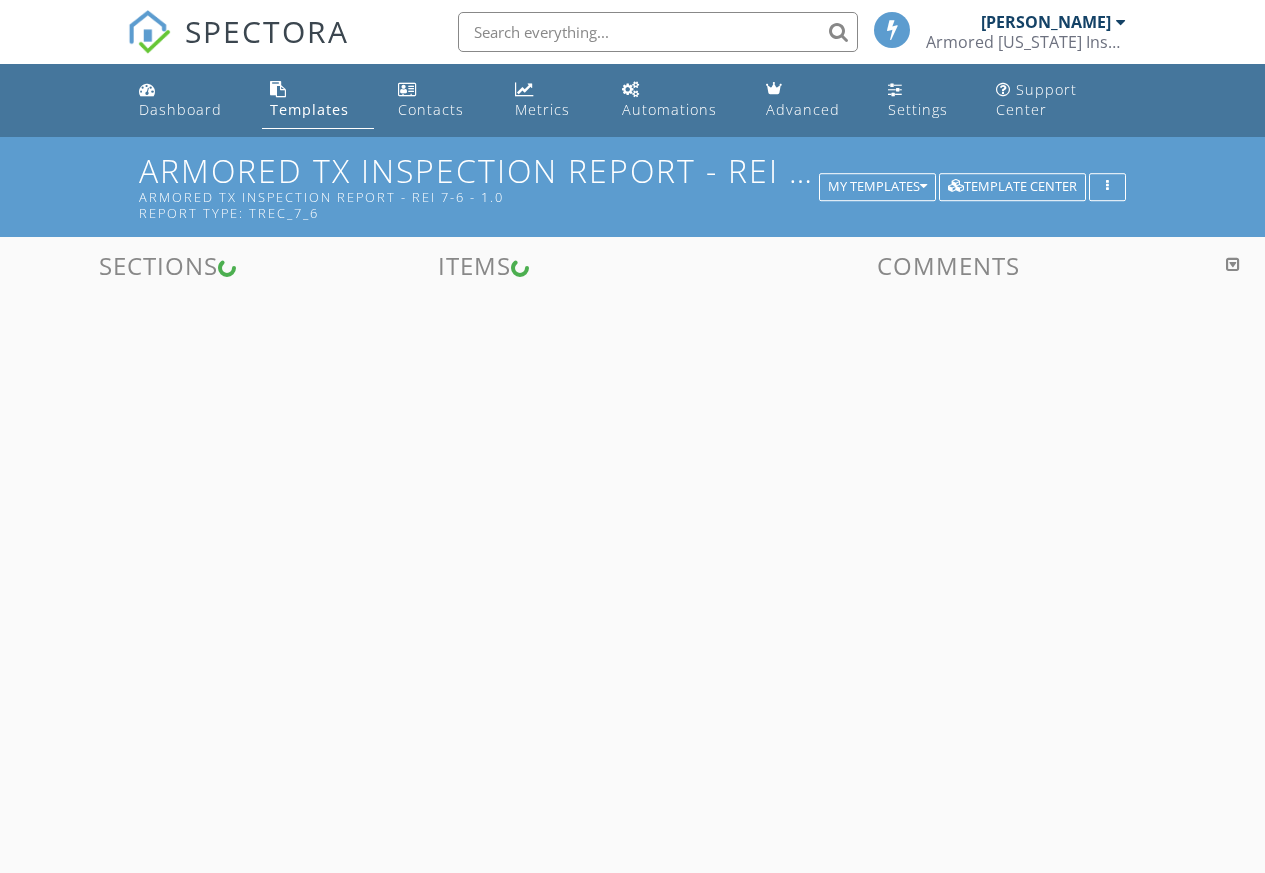 scroll, scrollTop: 0, scrollLeft: 0, axis: both 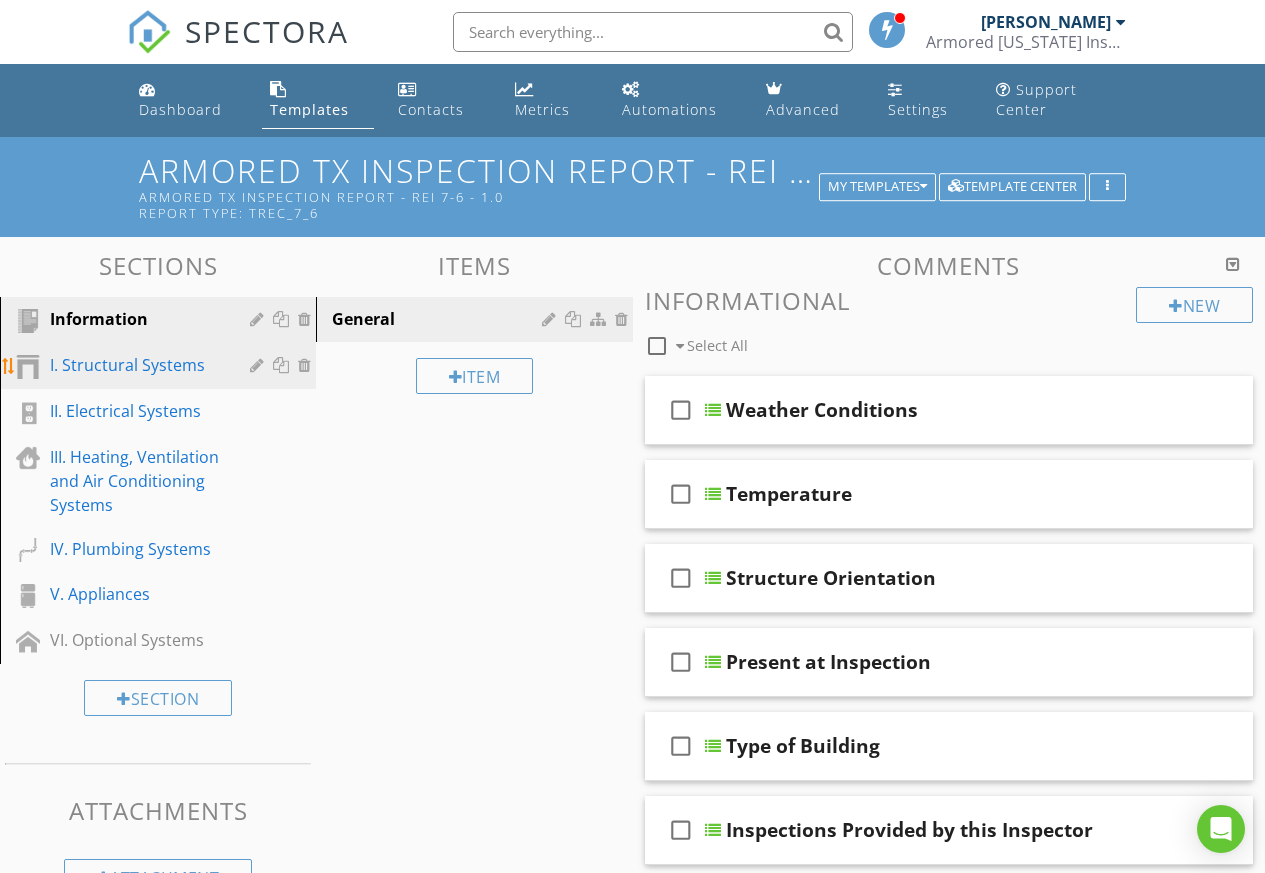 click on "I. Structural Systems" at bounding box center [135, 365] 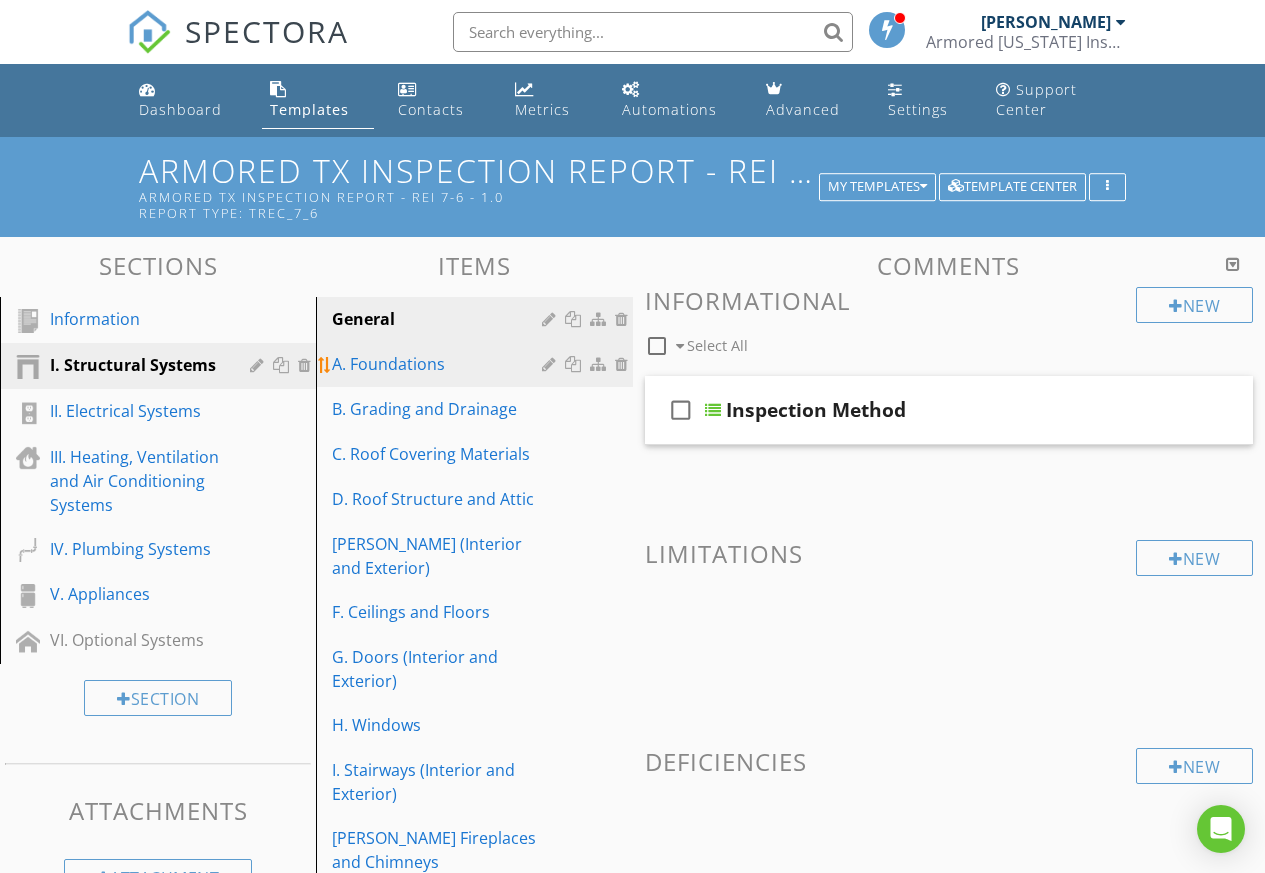 click on "A. Foundations" at bounding box center [439, 364] 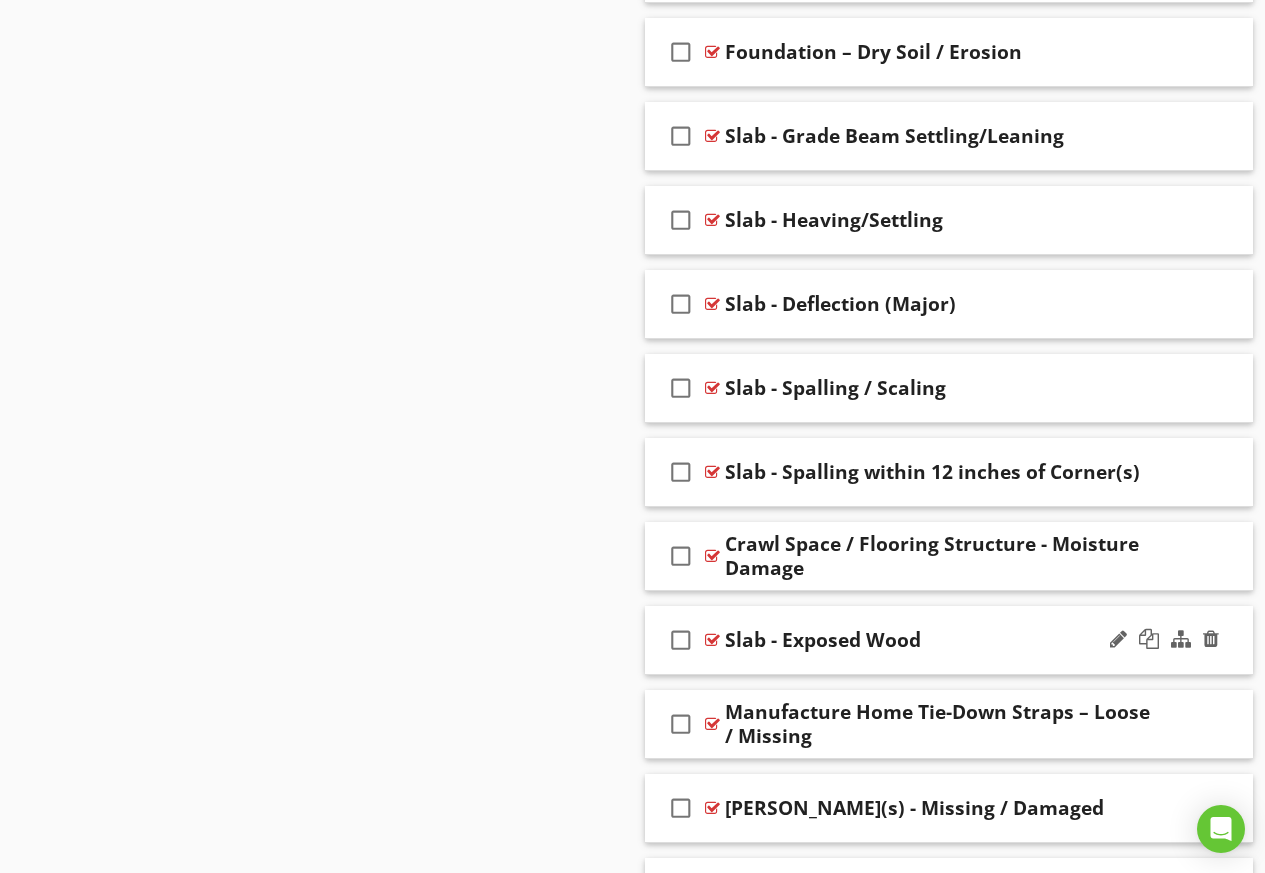 scroll, scrollTop: 5057, scrollLeft: 0, axis: vertical 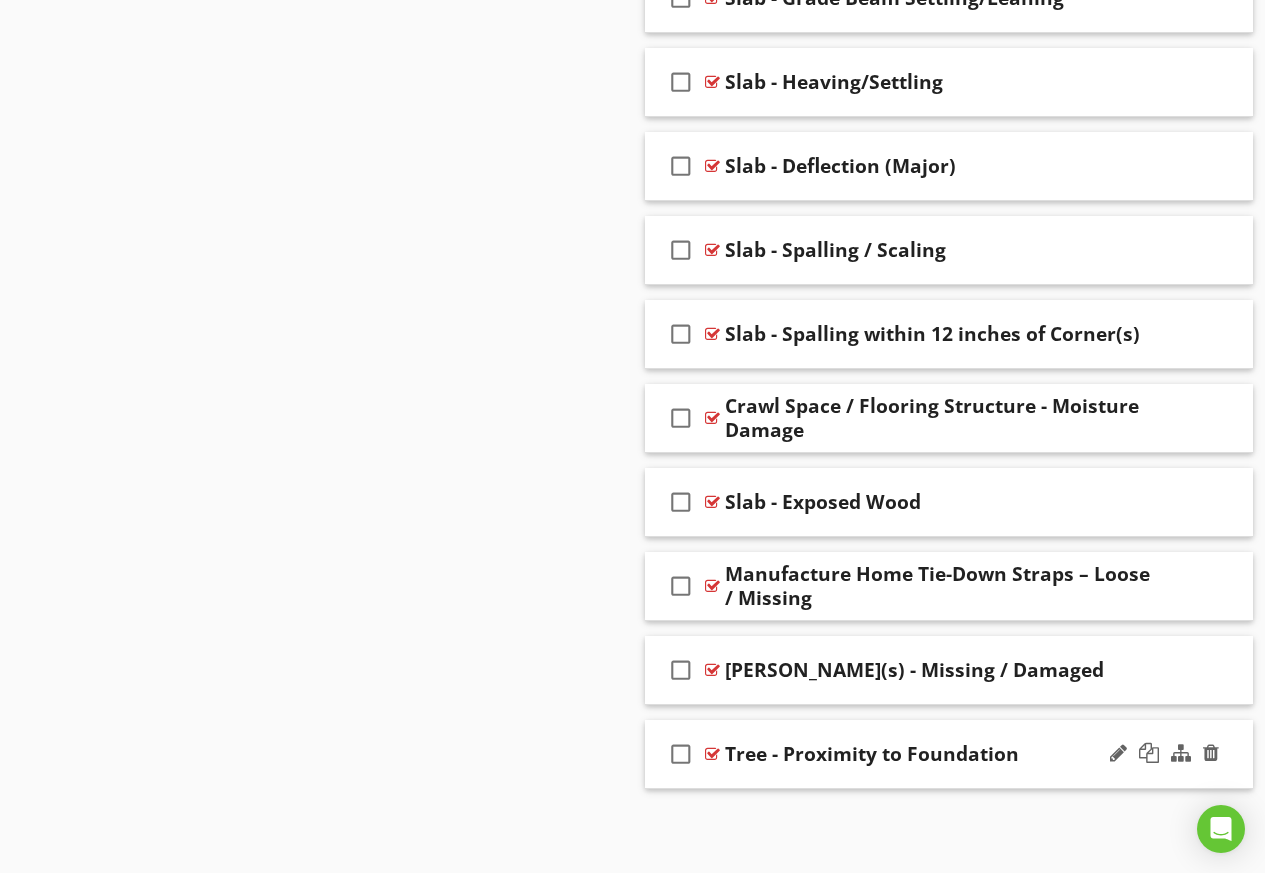click on "Tree - Proximity to Foundation" at bounding box center [872, 754] 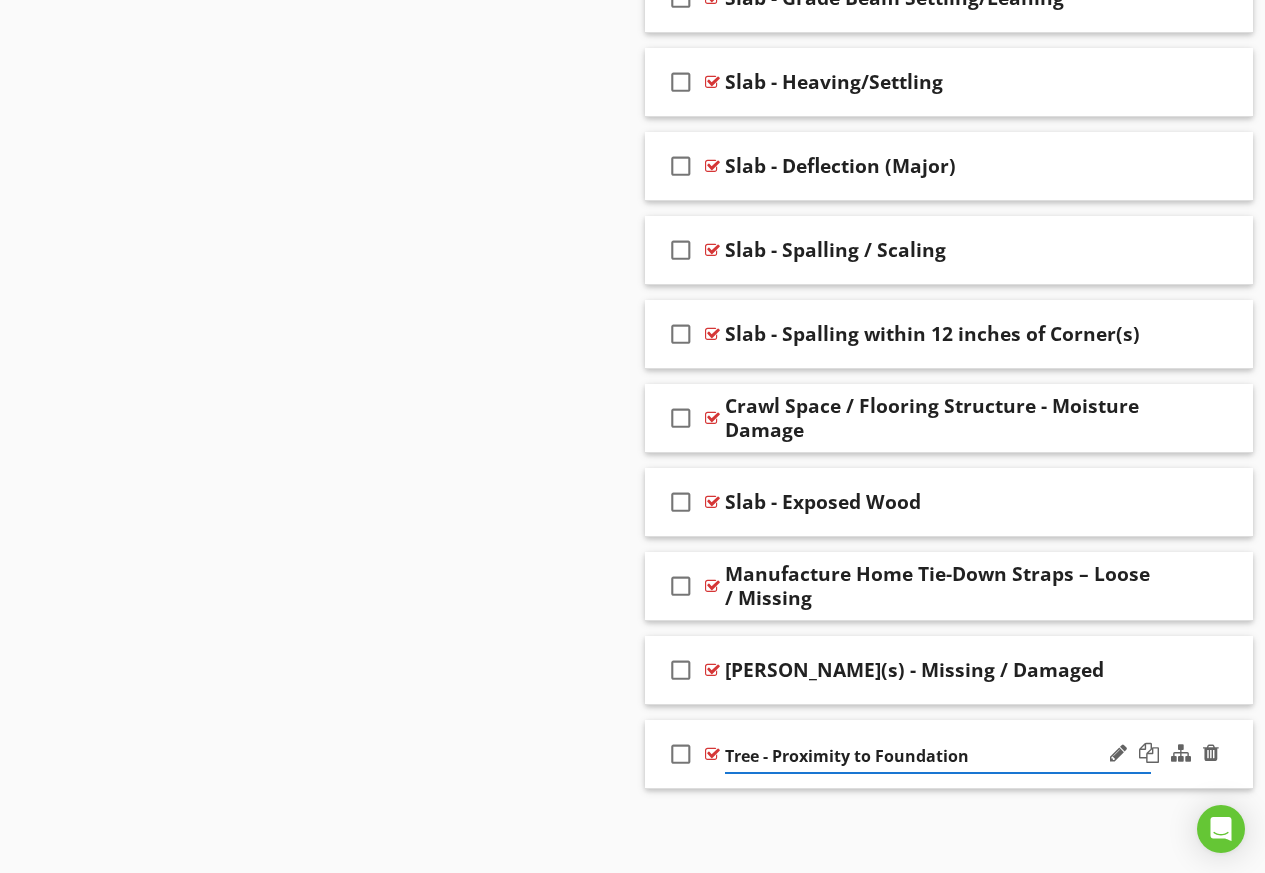 click on "check_box_outline_blank         Tree - Proximity to Foundation" at bounding box center (949, 754) 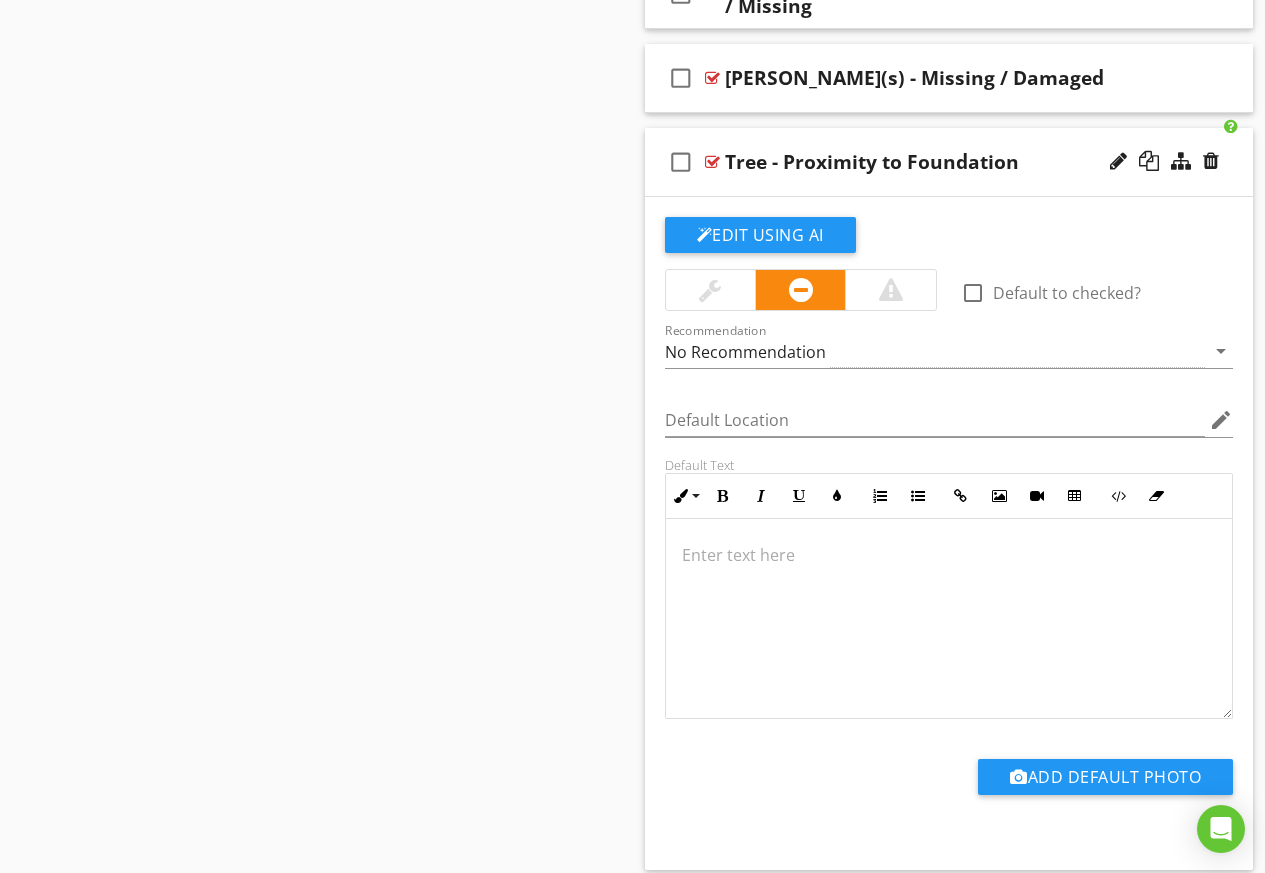 scroll, scrollTop: 5657, scrollLeft: 0, axis: vertical 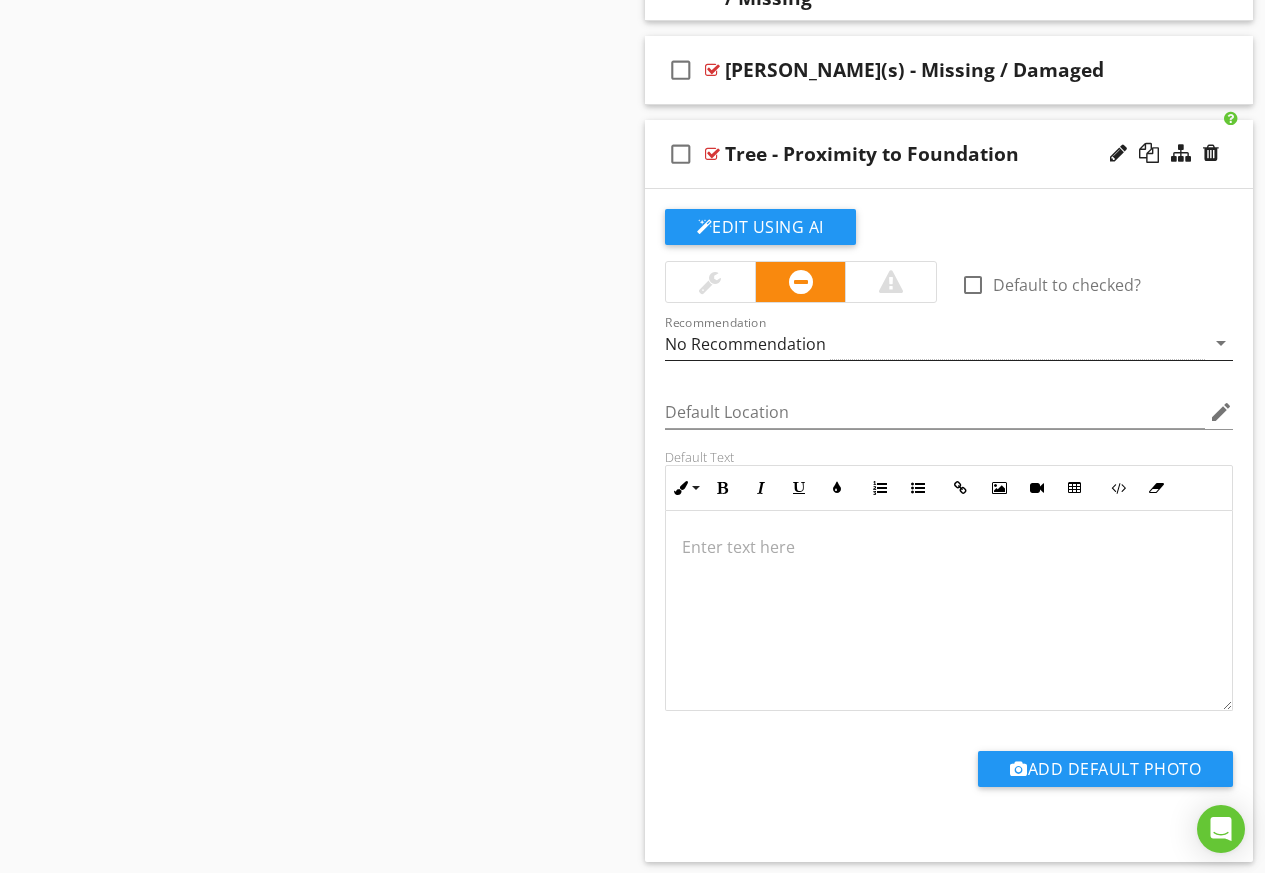 click on "No Recommendation" at bounding box center (745, 344) 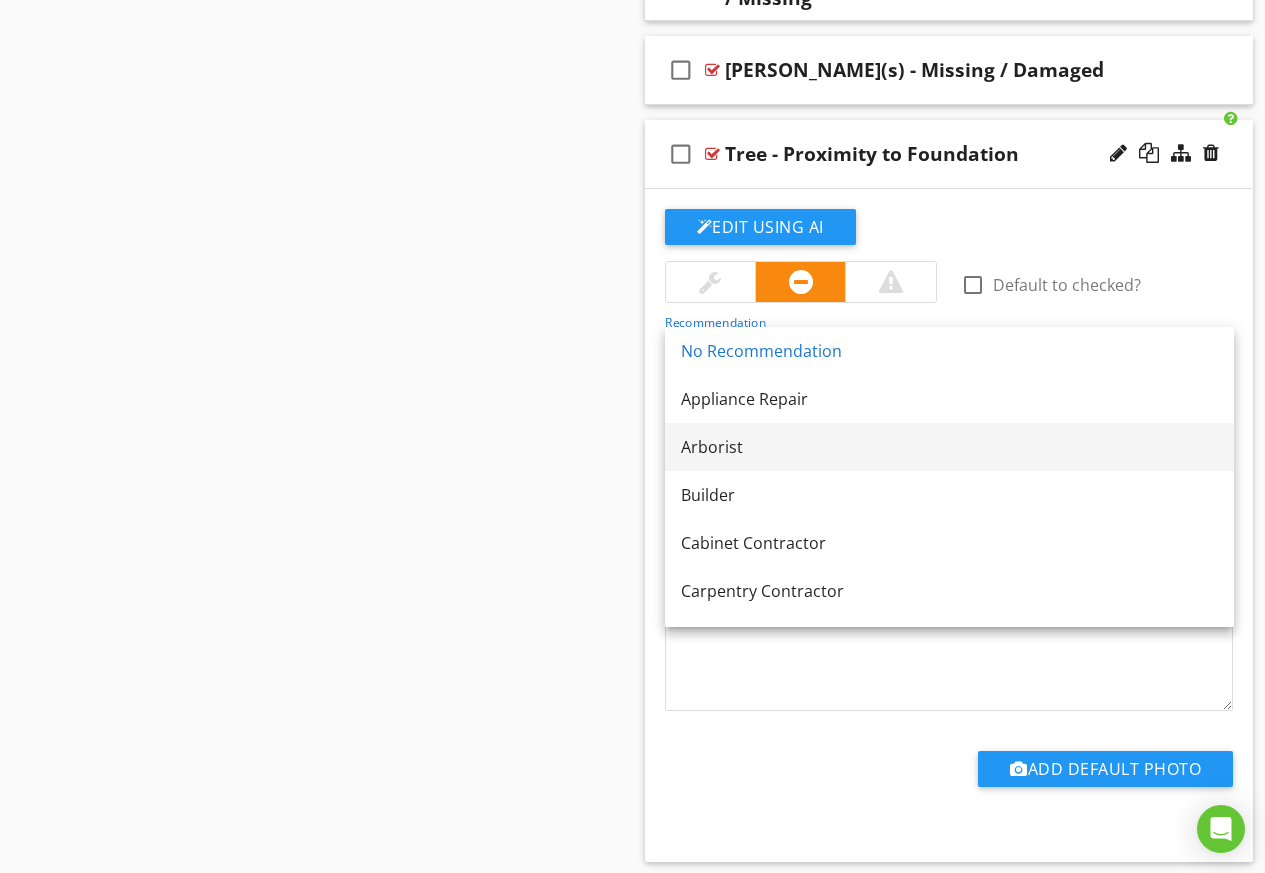 click on "Arborist" at bounding box center (949, 447) 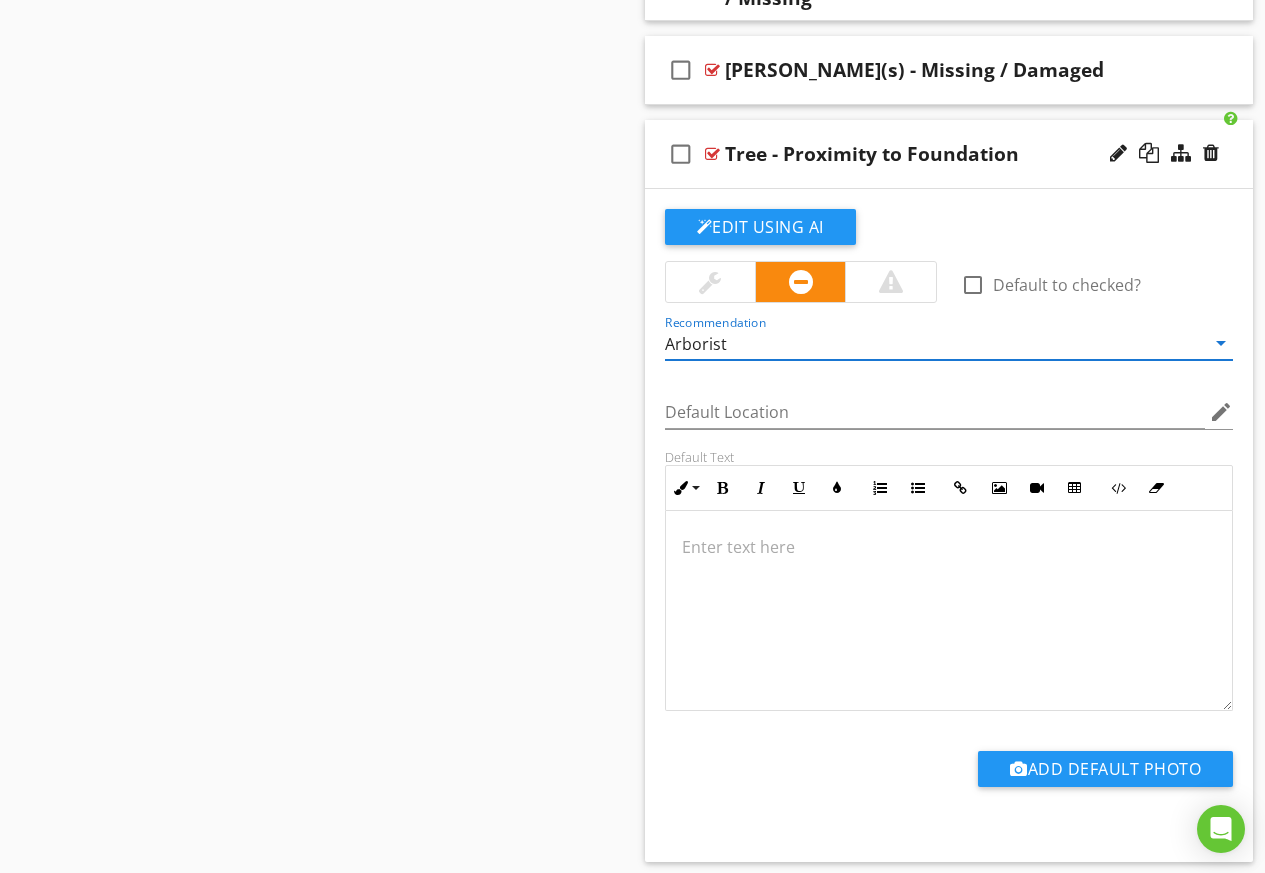click at bounding box center (949, 547) 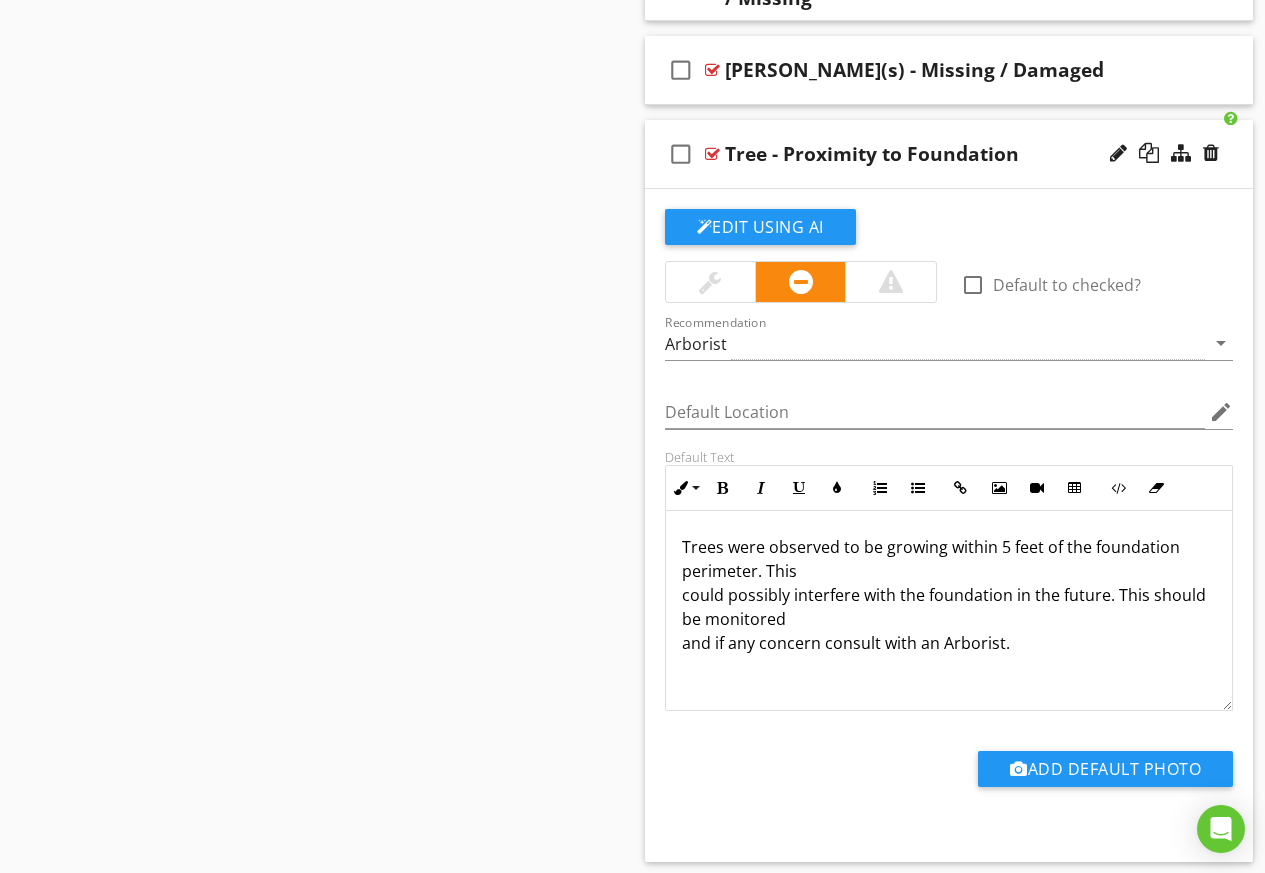 click on "Trees were observed to be growing within 5 feet of the foundation perimeter. This could possibly interfere with the foundation in the future. This should be monitored and if any concern consult with an Arborist." at bounding box center [949, 595] 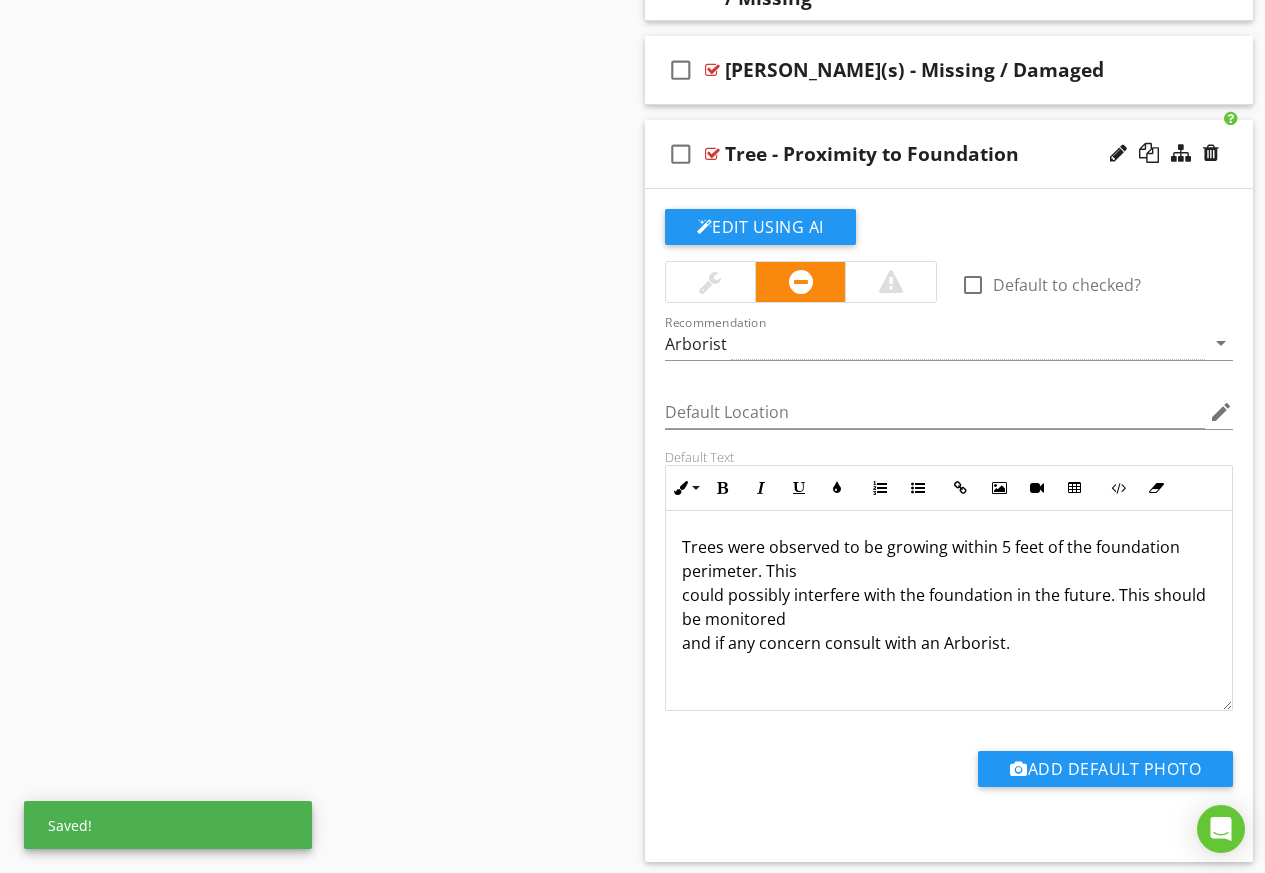 type 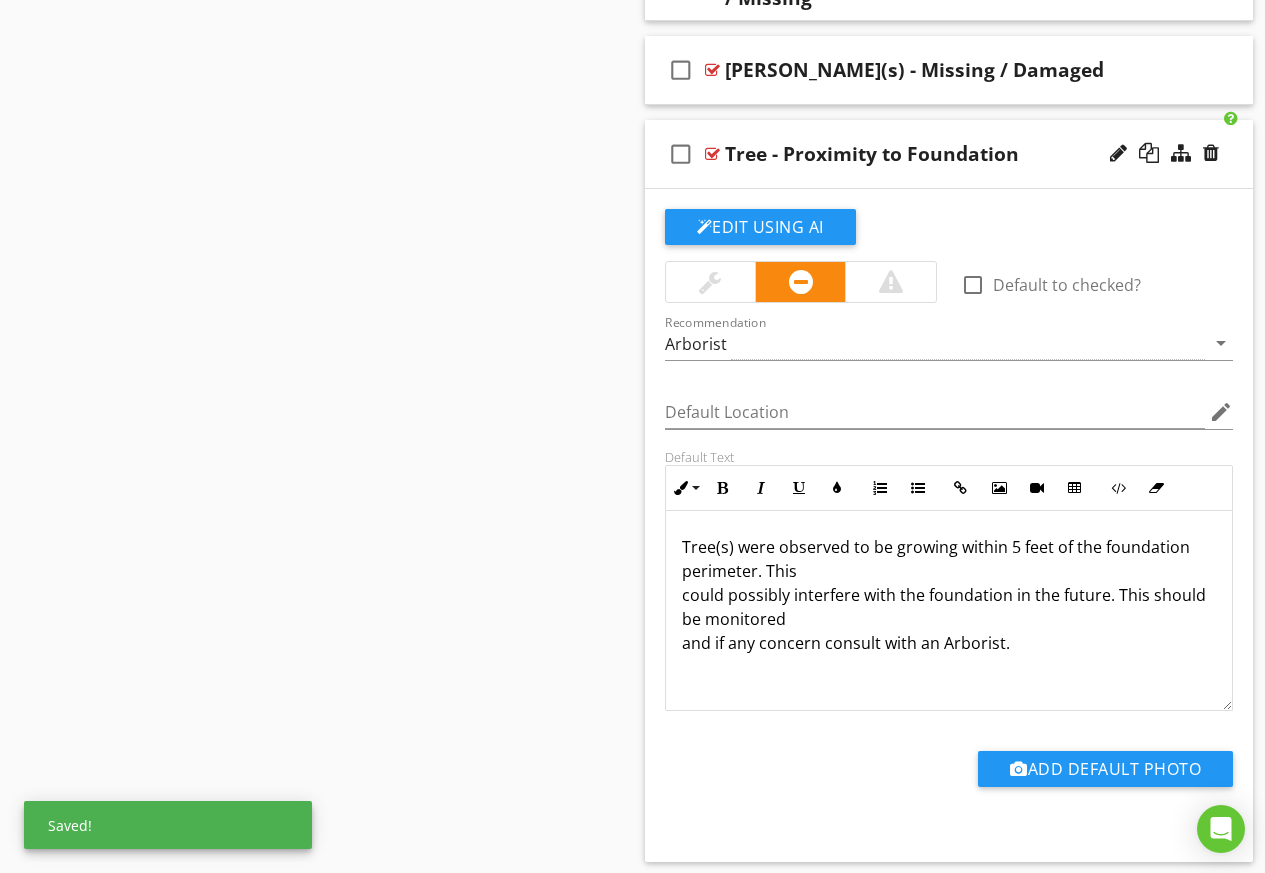 click on "Tree(s) were observed to be growing within 5 feet of the foundation perimeter. This could possibly interfere with the foundation in the future. This should be monitored and if any concern consult with an Arborist." at bounding box center (949, 595) 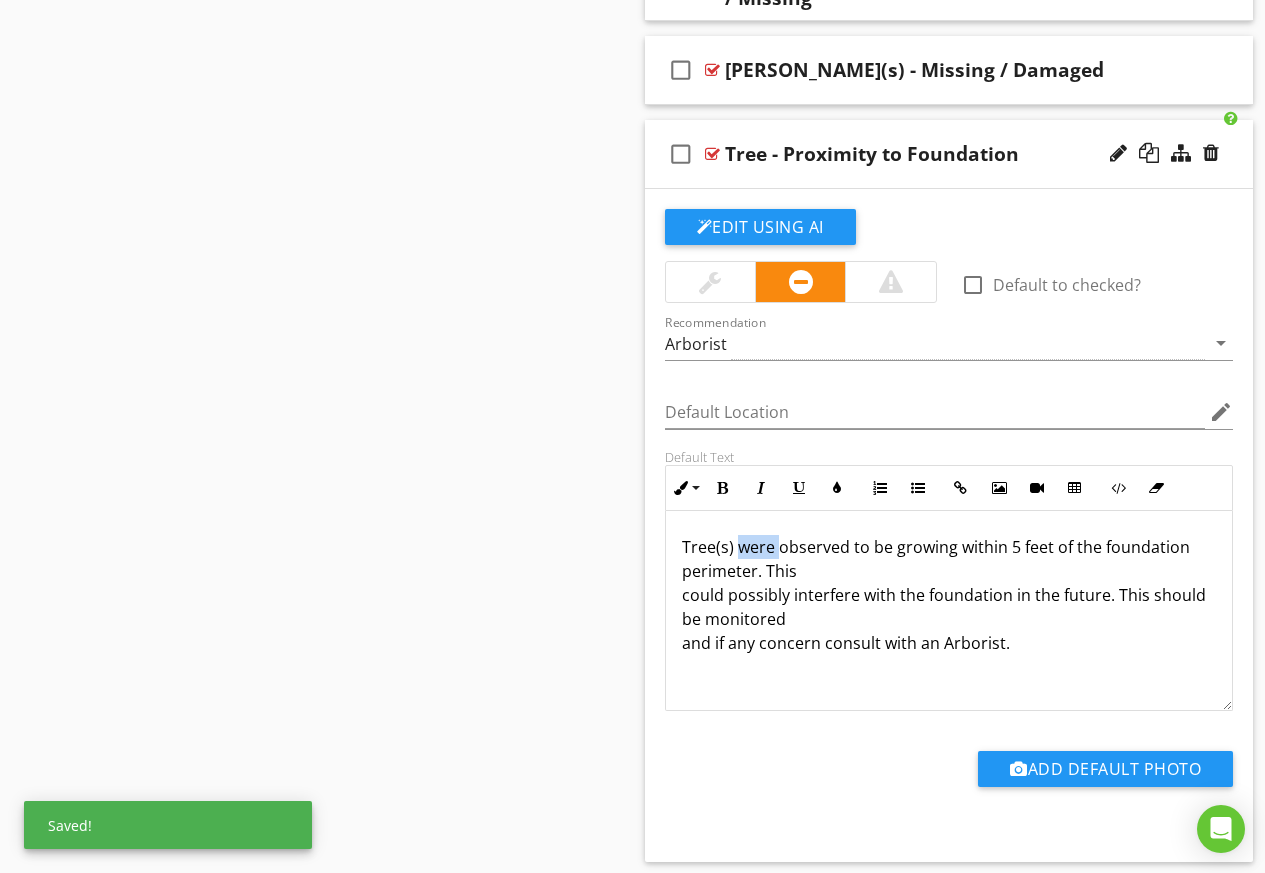 click on "Tree(s) were observed to be growing within 5 feet of the foundation perimeter. This could possibly interfere with the foundation in the future. This should be monitored and if any concern consult with an Arborist." at bounding box center [949, 595] 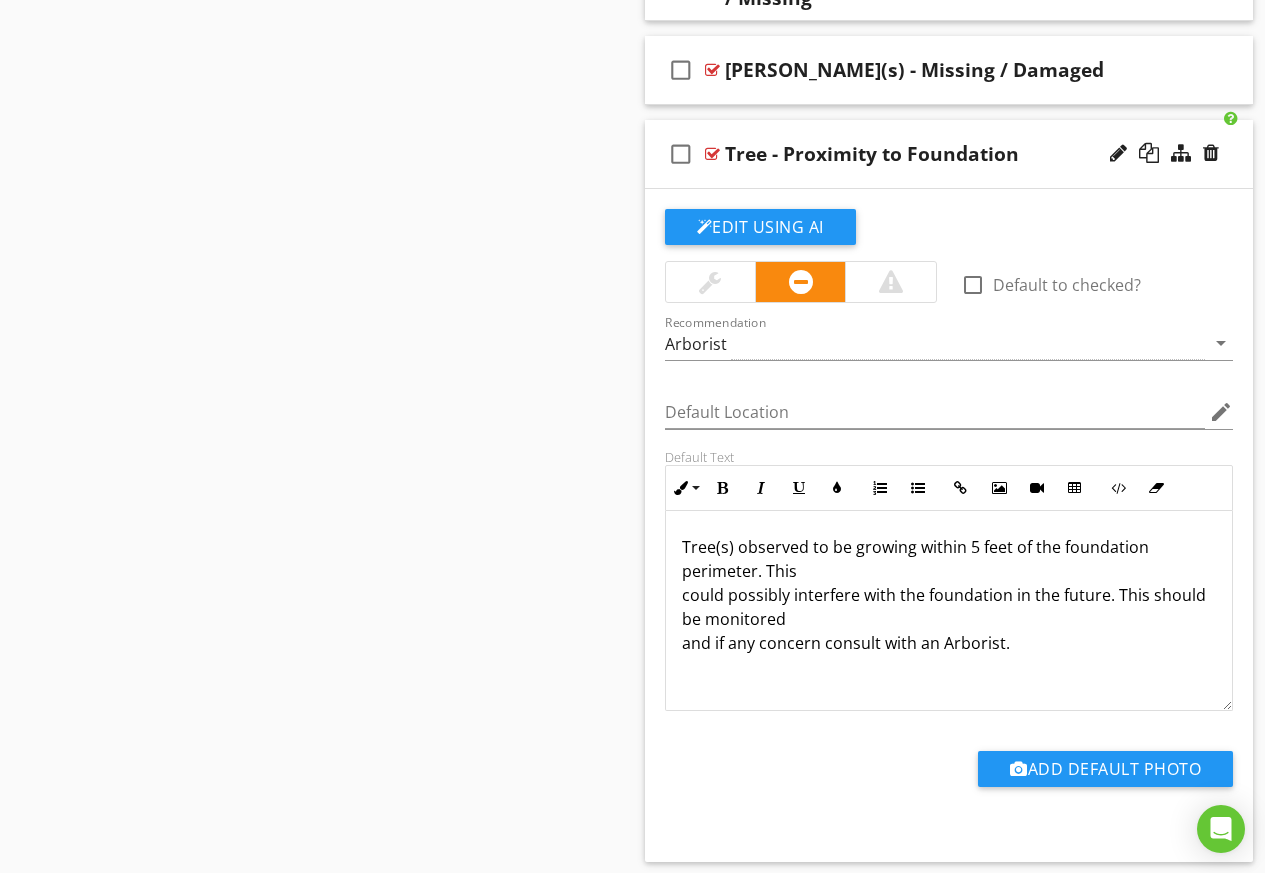 click on "Tree(s) observed to be growing within 5 feet of the foundation perimeter. This could possibly interfere with the foundation in the future. This should be monitored and if any concern consult with an Arborist." at bounding box center (949, 595) 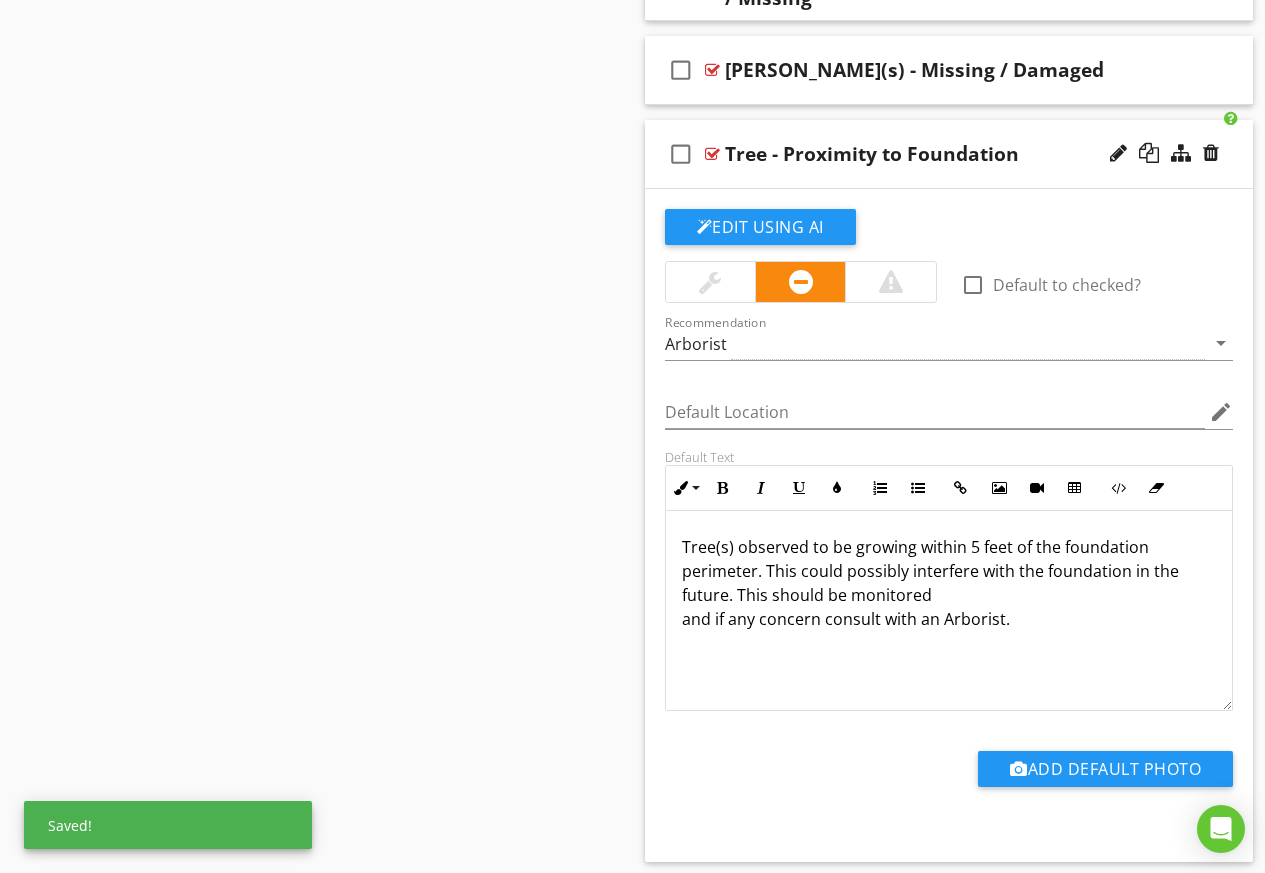 click on "Tree(s) observed to be growing within 5 feet of the foundation perimeter. This could possibly interfere with the foundation in the future. This should be monitored and if any concern consult with an Arborist." at bounding box center [949, 583] 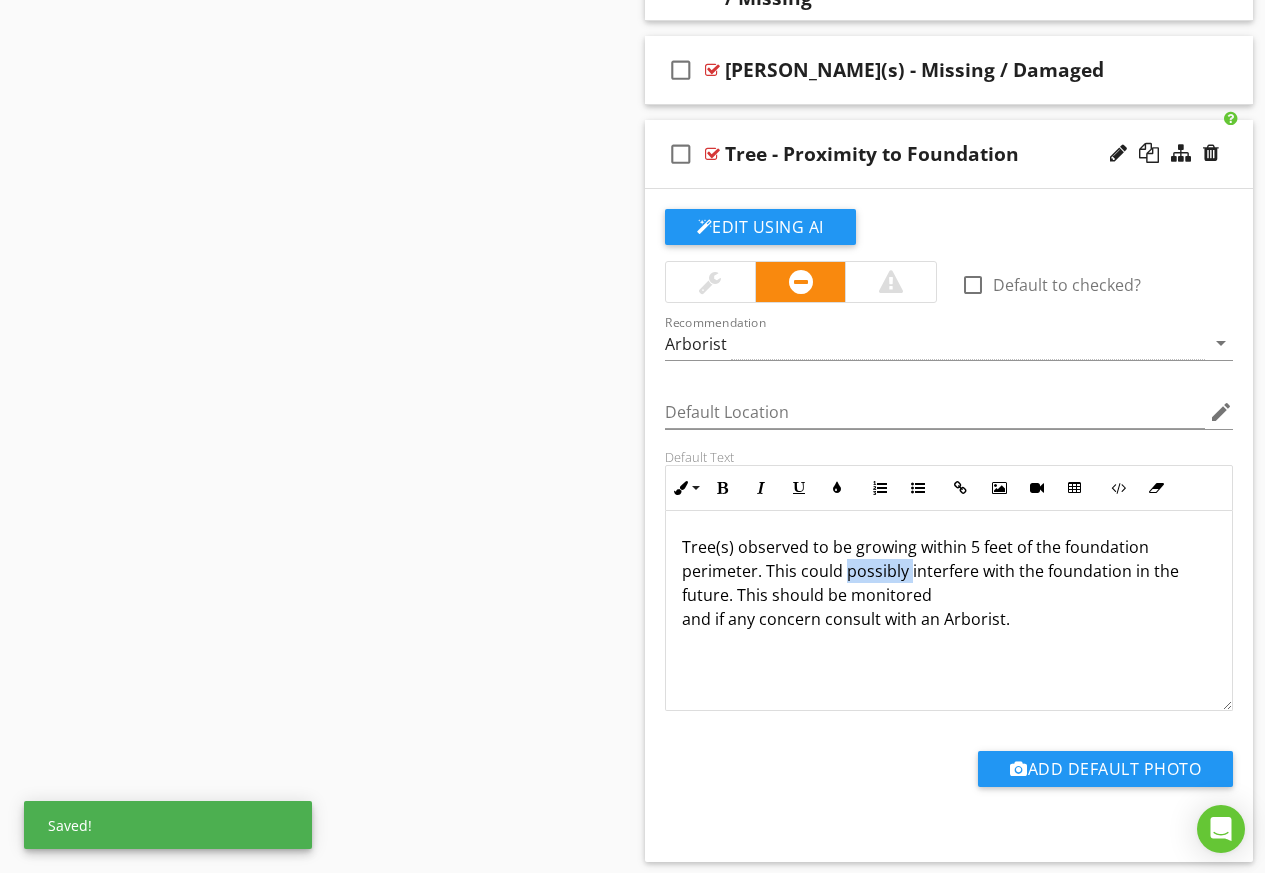 click on "Tree(s) observed to be growing within 5 feet of the foundation perimeter. This could possibly interfere with the foundation in the future. This should be monitored and if any concern consult with an Arborist." at bounding box center [949, 583] 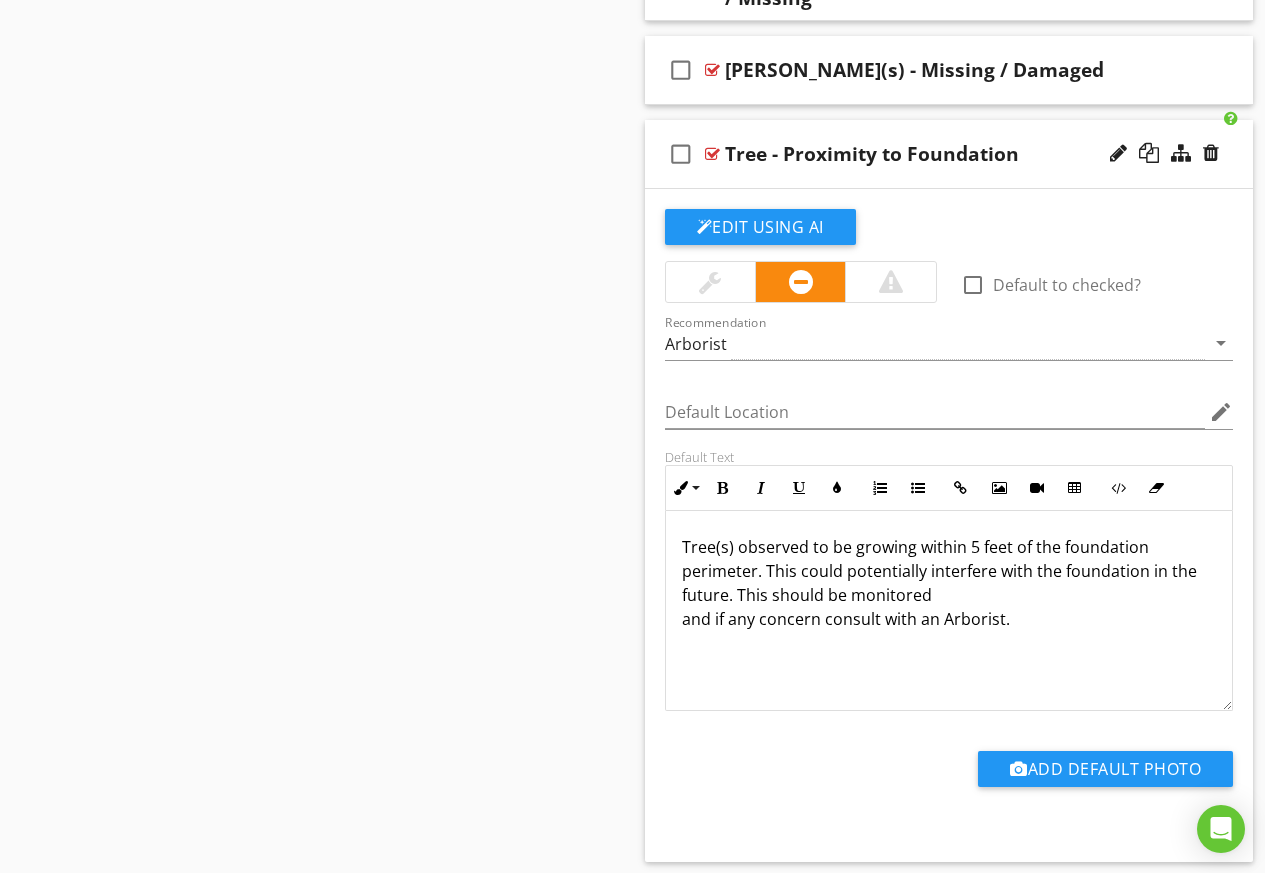 click on "Tree(s) observed to be growing within 5 feet of the foundation perimeter. This could potentially interfere with the foundation in the future. This should be monitored and if any concern consult with an Arborist." at bounding box center [949, 583] 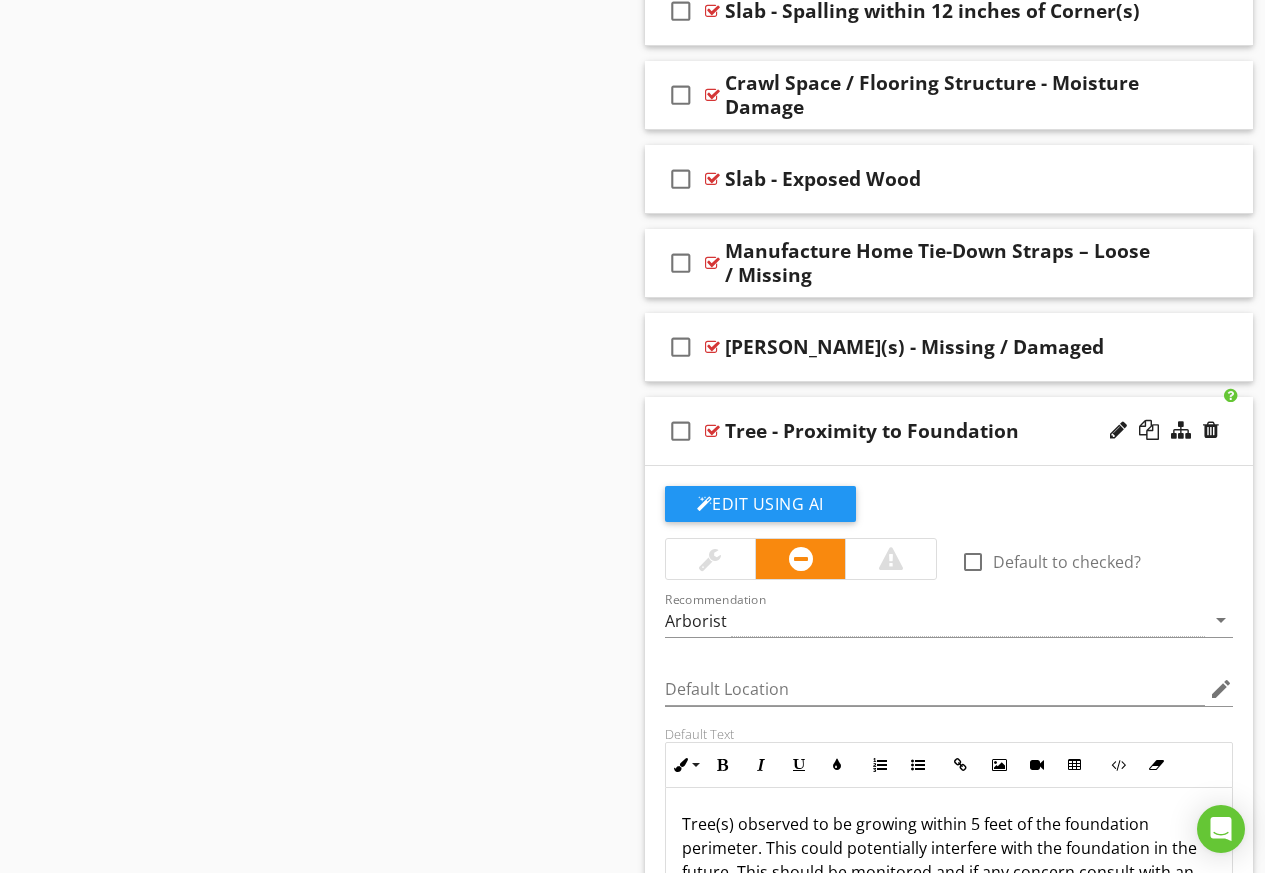 scroll, scrollTop: 5357, scrollLeft: 0, axis: vertical 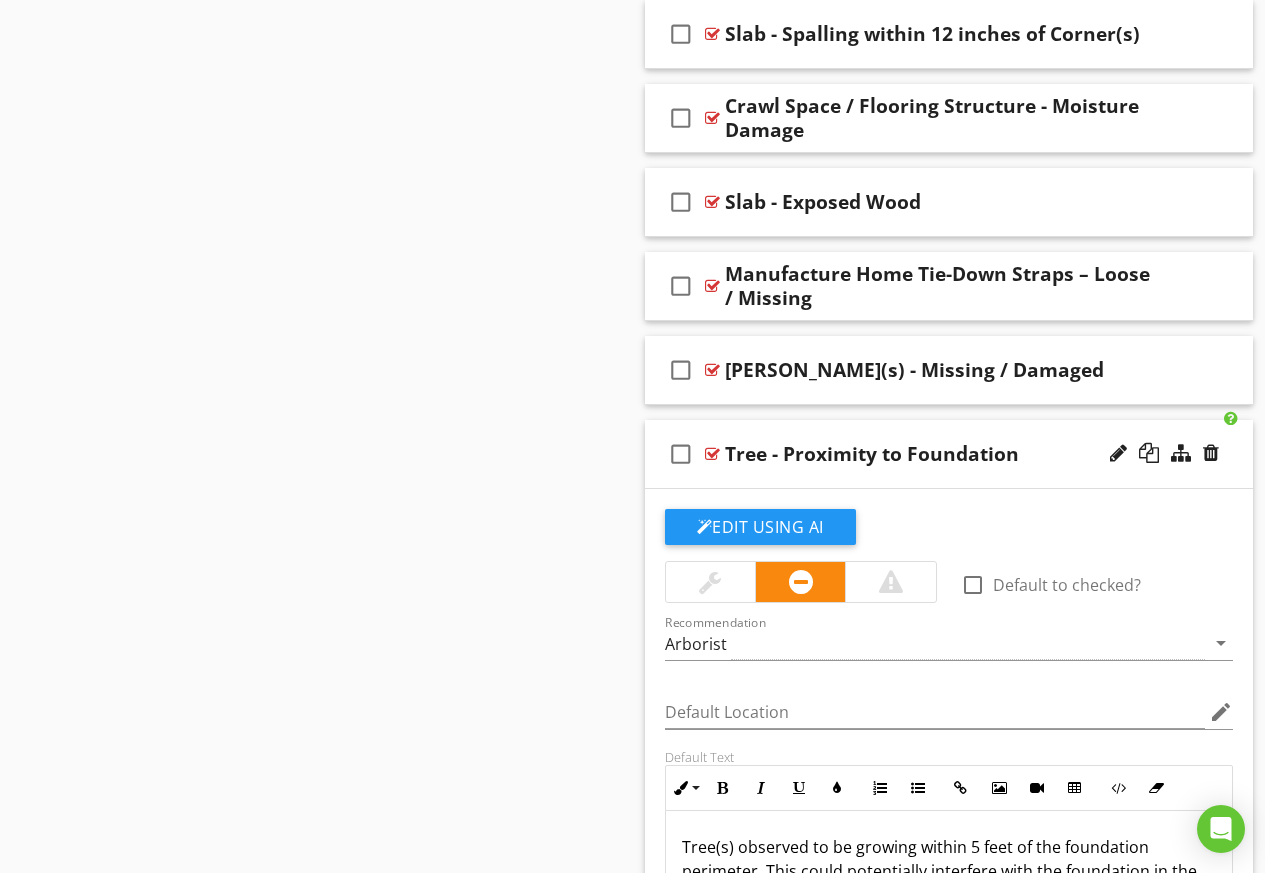 click on "Tree - Proximity to Foundation" at bounding box center [938, 454] 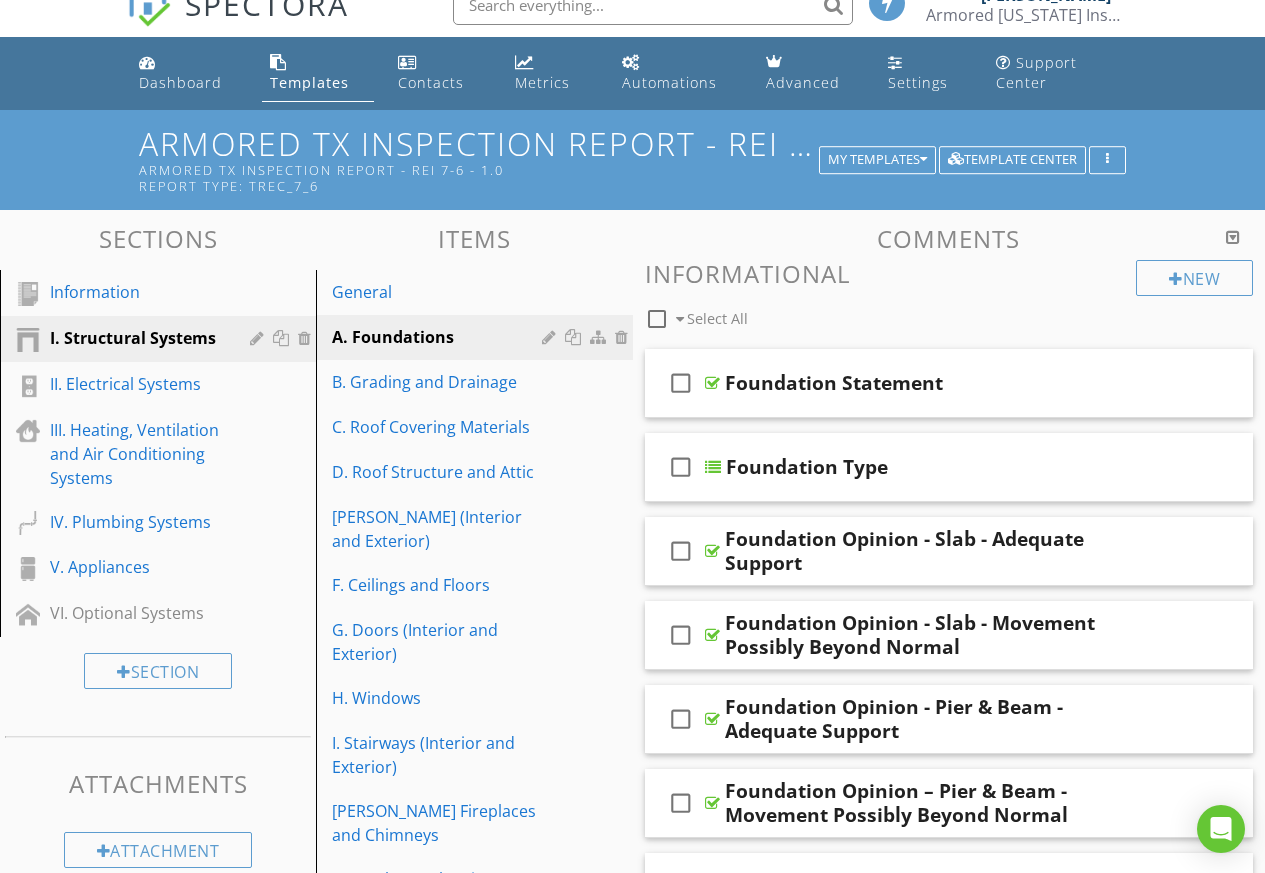 scroll, scrollTop: 0, scrollLeft: 0, axis: both 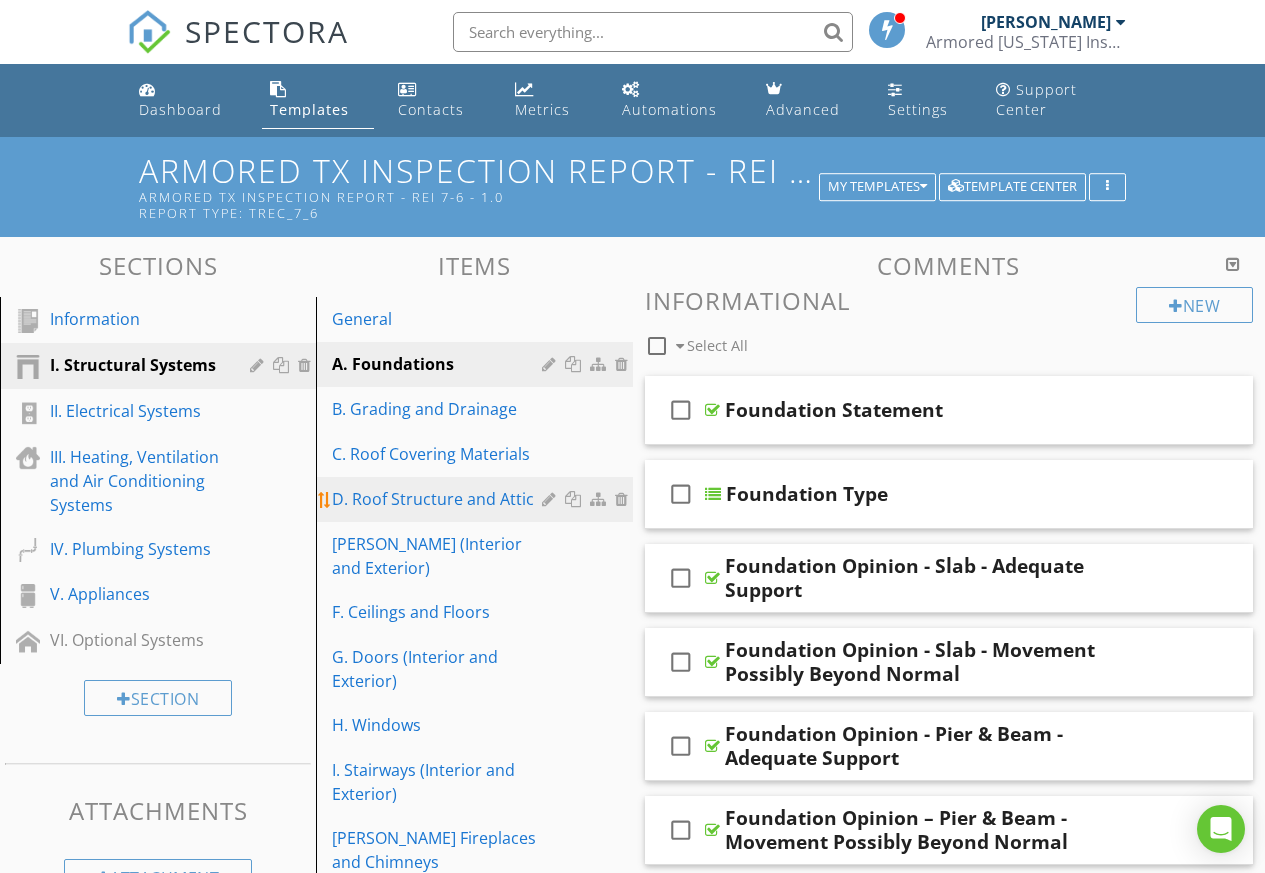 drag, startPoint x: 465, startPoint y: 407, endPoint x: 430, endPoint y: 479, distance: 80.05623 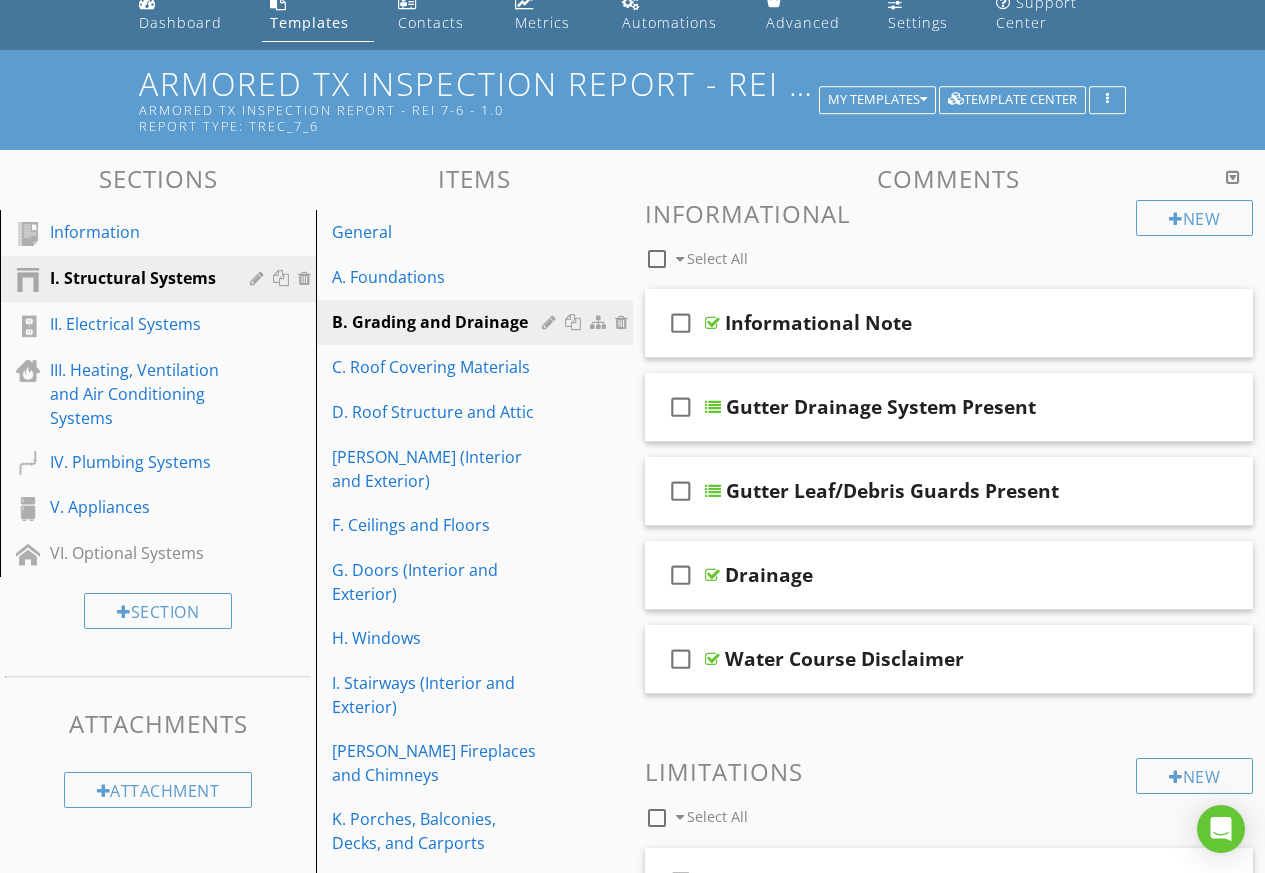 scroll, scrollTop: 500, scrollLeft: 0, axis: vertical 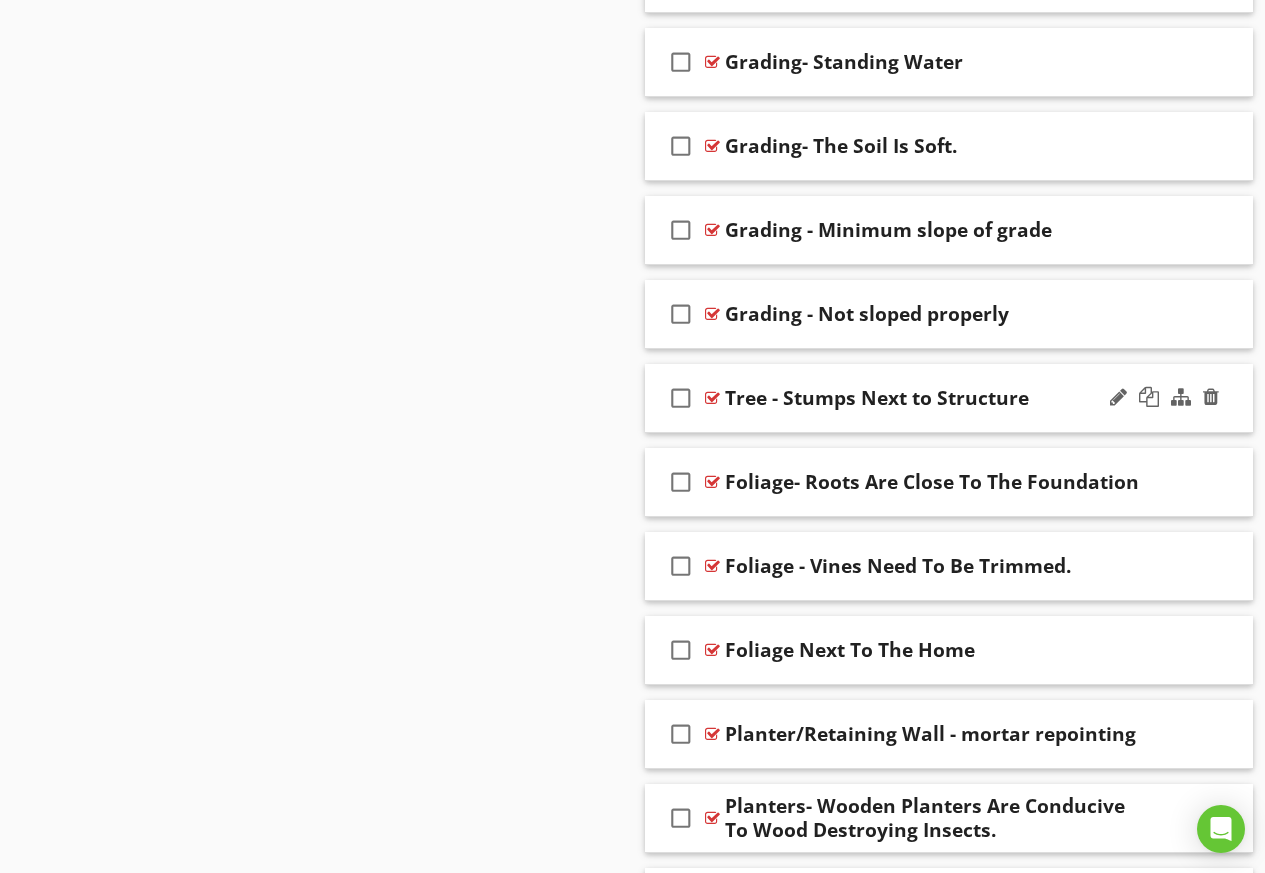 click on "Tree - Stumps Next to Structure" at bounding box center (938, 398) 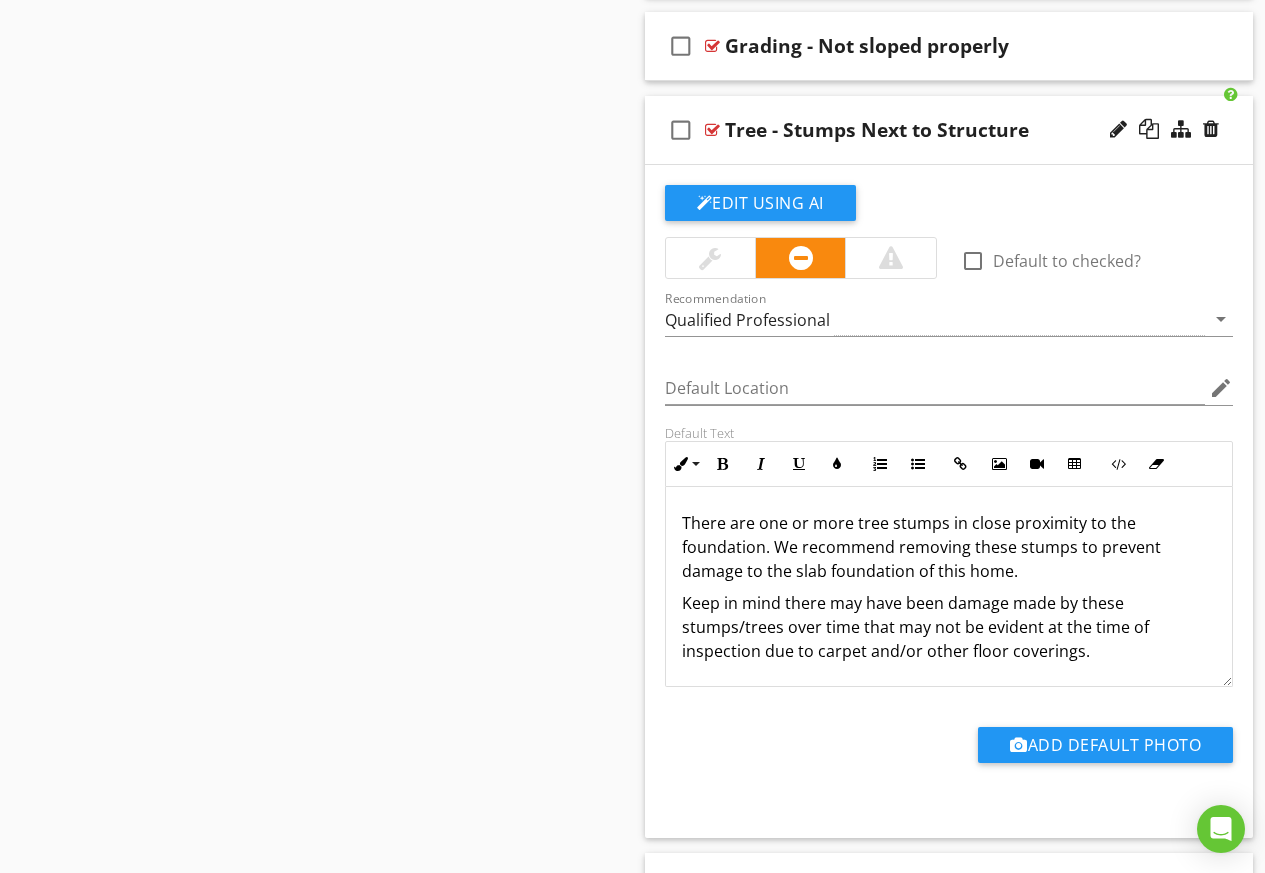 scroll, scrollTop: 4621, scrollLeft: 0, axis: vertical 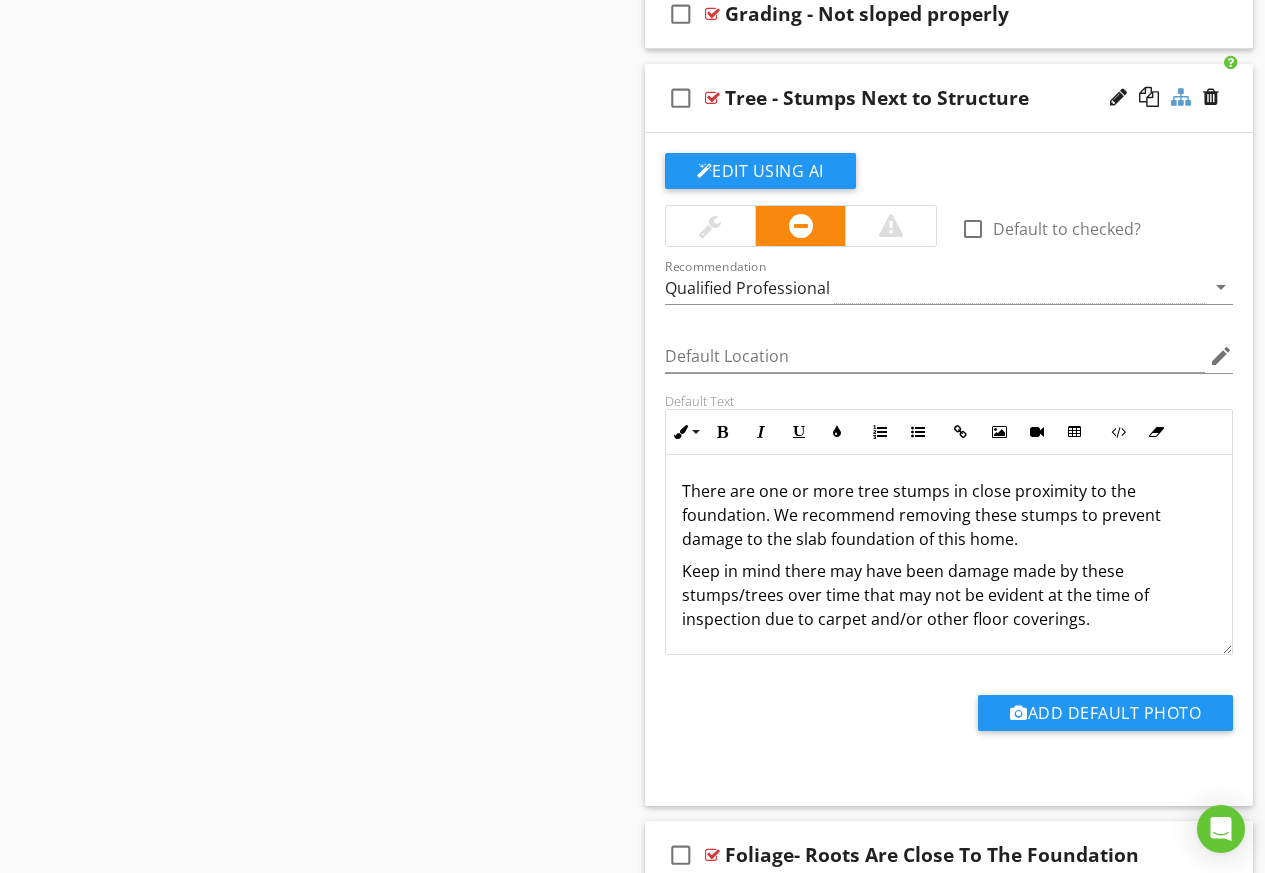 click at bounding box center [1181, 97] 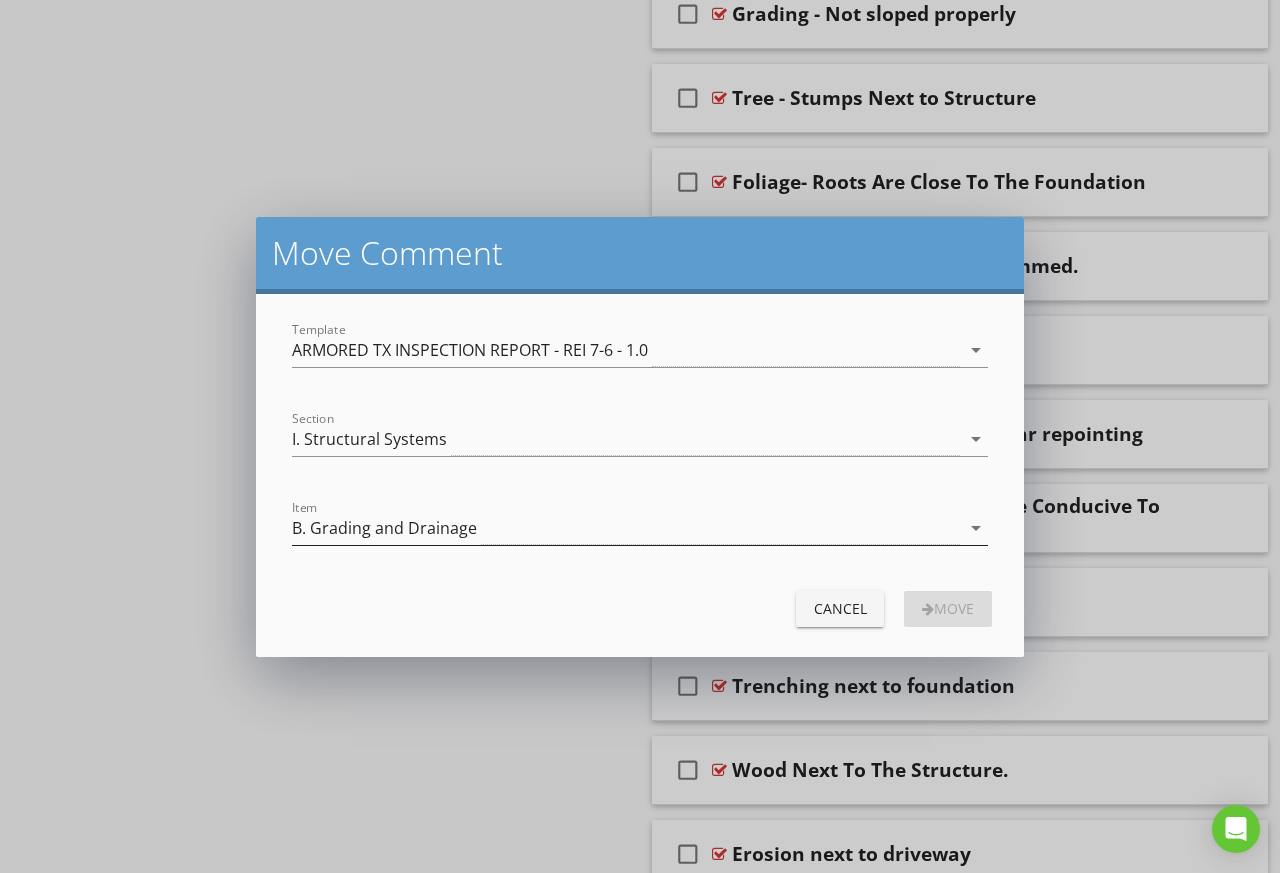 click on "B. Grading and Drainage" at bounding box center [626, 528] 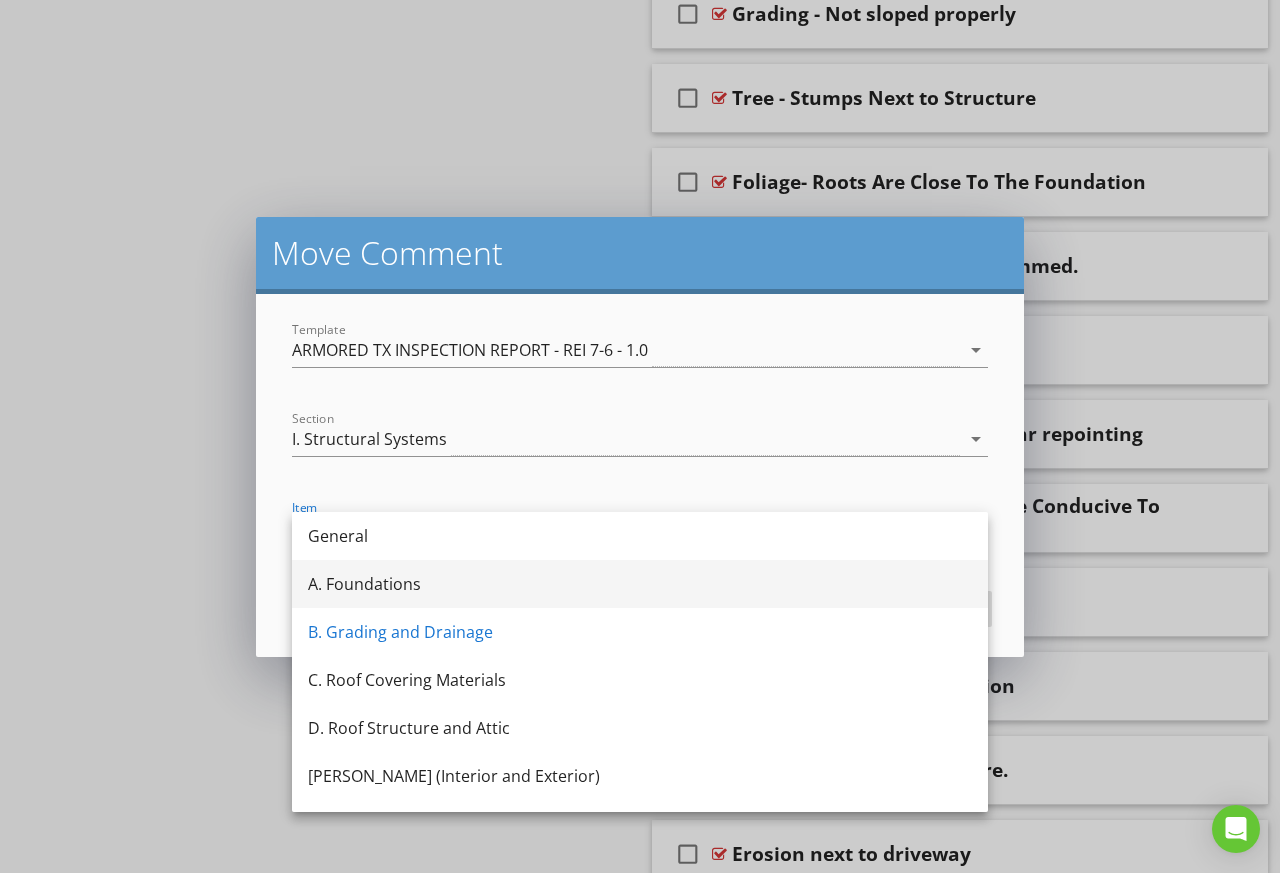 click on "A. Foundations" at bounding box center (640, 584) 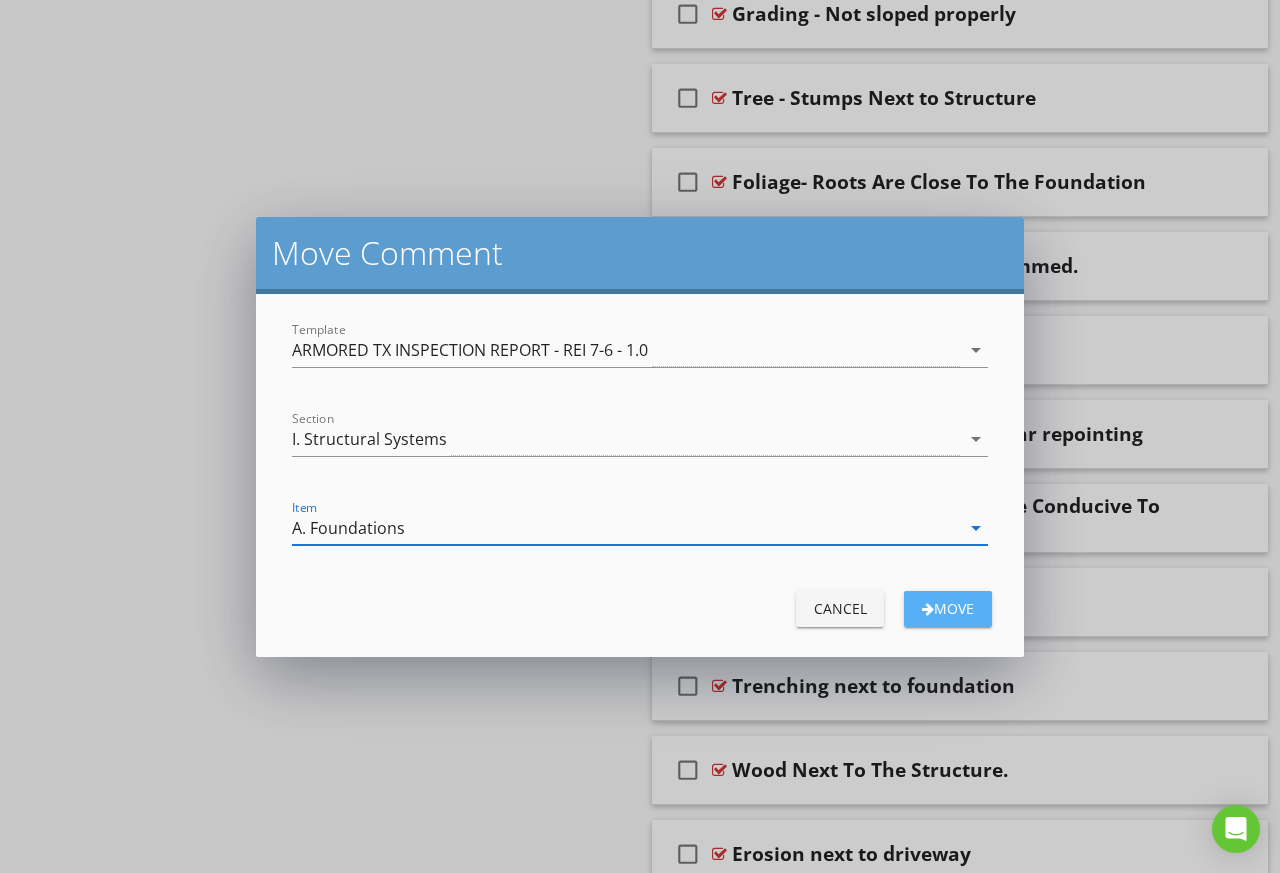 click on "Move" at bounding box center (948, 608) 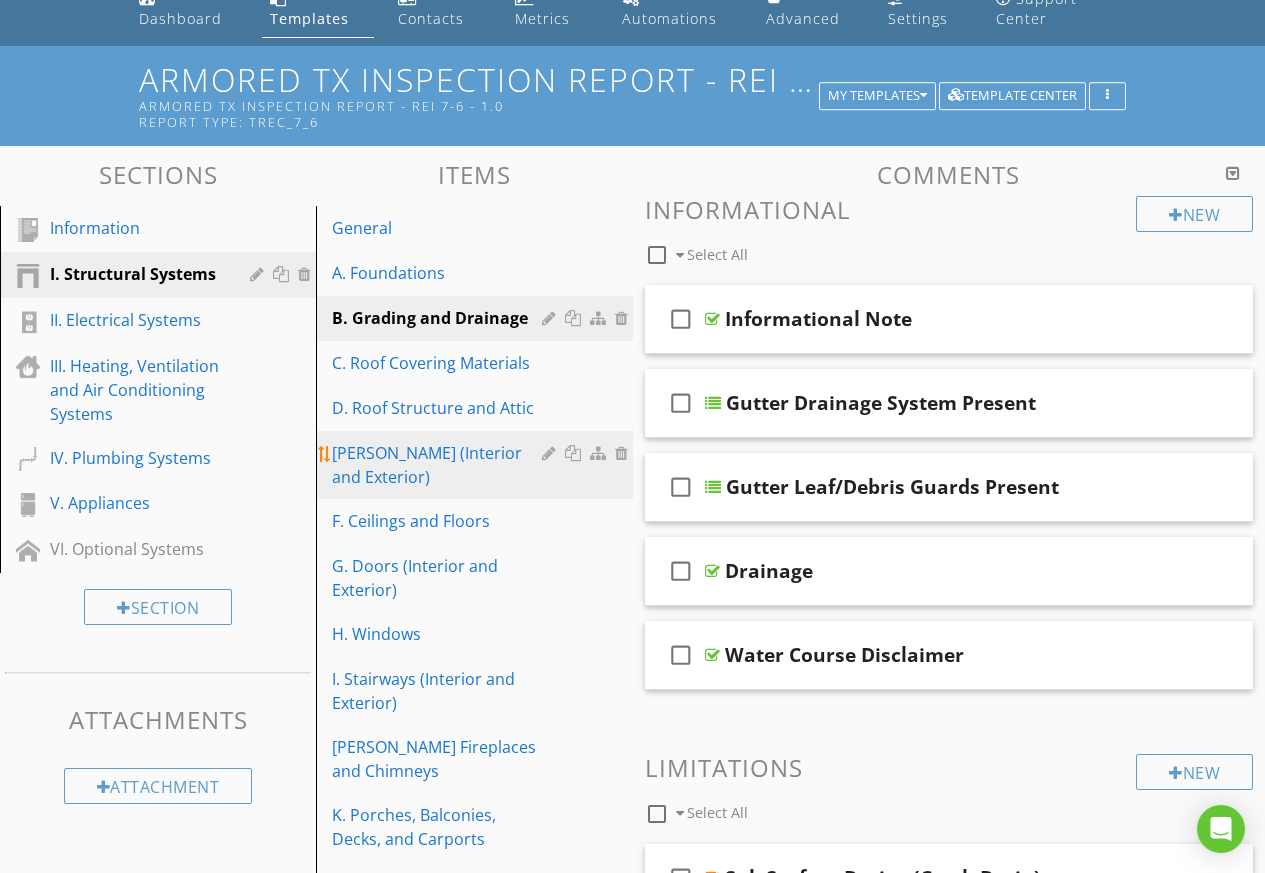 scroll, scrollTop: 0, scrollLeft: 0, axis: both 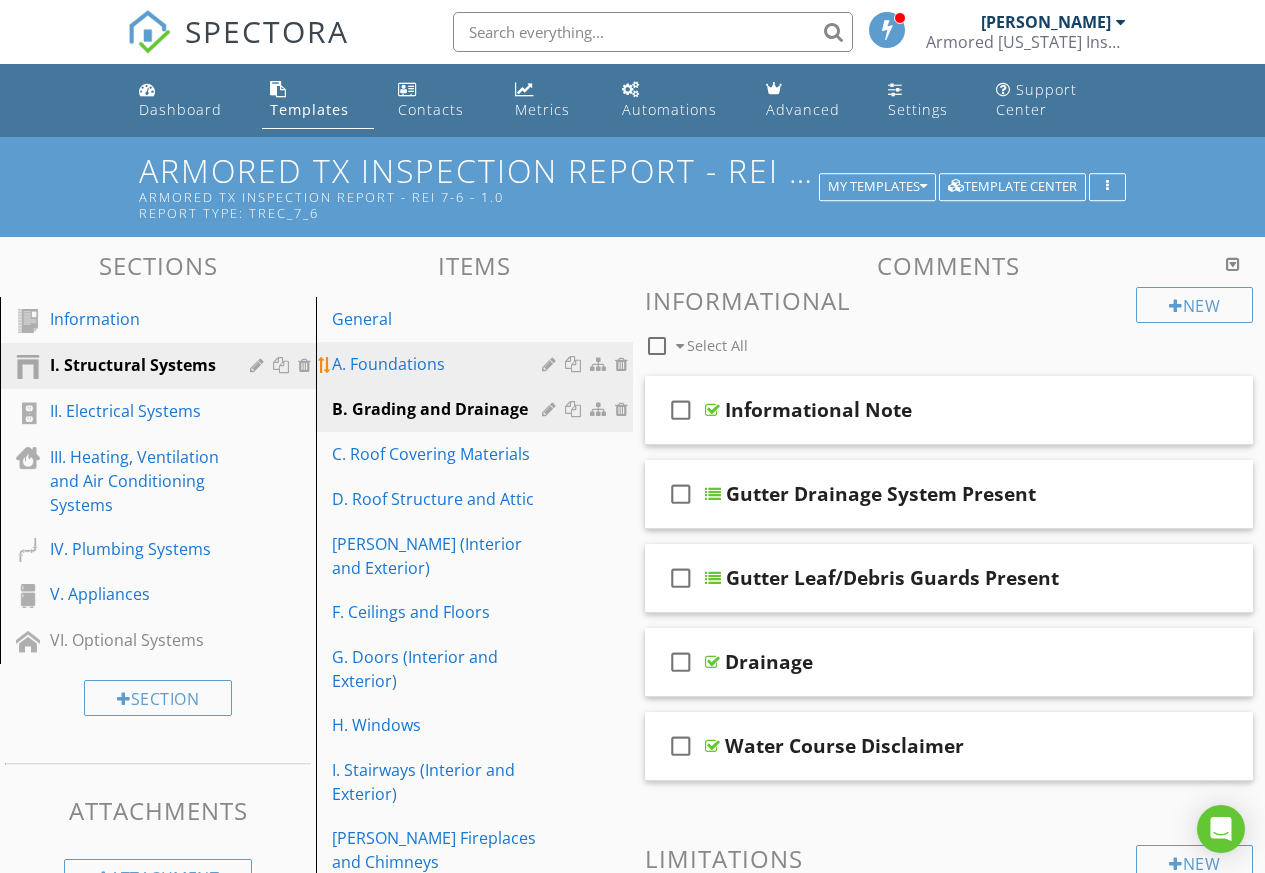 click on "A. Foundations" at bounding box center [439, 364] 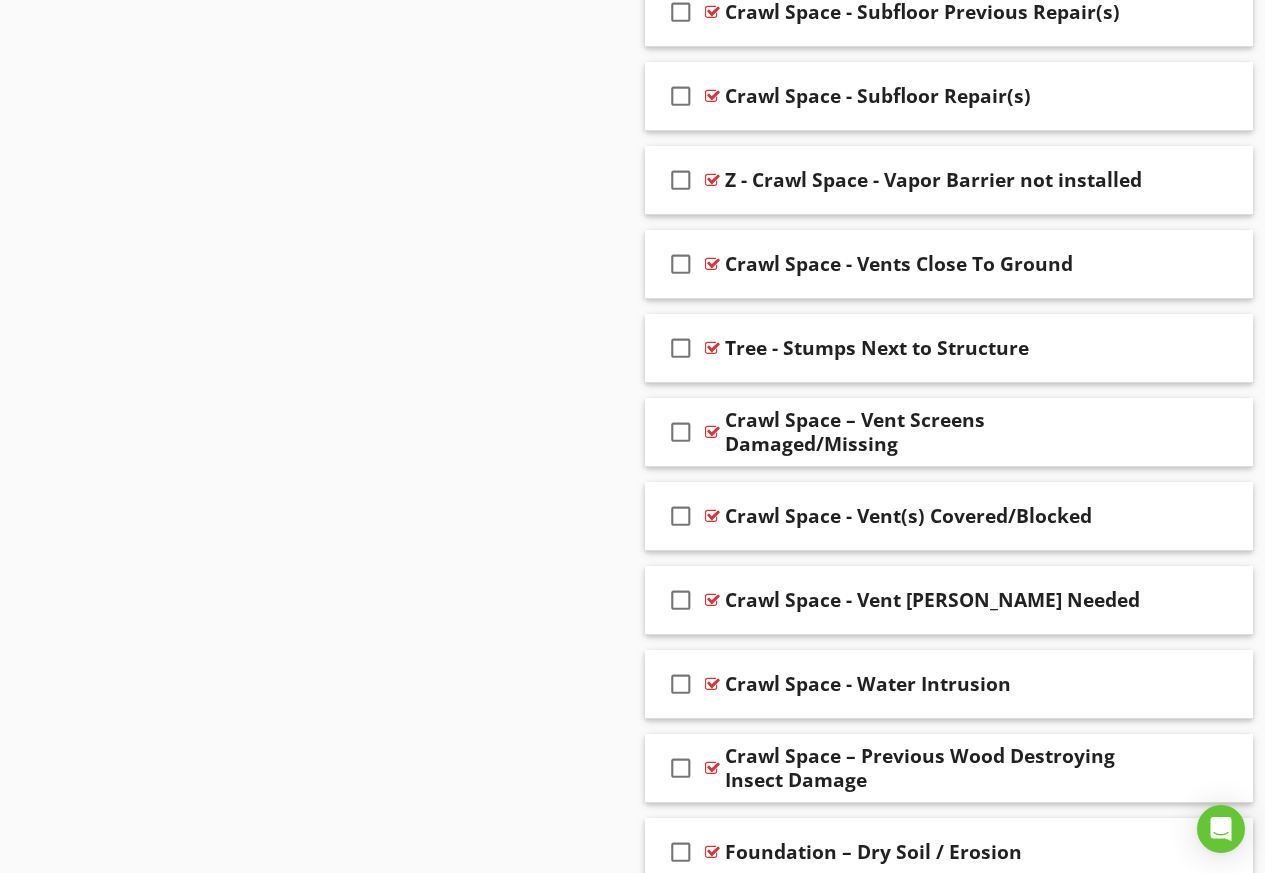 scroll, scrollTop: 4141, scrollLeft: 0, axis: vertical 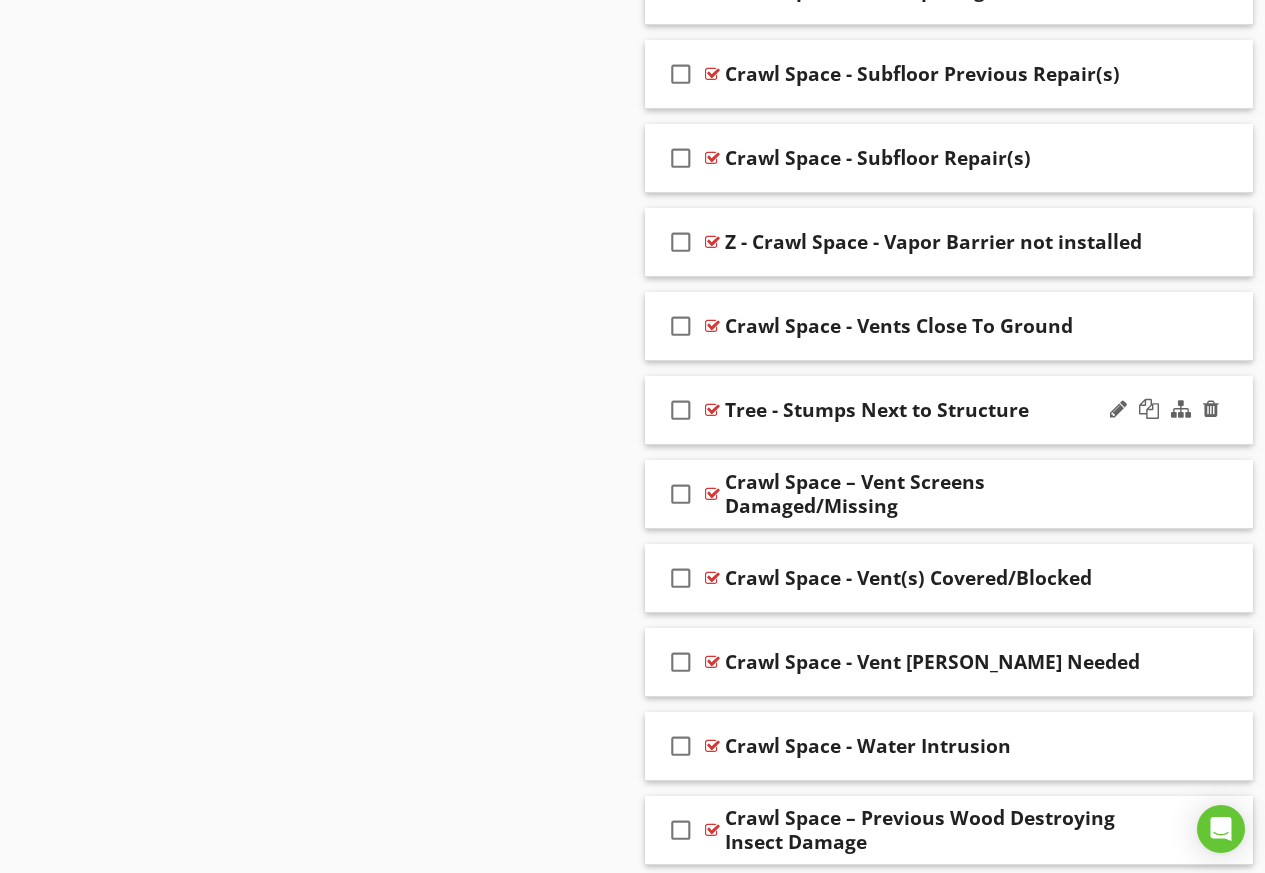 type 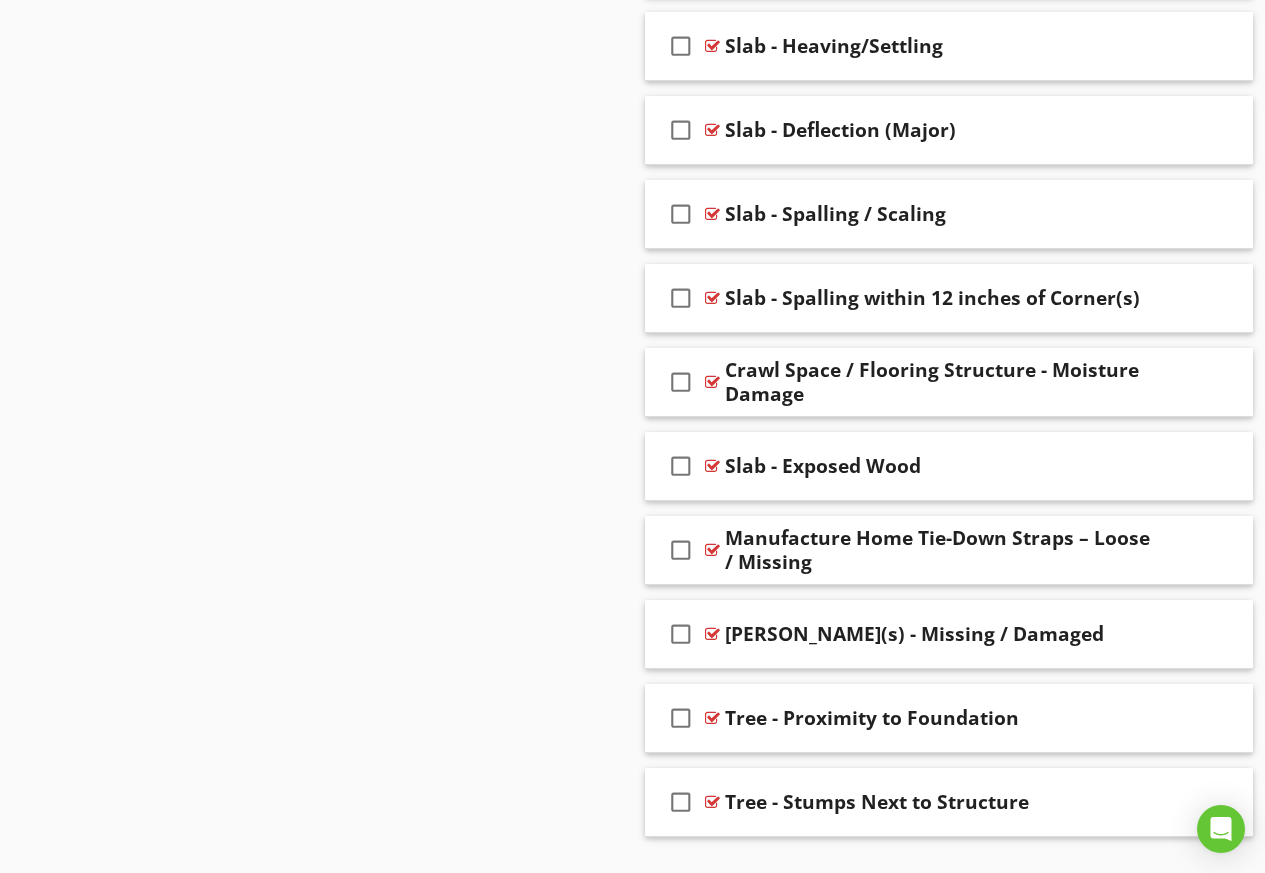 scroll, scrollTop: 5141, scrollLeft: 0, axis: vertical 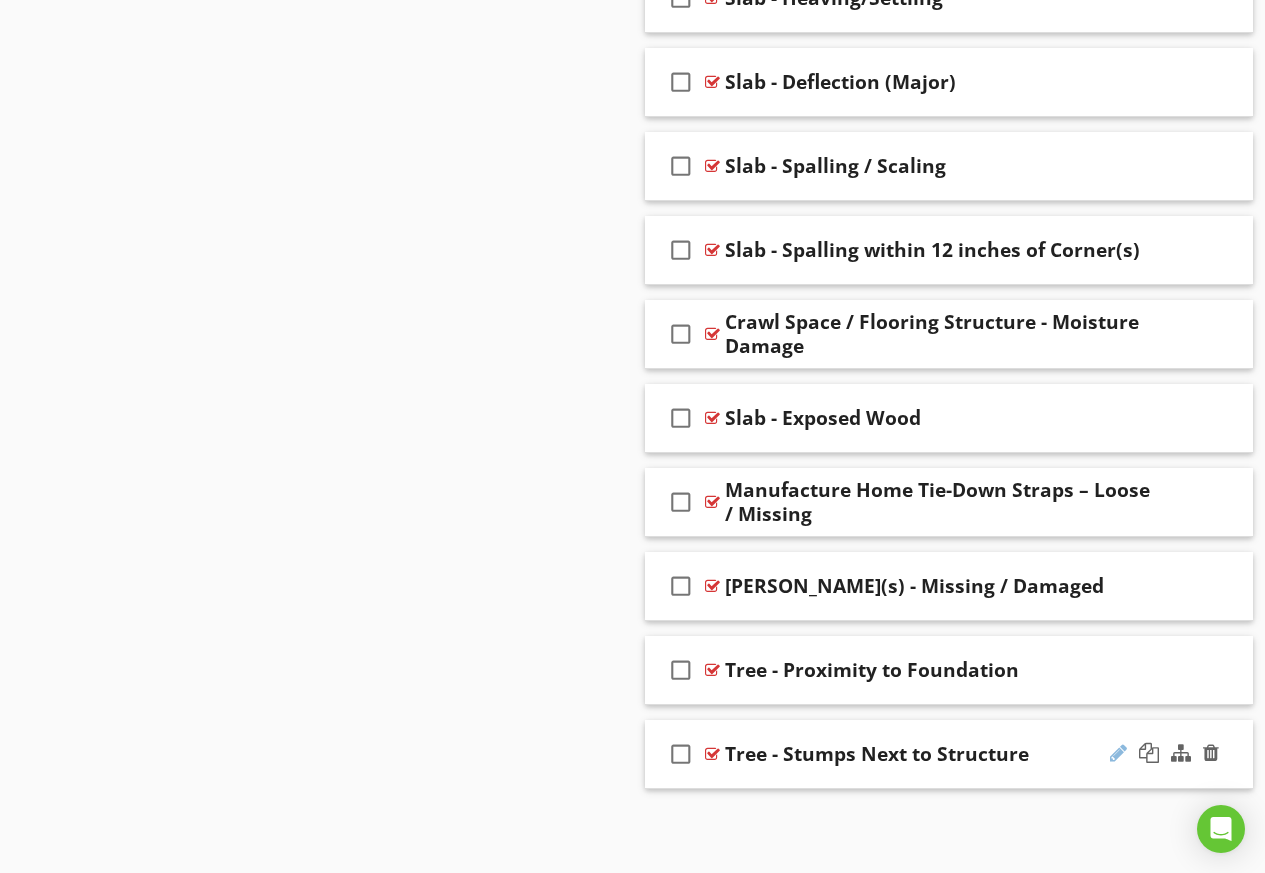 click at bounding box center [1118, 753] 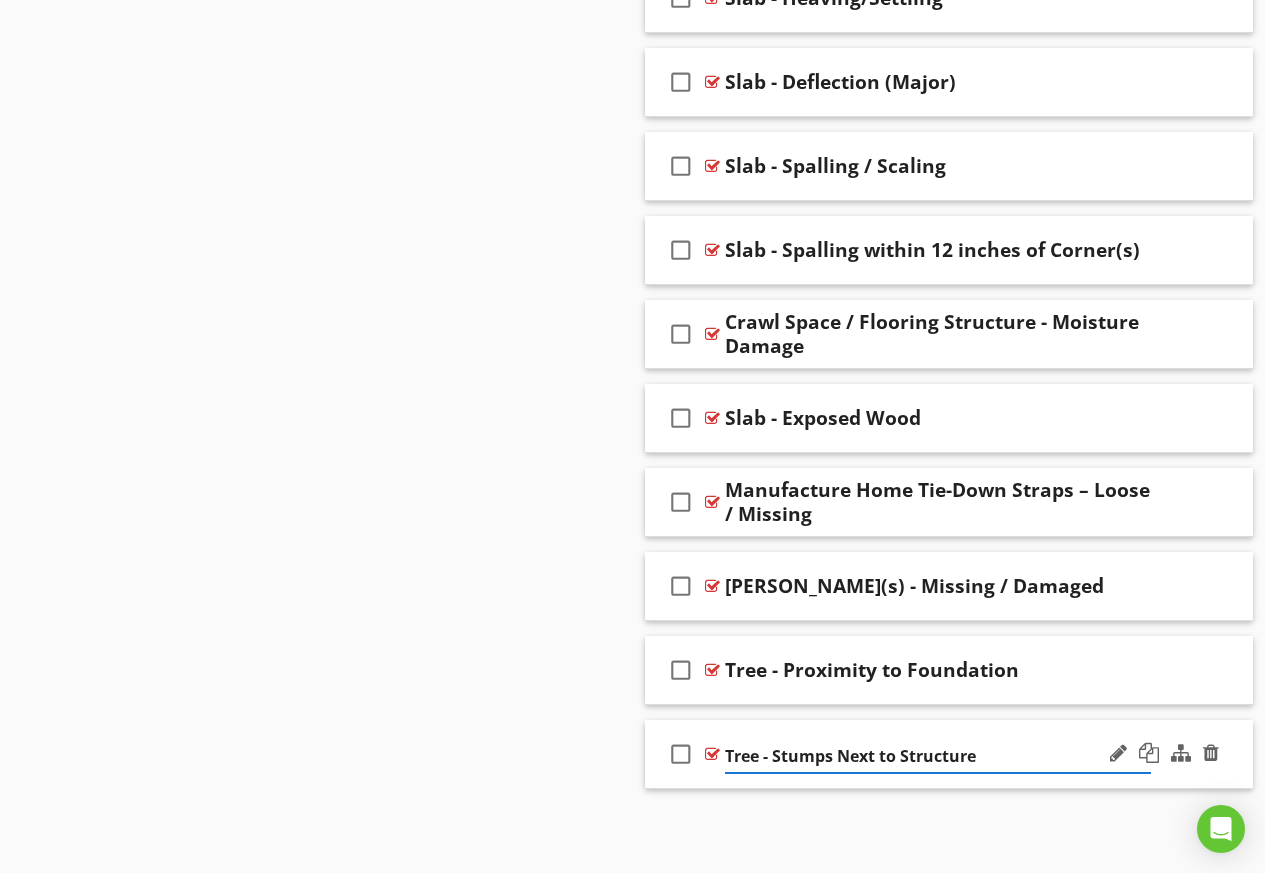 click on "Tree - Stumps Next to Structure" at bounding box center (938, 756) 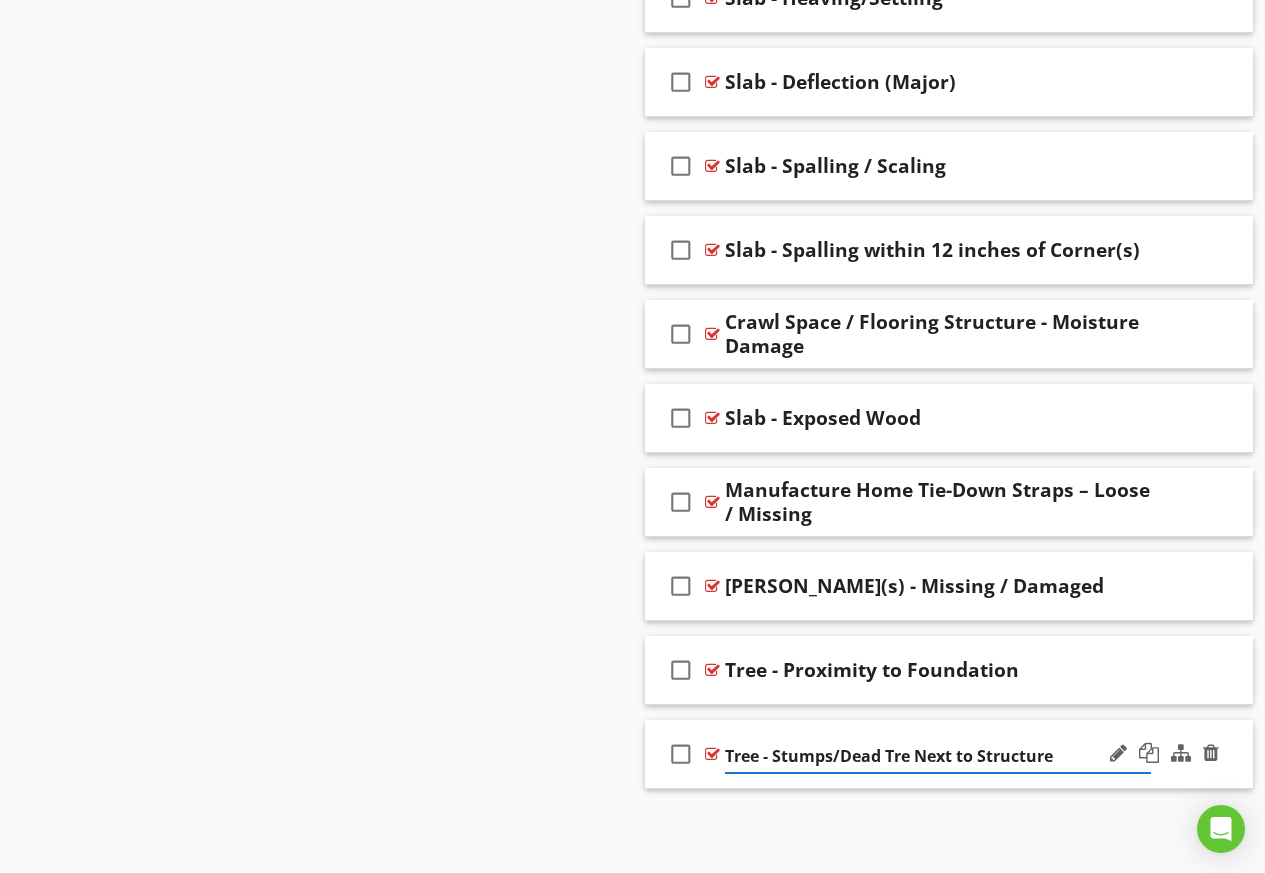 type on "Tree - Stumps/Dead Tree Next to Structure" 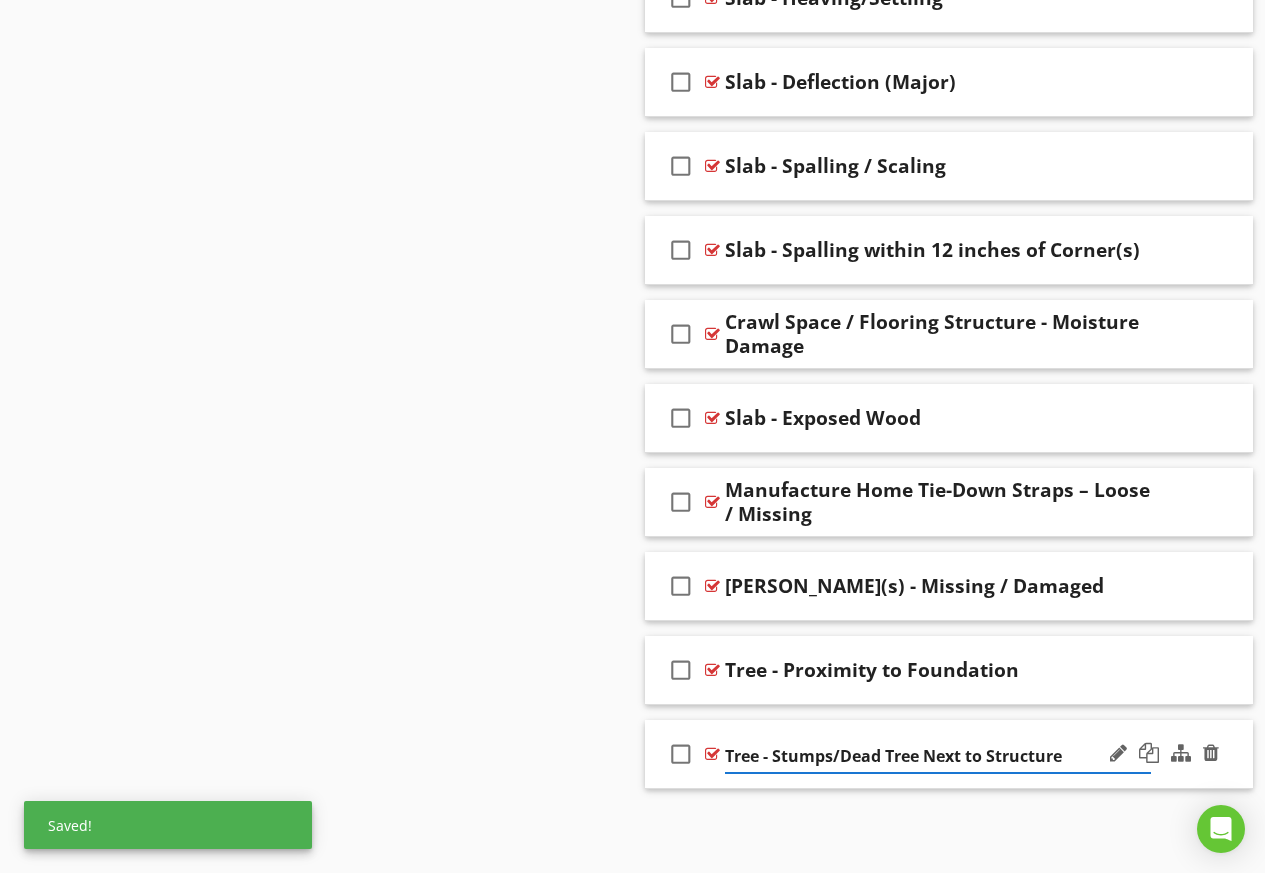 click on "check_box_outline_blank         Tree - Stumps/Dead Tree Next to Structure" at bounding box center [949, 754] 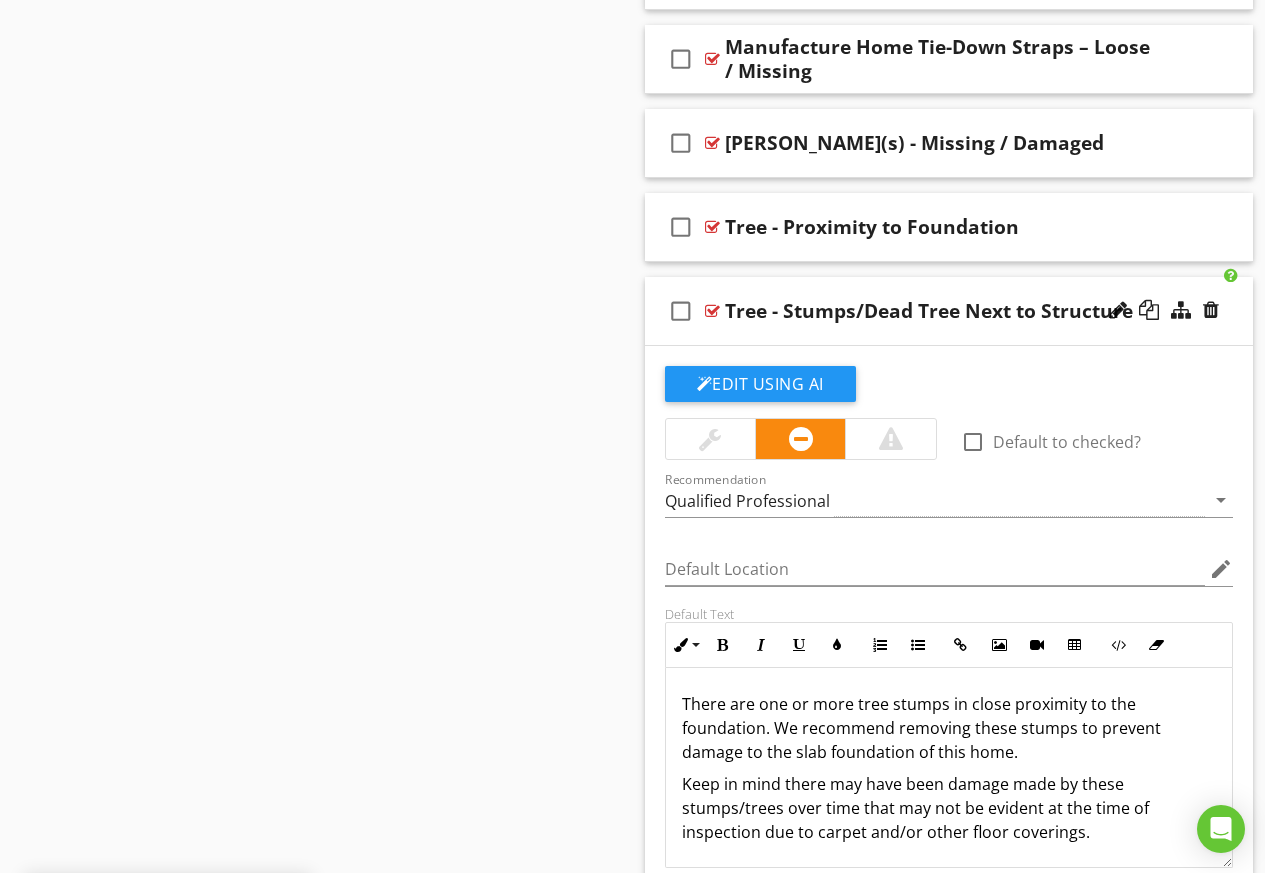 scroll, scrollTop: 5641, scrollLeft: 0, axis: vertical 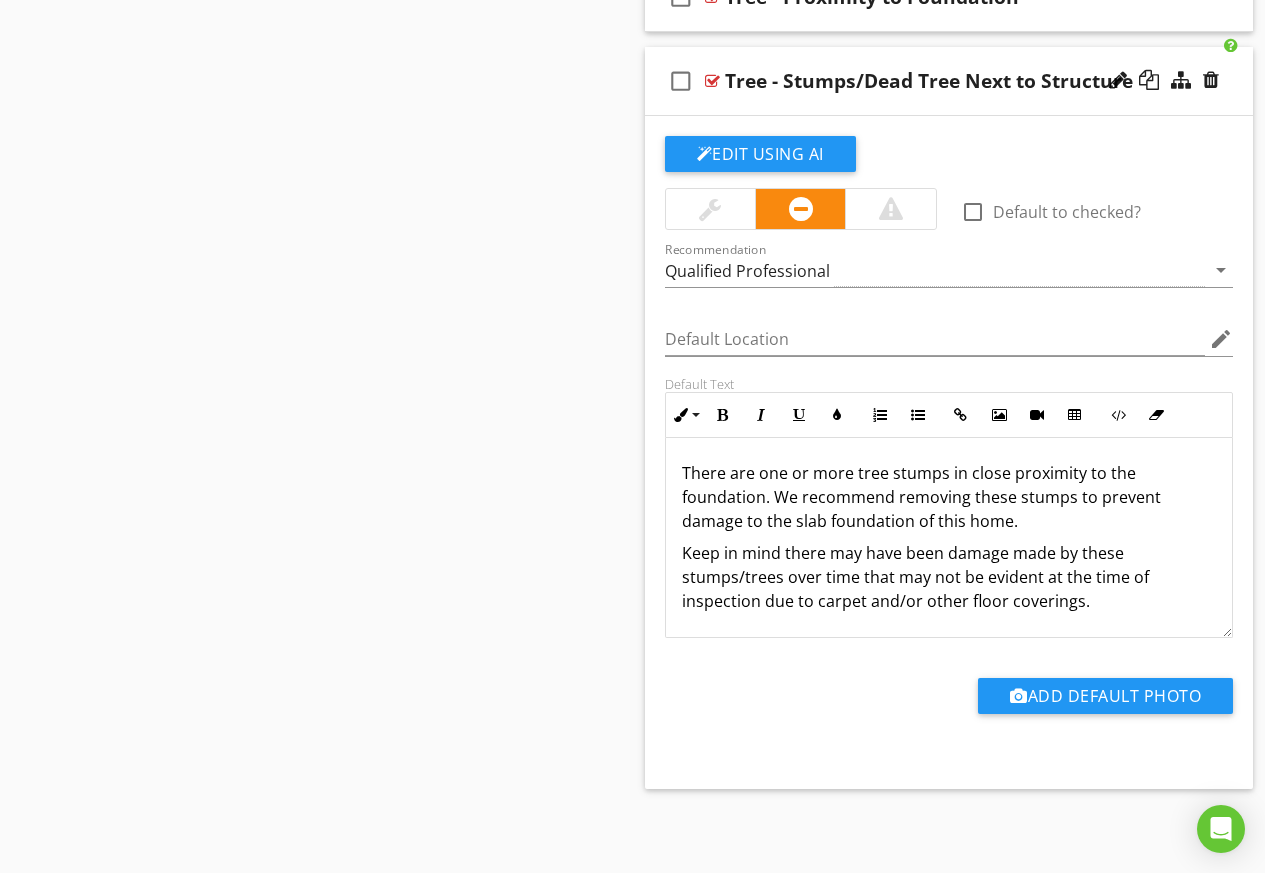 click on "There are one or more tree stumps in close proximity to the foundation. We recommend removing these stumps to prevent damage to the slab foundation of this home." at bounding box center (949, 497) 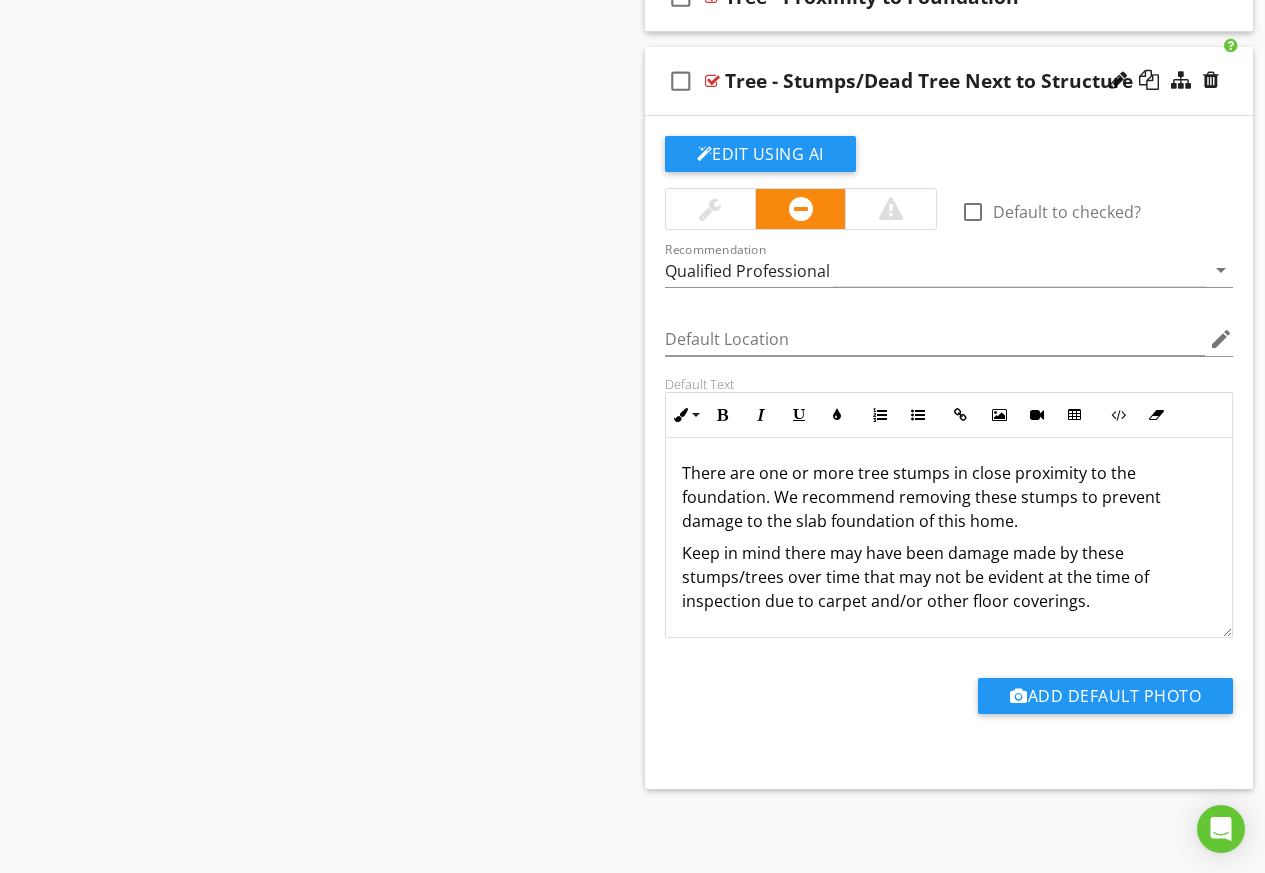 type 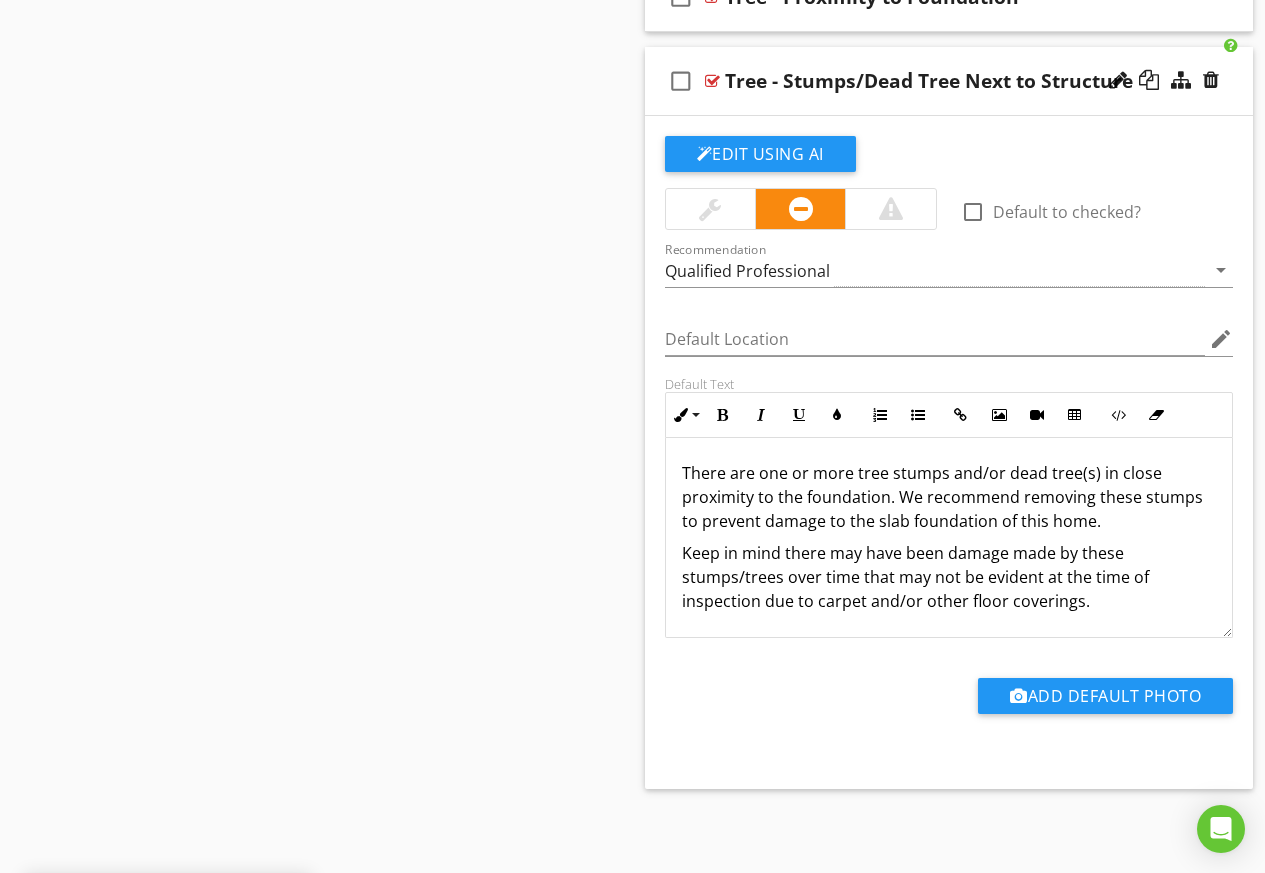 click on "There are one or more tree stumps and/or dead tree(s) in close proximity to the foundation. We recommend removing these stumps to prevent damage to the slab foundation of this home." at bounding box center (949, 497) 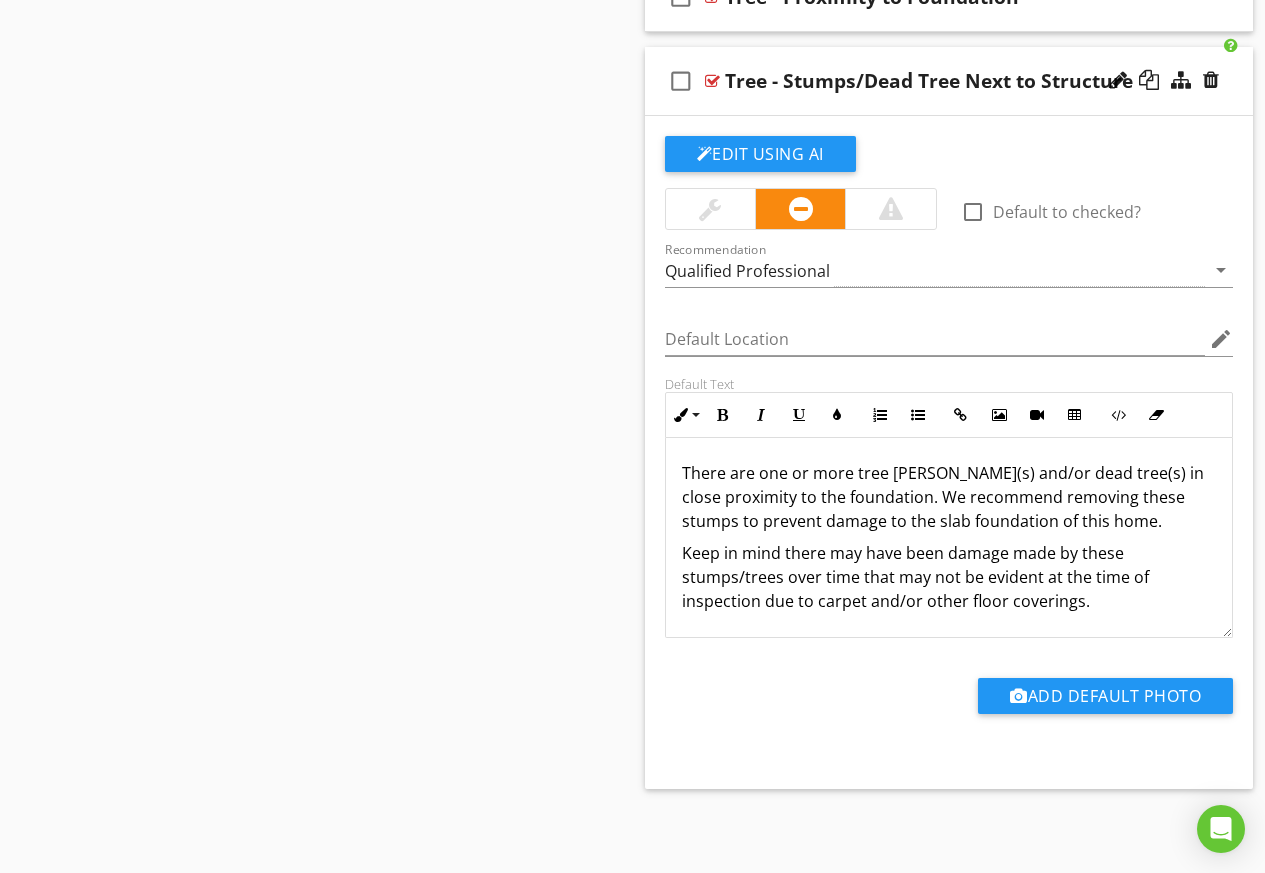 click on "There are one or more tree stump(s) and/or dead tree(s) in close proximity to the foundation. We recommend removing these stumps to prevent damage to the slab foundation of this home." at bounding box center (949, 497) 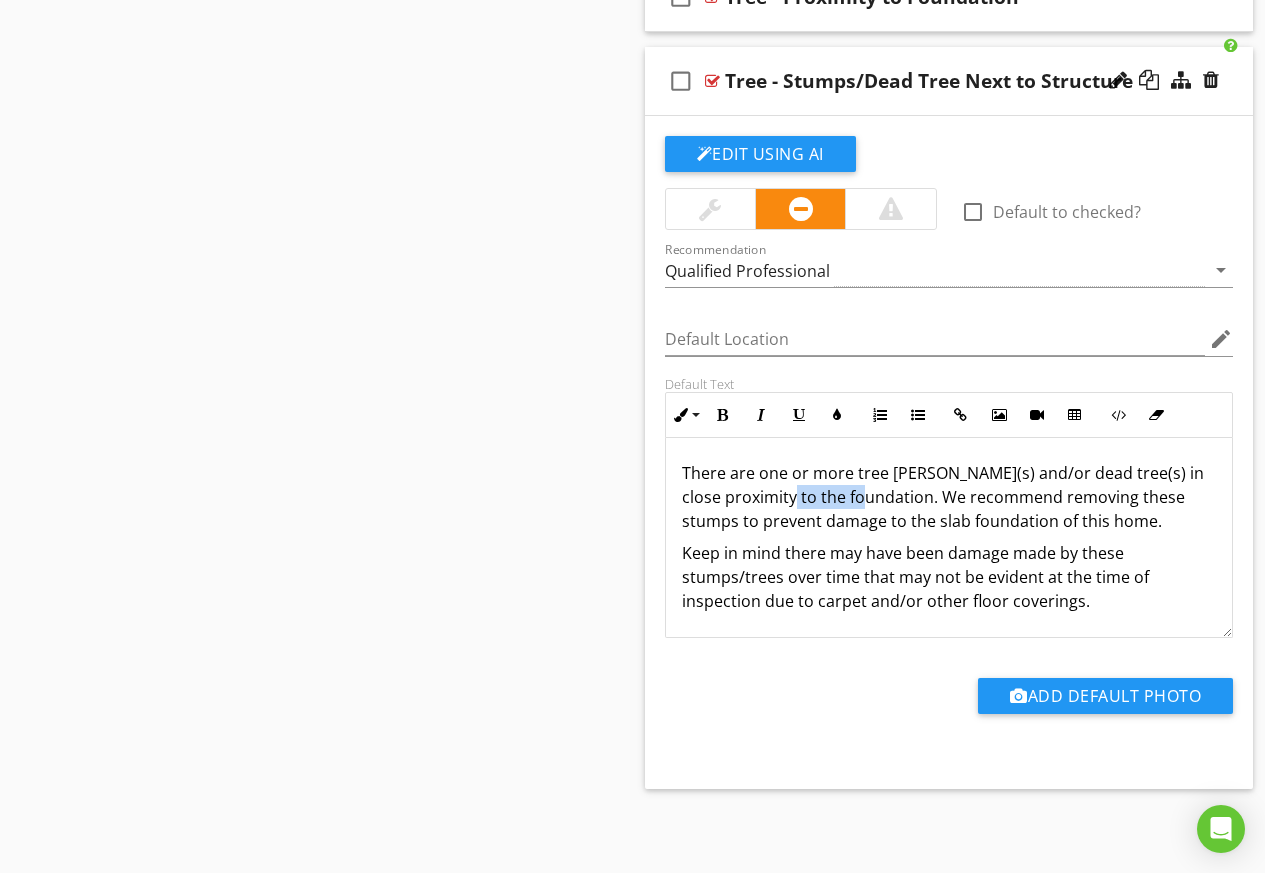 click on "There are one or more tree stump(s) and/or dead tree(s) in close proximity to the foundation. We recommend removing these stumps to prevent damage to the slab foundation of this home." at bounding box center (949, 497) 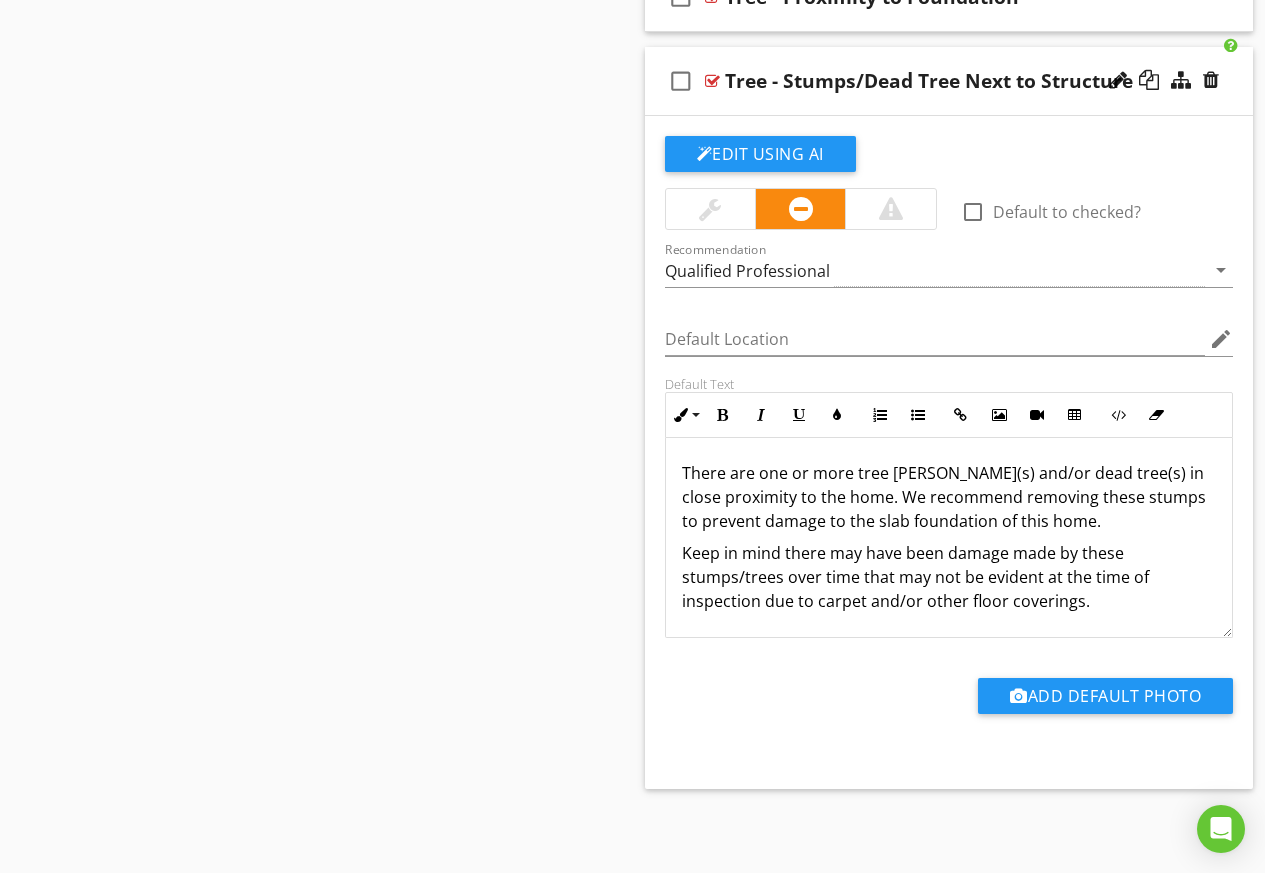 click on "There are one or more tree stump(s) and/or dead tree(s) in close proximity to the home. We recommend removing these stumps to prevent damage to the slab foundation of this home." at bounding box center [949, 497] 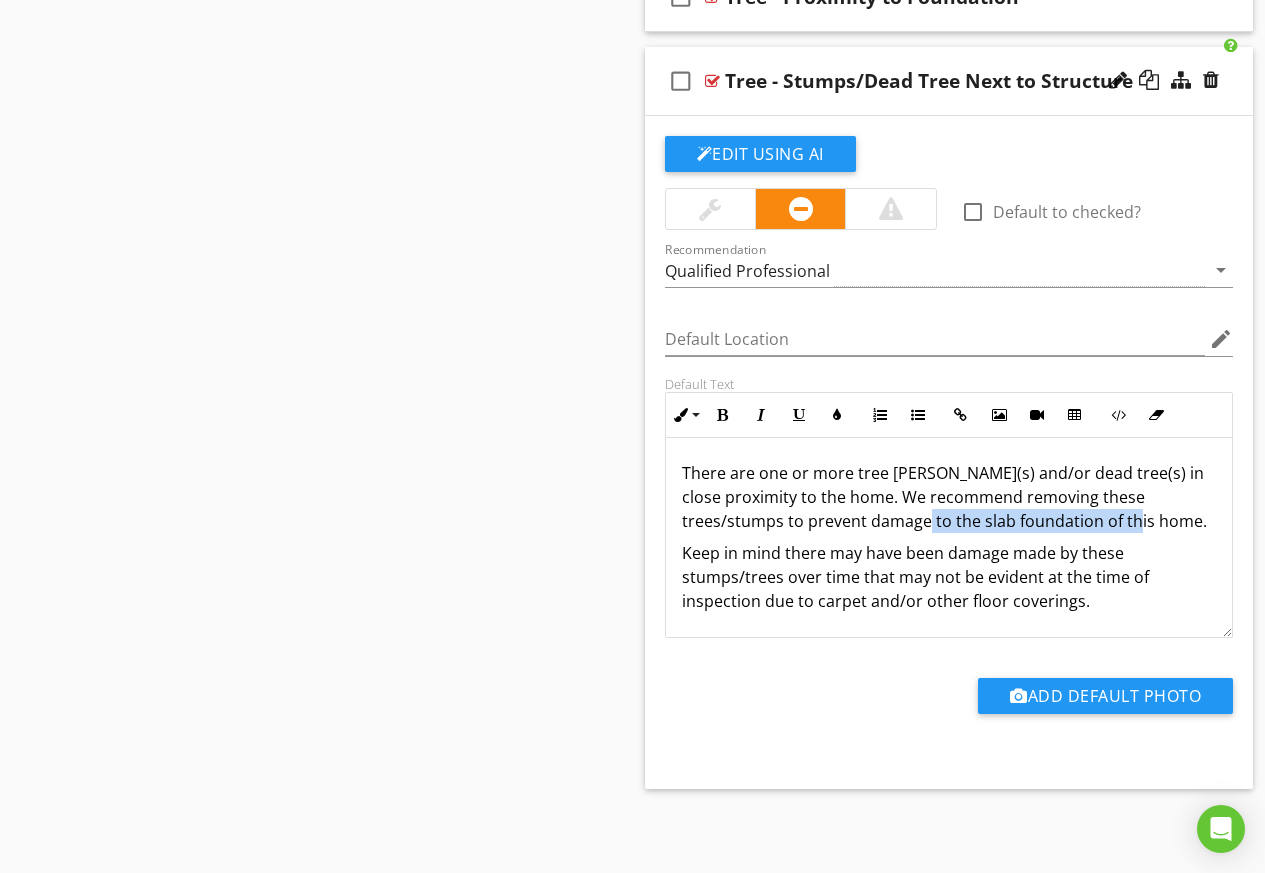 drag, startPoint x: 1100, startPoint y: 522, endPoint x: 875, endPoint y: 523, distance: 225.00223 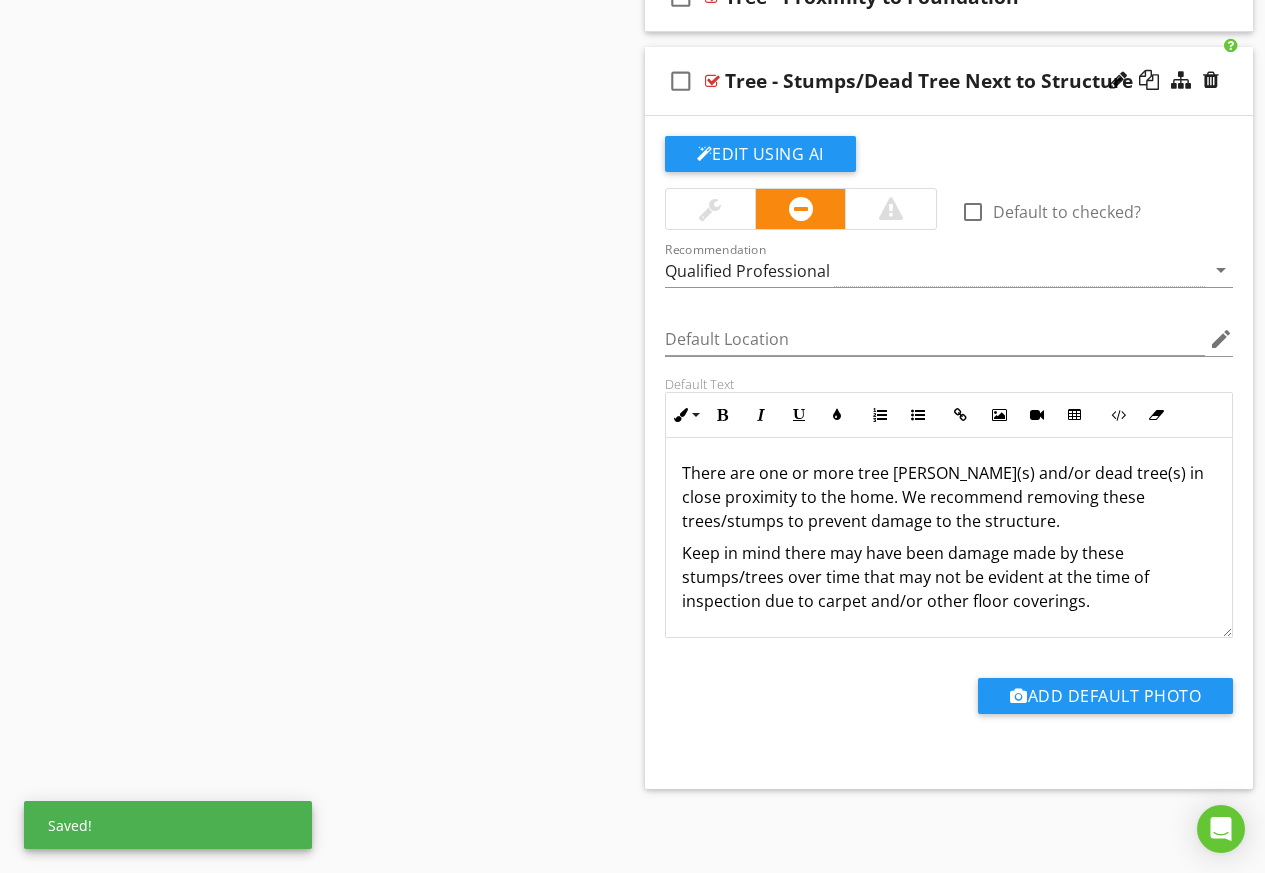 click on "Keep in mind there may have been damage made by these stumps/trees over time that may not be evident at the time of inspection due to carpet and/or other floor coverings." at bounding box center [949, 577] 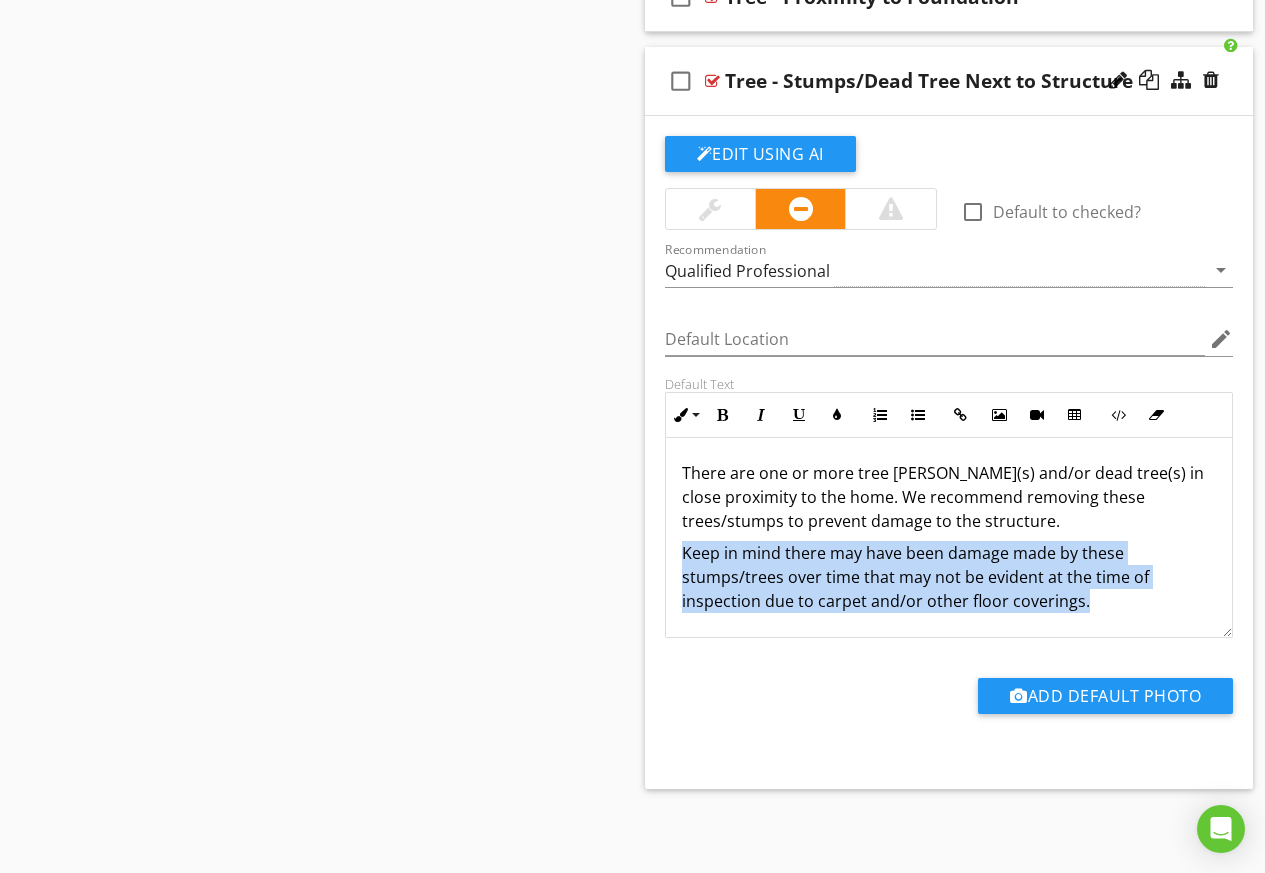 click on "Keep in mind there may have been damage made by these stumps/trees over time that may not be evident at the time of inspection due to carpet and/or other floor coverings." at bounding box center (949, 577) 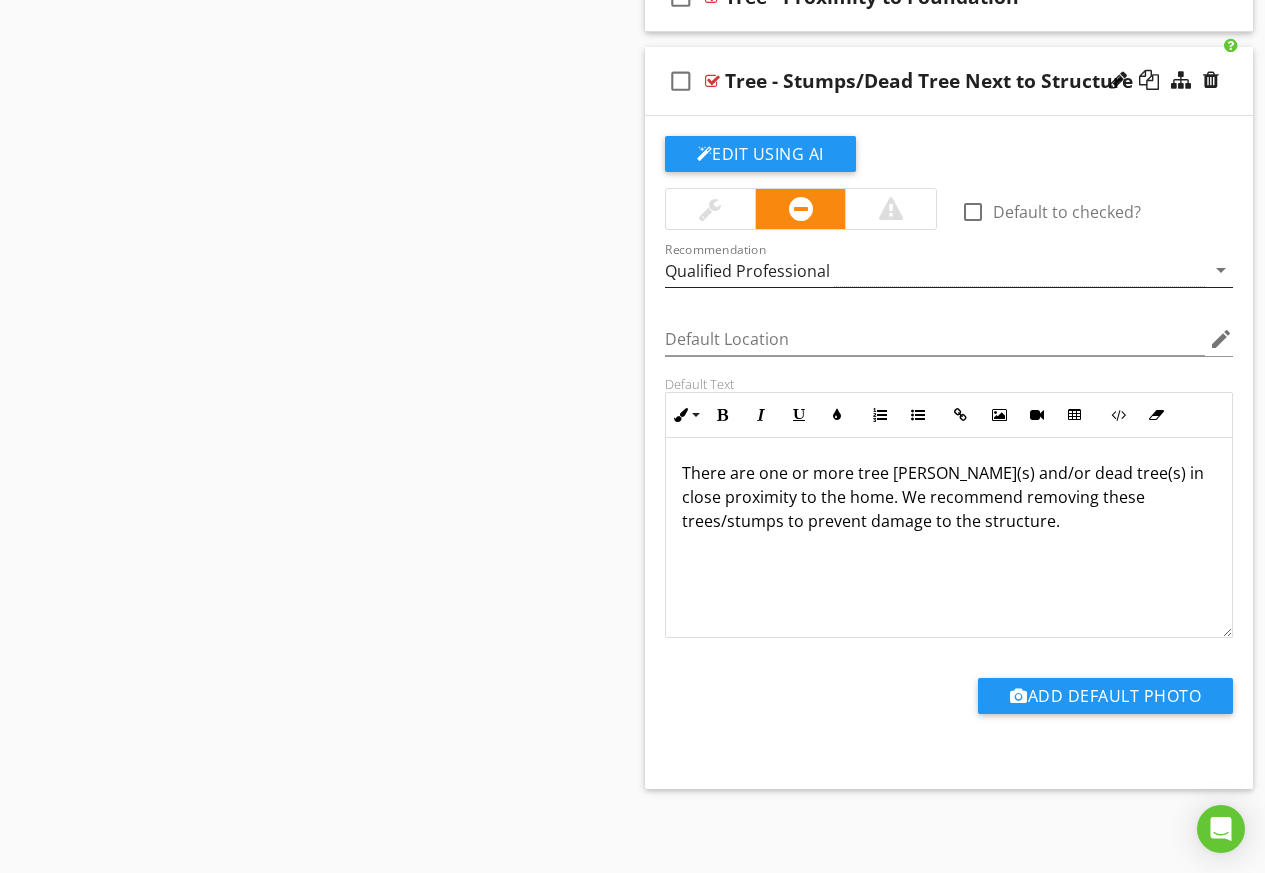 click on "Qualified Professional" at bounding box center [747, 271] 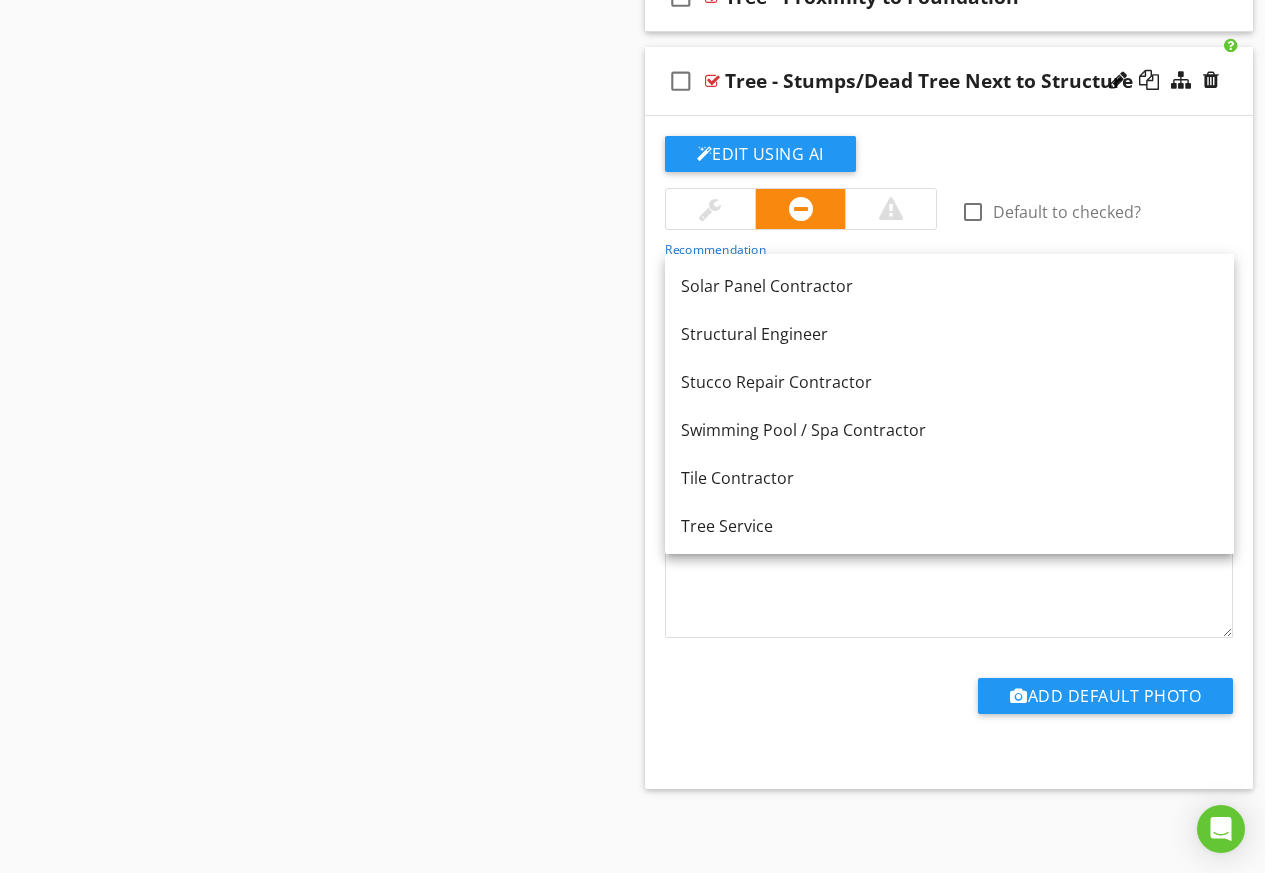 scroll, scrollTop: 2780, scrollLeft: 0, axis: vertical 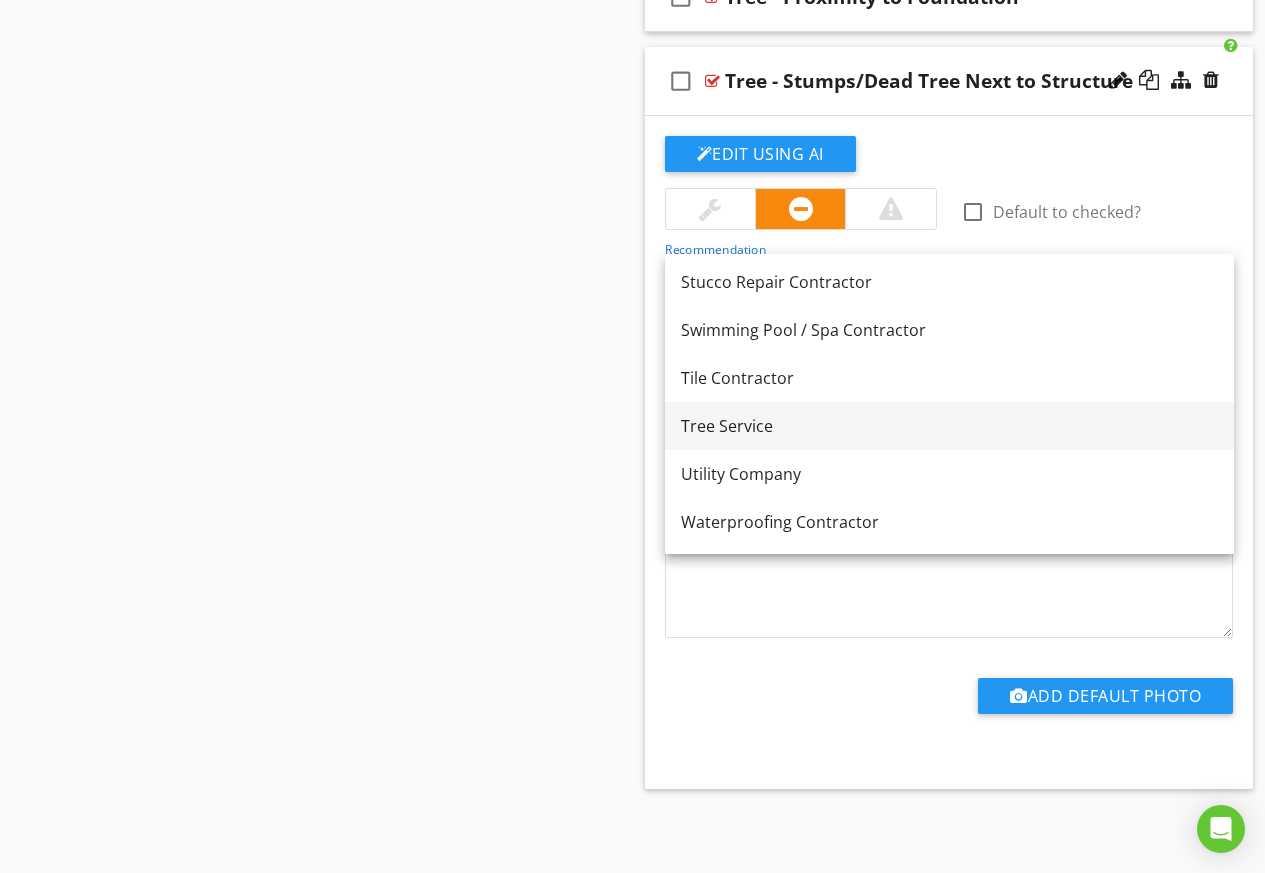 click on "Tree Service" at bounding box center [949, 426] 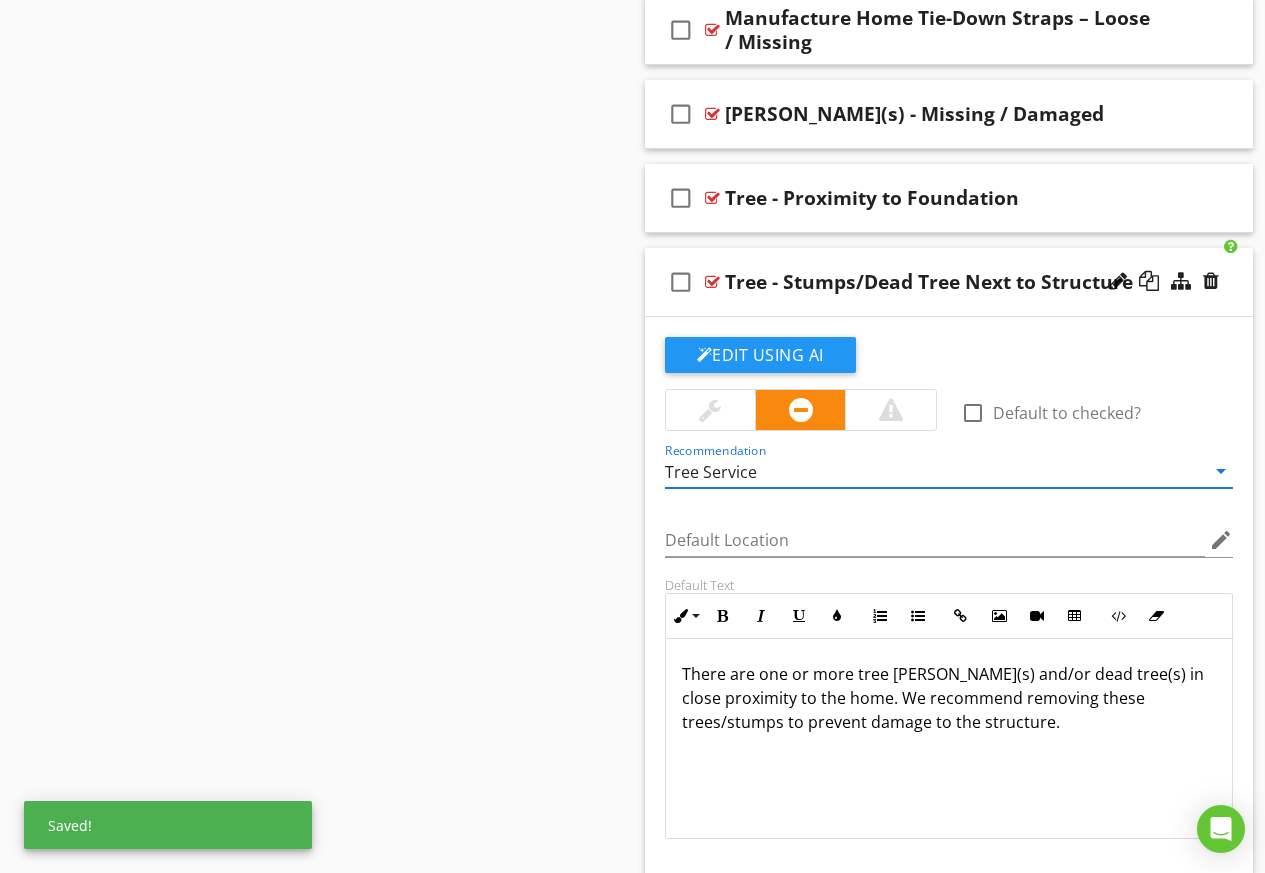 scroll, scrollTop: 5514, scrollLeft: 0, axis: vertical 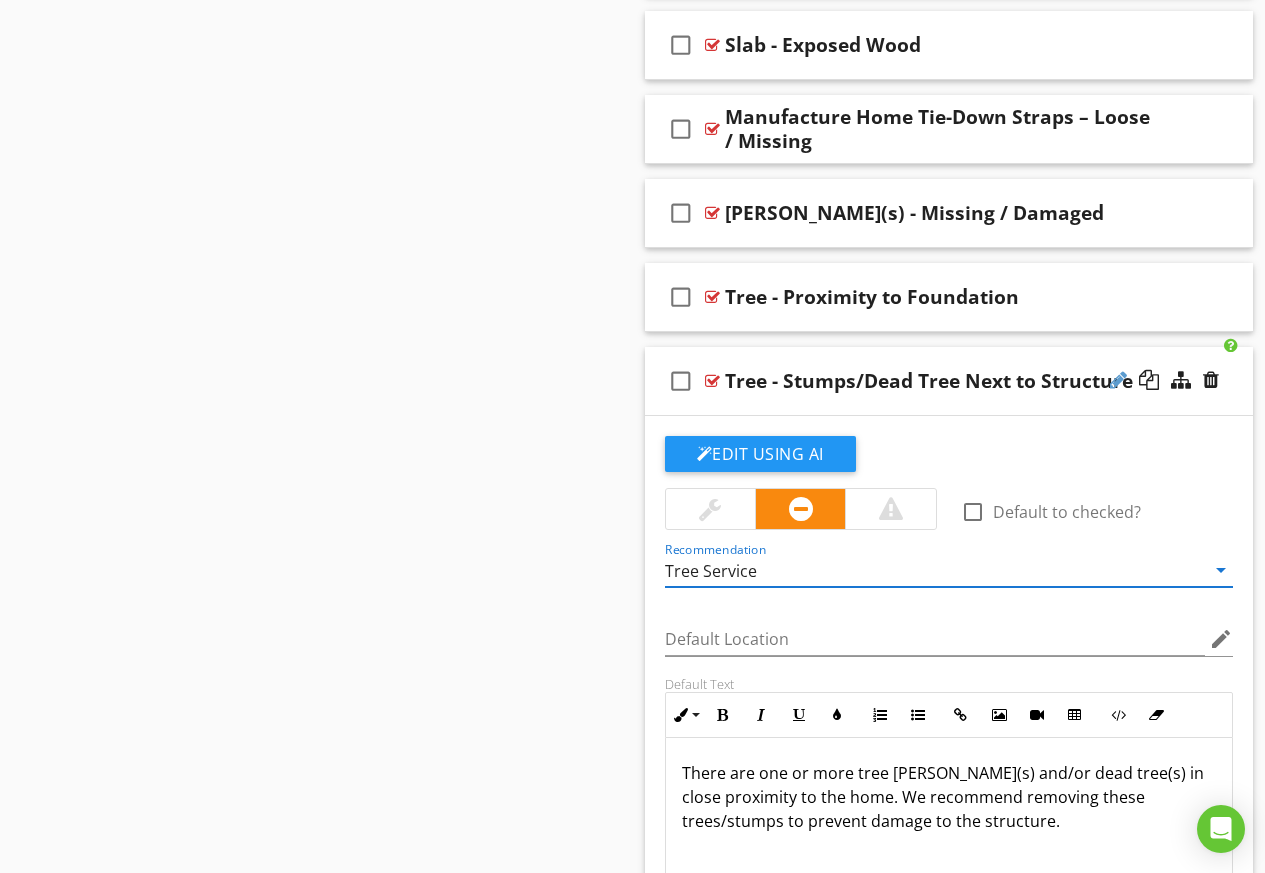 click at bounding box center (1118, 380) 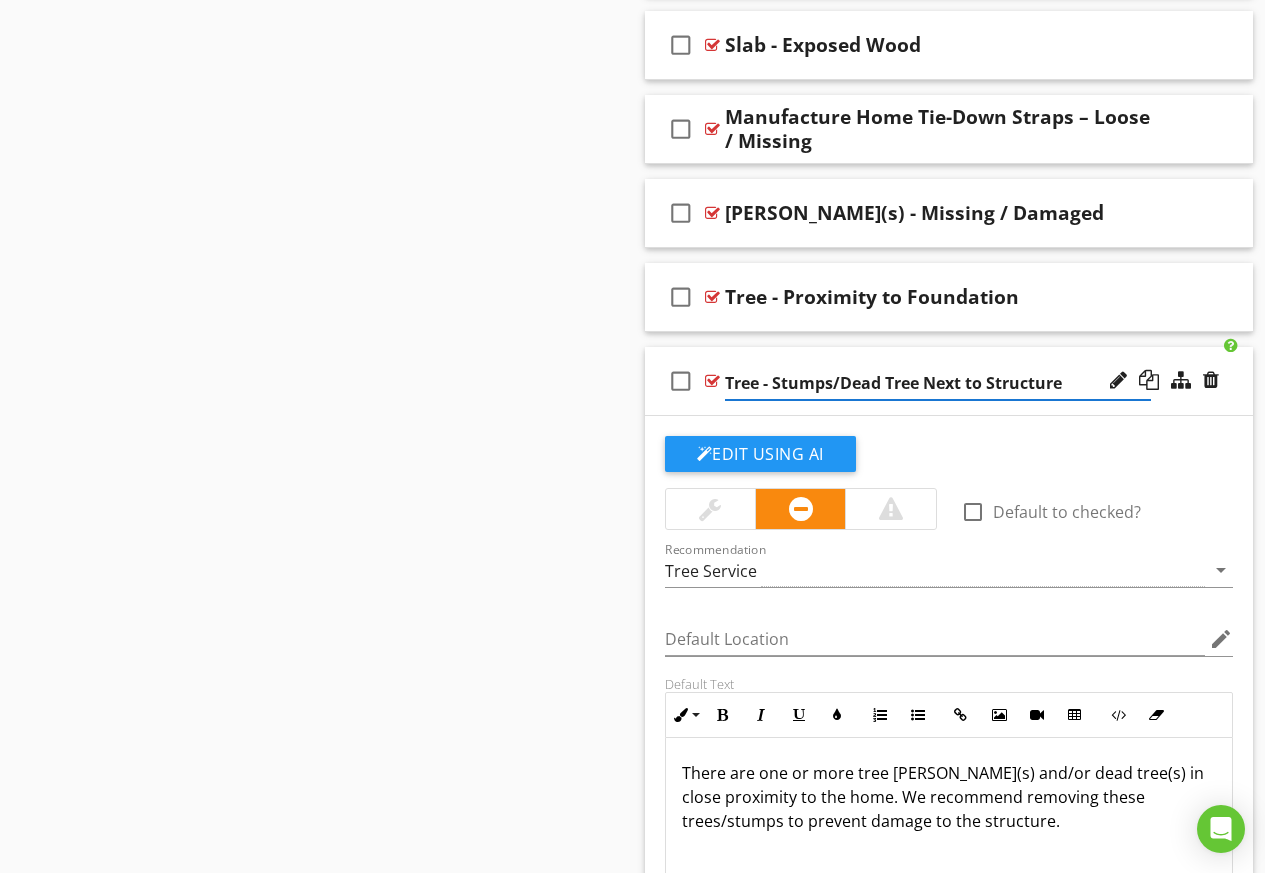 click on "Tree - Stumps/Dead Tree Next to Structure" at bounding box center [938, 383] 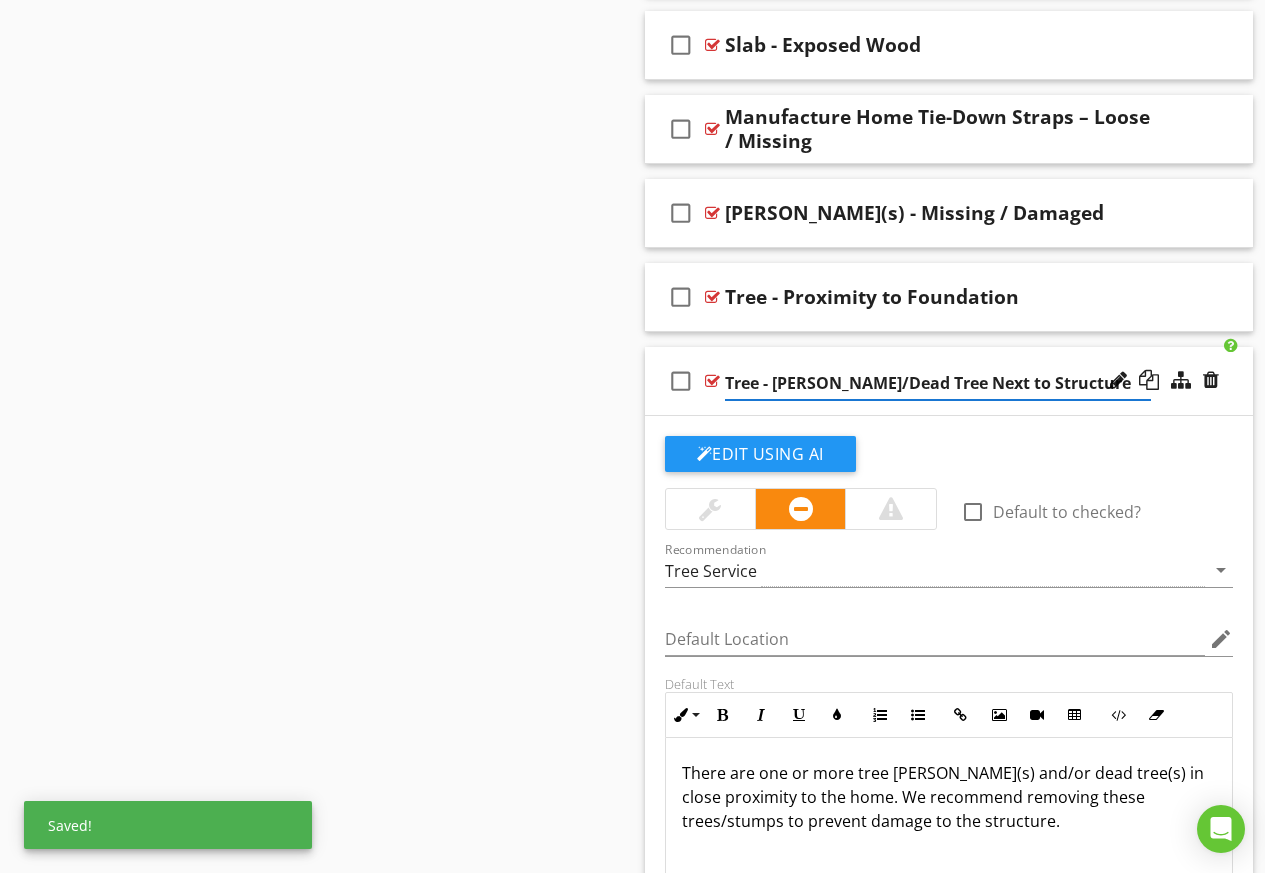 click on "check_box_outline_blank         Tree - Stump/Dead Tree Next to Structure" at bounding box center (949, 381) 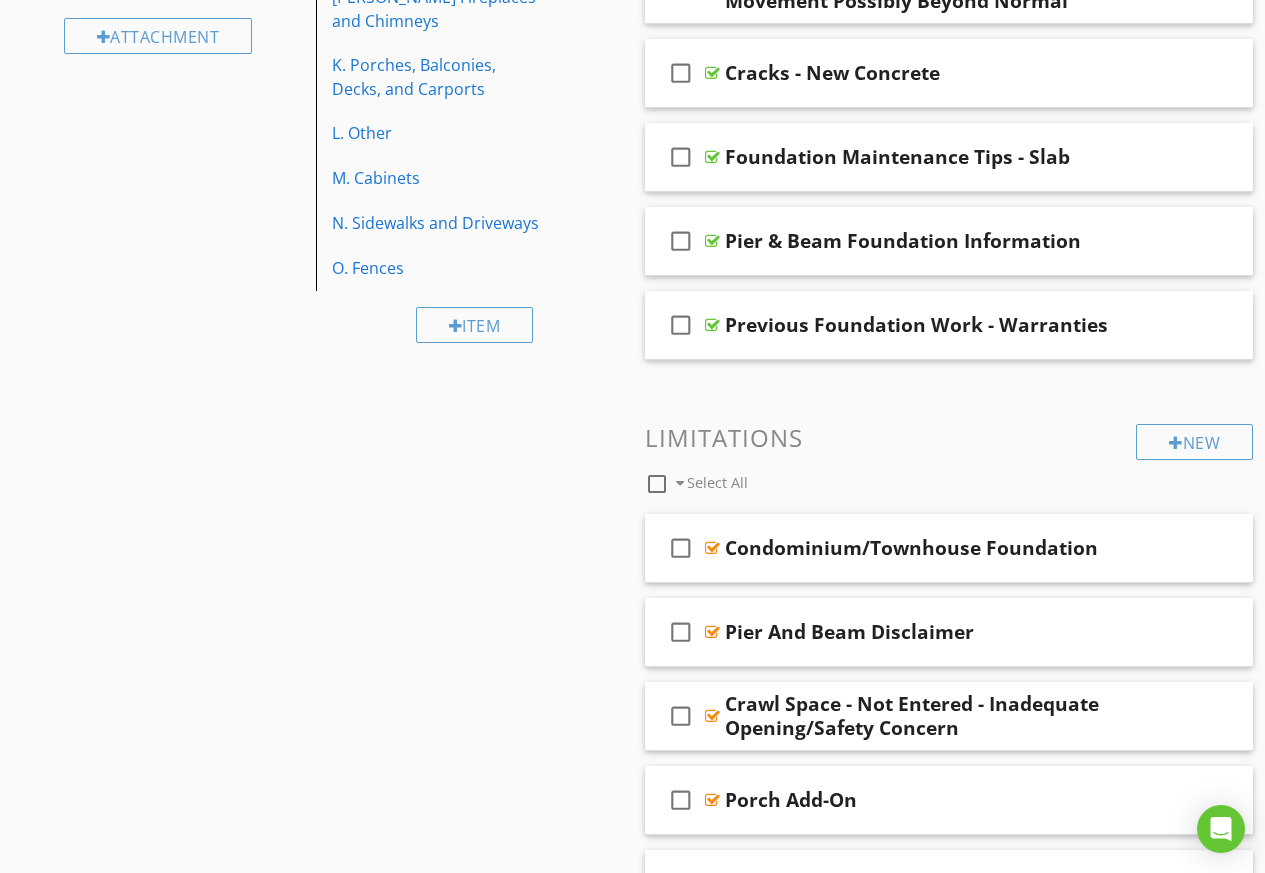 scroll, scrollTop: 241, scrollLeft: 0, axis: vertical 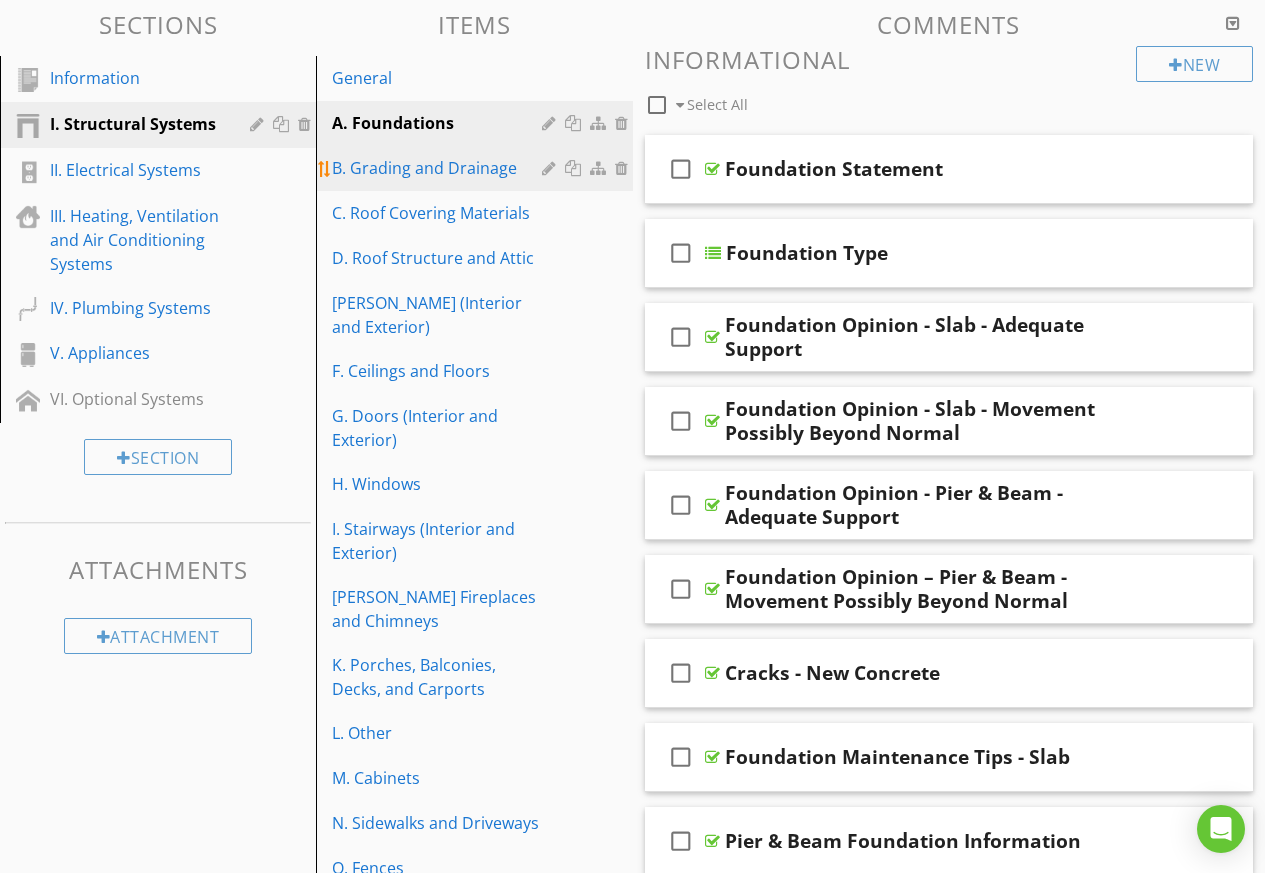 click on "B. Grading and Drainage" at bounding box center (439, 168) 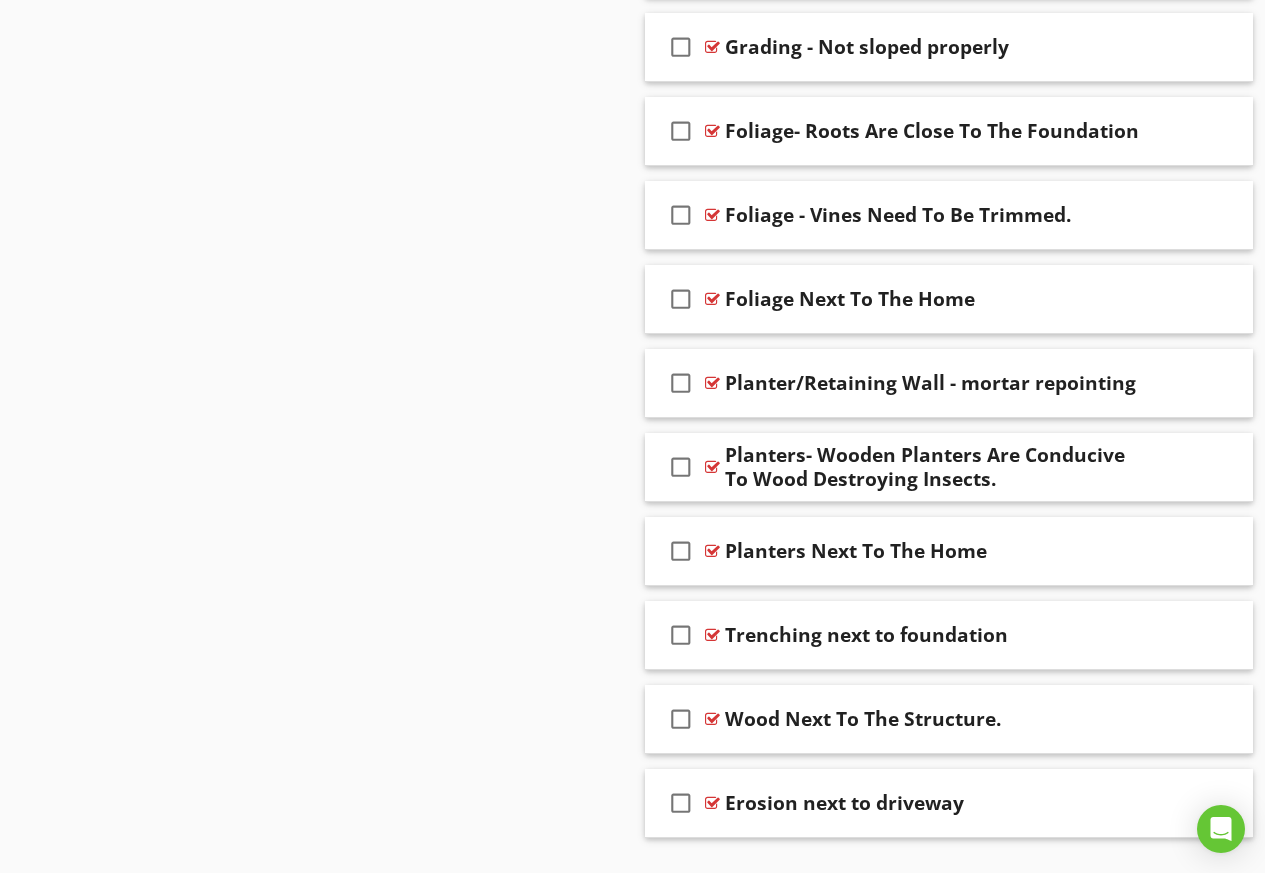 scroll, scrollTop: 4637, scrollLeft: 0, axis: vertical 